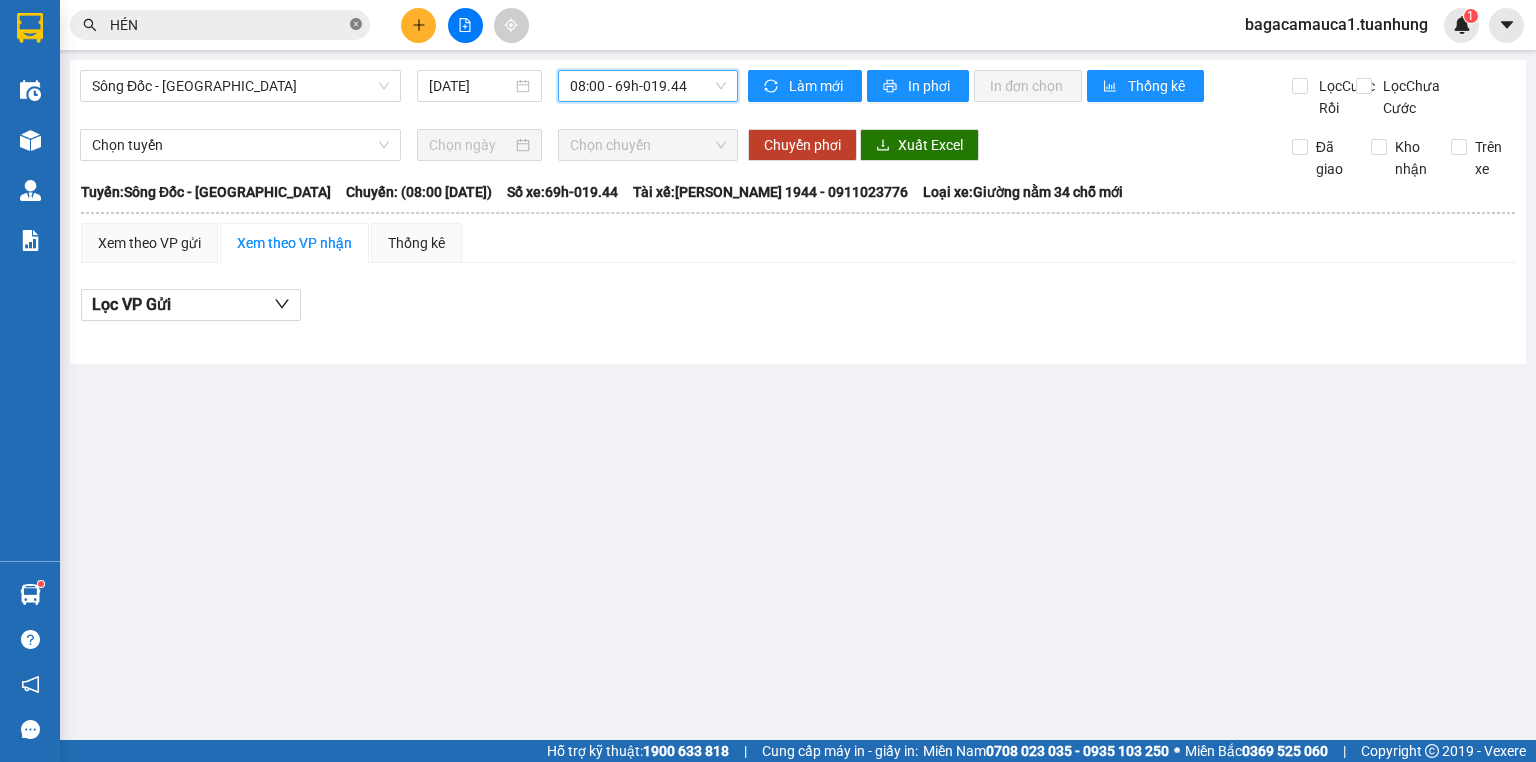 scroll, scrollTop: 0, scrollLeft: 0, axis: both 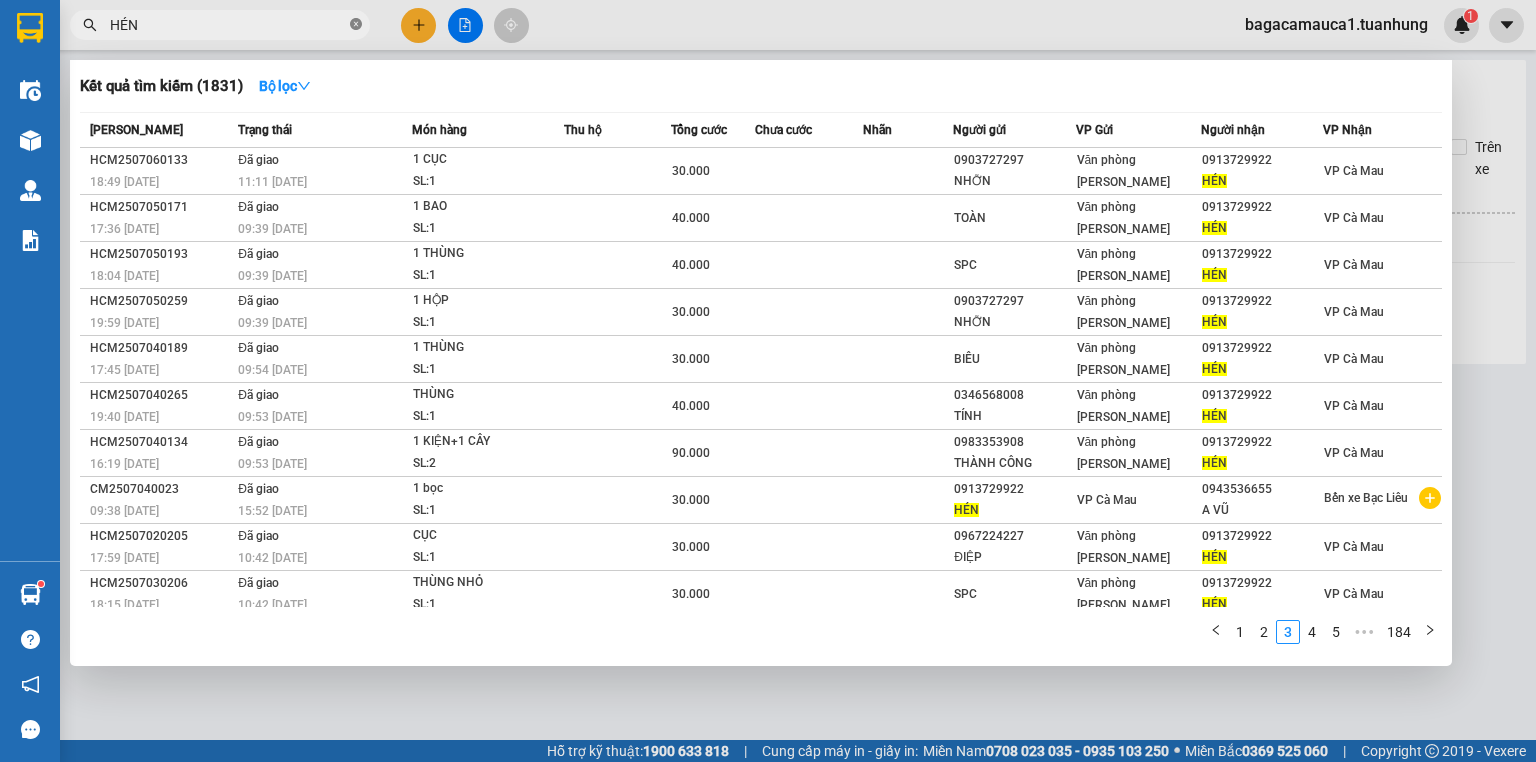 click 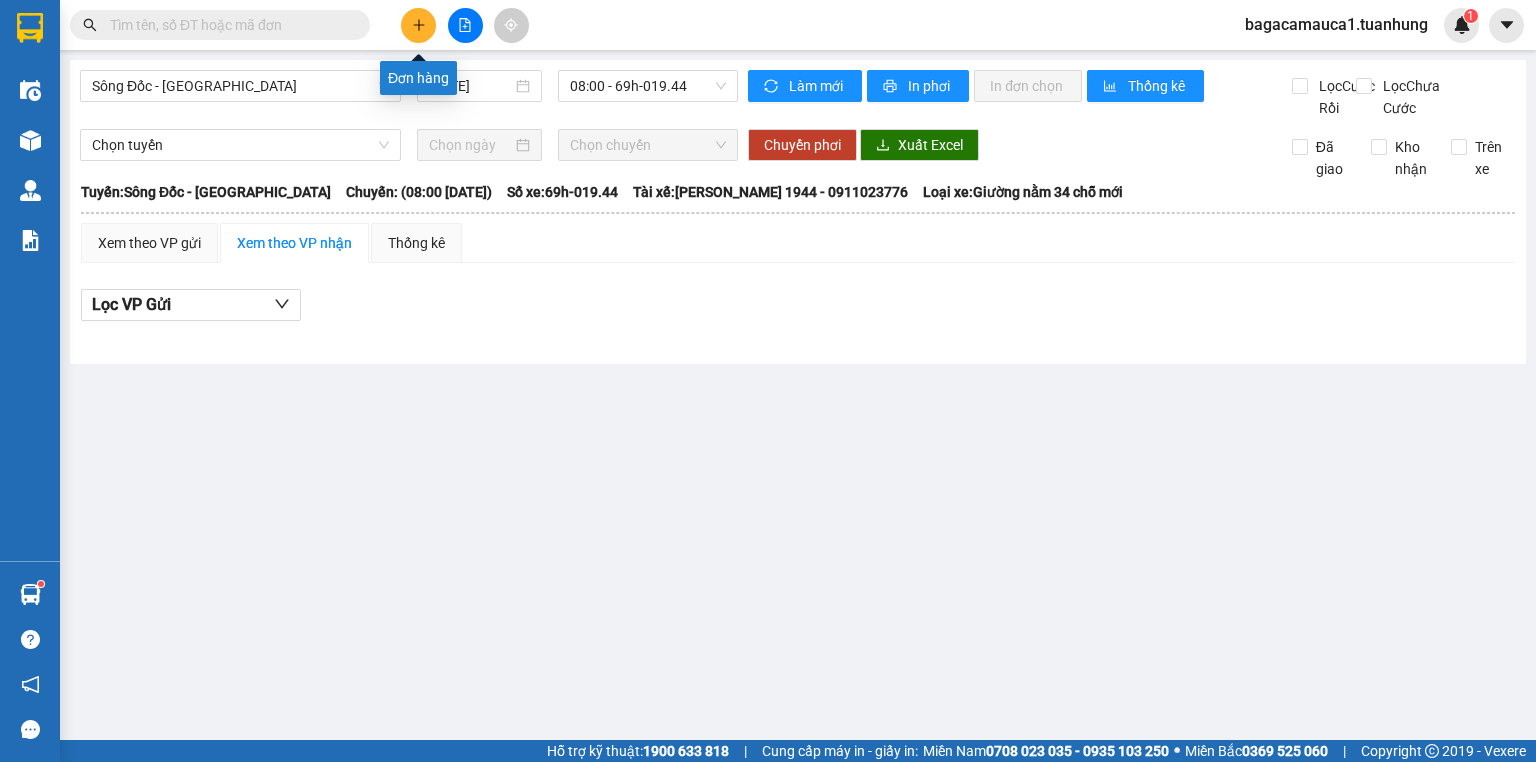 click 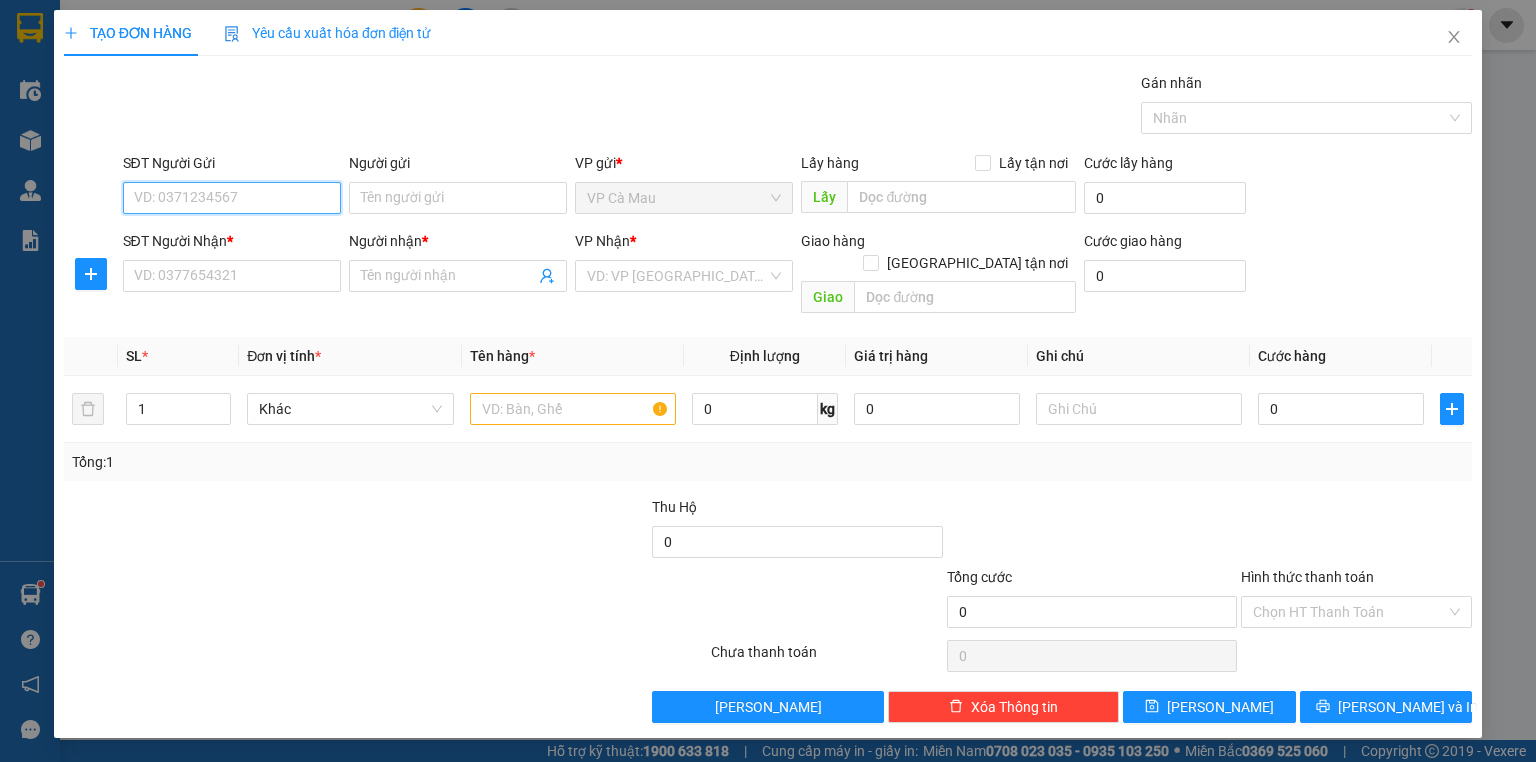 click on "SĐT Người Gửi" at bounding box center [232, 198] 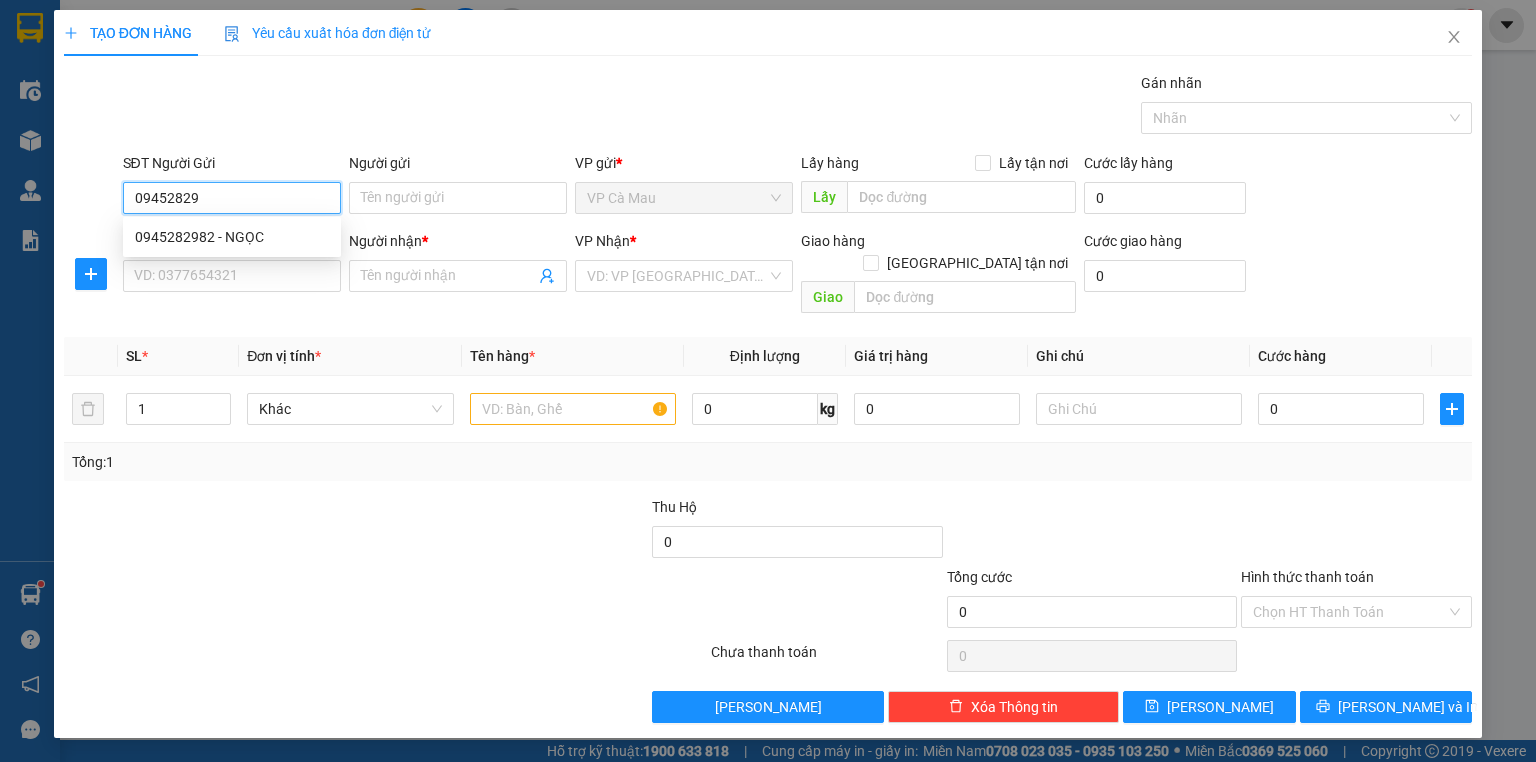 click on "0945282982 - NGỌC" at bounding box center (232, 237) 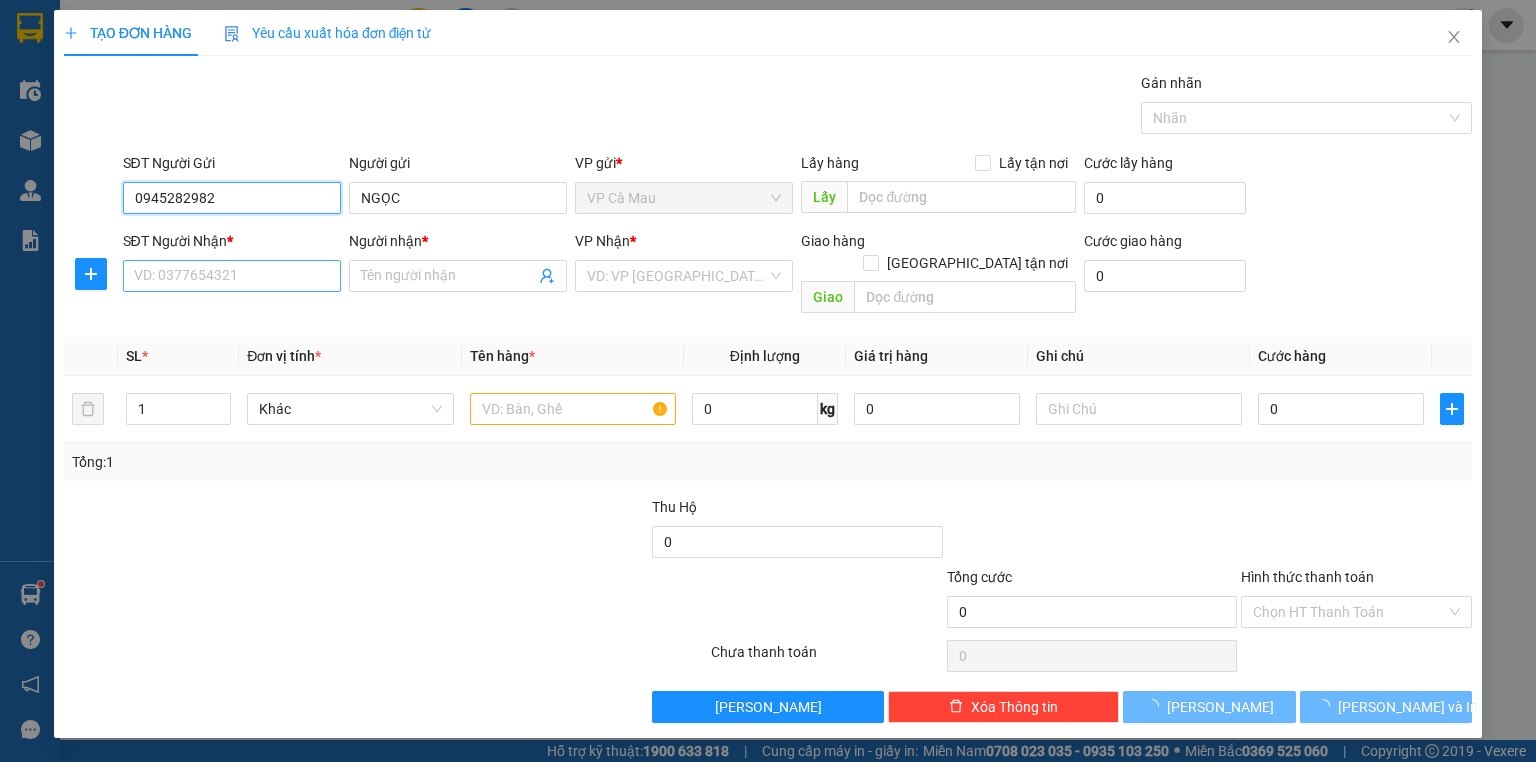 type on "0945282982" 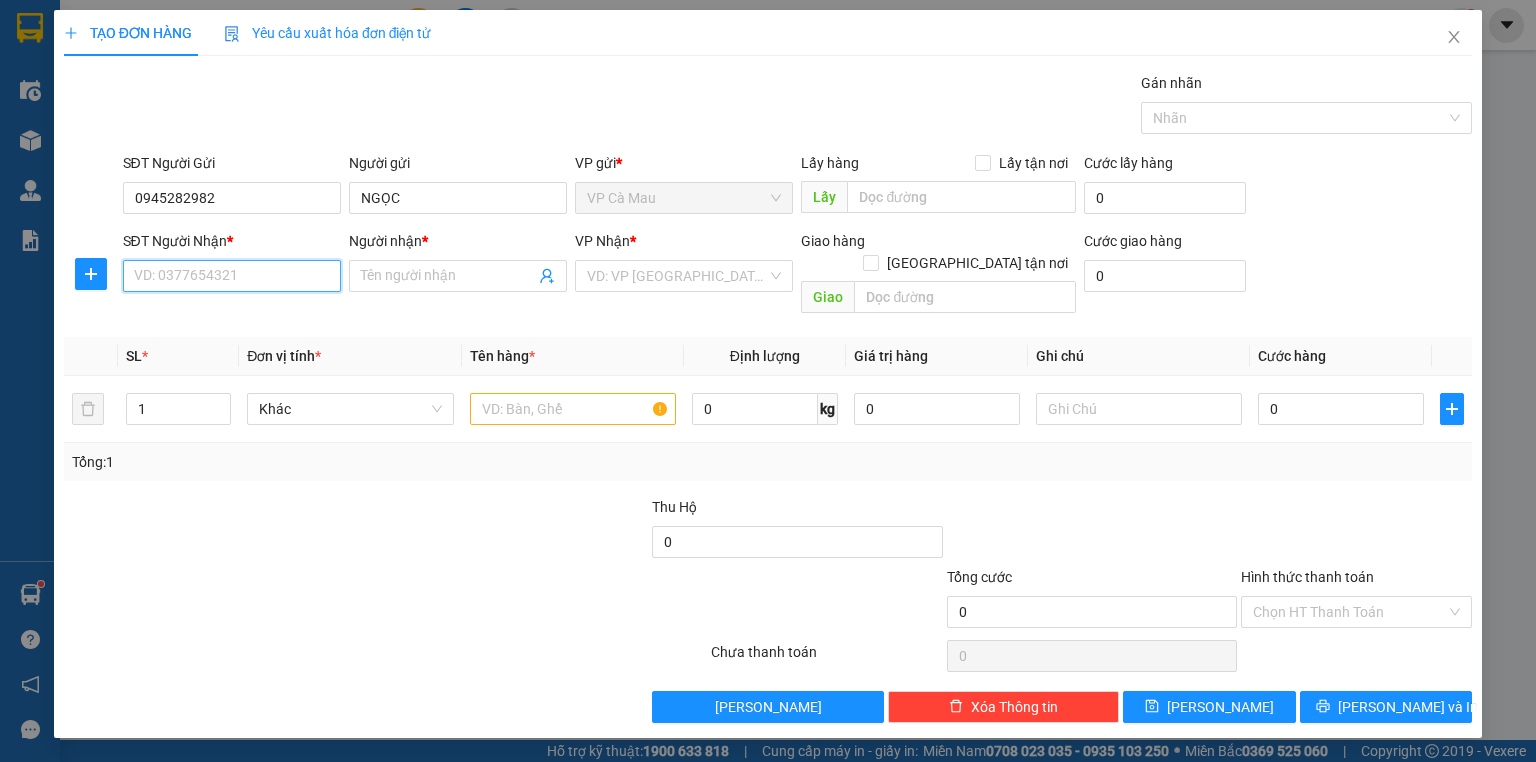 click on "SĐT Người Nhận  *" at bounding box center [232, 276] 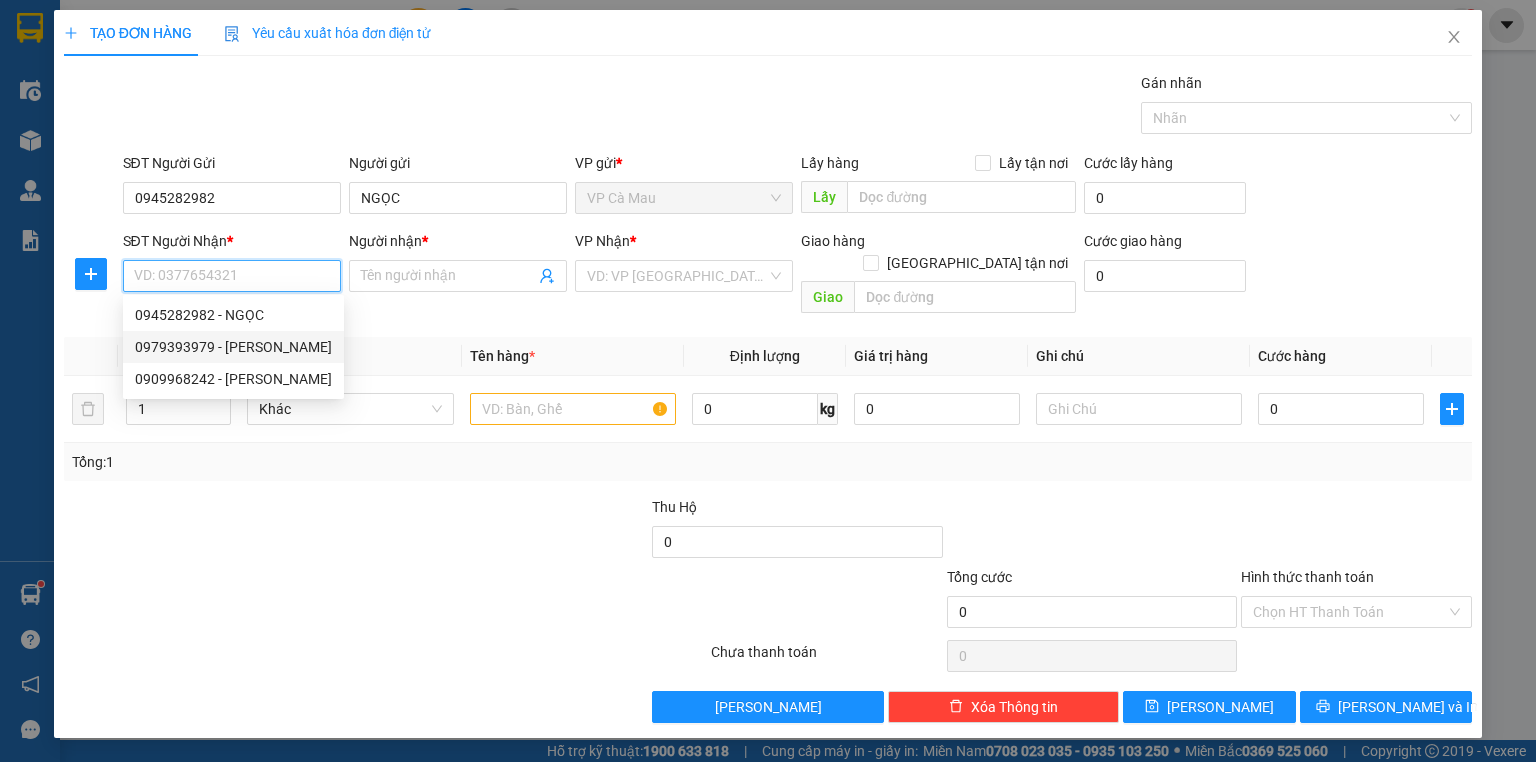 click on "0979393979 - VŨ" at bounding box center (233, 347) 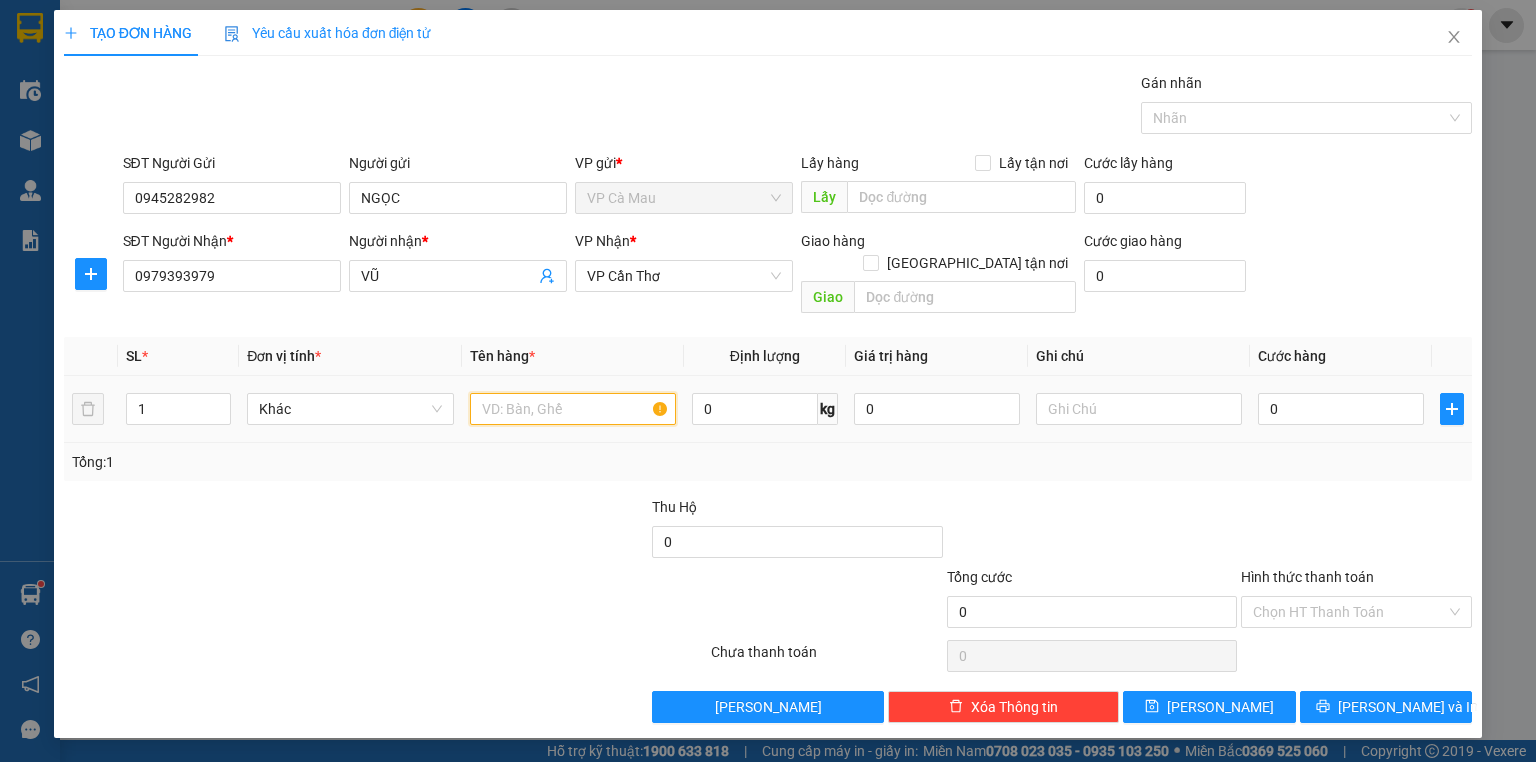 click at bounding box center (573, 409) 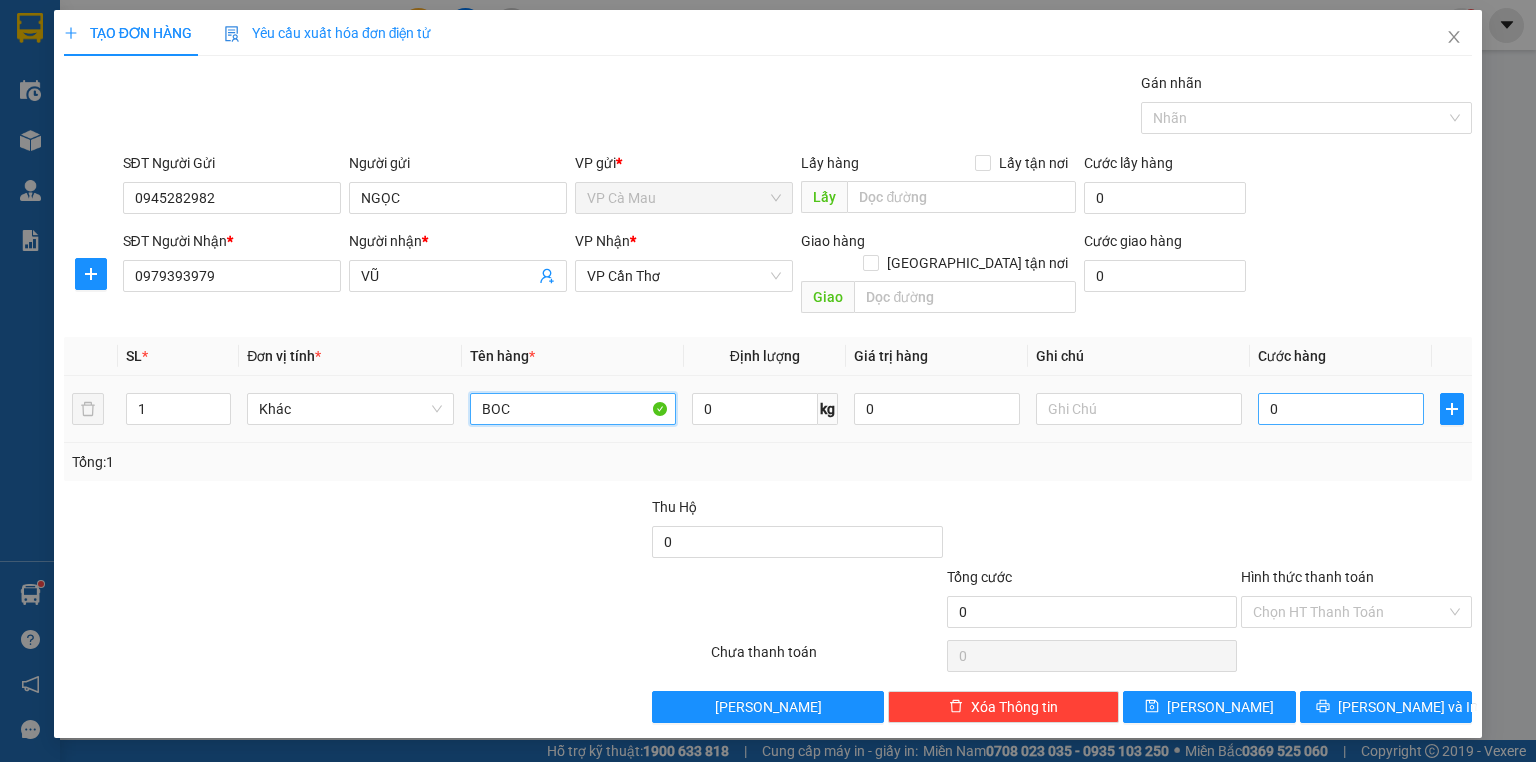 type on "BOC" 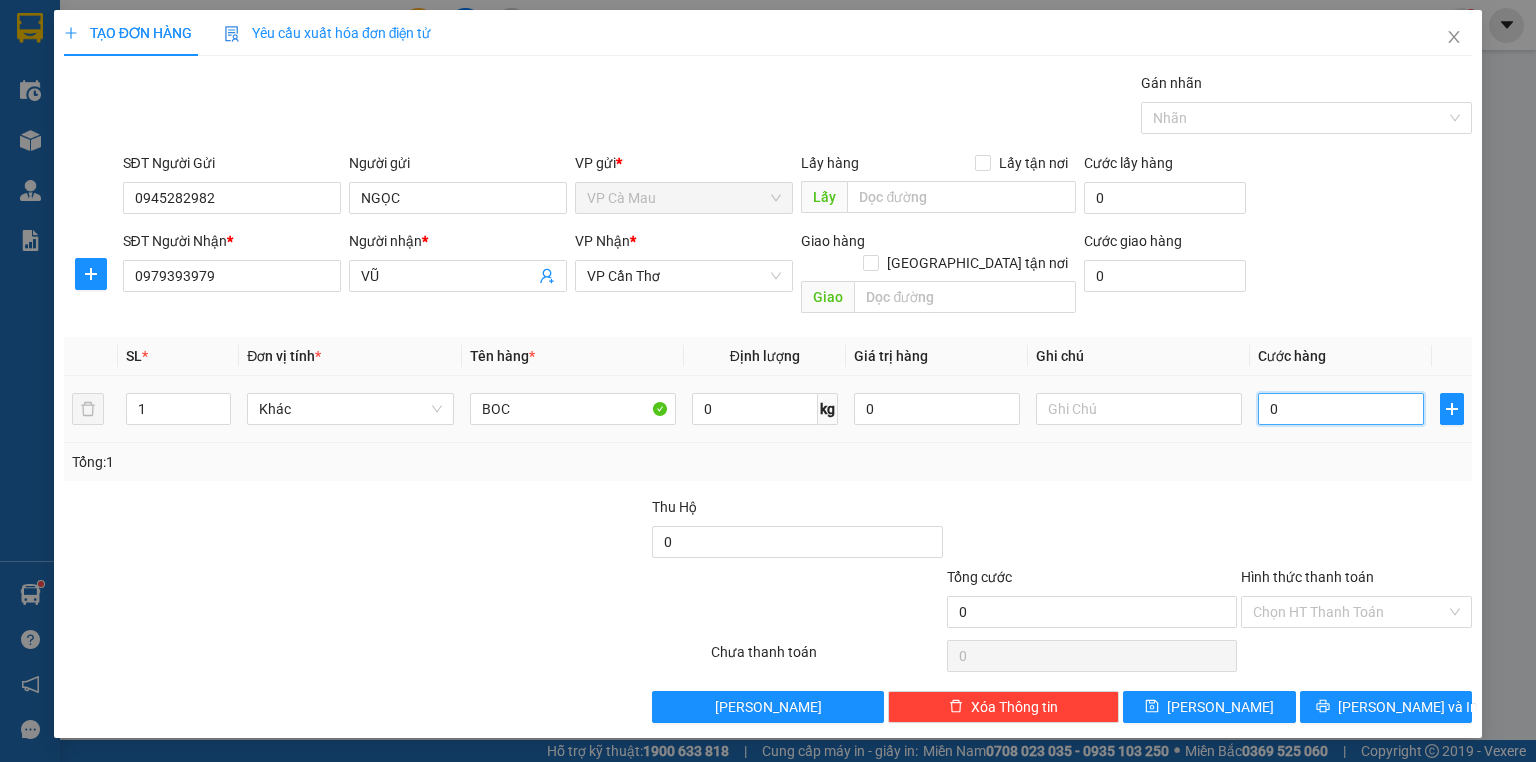 click on "0" at bounding box center (1341, 409) 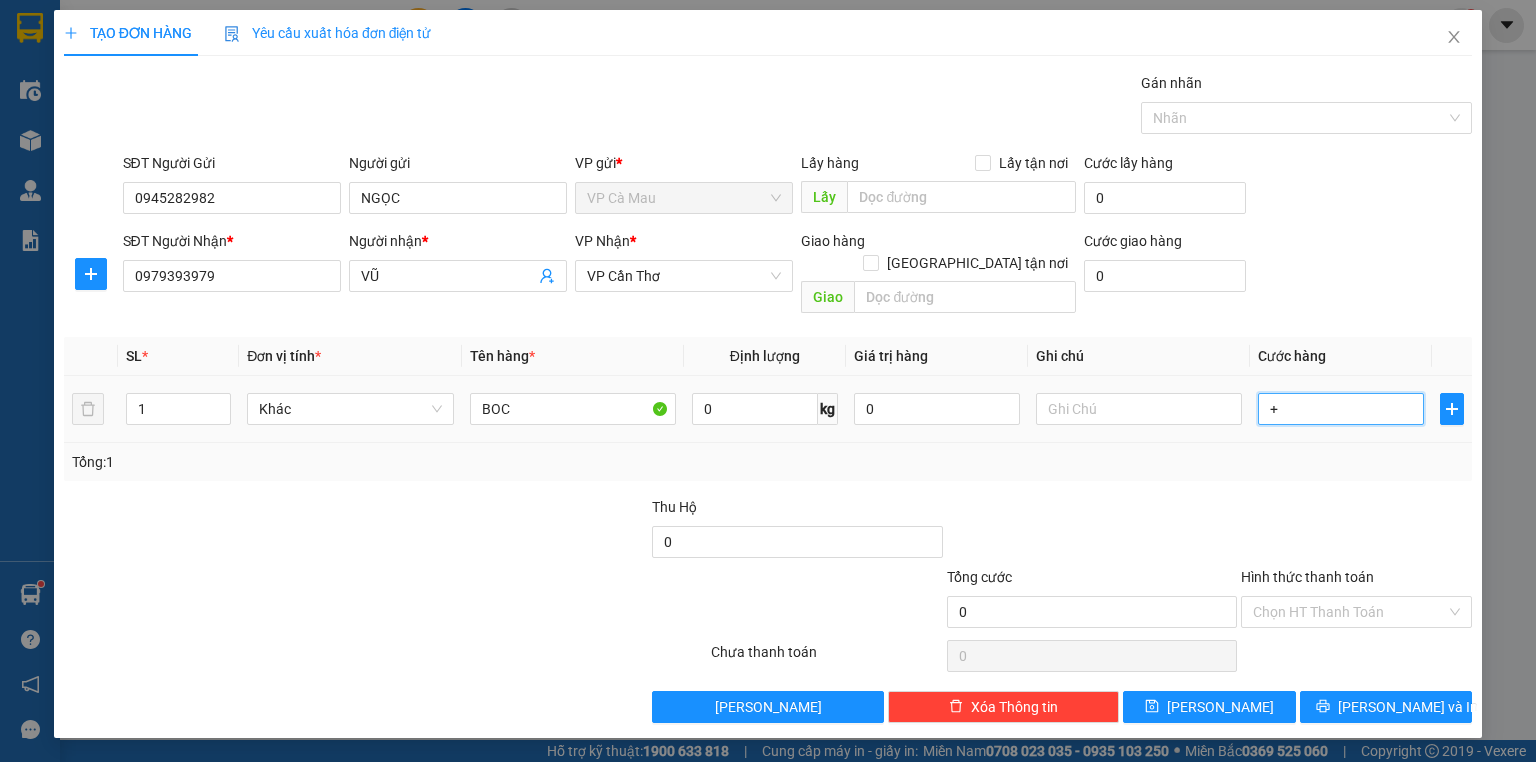 type on "+3" 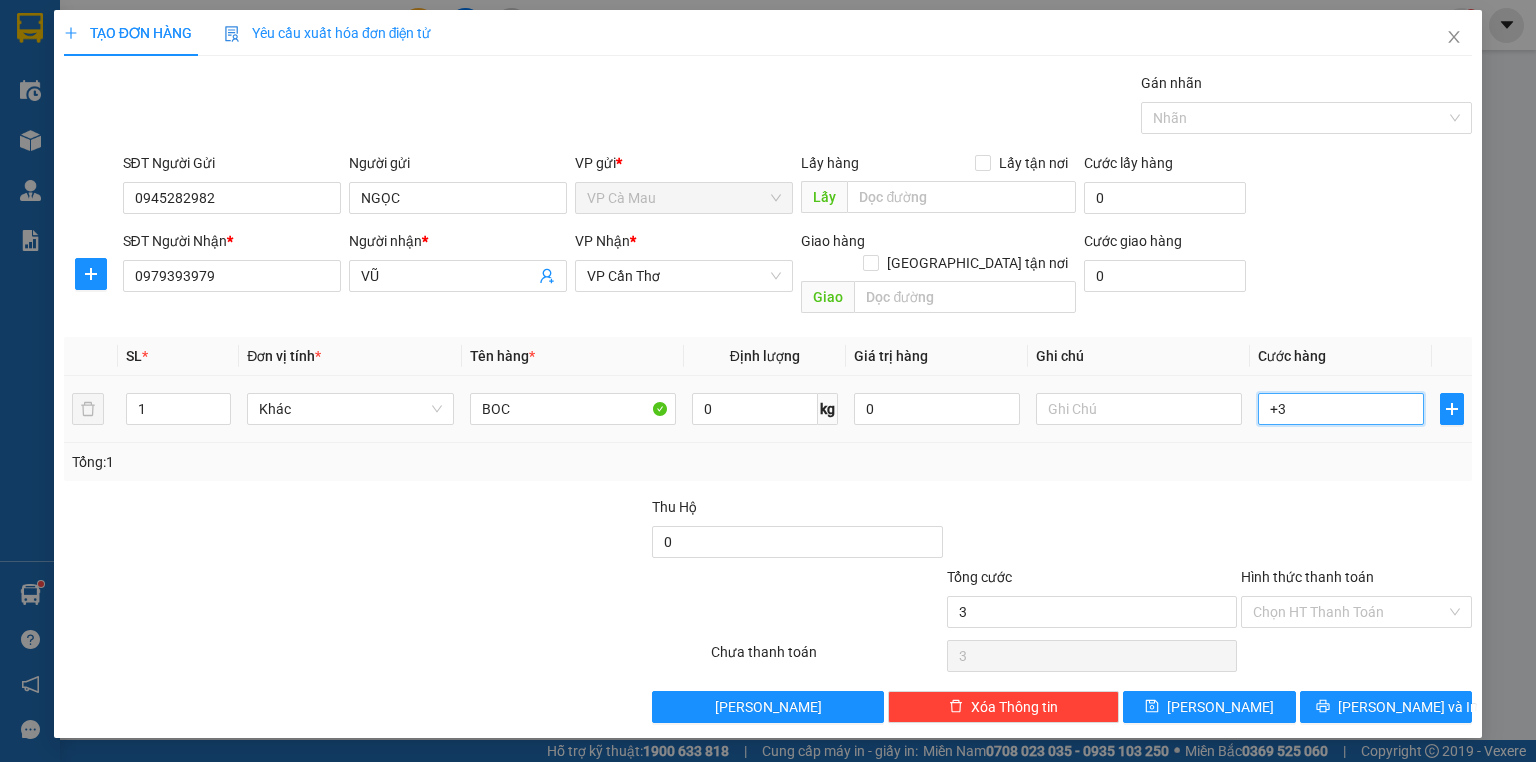 type on "+30" 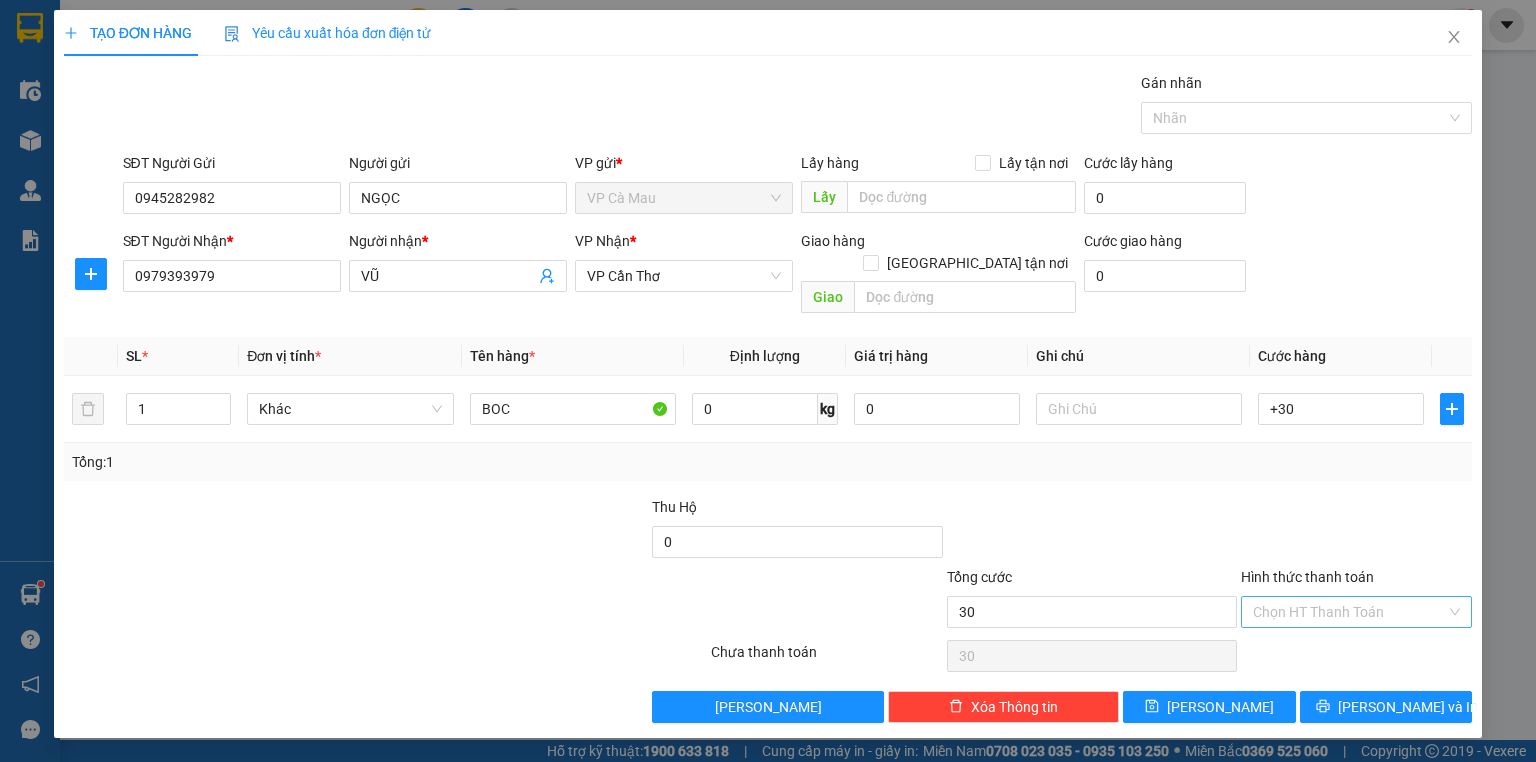 type on "30.000" 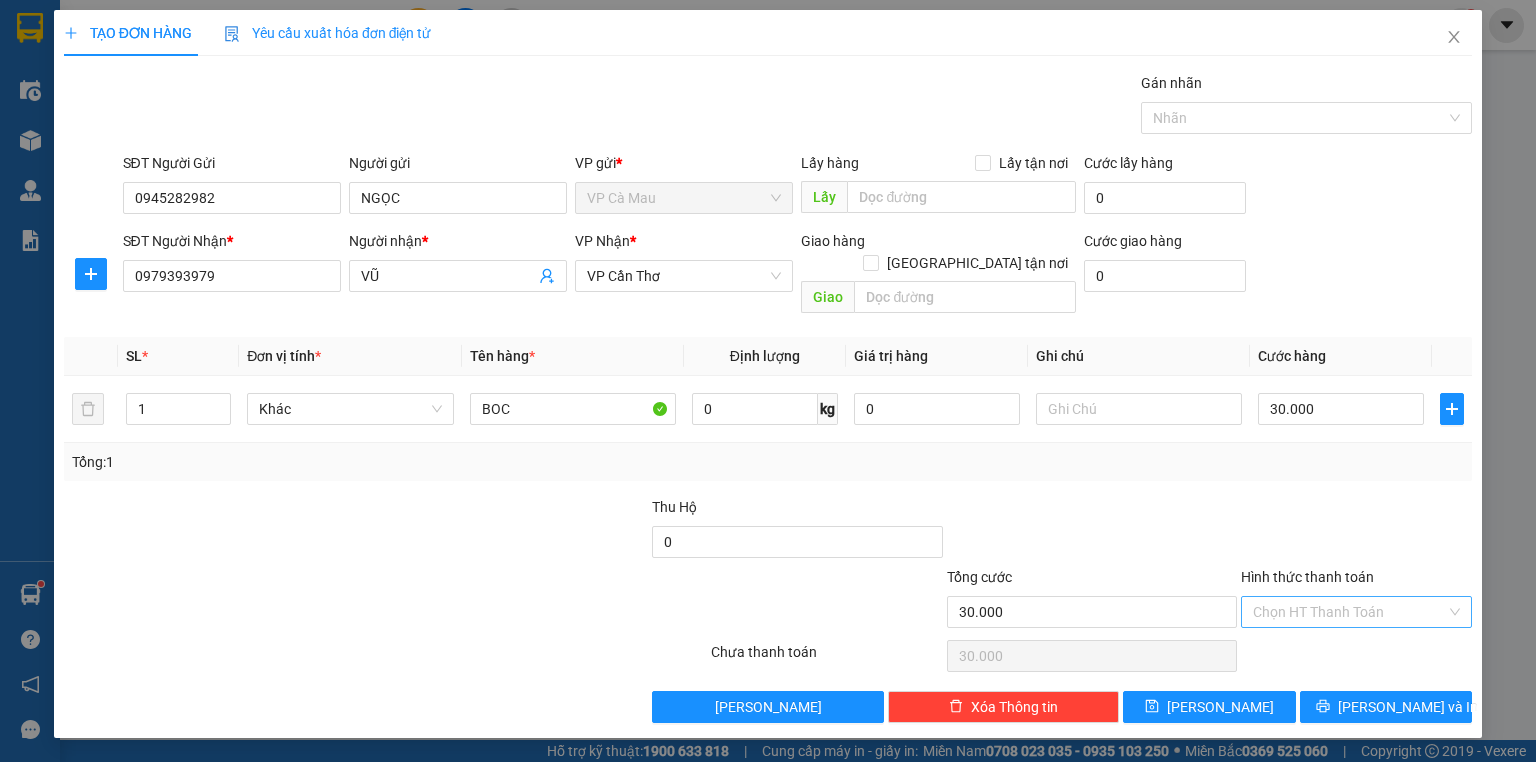 click on "Hình thức thanh toán" at bounding box center (1349, 612) 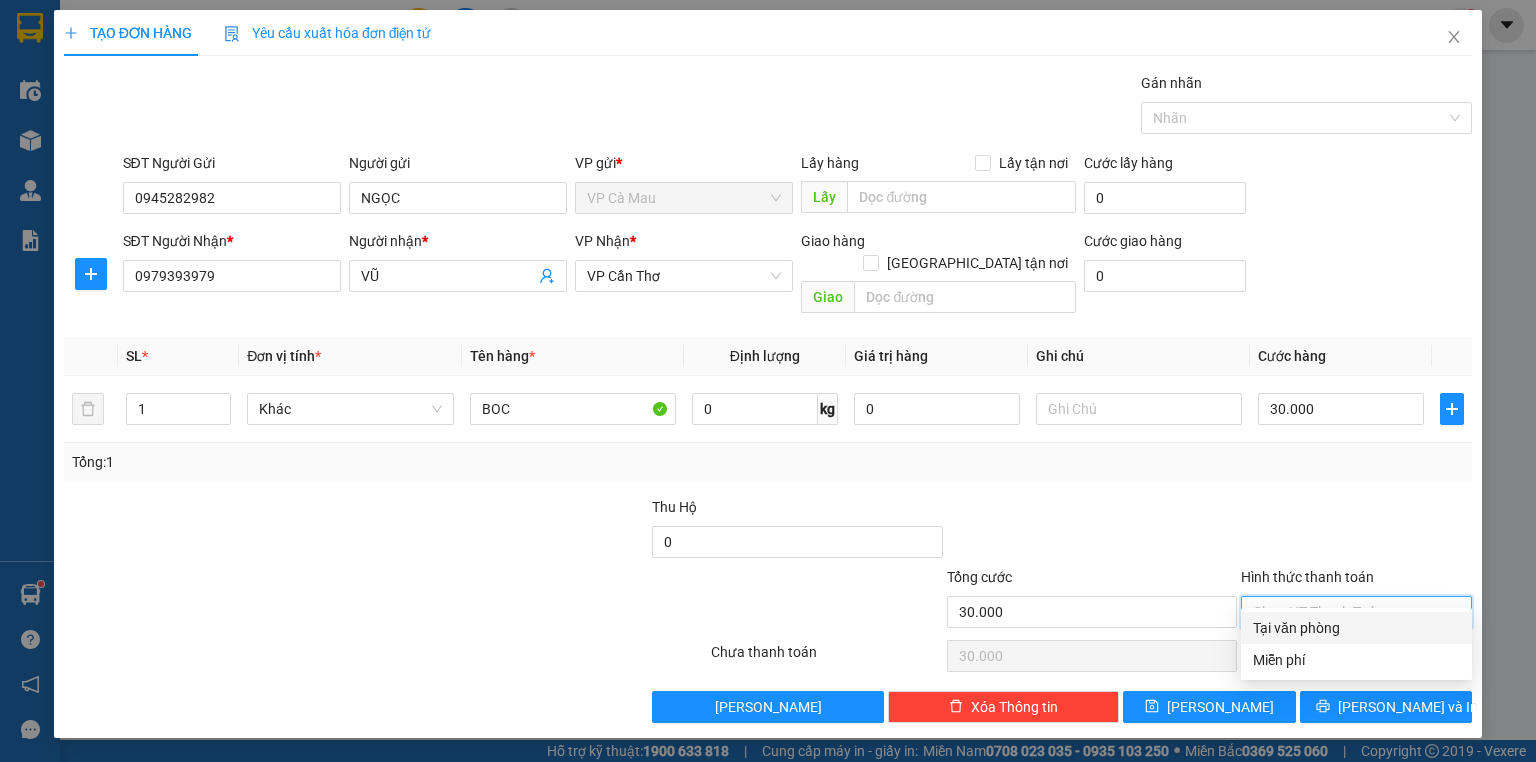 click on "Tại văn phòng" at bounding box center (1356, 628) 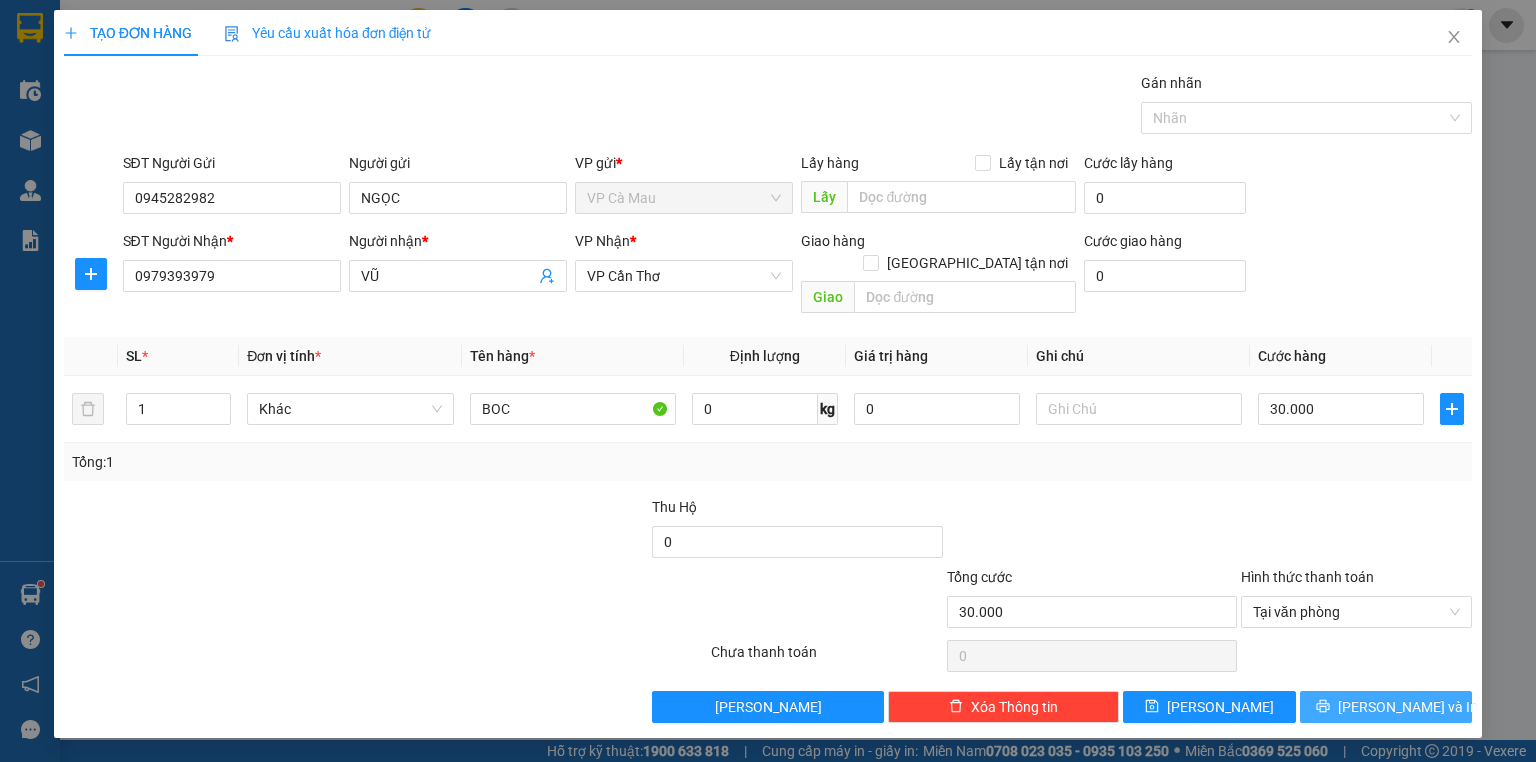 click on "[PERSON_NAME] và In" at bounding box center (1408, 707) 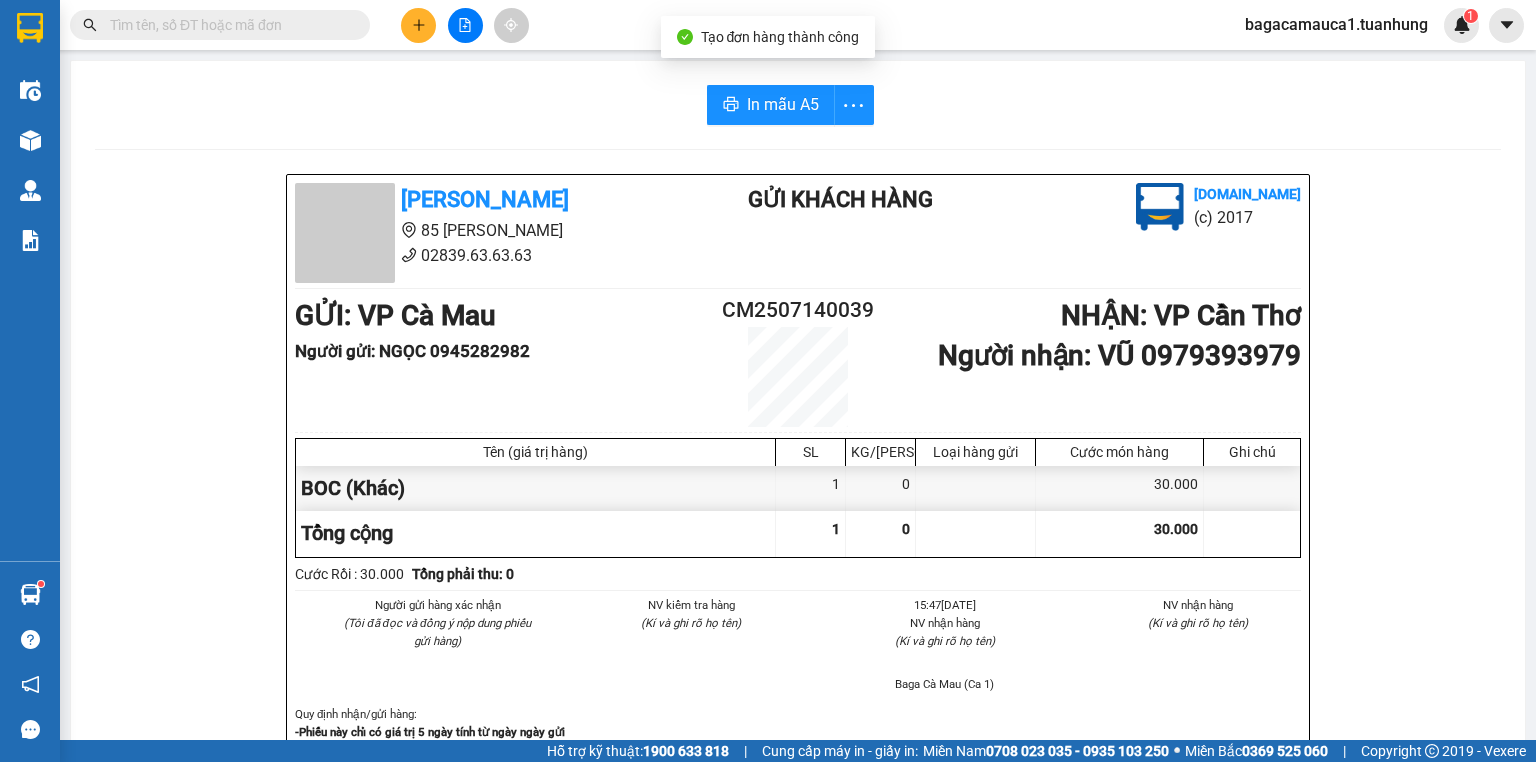 click on "In mẫu A5
Tuấn Hưng   85 Lý Chiêu Hoàng   02839.63.63.63 Gửi khách hàng Vexere.com (c) 2017 GỬI :   VP Cà Mau Người gửi :   NGỌC 0945282982 CM2507140039 NHẬN :   VP Cần Thơ Người nhận :   VŨ 0979393979 Tên (giá trị hàng) SL KG/Món Loại hàng gửi Cước món hàng Ghi chú BOC  (Khác) 1 0 30.000 Tổng cộng 1 0 30.000 Loading... Cước Rồi   : 30.000 Tổng phải thu: 0 Người gửi hàng xác nhận (Tôi đã đọc và đồng ý nộp dung phiếu gửi hàng) NV kiểm tra hàng (Kí và ghi rõ họ tên) 15:47, ngày 14 tháng 07 năm 2025 NV nhận hàng (Kí và ghi rõ họ tên) Baga Cà Mau (Ca 1) NV nhận hàng (Kí và ghi rõ họ tên) Quy định nhận/gửi hàng : -Phiếu này chỉ có giá trị 5 ngày tính từ ngày ngày gửi -Khi thất lạc, mất mát hàng hóa của quý khách, công ty sẽ chịu trách nhiệm bồi thường gấp 10 lần giá cước gửi hàng Tuấn Hưng vexere.com CM2507140039   VŨ 1 :" at bounding box center (798, 828) 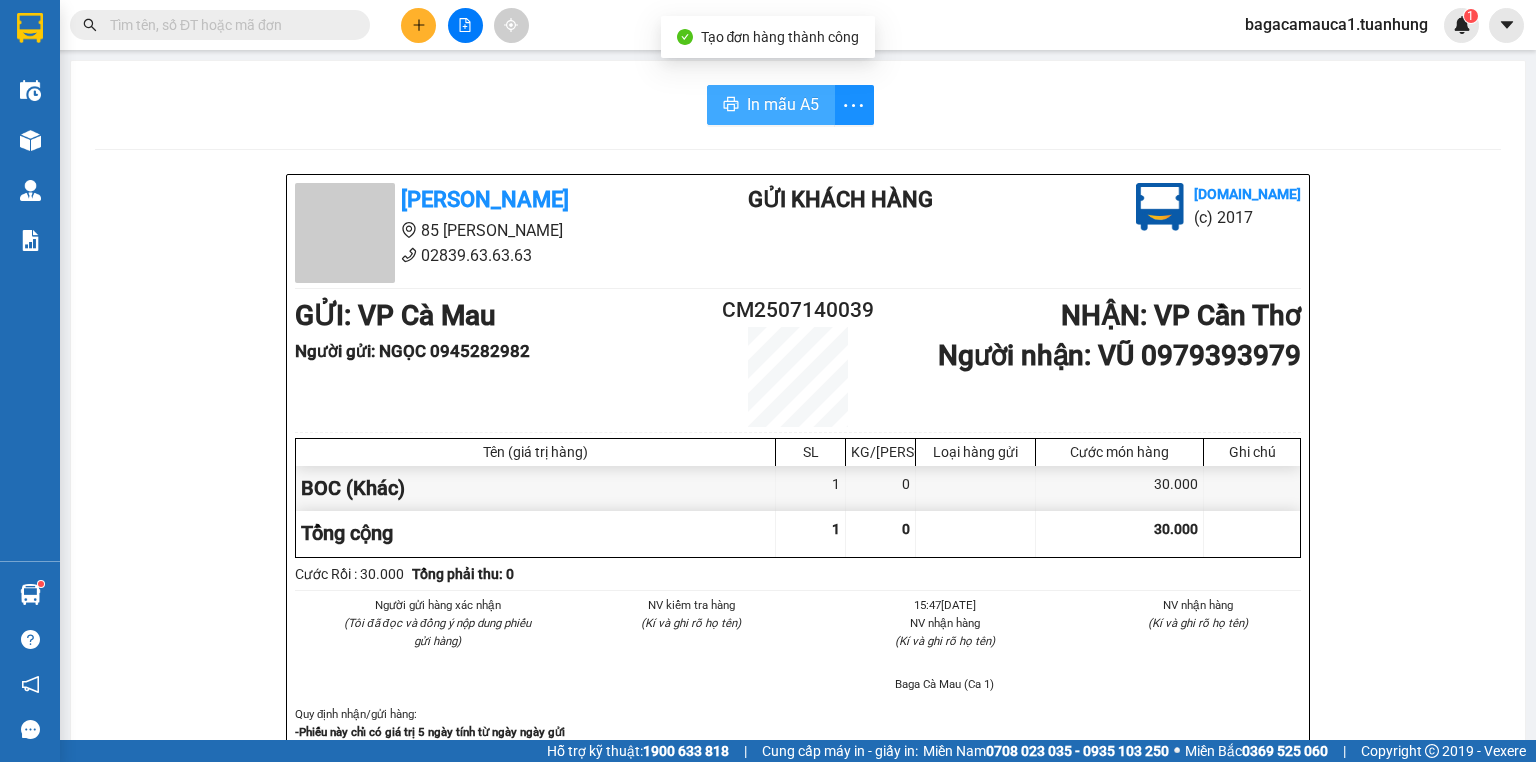 click on "In mẫu A5" at bounding box center [783, 104] 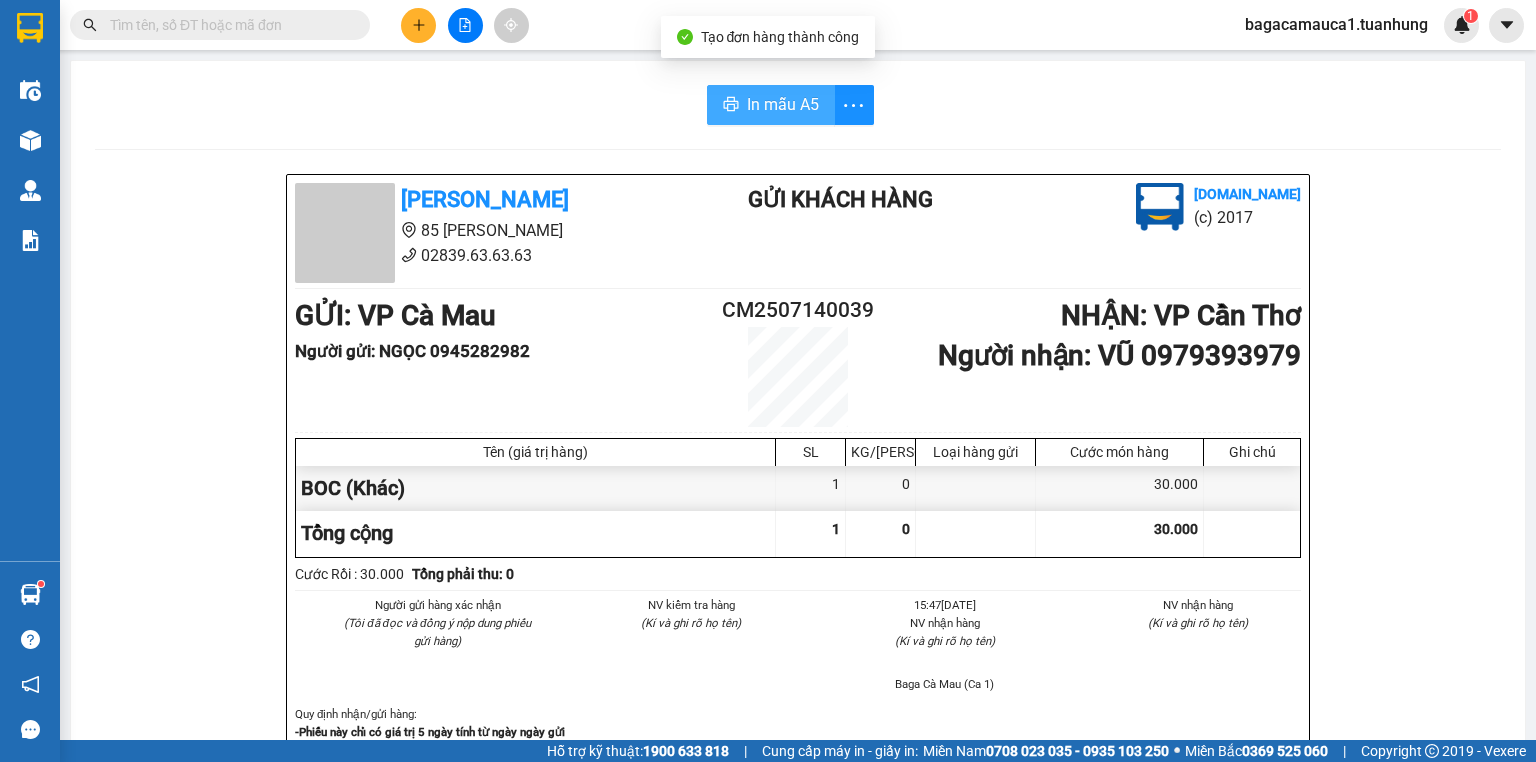 scroll, scrollTop: 0, scrollLeft: 0, axis: both 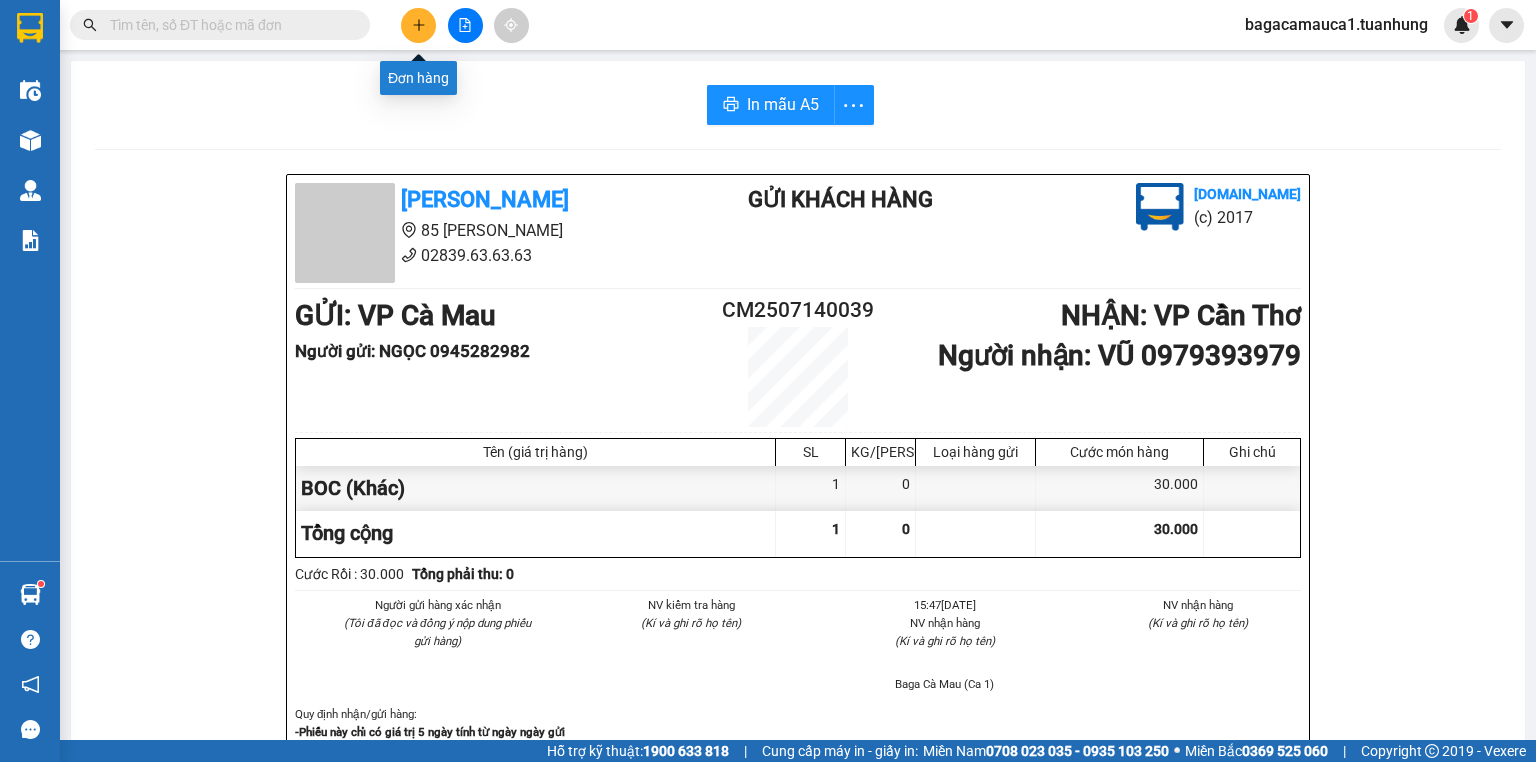 click at bounding box center (418, 25) 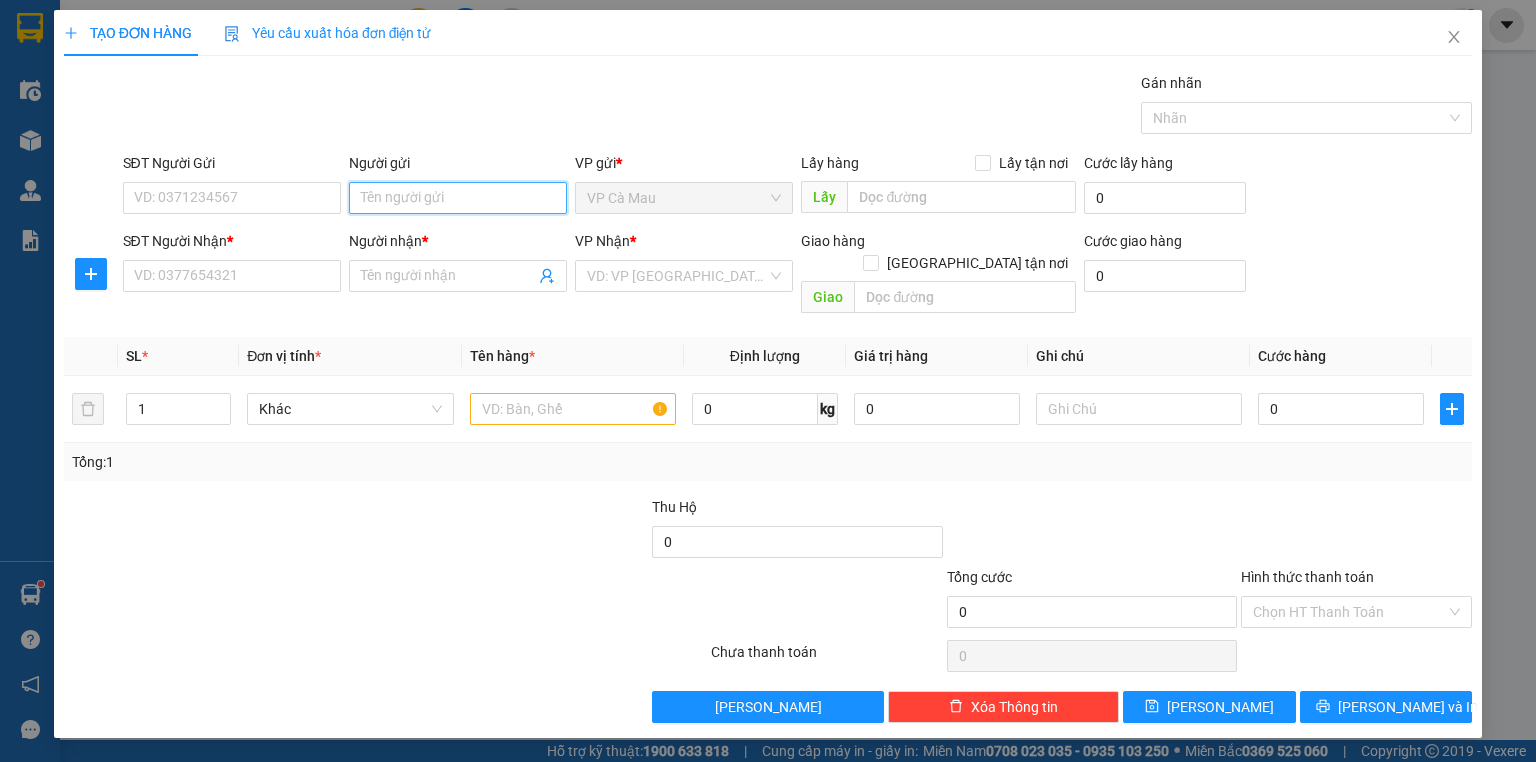 click on "Người gửi" at bounding box center (458, 198) 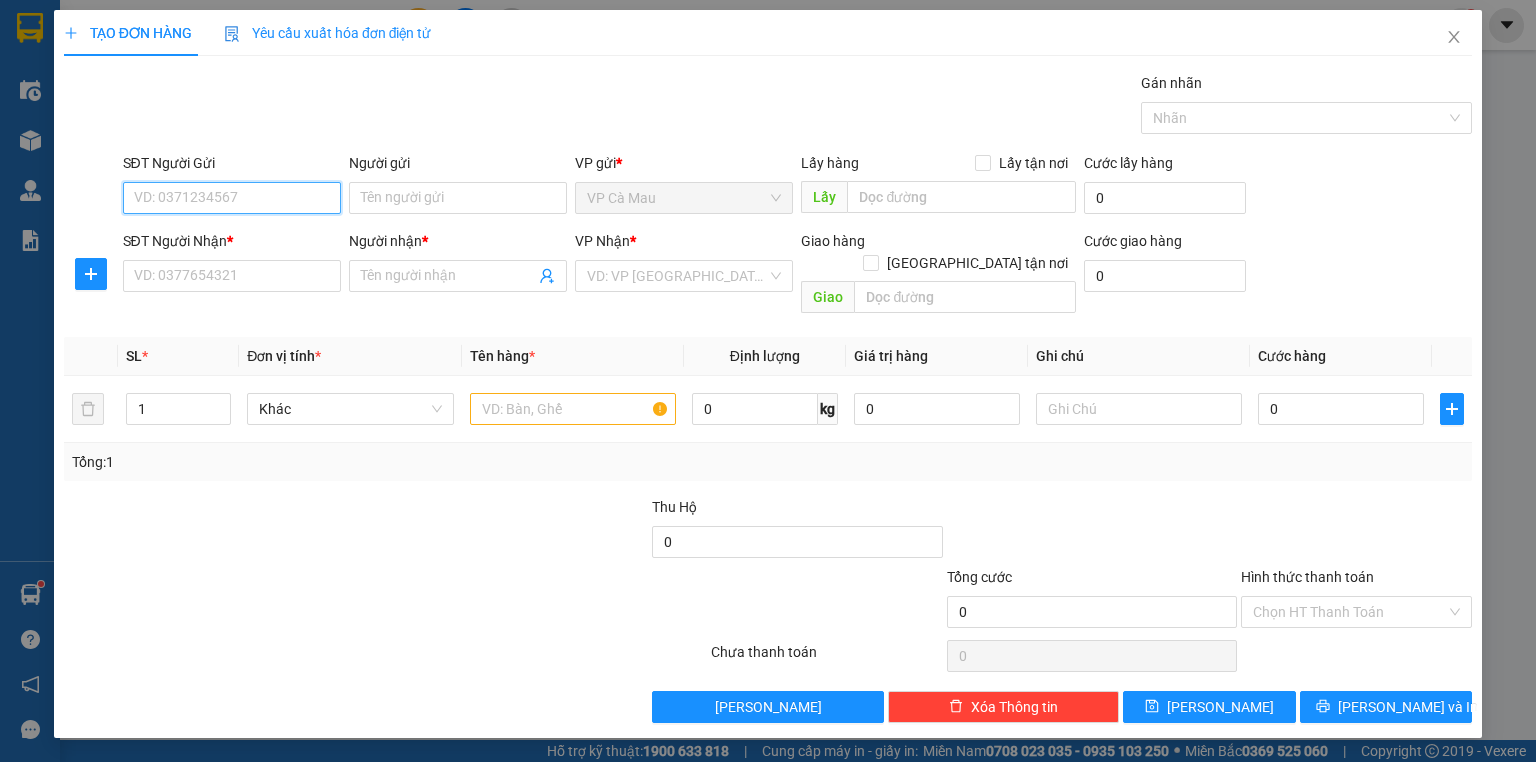 click on "SĐT Người Gửi" at bounding box center (232, 198) 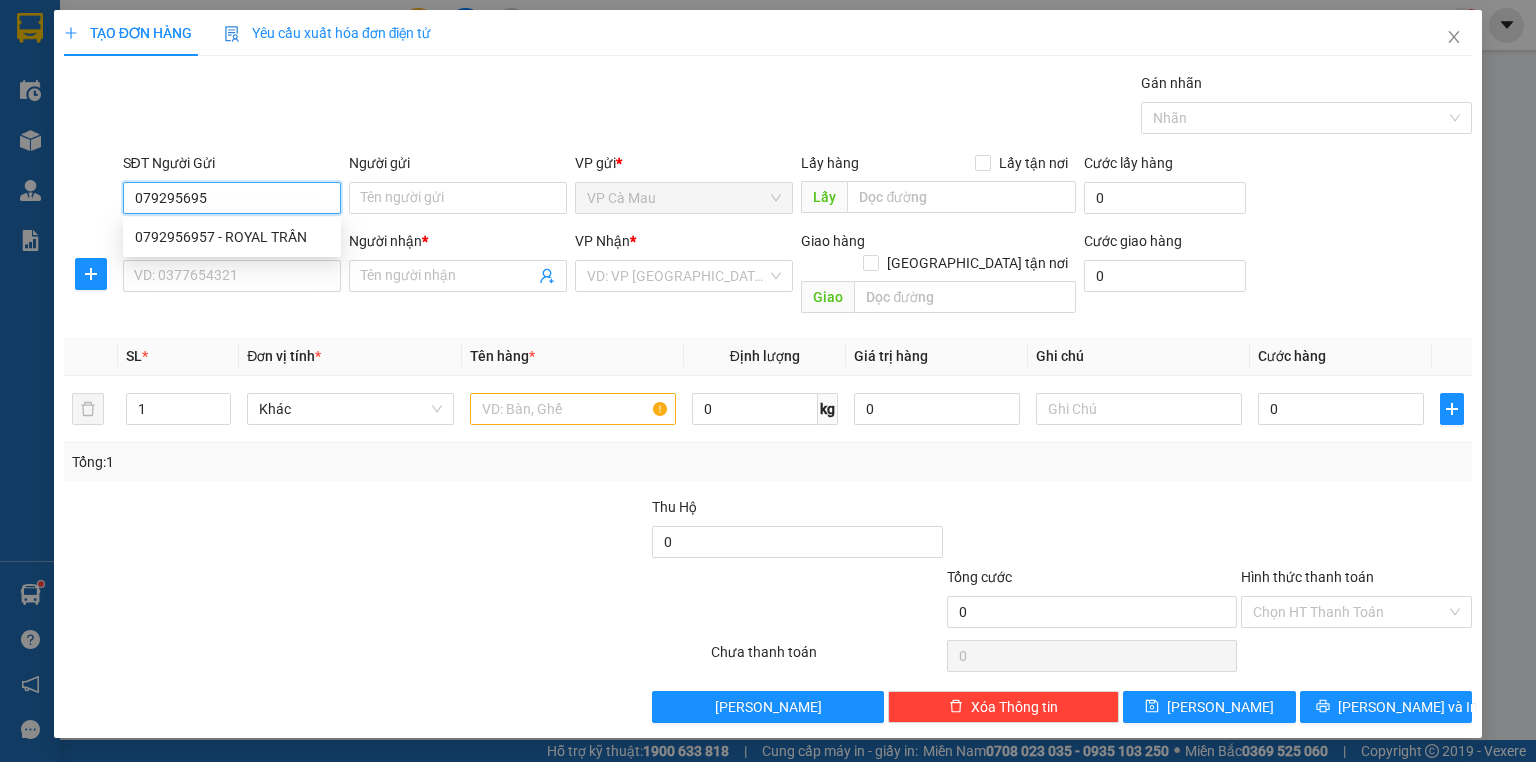 type on "0792956957" 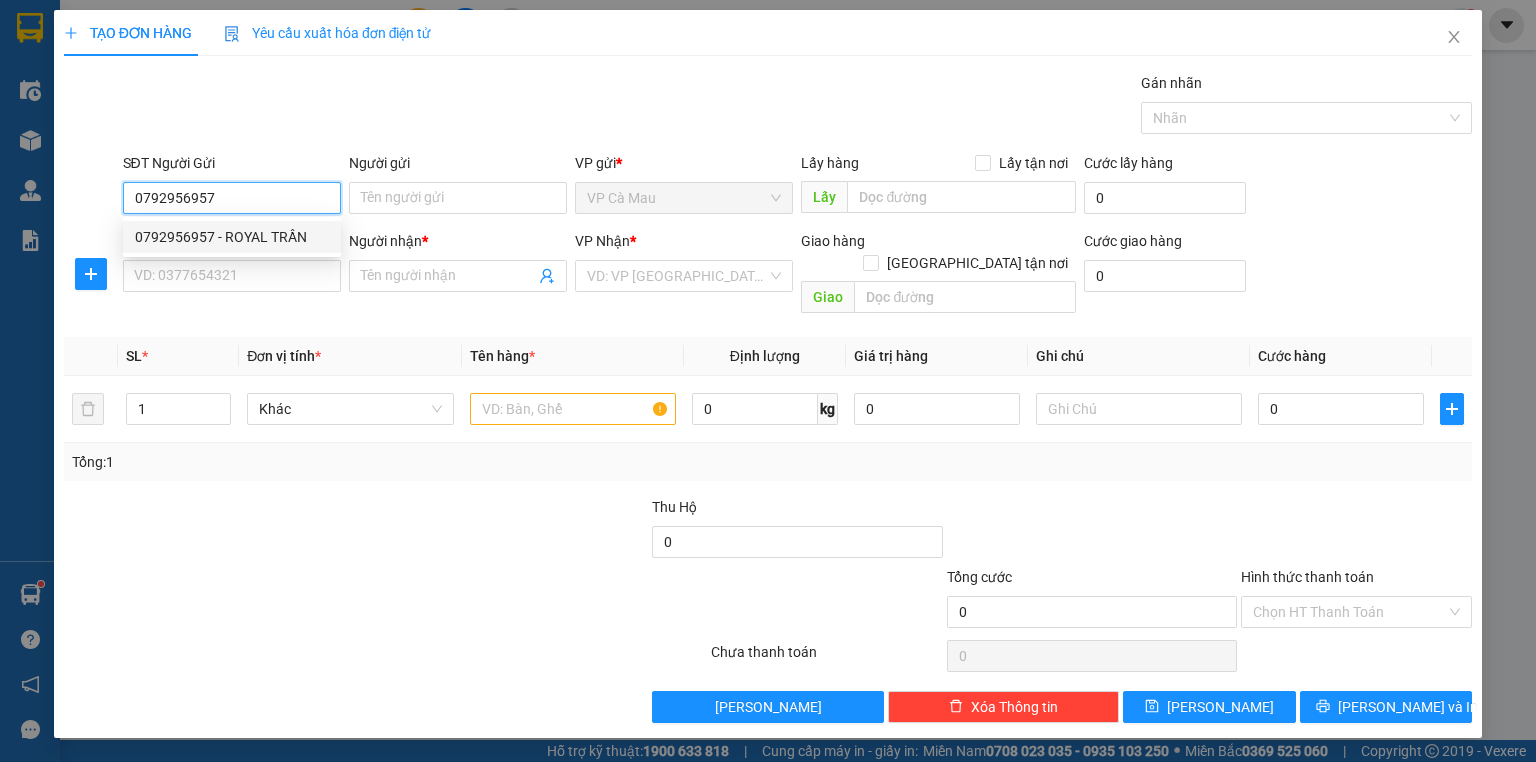 click on "0792956957 - ROYAL  TRẦN" at bounding box center (232, 237) 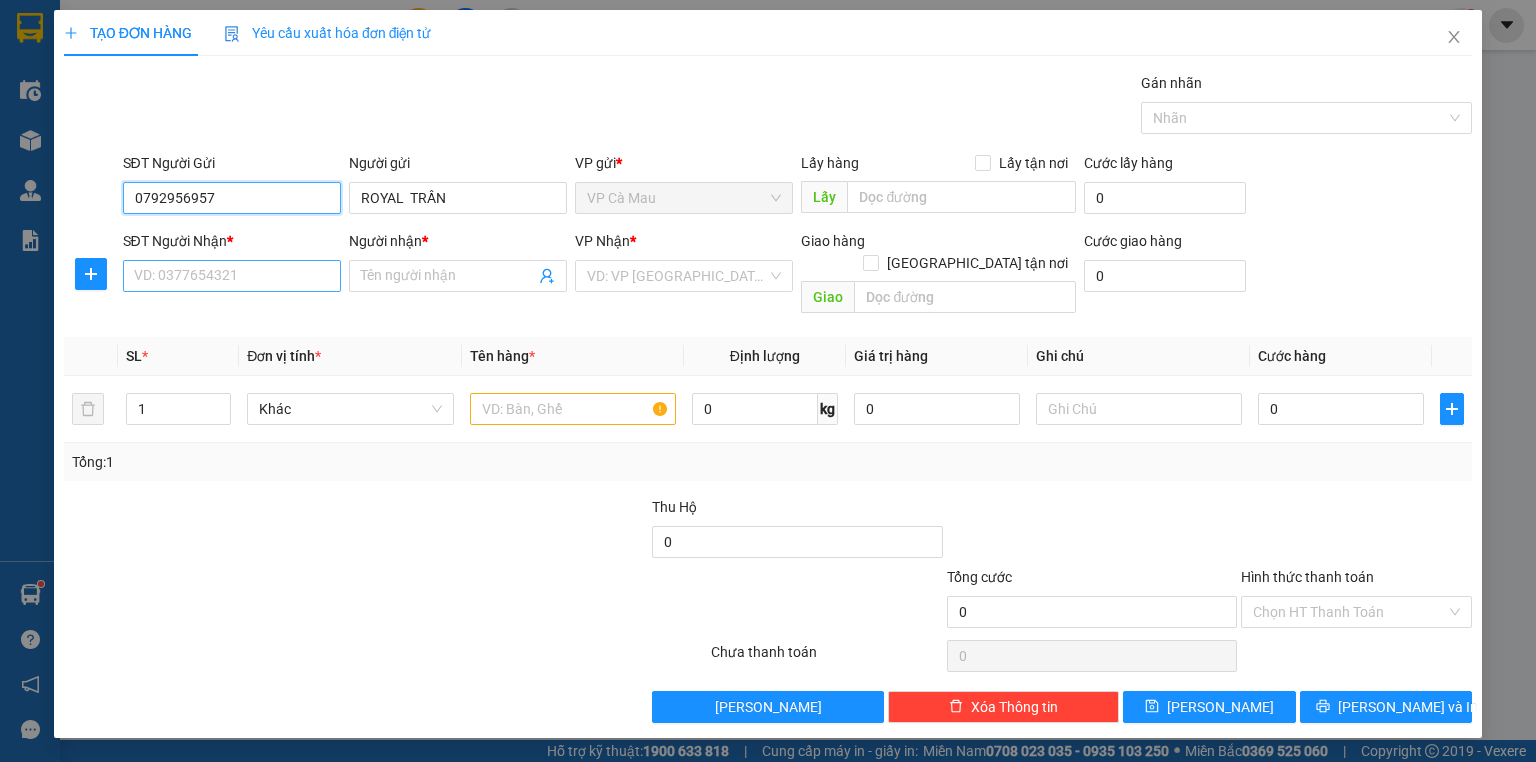 type on "0792956957" 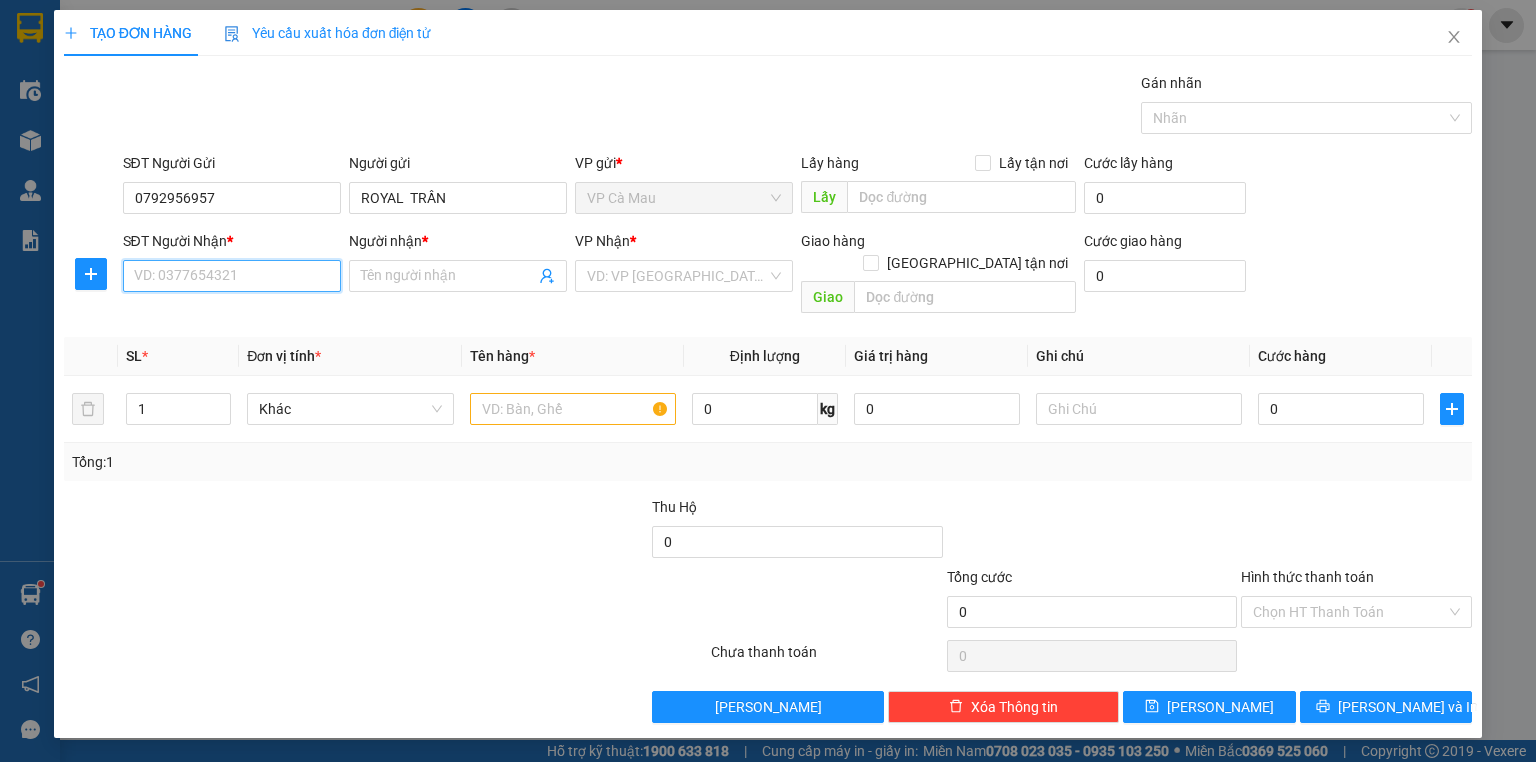 click on "SĐT Người Nhận  *" at bounding box center [232, 276] 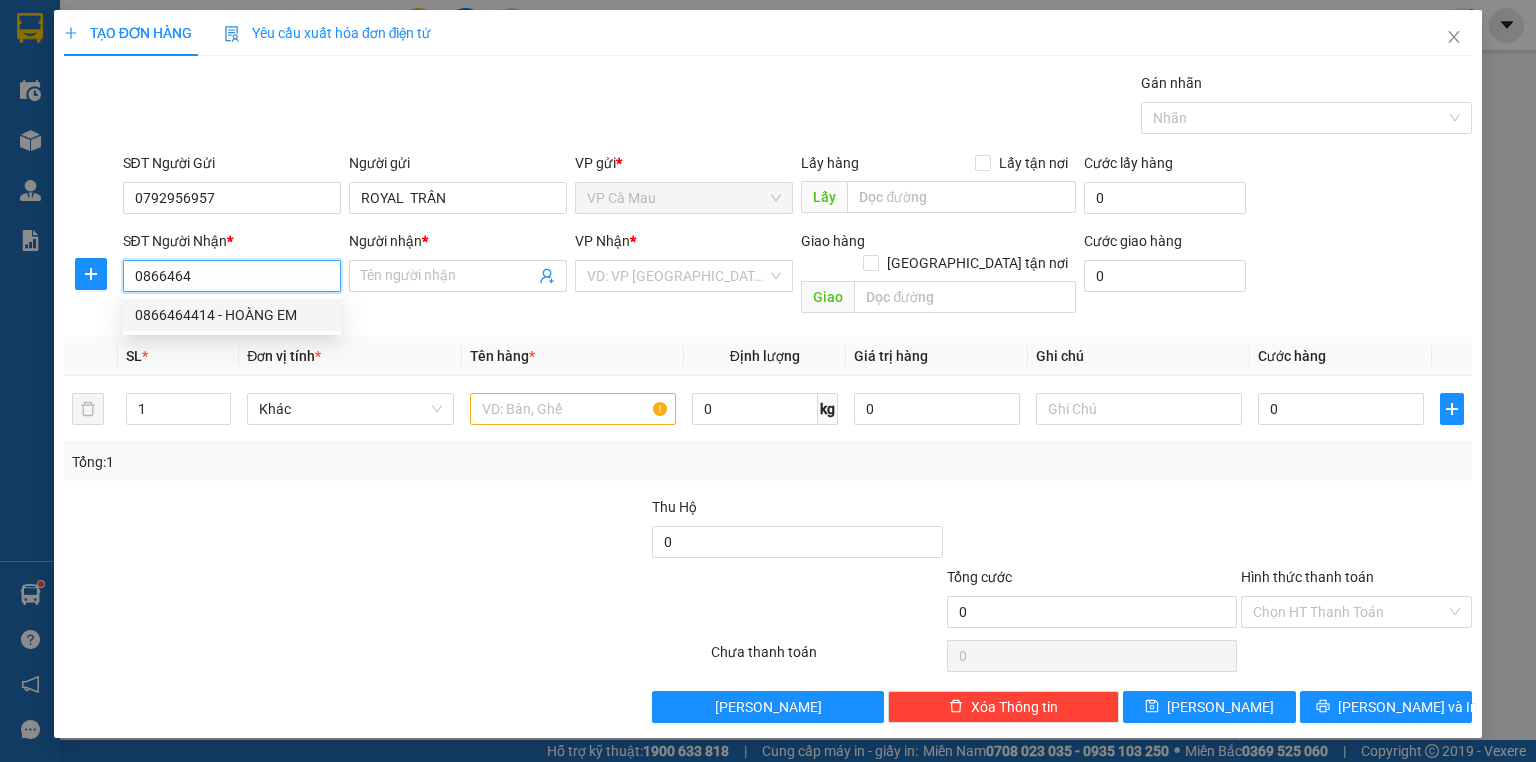 click on "0866464414 - HOÀNG EM" at bounding box center [232, 315] 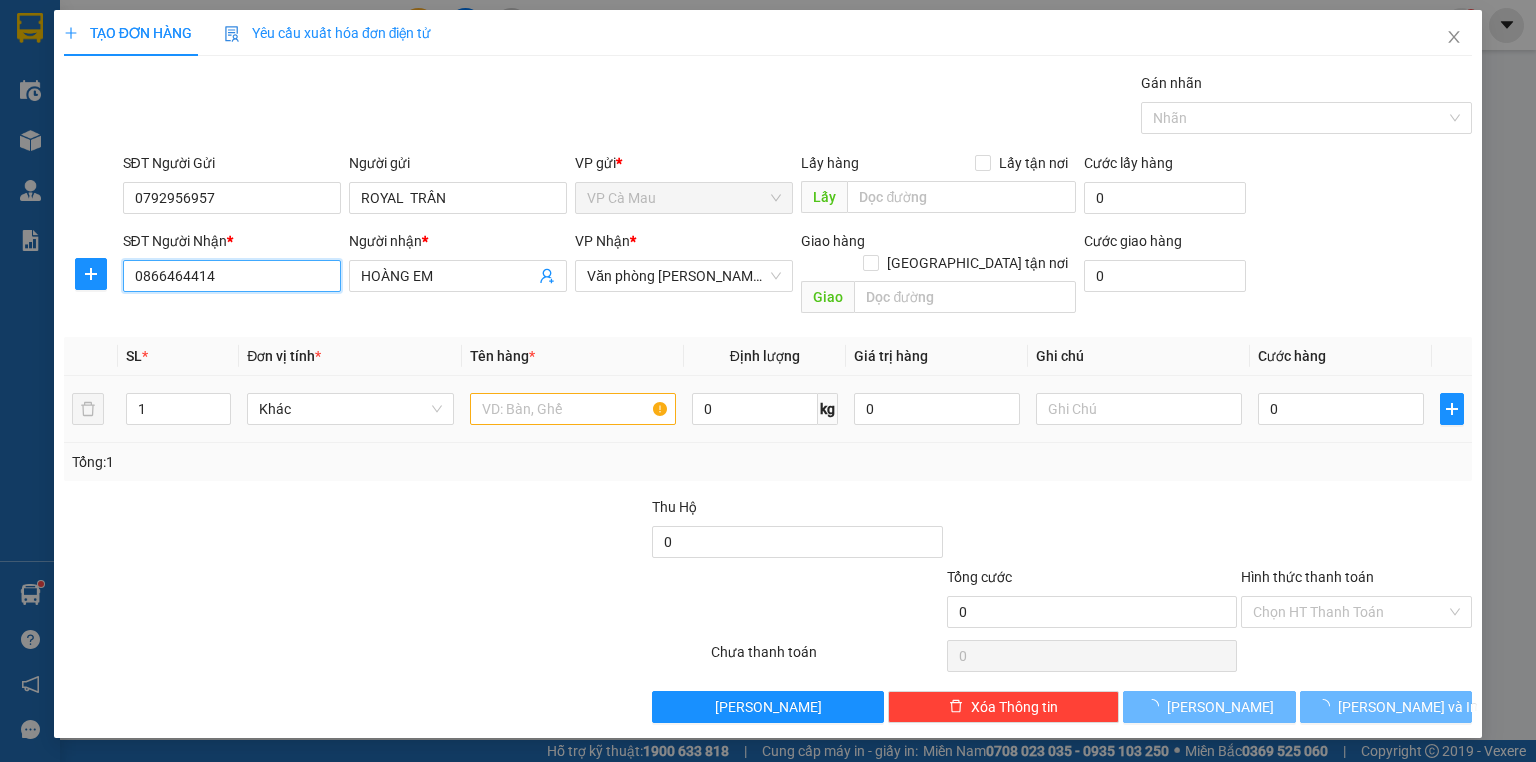 type on "0866464414" 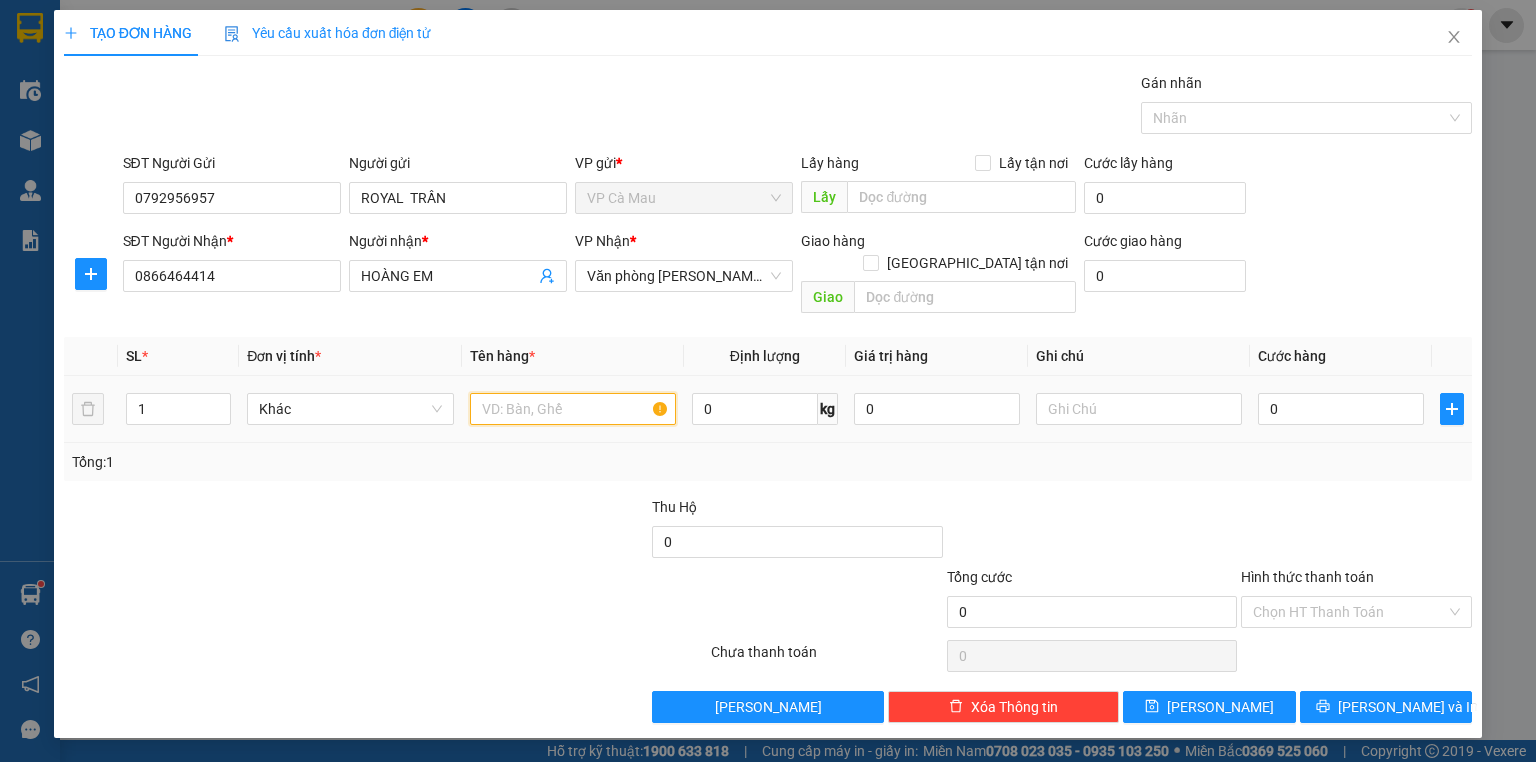 click at bounding box center (573, 409) 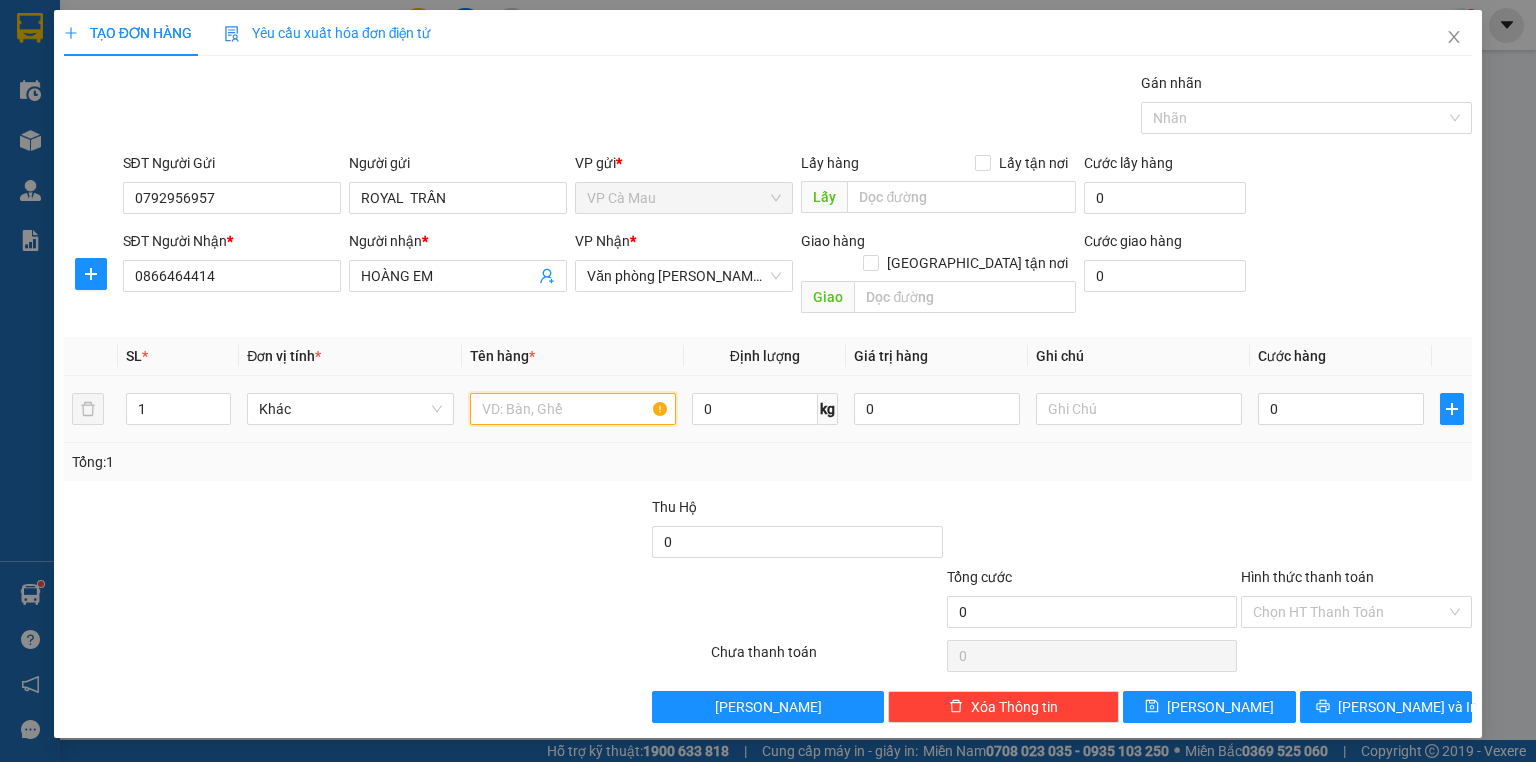 type on "3" 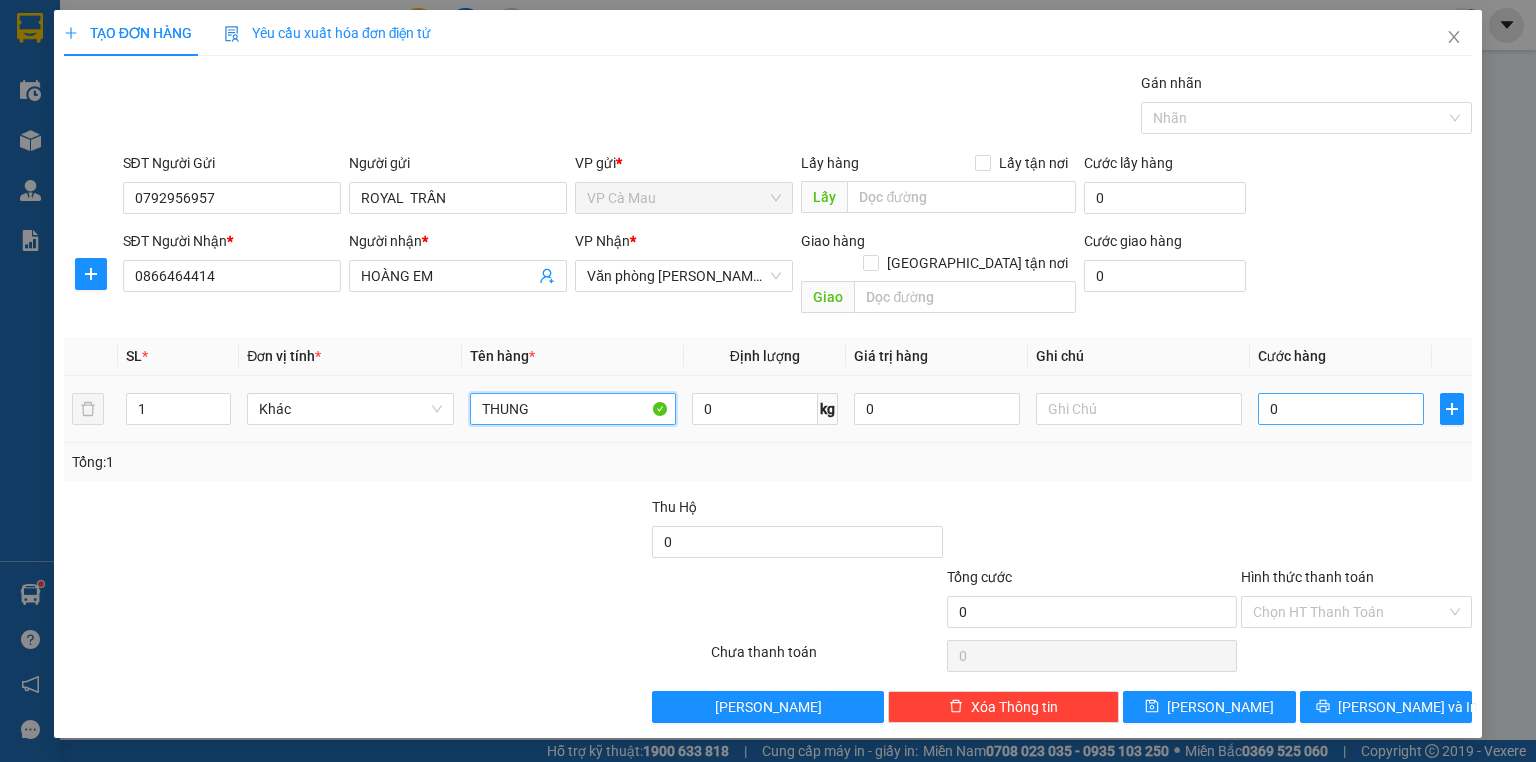 type on "THUNG" 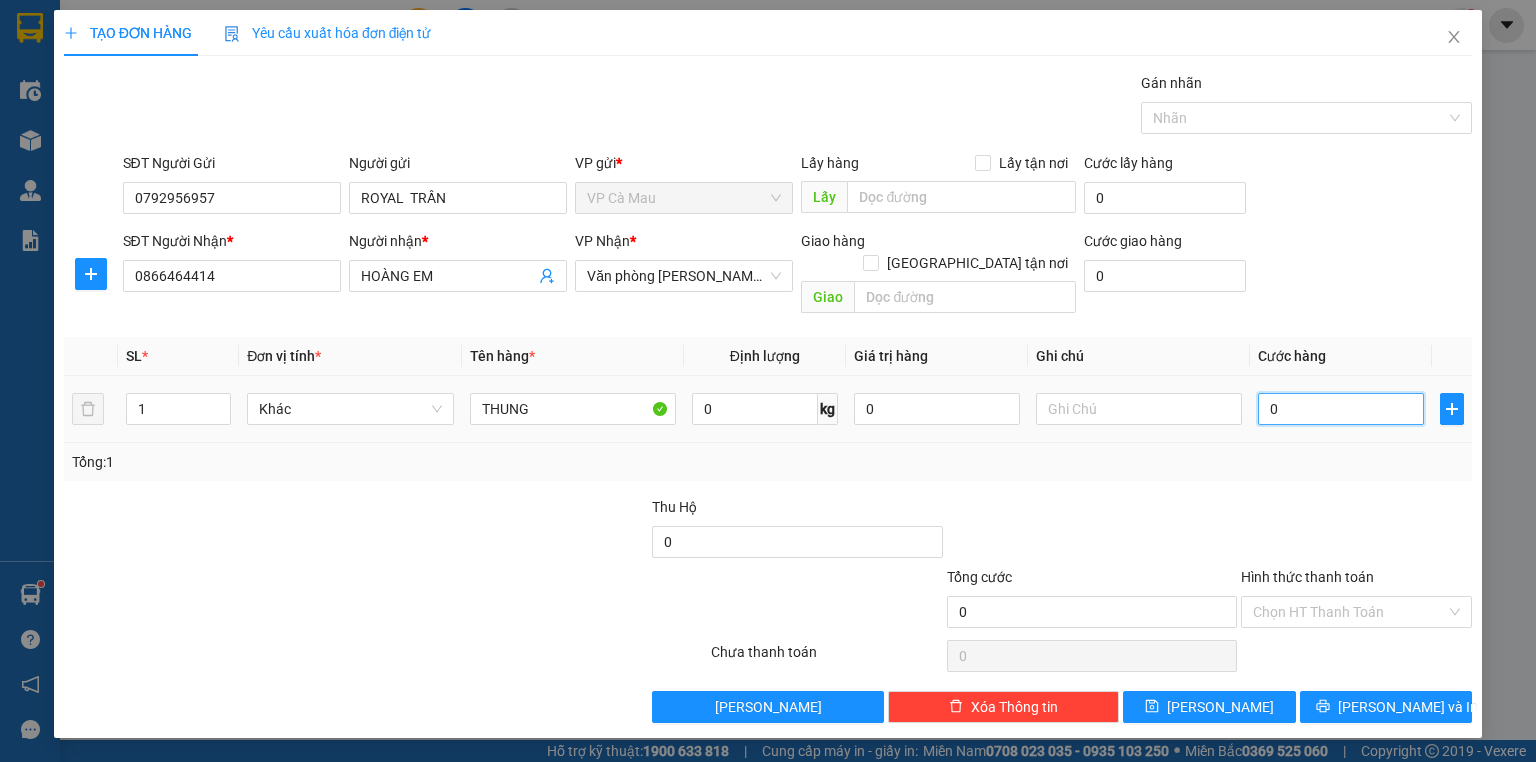 click on "0" at bounding box center (1341, 409) 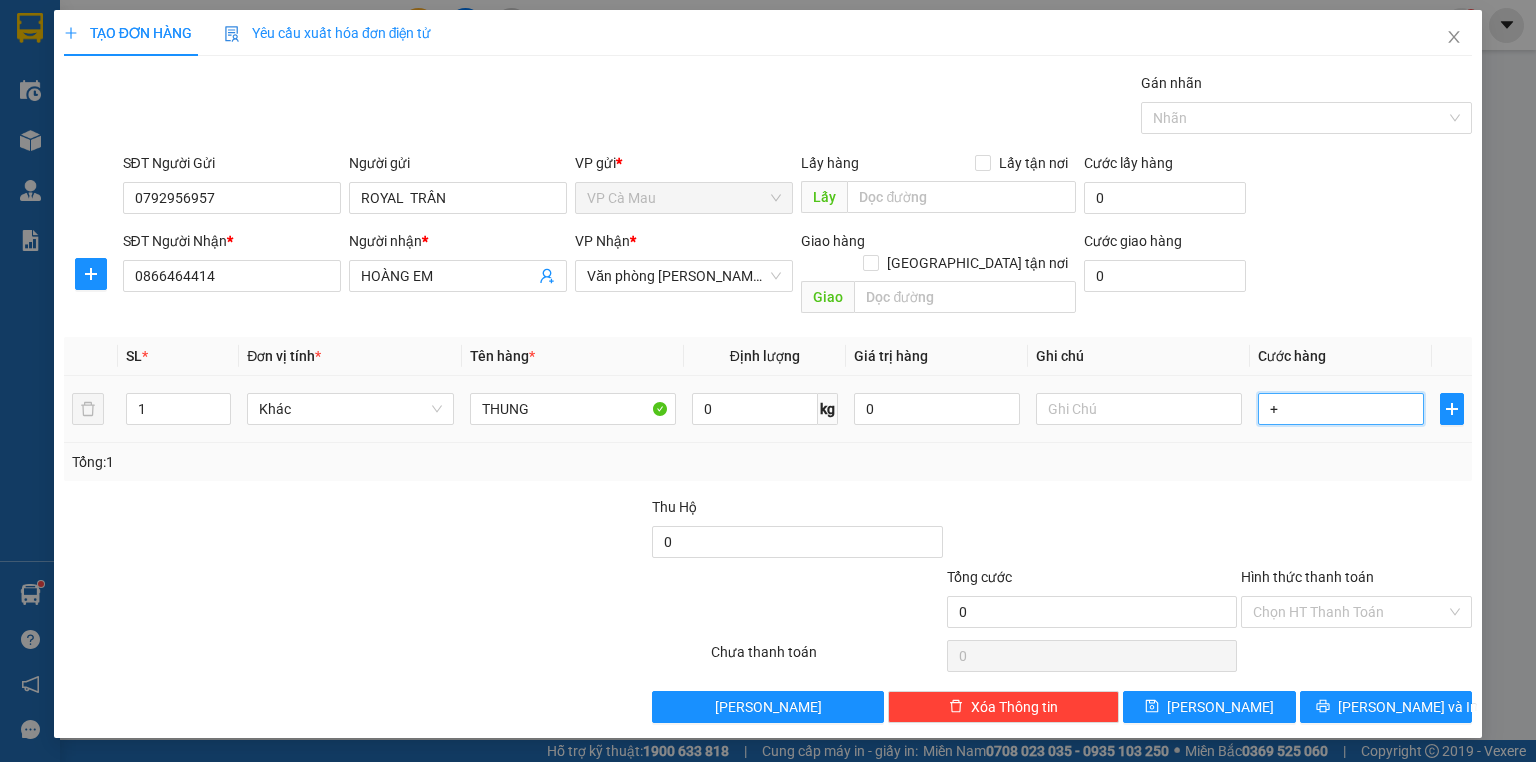 type on "+3" 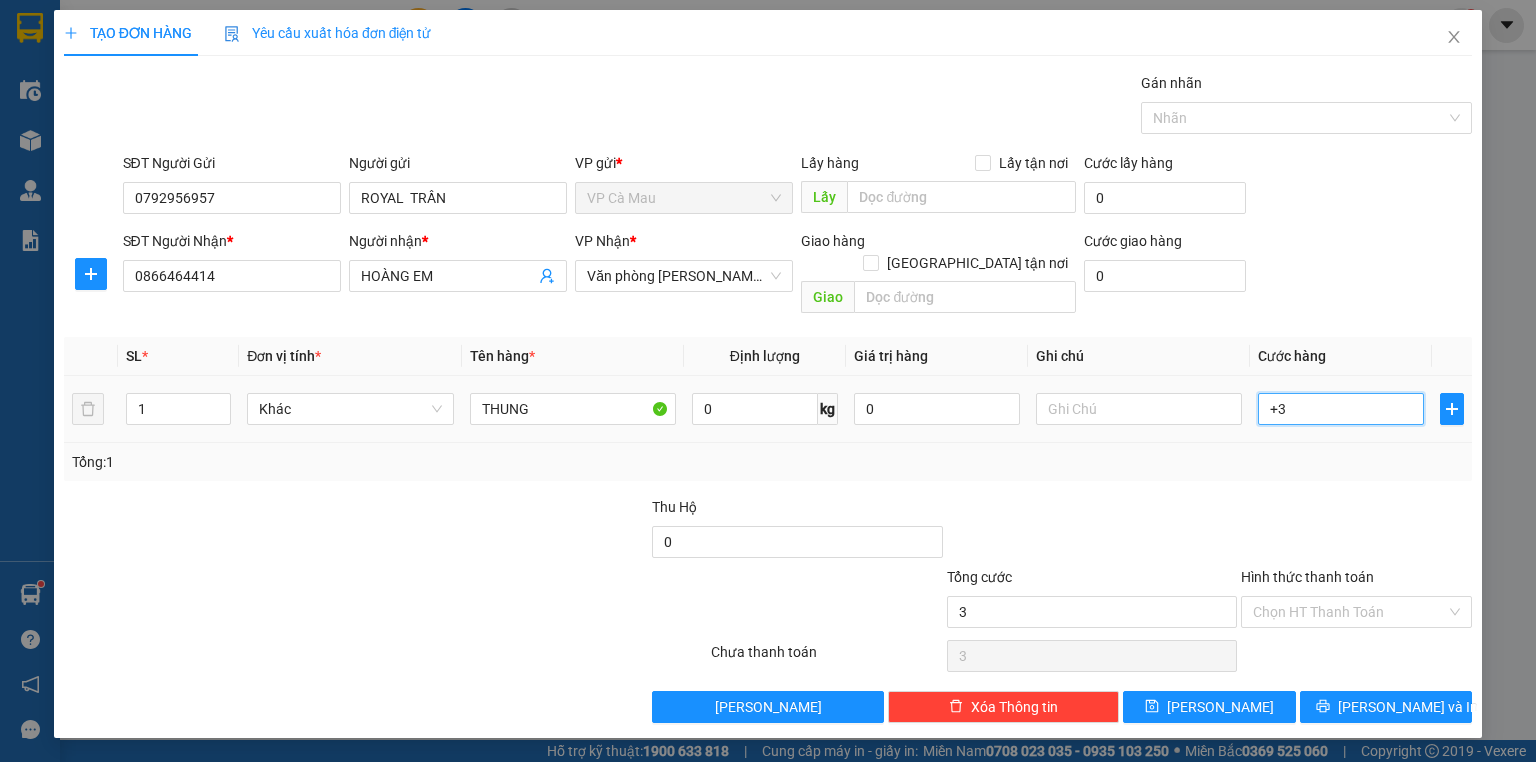 type on "+30" 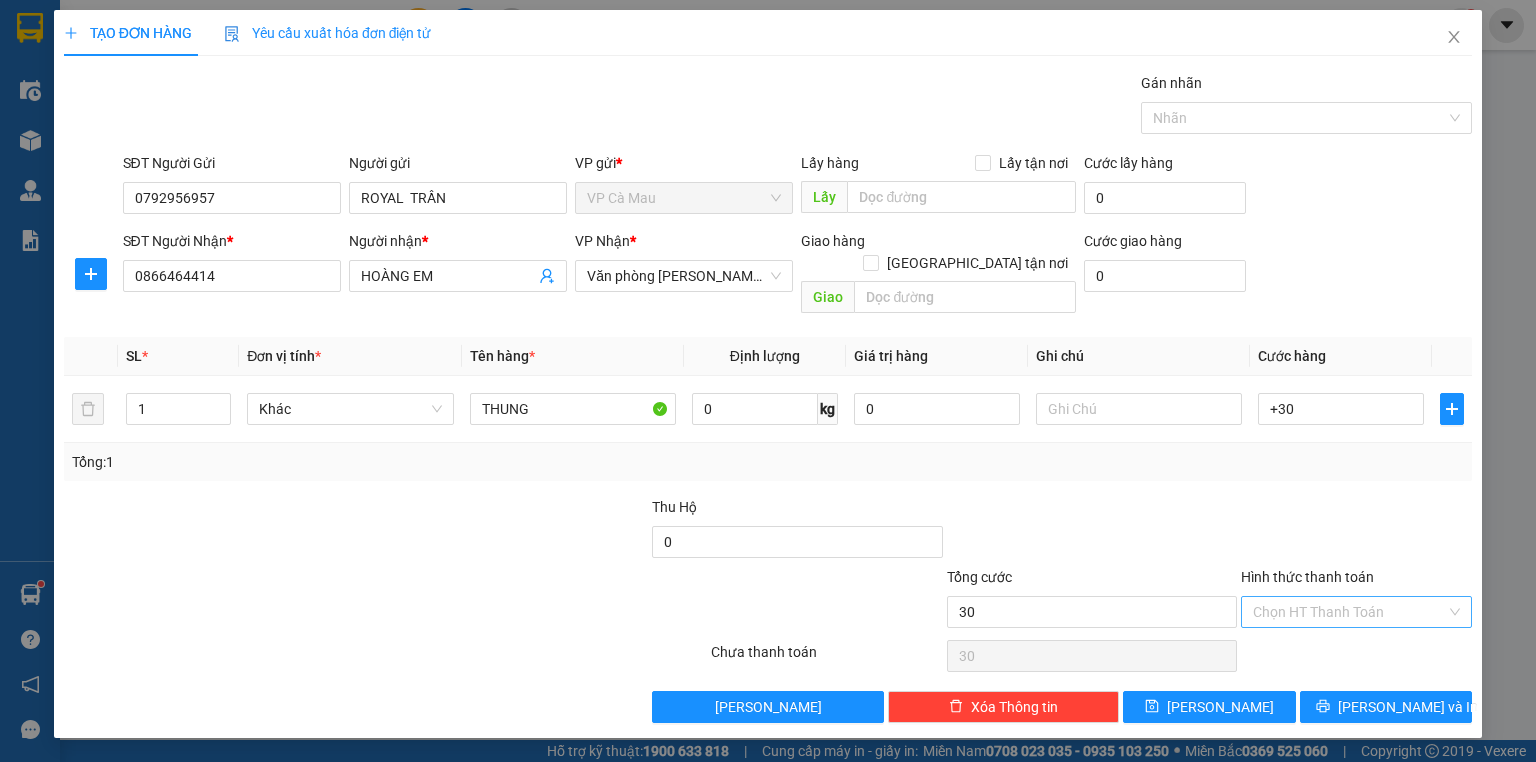 type on "30.000" 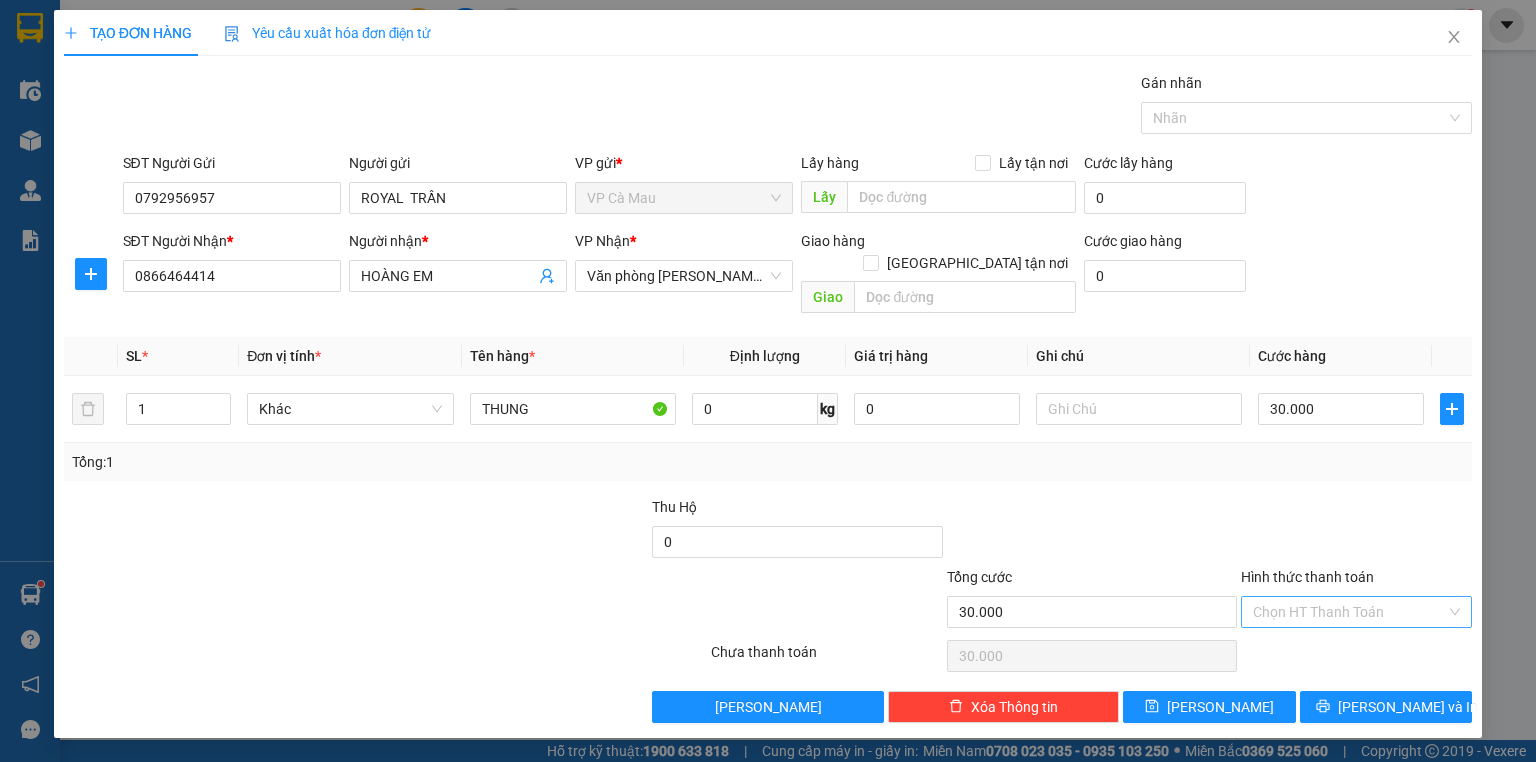 click on "Hình thức thanh toán" at bounding box center [1349, 612] 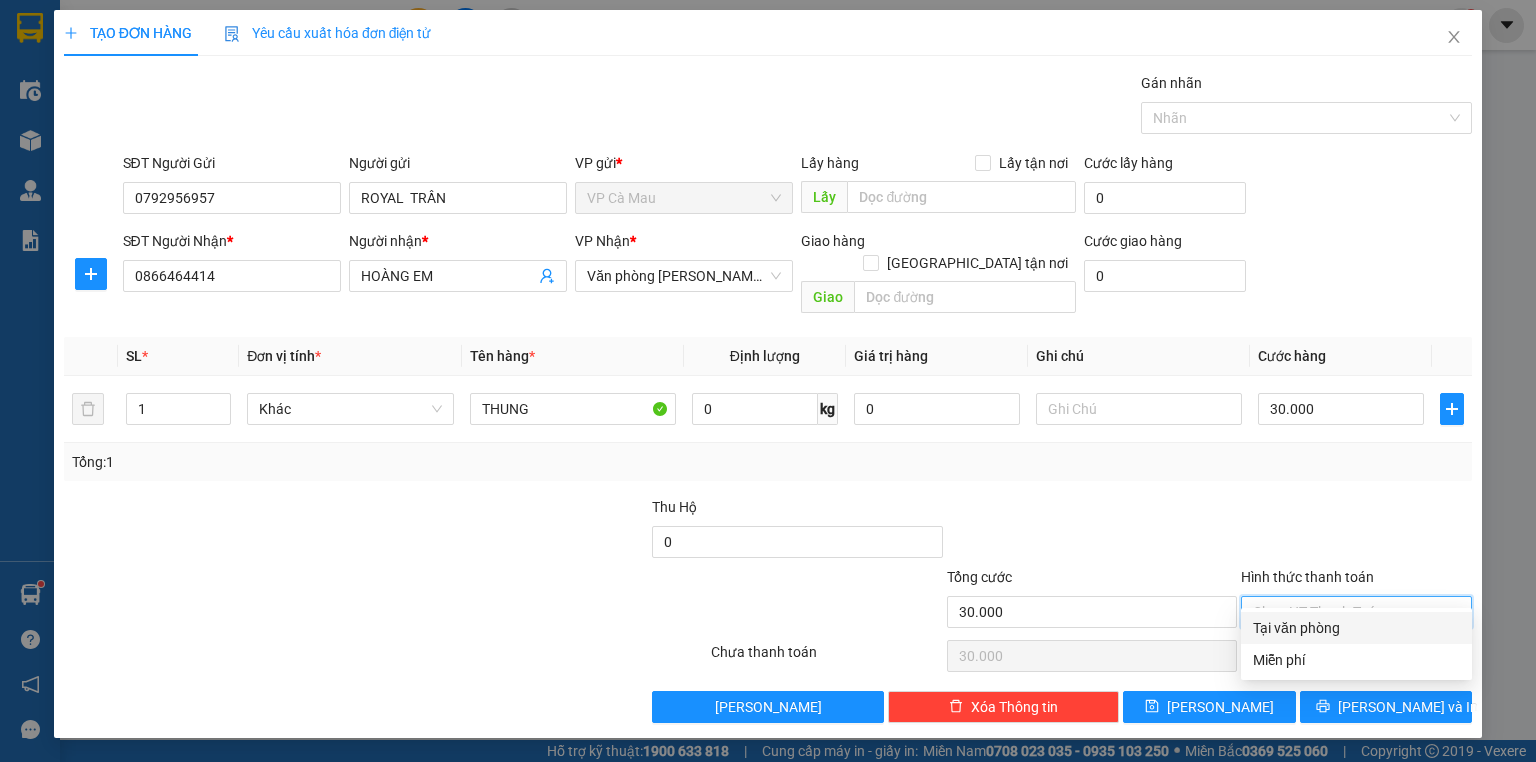 click on "Tại văn phòng" at bounding box center (1356, 628) 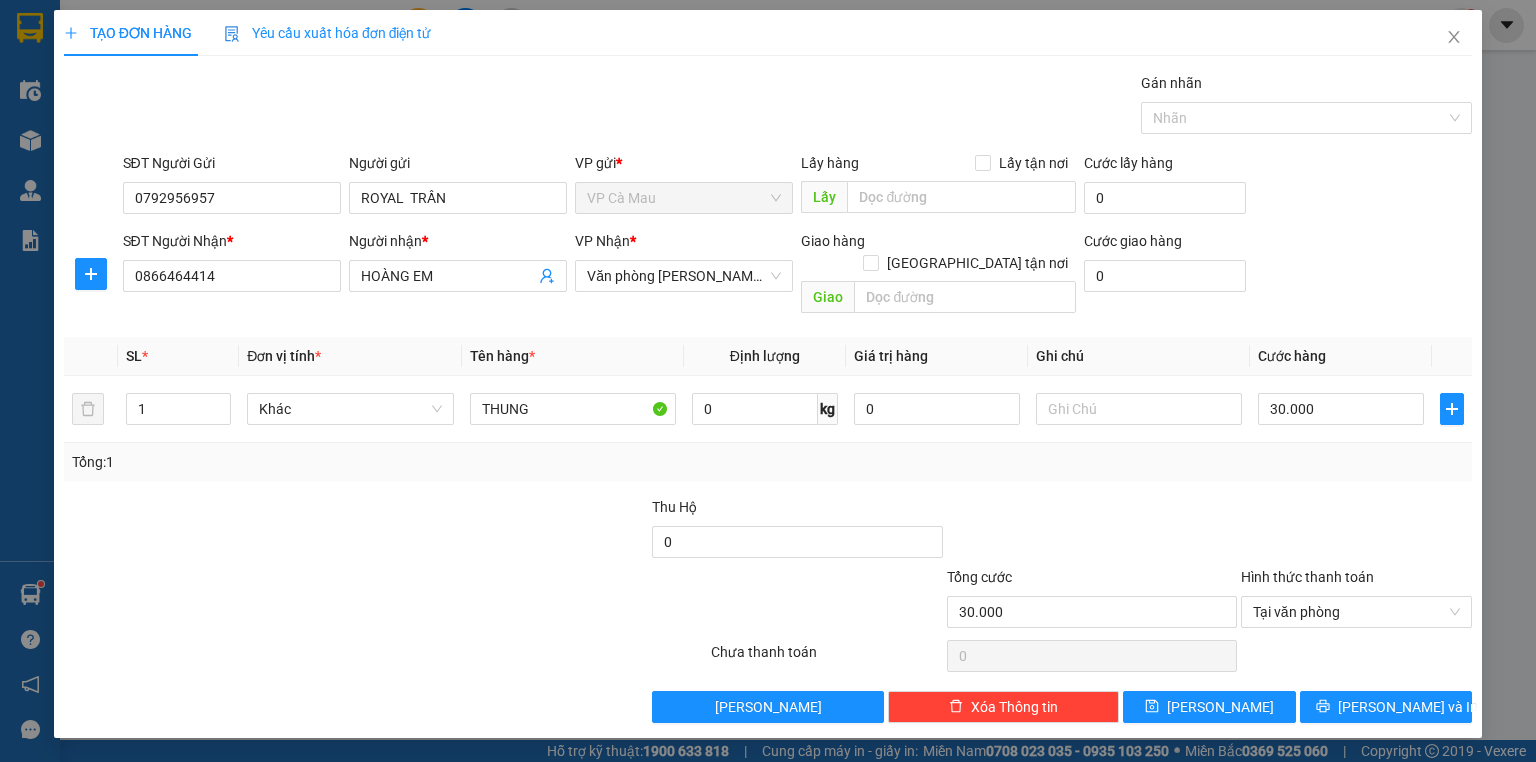 click on "TẠO ĐƠN HÀNG Yêu cầu xuất hóa đơn điện tử Transit Pickup Surcharge Ids Transit Deliver Surcharge Ids Transit Deliver Surcharge Transit Deliver Surcharge Gói vận chuyển  * Tiêu chuẩn Gán nhãn   Nhãn SĐT Người Gửi 0792956957 Người gửi ROYAL  TRẦN VP gửi  * VP Cà Mau Lấy hàng Lấy tận nơi Lấy Cước lấy hàng 0 SĐT Người Nhận  * 0866464414 Người nhận  * HOÀNG EM VP Nhận  * Văn phòng Hồ Chí Minh Giao hàng Giao tận nơi Giao Cước giao hàng 0 SL  * Đơn vị tính  * Tên hàng  * Định lượng Giá trị hàng Ghi chú Cước hàng                   1 Khác THUNG 0 kg 0 30.000 Tổng:  1 Thu Hộ 0 Tổng cước 30.000 Hình thức thanh toán Tại văn phòng Số tiền thu trước 0 Tại văn phòng Chưa thanh toán 0 Lưu nháp Xóa Thông tin Lưu Lưu và In Tại văn phòng Miễn phí Tại văn phòng Miễn phí" at bounding box center (768, 374) 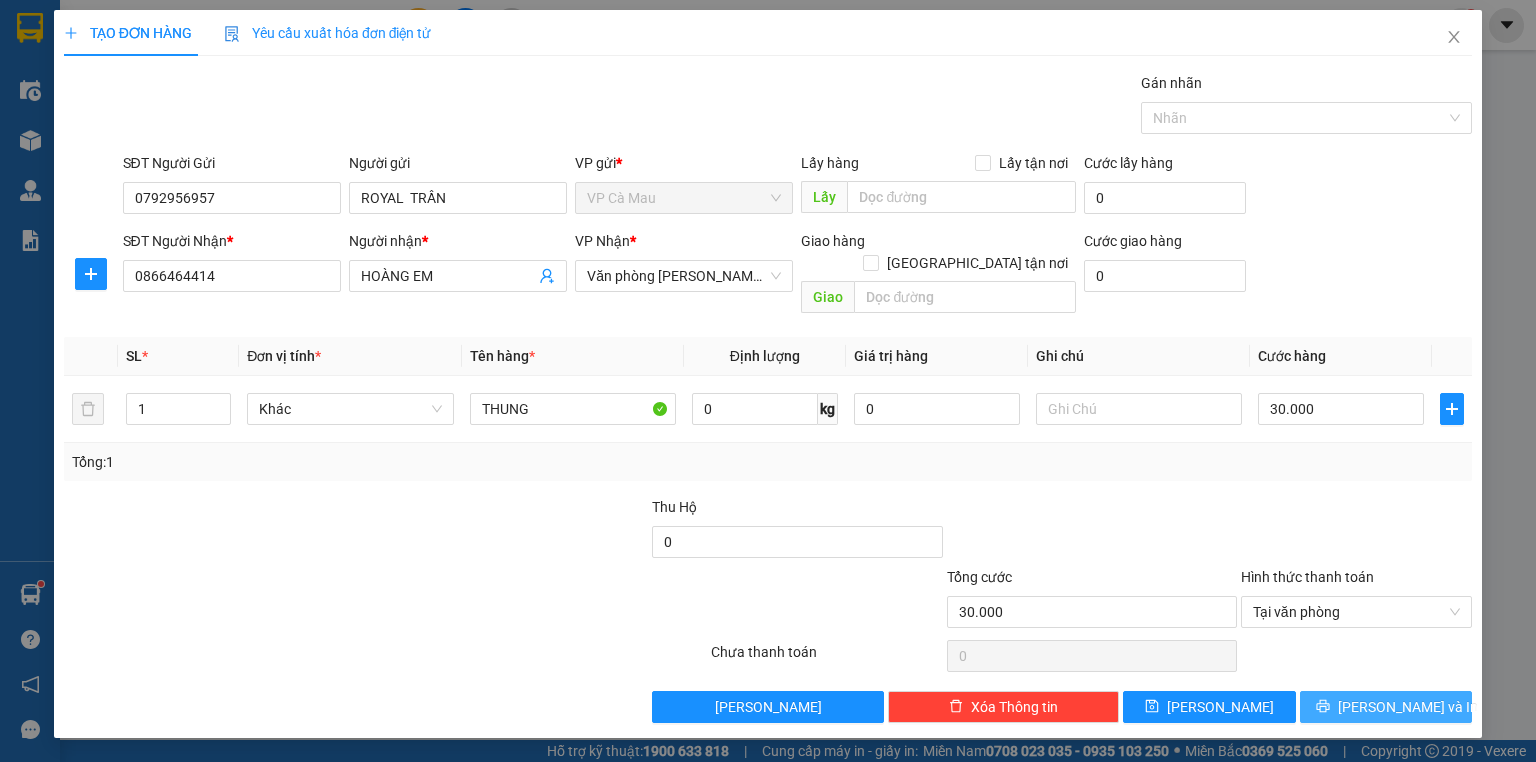 click on "[PERSON_NAME] và In" at bounding box center [1386, 707] 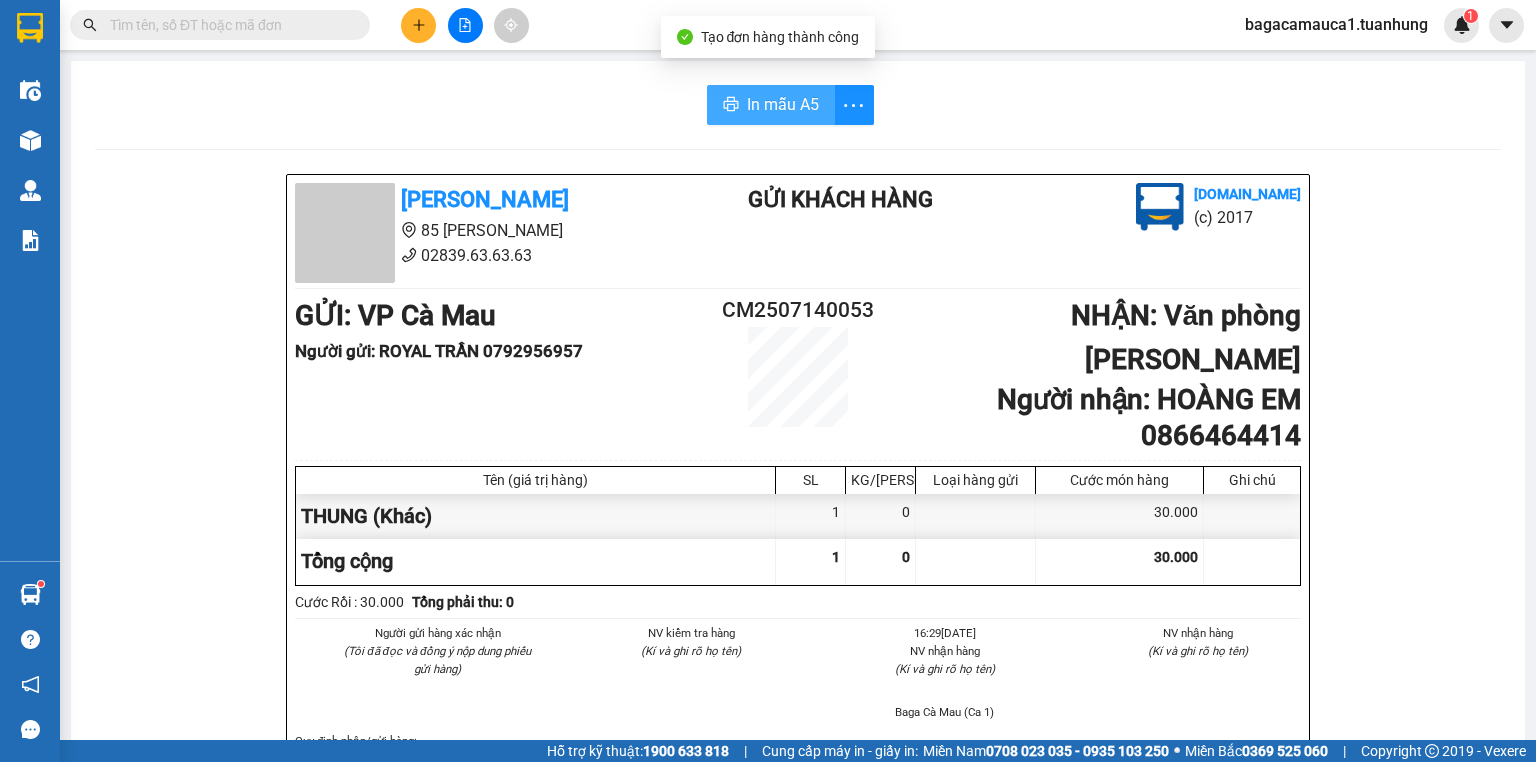 click on "In mẫu A5" at bounding box center [783, 104] 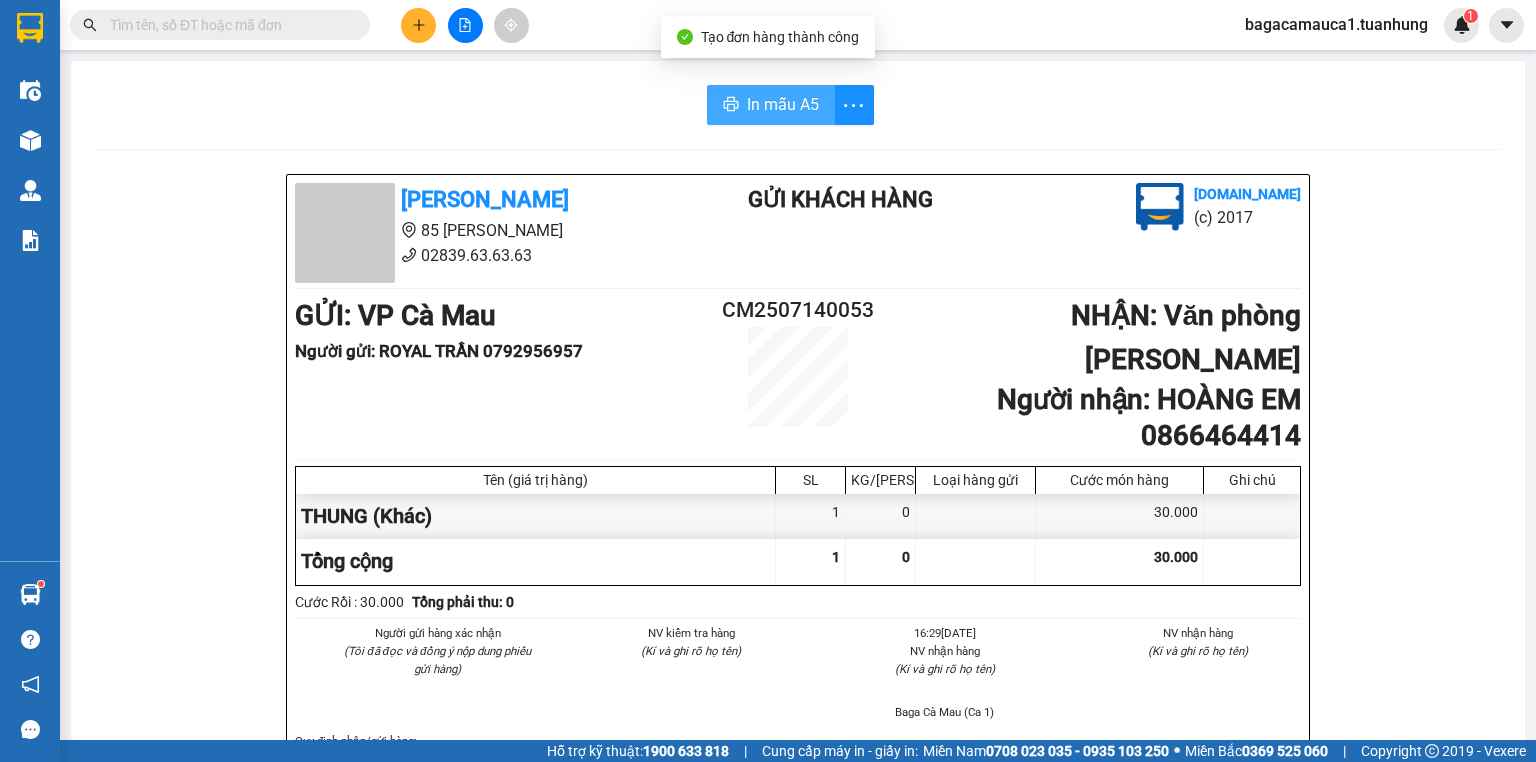 scroll, scrollTop: 0, scrollLeft: 0, axis: both 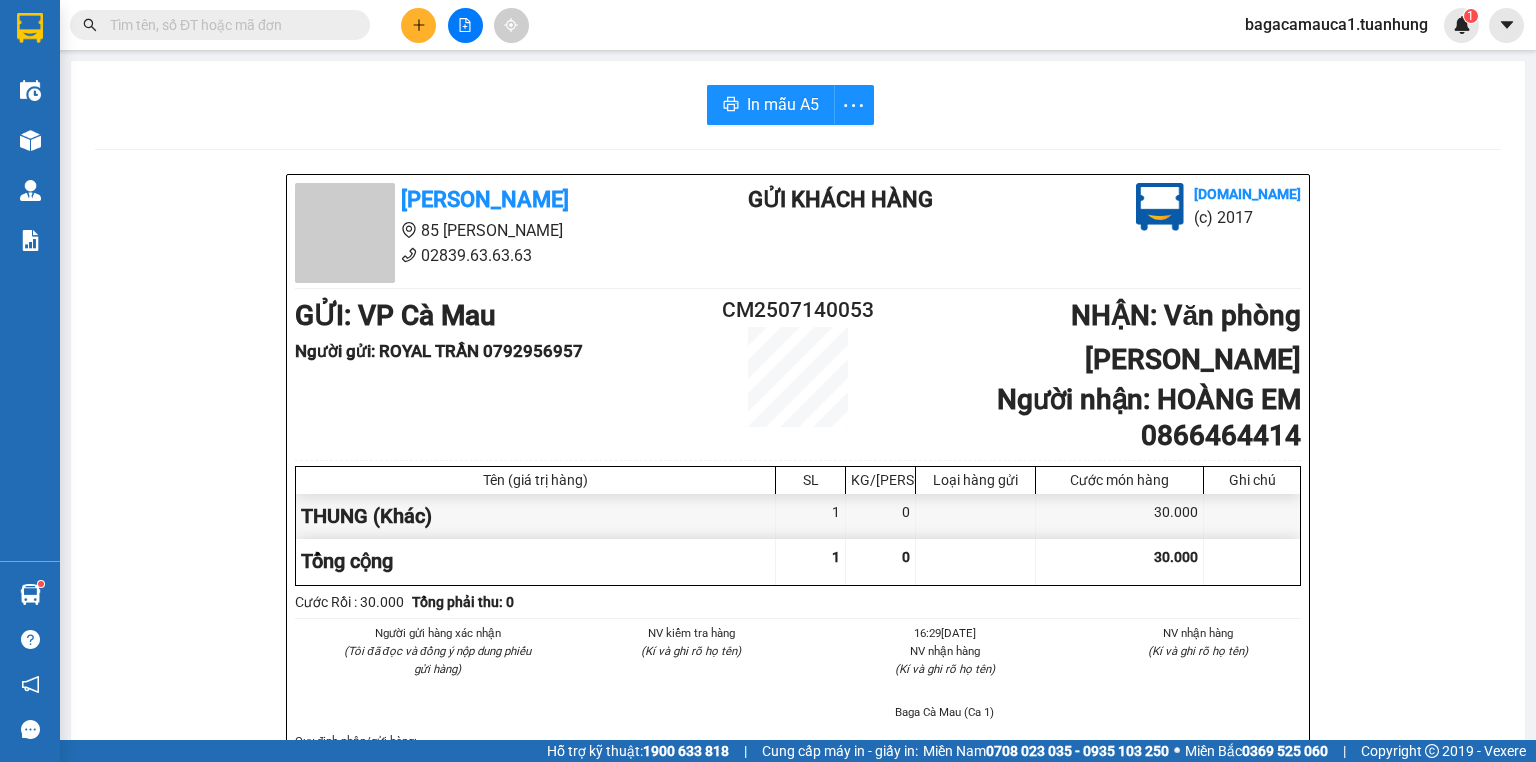 click at bounding box center (228, 25) 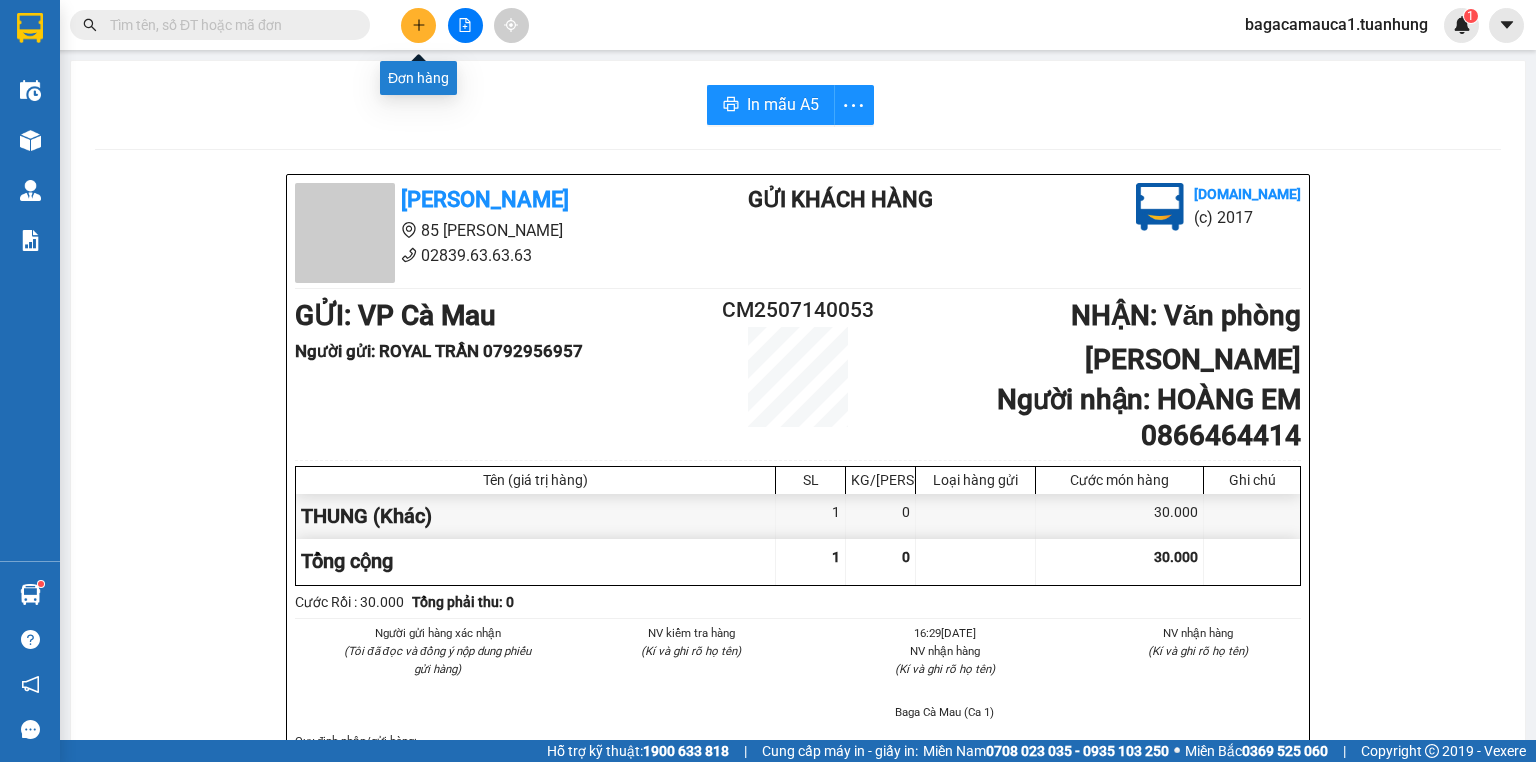 click at bounding box center (418, 25) 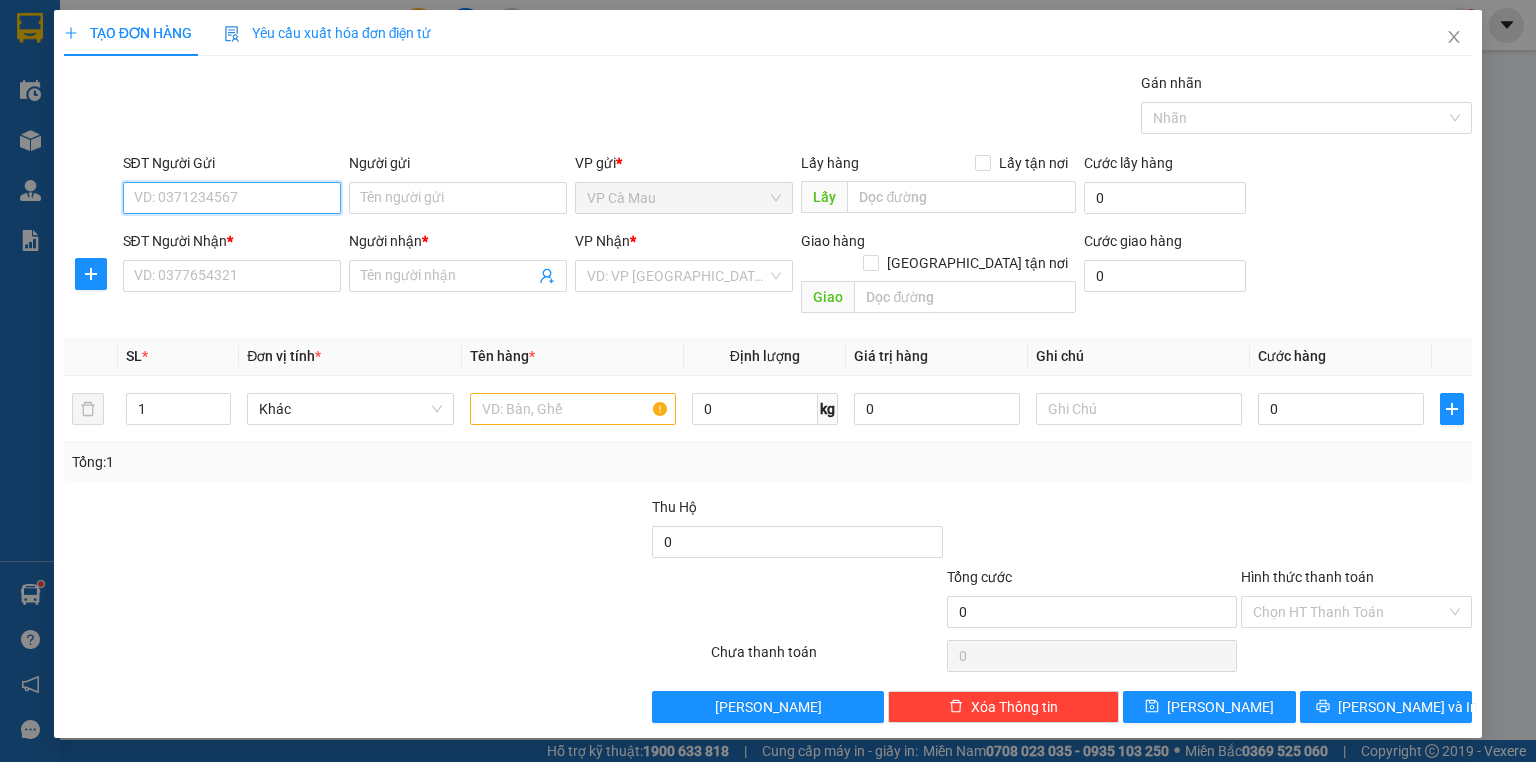 click on "SĐT Người Gửi" at bounding box center (232, 198) 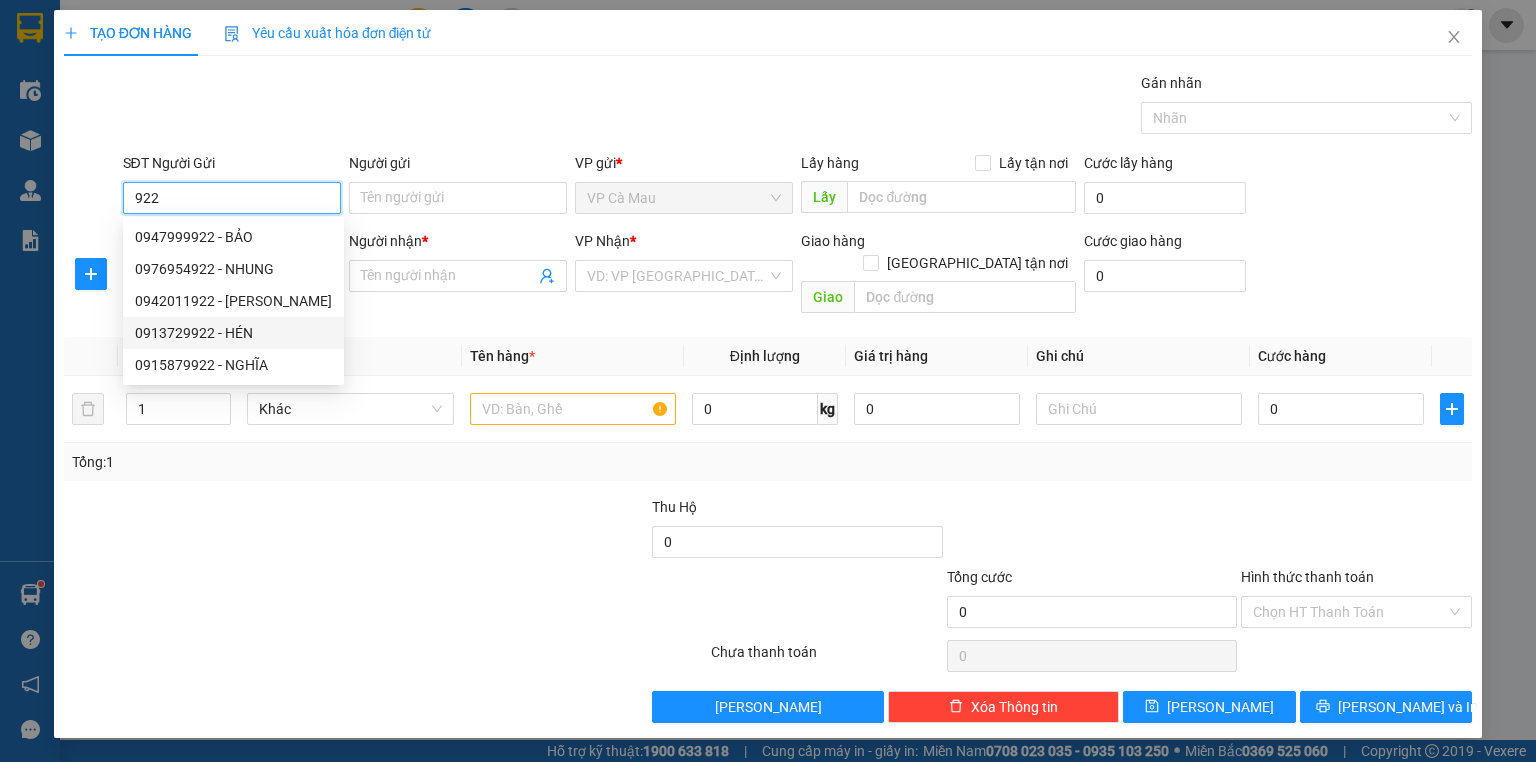 click on "0913729922 - HÉN" at bounding box center (233, 333) 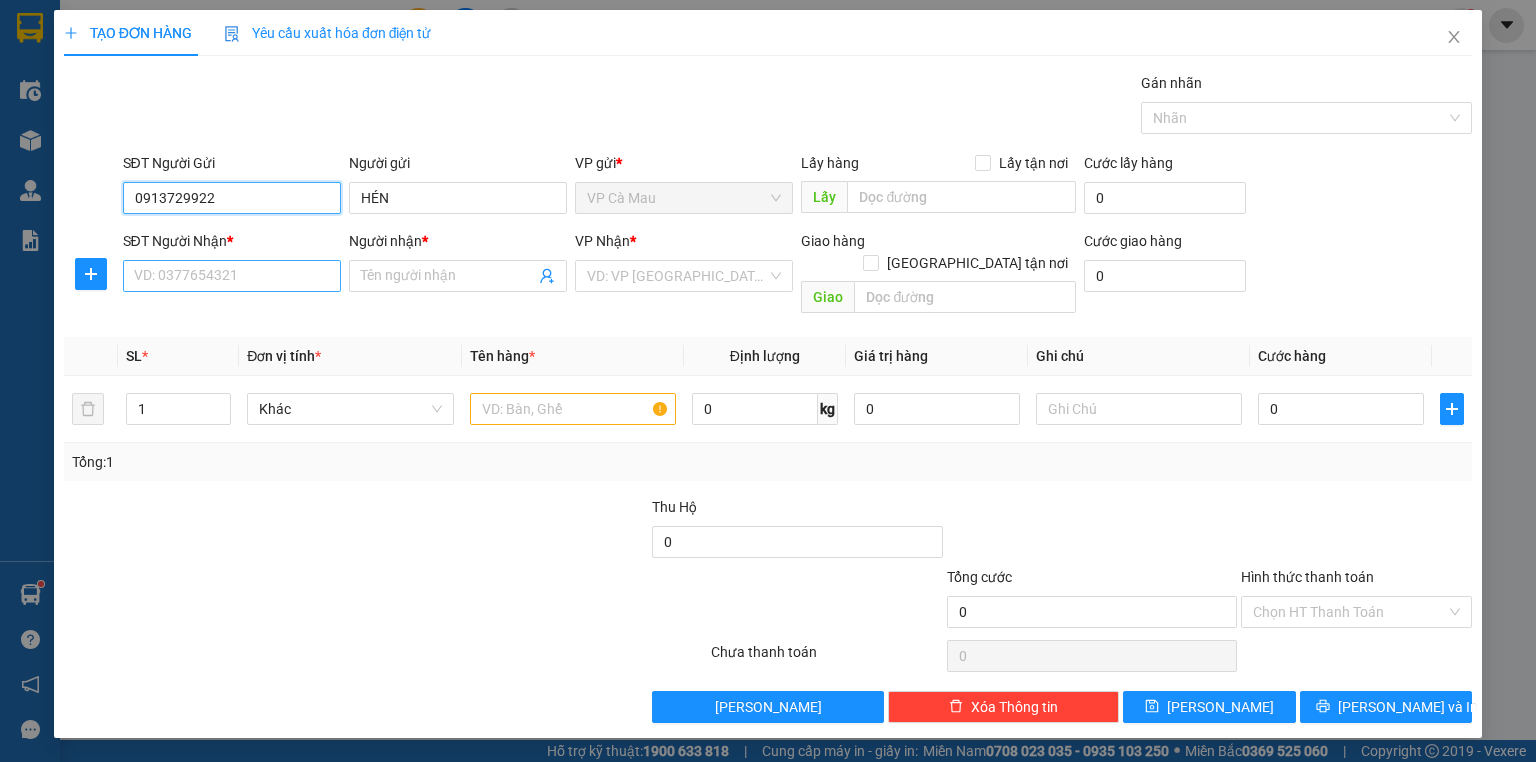 type on "0913729922" 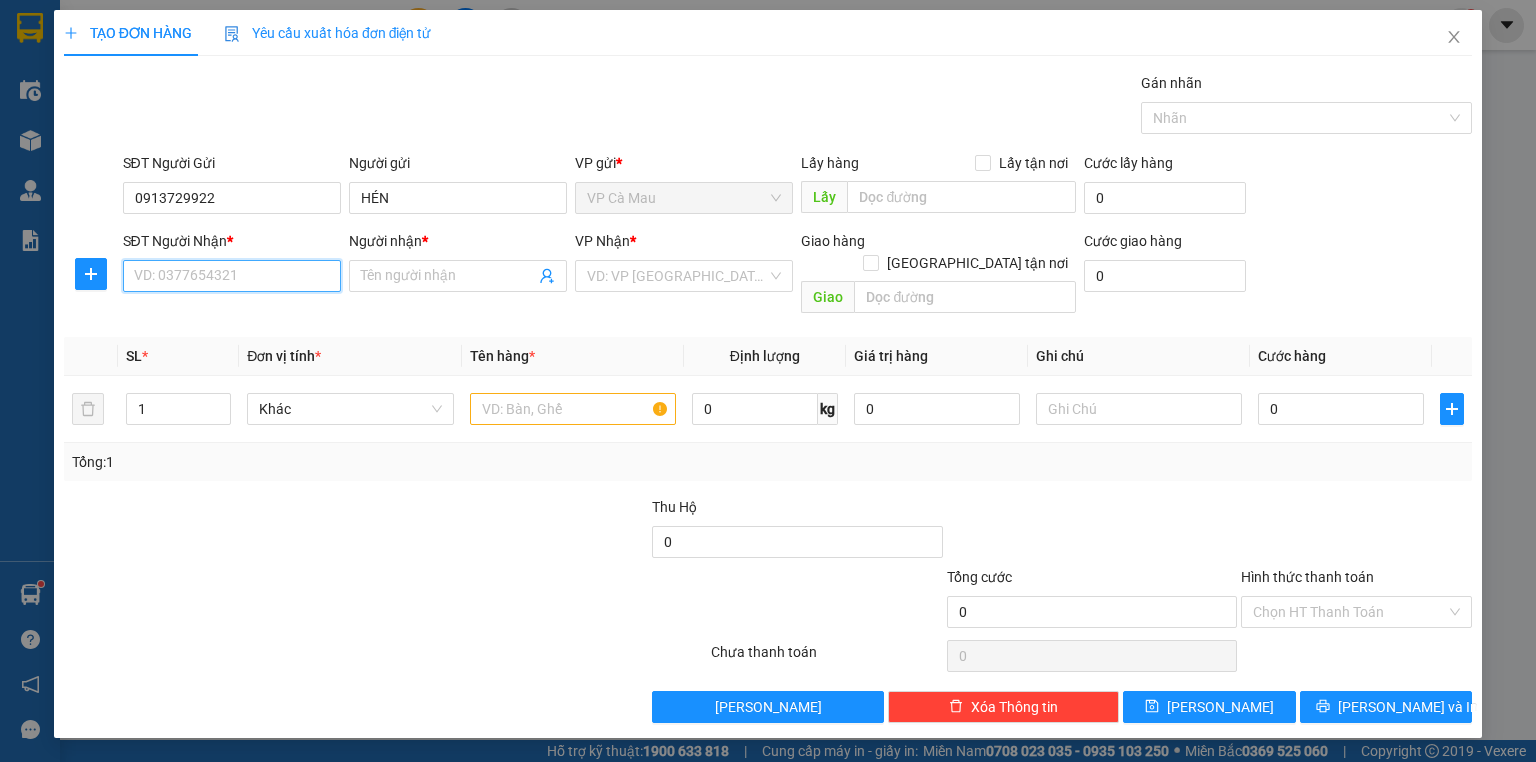click on "SĐT Người Nhận  *" at bounding box center (232, 276) 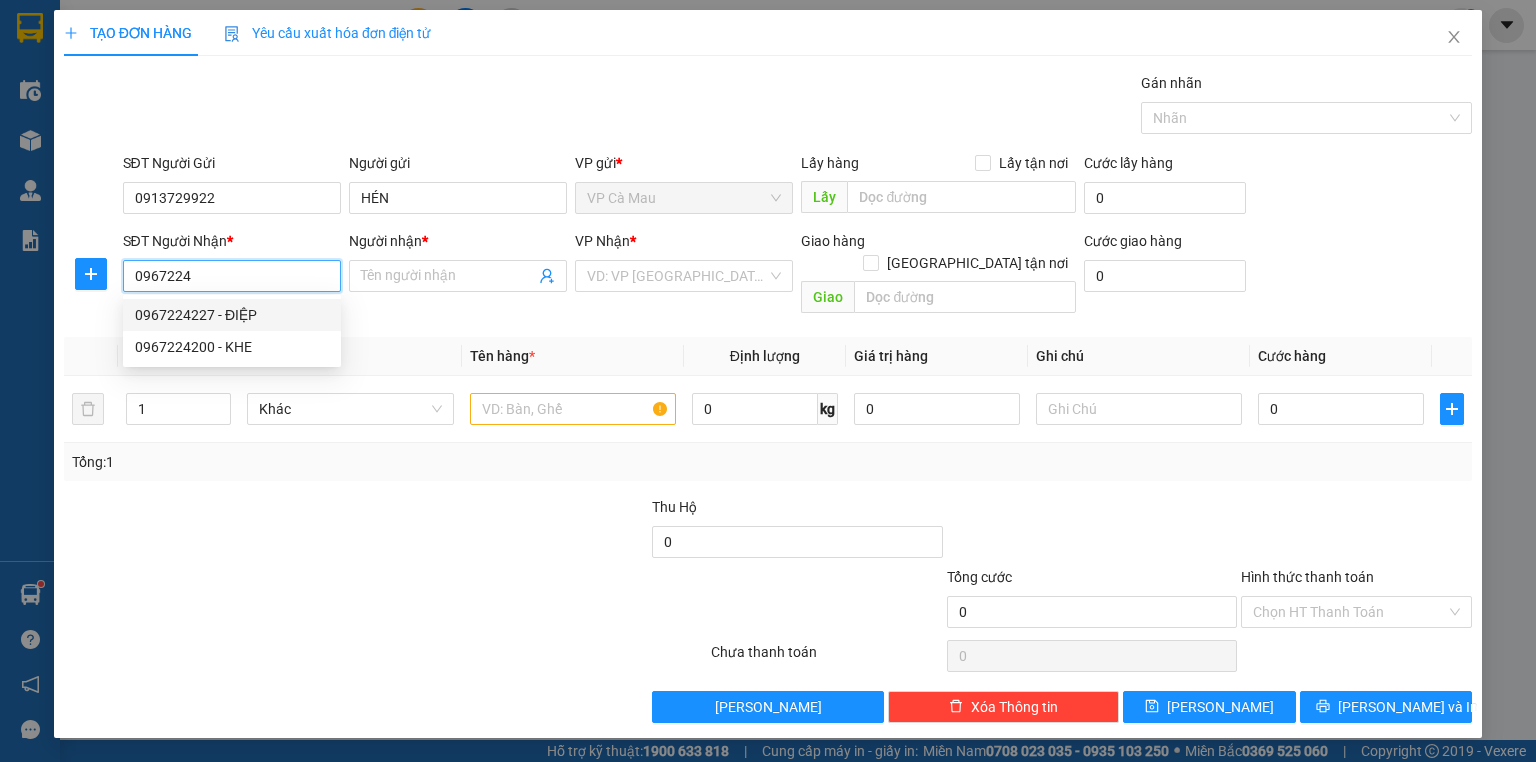 click on "0967224227 - ĐIỆP" at bounding box center (232, 315) 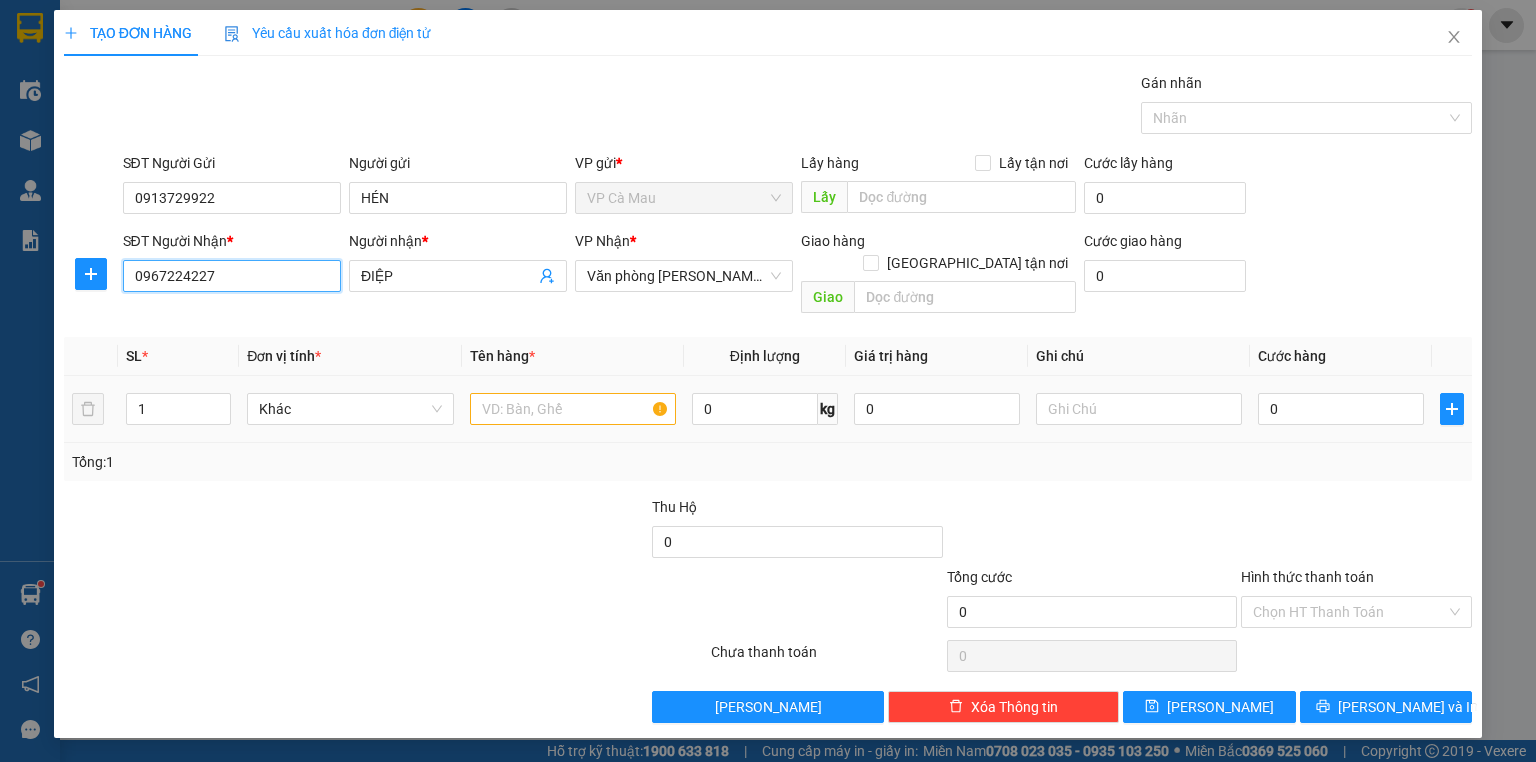 type on "0967224227" 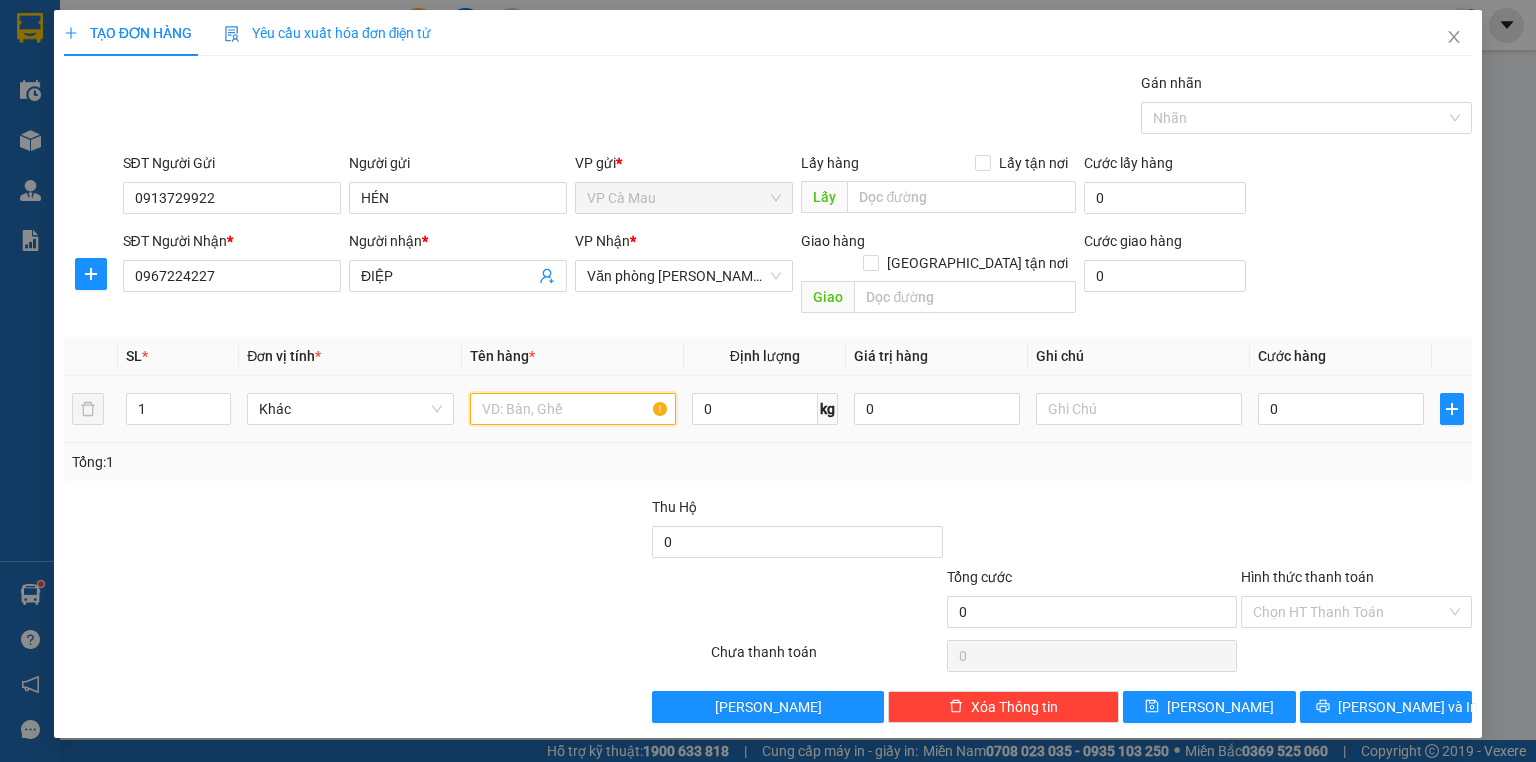 click at bounding box center [573, 409] 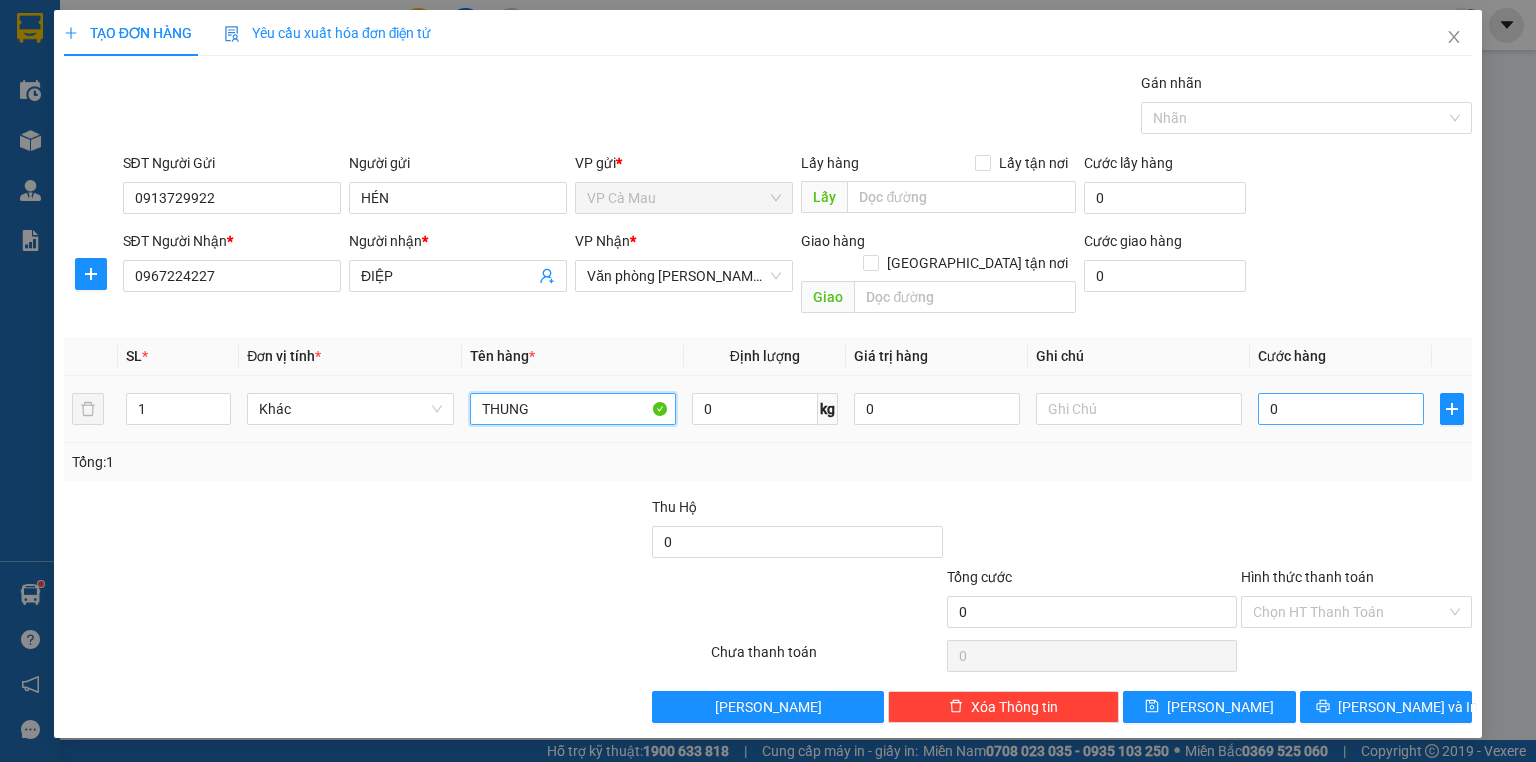 type on "THUNG" 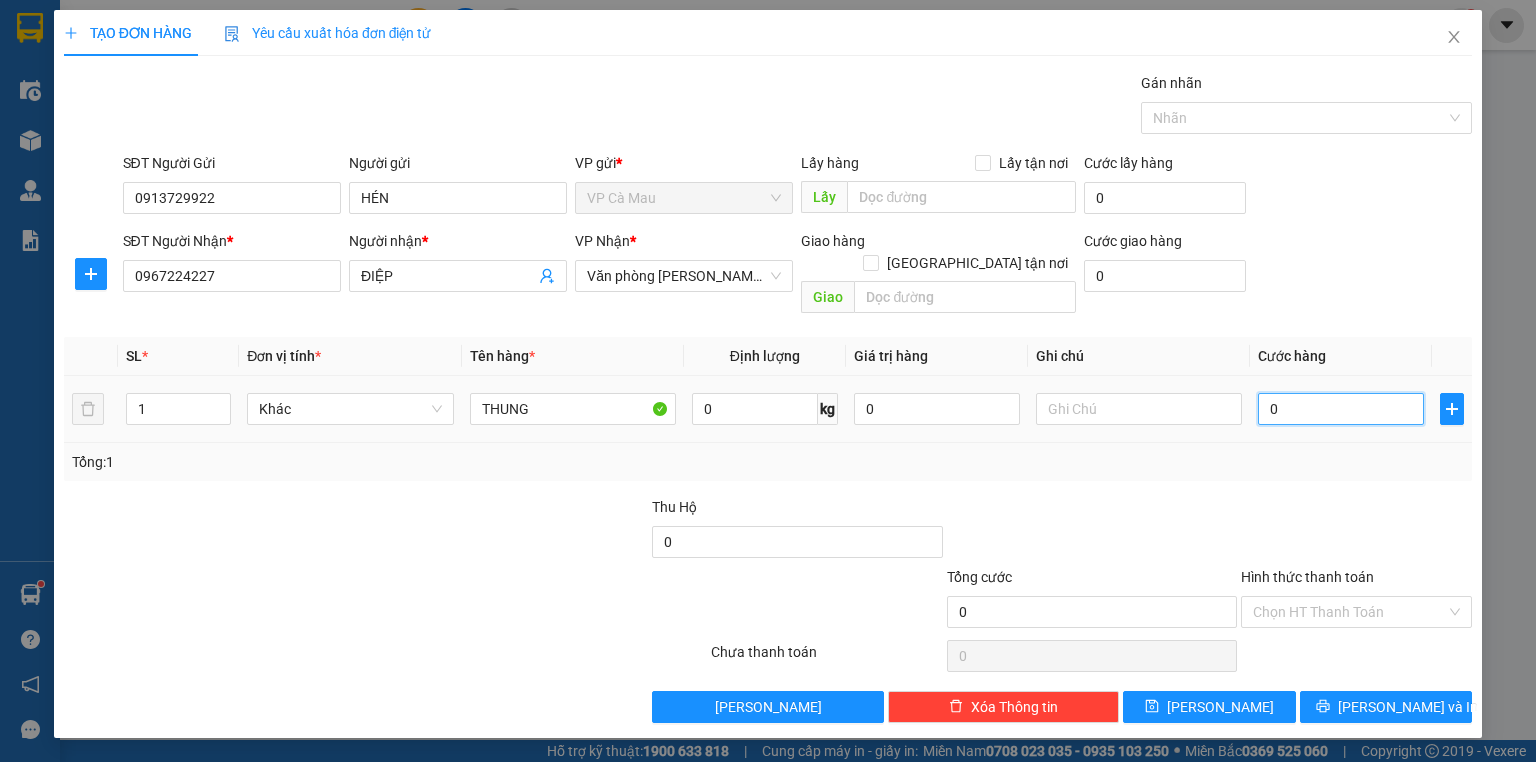 click on "0" at bounding box center (1341, 409) 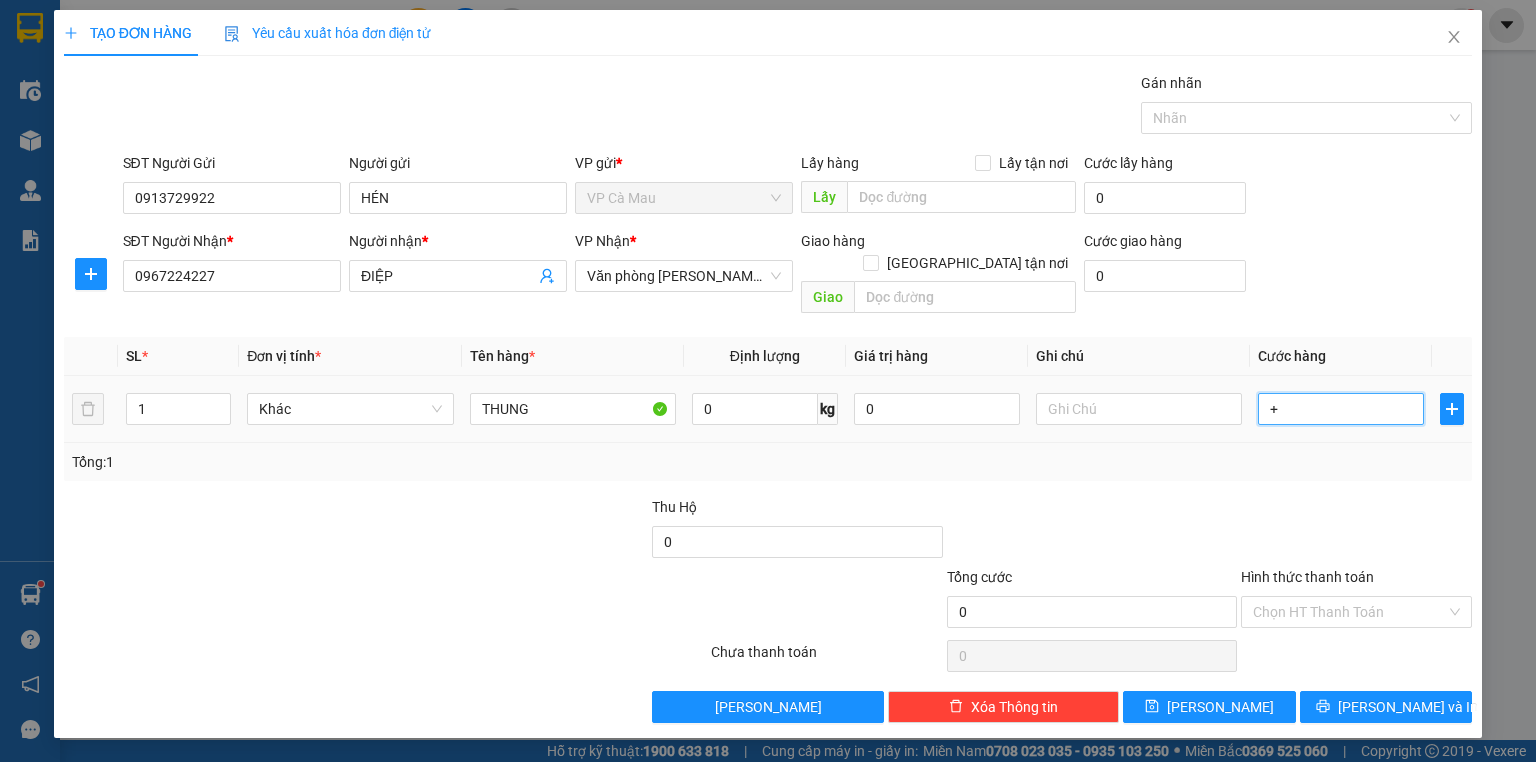type on "+3" 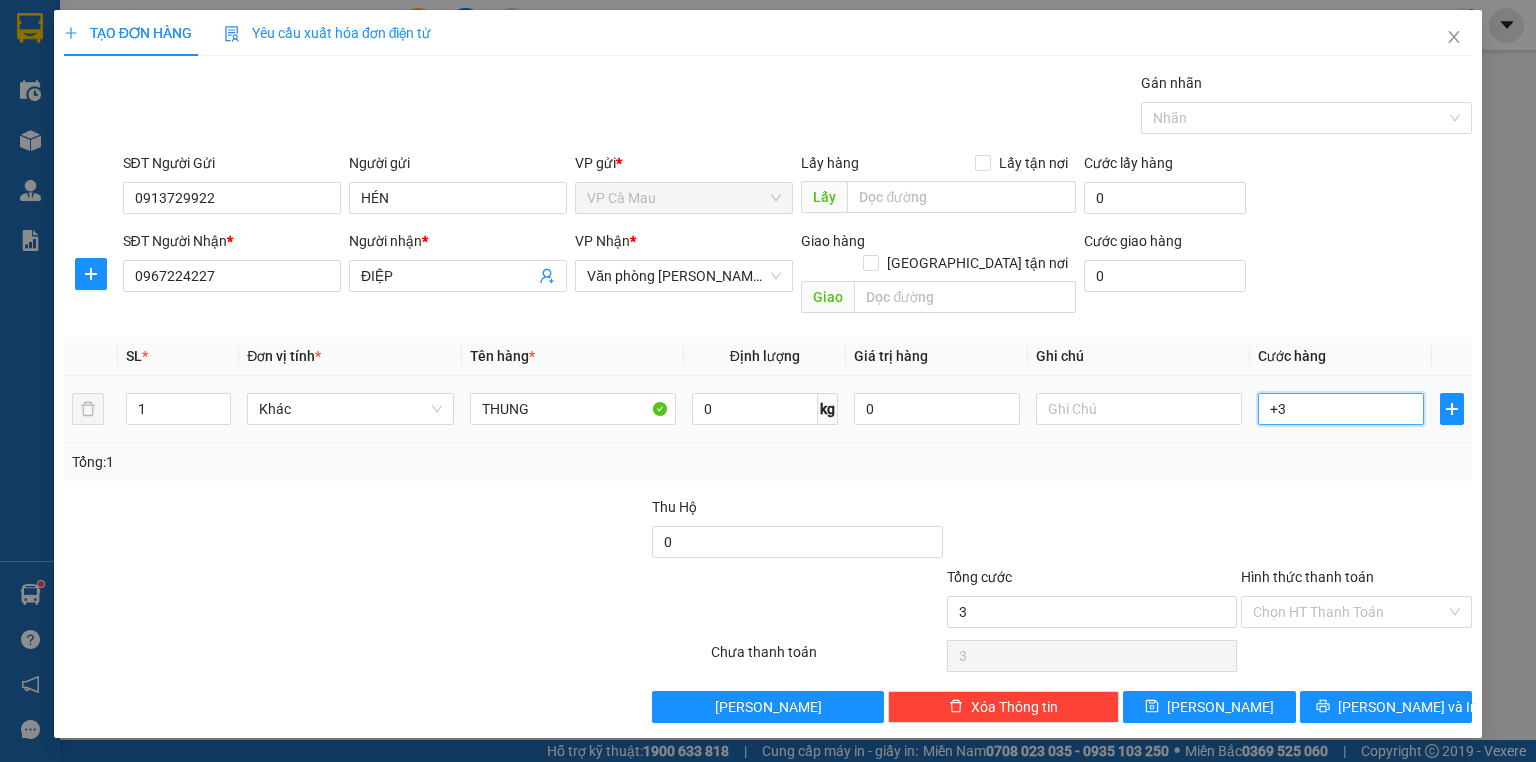 type on "+30" 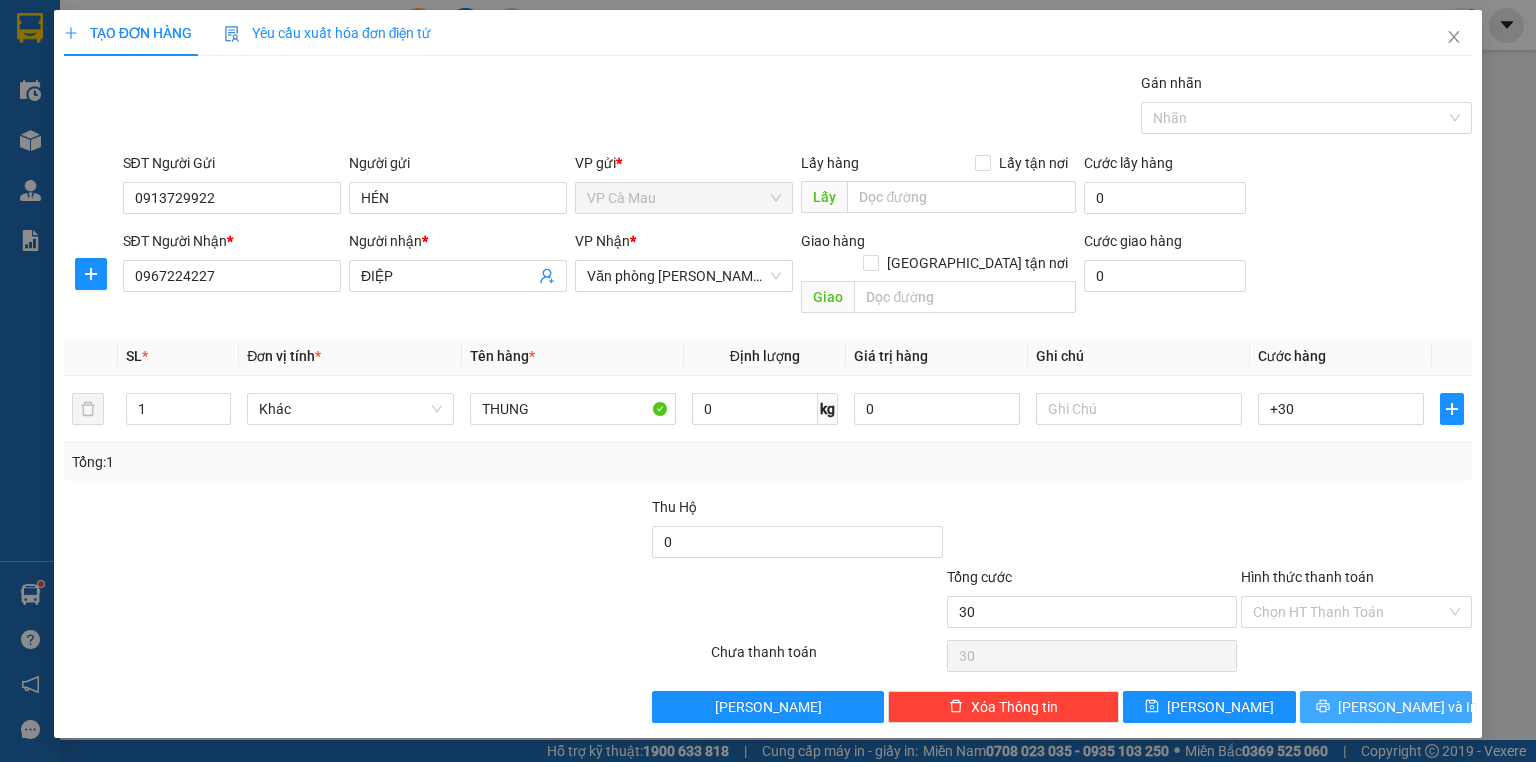 type on "30.000" 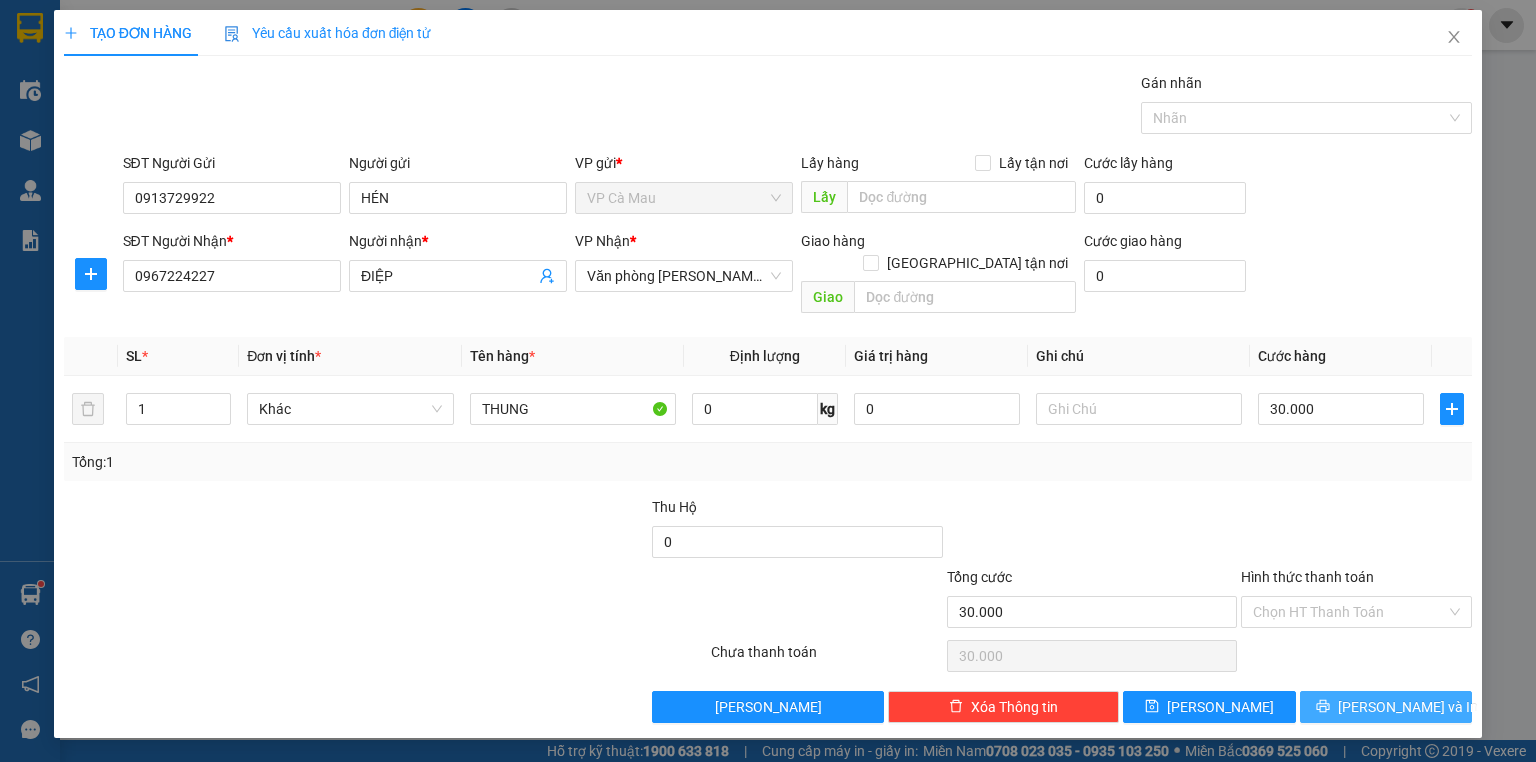 click on "[PERSON_NAME] và In" at bounding box center [1386, 707] 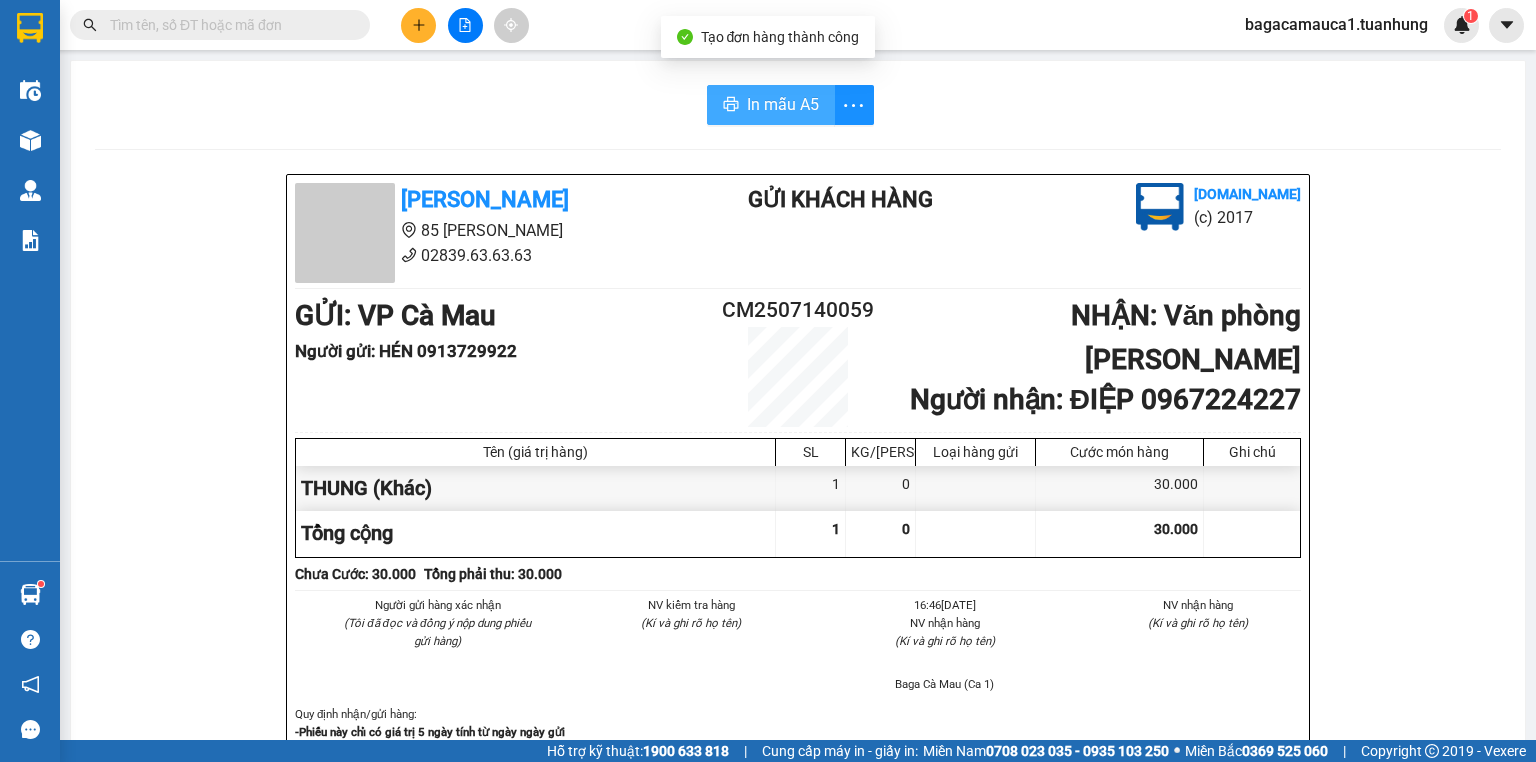 click on "In mẫu A5" at bounding box center [783, 104] 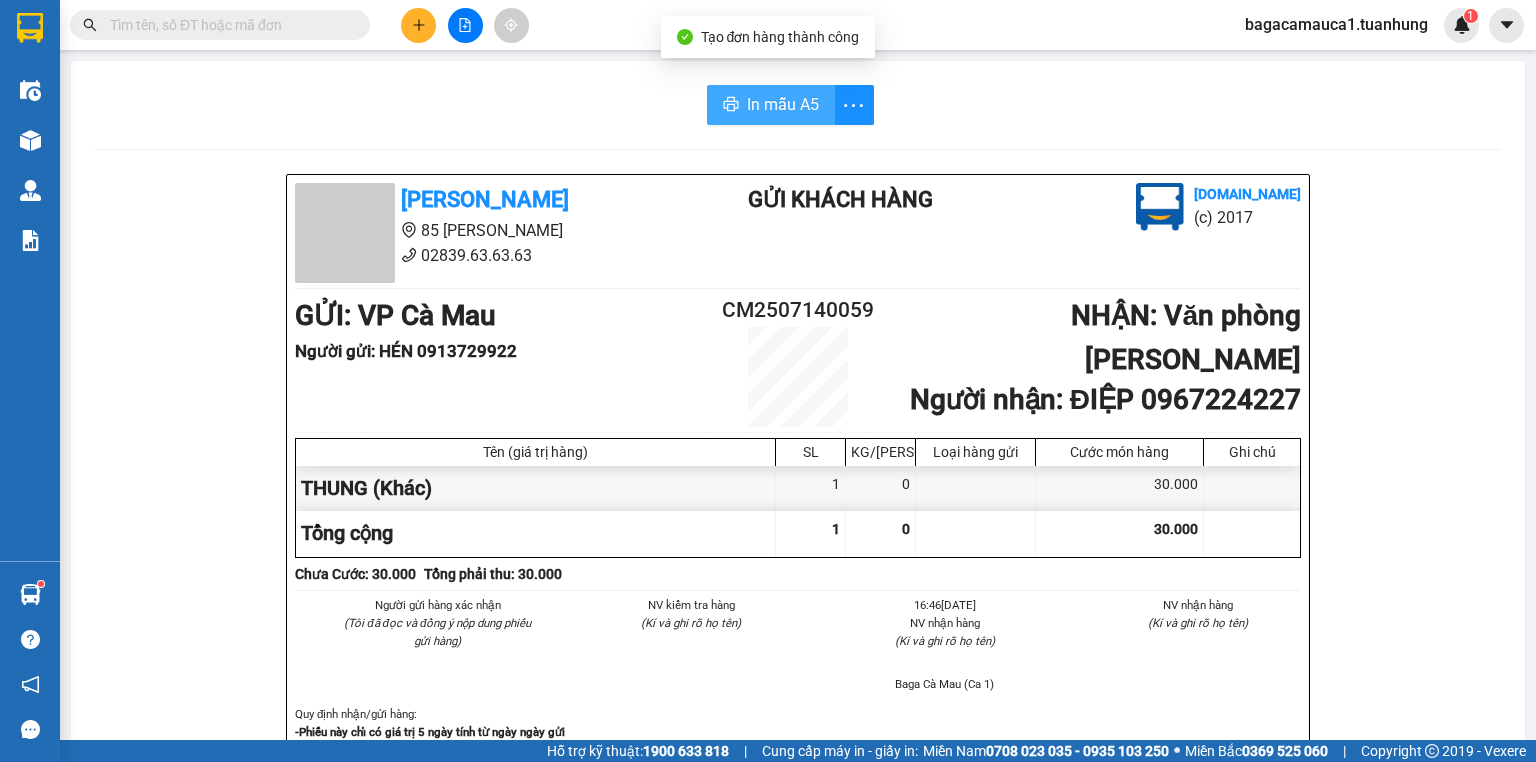 scroll, scrollTop: 0, scrollLeft: 0, axis: both 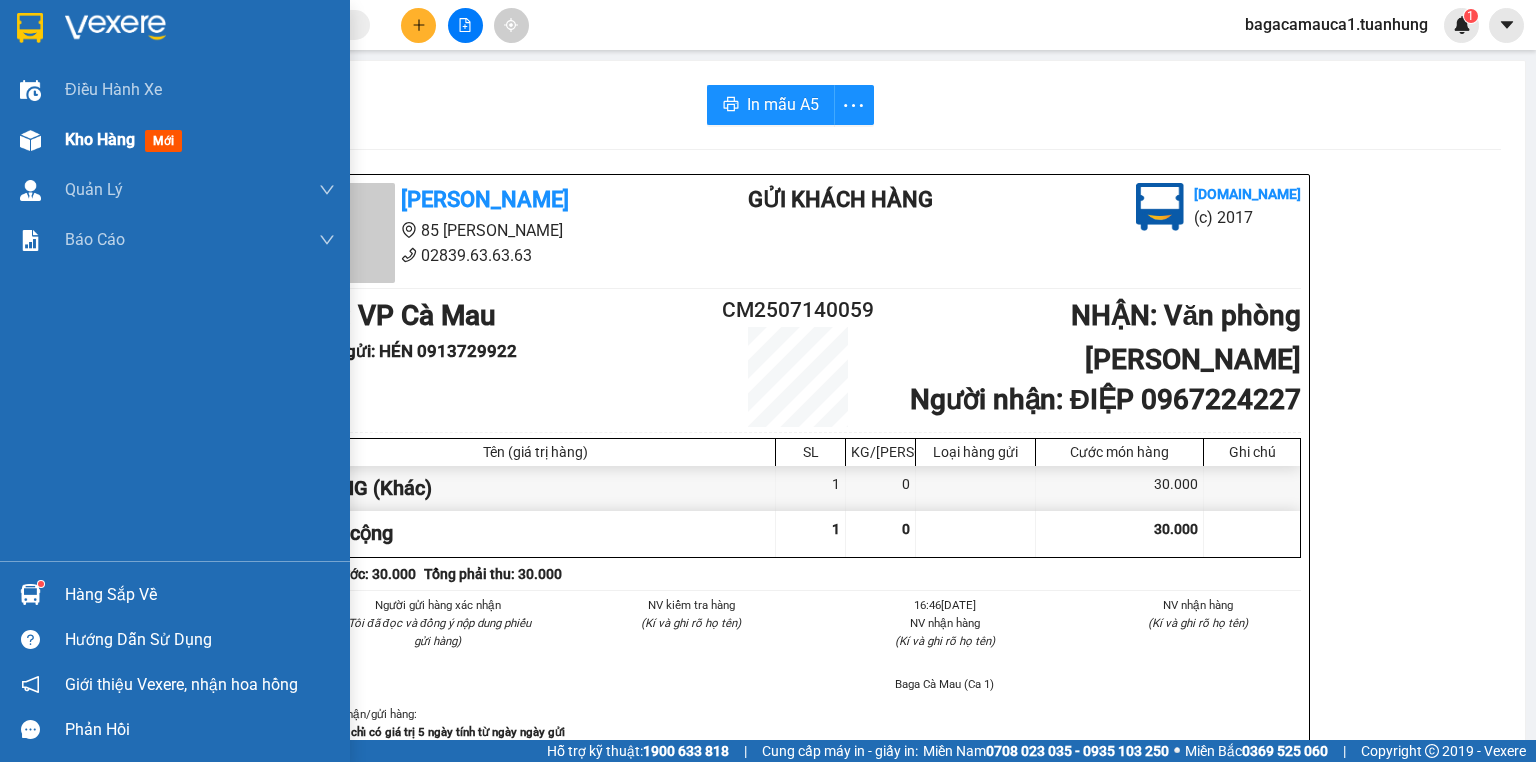 click on "Kho hàng mới" at bounding box center [175, 140] 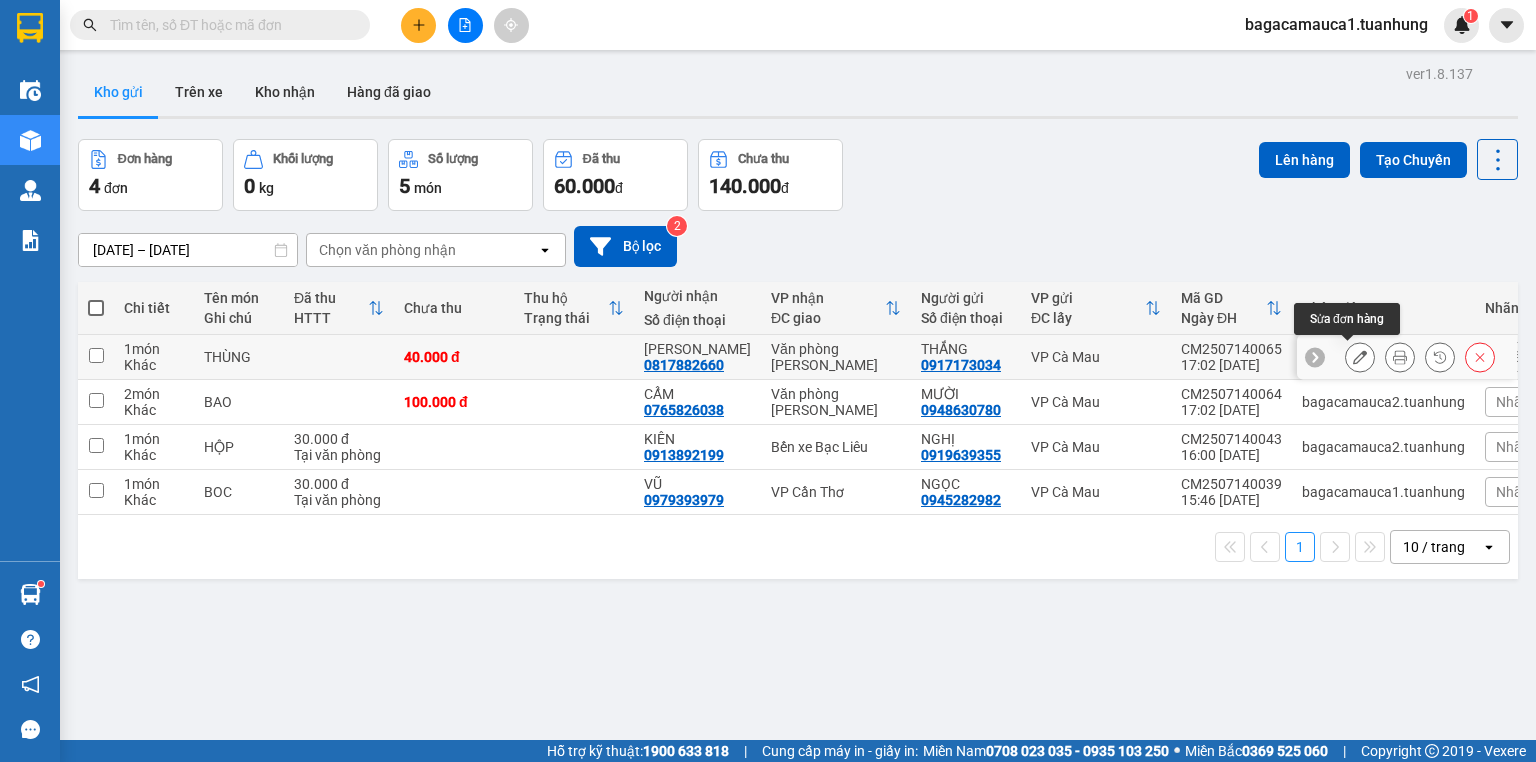 click 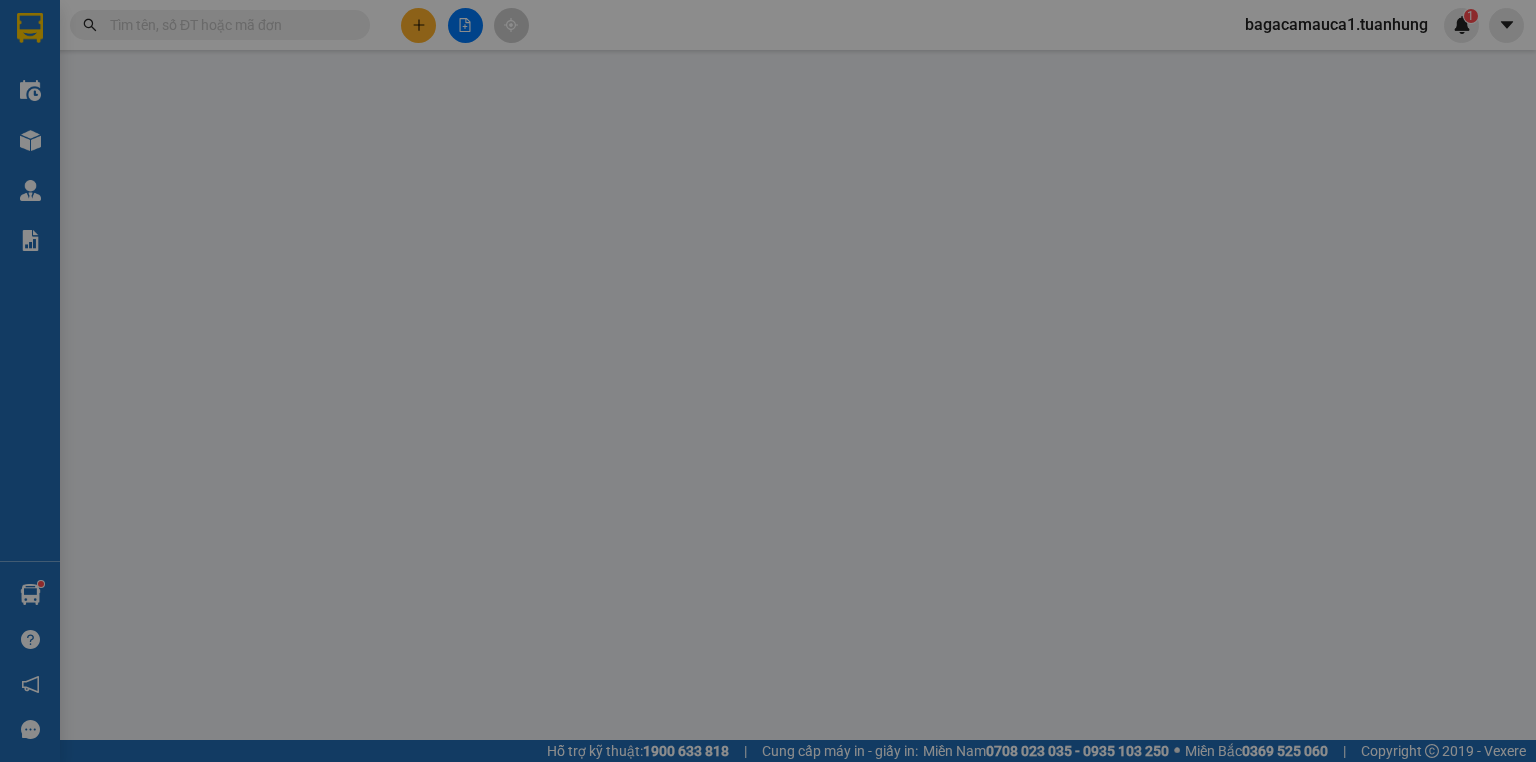 type on "0917173034" 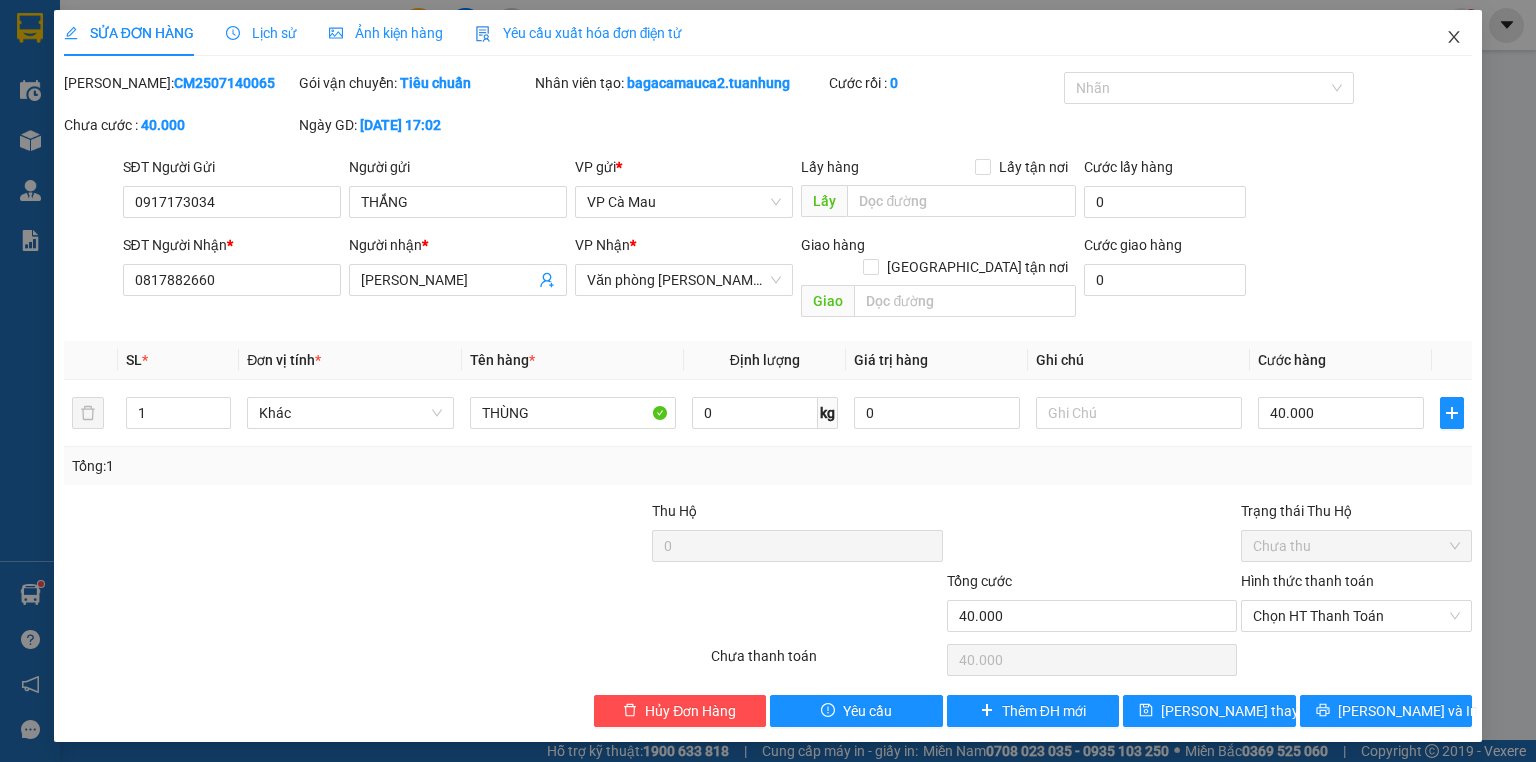click 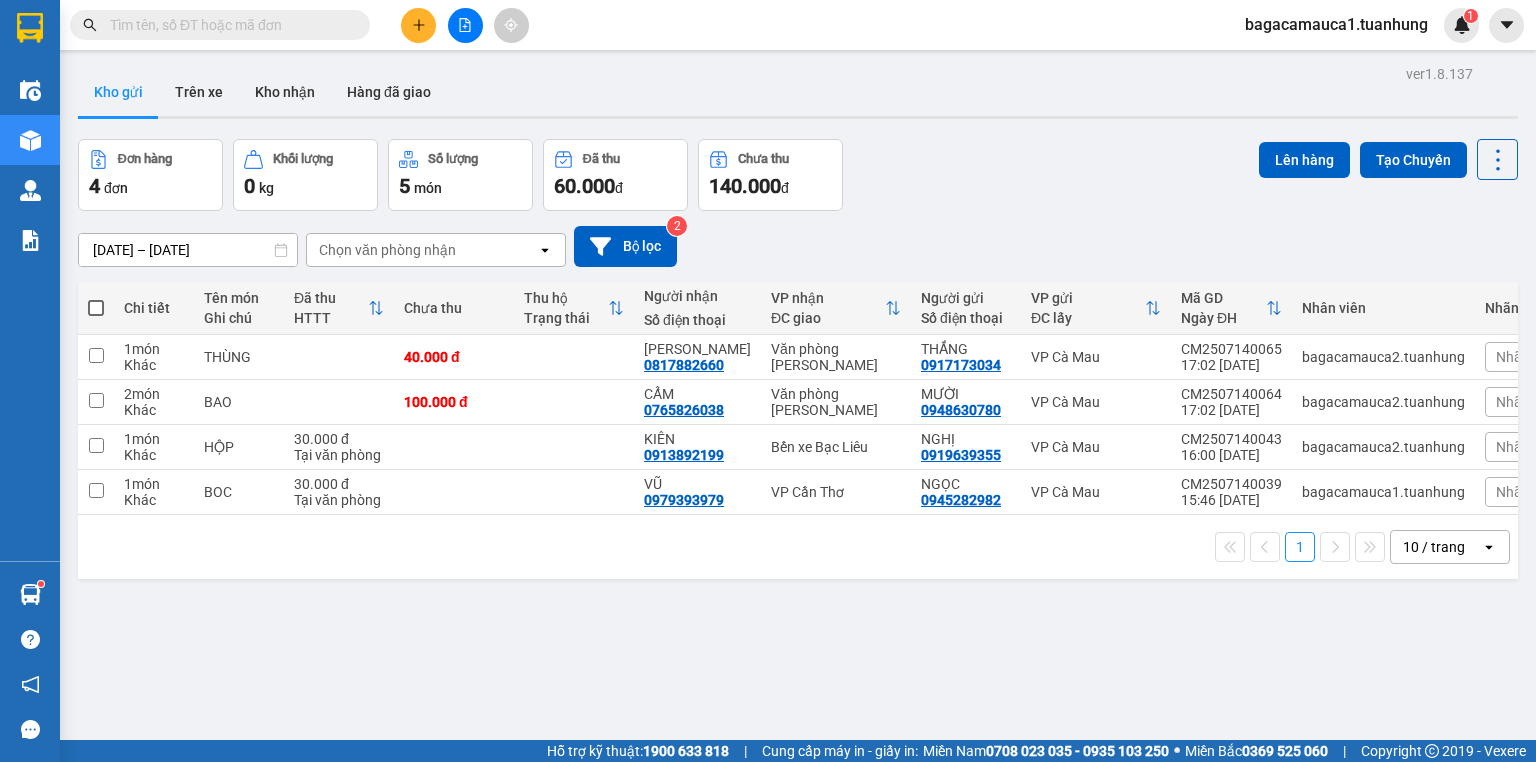 click on "bagacamauca1.tuanhung" at bounding box center [1336, 24] 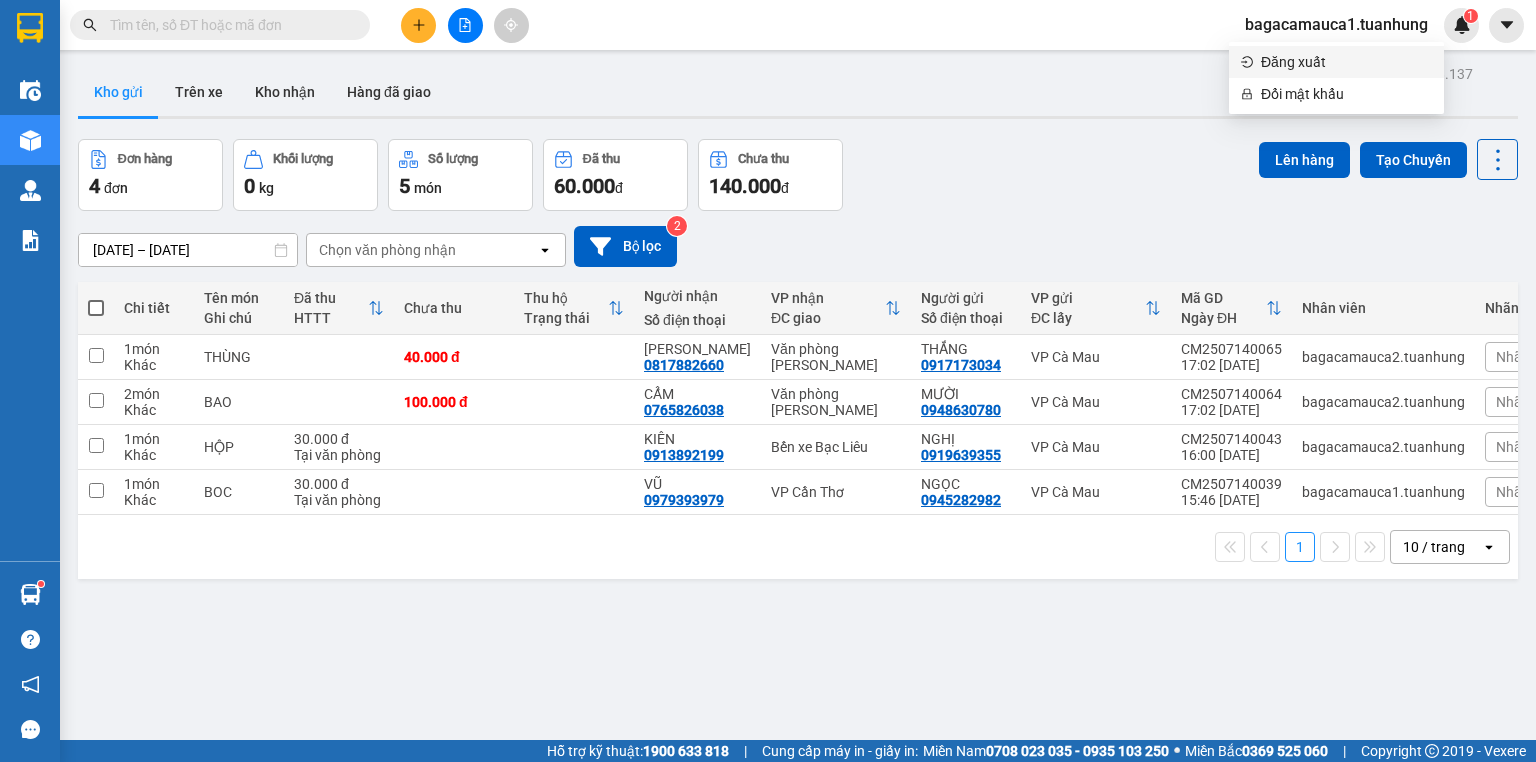 click on "Đăng xuất" at bounding box center (1346, 62) 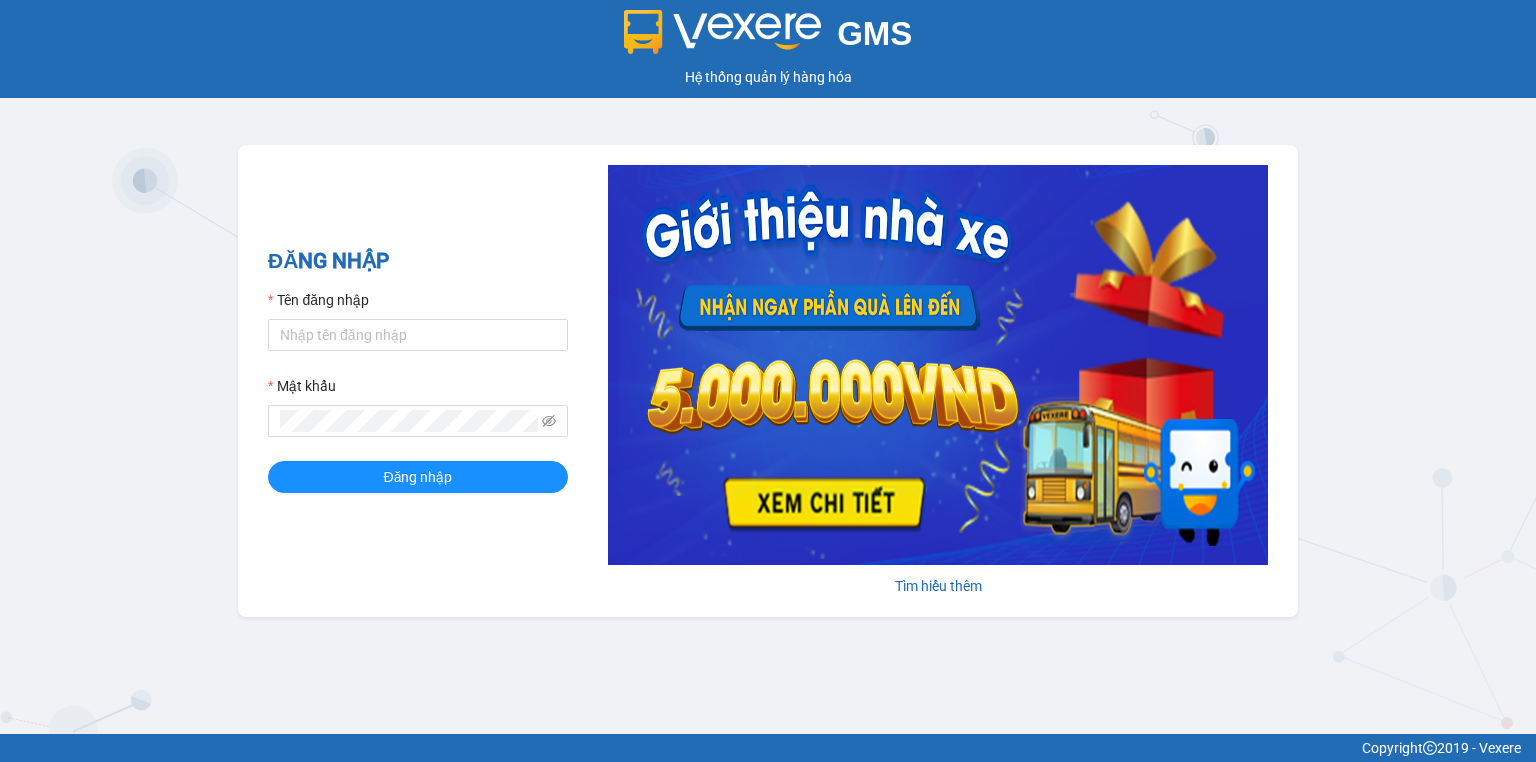 scroll, scrollTop: 0, scrollLeft: 0, axis: both 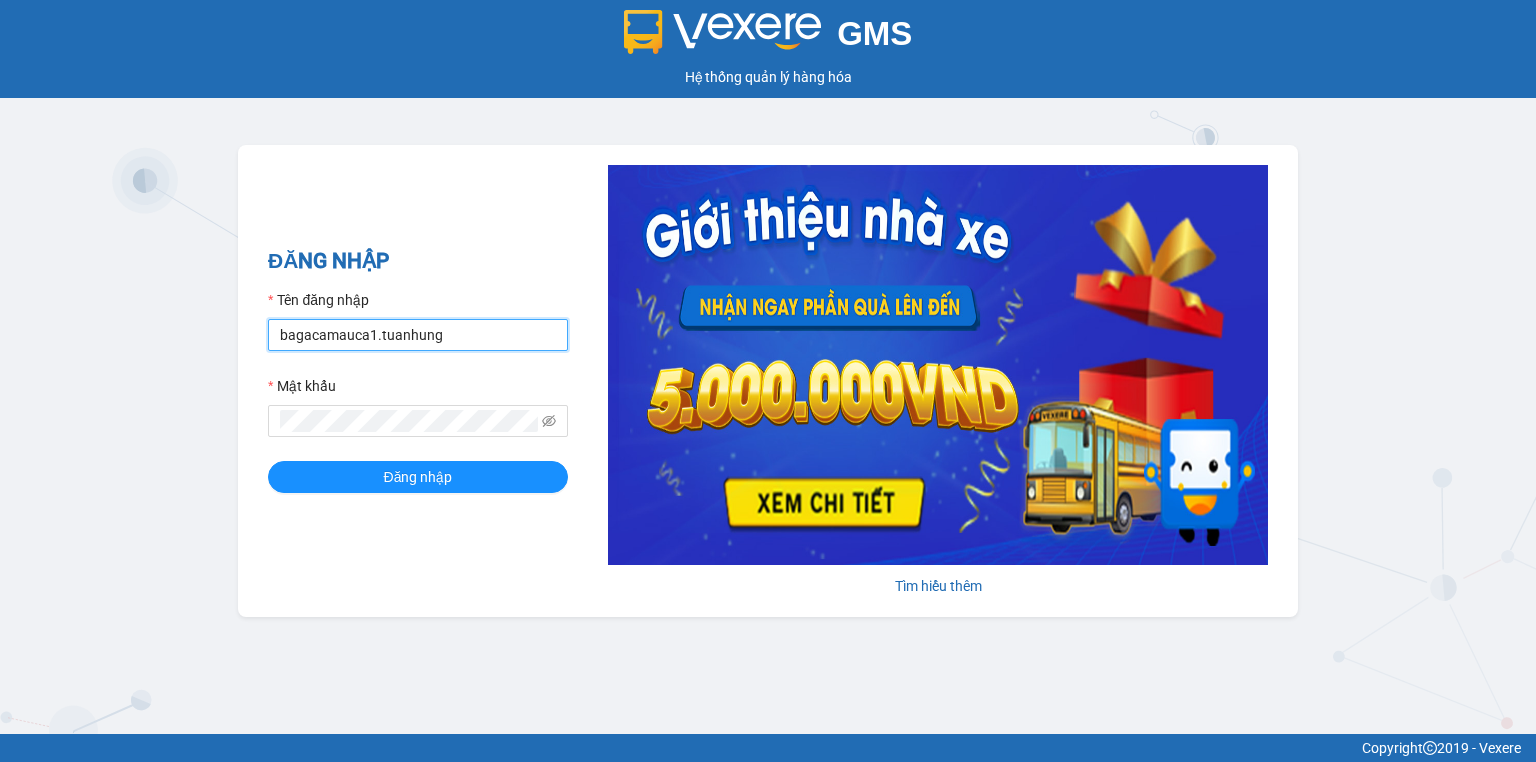 click on "bagacamauca1.tuanhung" at bounding box center (418, 335) 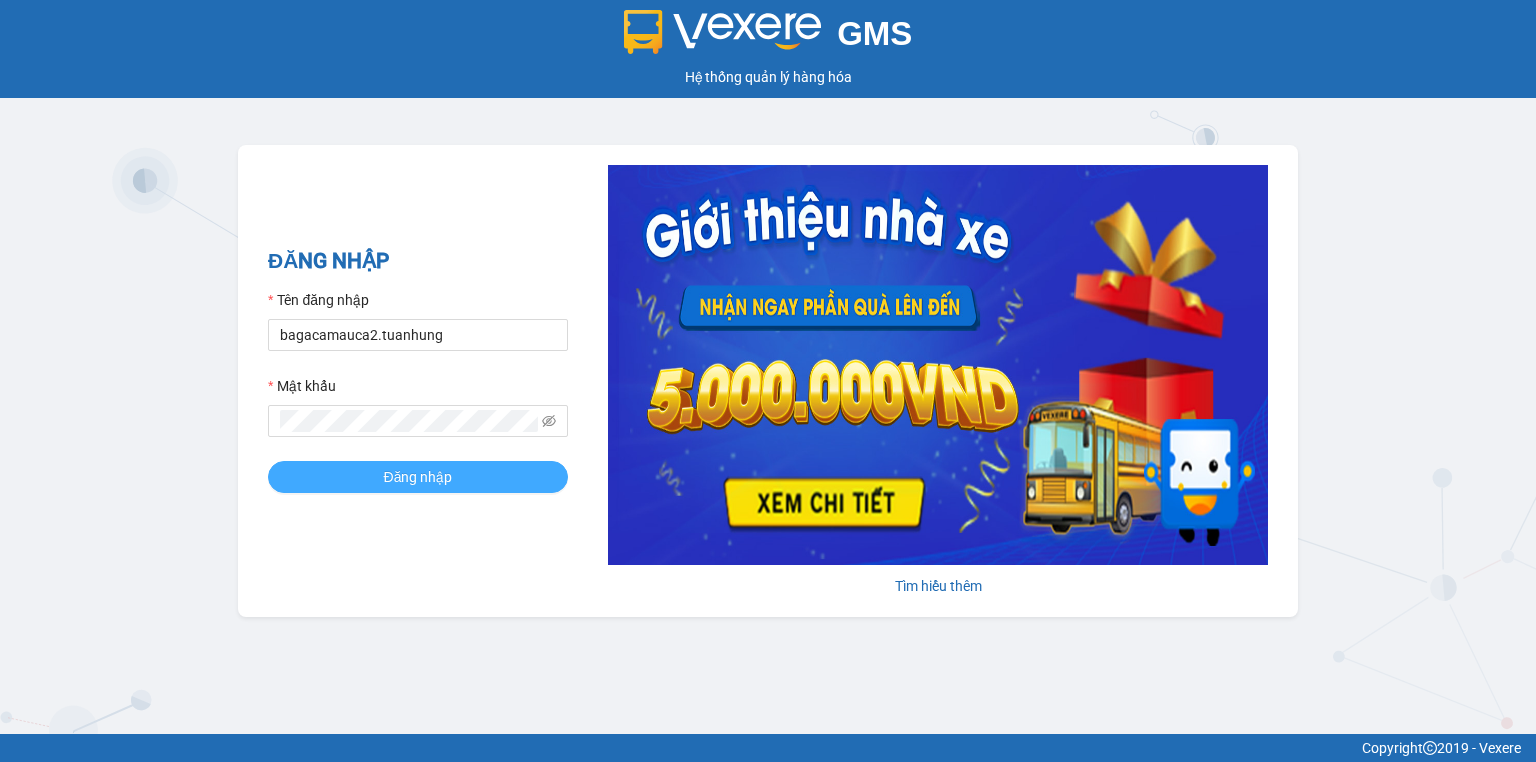 click on "Đăng nhập" at bounding box center (418, 477) 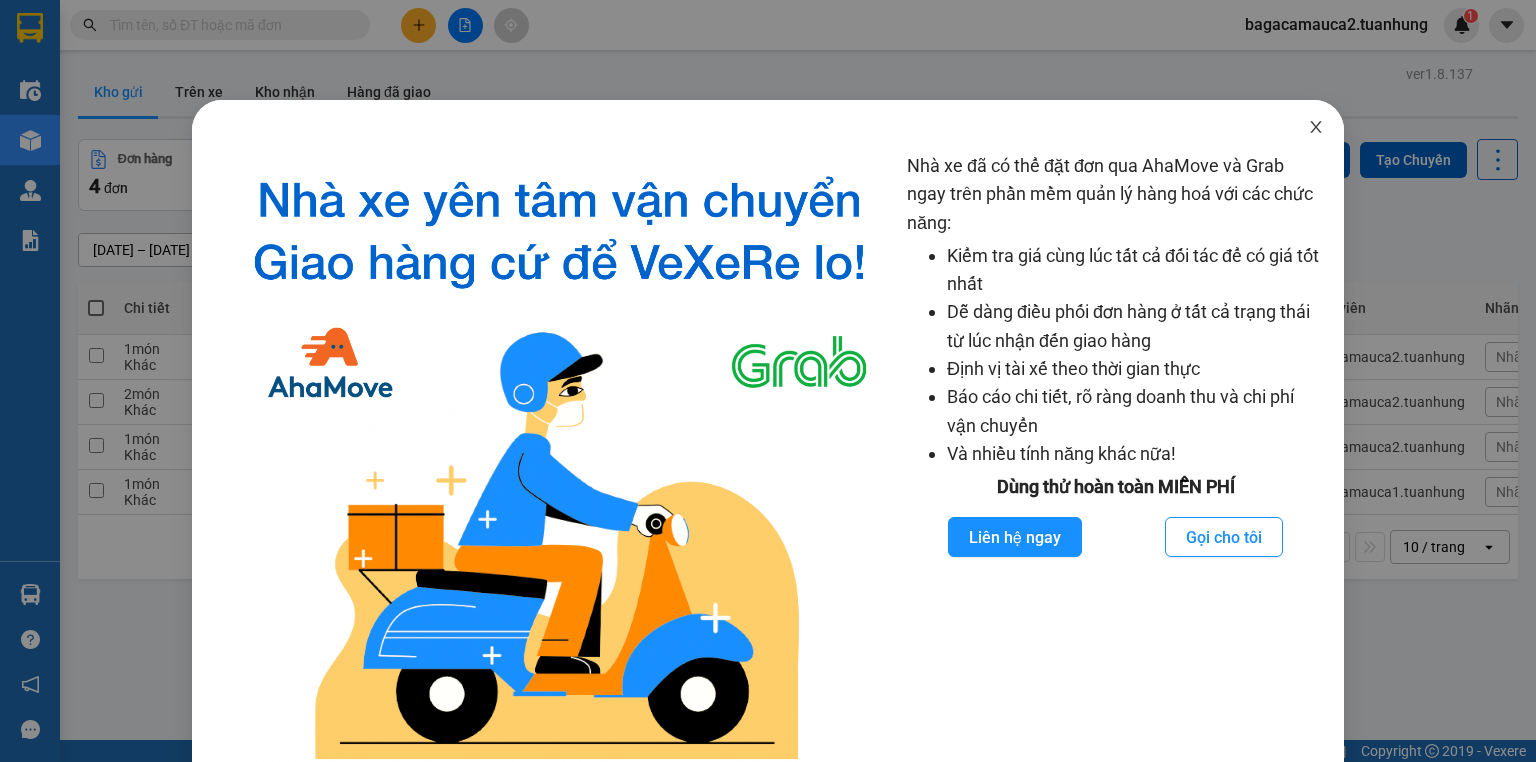 click 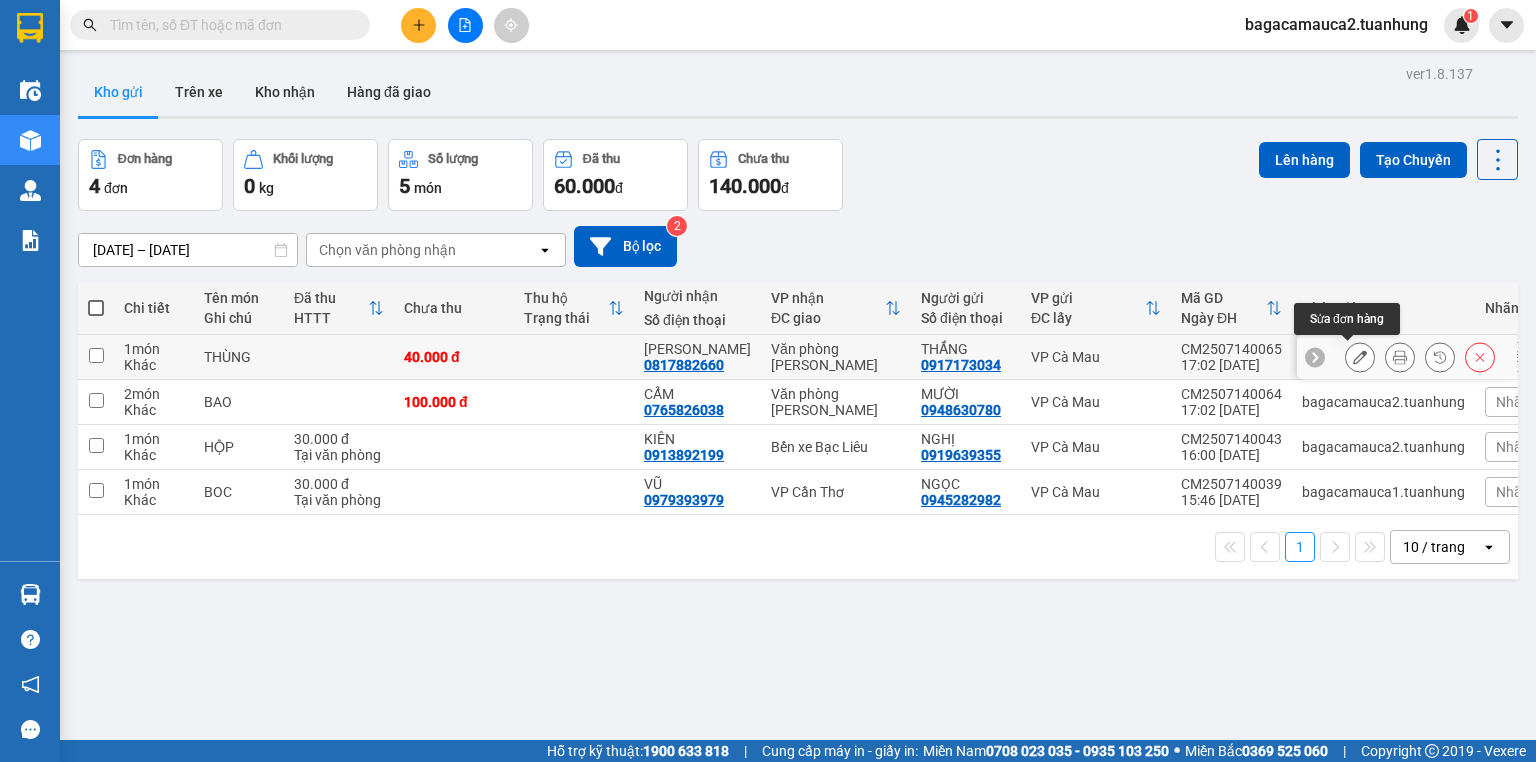 click 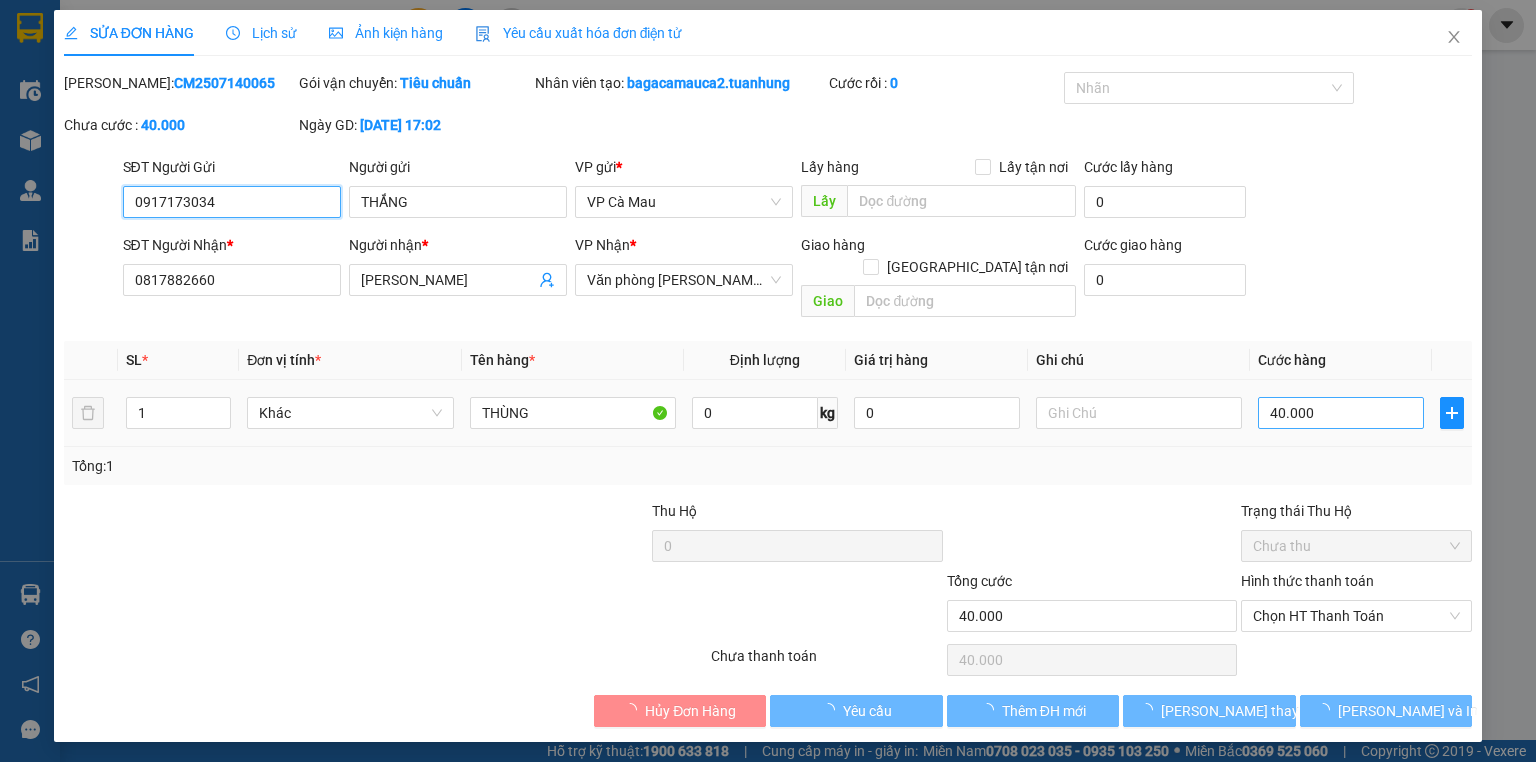 type on "0917173034" 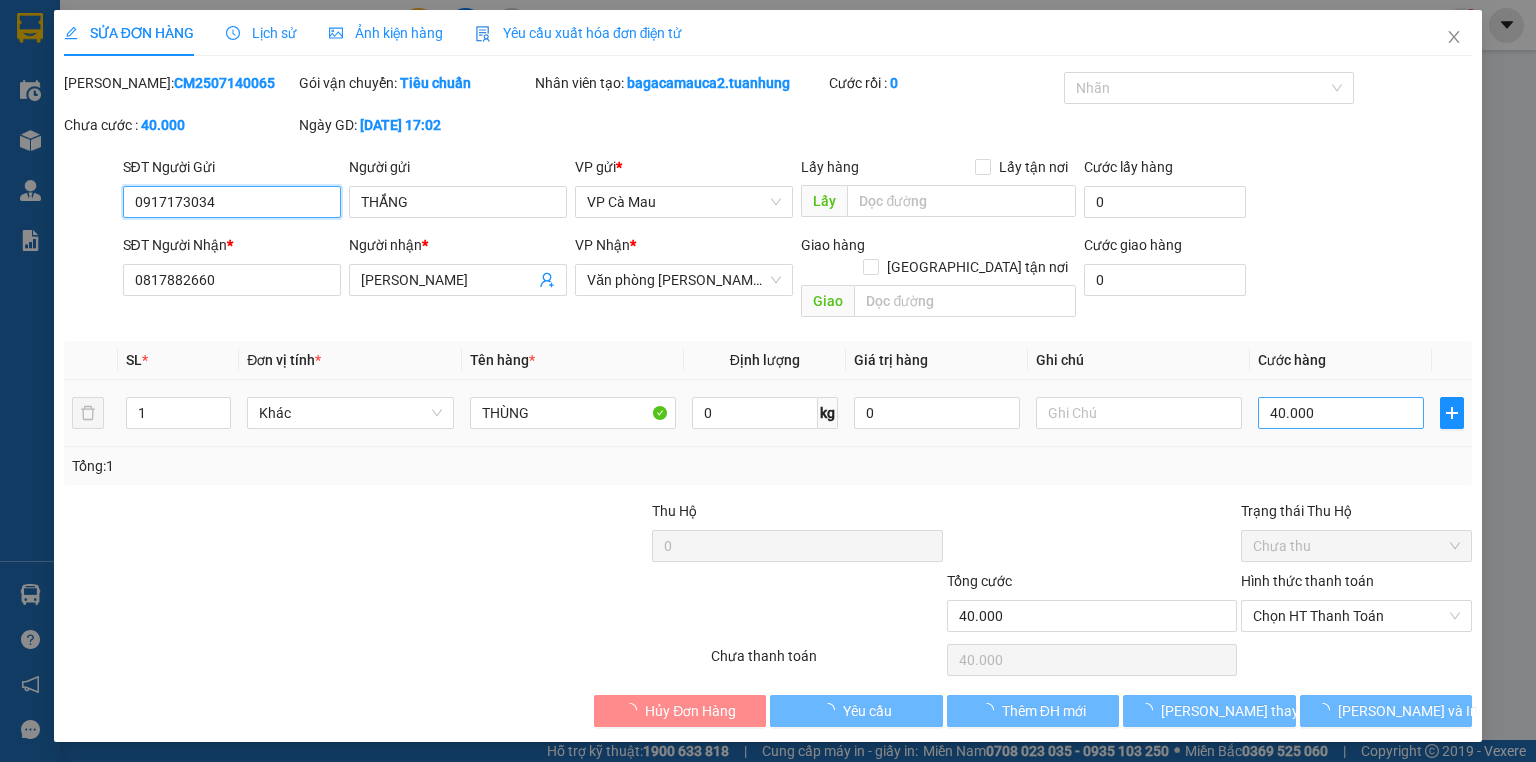 type on "0817882660" 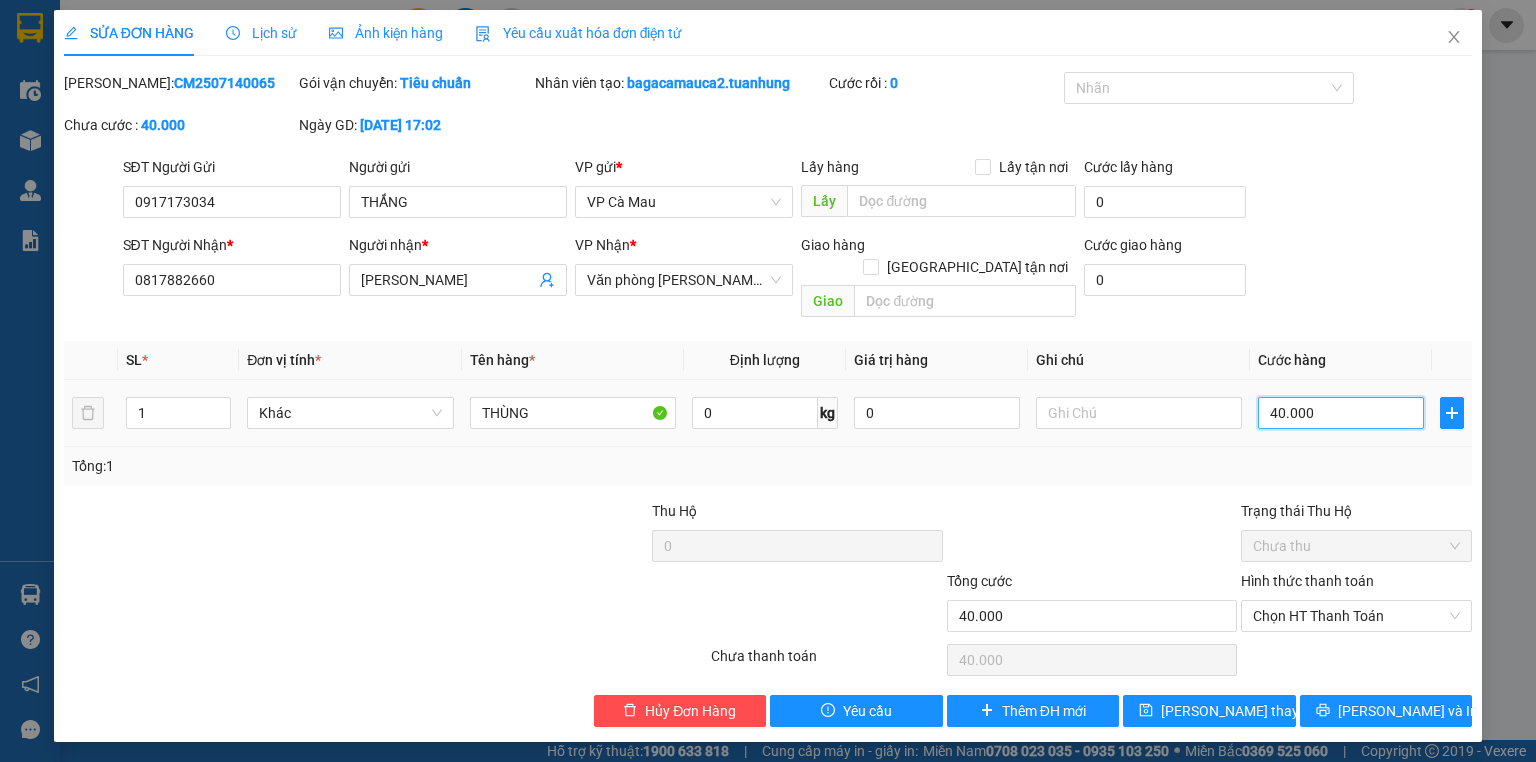 click on "40.000" at bounding box center [1341, 413] 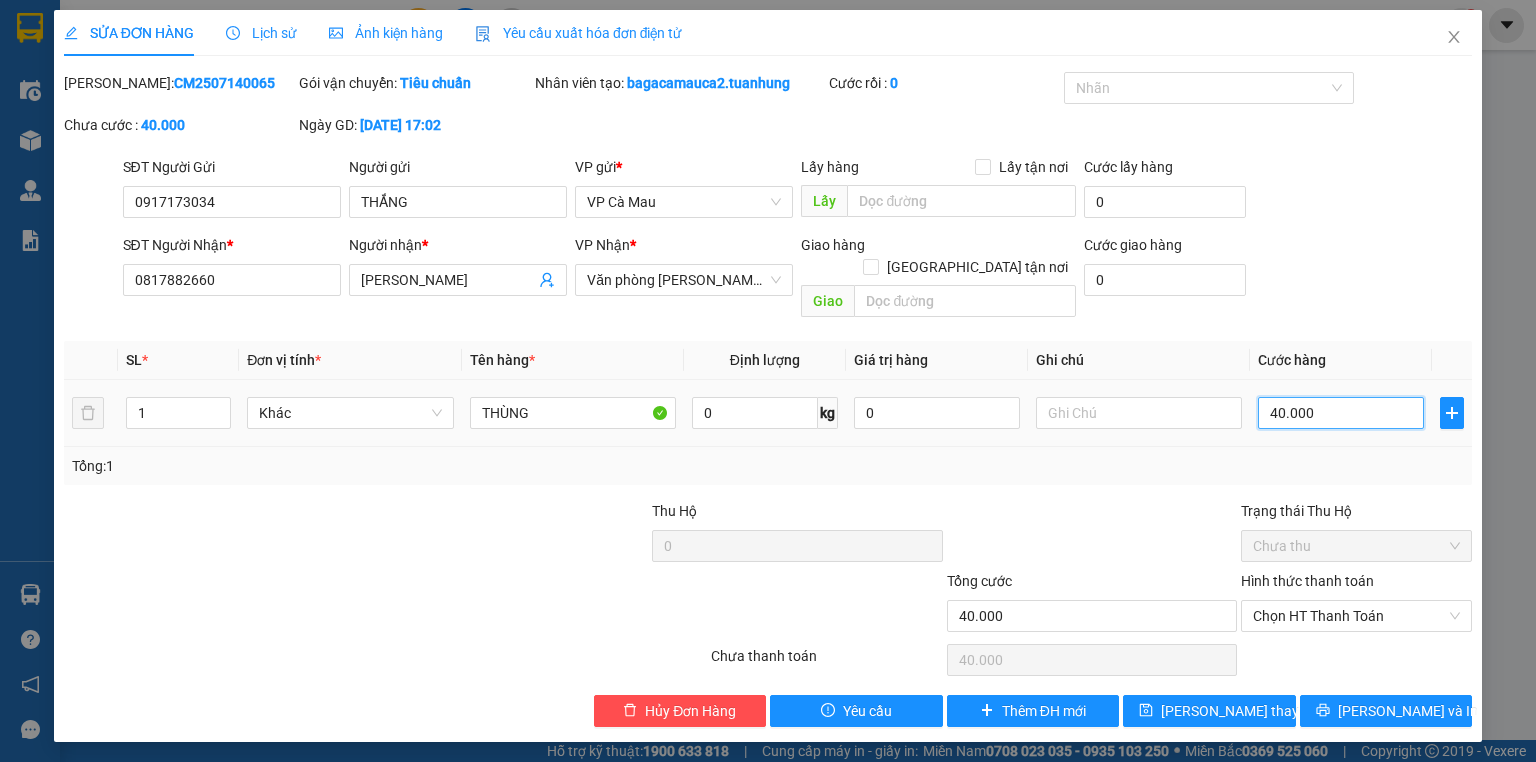 type on "0" 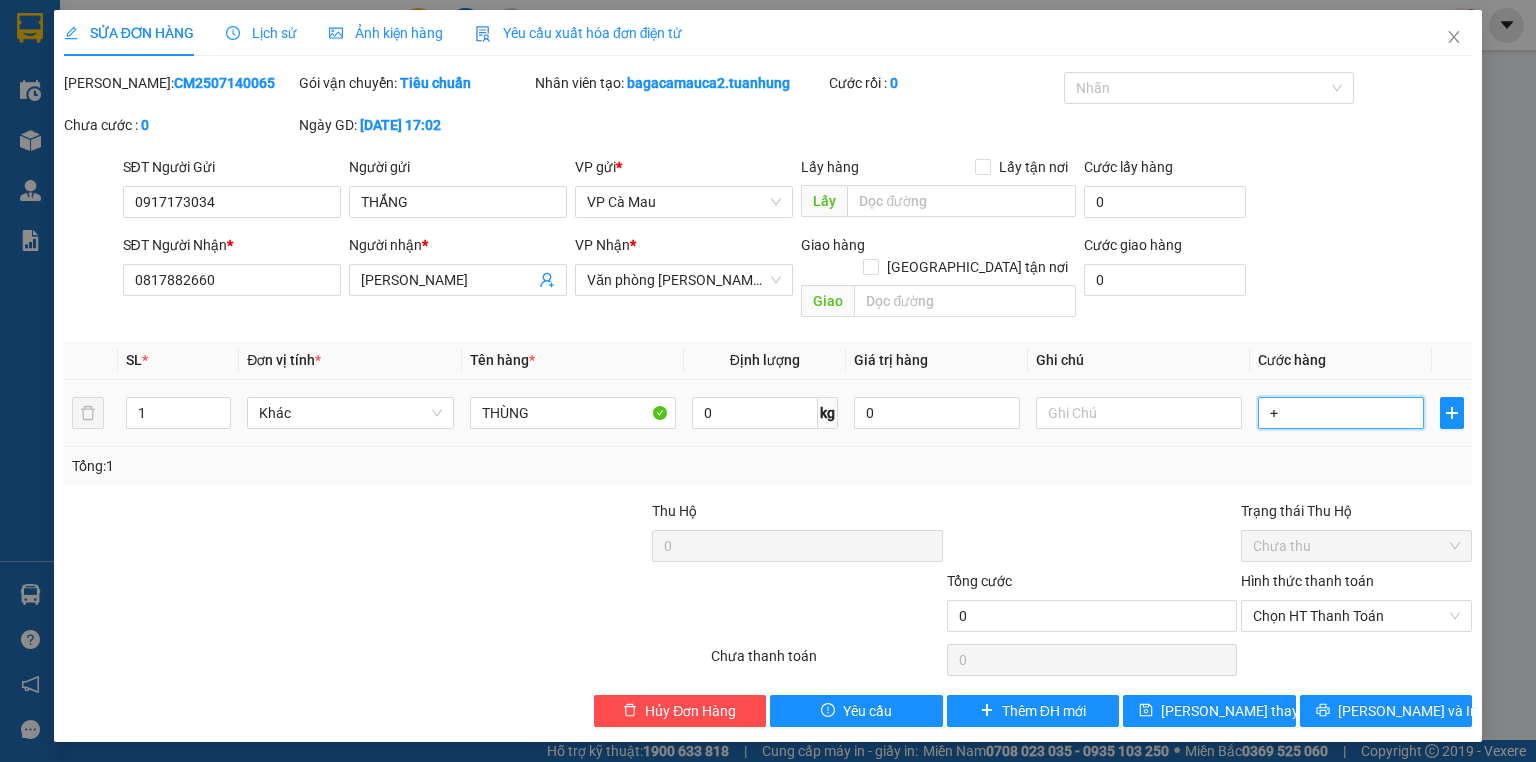 type on "5" 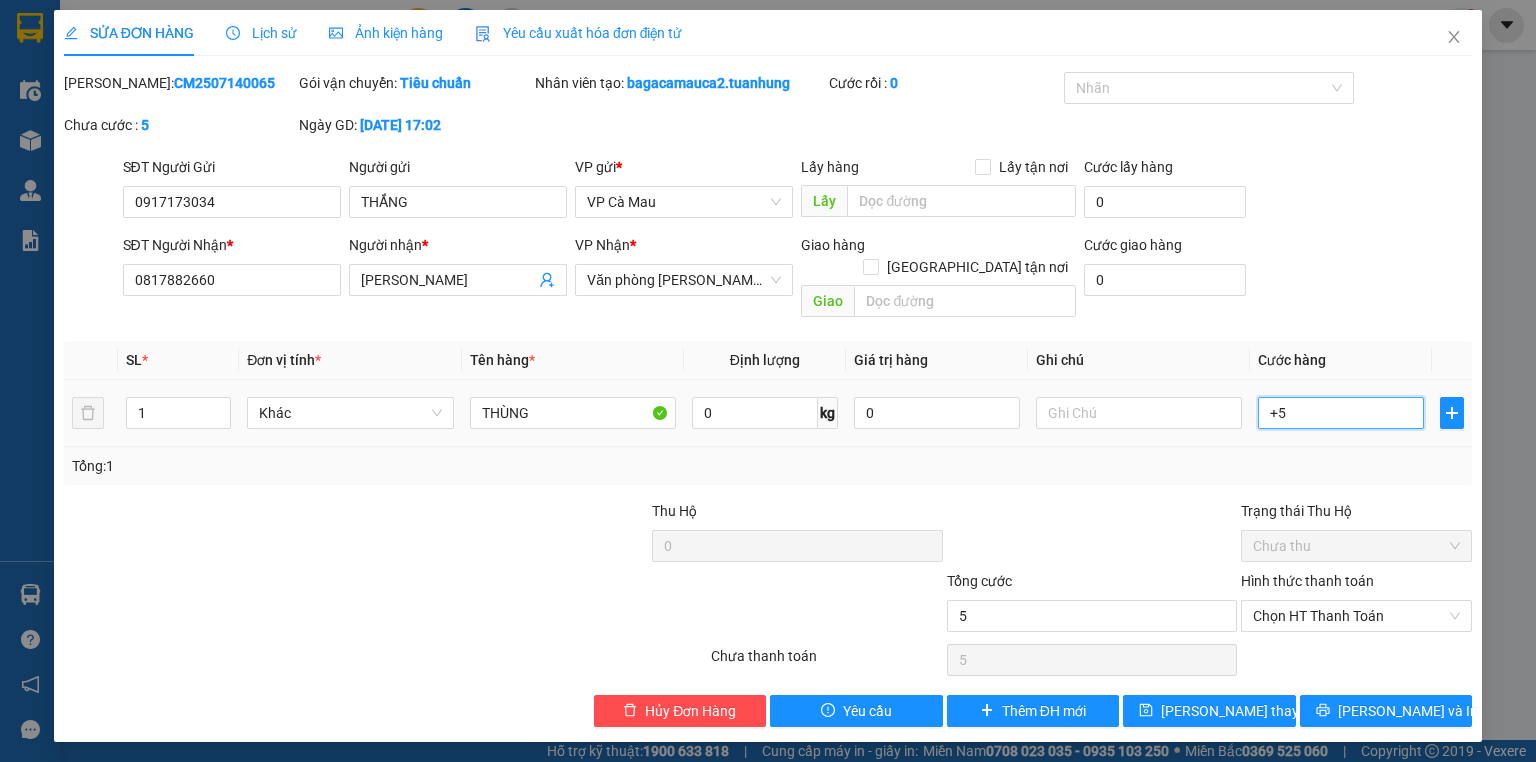 type on "50" 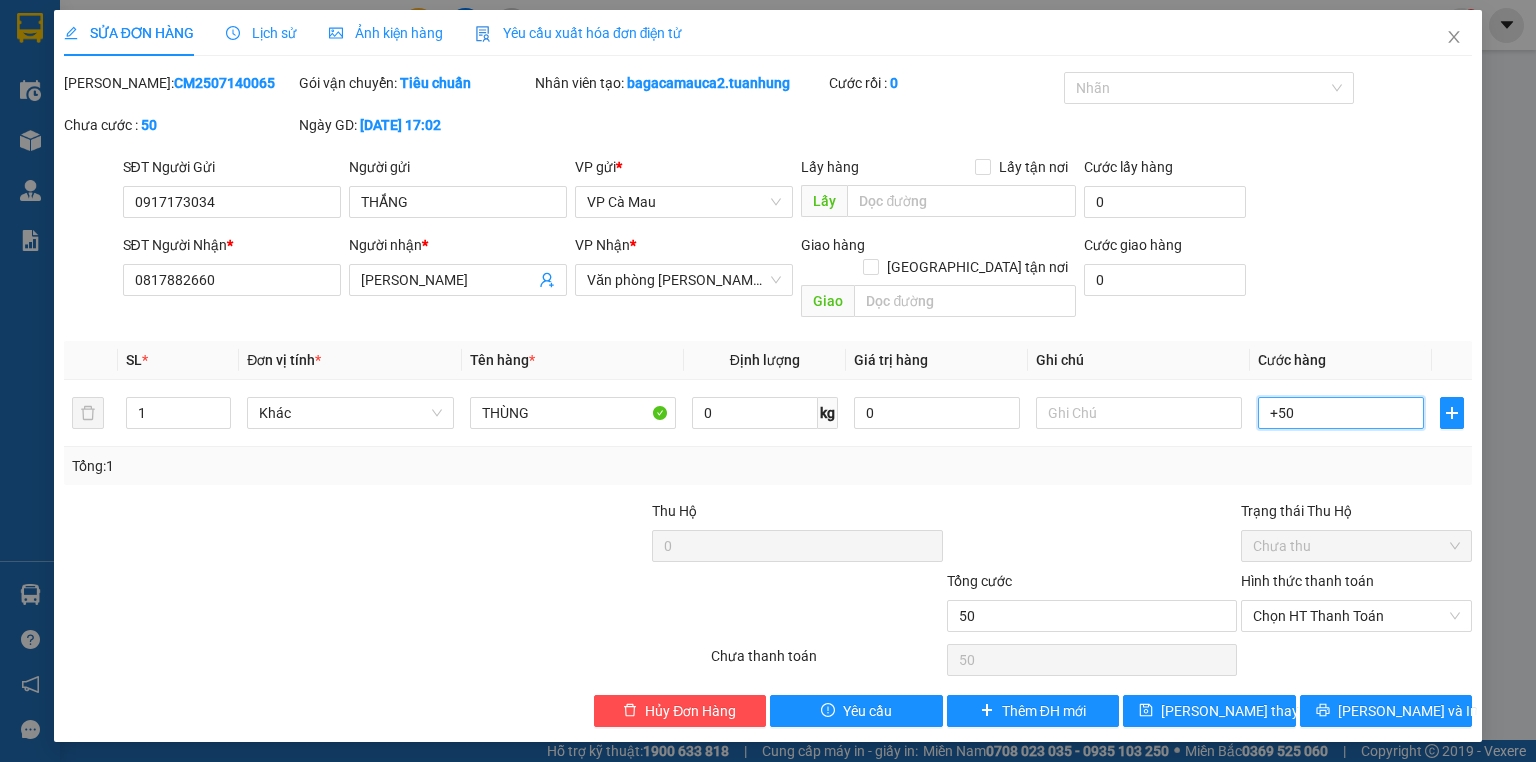 type on "+50" 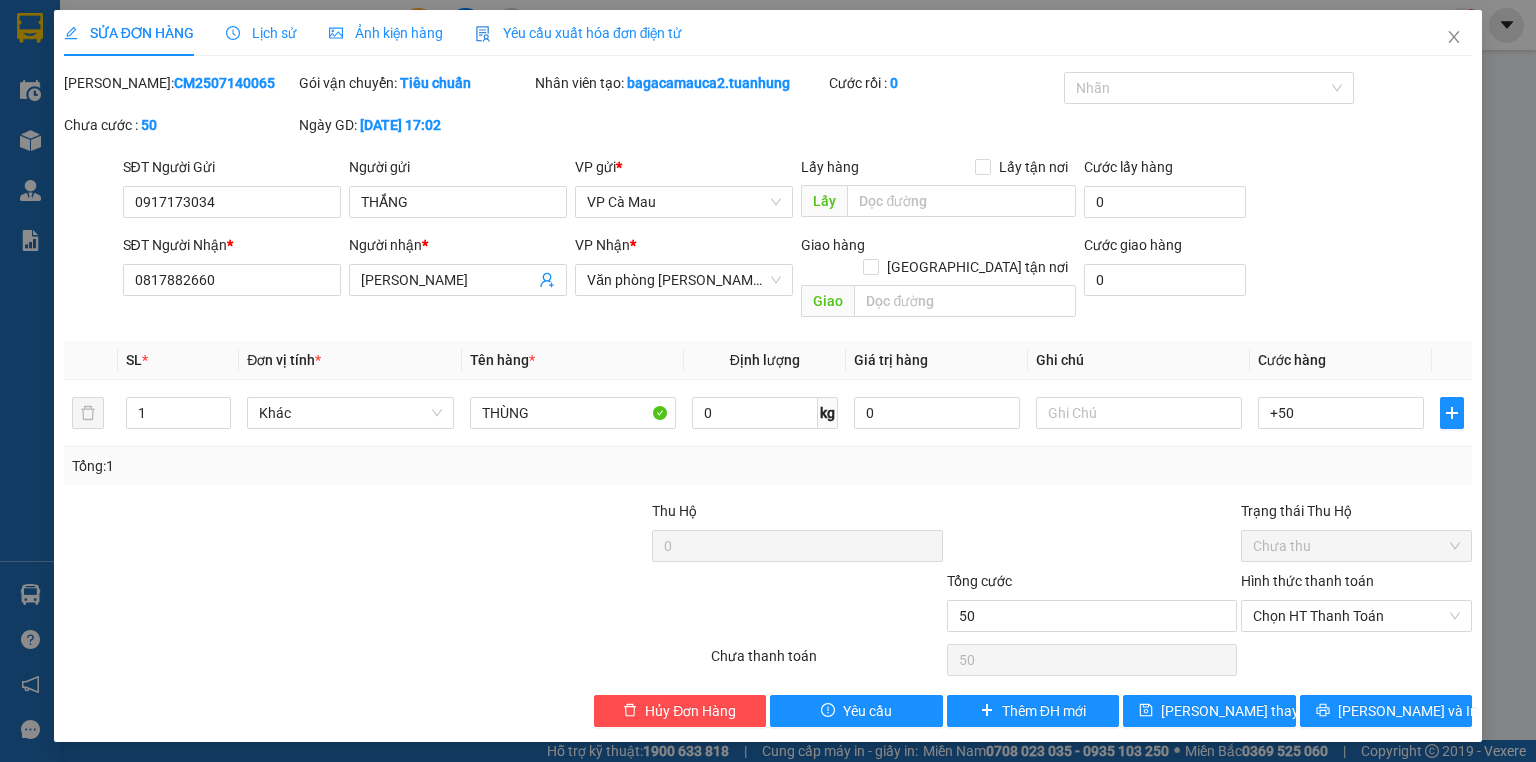 type on "50.000" 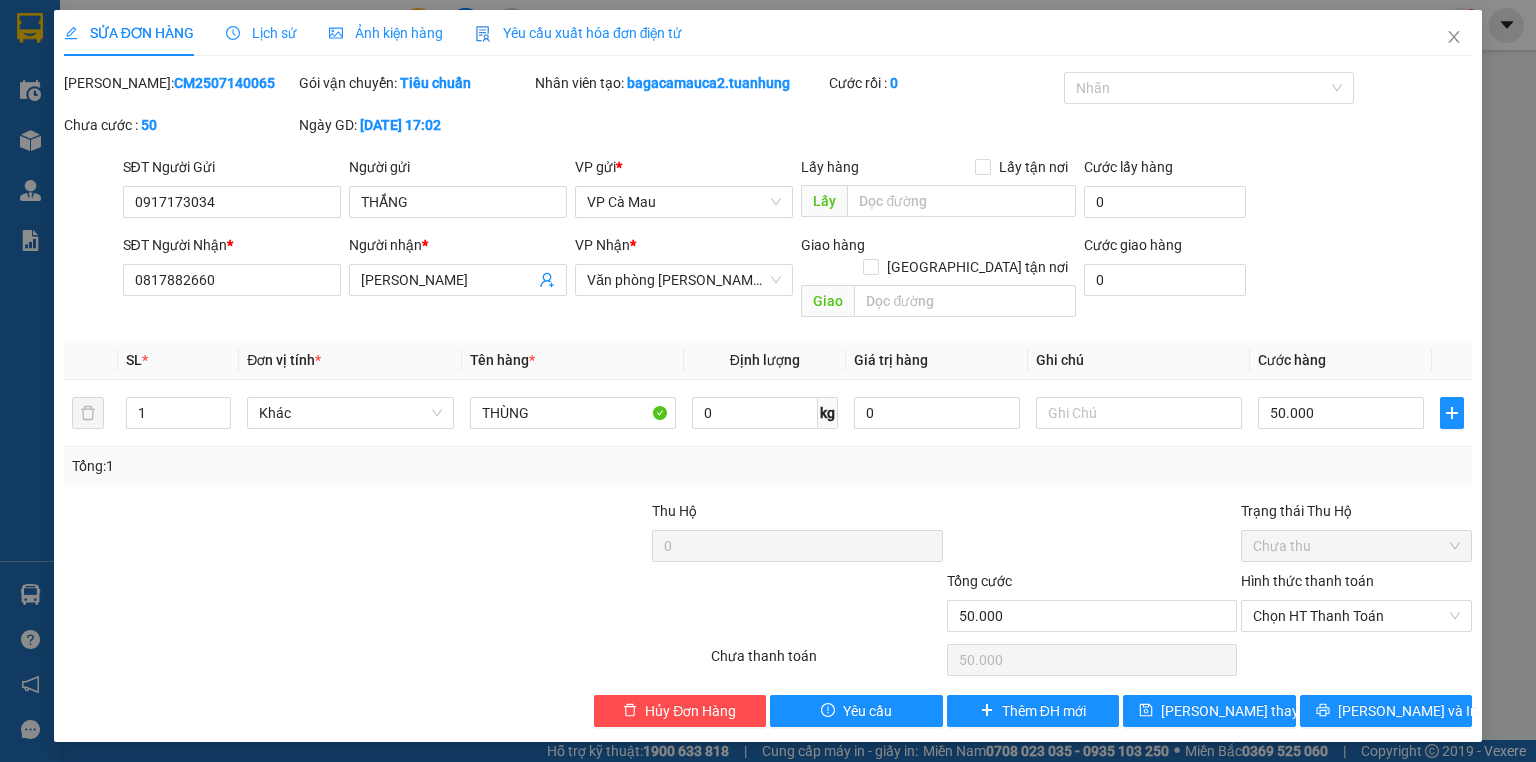 click at bounding box center [1092, 535] 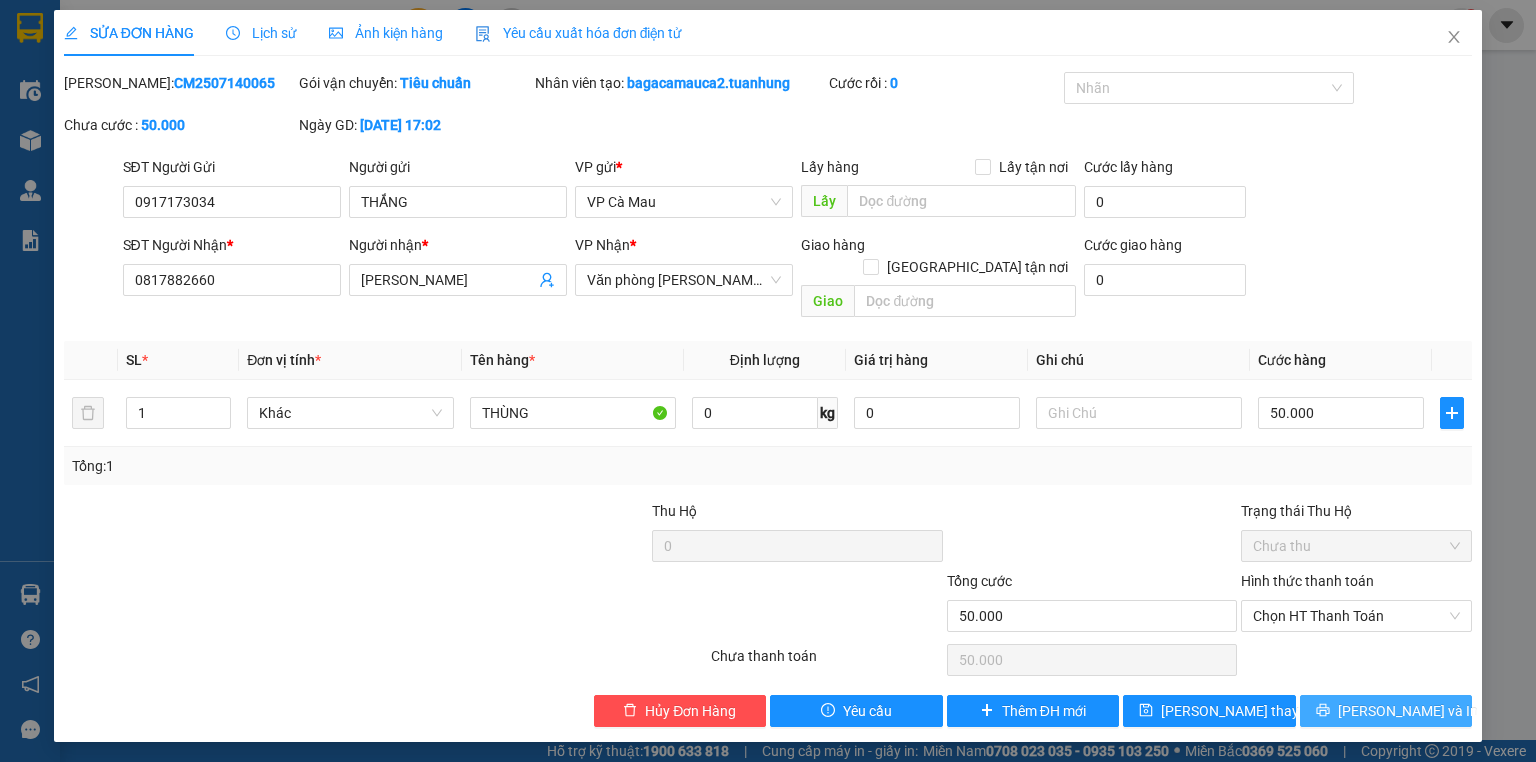 click on "[PERSON_NAME] và In" at bounding box center [1386, 711] 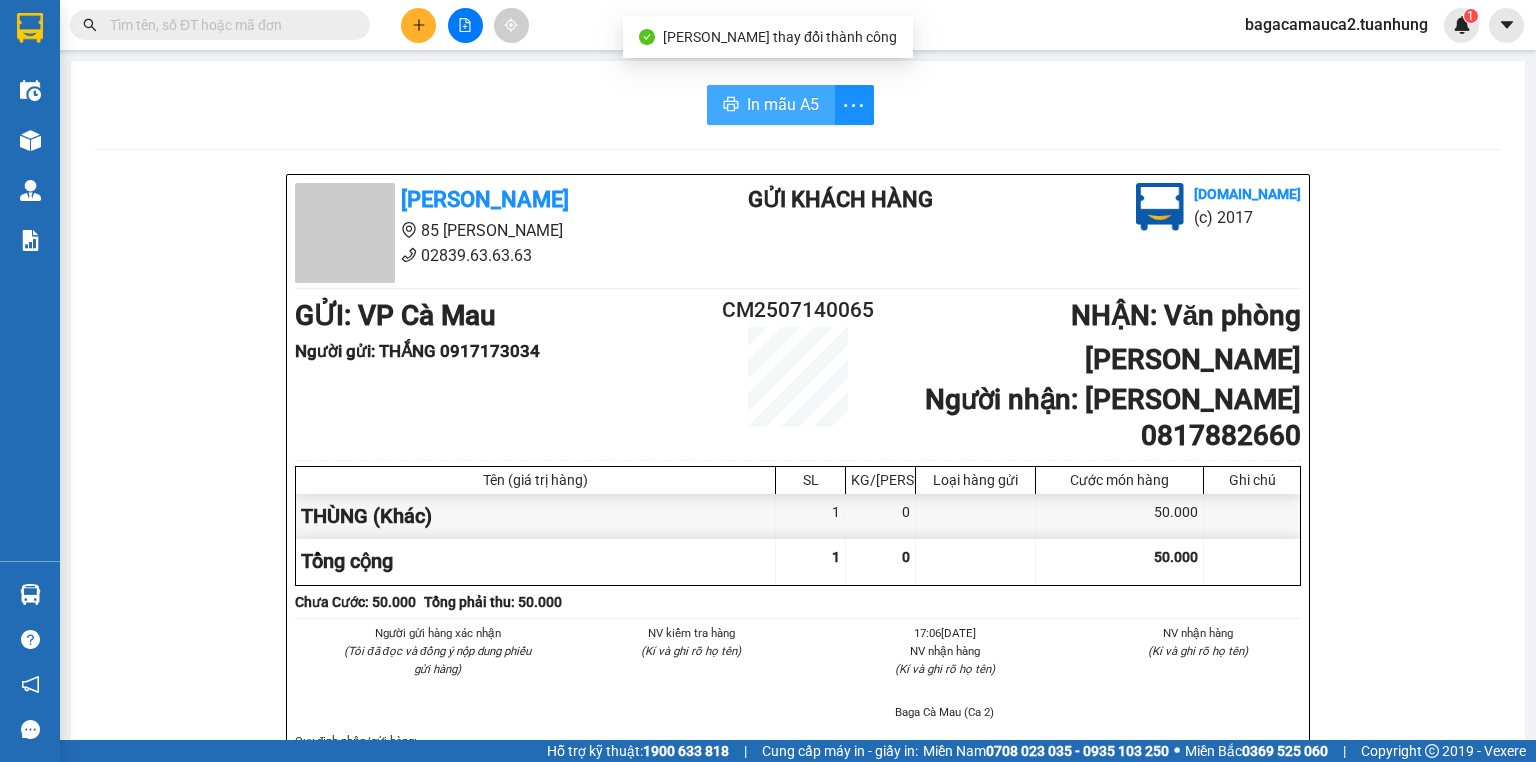 click on "In mẫu A5" at bounding box center (771, 105) 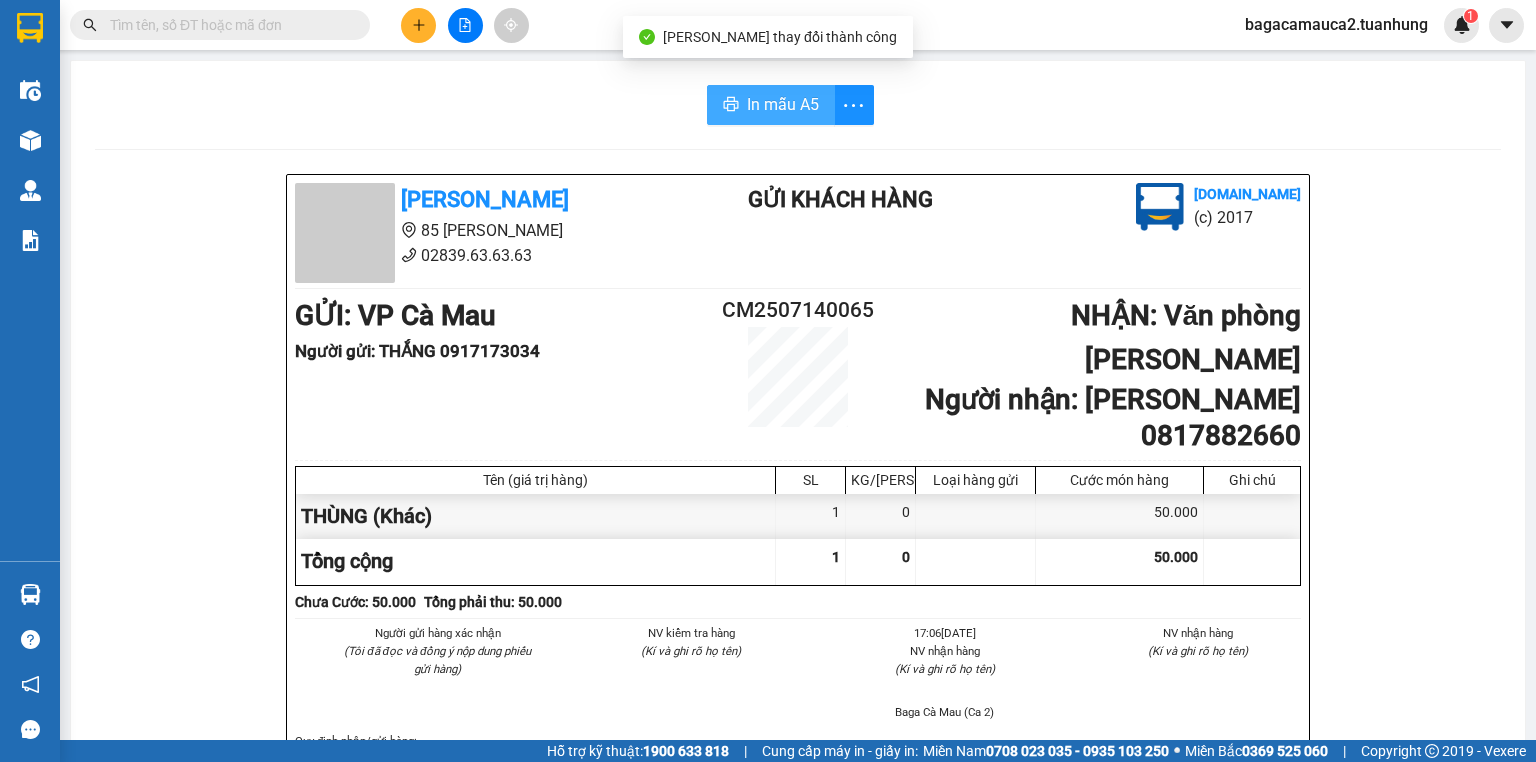 scroll, scrollTop: 0, scrollLeft: 0, axis: both 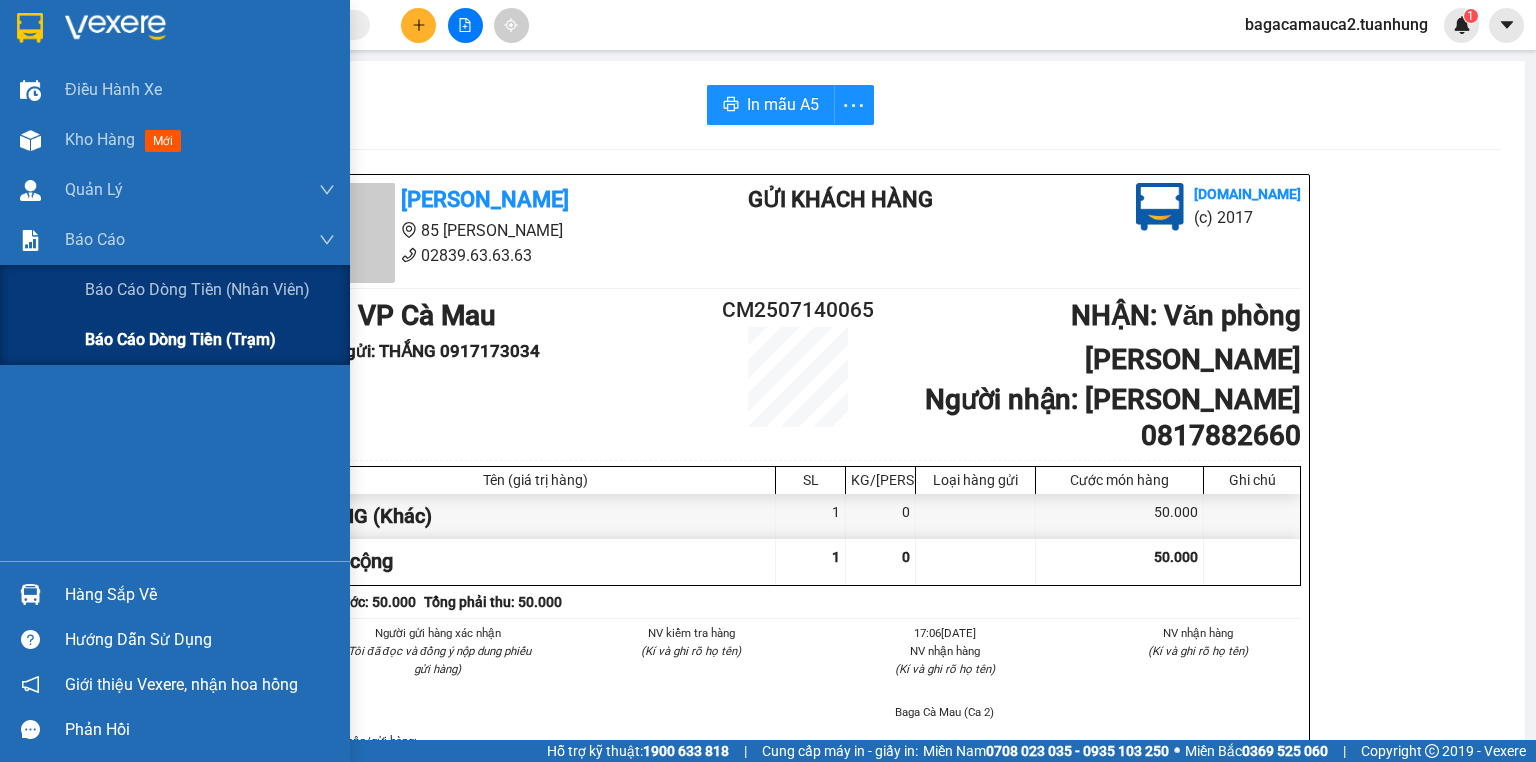 click on "Báo cáo dòng tiền (trạm)" at bounding box center [180, 339] 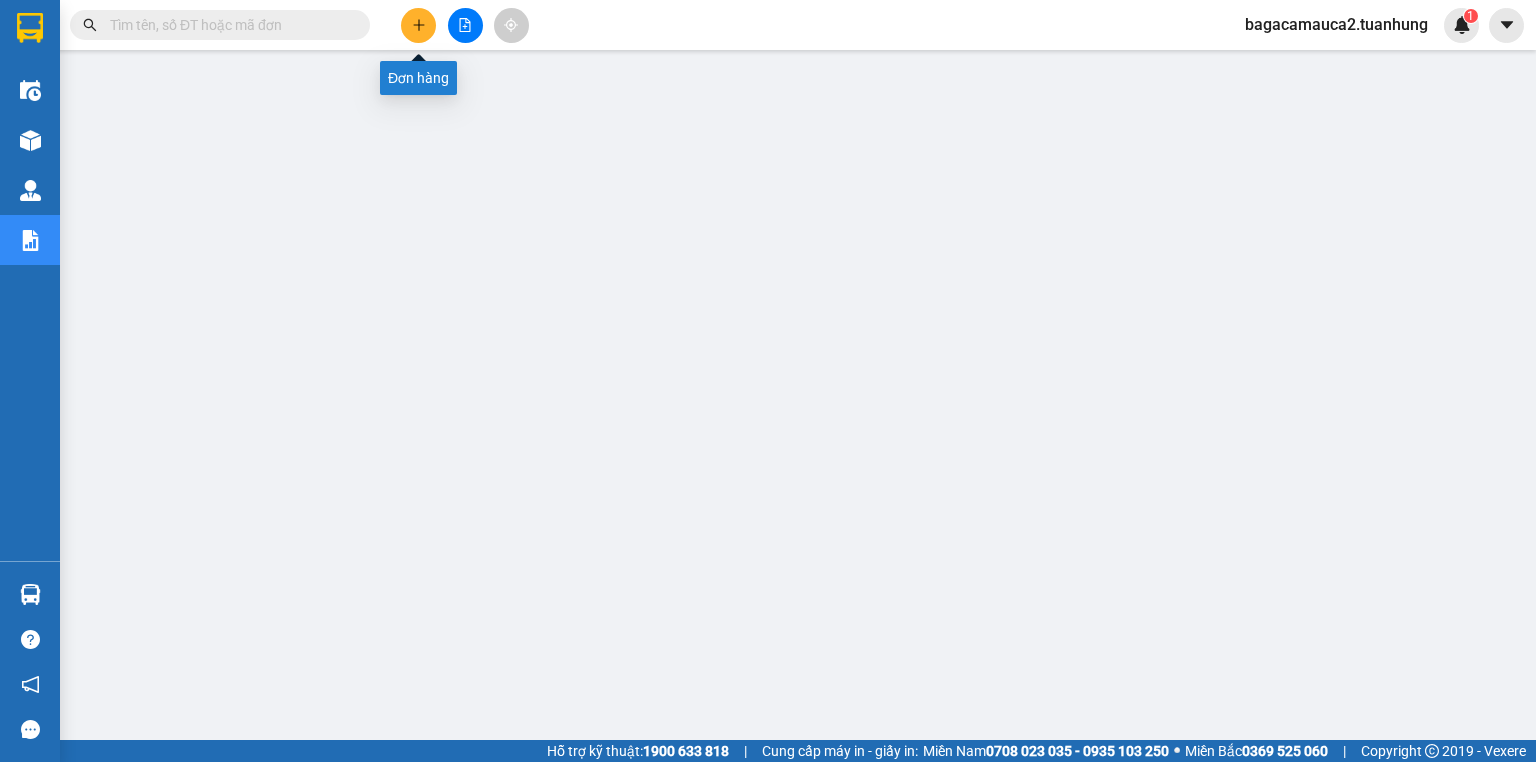 click at bounding box center (418, 25) 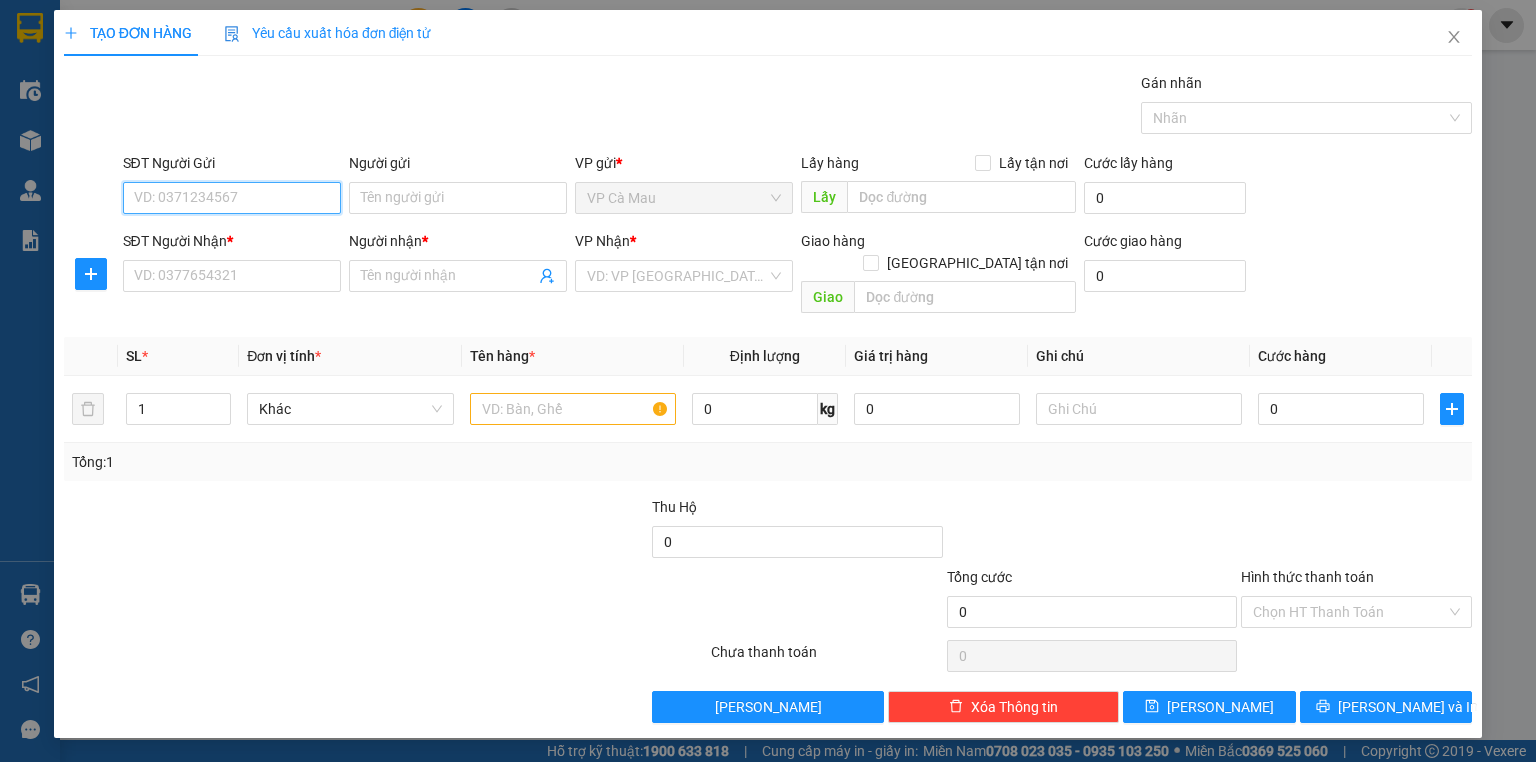click on "SĐT Người Gửi" at bounding box center (232, 198) 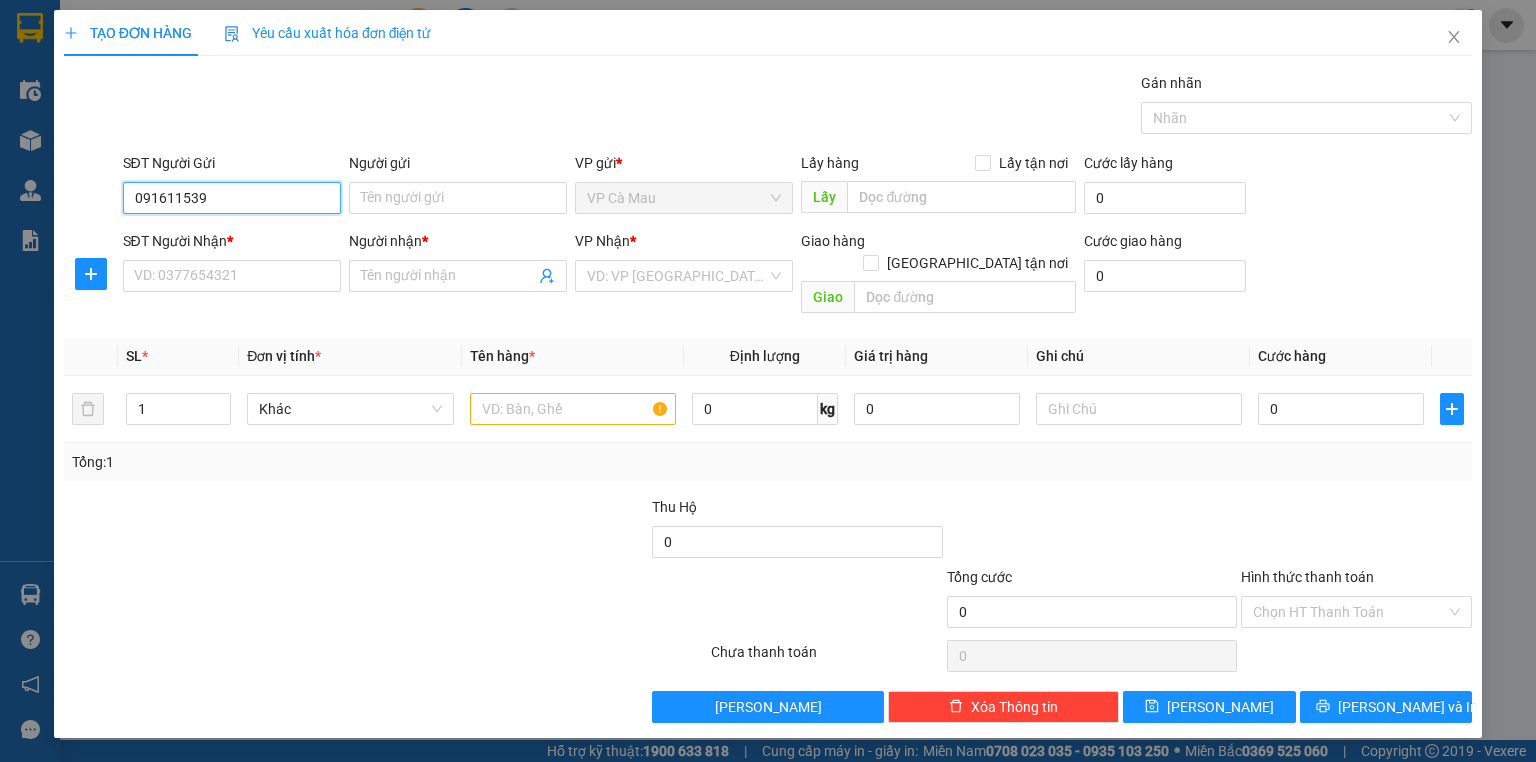 type on "0916115391" 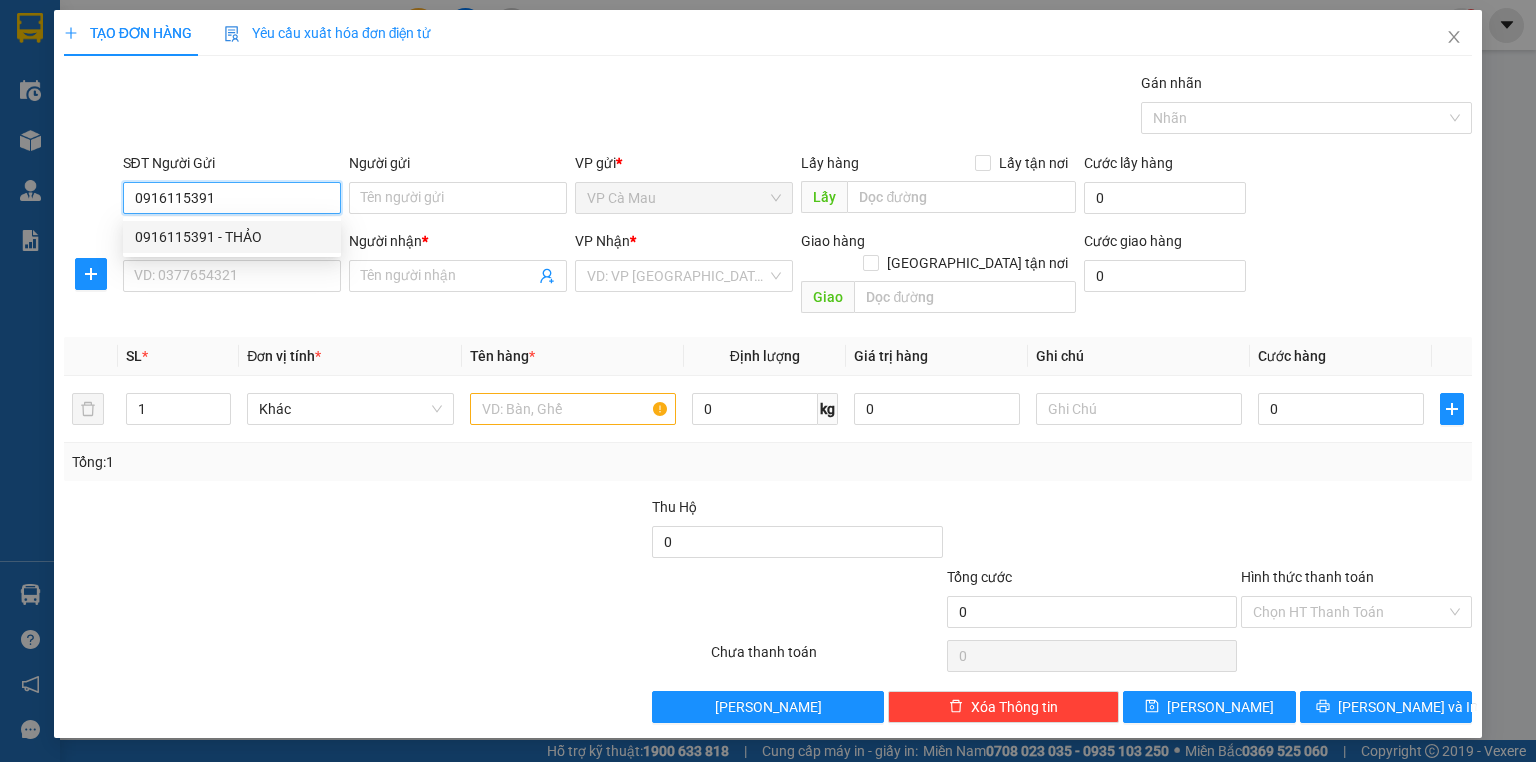 click on "0916115391 - THẢO" at bounding box center (232, 237) 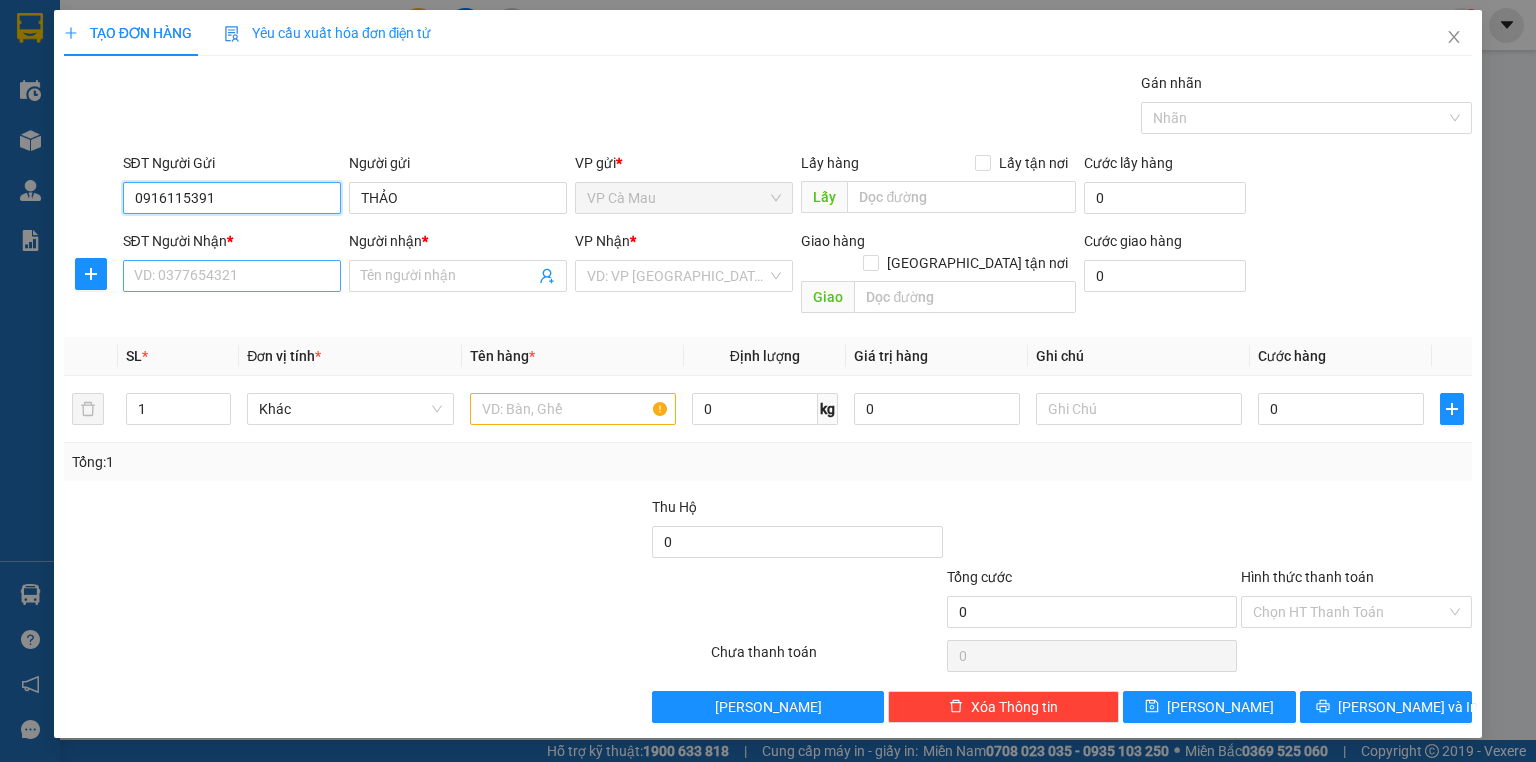 type on "0916115391" 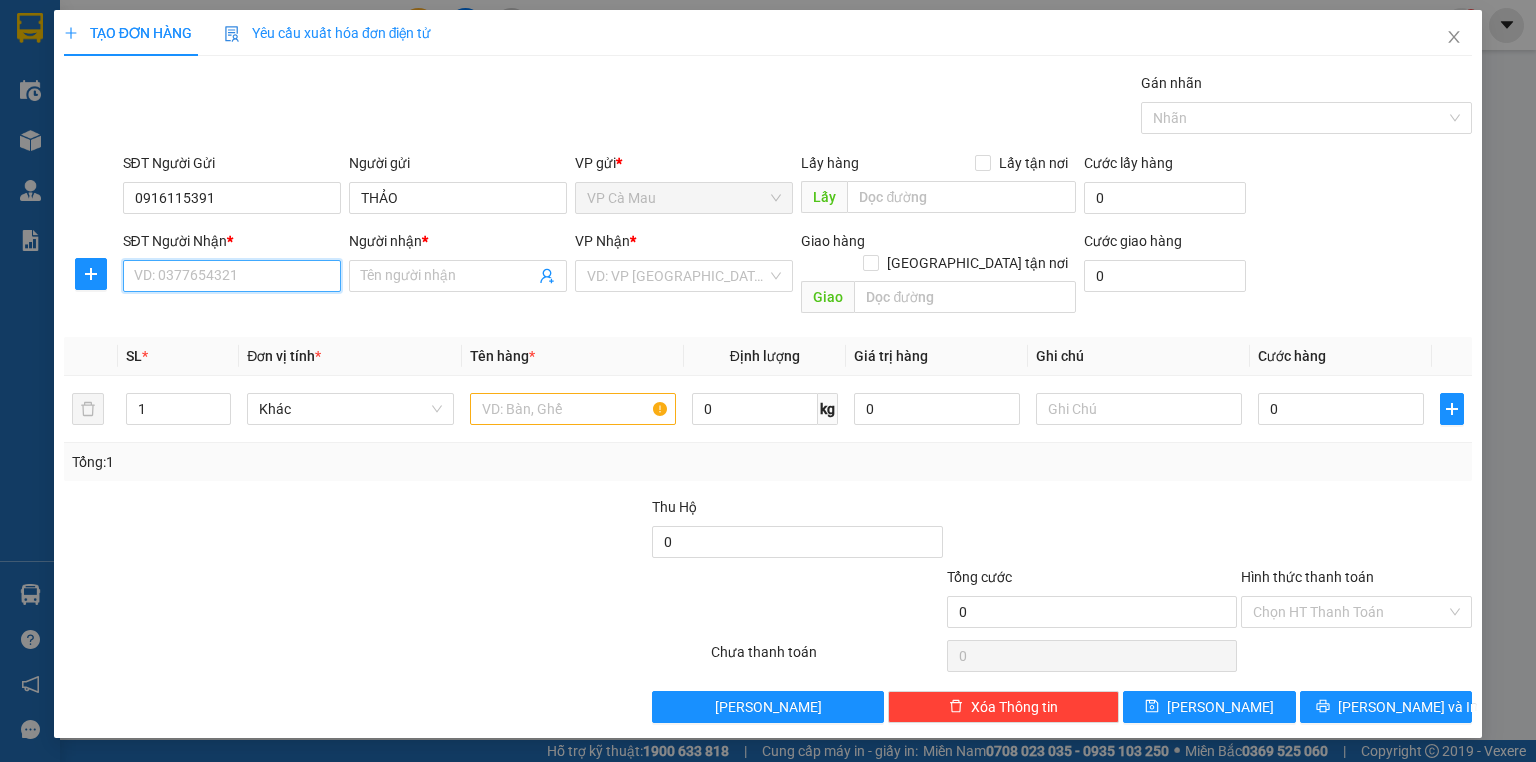 click on "SĐT Người Nhận  *" at bounding box center (232, 276) 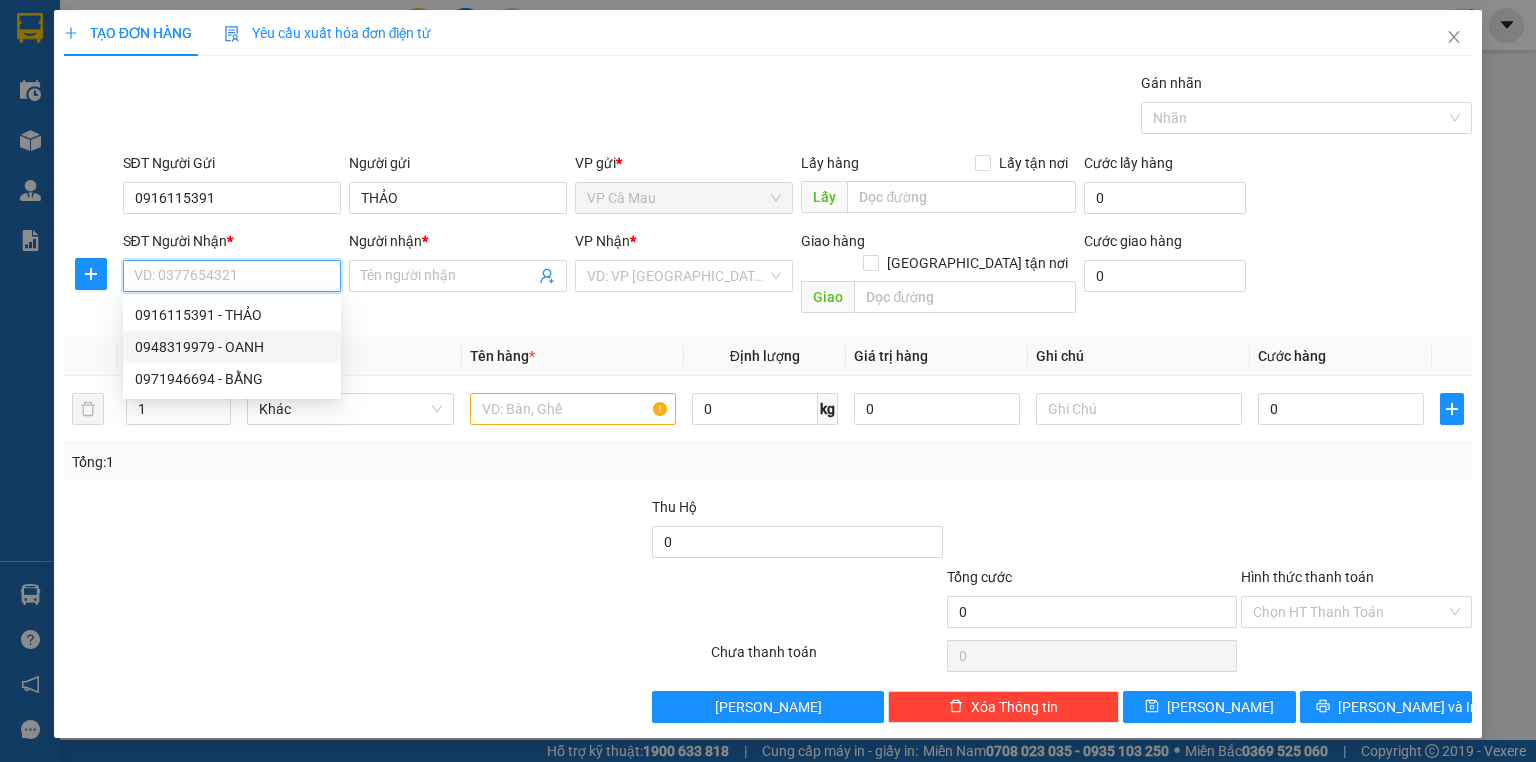 click on "0948319979 - OANH" at bounding box center (232, 347) 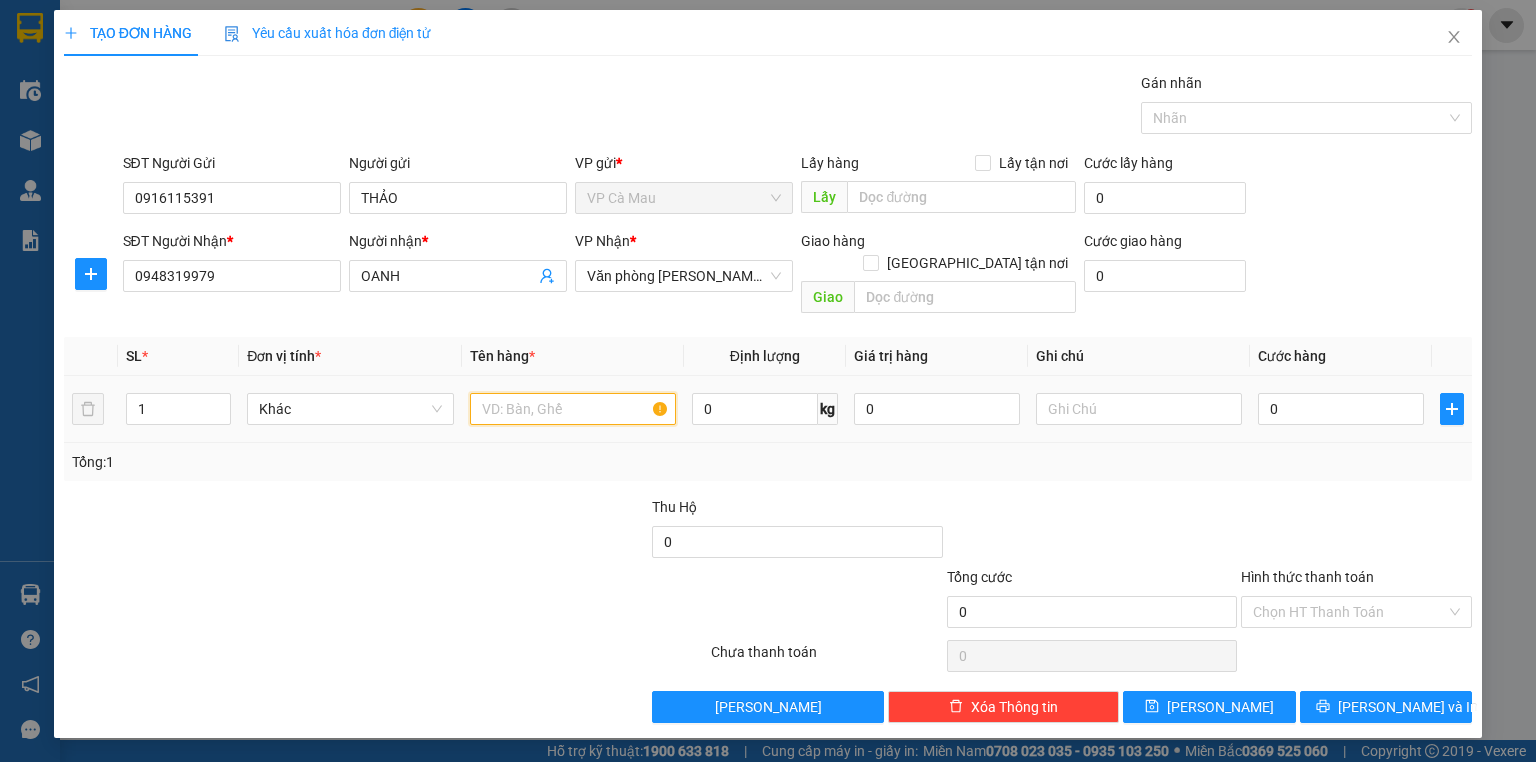 click at bounding box center (573, 409) 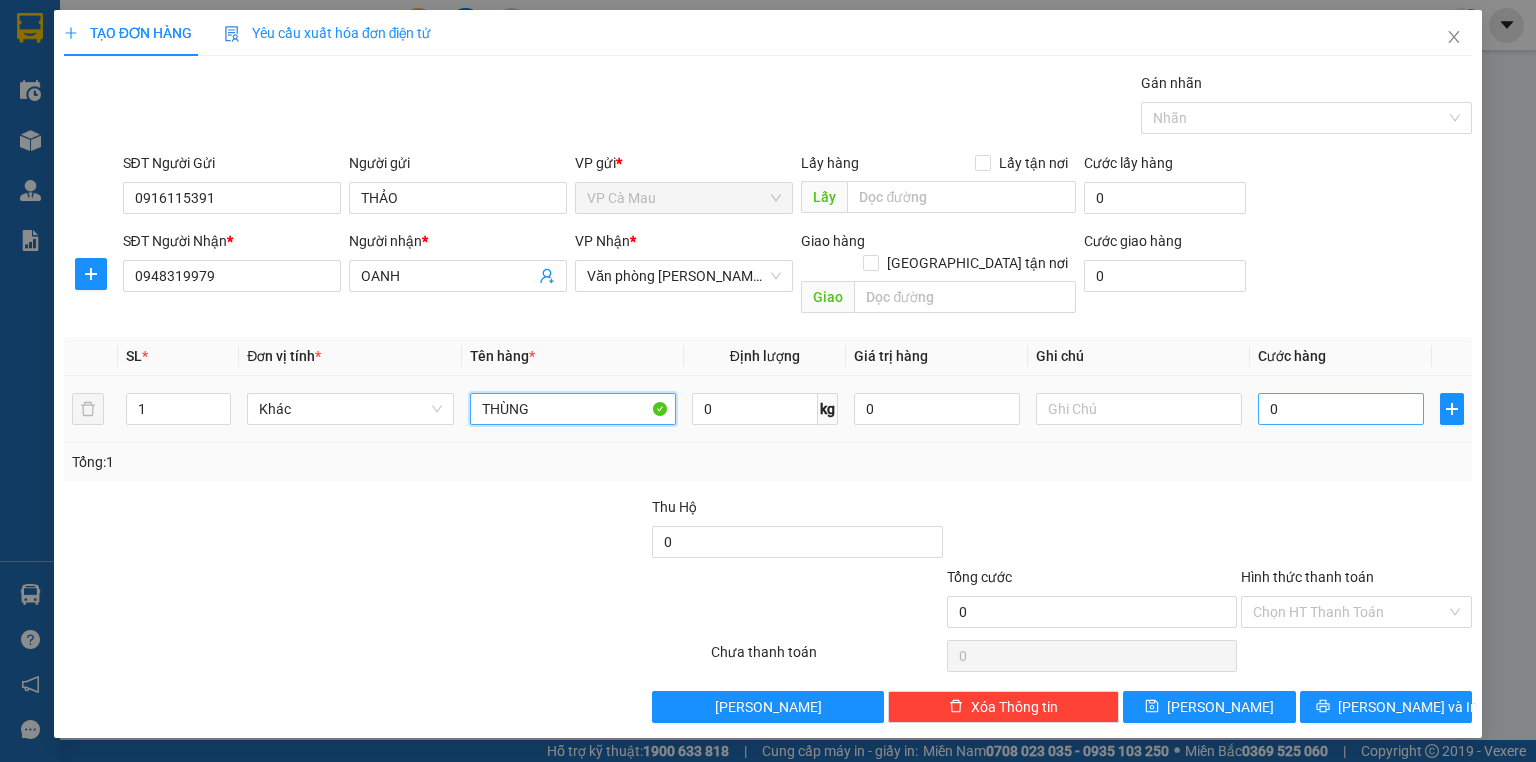 type on "THÙNG" 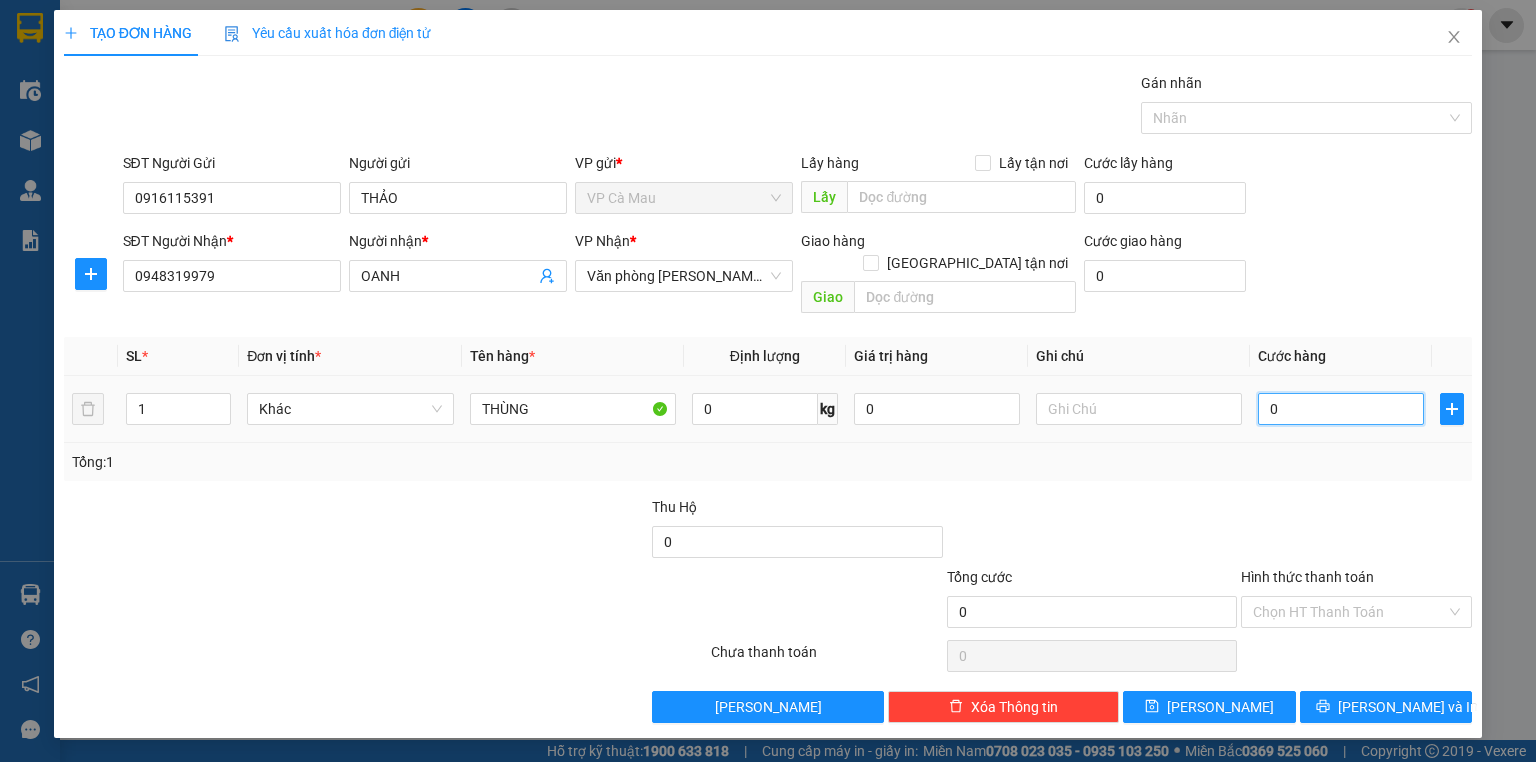 click on "0" at bounding box center [1341, 409] 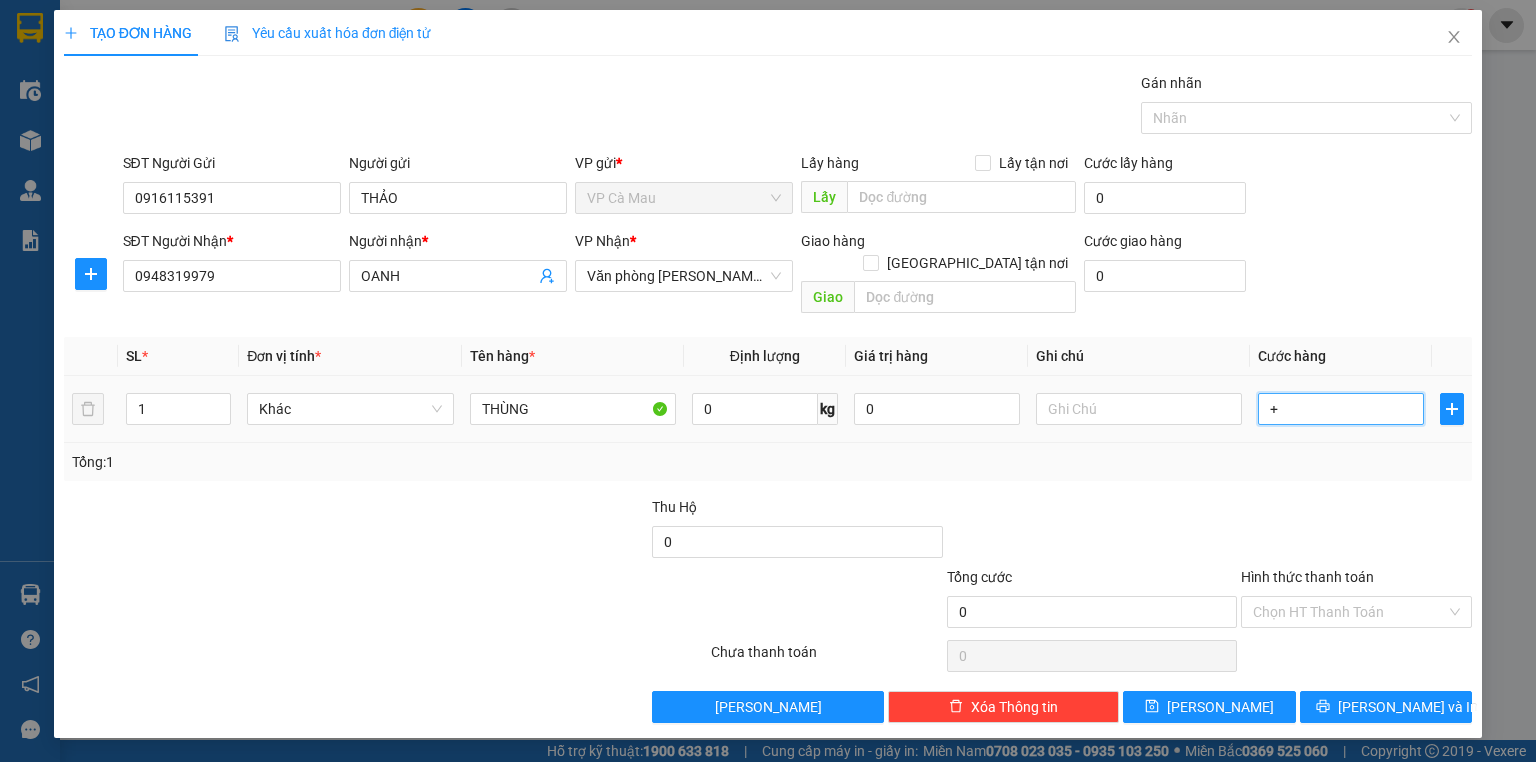 type on "+3" 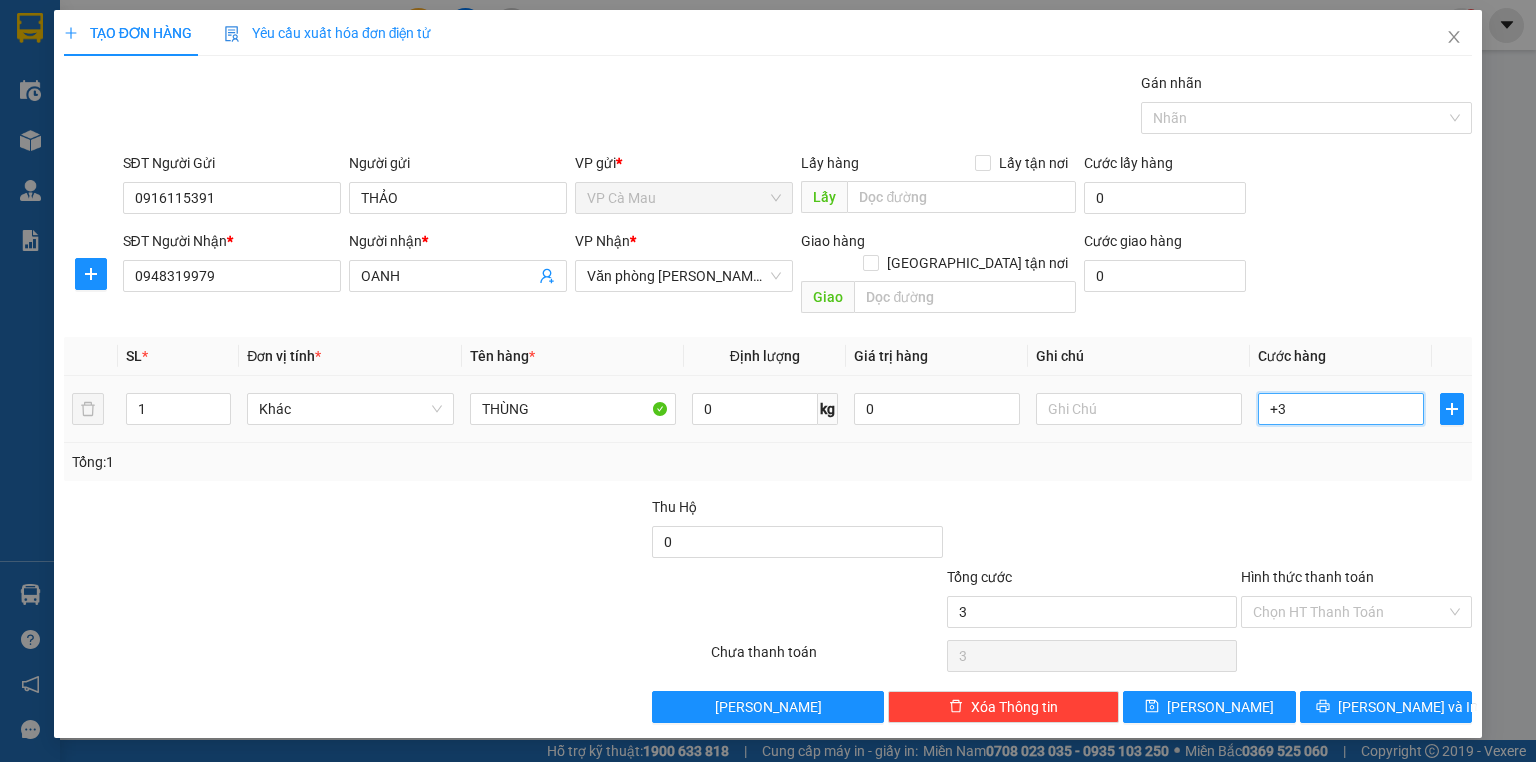 type on "+30" 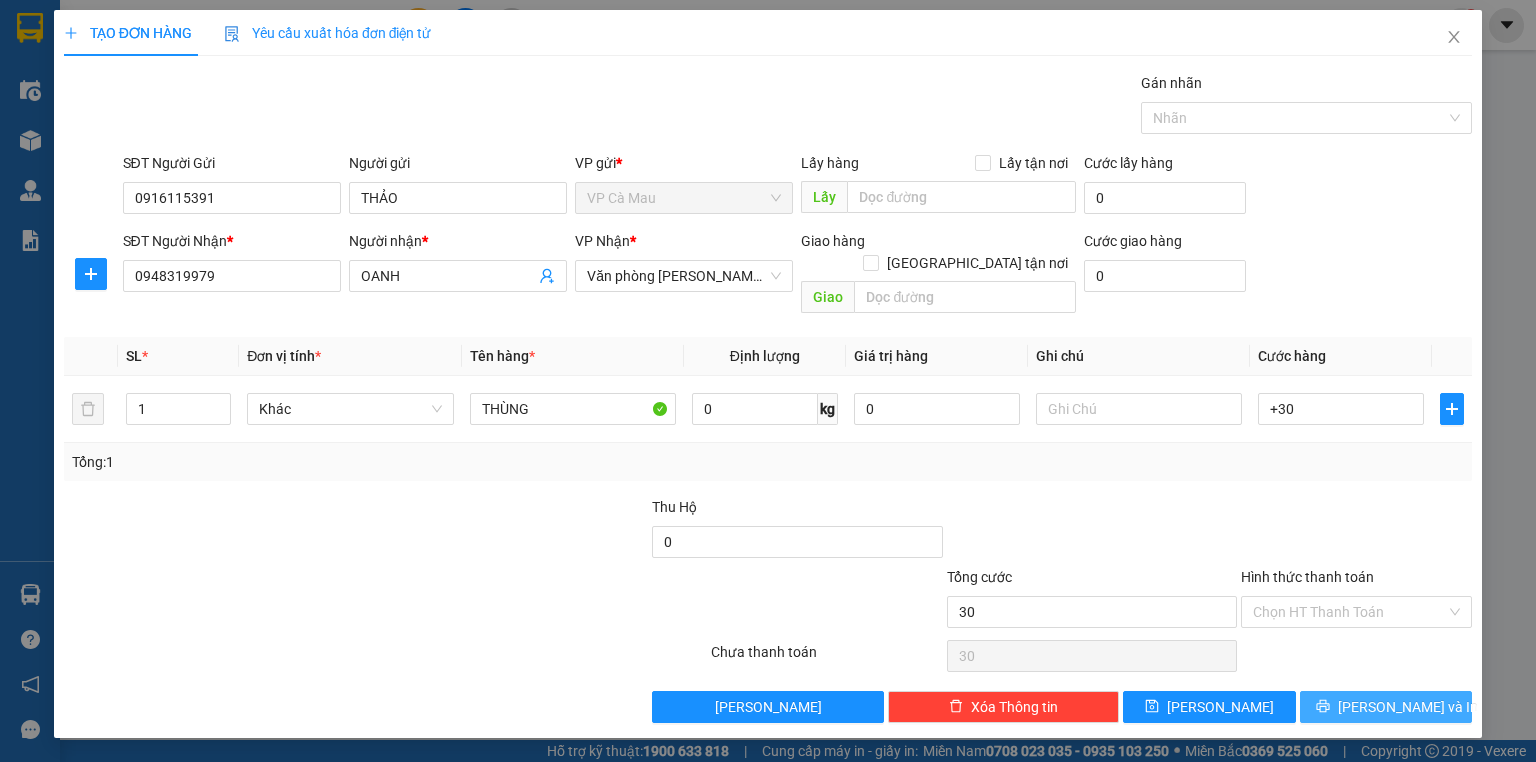 type on "30.000" 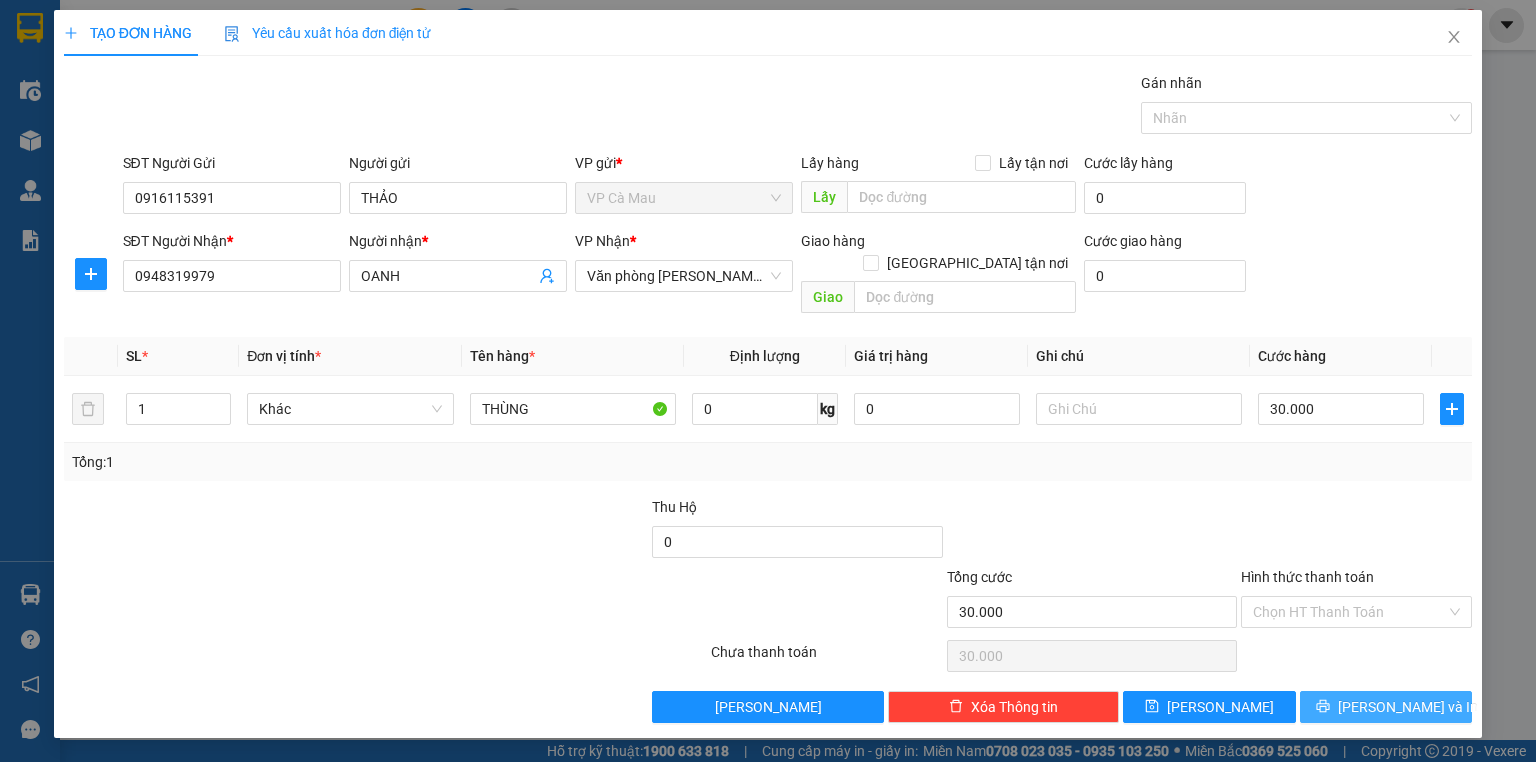 click on "[PERSON_NAME] và In" at bounding box center (1386, 707) 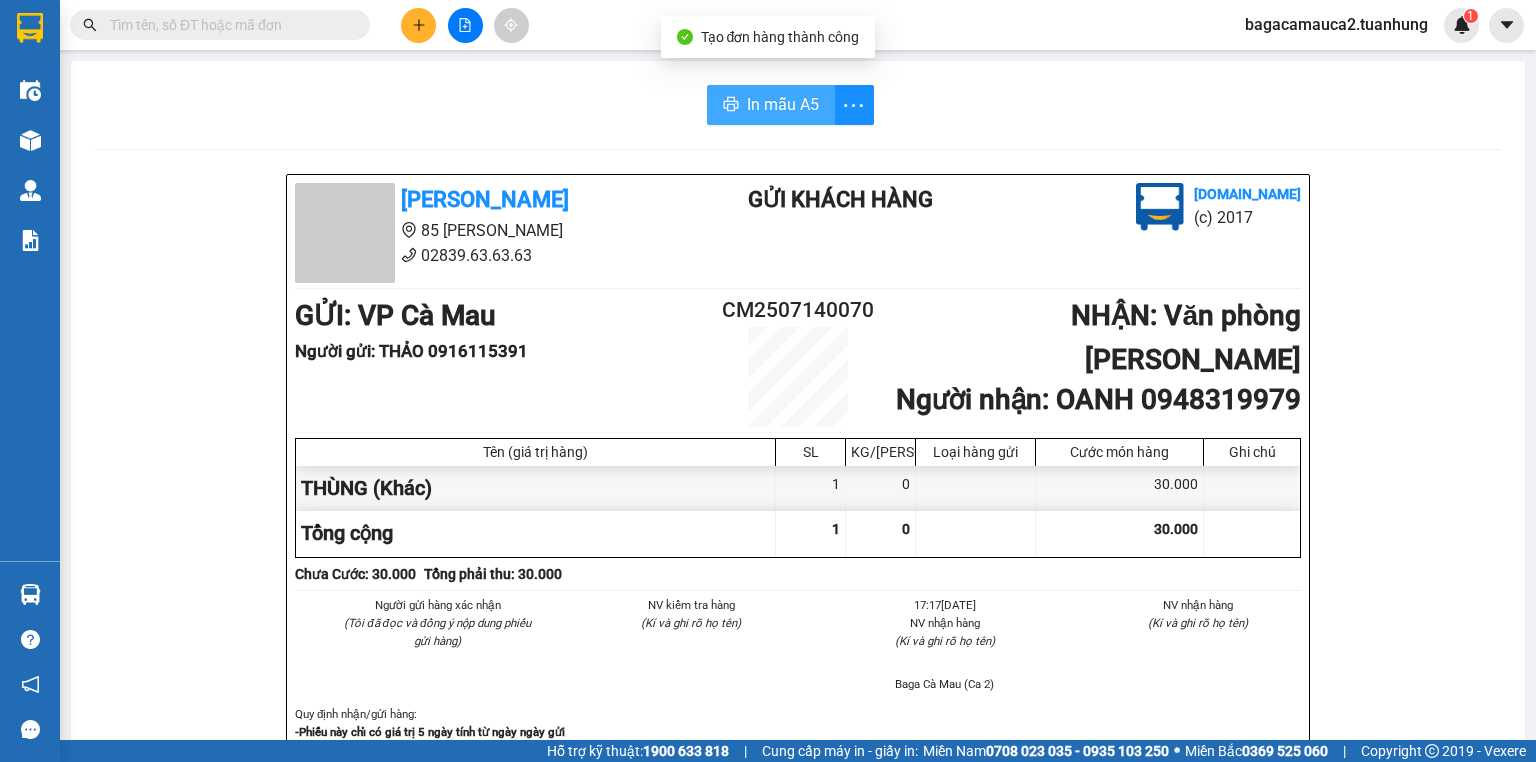 click on "In mẫu A5" at bounding box center (783, 104) 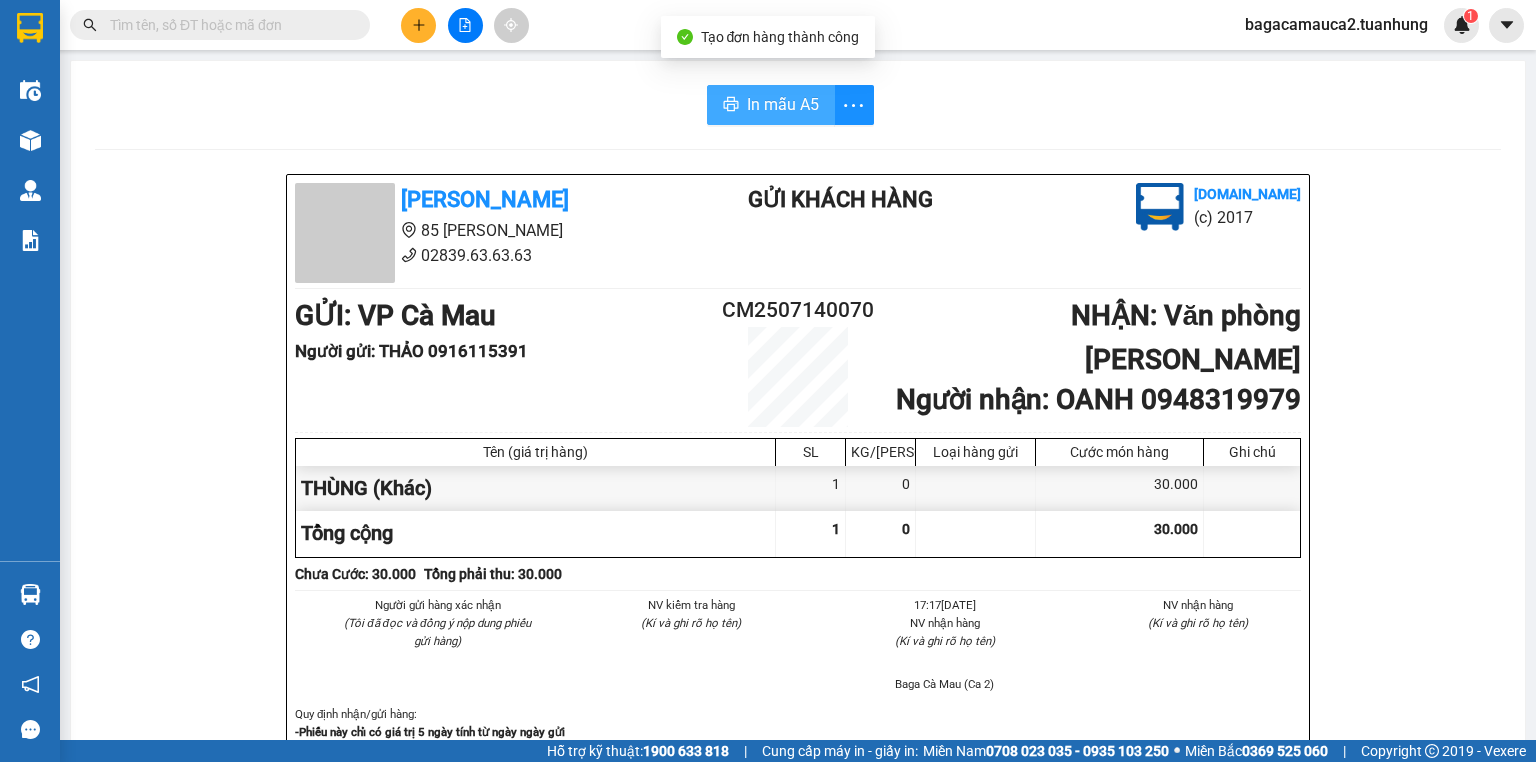 scroll, scrollTop: 0, scrollLeft: 0, axis: both 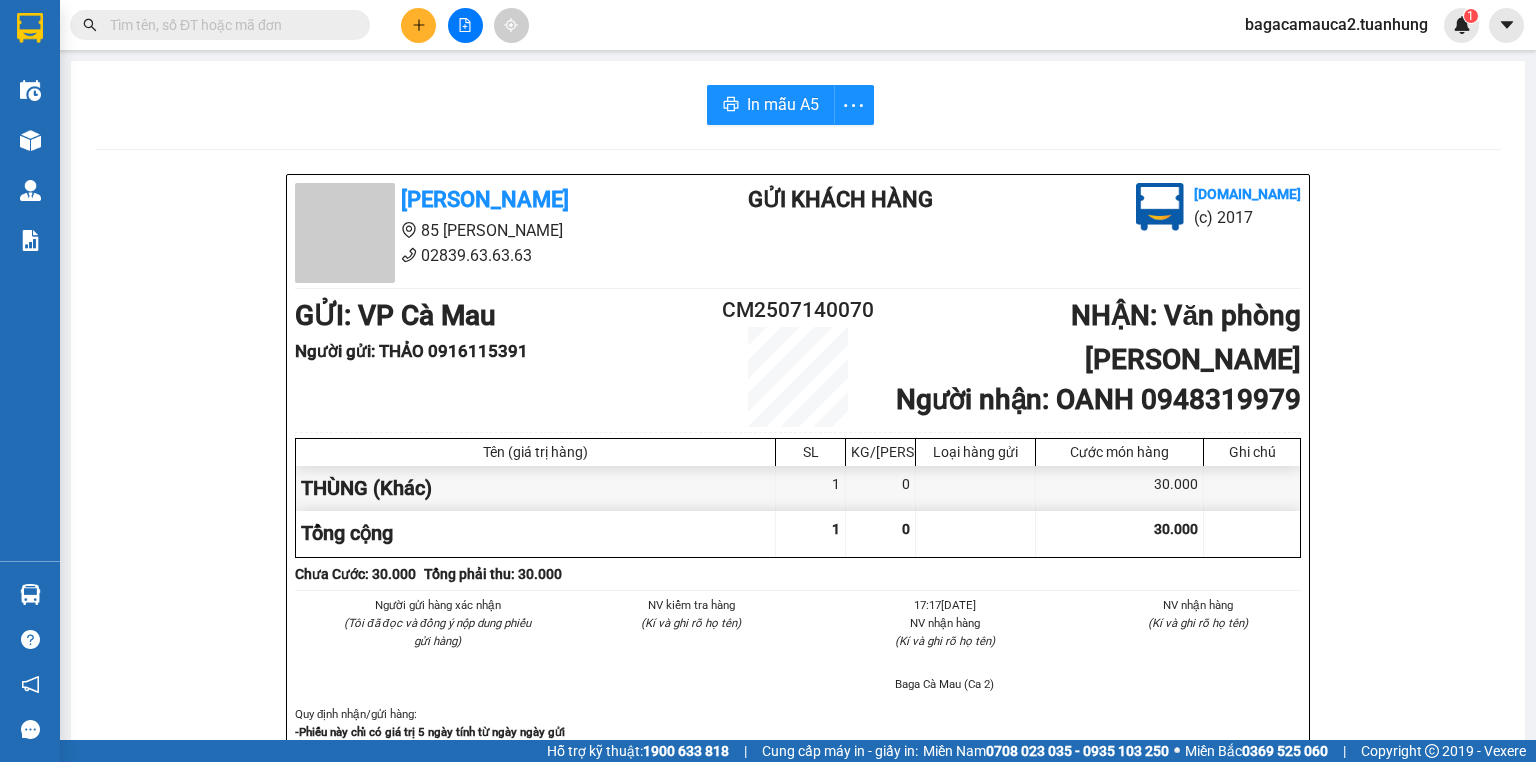 click at bounding box center [228, 25] 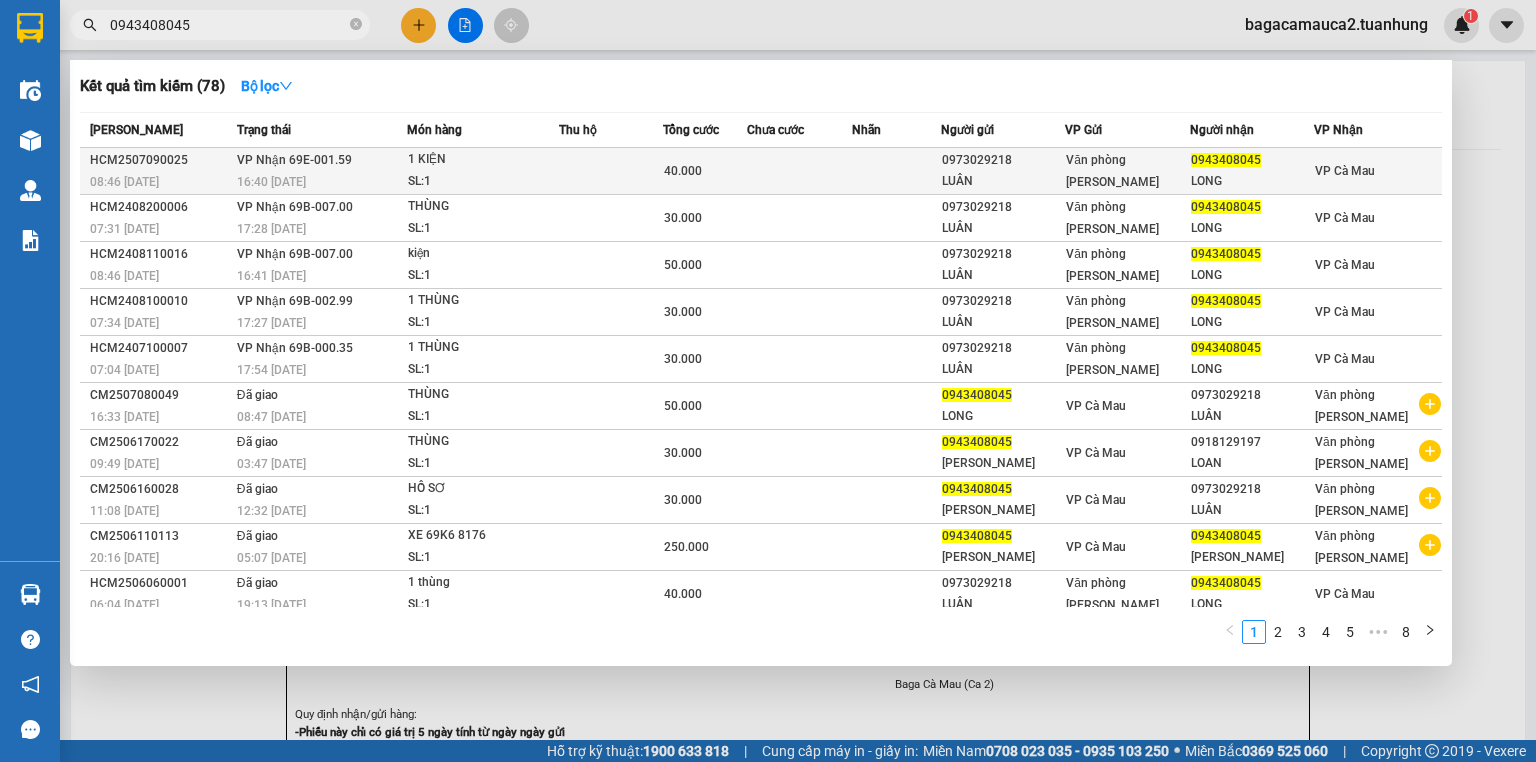 type on "0943408045" 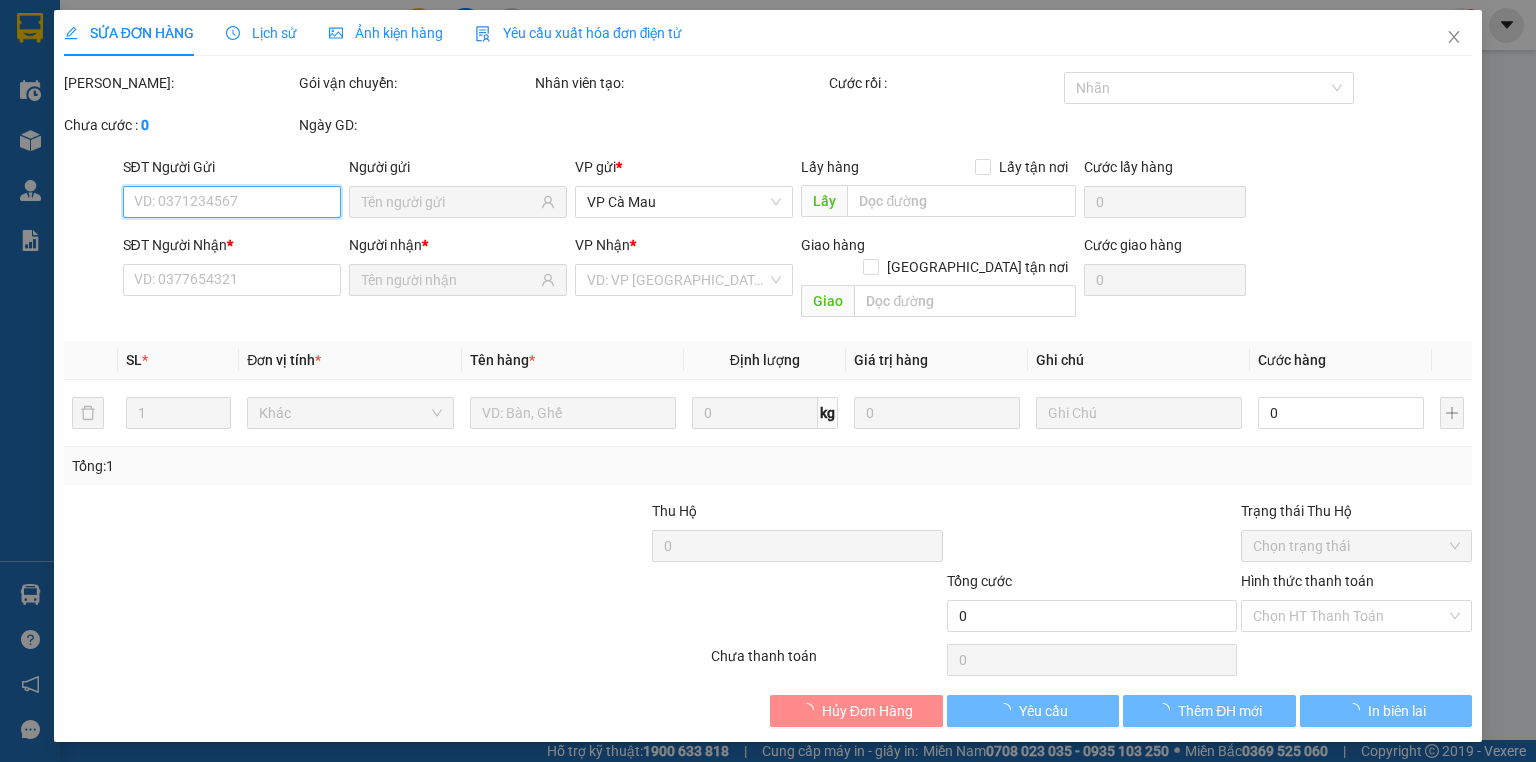 type on "0973029218" 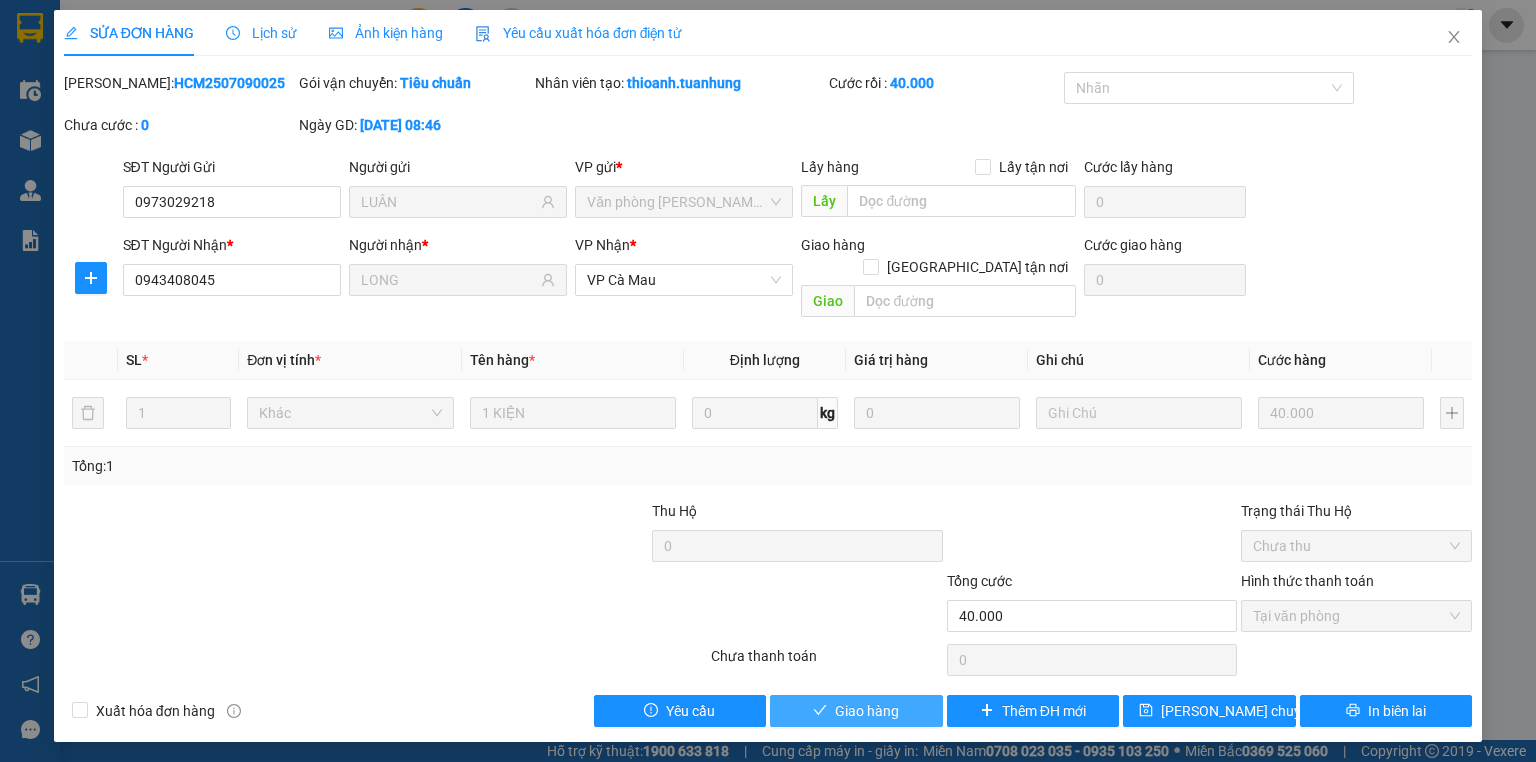 click on "Giao hàng" at bounding box center [856, 711] 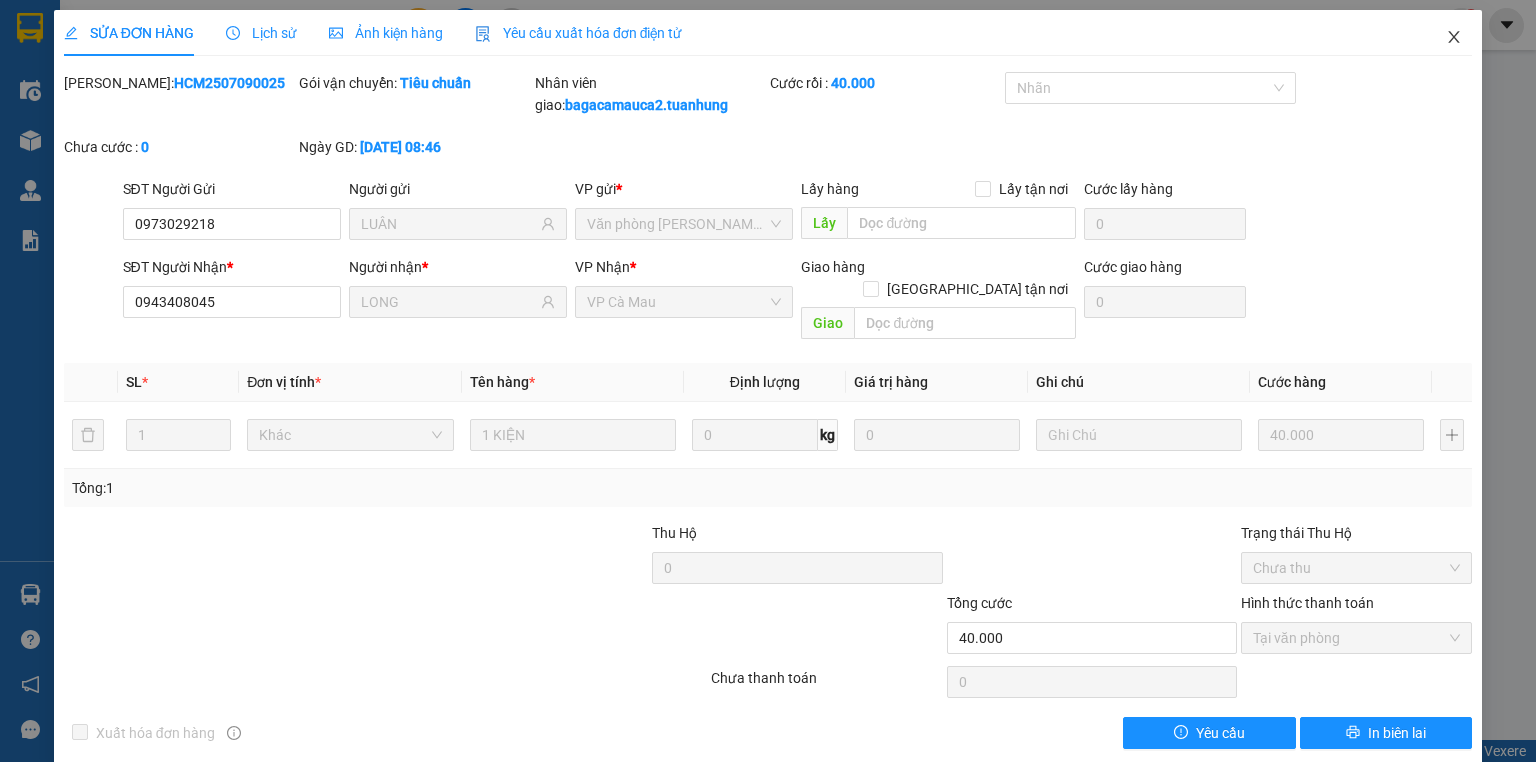 click 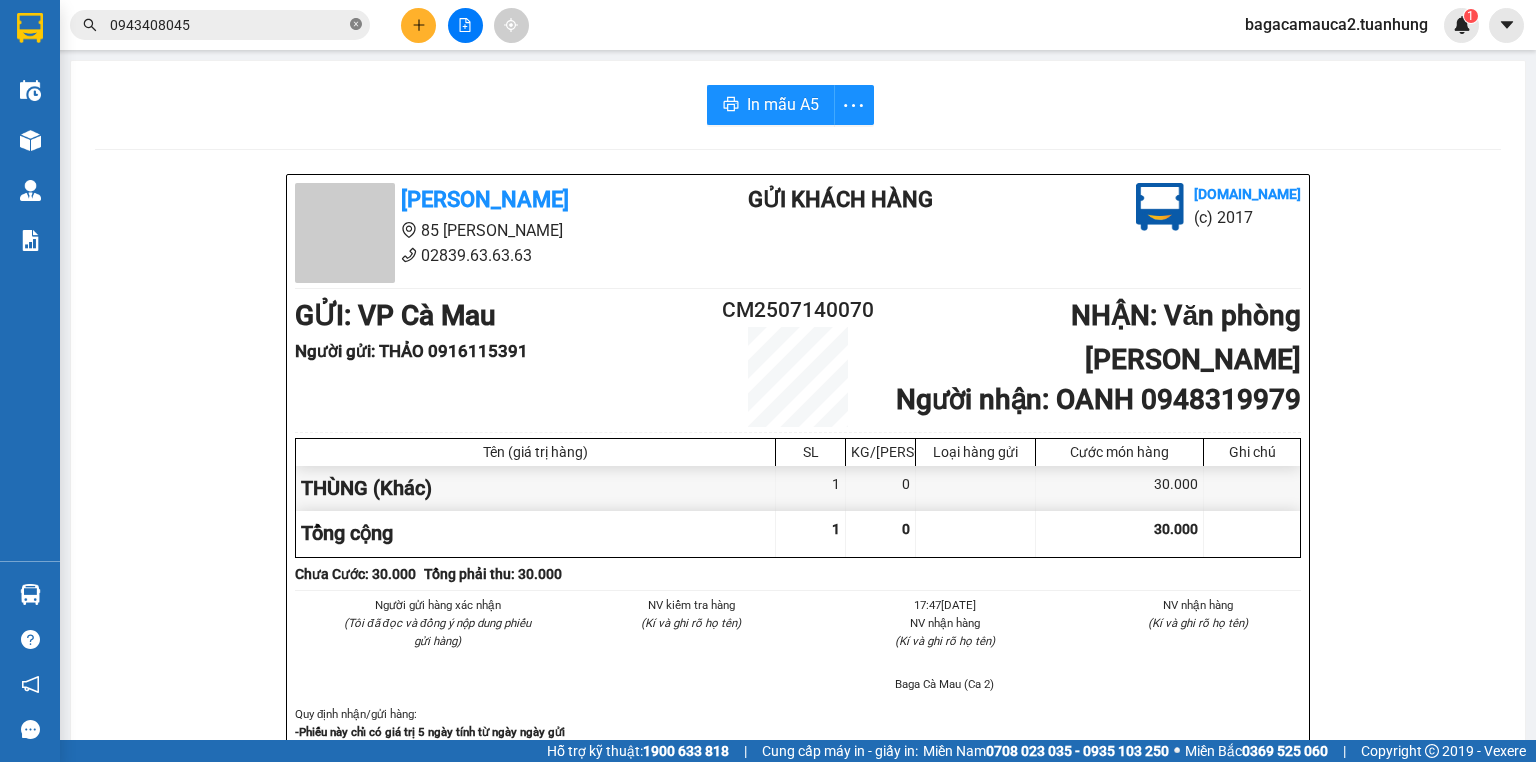 click 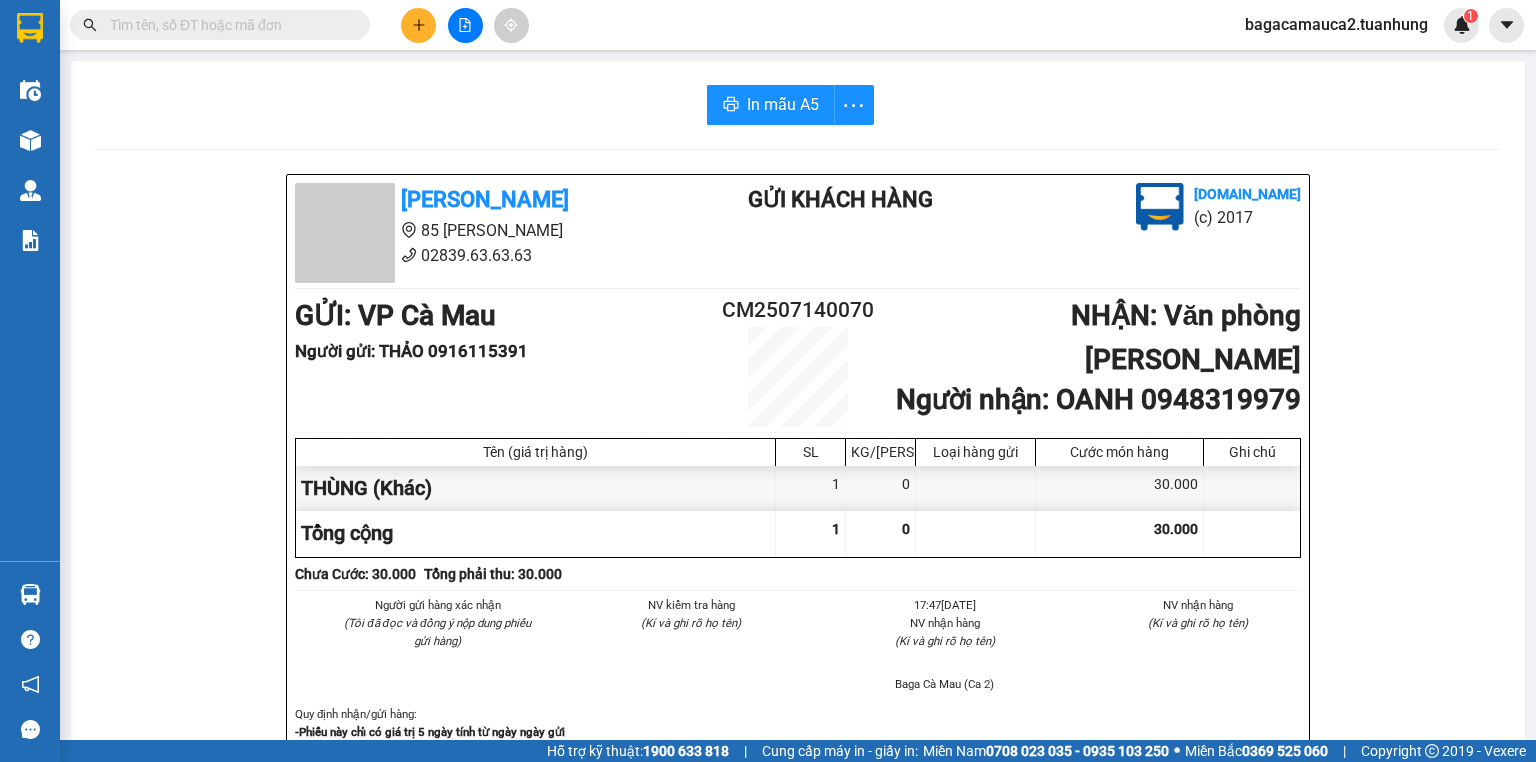 click on "bagacamauca2.tuanhung" at bounding box center [1336, 24] 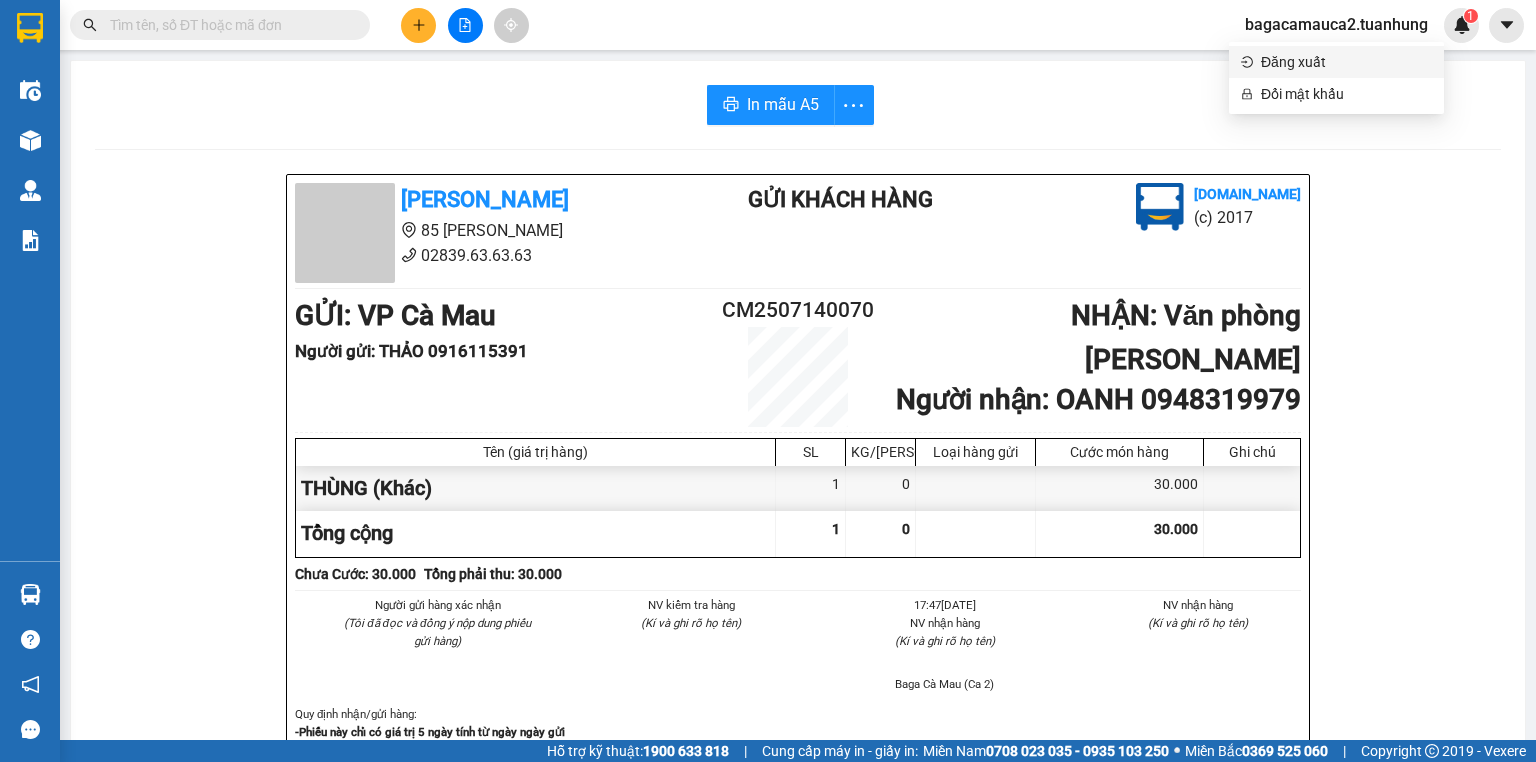 click on "Đăng xuất" at bounding box center (1346, 62) 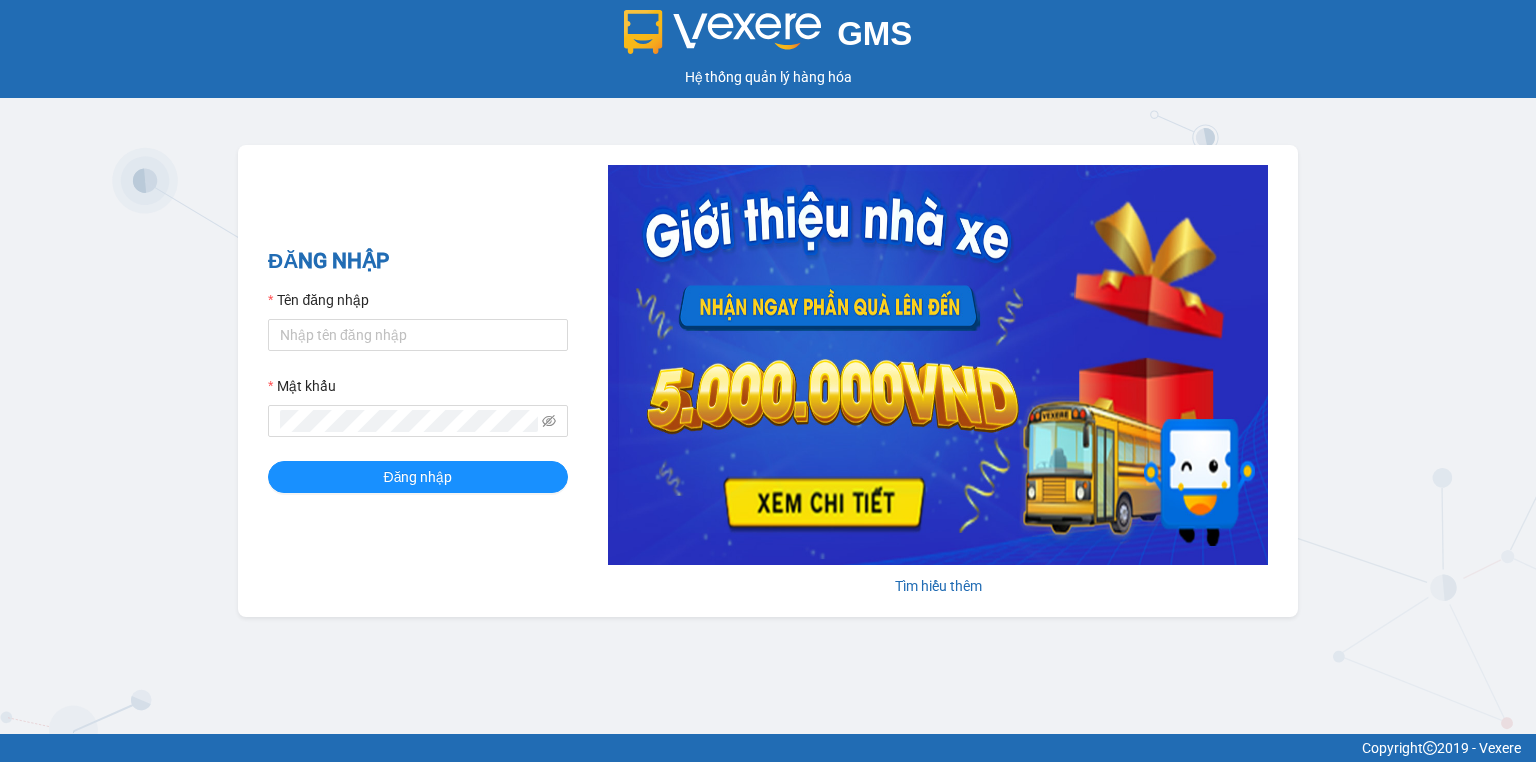 scroll, scrollTop: 0, scrollLeft: 0, axis: both 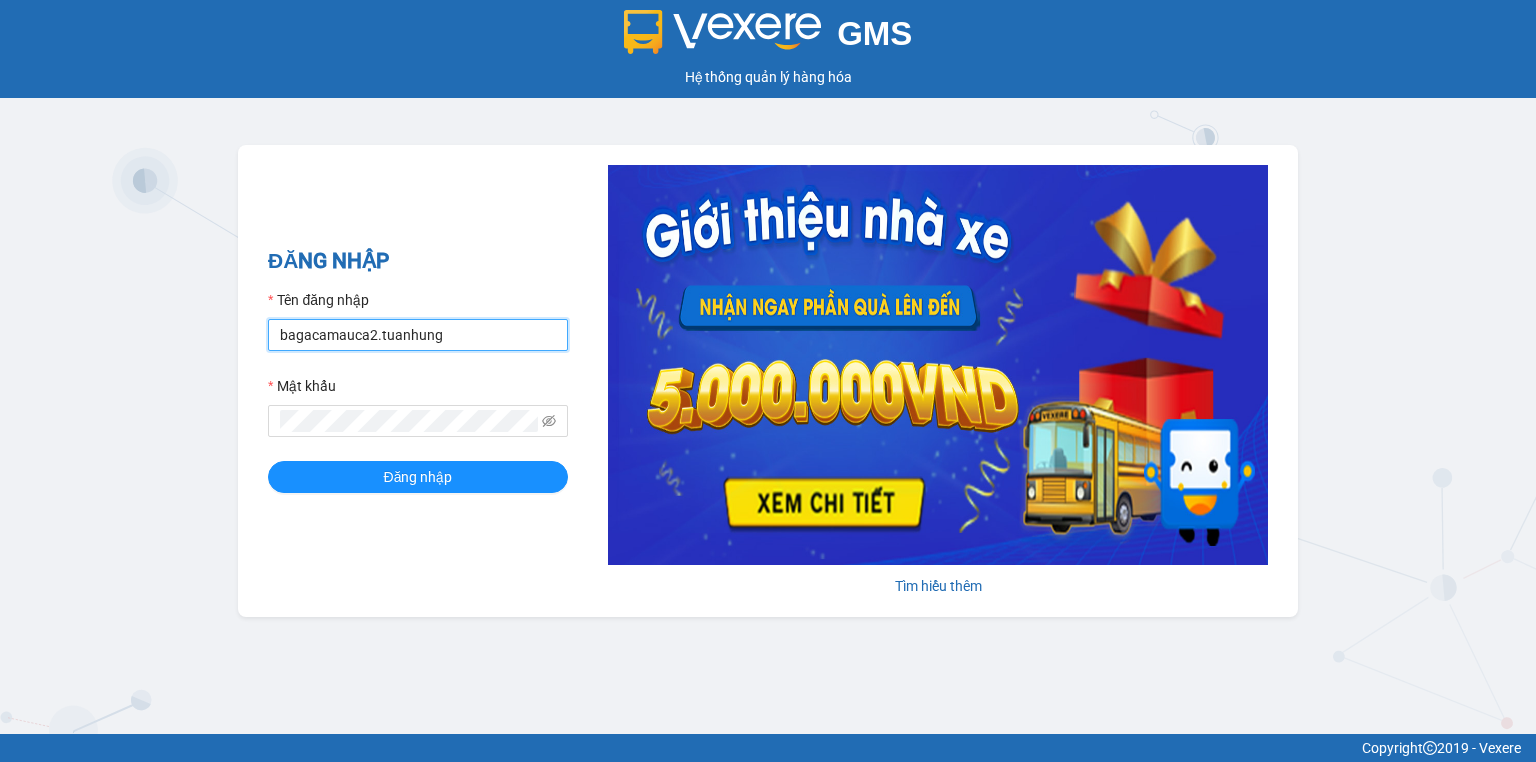 drag, startPoint x: 304, startPoint y: 341, endPoint x: 320, endPoint y: 350, distance: 18.35756 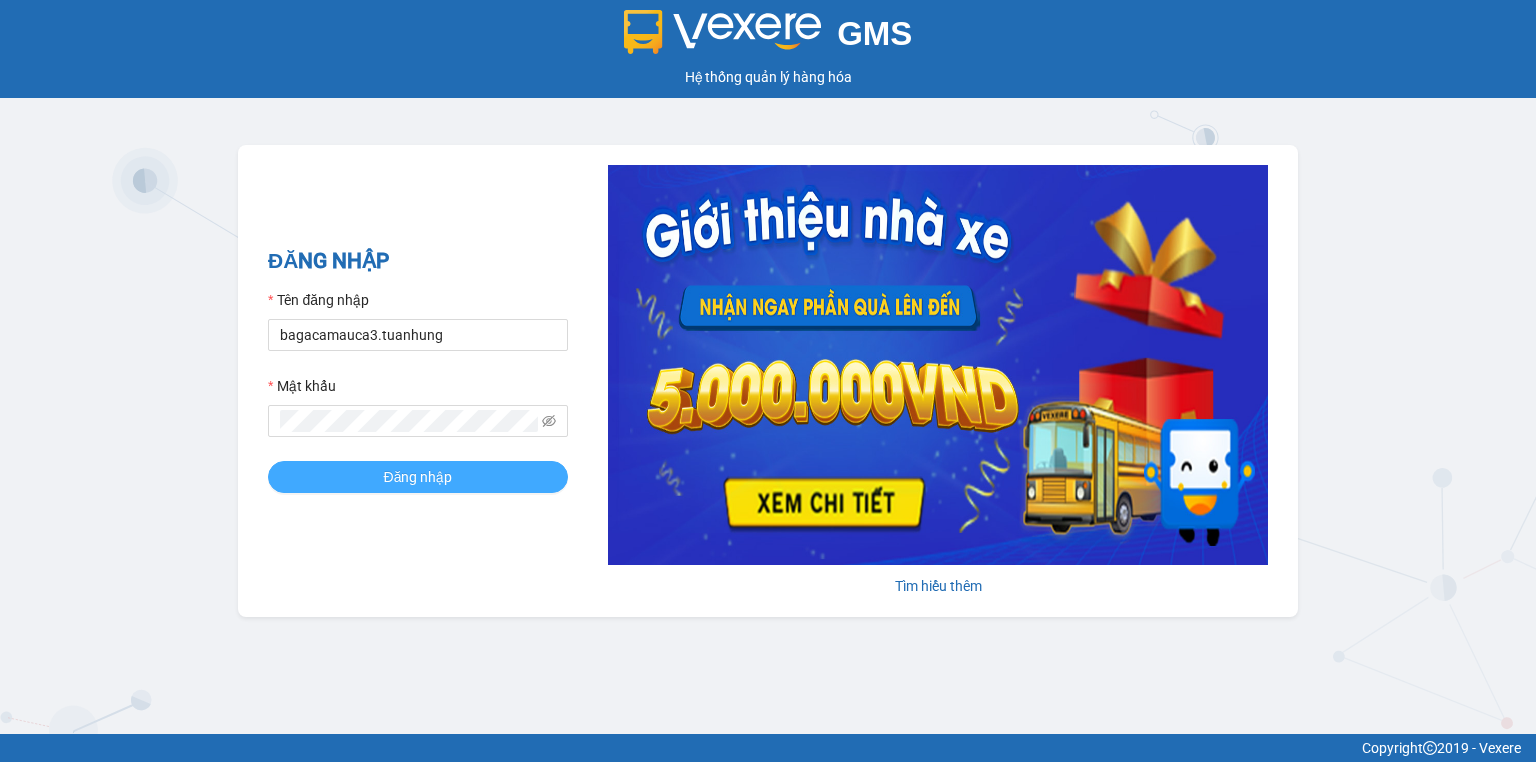 click on "Đăng nhập" at bounding box center [418, 477] 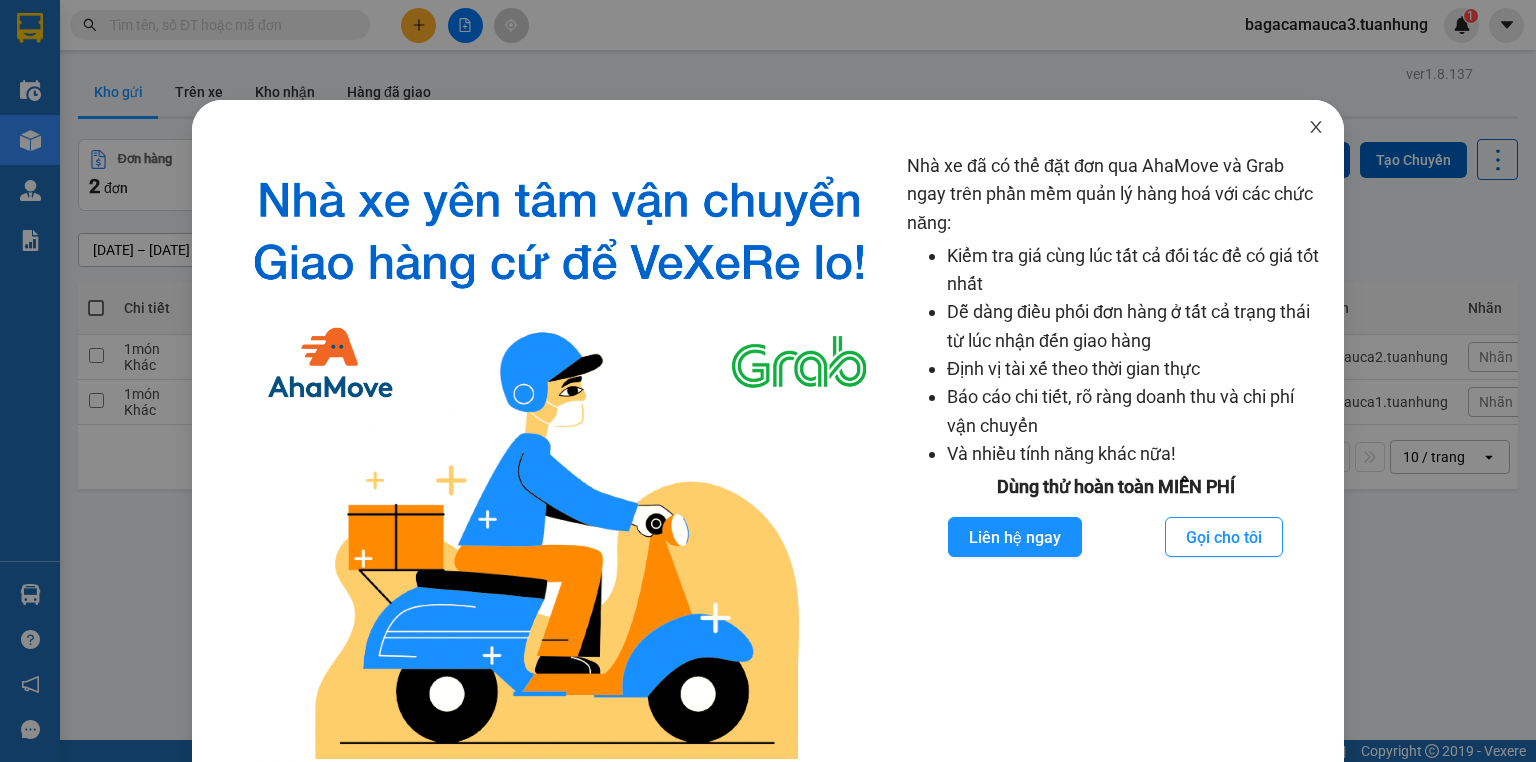 click 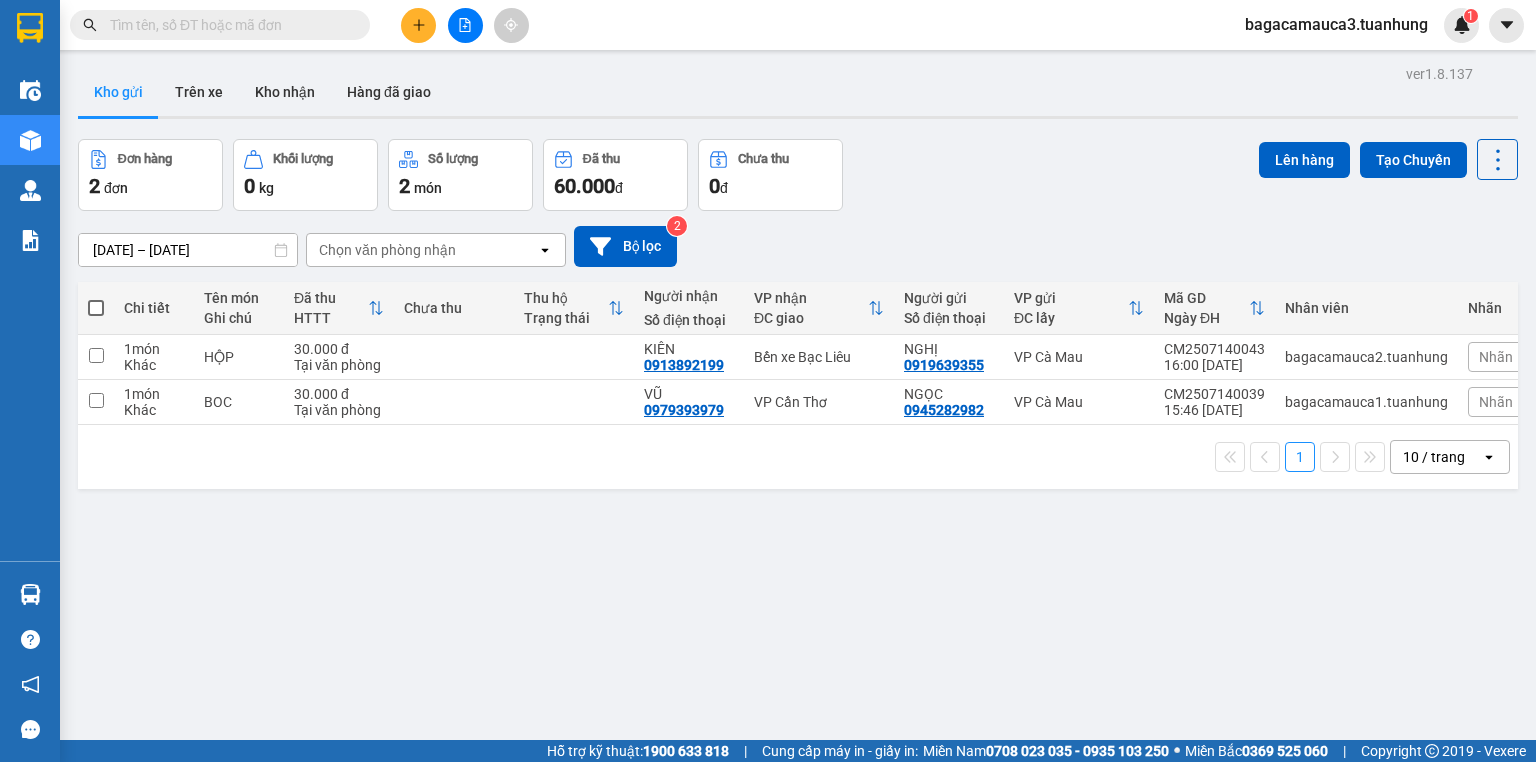 click at bounding box center [228, 25] 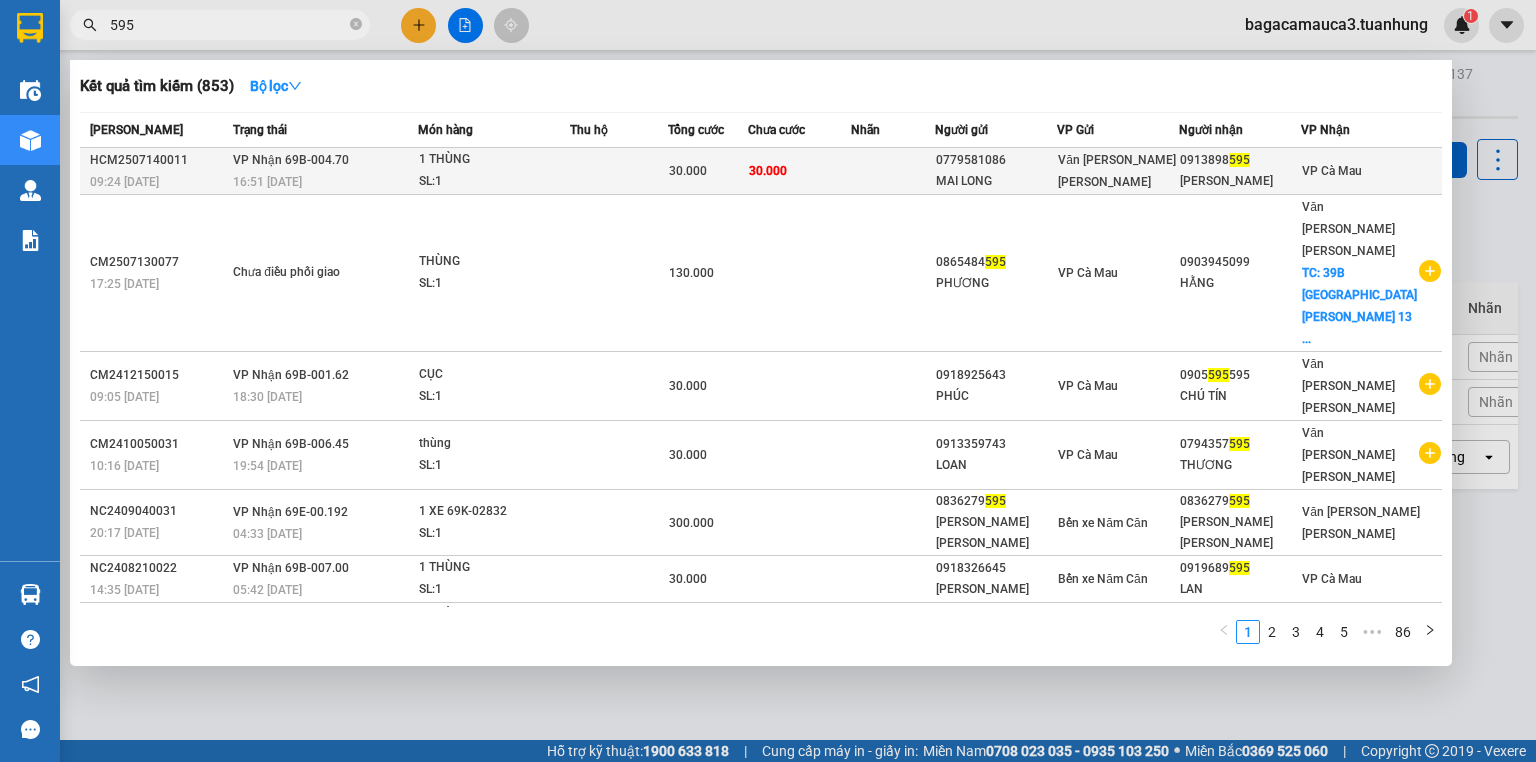 type on "595" 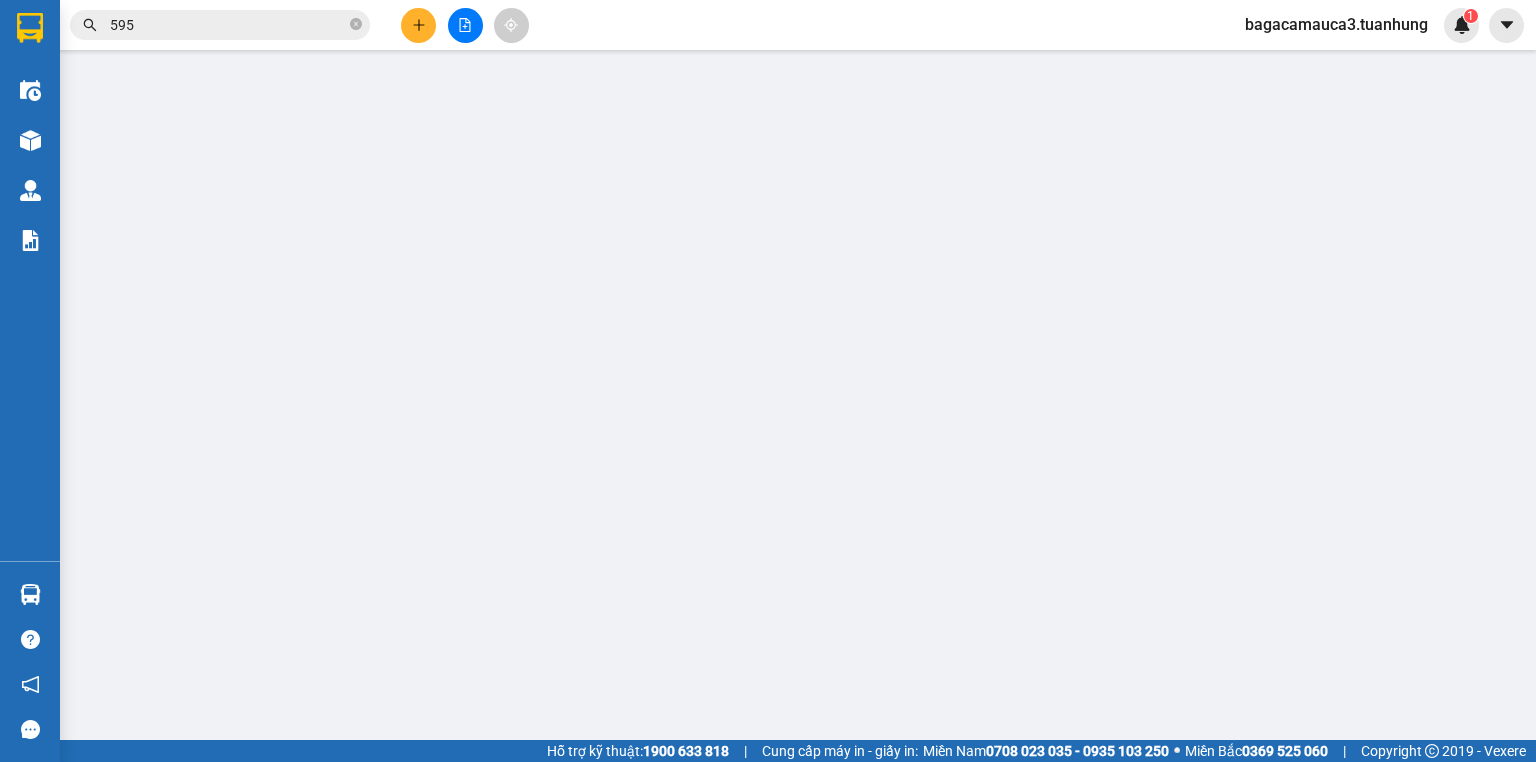 type on "0779581086" 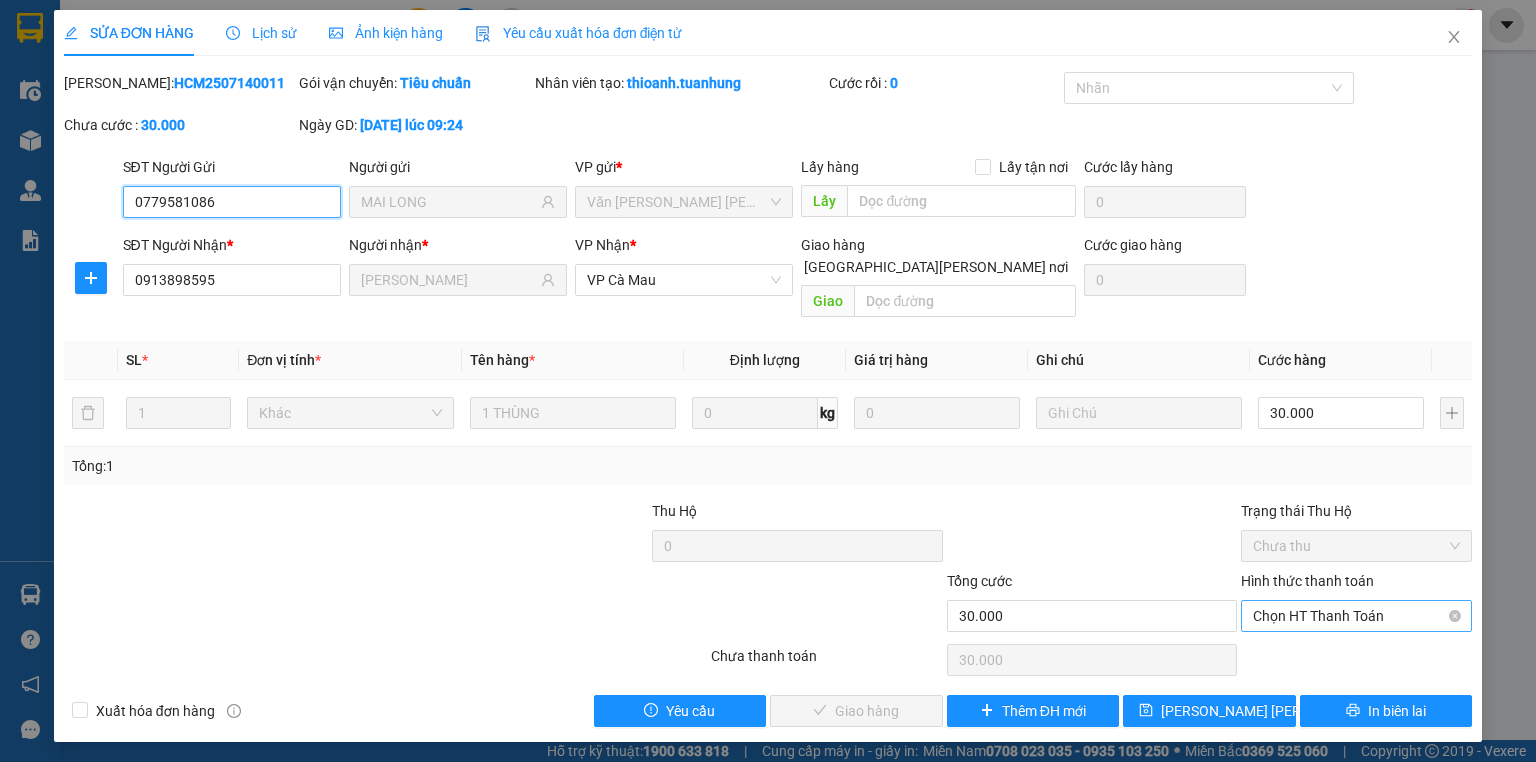 click on "Chọn HT Thanh Toán" at bounding box center [1356, 616] 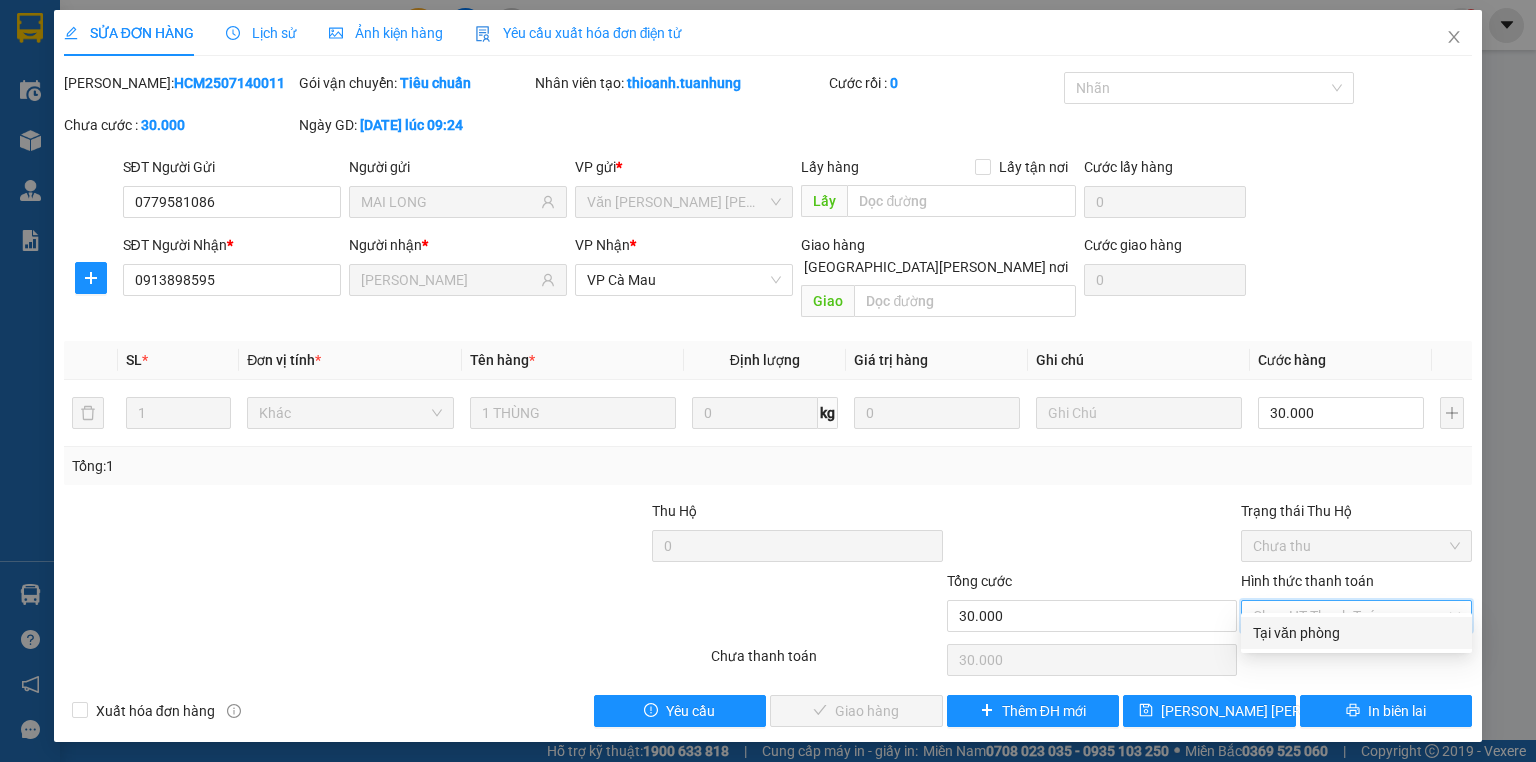 click on "Tại văn phòng" at bounding box center (1356, 633) 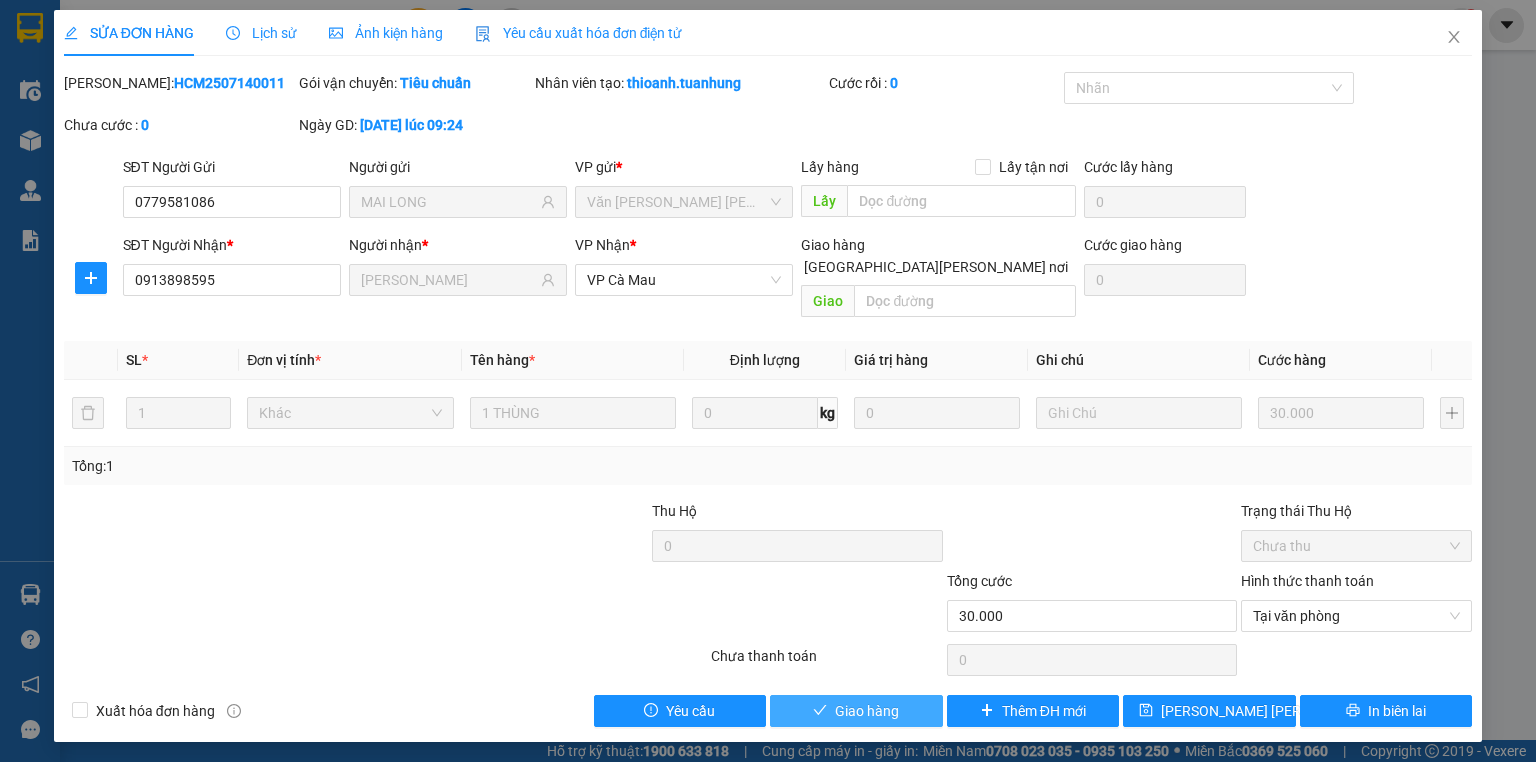 click on "Giao hàng" at bounding box center (867, 711) 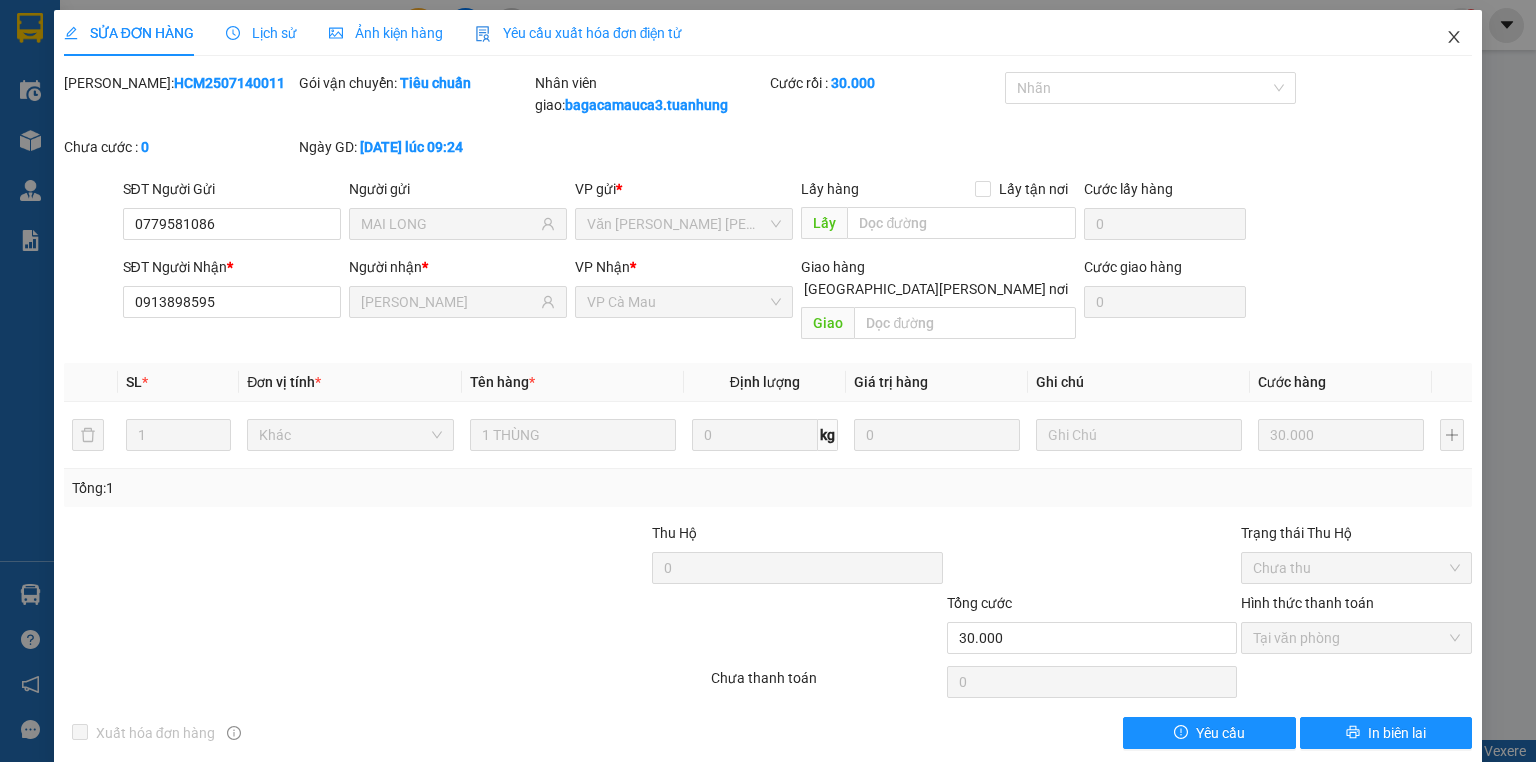 click 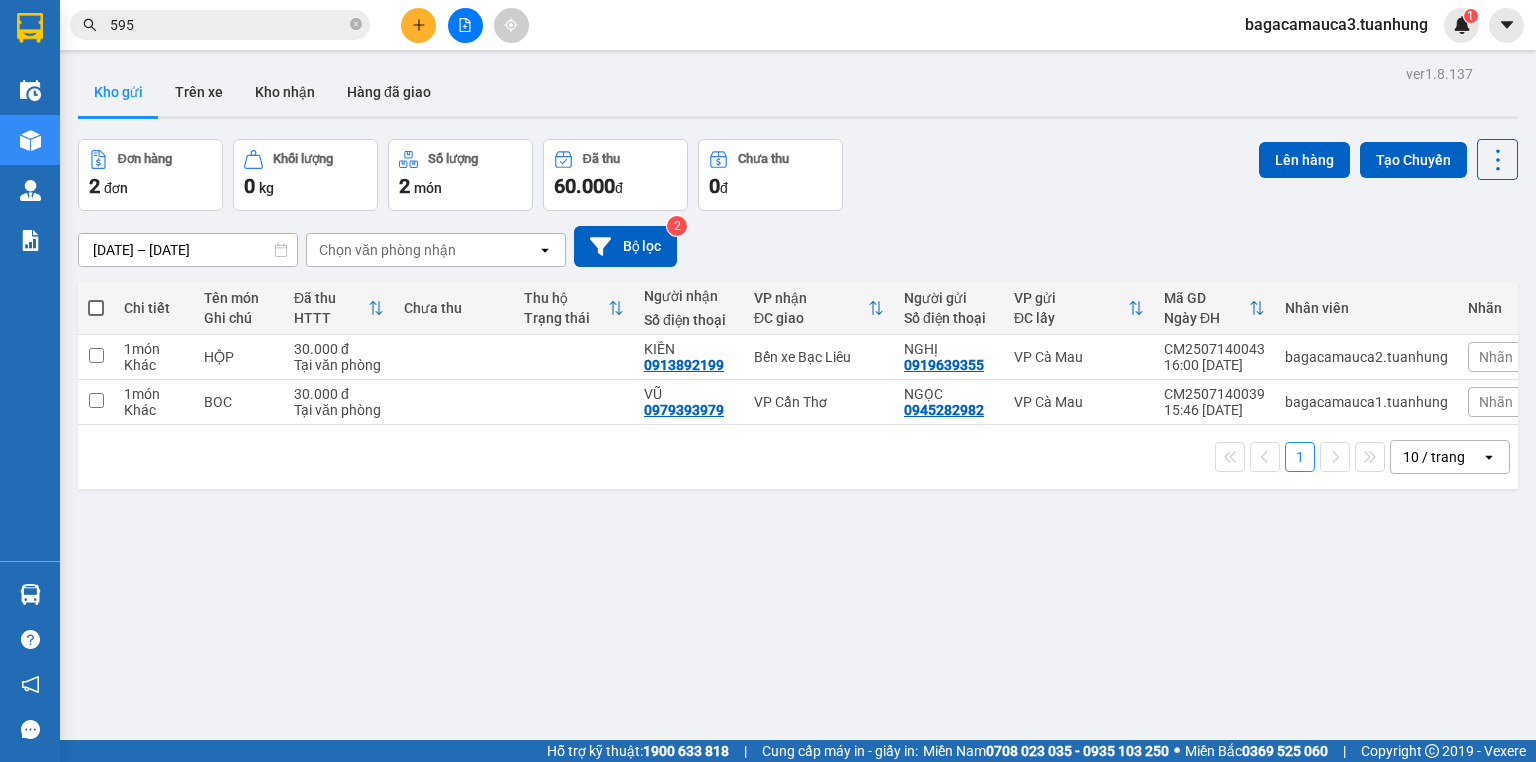 click 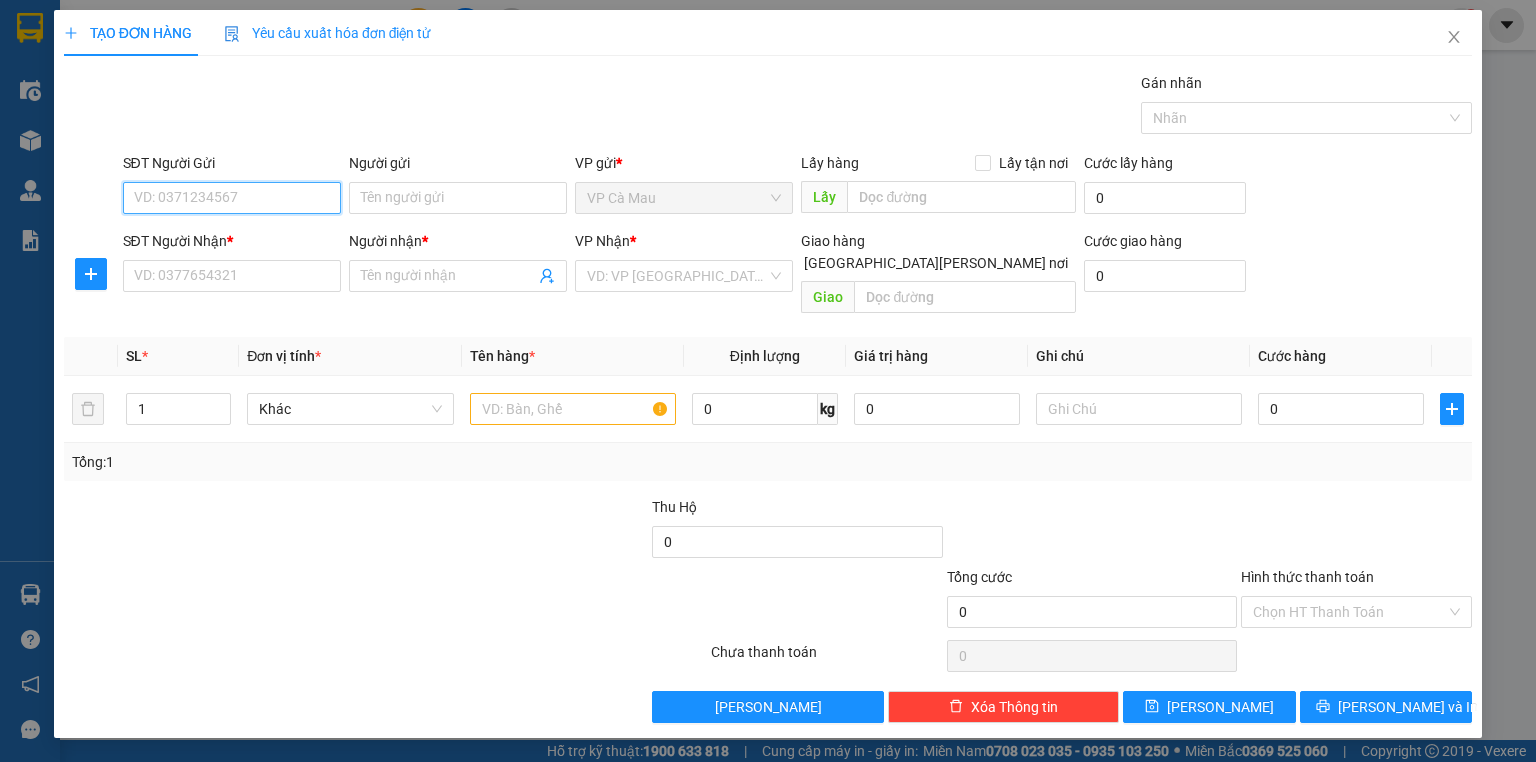 click on "SĐT Người Gửi" at bounding box center [232, 198] 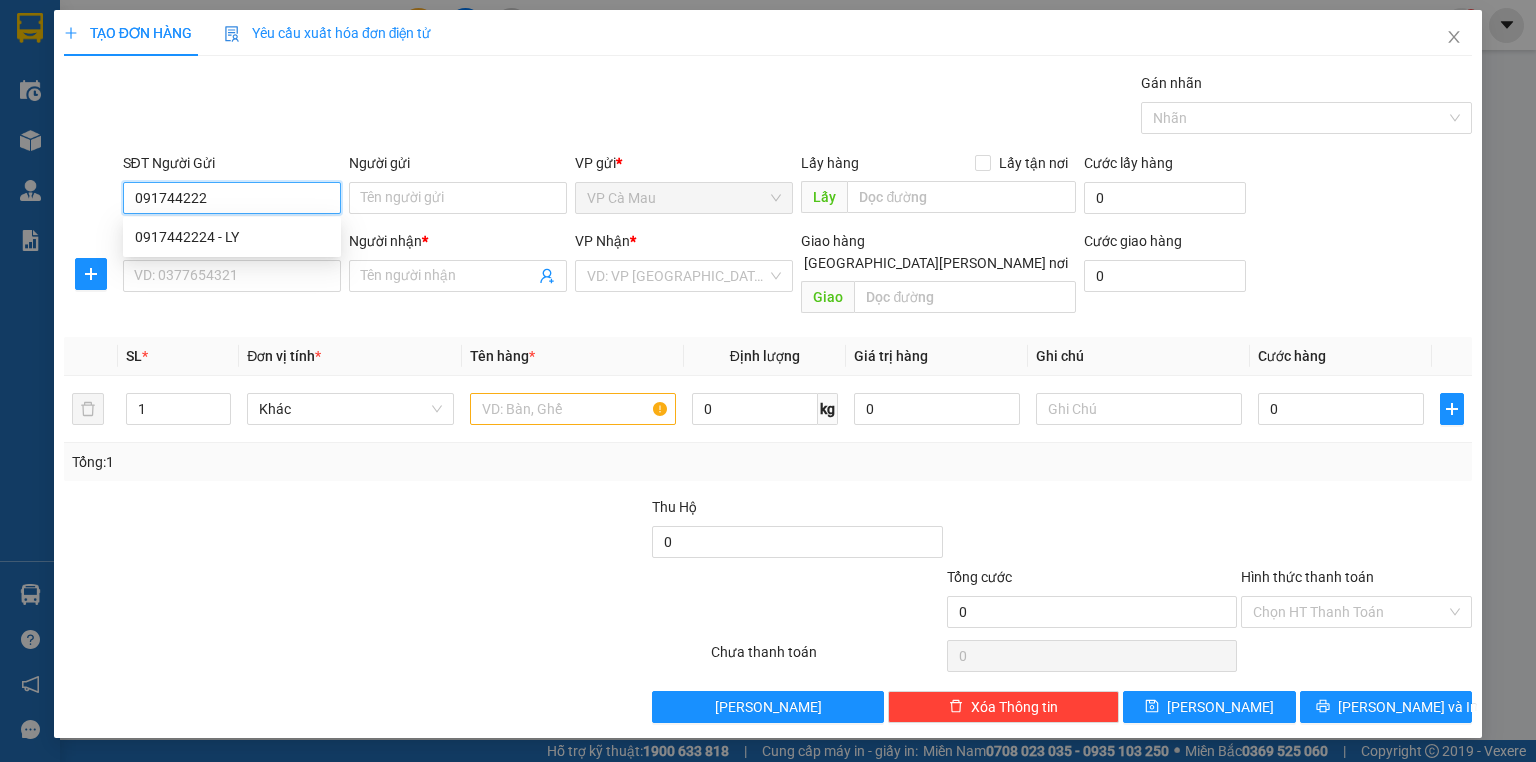 type on "0917442224" 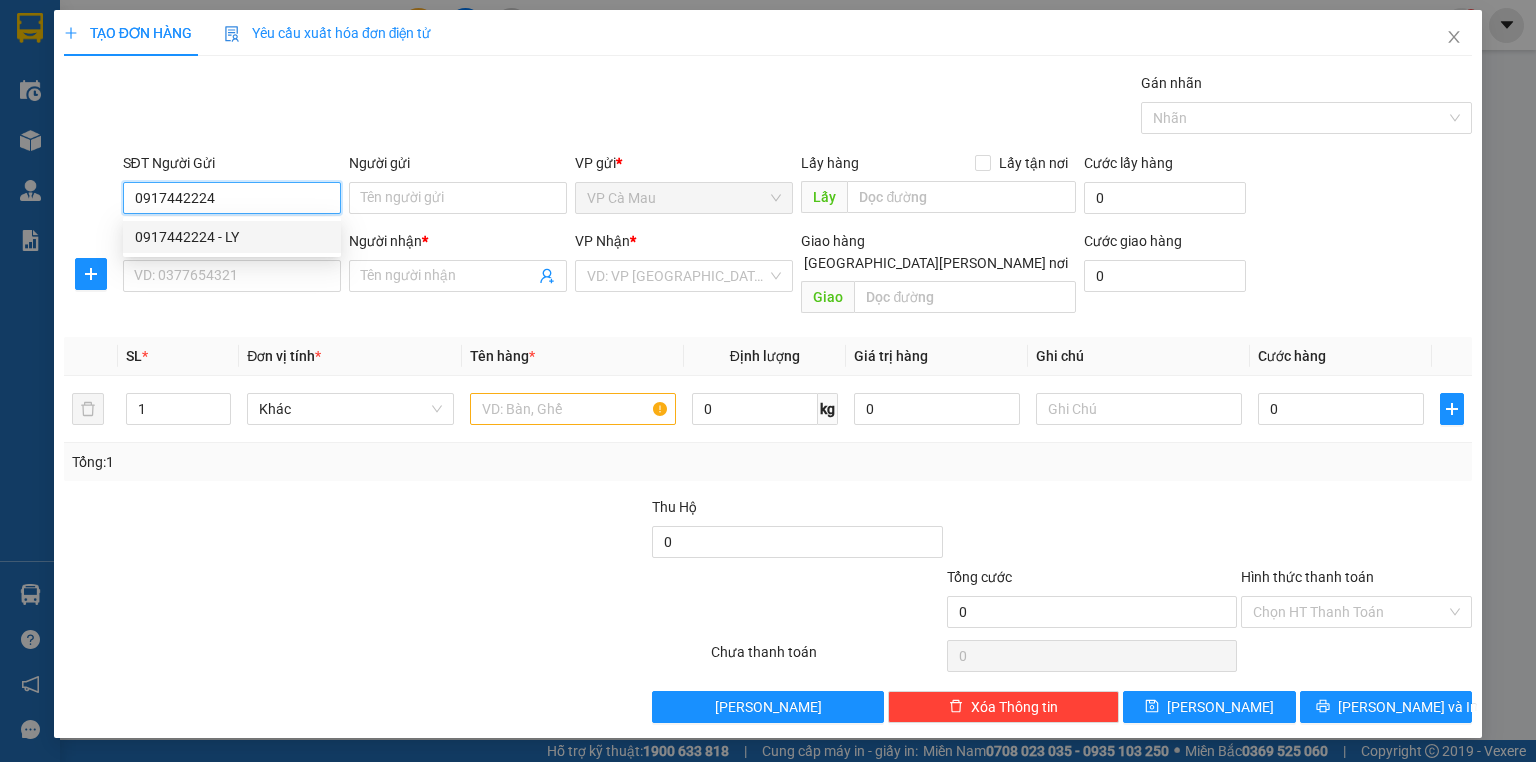click on "0917442224 - LY" at bounding box center [232, 237] 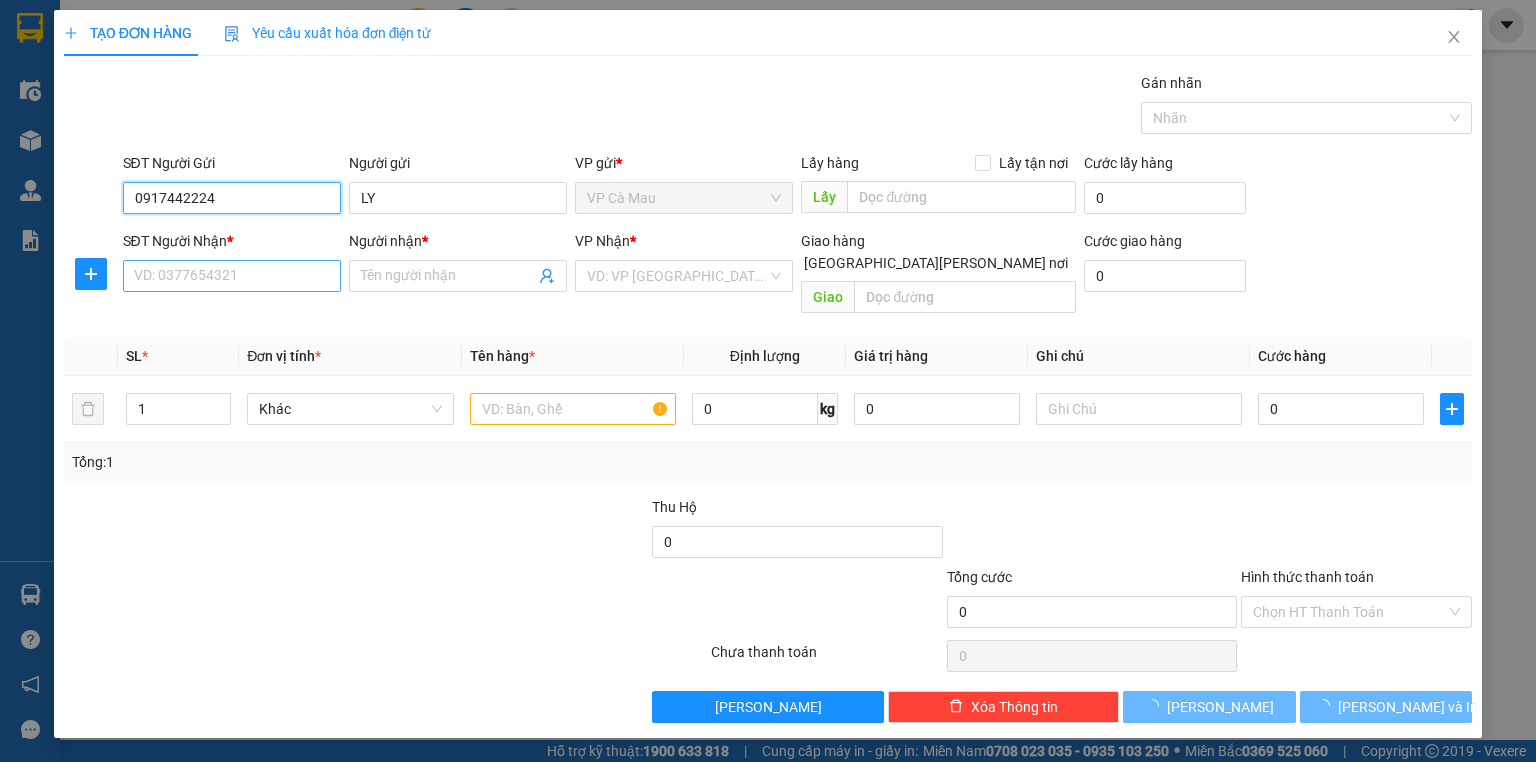 type on "0917442224" 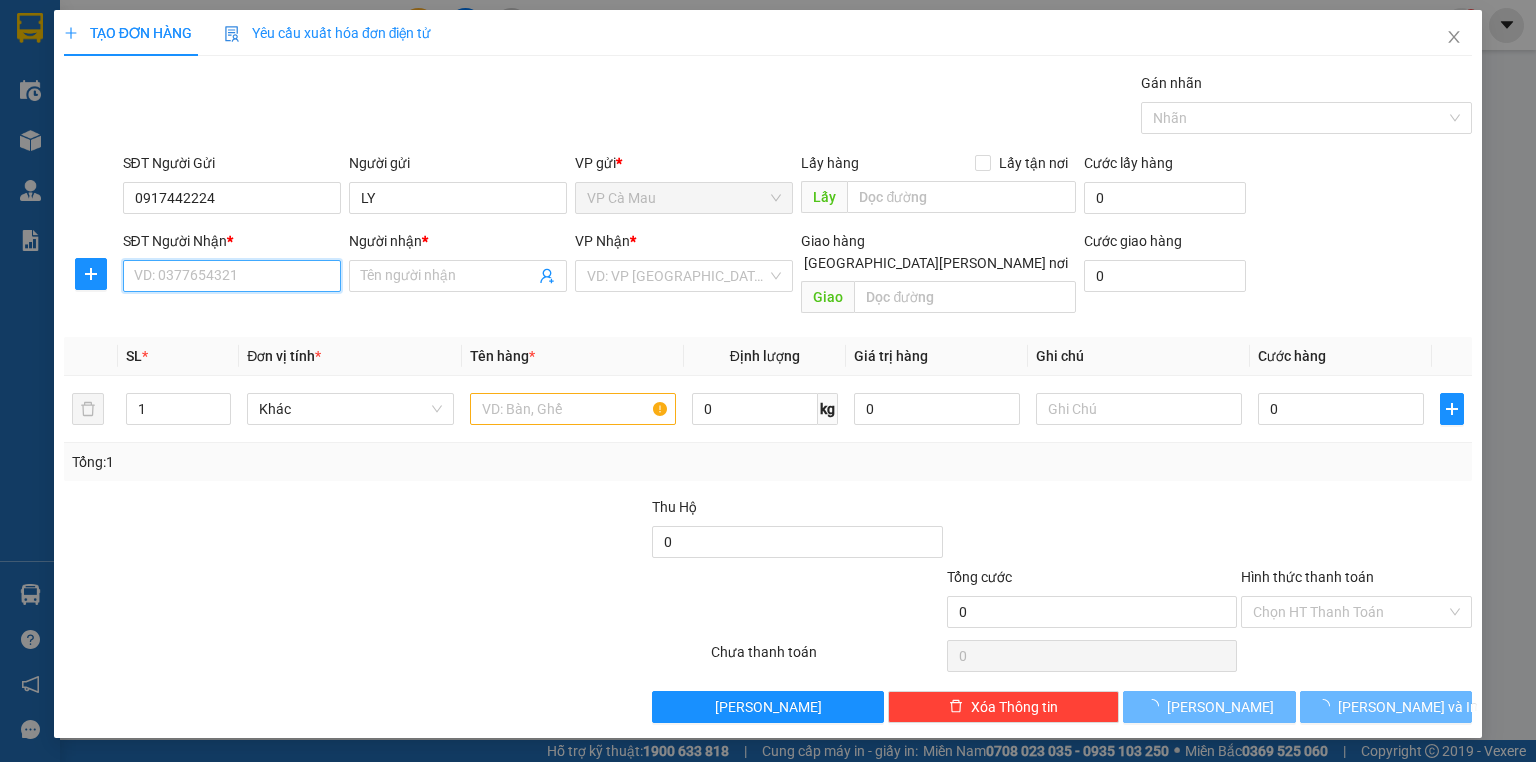 click on "SĐT Người Nhận  *" at bounding box center [232, 276] 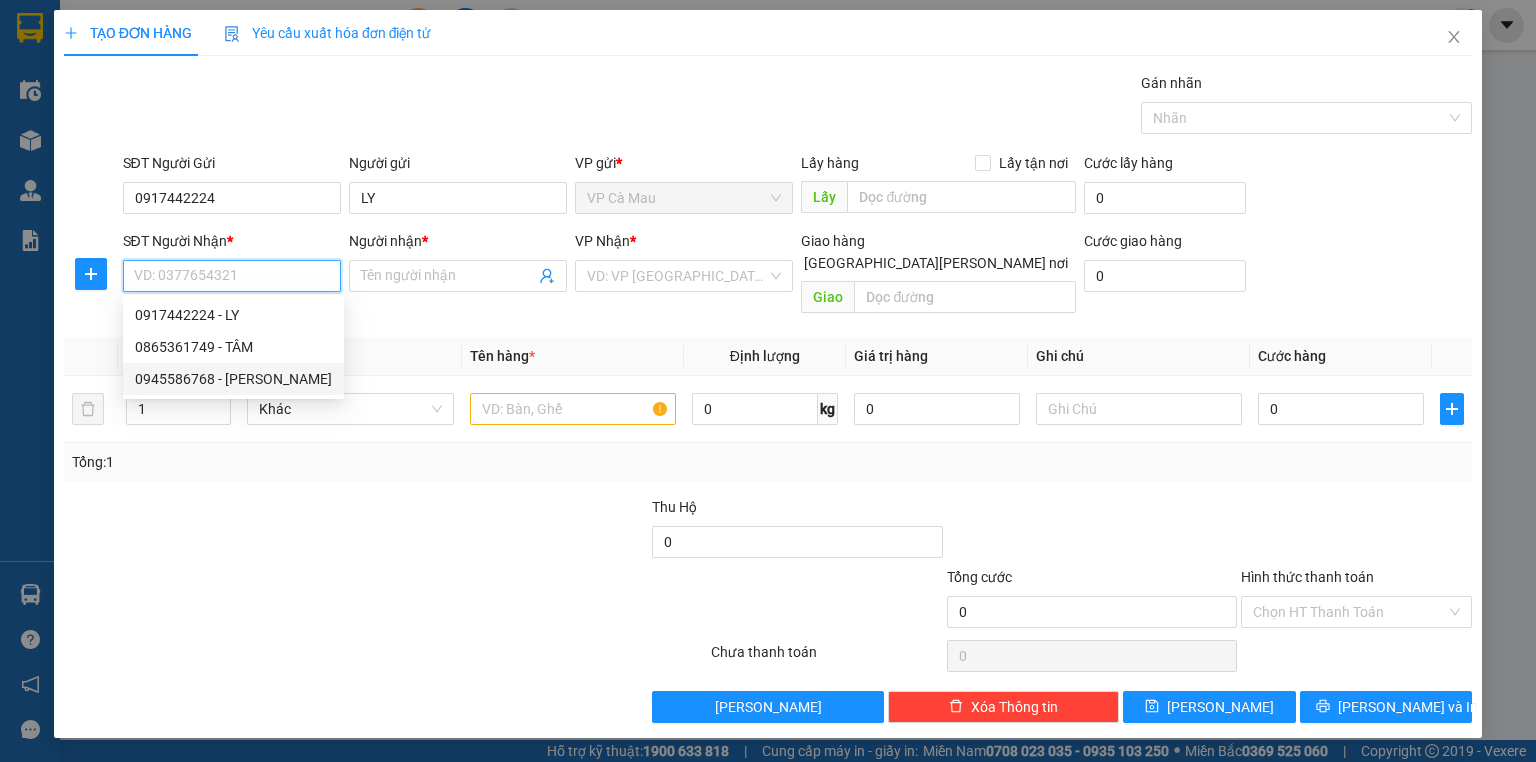 click on "0945586768 - [PERSON_NAME]" at bounding box center [233, 379] 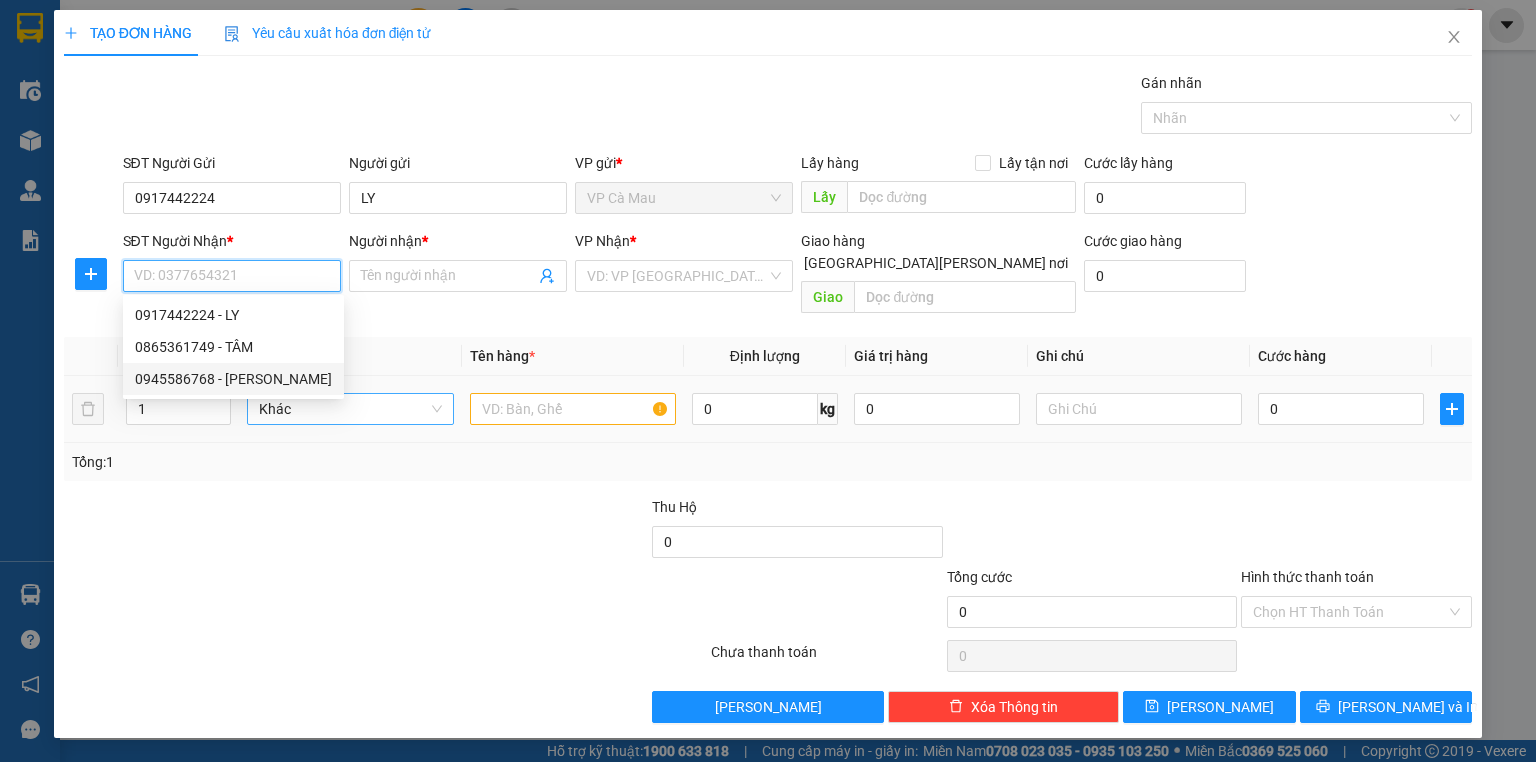 type on "0945586768" 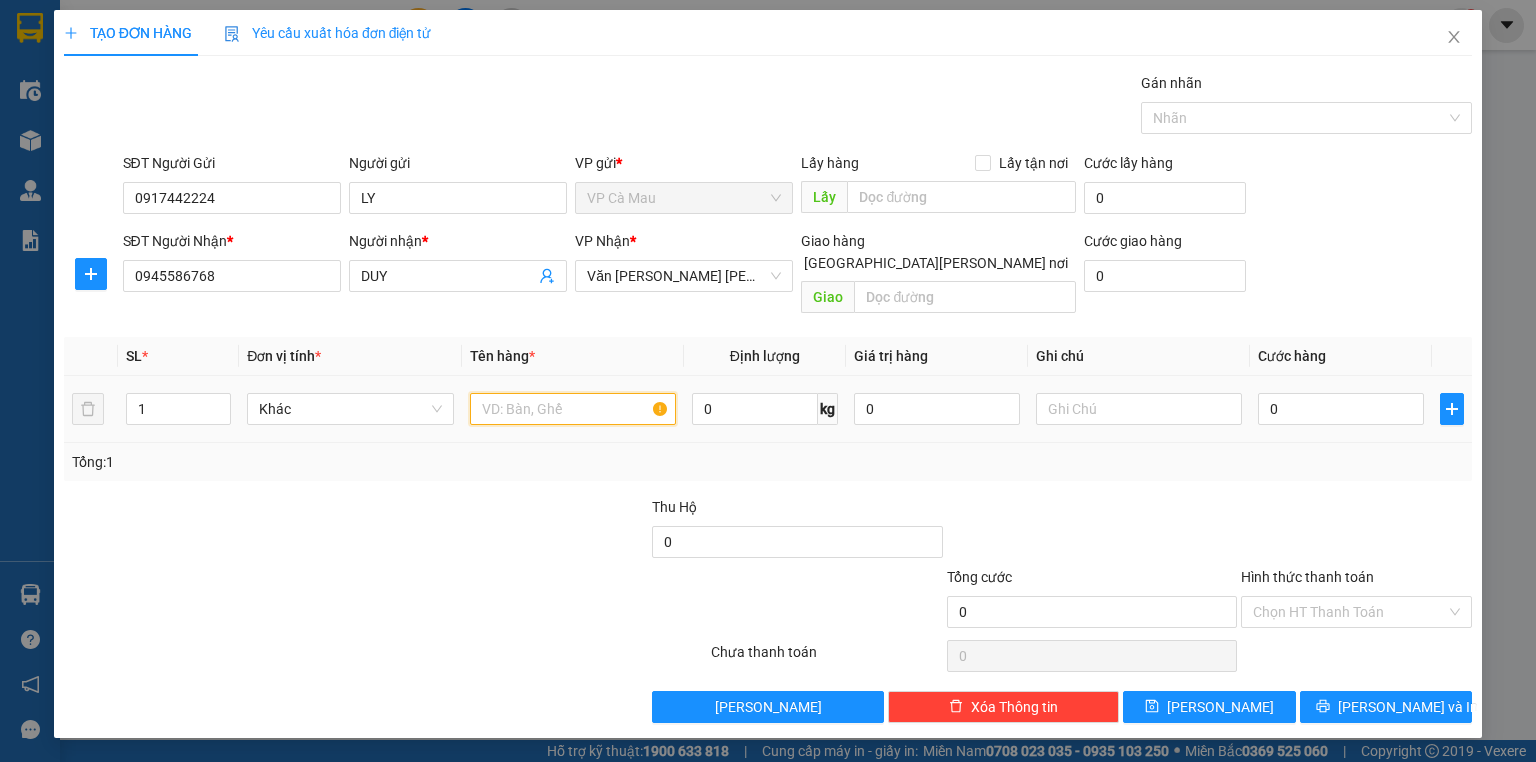 click at bounding box center [573, 409] 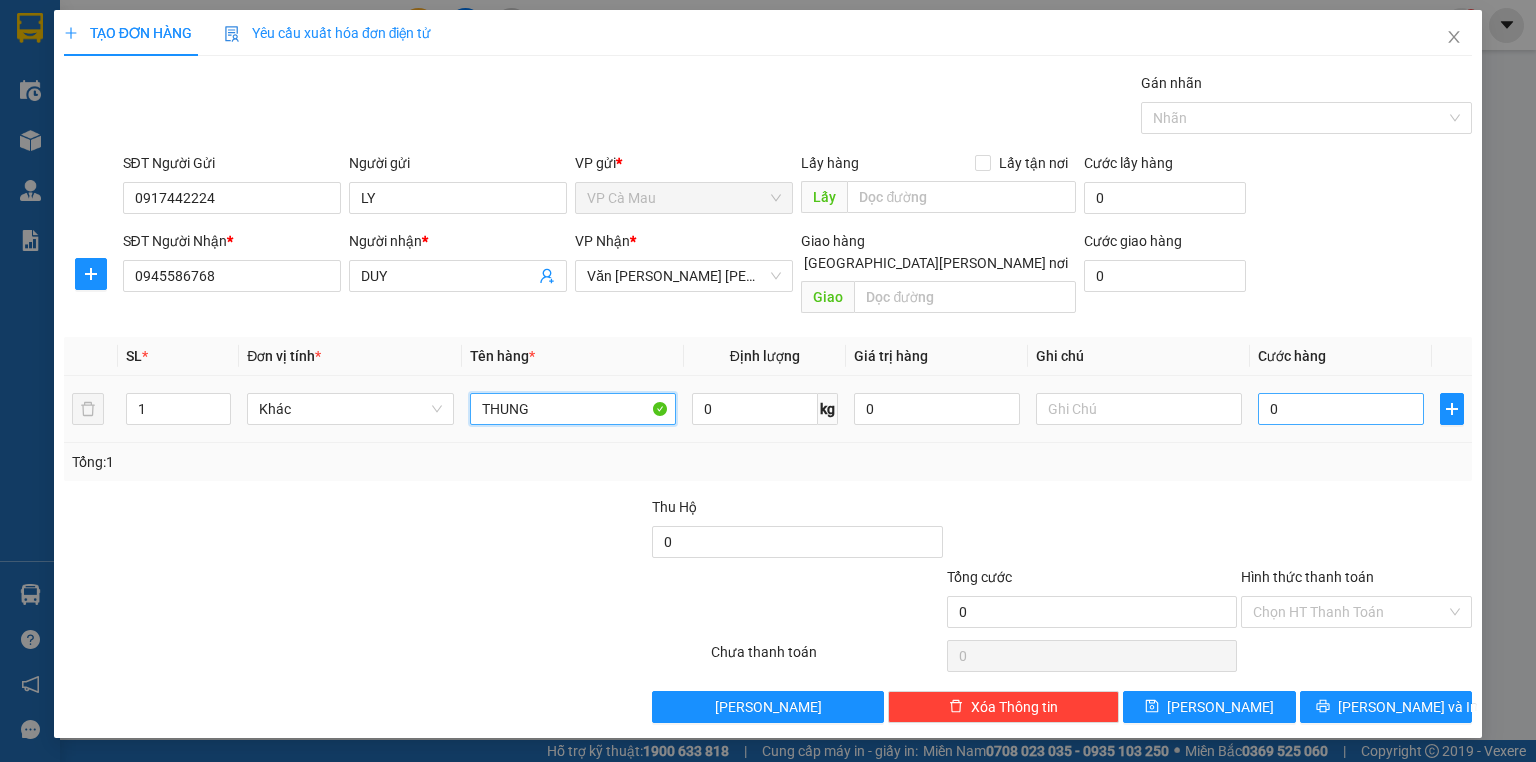 type on "THUNG" 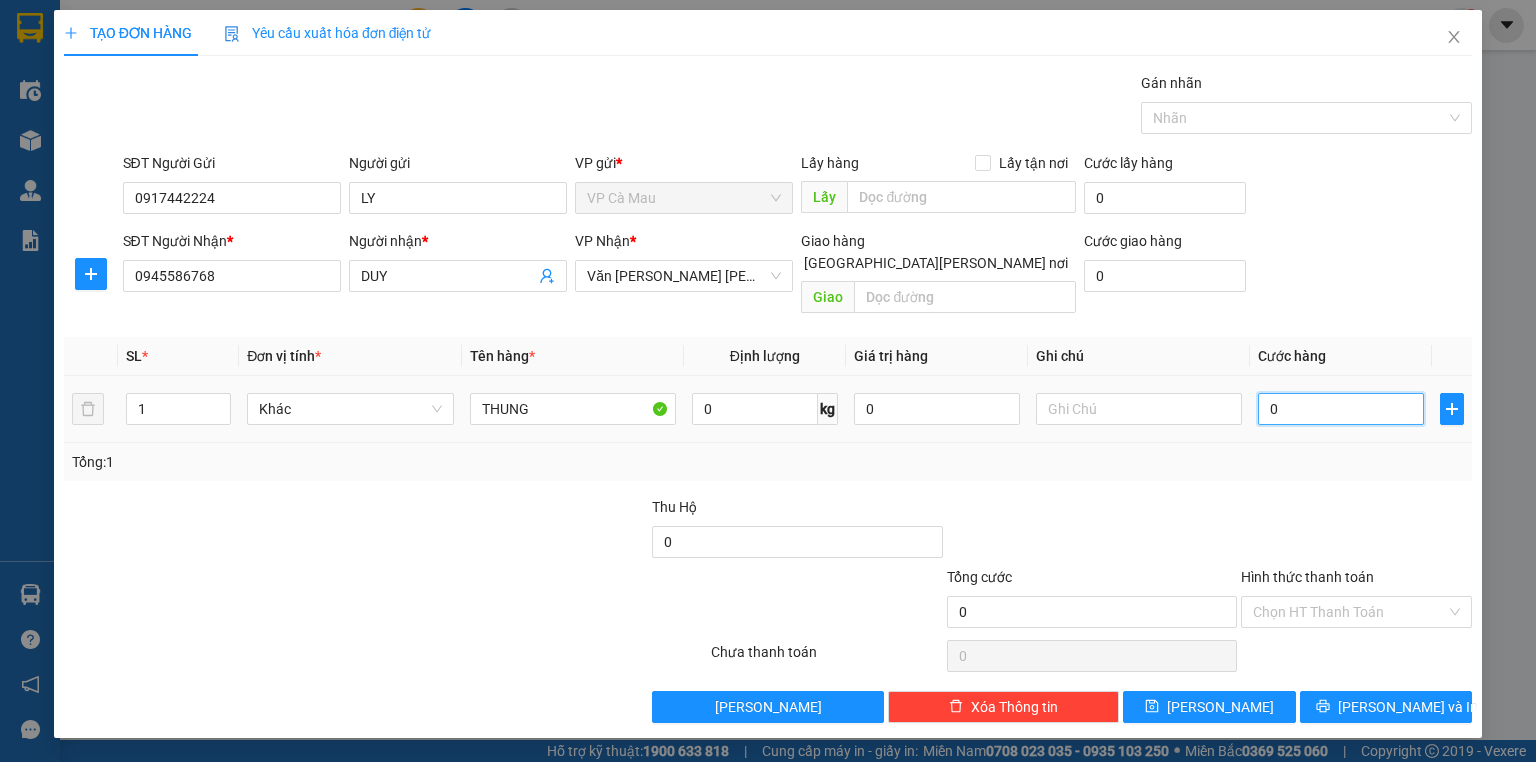 click on "0" at bounding box center [1341, 409] 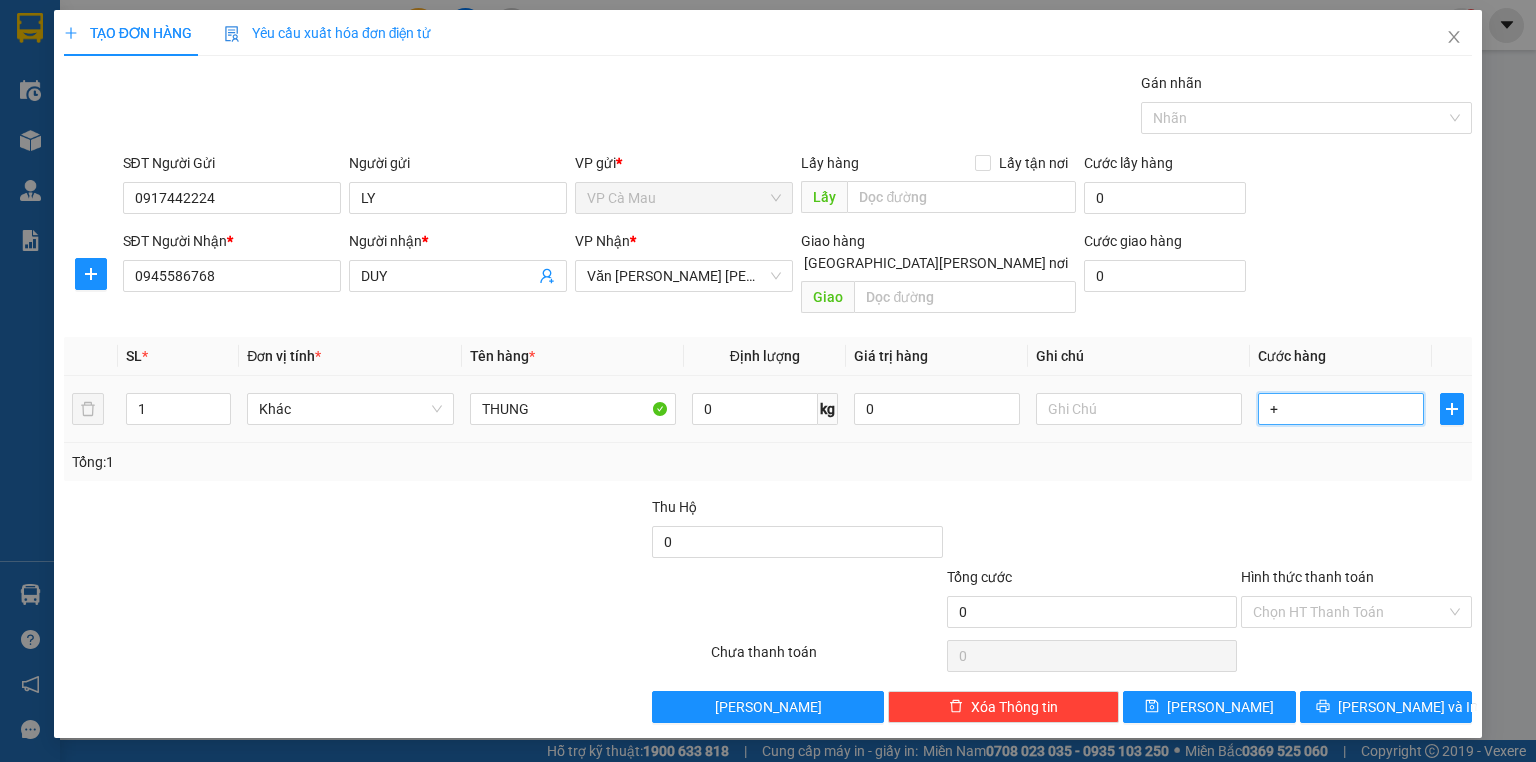 type on "+4" 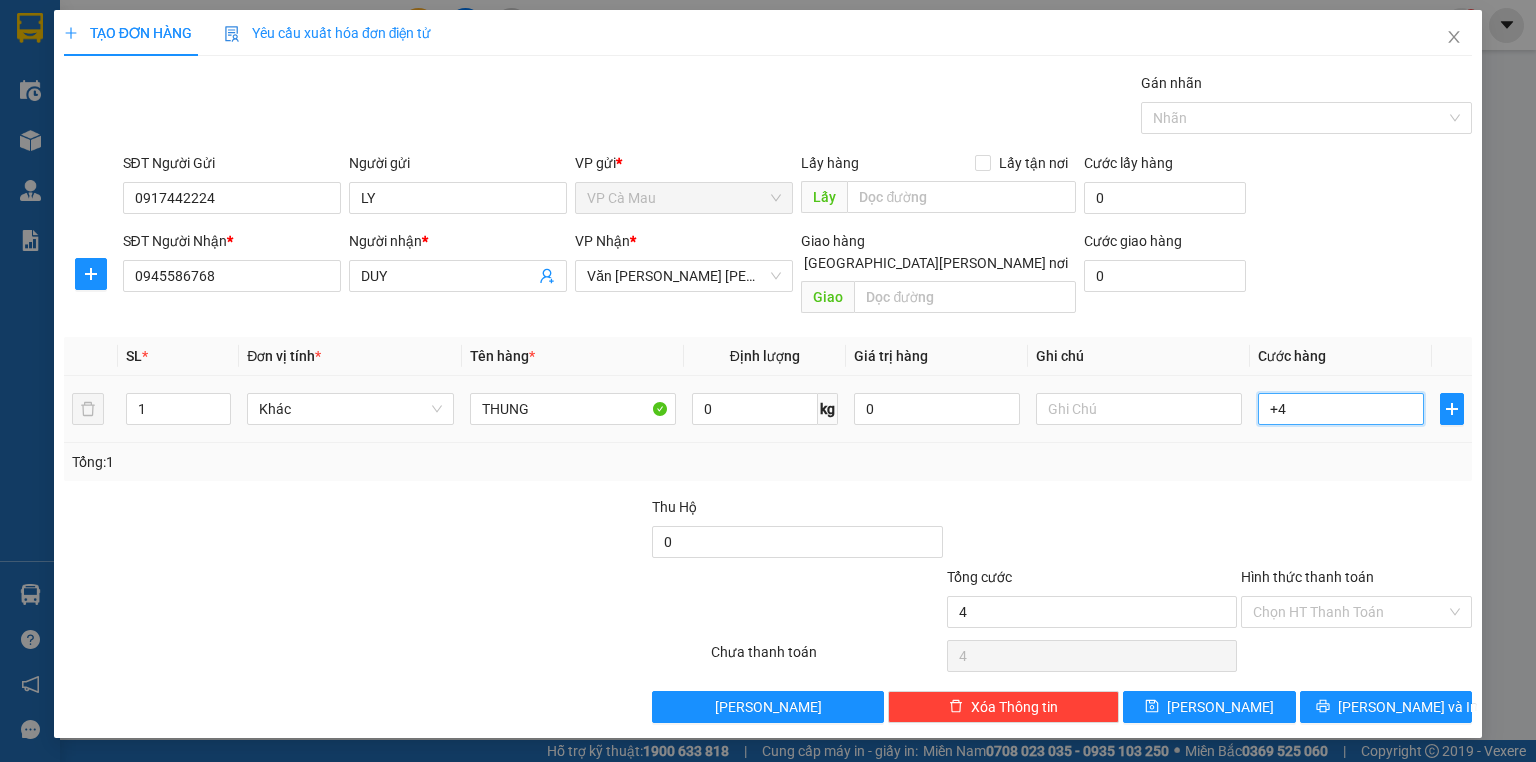 type on "+40" 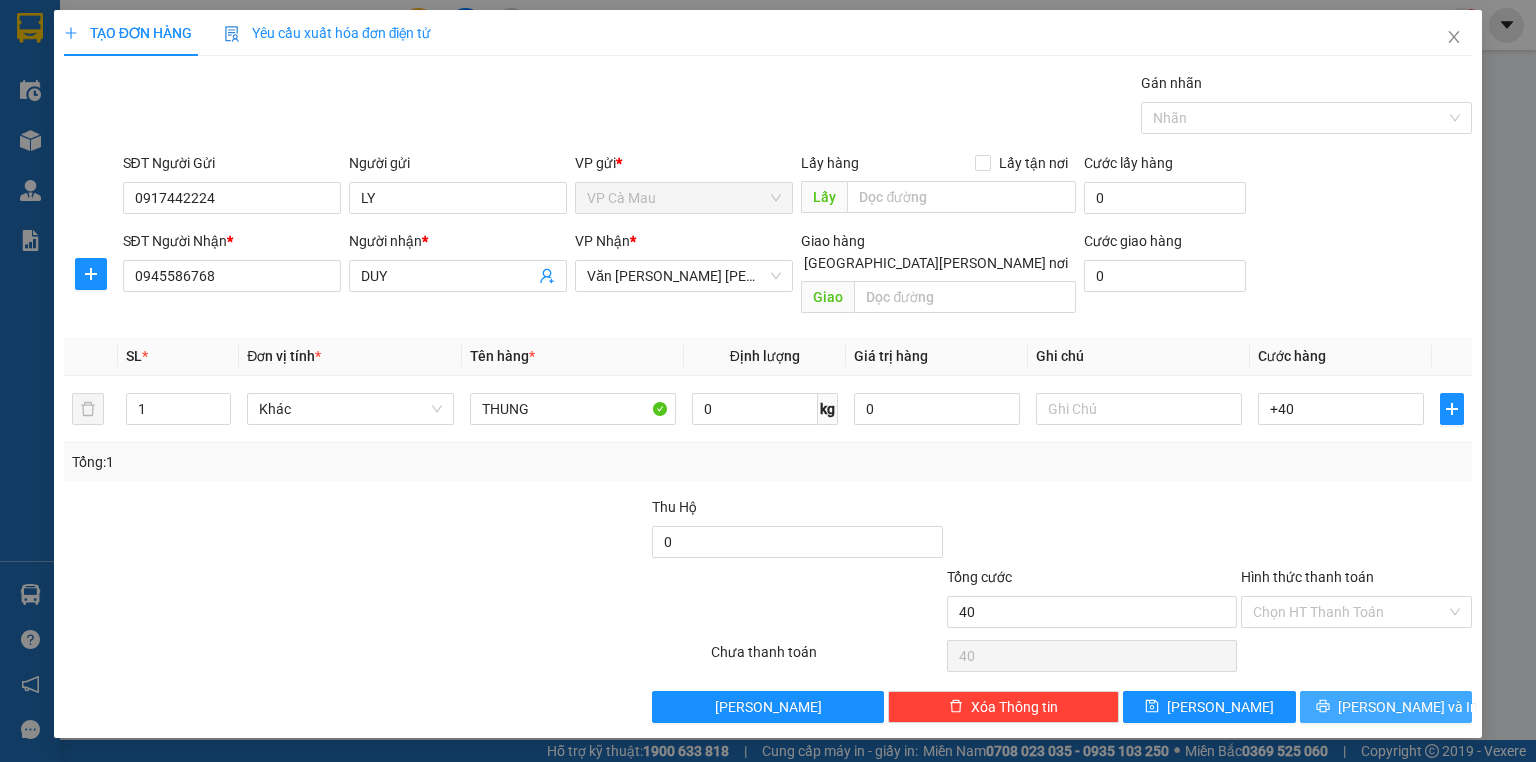 type on "40.000" 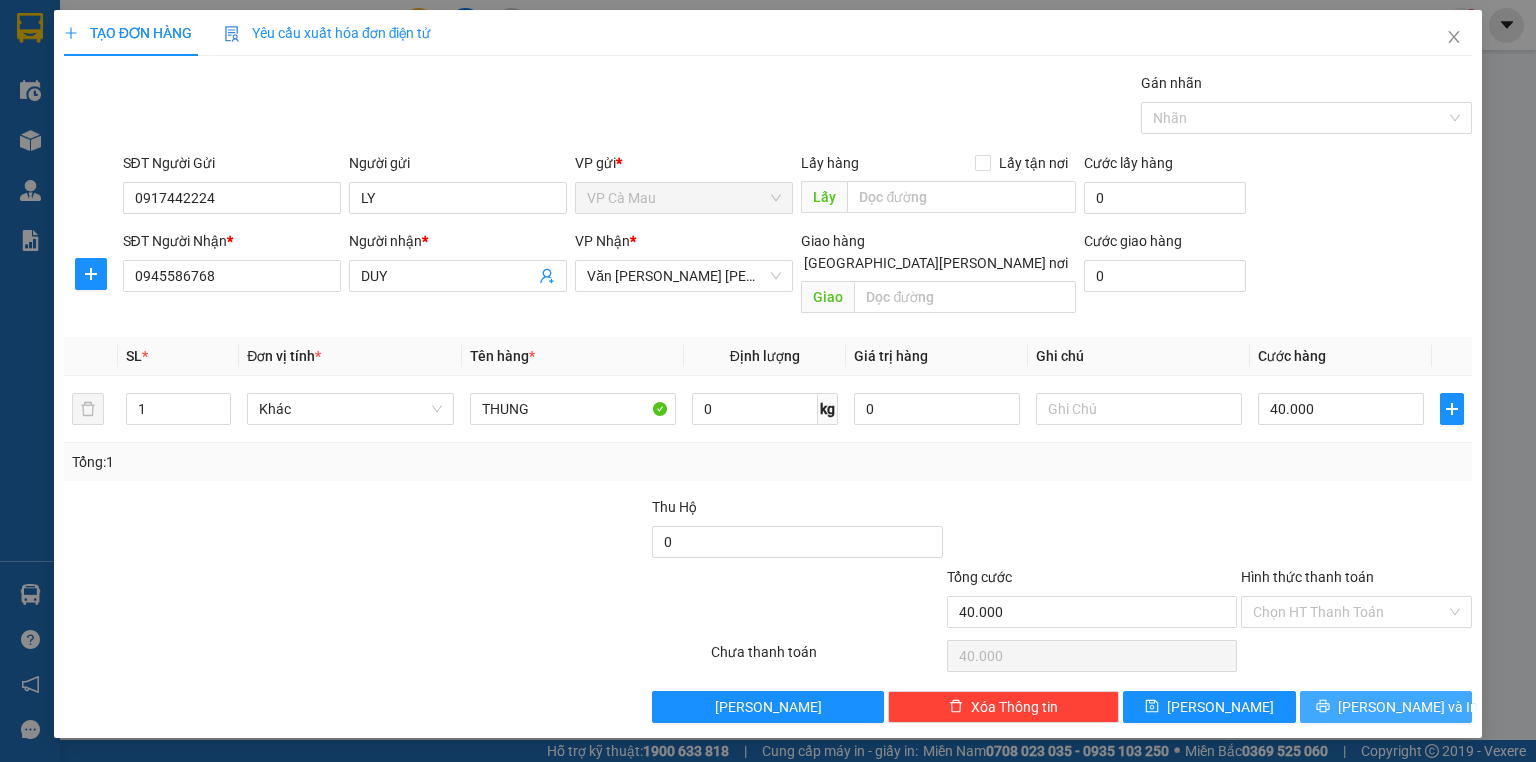 click on "[PERSON_NAME] và In" at bounding box center (1386, 707) 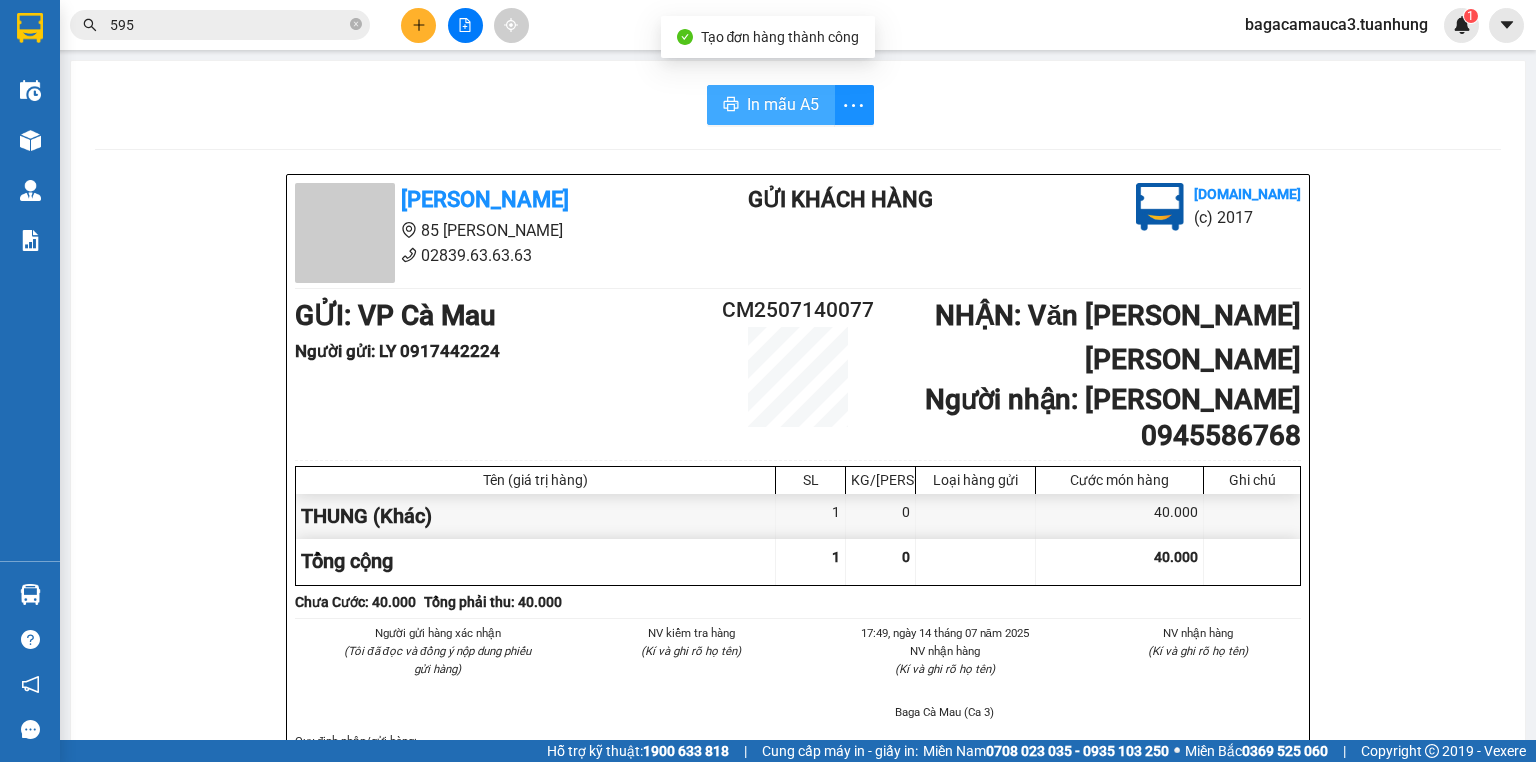 click on "In mẫu A5" at bounding box center [783, 104] 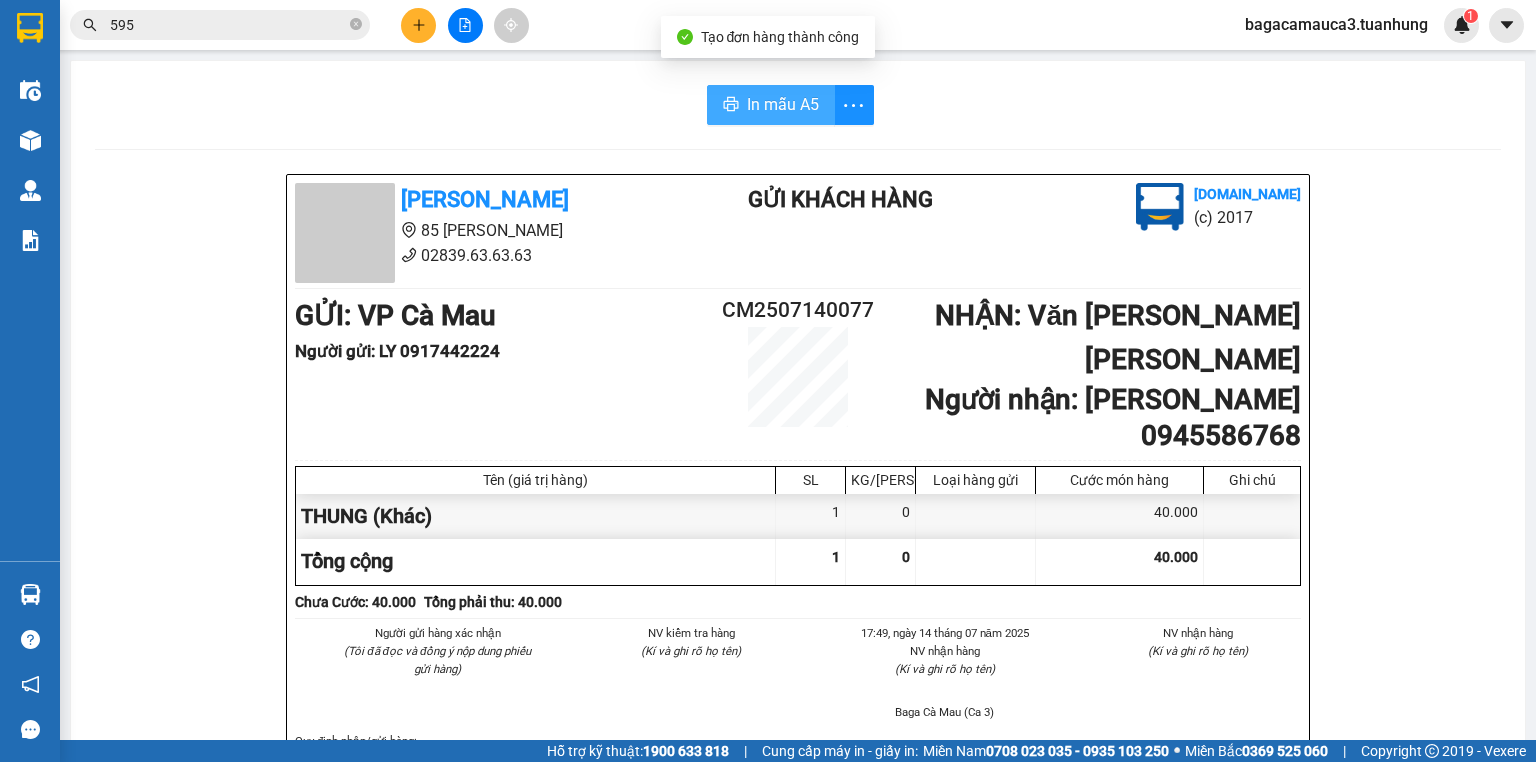 scroll, scrollTop: 0, scrollLeft: 0, axis: both 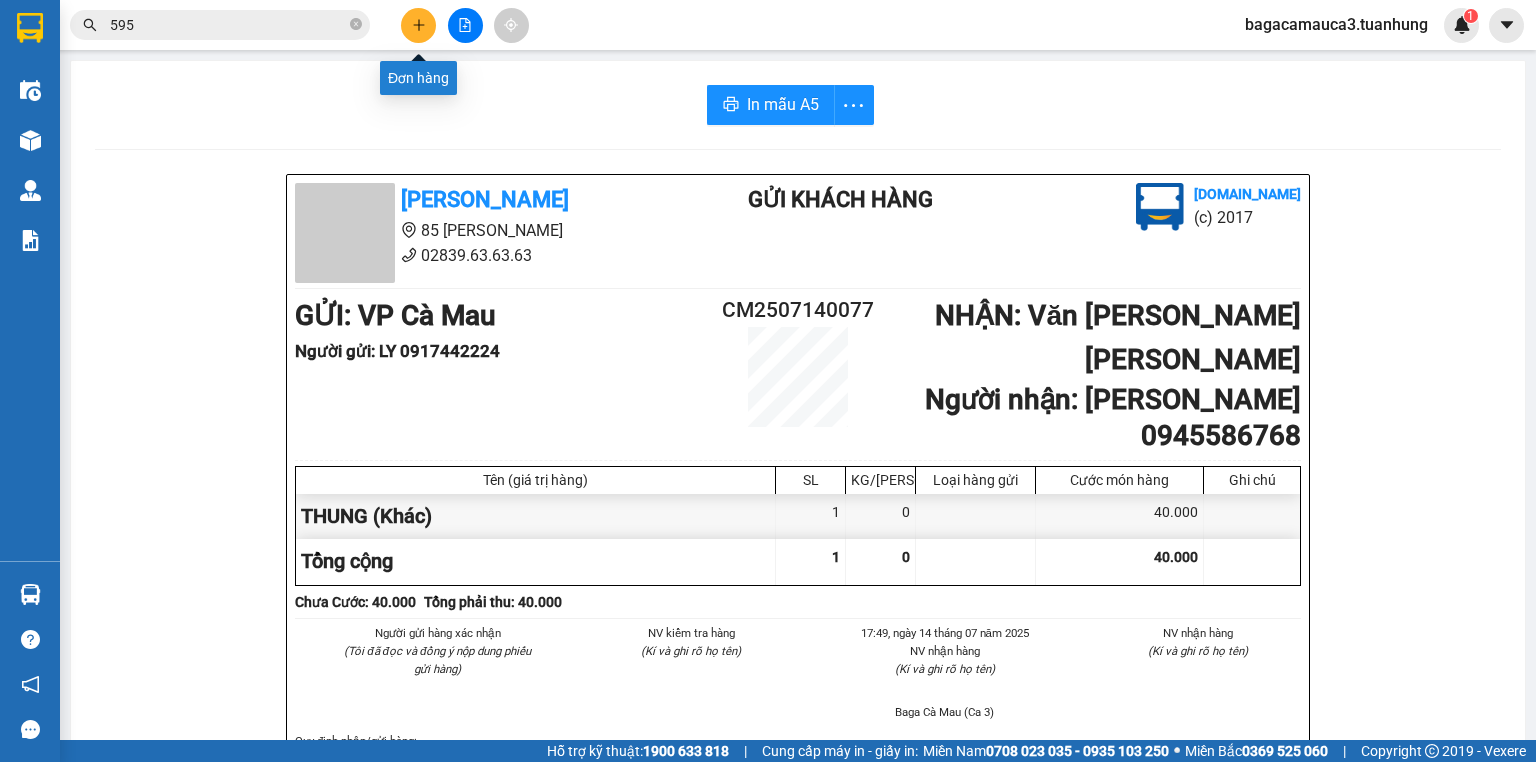 click at bounding box center (418, 25) 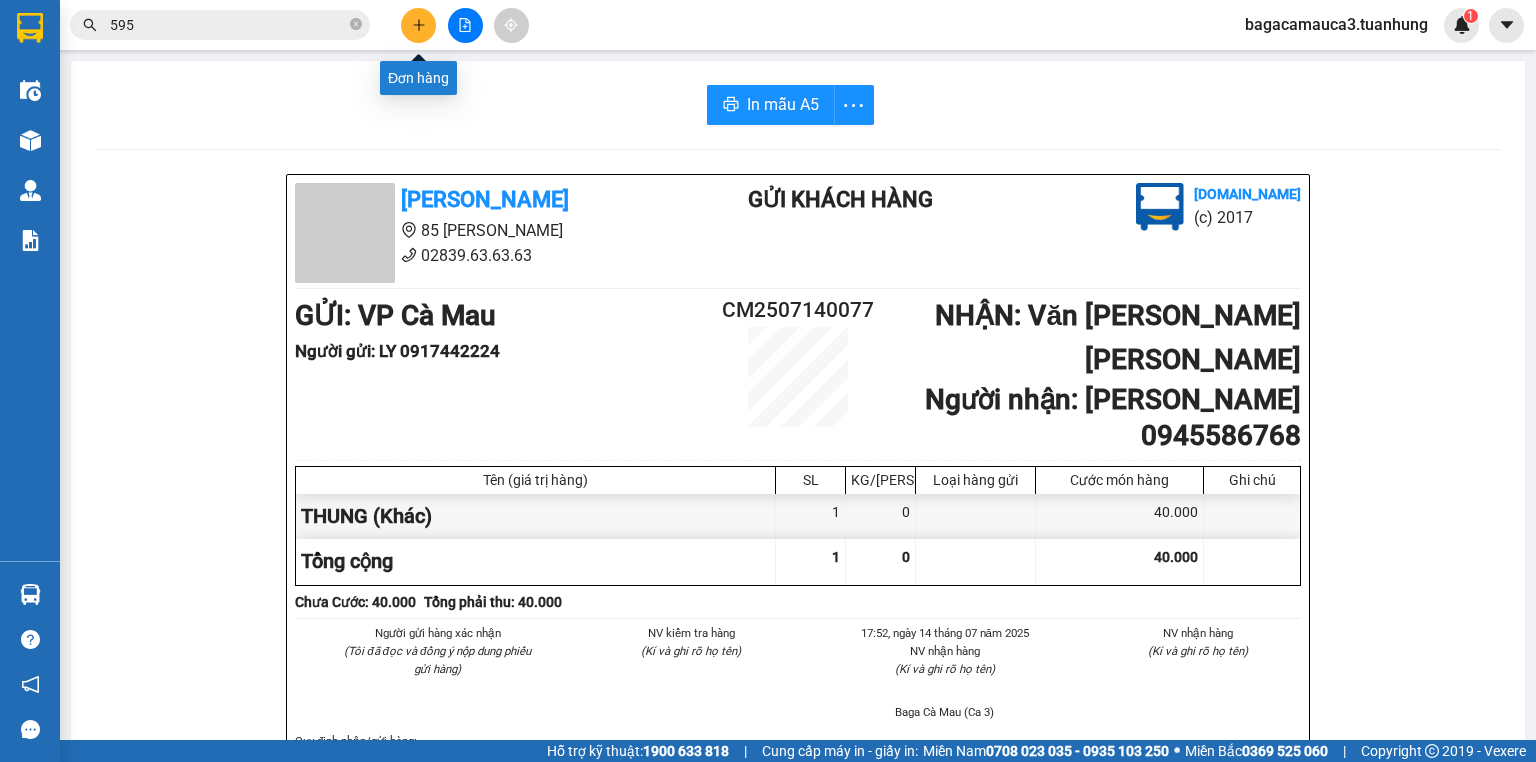 click 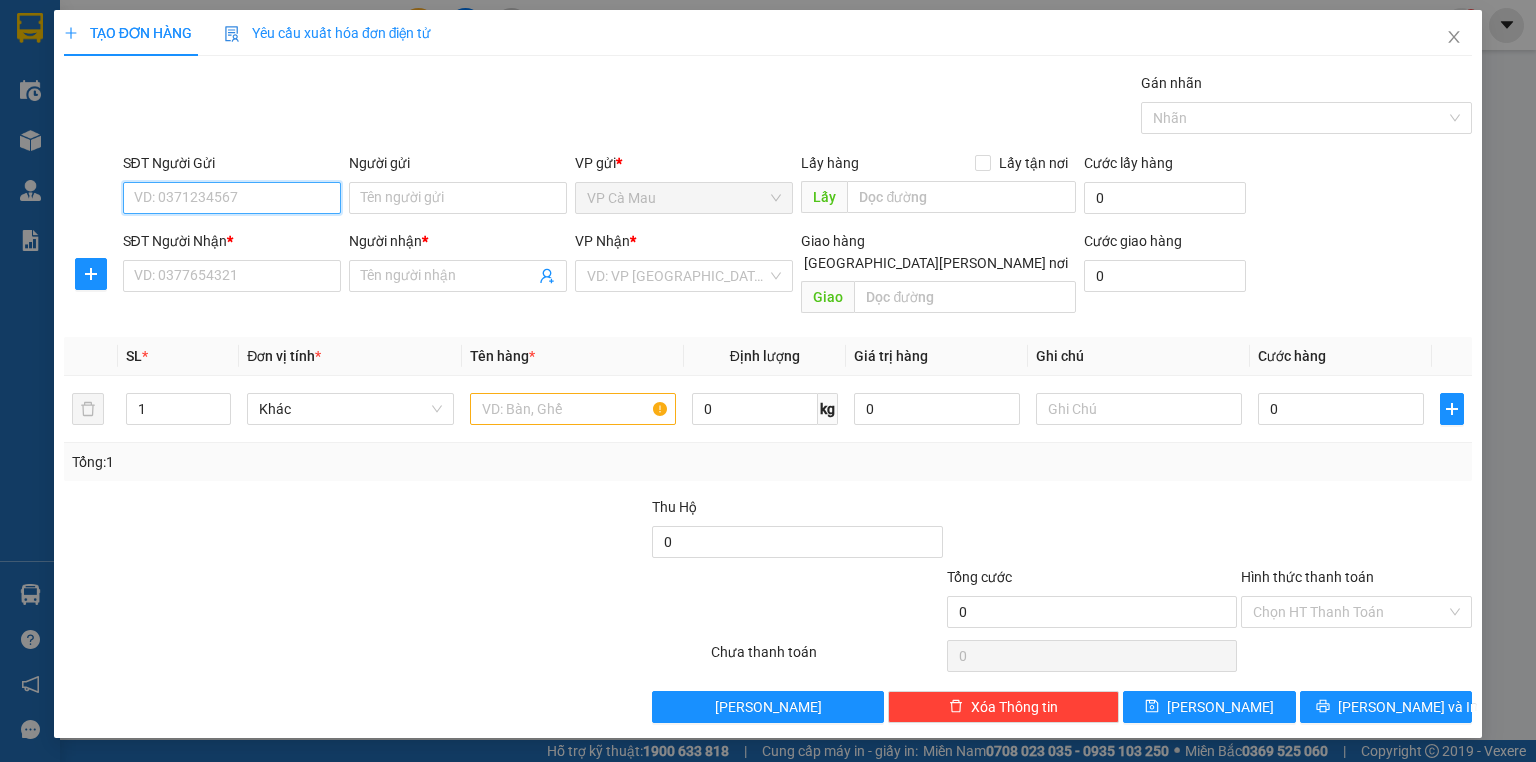 click on "SĐT Người Gửi" at bounding box center [232, 198] 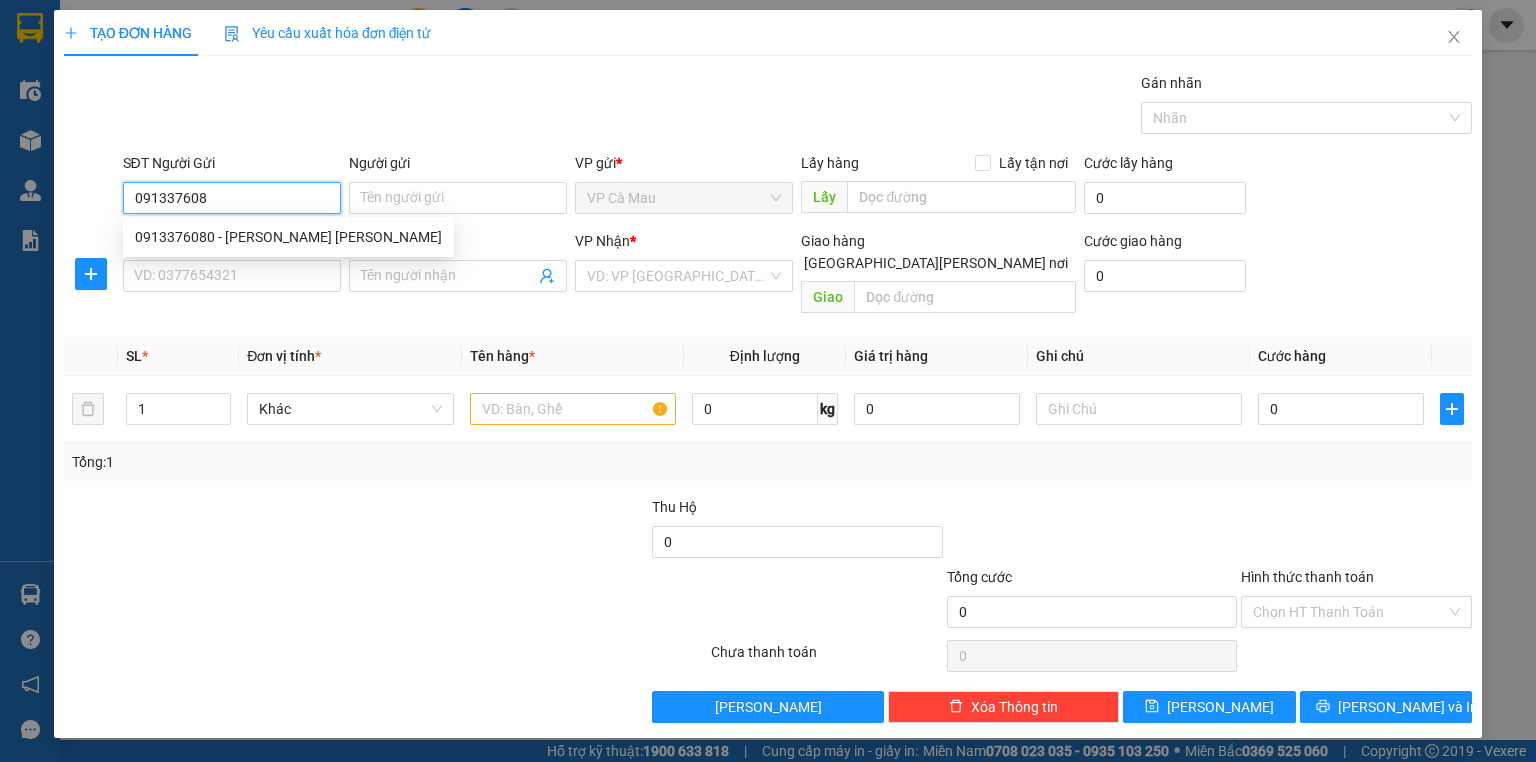 type on "0913376080" 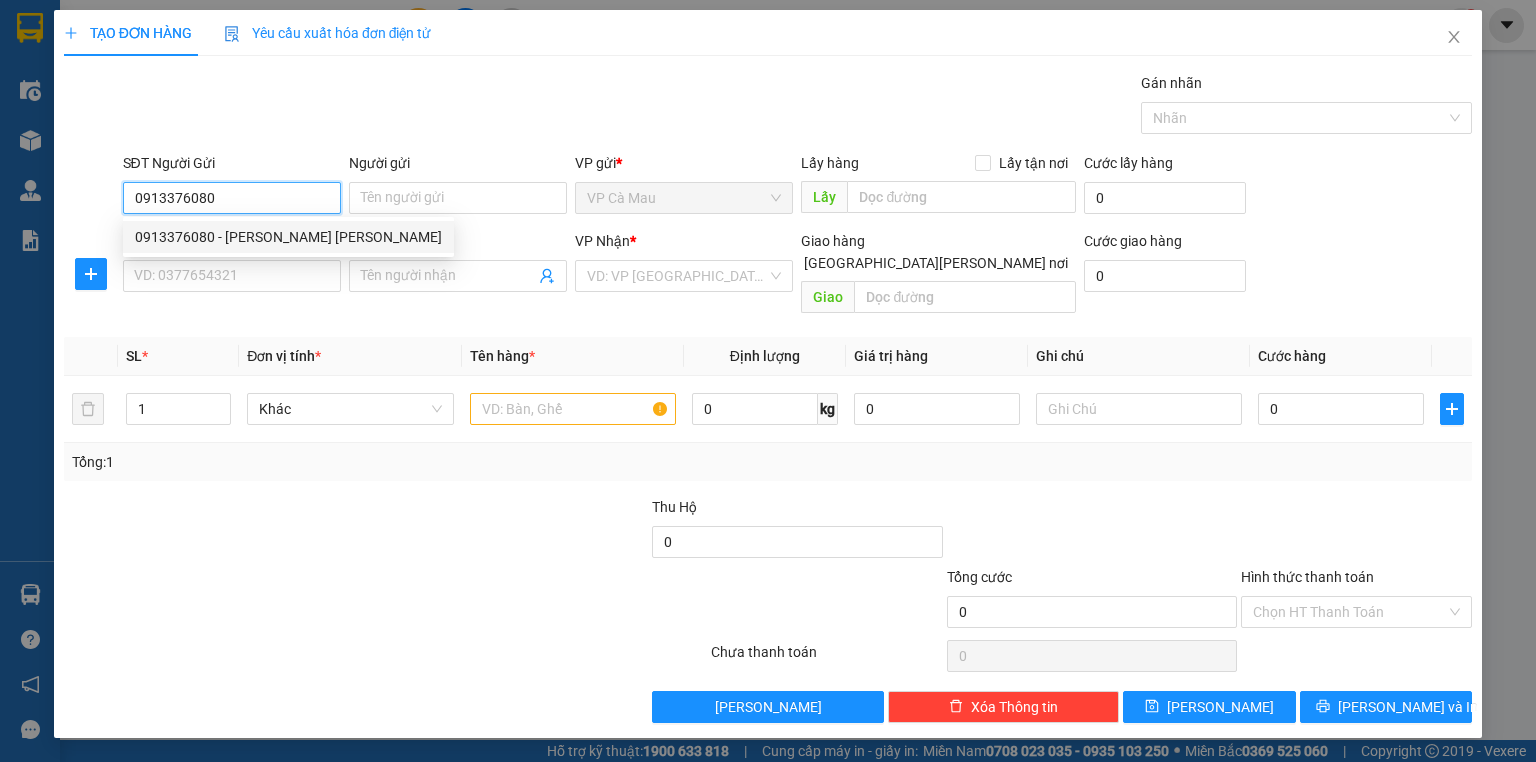click on "0913376080 - [PERSON_NAME] [PERSON_NAME]" at bounding box center [288, 237] 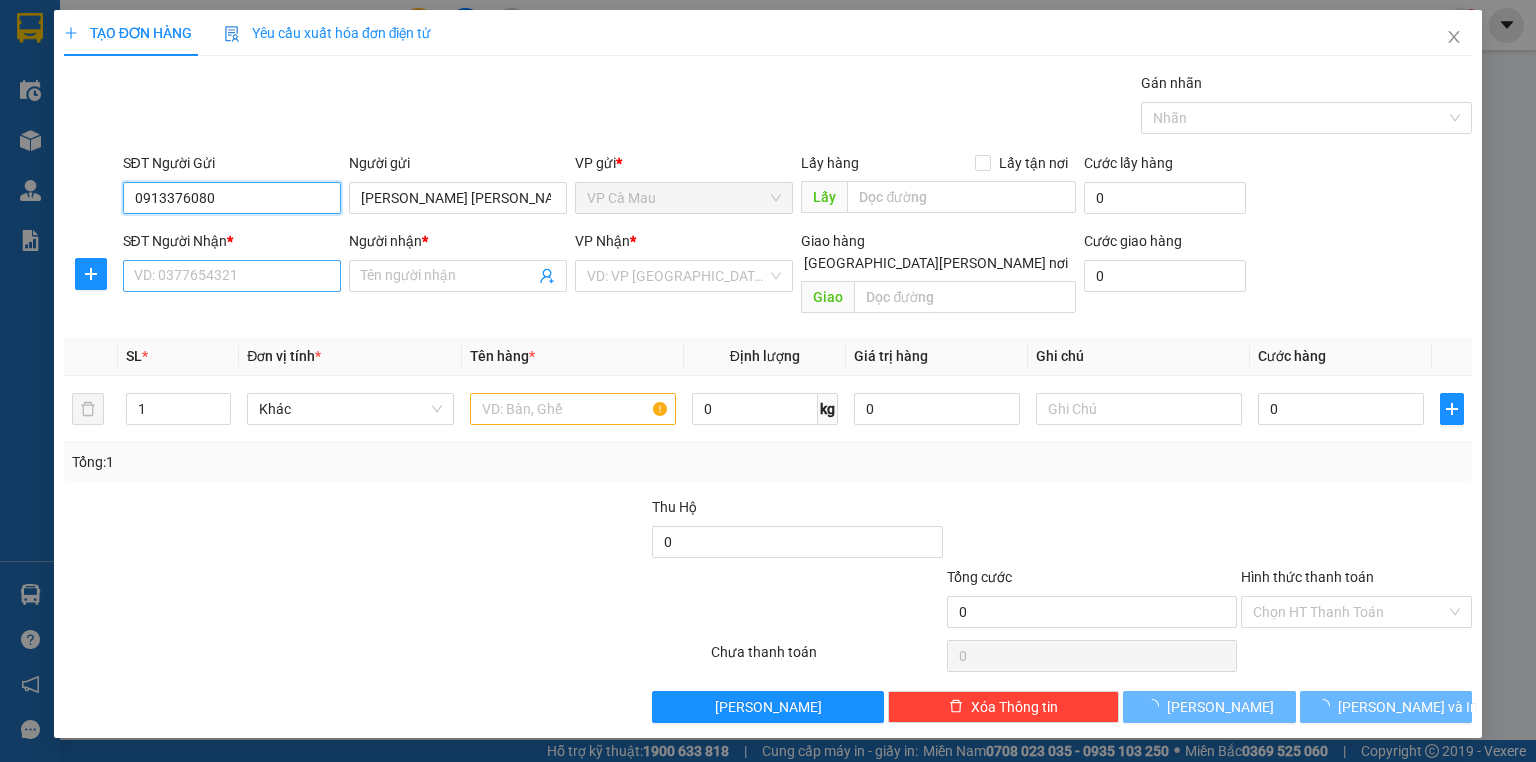 type on "0913376080" 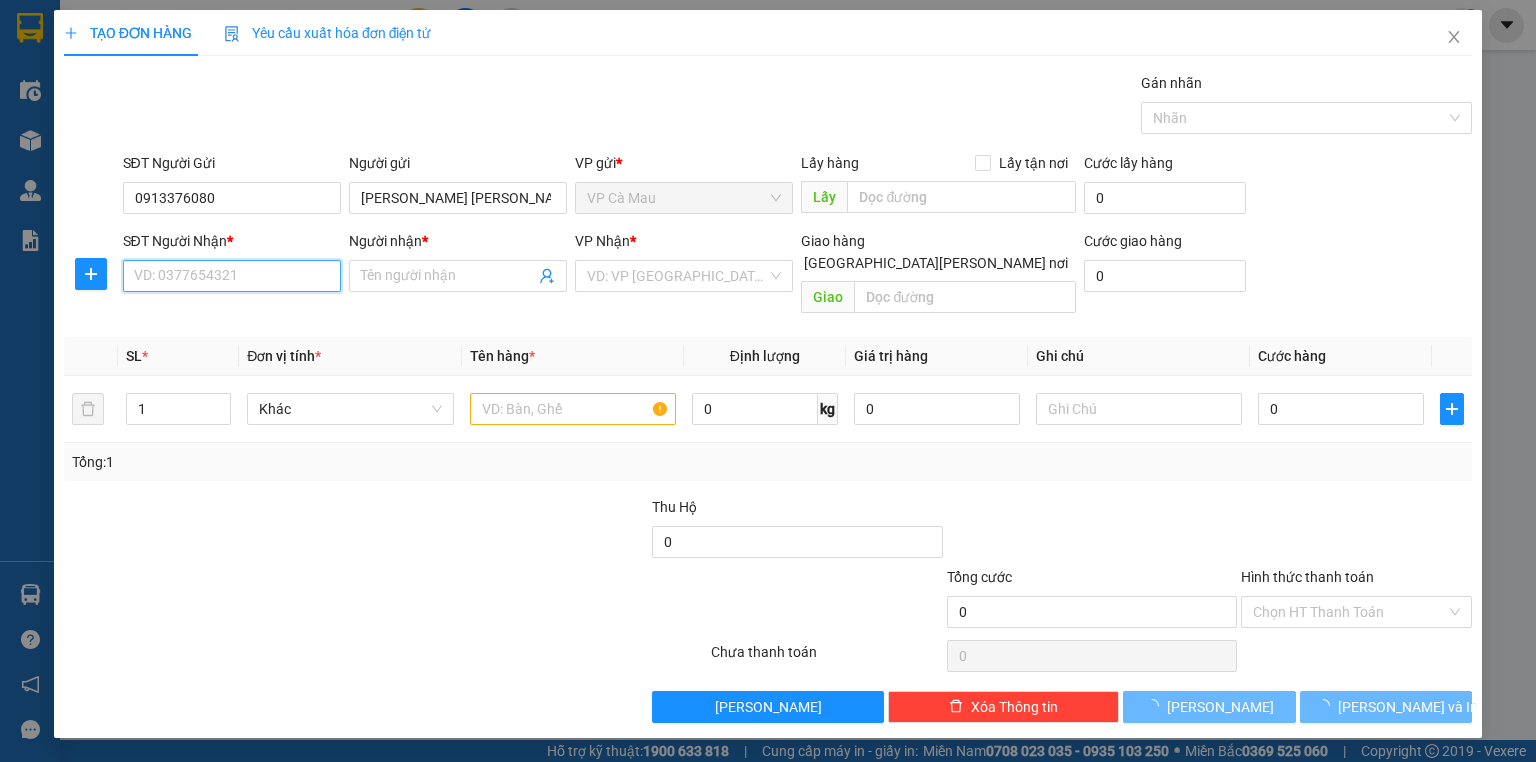 click on "SĐT Người Nhận  *" at bounding box center (232, 276) 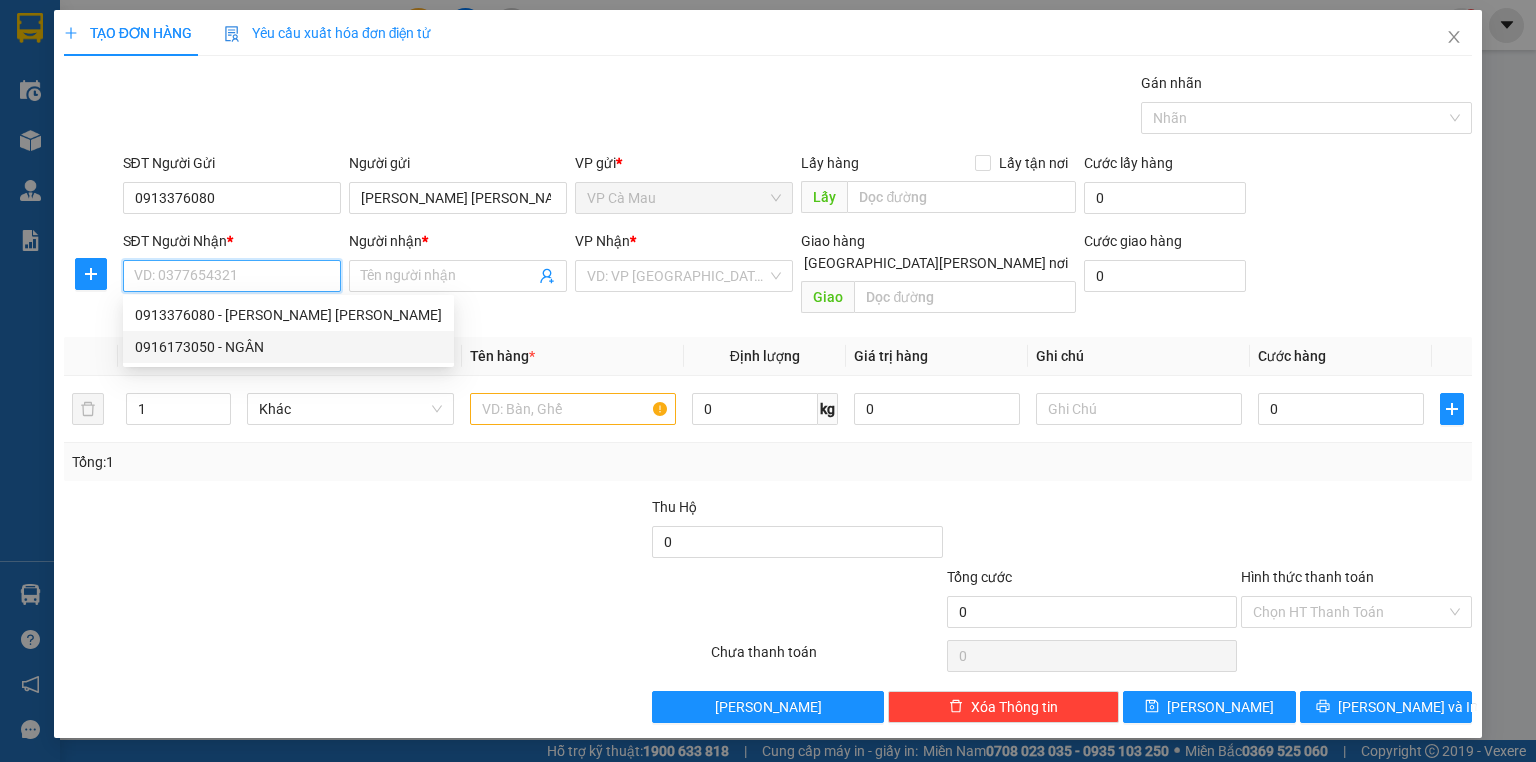 click on "0916173050 - NGÂN" at bounding box center (288, 347) 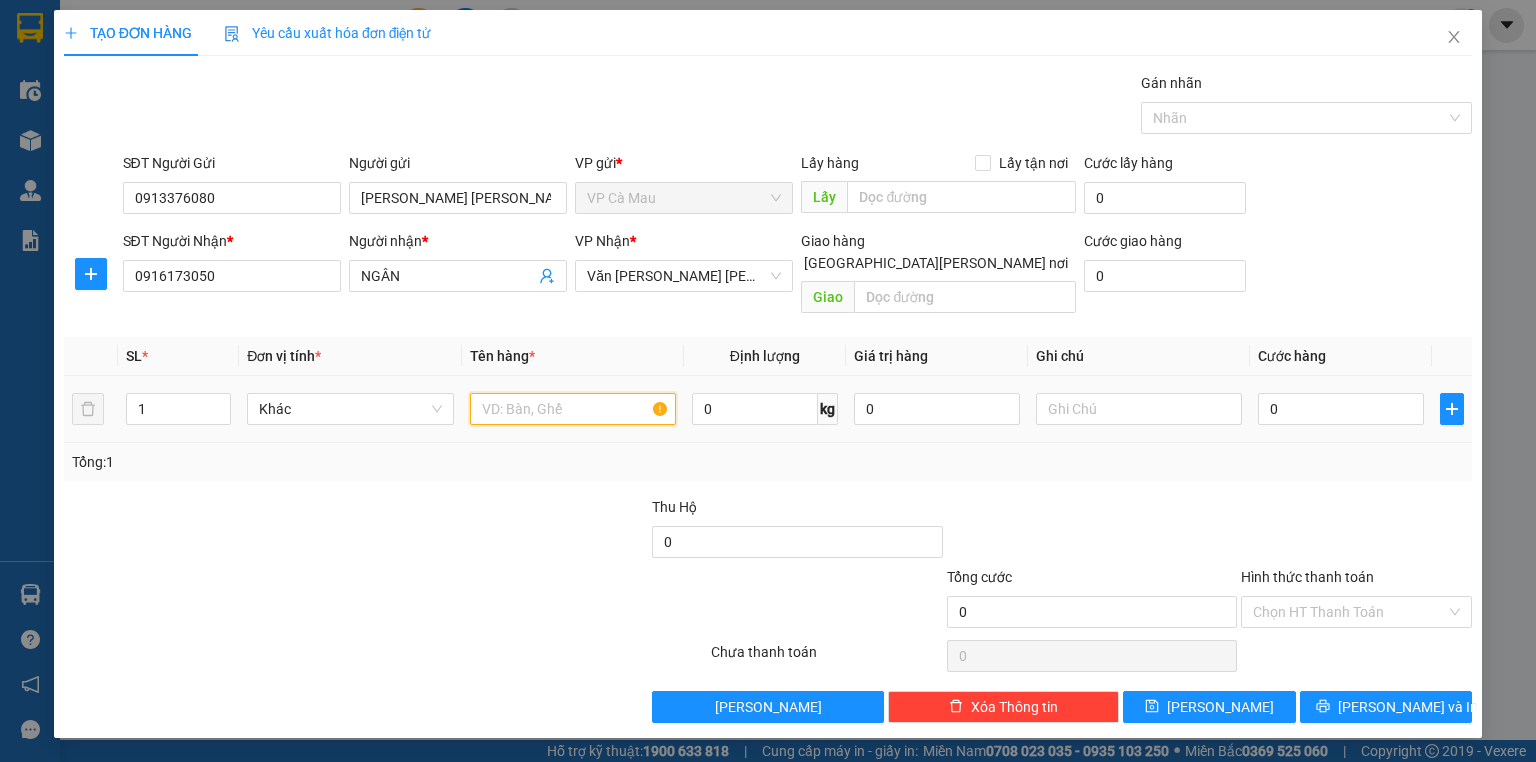 click at bounding box center [573, 409] 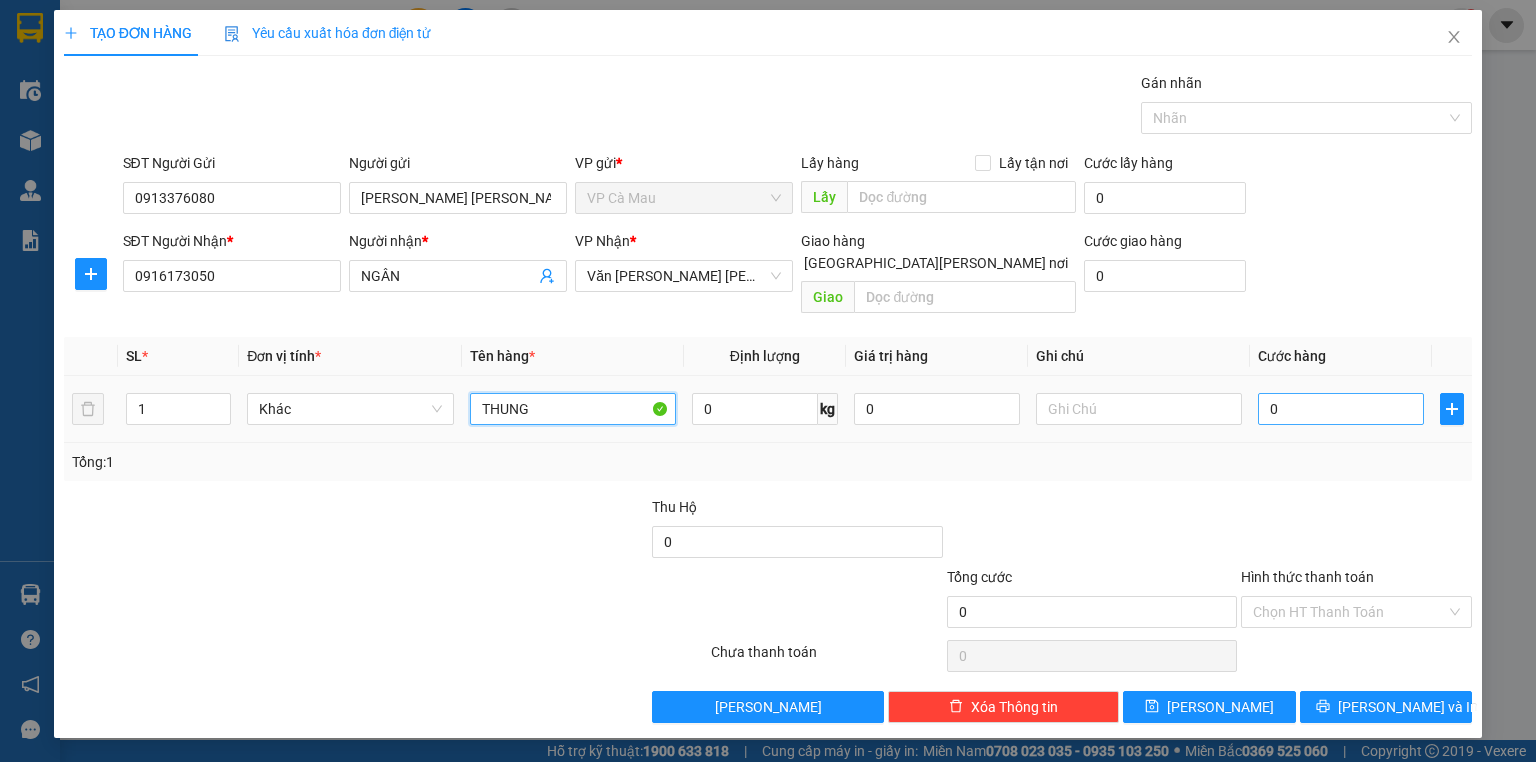 type on "THUNG" 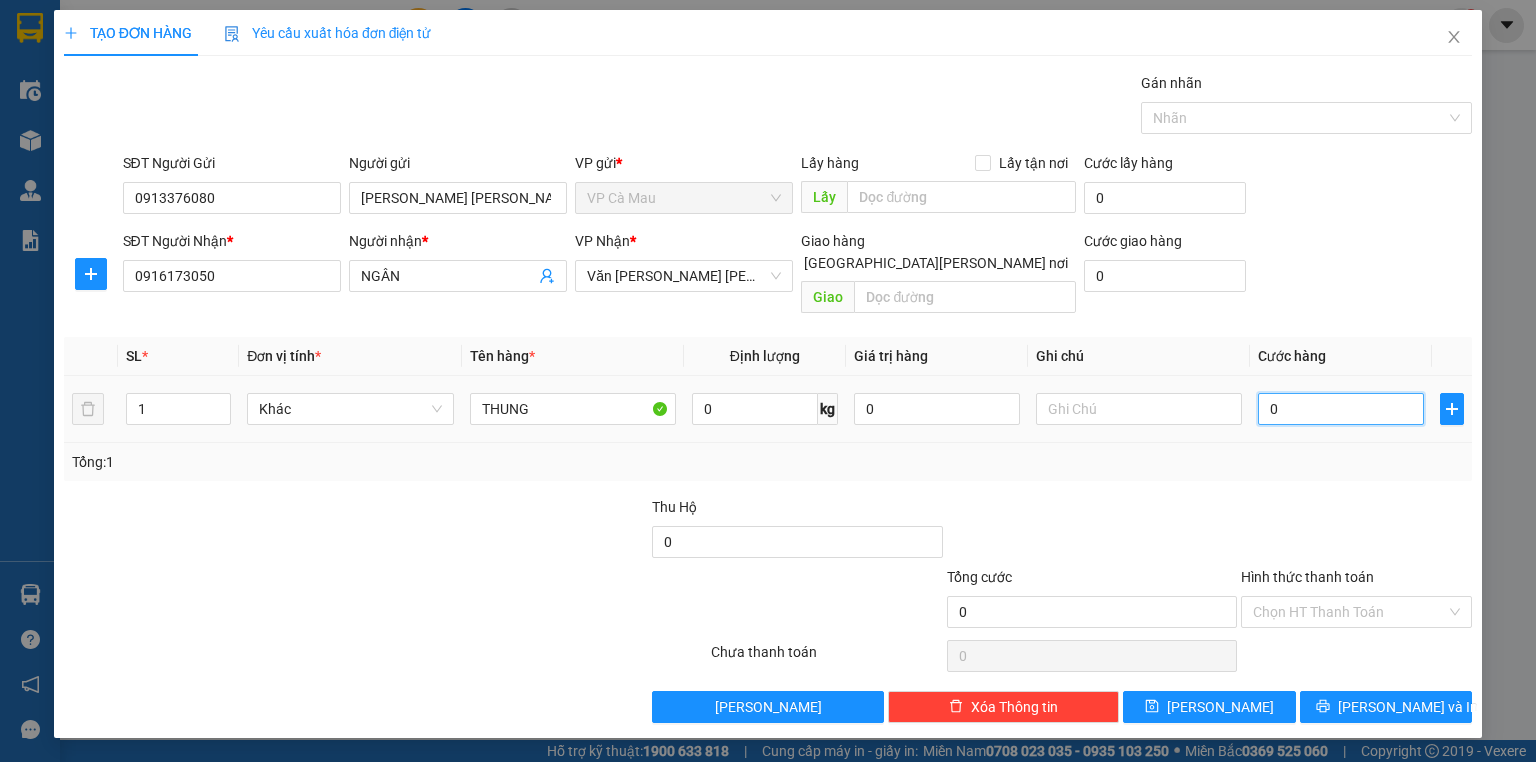 click on "0" at bounding box center (1341, 409) 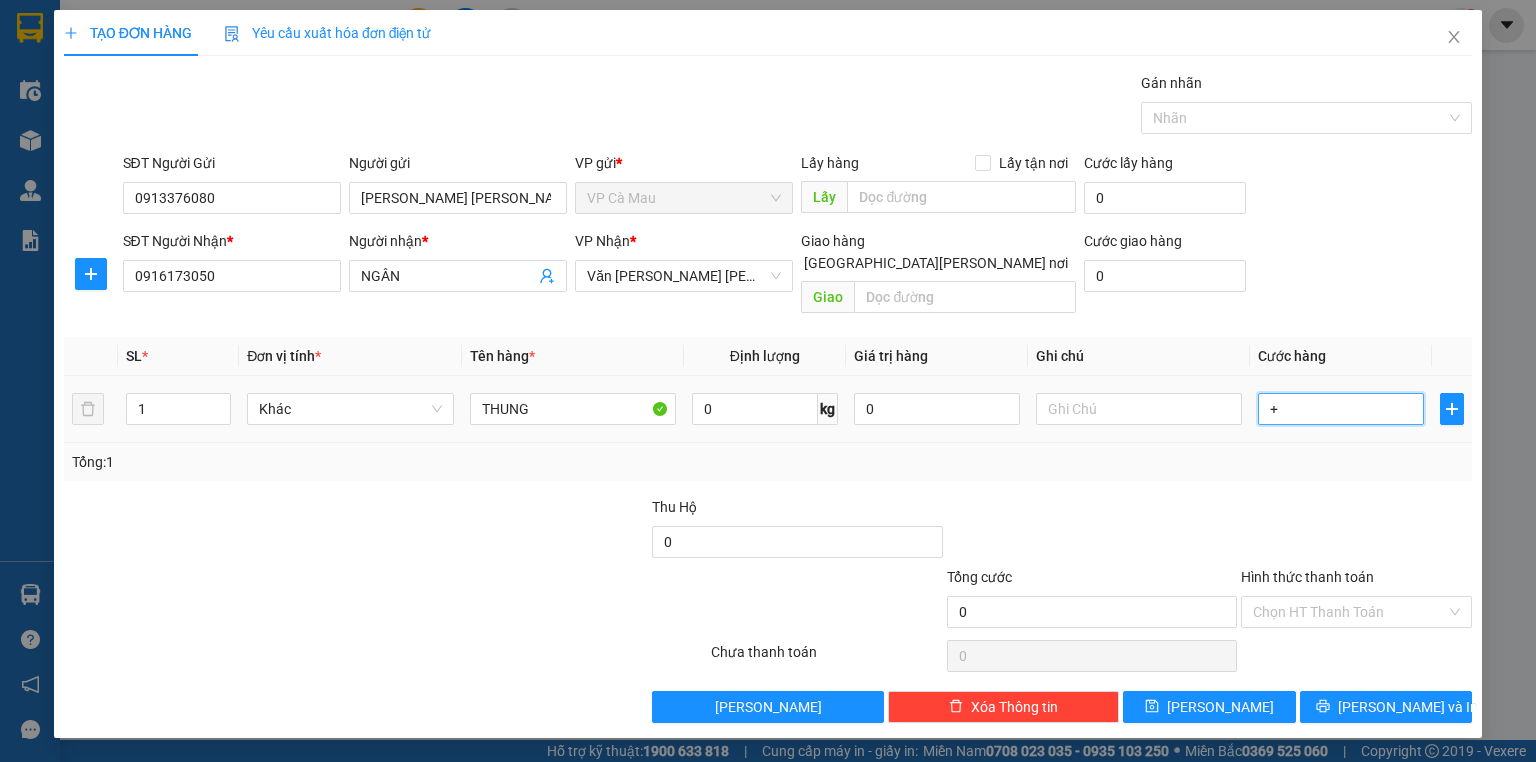 type on "+4" 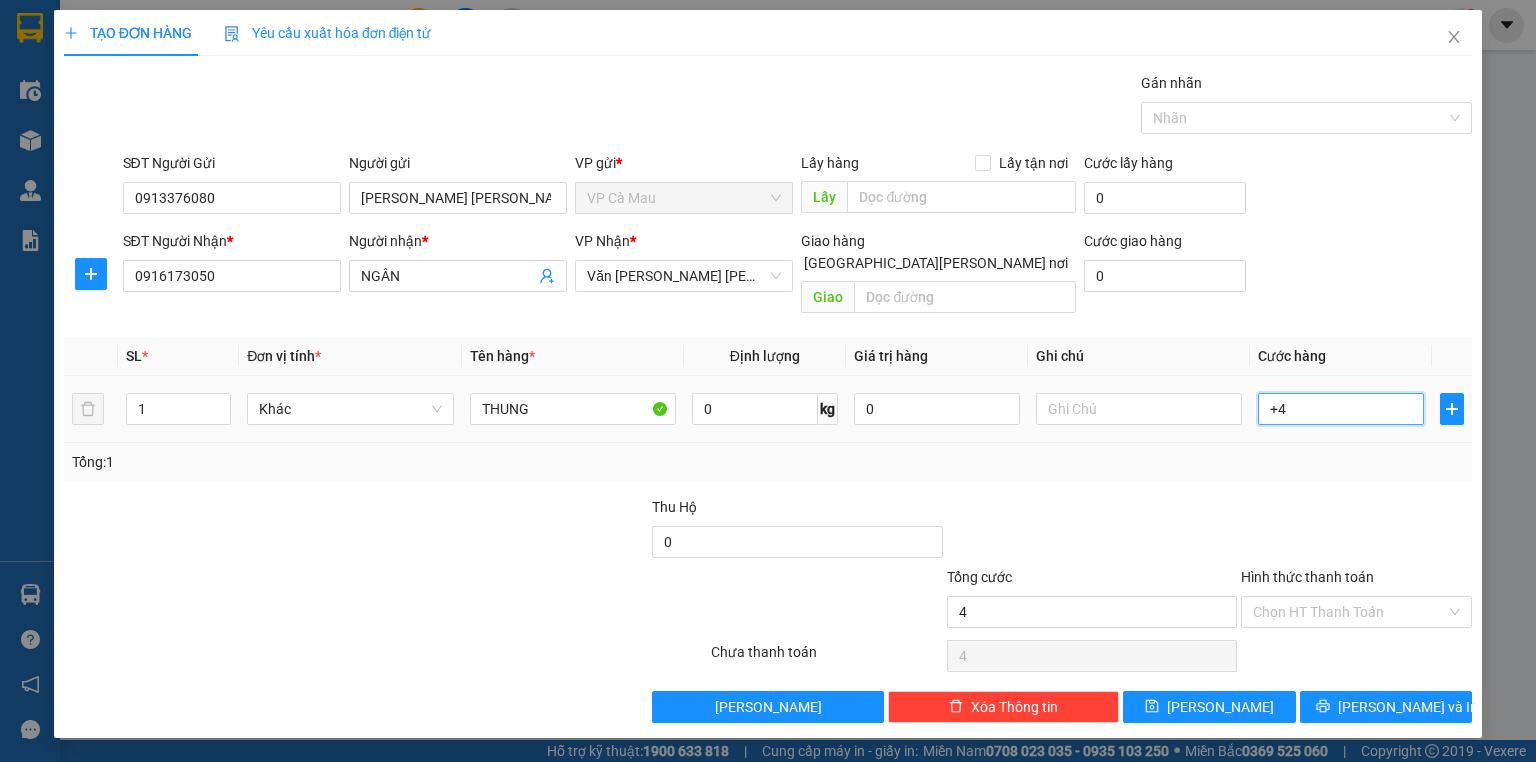 type on "+40" 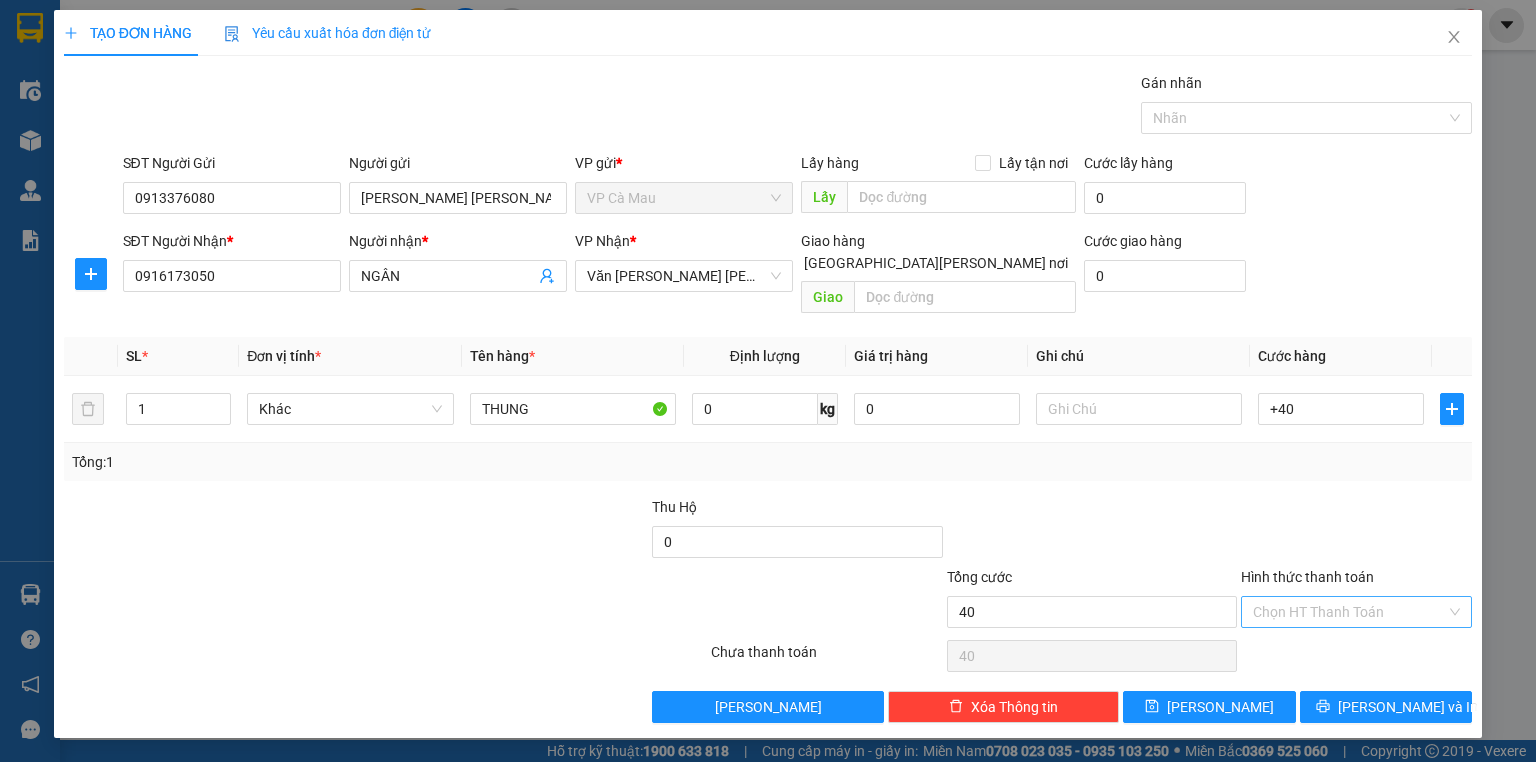 type on "40.000" 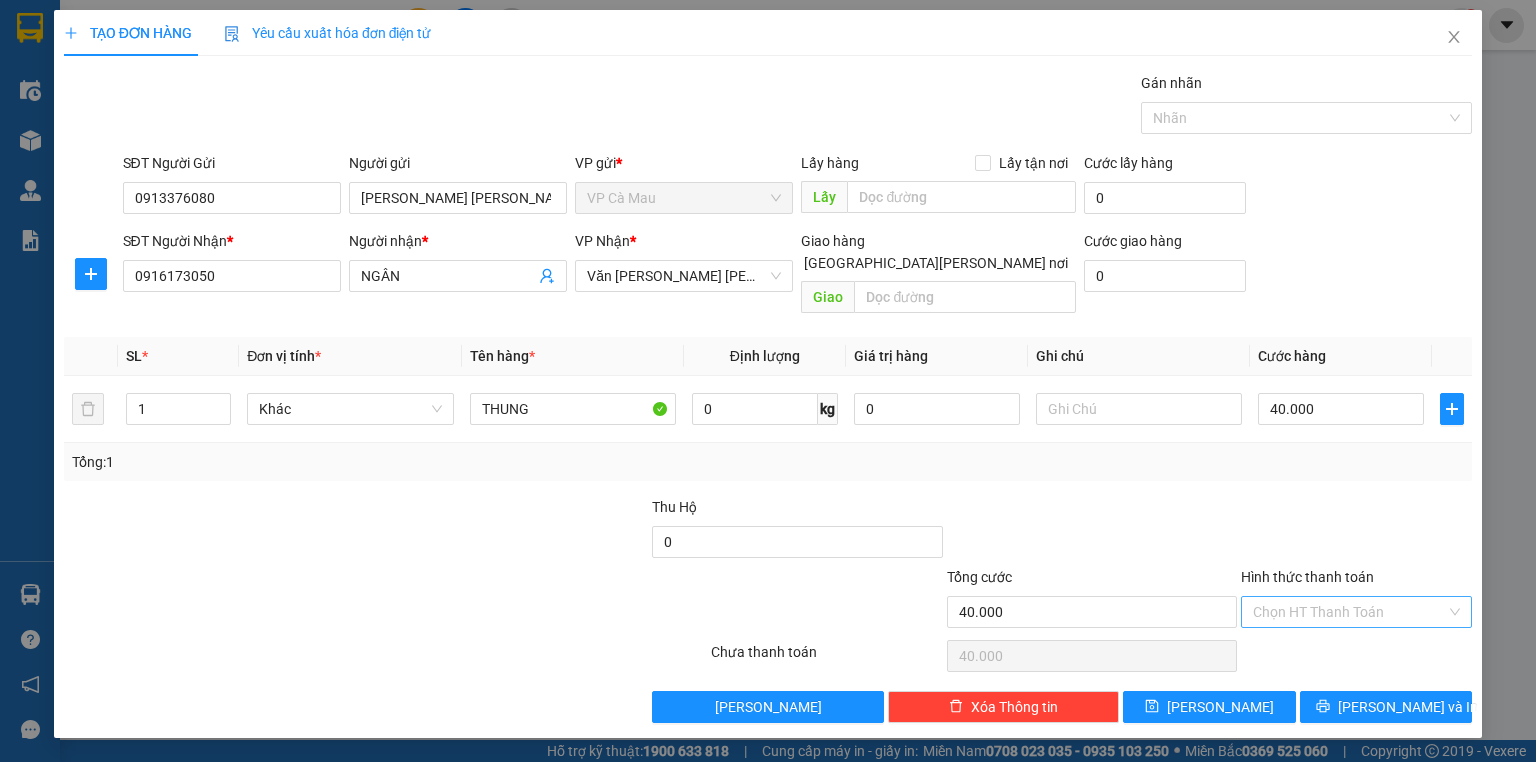 click on "Hình thức thanh toán" at bounding box center (1349, 612) 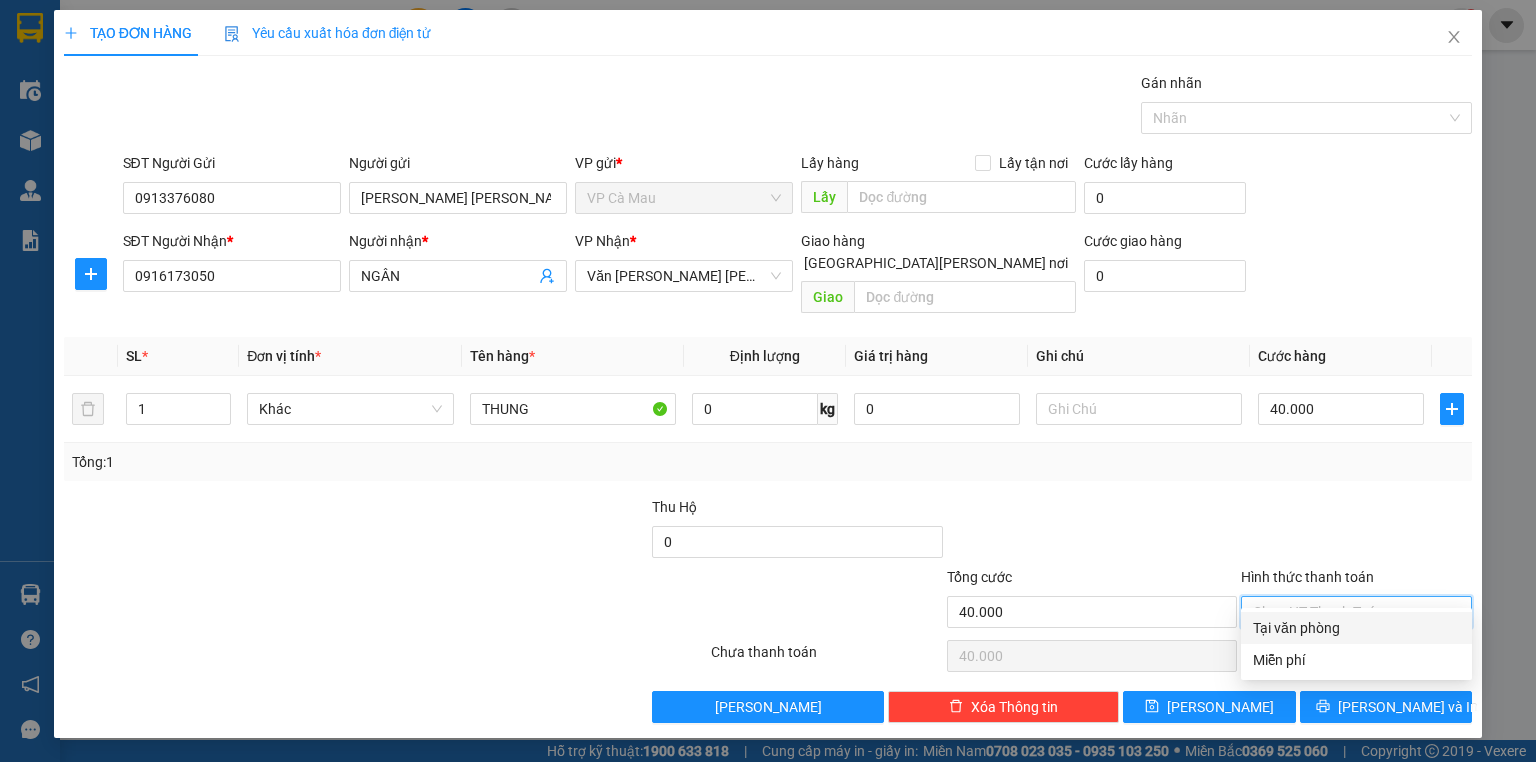 click on "Tại văn phòng" at bounding box center [1356, 628] 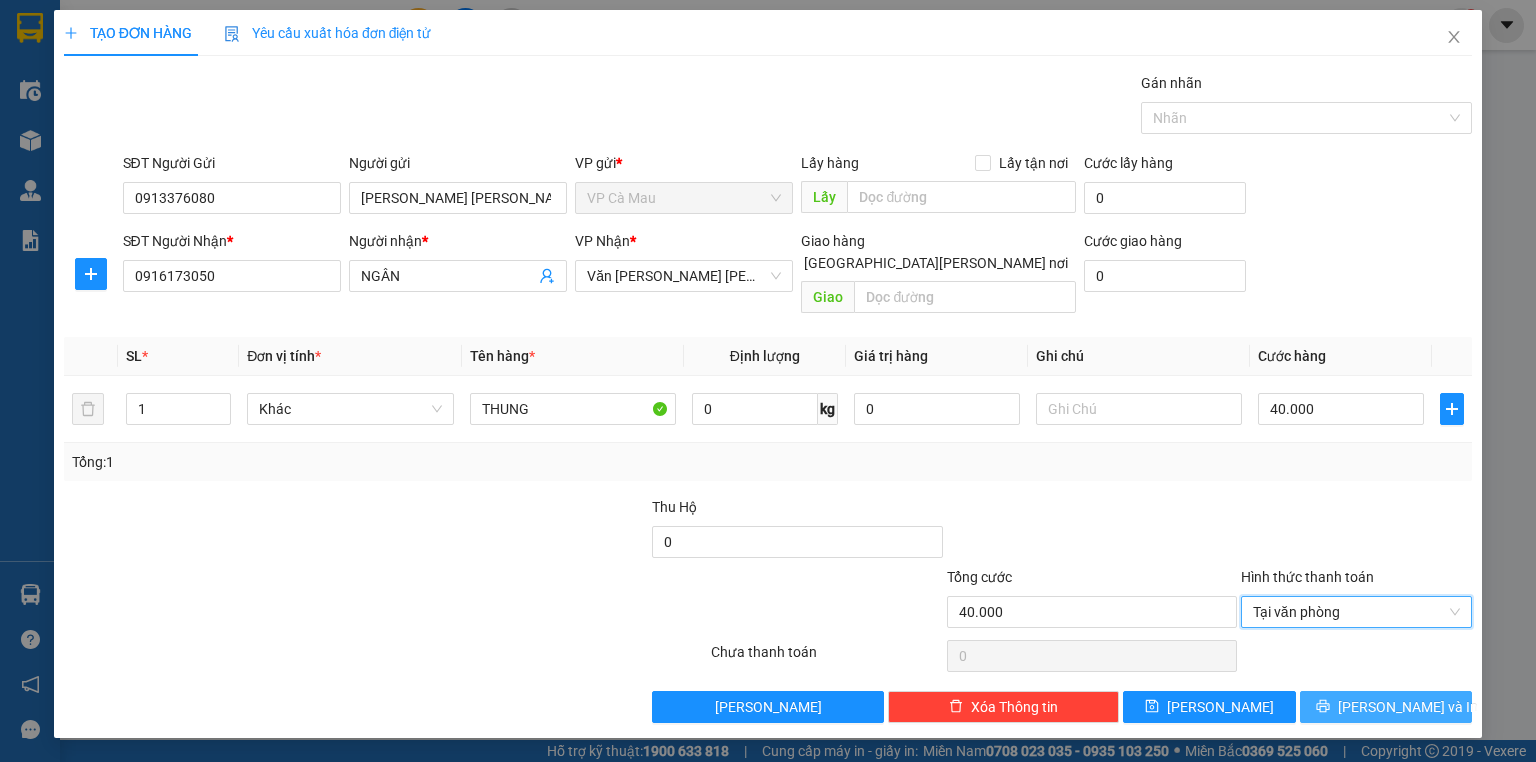 click on "[PERSON_NAME] và In" at bounding box center [1408, 707] 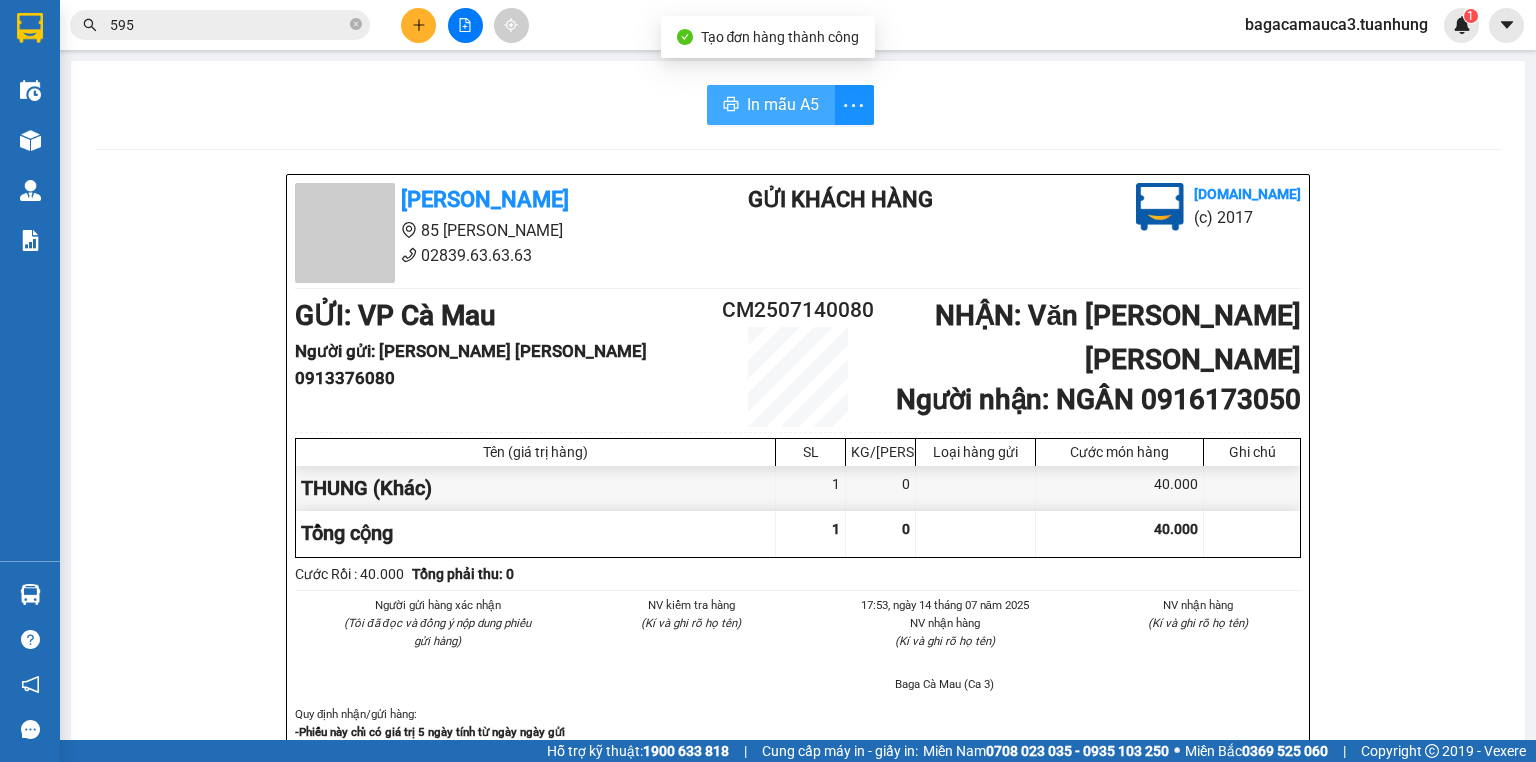 click on "In mẫu A5" at bounding box center [783, 104] 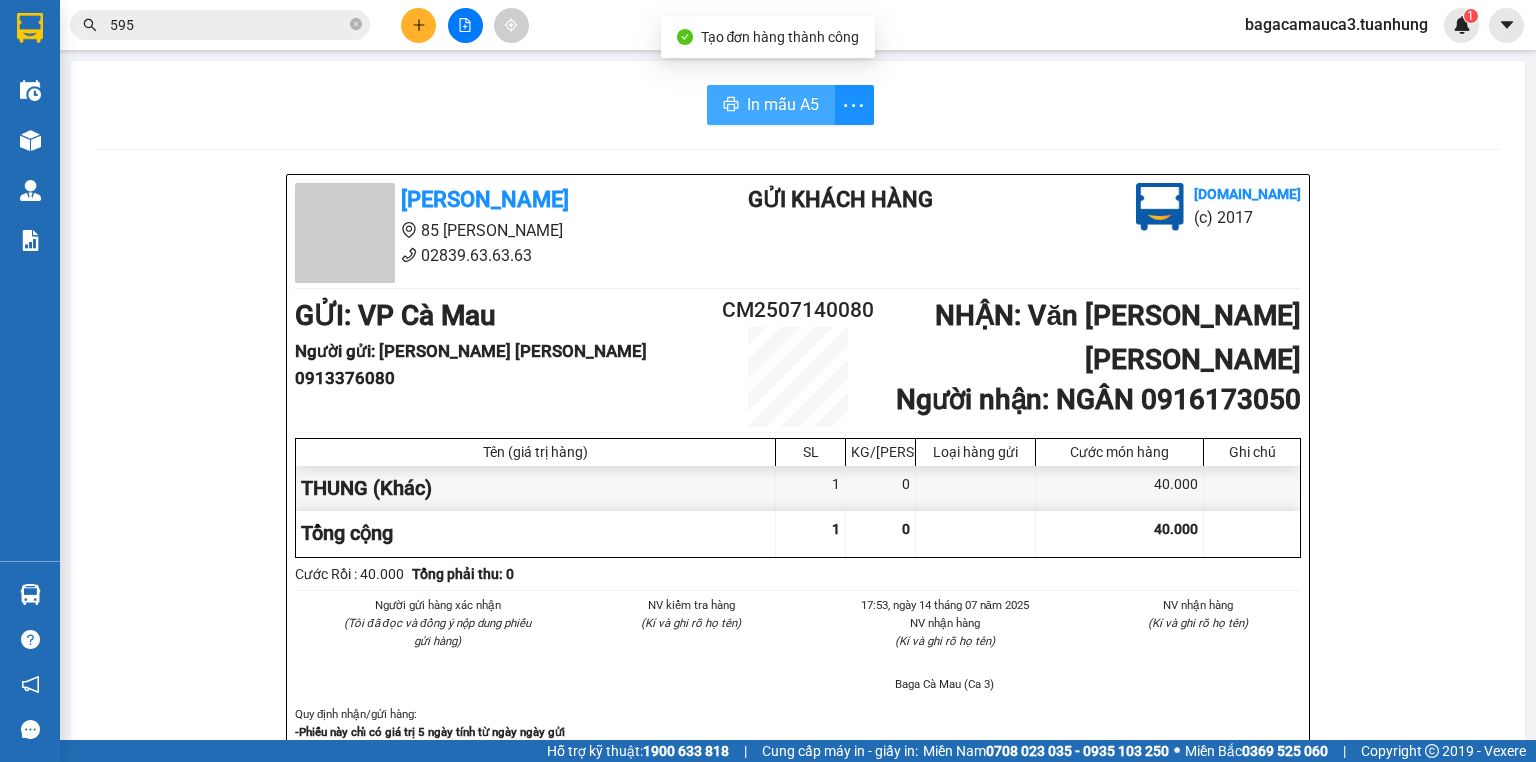scroll, scrollTop: 0, scrollLeft: 0, axis: both 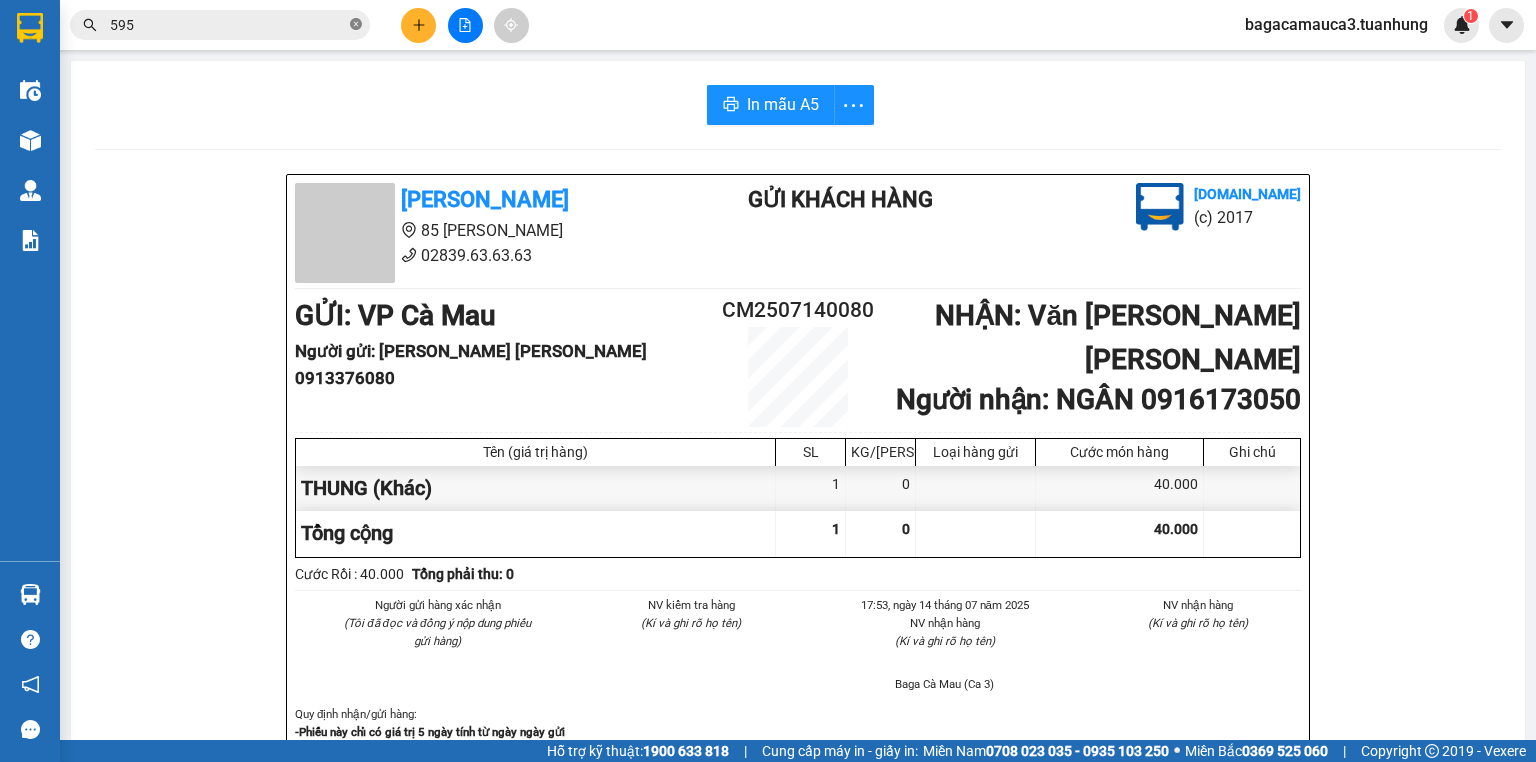 click 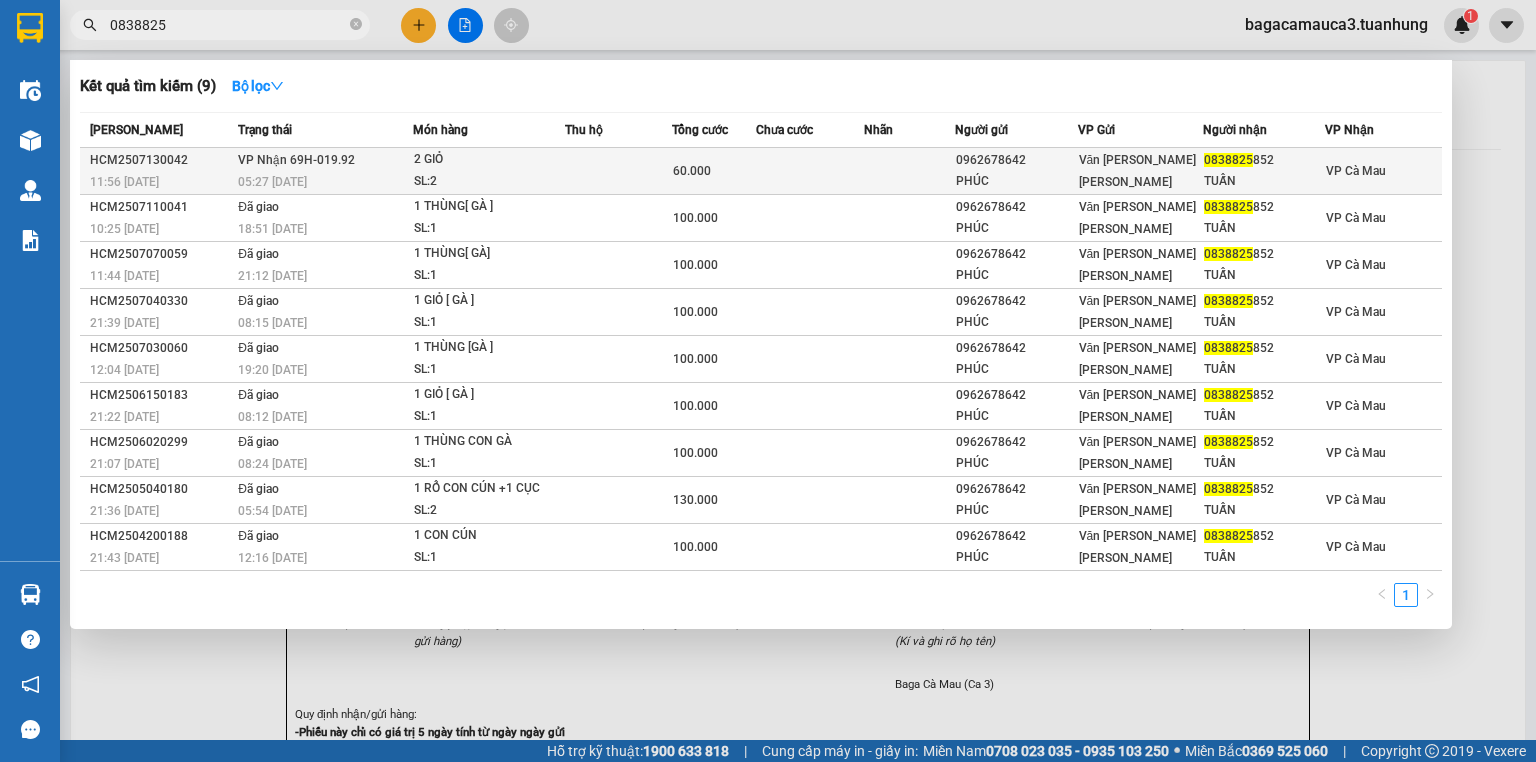 type on "0838825" 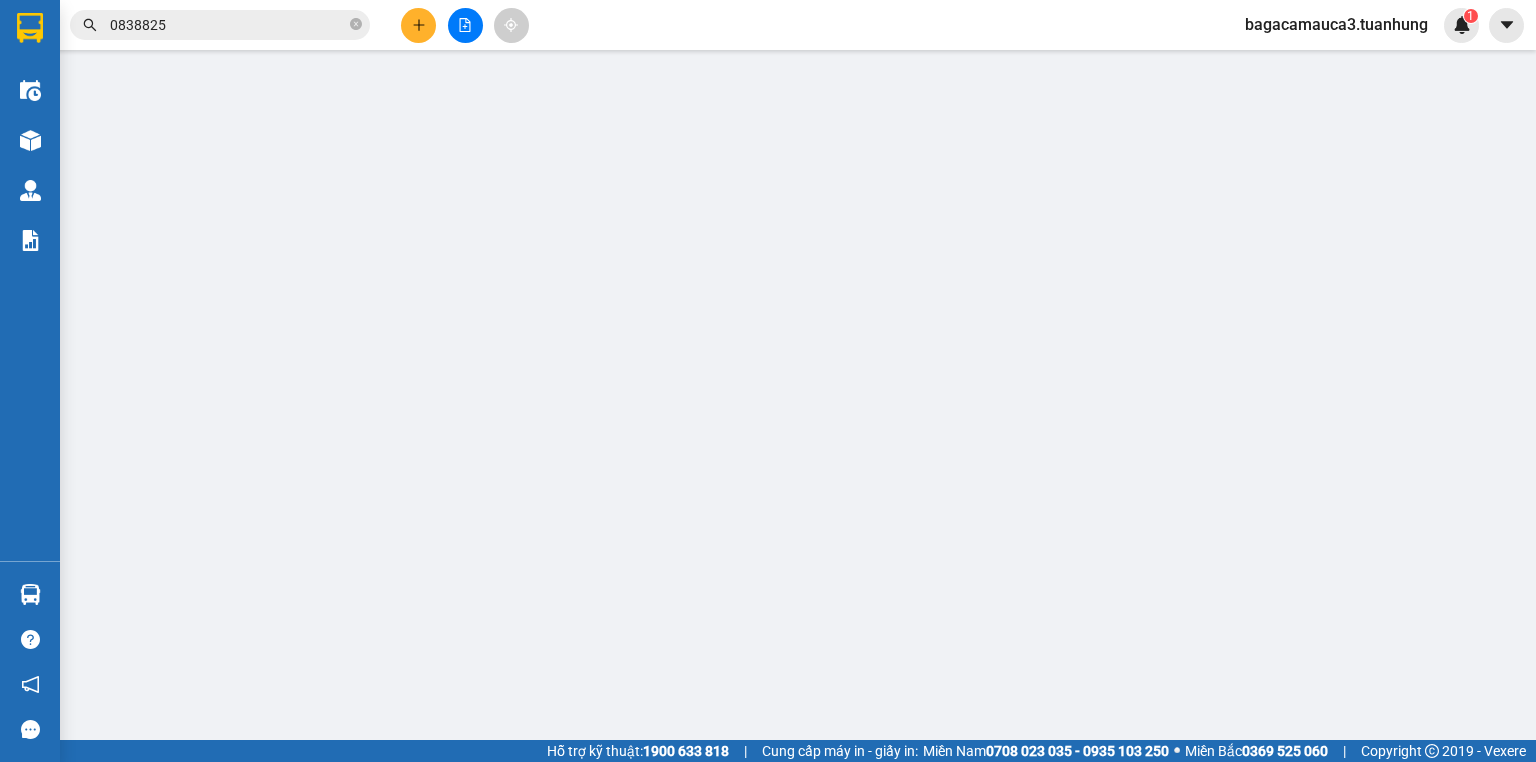 type on "0962678642" 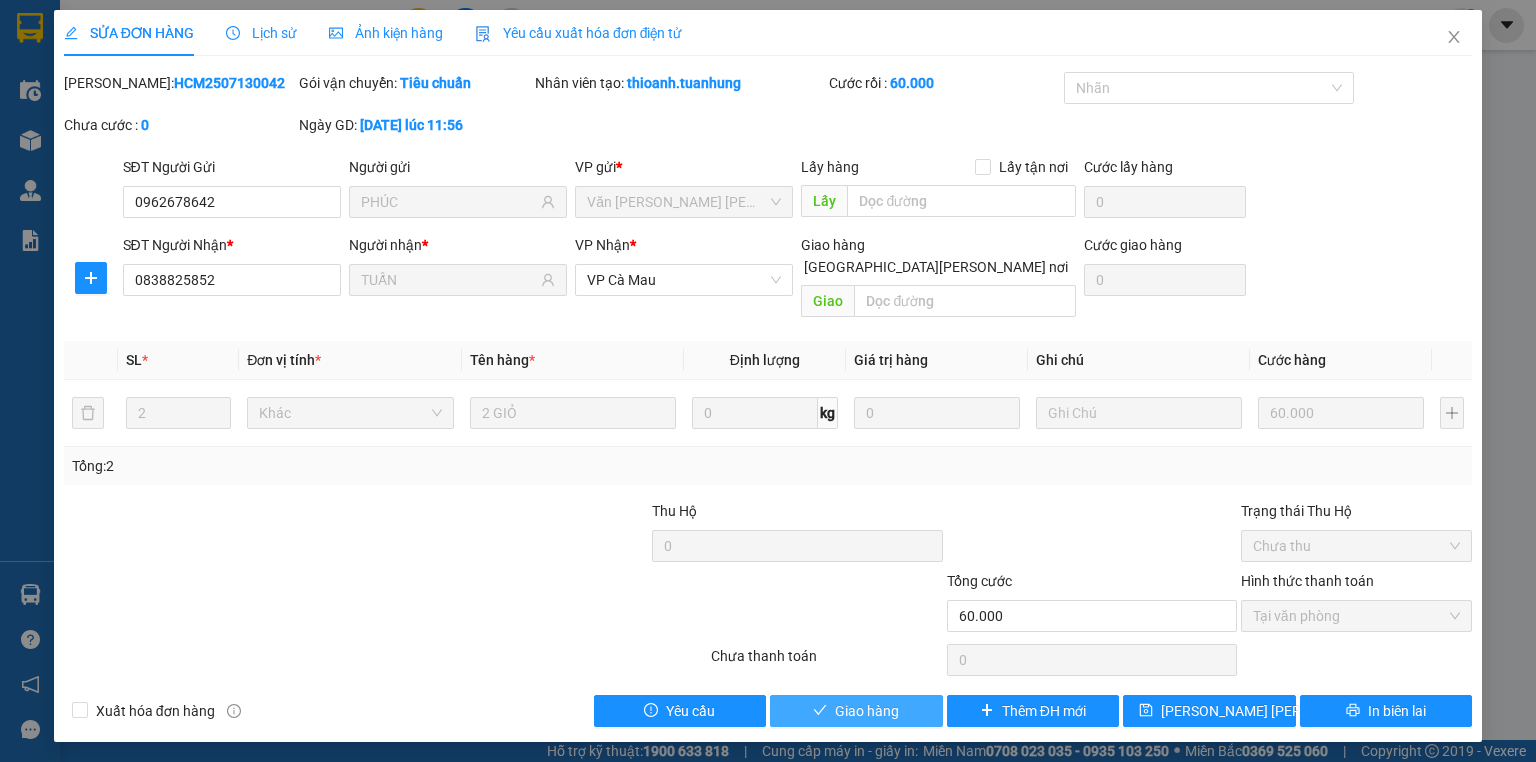 click on "Giao hàng" at bounding box center (867, 711) 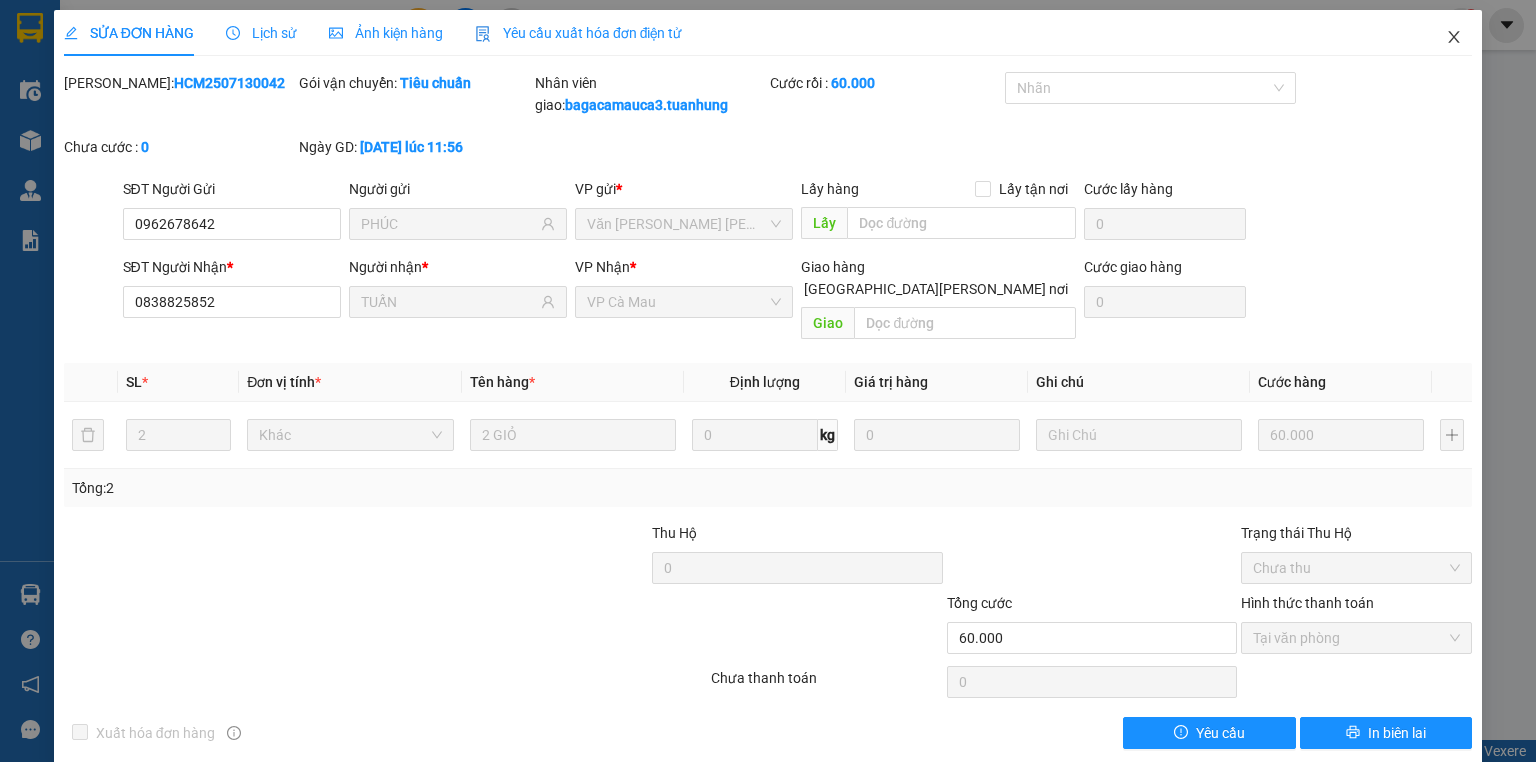 click 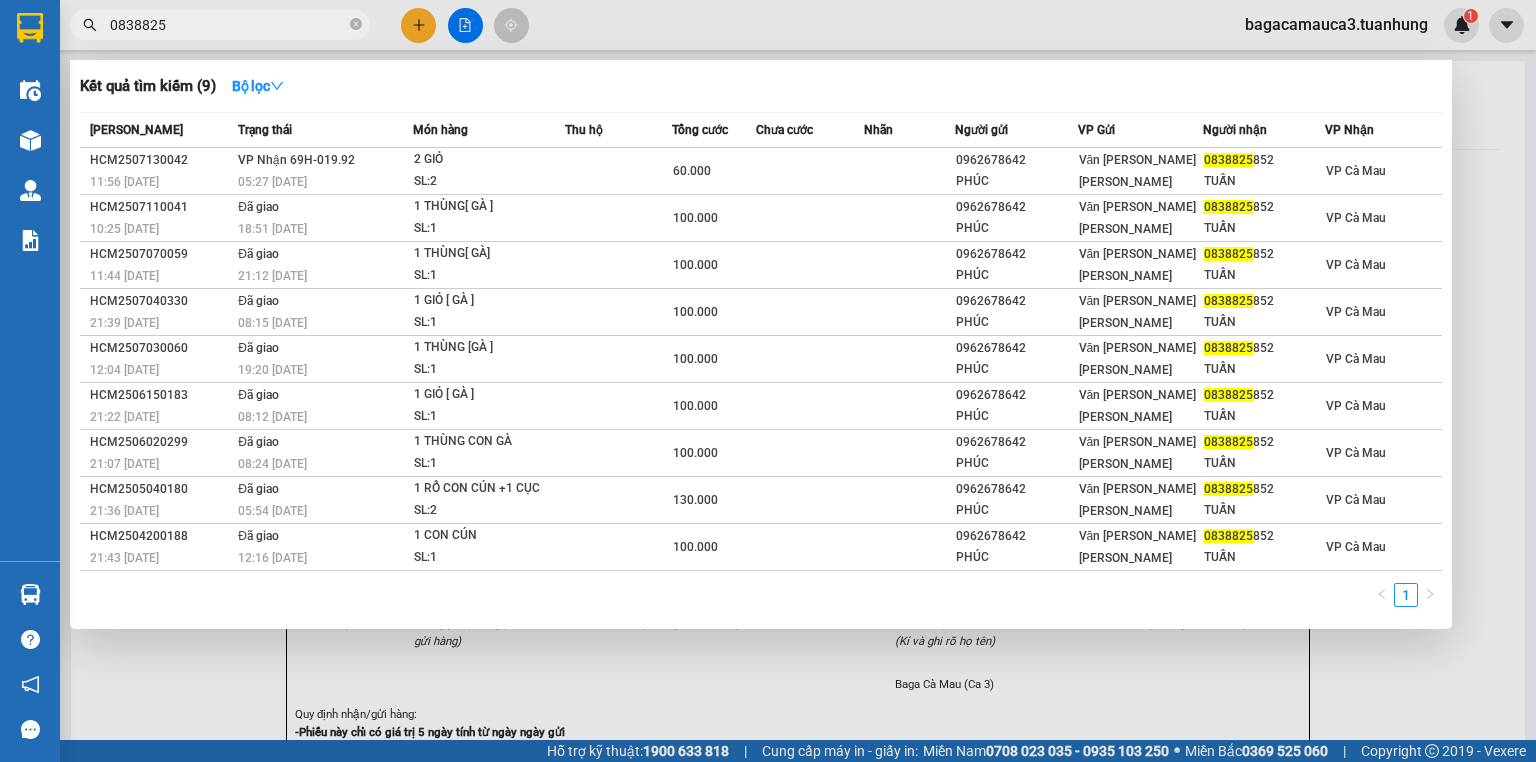 click on "0838825" at bounding box center (228, 25) 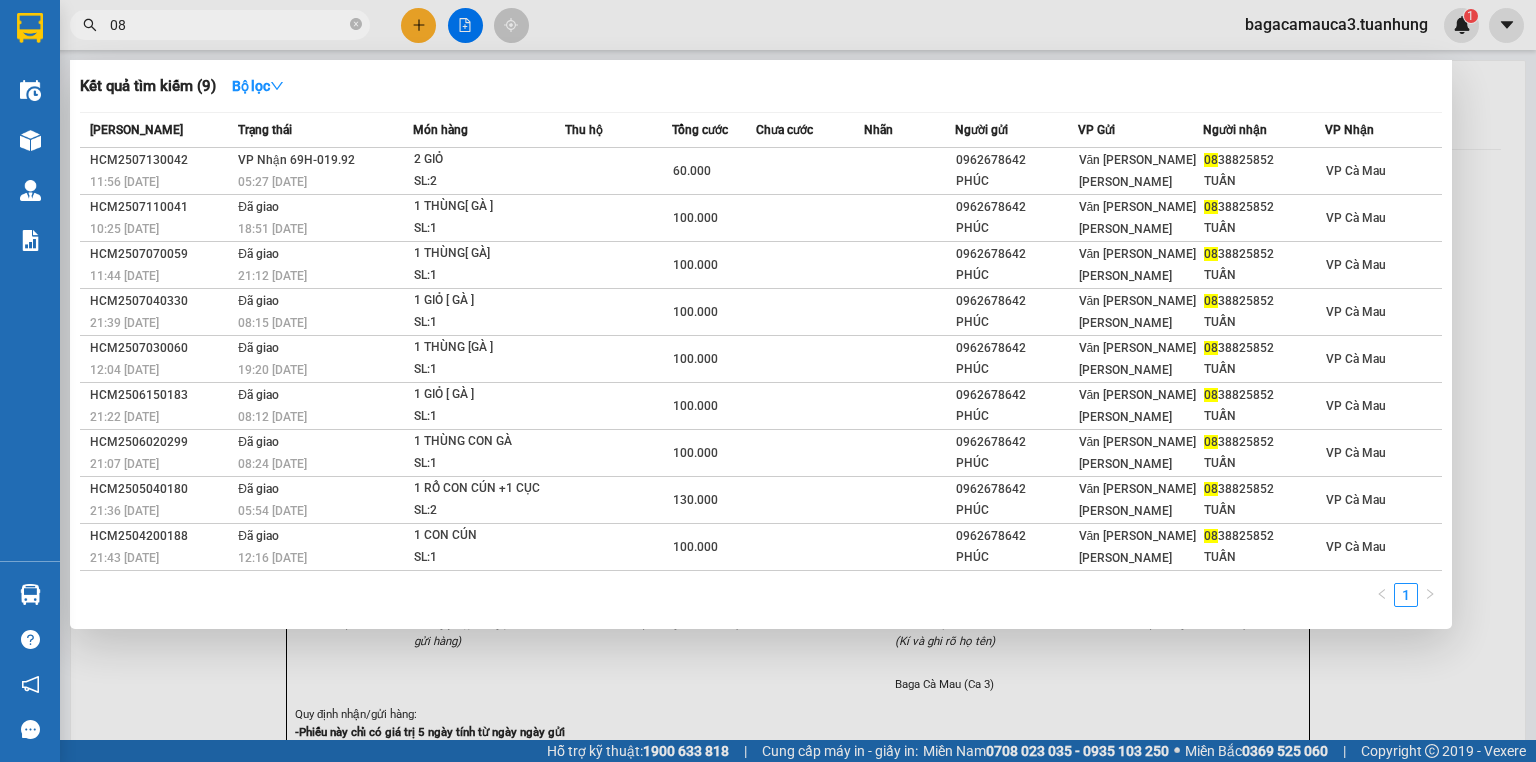 type on "0" 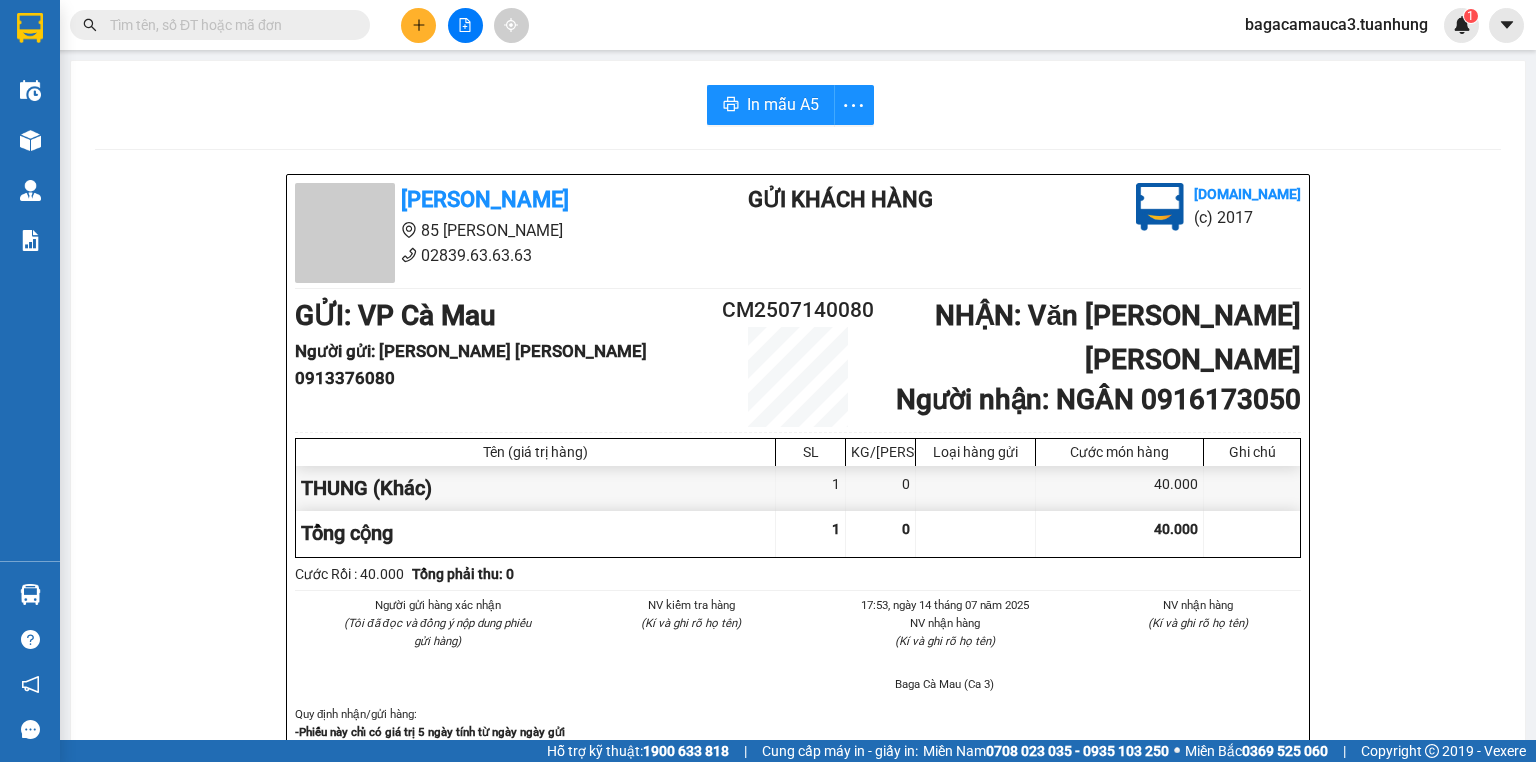 click at bounding box center (220, 25) 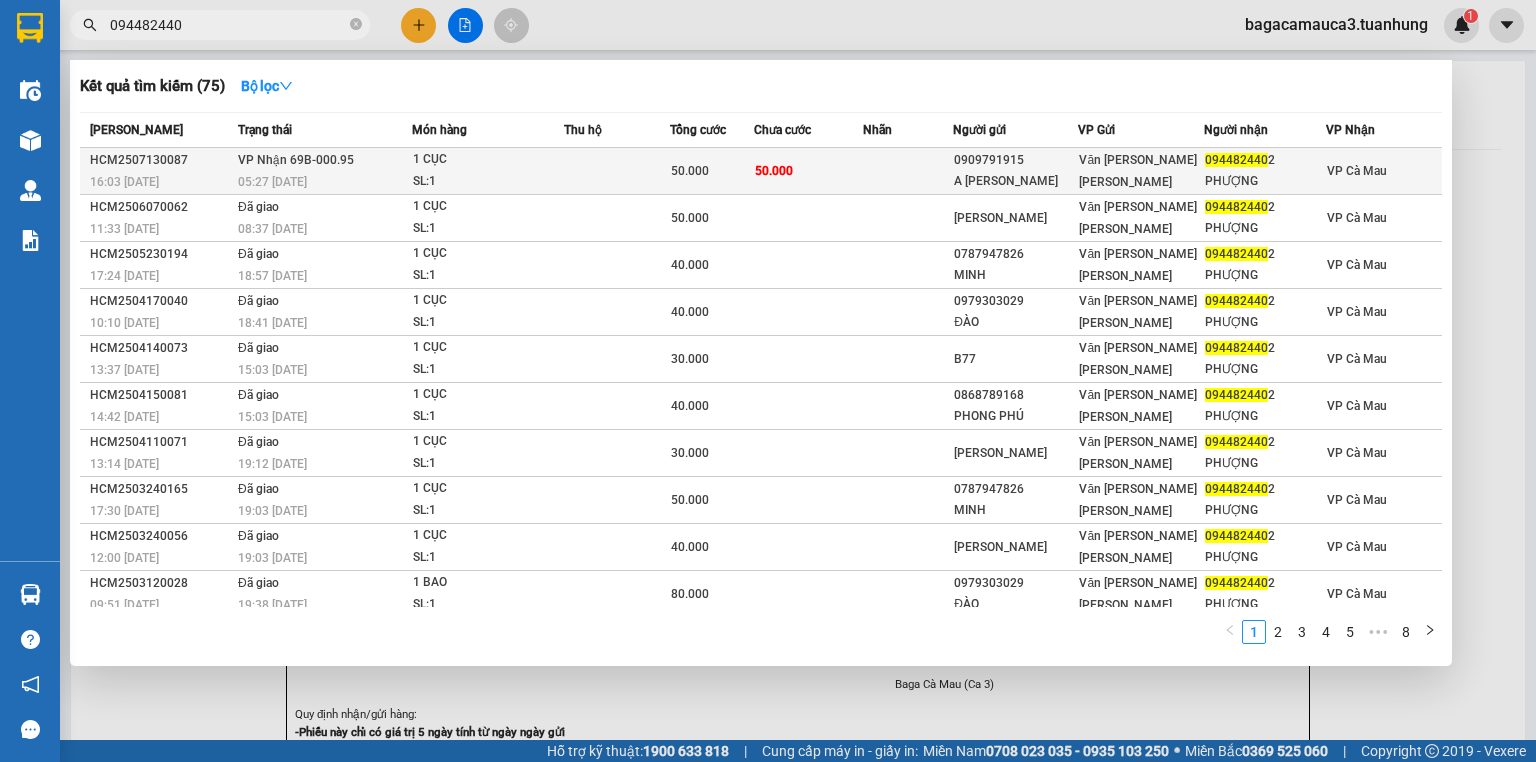 type on "094482440" 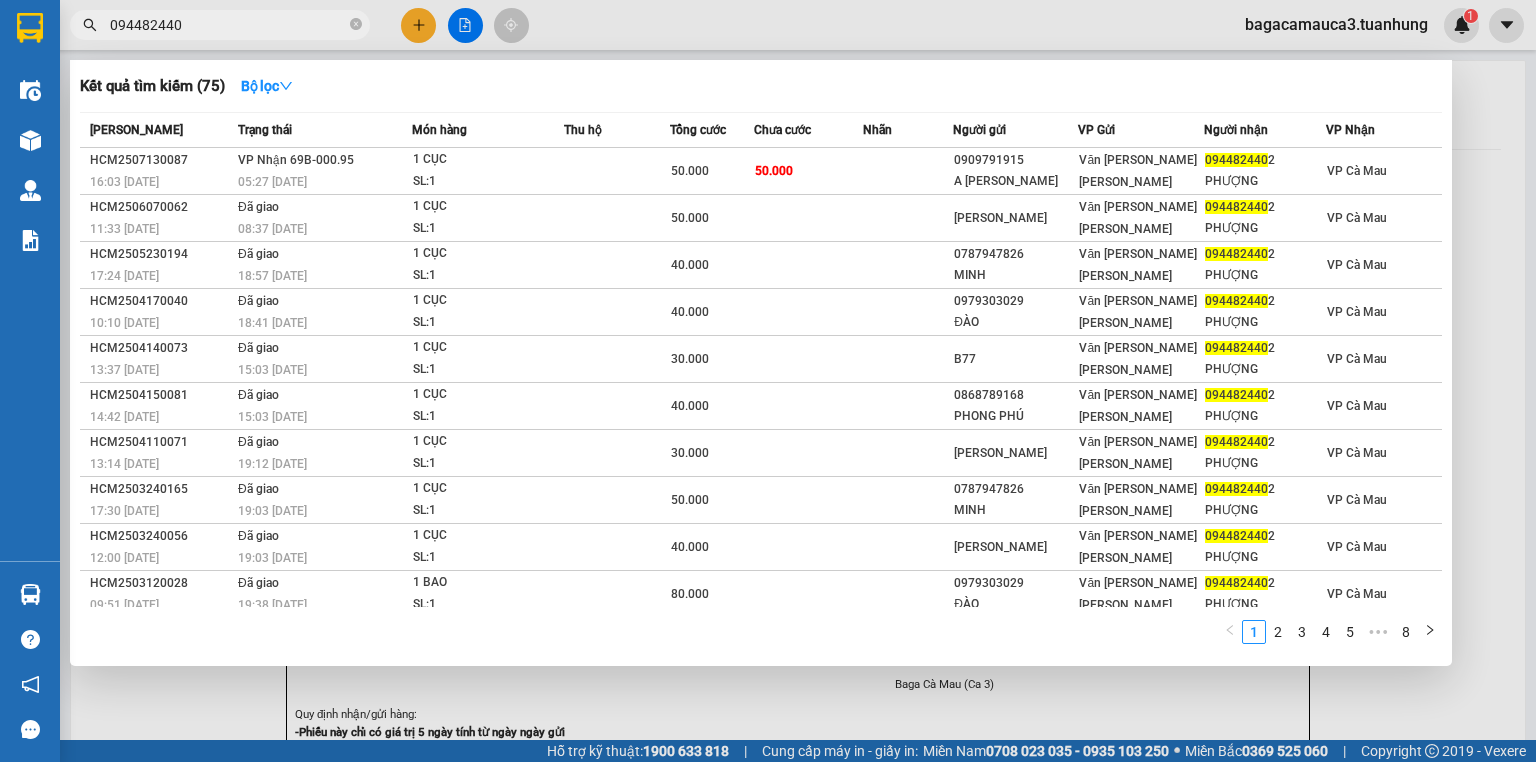 click on "1 CỤC" at bounding box center (488, 160) 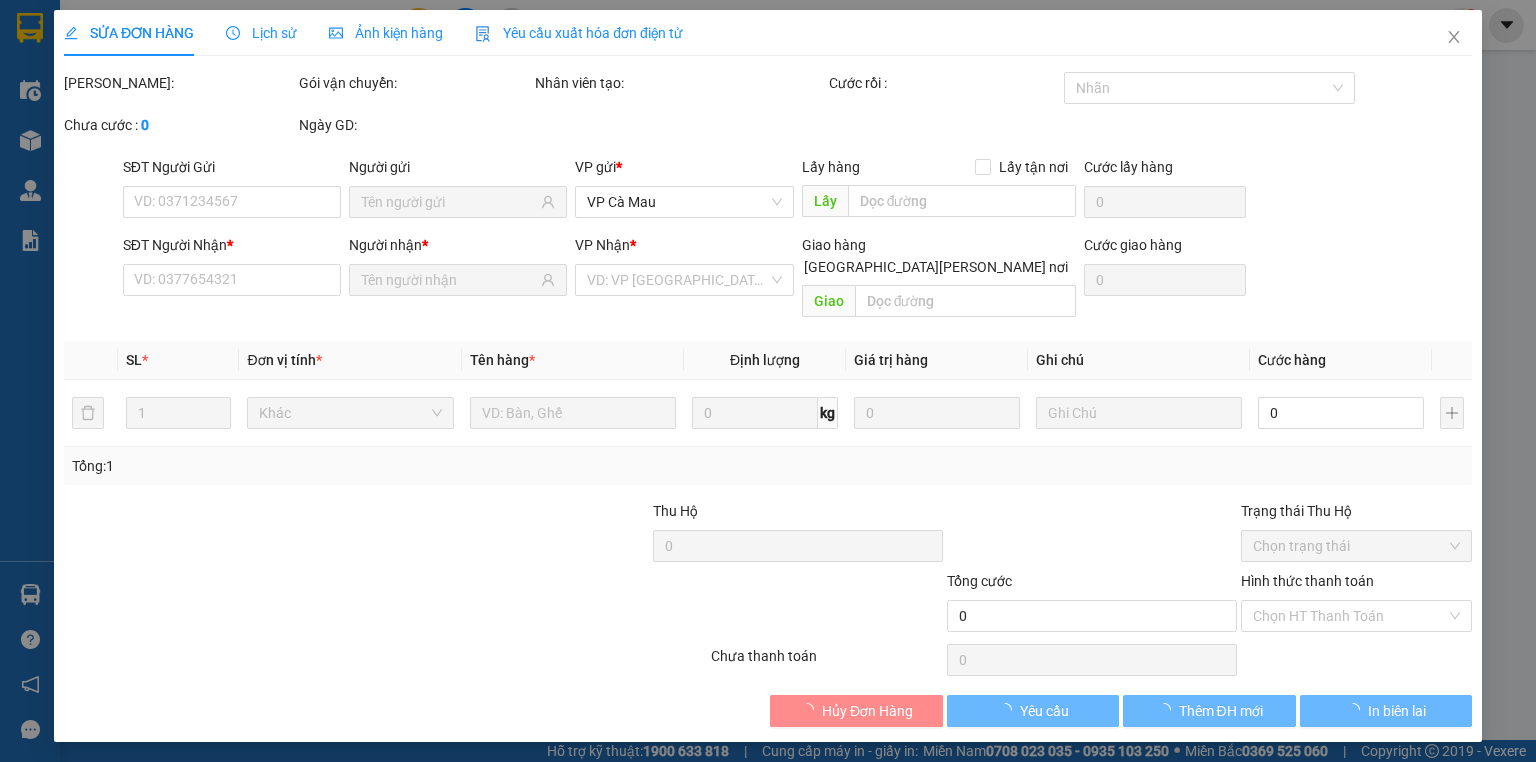 type on "0909791915" 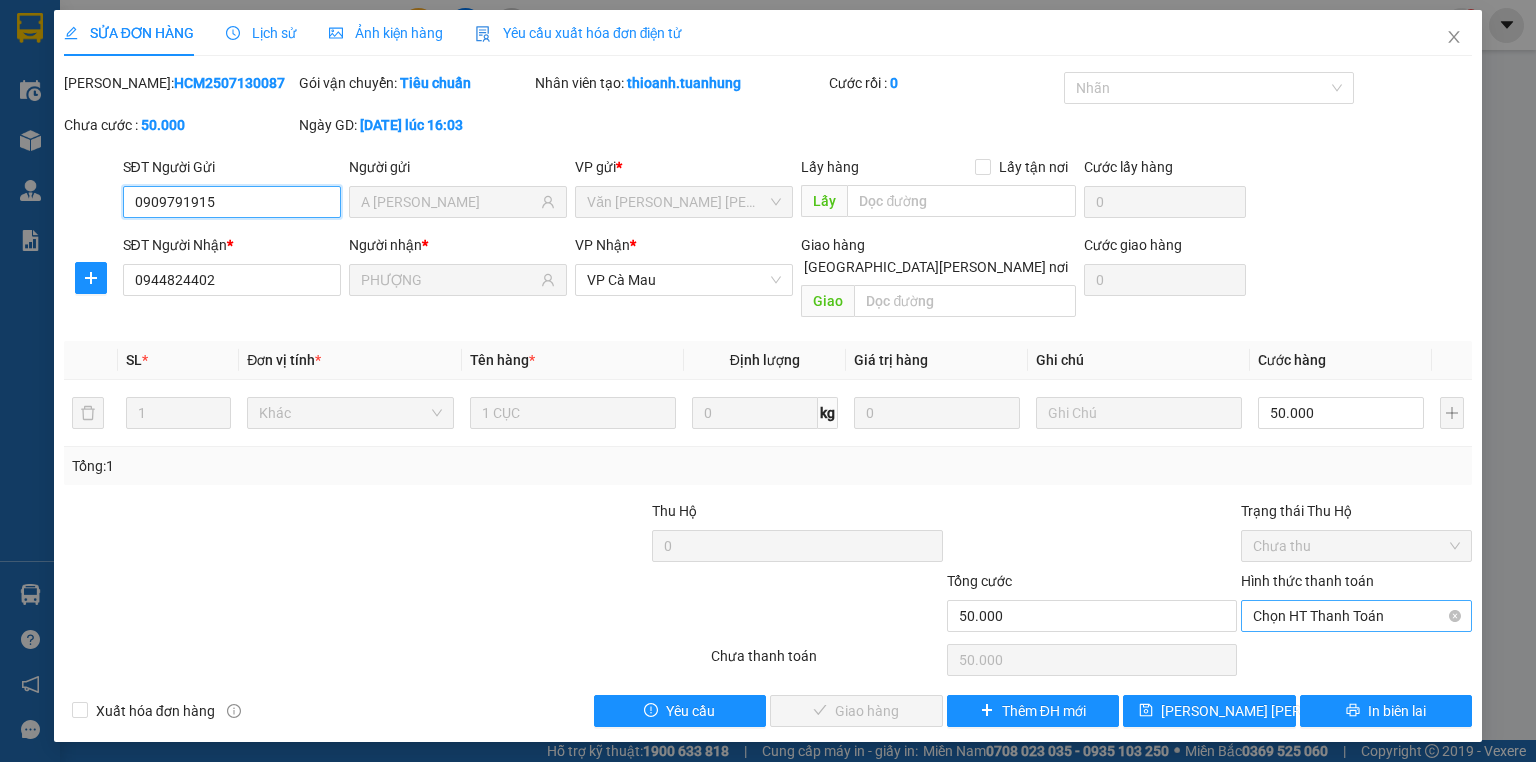 click on "Chọn HT Thanh Toán" at bounding box center [1356, 616] 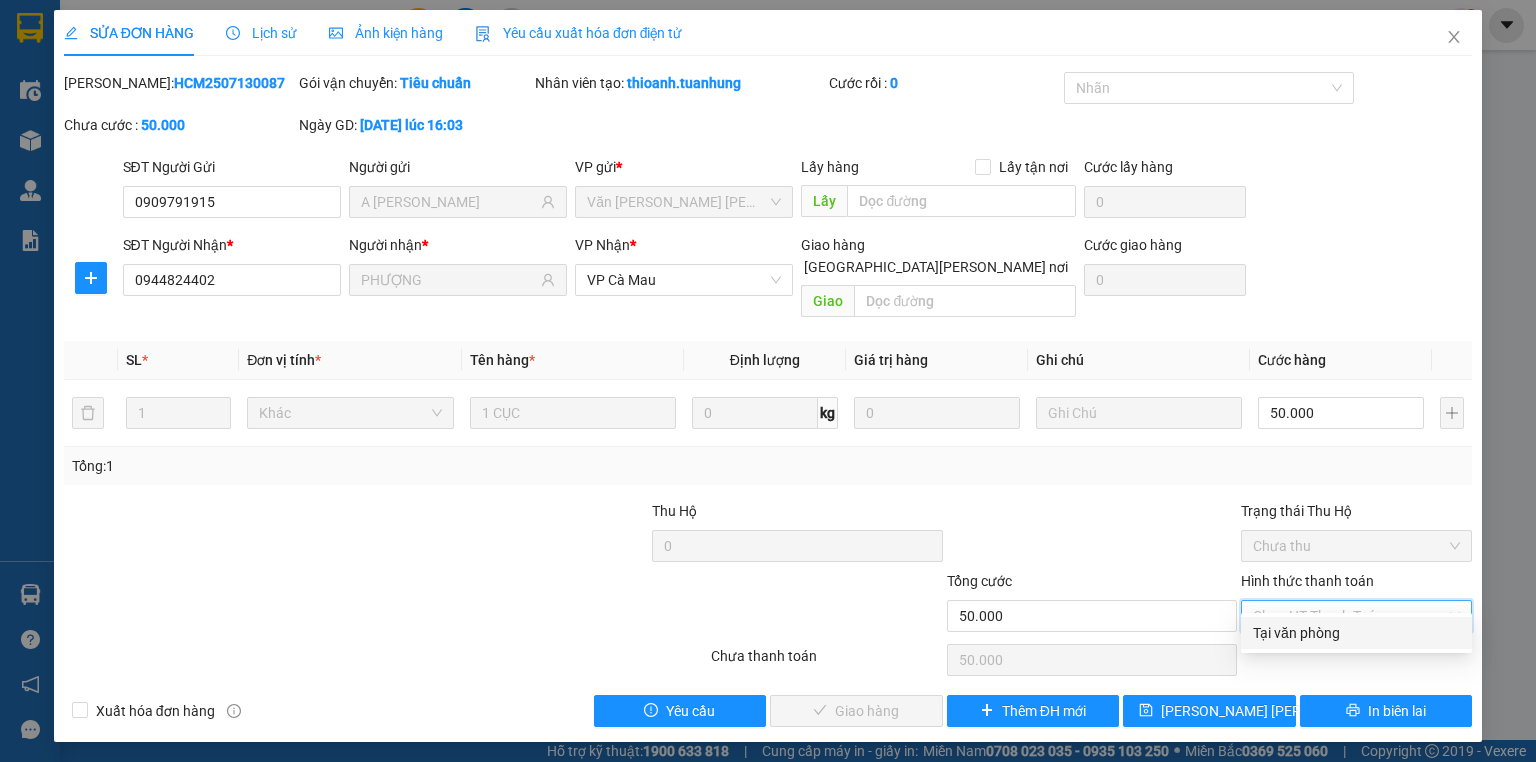 click on "Tại văn phòng" at bounding box center (1356, 633) 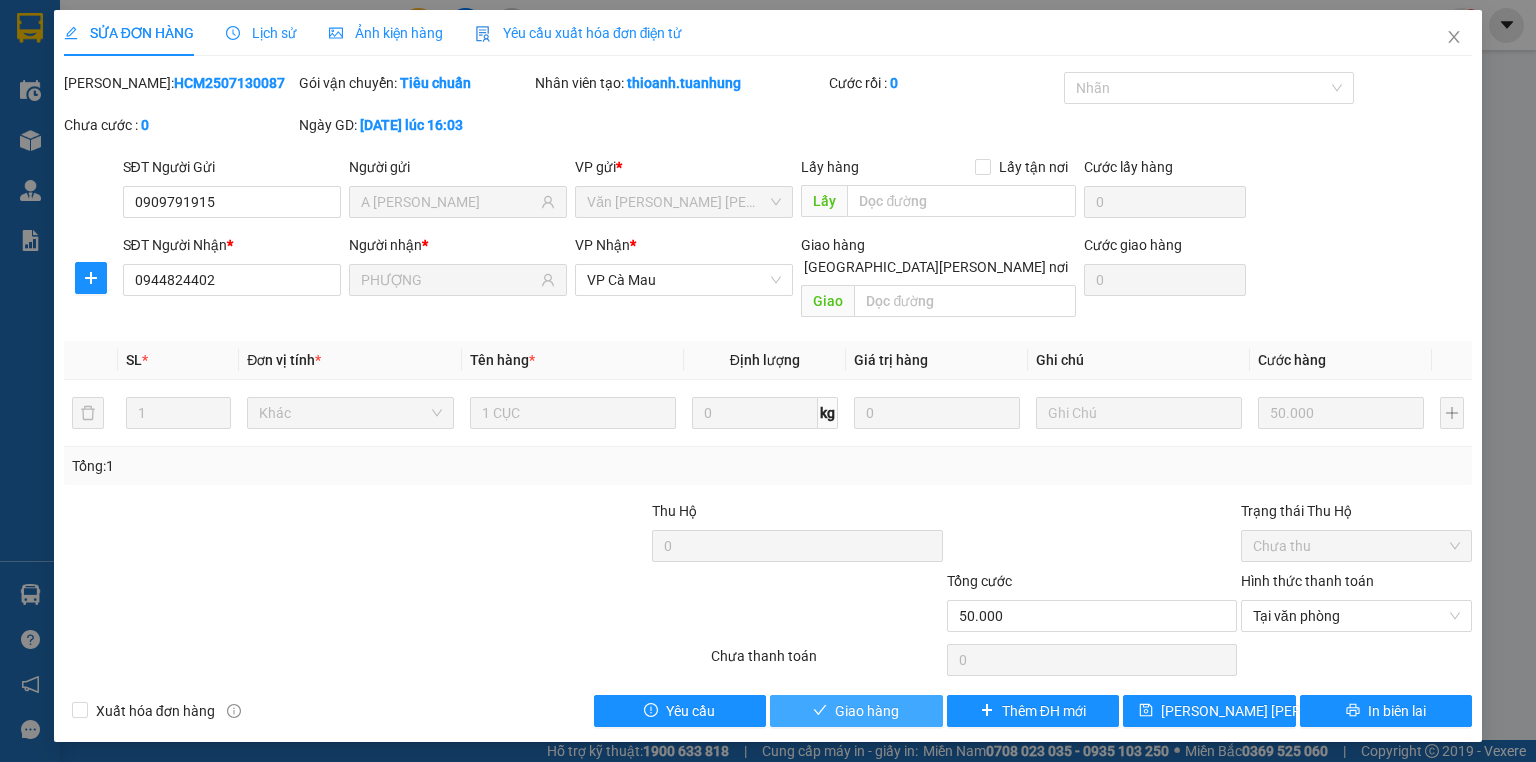 click on "Giao hàng" at bounding box center [856, 711] 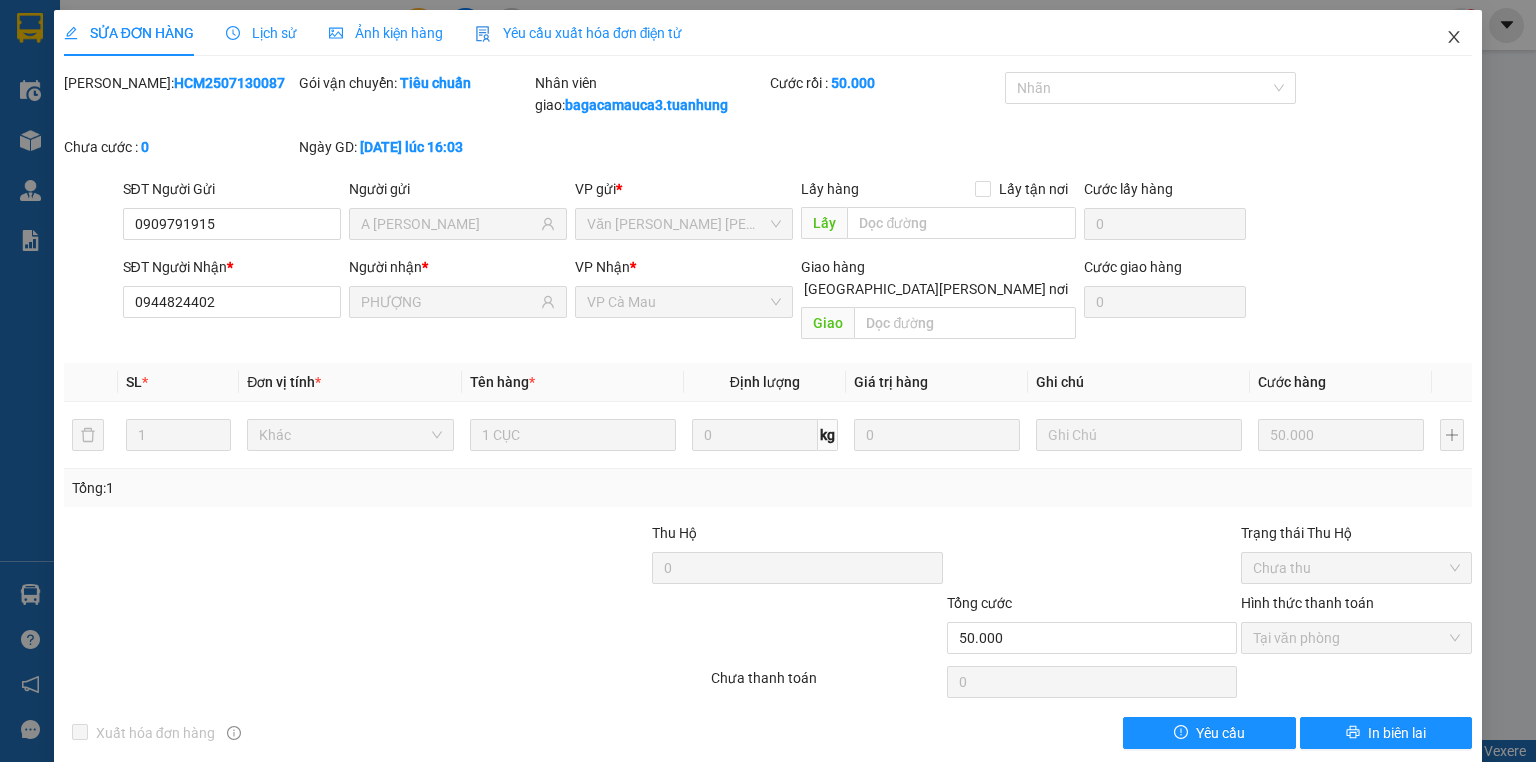 click 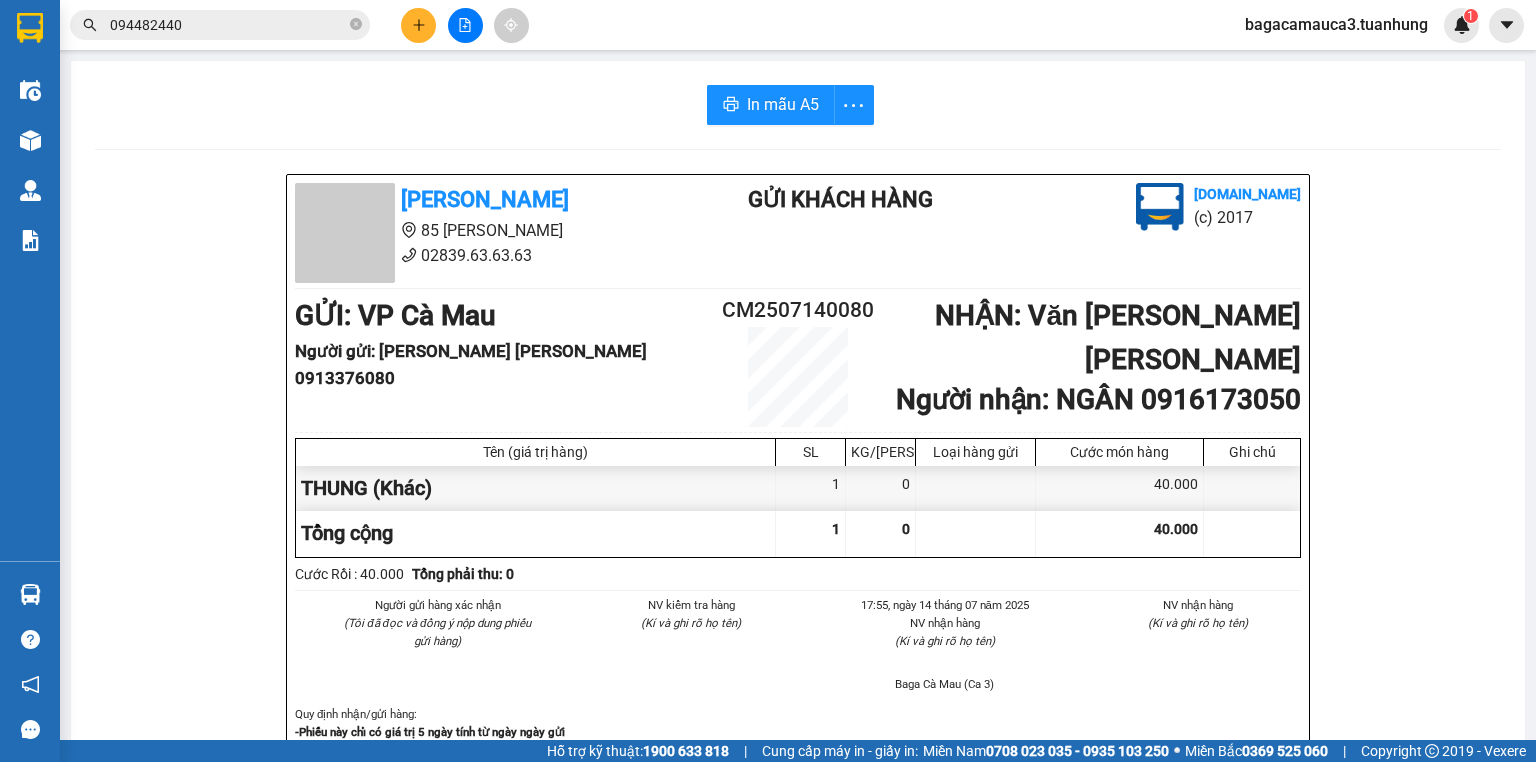 click on "094482440" at bounding box center [228, 25] 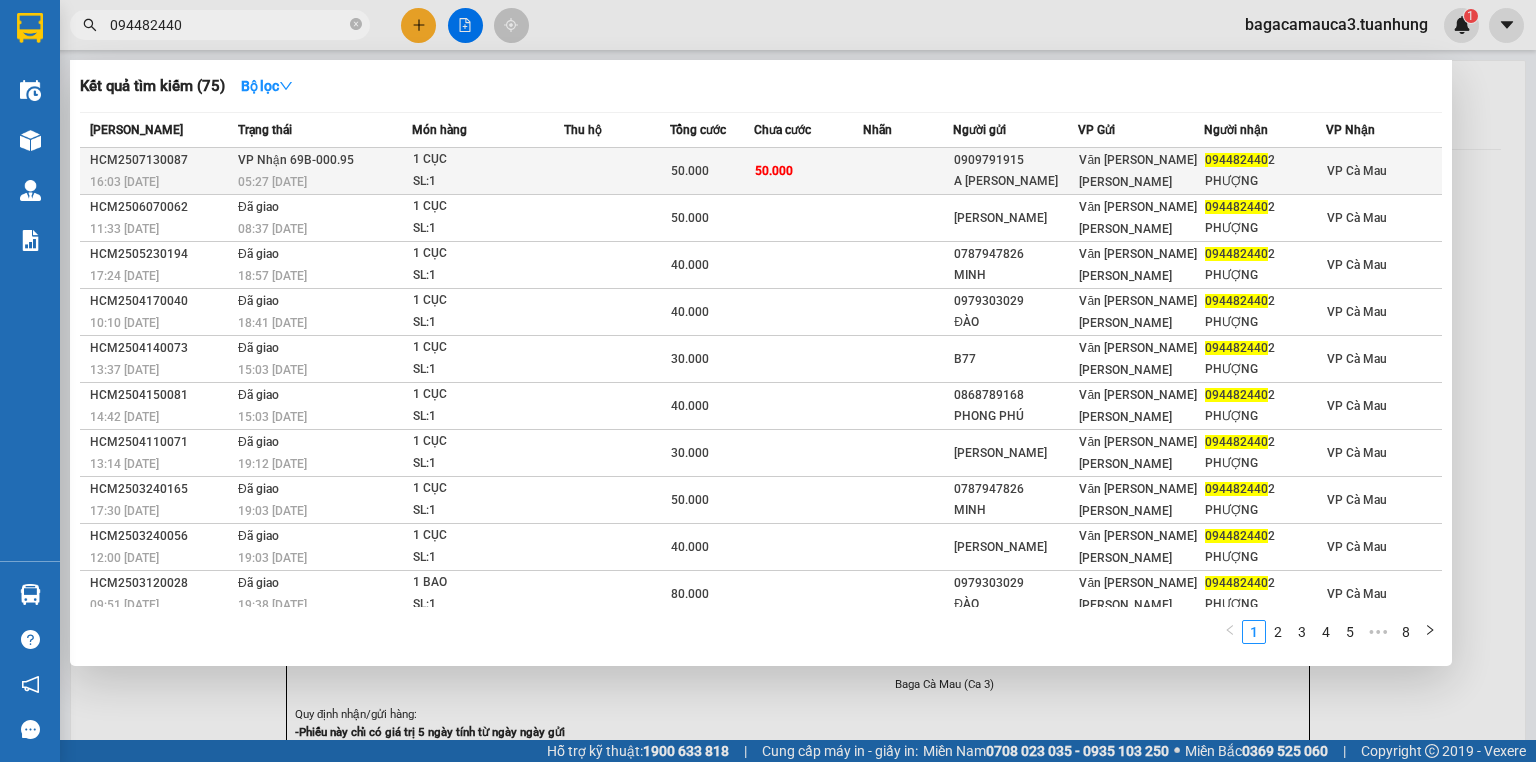 click at bounding box center (617, 171) 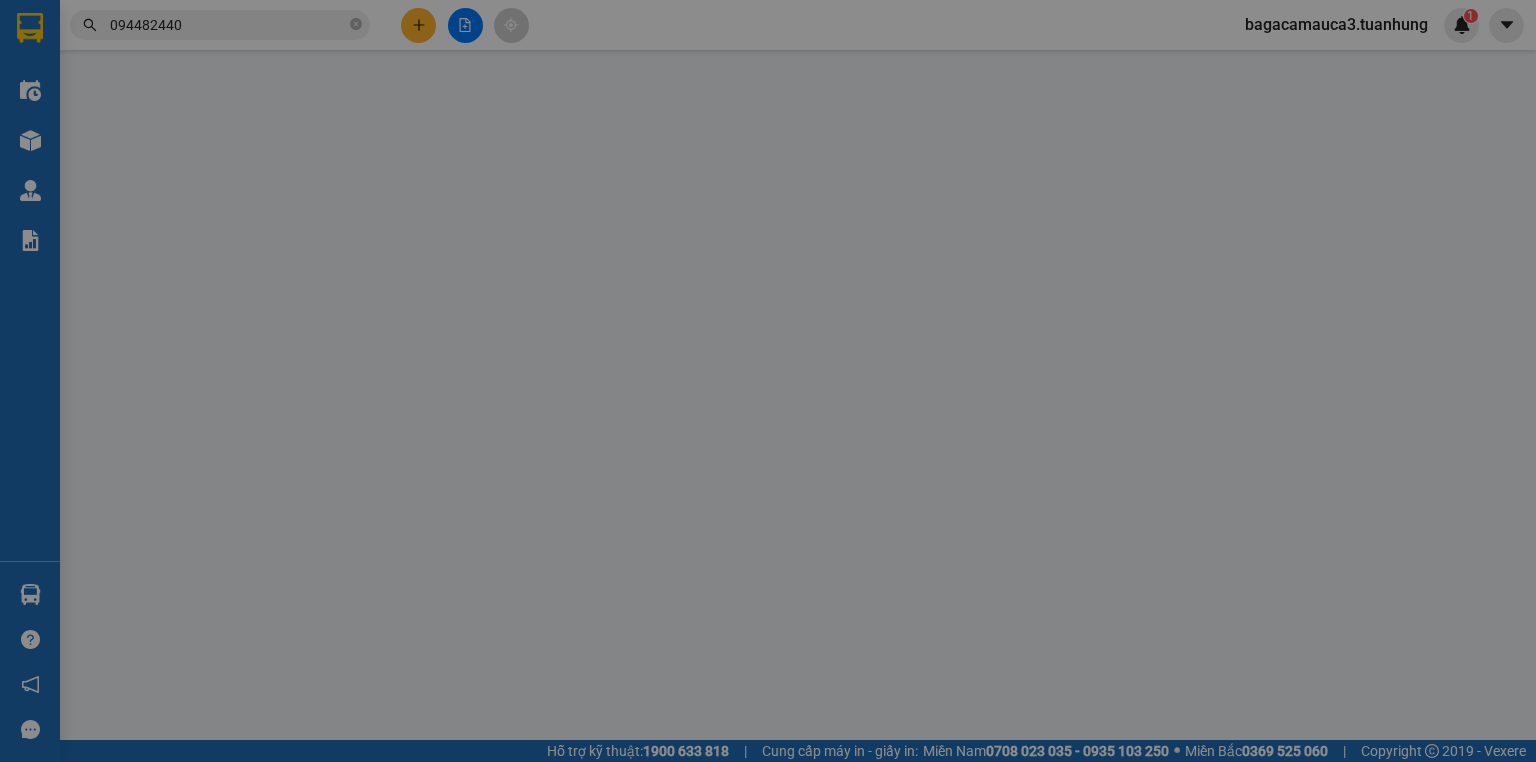 type on "0909791915" 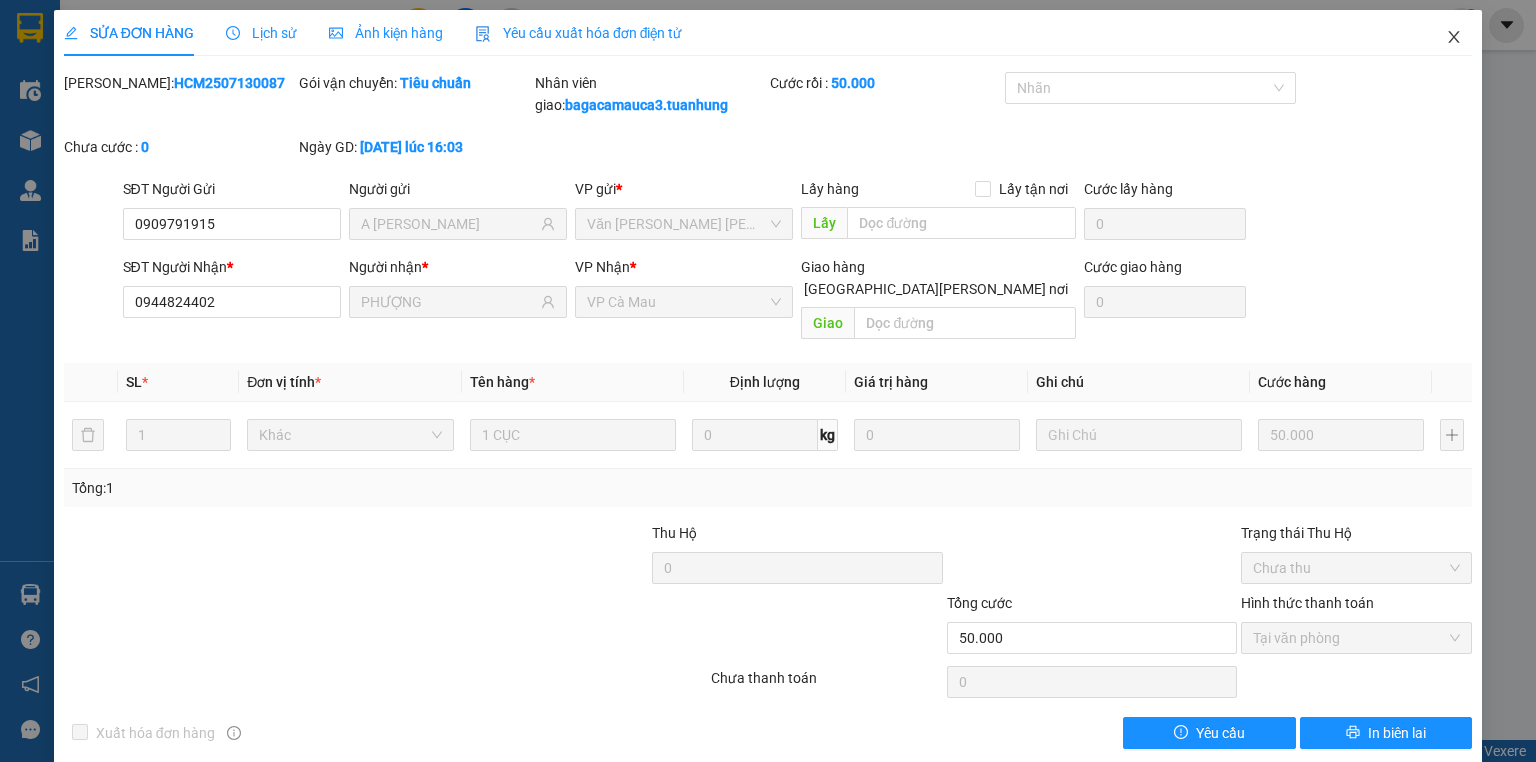 click at bounding box center [1454, 38] 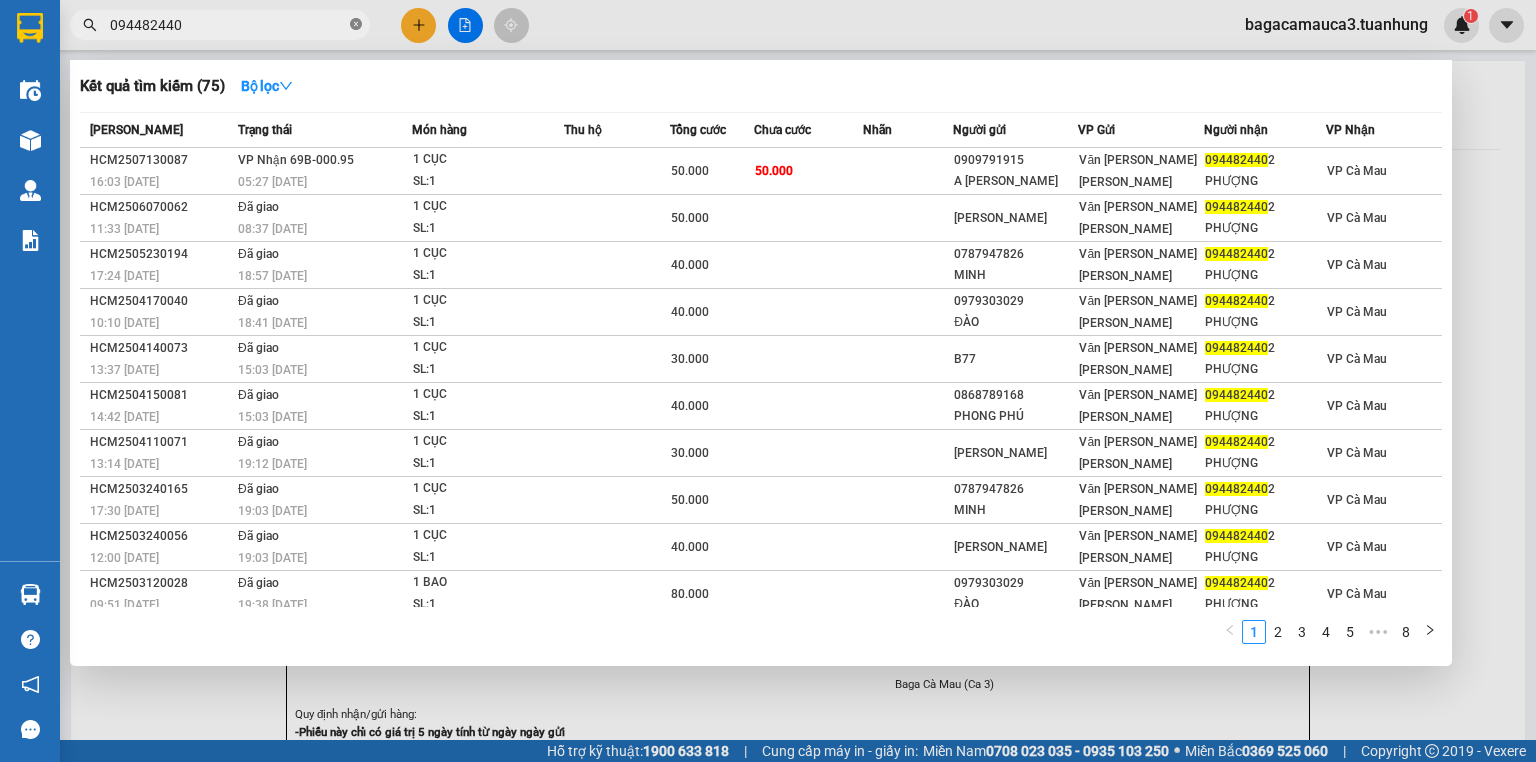click 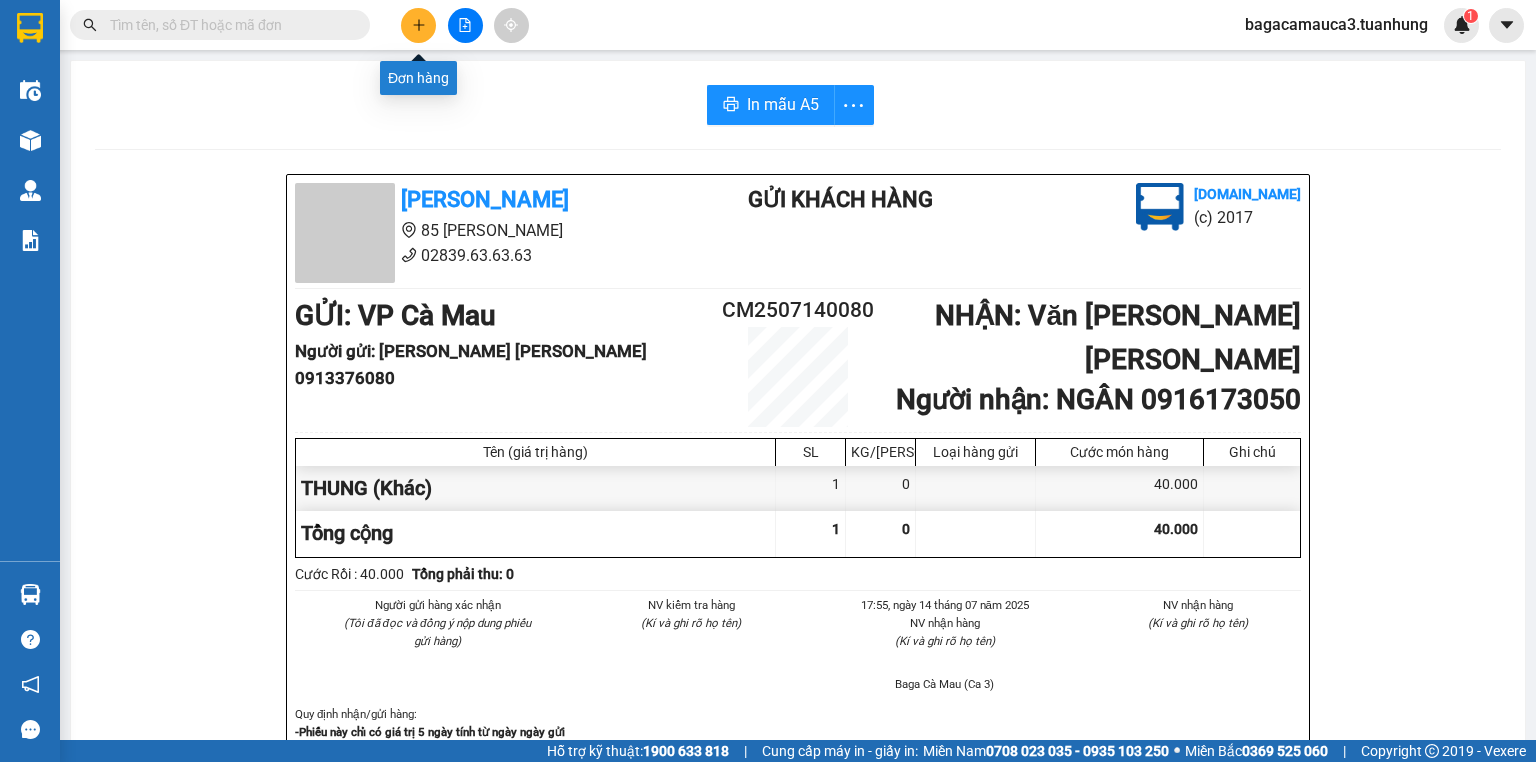 click at bounding box center [418, 25] 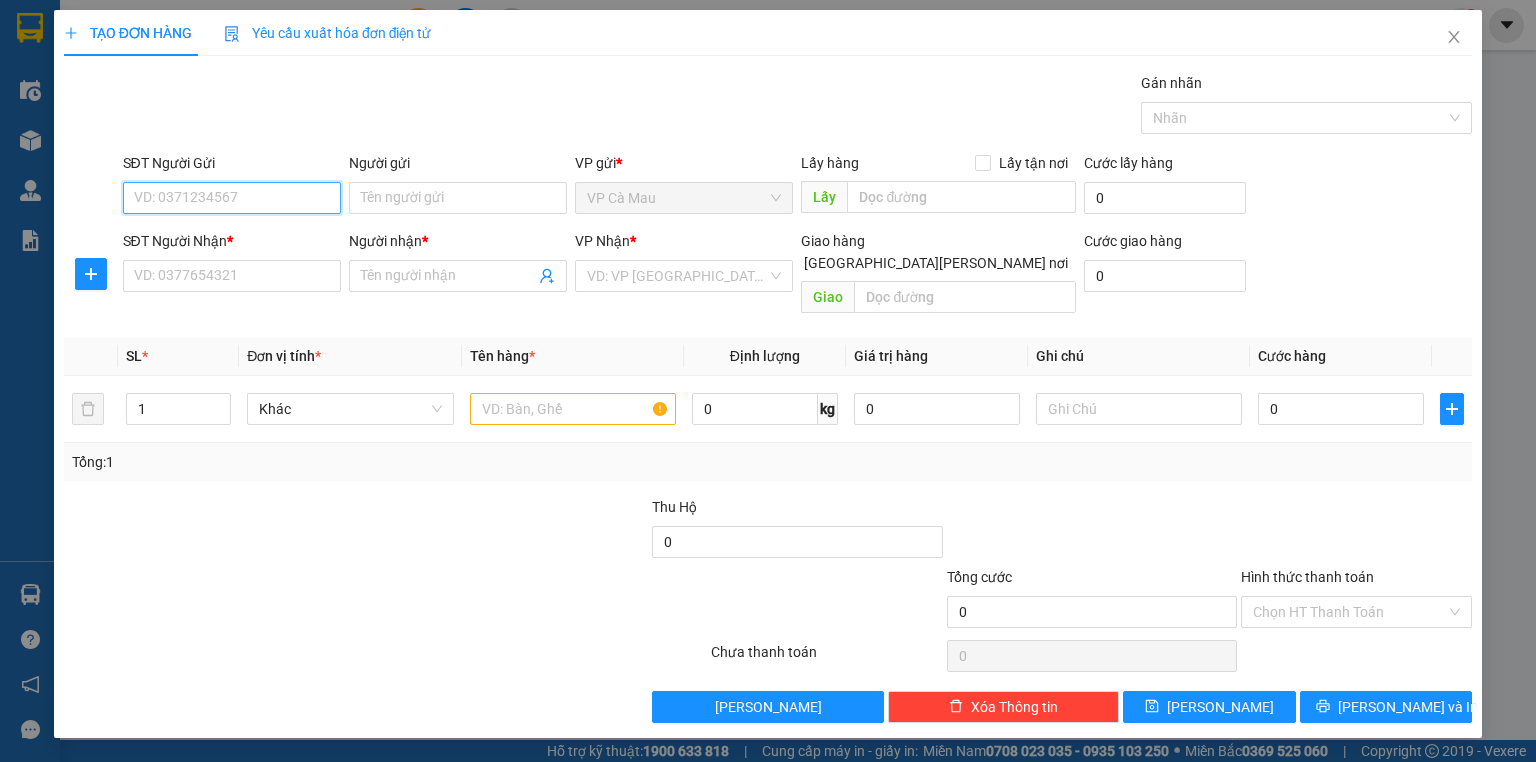 click on "SĐT Người Gửi" at bounding box center (232, 198) 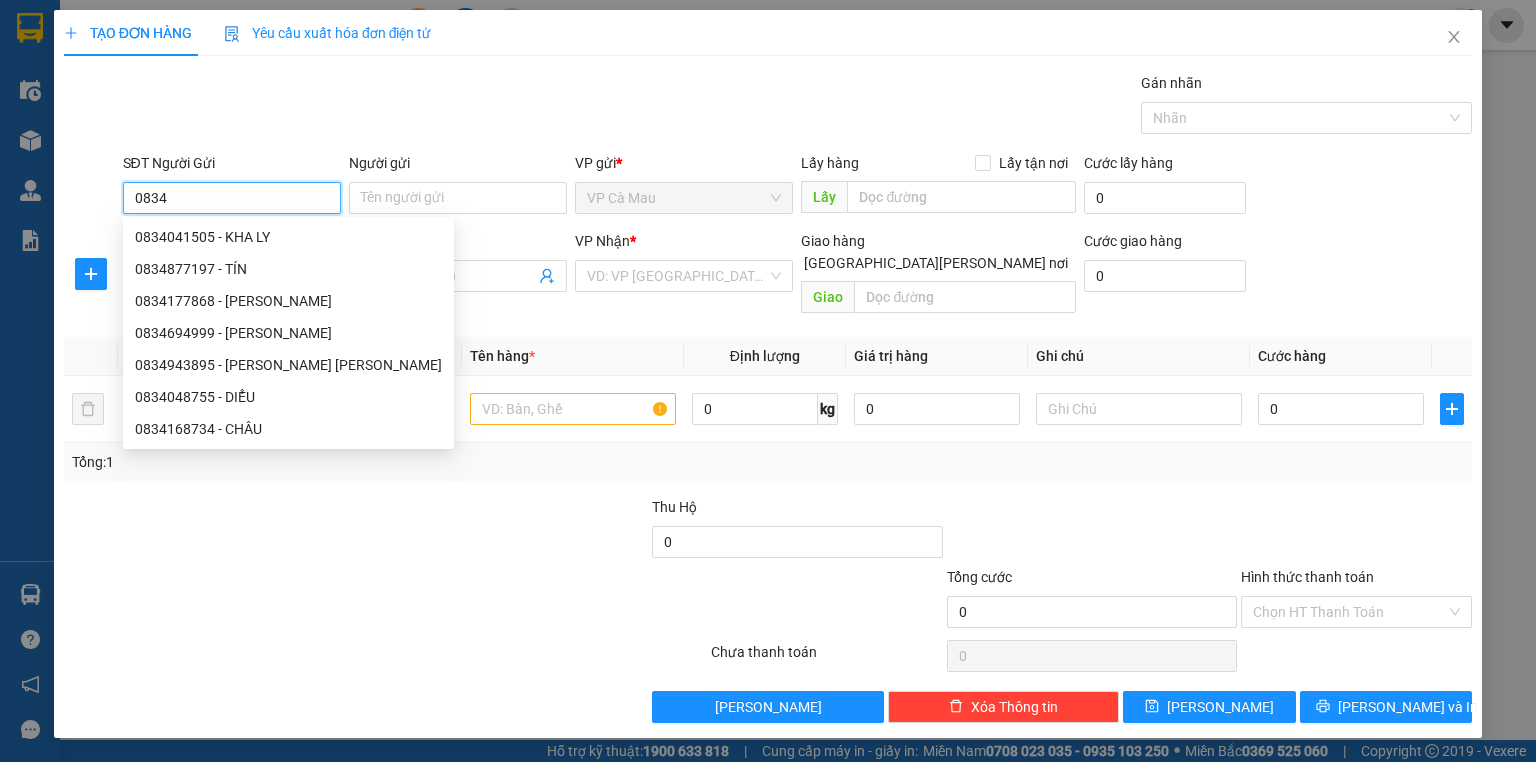 click on "0834041505 - KHA LY" at bounding box center [288, 237] 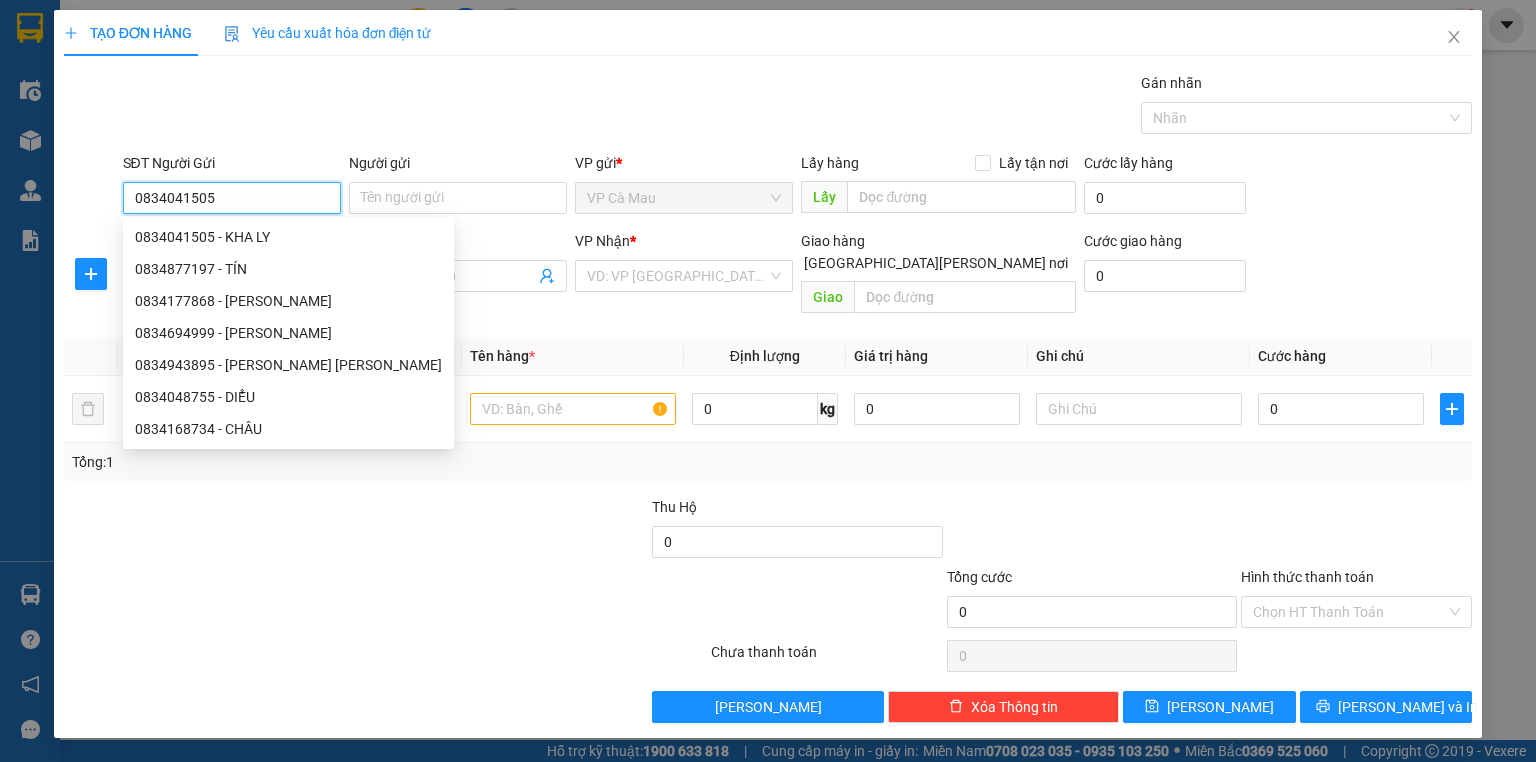 type on "KHA LY" 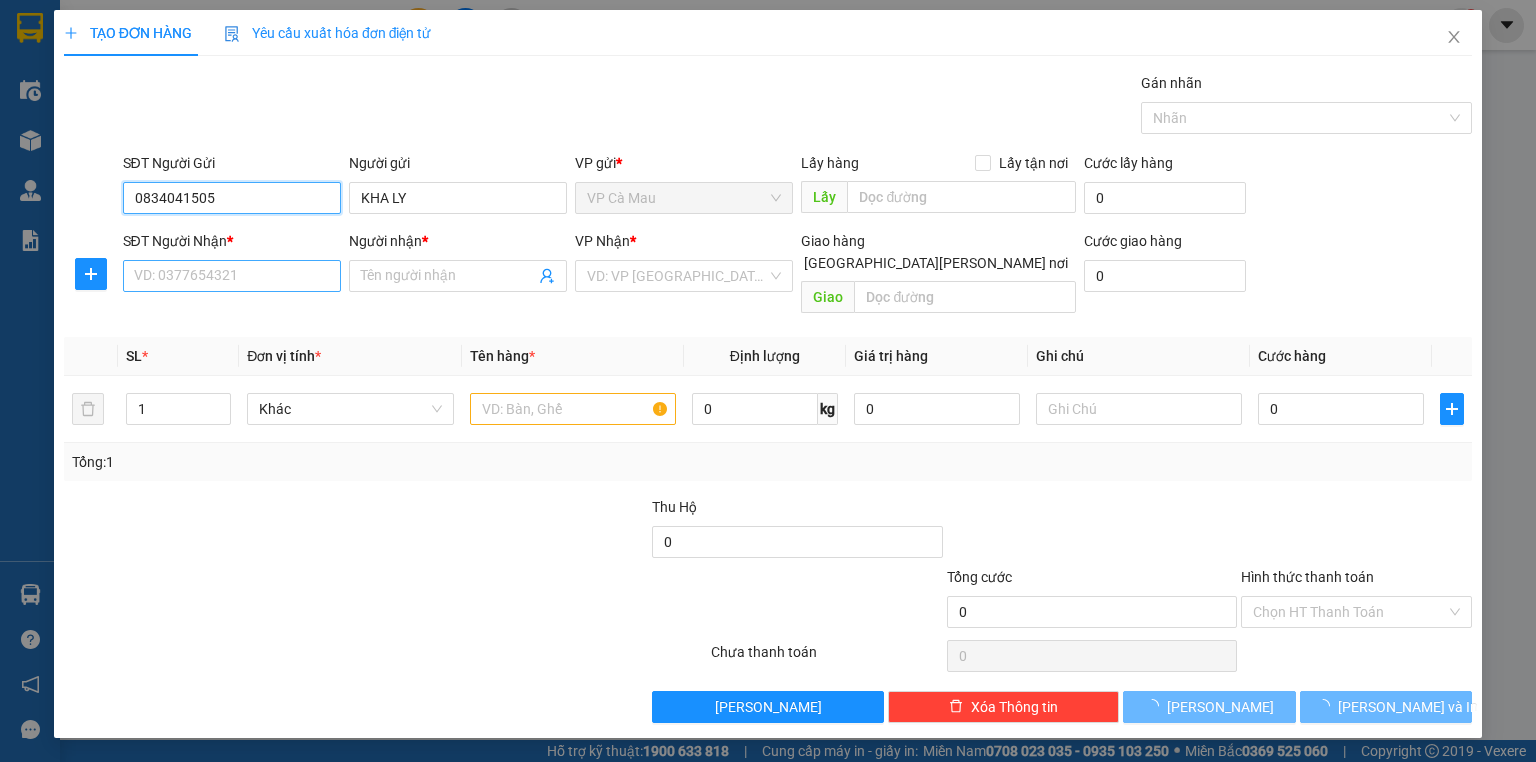type on "0834041505" 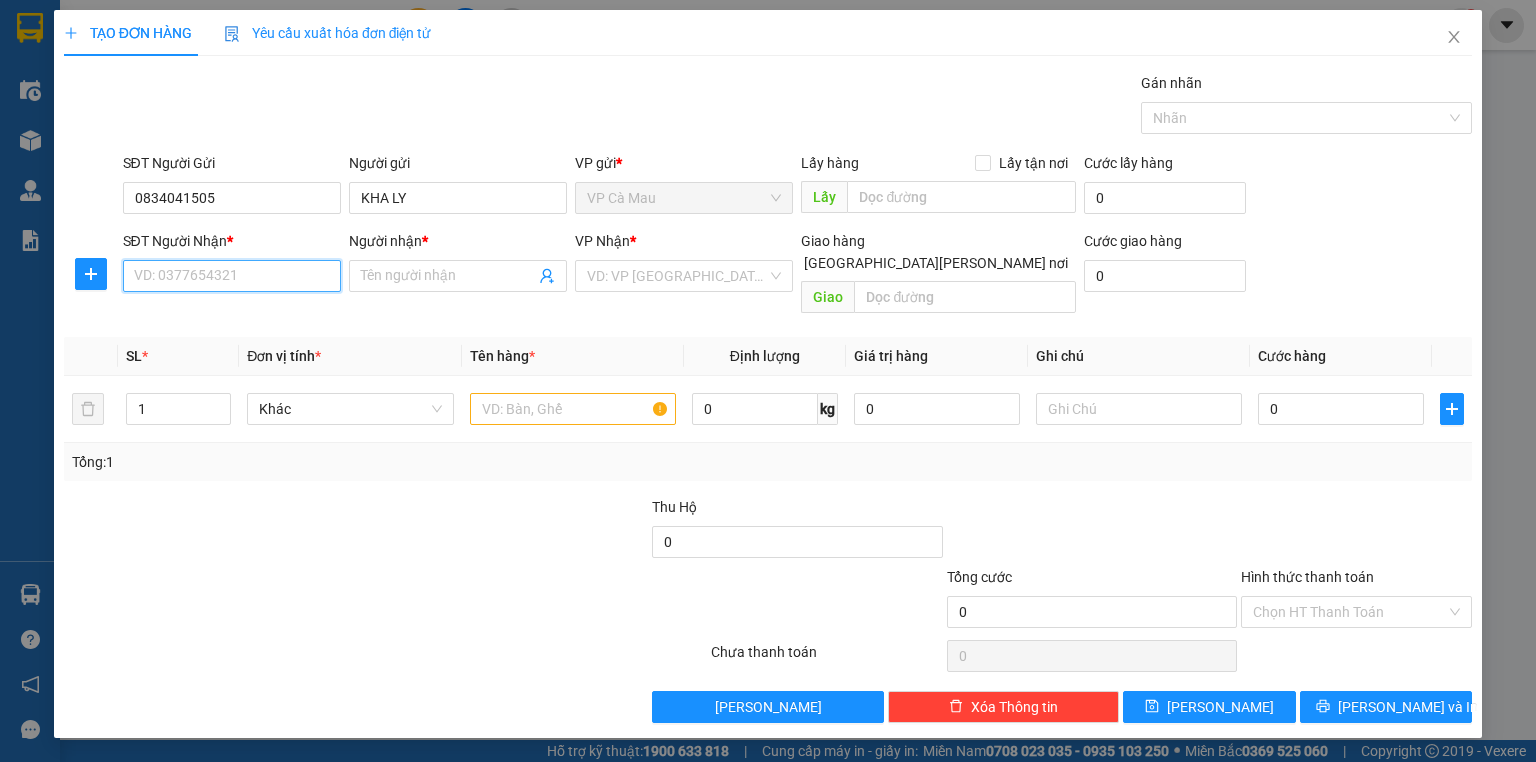 click on "SĐT Người Nhận  *" at bounding box center (232, 276) 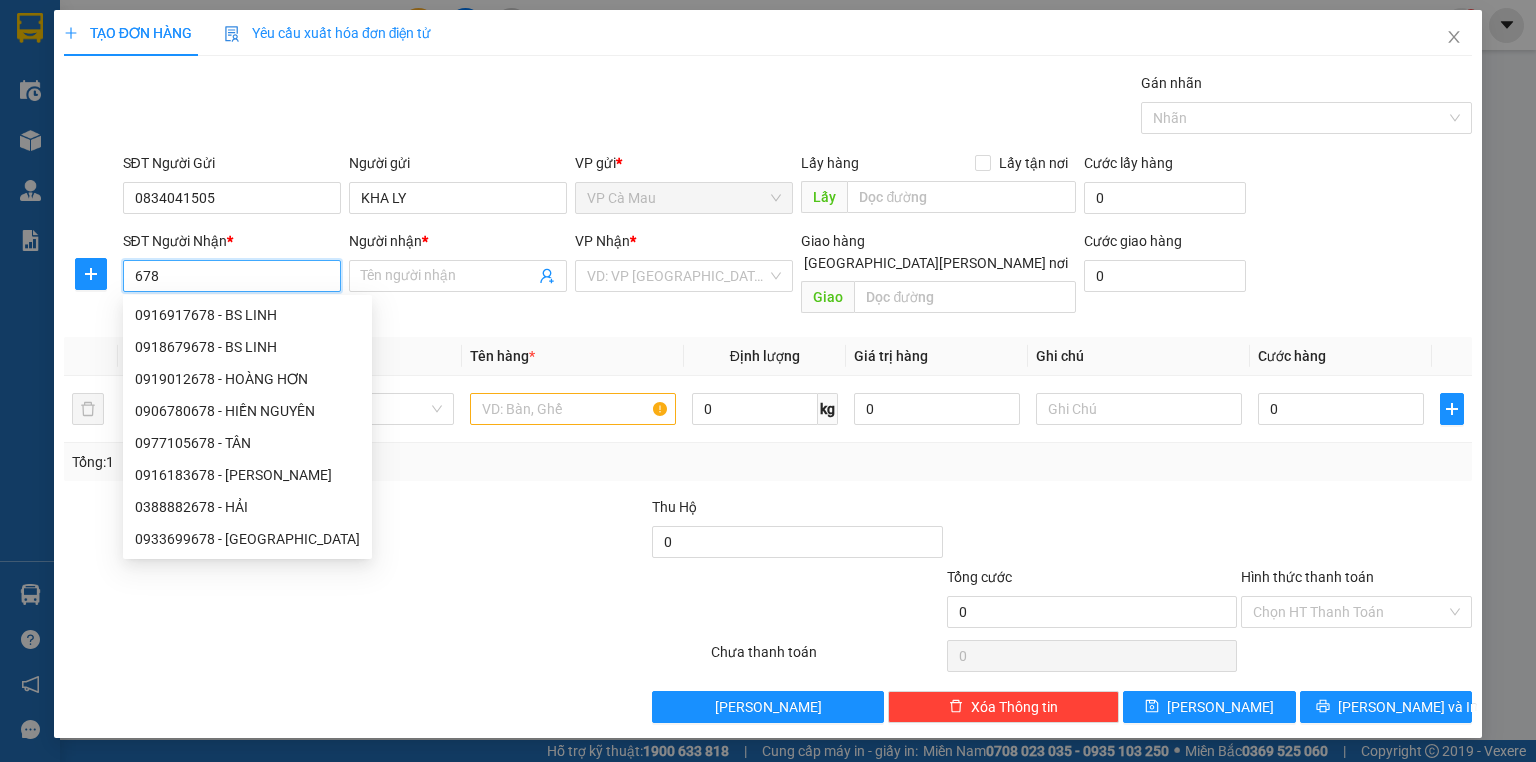 click on "0933699678 - [GEOGRAPHIC_DATA]" at bounding box center [247, 539] 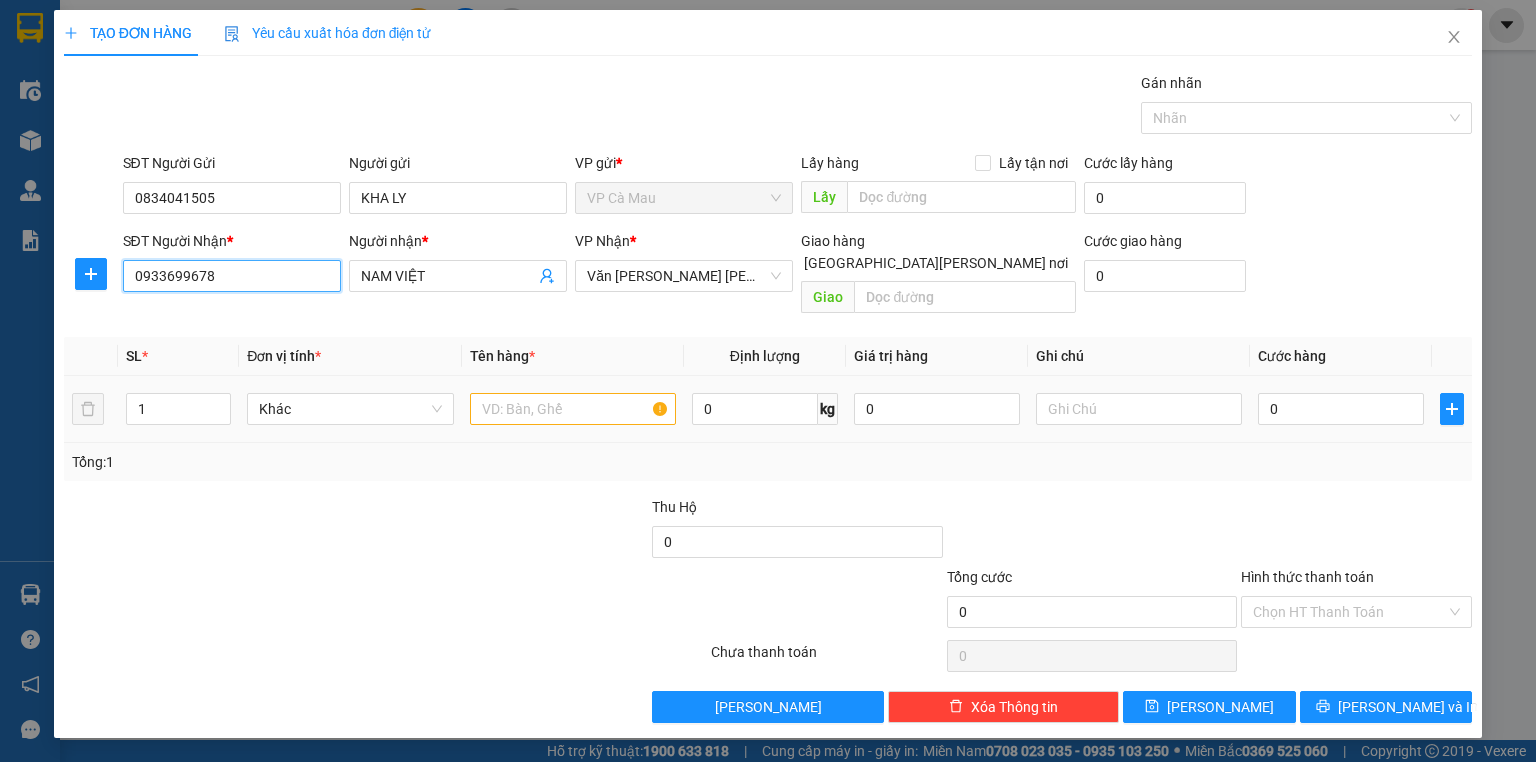 type on "0933699678" 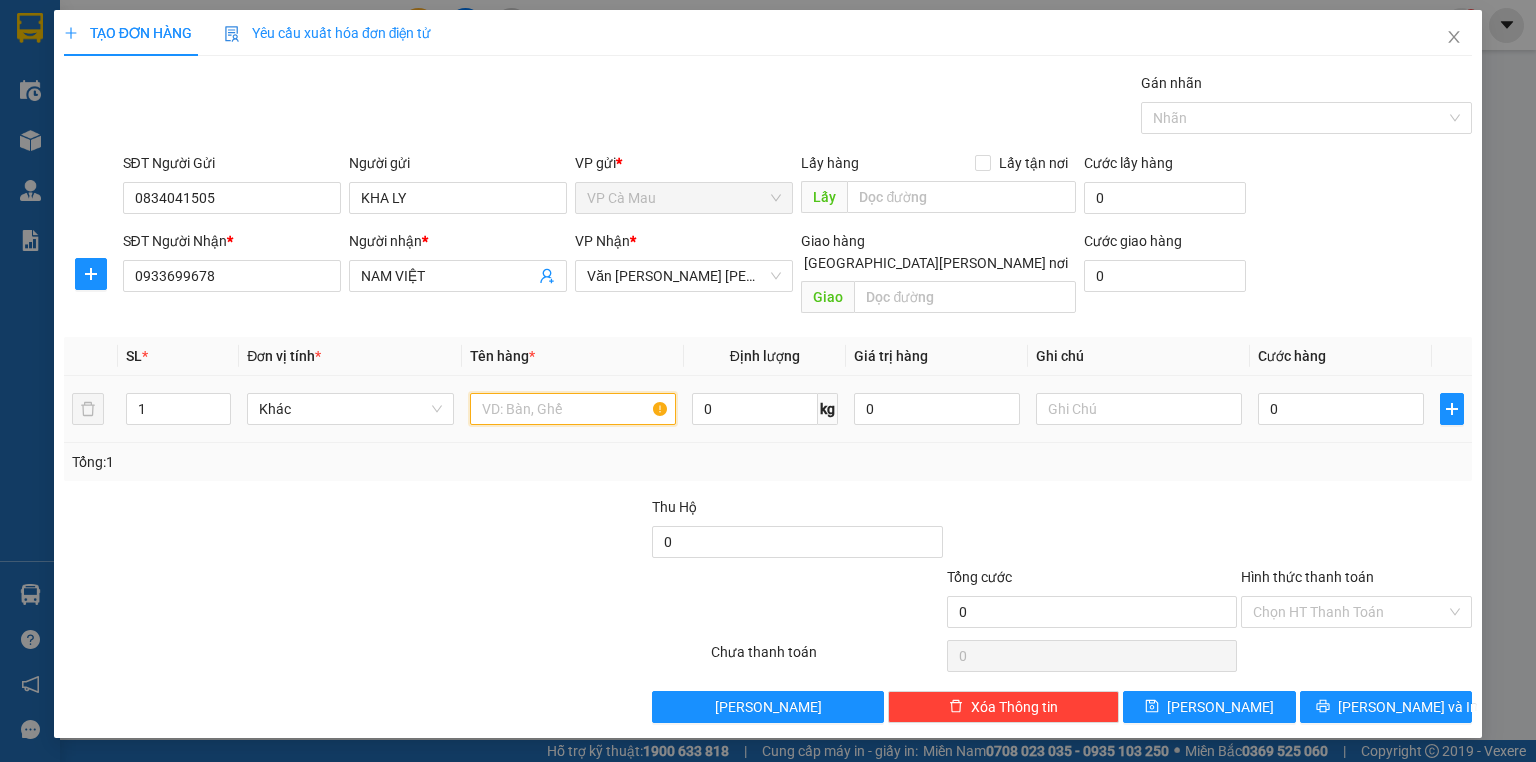 click at bounding box center [573, 409] 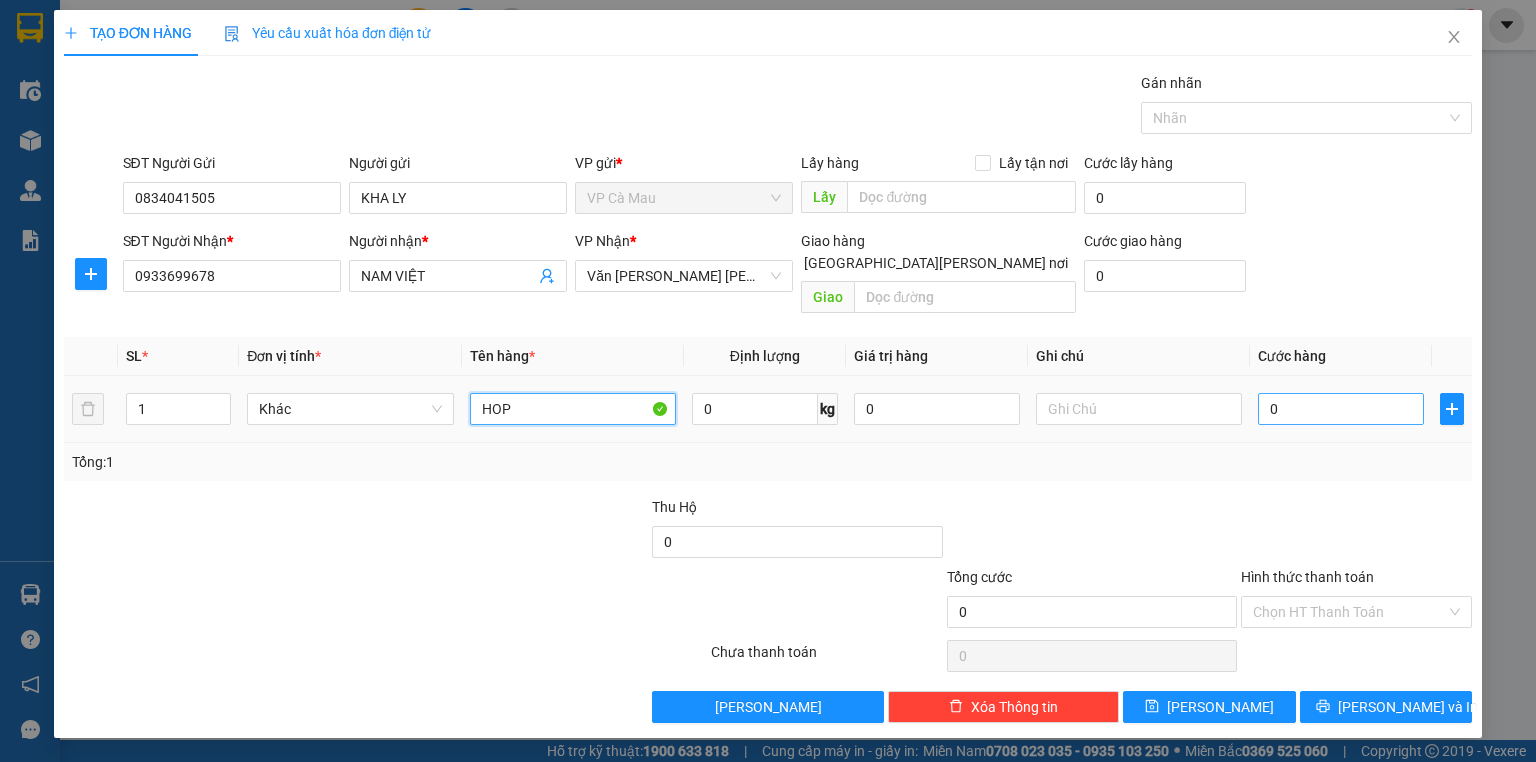 type on "HOP" 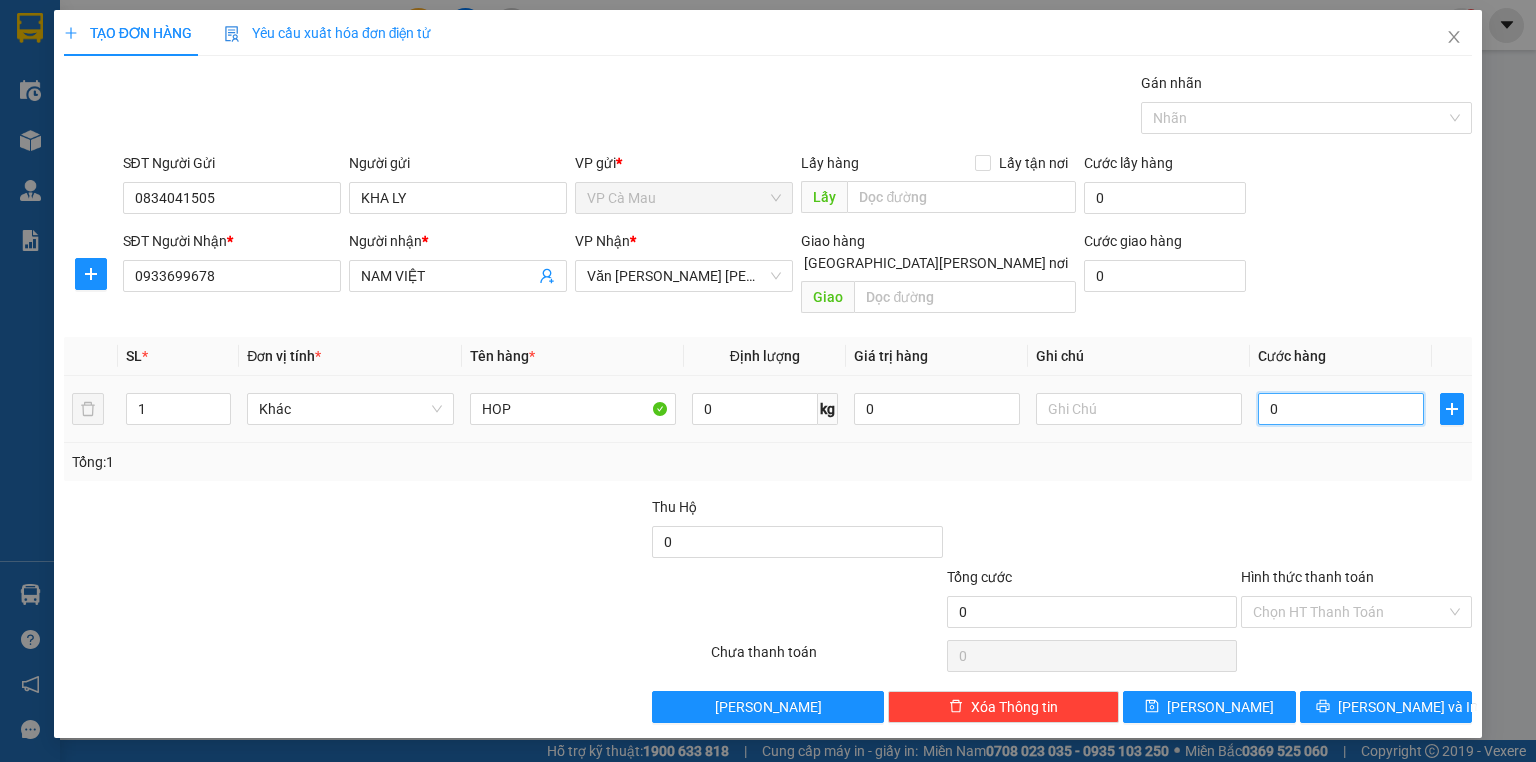 click on "0" at bounding box center (1341, 409) 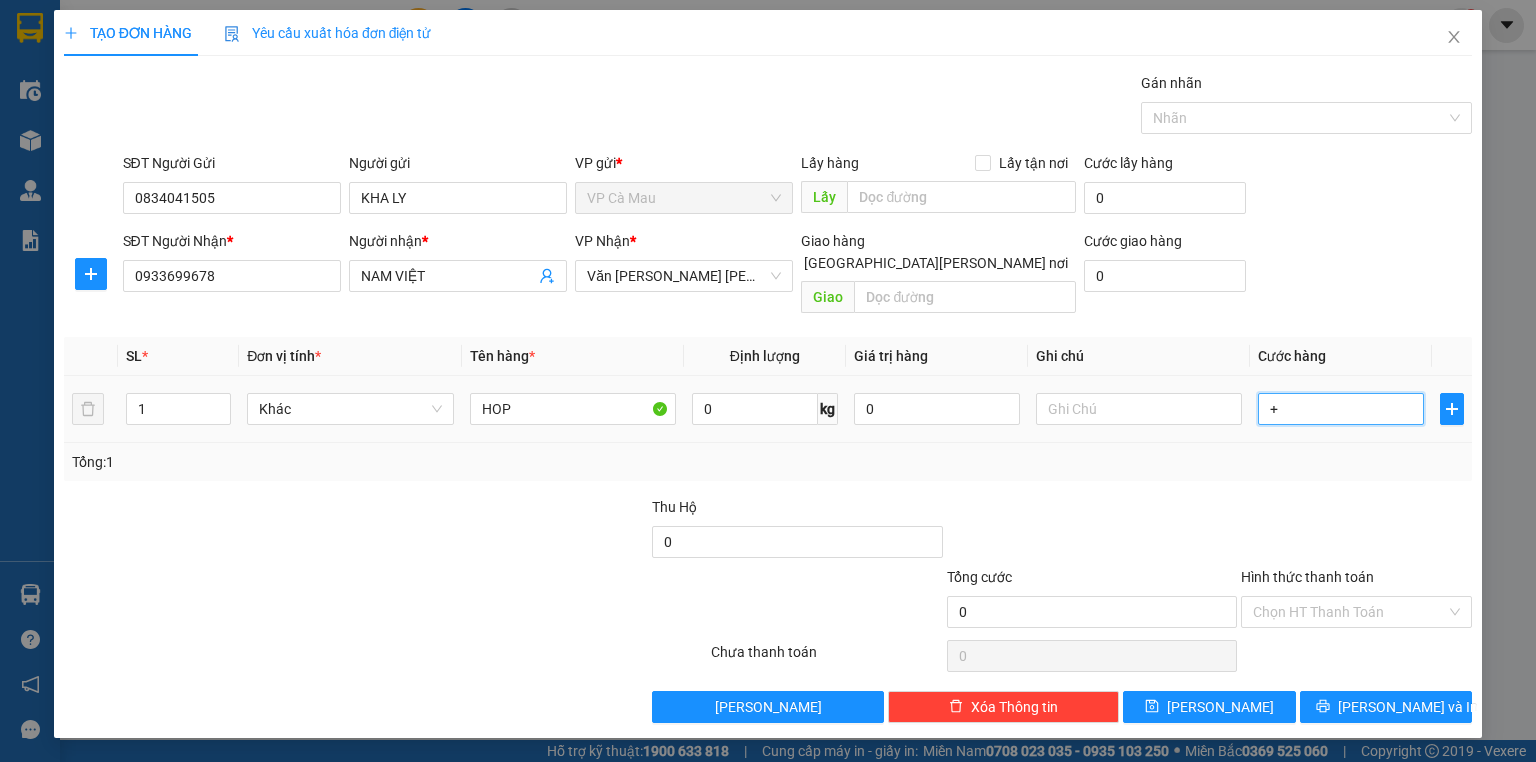 type on "+3" 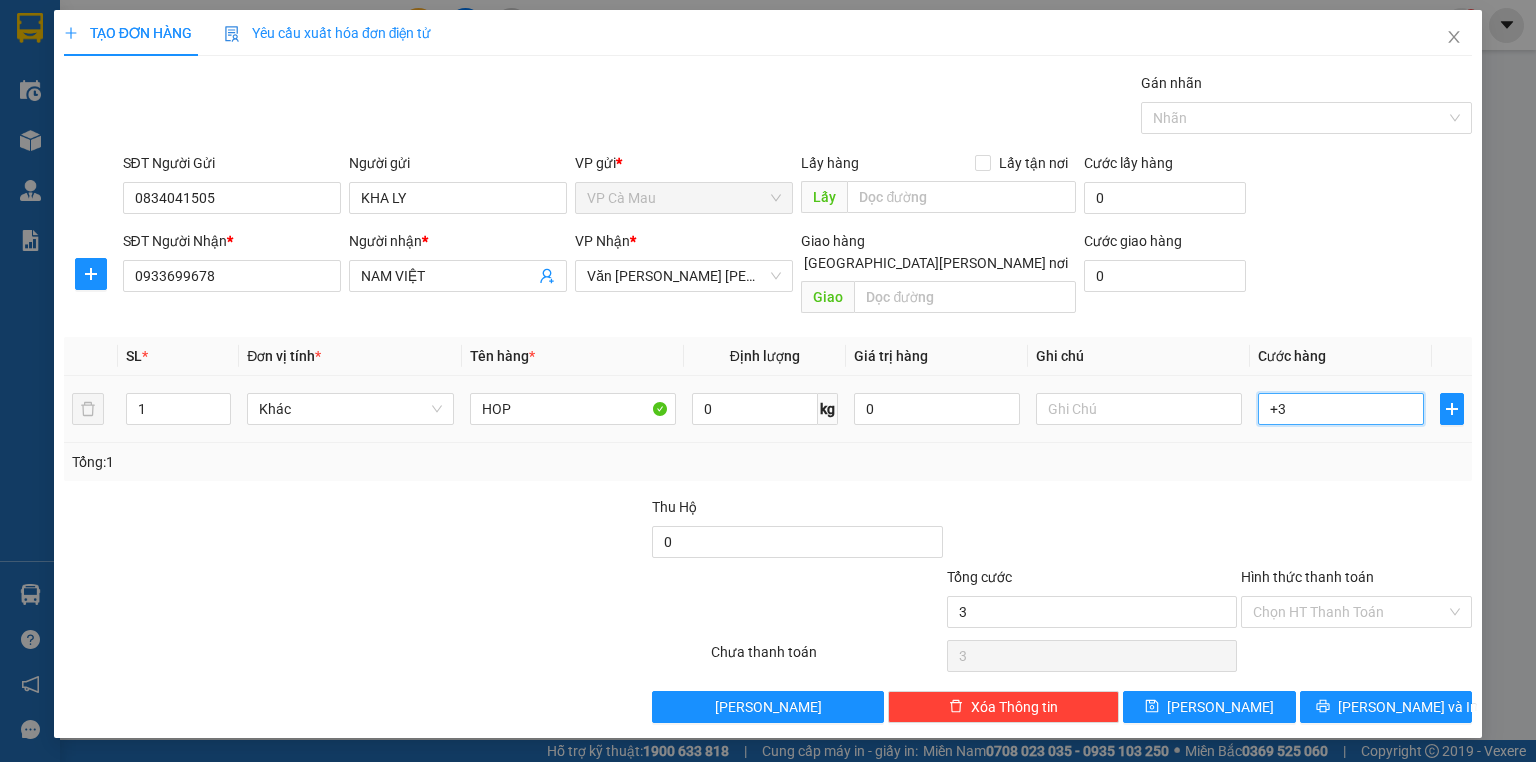 type on "+30" 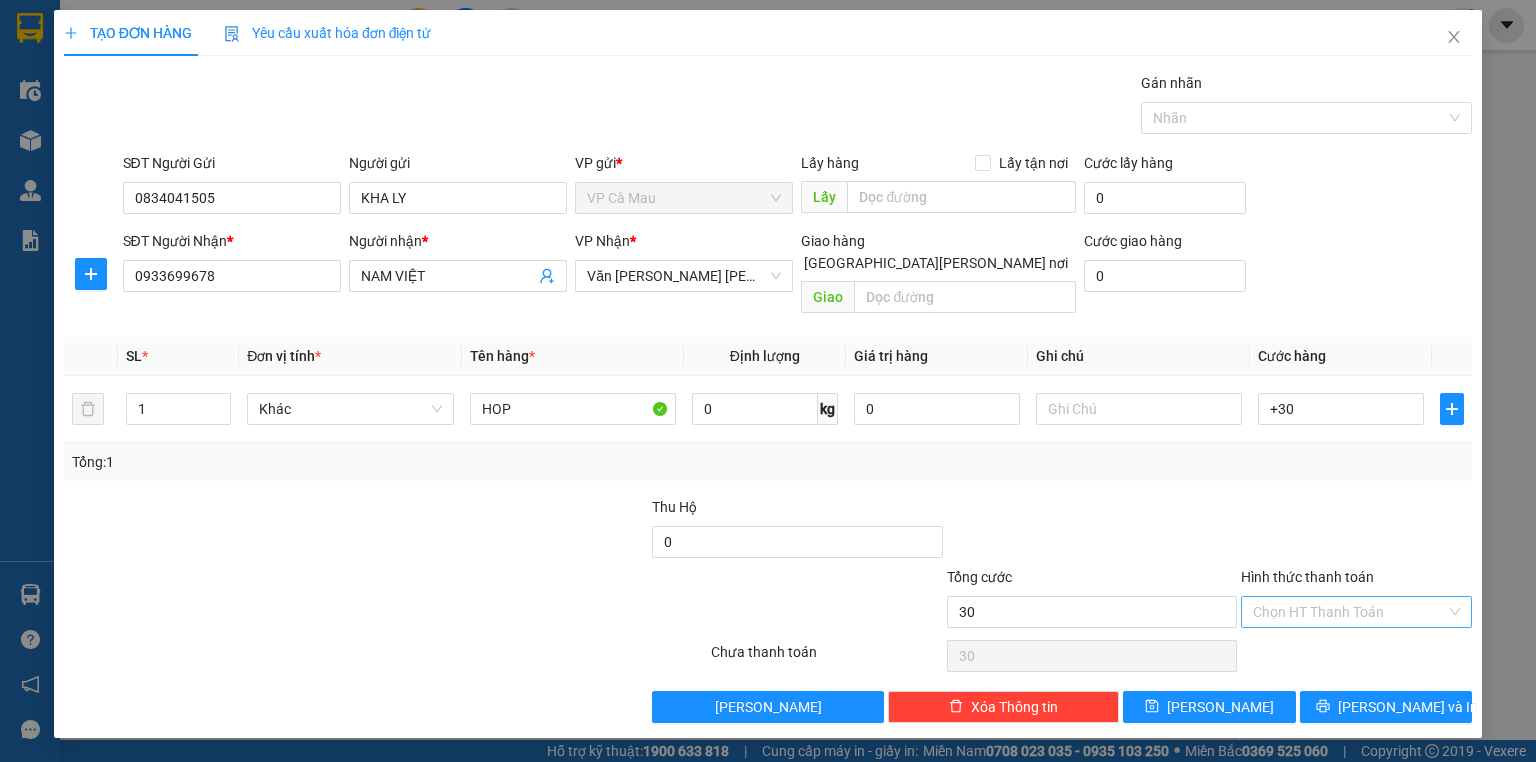 type on "30.000" 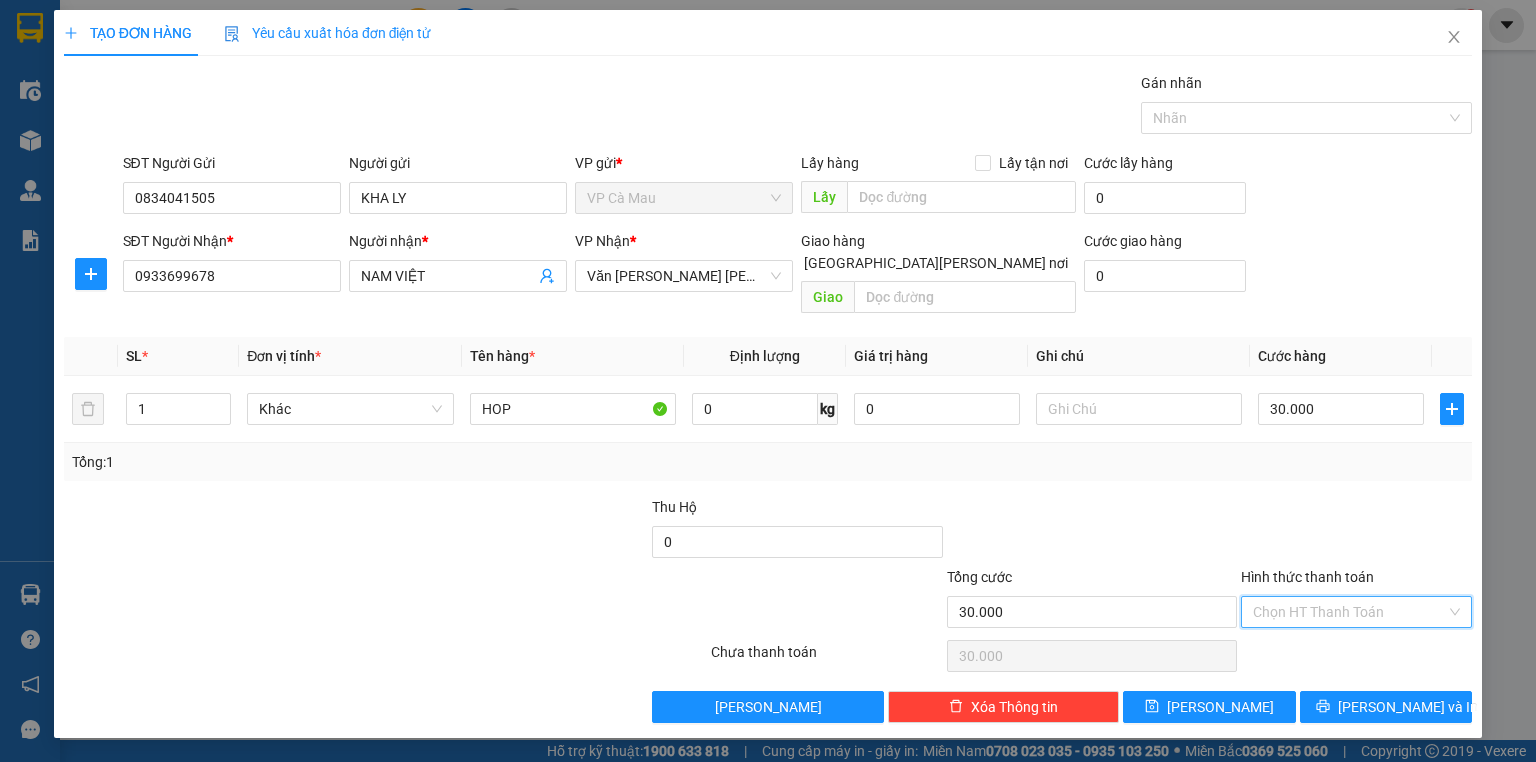 click on "Hình thức thanh toán" at bounding box center (1349, 612) 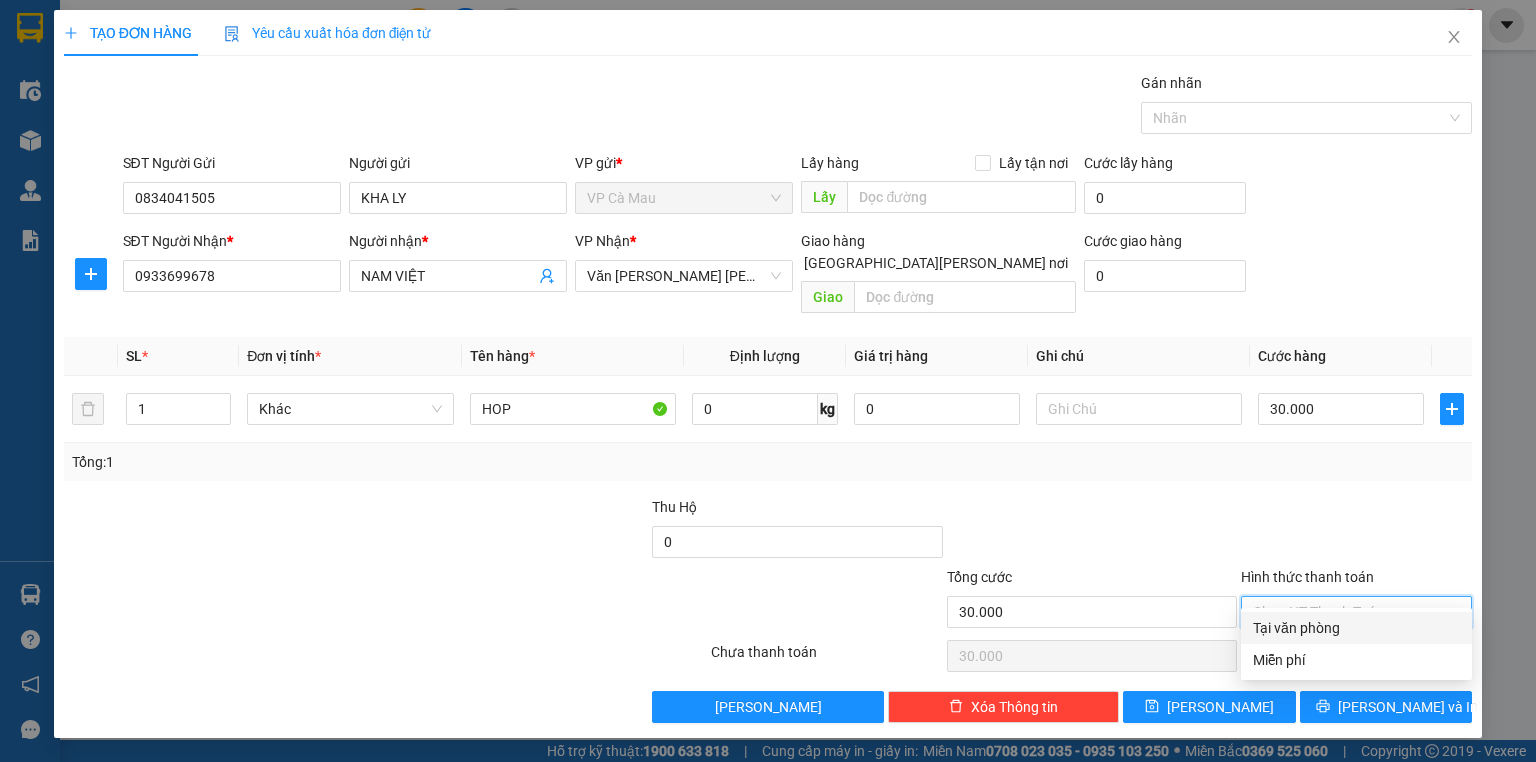 click on "Tại văn phòng" at bounding box center [1356, 628] 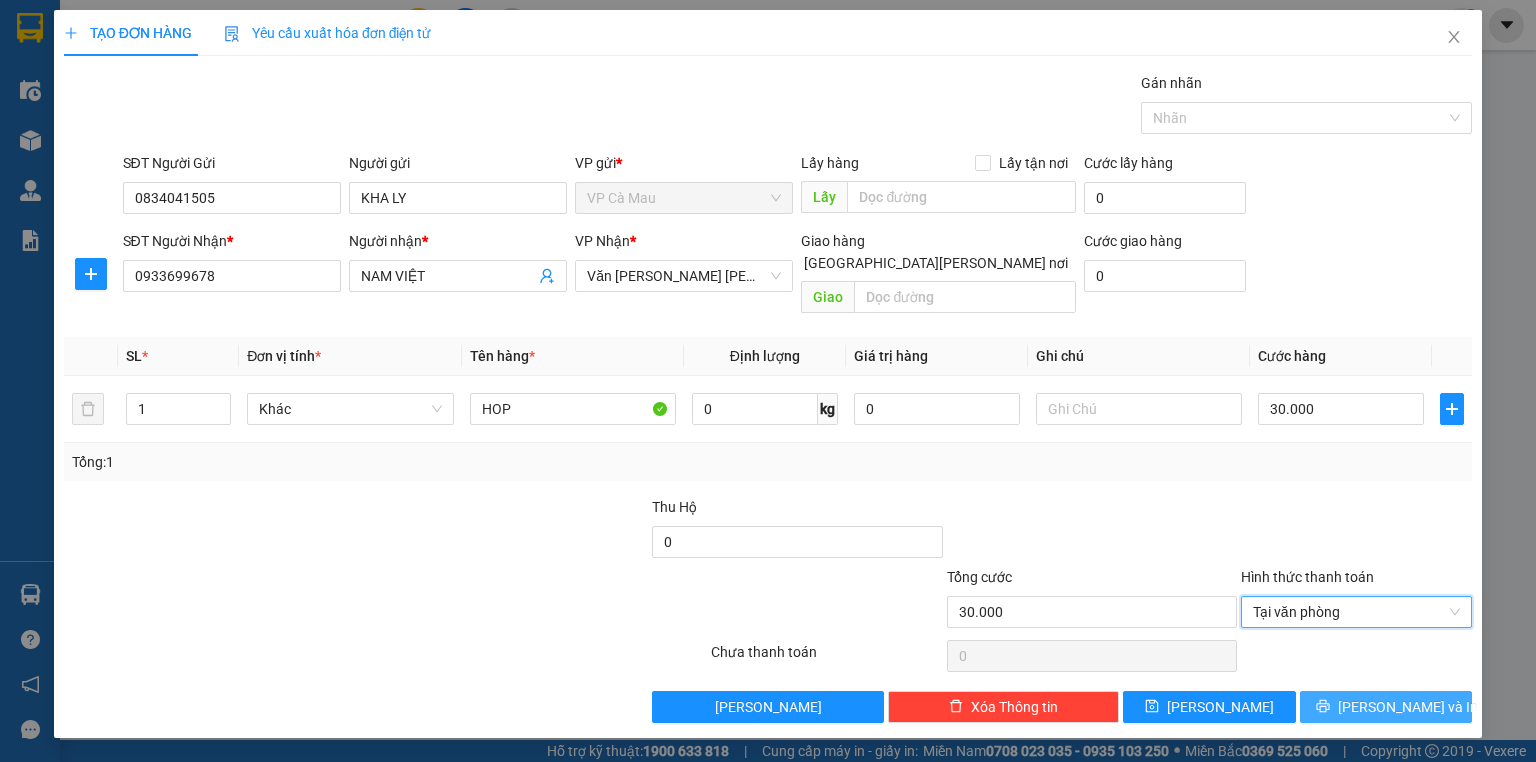 click on "[PERSON_NAME] và In" at bounding box center [1408, 707] 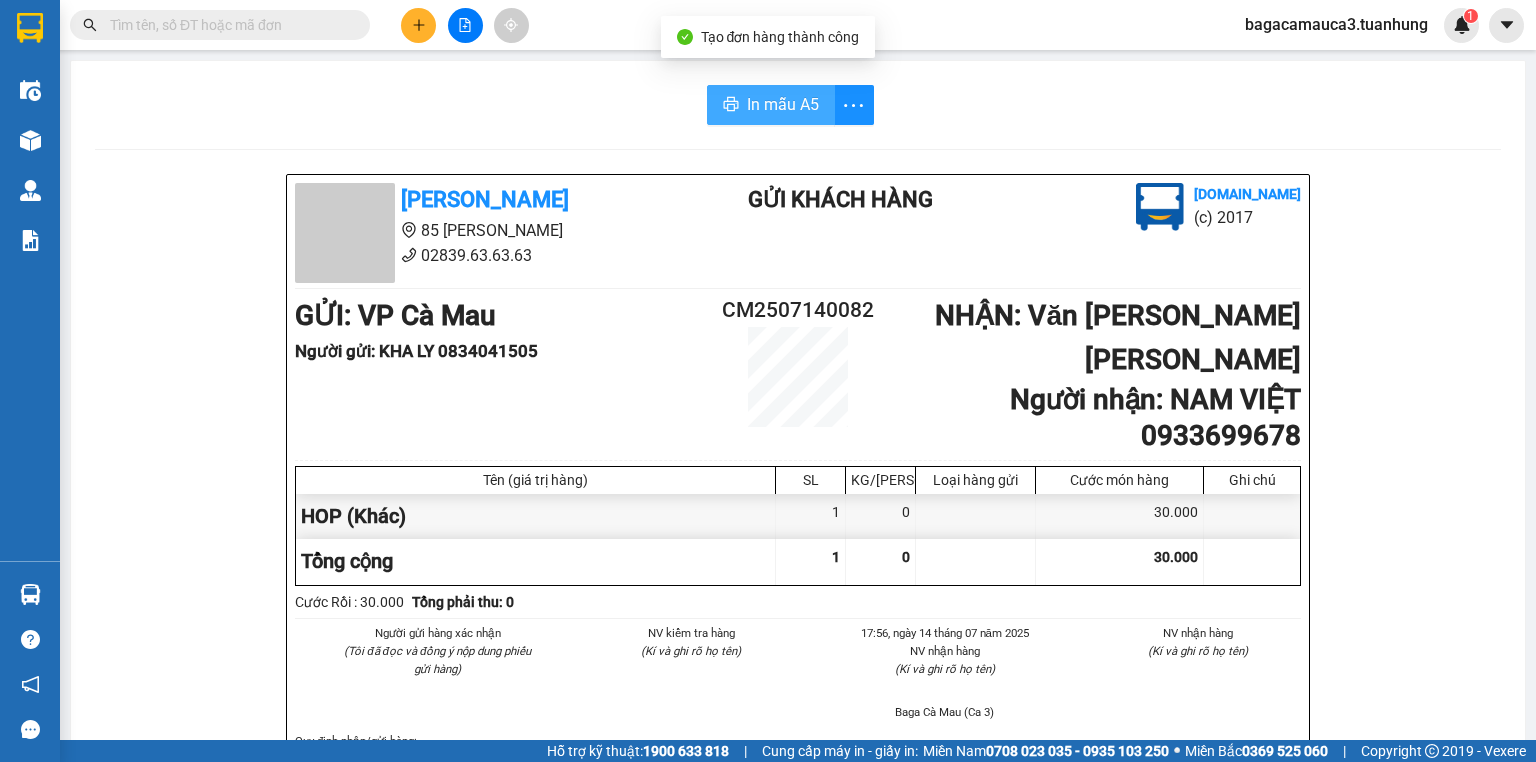 click on "In mẫu A5" at bounding box center (783, 104) 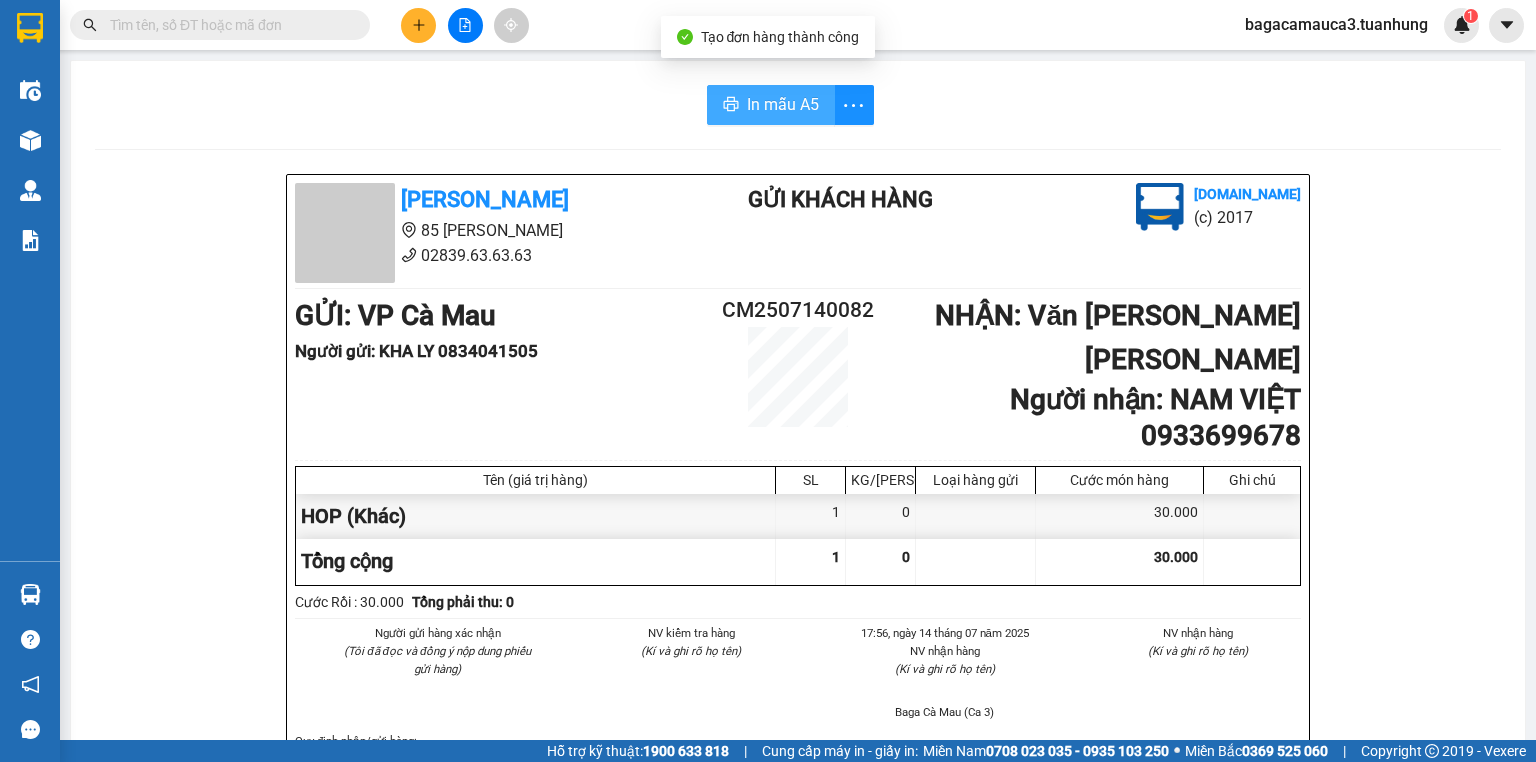 scroll, scrollTop: 0, scrollLeft: 0, axis: both 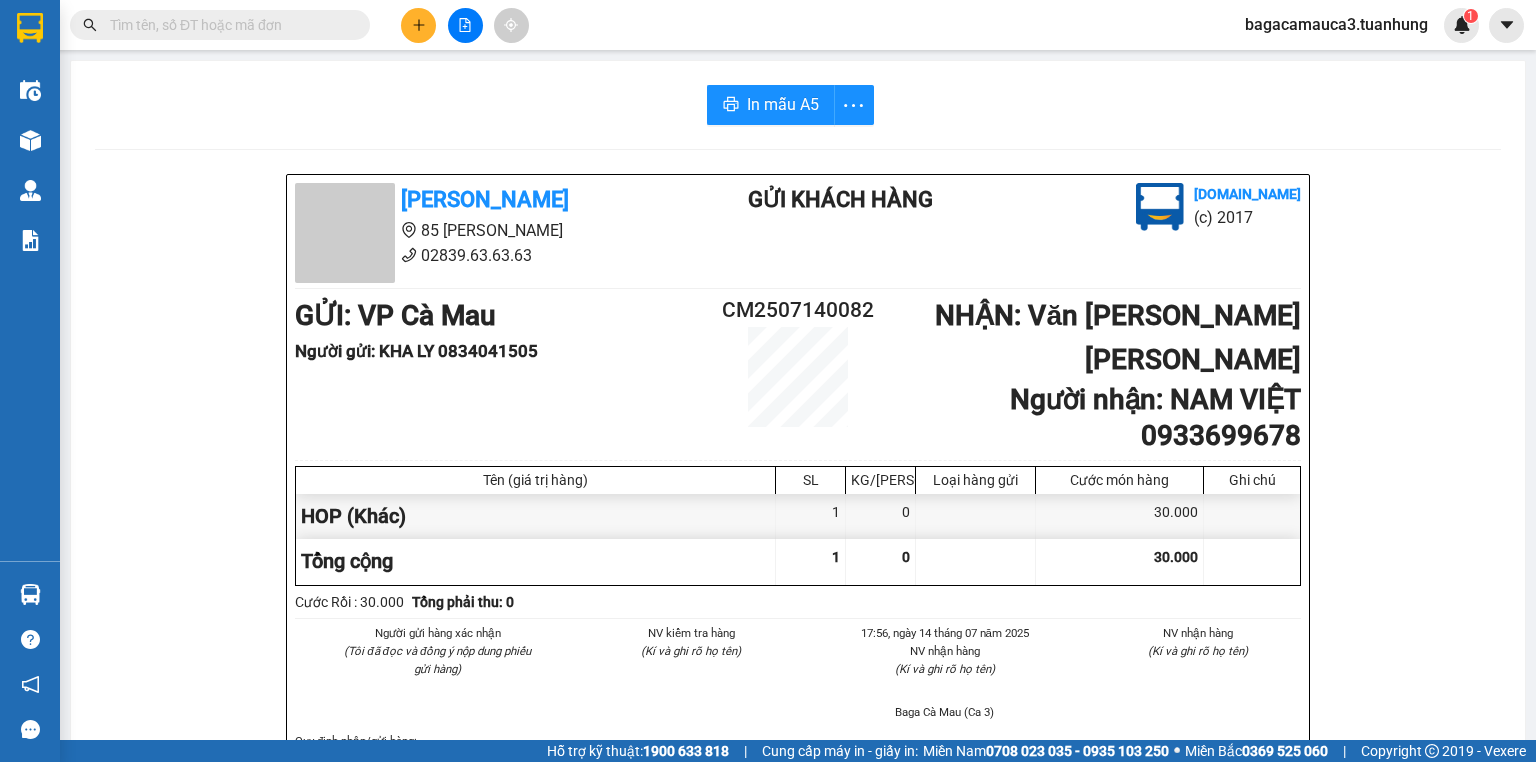 click at bounding box center (418, 25) 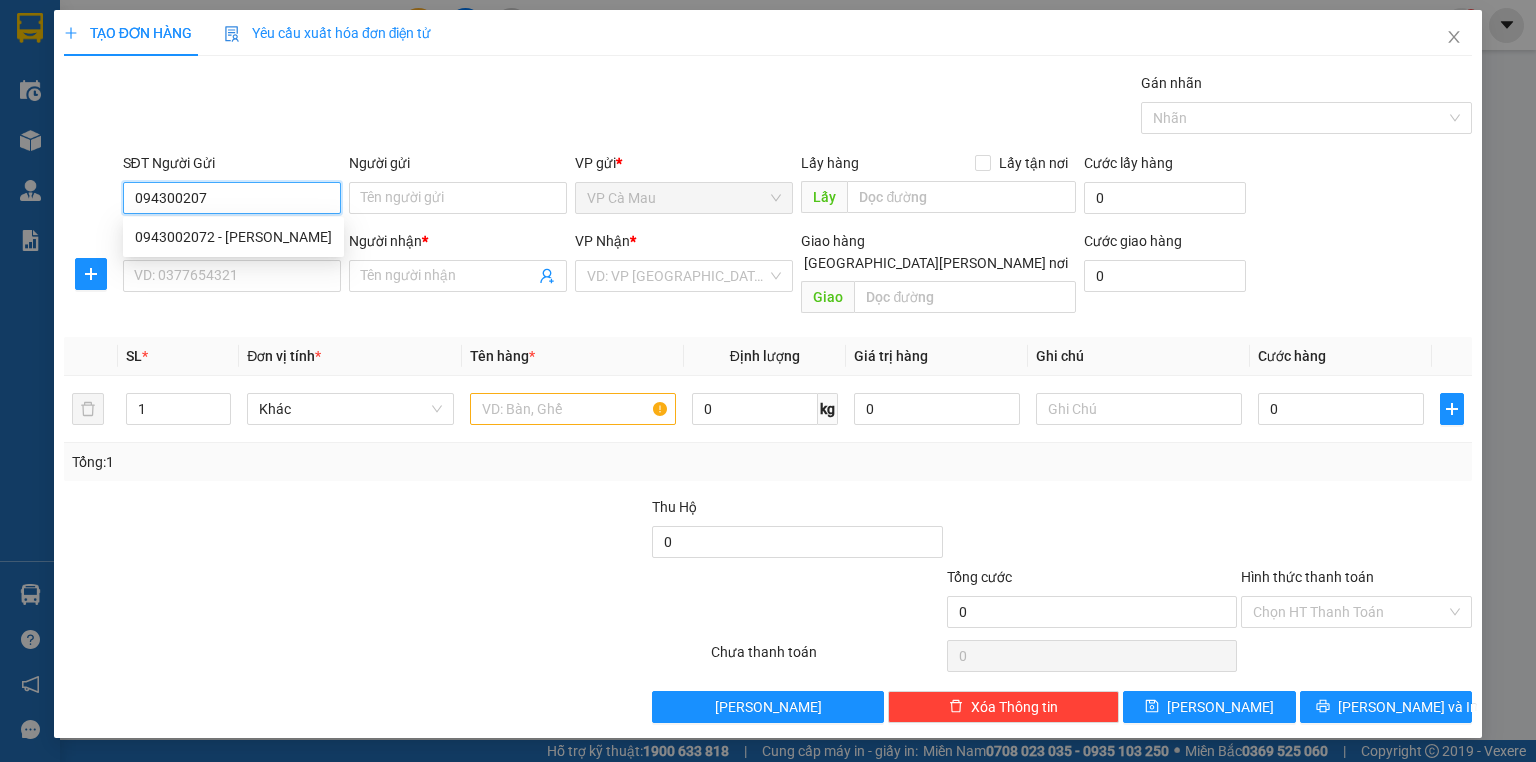 type on "0943002072" 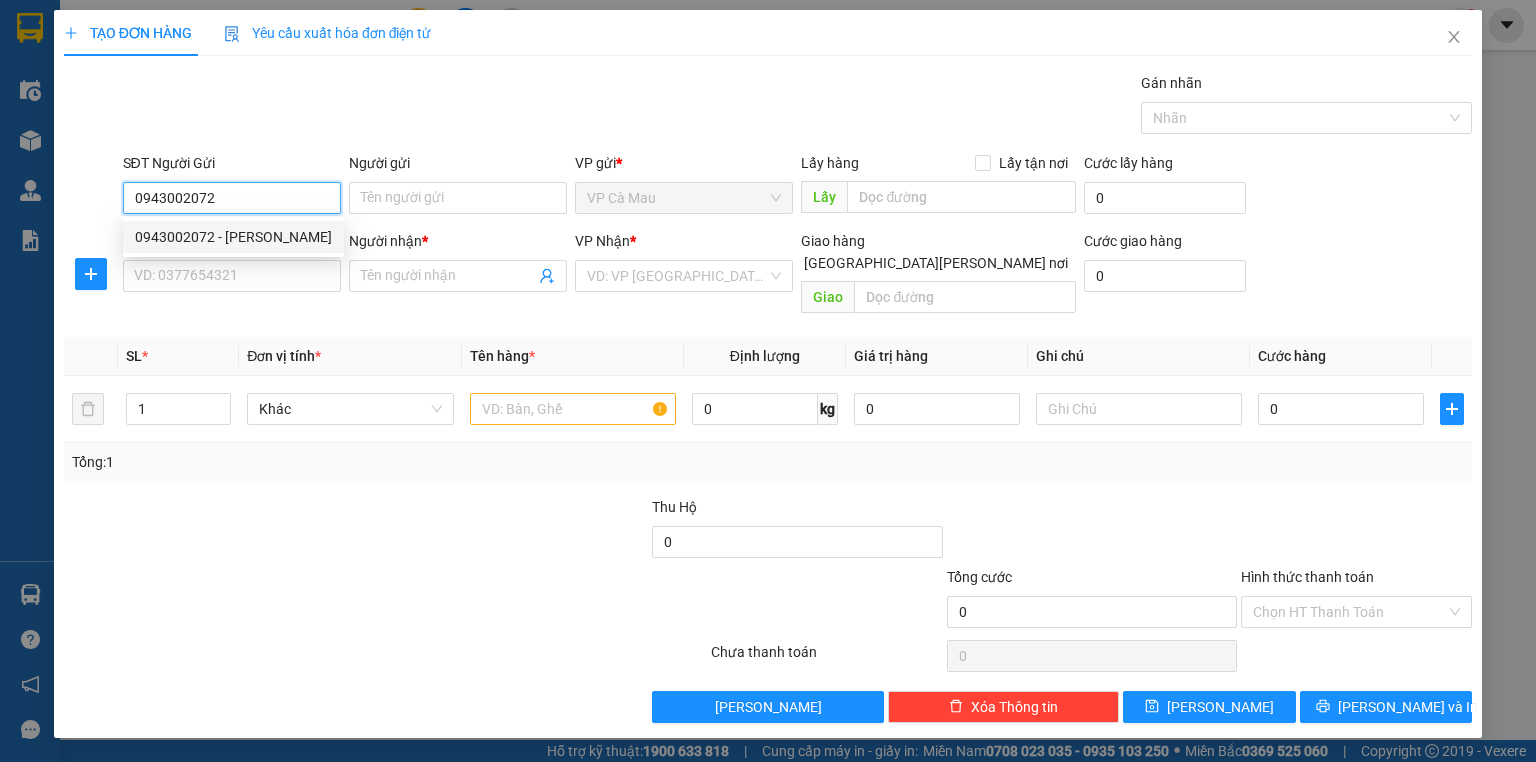 click on "0943002072 - [PERSON_NAME]" at bounding box center [233, 237] 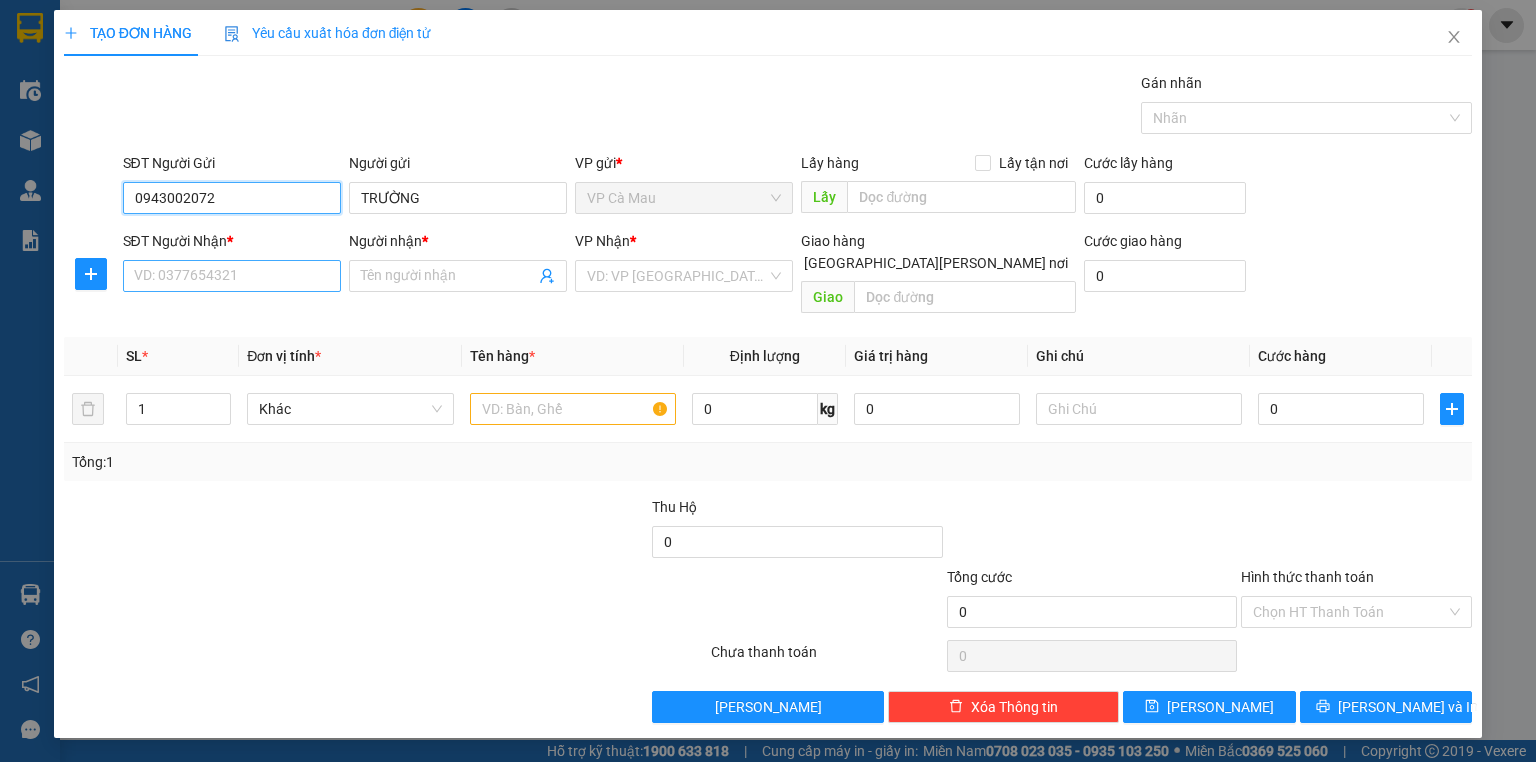 type on "0943002072" 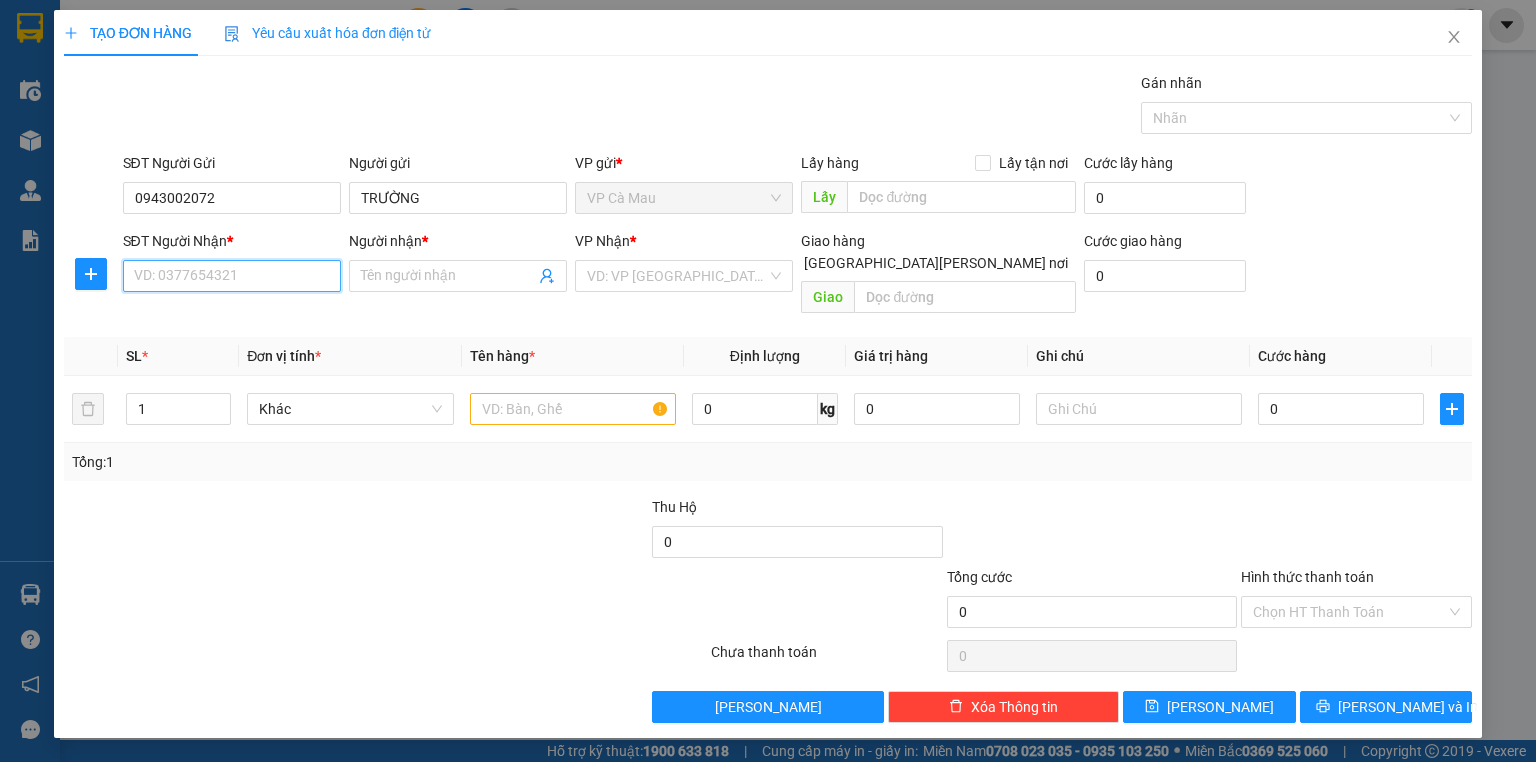 click on "SĐT Người Nhận  *" at bounding box center (232, 276) 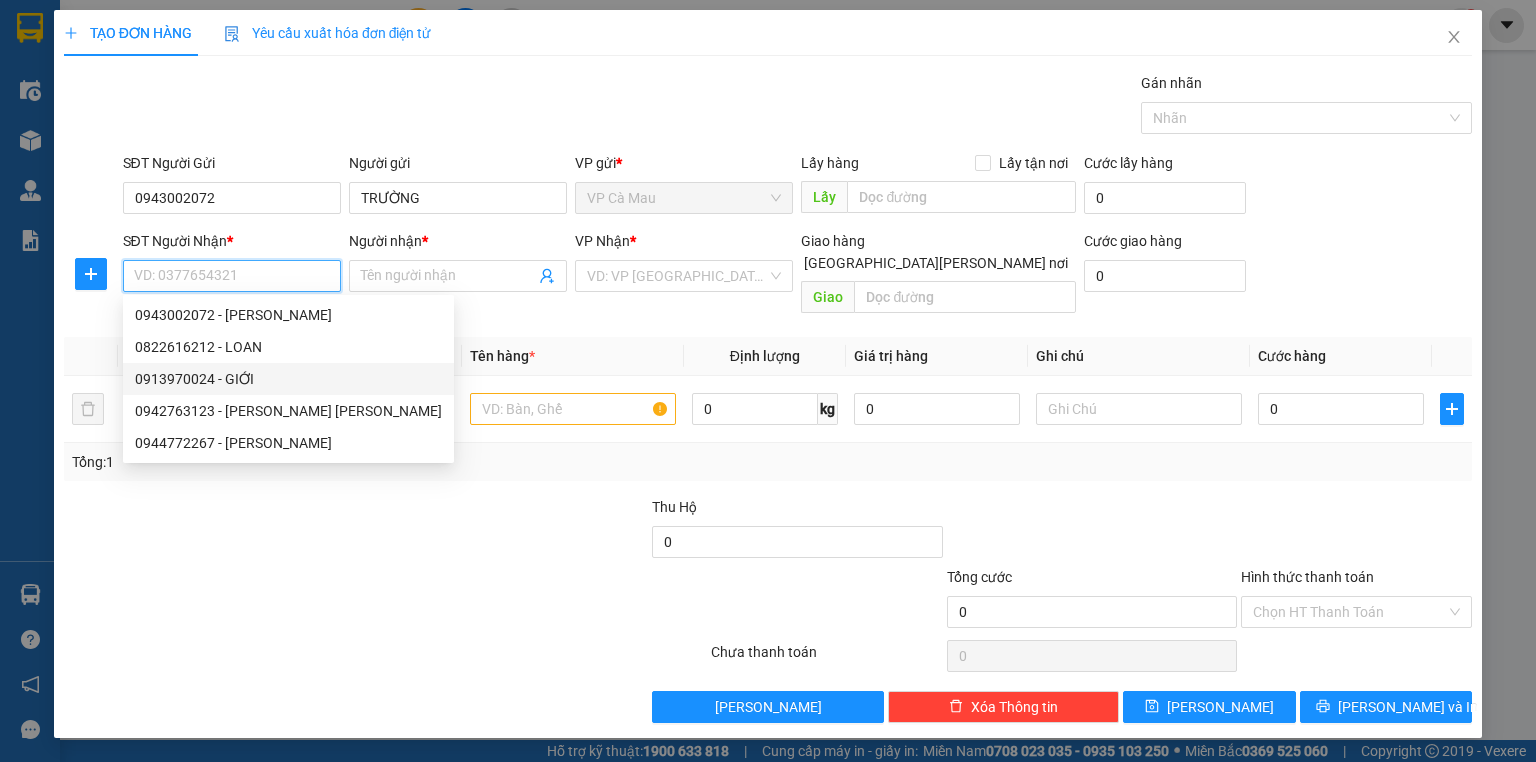 click on "0913970024 - GIỚI" at bounding box center (288, 379) 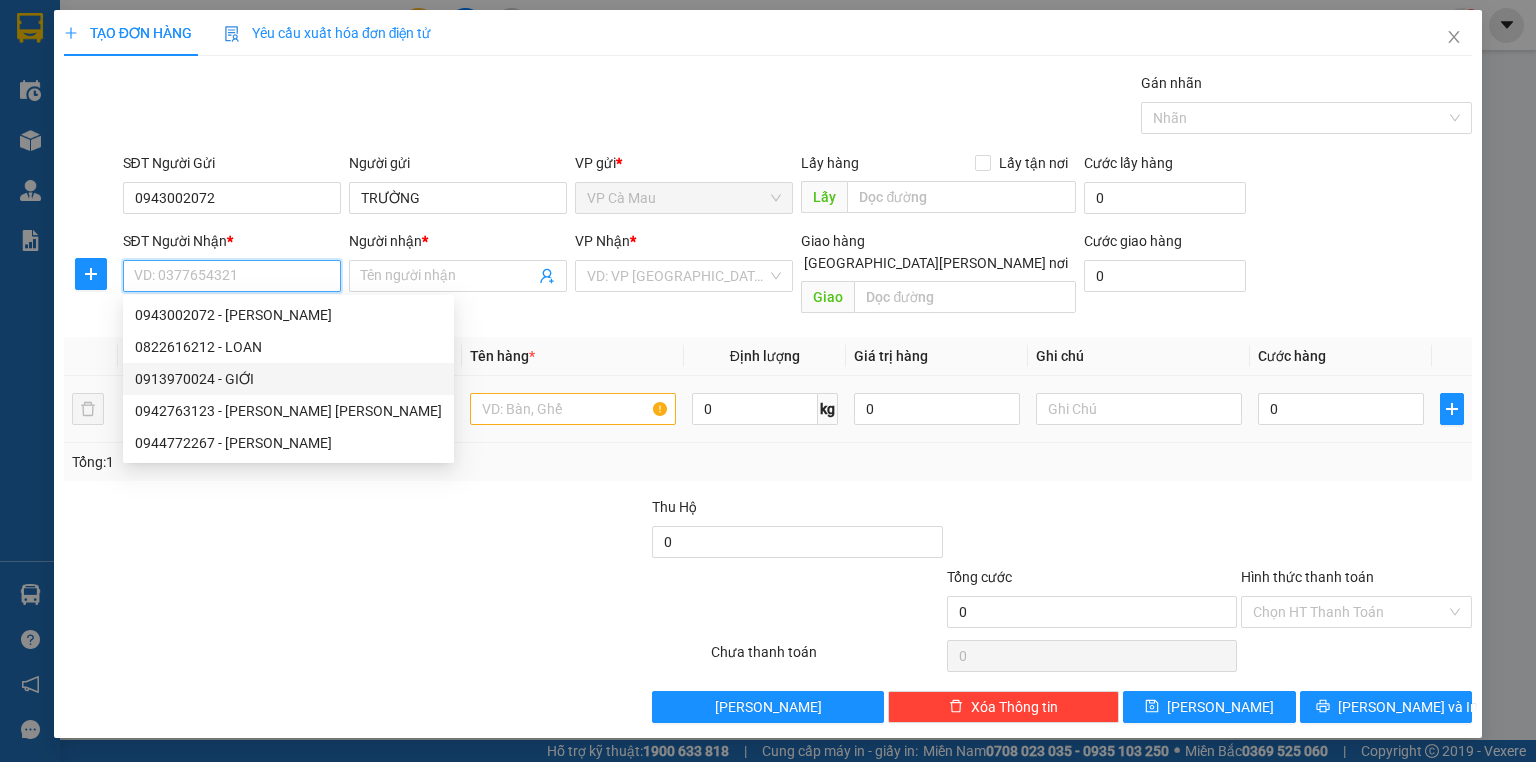 type on "0913970024" 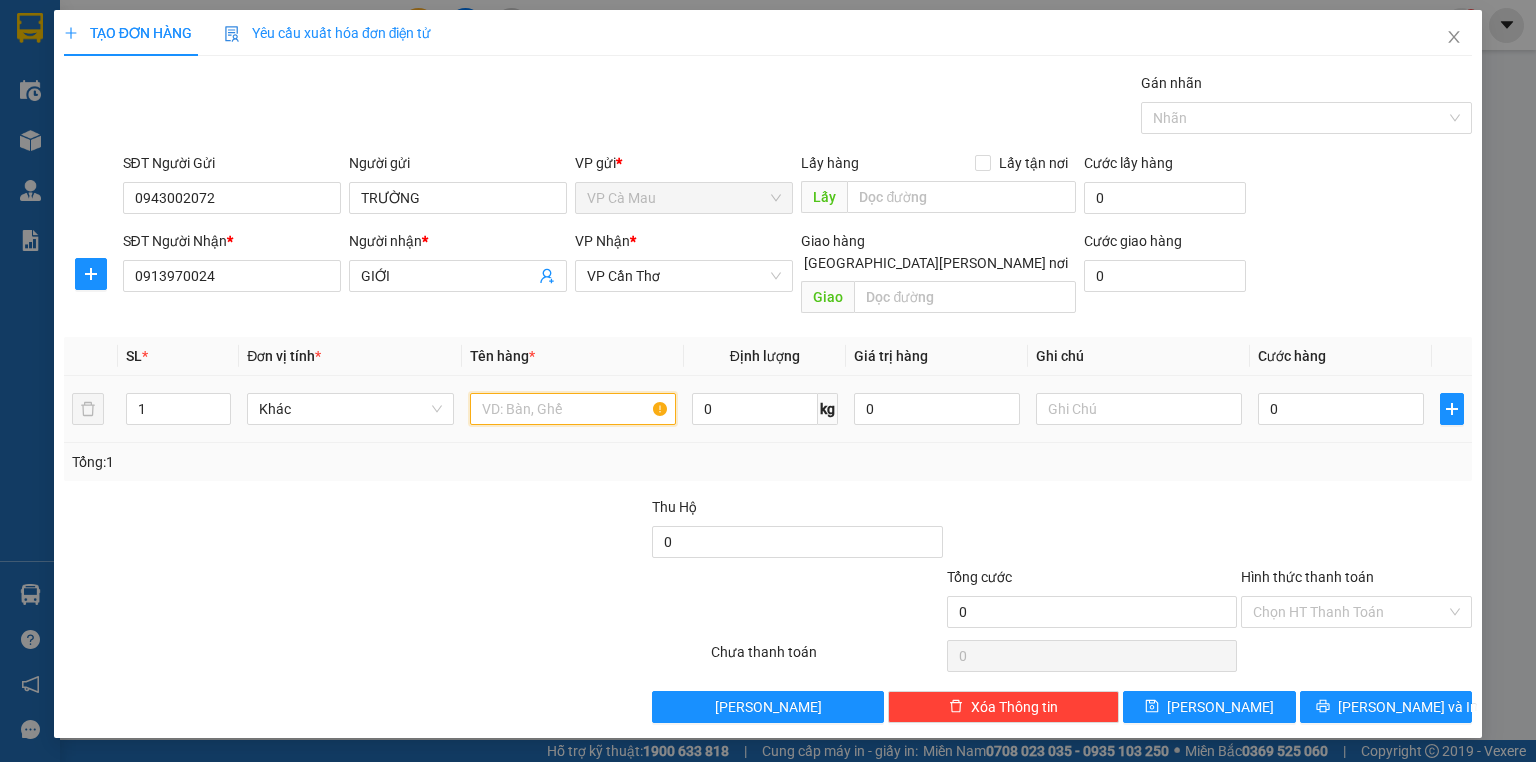 click at bounding box center [573, 409] 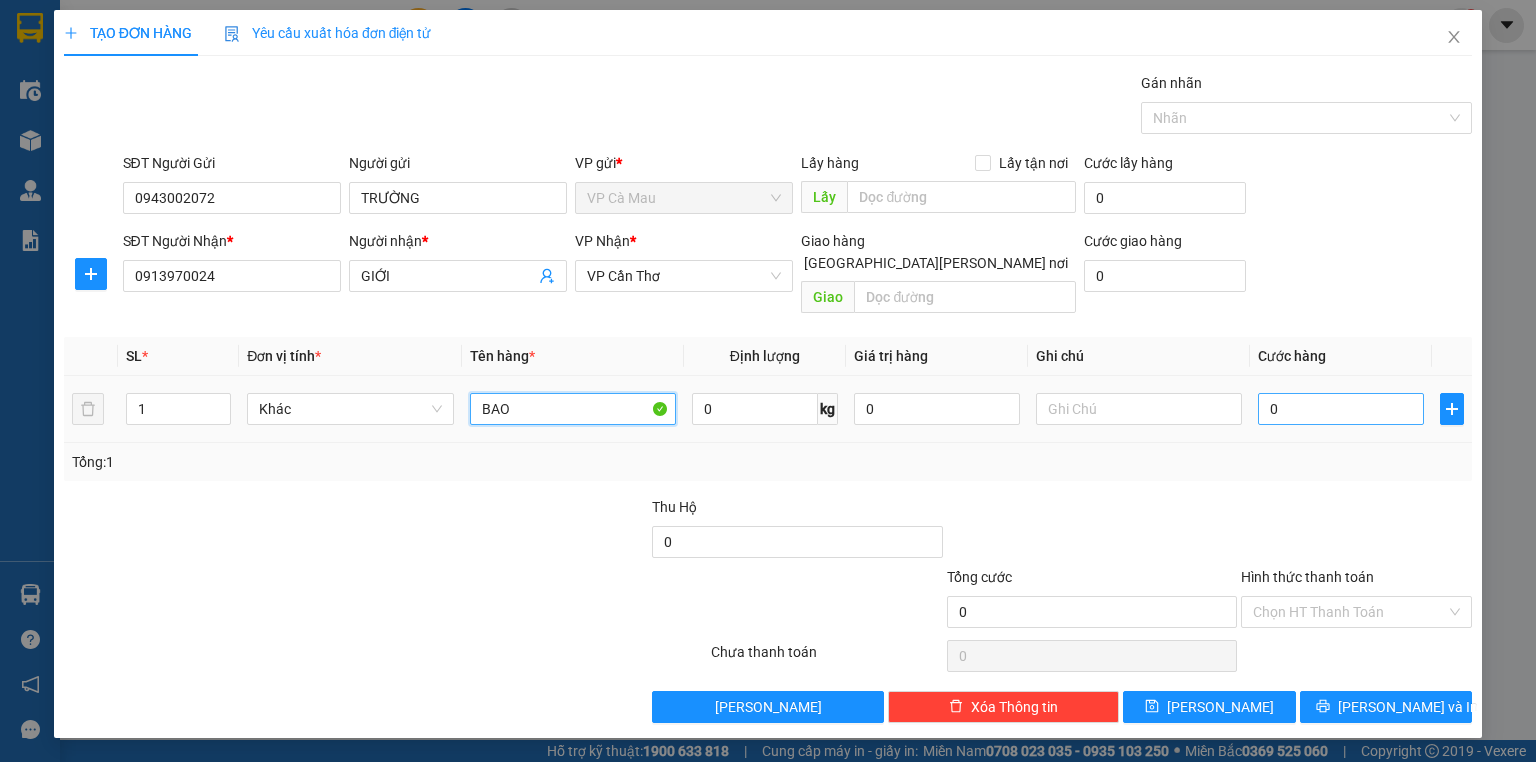 type on "BAO" 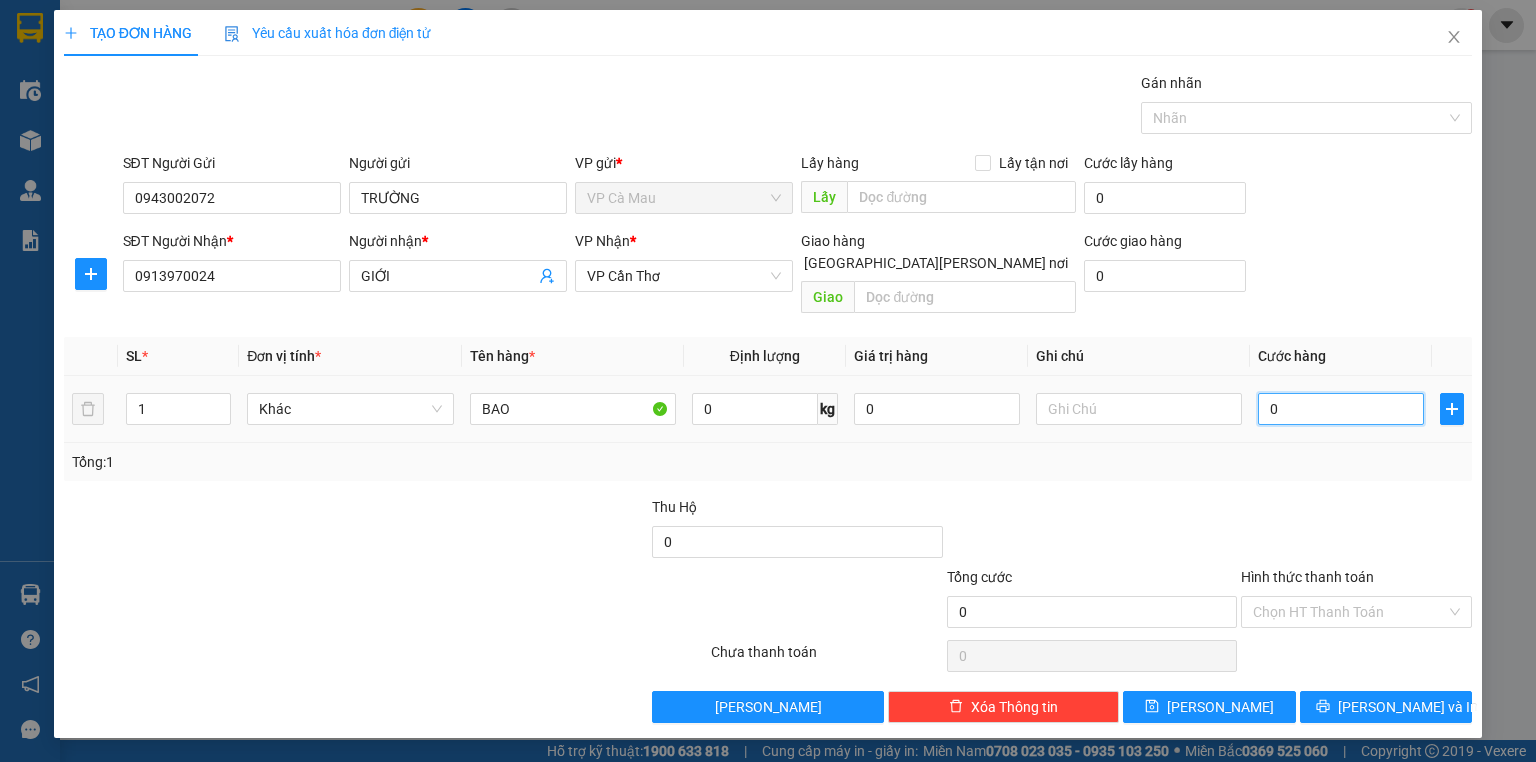 click on "0" at bounding box center [1341, 409] 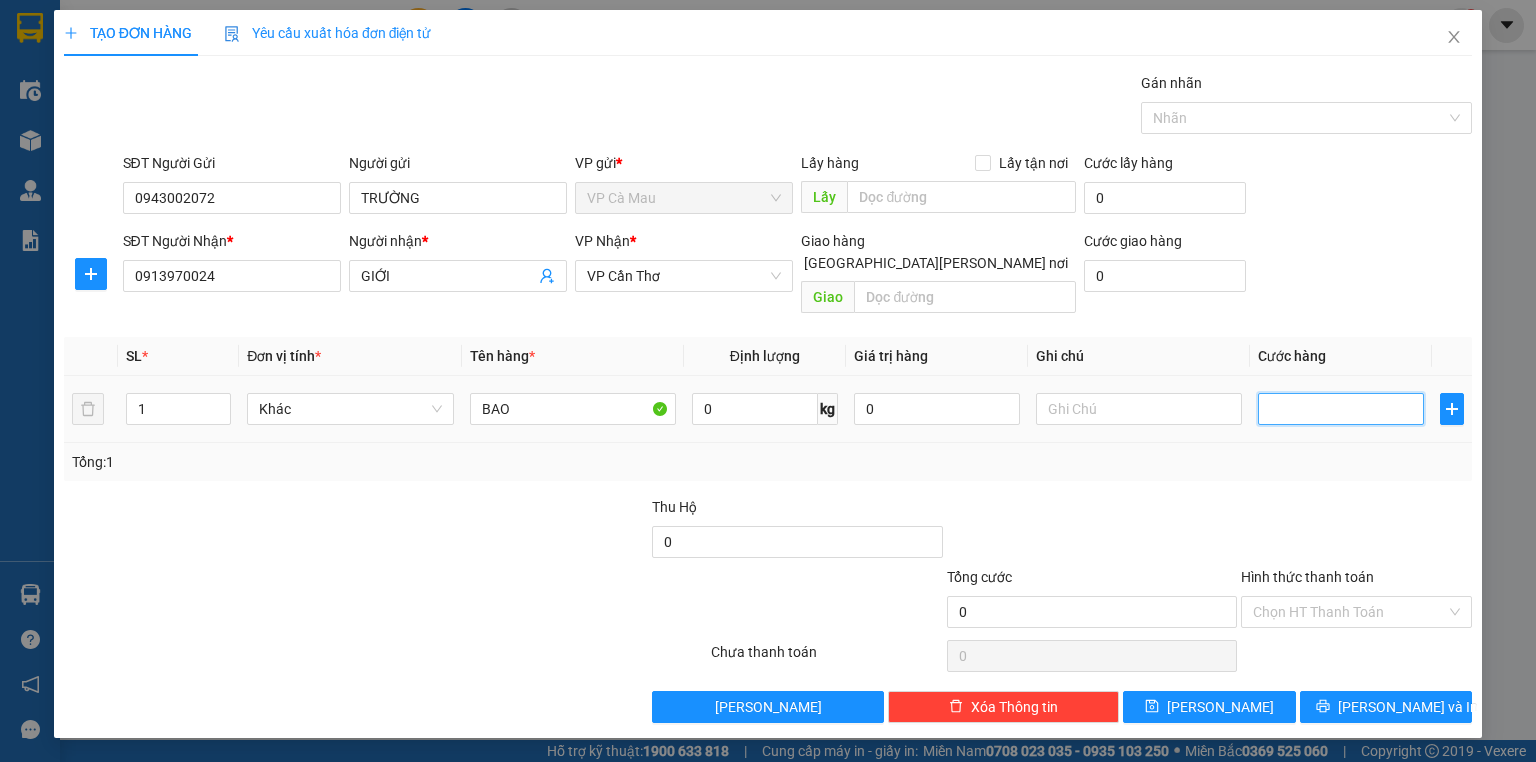 type on "4" 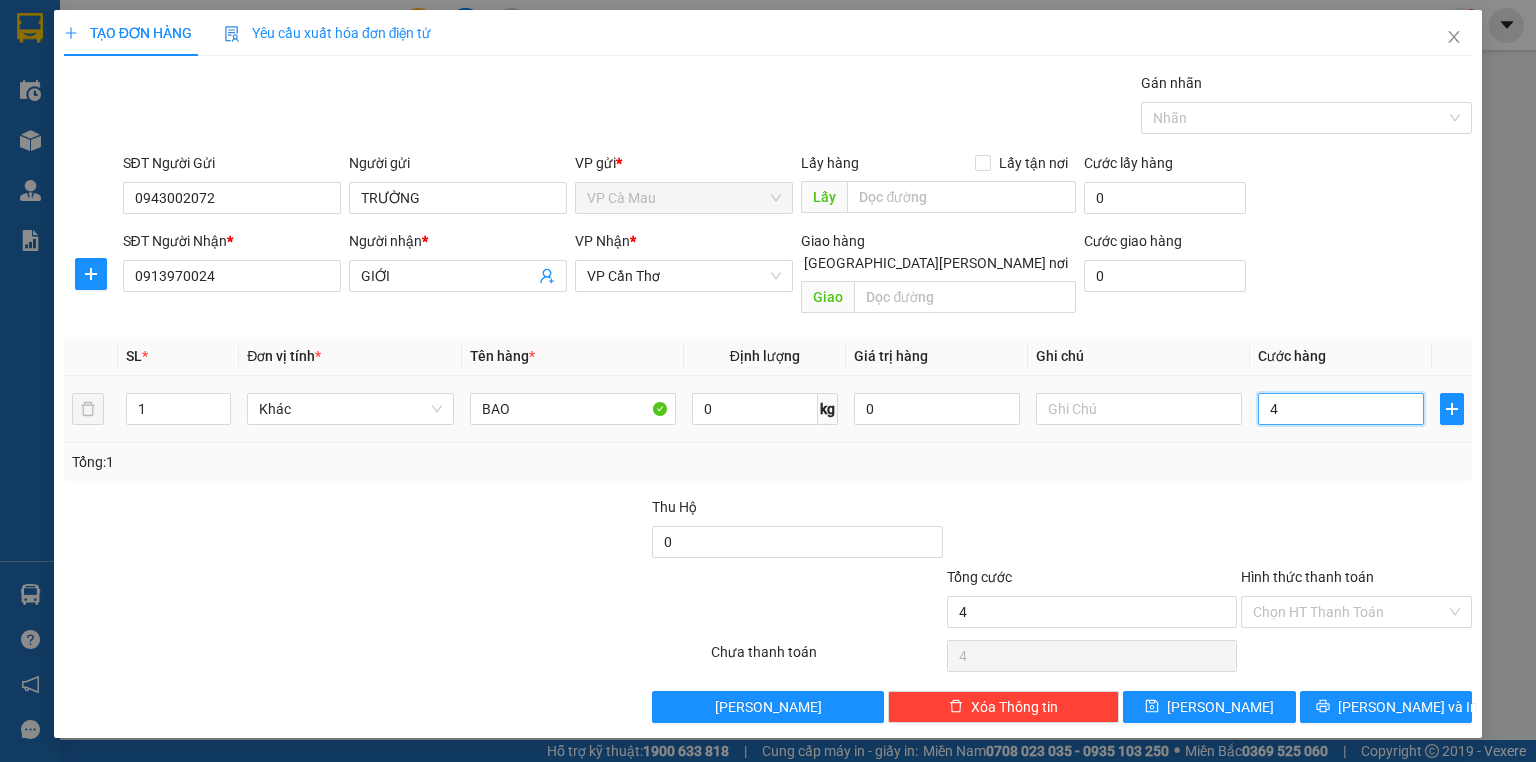 type on "40" 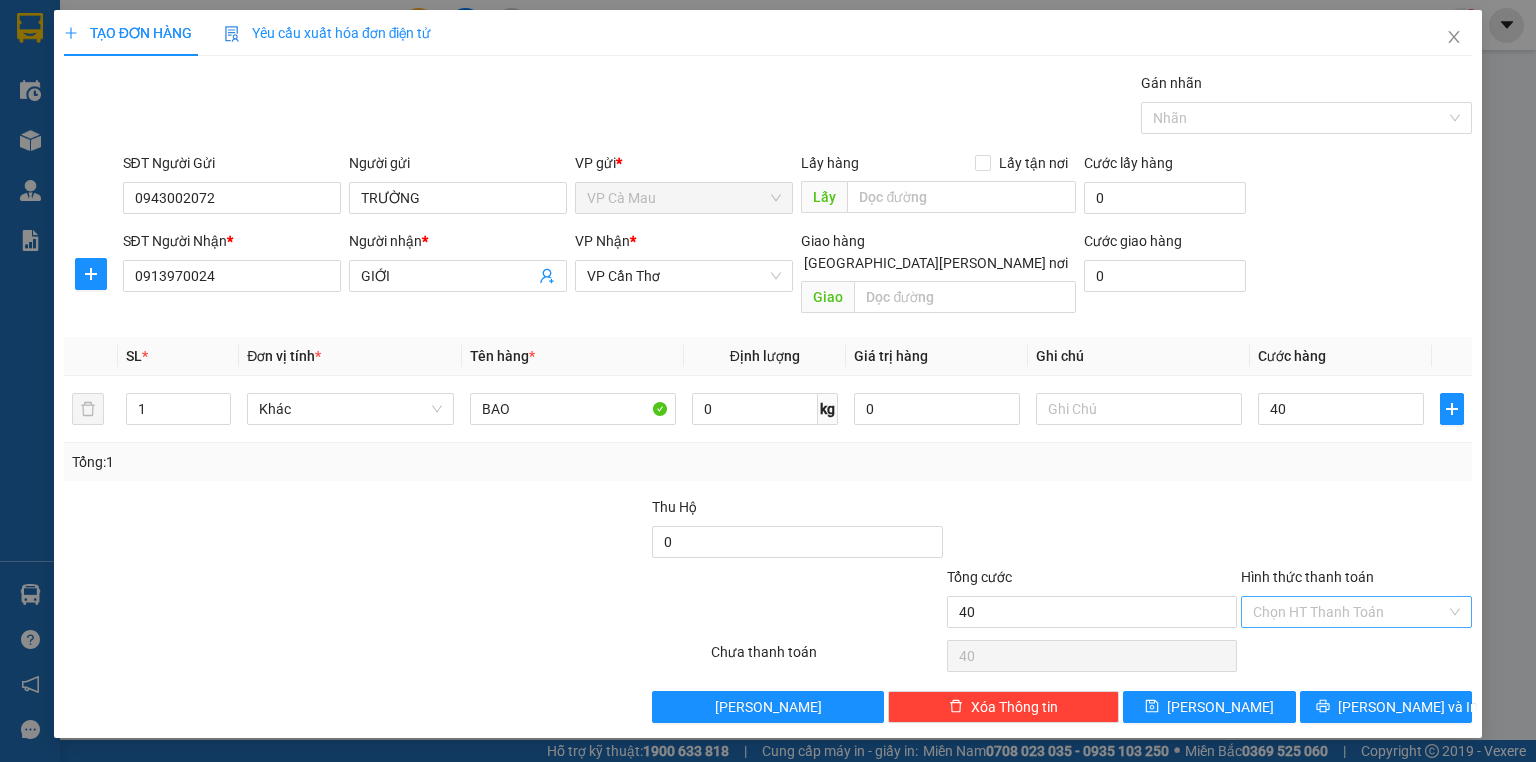 type on "40.000" 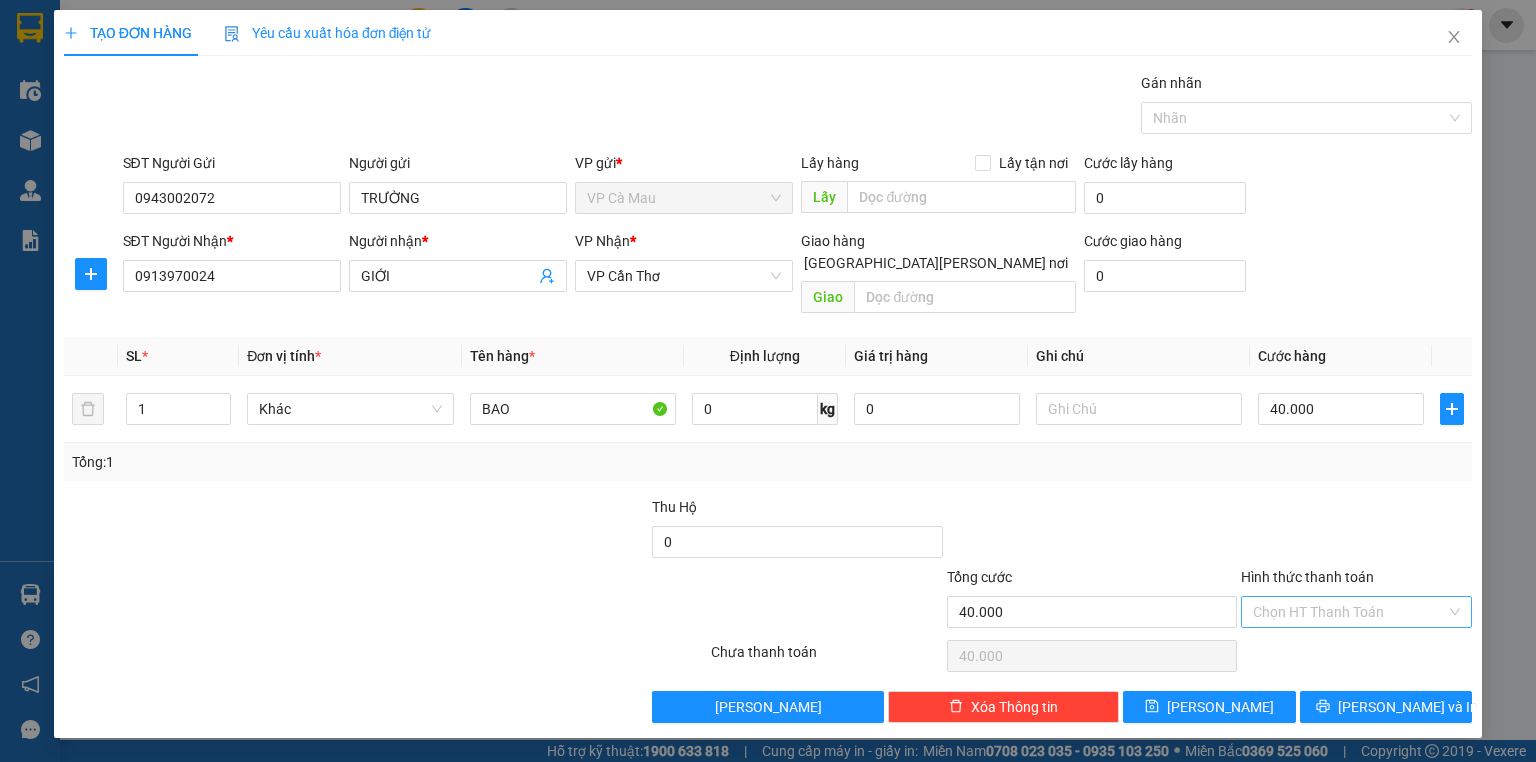 click on "Hình thức thanh toán" at bounding box center [1349, 612] 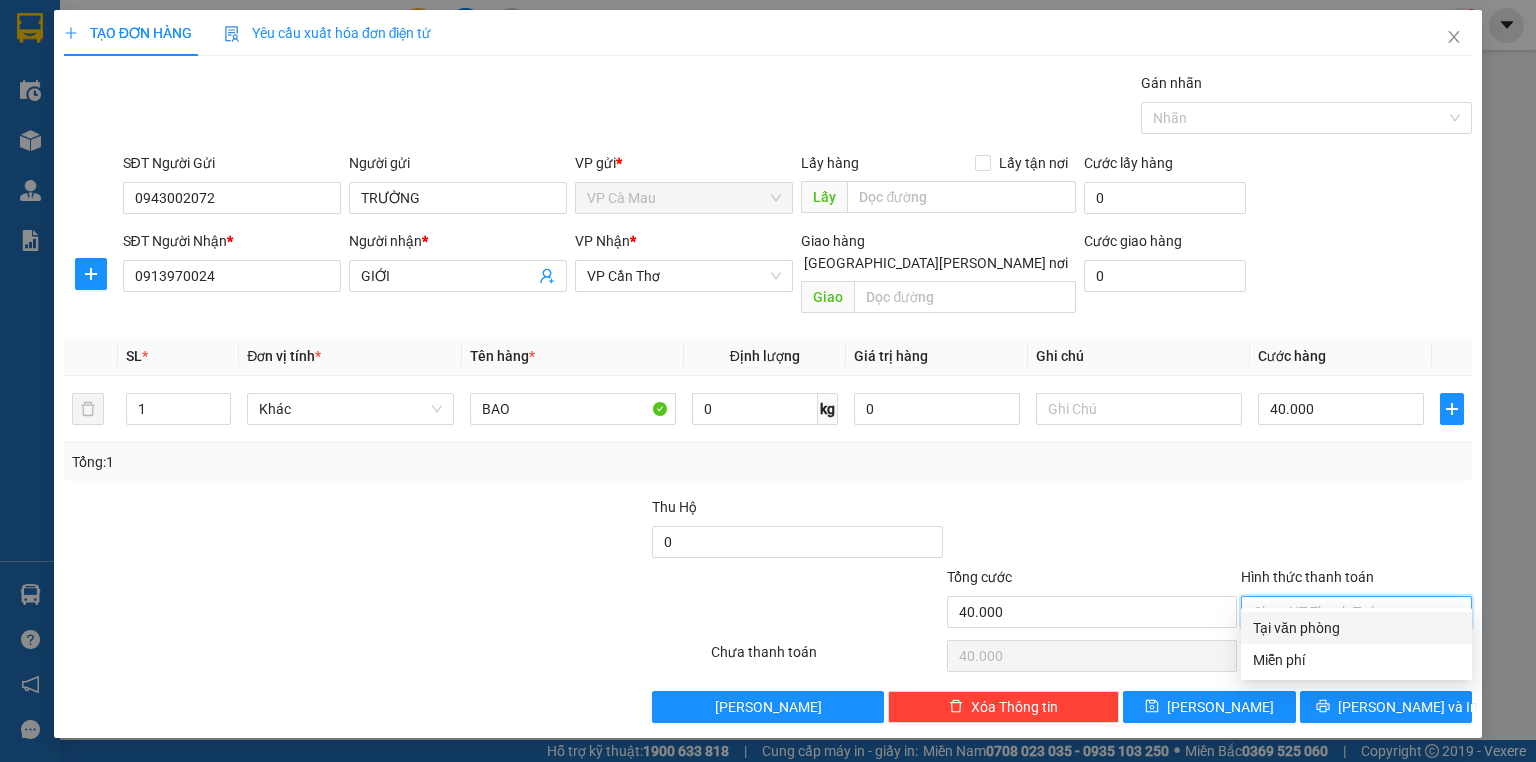 click on "Tại văn phòng" at bounding box center [1356, 628] 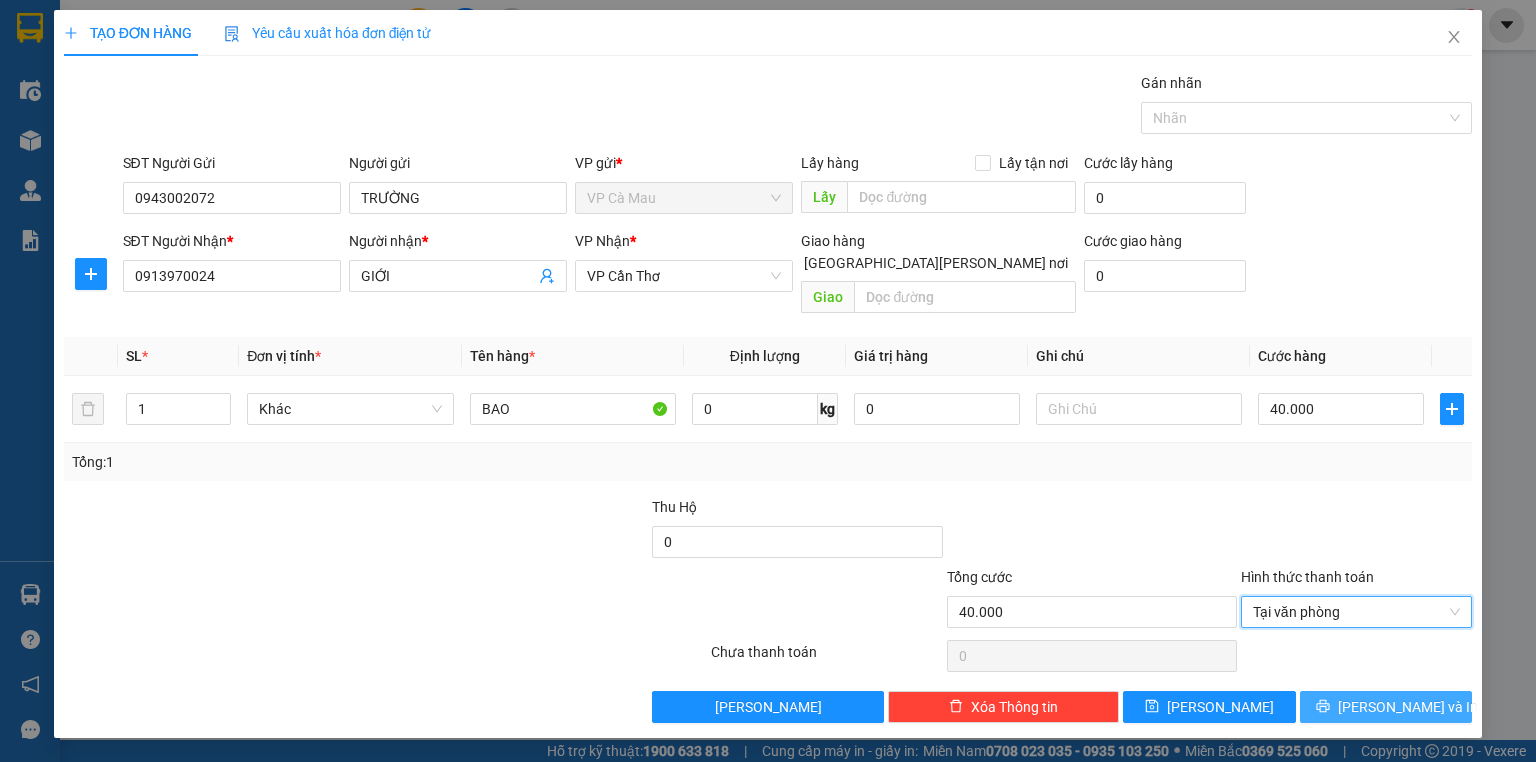 click on "[PERSON_NAME] và In" at bounding box center (1408, 707) 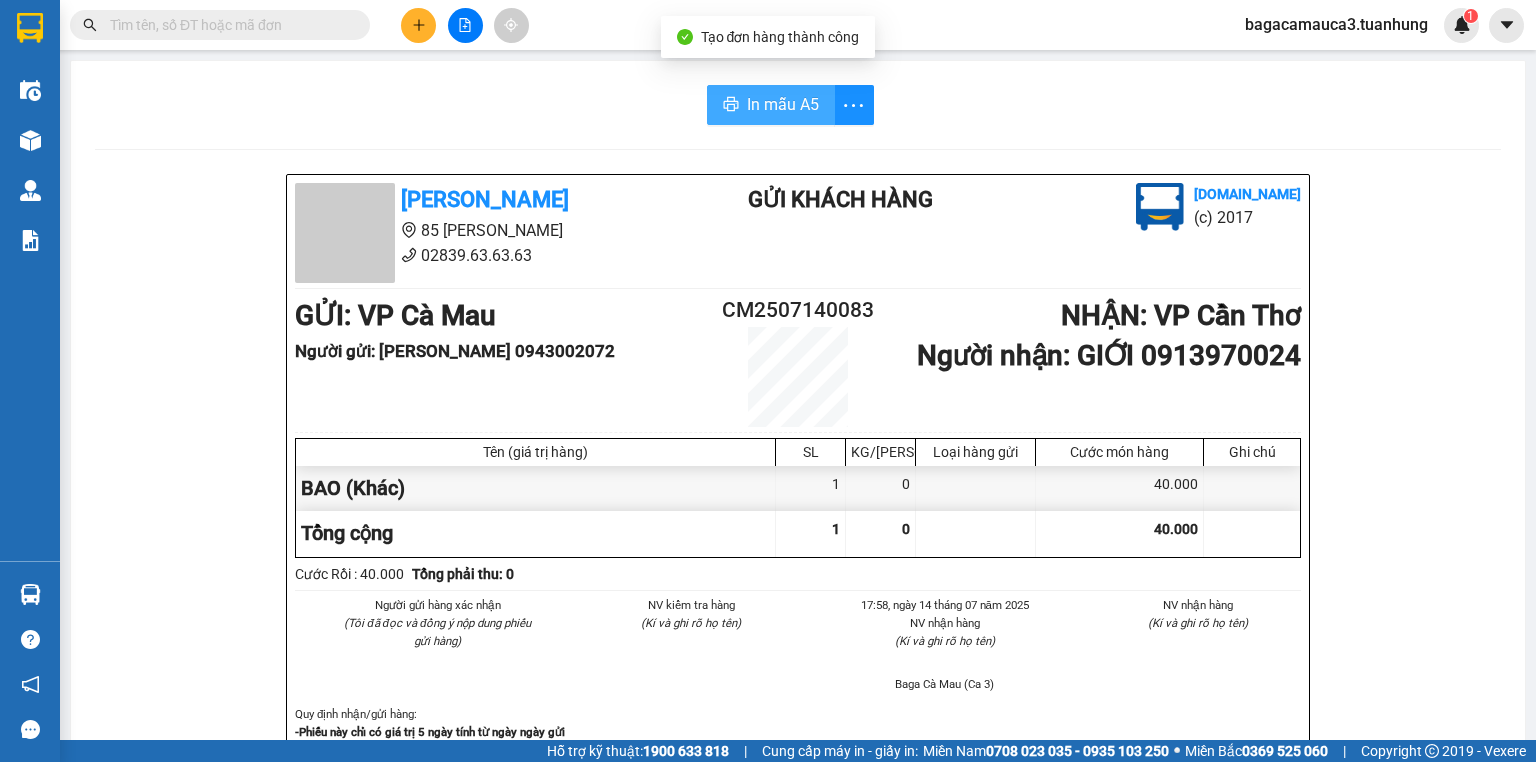 click on "In mẫu A5" at bounding box center [783, 104] 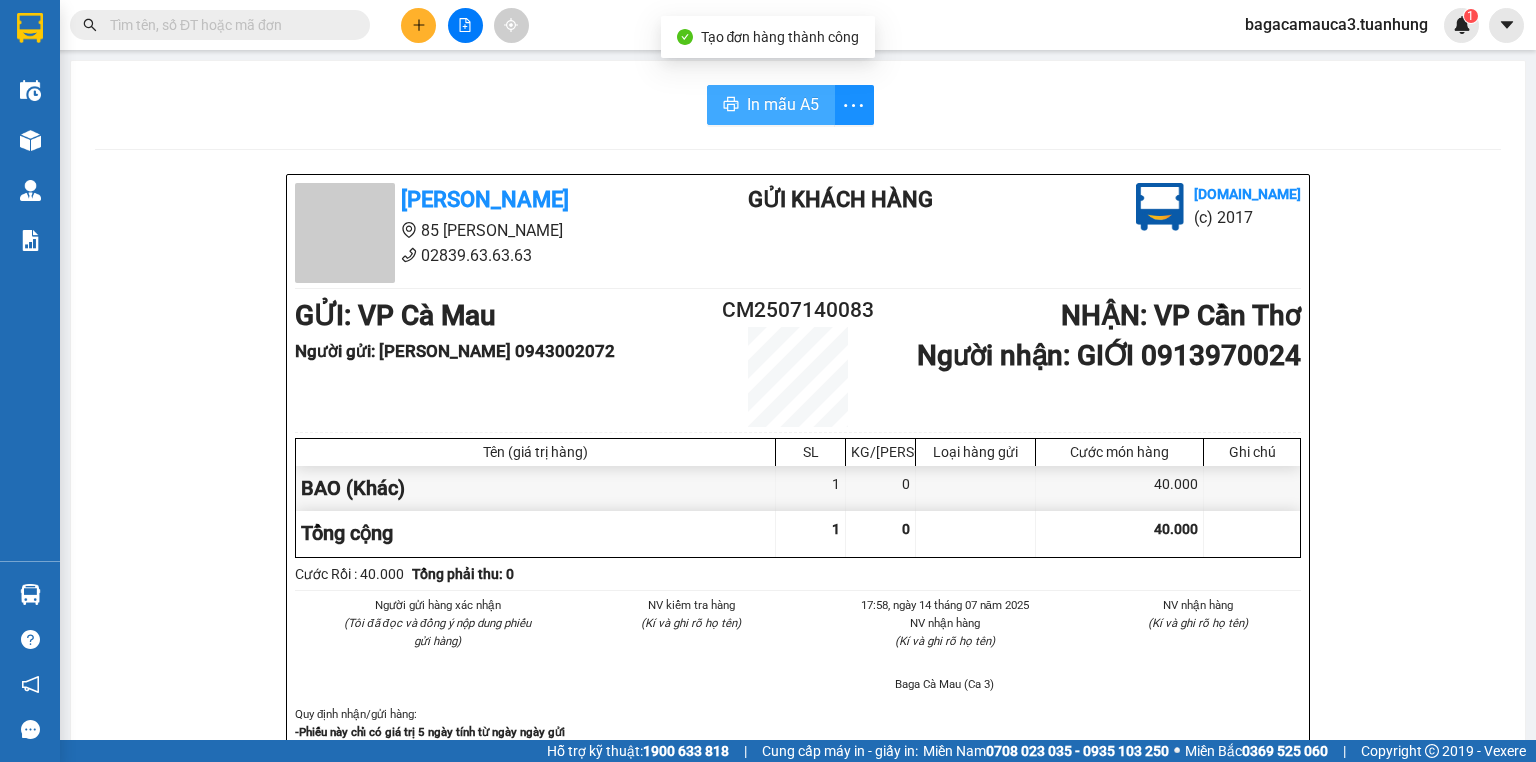 scroll, scrollTop: 0, scrollLeft: 0, axis: both 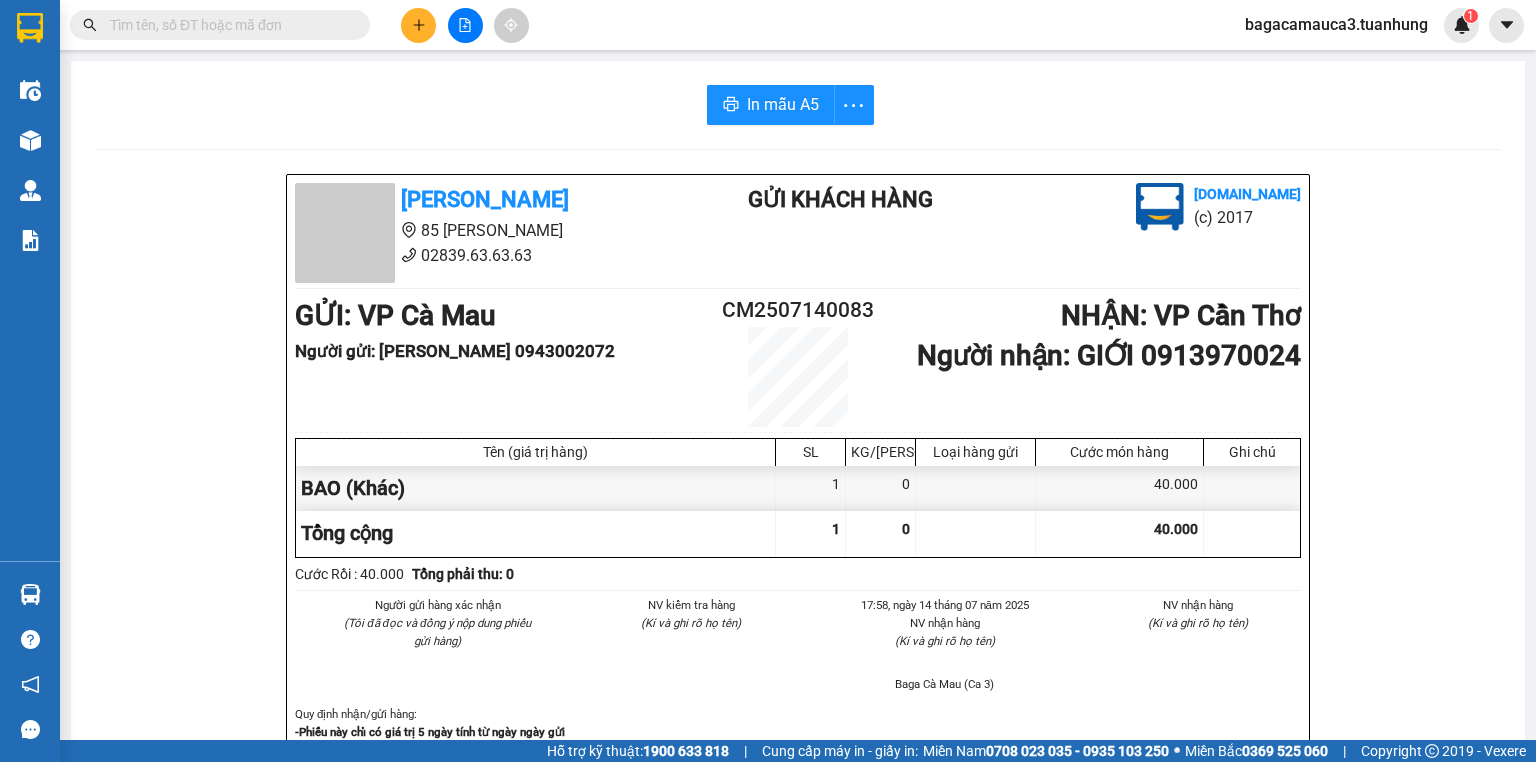 click at bounding box center [418, 25] 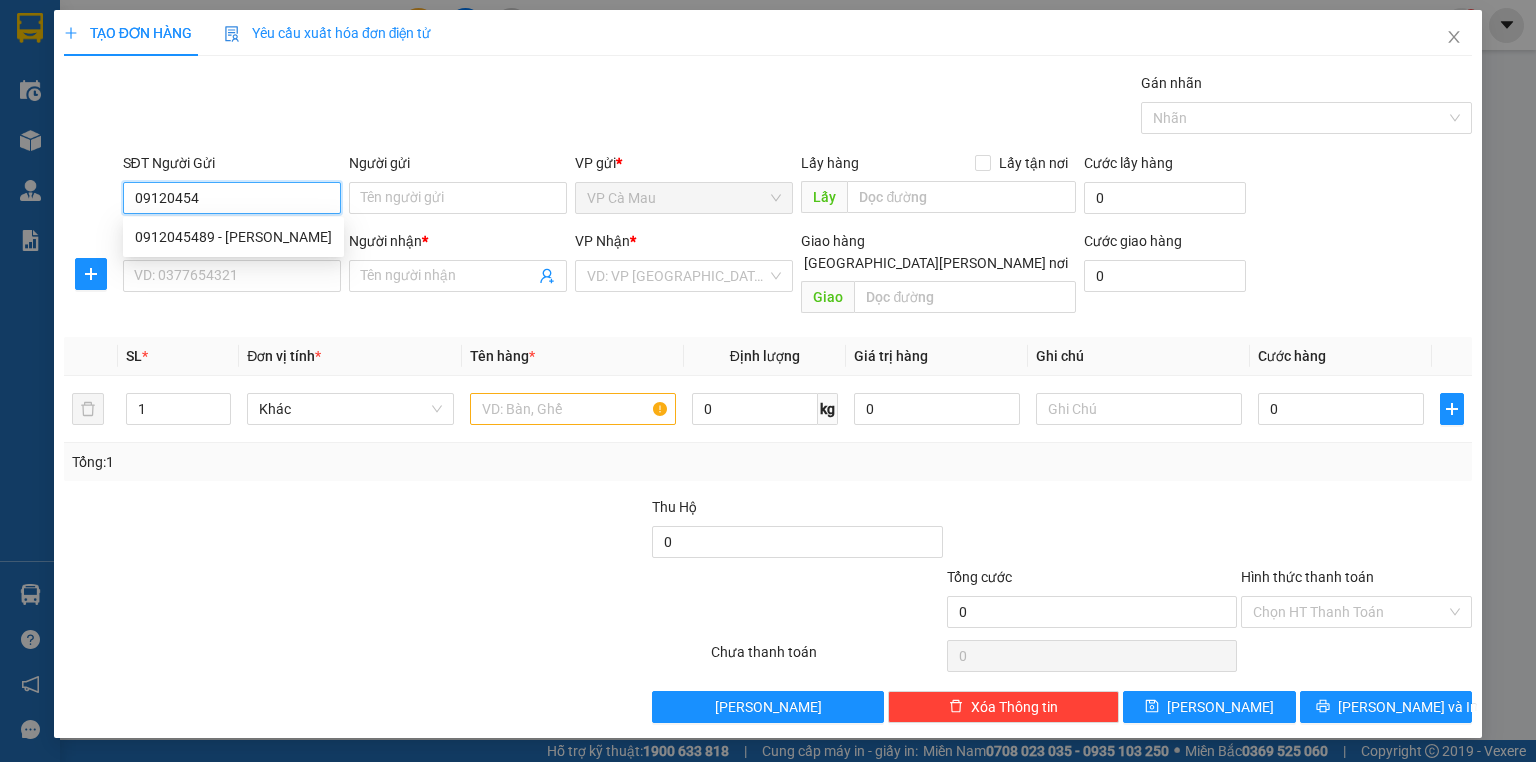 click on "0912045489 - [PERSON_NAME]" at bounding box center (233, 237) 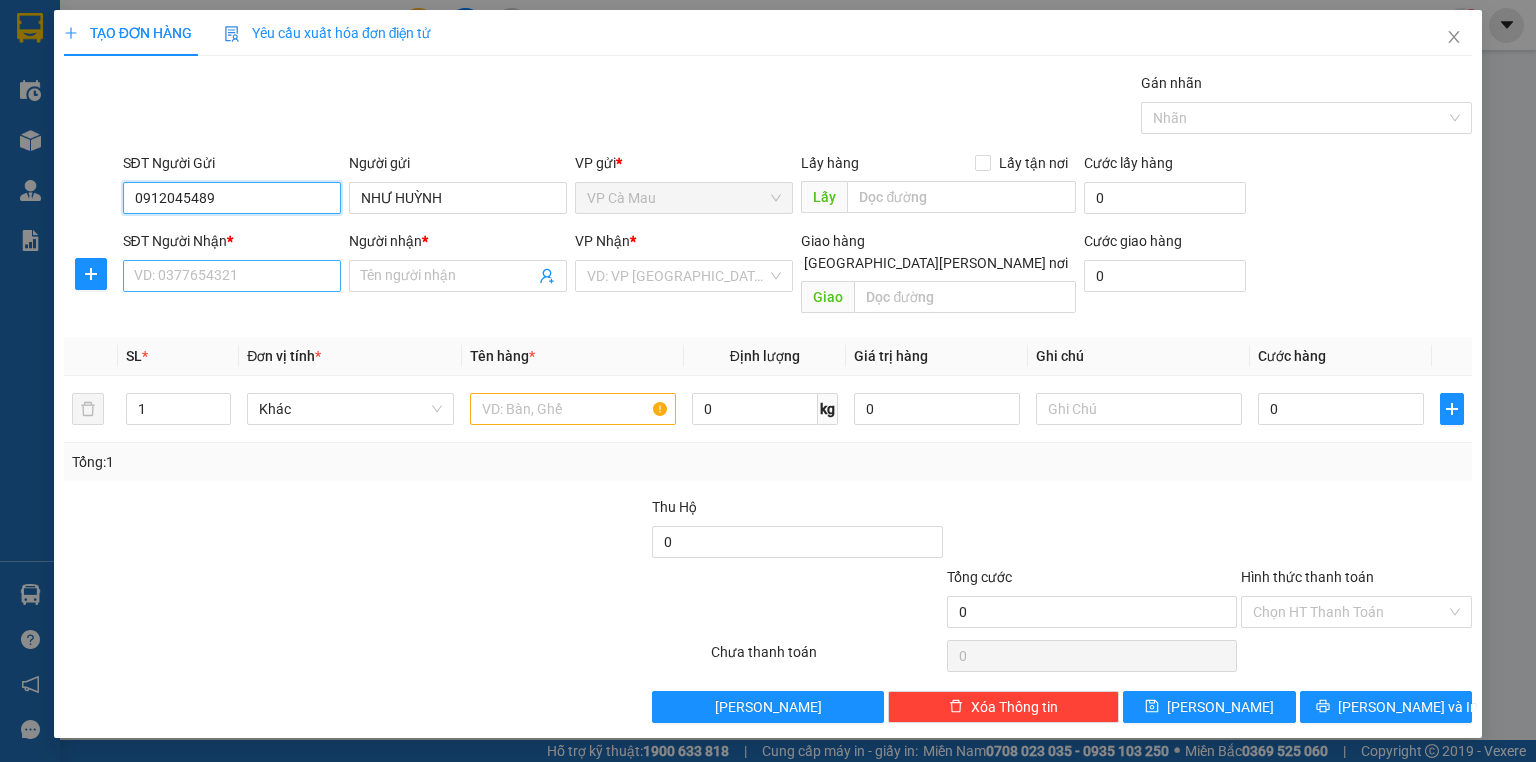 type on "0912045489" 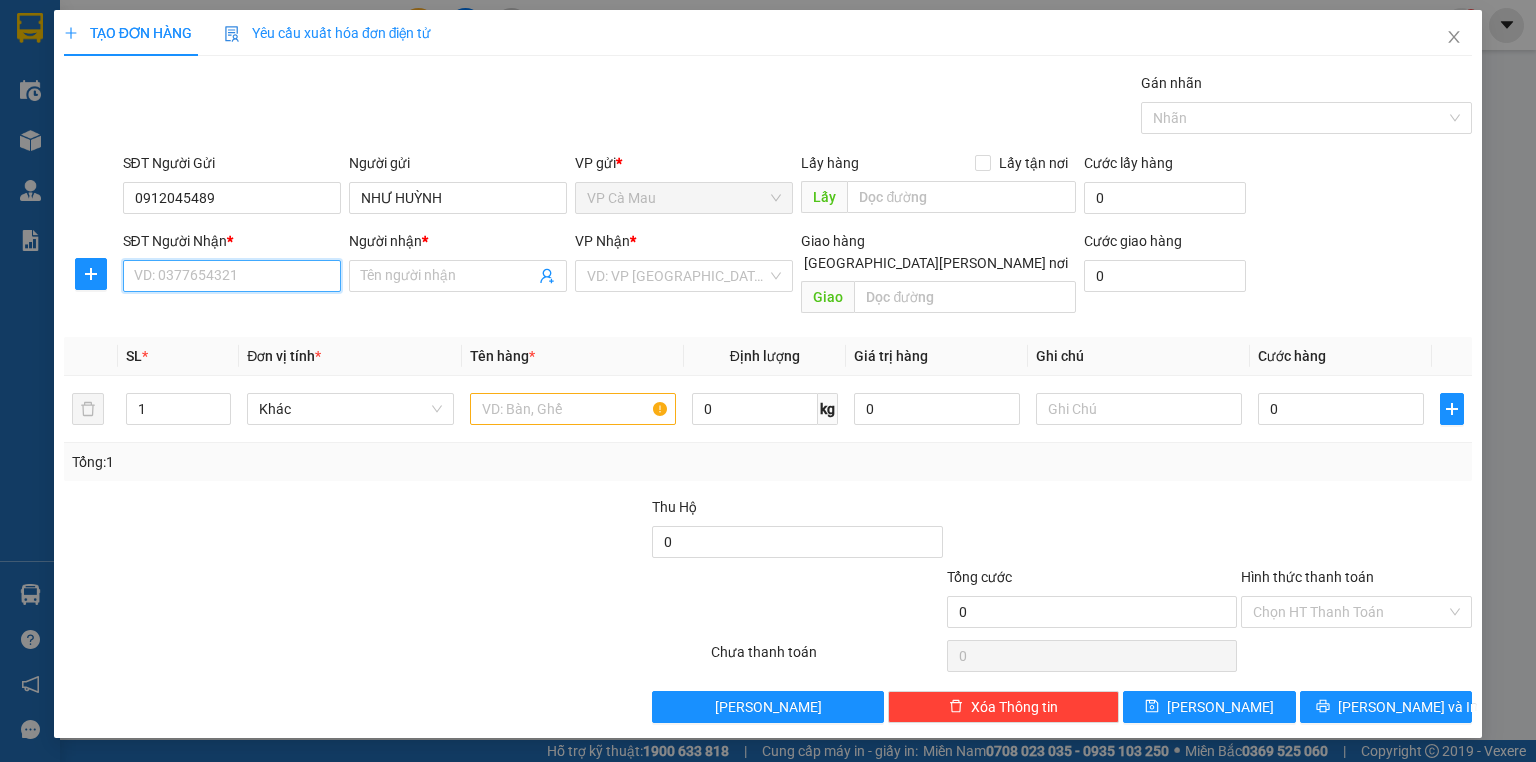 click on "SĐT Người Nhận  *" at bounding box center (232, 276) 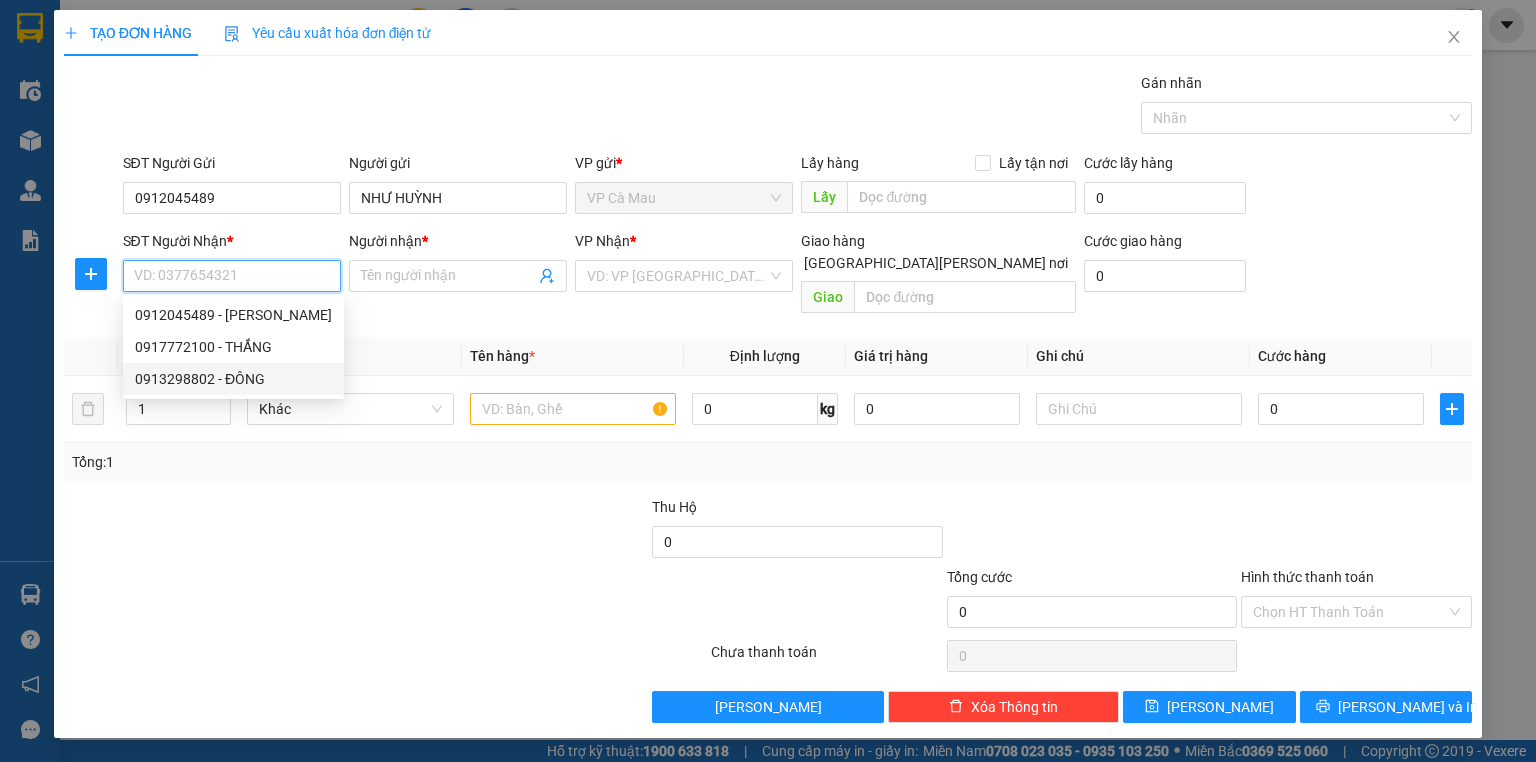 click on "0913298802 - ĐÔNG" at bounding box center [233, 379] 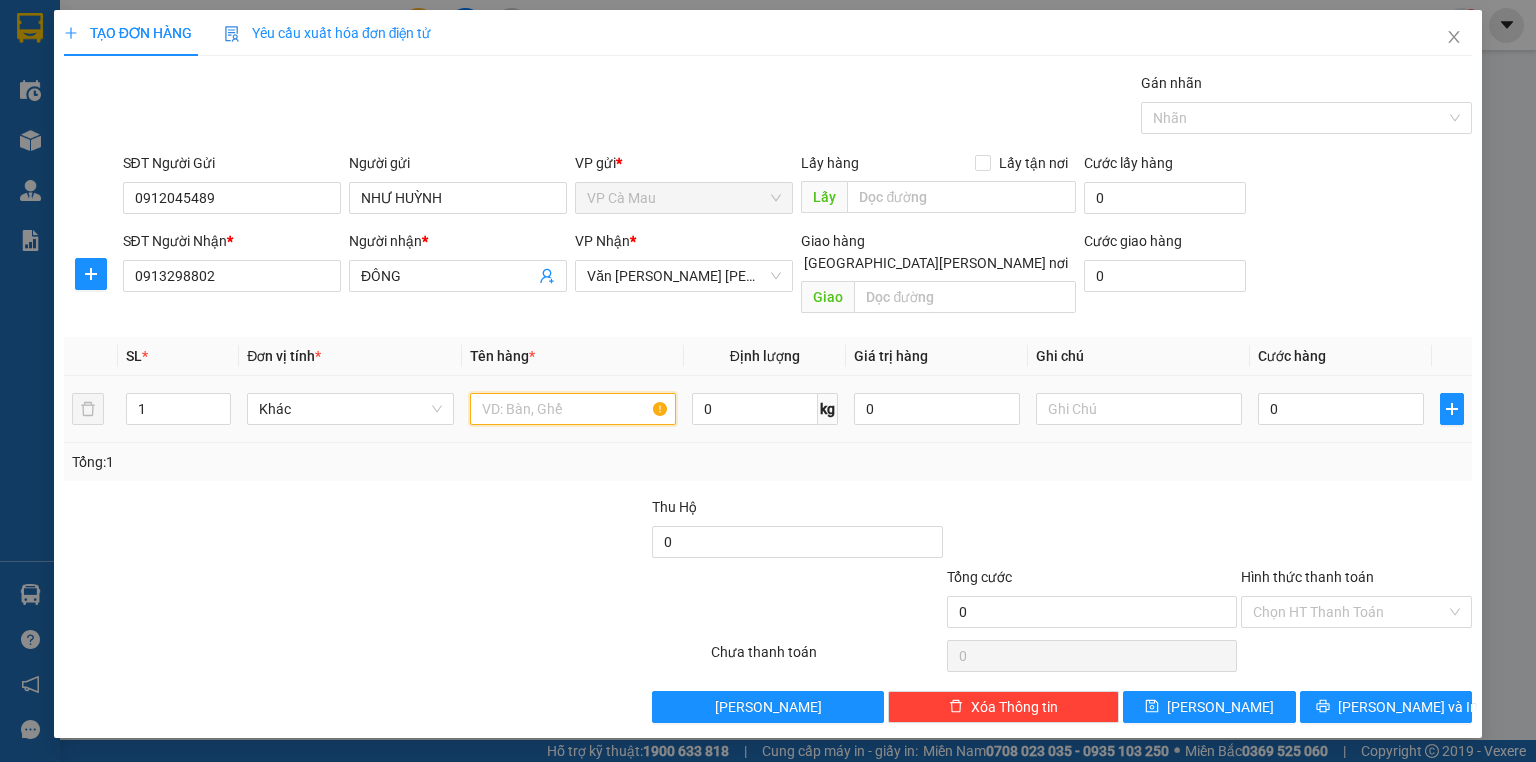 click at bounding box center (573, 409) 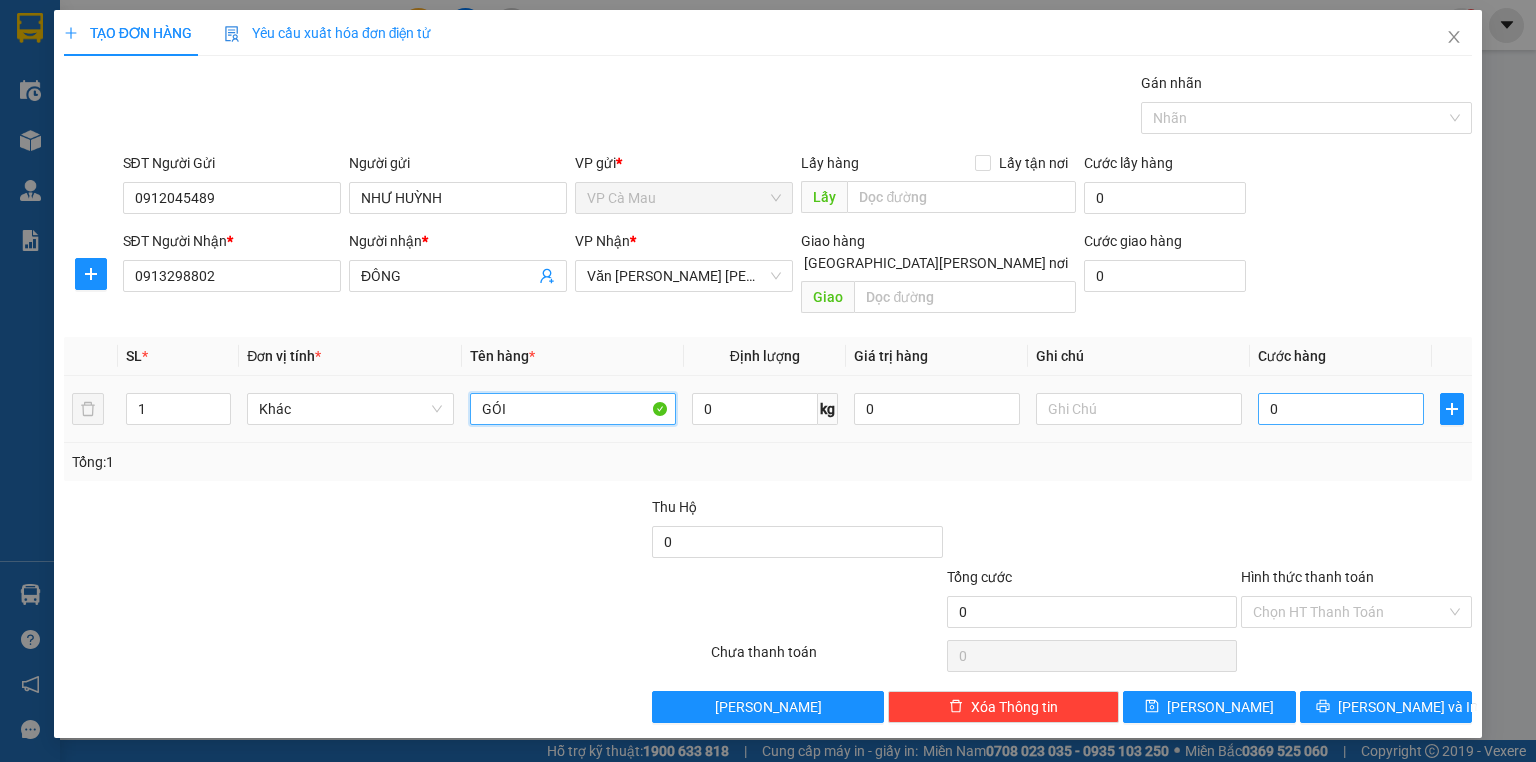 type on "GÓI" 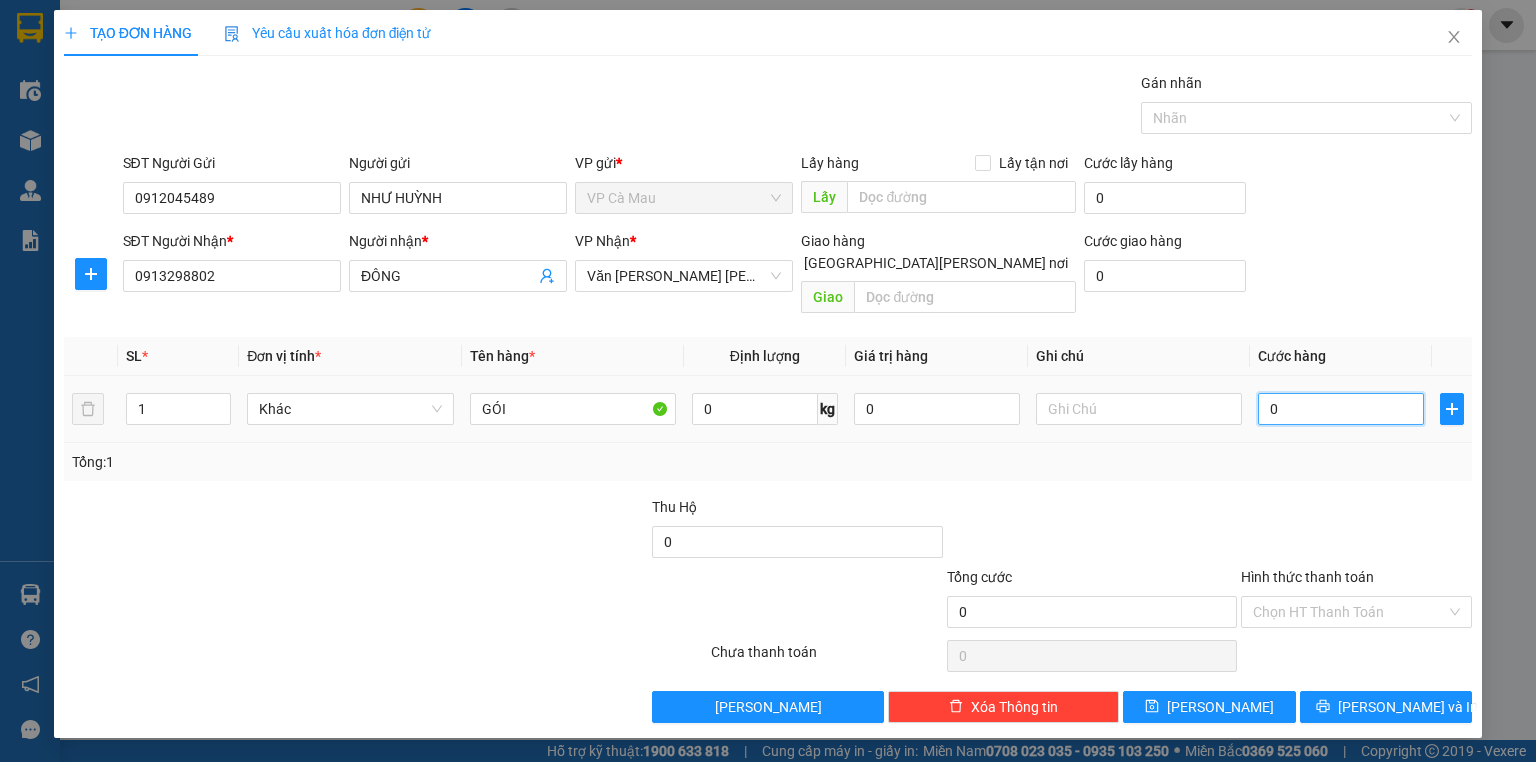click on "0" at bounding box center [1341, 409] 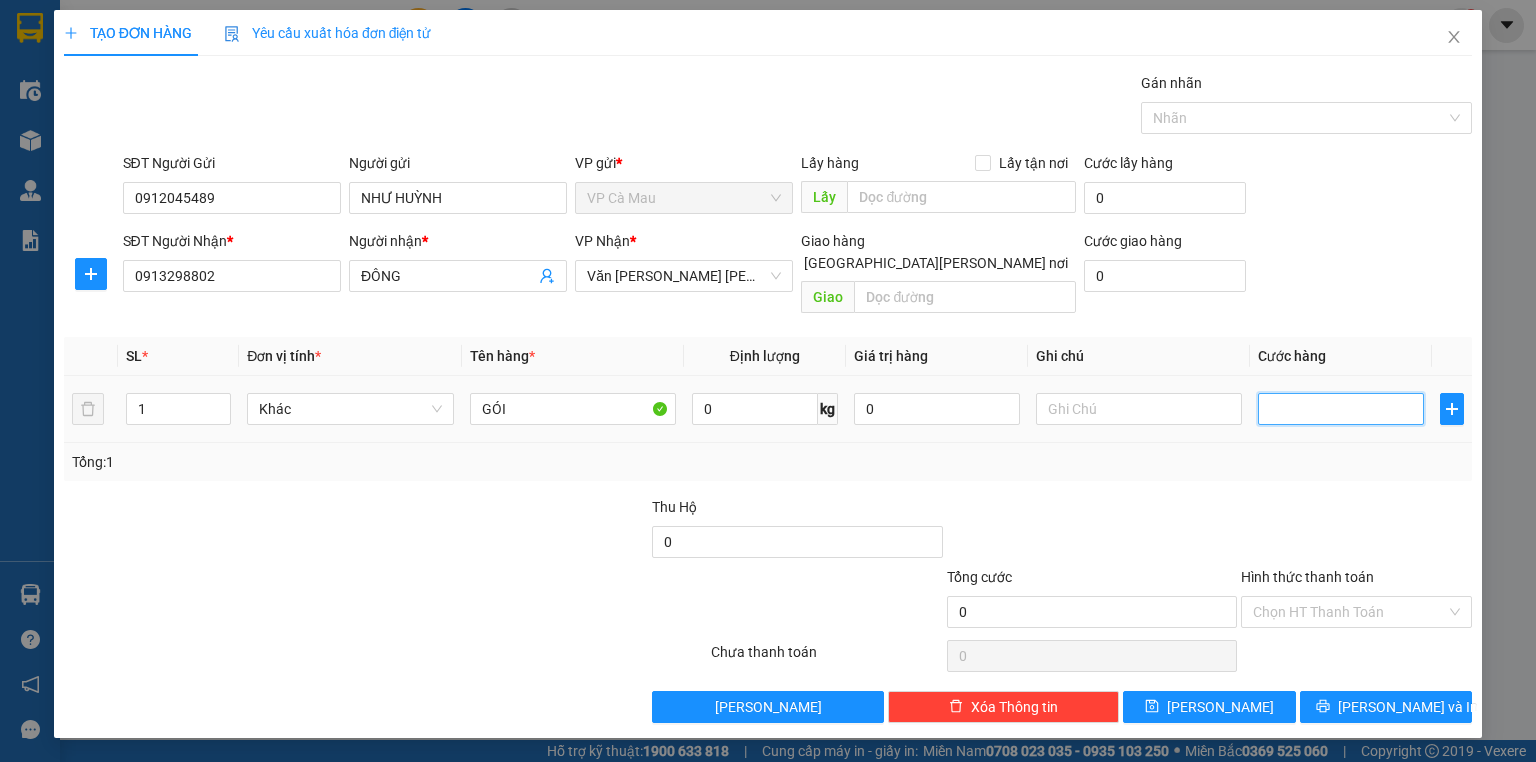 type on "3" 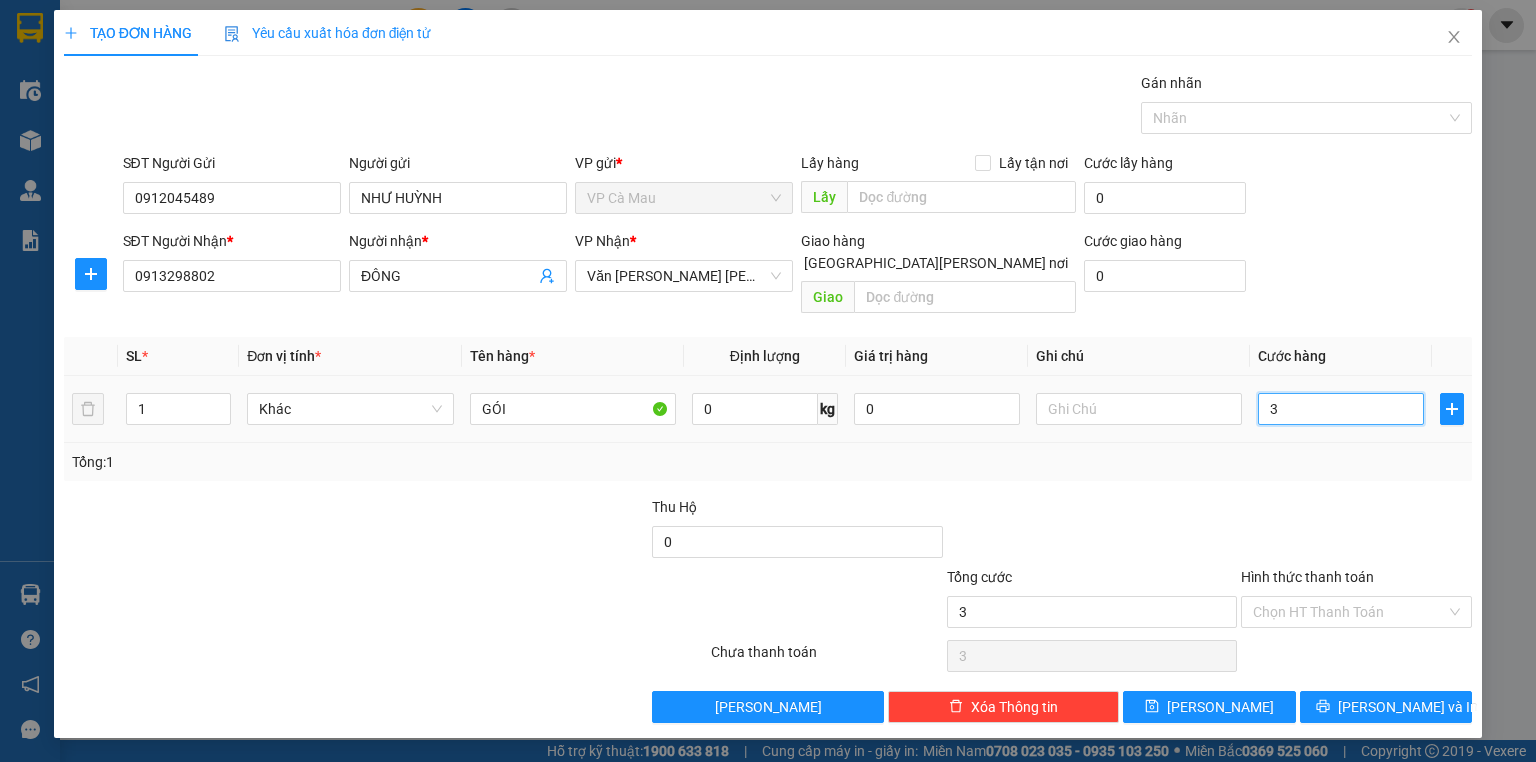 type on "30" 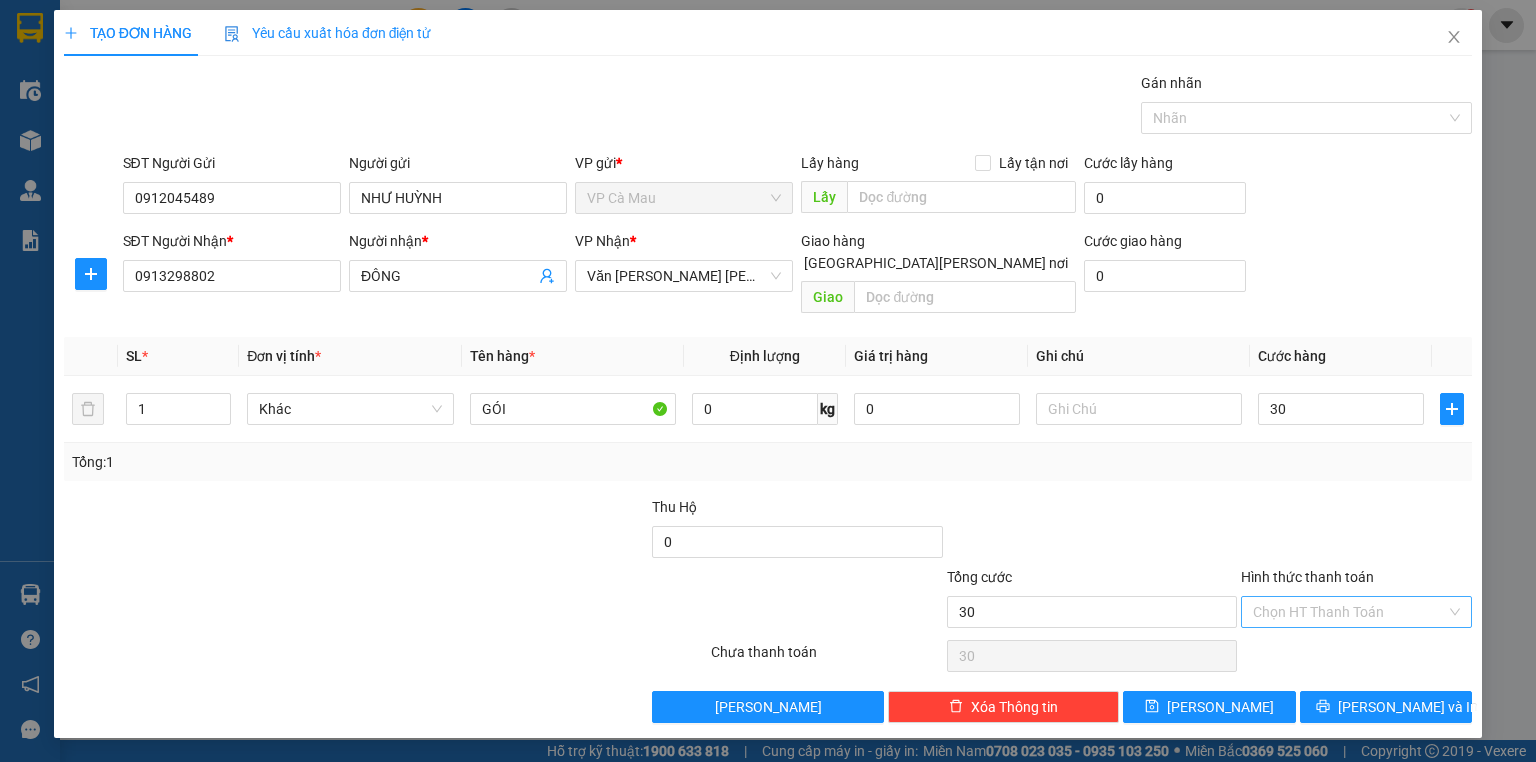 type on "30.000" 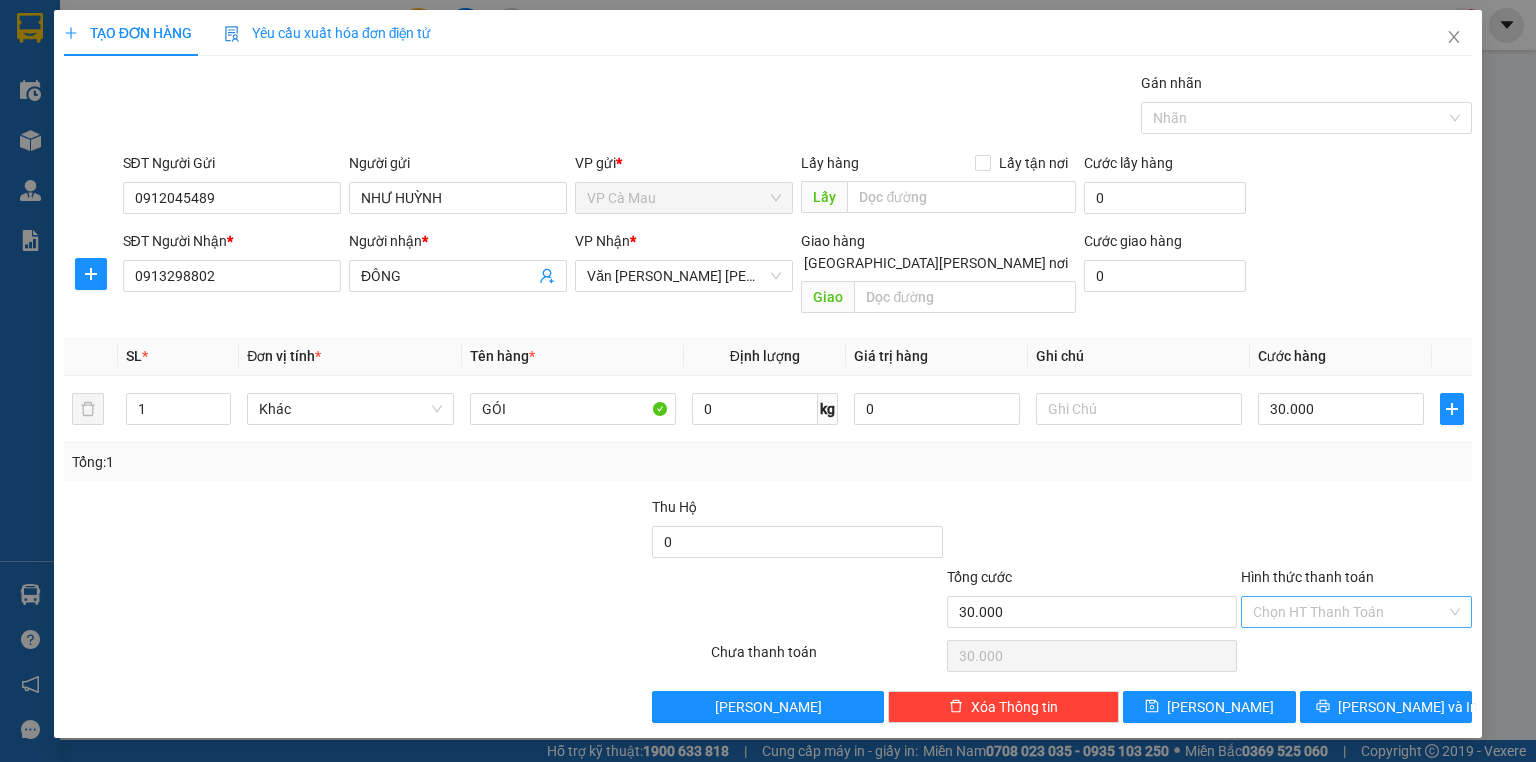 click on "Hình thức thanh toán" at bounding box center [1349, 612] 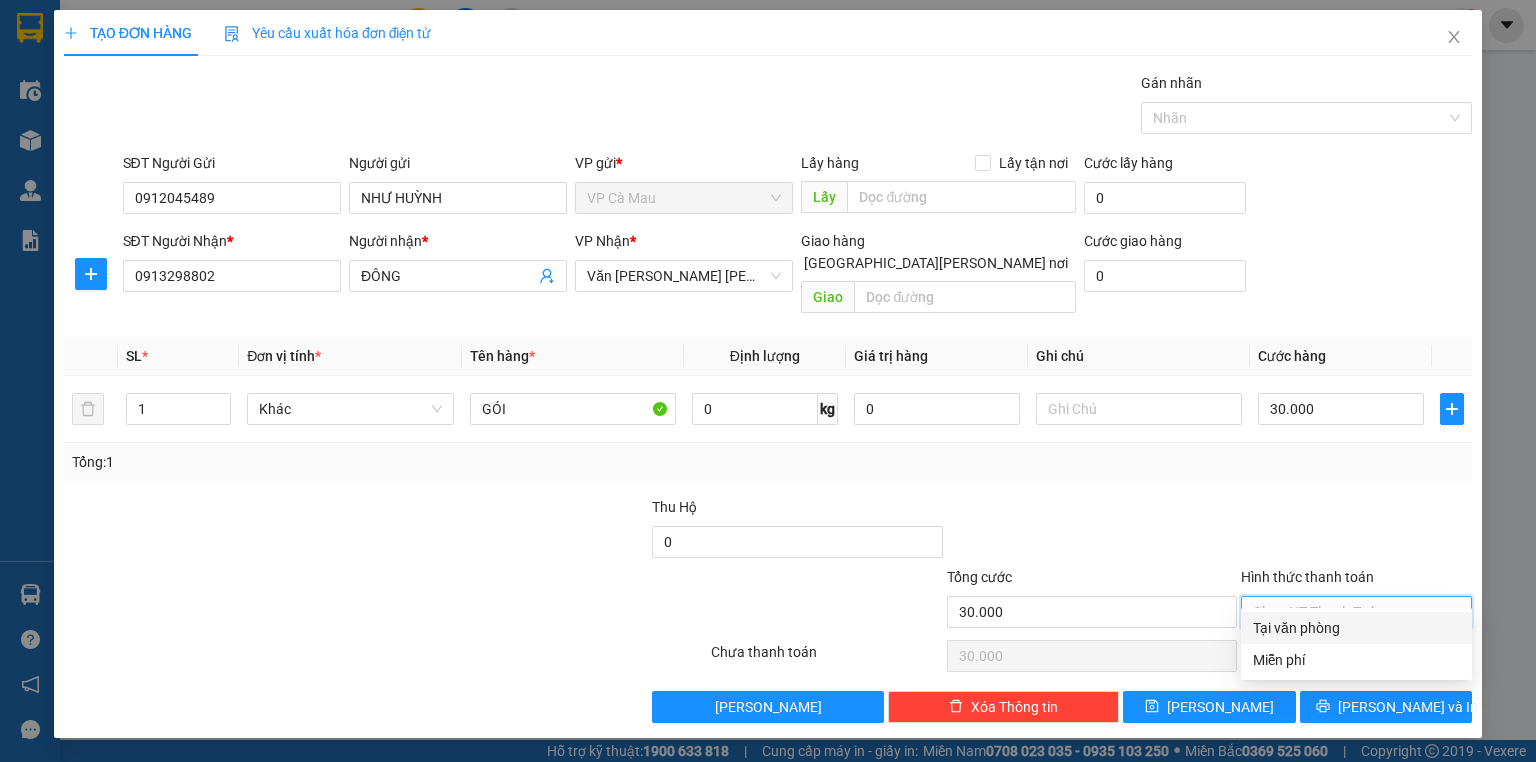click on "Tại văn phòng" at bounding box center [1356, 628] 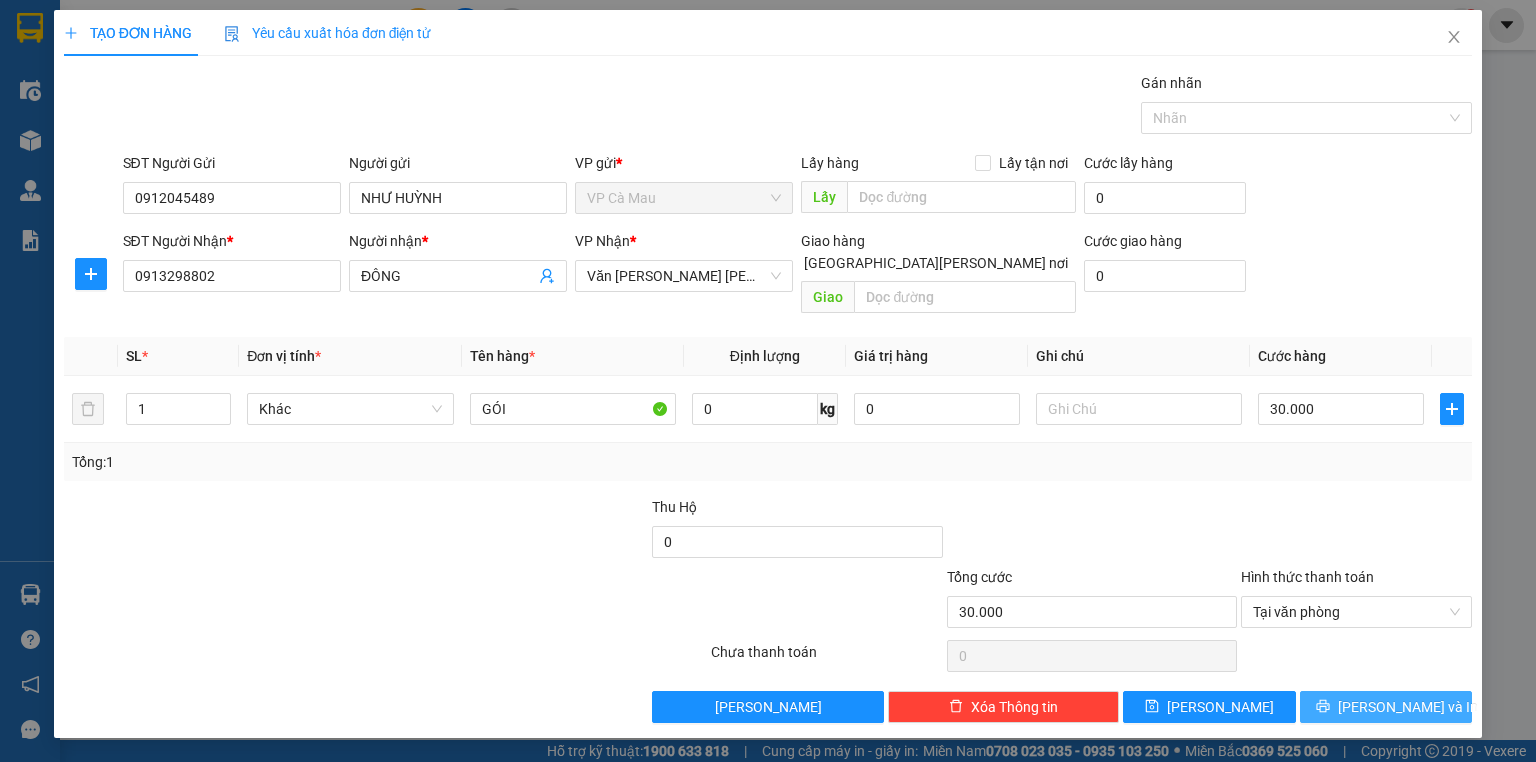 click 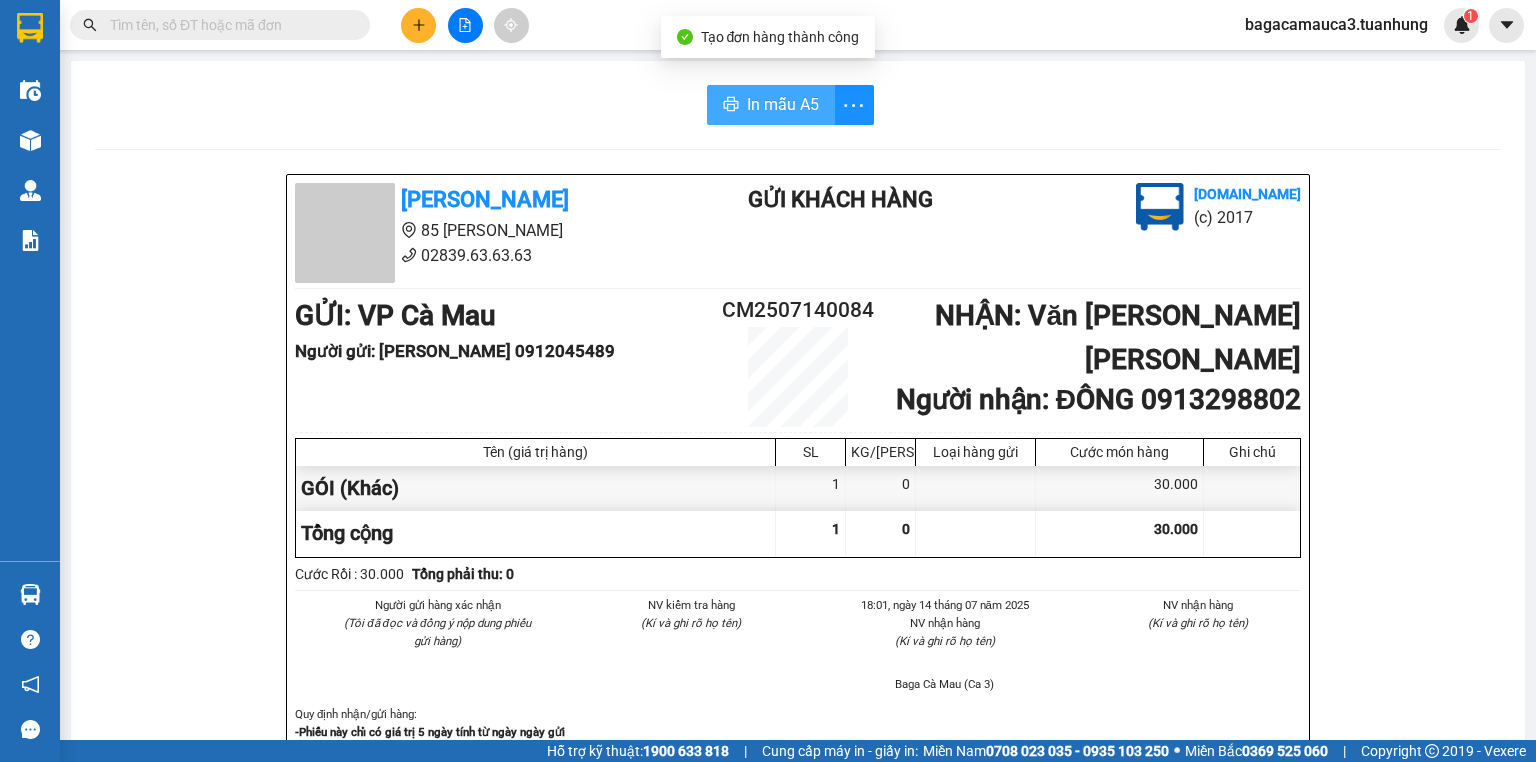 click on "In mẫu A5" at bounding box center [783, 104] 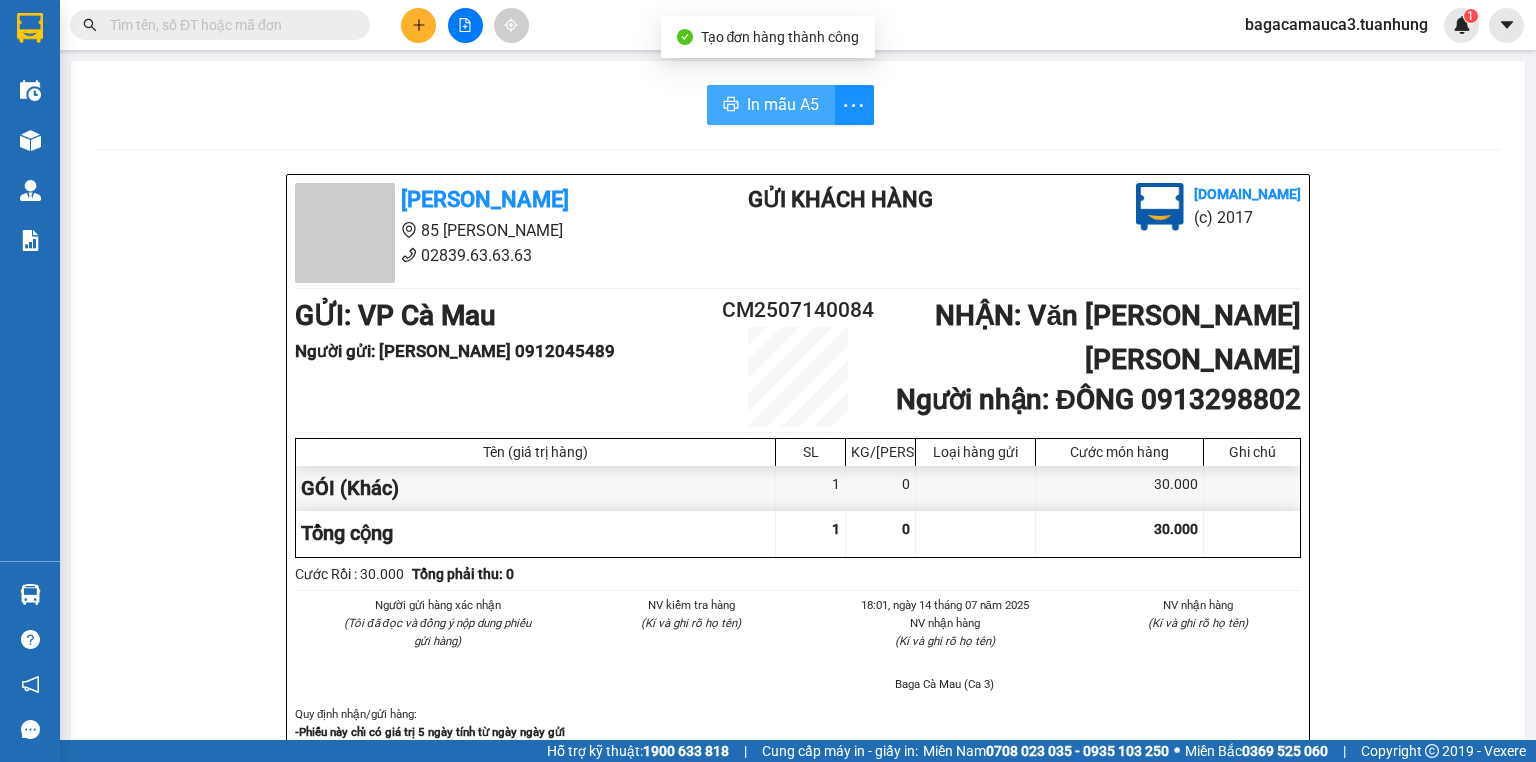 scroll, scrollTop: 0, scrollLeft: 0, axis: both 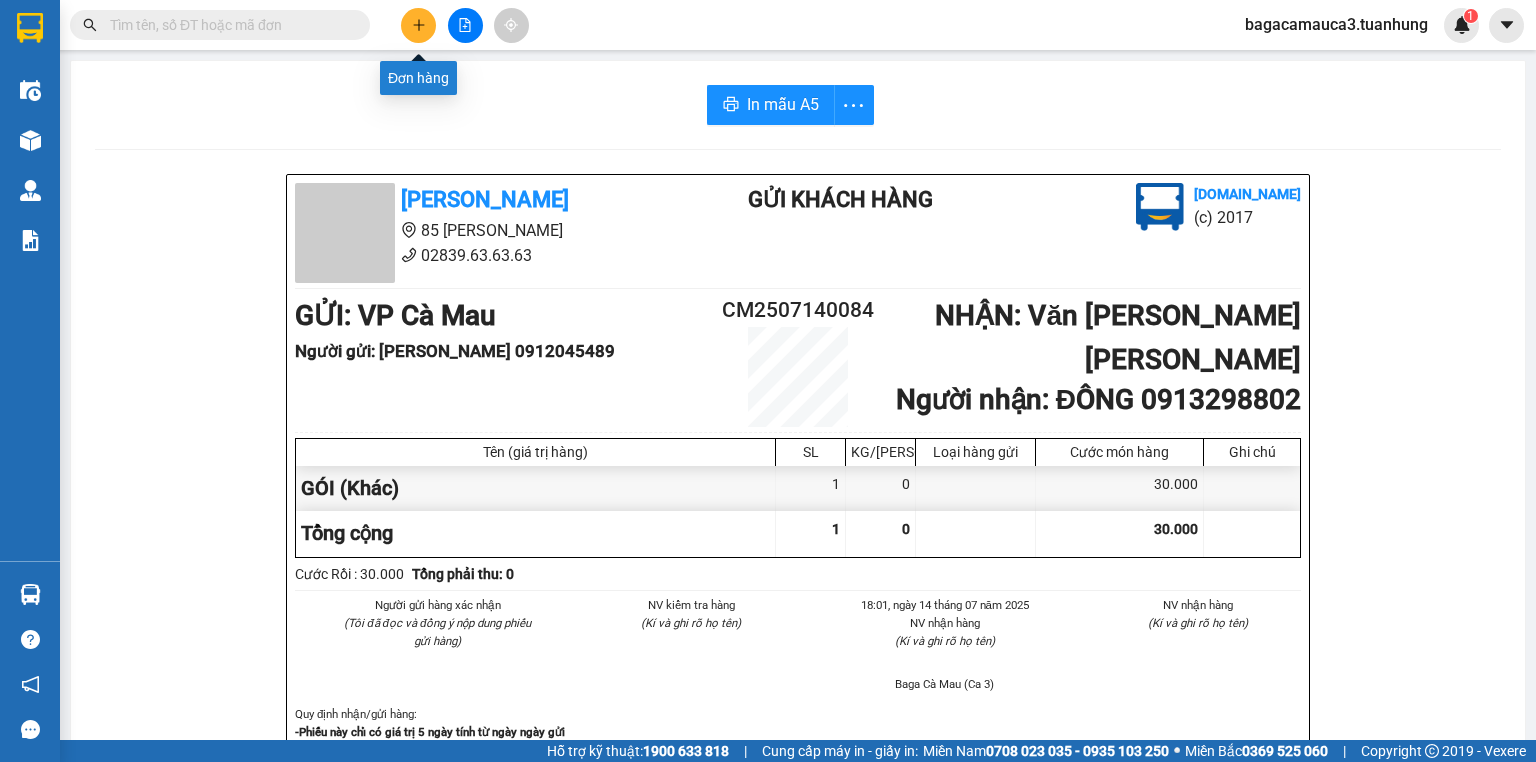 click at bounding box center [418, 25] 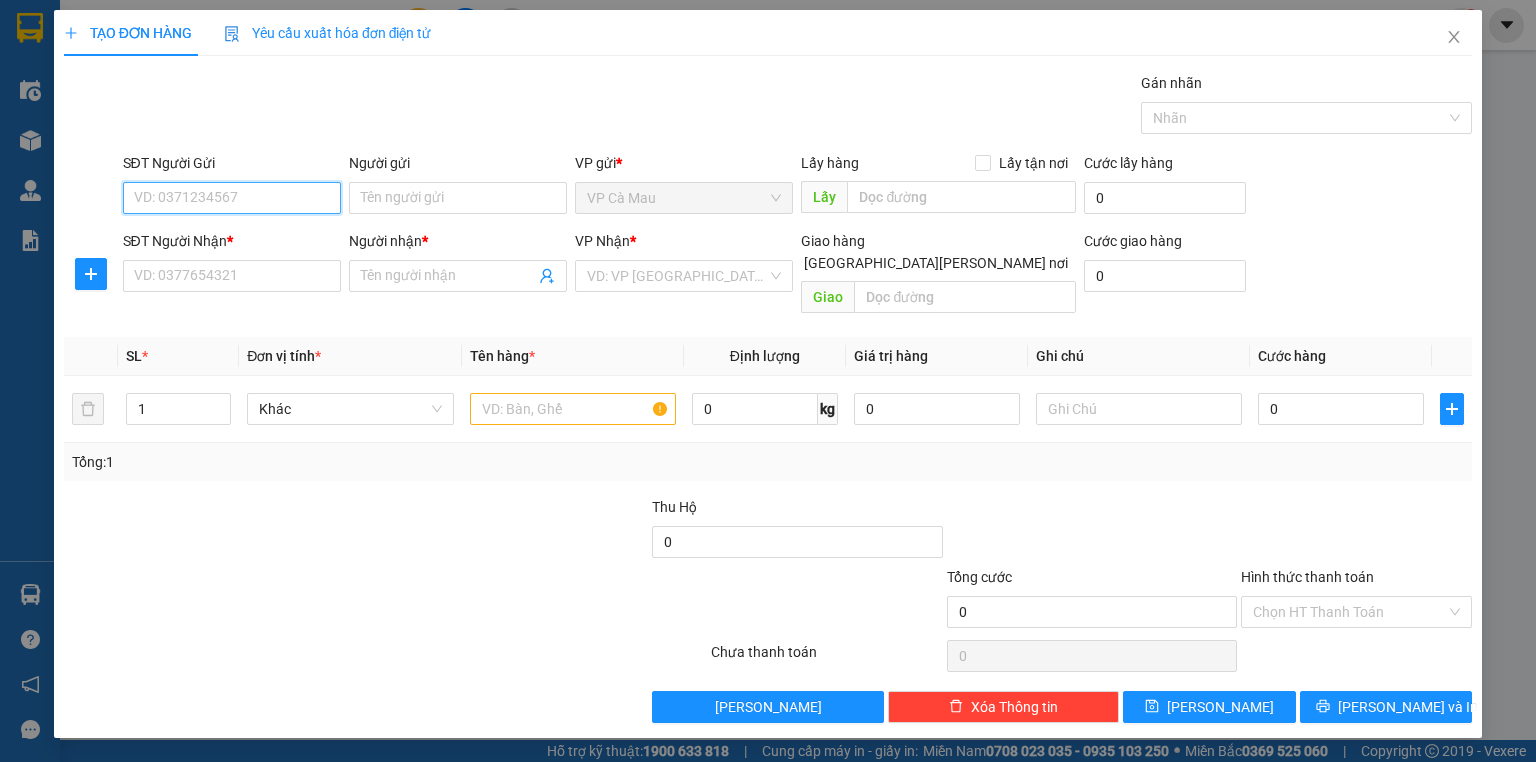 click on "SĐT Người Gửi" at bounding box center [232, 198] 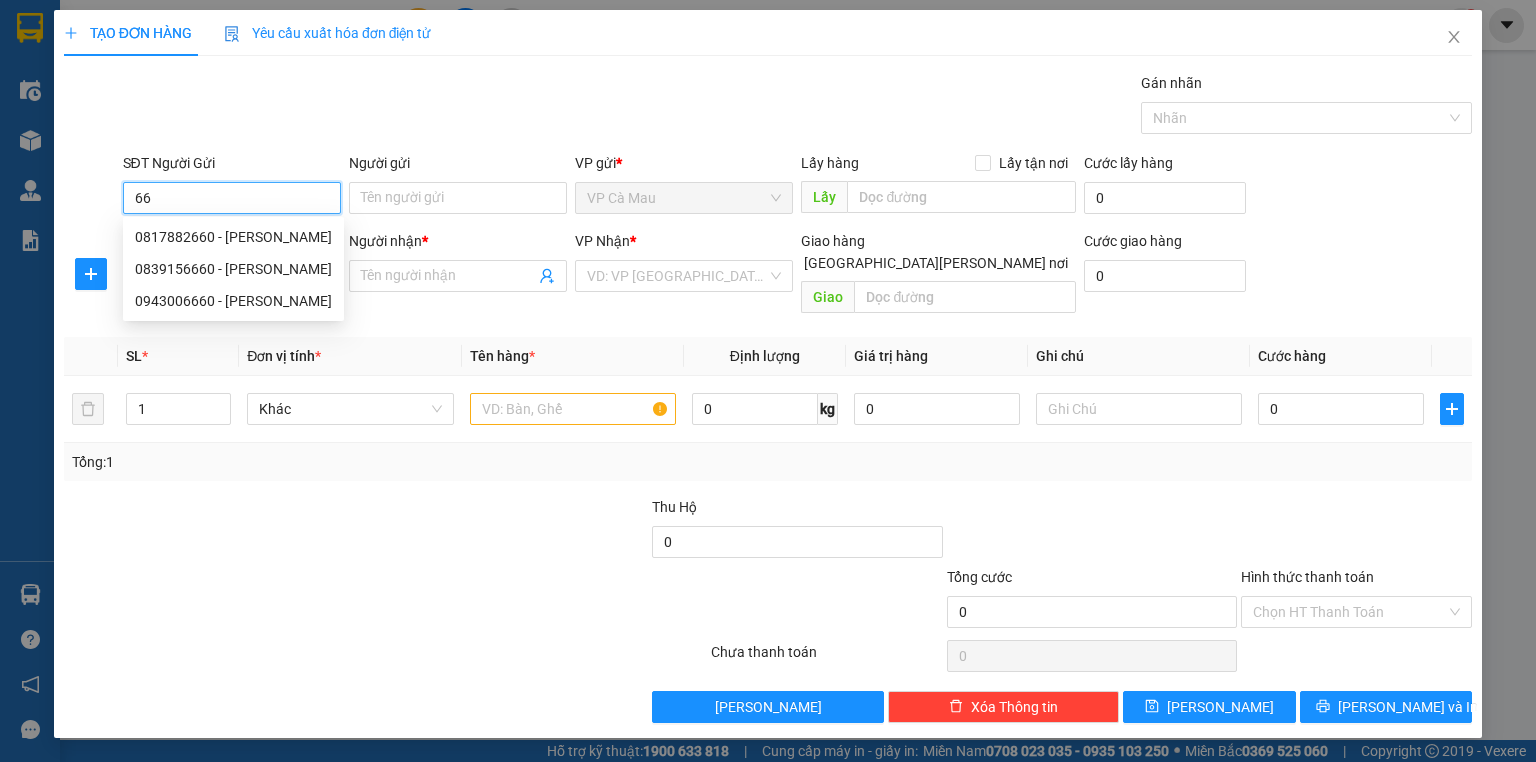 type on "6" 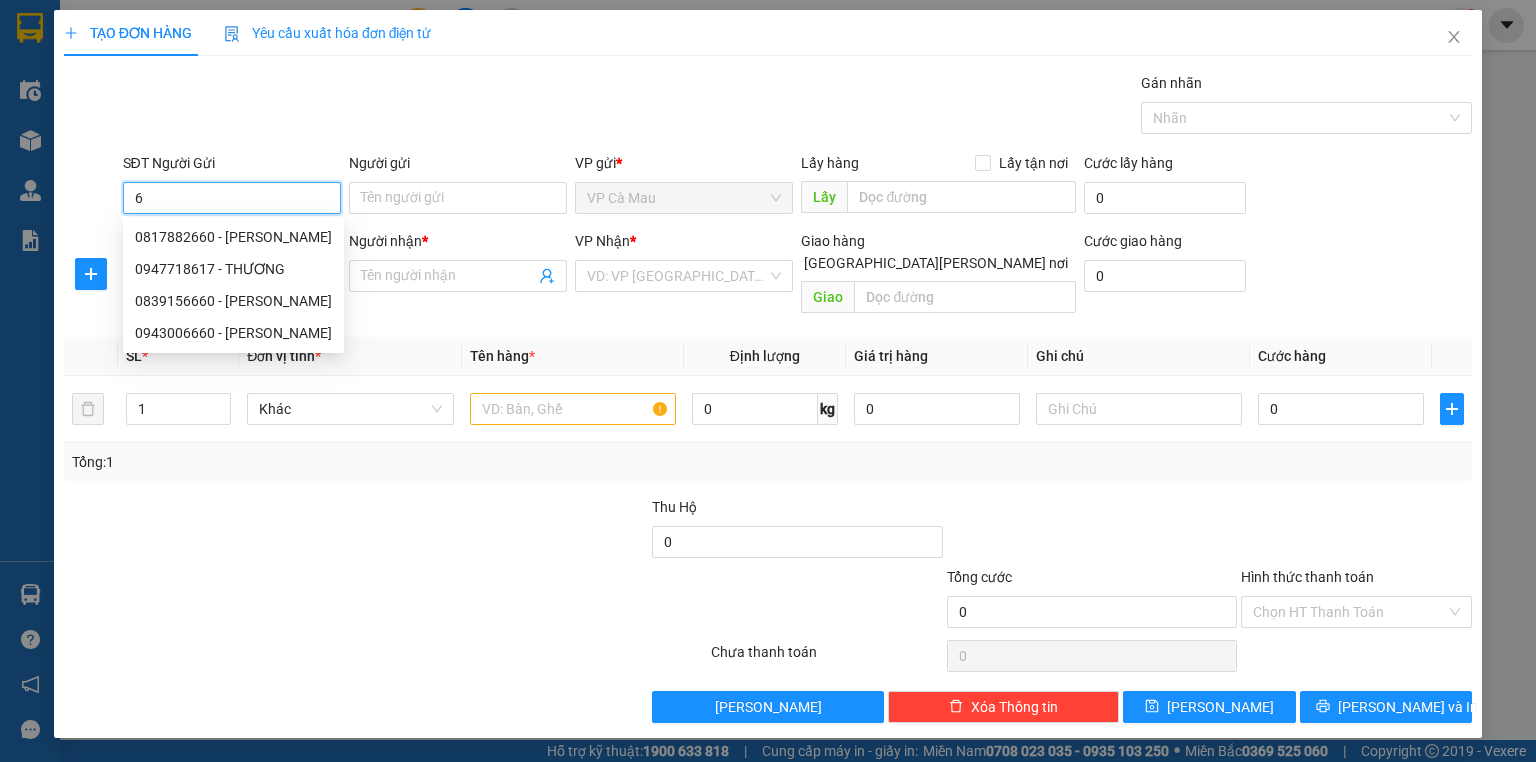 type 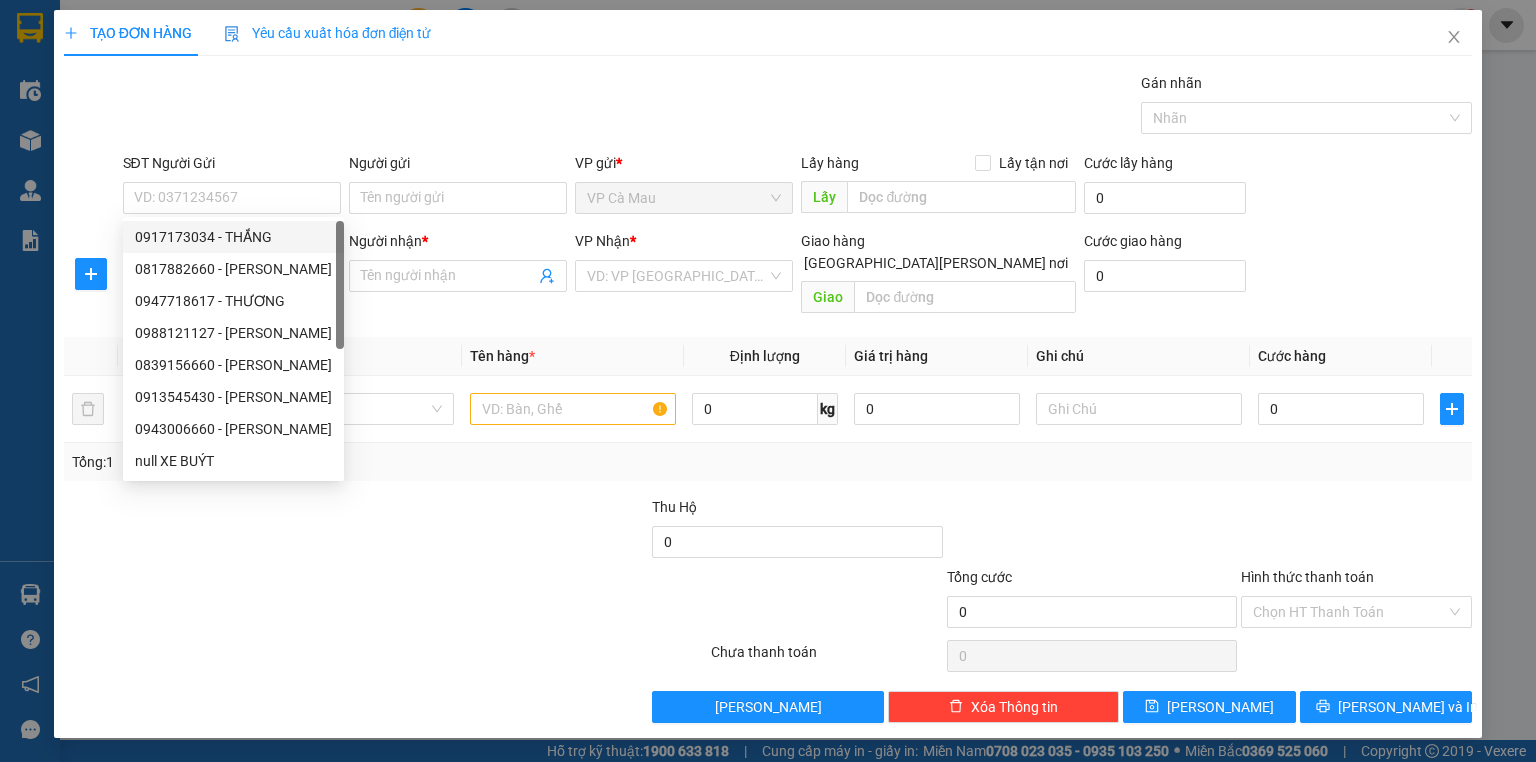 click on "Đơn vị tính  *" at bounding box center (350, 356) 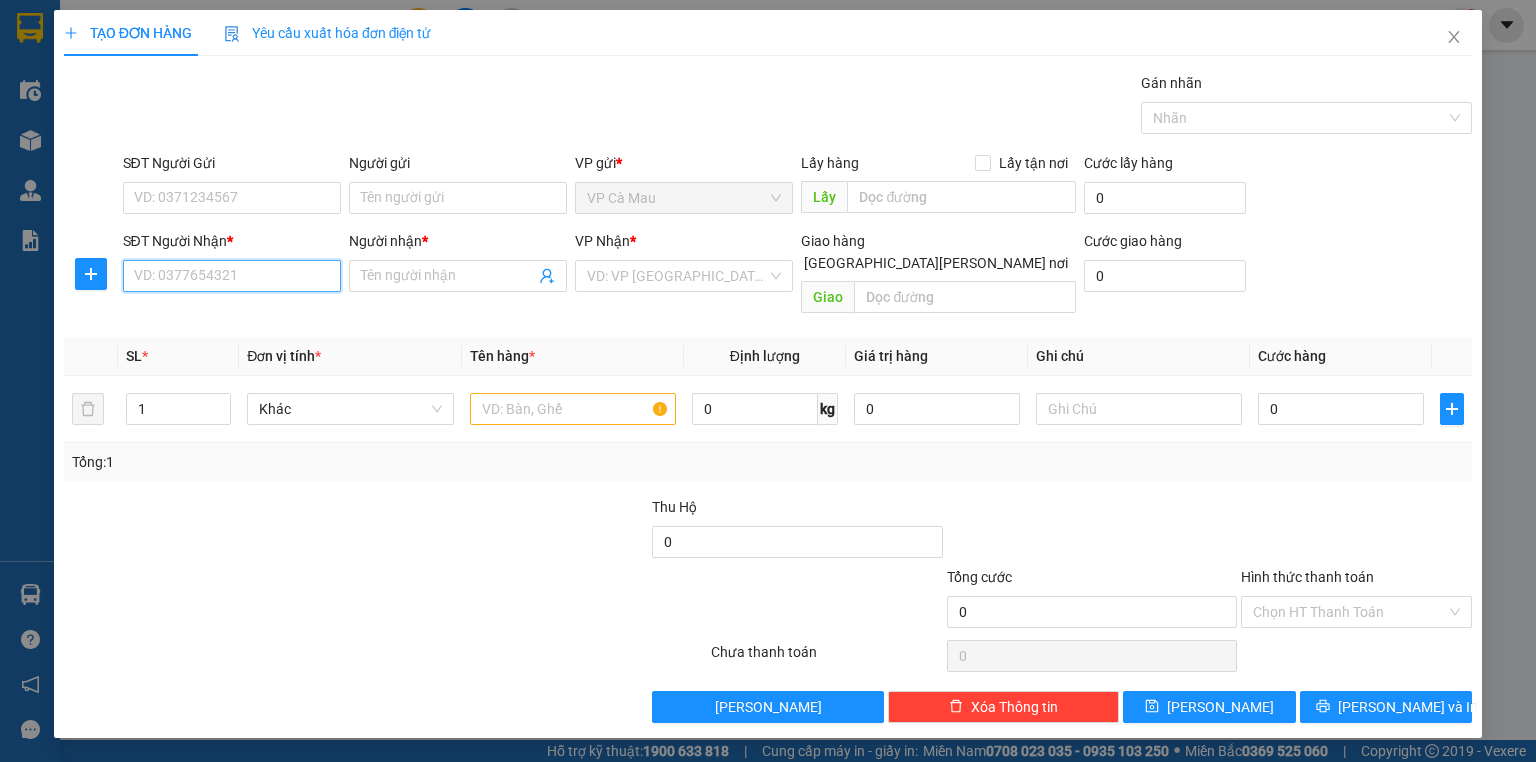 click on "SĐT Người Nhận  *" at bounding box center [232, 276] 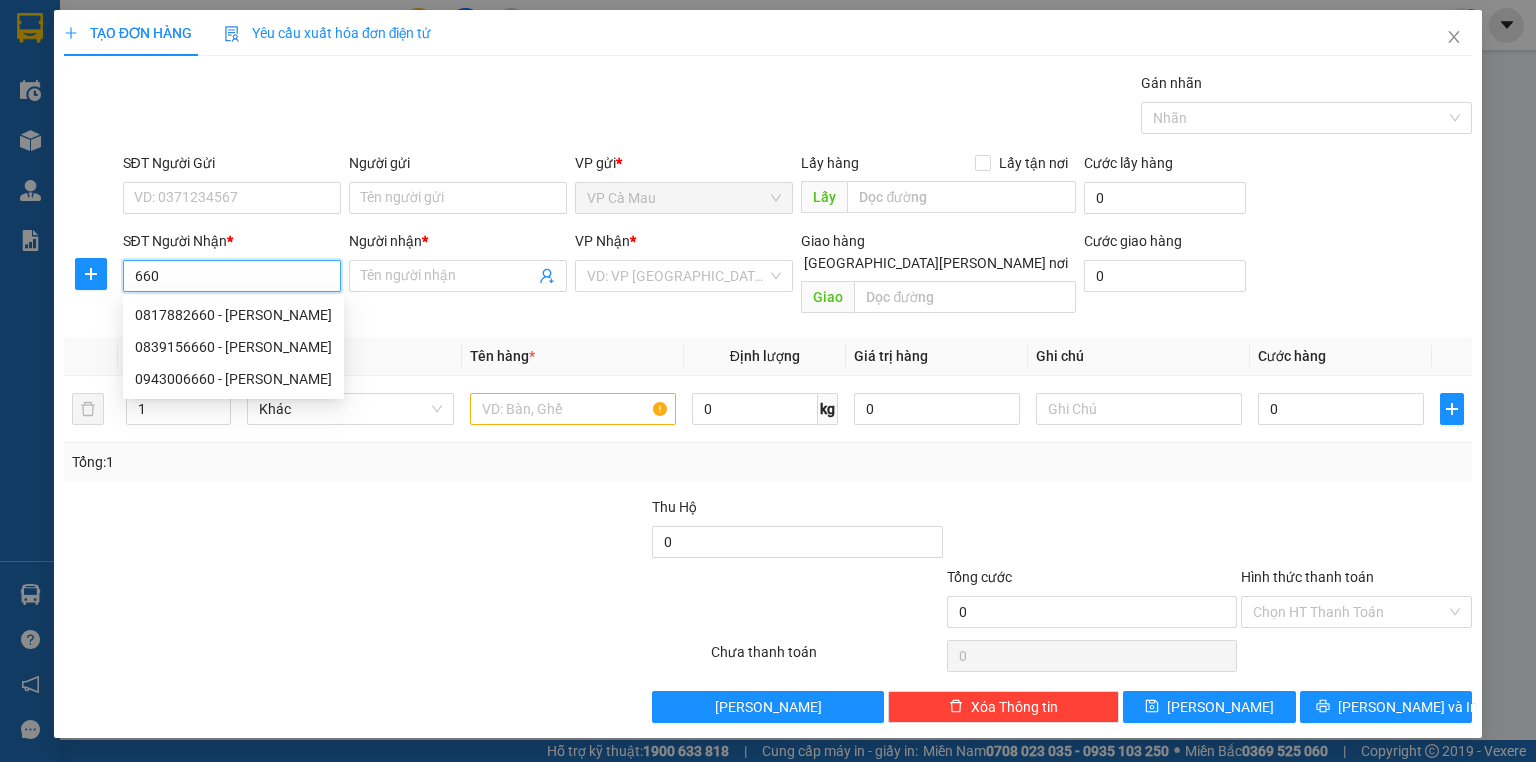 click on "0817882660 - [PERSON_NAME]" at bounding box center [233, 315] 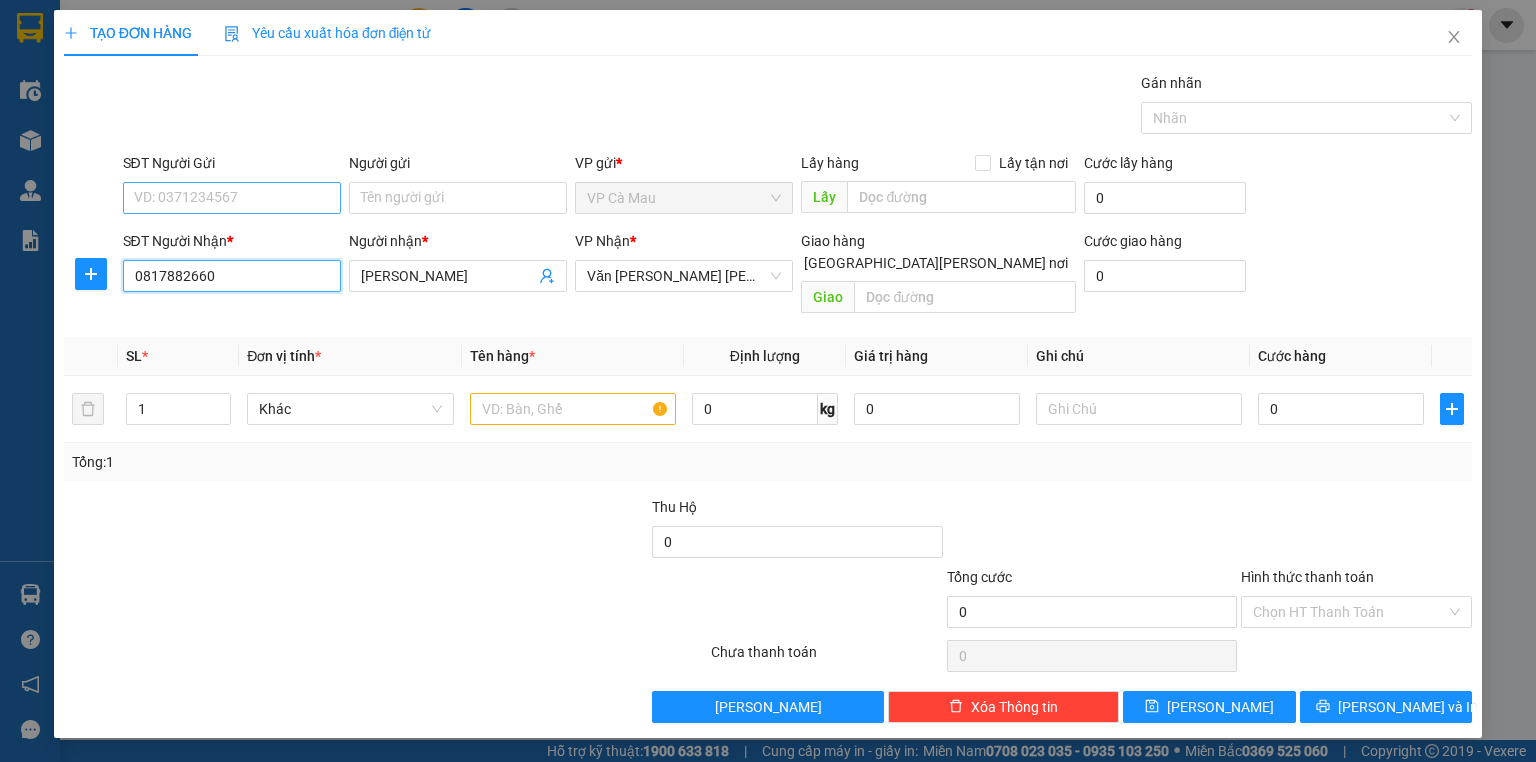 type on "0817882660" 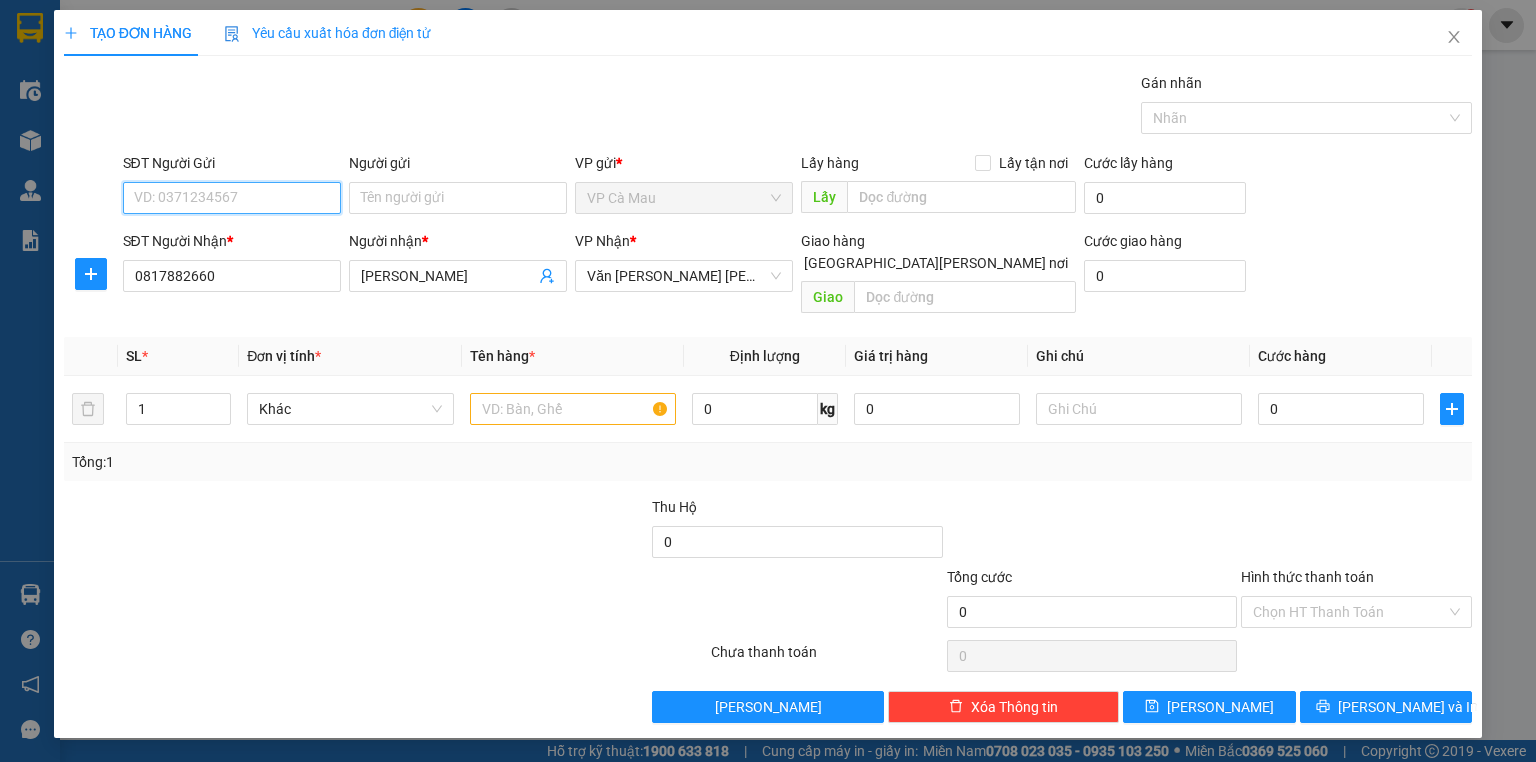 click on "SĐT Người Gửi" at bounding box center (232, 198) 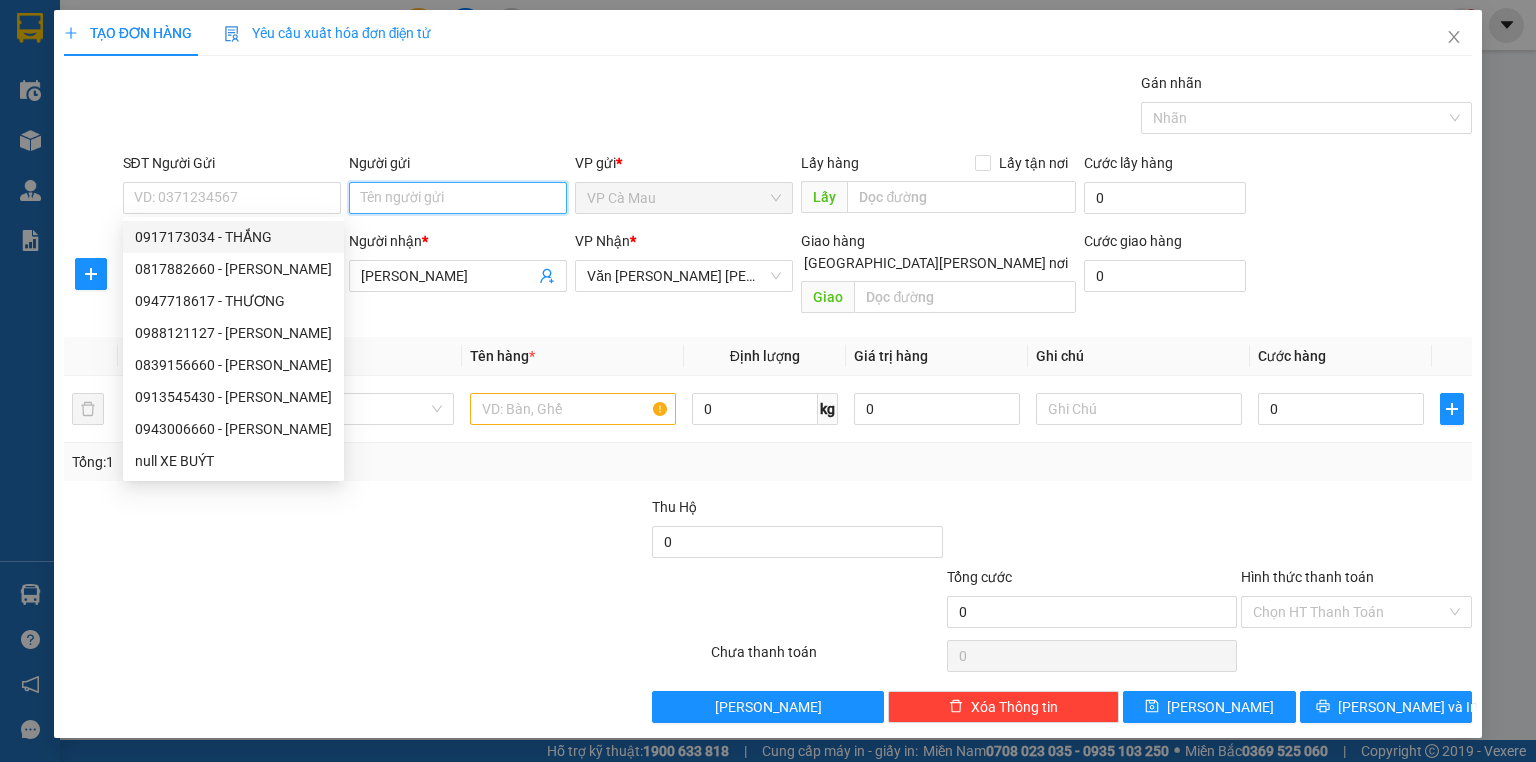click on "Người gửi" at bounding box center (458, 198) 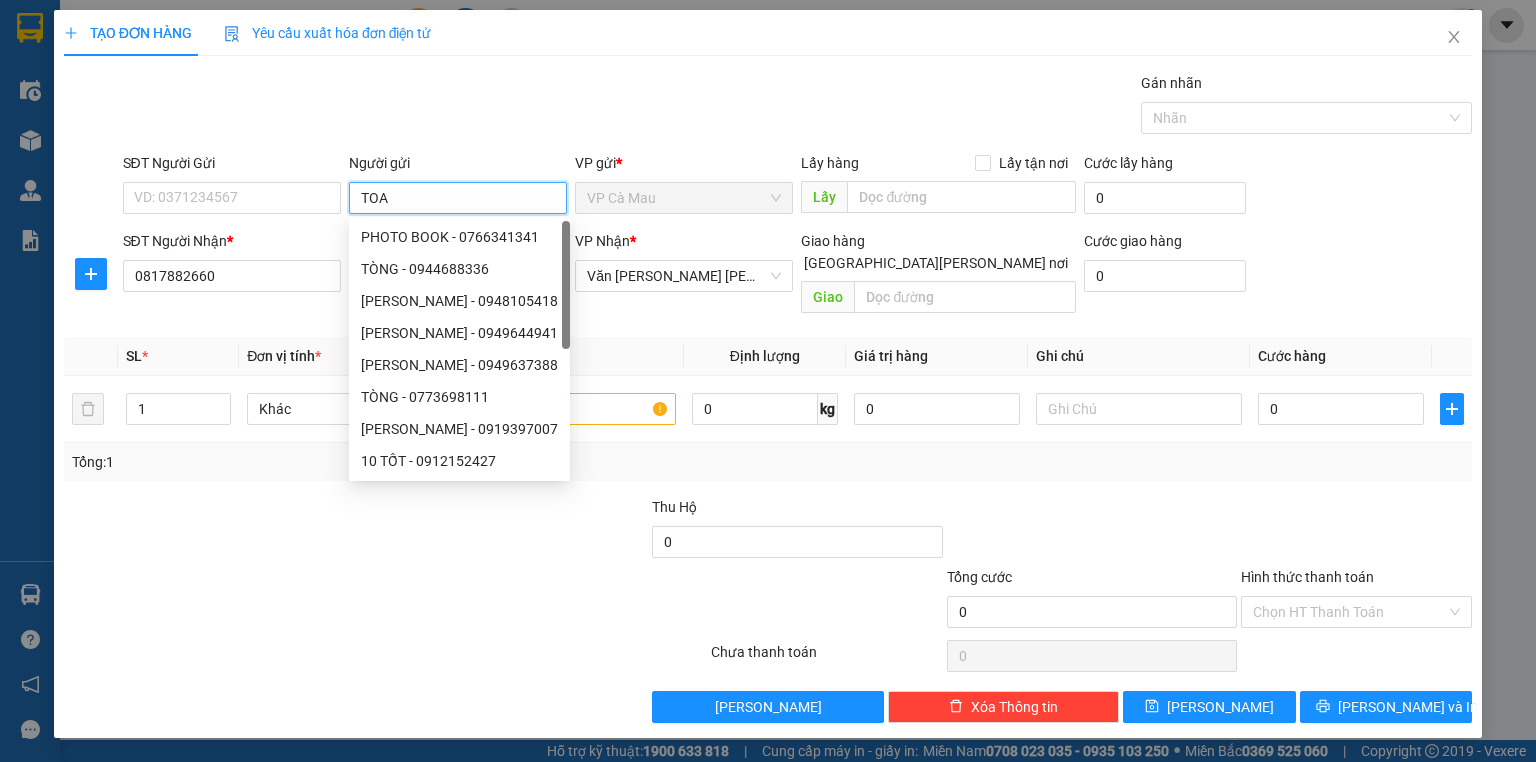 type on "TOAN" 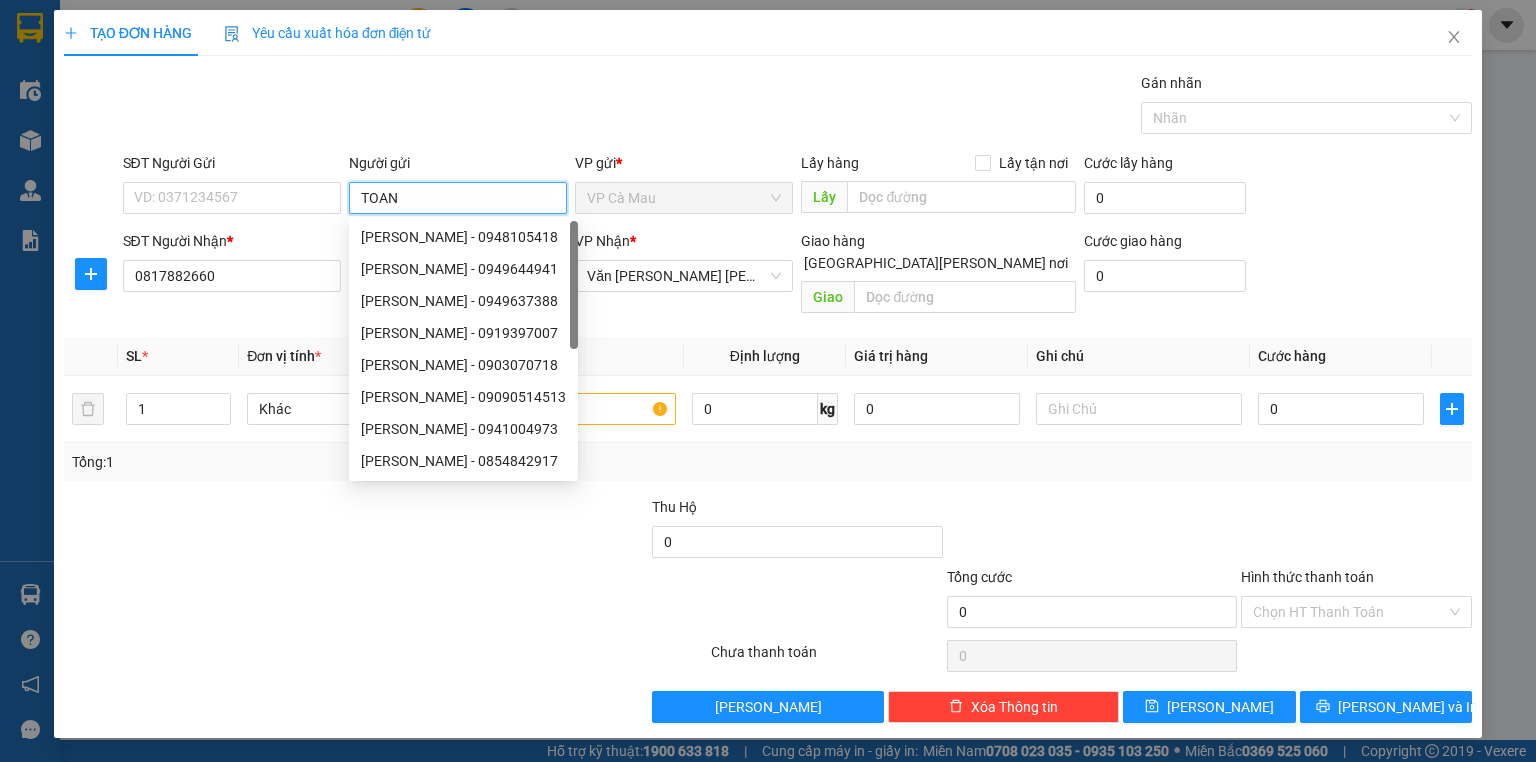 click on "[PERSON_NAME] - 0948105418" at bounding box center [463, 237] 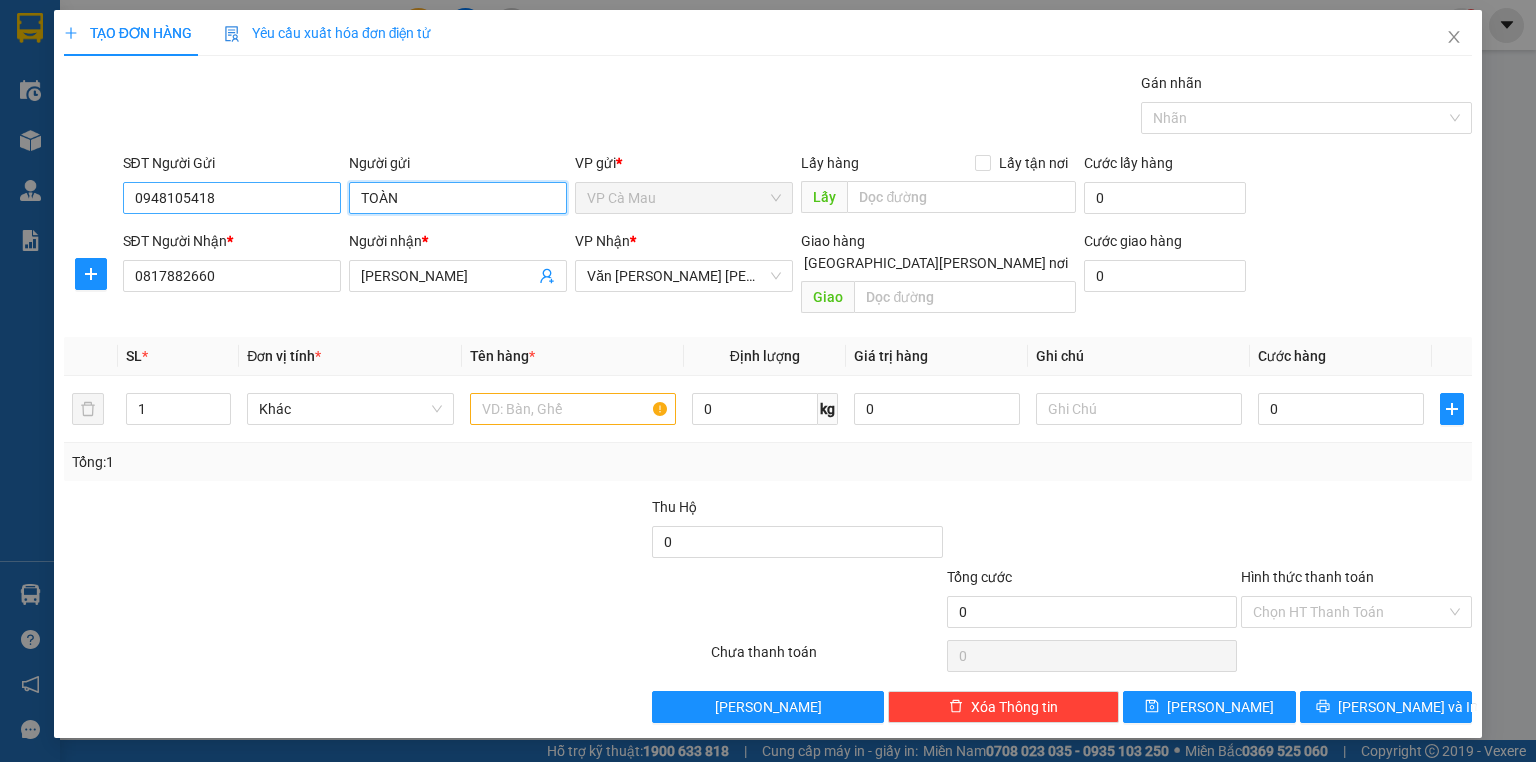 type on "TOÀN" 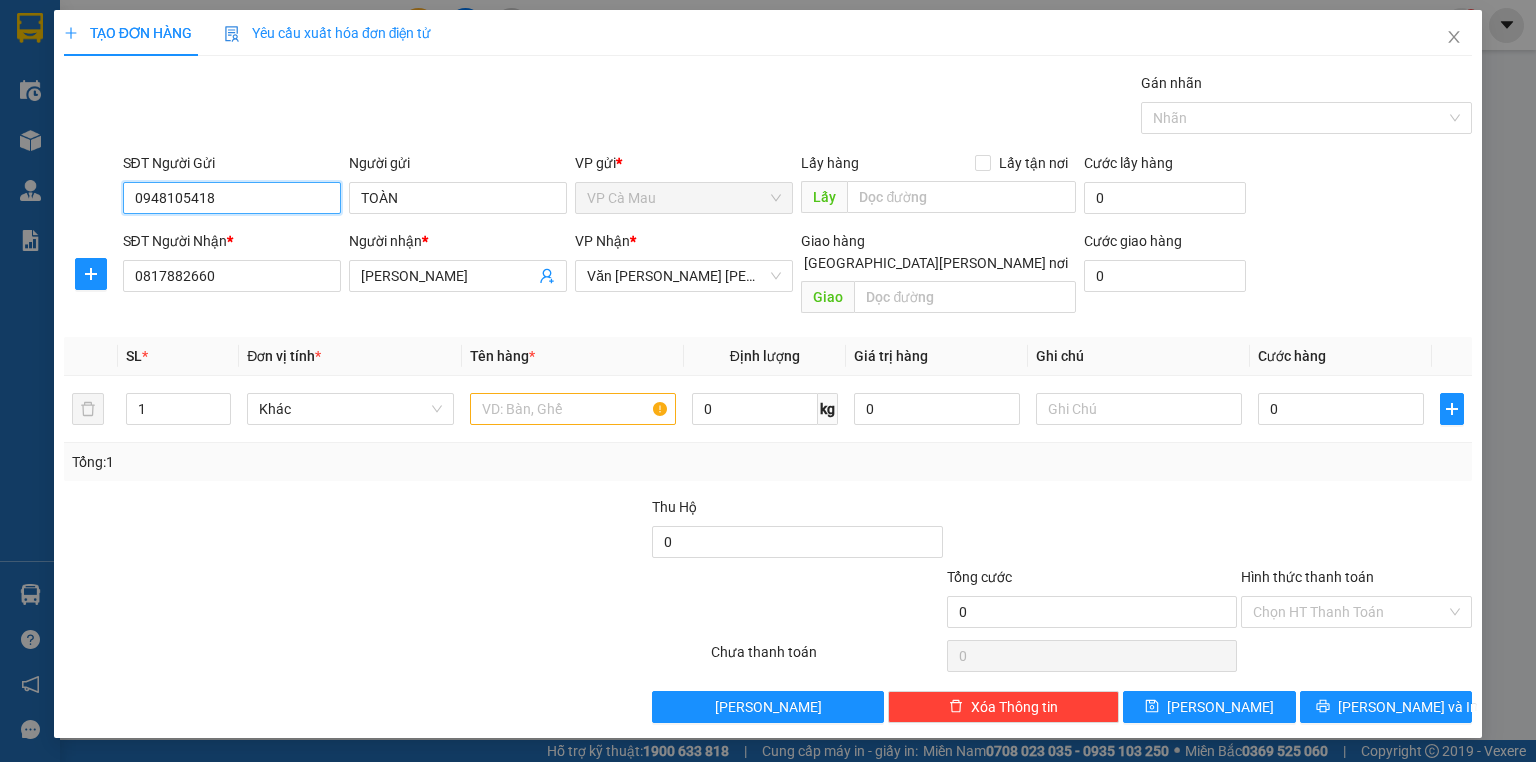 click on "0948105418" at bounding box center [232, 198] 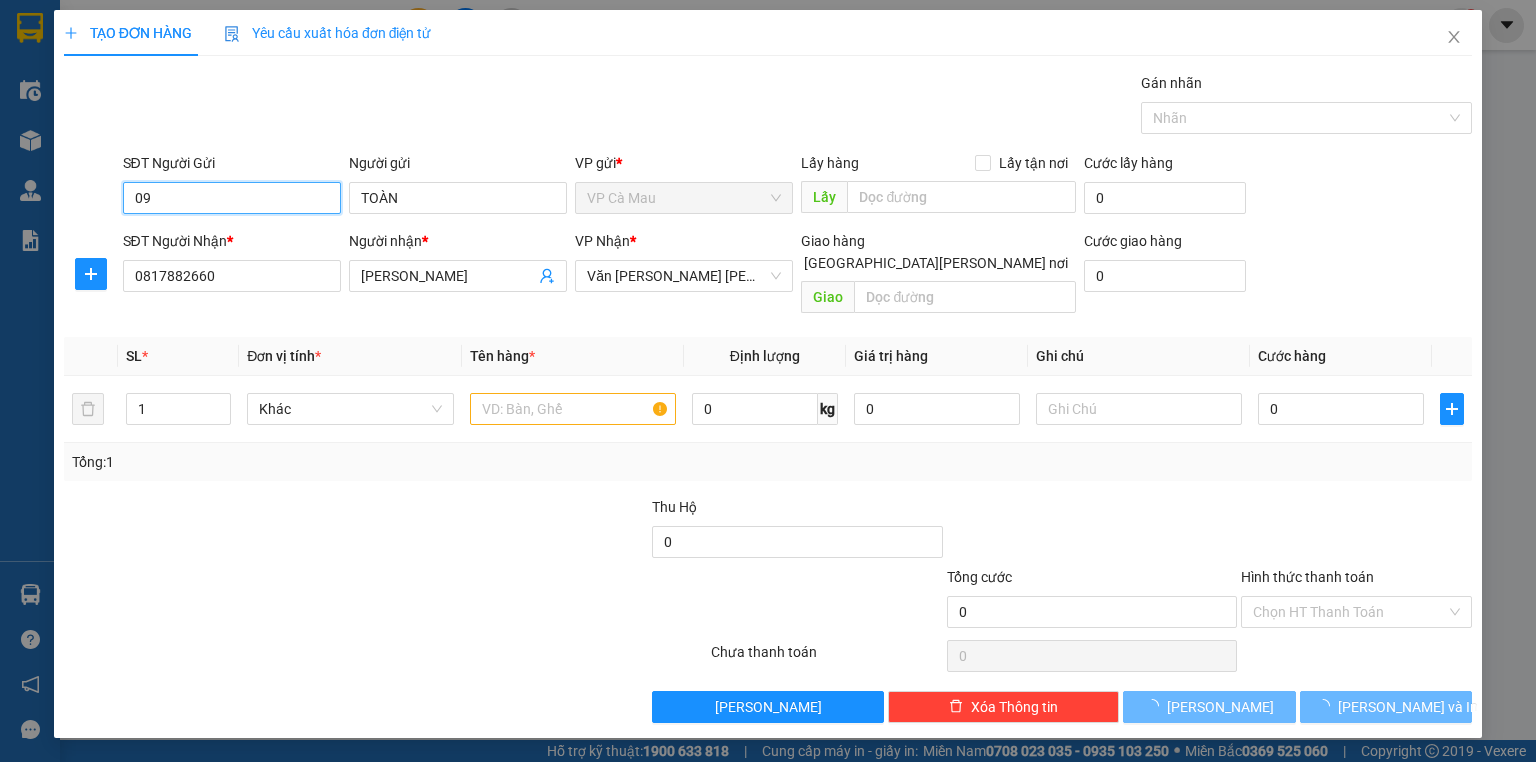 type on "0" 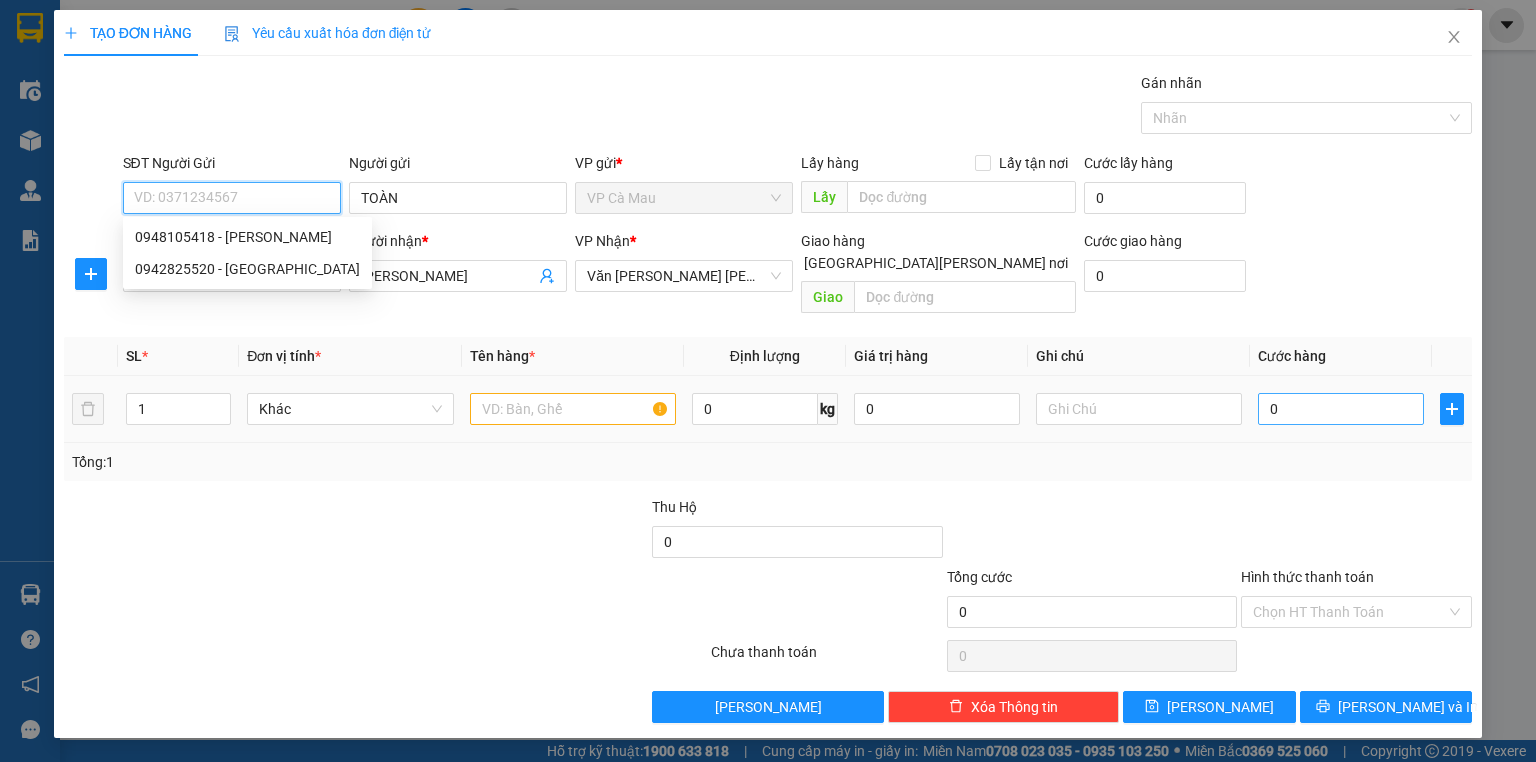 type 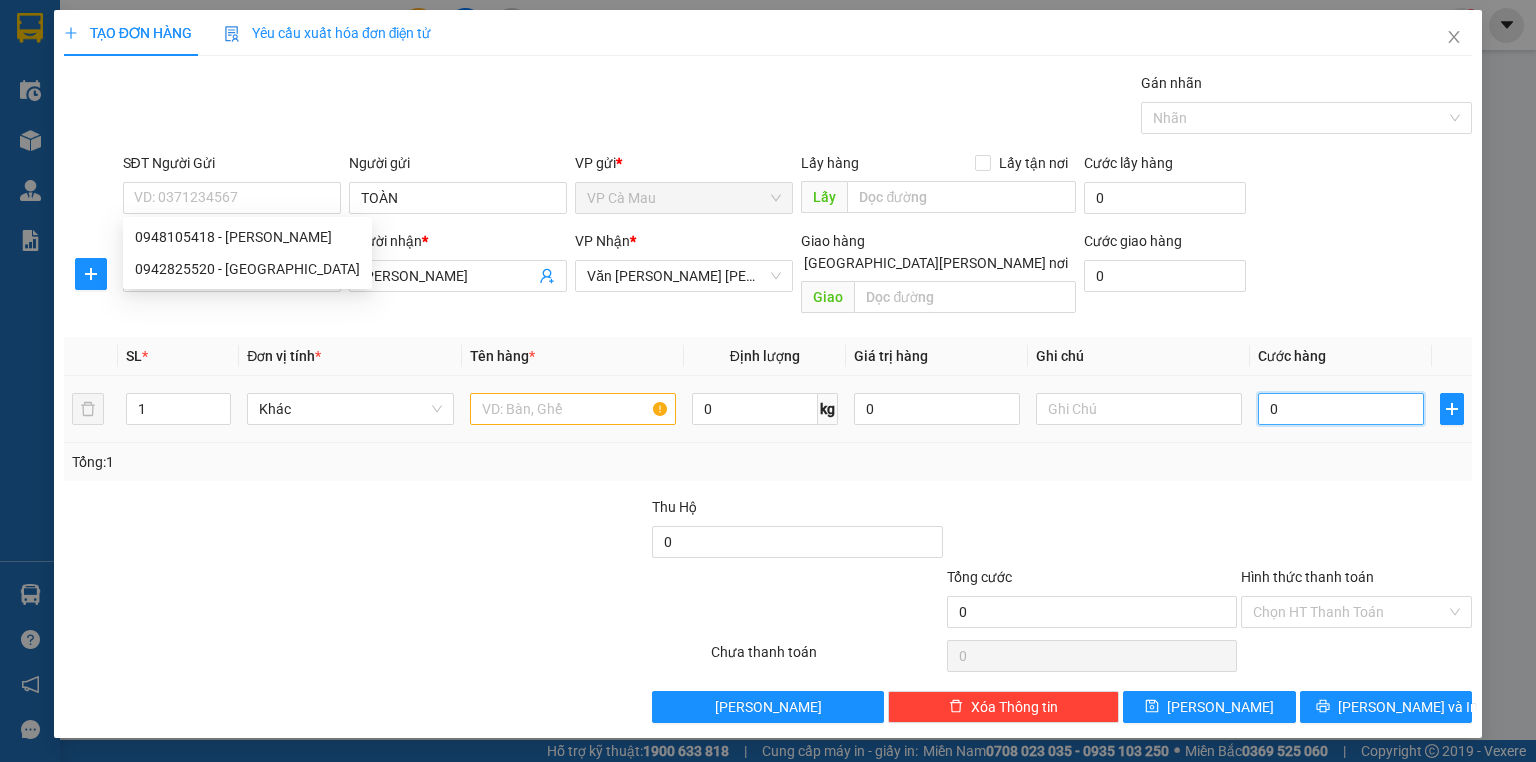 click on "0" at bounding box center [1341, 409] 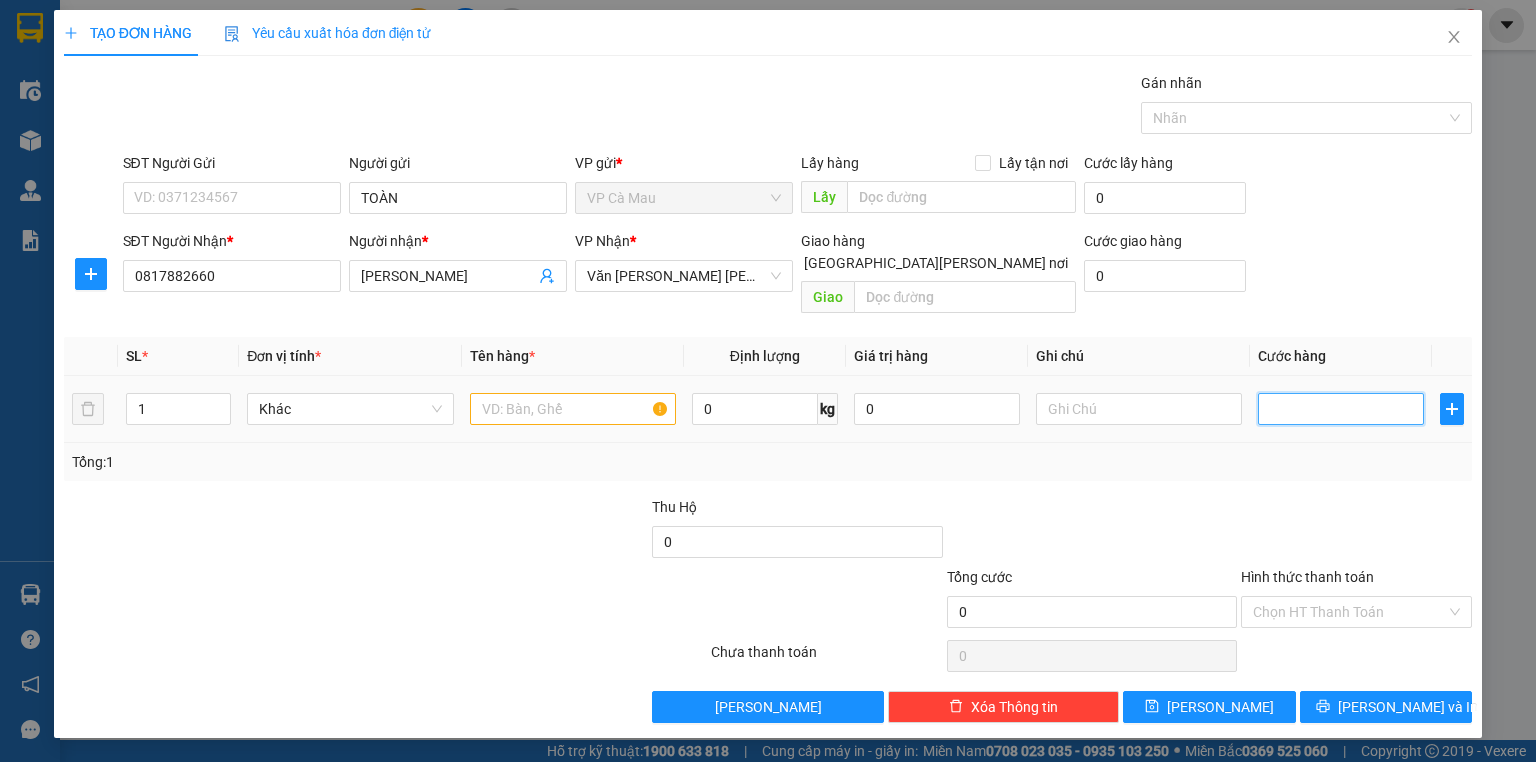 type on "3" 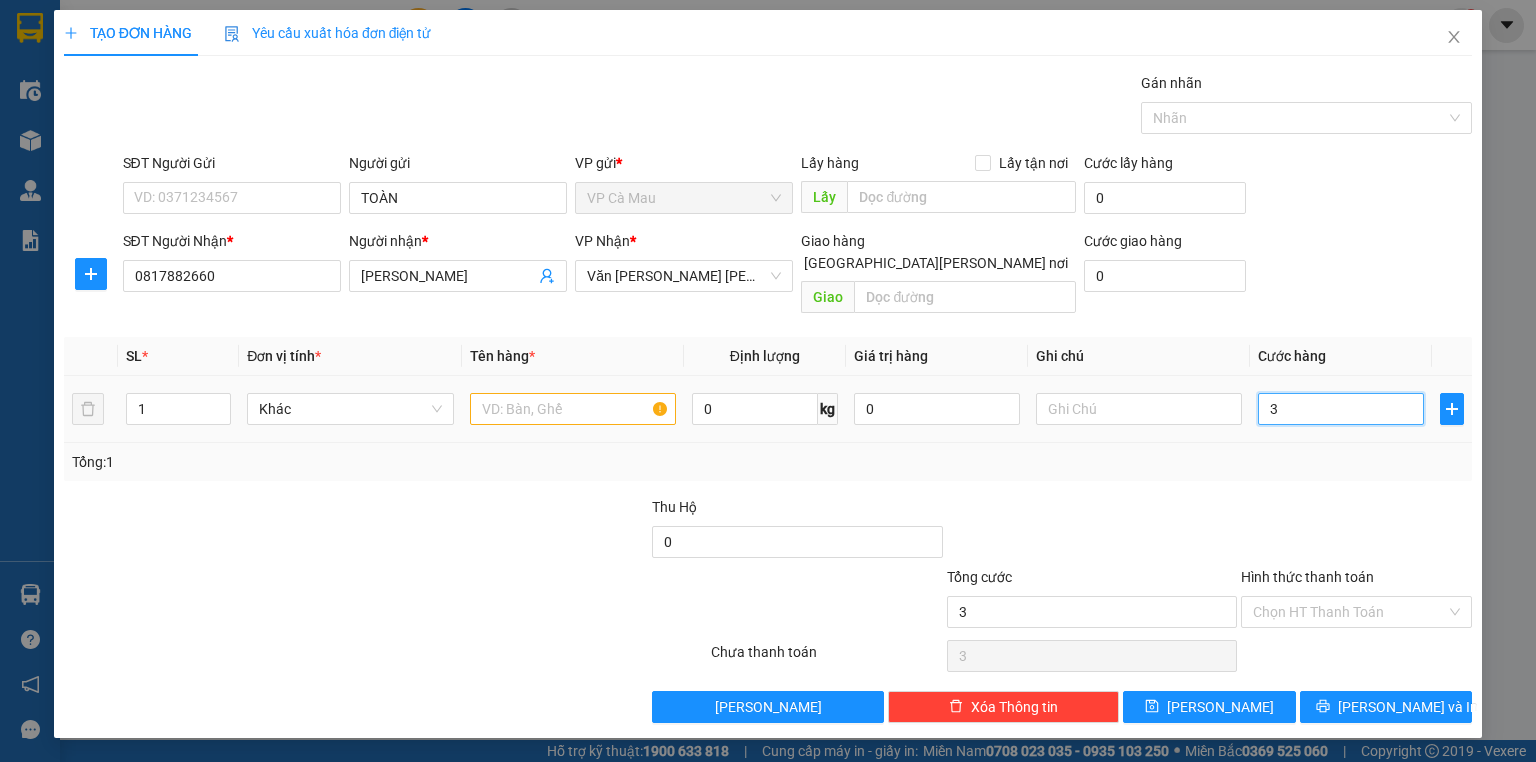 type on "30" 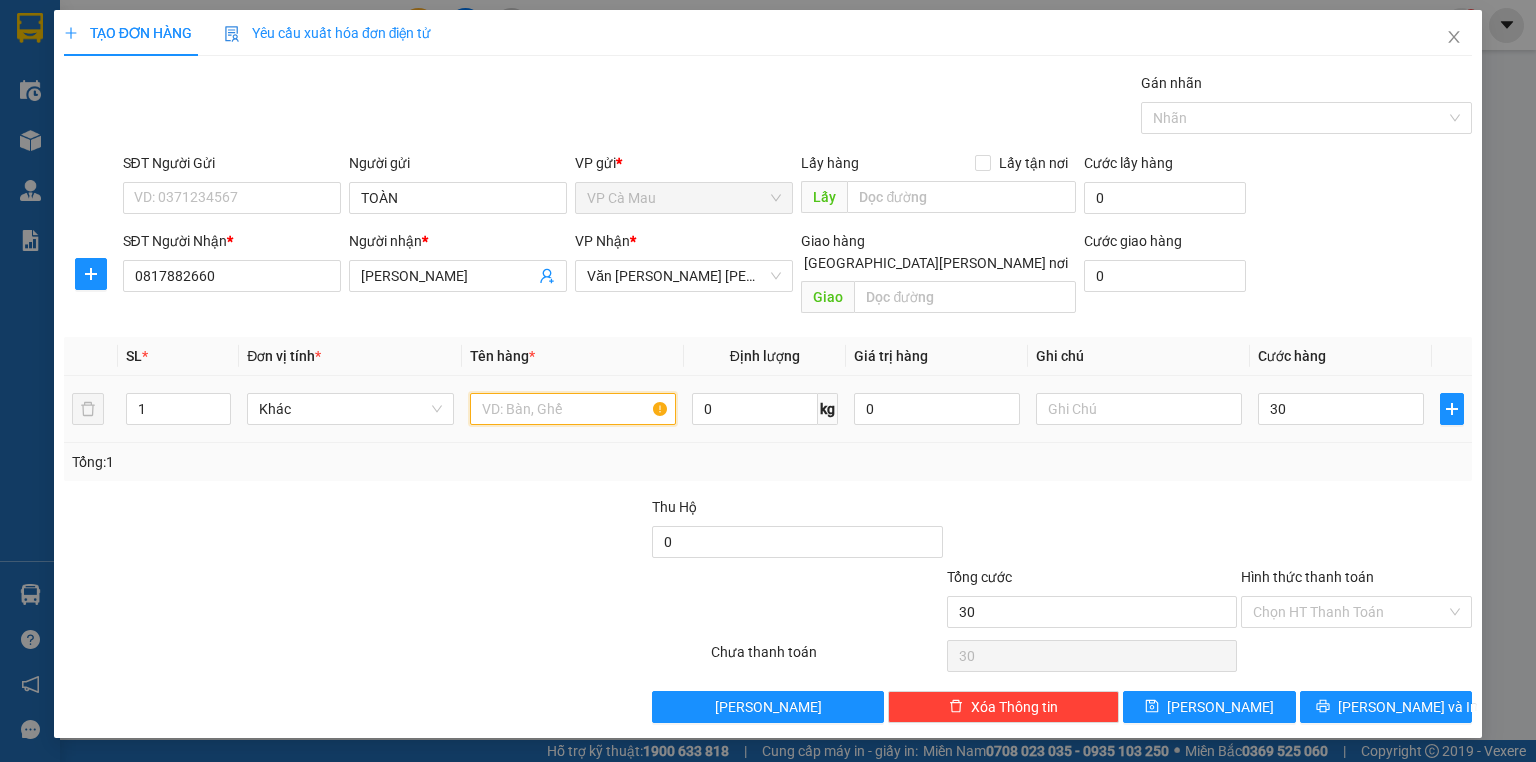 type on "30.000" 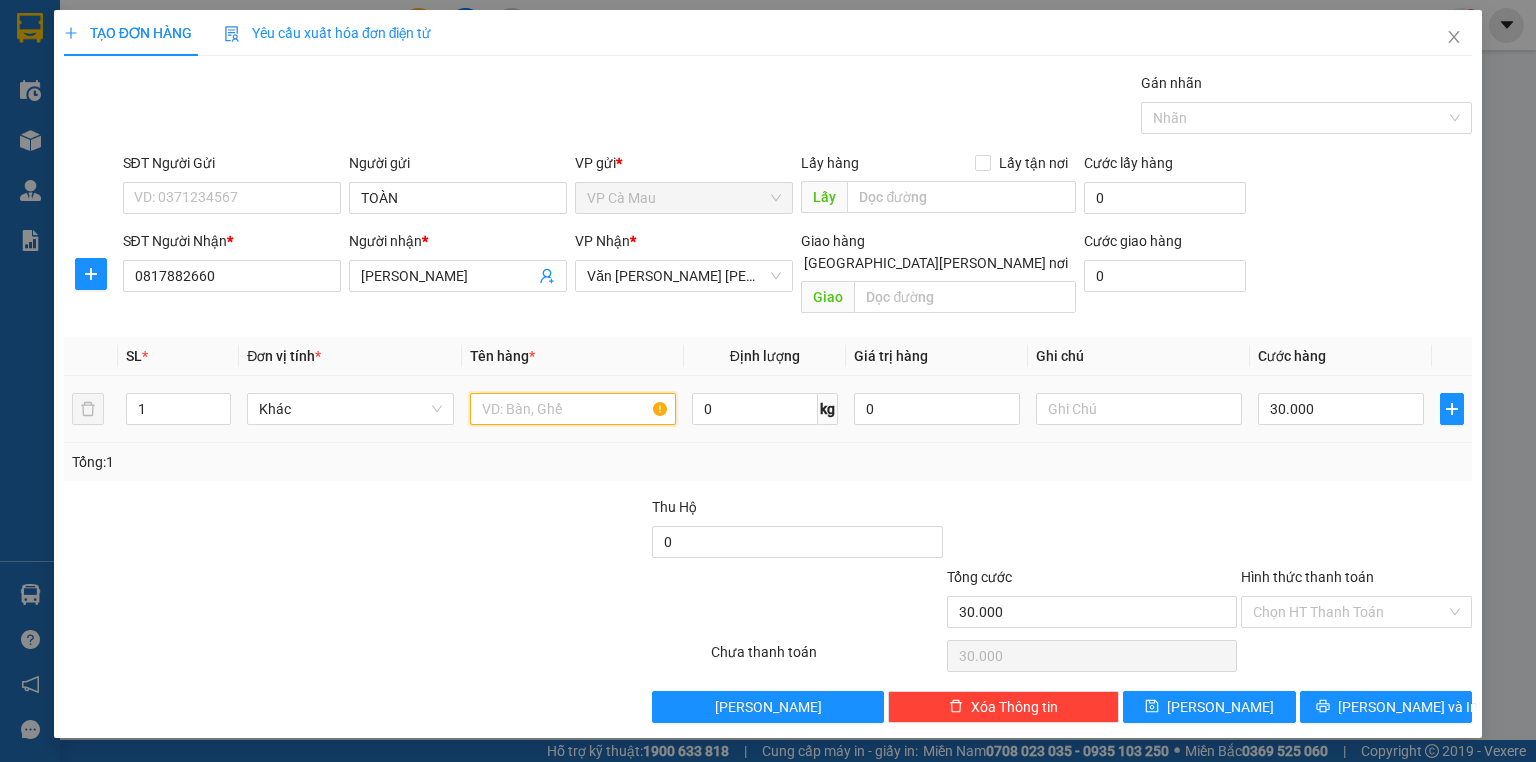 click at bounding box center [573, 409] 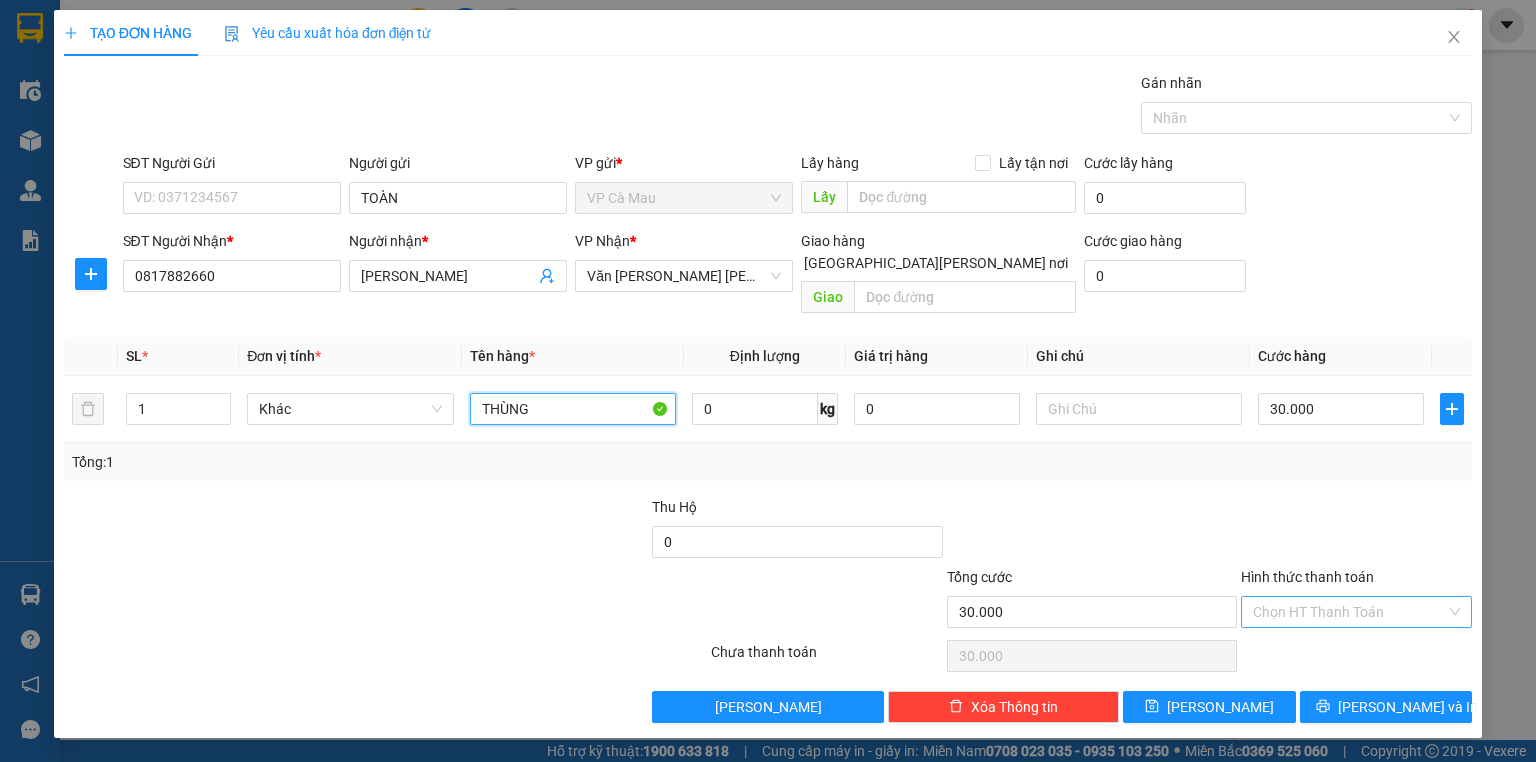 type on "THÙNG" 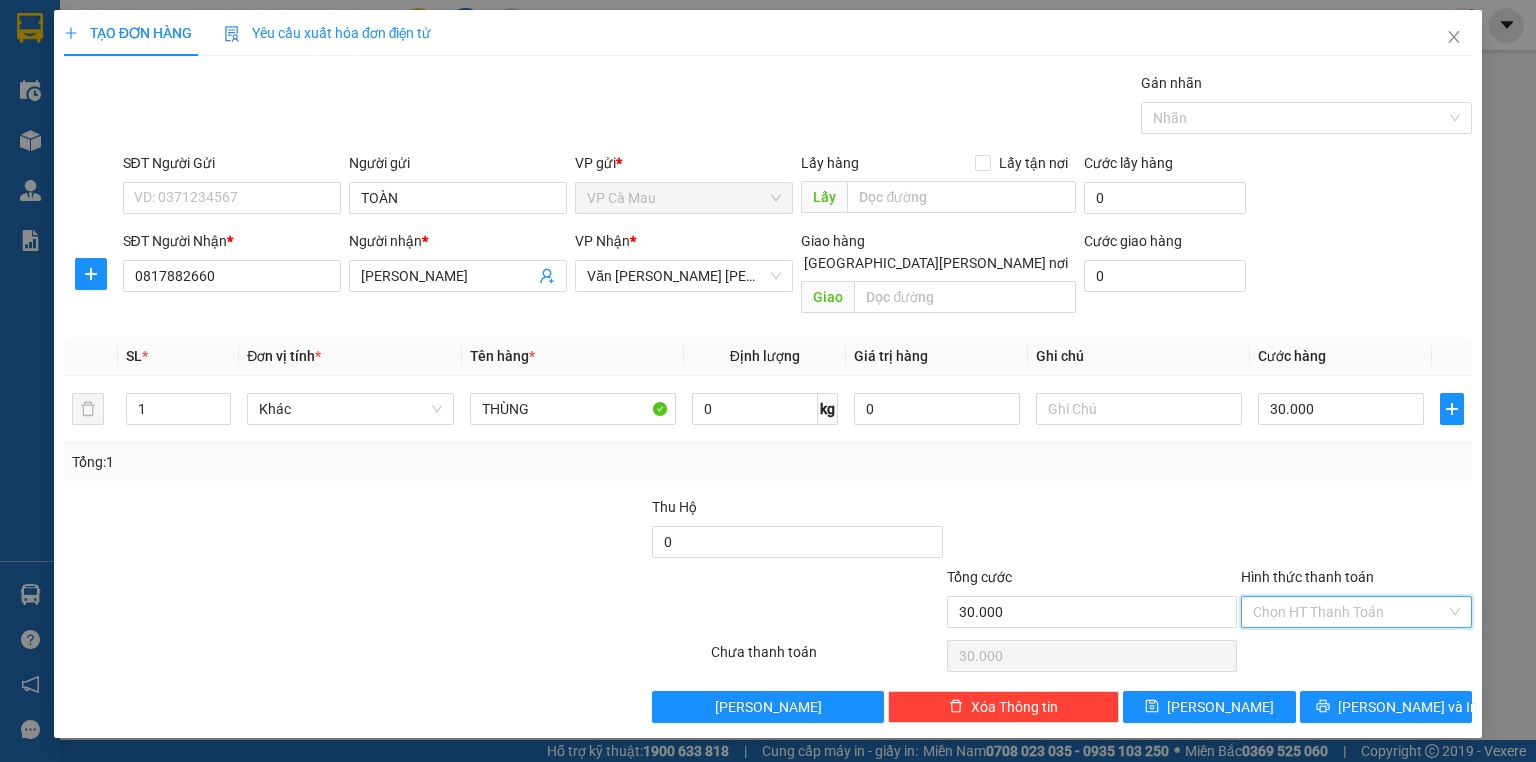 click on "Hình thức thanh toán" at bounding box center (1349, 612) 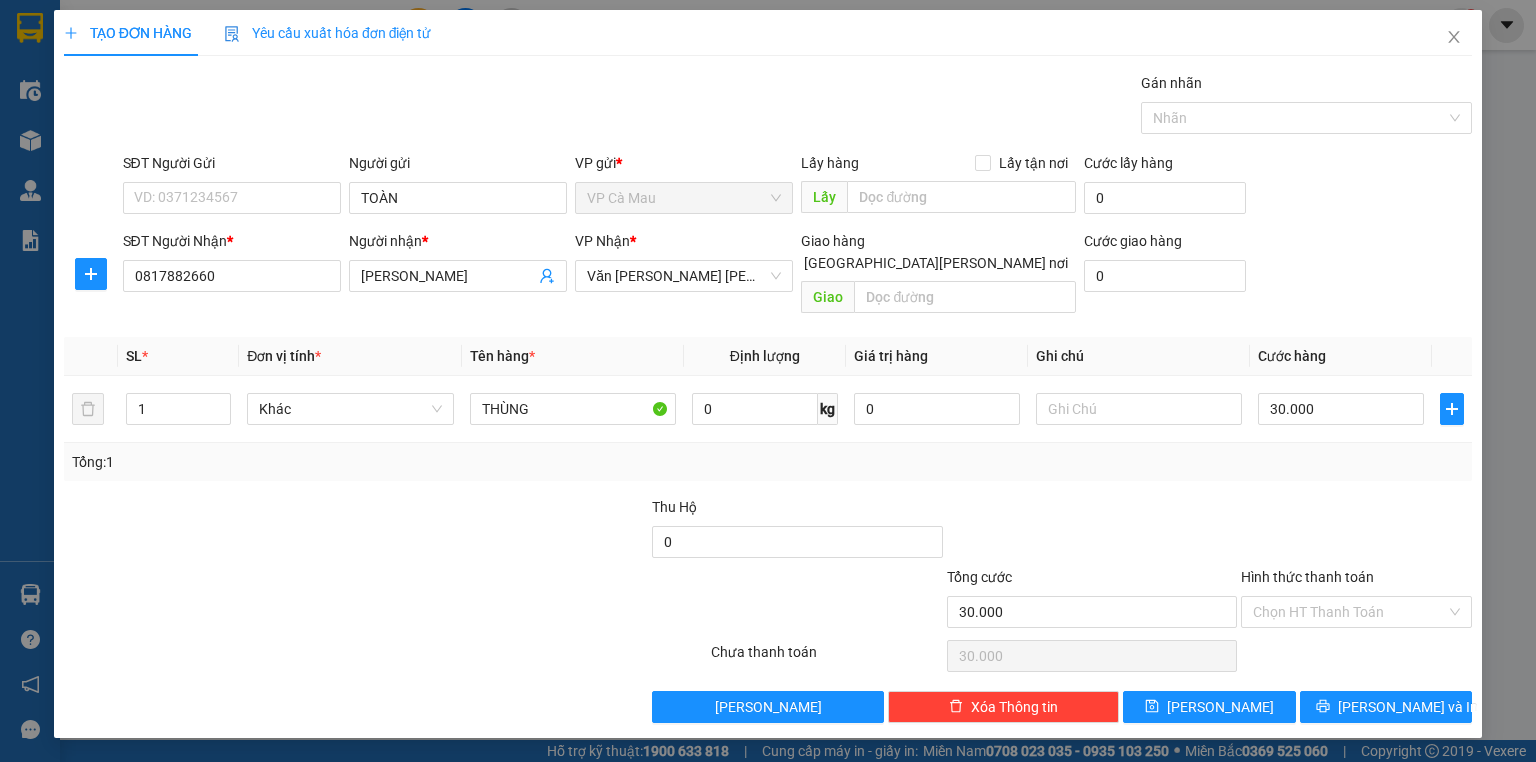 click at bounding box center [1092, 531] 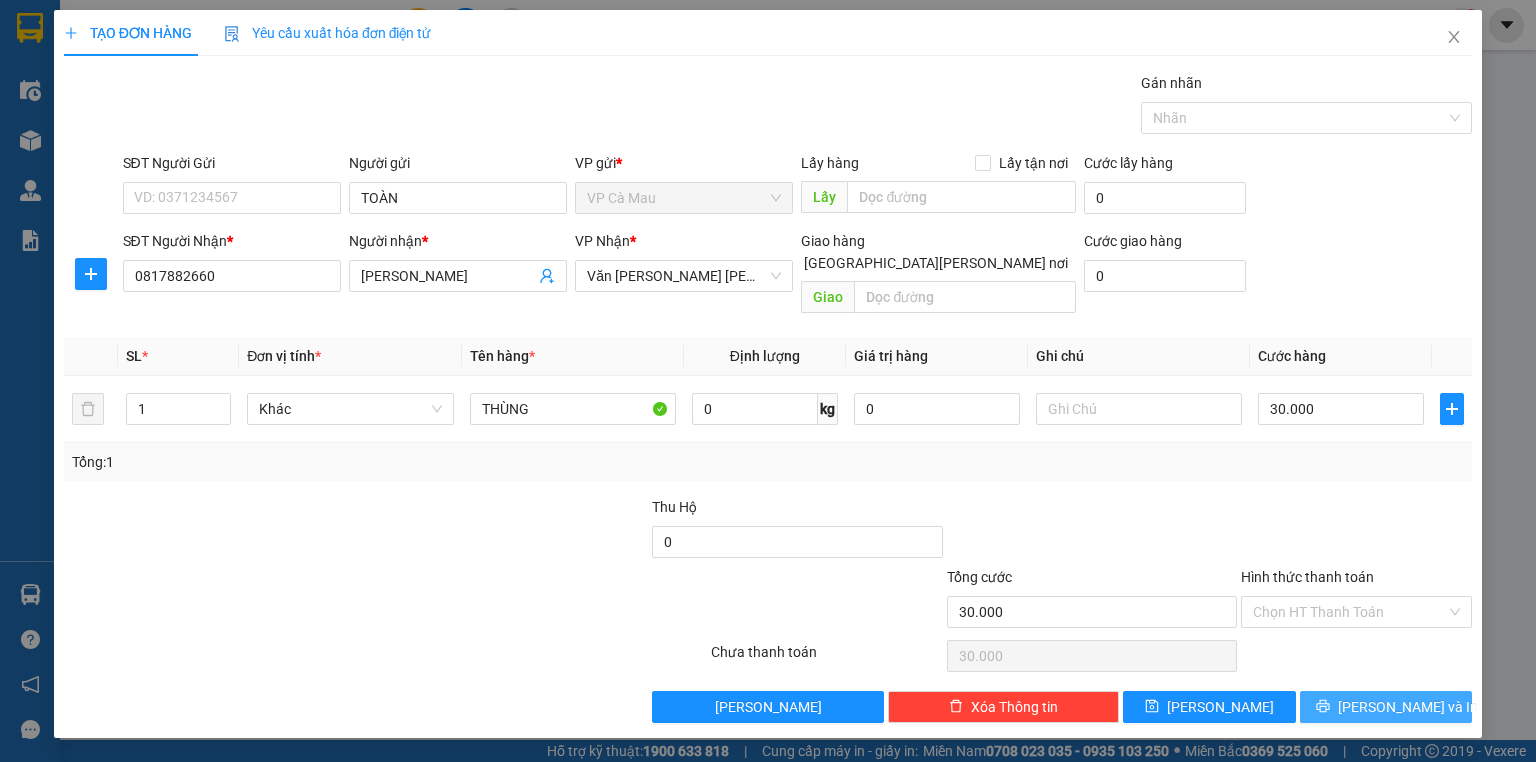 click 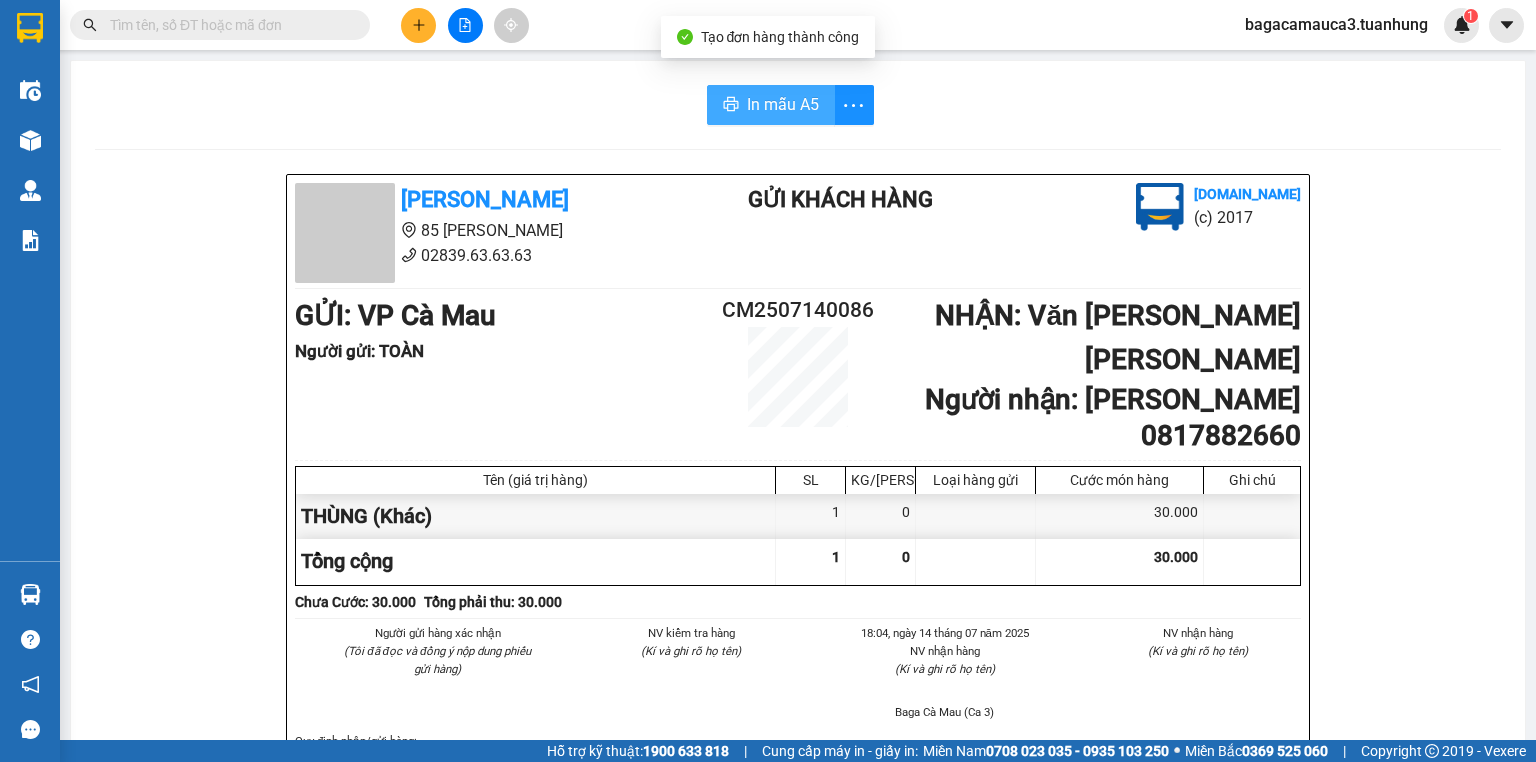 click on "In mẫu A5" at bounding box center [783, 104] 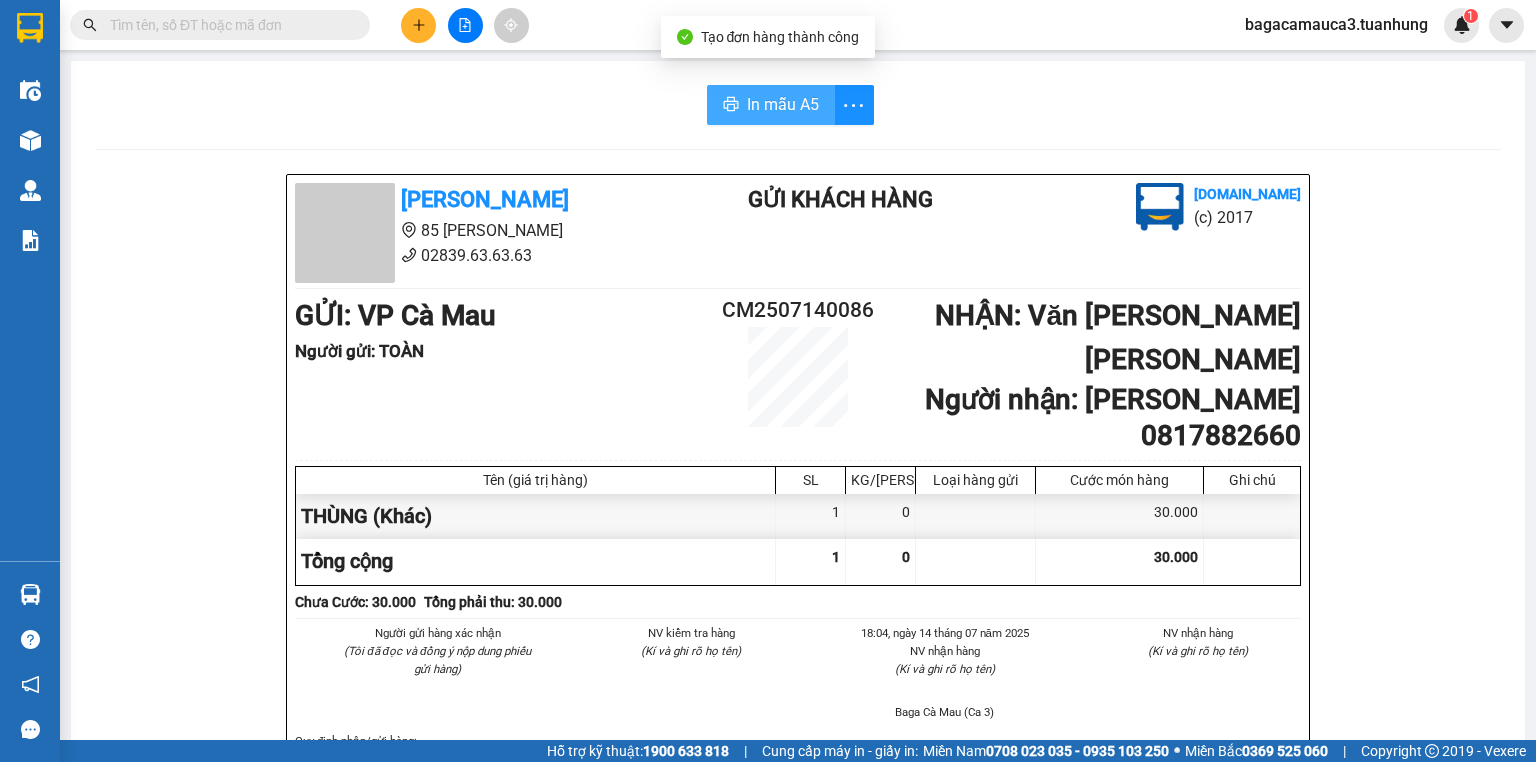 scroll, scrollTop: 0, scrollLeft: 0, axis: both 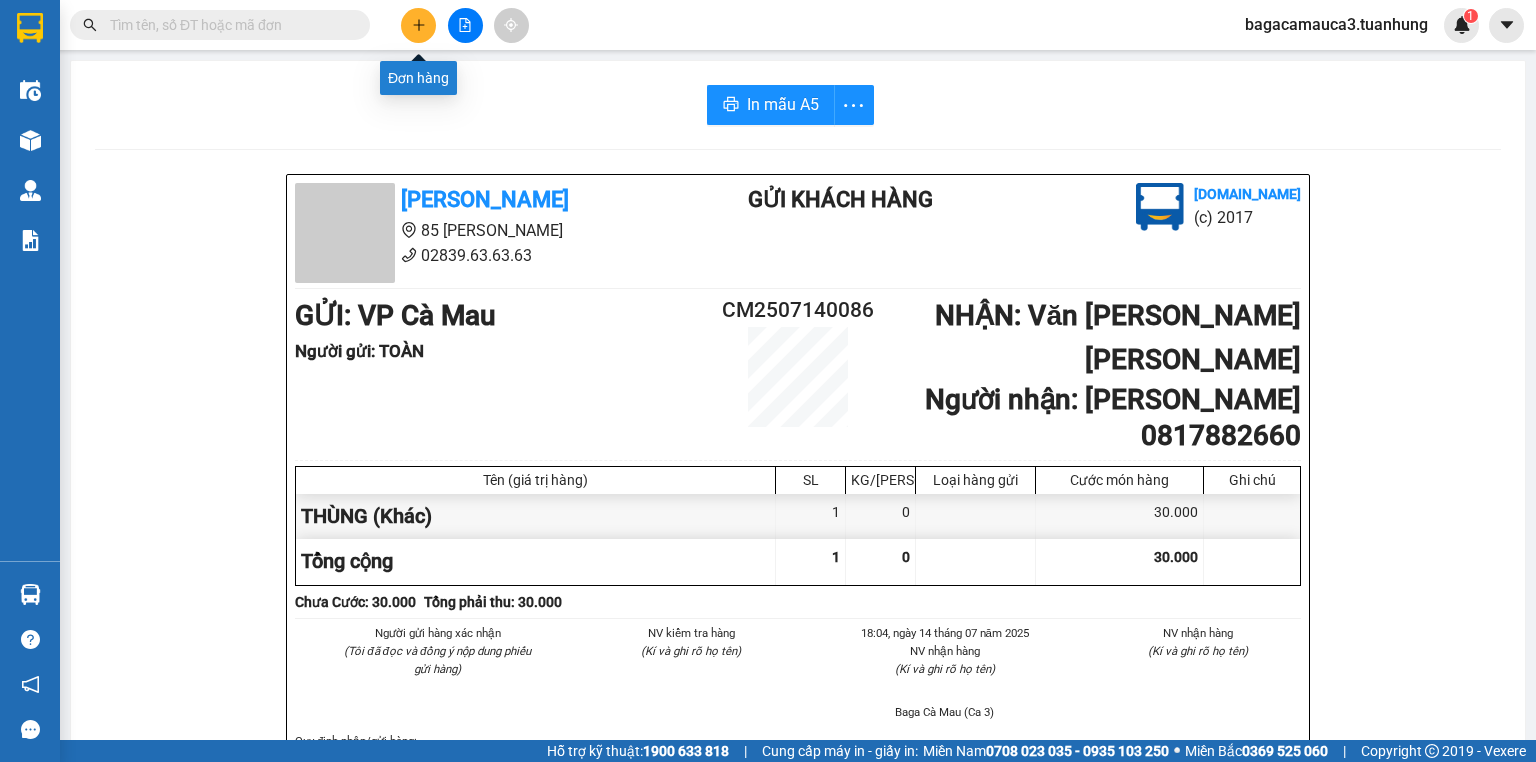 click 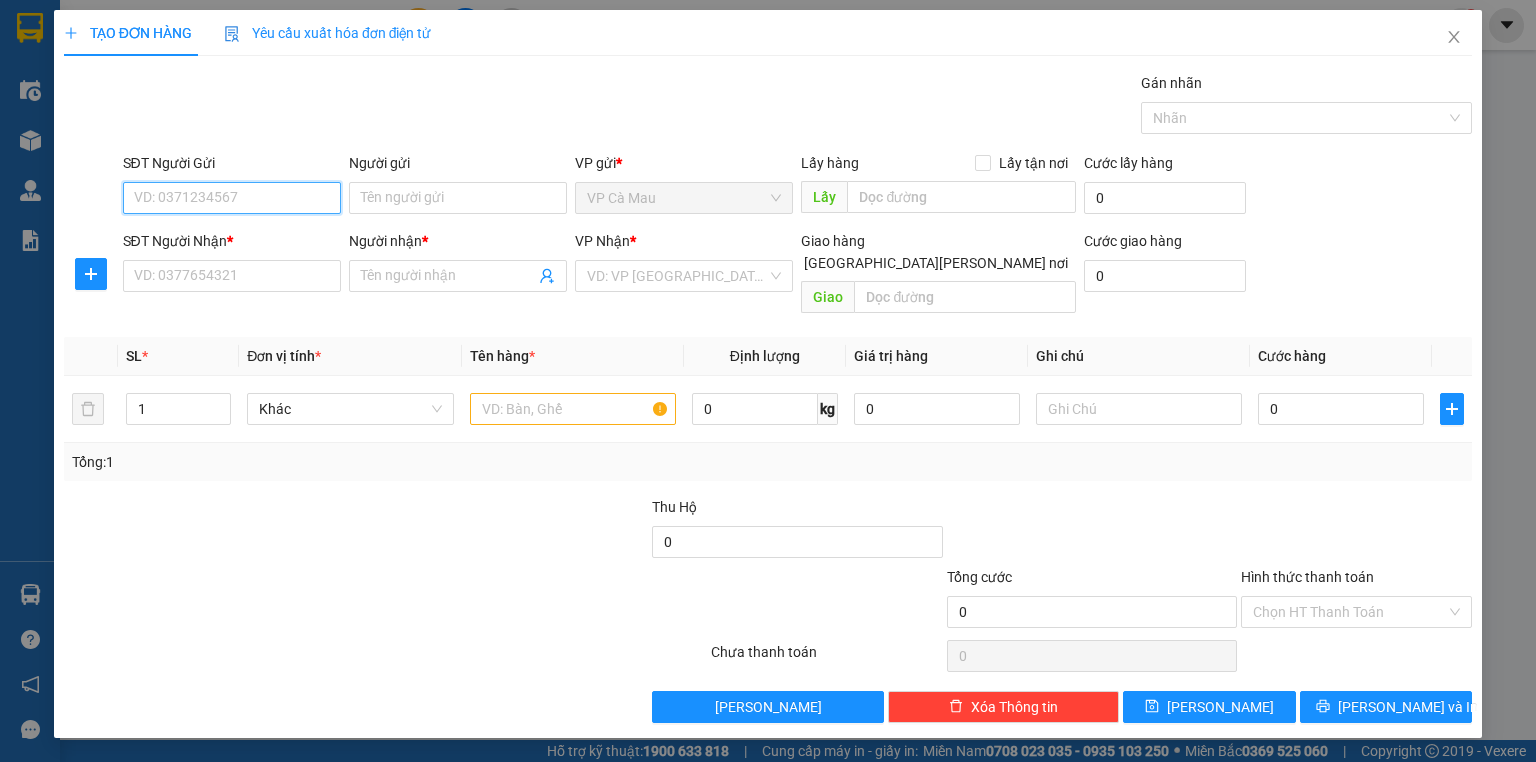 click on "SĐT Người Gửi" at bounding box center [232, 198] 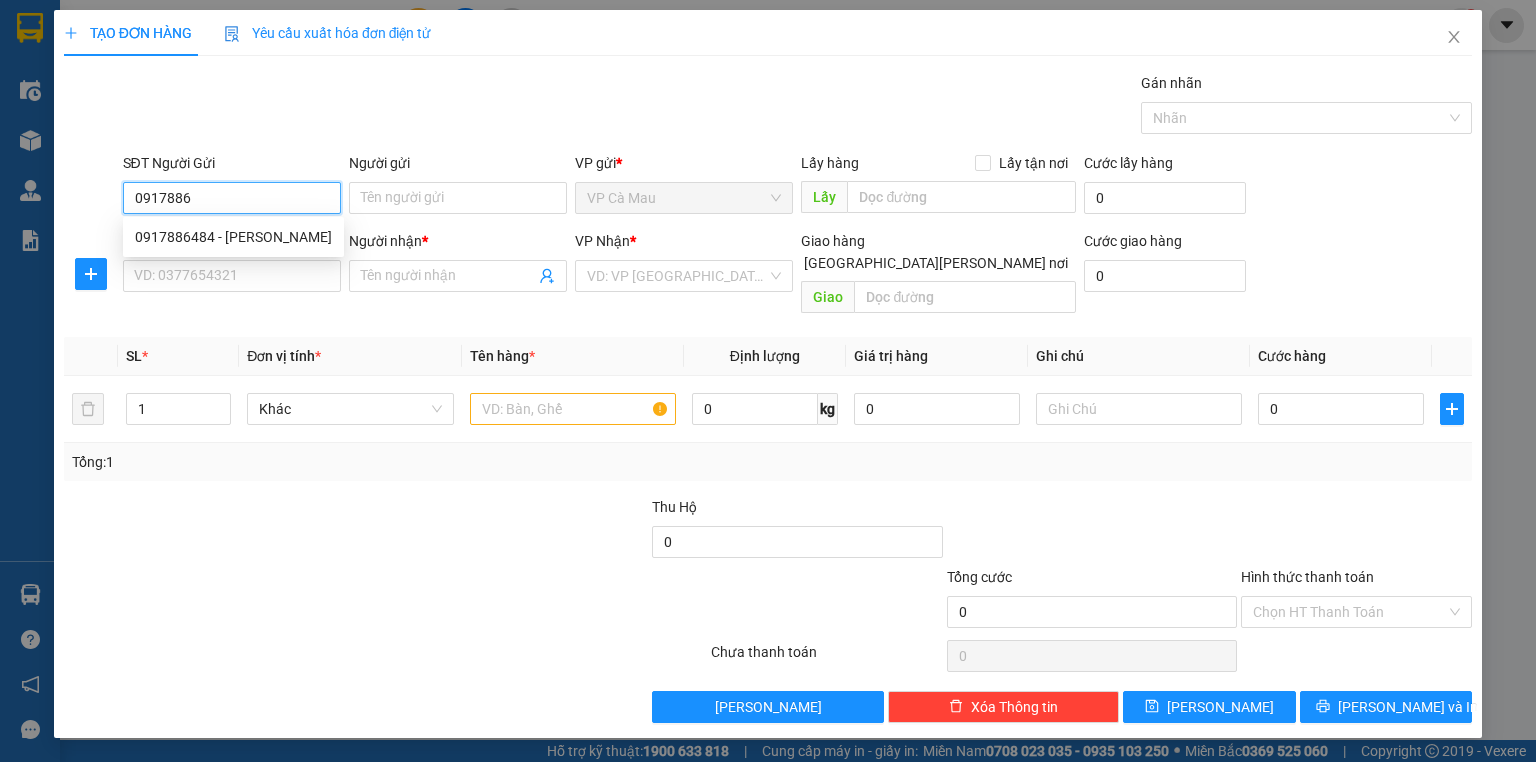 click on "0917886484 - [PERSON_NAME]" at bounding box center [233, 237] 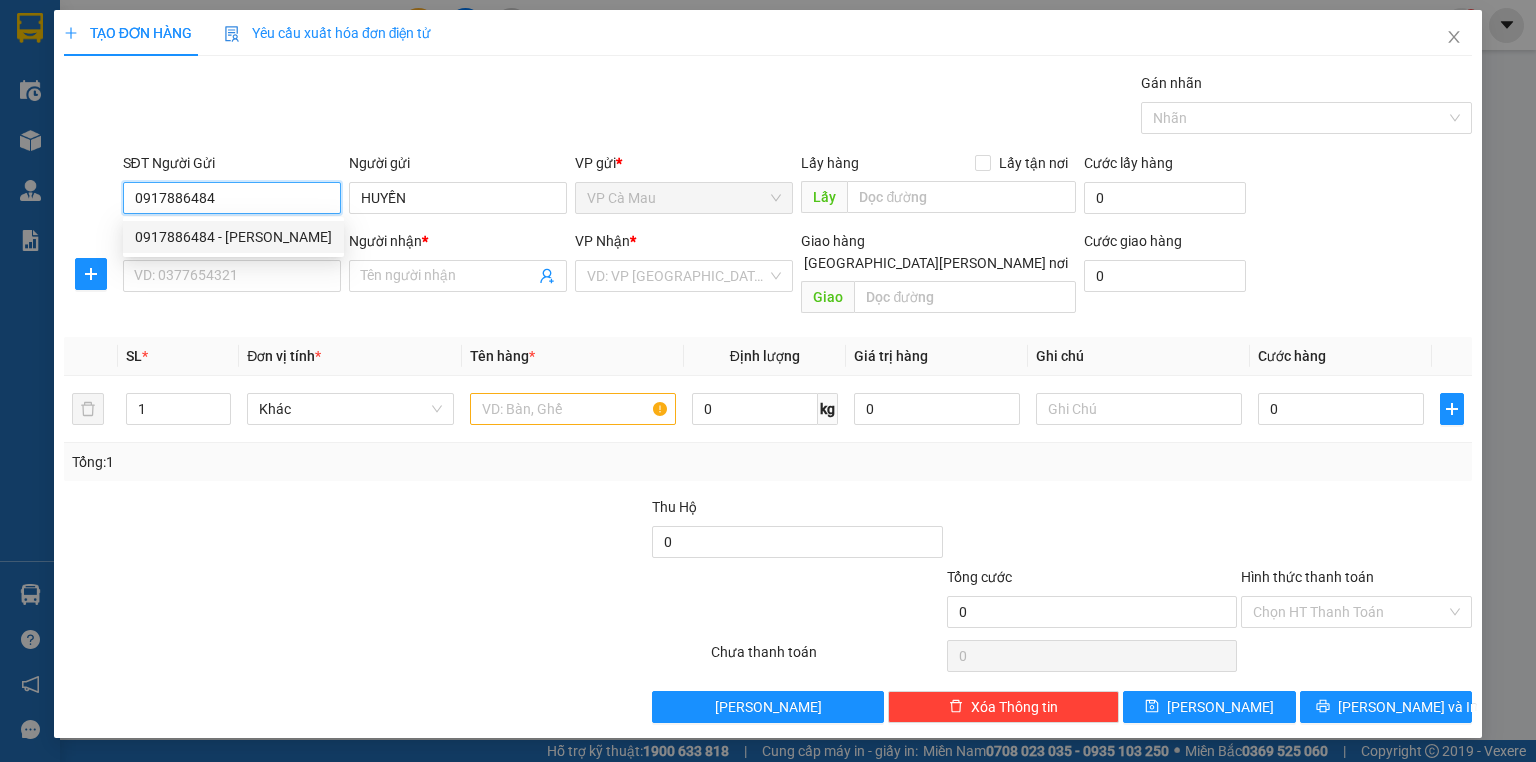 type on "0917886484" 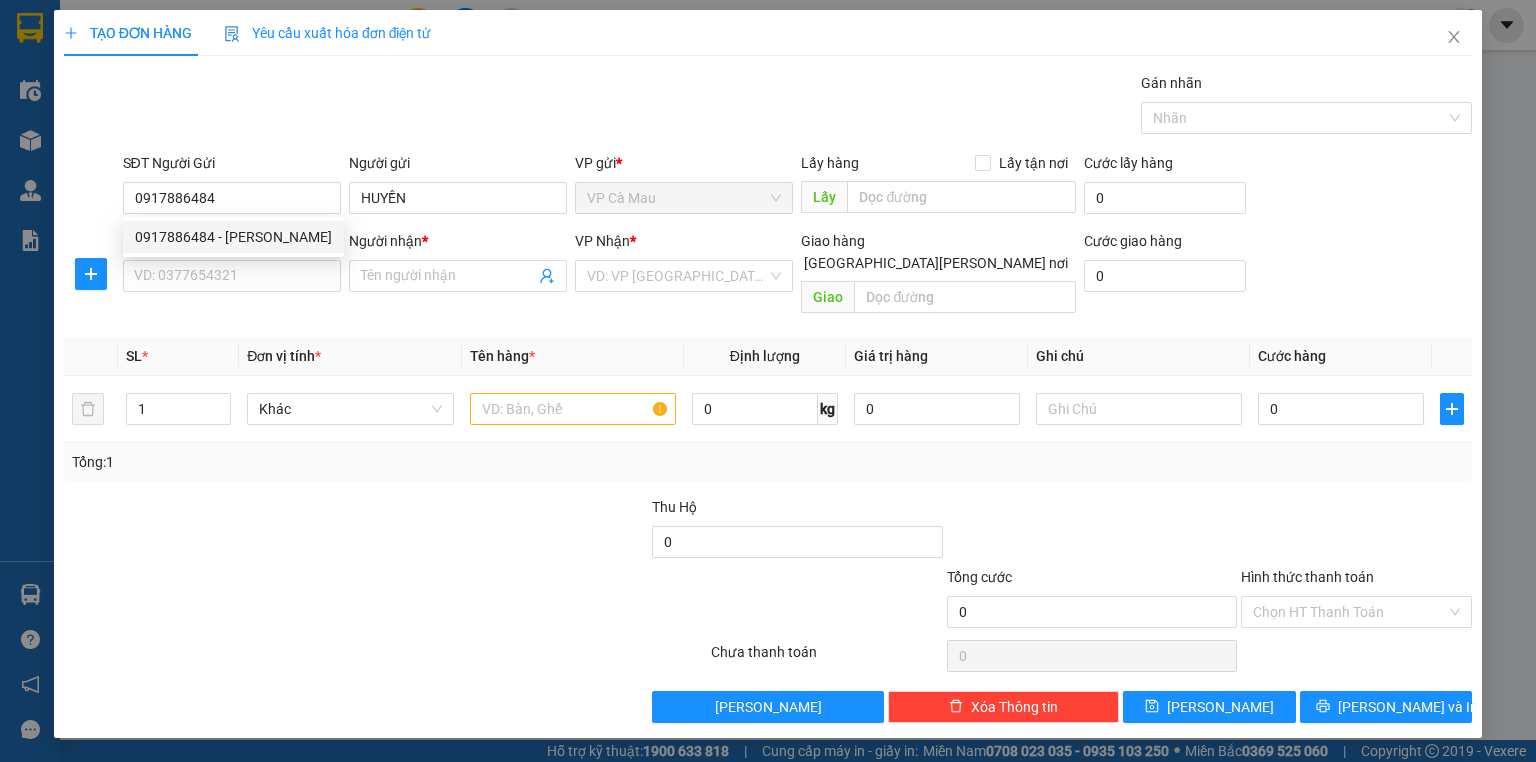 click on "SĐT Người Nhận  * VD: 0377654321" at bounding box center [232, 265] 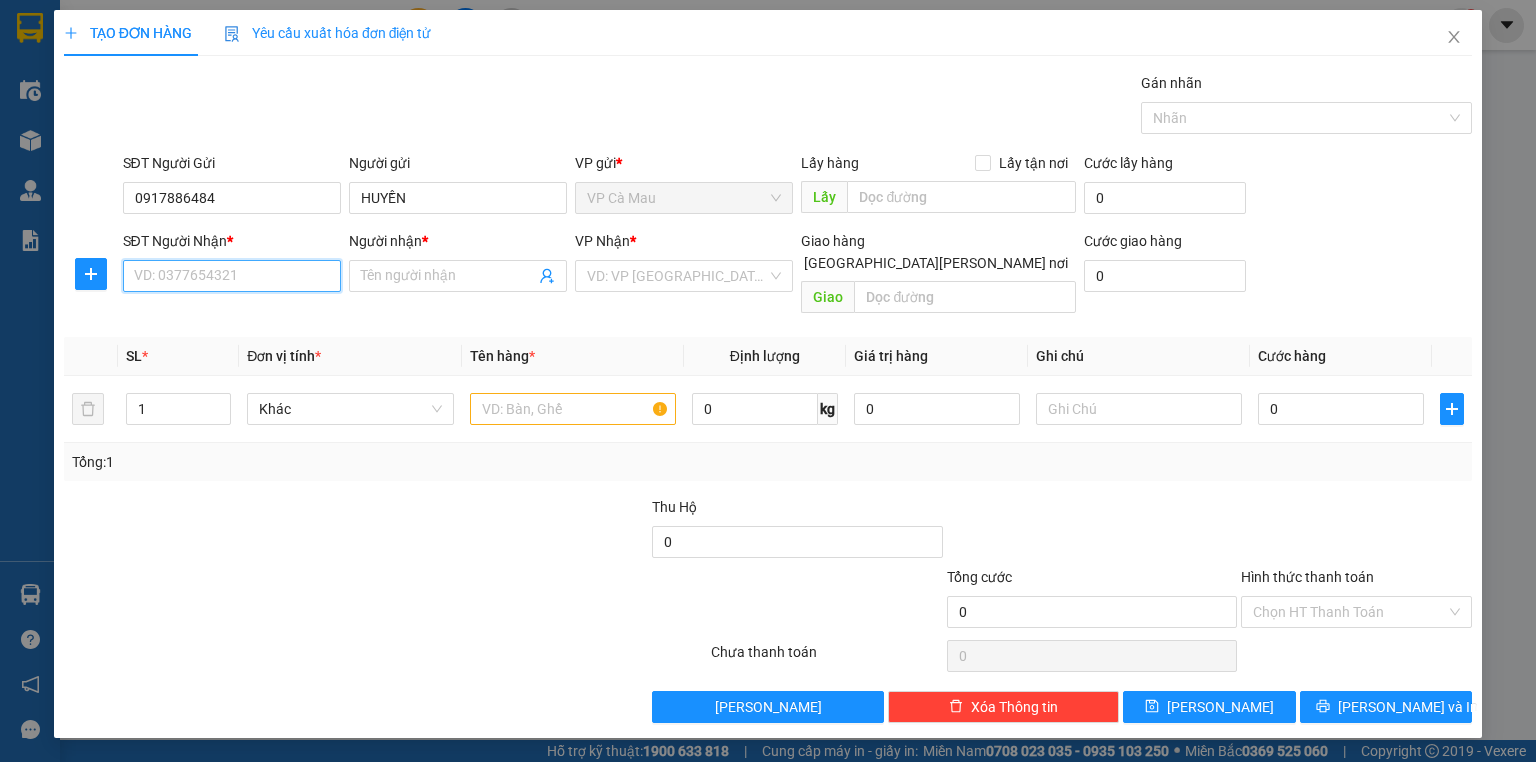 click on "SĐT Người Nhận  *" at bounding box center [232, 276] 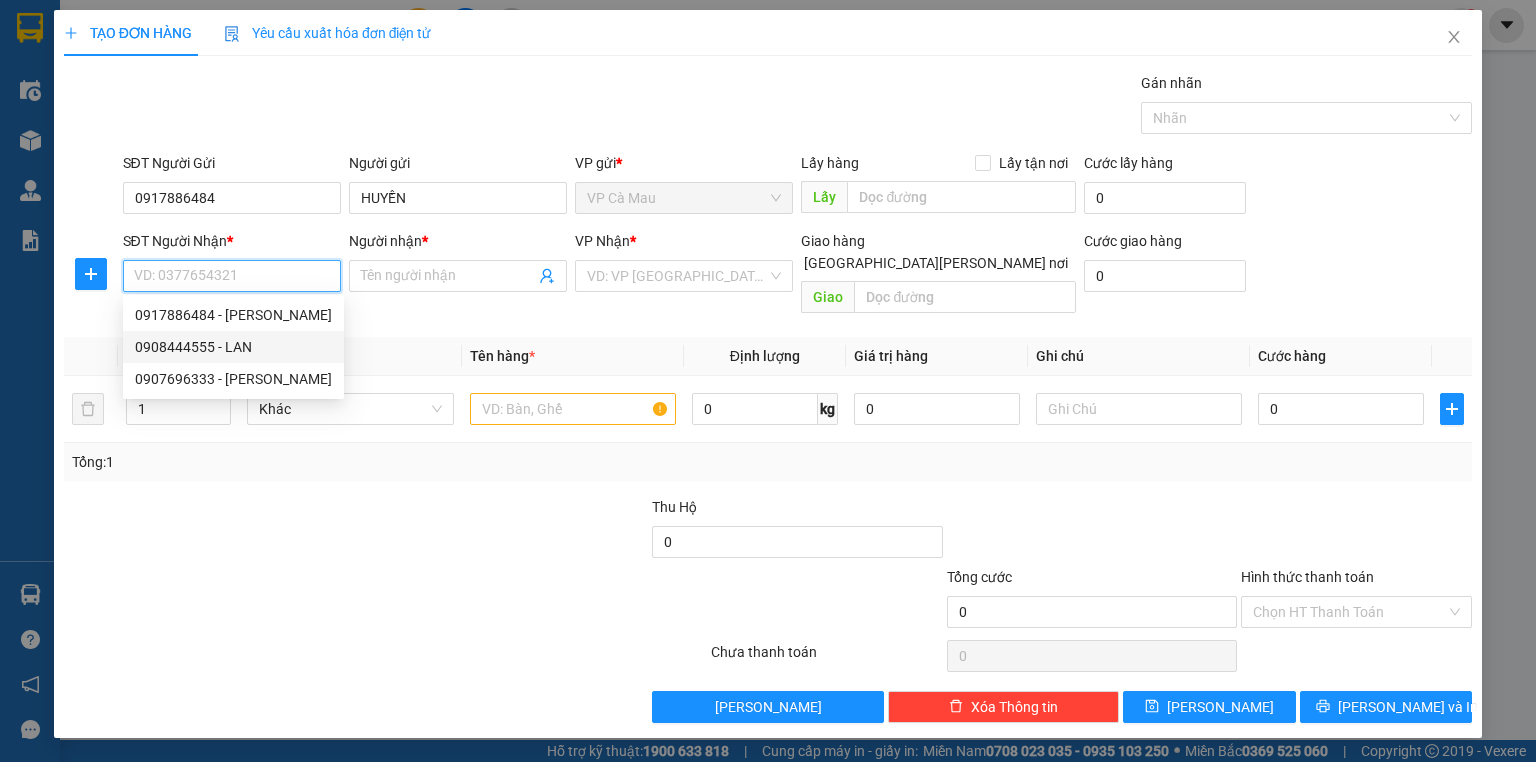 click on "0908444555 - LAN" at bounding box center [233, 347] 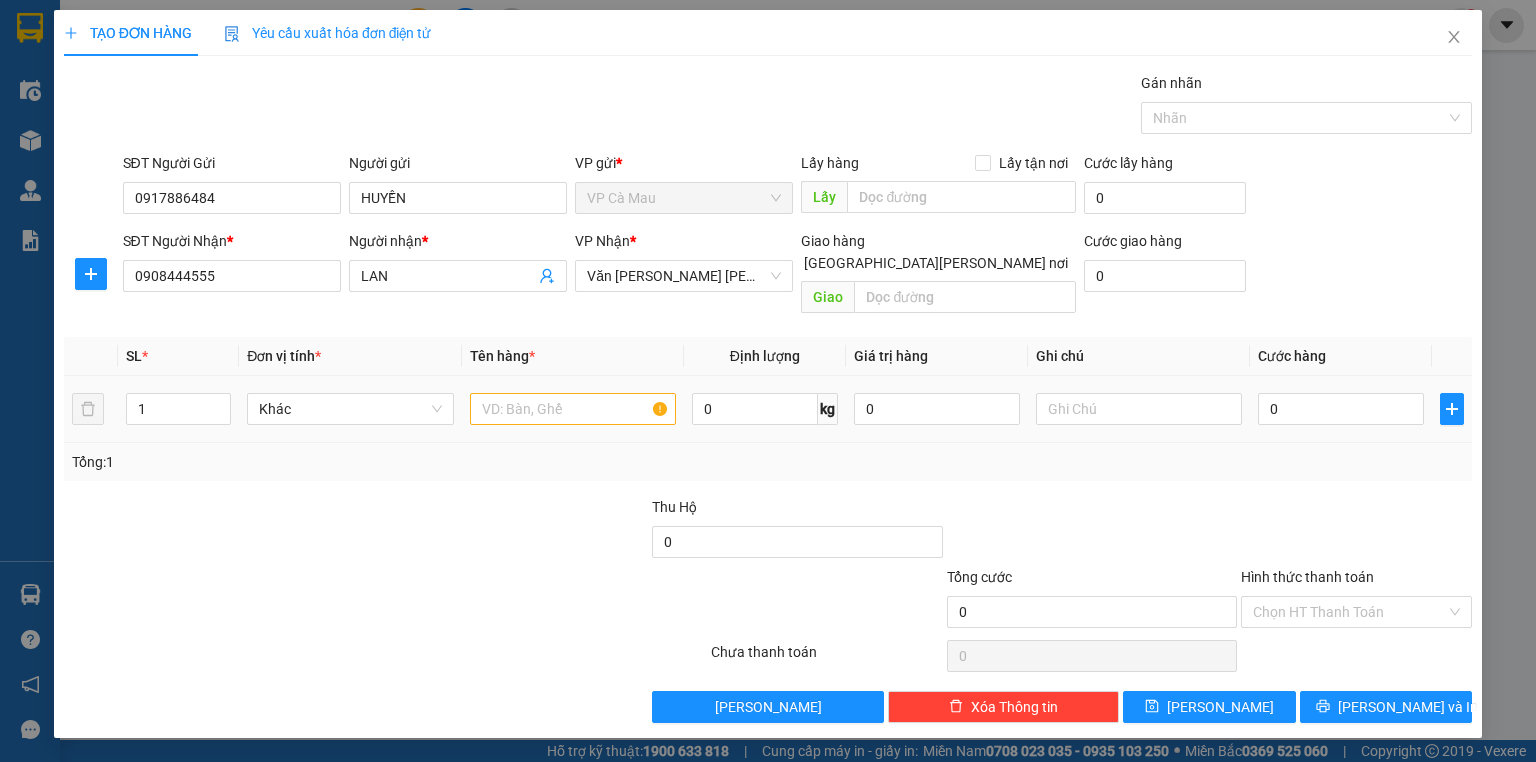 click on "Khác" at bounding box center (350, 409) 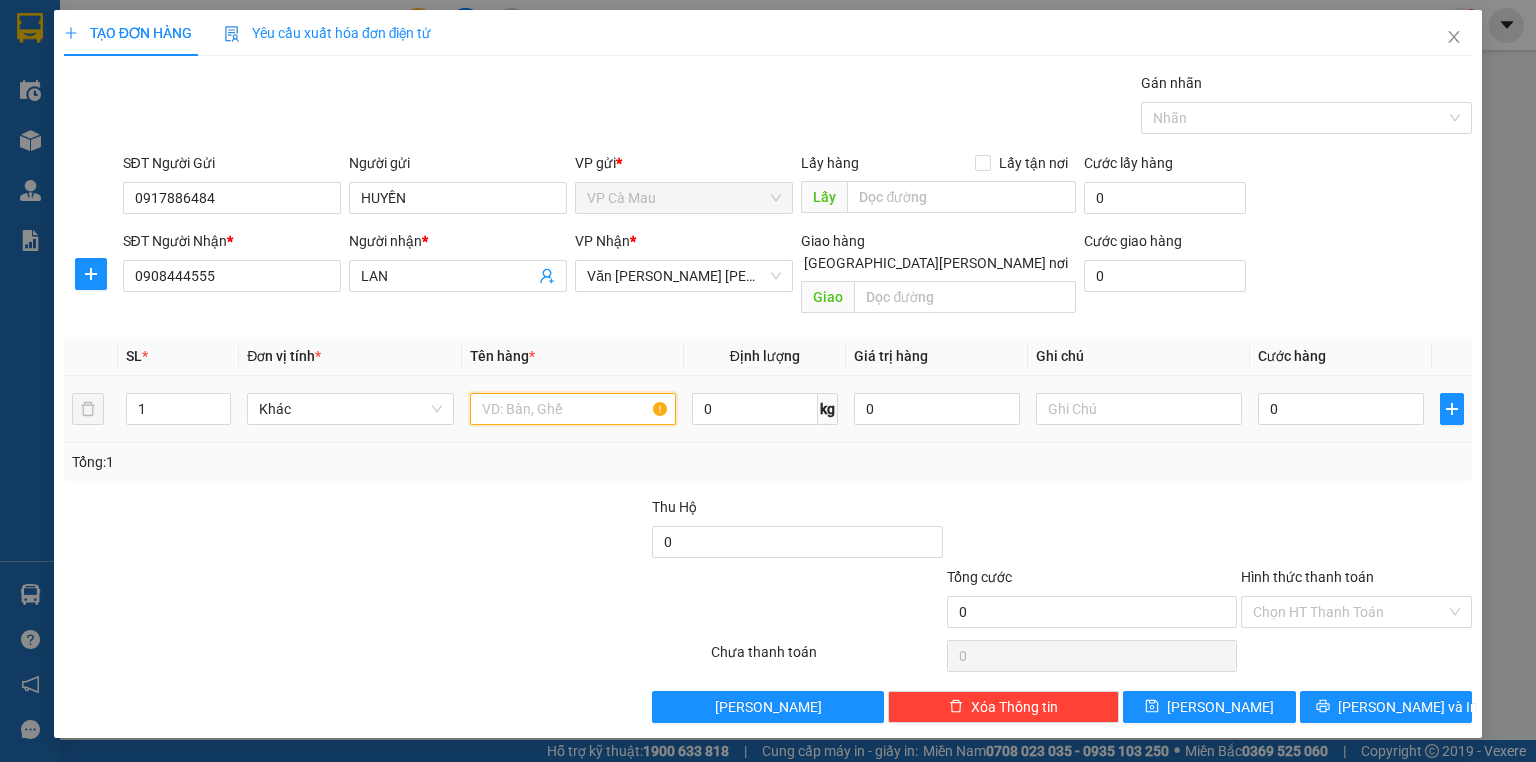 click at bounding box center [573, 409] 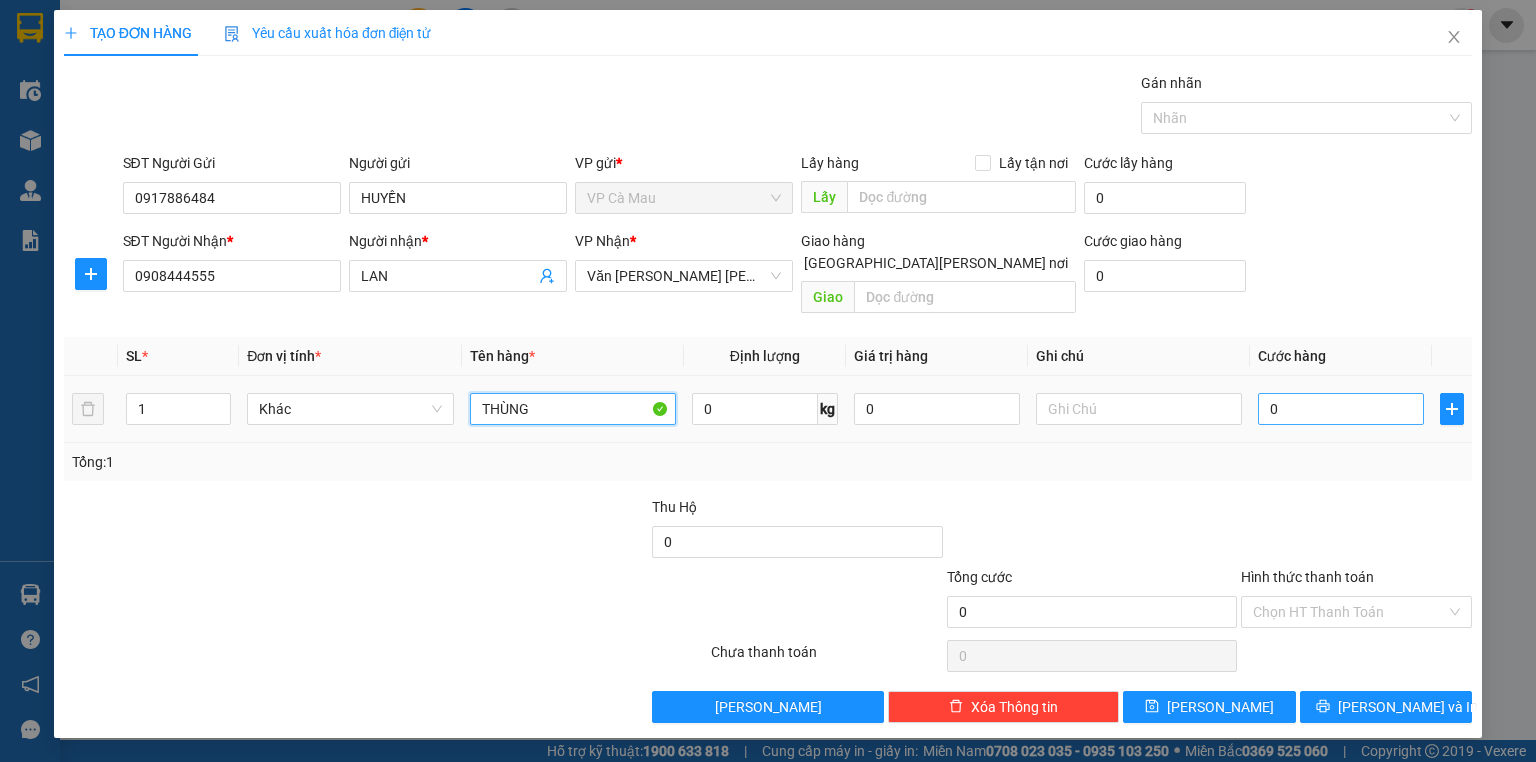 type on "THÙNG" 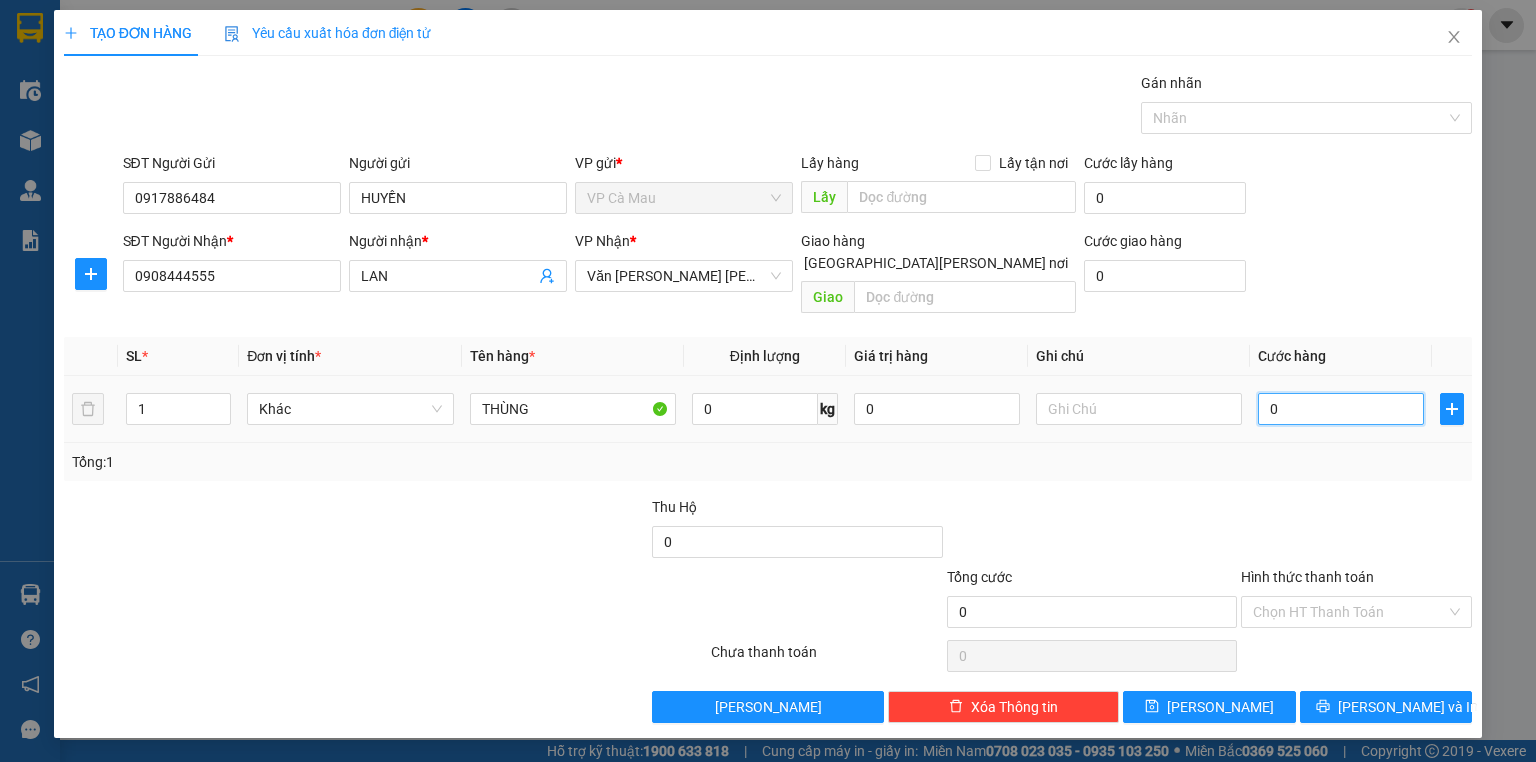 click on "0" at bounding box center [1341, 409] 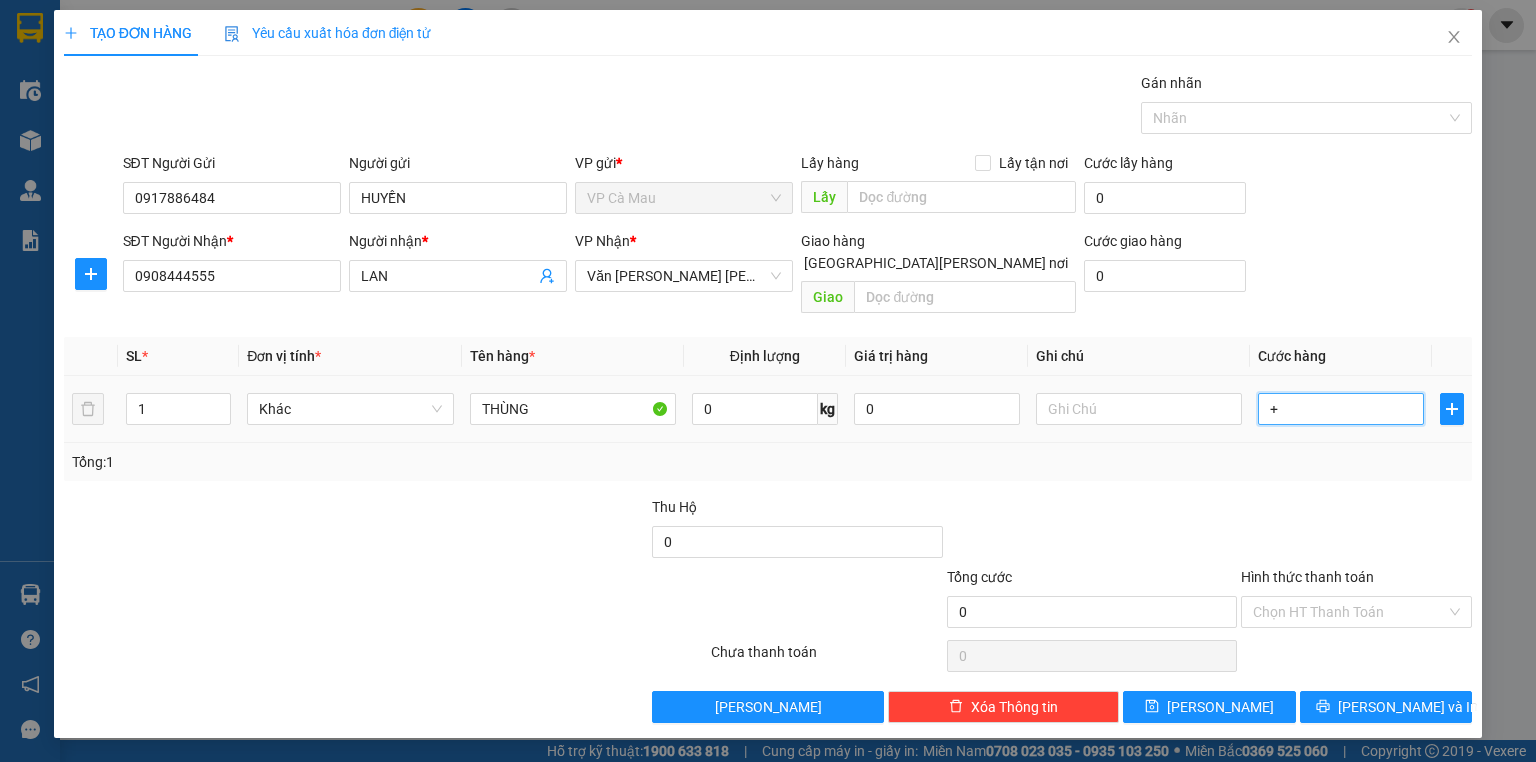 type on "+3" 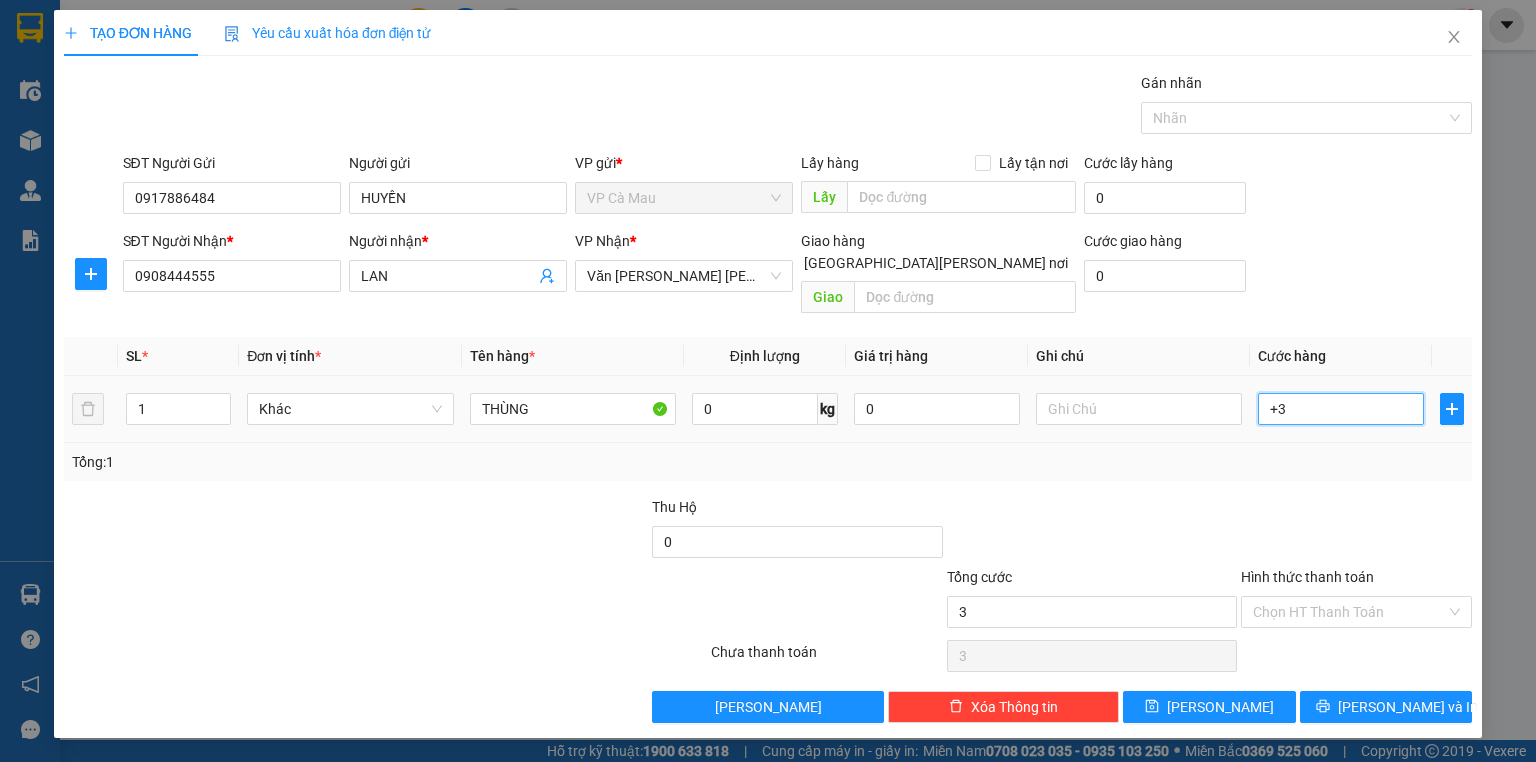 type on "+30" 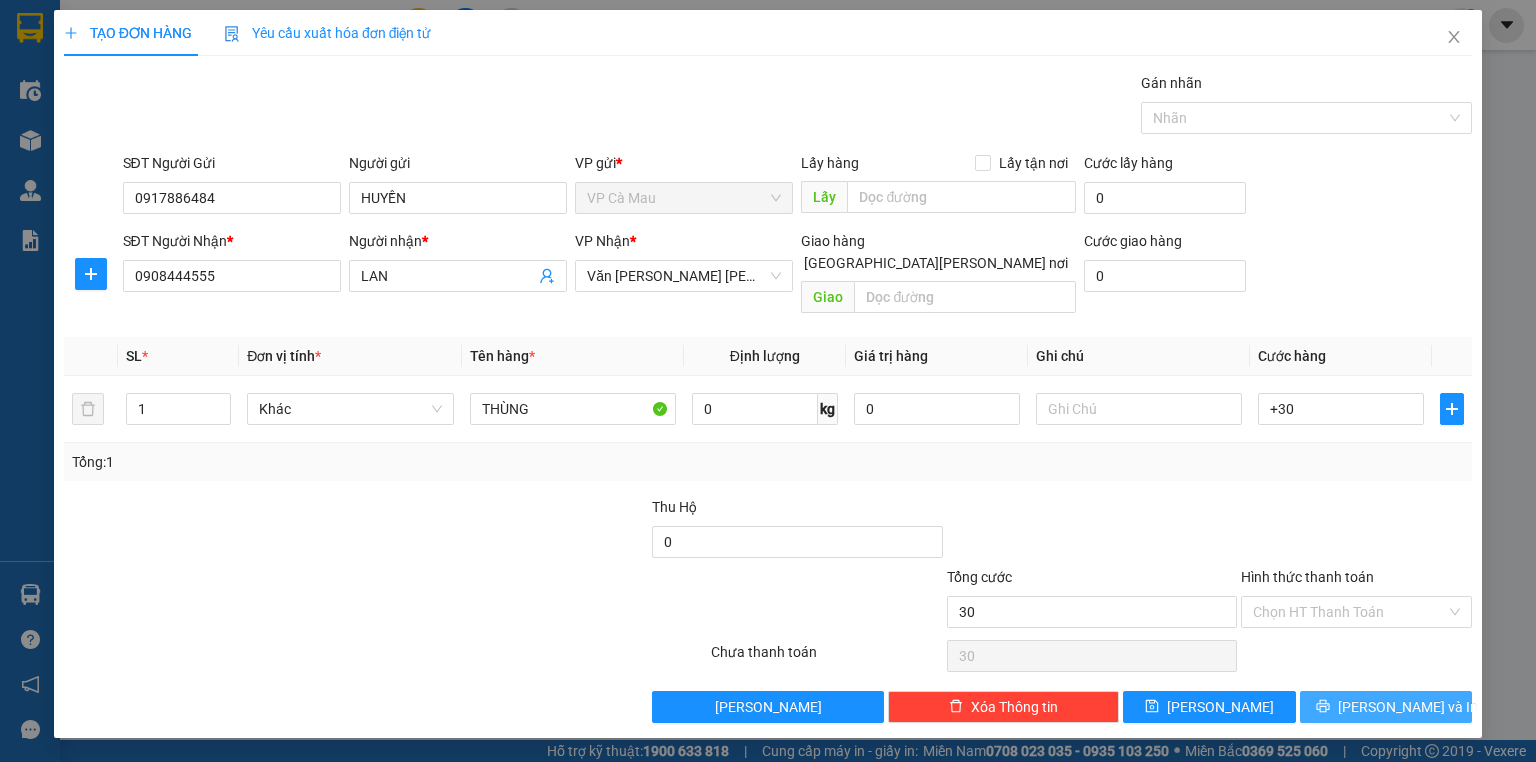type on "30.000" 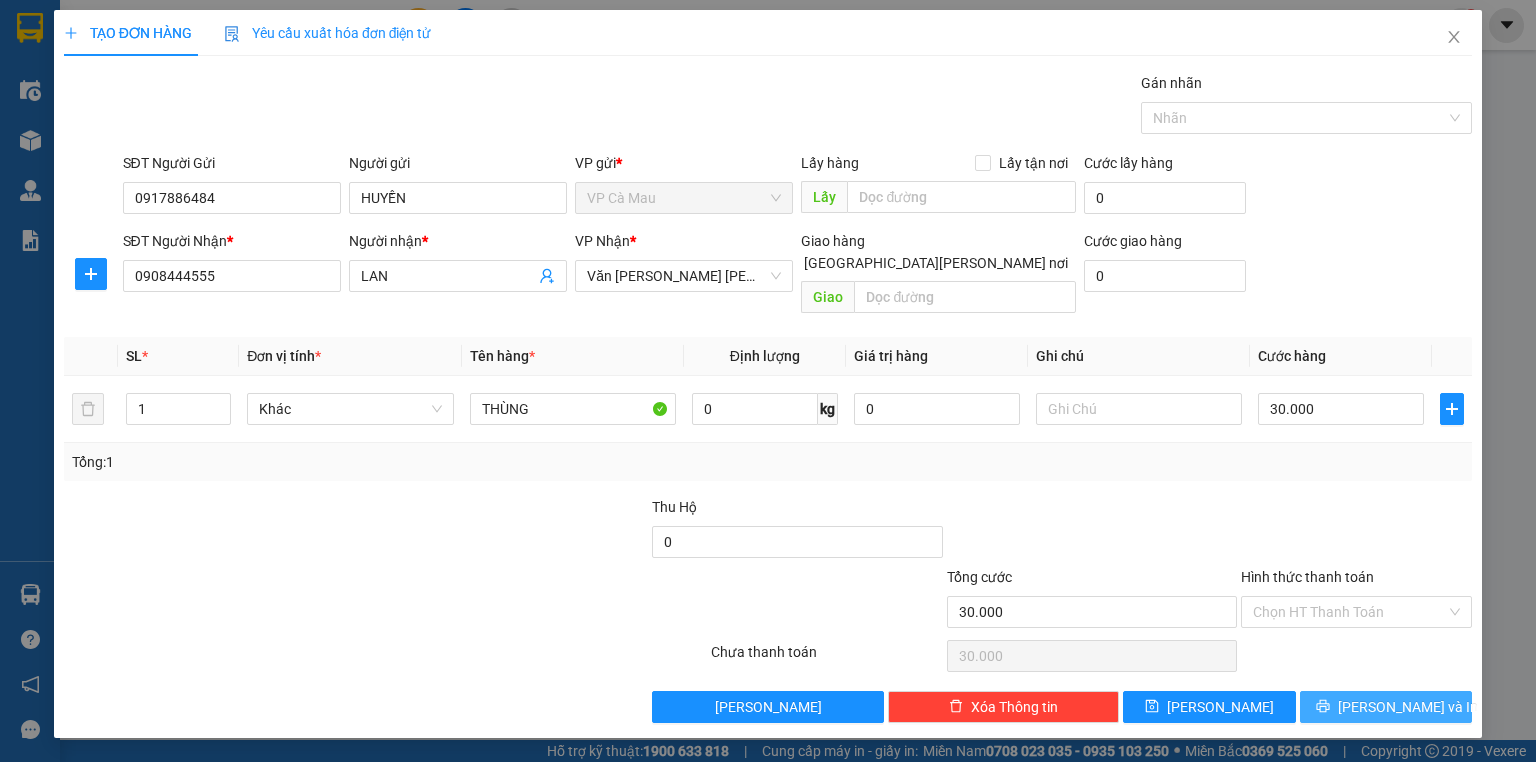 click 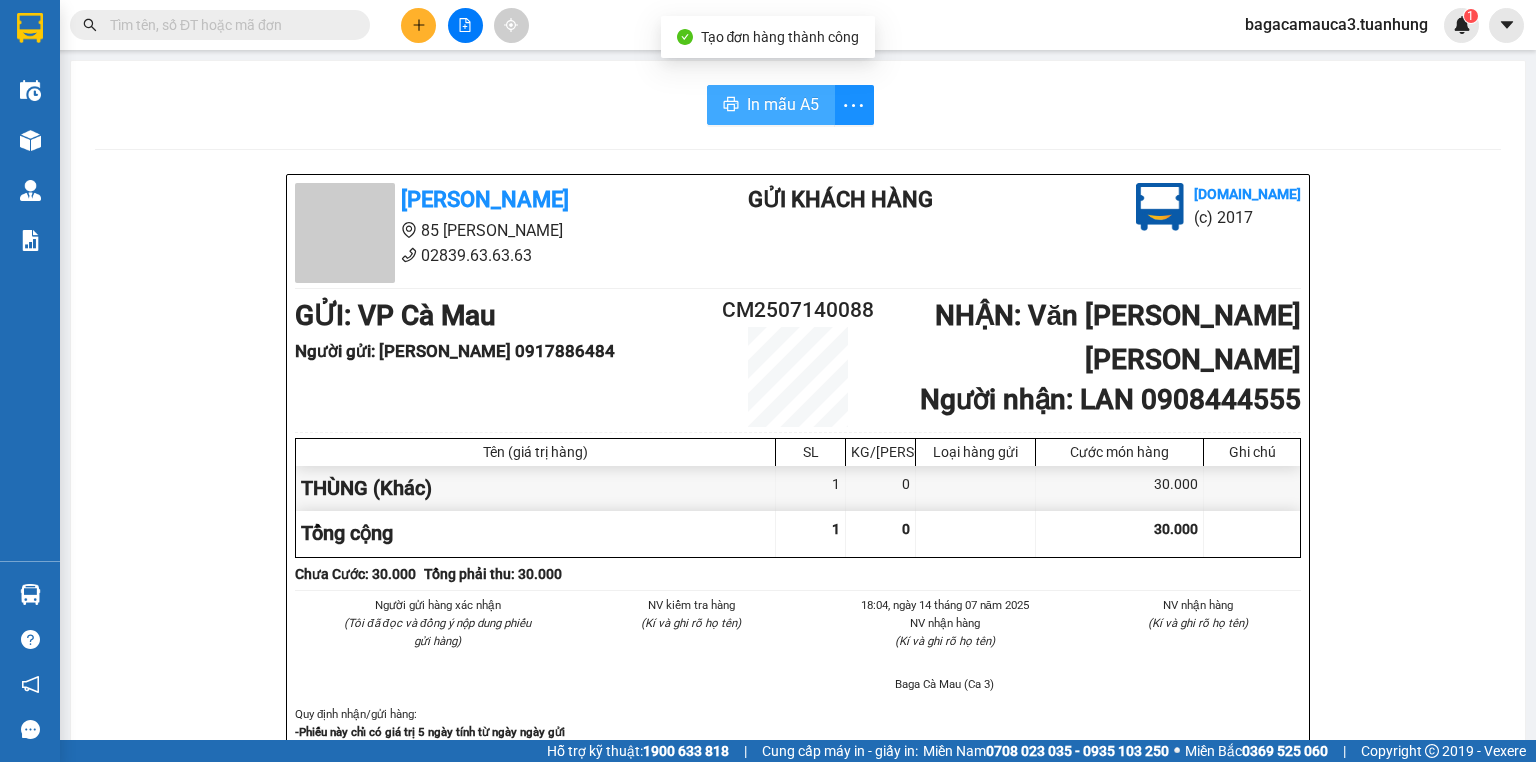 click on "In mẫu A5" at bounding box center (783, 104) 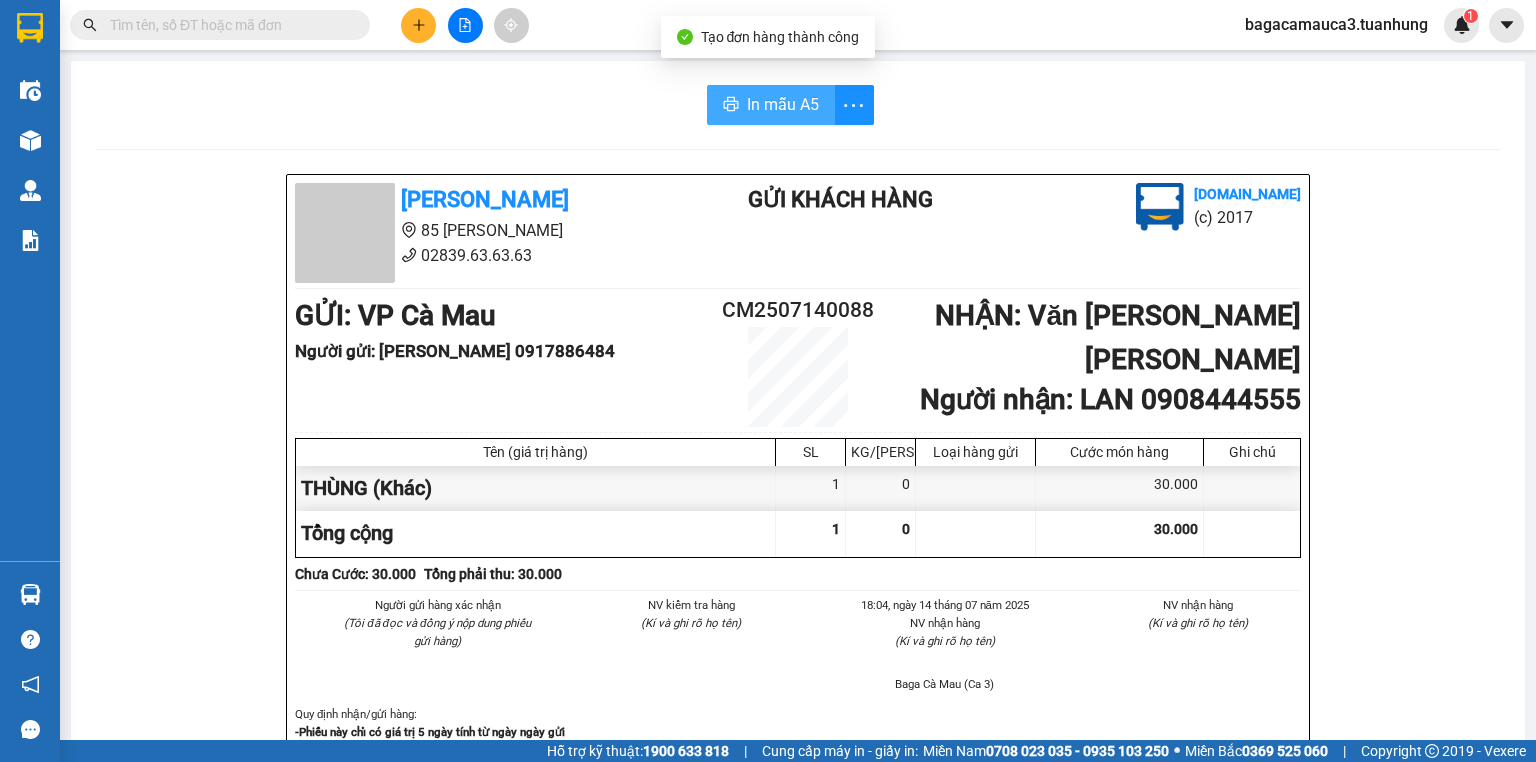 scroll, scrollTop: 0, scrollLeft: 0, axis: both 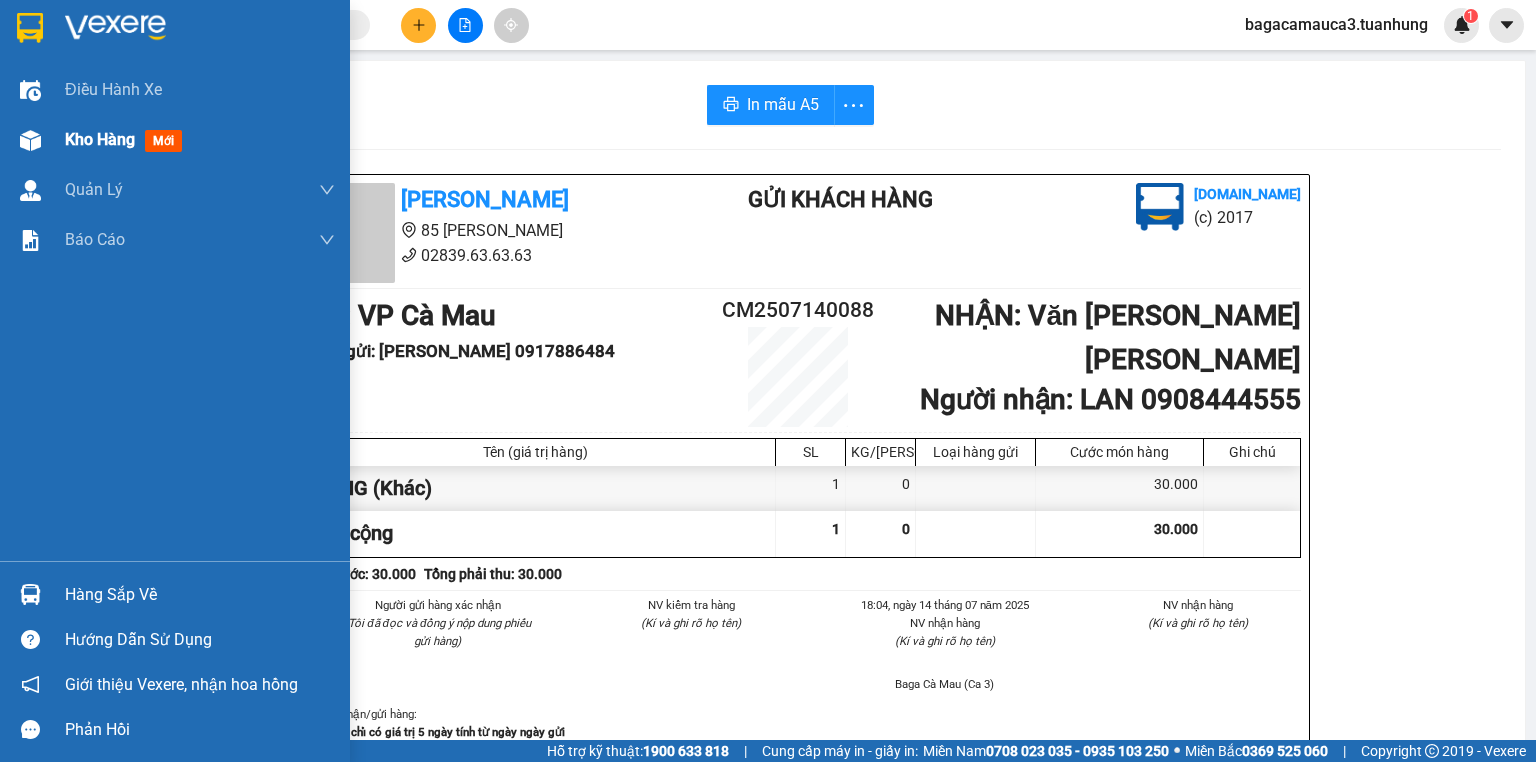 click at bounding box center [30, 140] 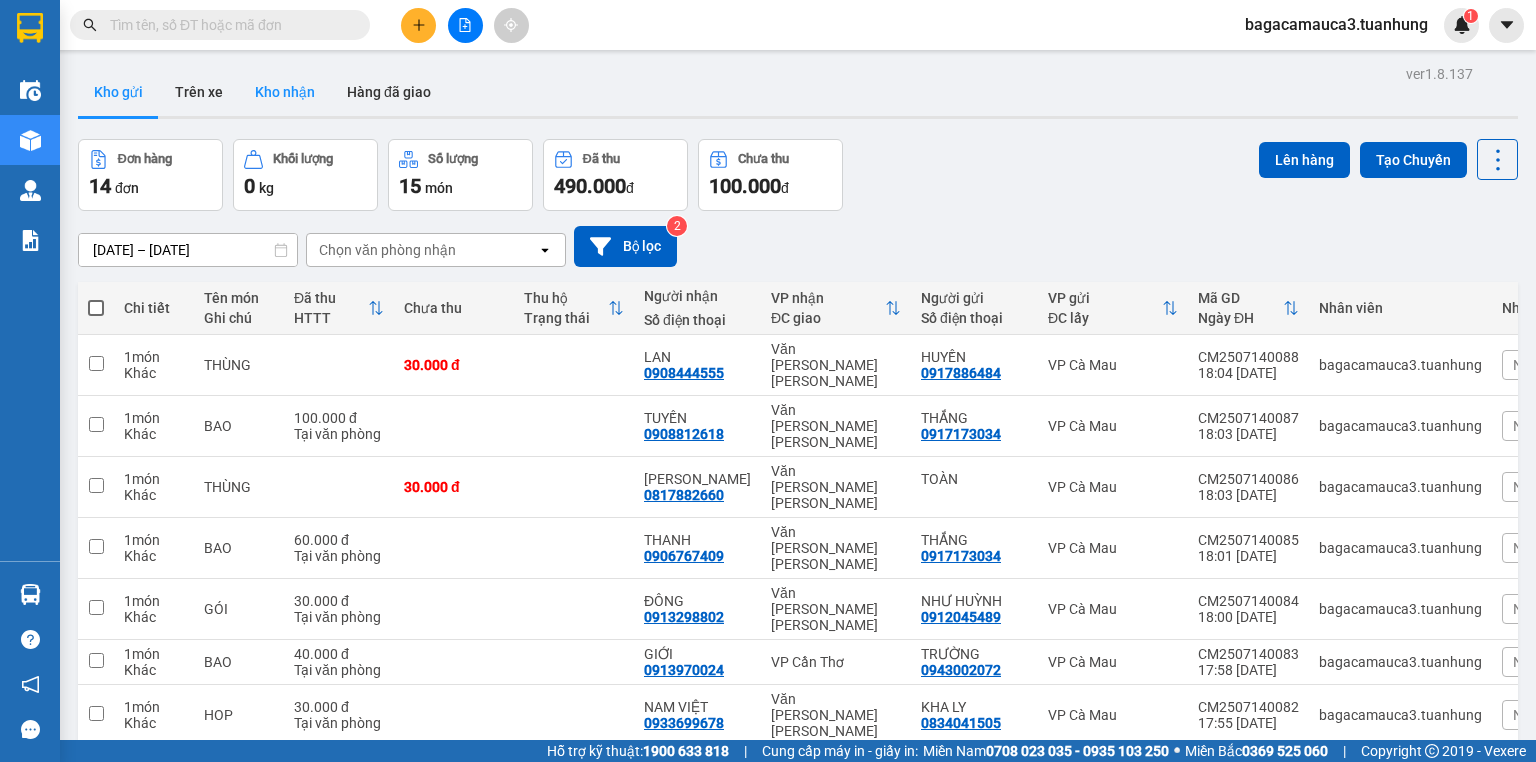 click on "Kho nhận" at bounding box center [285, 92] 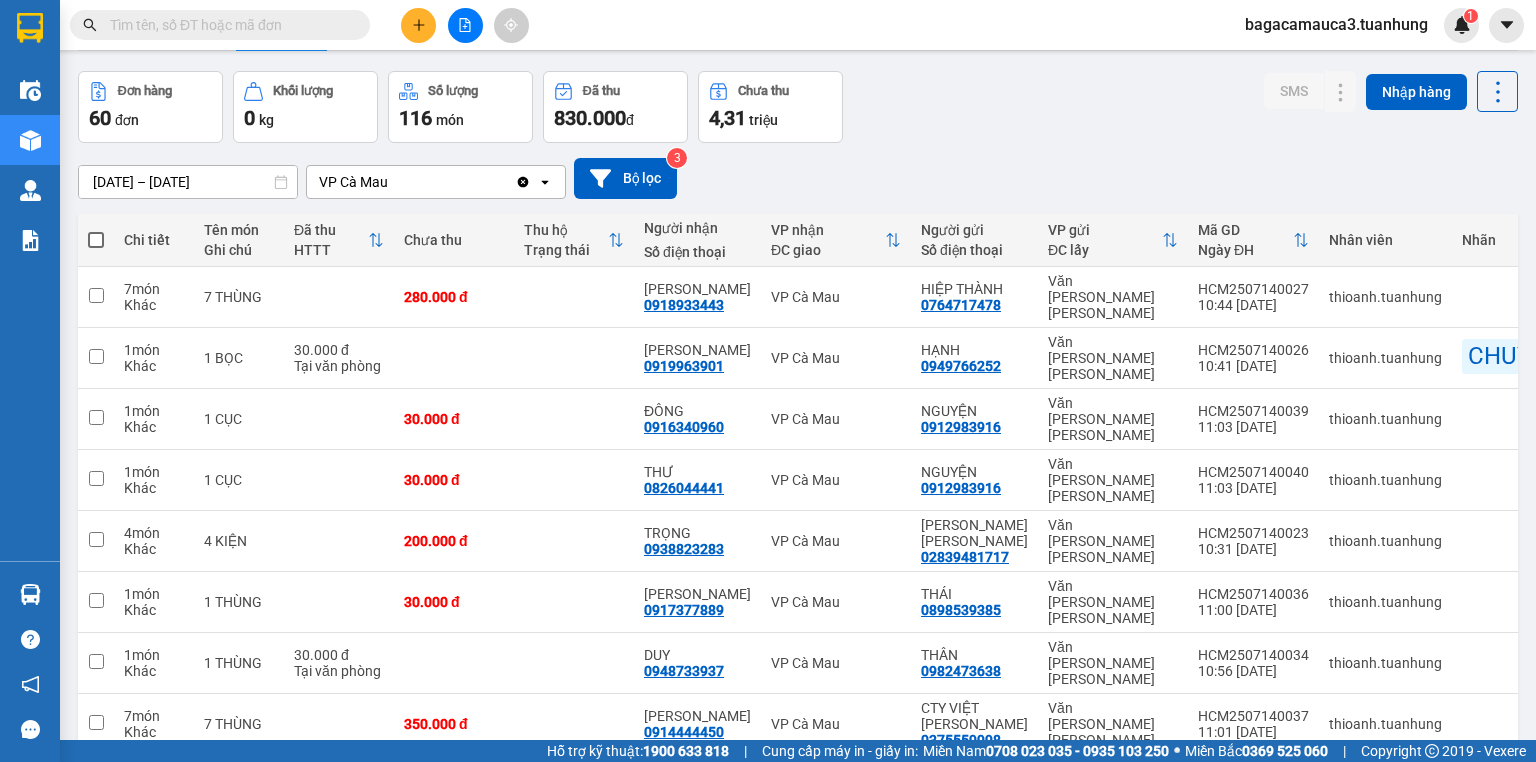 scroll, scrollTop: 147, scrollLeft: 0, axis: vertical 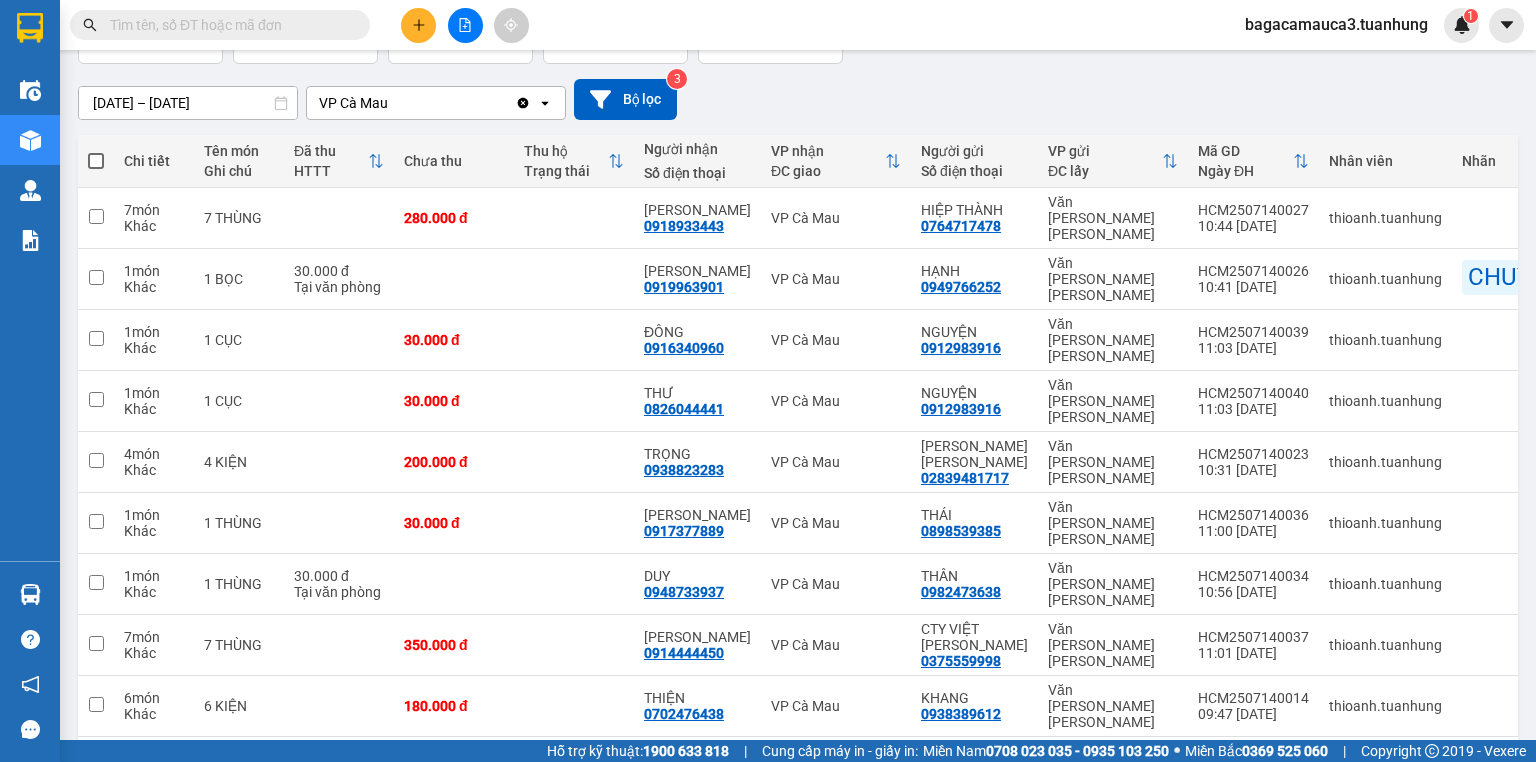 click on "2" at bounding box center (1160, 830) 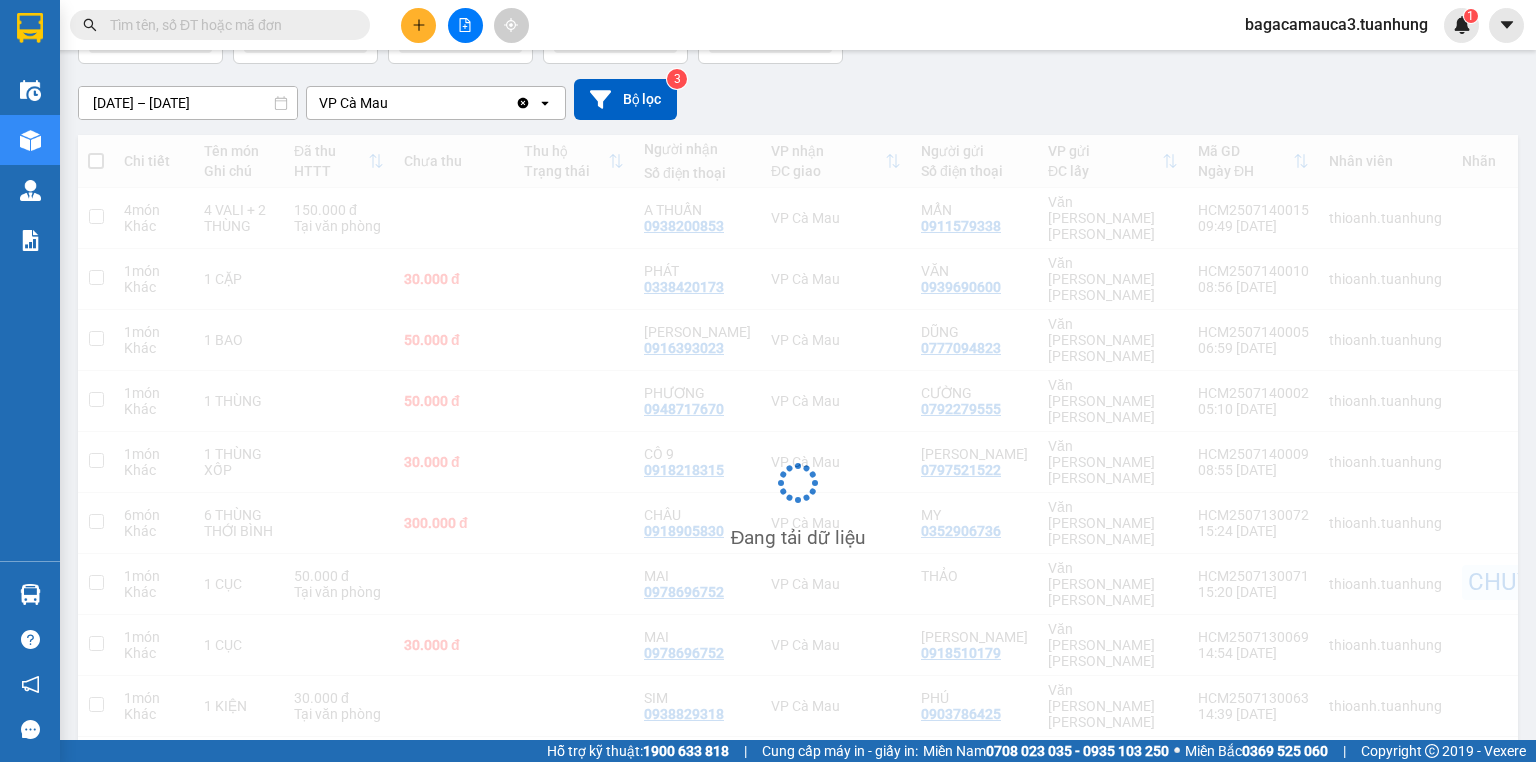 scroll, scrollTop: 147, scrollLeft: 0, axis: vertical 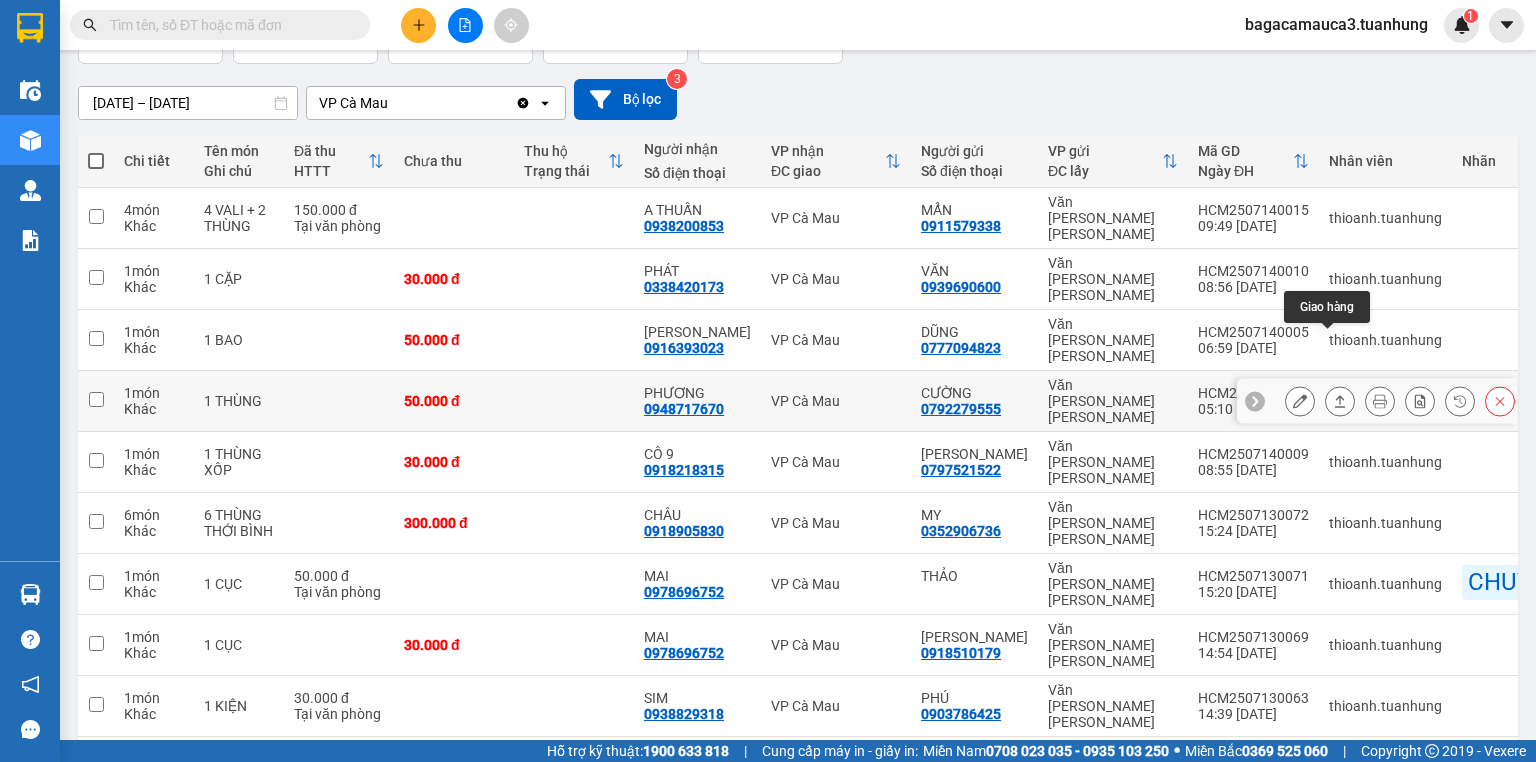 click 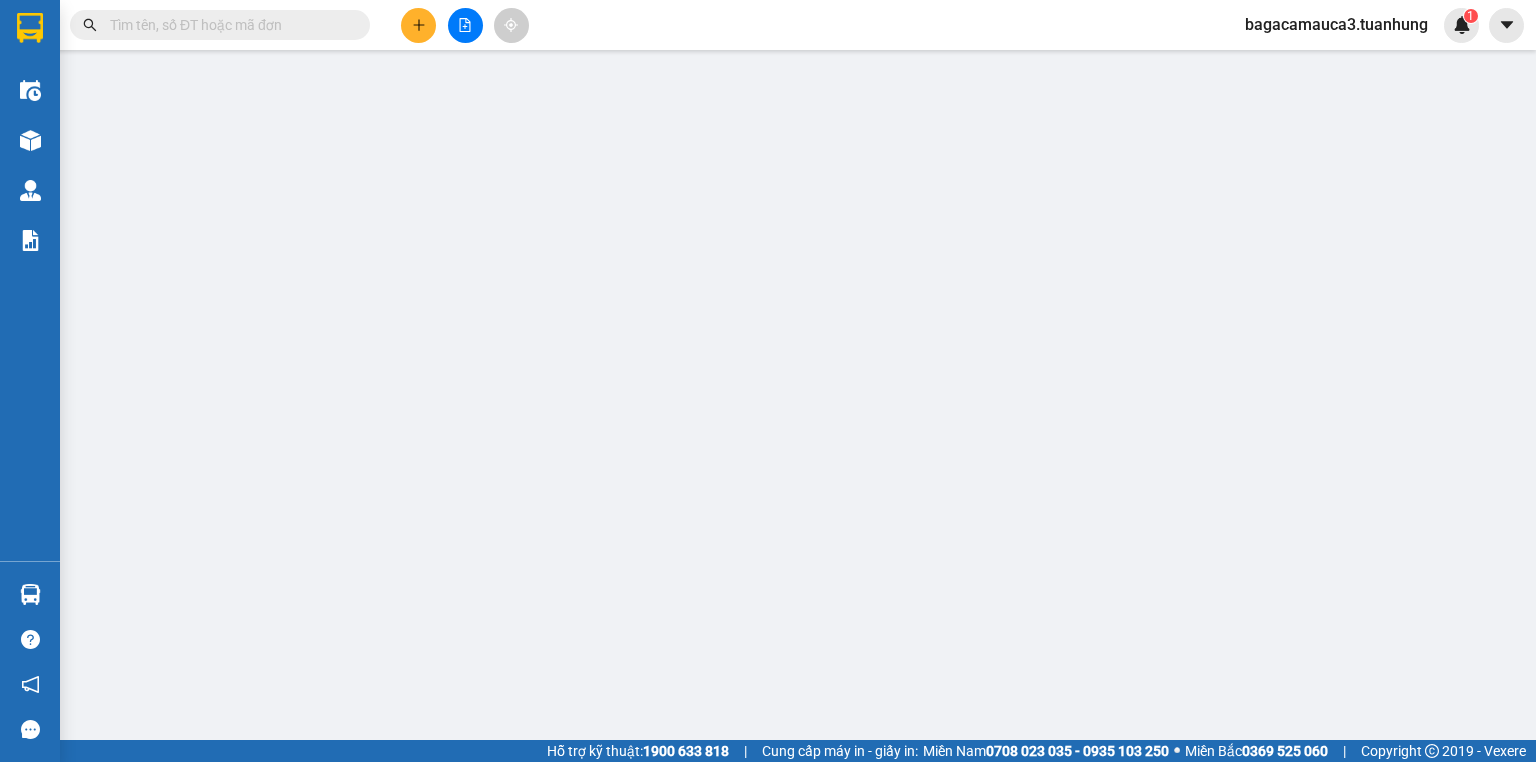 type on "0792279555" 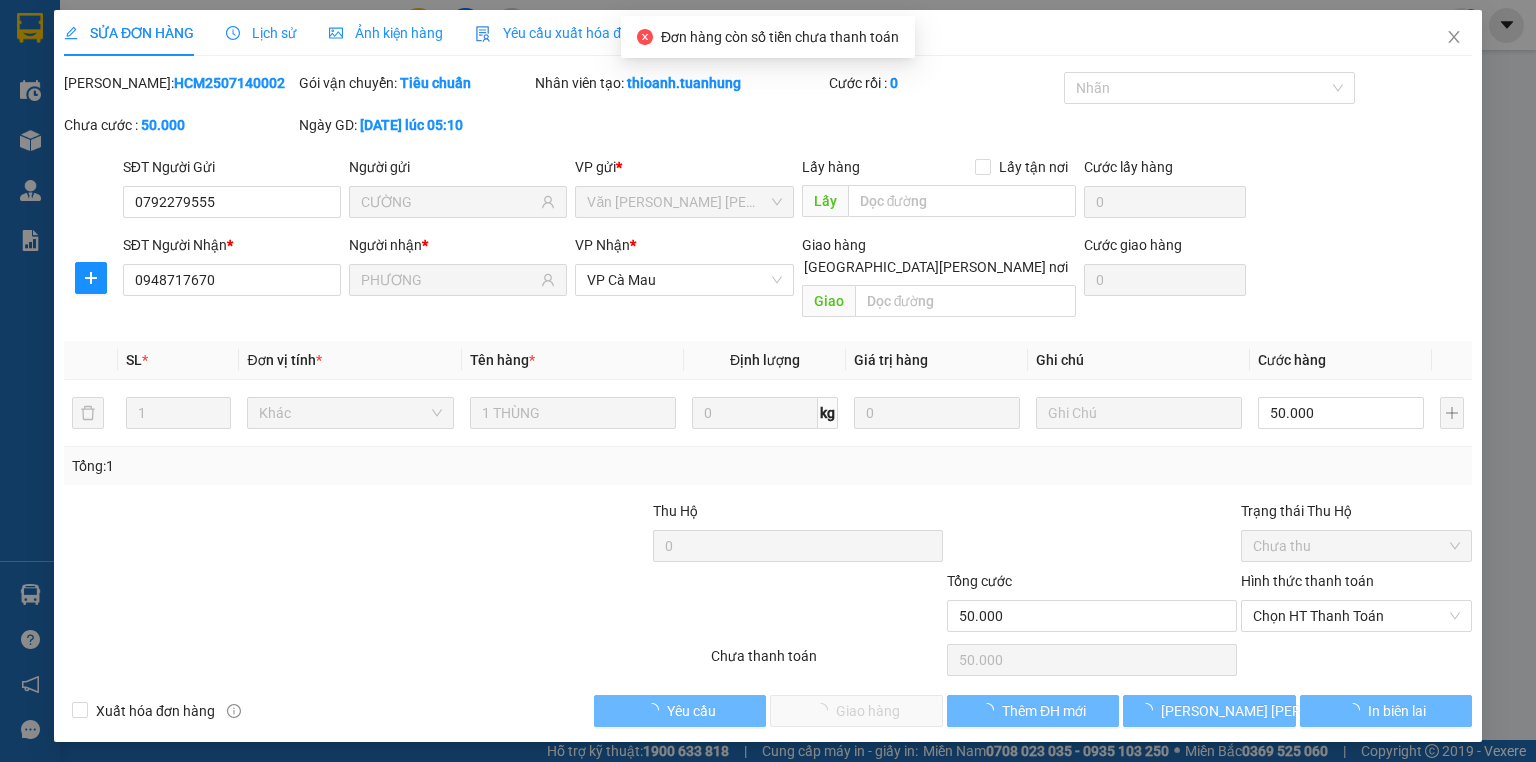 scroll, scrollTop: 0, scrollLeft: 0, axis: both 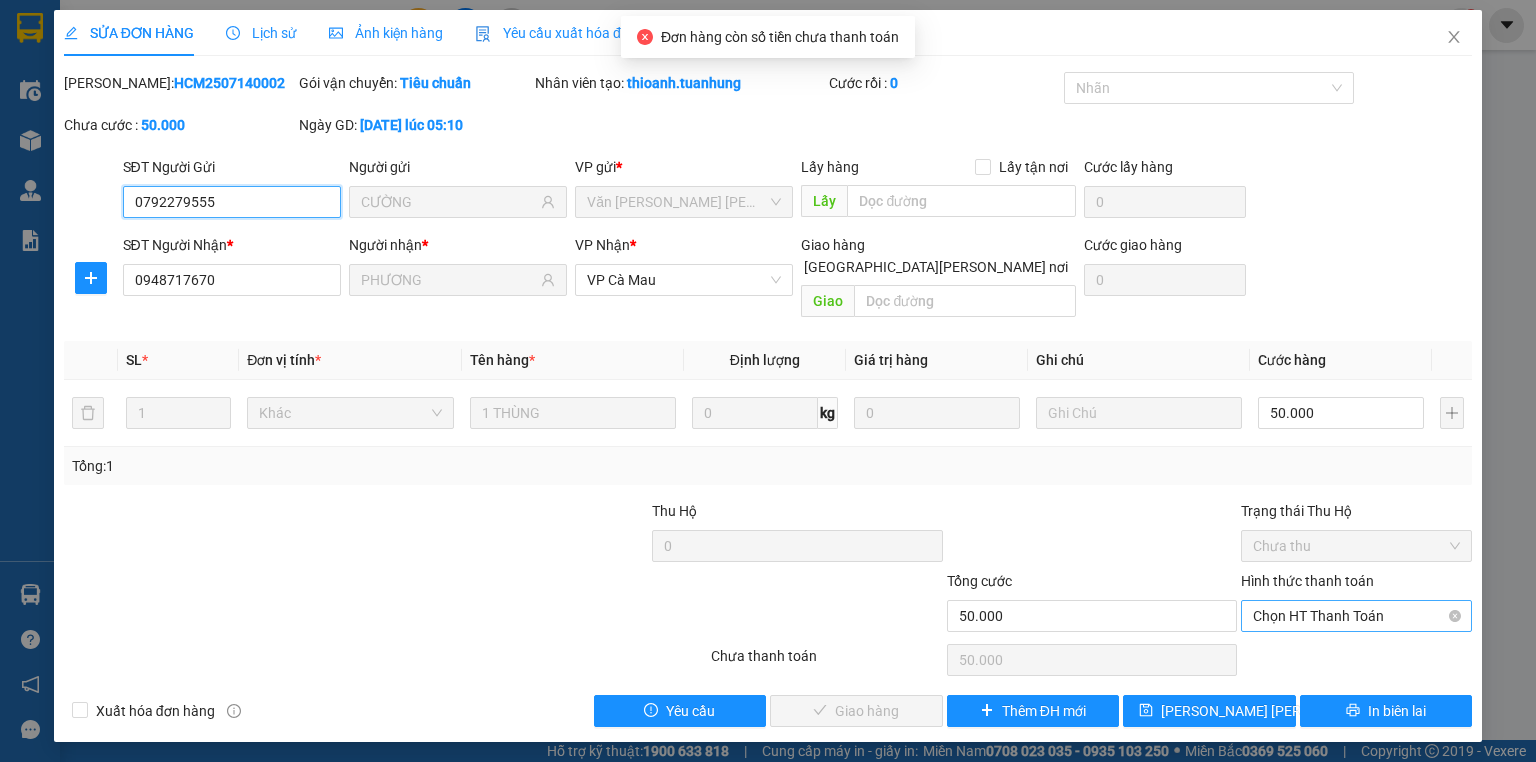 click on "Chọn HT Thanh Toán" at bounding box center (1356, 616) 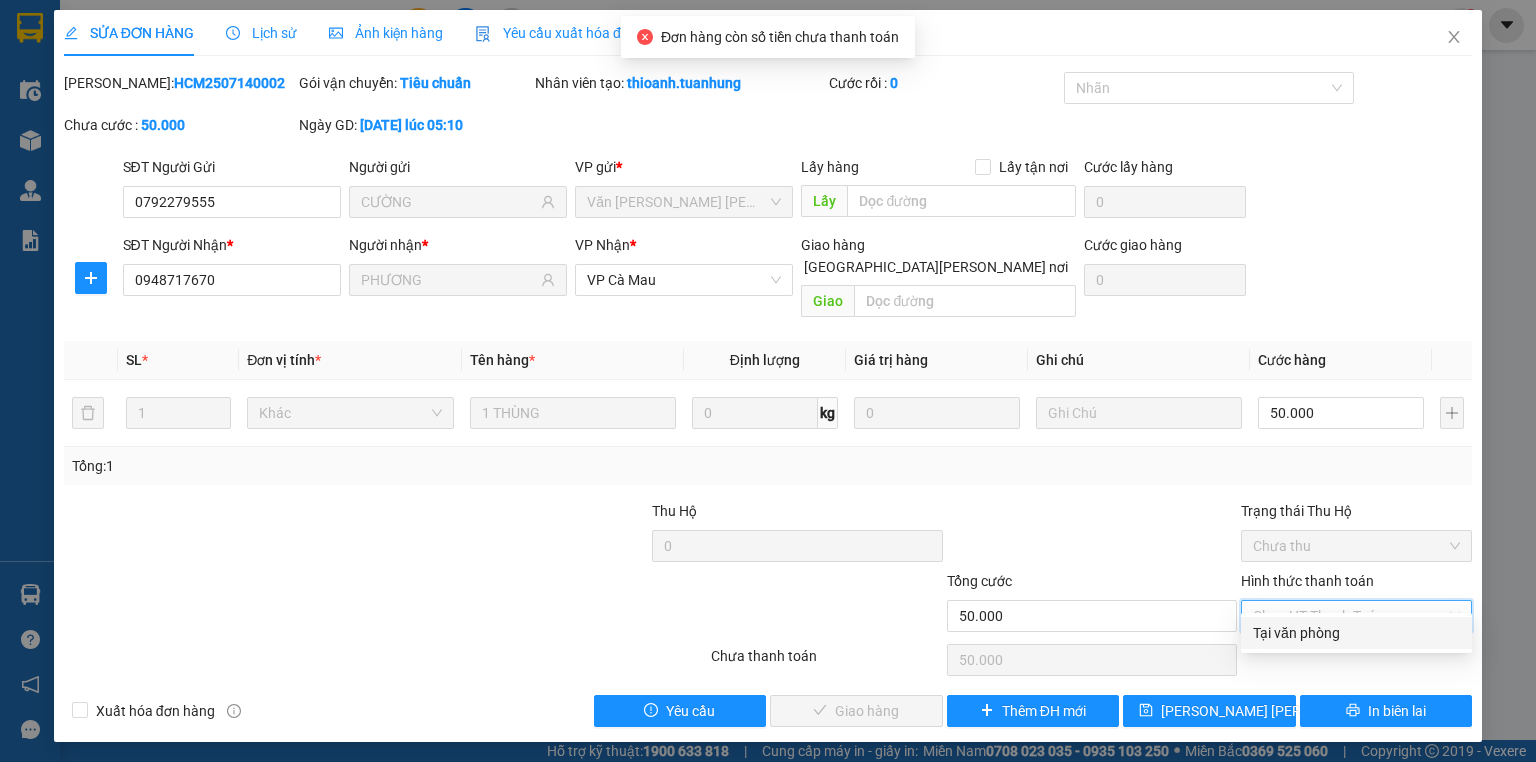 click on "Tại văn phòng" at bounding box center [1356, 633] 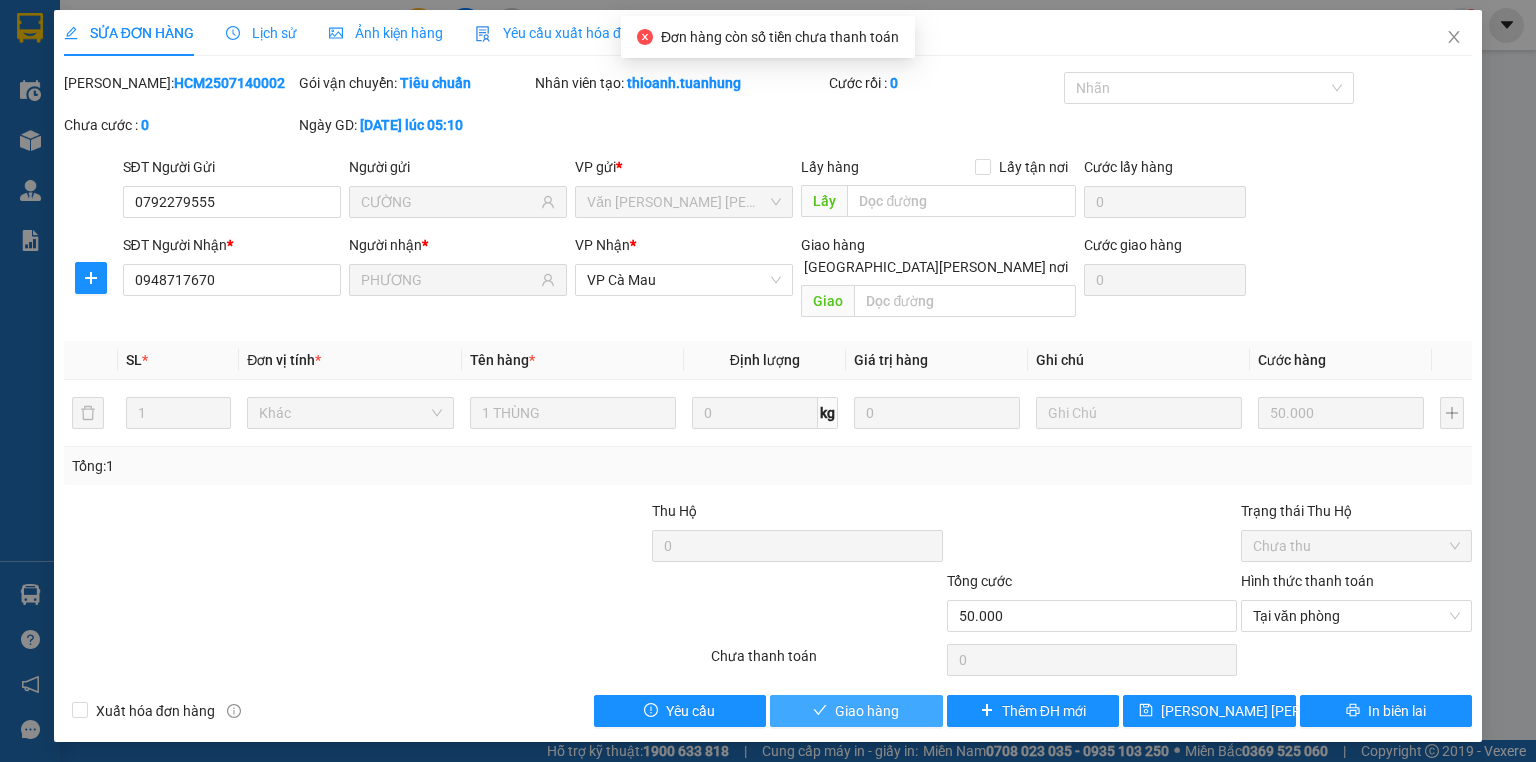 click on "Giao hàng" at bounding box center (867, 711) 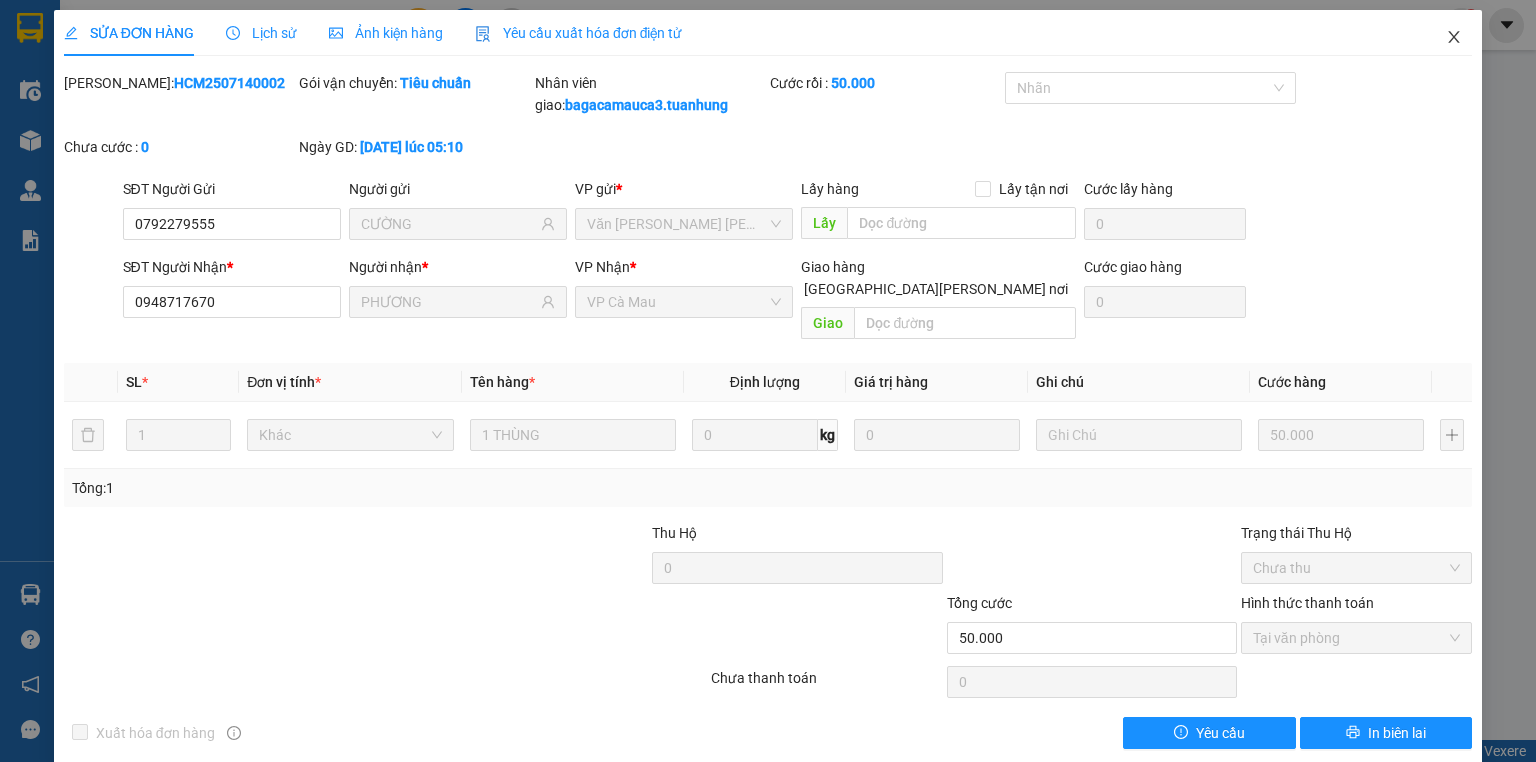 click 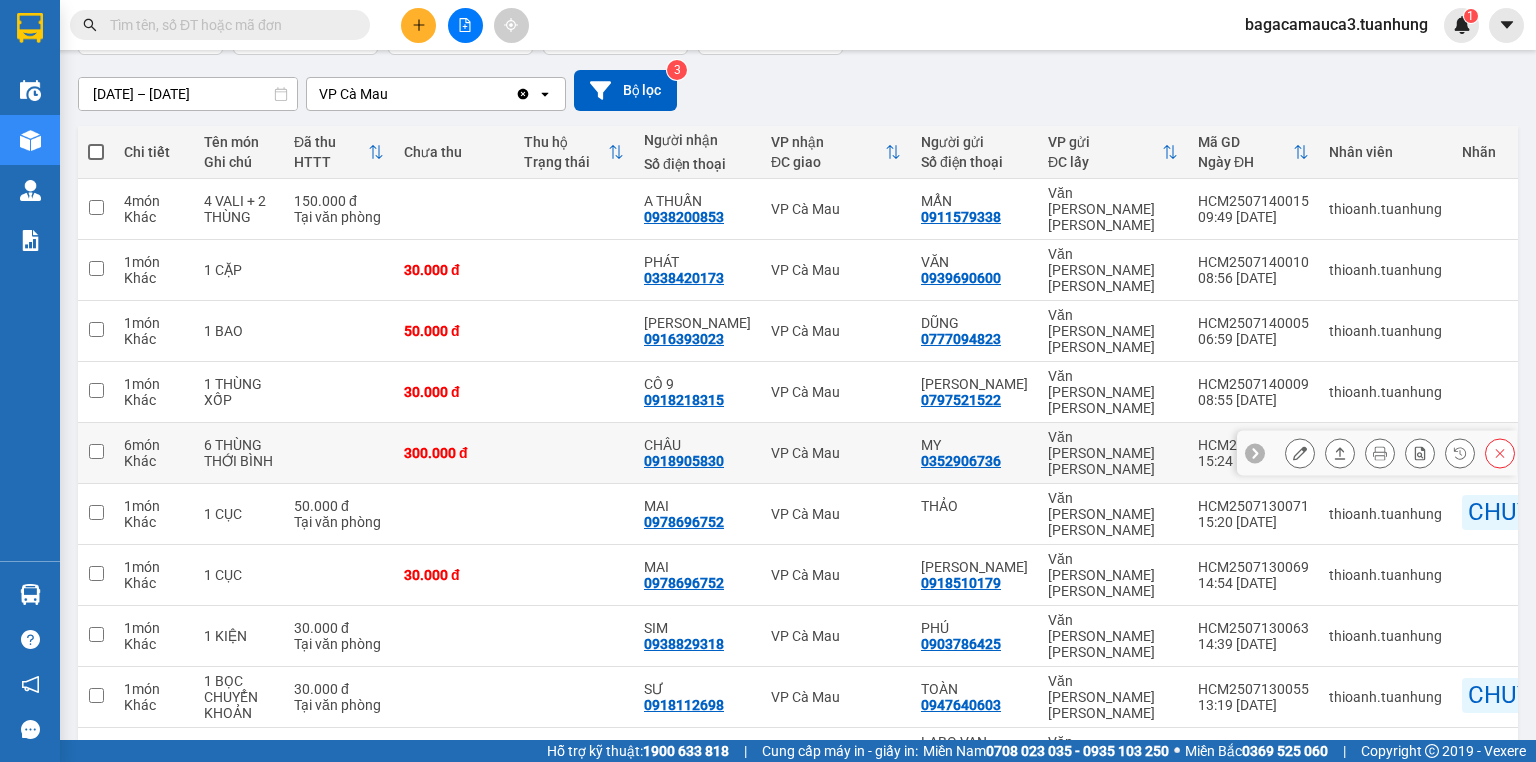 scroll, scrollTop: 179, scrollLeft: 0, axis: vertical 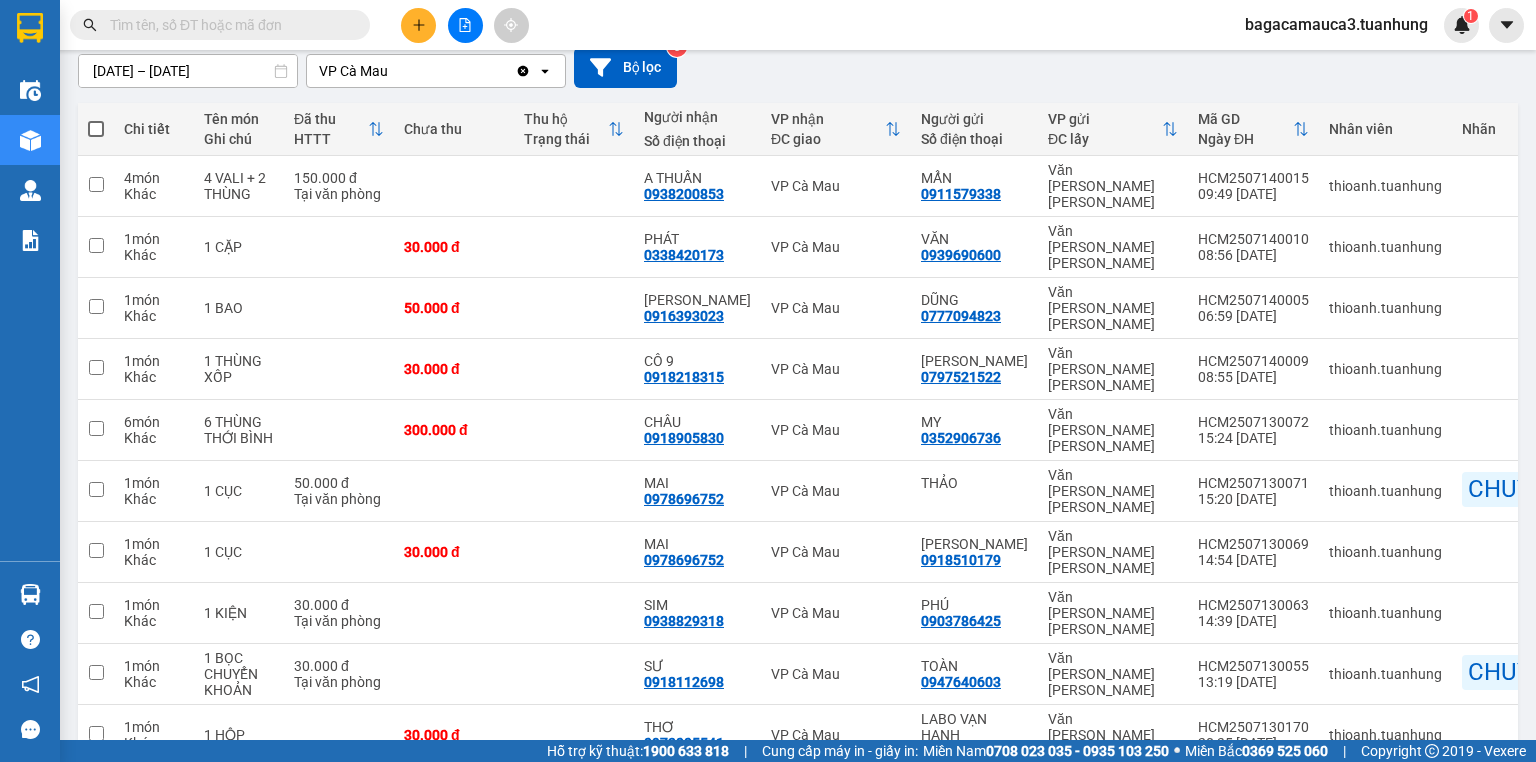 click on "3" at bounding box center [1195, 798] 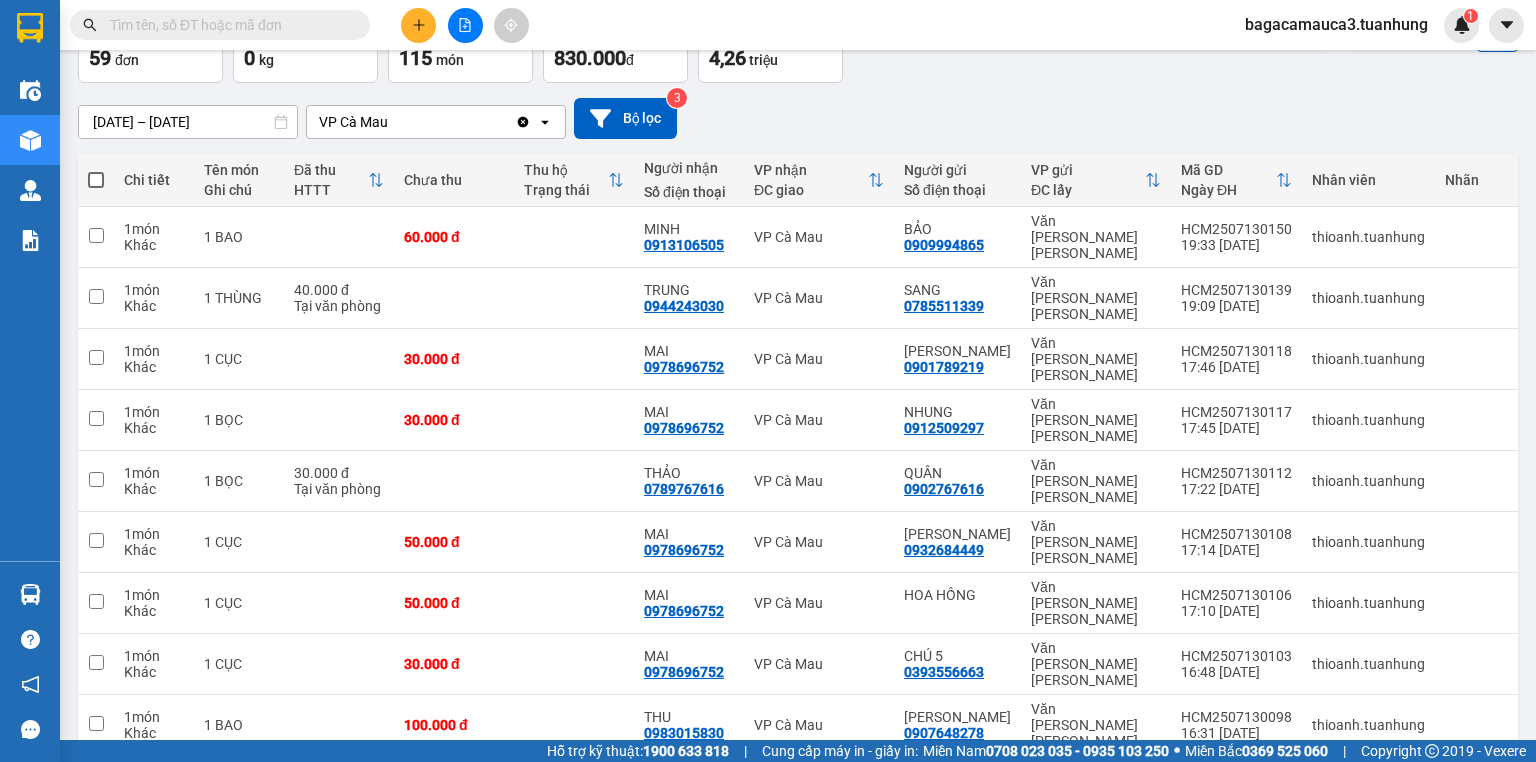 scroll, scrollTop: 131, scrollLeft: 0, axis: vertical 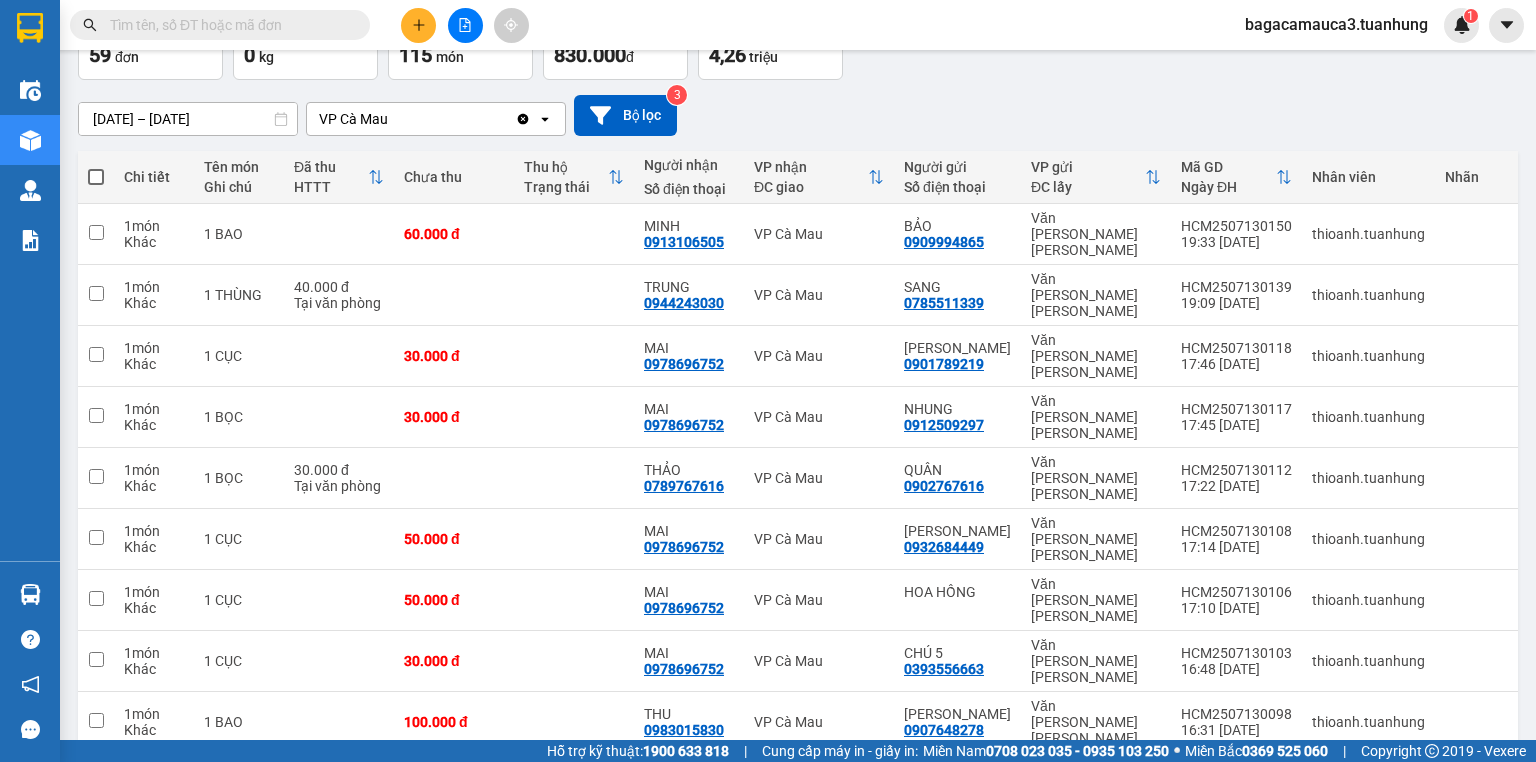 click on "4" at bounding box center (1230, 846) 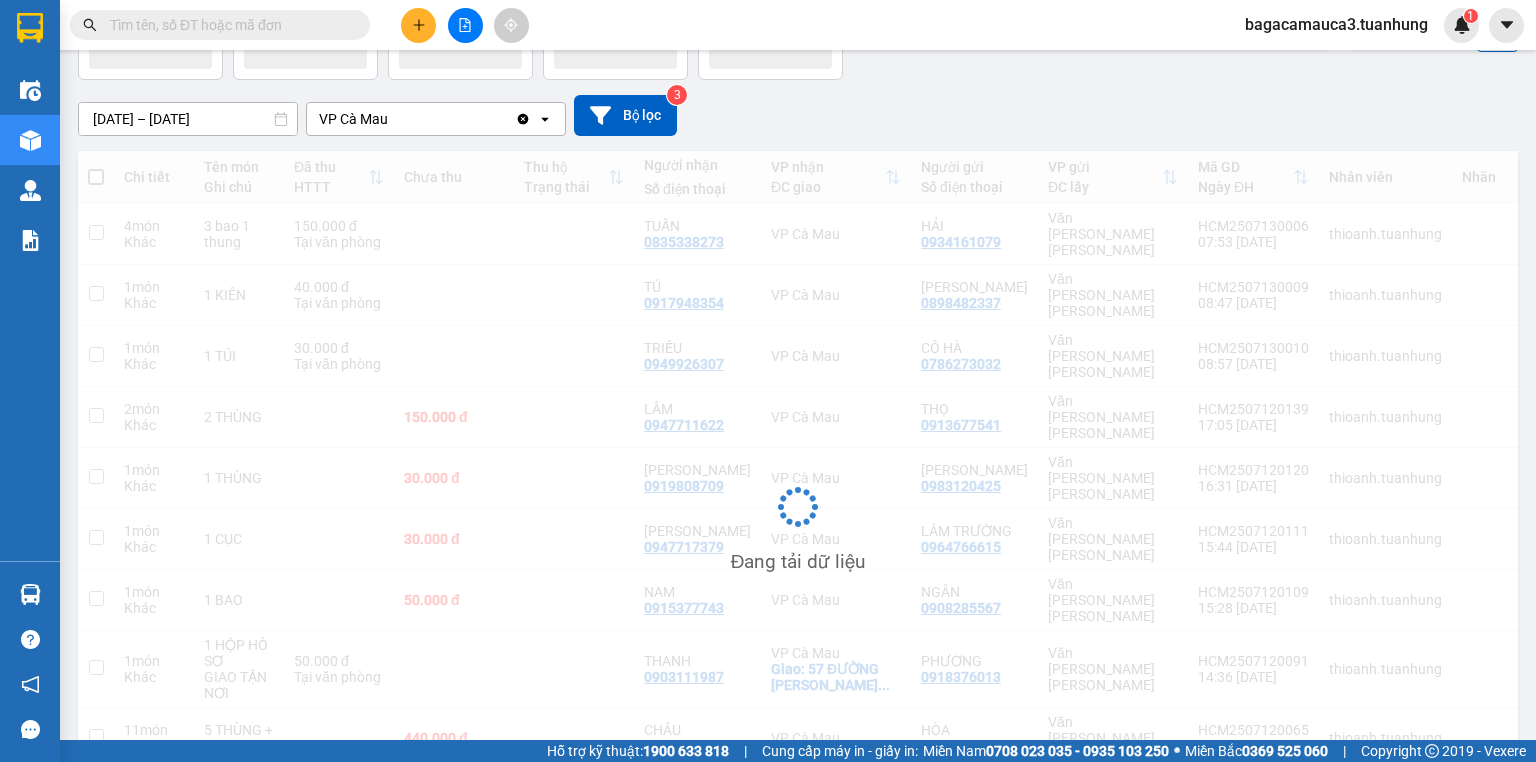 scroll, scrollTop: 131, scrollLeft: 0, axis: vertical 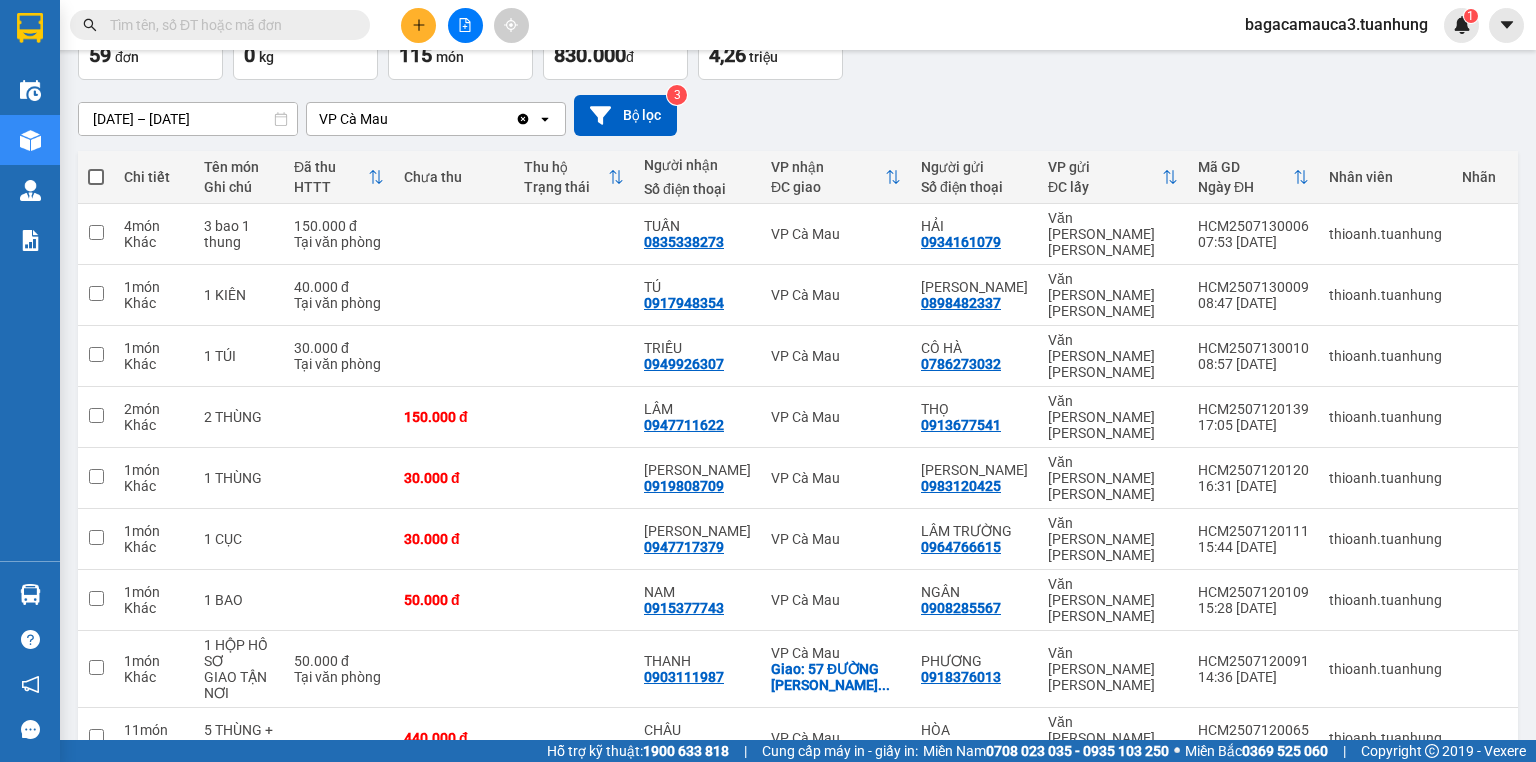 click on "5" at bounding box center (1265, 862) 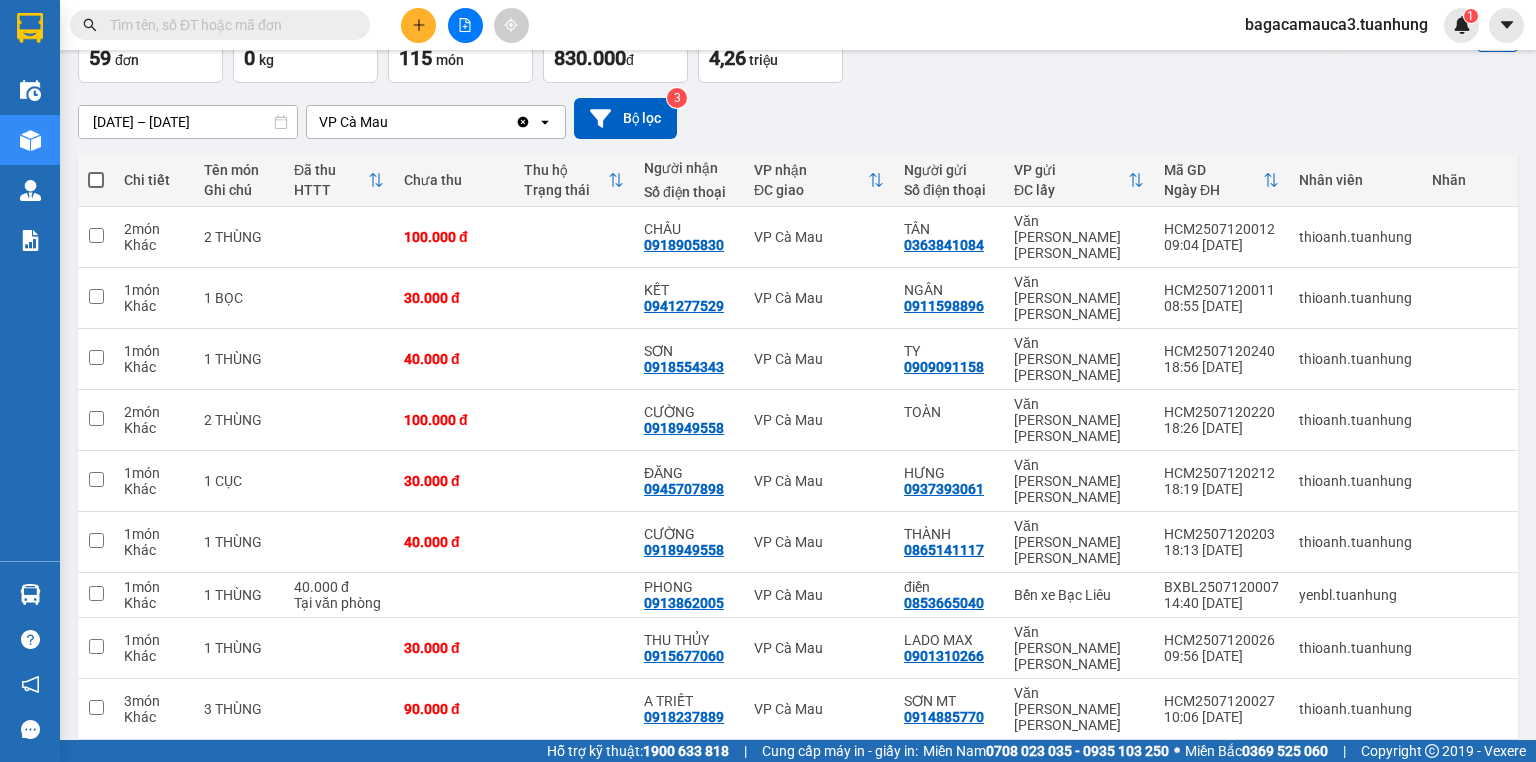 scroll, scrollTop: 131, scrollLeft: 0, axis: vertical 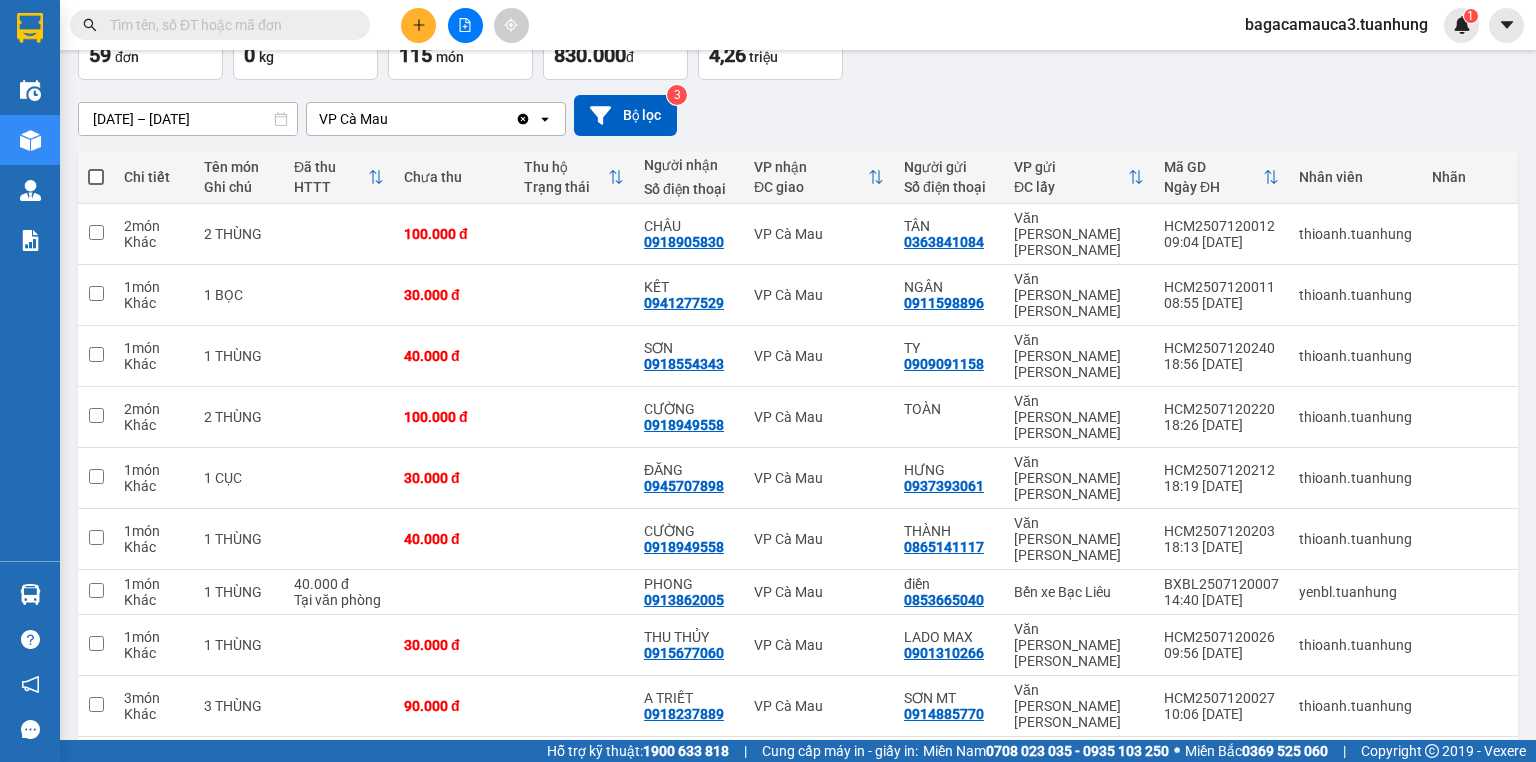click on "6" at bounding box center (1300, 830) 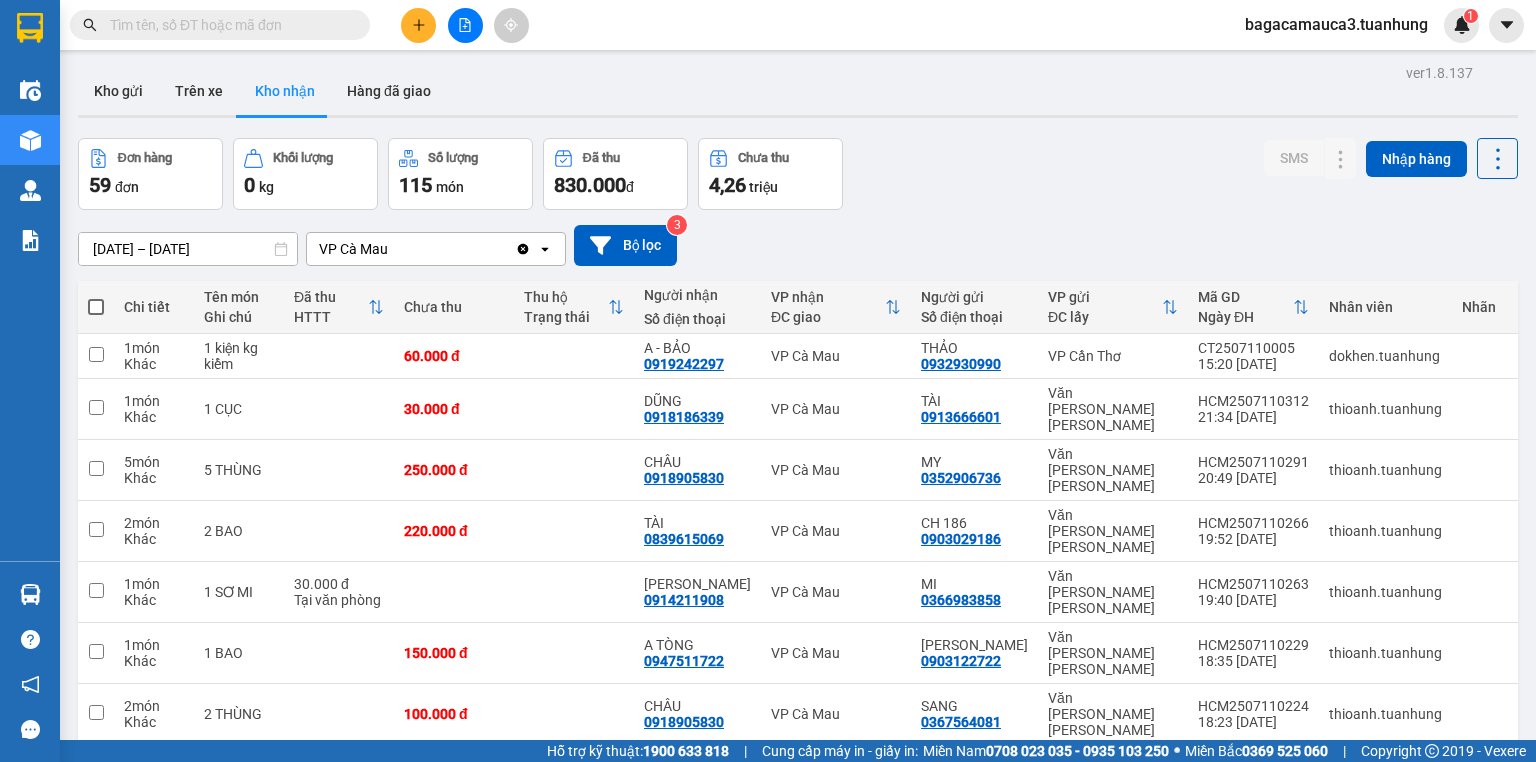 scroll, scrollTop: 0, scrollLeft: 0, axis: both 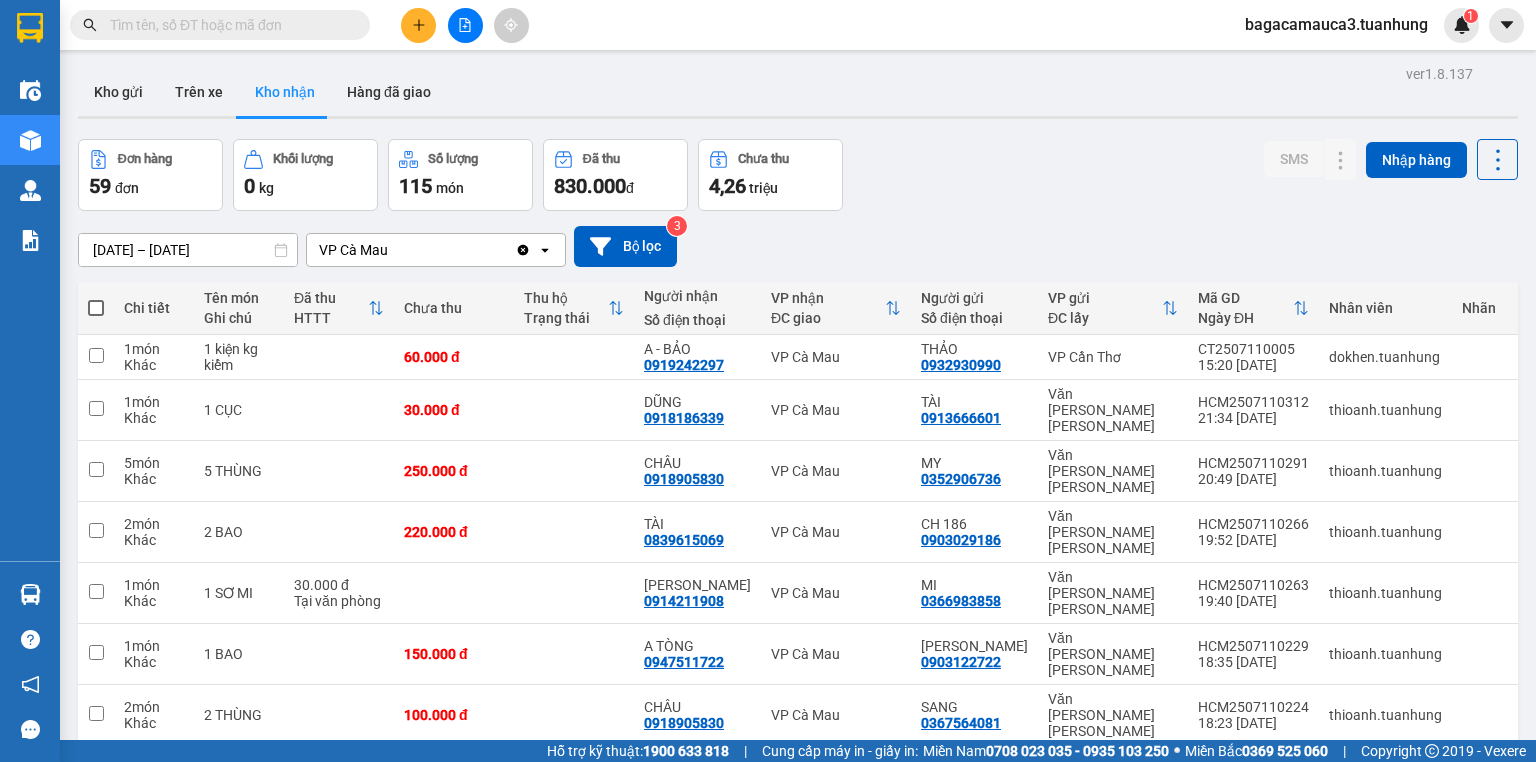 click at bounding box center [465, 25] 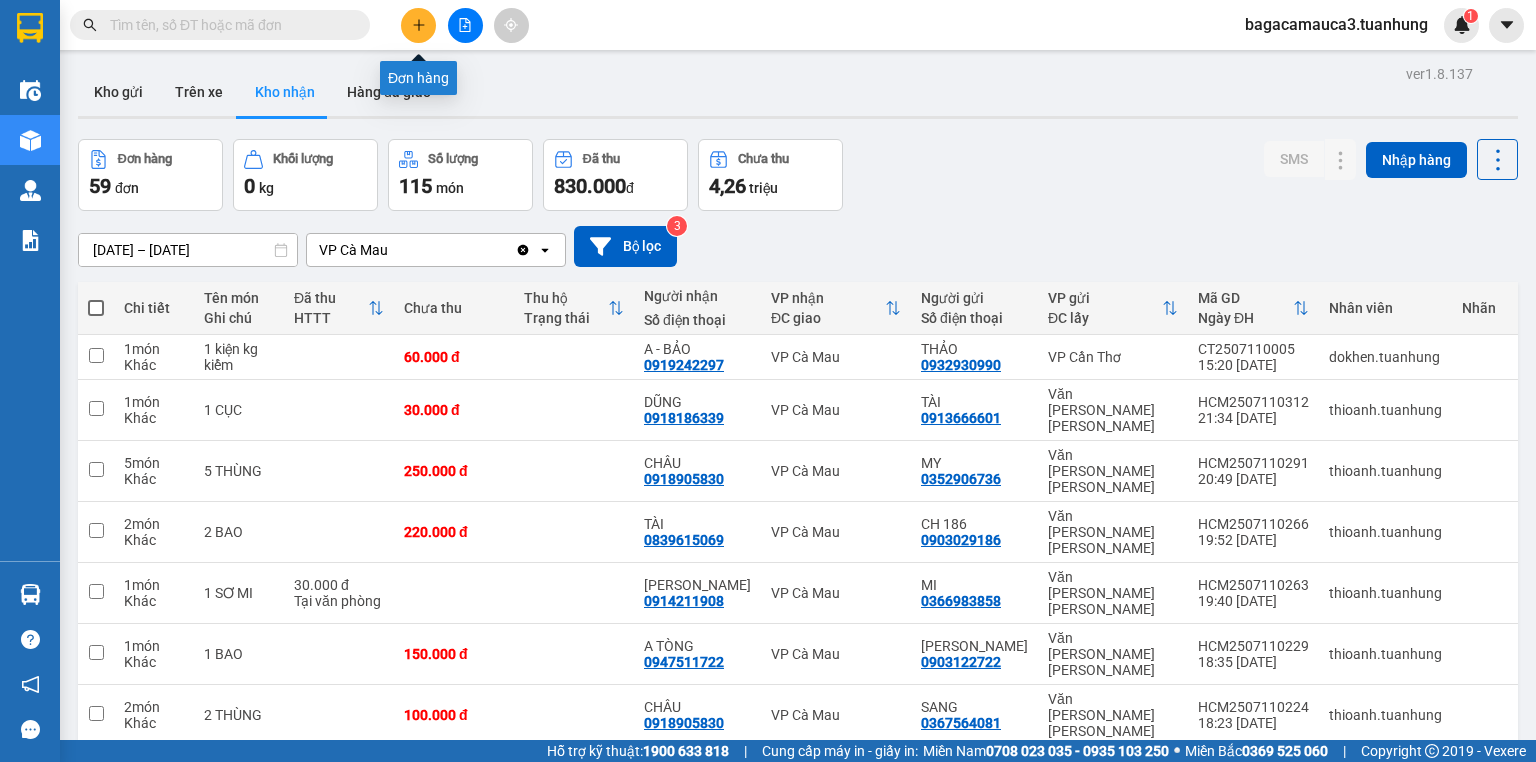 click at bounding box center [418, 25] 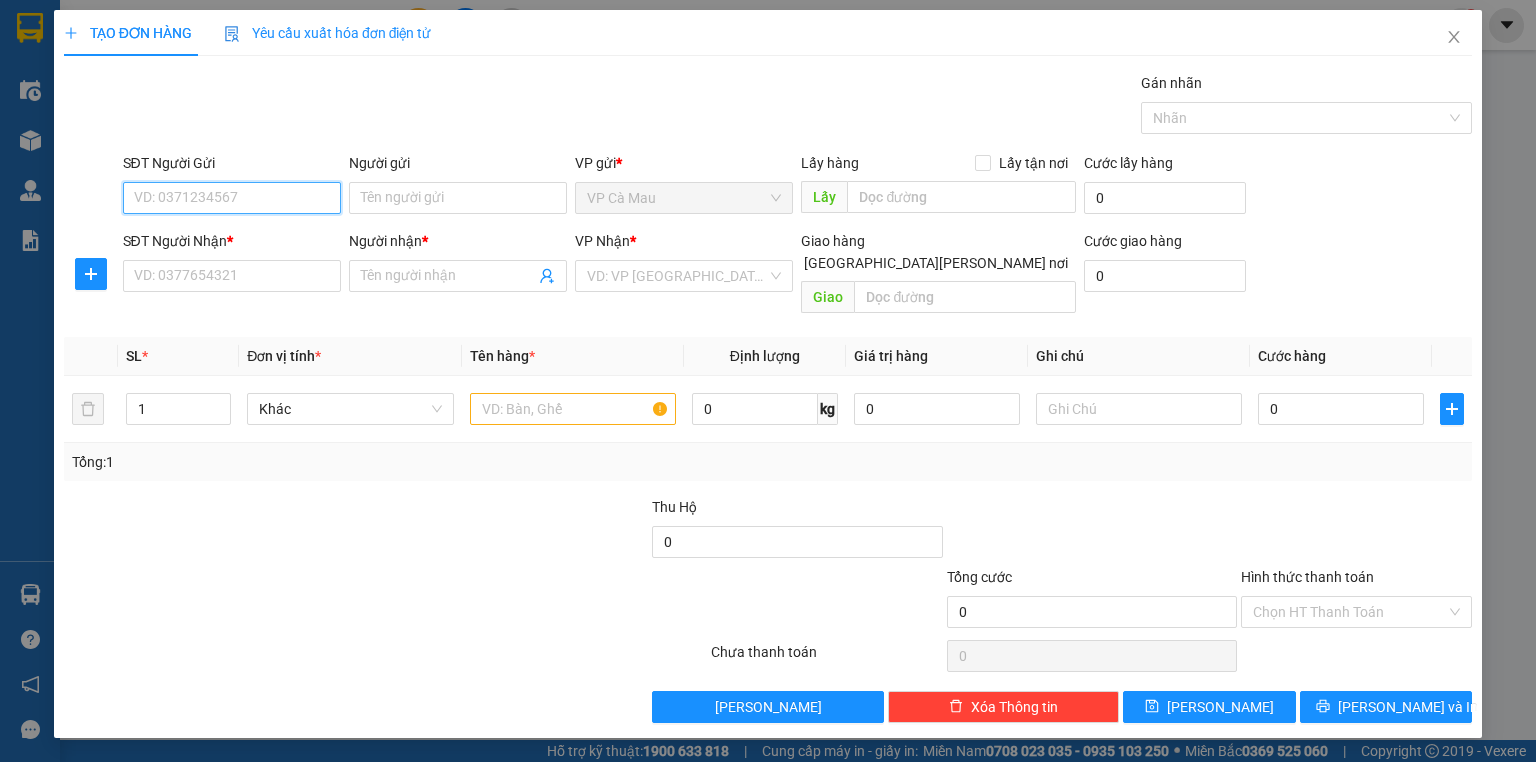 click on "SĐT Người Gửi" at bounding box center (232, 198) 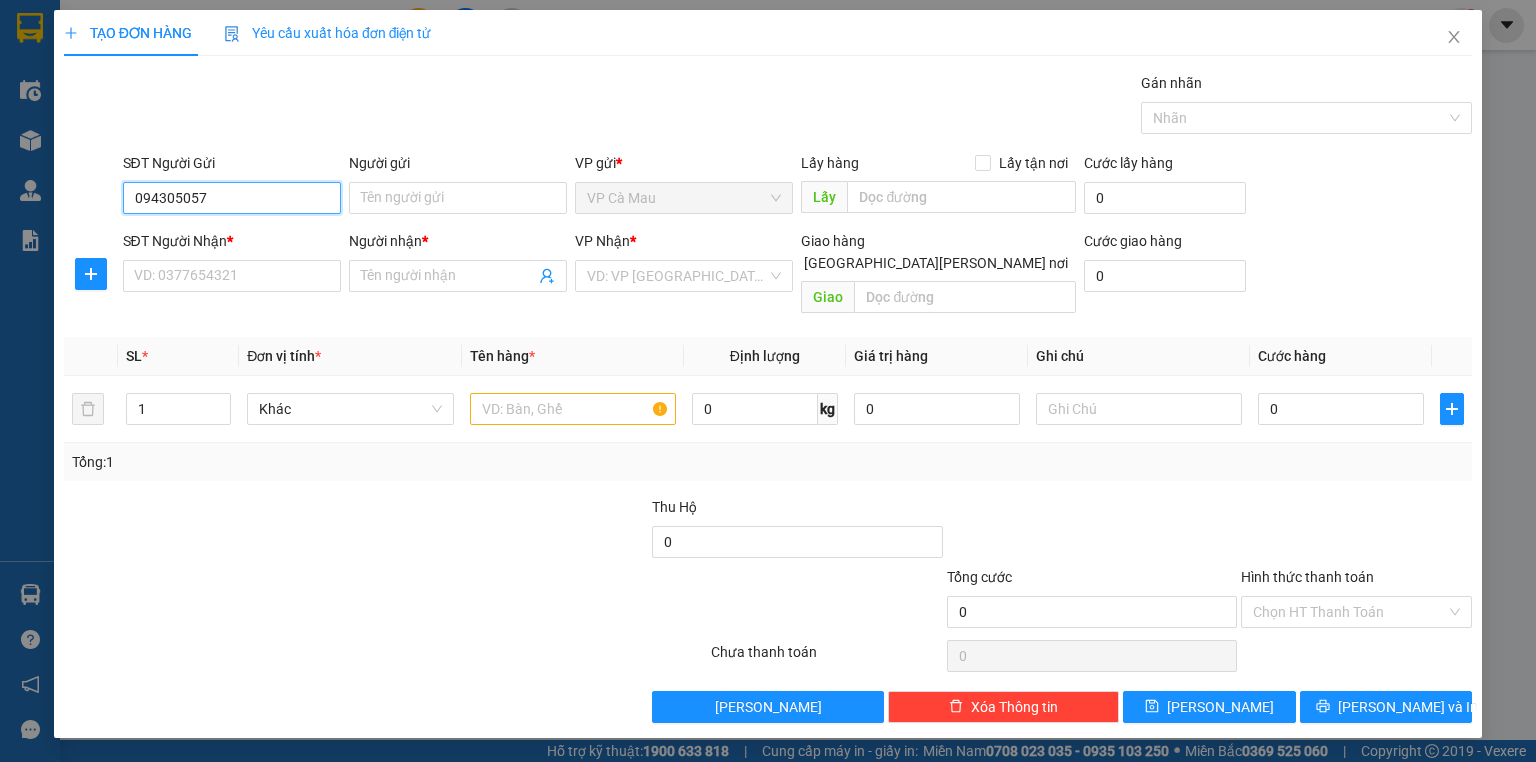 type on "0943050570" 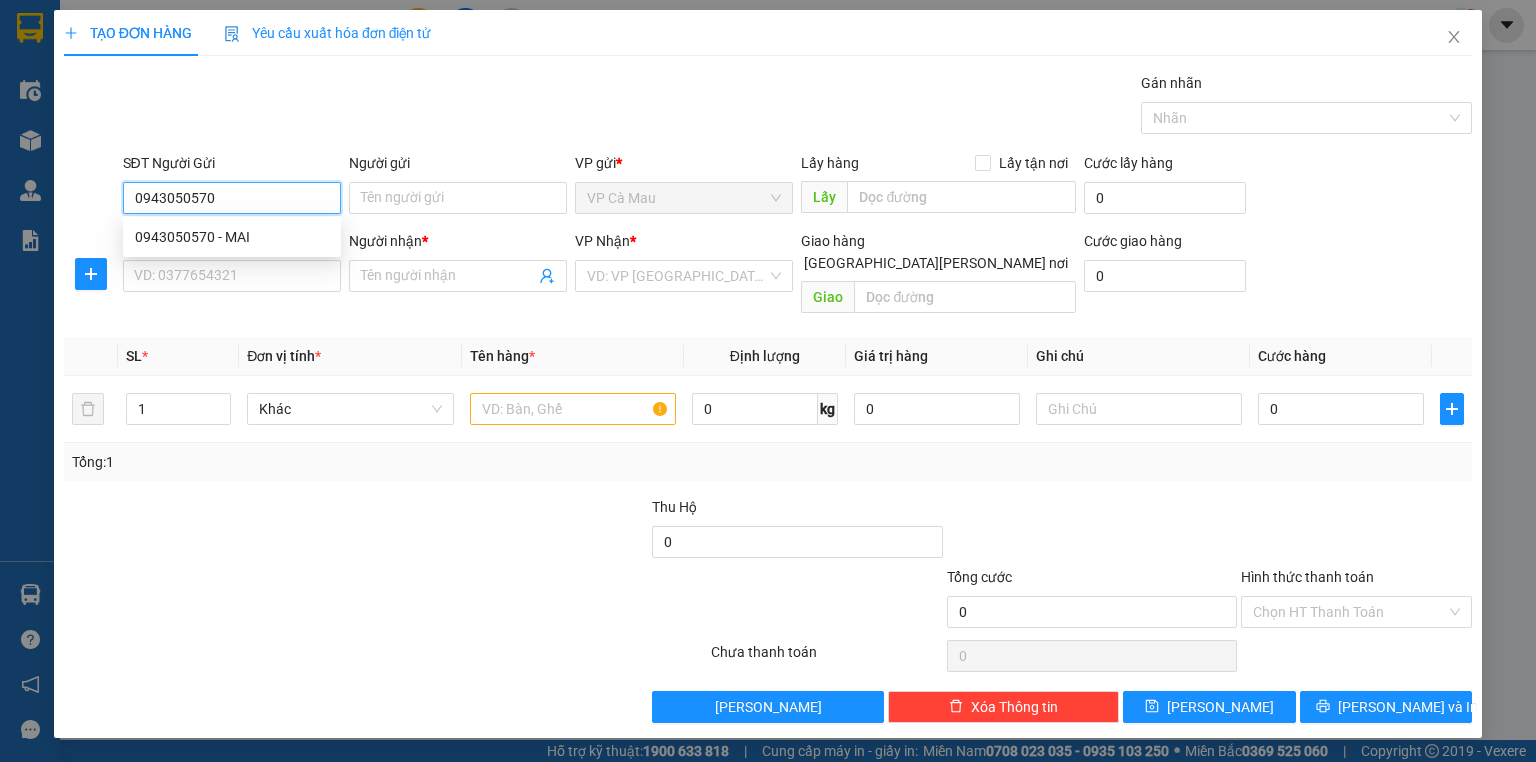 click on "0943050570 - MAI" at bounding box center (232, 237) 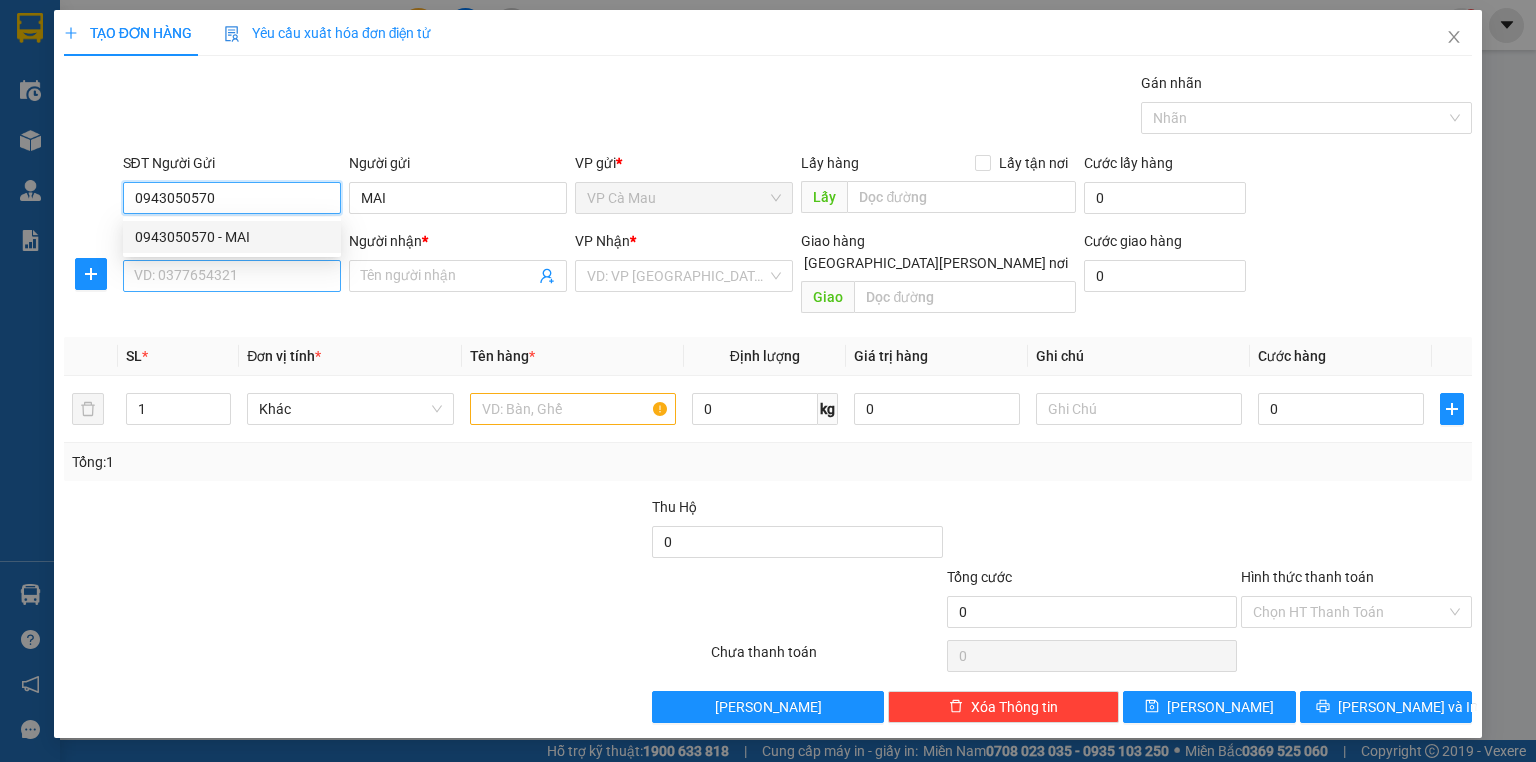 type on "0943050570" 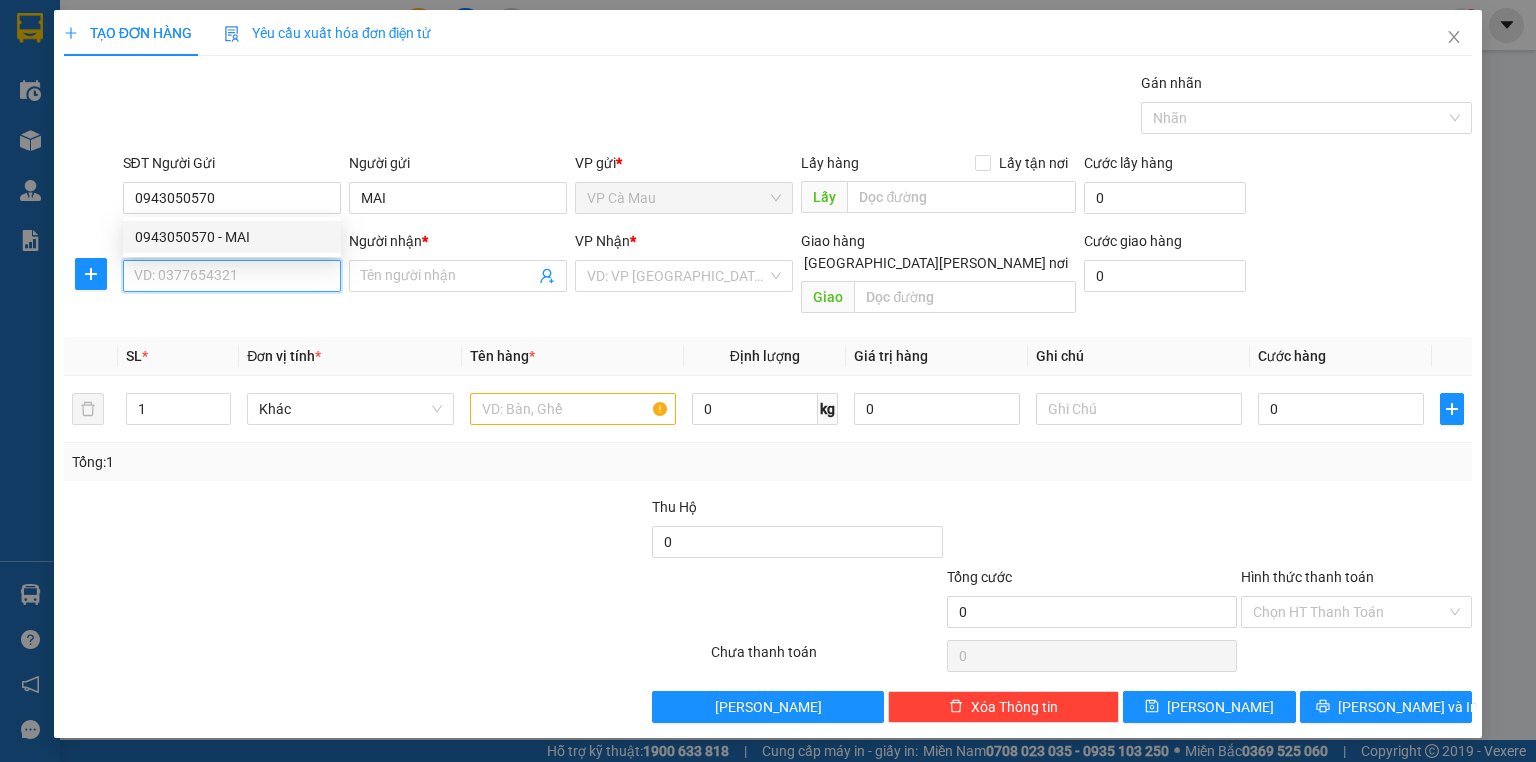 click on "SĐT Người Nhận  *" at bounding box center [232, 276] 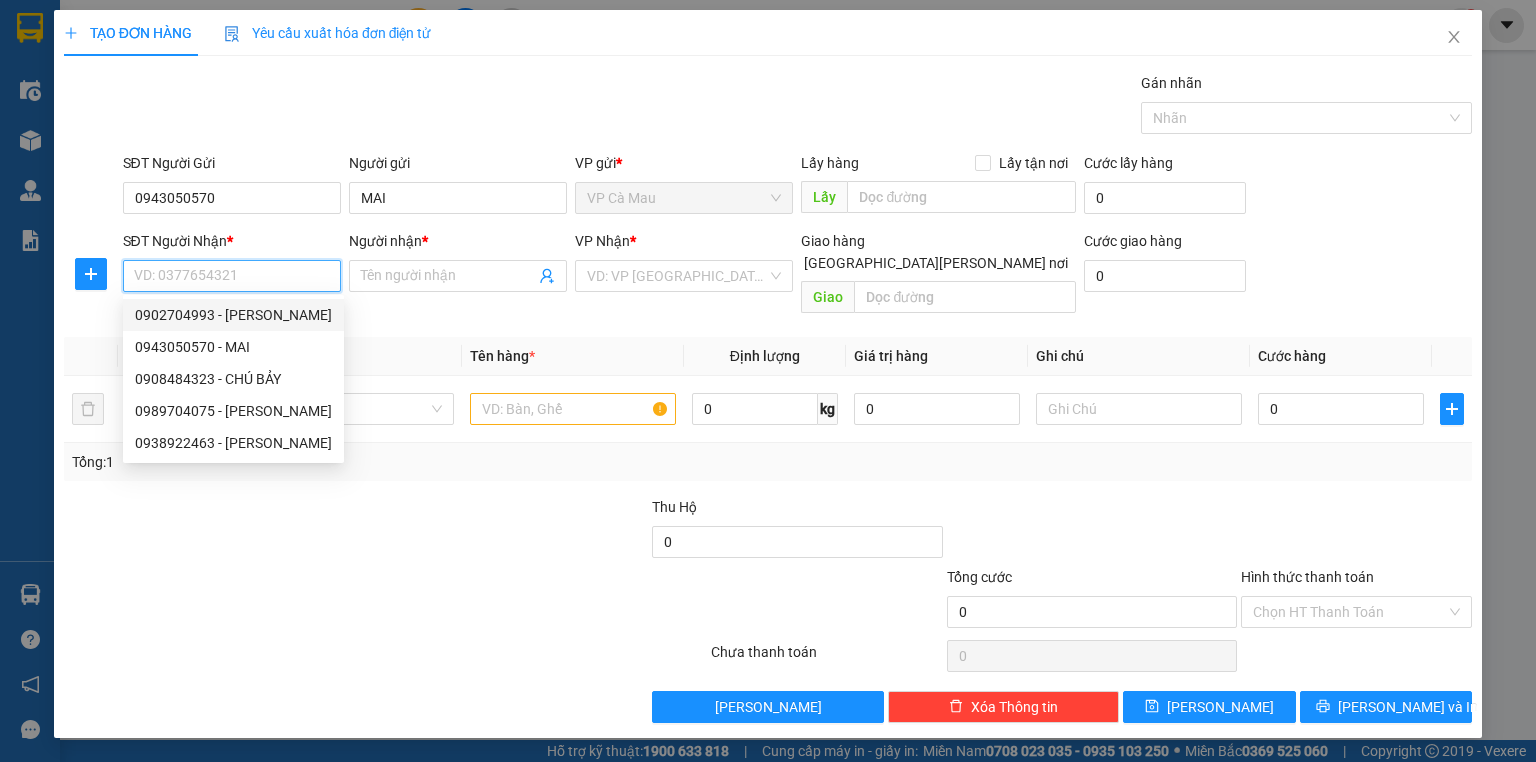 click on "0902704993 - [PERSON_NAME]" at bounding box center (233, 315) 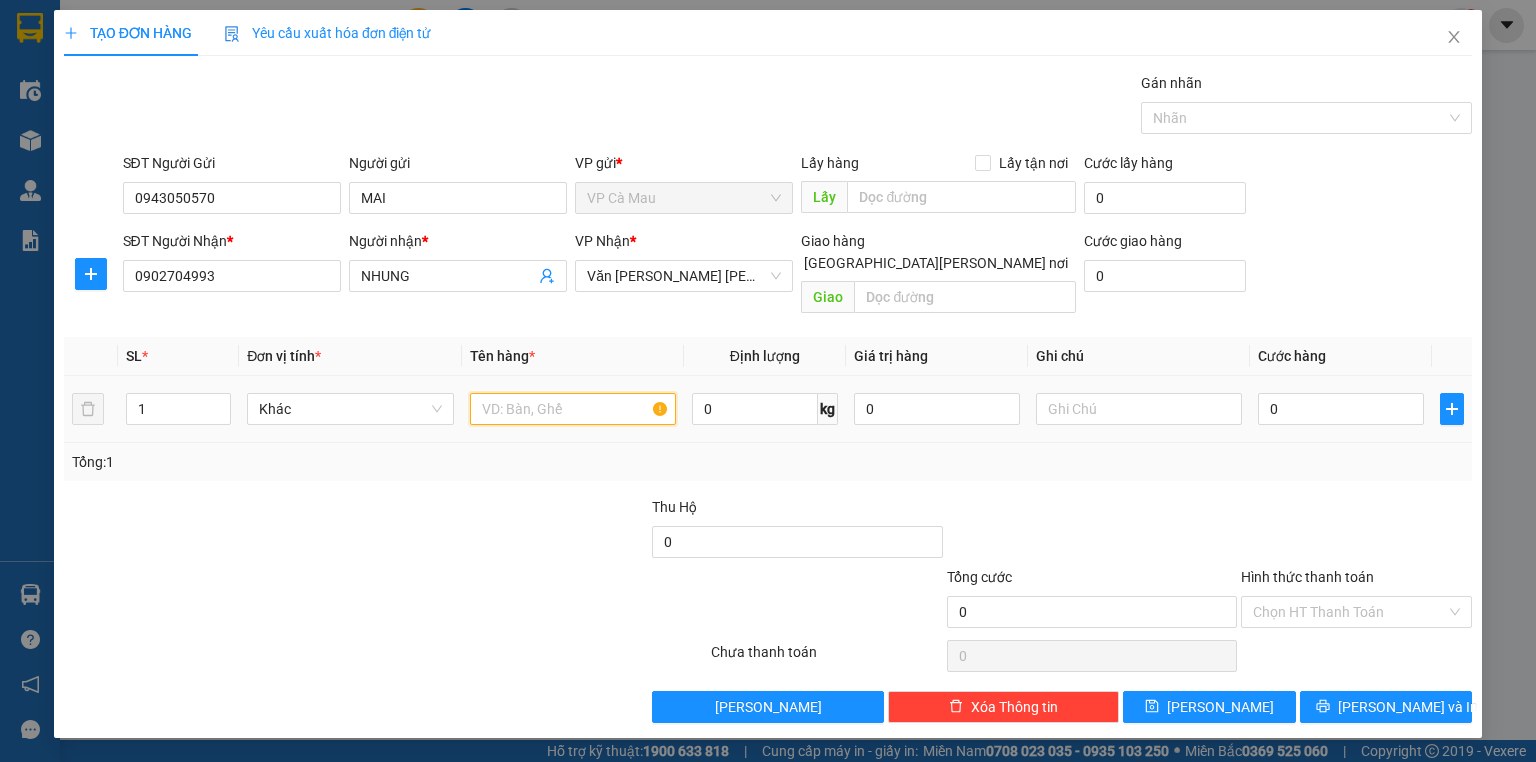 click at bounding box center [573, 409] 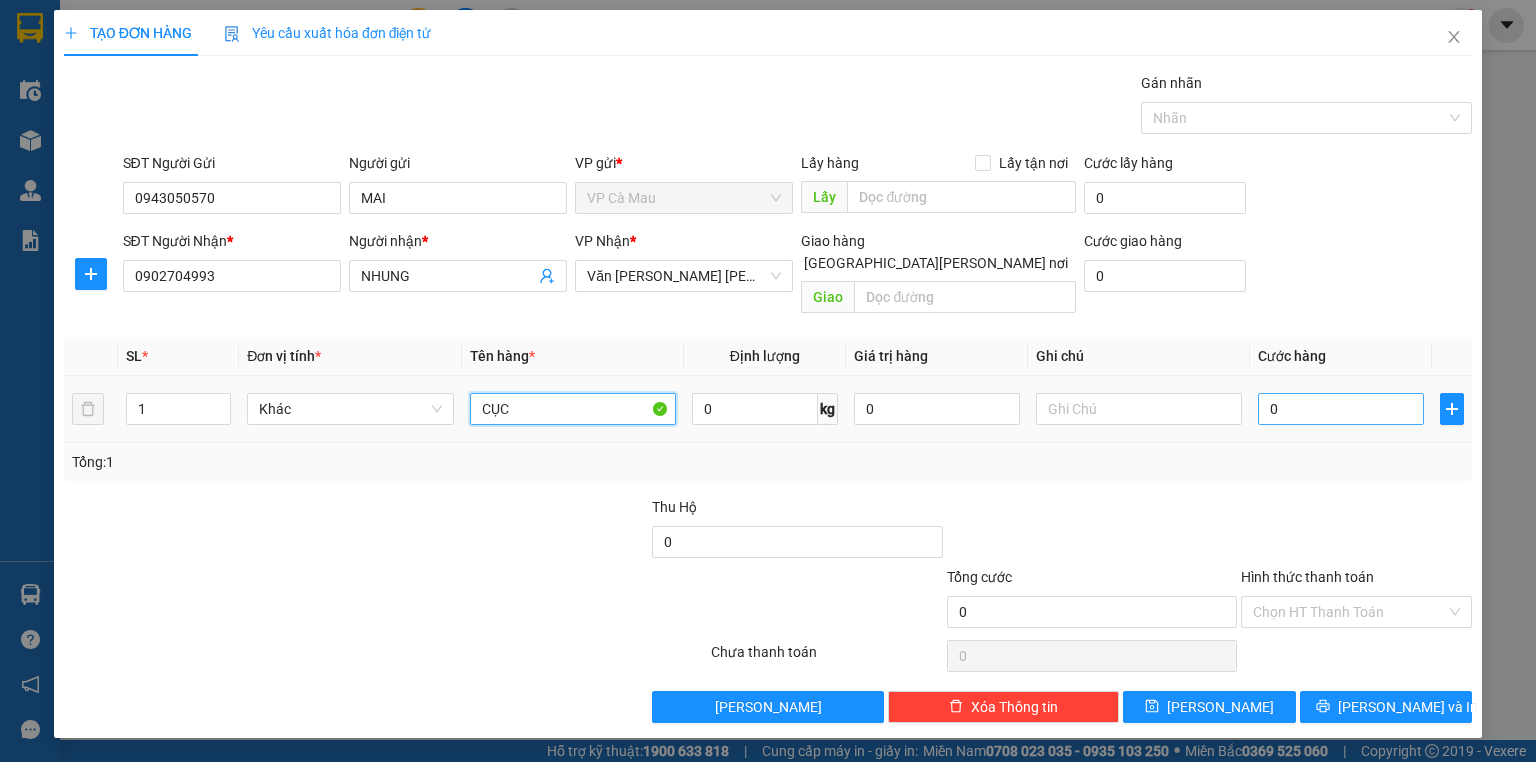 type on "CỤC" 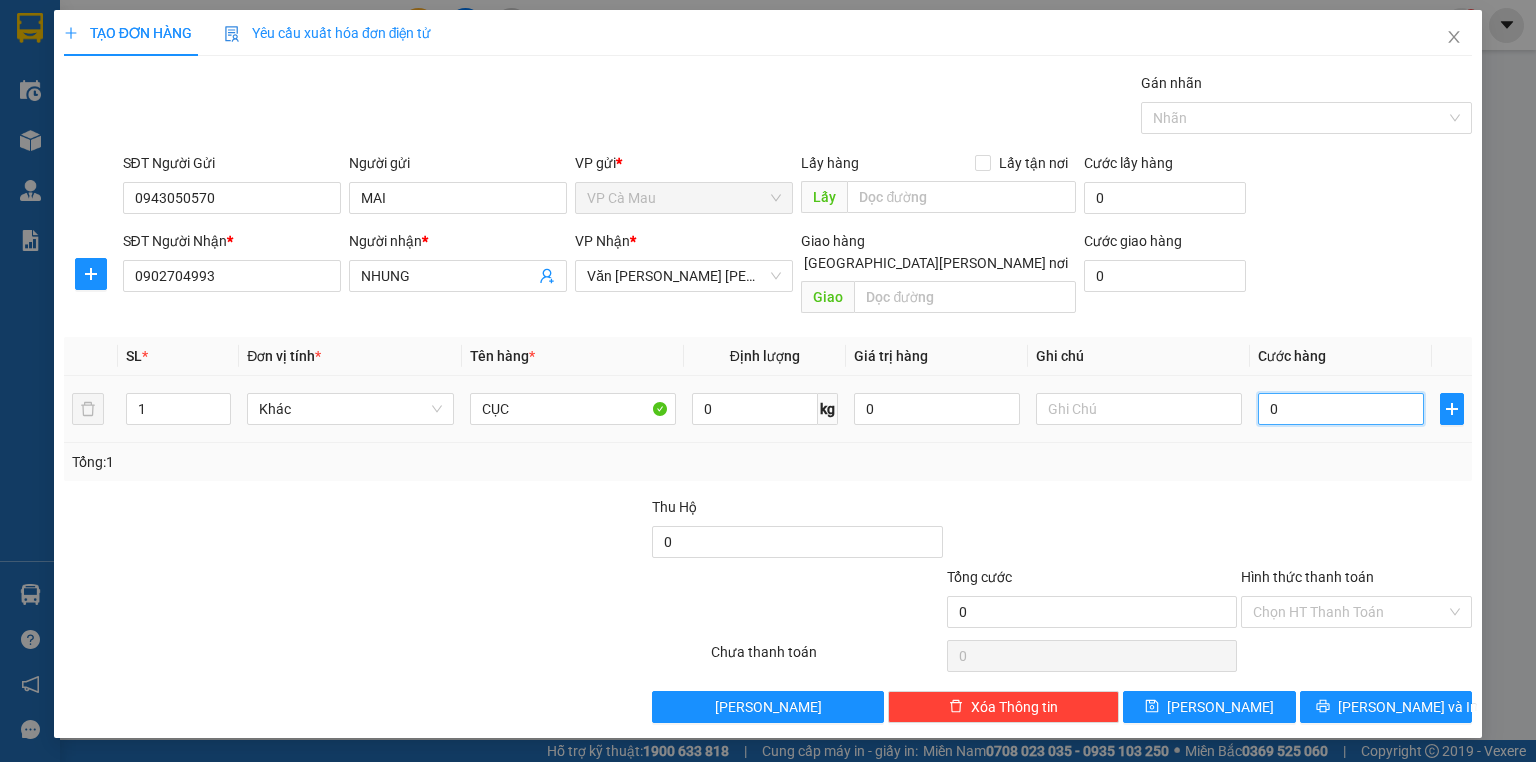 click on "0" at bounding box center (1341, 409) 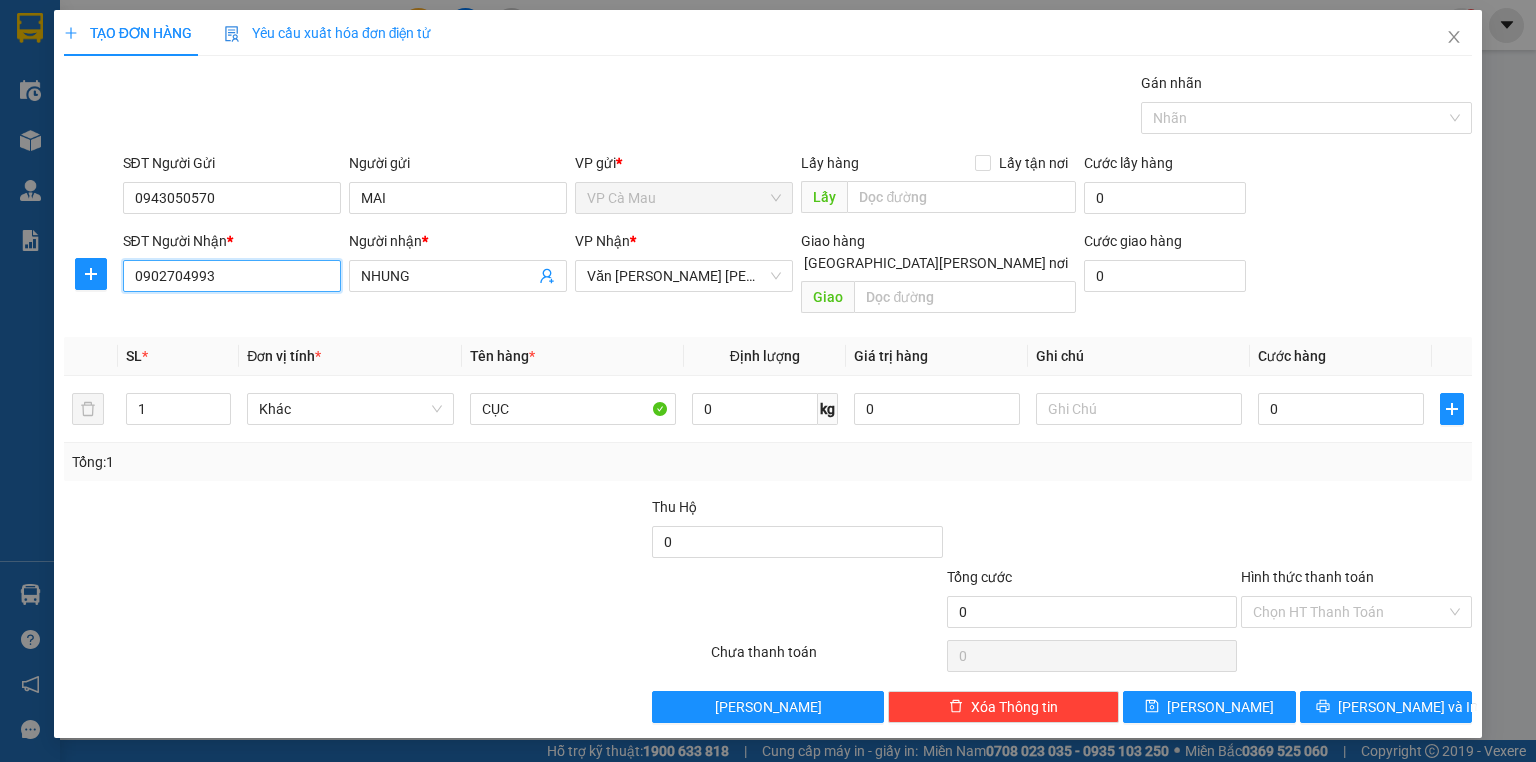 drag, startPoint x: 197, startPoint y: 276, endPoint x: 220, endPoint y: 274, distance: 23.086792 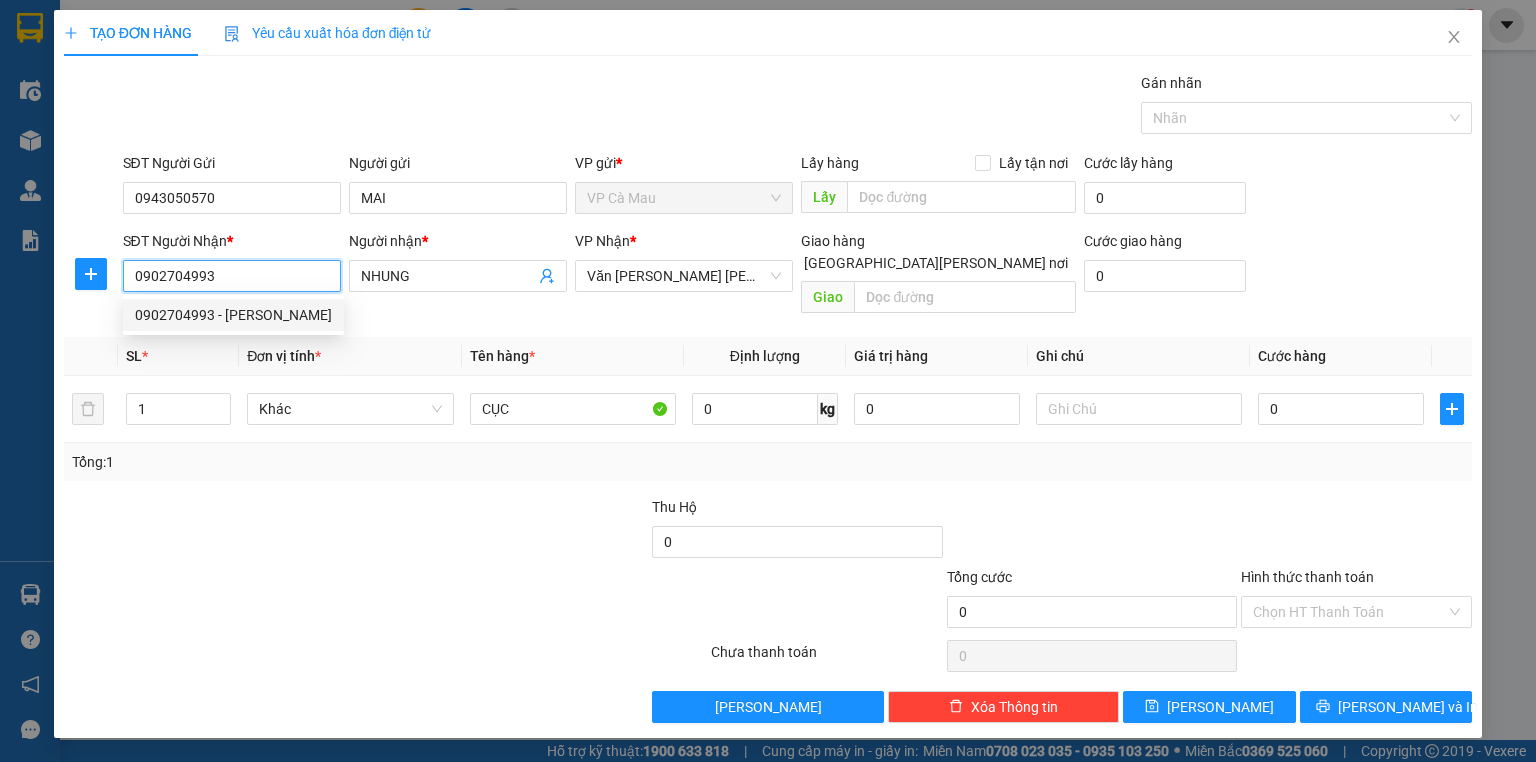 drag, startPoint x: 237, startPoint y: 274, endPoint x: 115, endPoint y: 292, distance: 123.32072 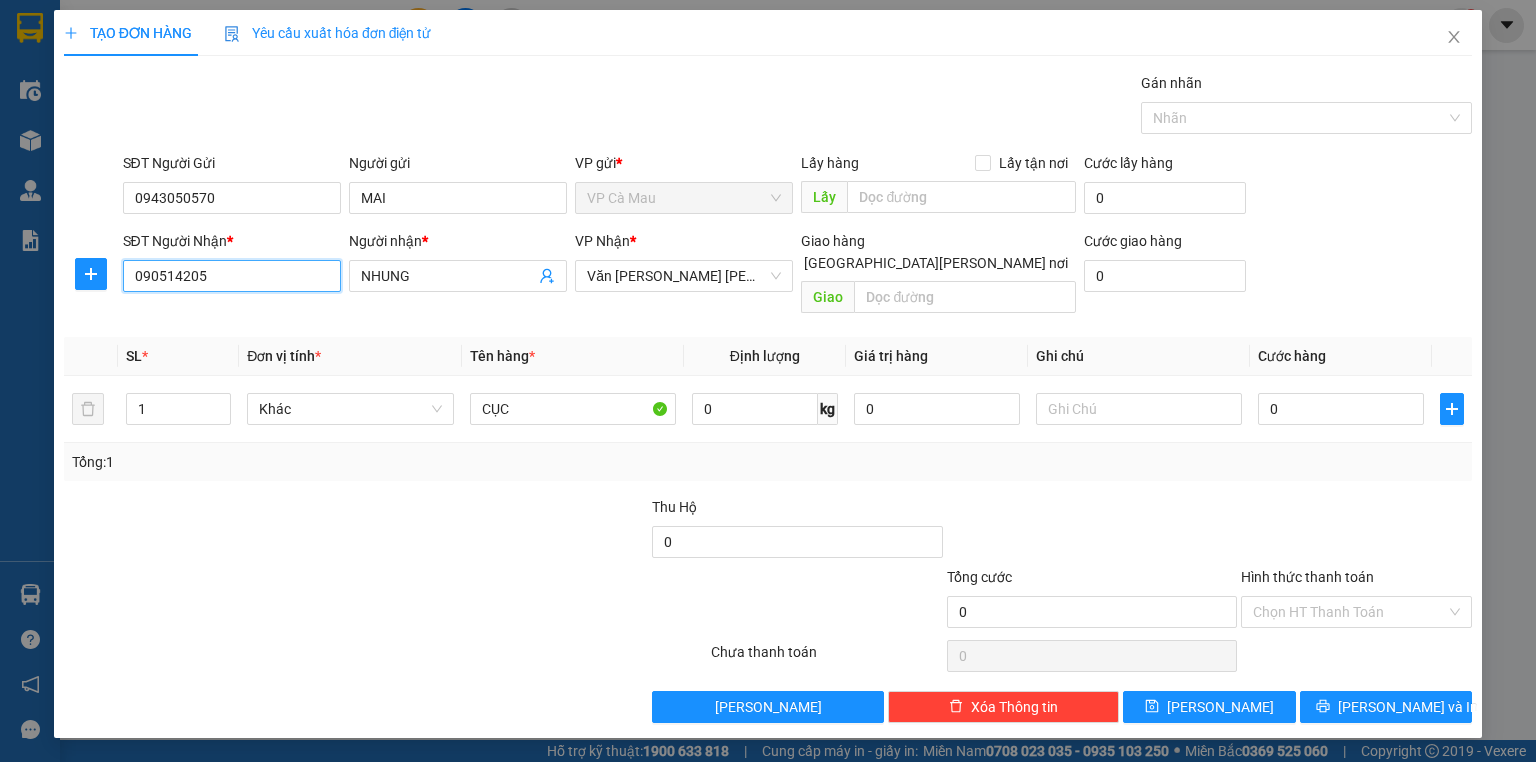 type on "0905142057" 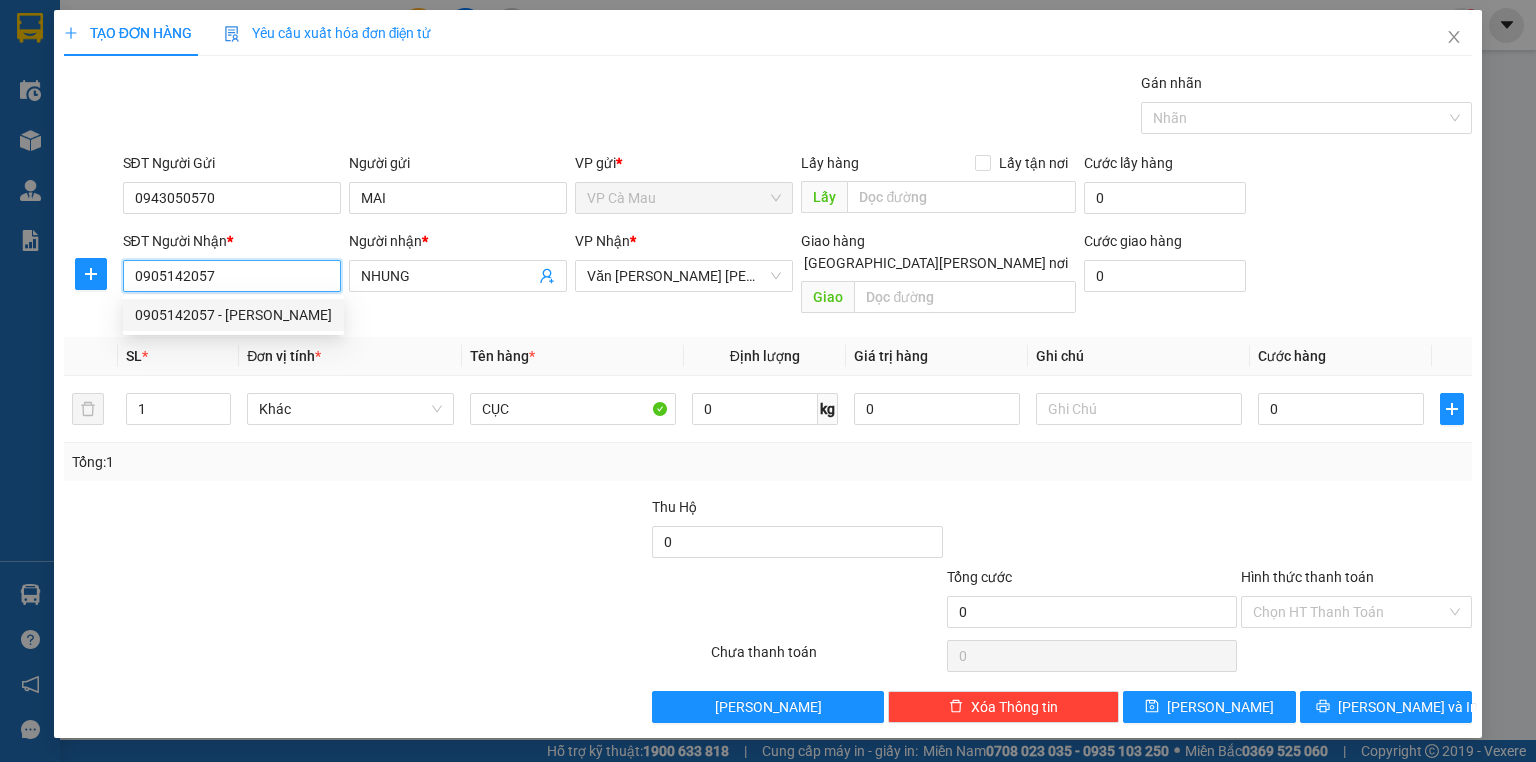 click on "0905142057 -  [PERSON_NAME]" at bounding box center (233, 315) 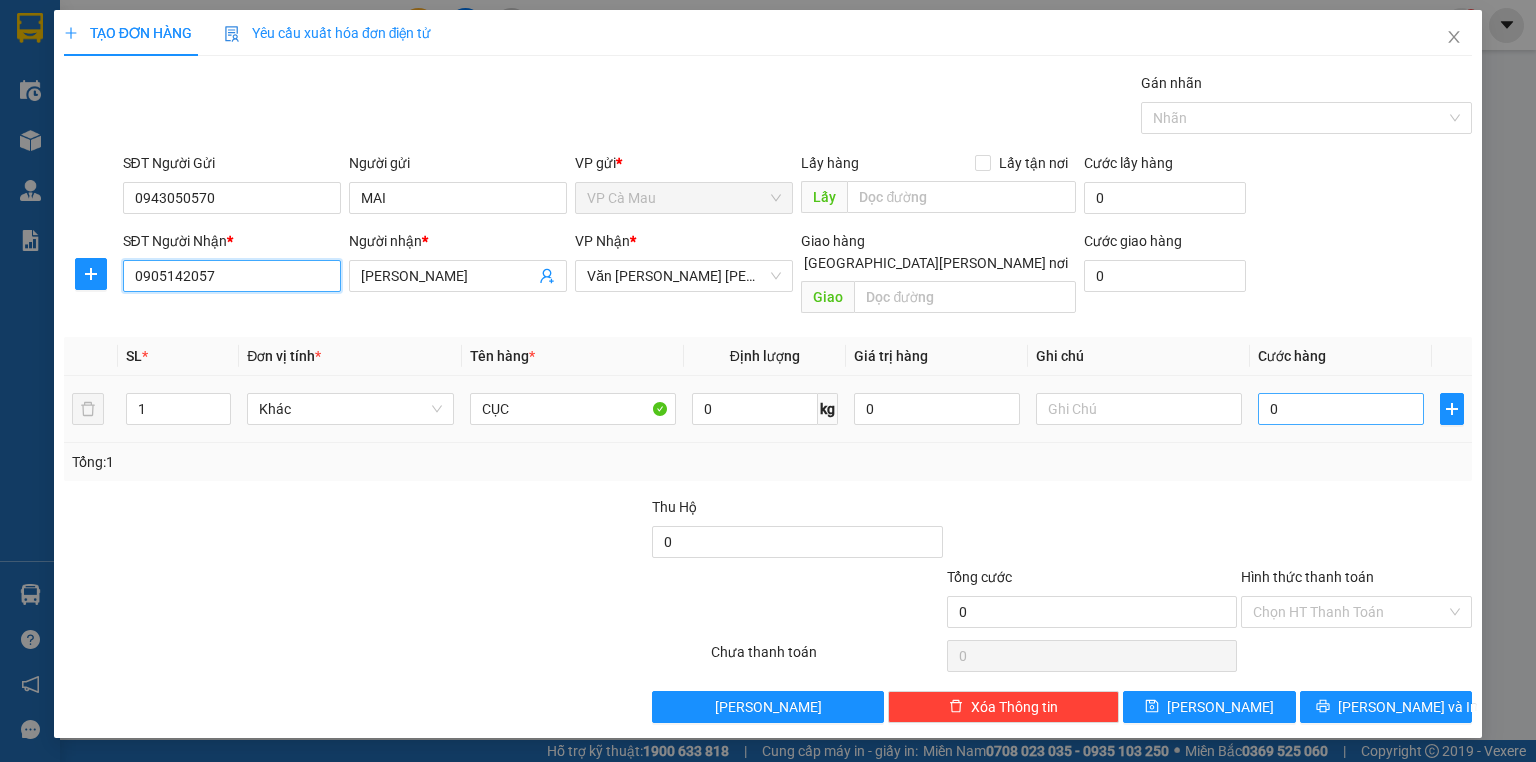 type on "0905142057" 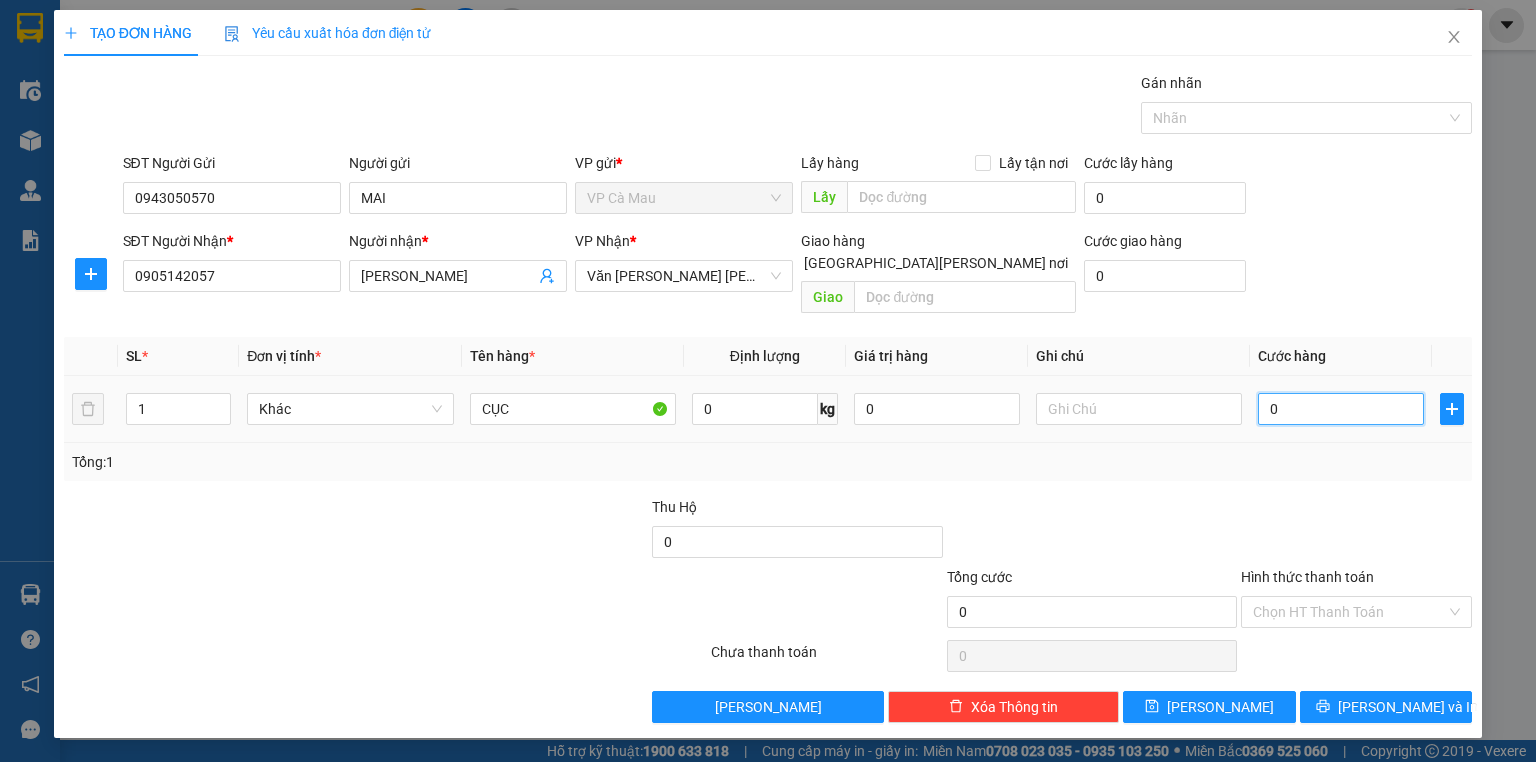 click on "0" at bounding box center (1341, 409) 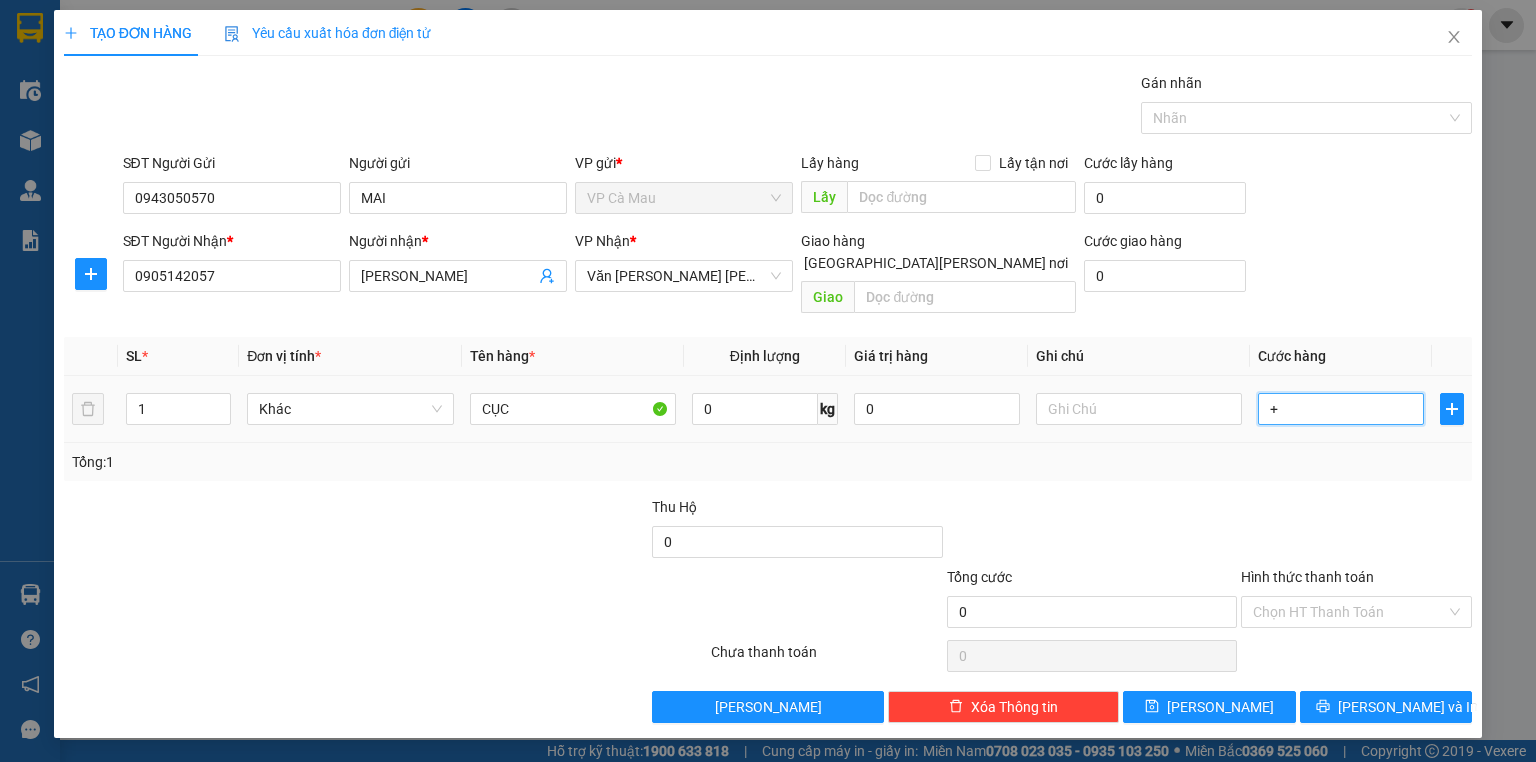 type on "+5" 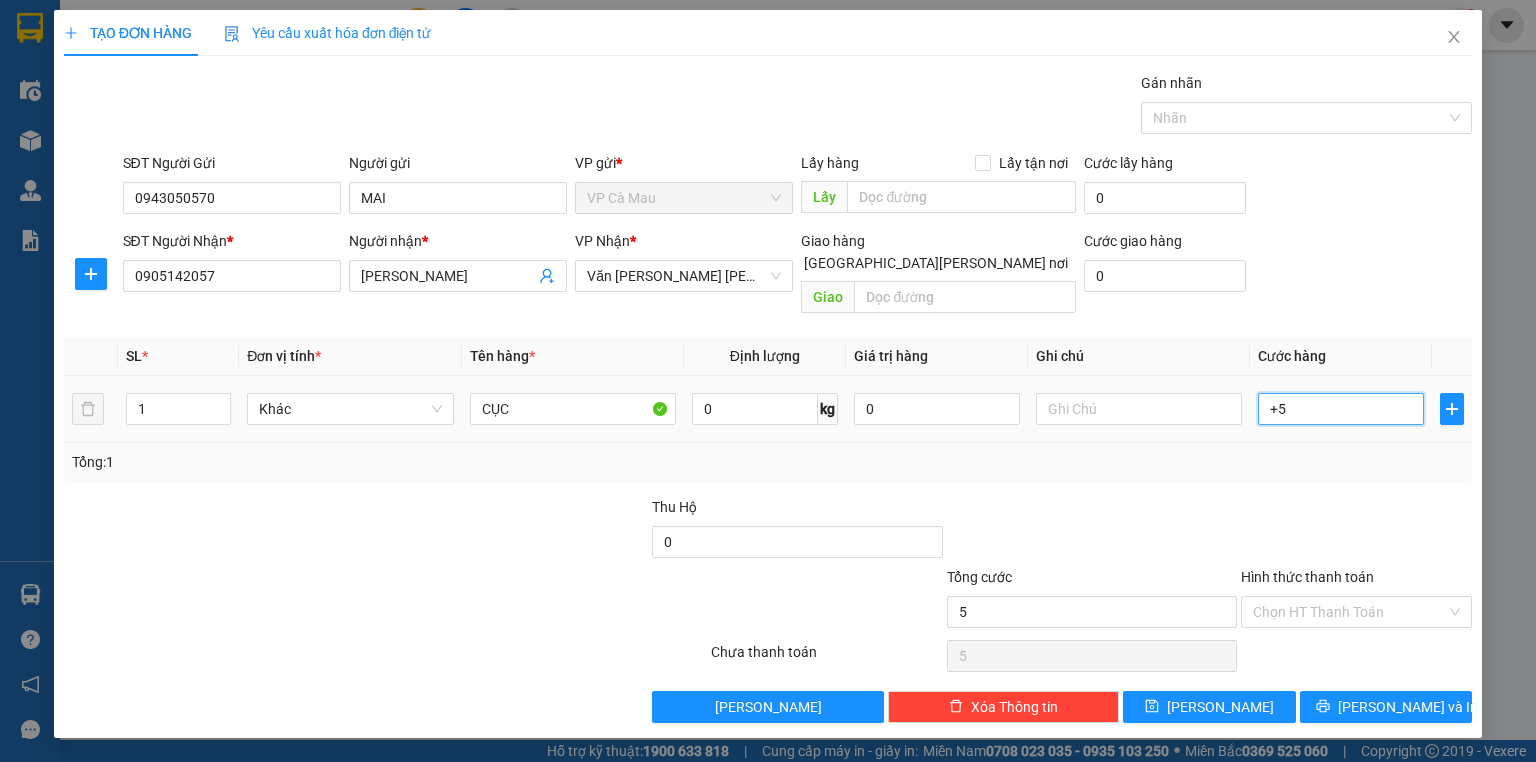 type on "+50" 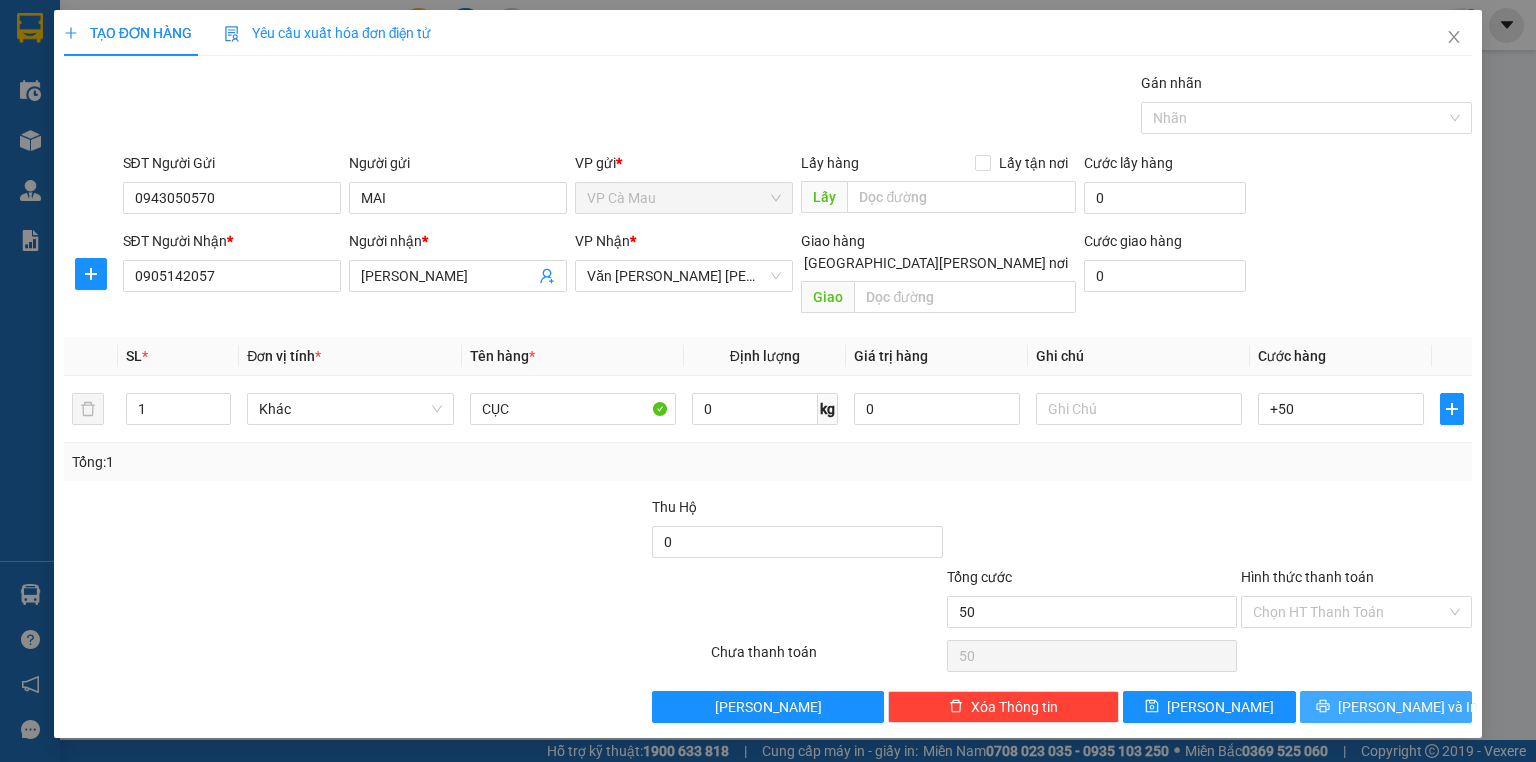 type on "50.000" 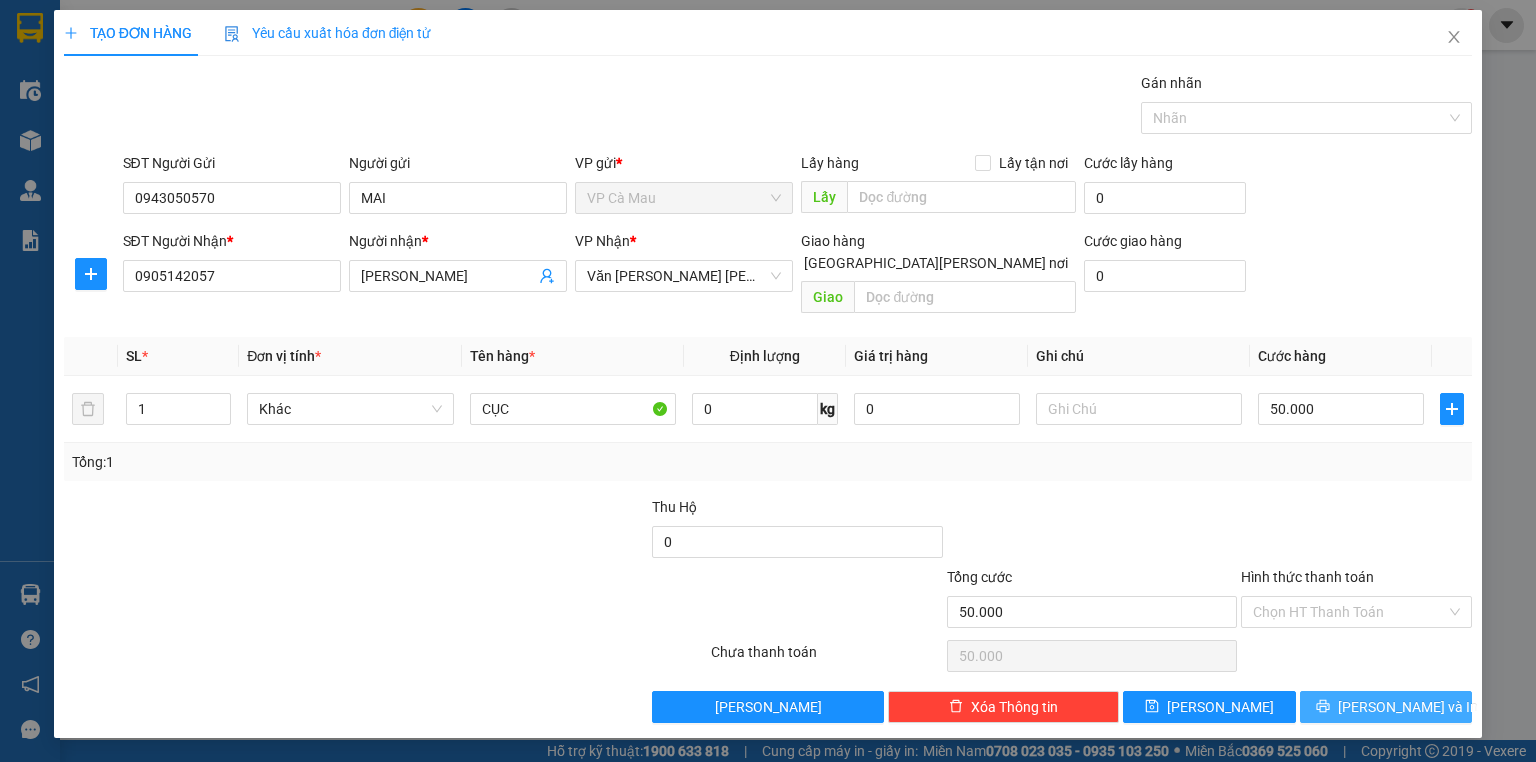 click on "[PERSON_NAME] và In" at bounding box center [1408, 707] 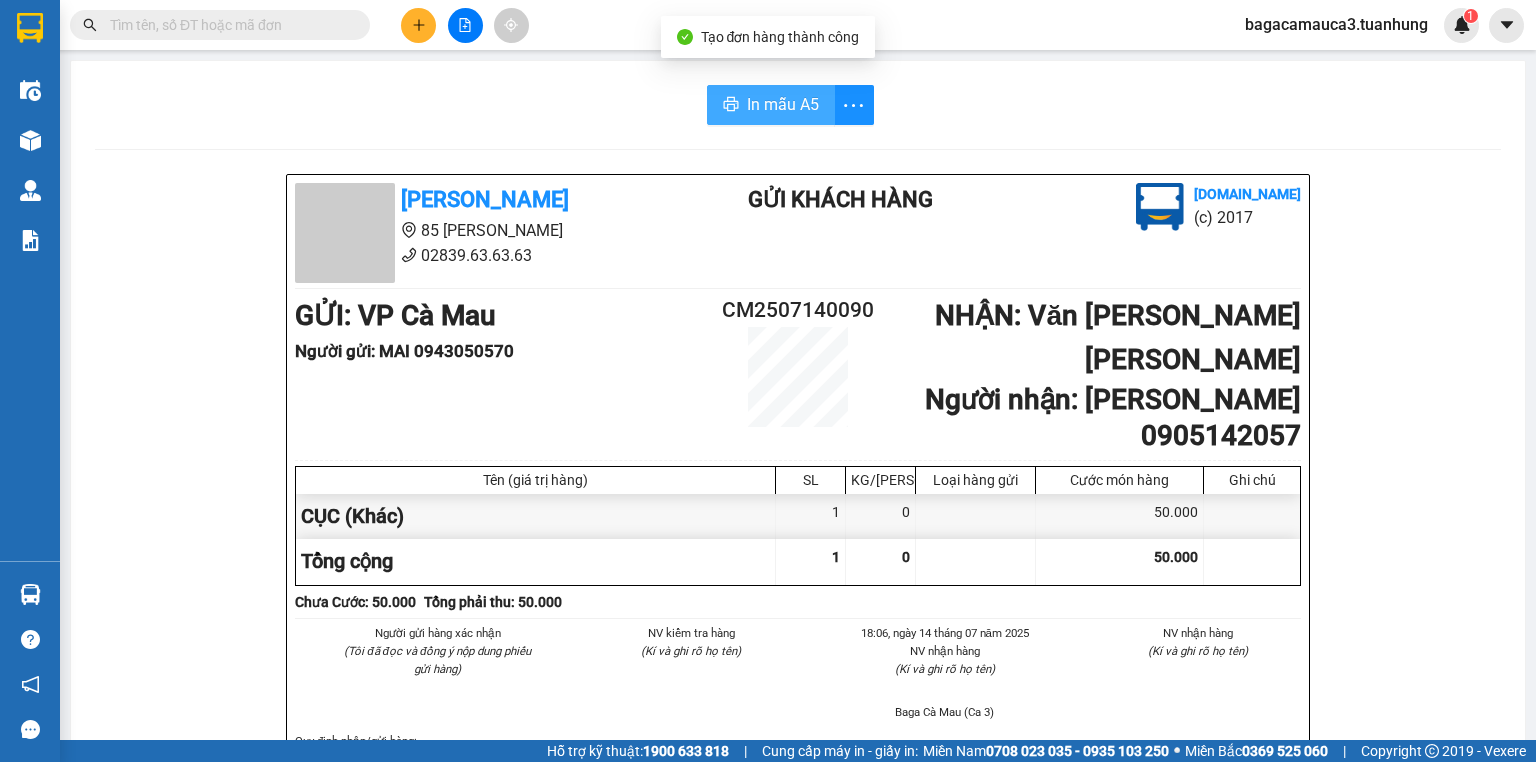click on "In mẫu A5" at bounding box center (783, 104) 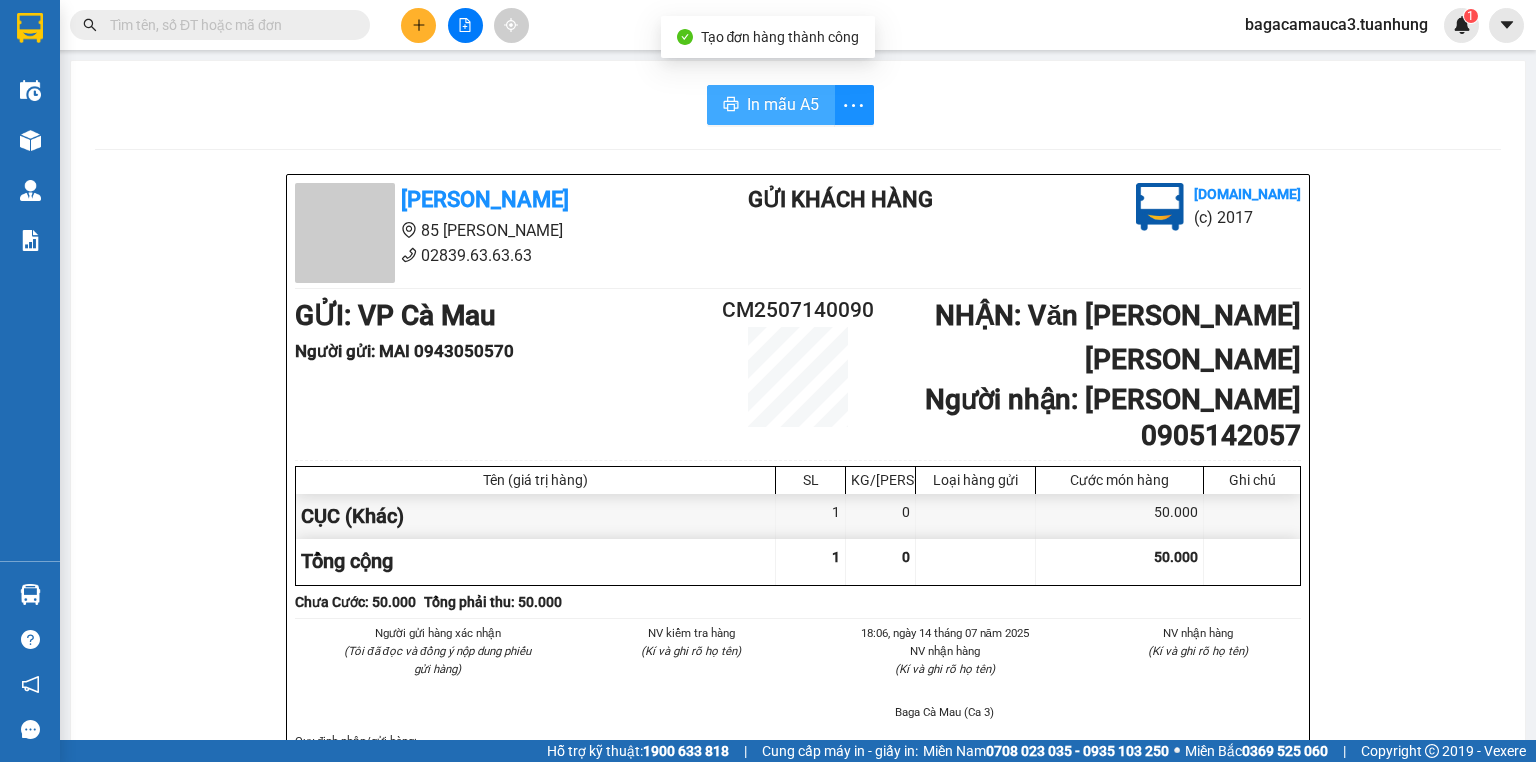 scroll, scrollTop: 0, scrollLeft: 0, axis: both 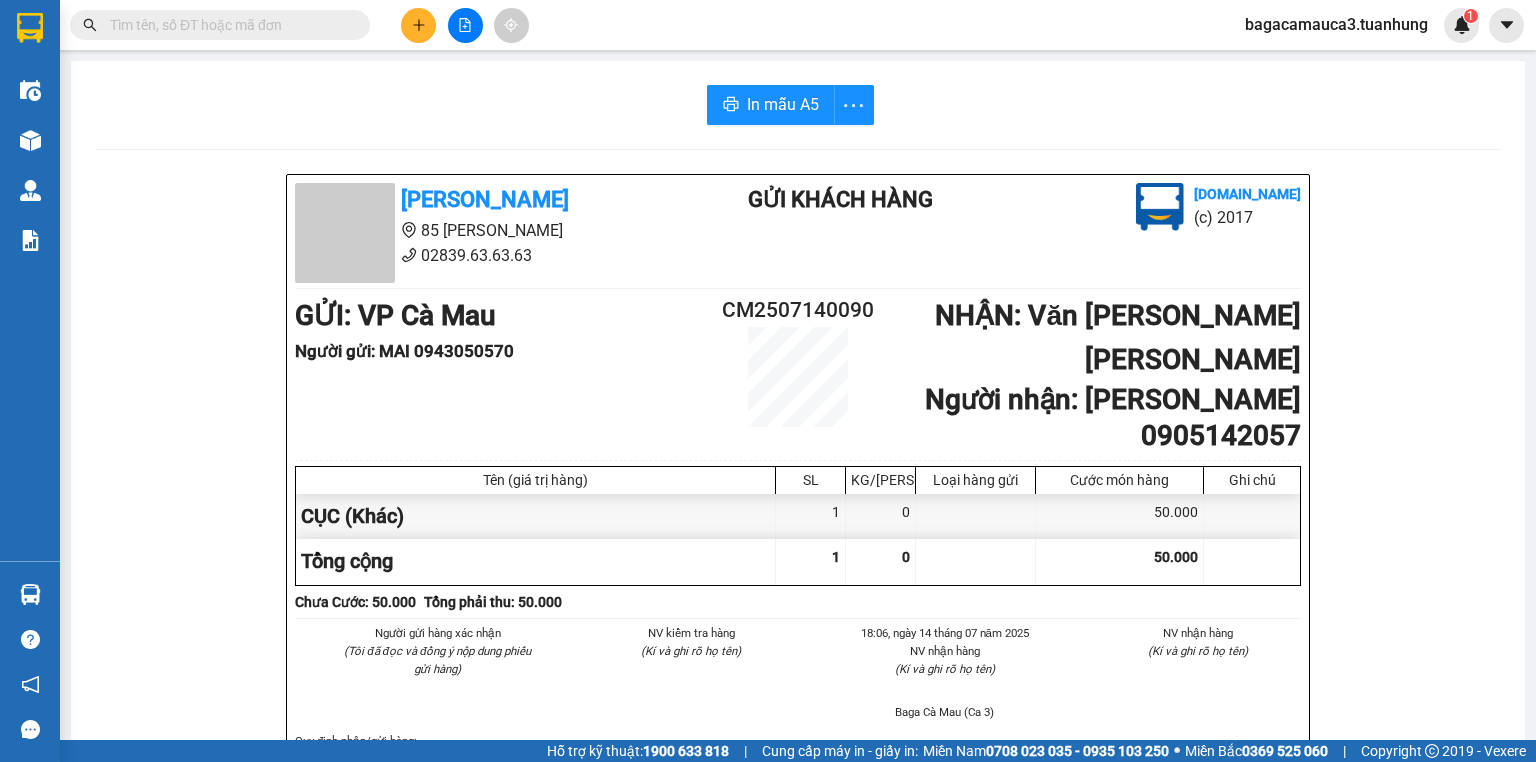 click at bounding box center [228, 25] 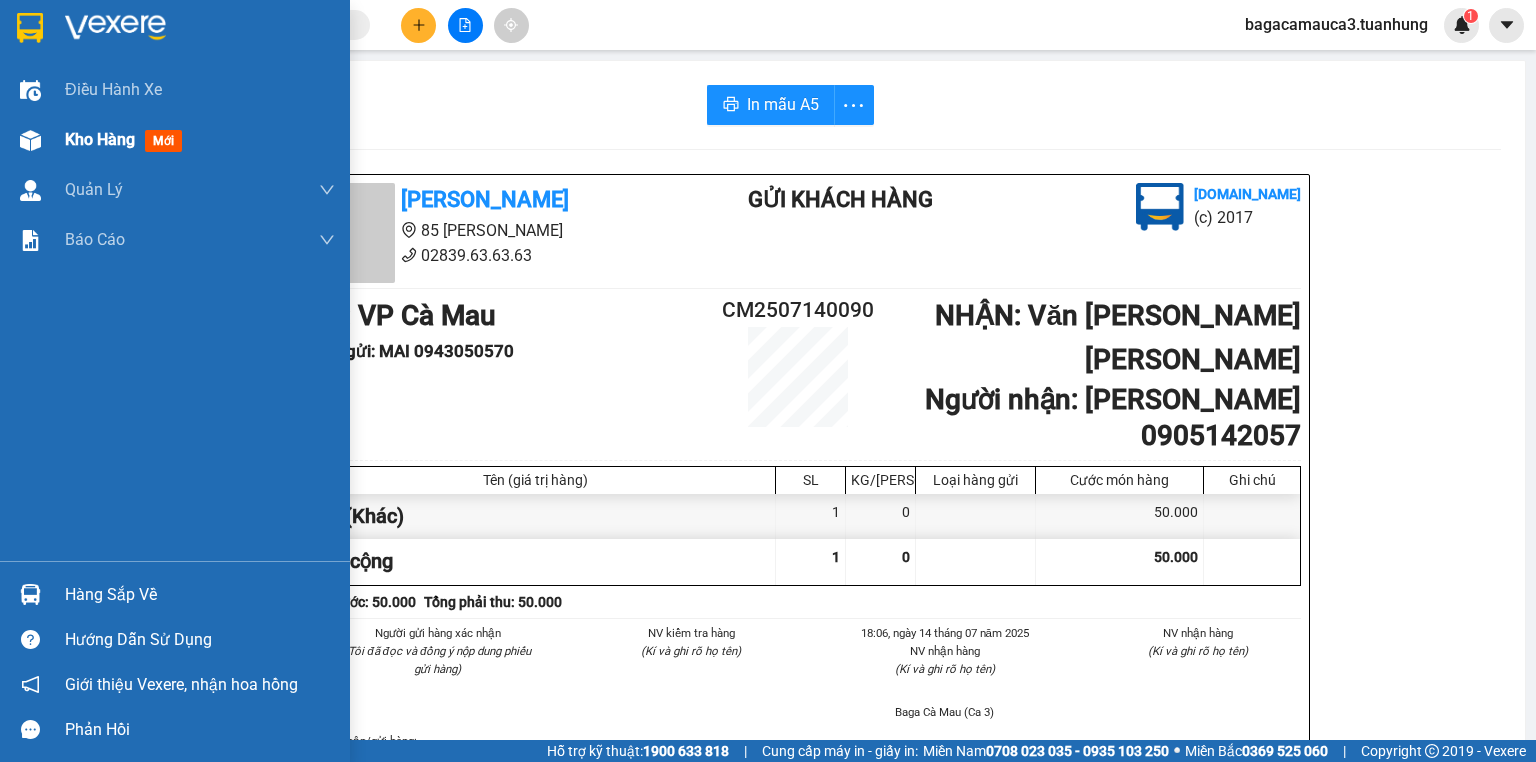click on "Kho hàng mới" at bounding box center [200, 140] 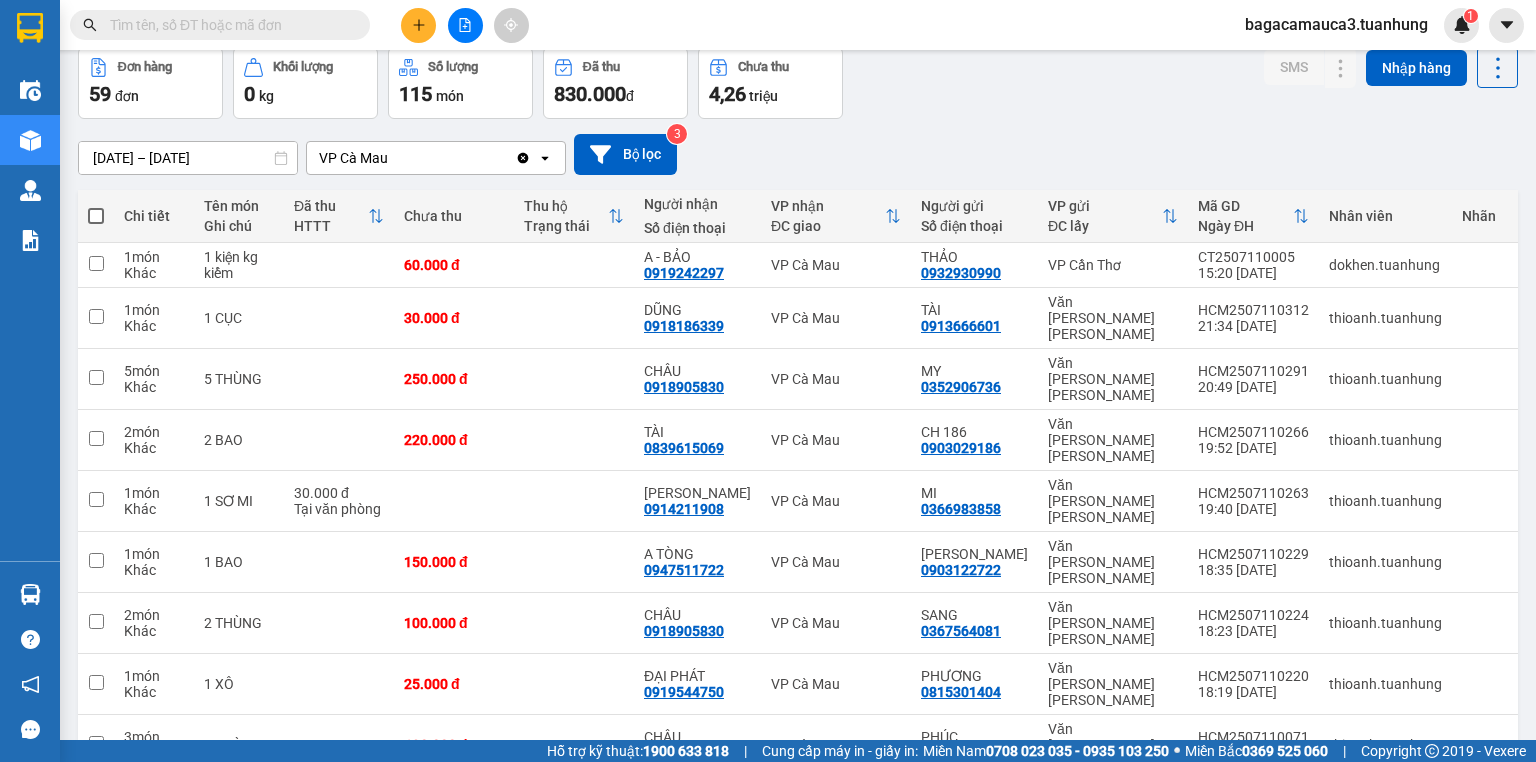 scroll, scrollTop: 0, scrollLeft: 0, axis: both 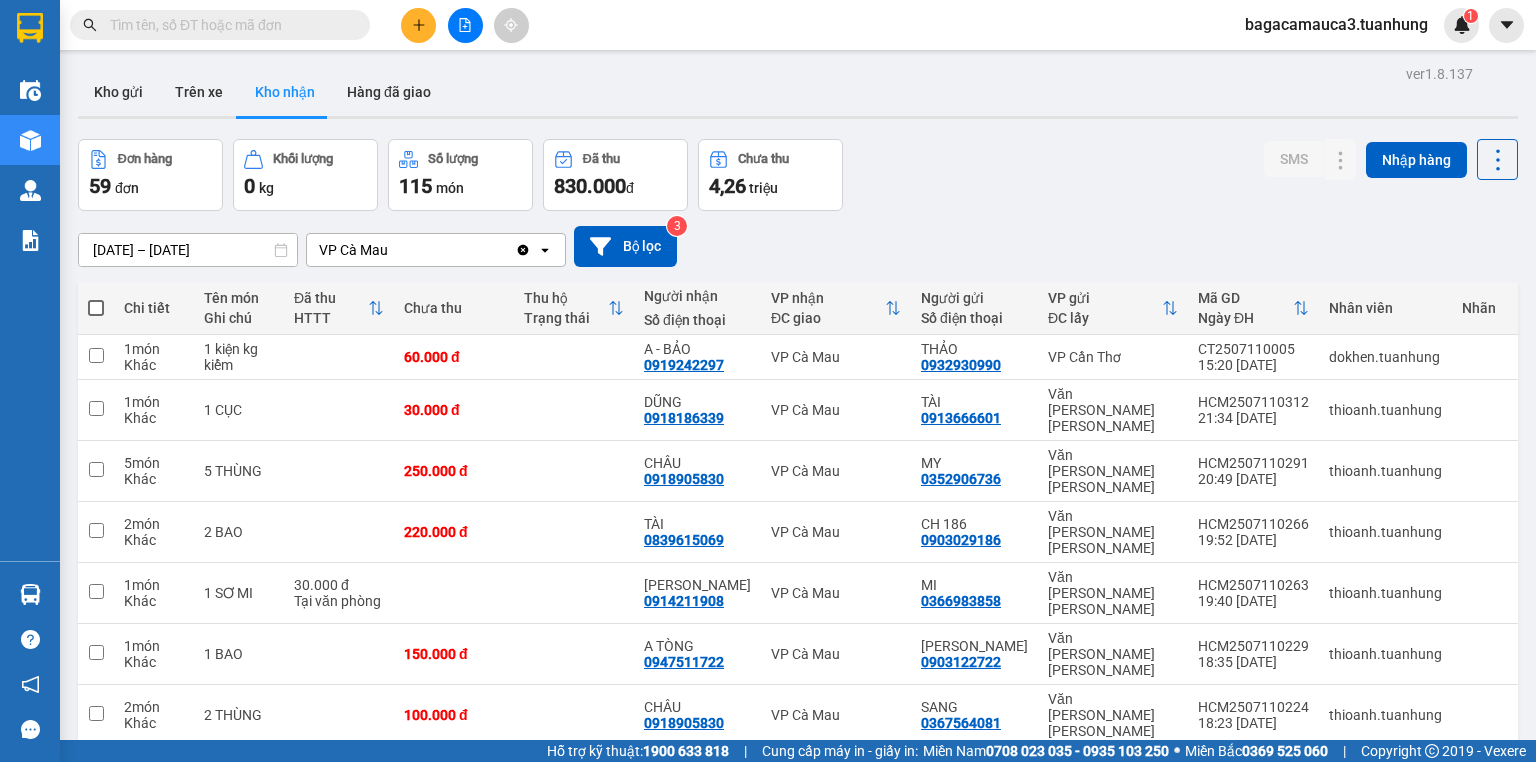 click on "[DATE] – [DATE]" at bounding box center (188, 250) 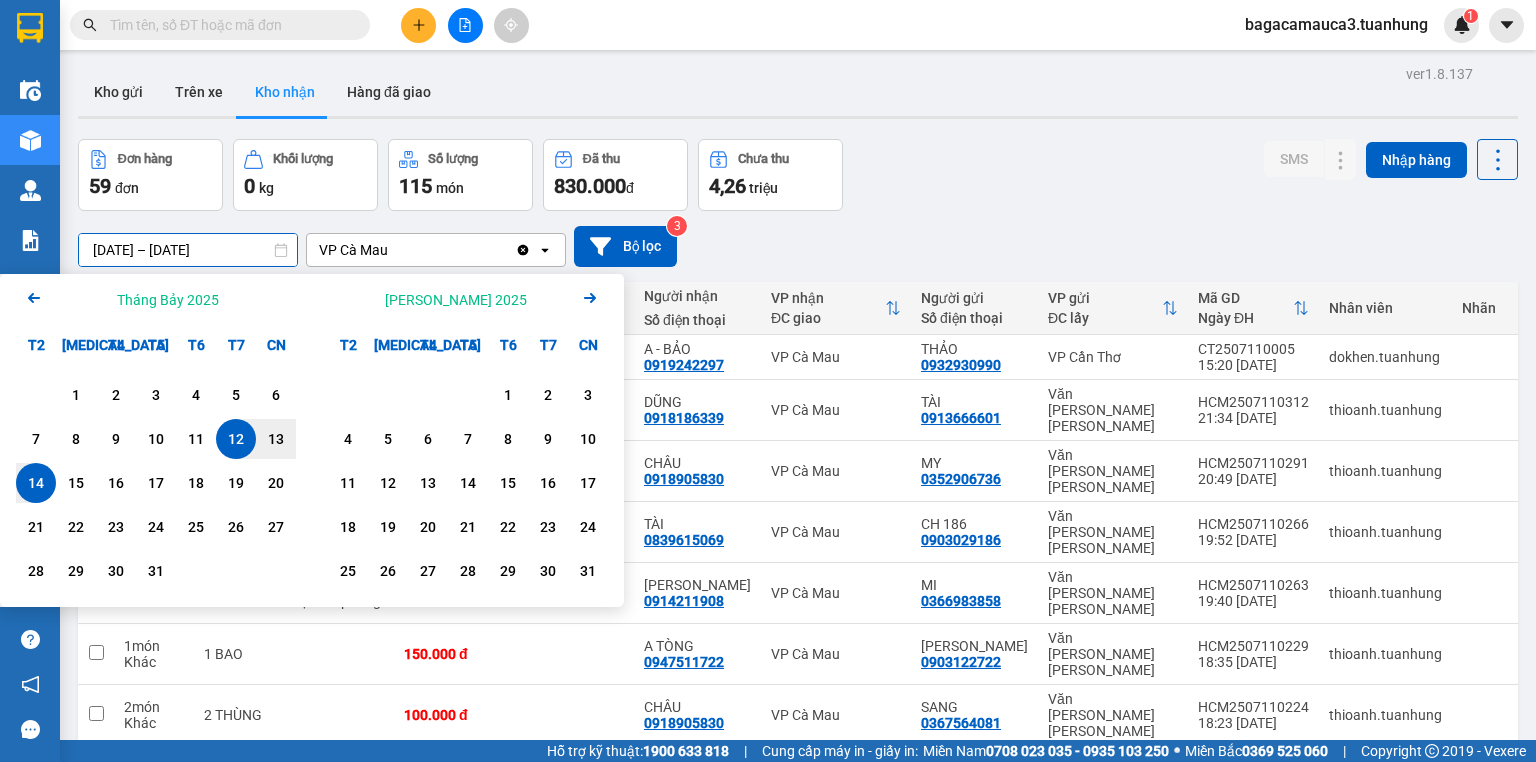 click 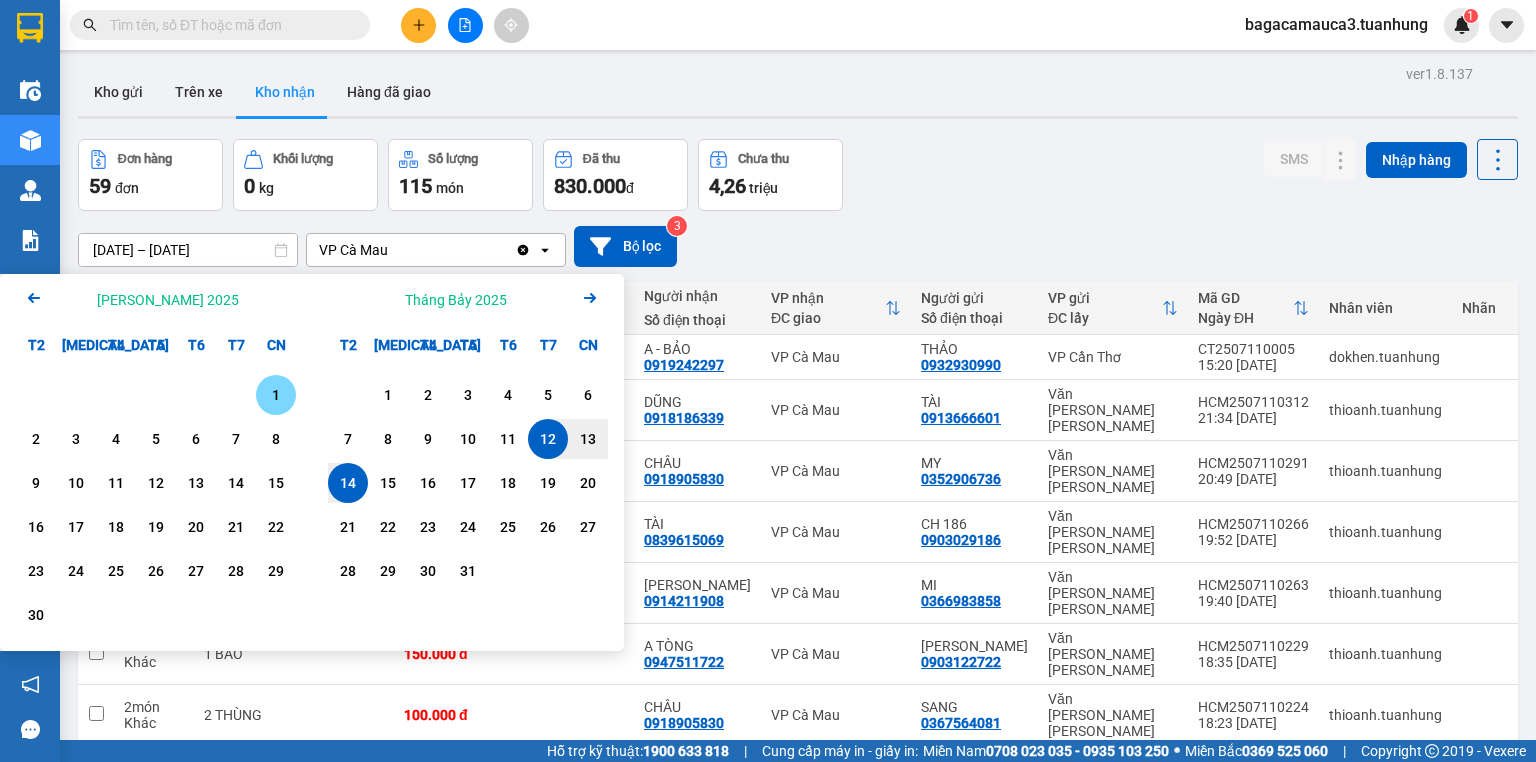 click on "1" at bounding box center [276, 395] 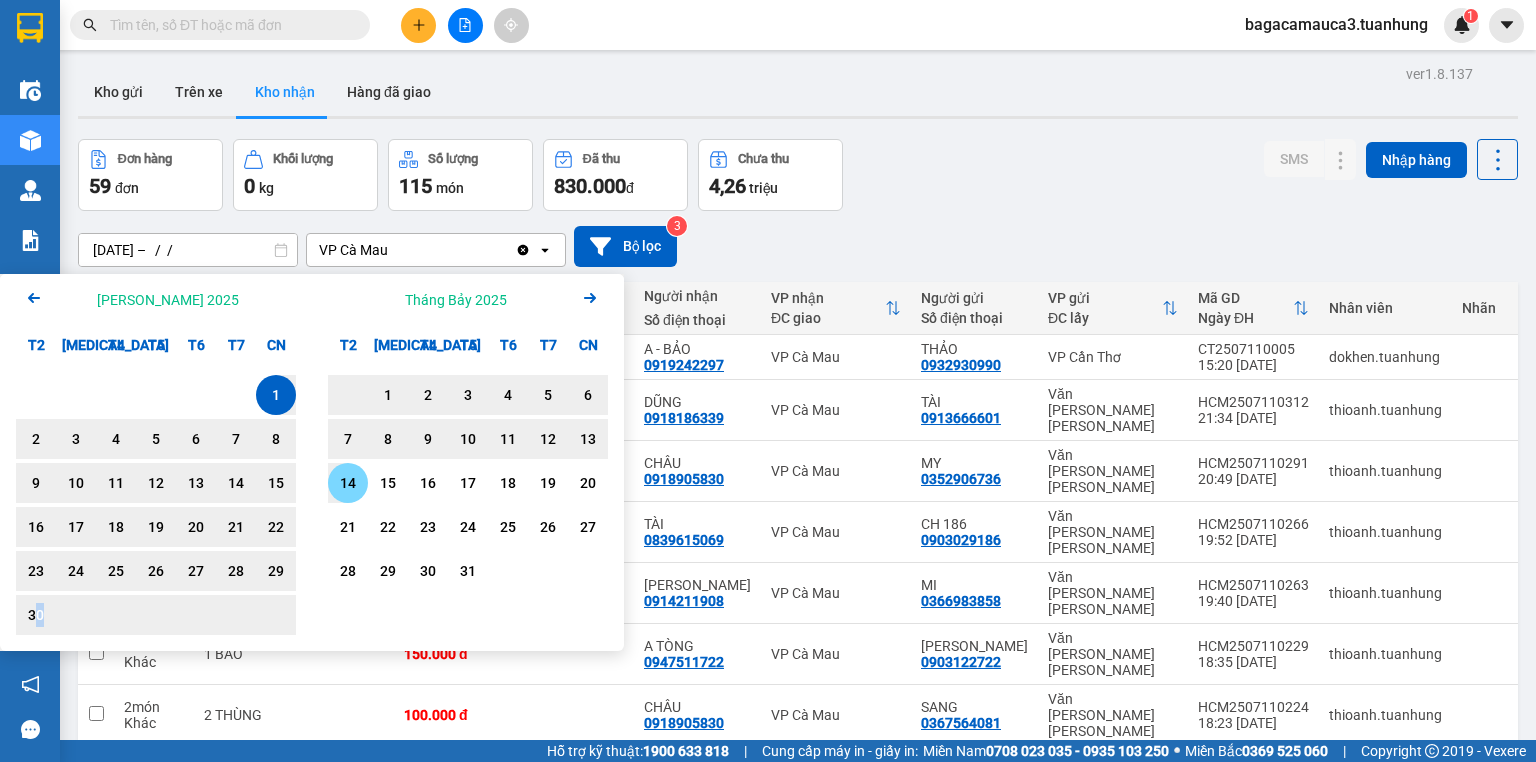 drag, startPoint x: 38, startPoint y: 615, endPoint x: 351, endPoint y: 486, distance: 338.541 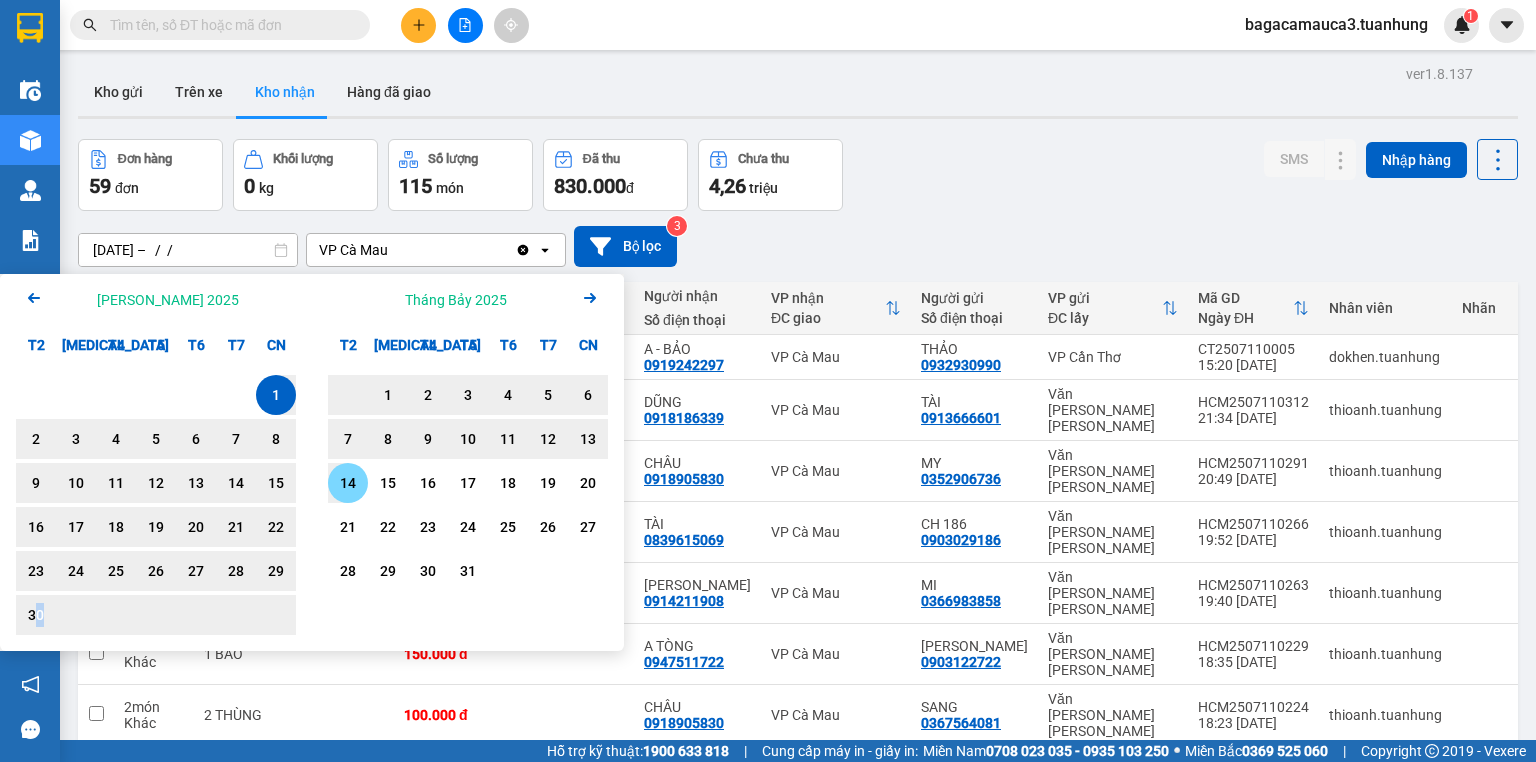 click on "Arrow Left [PERSON_NAME] 2025 T2 [MEDICAL_DATA] T4 T5 T6 T7 CN 1 2 3 4 5 6 7 8 9 10 11 12 13 14 15 16 17 18 19 20 21 22 23 24 25 26 27 28 29 30 Tháng Bảy 2025 Arrow Right T2 [MEDICAL_DATA] T4 T5 T6 T7 CN 1 2 3 4 5 6 7 8 9 10 11 12 13 14 15 16 17 18 19 20 21 22 23 24 25 26 27 28 29 30 31" at bounding box center [312, 462] 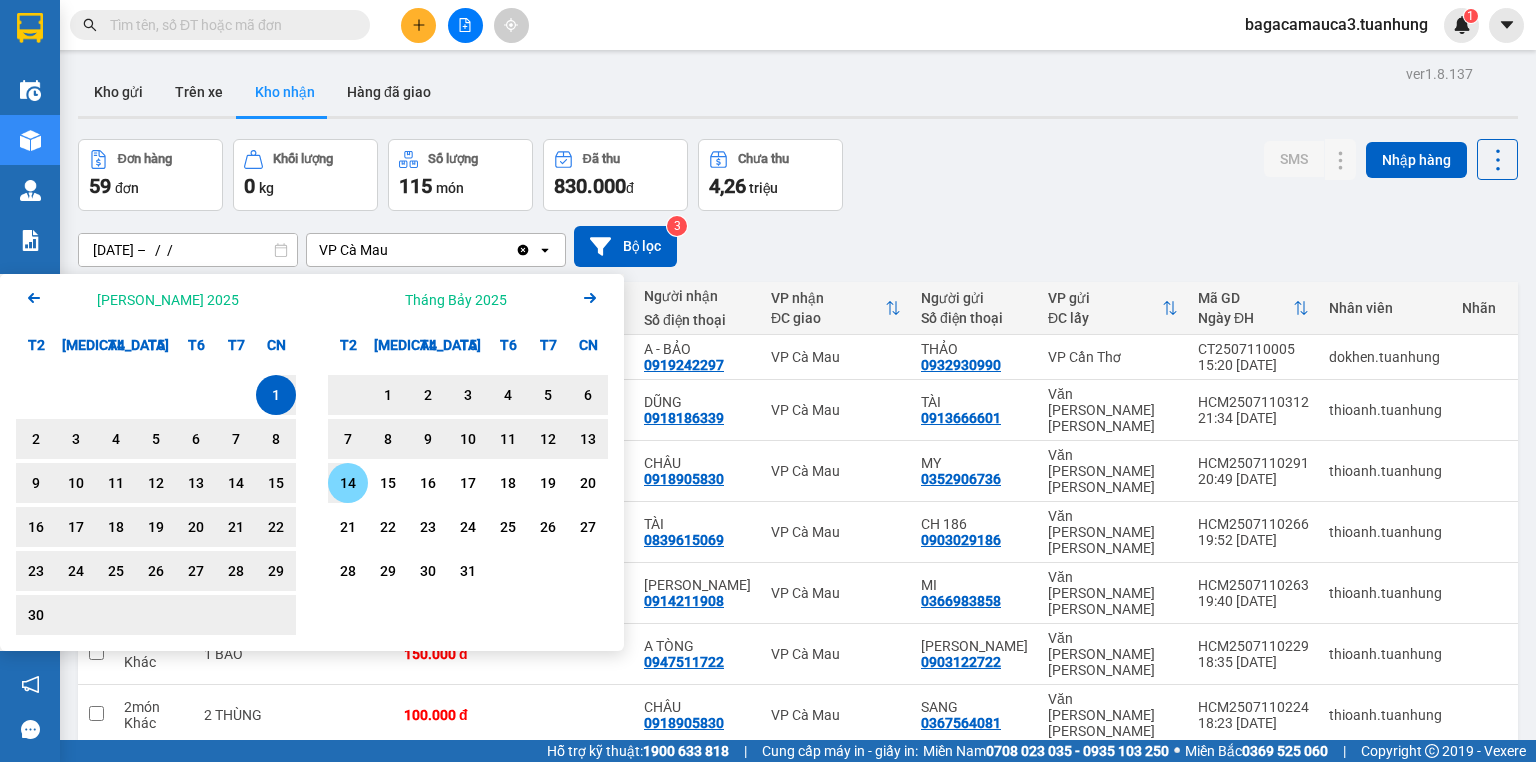 click on "14" at bounding box center [348, 483] 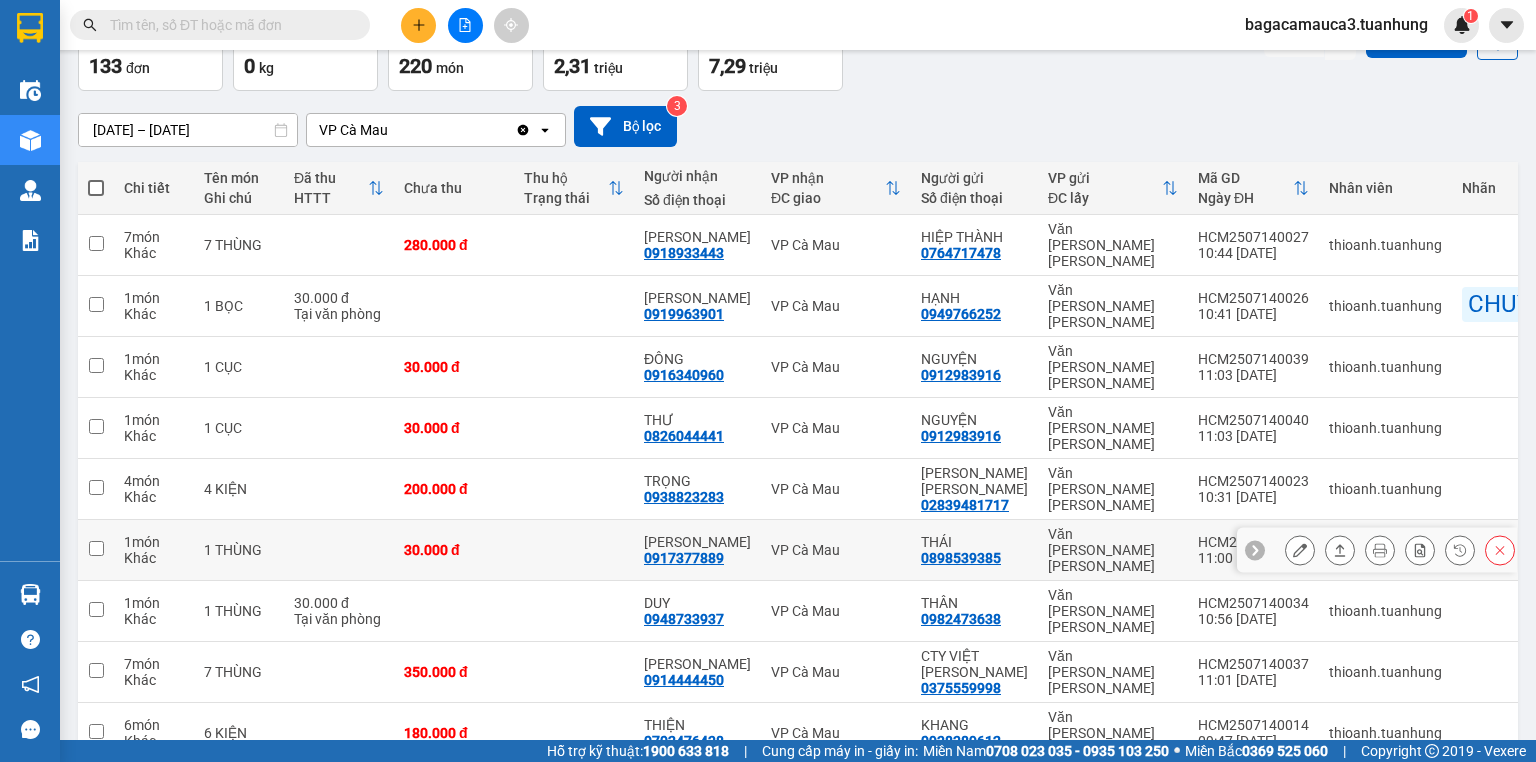 scroll, scrollTop: 147, scrollLeft: 0, axis: vertical 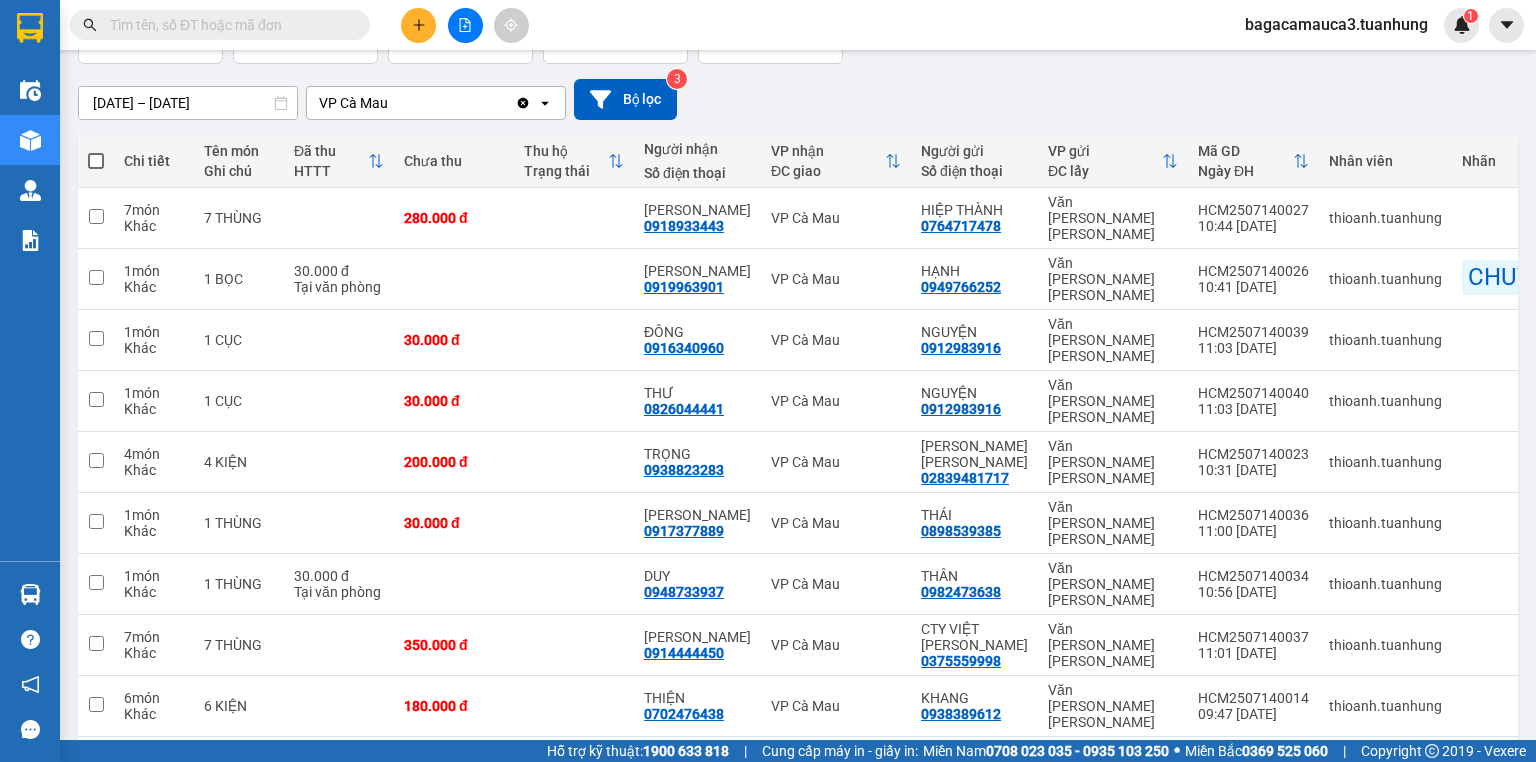 click on "1 2 3 4 5 ... 14 10 / trang open" at bounding box center (798, 830) 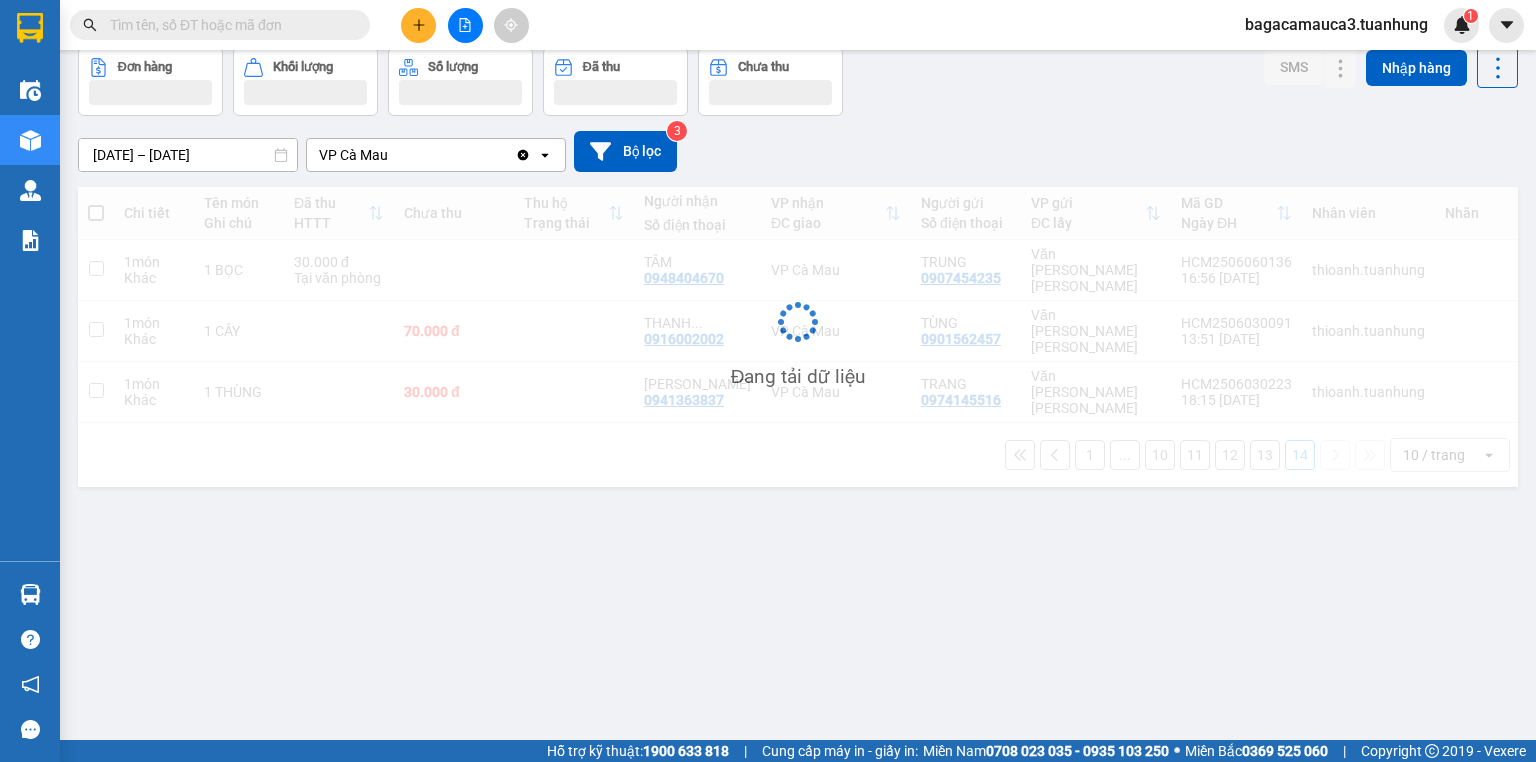 scroll, scrollTop: 92, scrollLeft: 0, axis: vertical 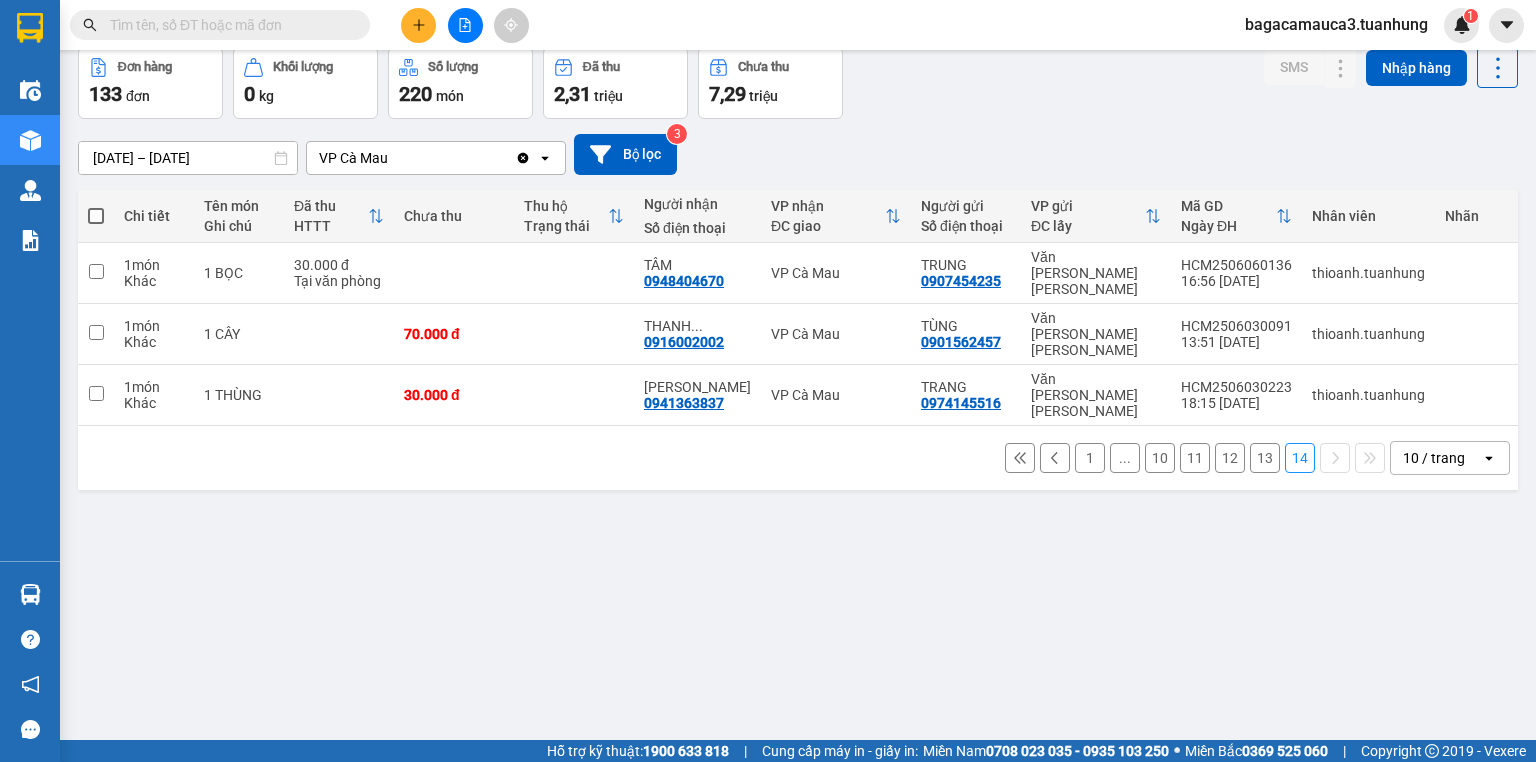 click on "13" at bounding box center [1265, 458] 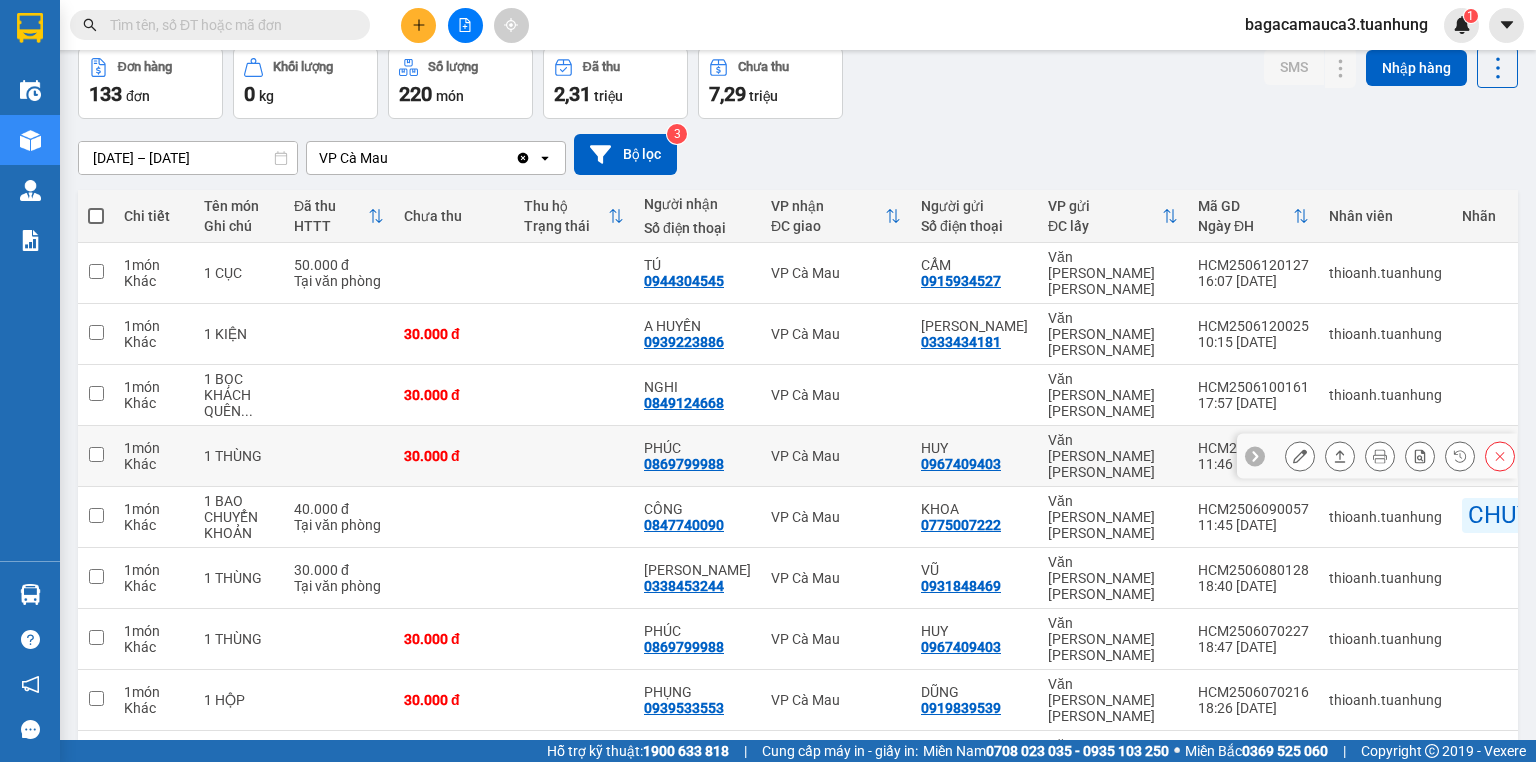 scroll, scrollTop: 163, scrollLeft: 0, axis: vertical 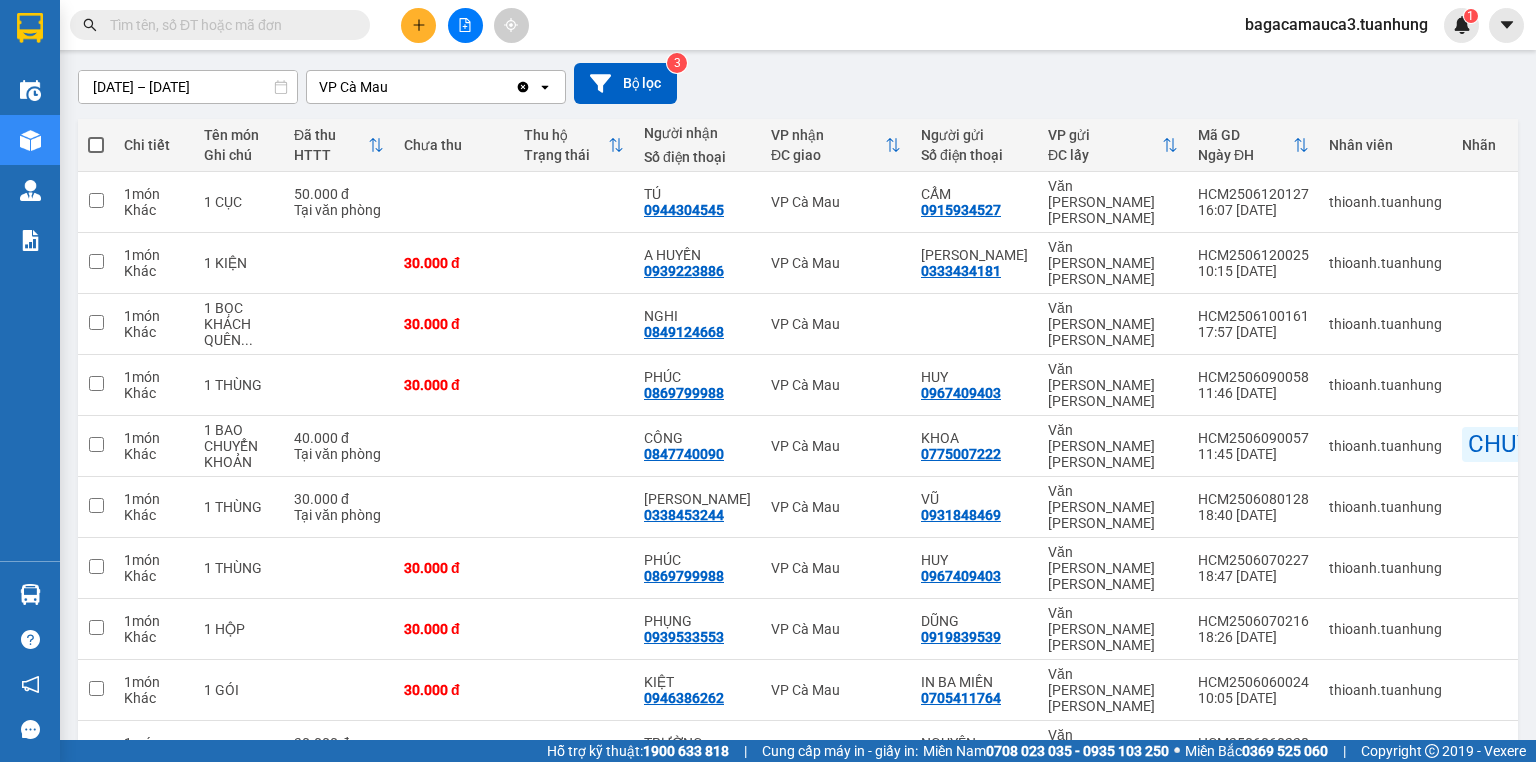 click on "12" at bounding box center (1230, 814) 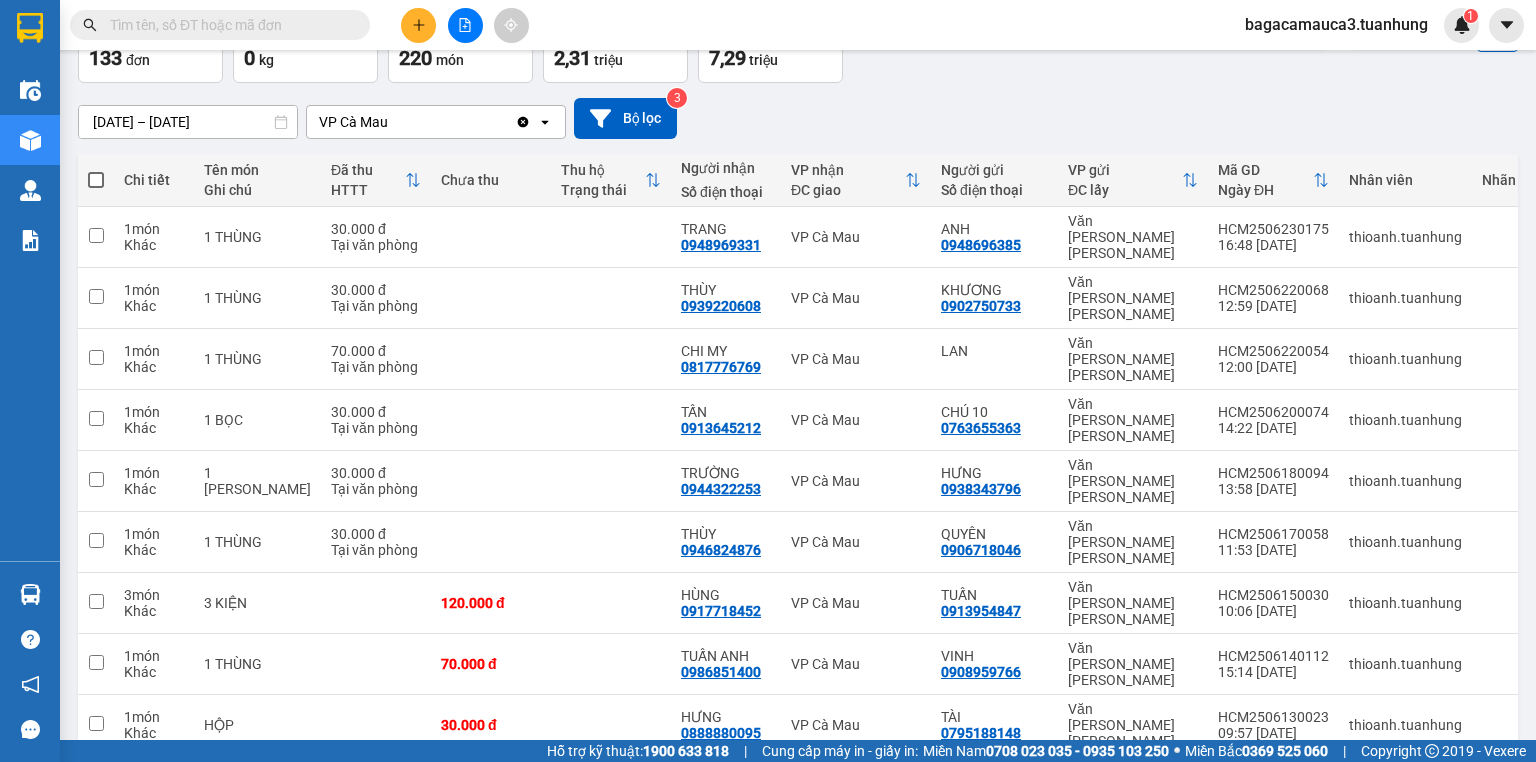 scroll, scrollTop: 131, scrollLeft: 0, axis: vertical 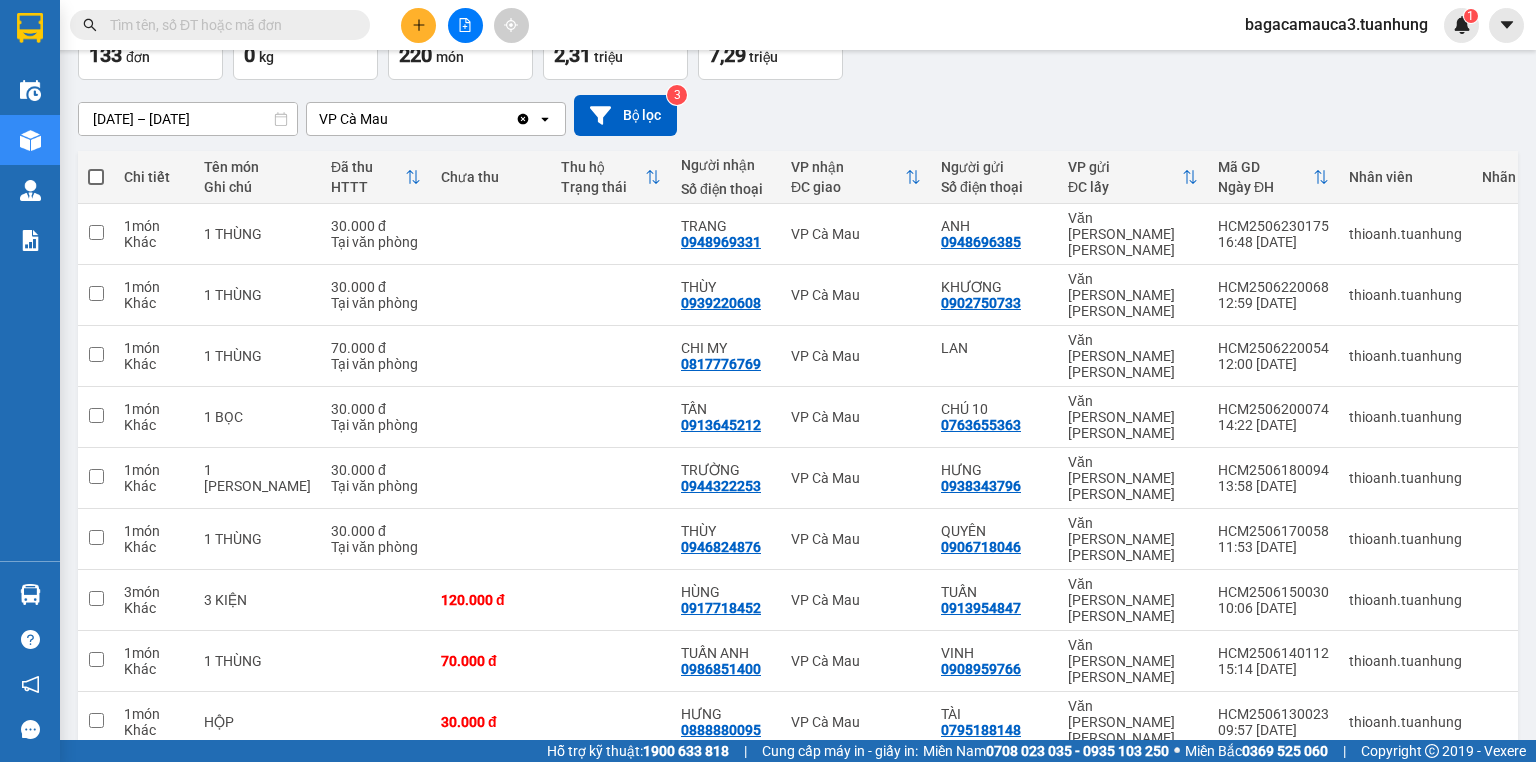 click at bounding box center [1020, 846] 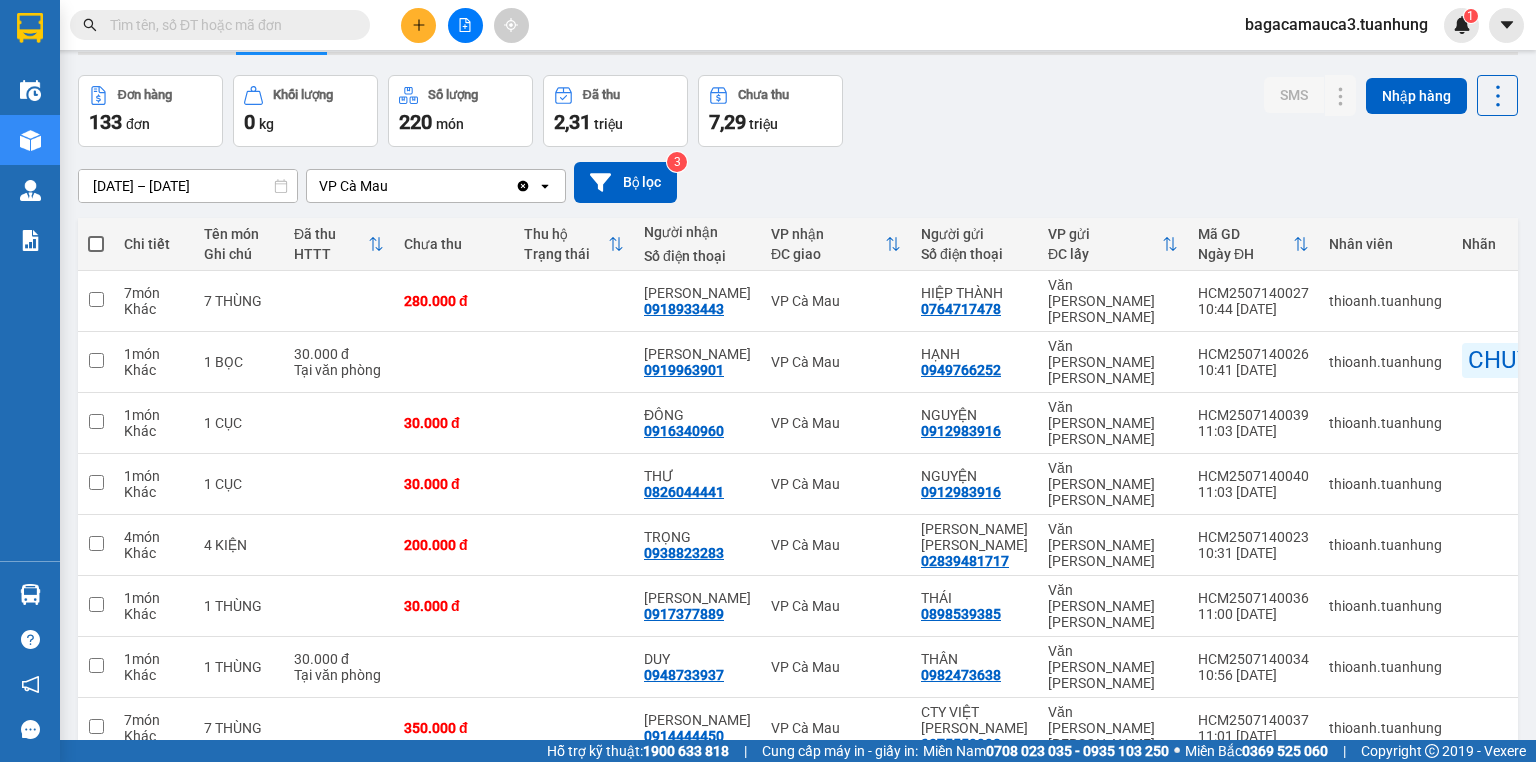 scroll, scrollTop: 0, scrollLeft: 0, axis: both 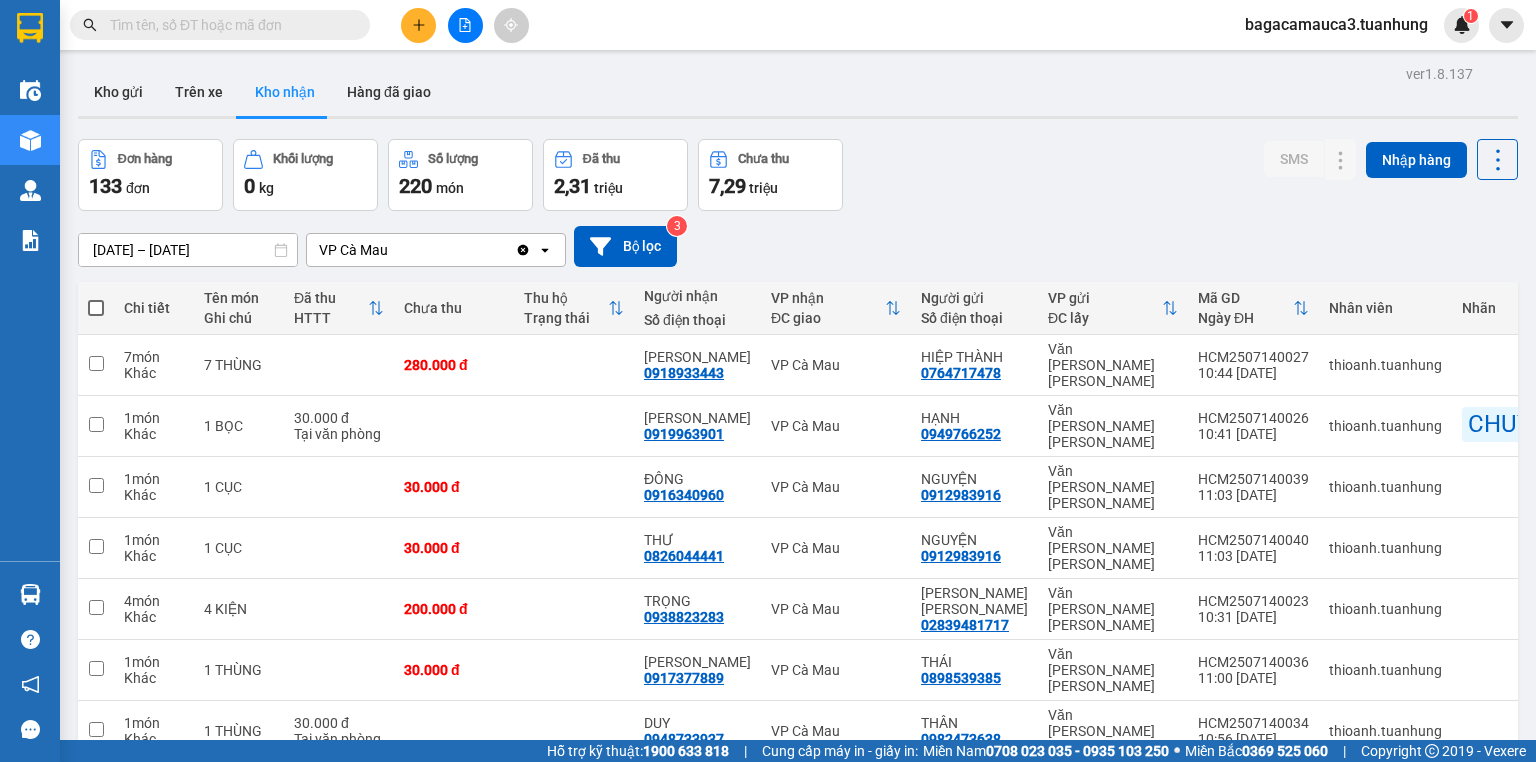 click at bounding box center [228, 25] 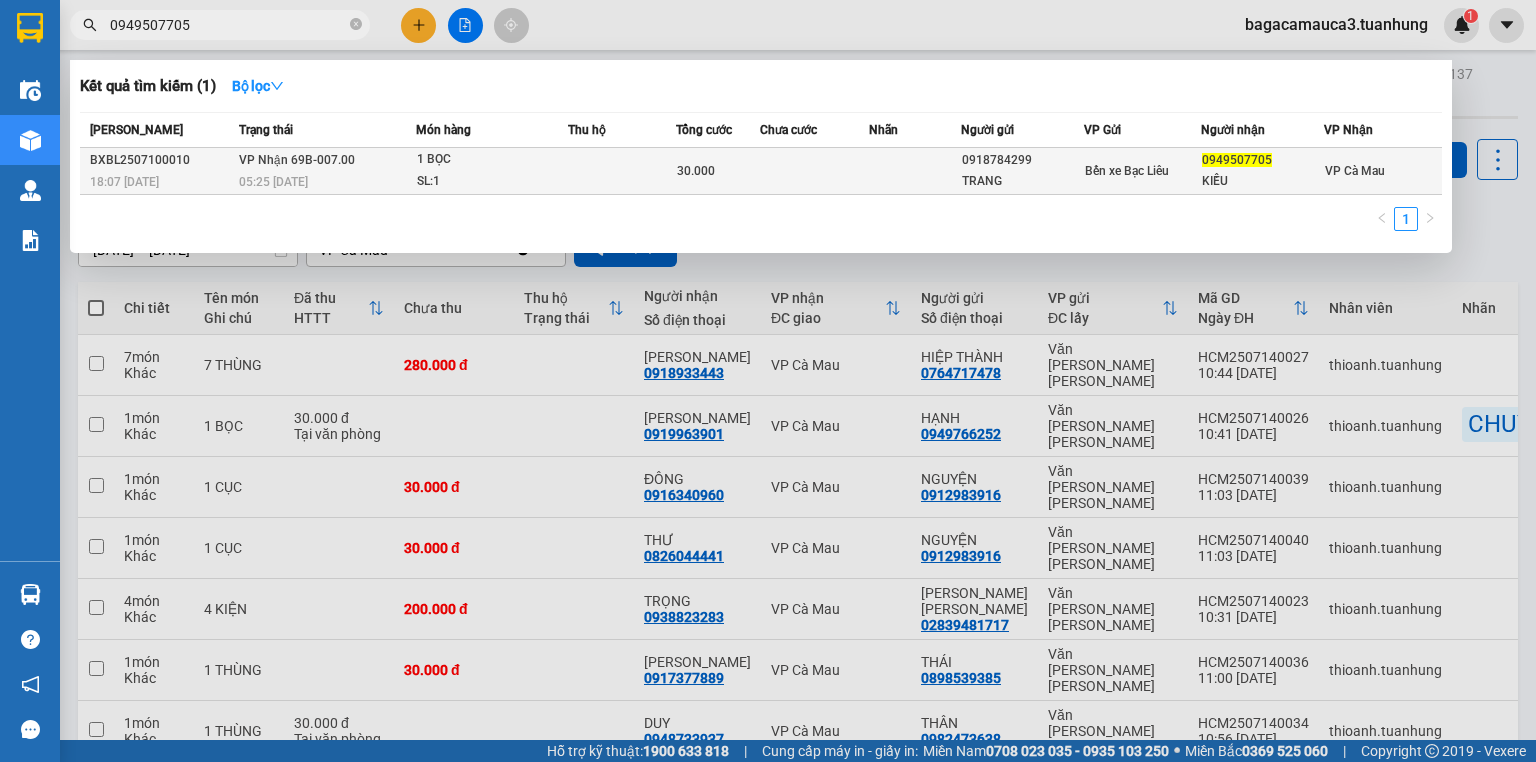 type on "0949507705" 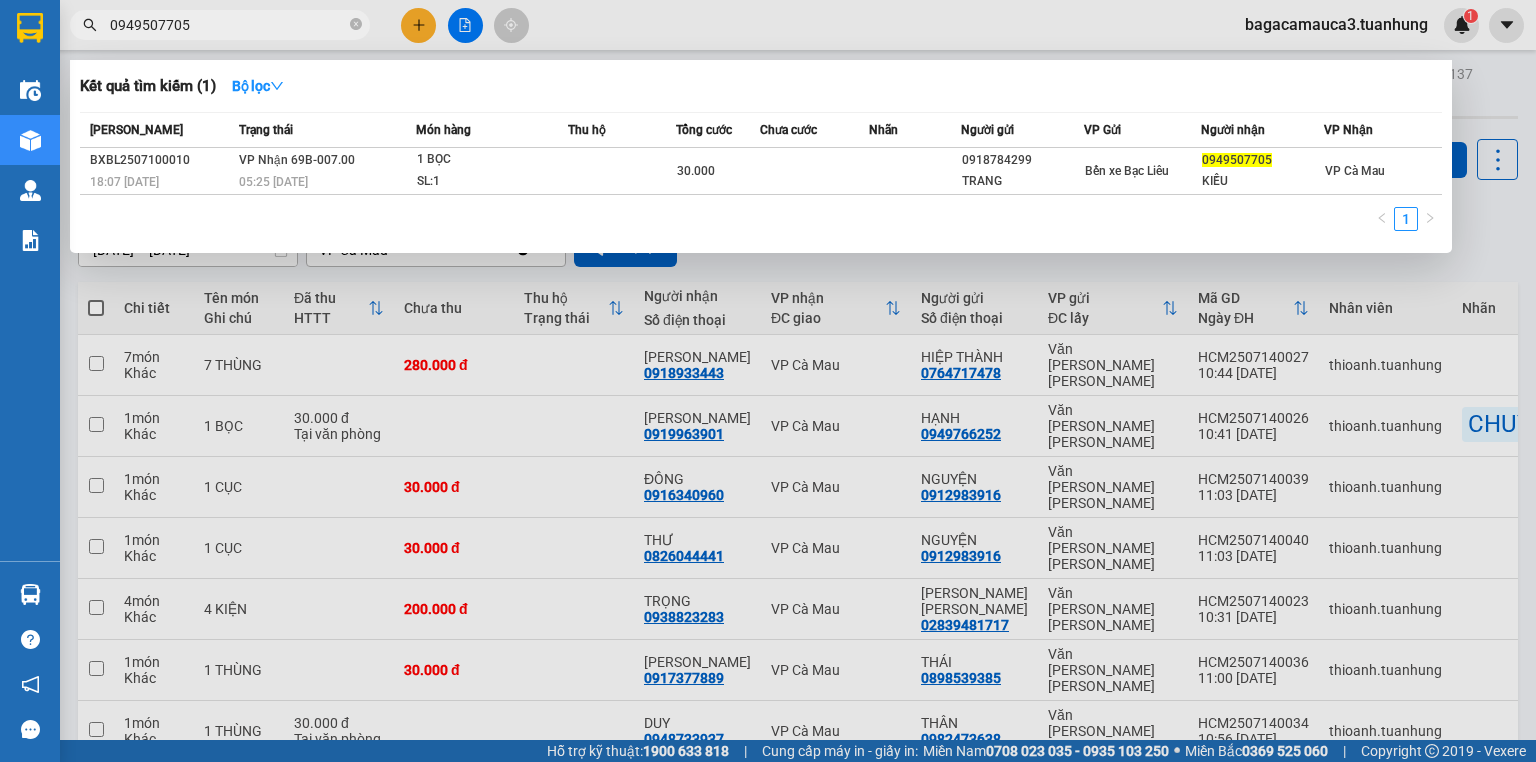 click on "[PERSON_NAME]   69B-007.00 05:25 [DATE]" at bounding box center (324, 171) 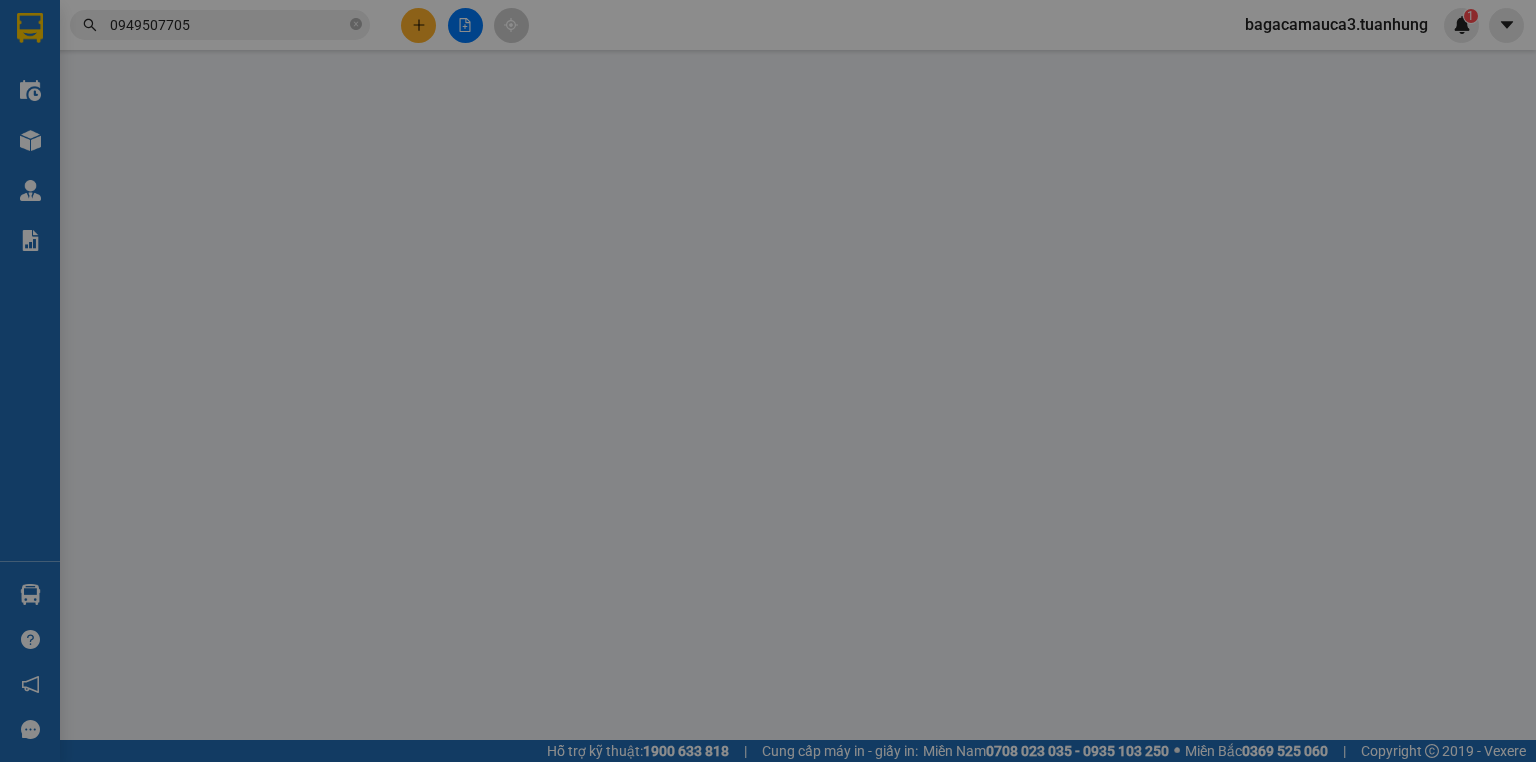 type on "0918784299" 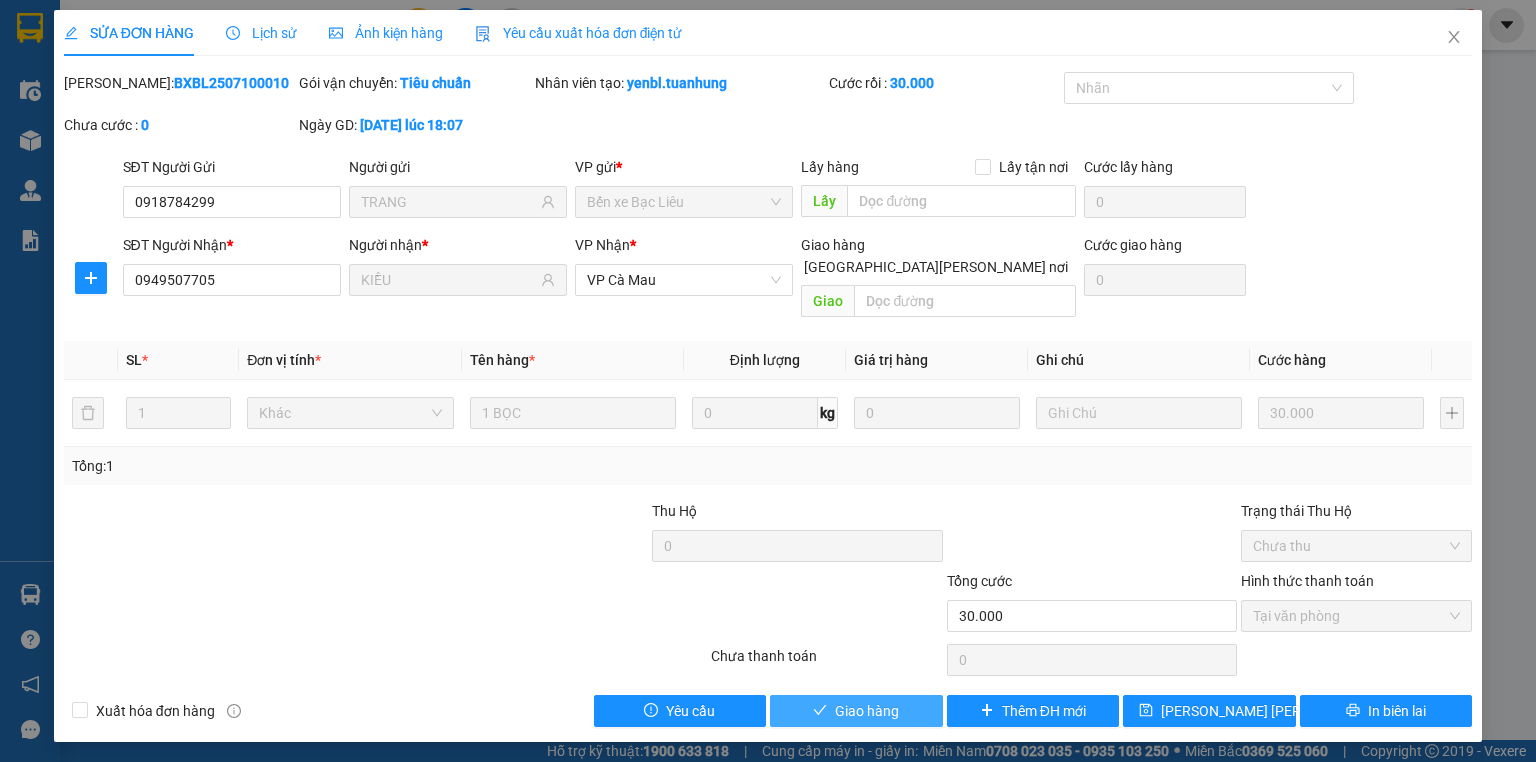 click on "Giao hàng" at bounding box center (856, 711) 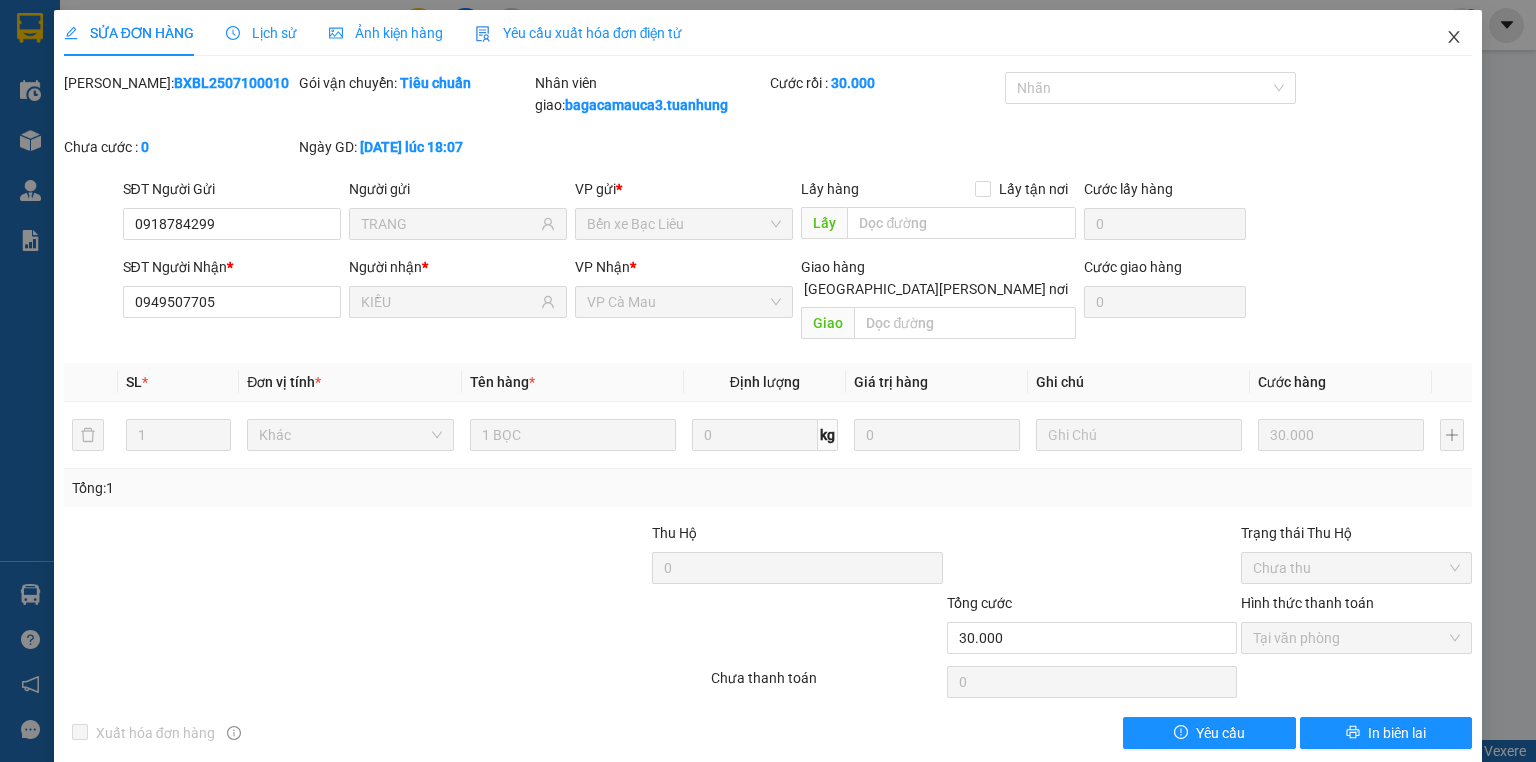 click 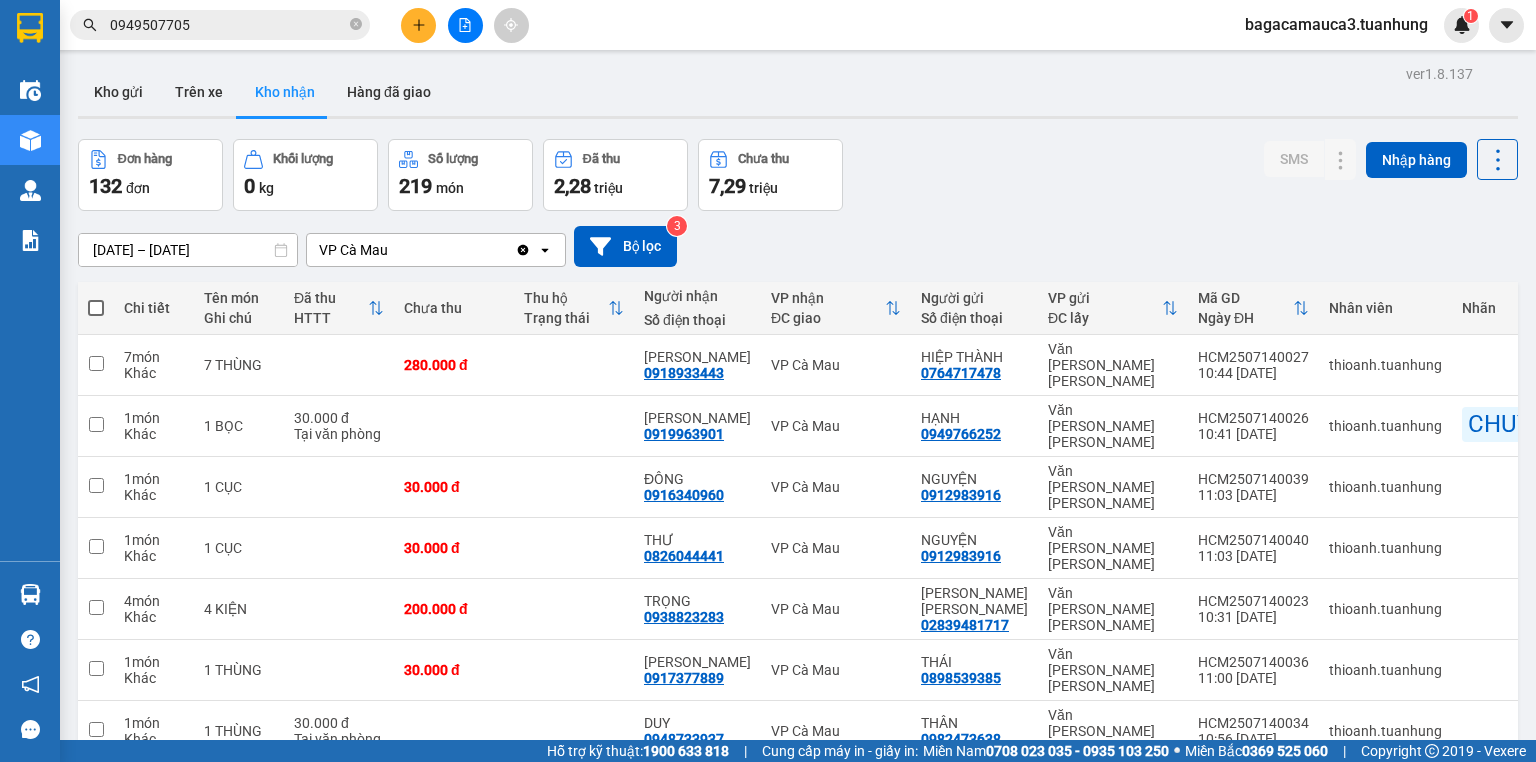 click at bounding box center [418, 25] 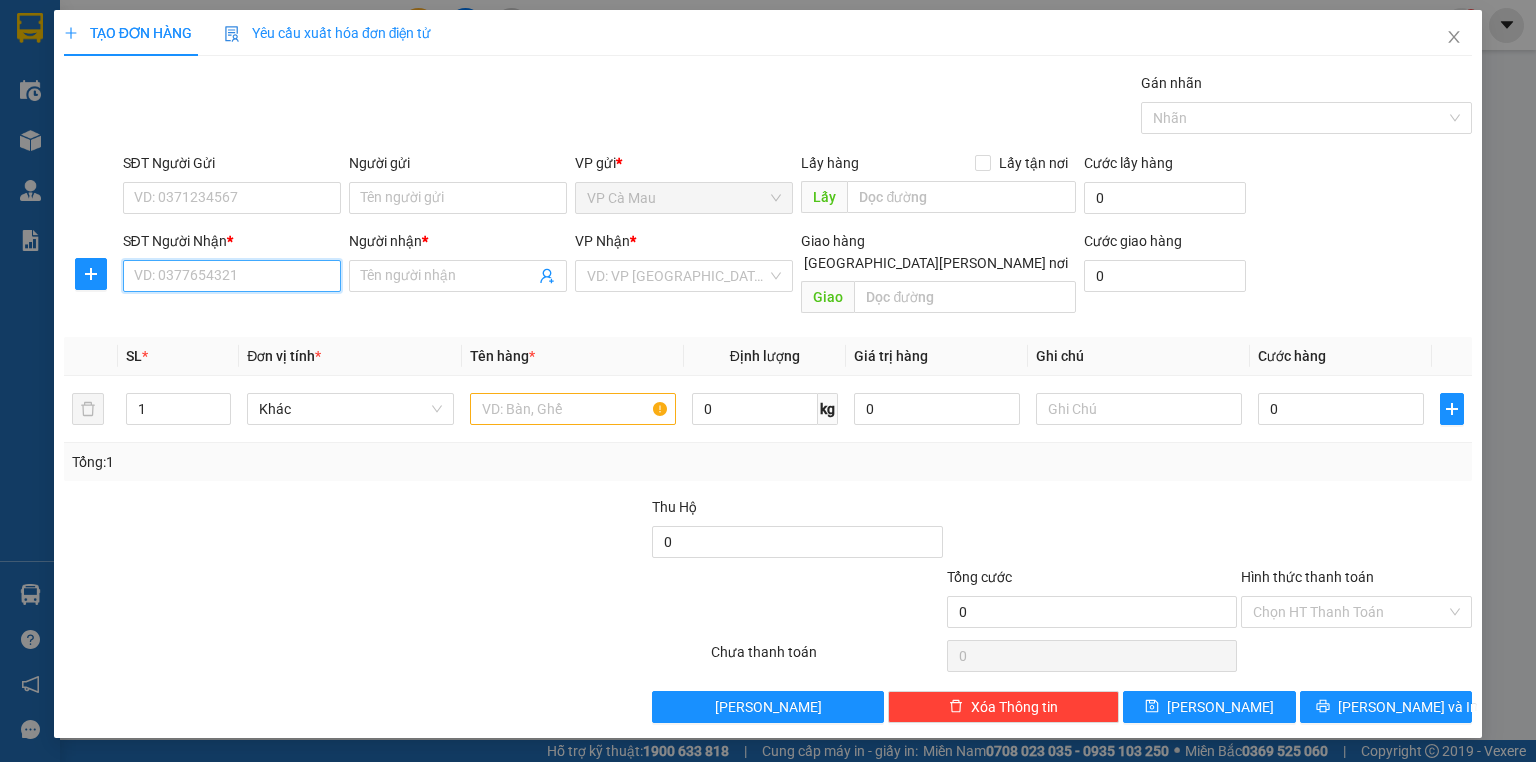 click on "SĐT Người Nhận  *" at bounding box center (232, 276) 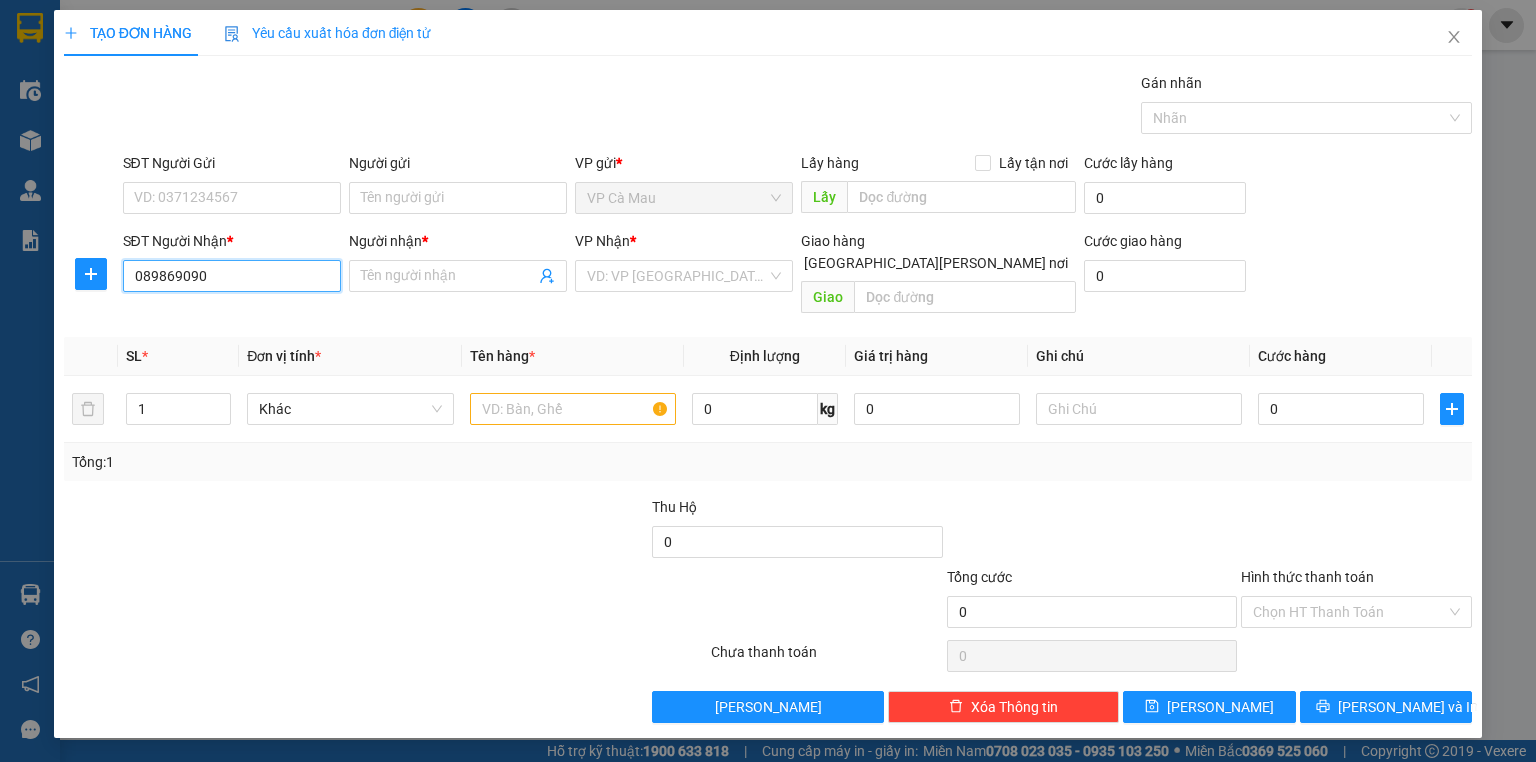 type on "0898690905" 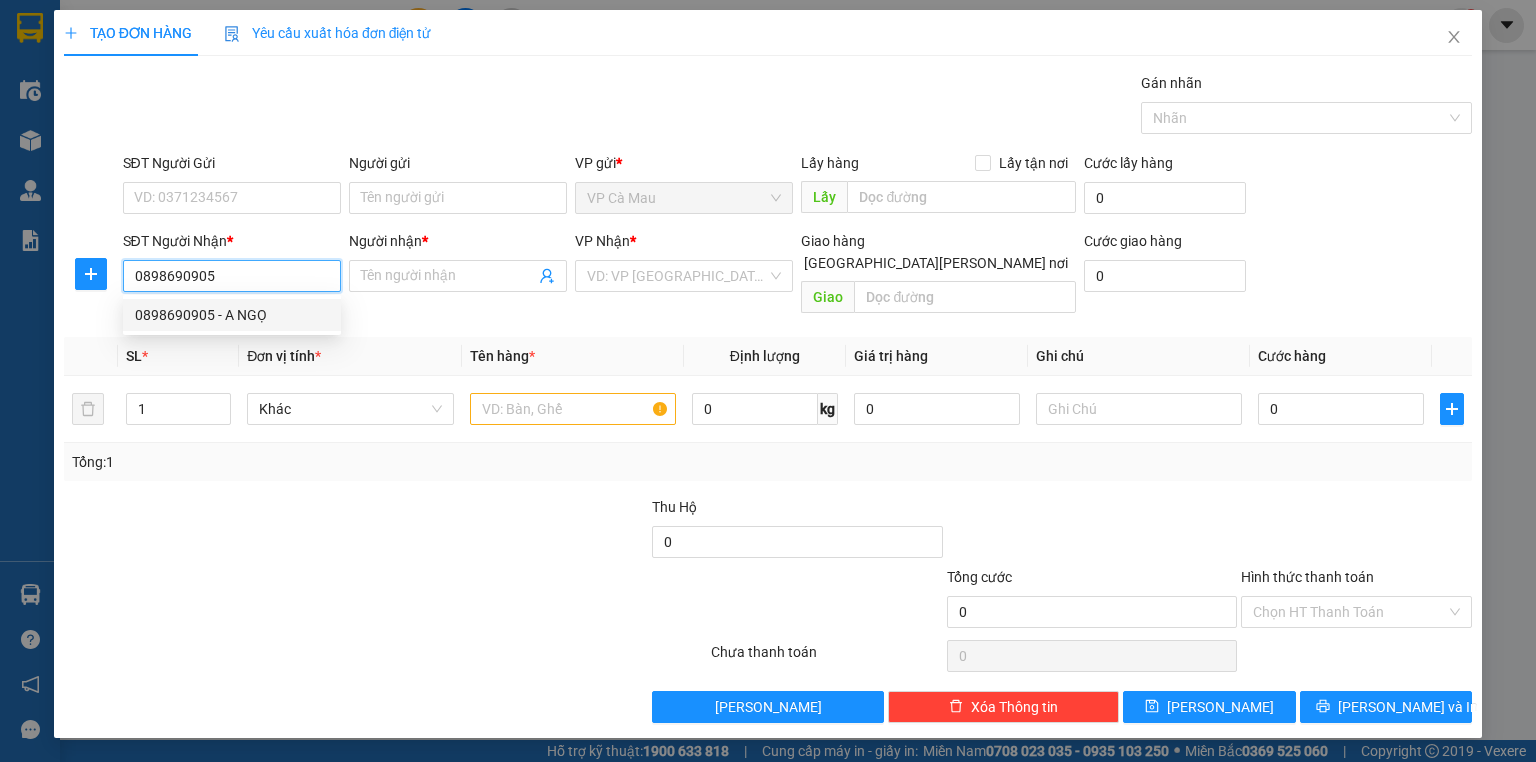 click on "0898690905 - A NGỌ" at bounding box center (232, 315) 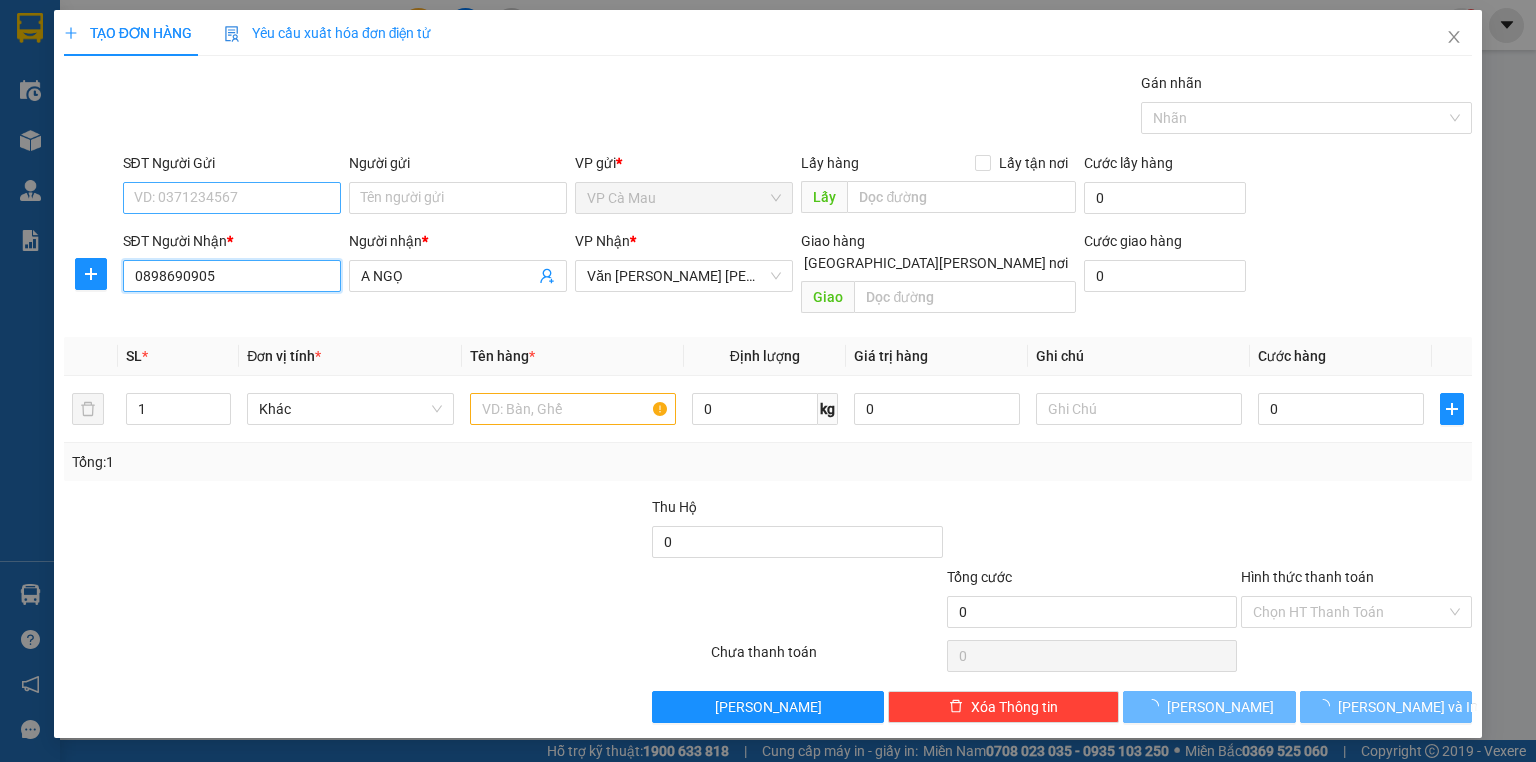 type on "0898690905" 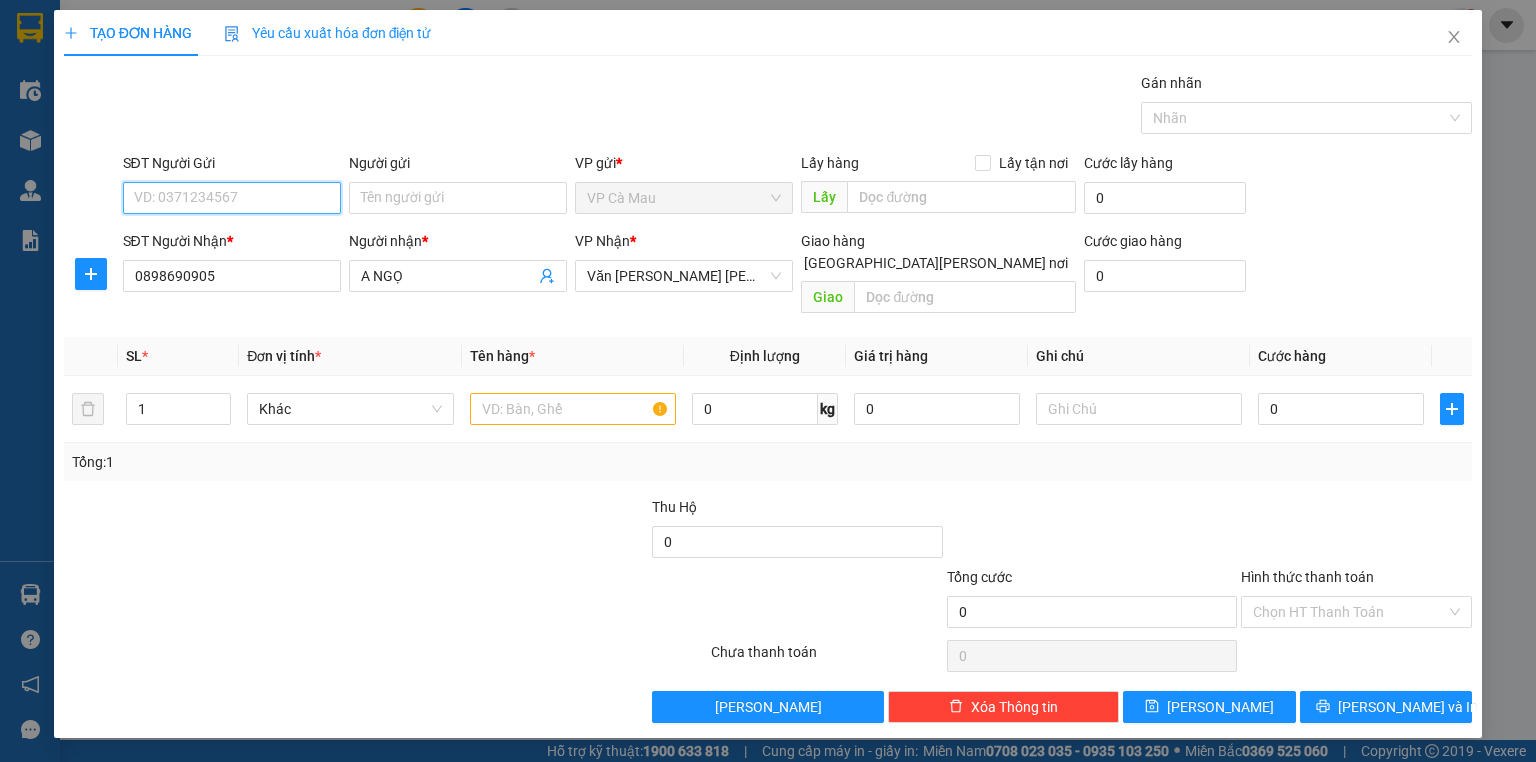 click on "SĐT Người Gửi" at bounding box center [232, 198] 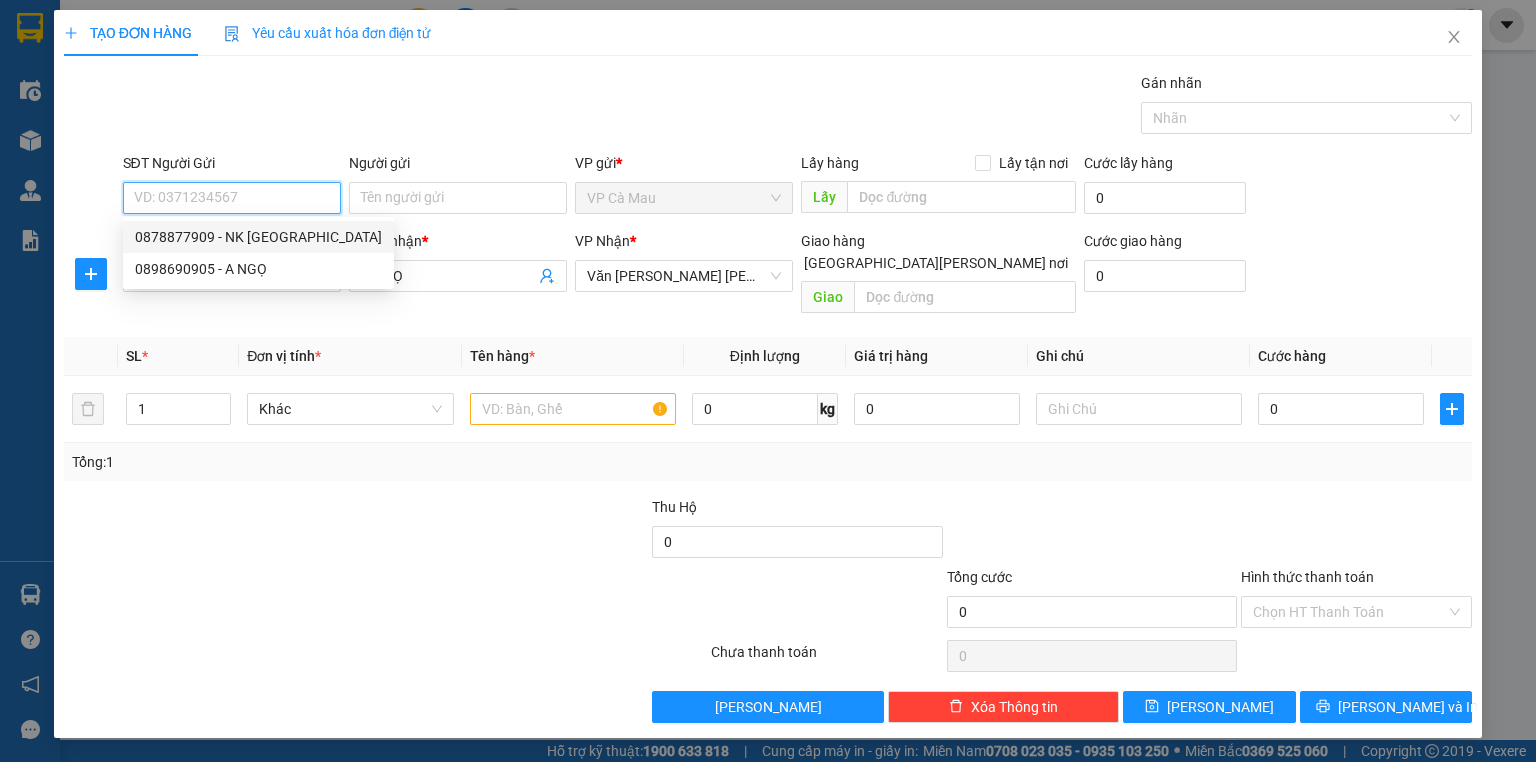 click on "0878877909 - NK [GEOGRAPHIC_DATA]" at bounding box center [258, 237] 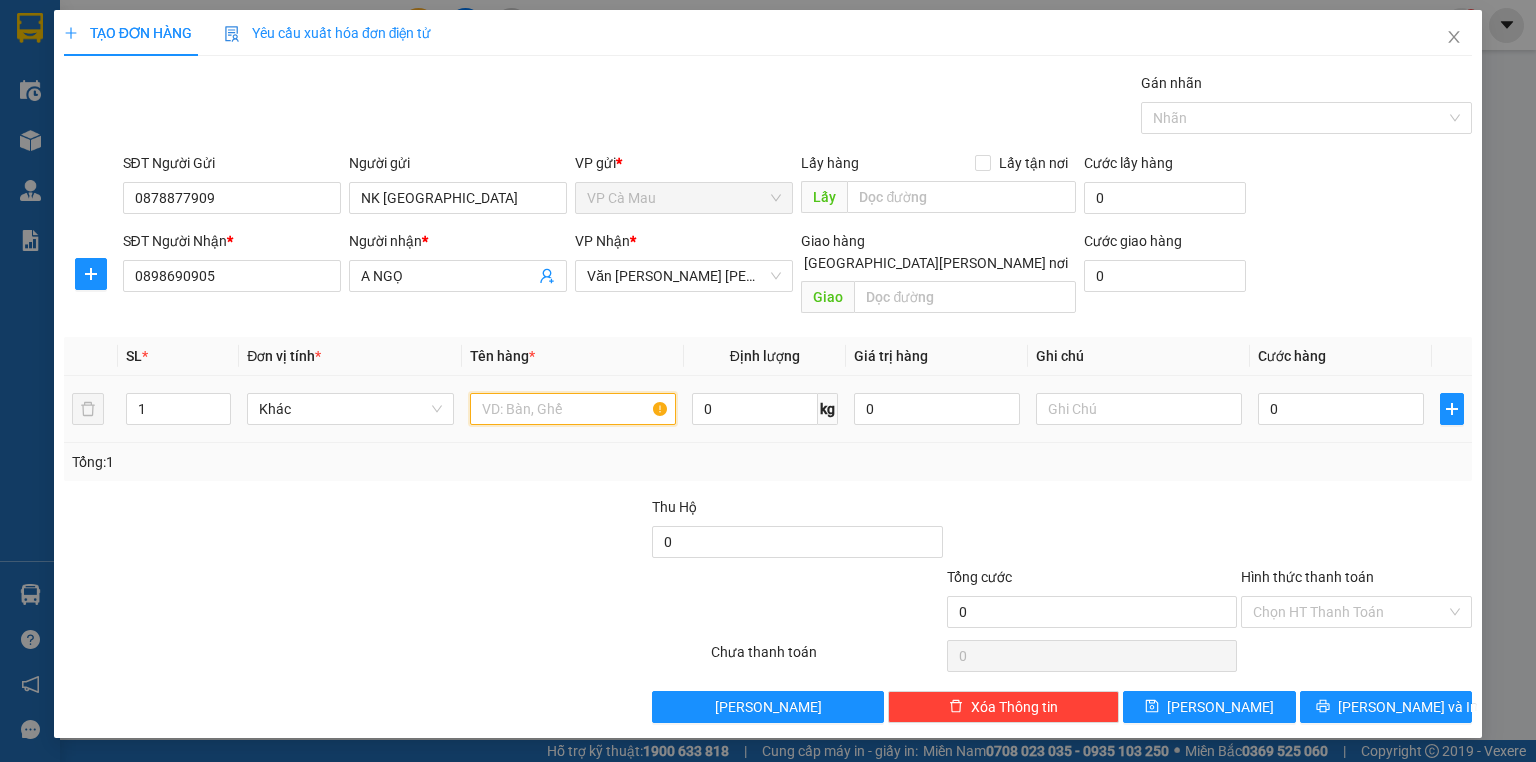 click at bounding box center (573, 409) 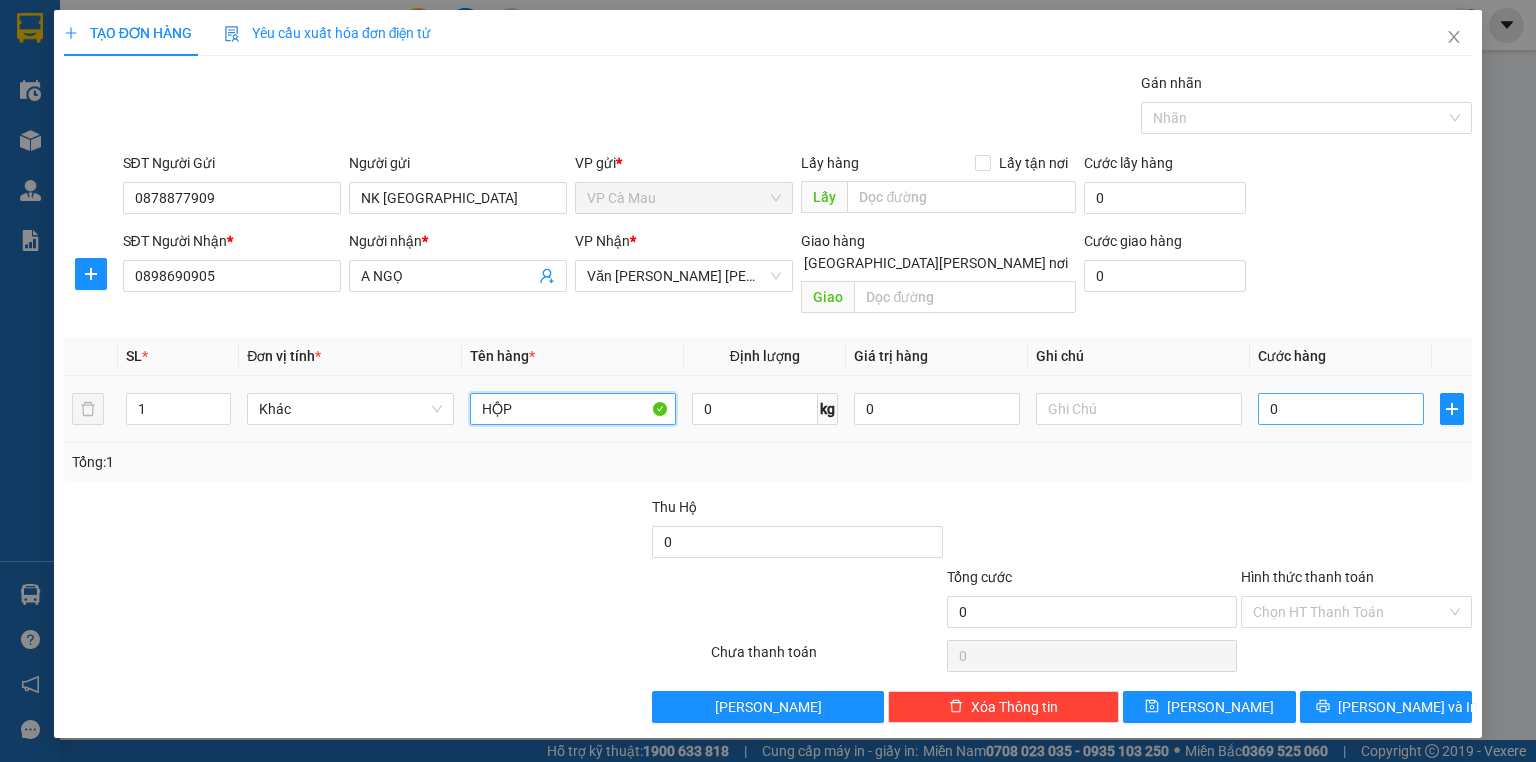 type on "HỘP" 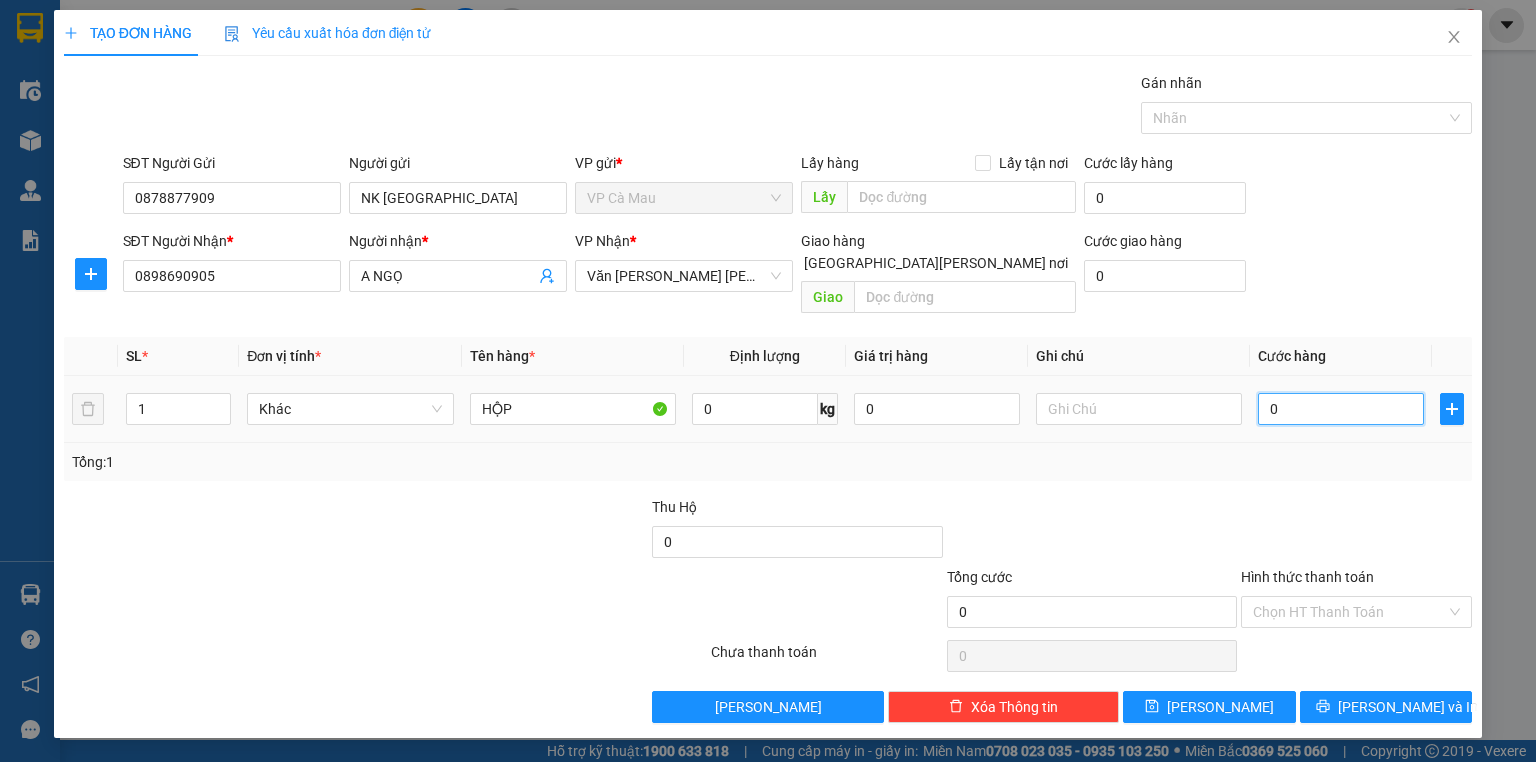 click on "0" at bounding box center (1341, 409) 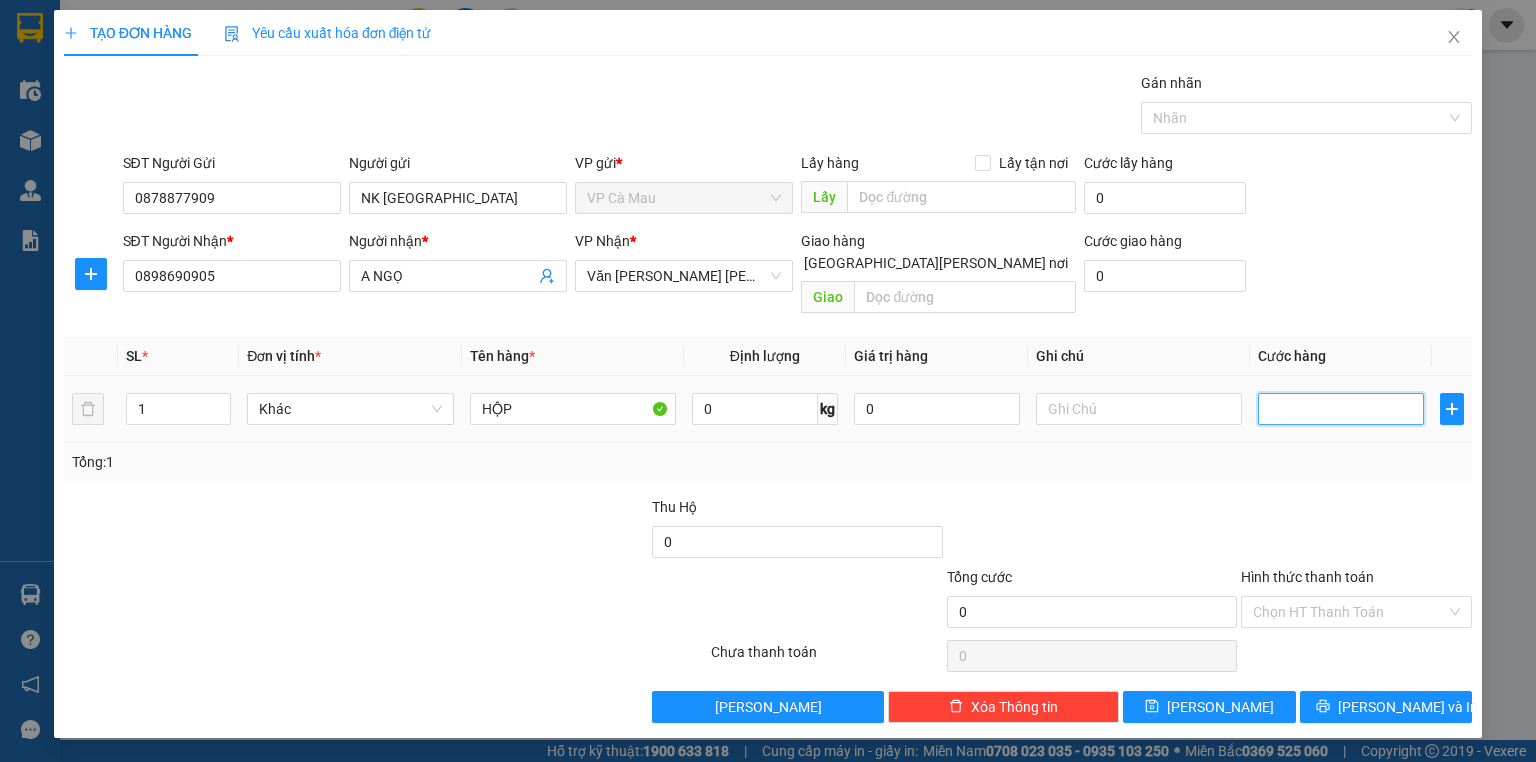 type on "3" 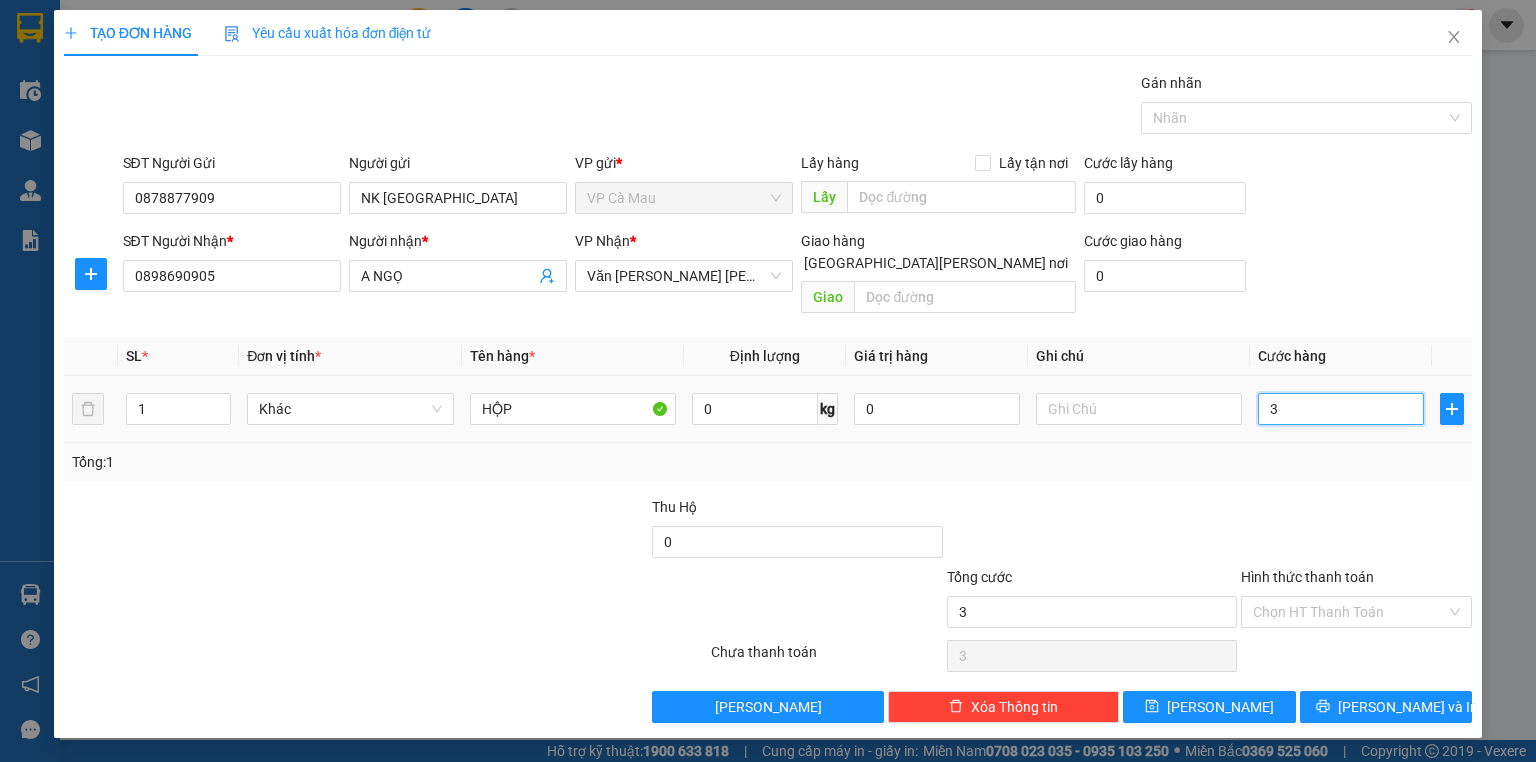 type on "30" 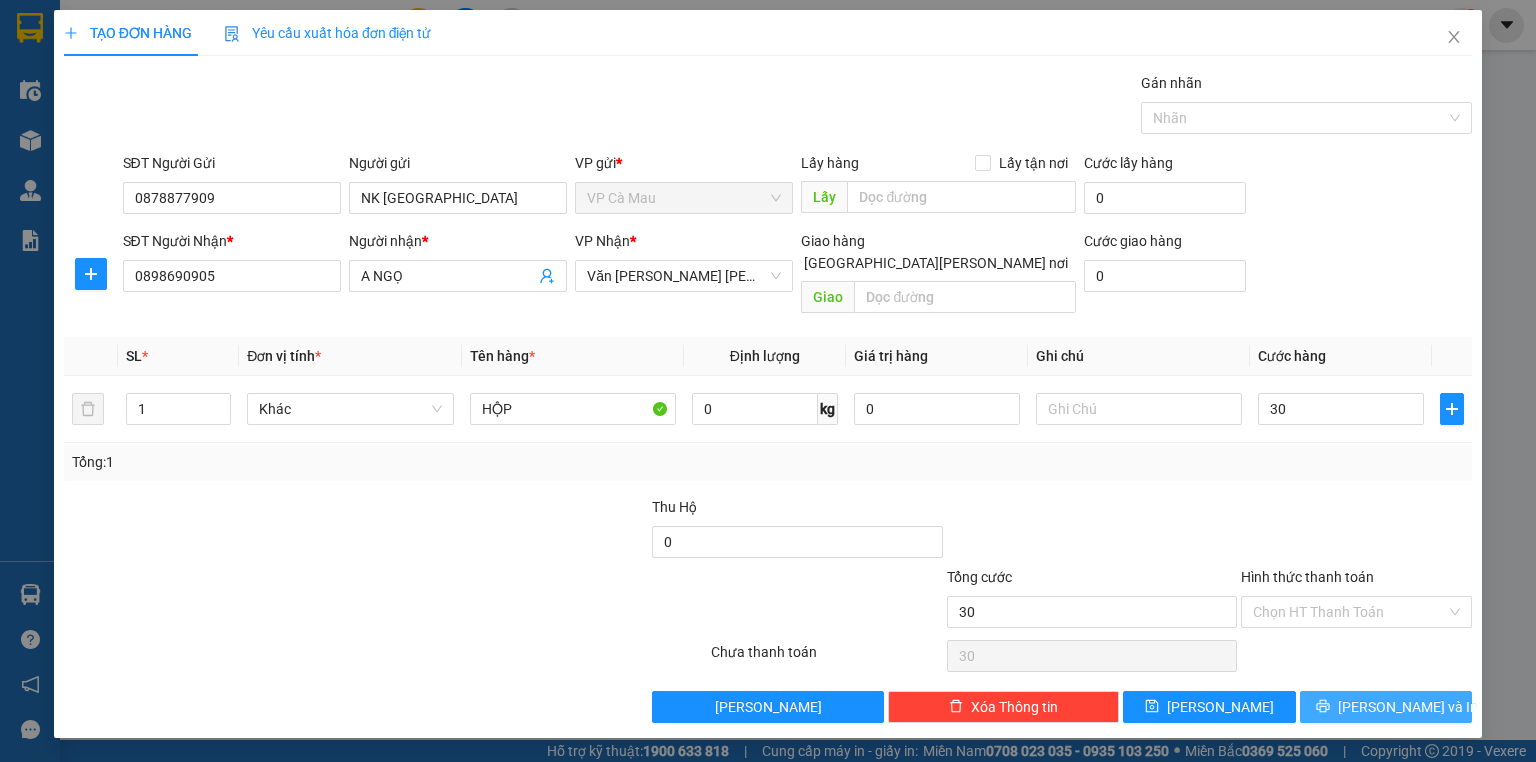 type on "30.000" 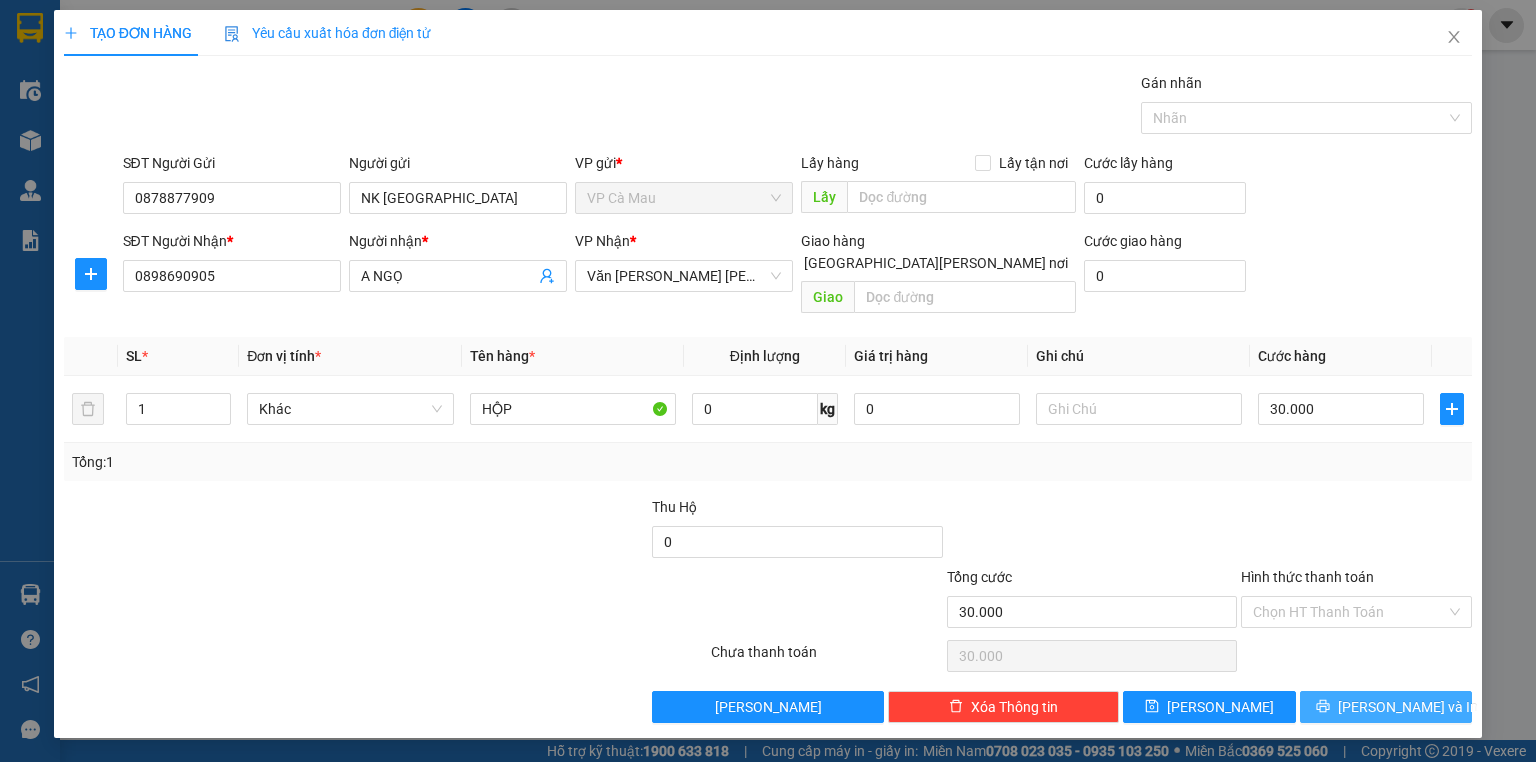 click 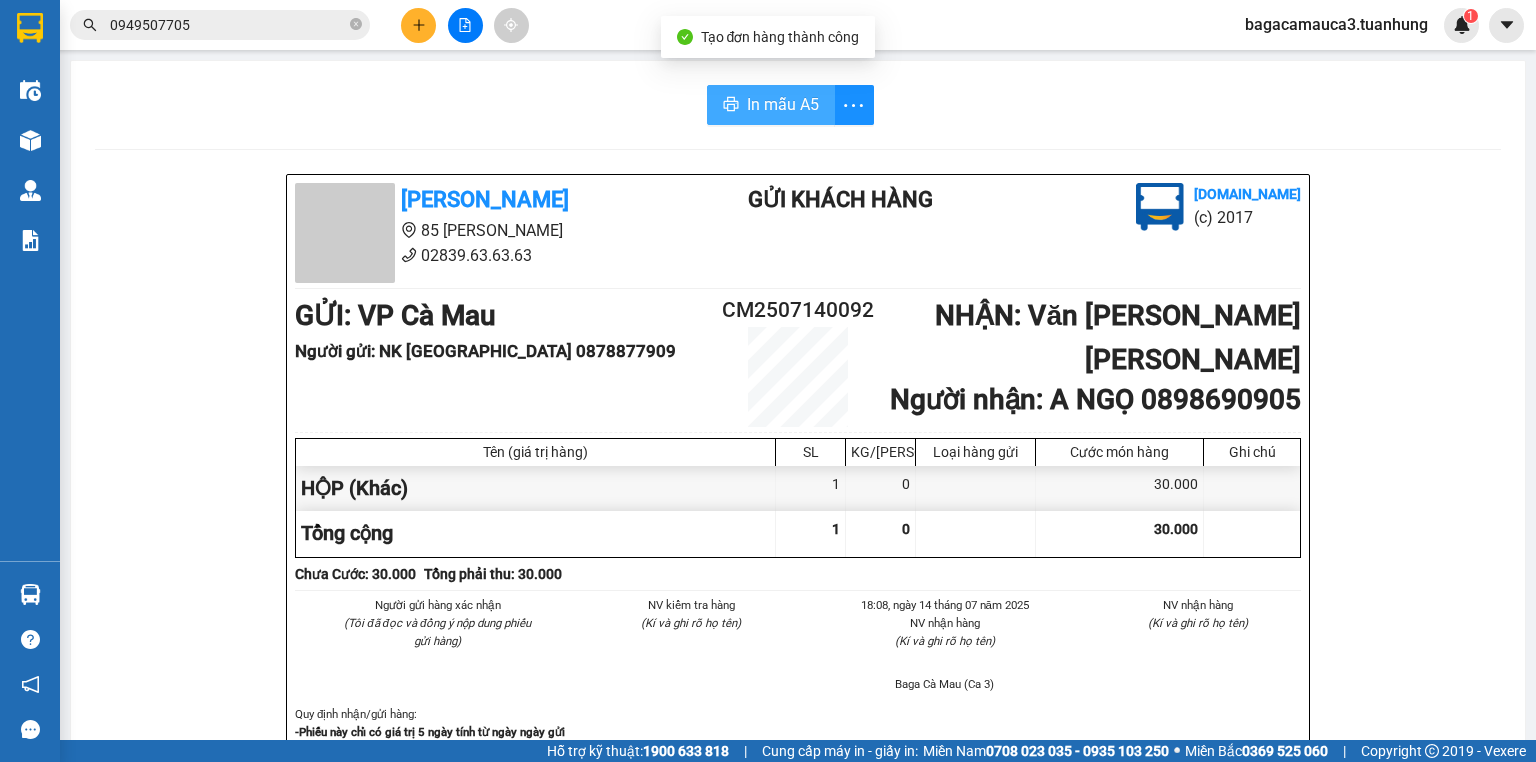 click on "In mẫu A5" at bounding box center [771, 105] 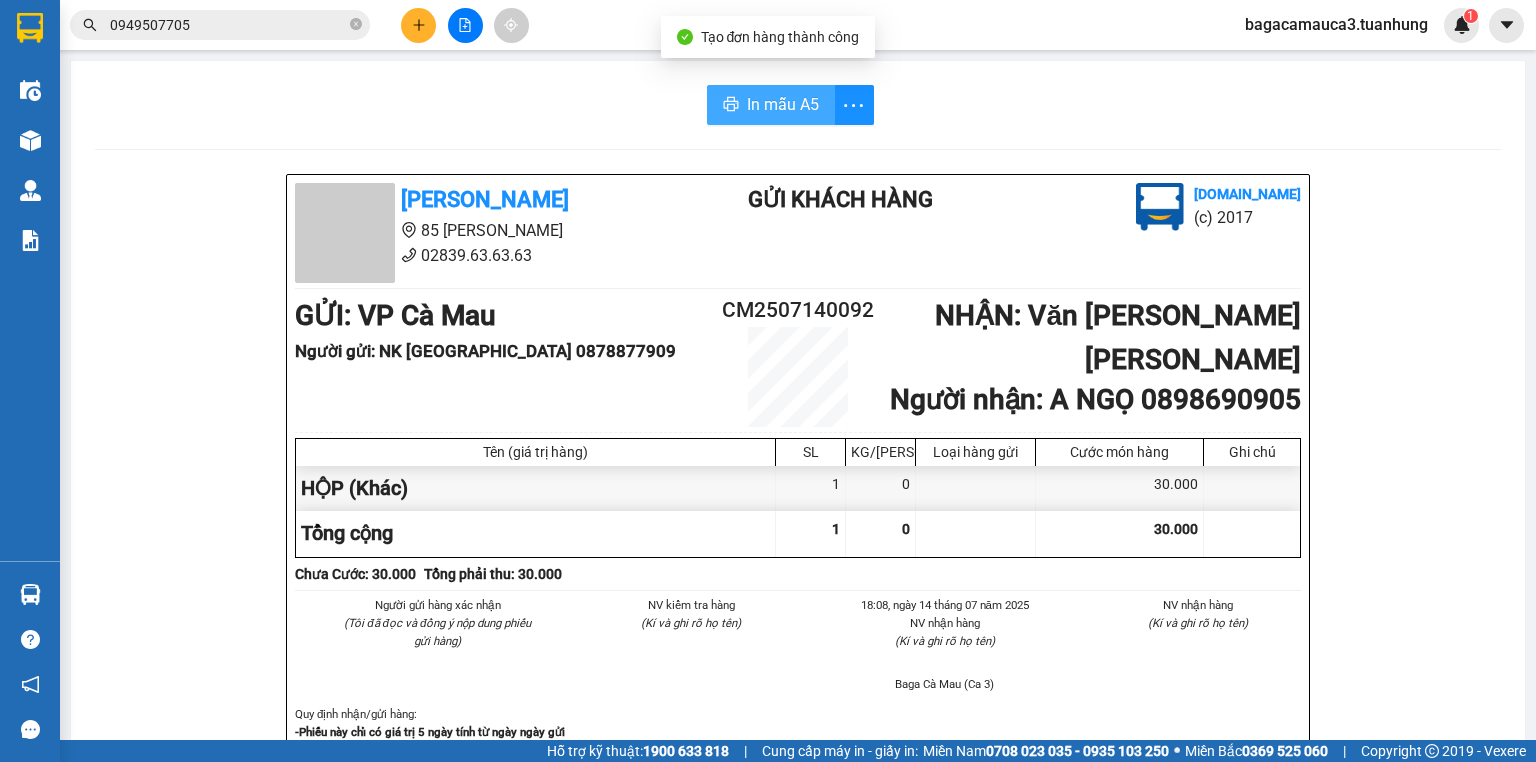 scroll, scrollTop: 0, scrollLeft: 0, axis: both 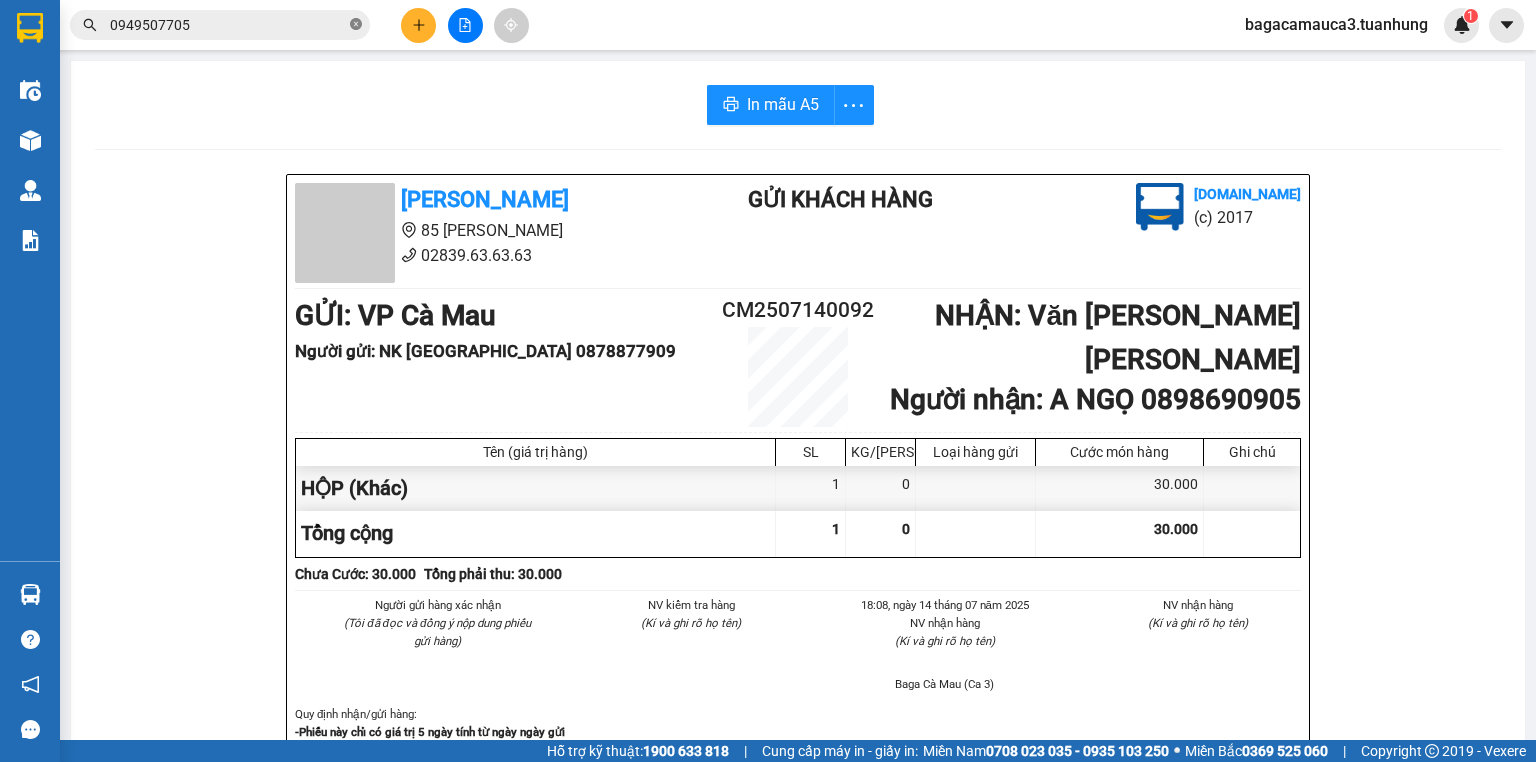click 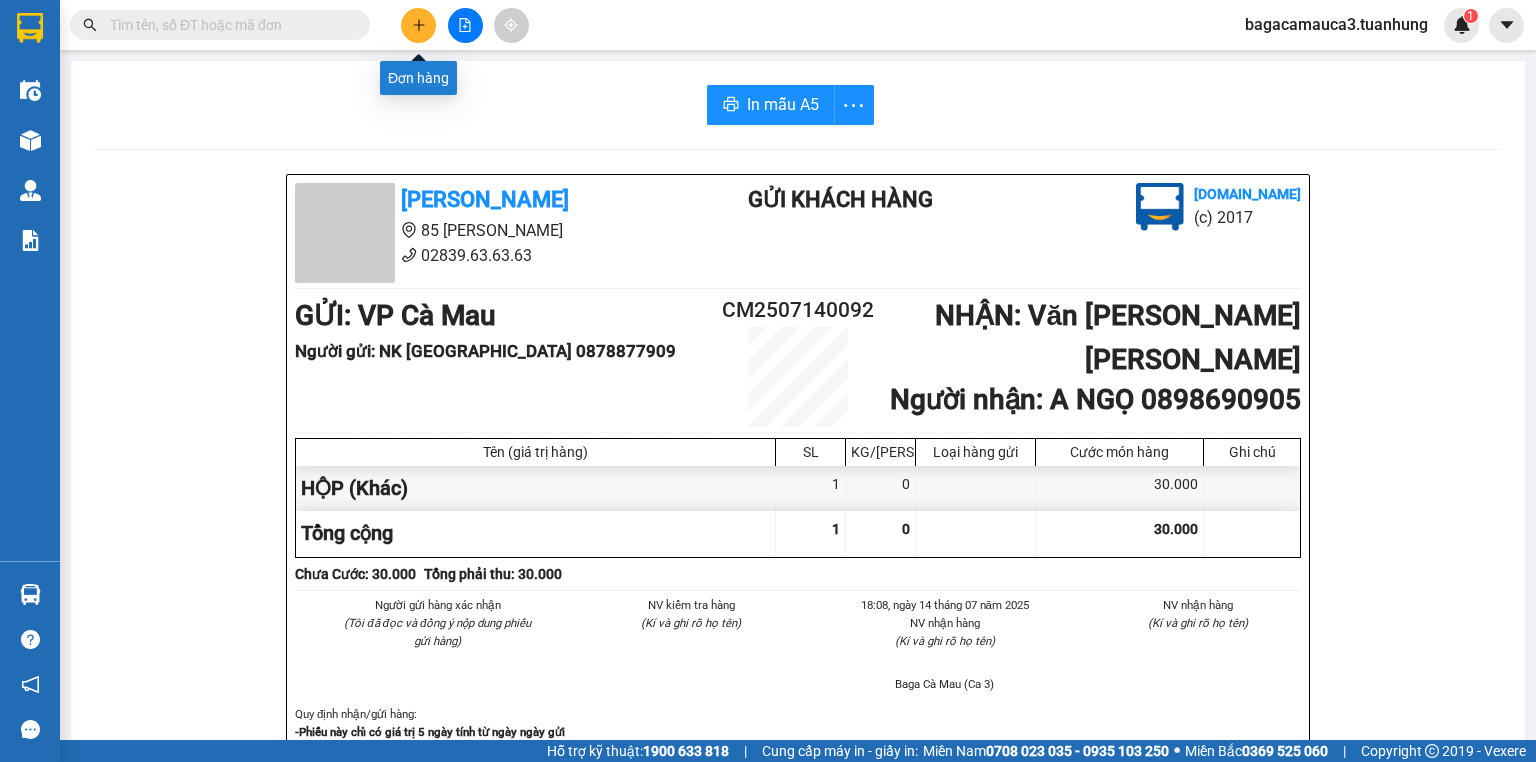 click 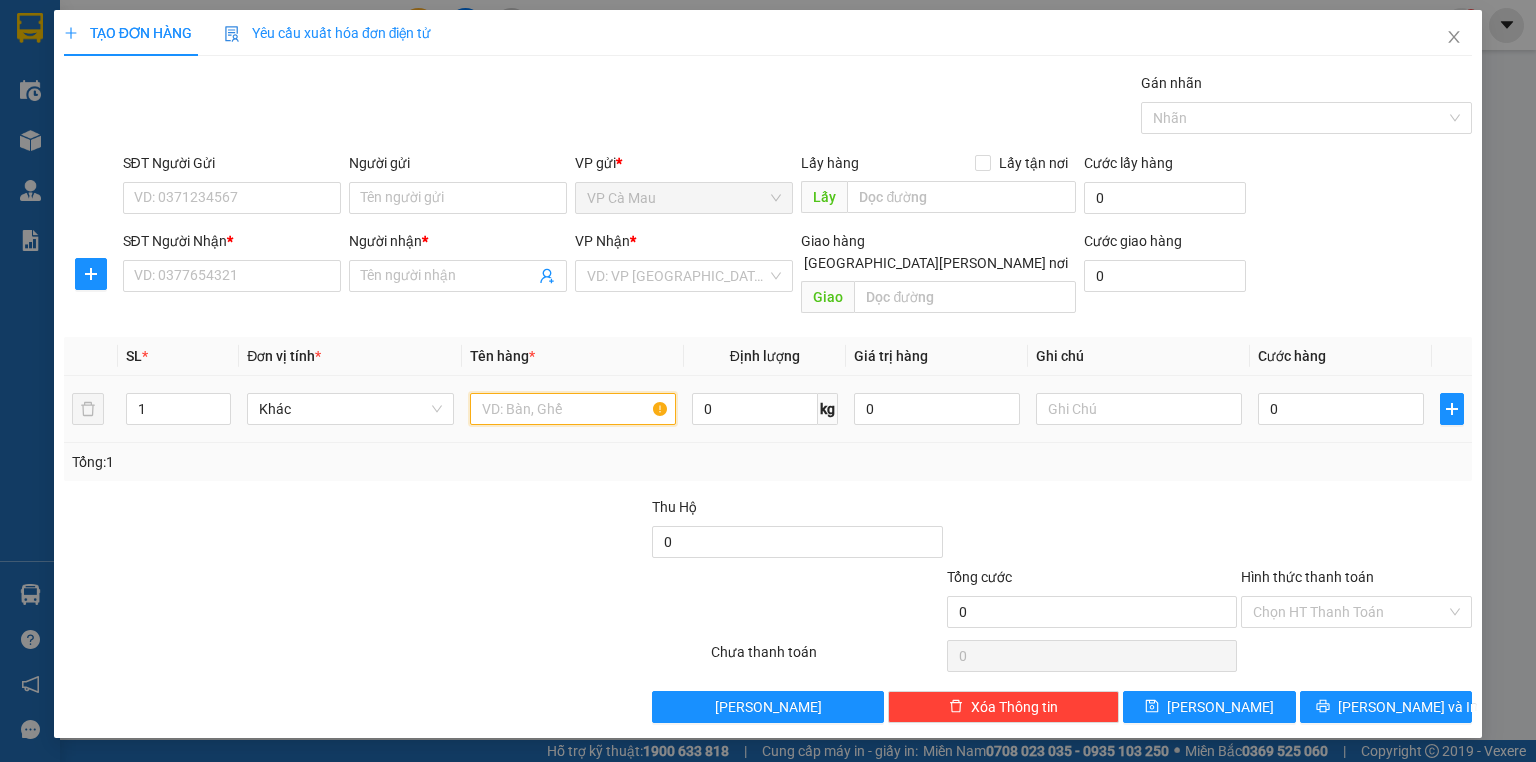 click at bounding box center [573, 409] 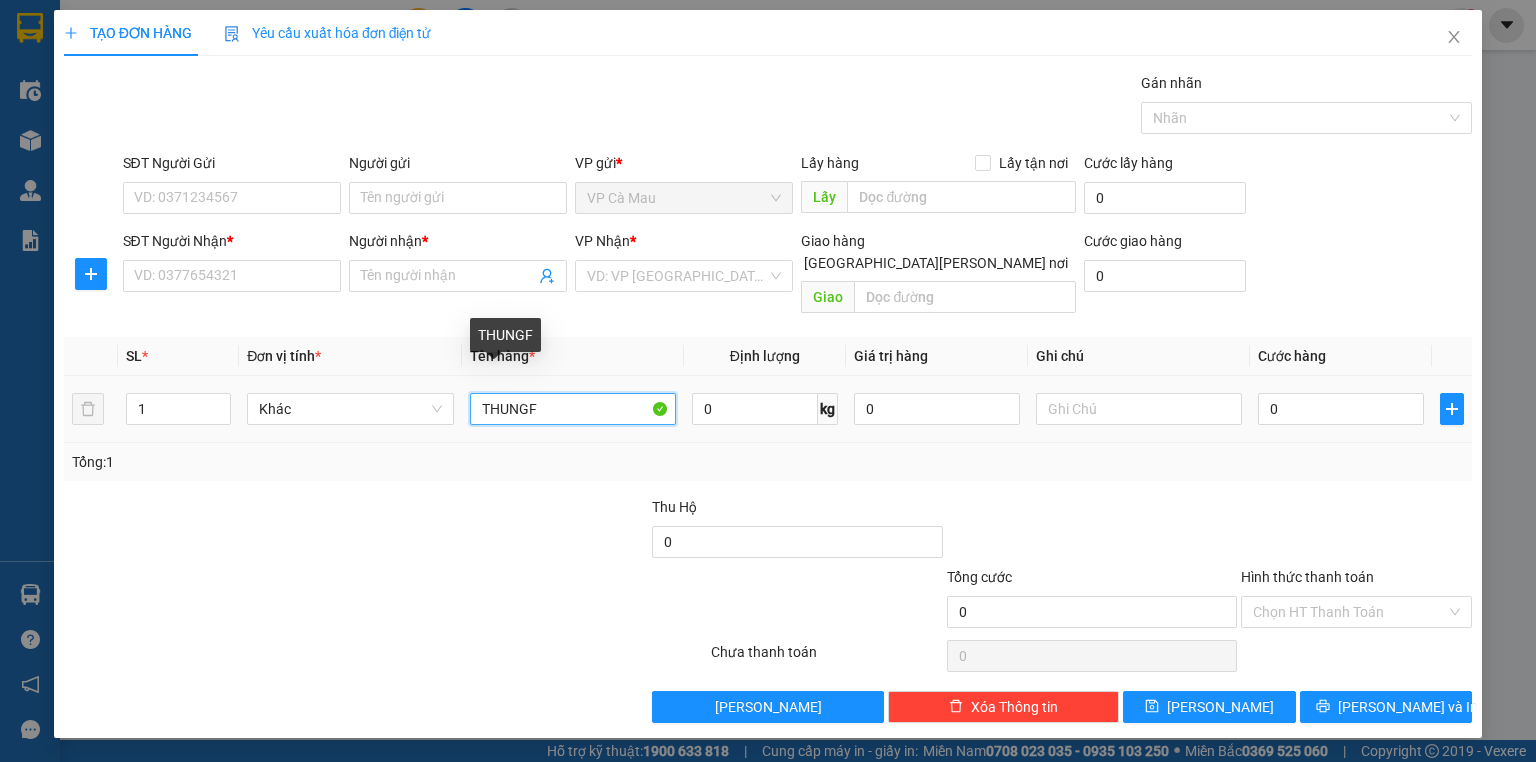 click on "THUNGF" at bounding box center (573, 409) 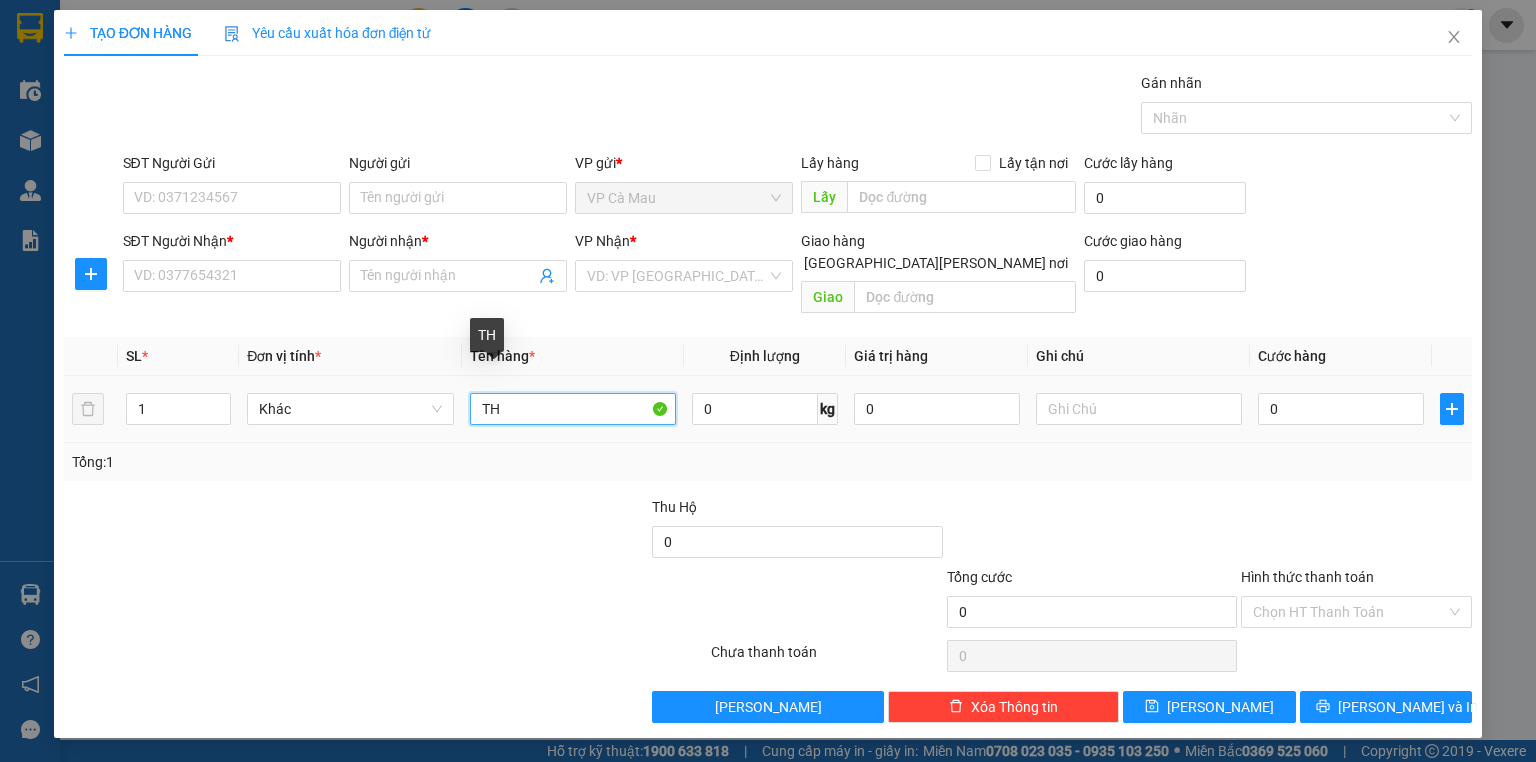 type on "T" 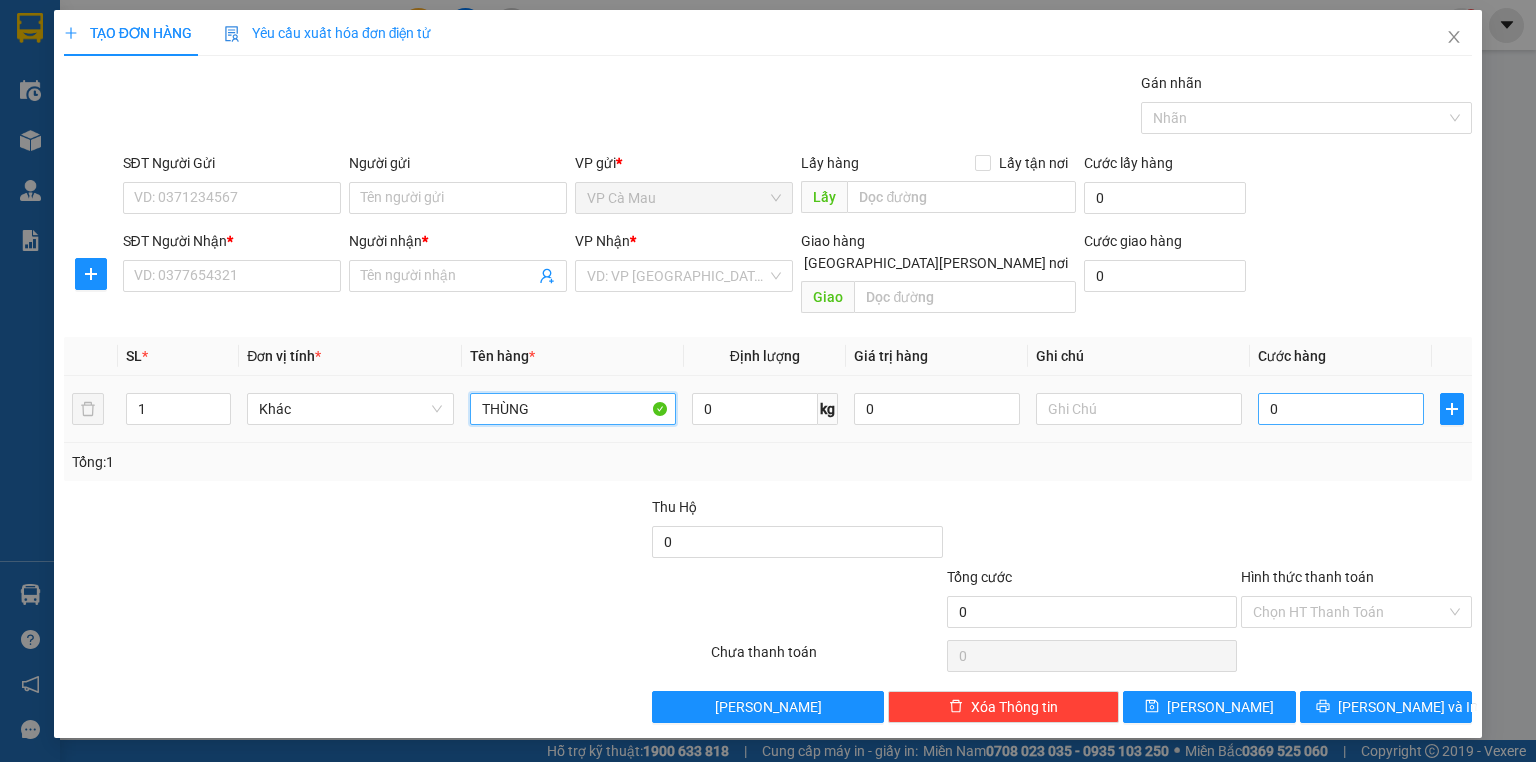 type on "THÙNG" 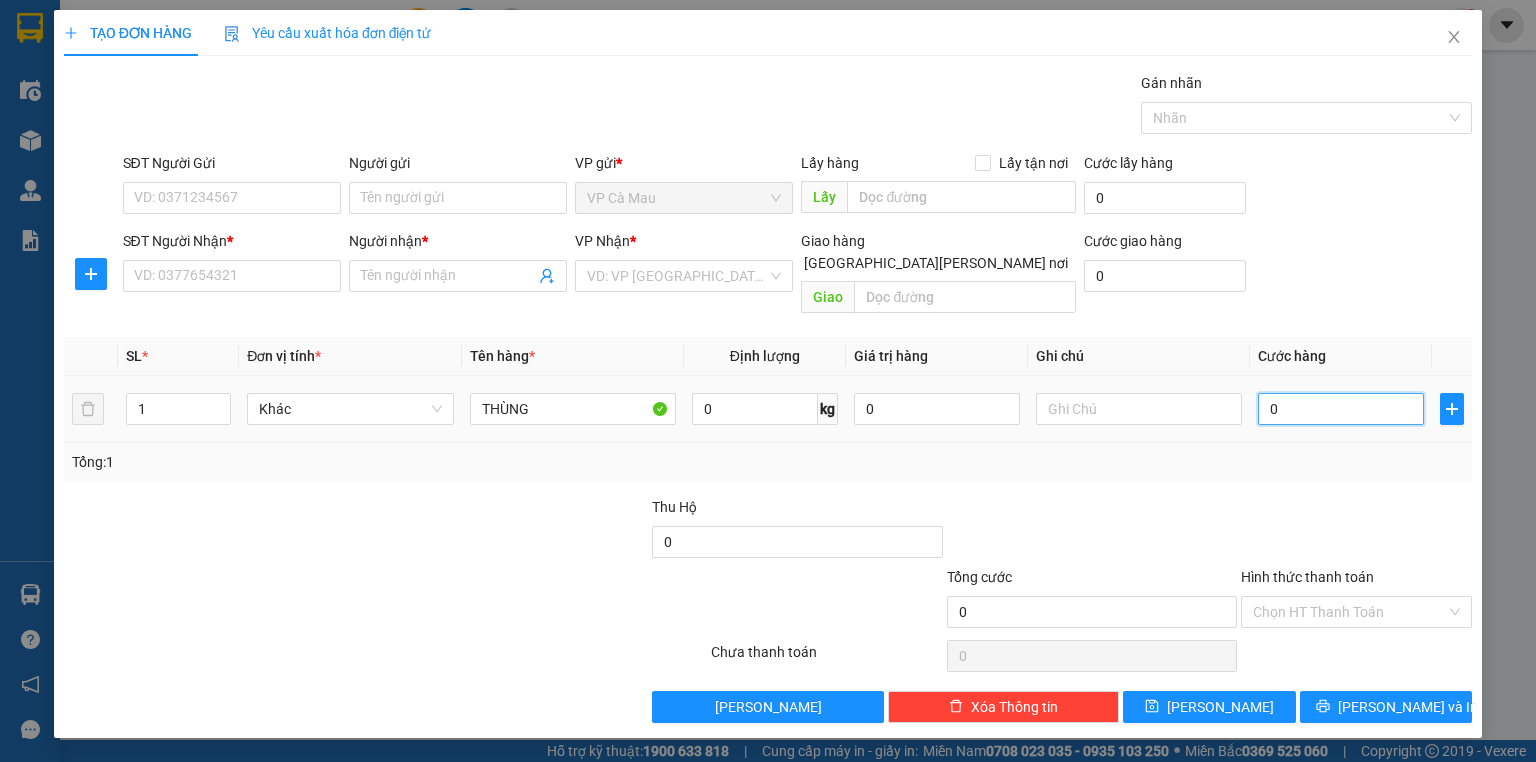 click on "0" at bounding box center [1341, 409] 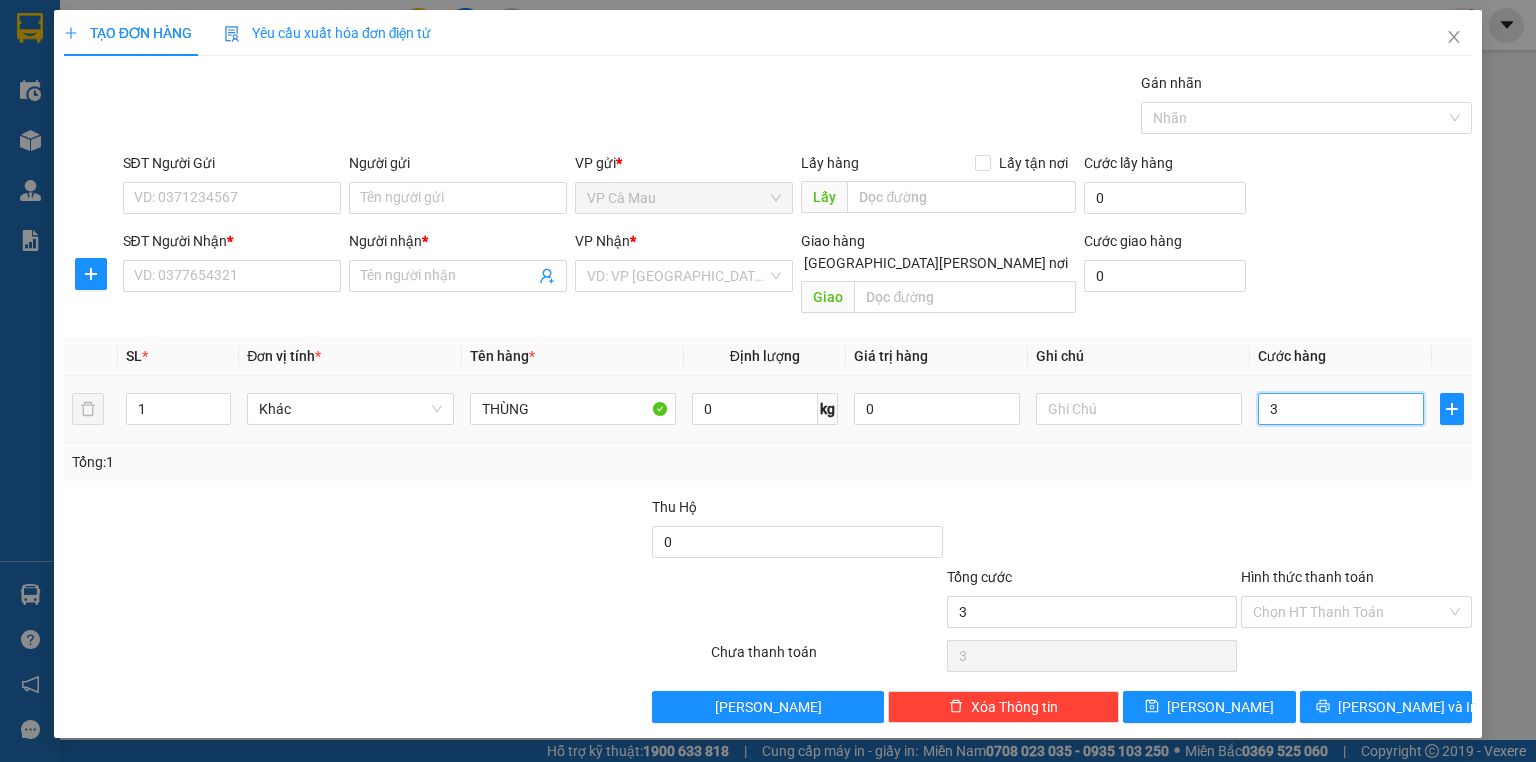 type on "30" 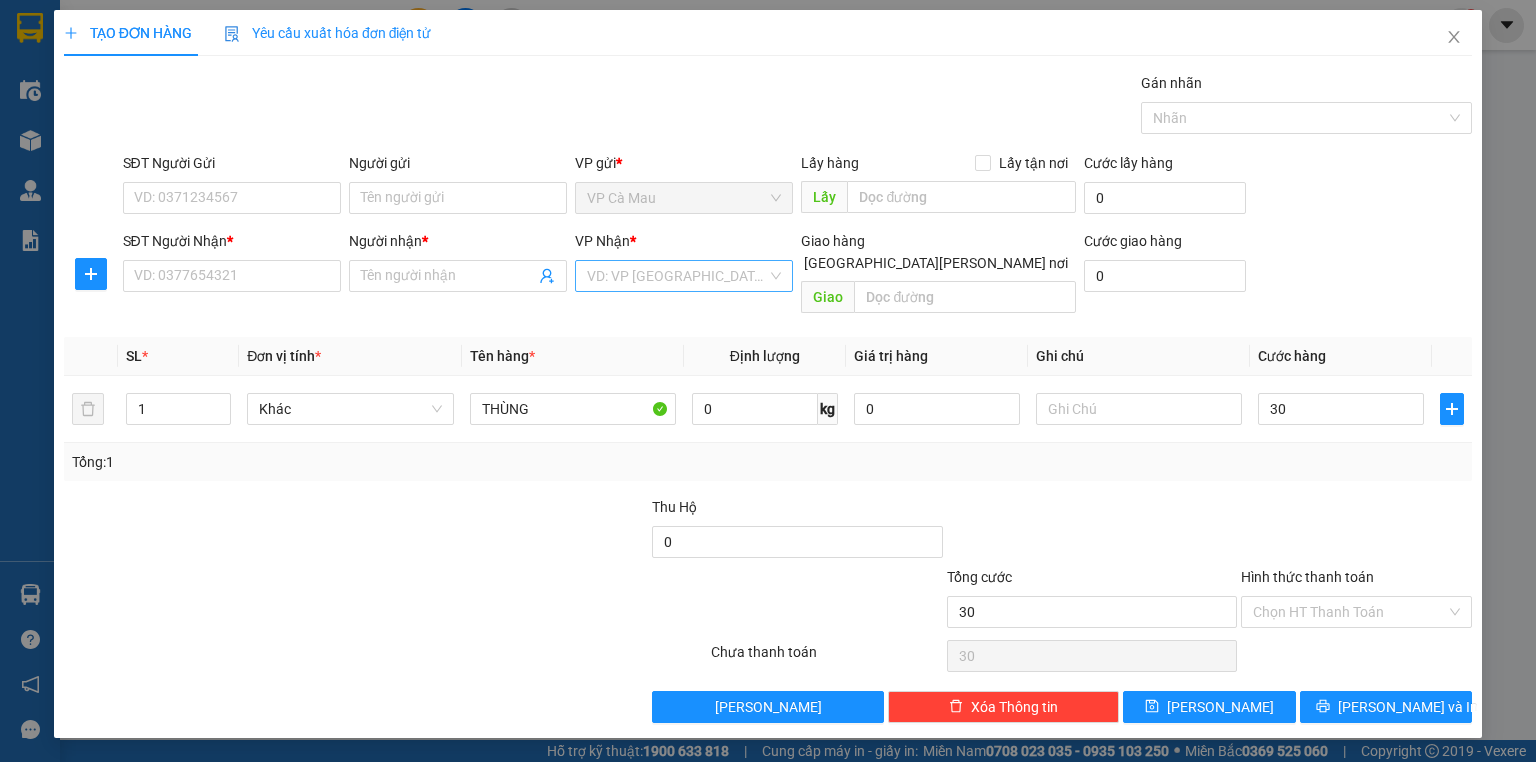 click at bounding box center [677, 276] 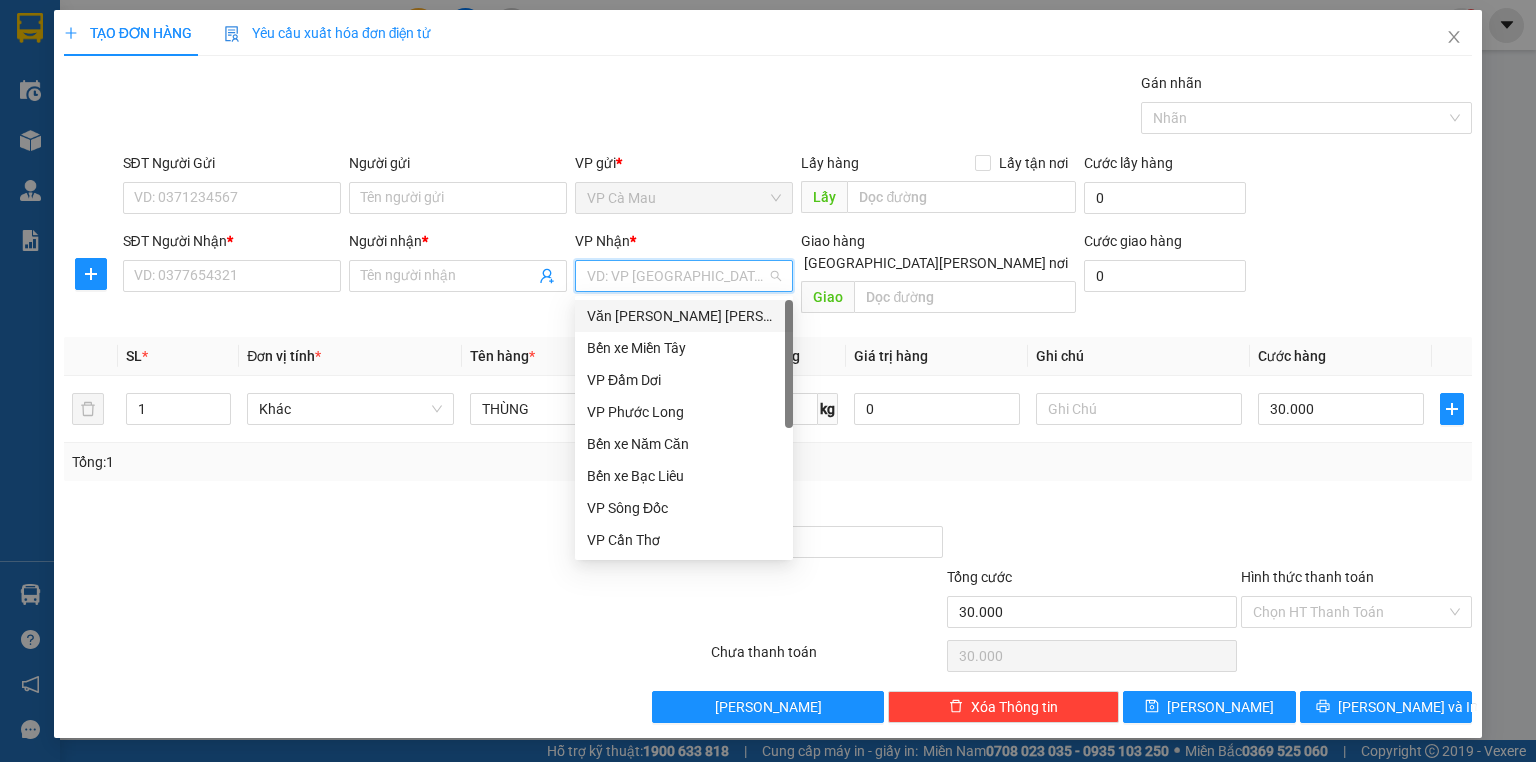 click on "Văn [PERSON_NAME] [PERSON_NAME]" at bounding box center (684, 316) 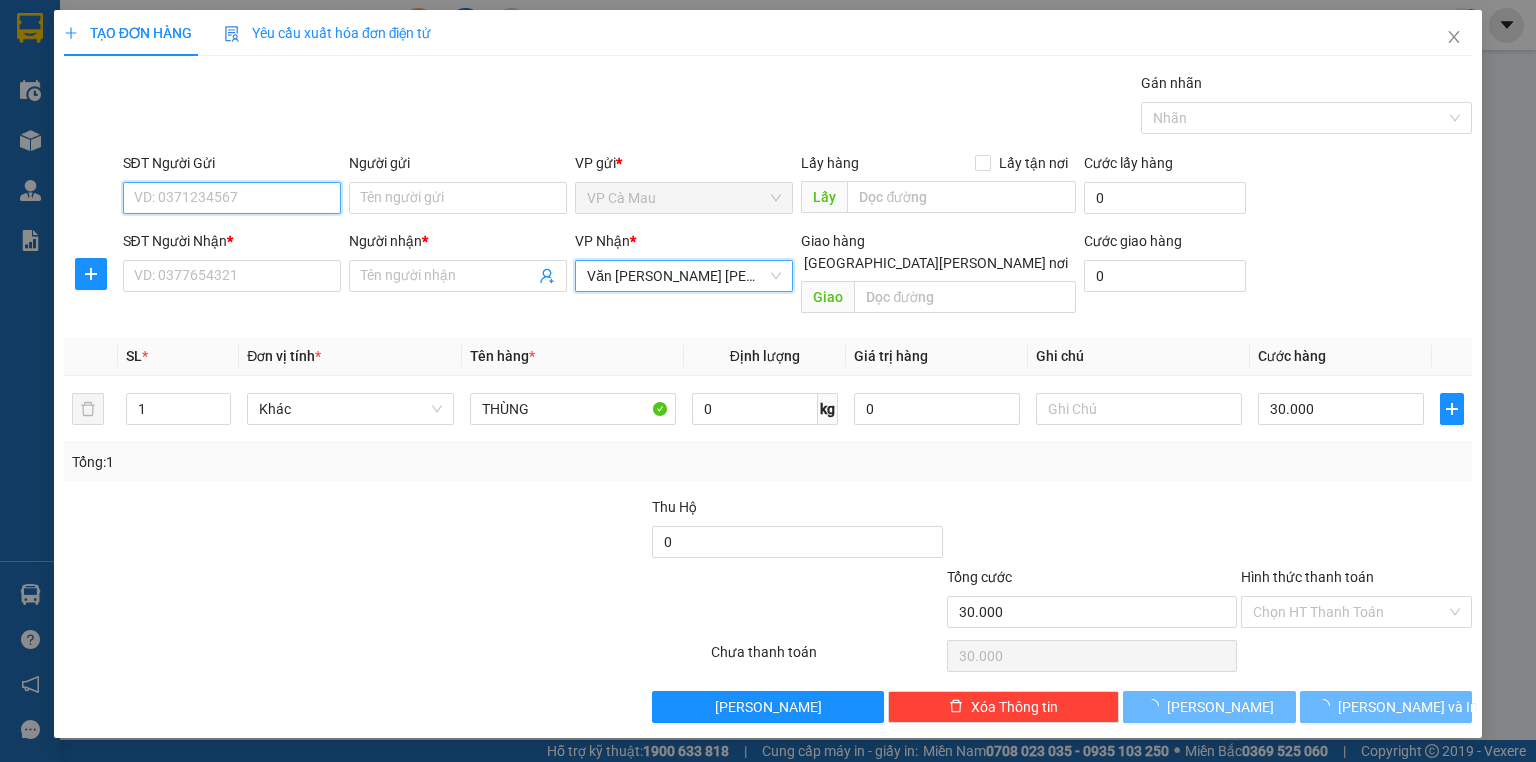 click on "SĐT Người Gửi" at bounding box center (232, 198) 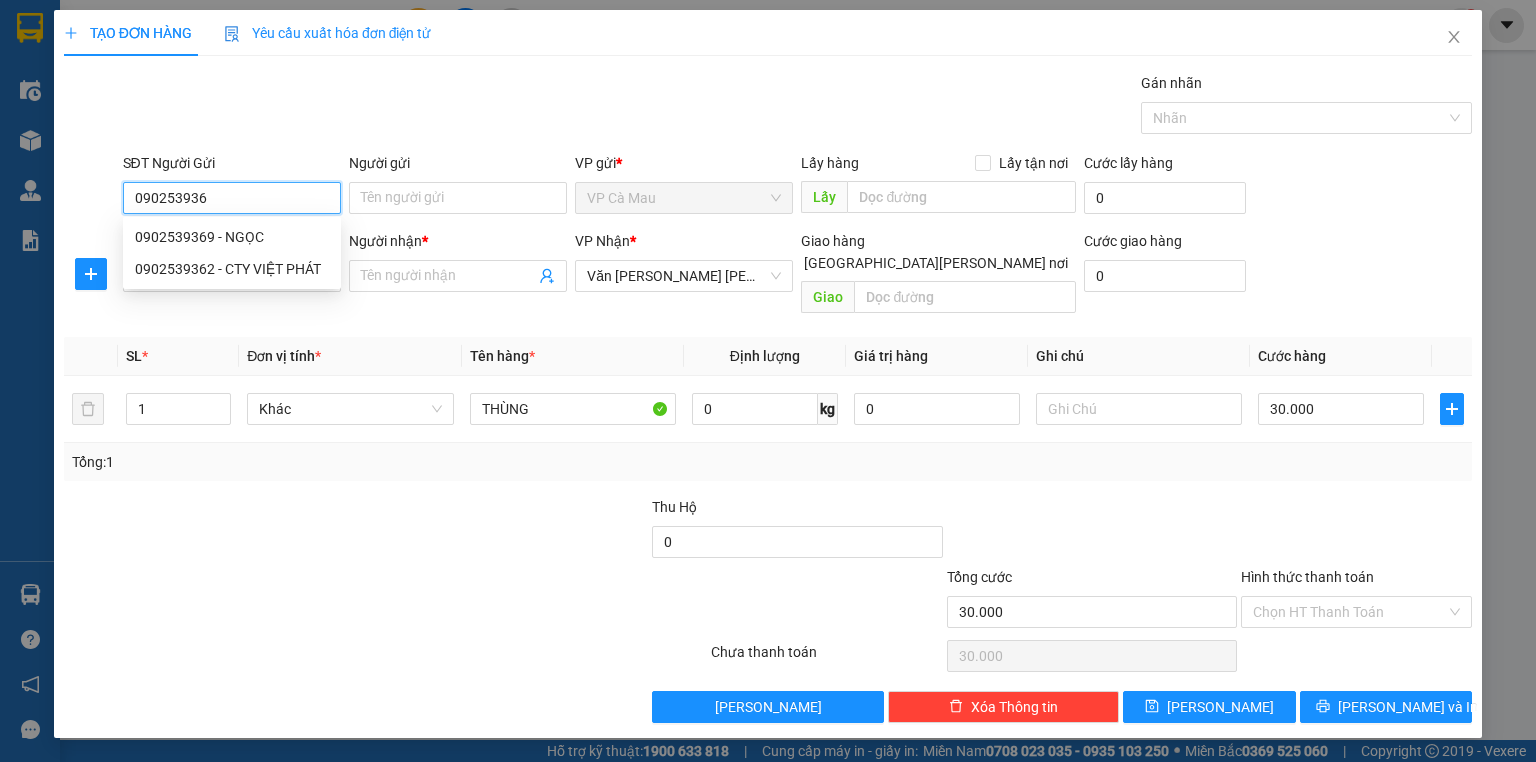type on "0902539369" 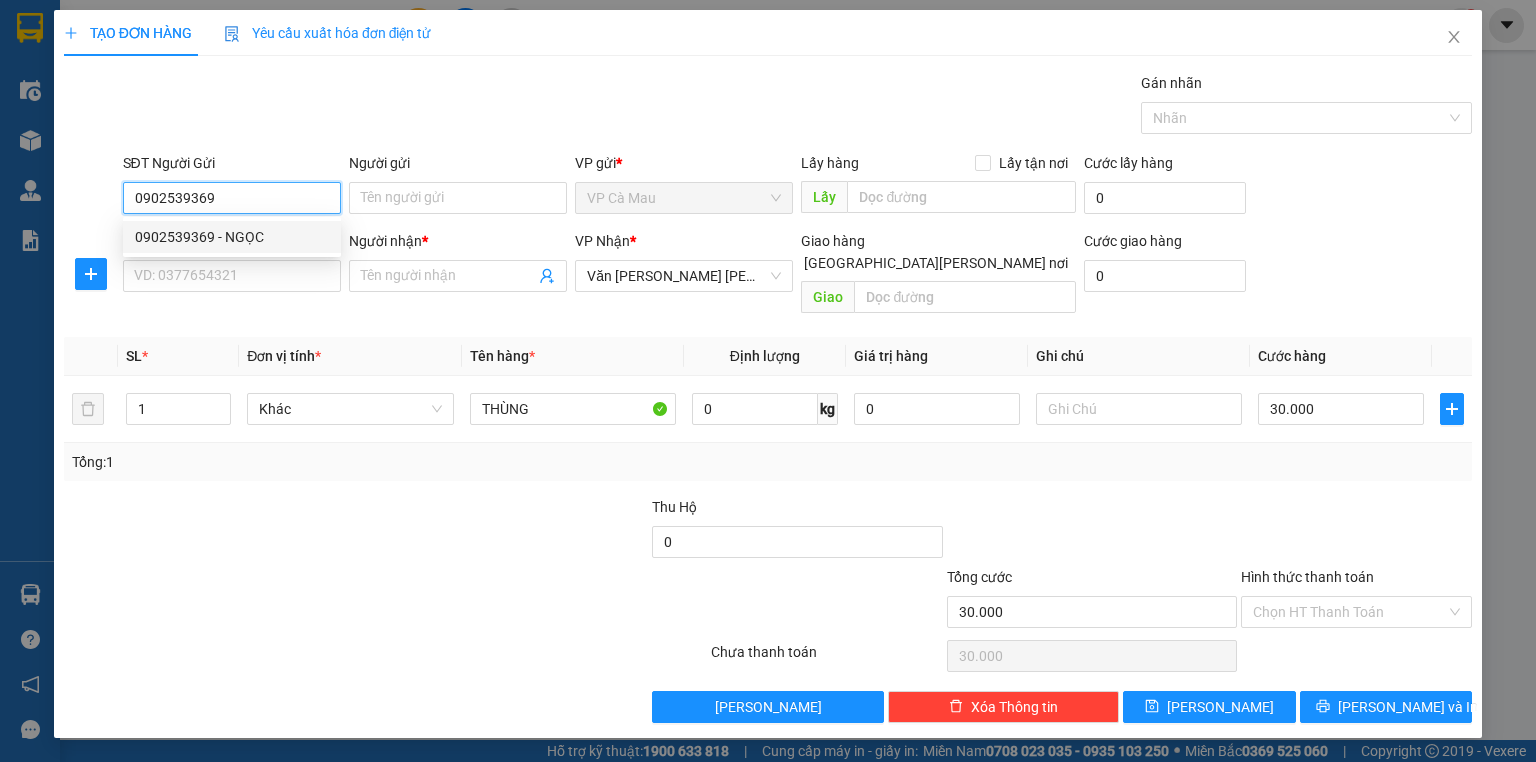 drag, startPoint x: 224, startPoint y: 231, endPoint x: 232, endPoint y: 272, distance: 41.773197 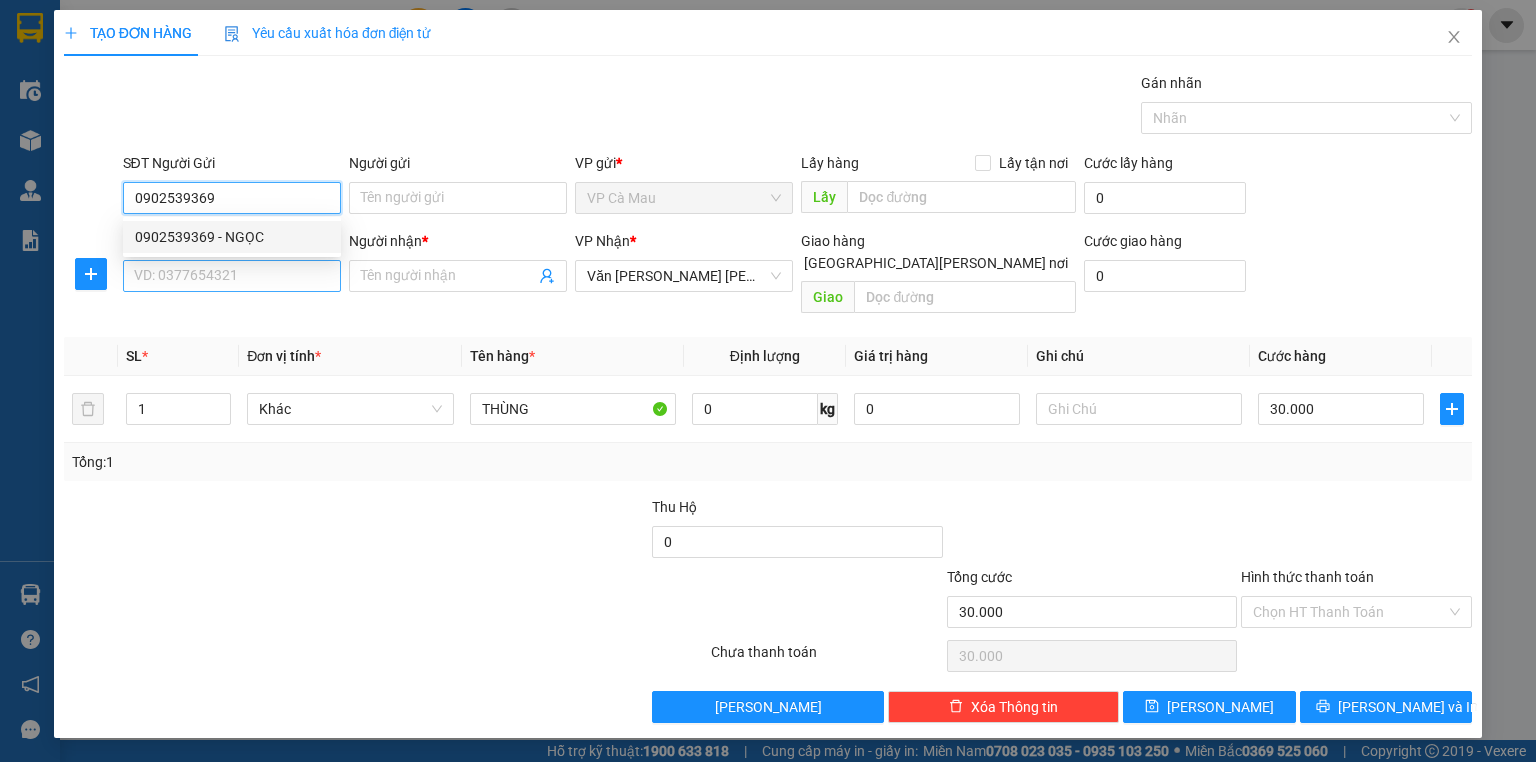type on "NGỌC" 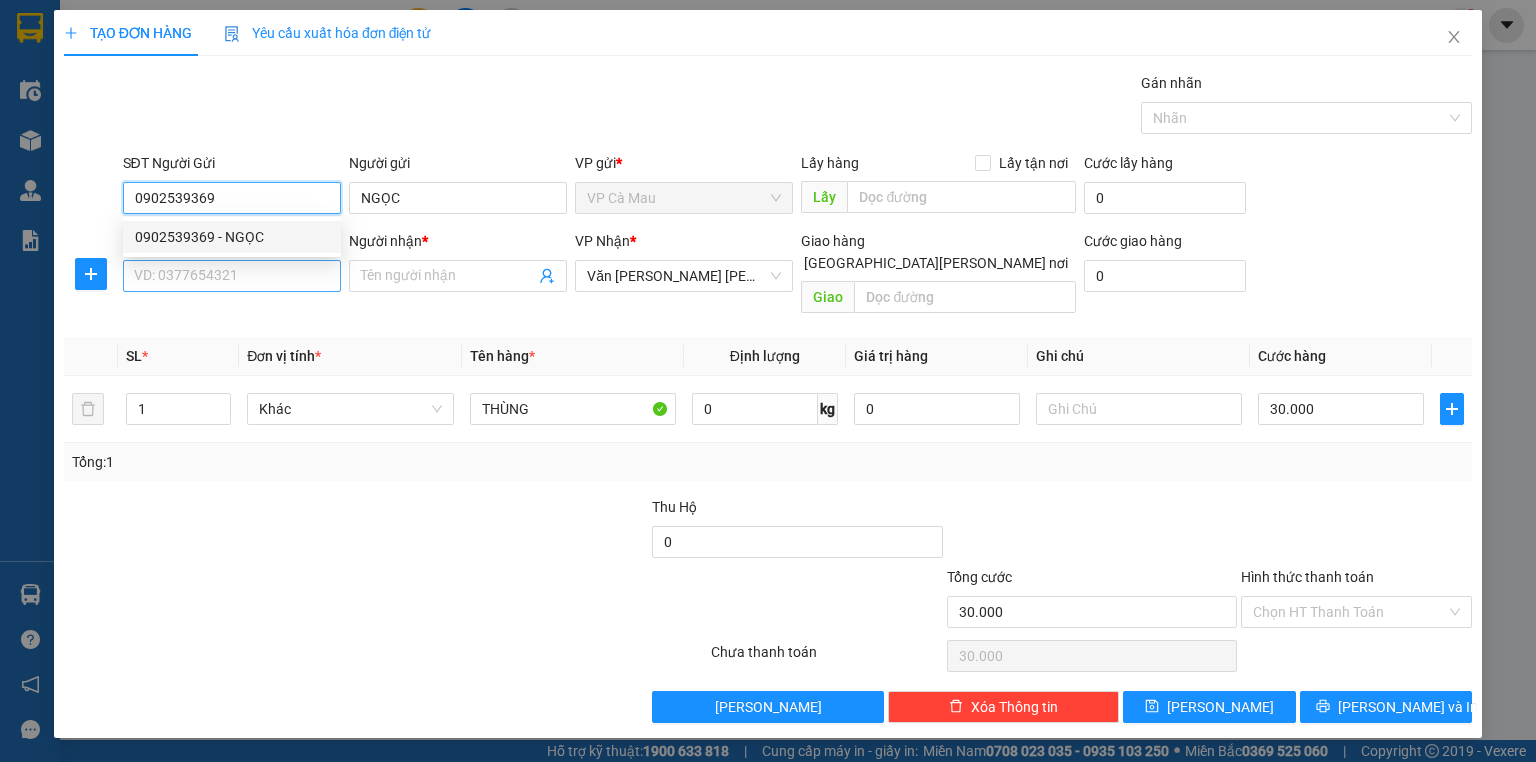 type on "0902539369" 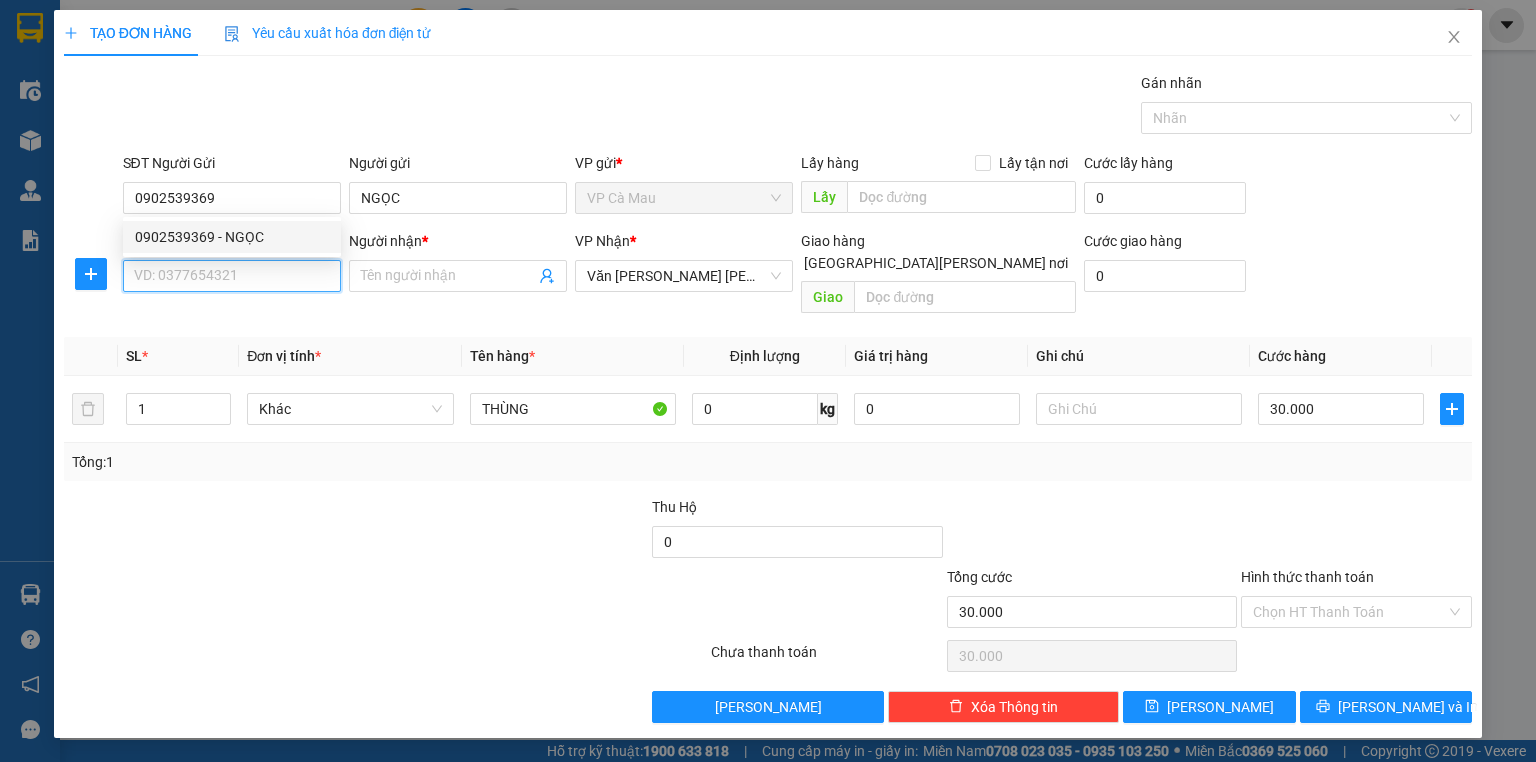 click on "SĐT Người Nhận  *" at bounding box center (232, 276) 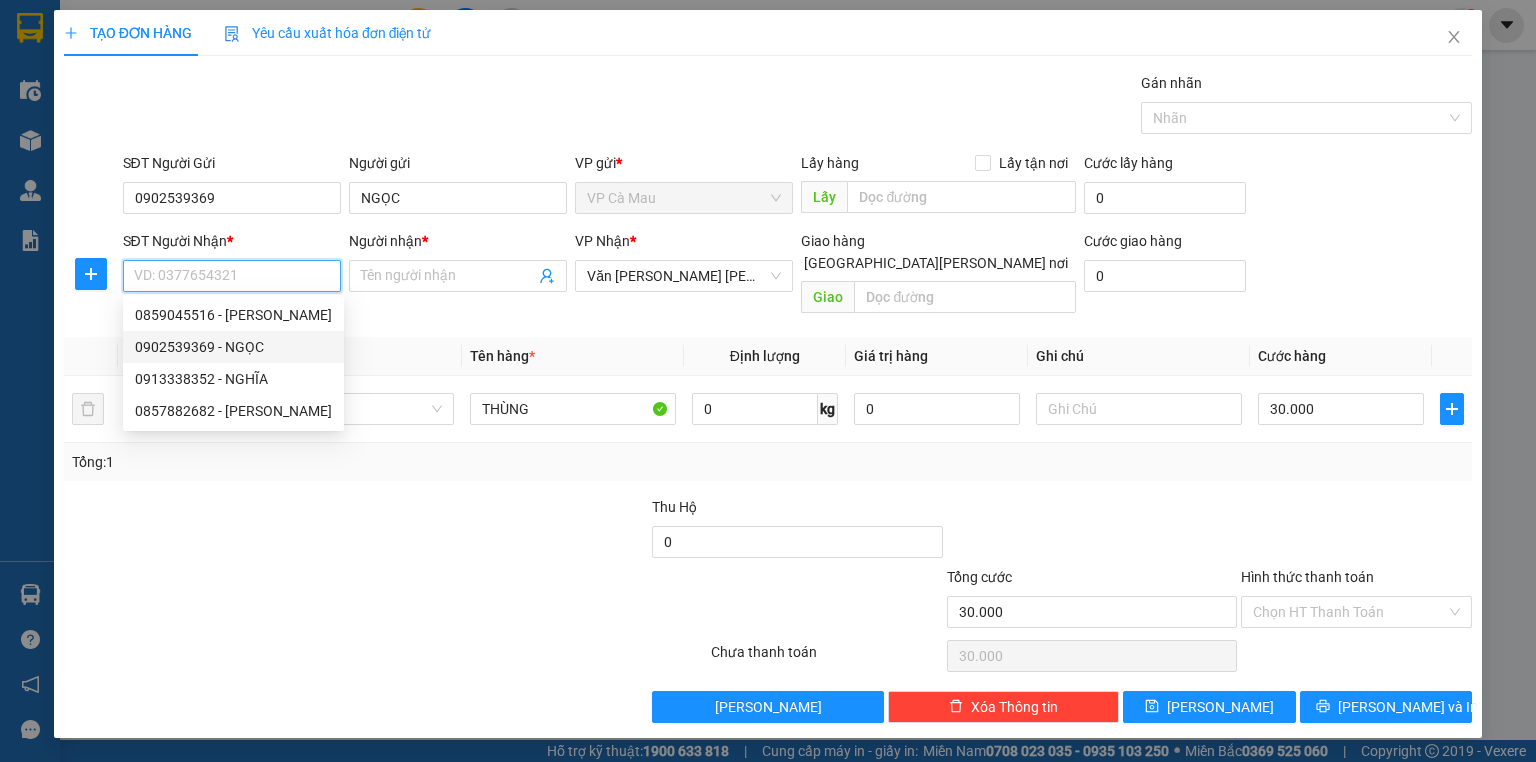 click on "0902539369 - NGỌC" at bounding box center (233, 347) 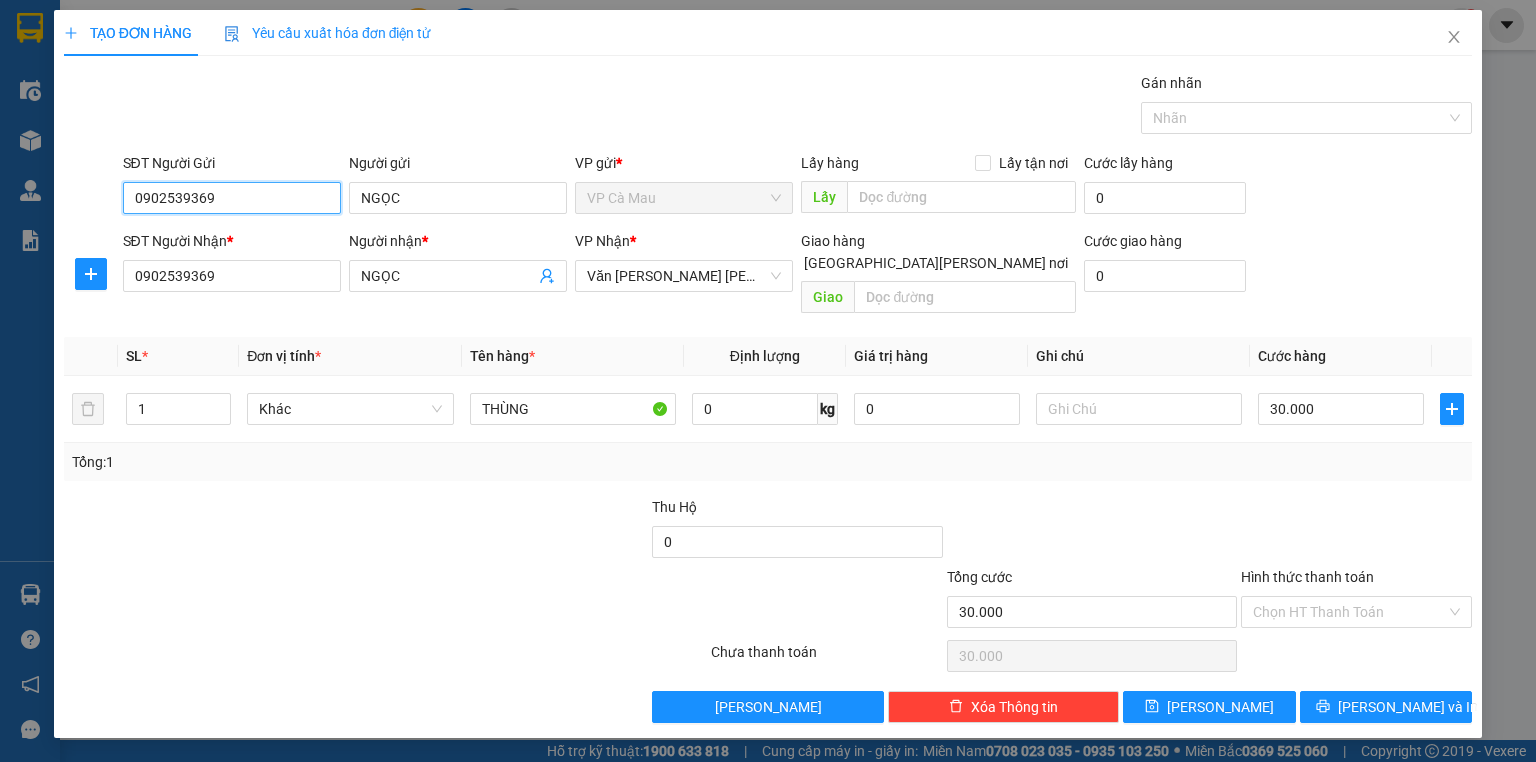 drag, startPoint x: 238, startPoint y: 197, endPoint x: 0, endPoint y: 242, distance: 242.21684 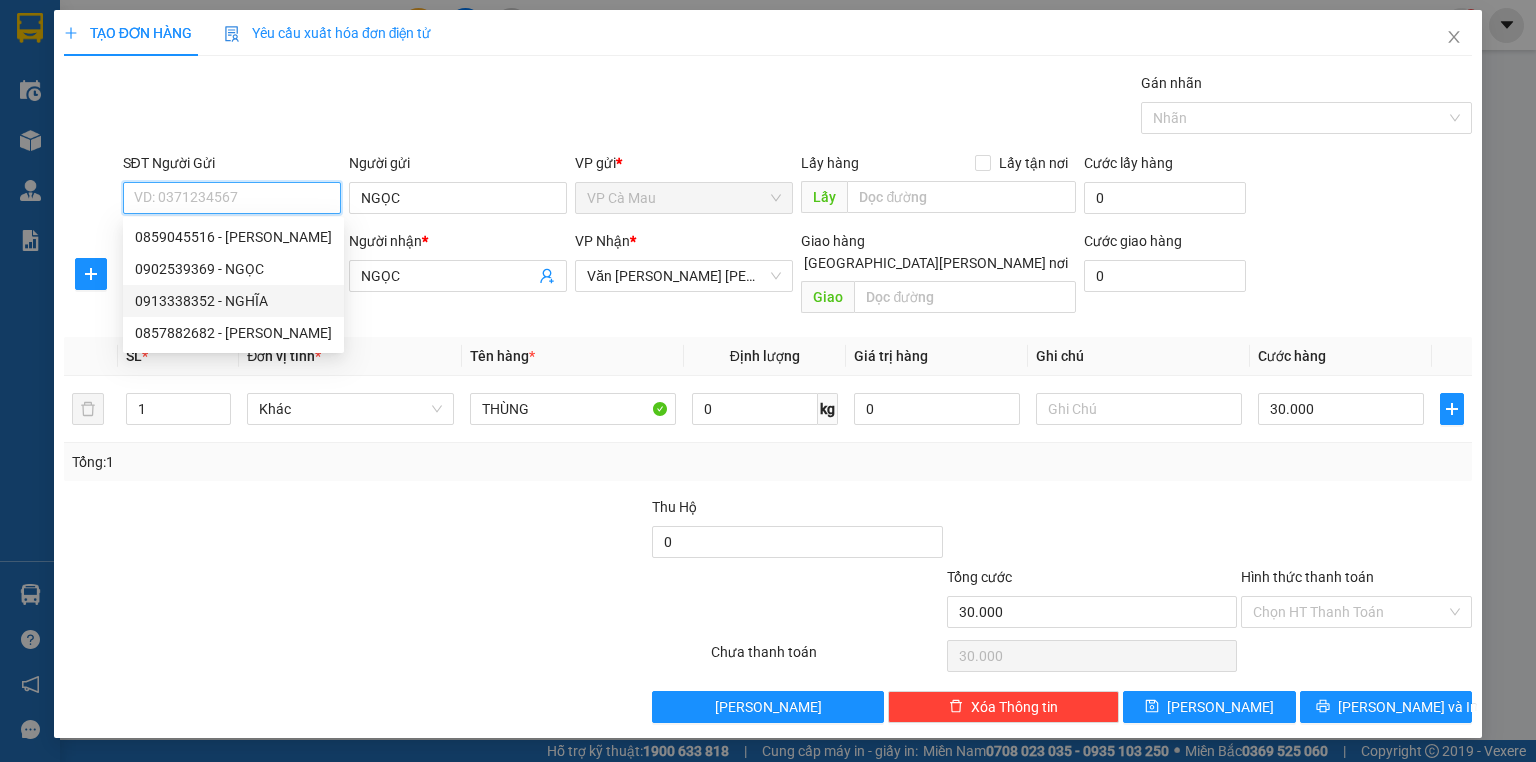 click on "0913338352 - NGHĨA" at bounding box center (233, 301) 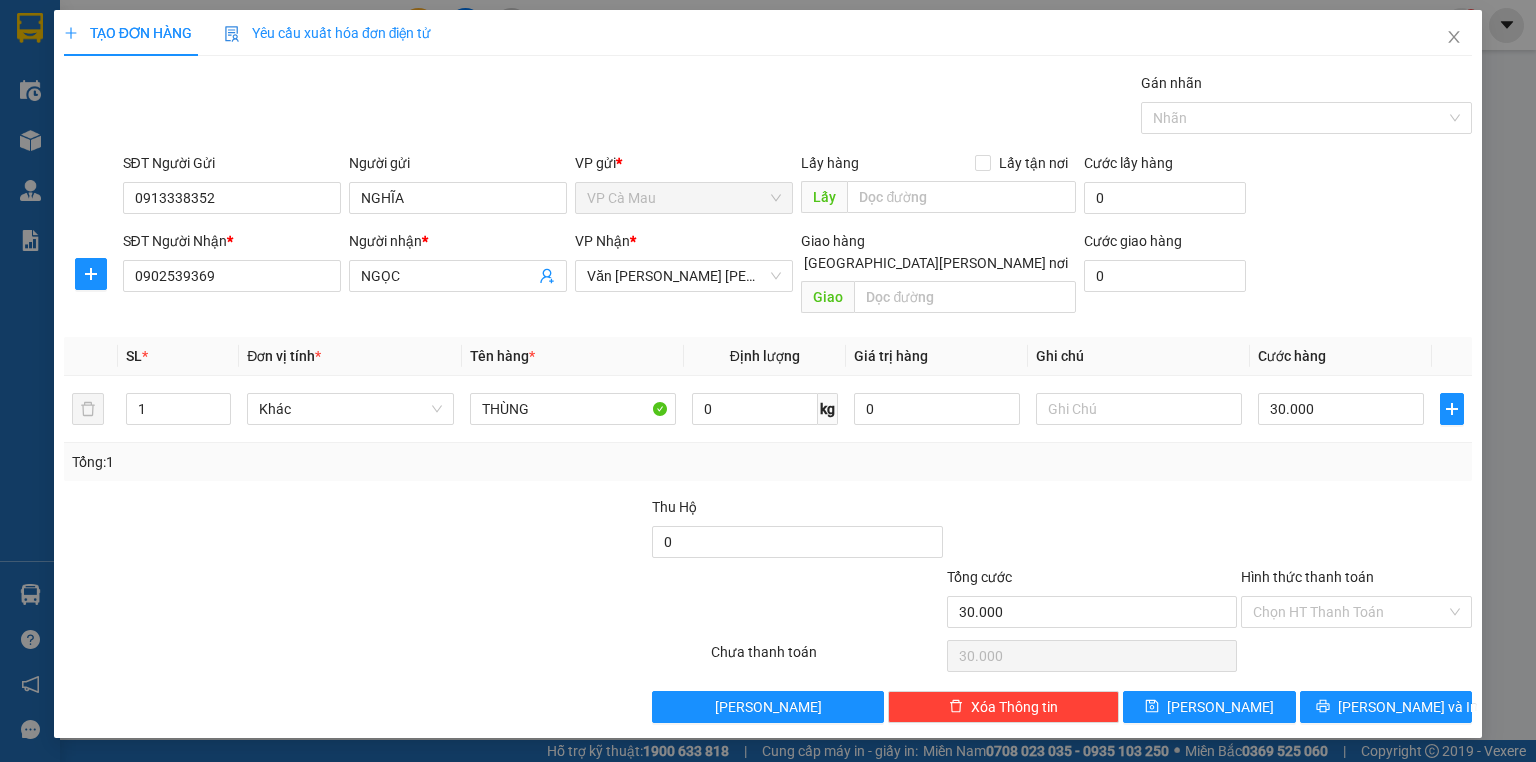 click on "[GEOGRAPHIC_DATA][PERSON_NAME] nơi" at bounding box center [787, 262] 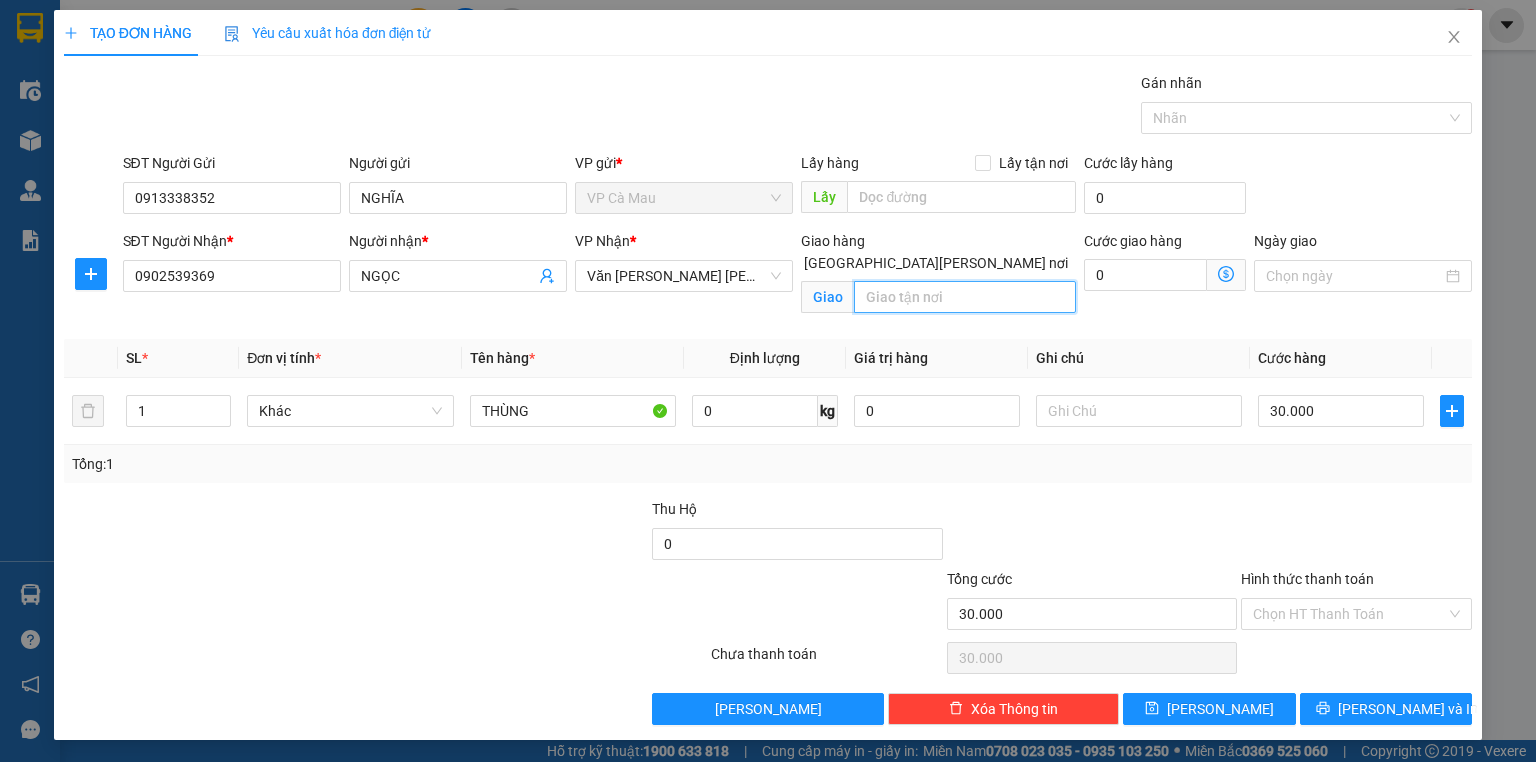 click at bounding box center (965, 297) 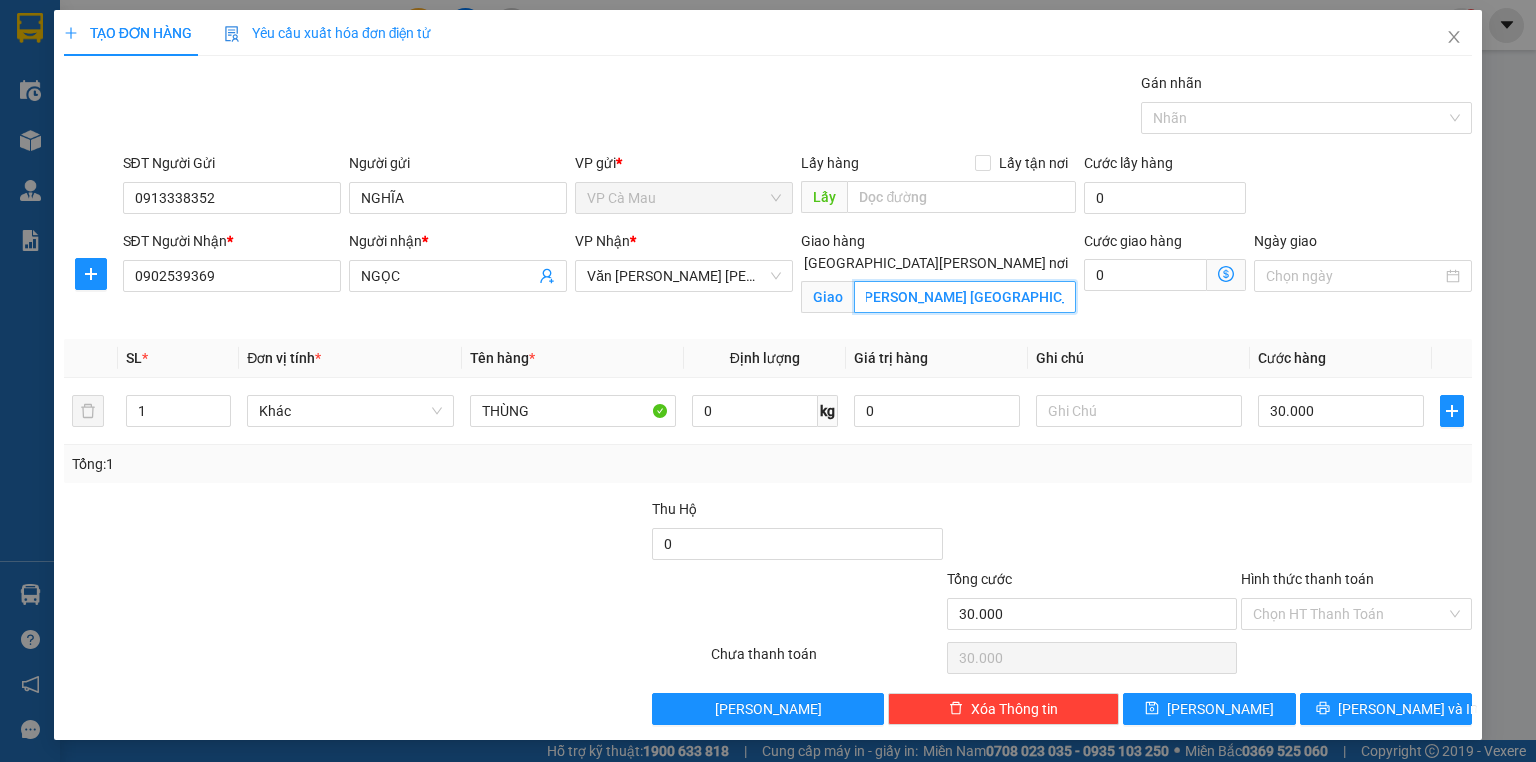 scroll, scrollTop: 0, scrollLeft: 98, axis: horizontal 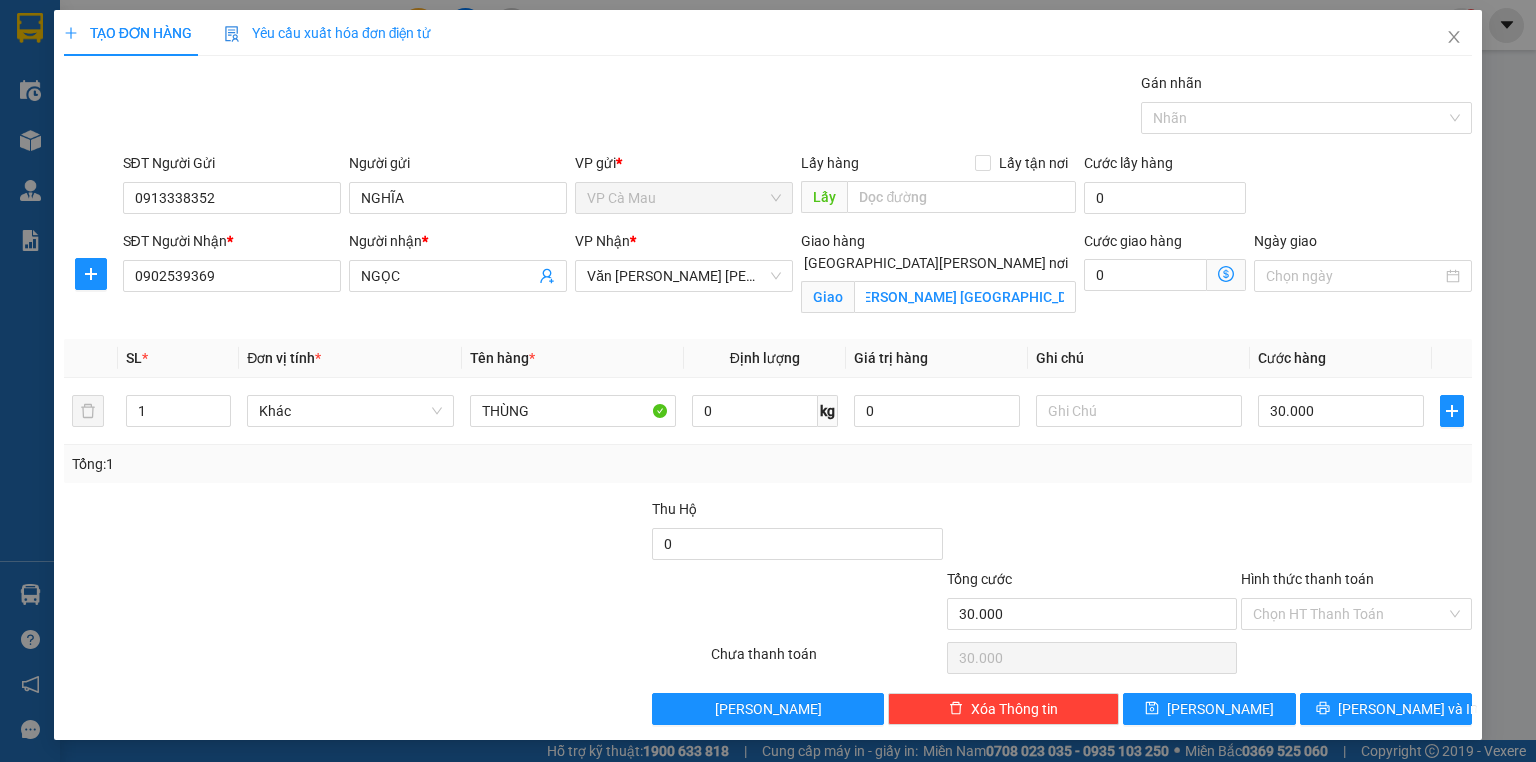 click 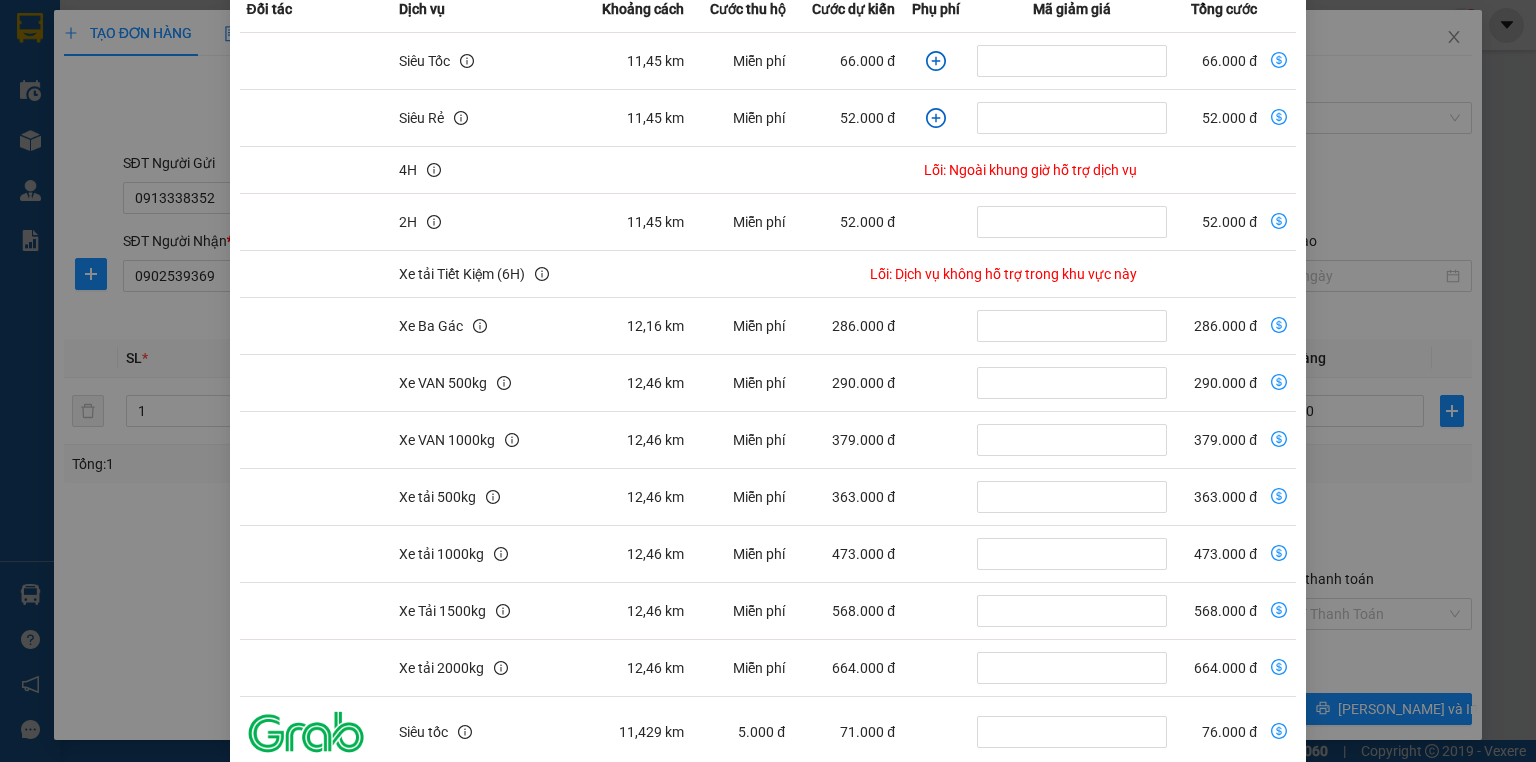 scroll, scrollTop: 0, scrollLeft: 0, axis: both 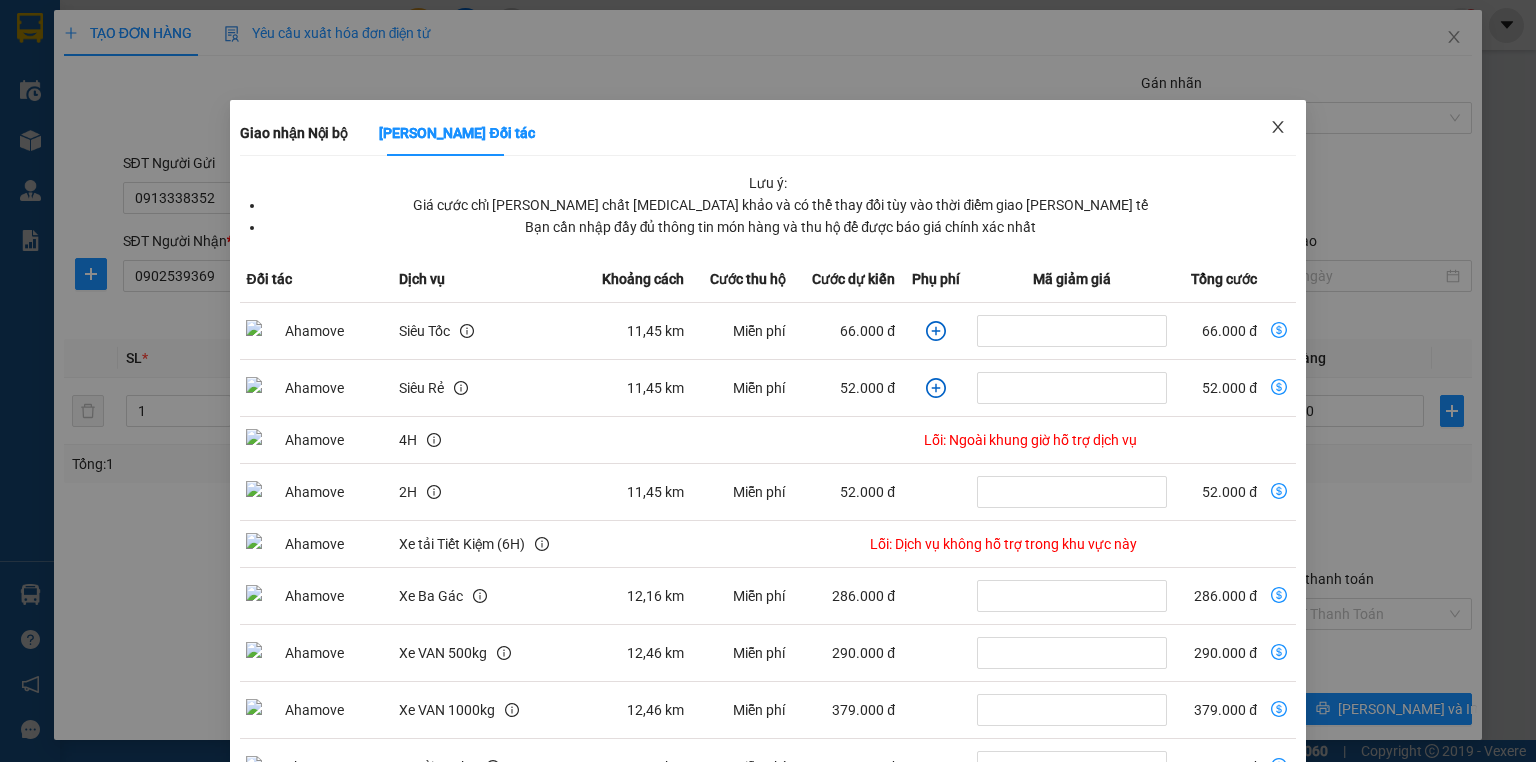 click 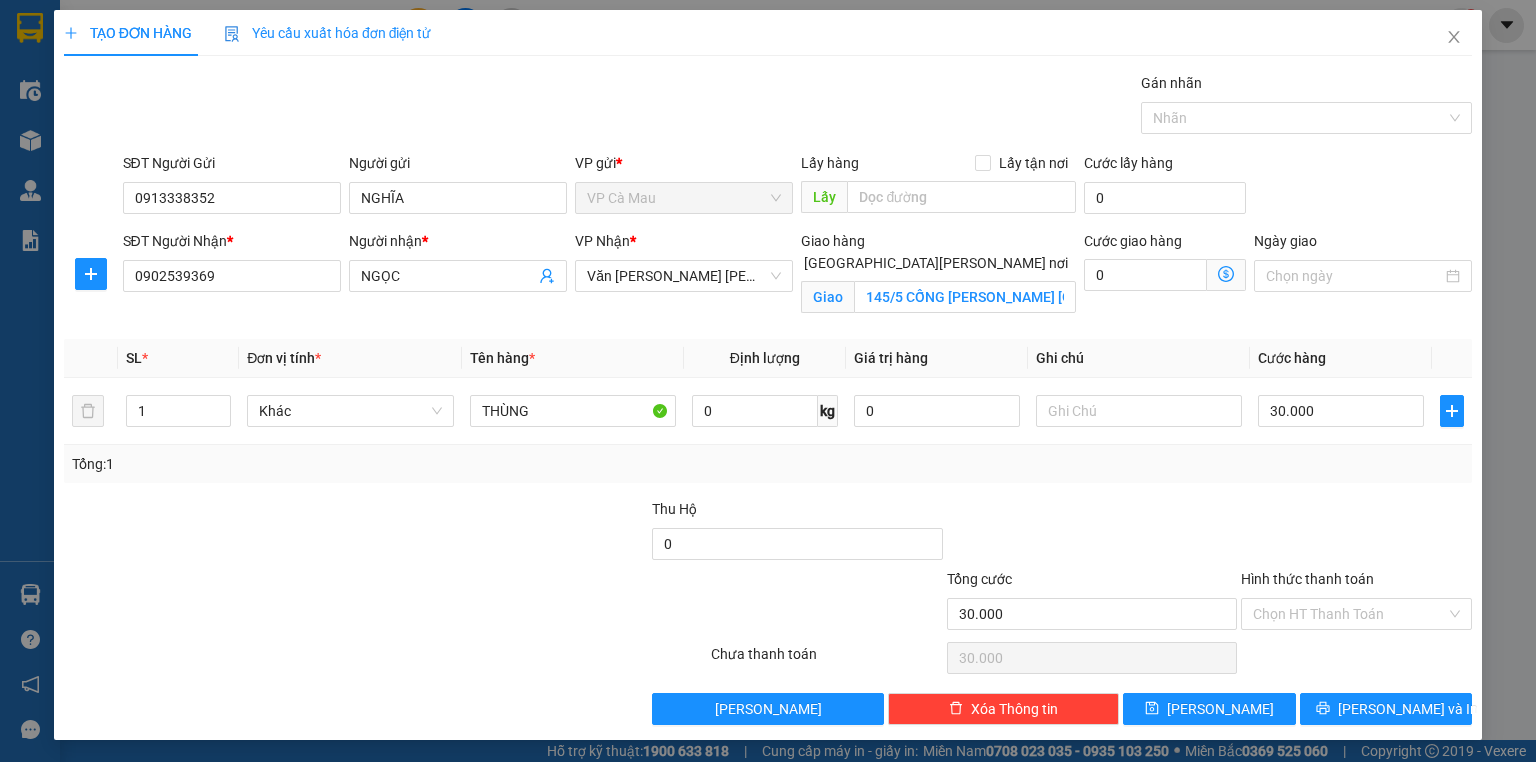 click on "[GEOGRAPHIC_DATA][PERSON_NAME] nơi" at bounding box center (787, 262) 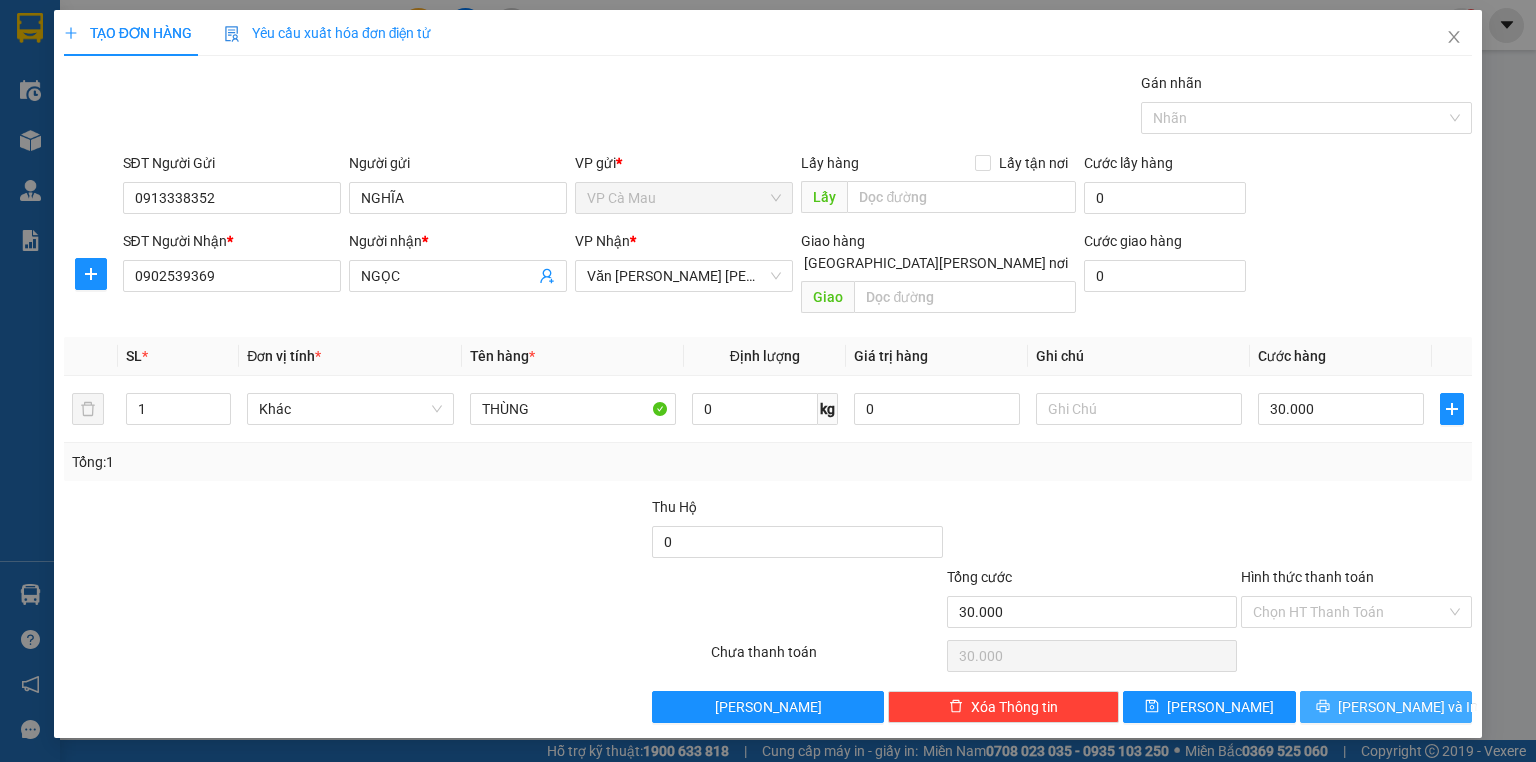 click 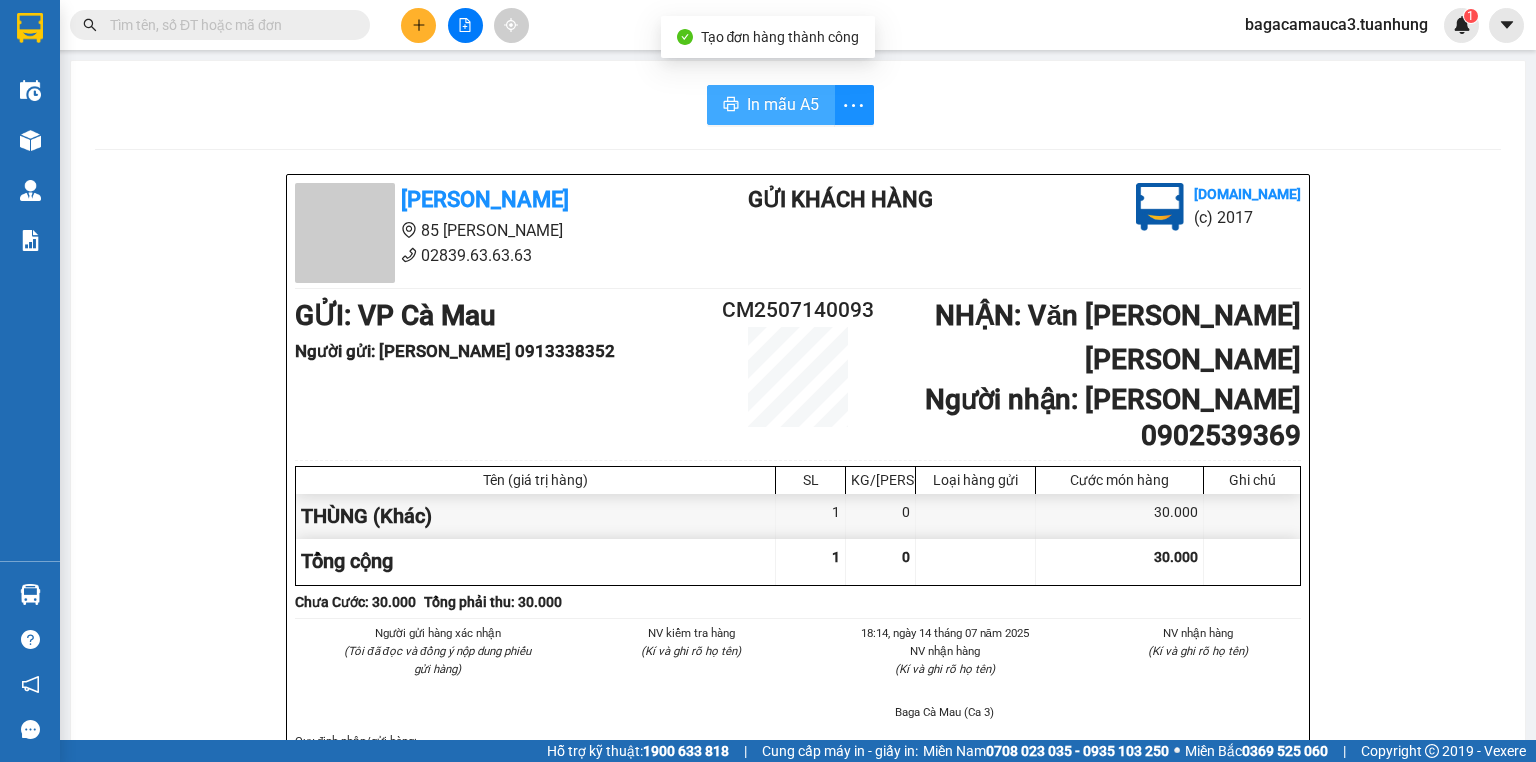 click on "In mẫu A5" at bounding box center [783, 104] 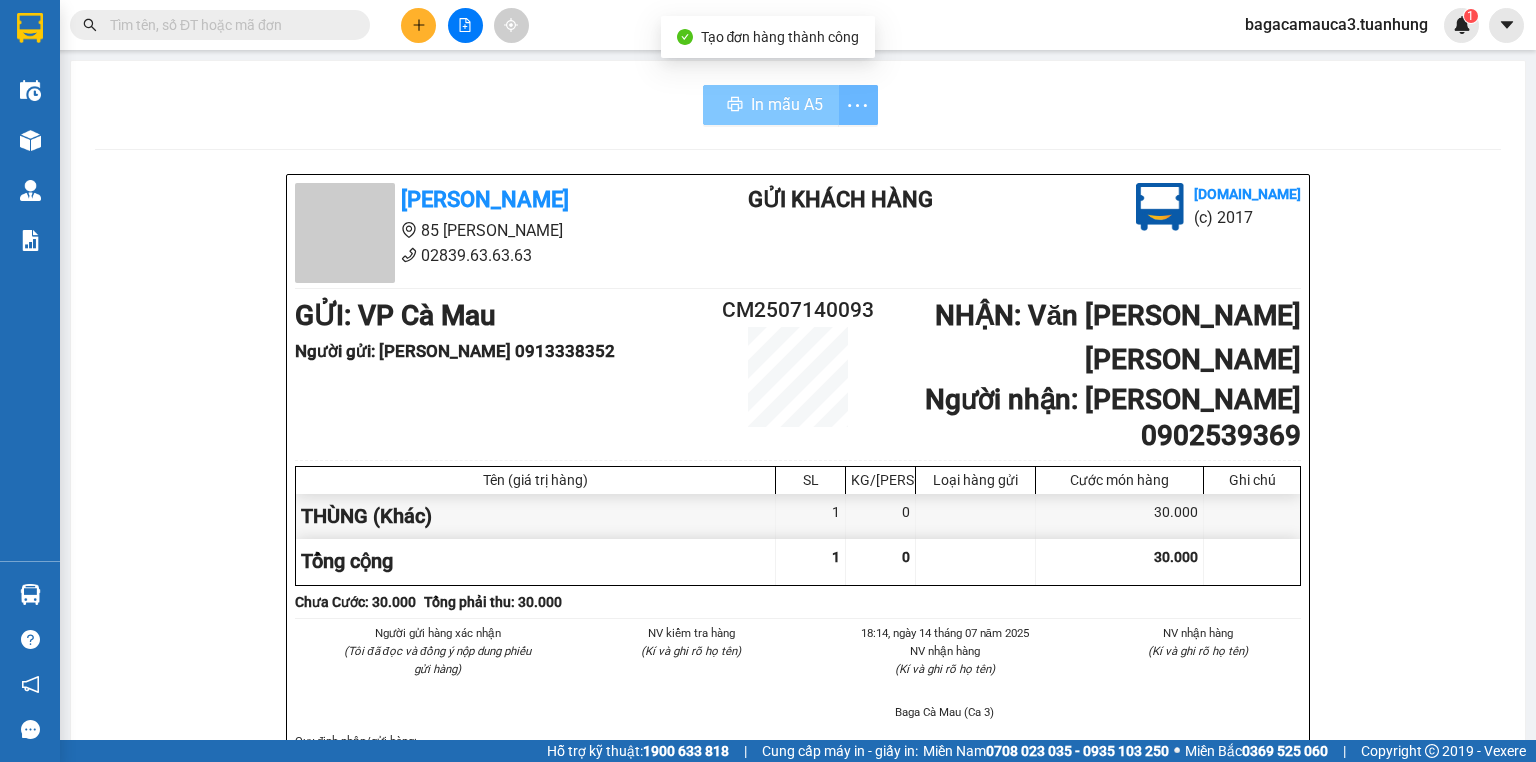scroll, scrollTop: 362, scrollLeft: 0, axis: vertical 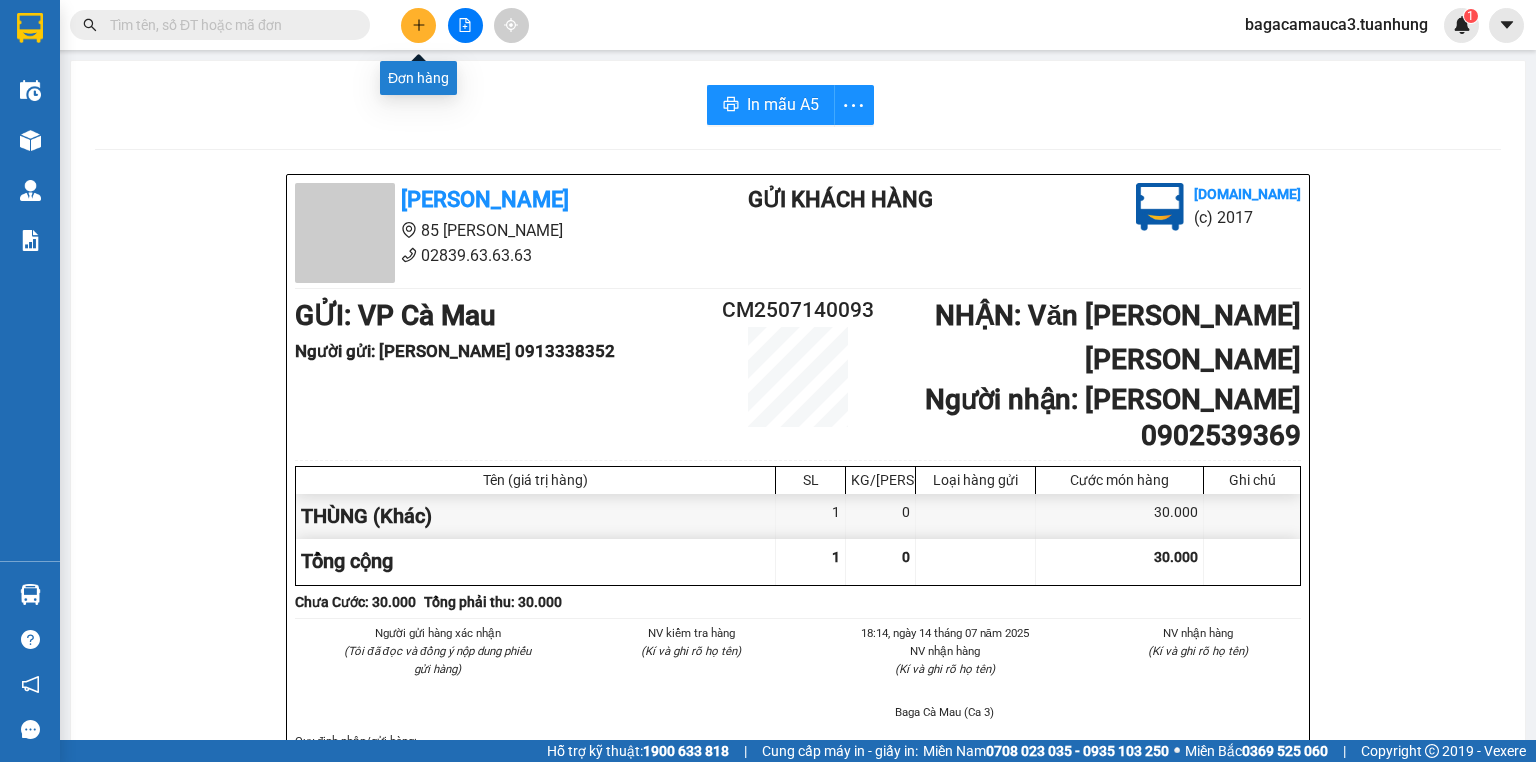 click 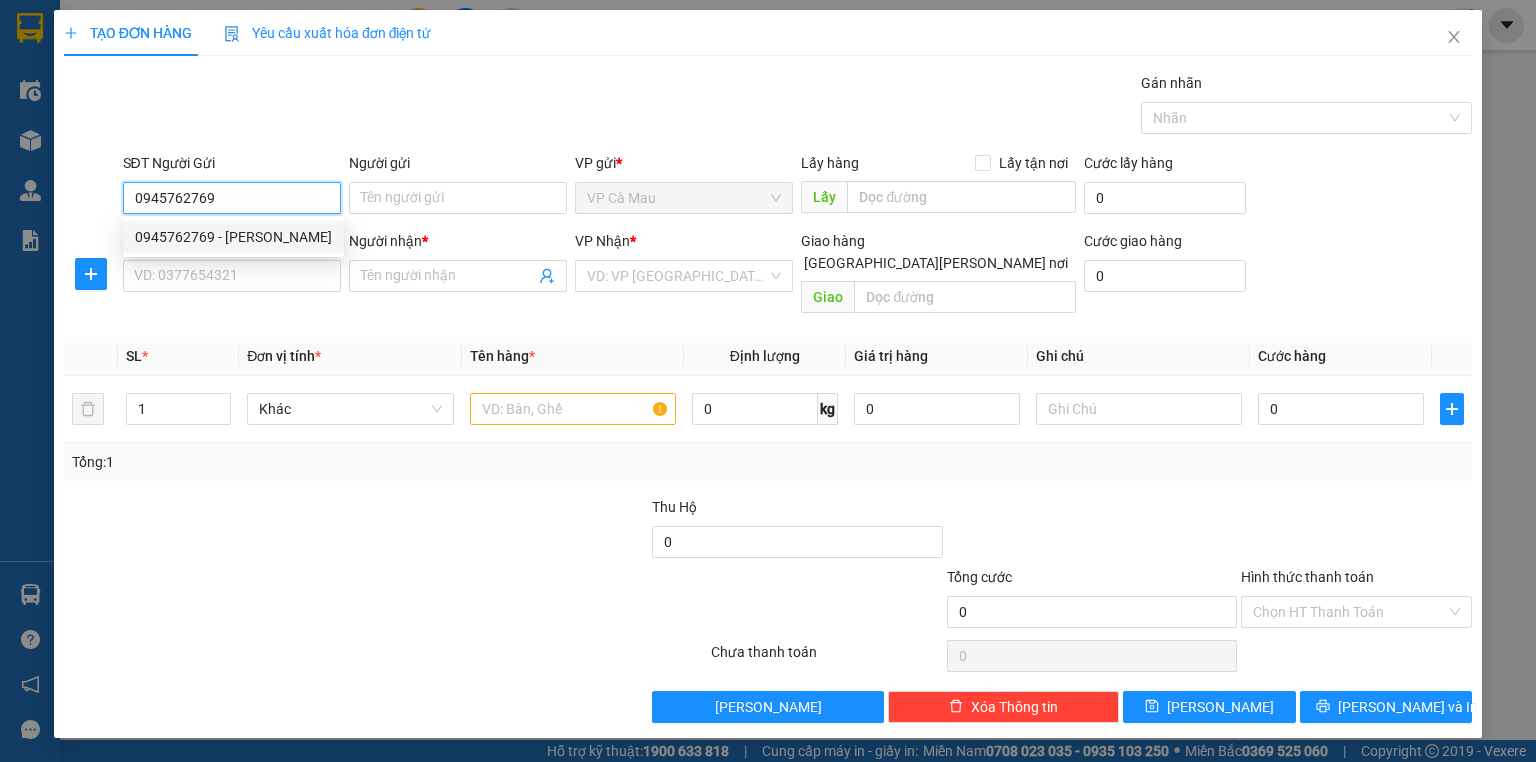 click on "0945762769 - [PERSON_NAME]" at bounding box center [233, 237] 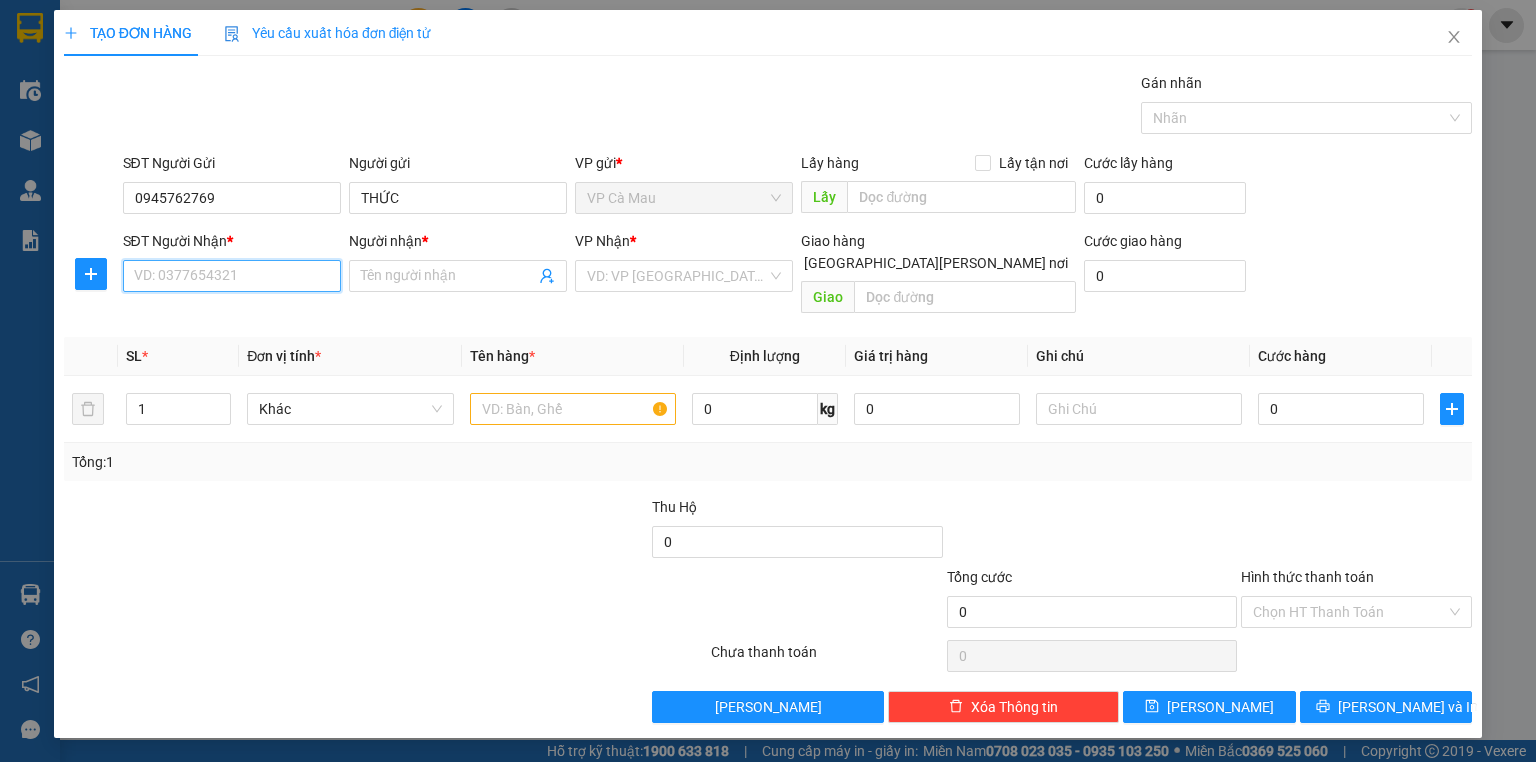 click on "SĐT Người Nhận  *" at bounding box center (232, 276) 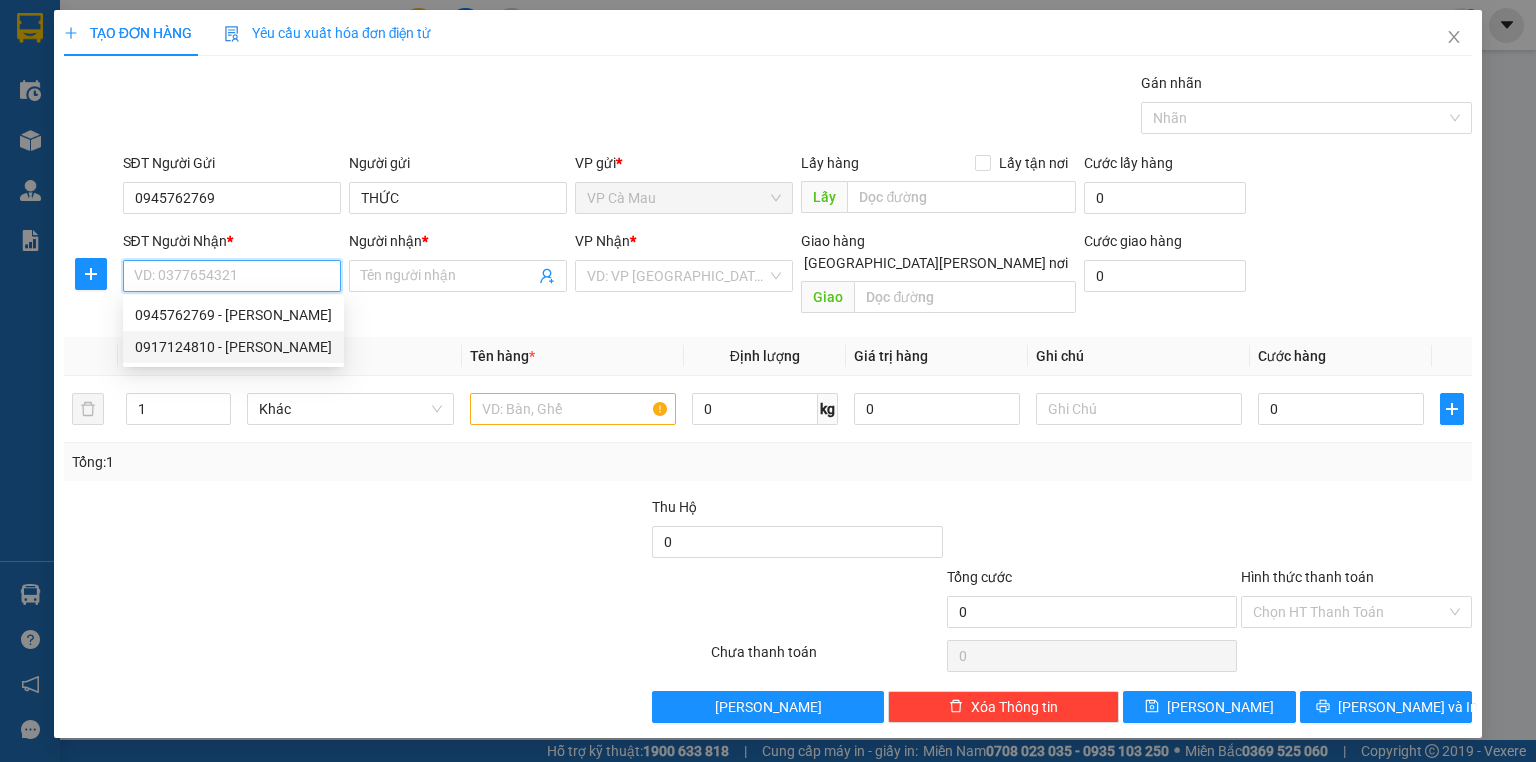 drag, startPoint x: 244, startPoint y: 354, endPoint x: 504, endPoint y: 386, distance: 261.96182 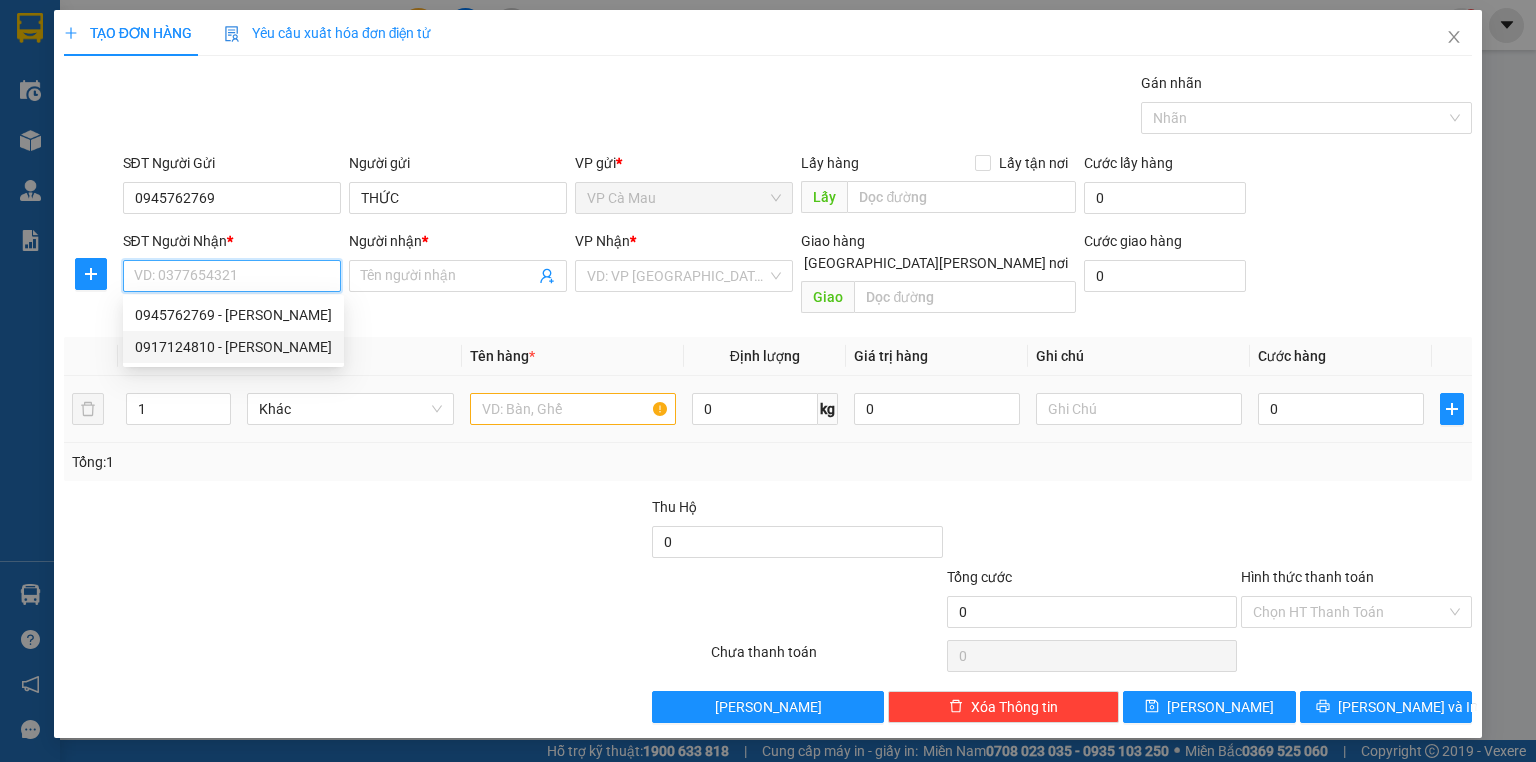 click on "0917124810 - [PERSON_NAME]" at bounding box center [233, 347] 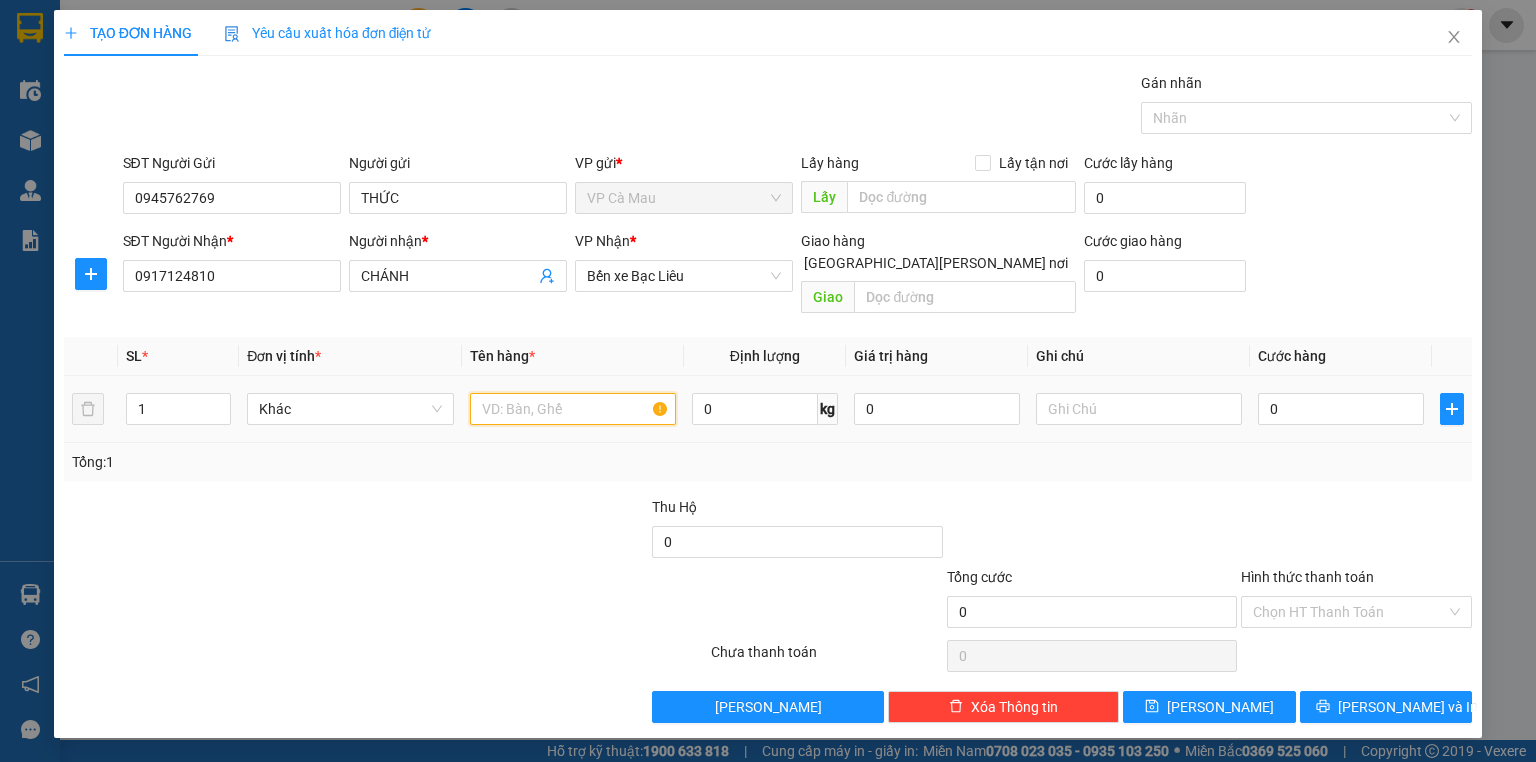 click at bounding box center [573, 409] 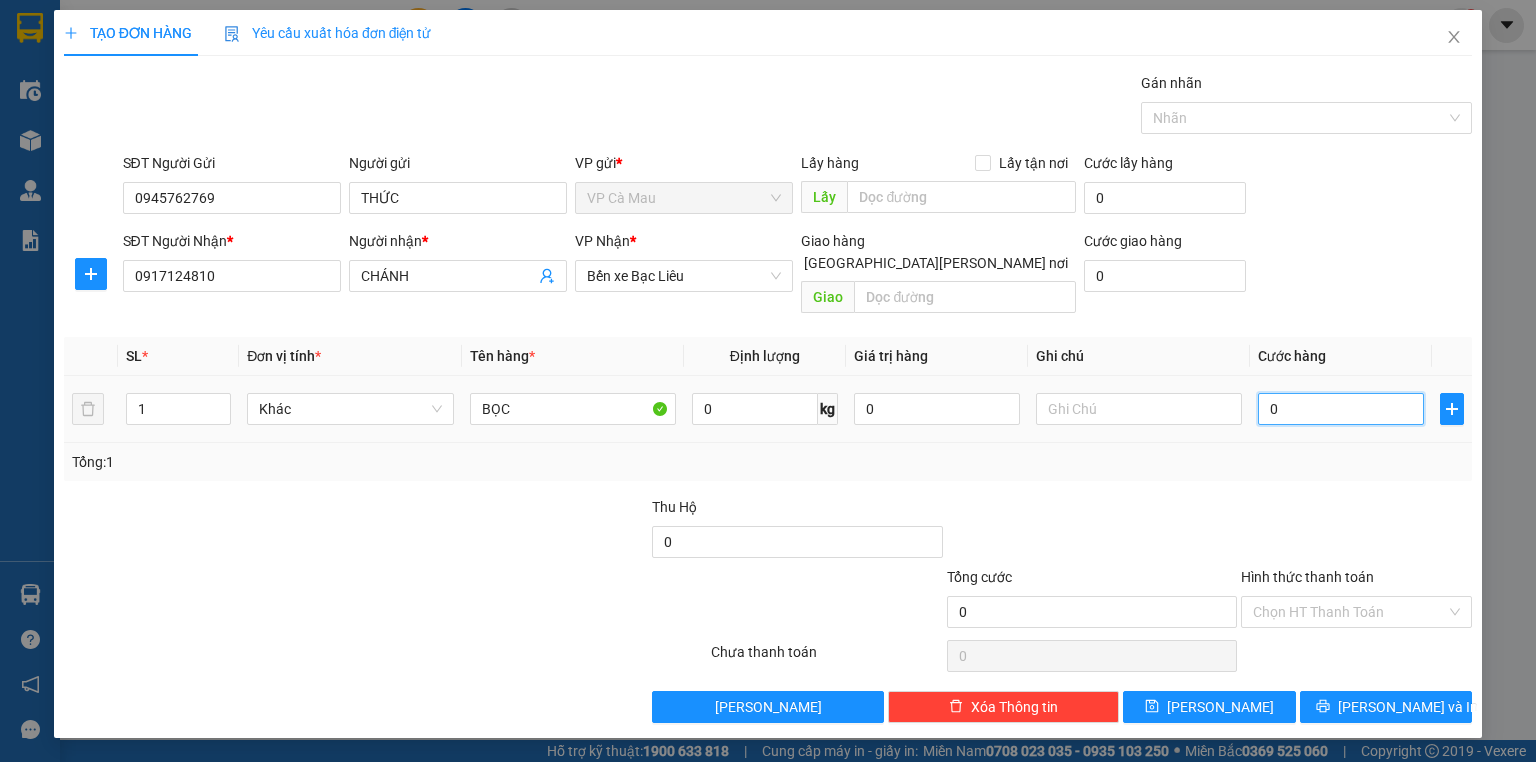click on "0" at bounding box center [1341, 409] 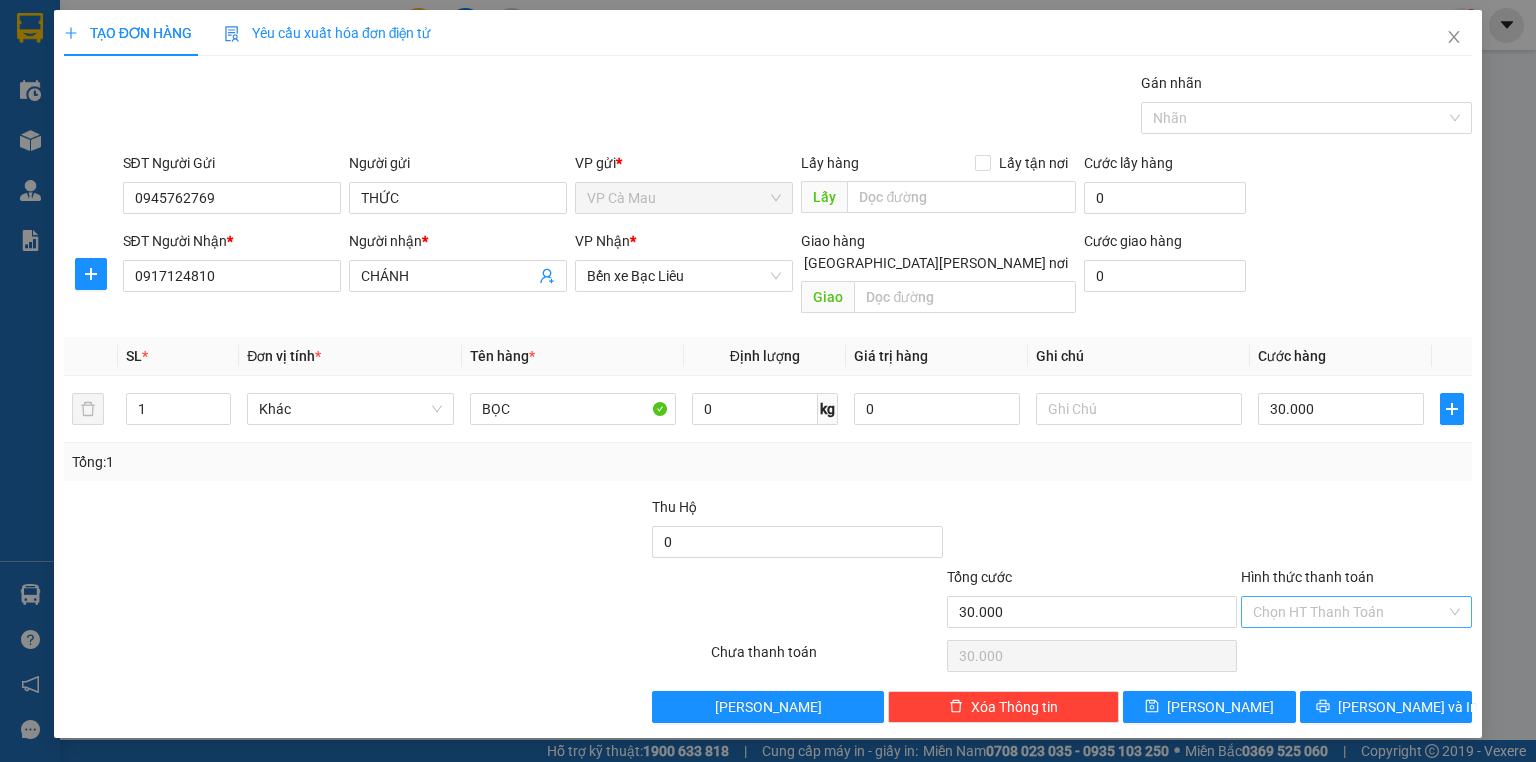 click on "Hình thức thanh toán" at bounding box center [1349, 612] 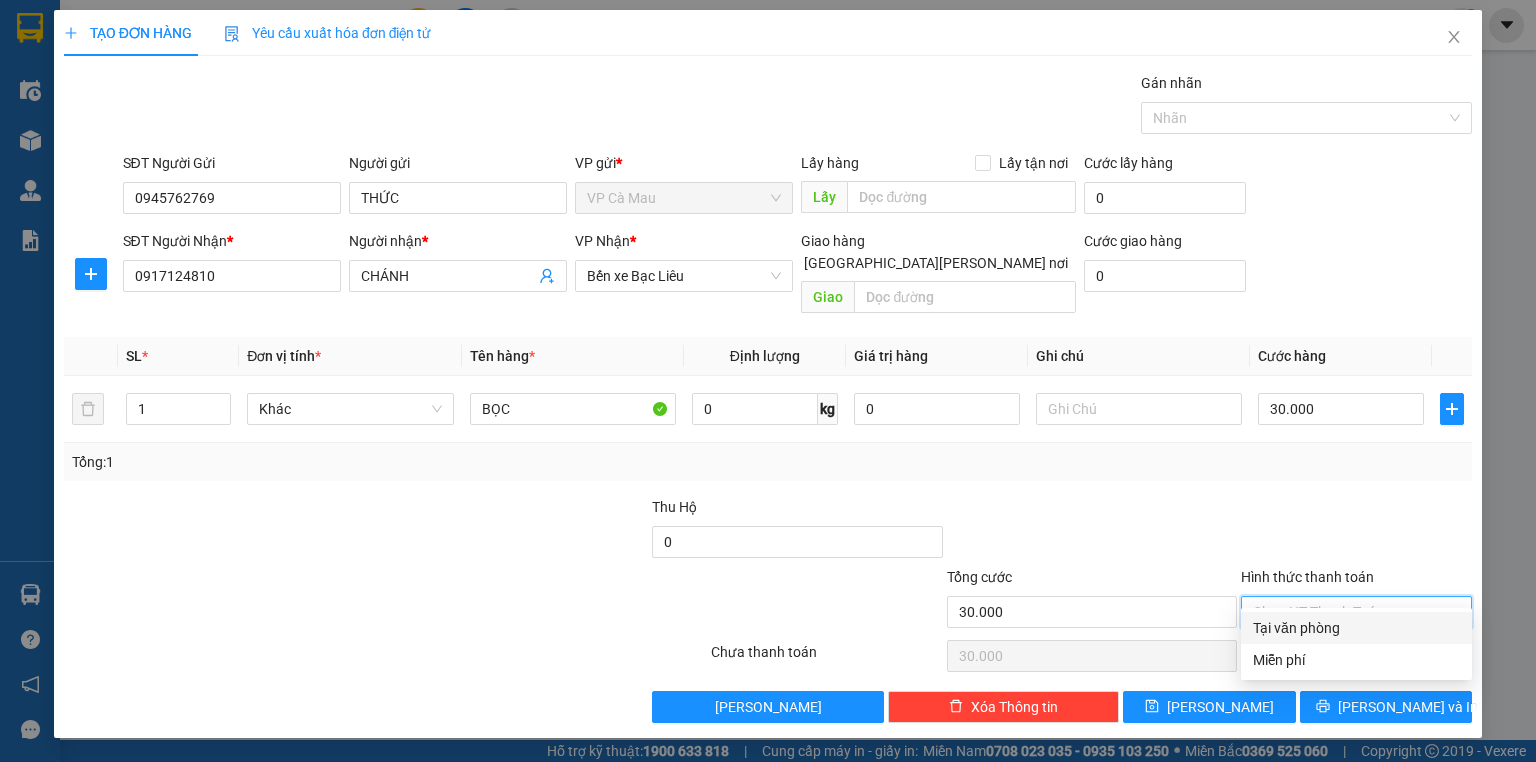click on "Tại văn phòng" at bounding box center (1356, 628) 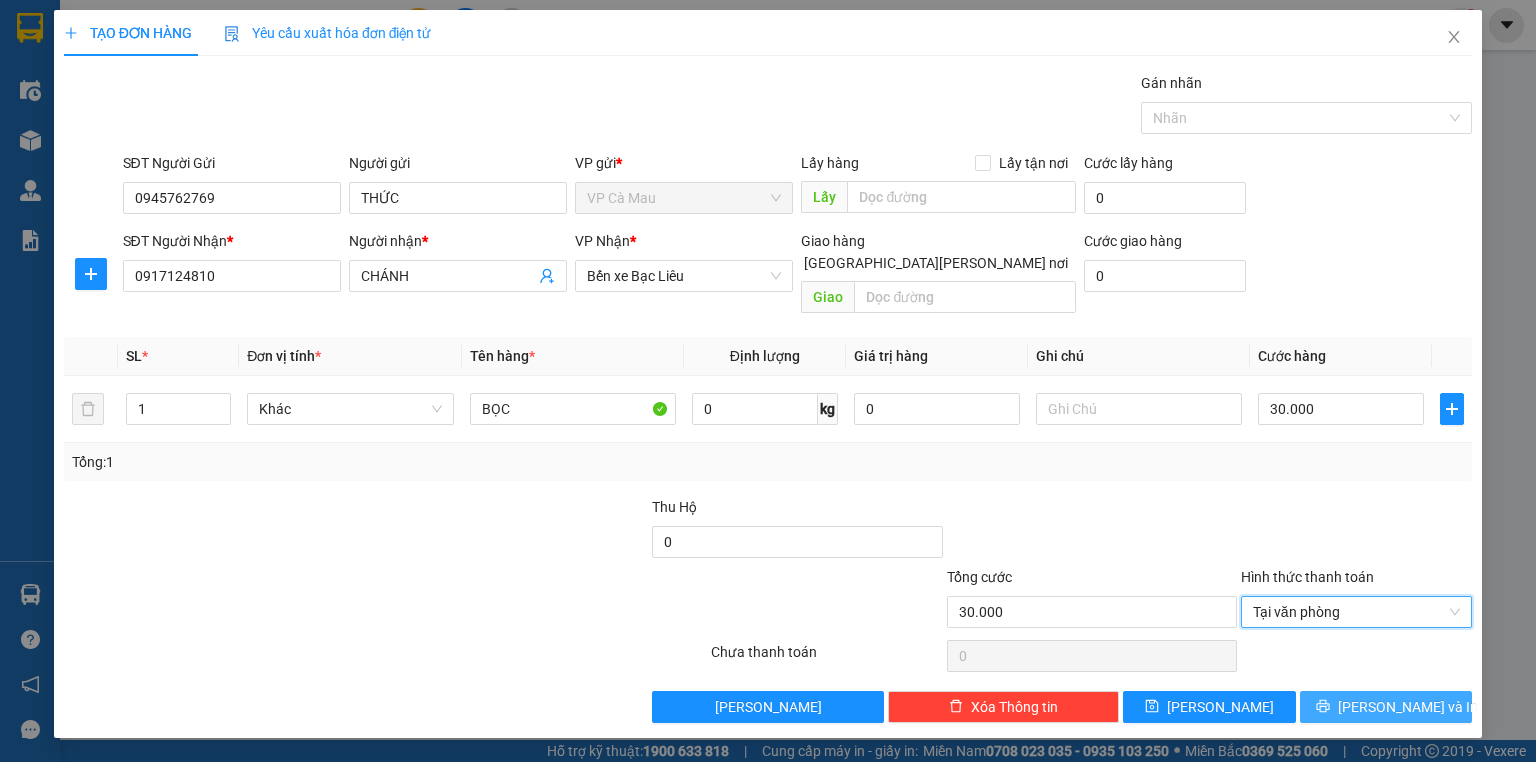 click on "[PERSON_NAME] và In" at bounding box center (1386, 707) 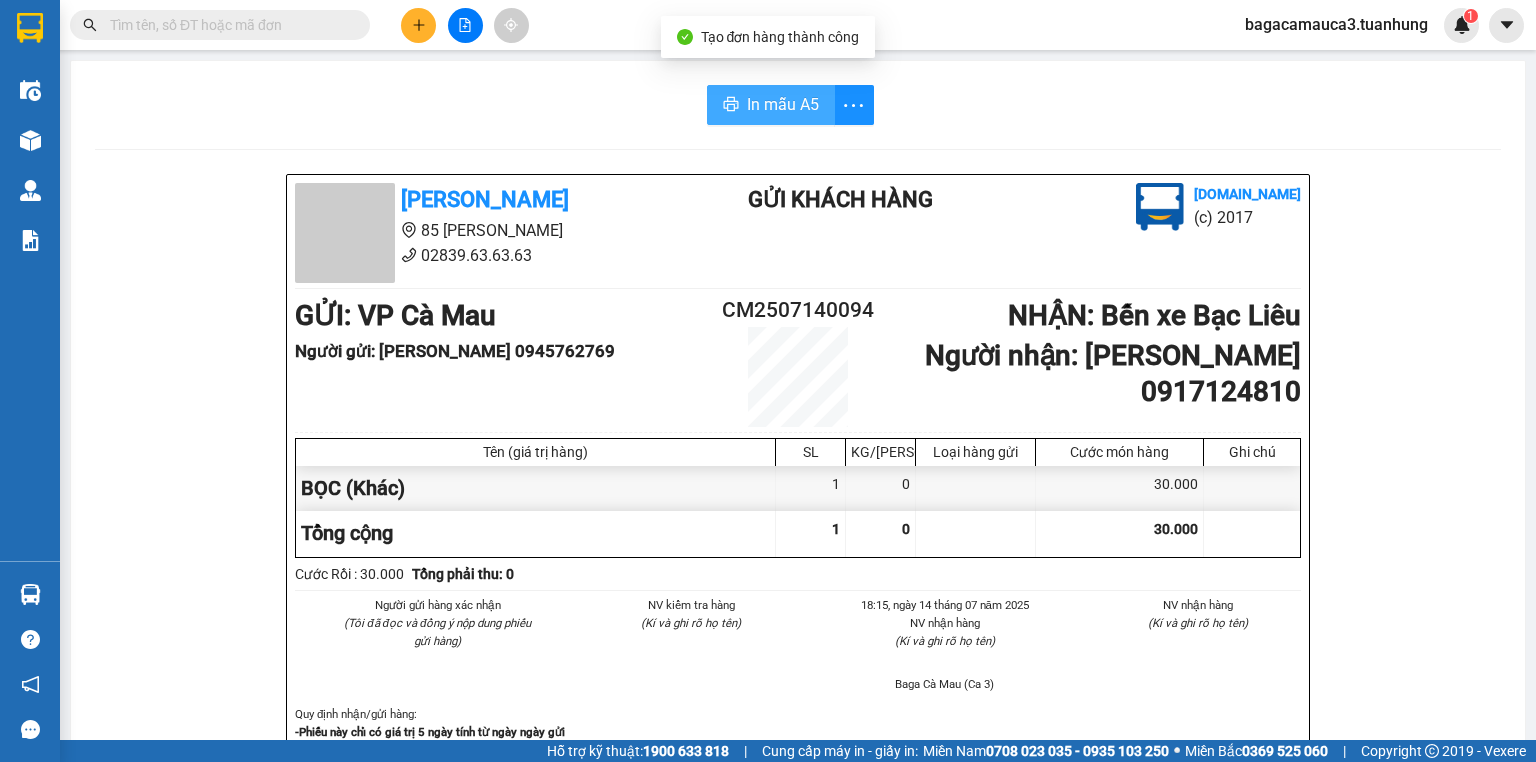 click on "In mẫu A5" at bounding box center [783, 104] 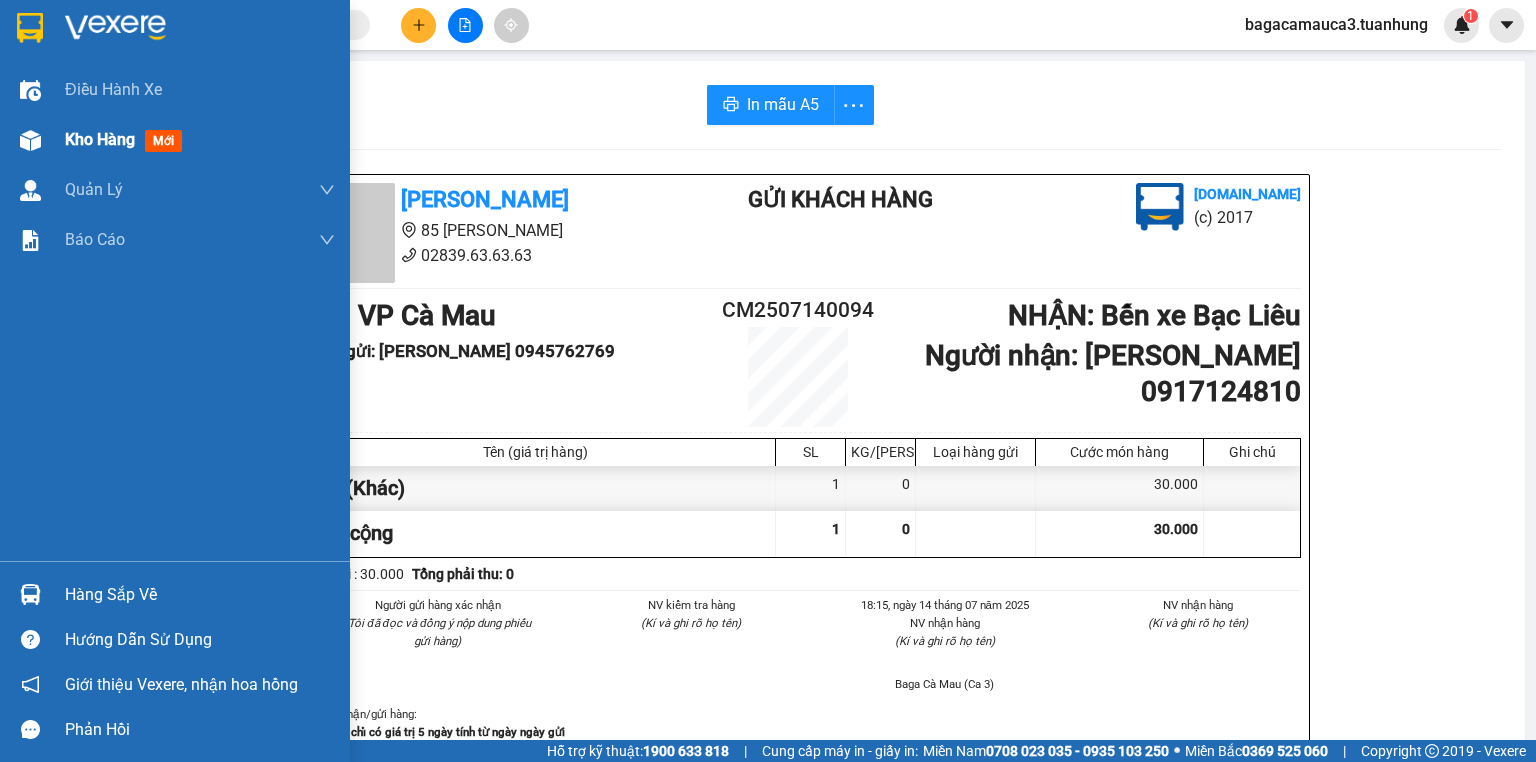 click at bounding box center (30, 140) 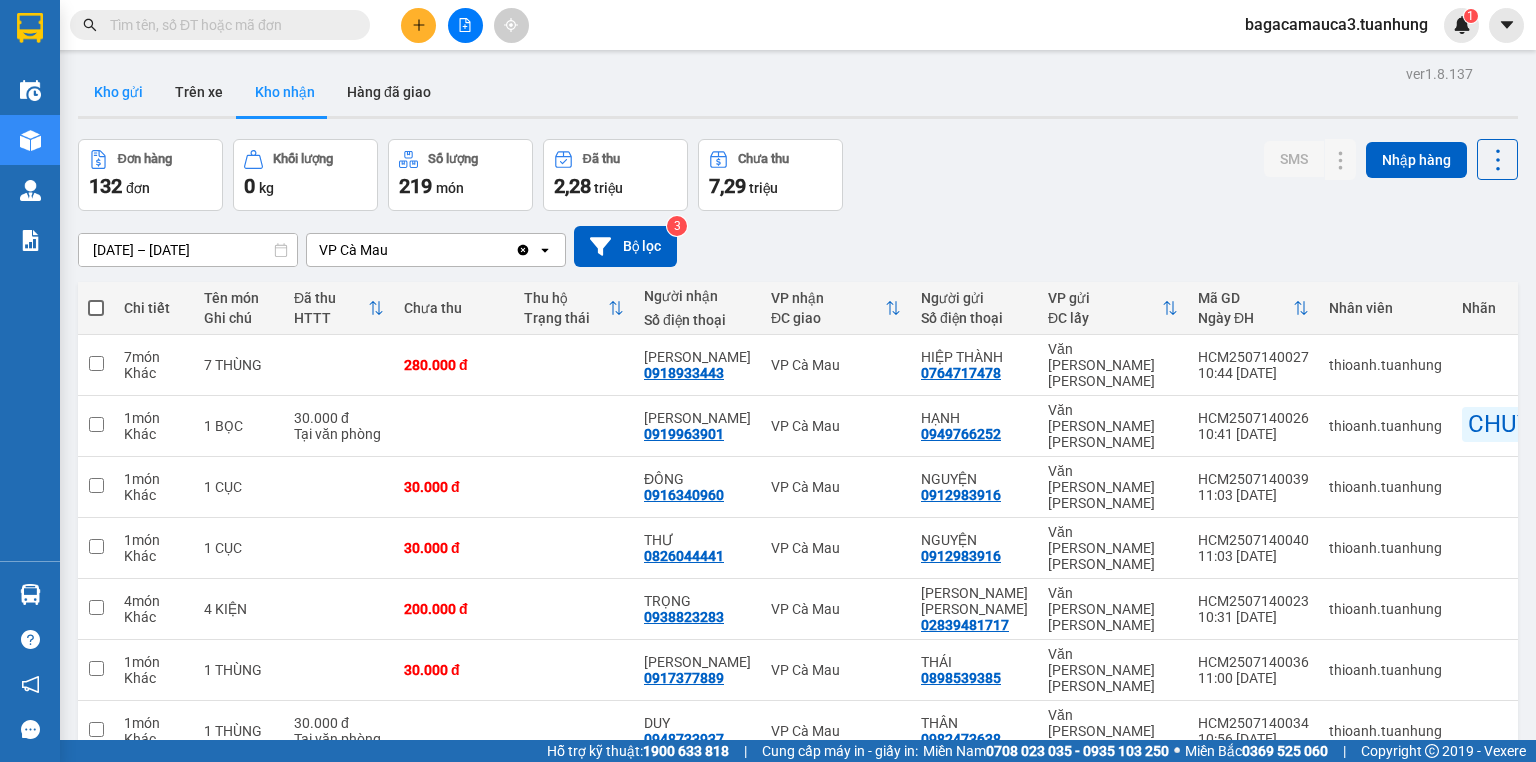 click on "Kho gửi" at bounding box center (118, 92) 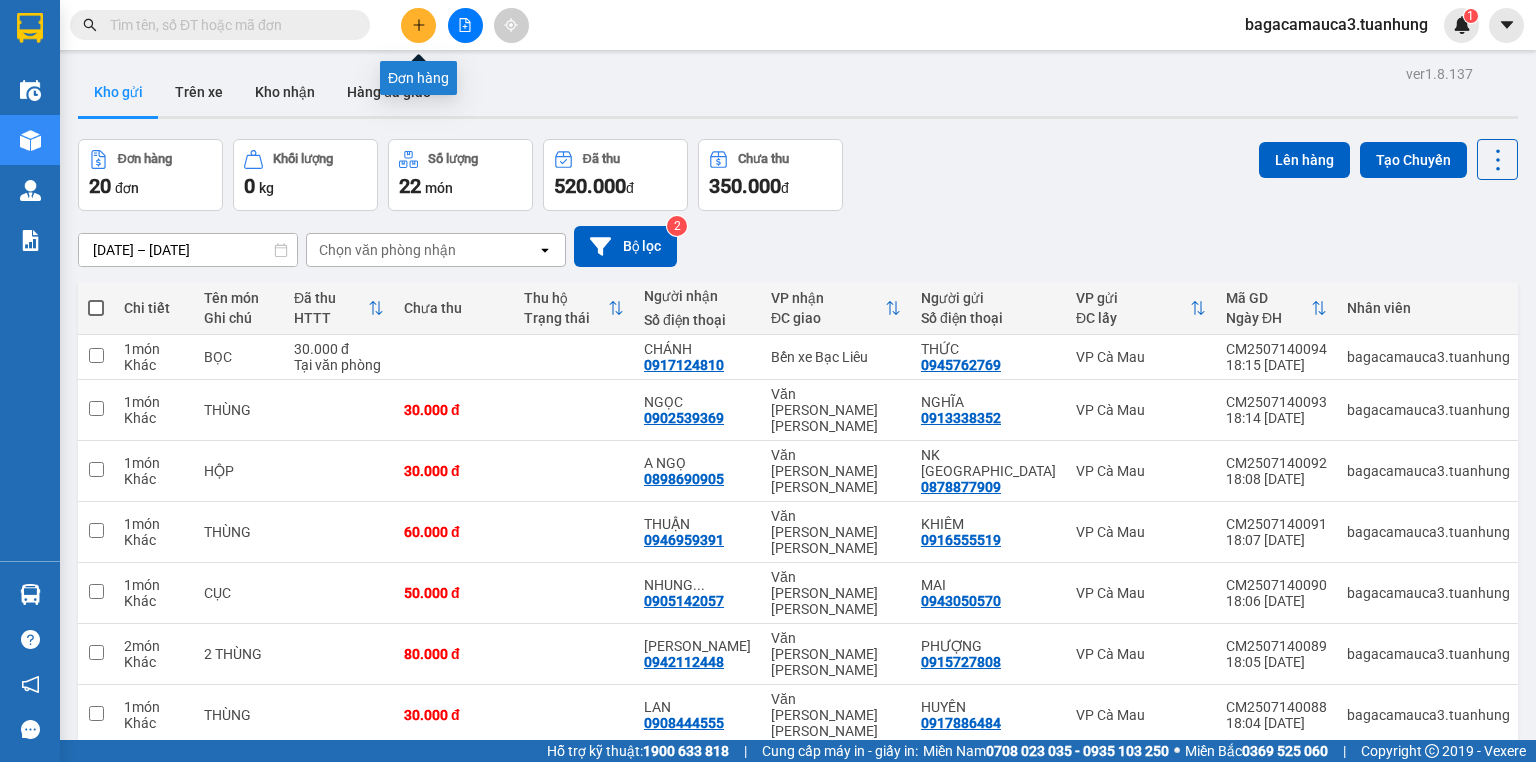 click at bounding box center (418, 25) 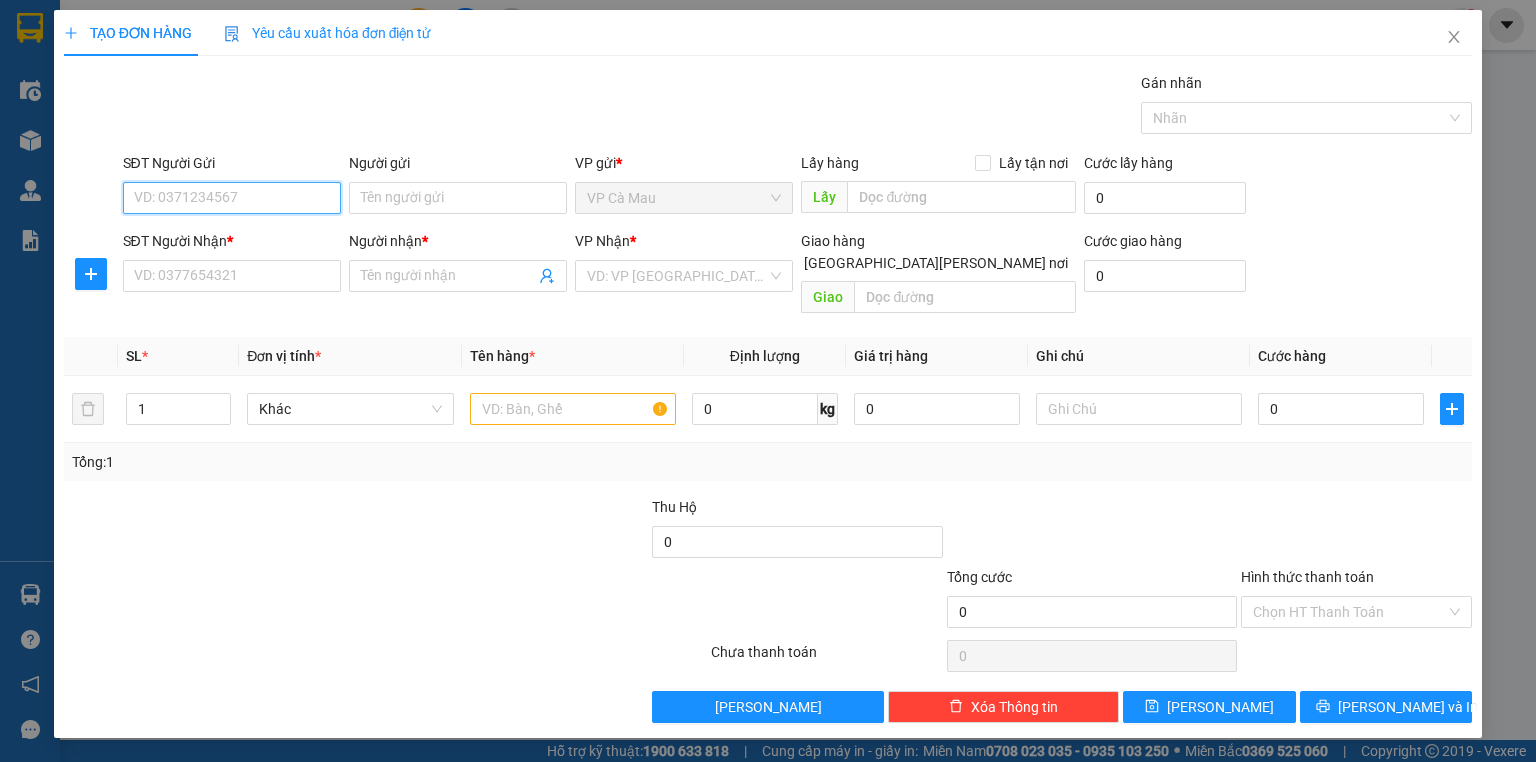 click on "SĐT Người Gửi" at bounding box center [232, 198] 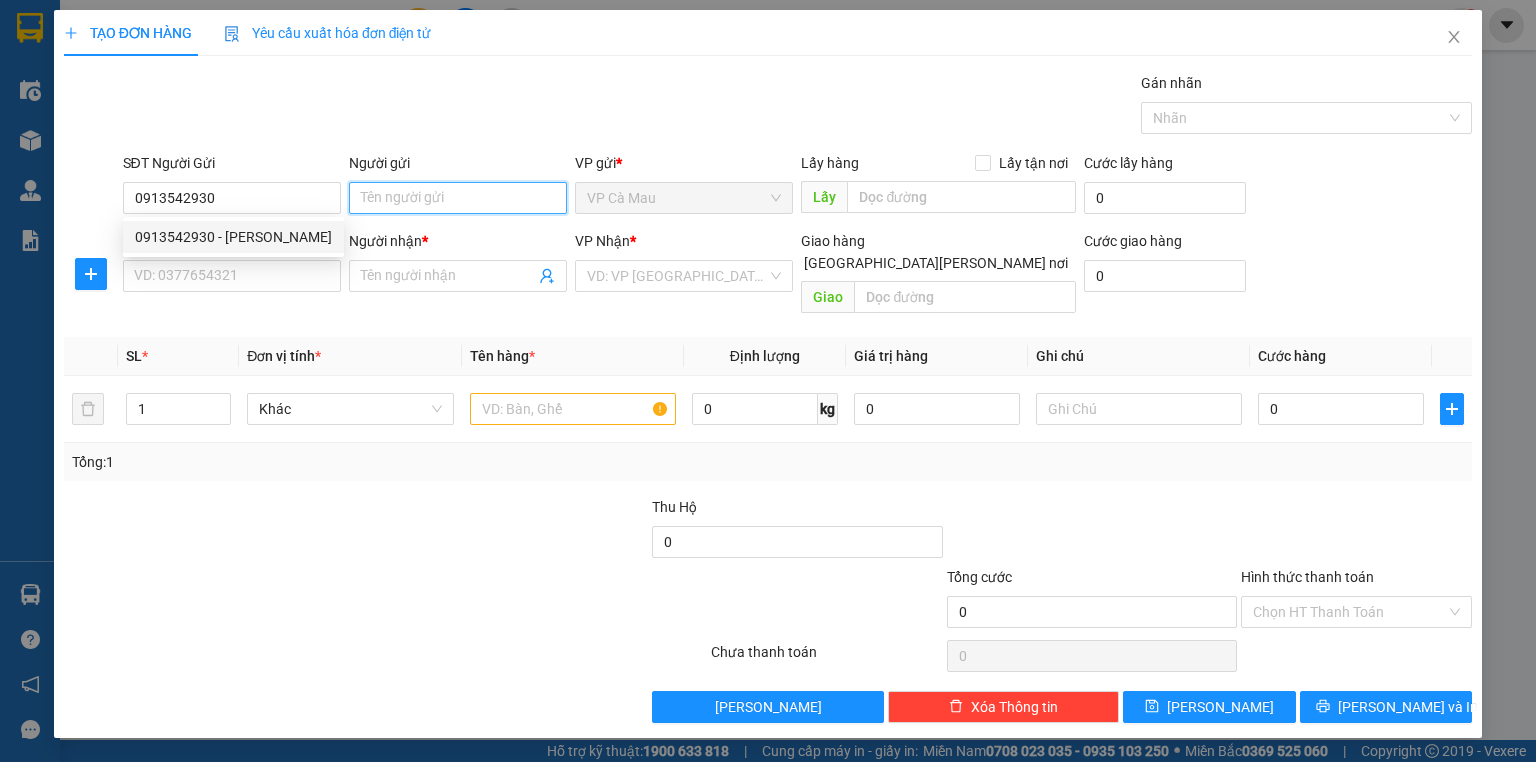 click on "Người gửi" at bounding box center (458, 198) 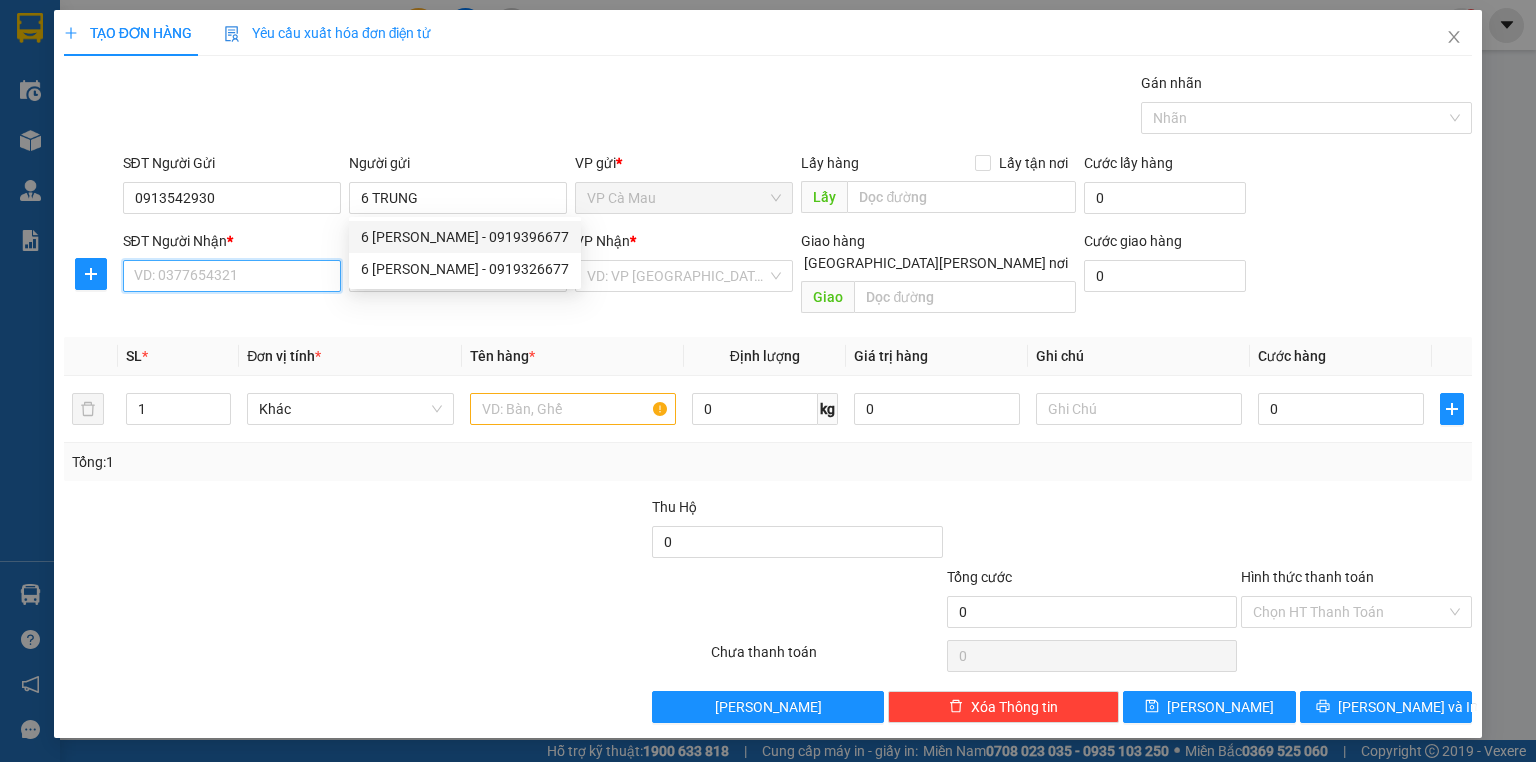 click on "SĐT Người Nhận  *" at bounding box center (232, 276) 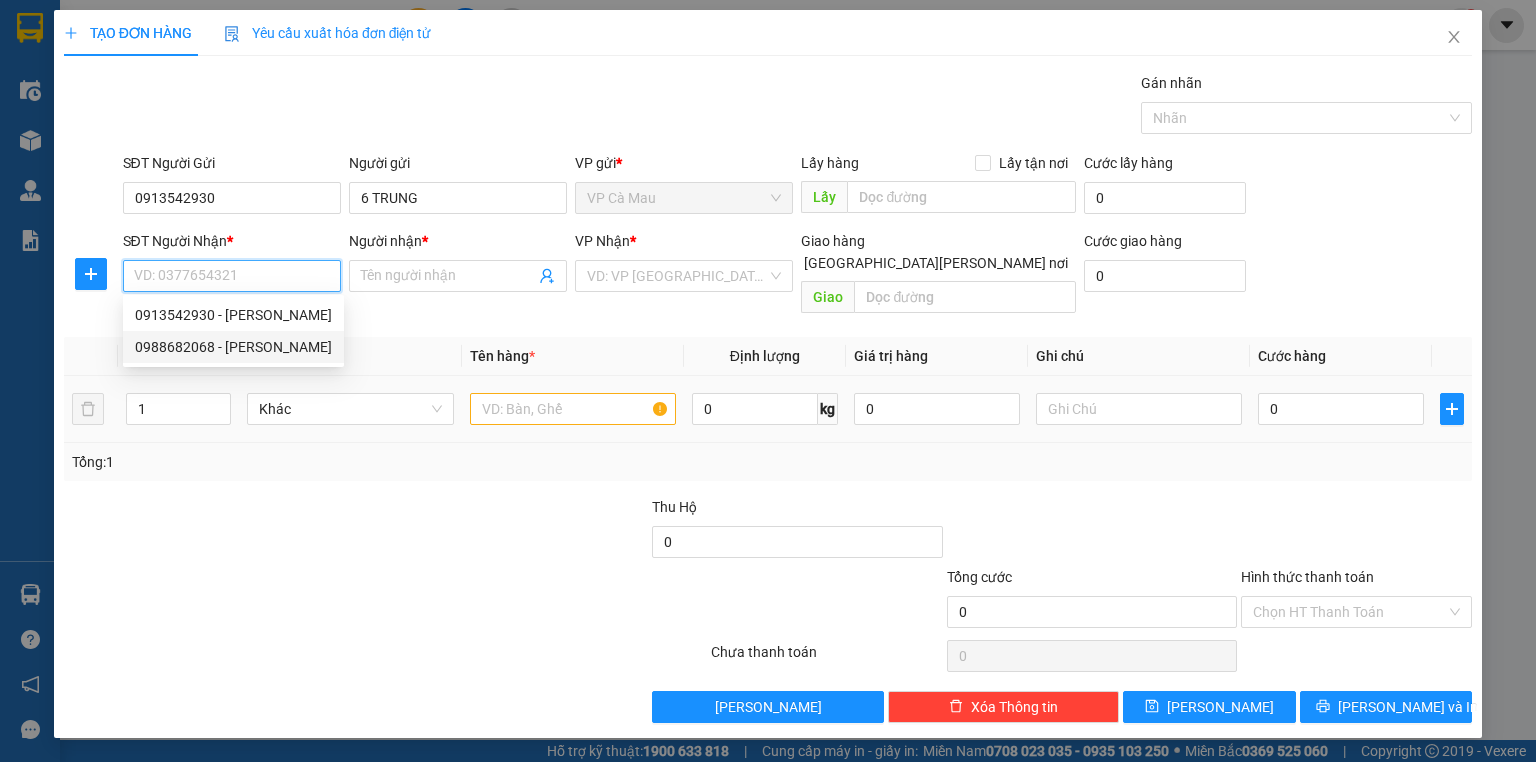 drag, startPoint x: 258, startPoint y: 350, endPoint x: 522, endPoint y: 359, distance: 264.15335 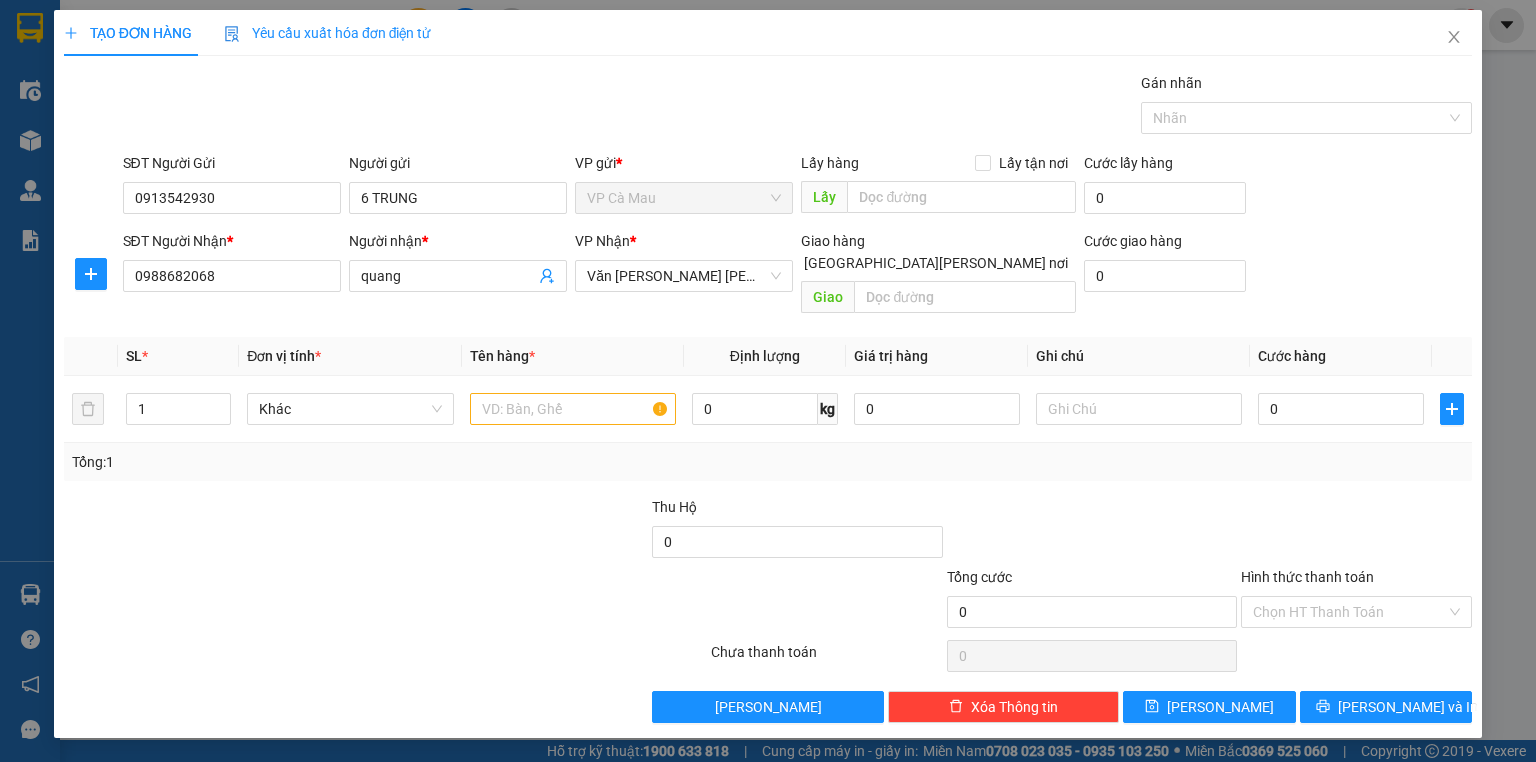 click on "[GEOGRAPHIC_DATA][PERSON_NAME] nơi" at bounding box center [787, 262] 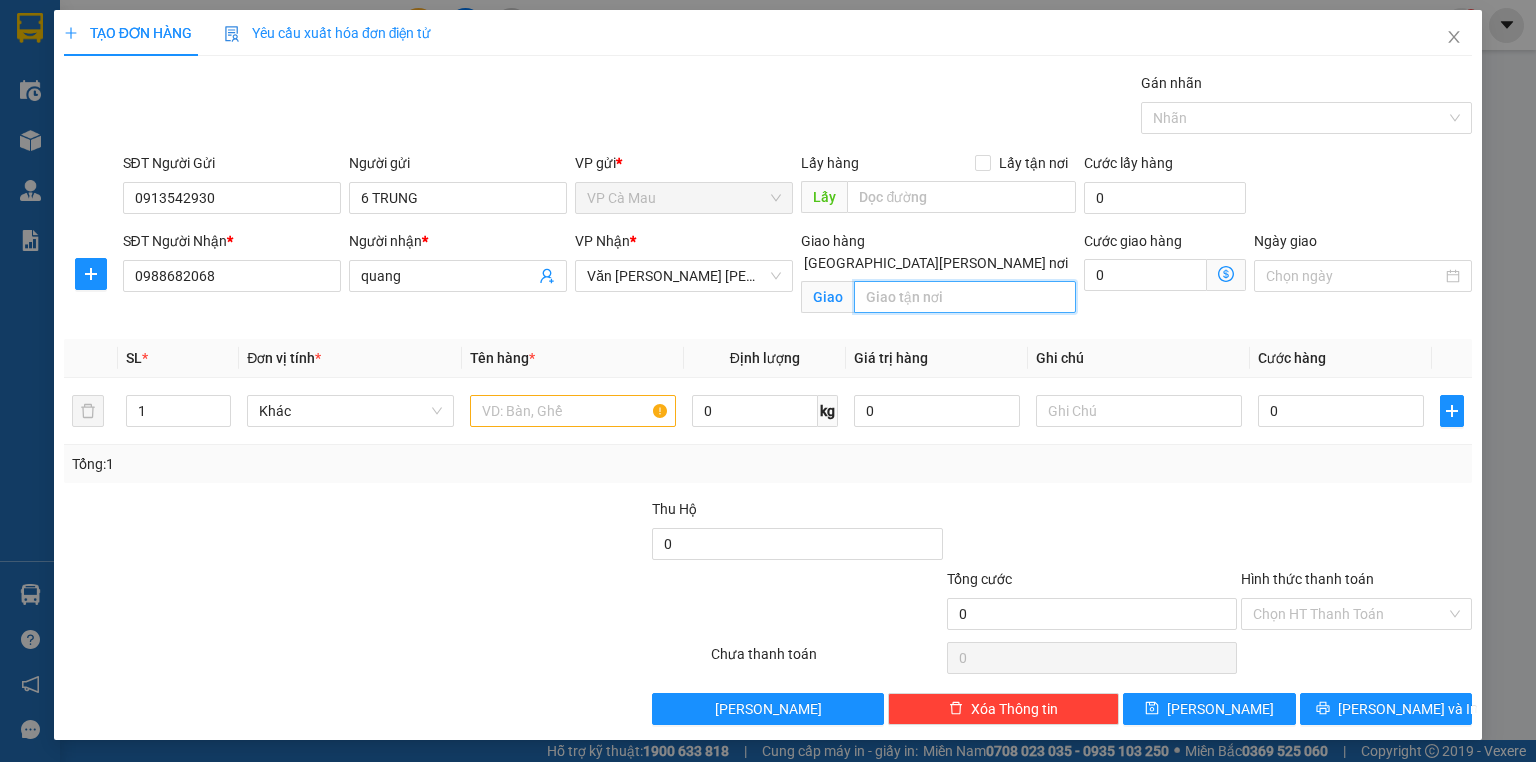click at bounding box center (965, 297) 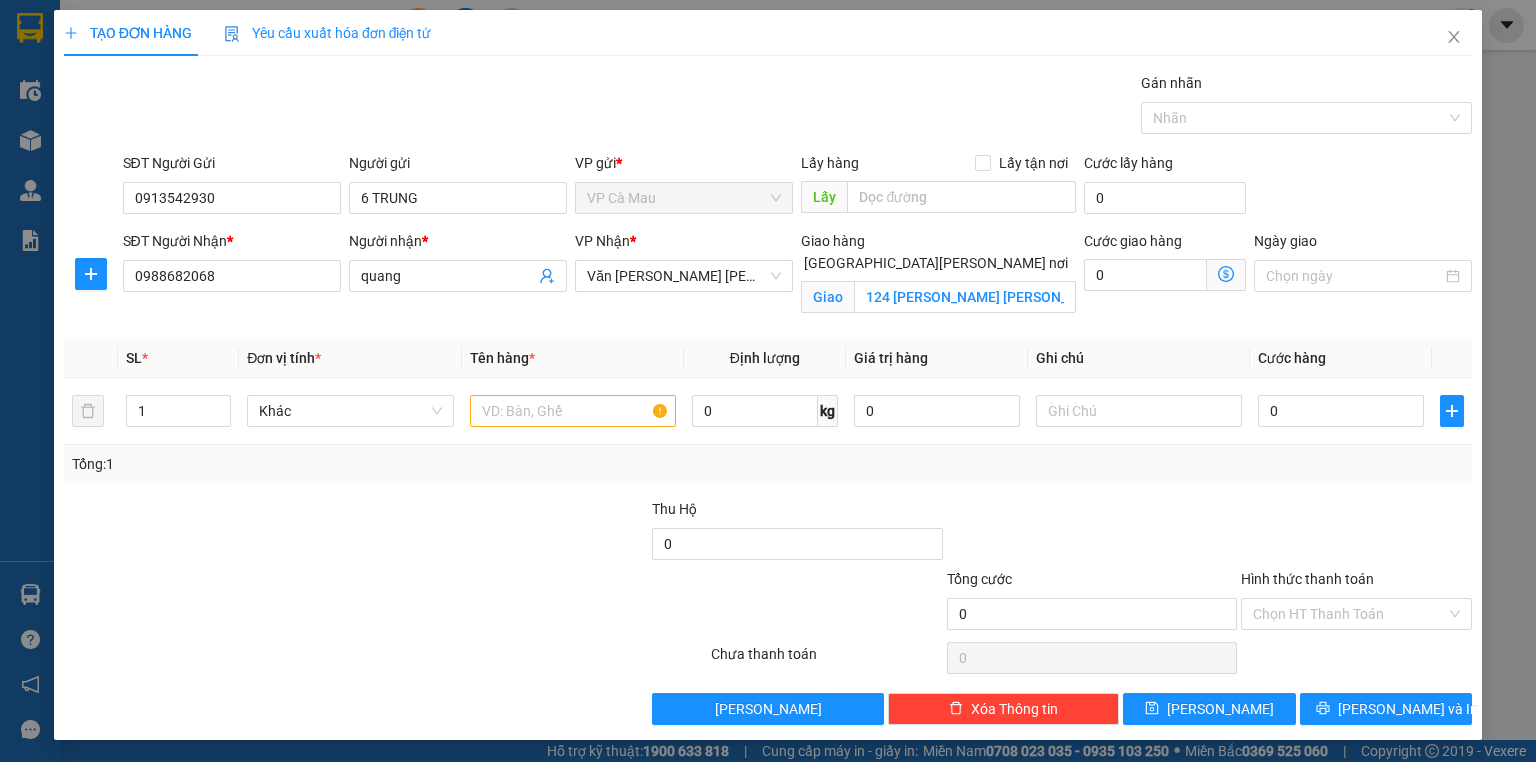 click 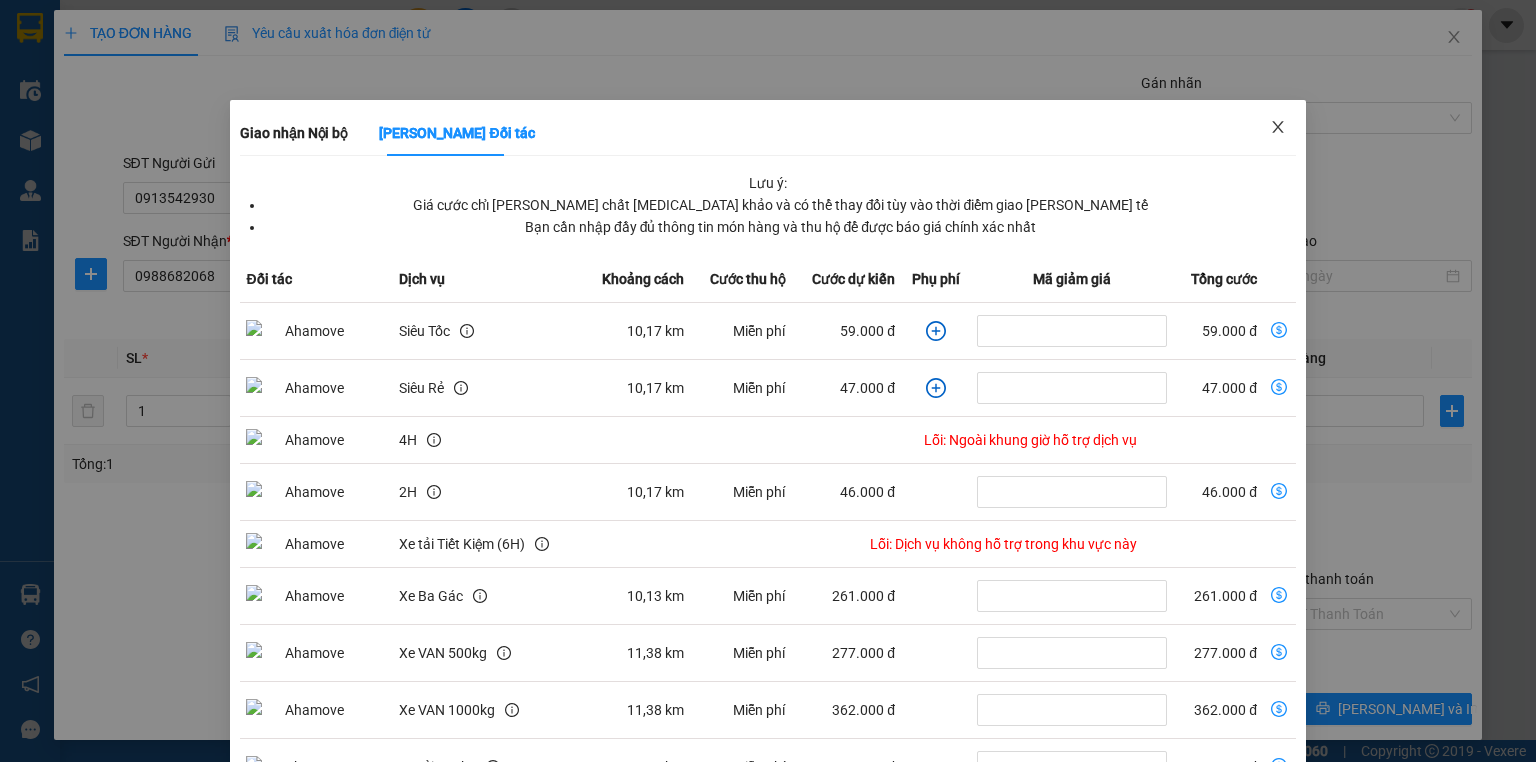 click 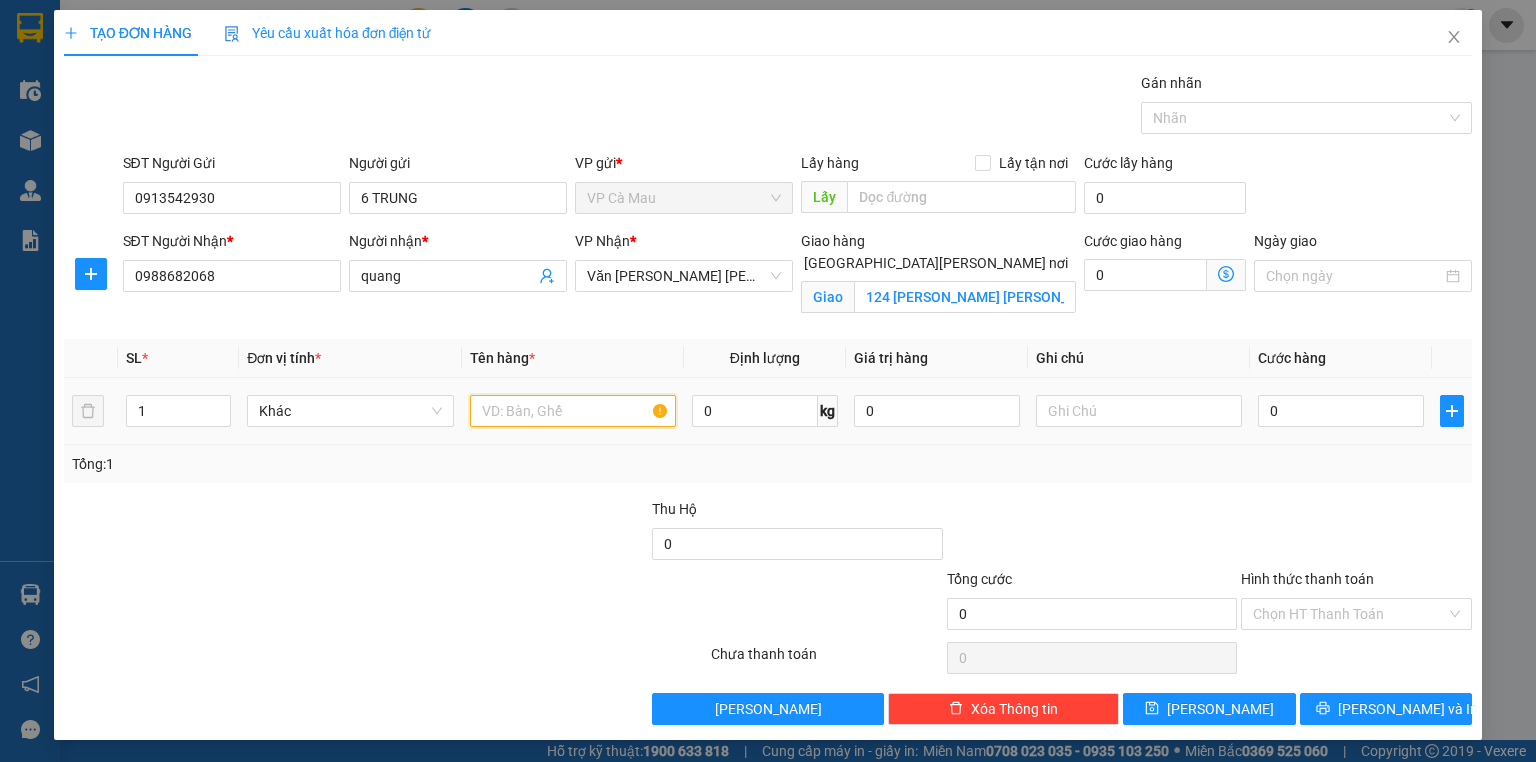 click at bounding box center (573, 411) 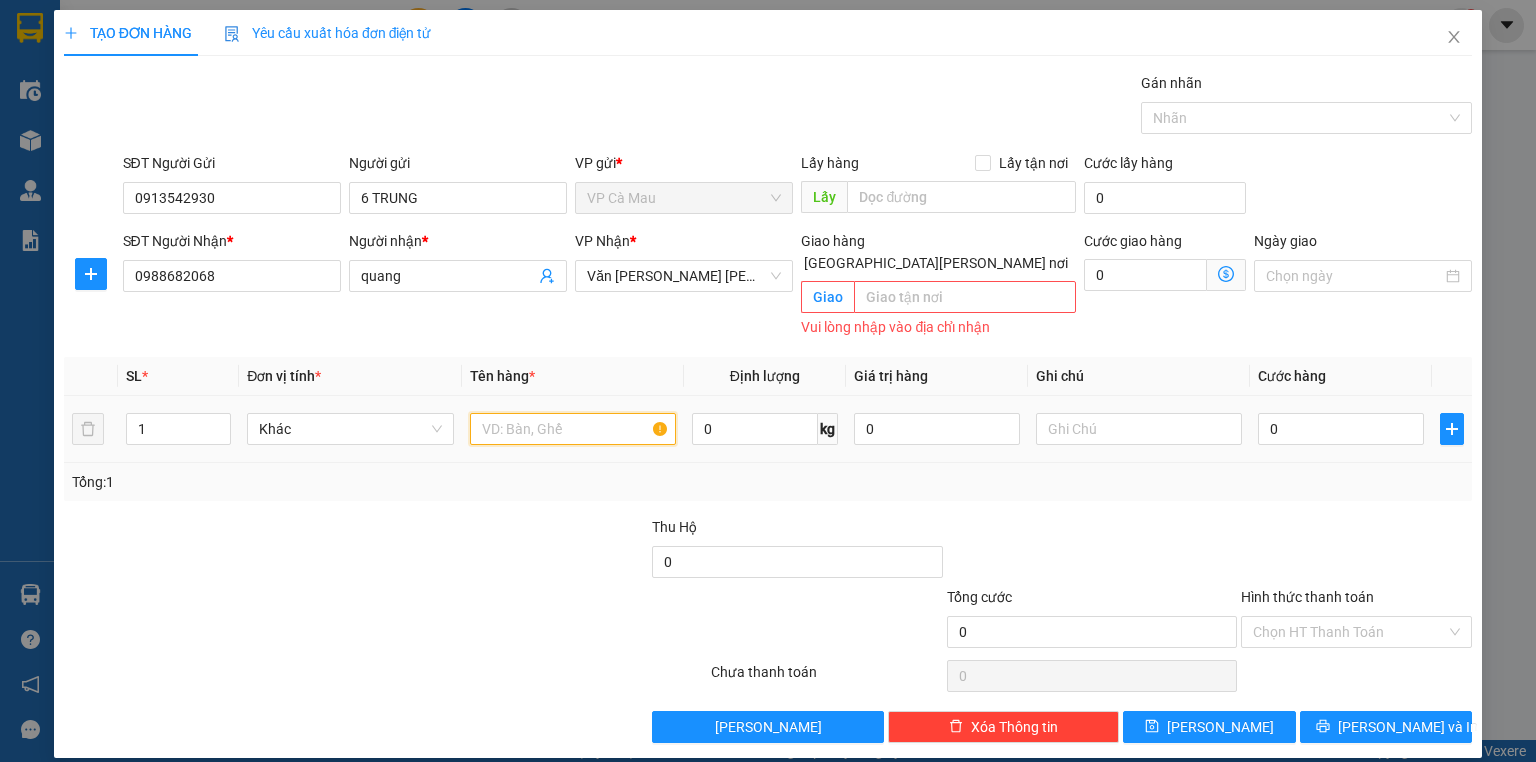 click at bounding box center [573, 429] 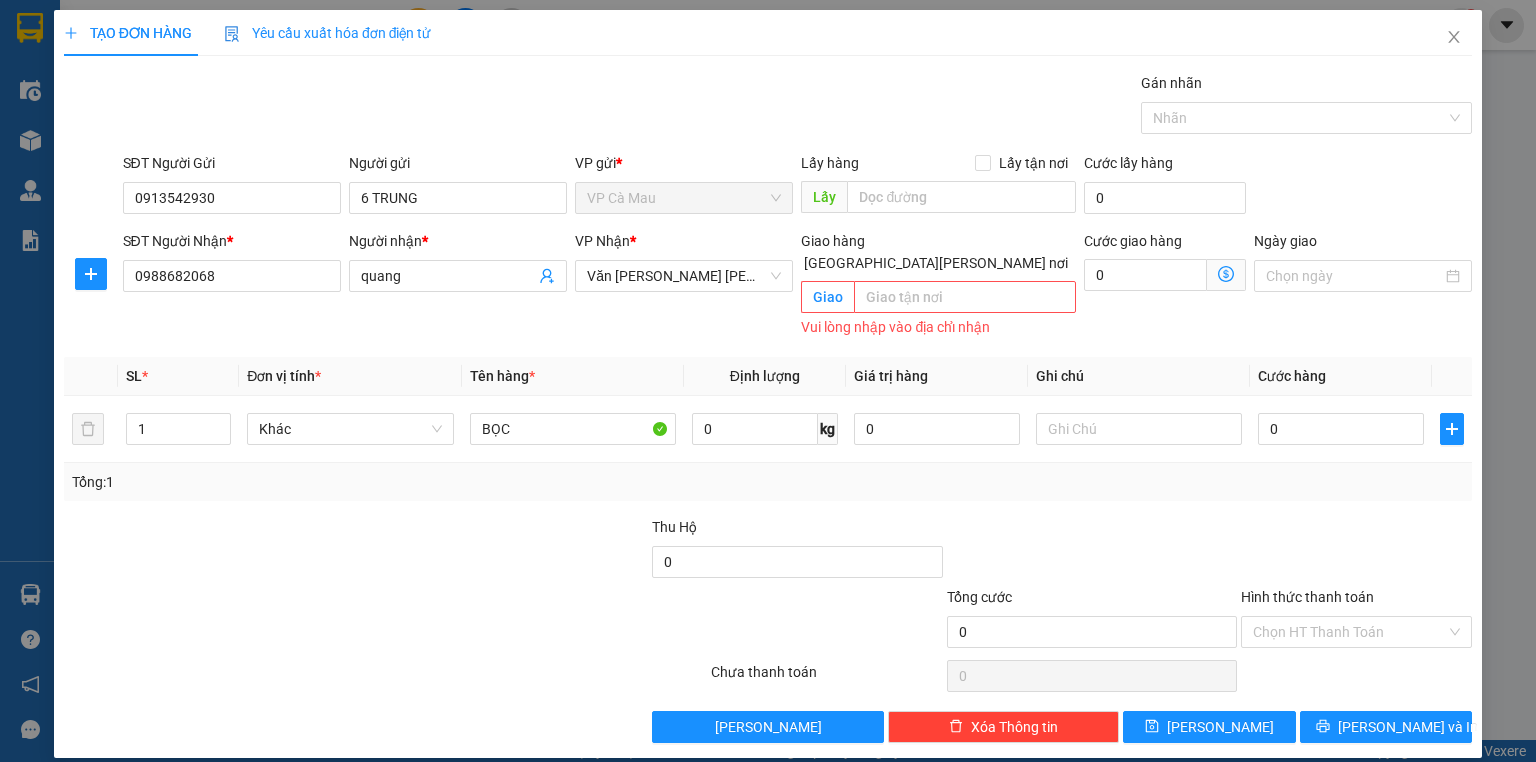 click on "[GEOGRAPHIC_DATA][PERSON_NAME] nơi" at bounding box center [787, 262] 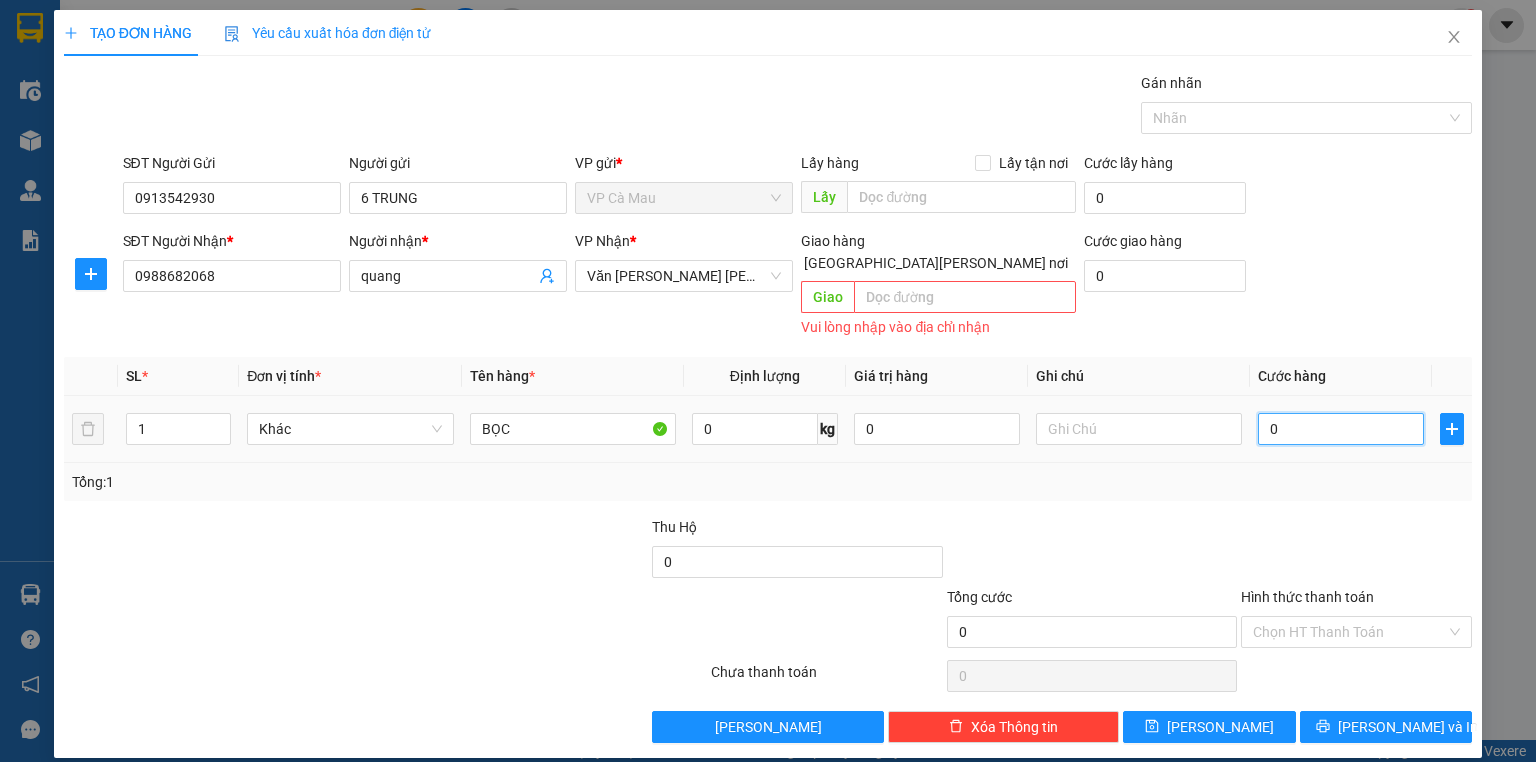 click on "0" at bounding box center [1341, 429] 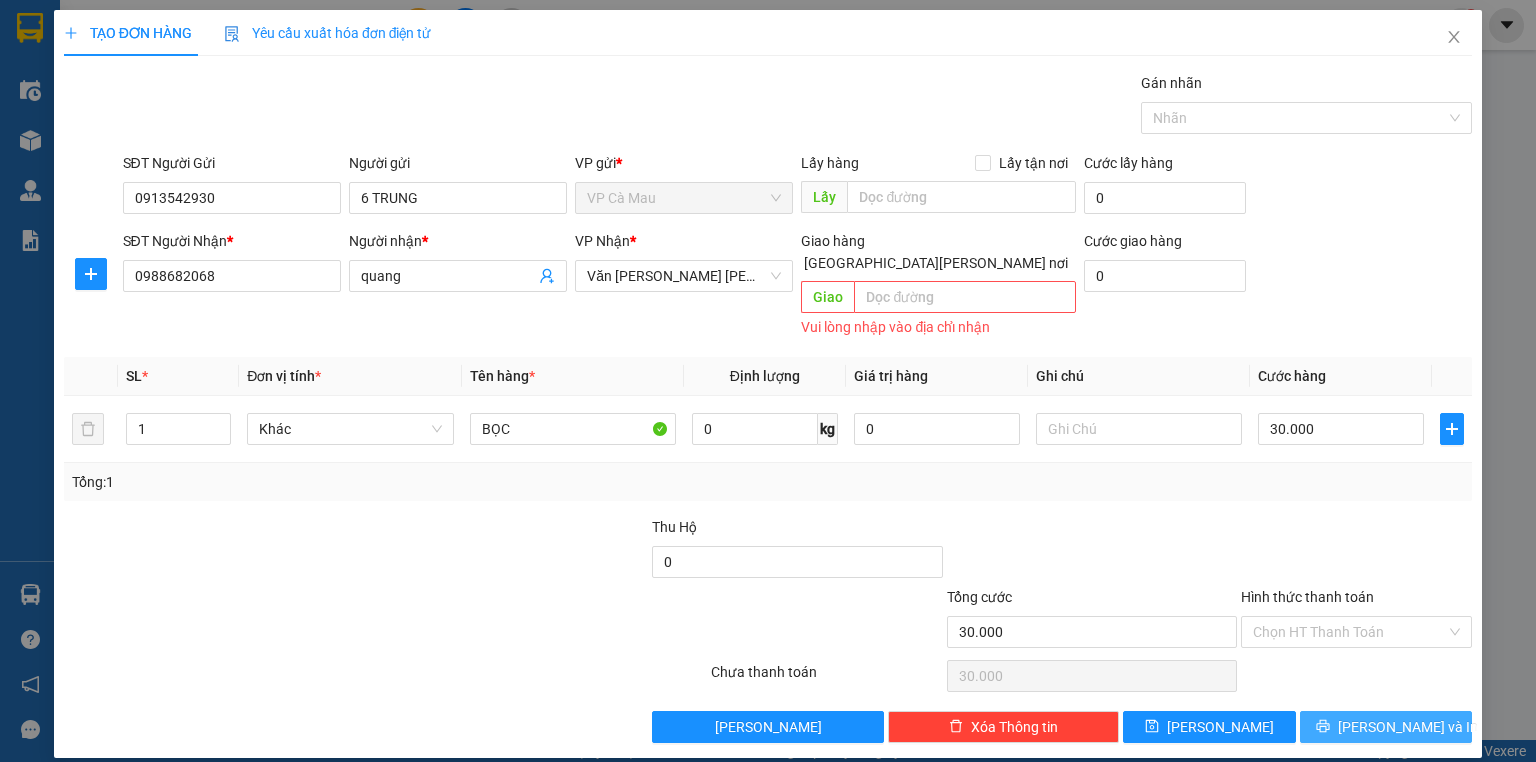 click on "[PERSON_NAME] và In" at bounding box center (1386, 727) 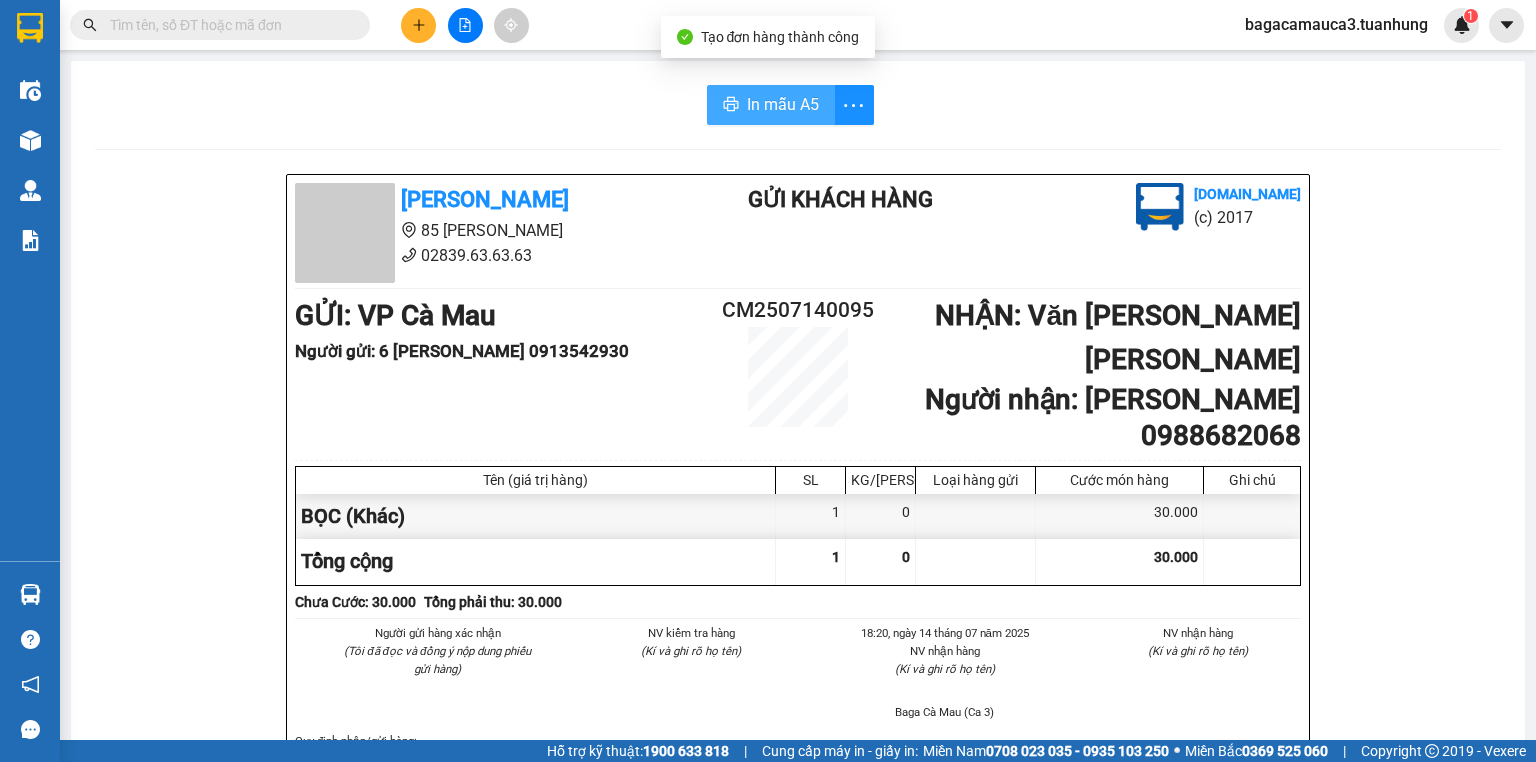 click on "In mẫu A5" at bounding box center (783, 104) 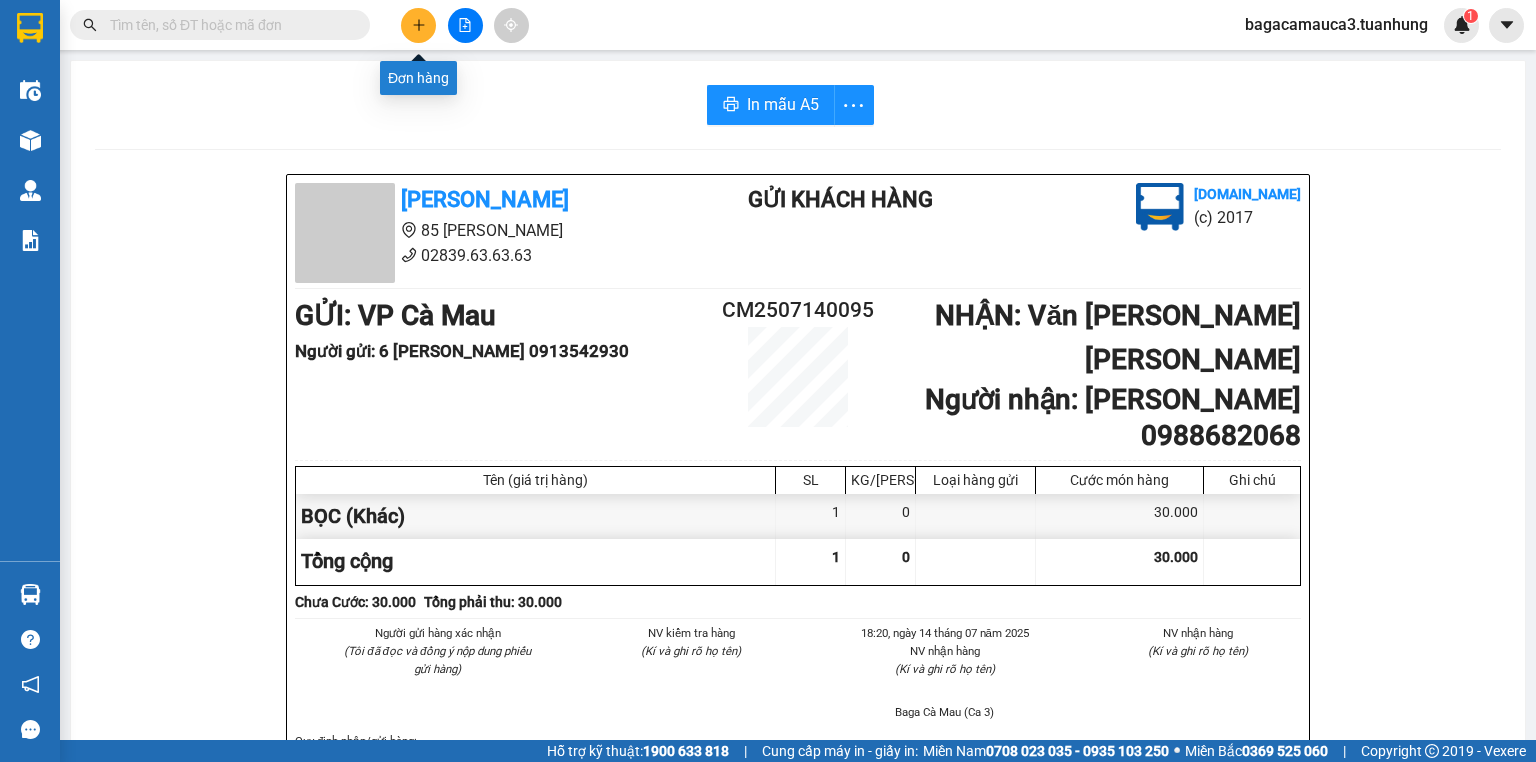 click 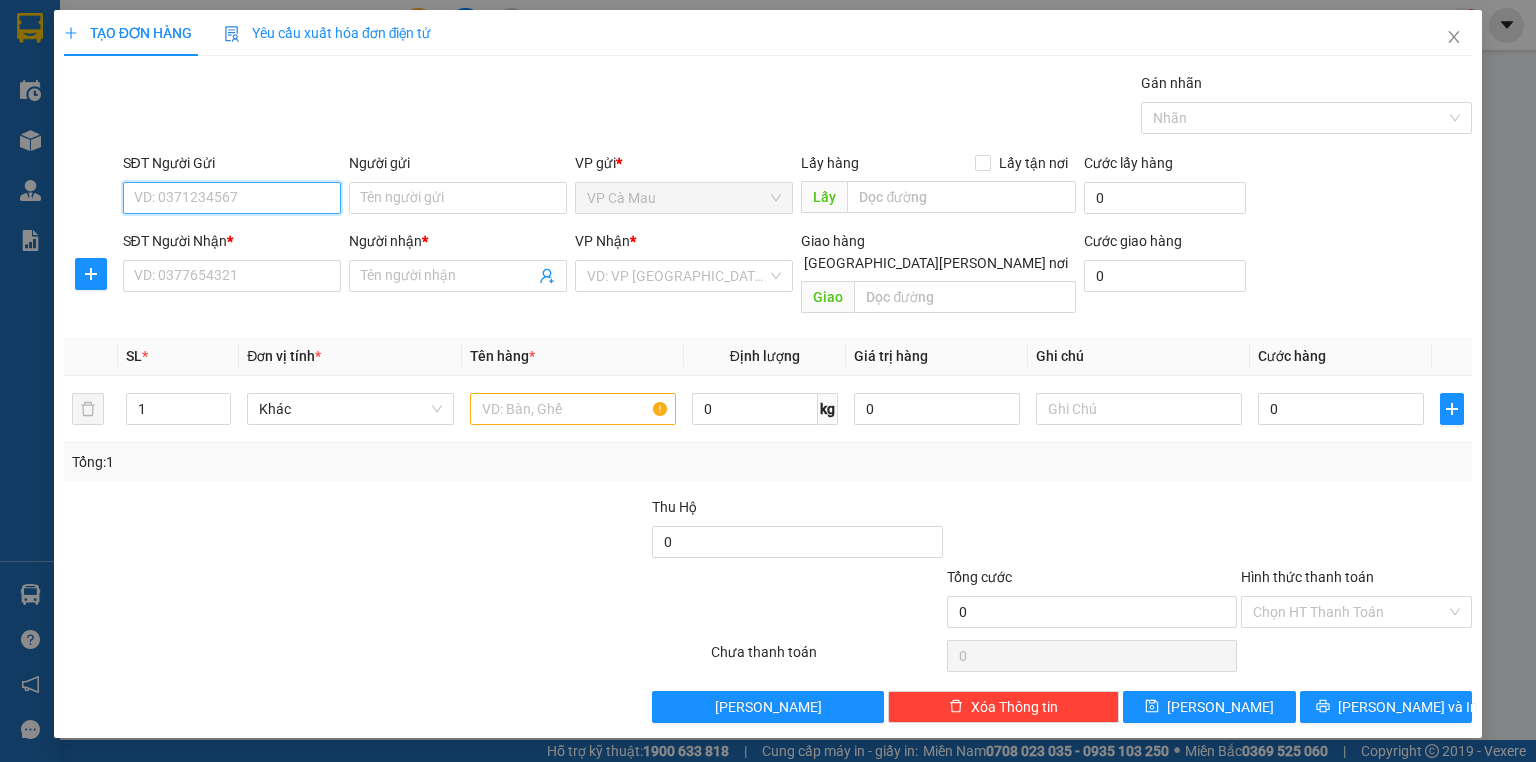 click on "SĐT Người Gửi" at bounding box center [232, 198] 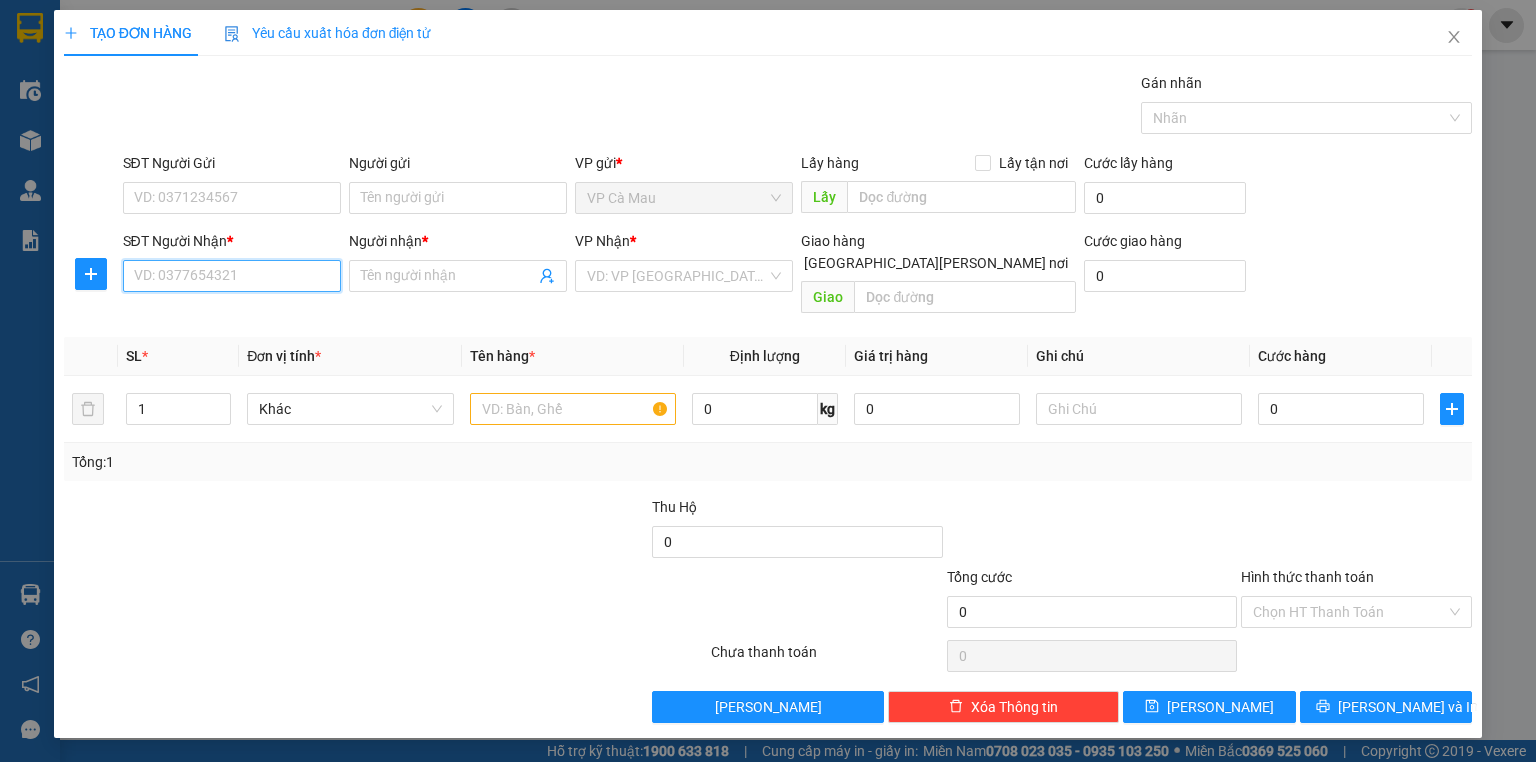 click on "SĐT Người Nhận  *" at bounding box center (232, 276) 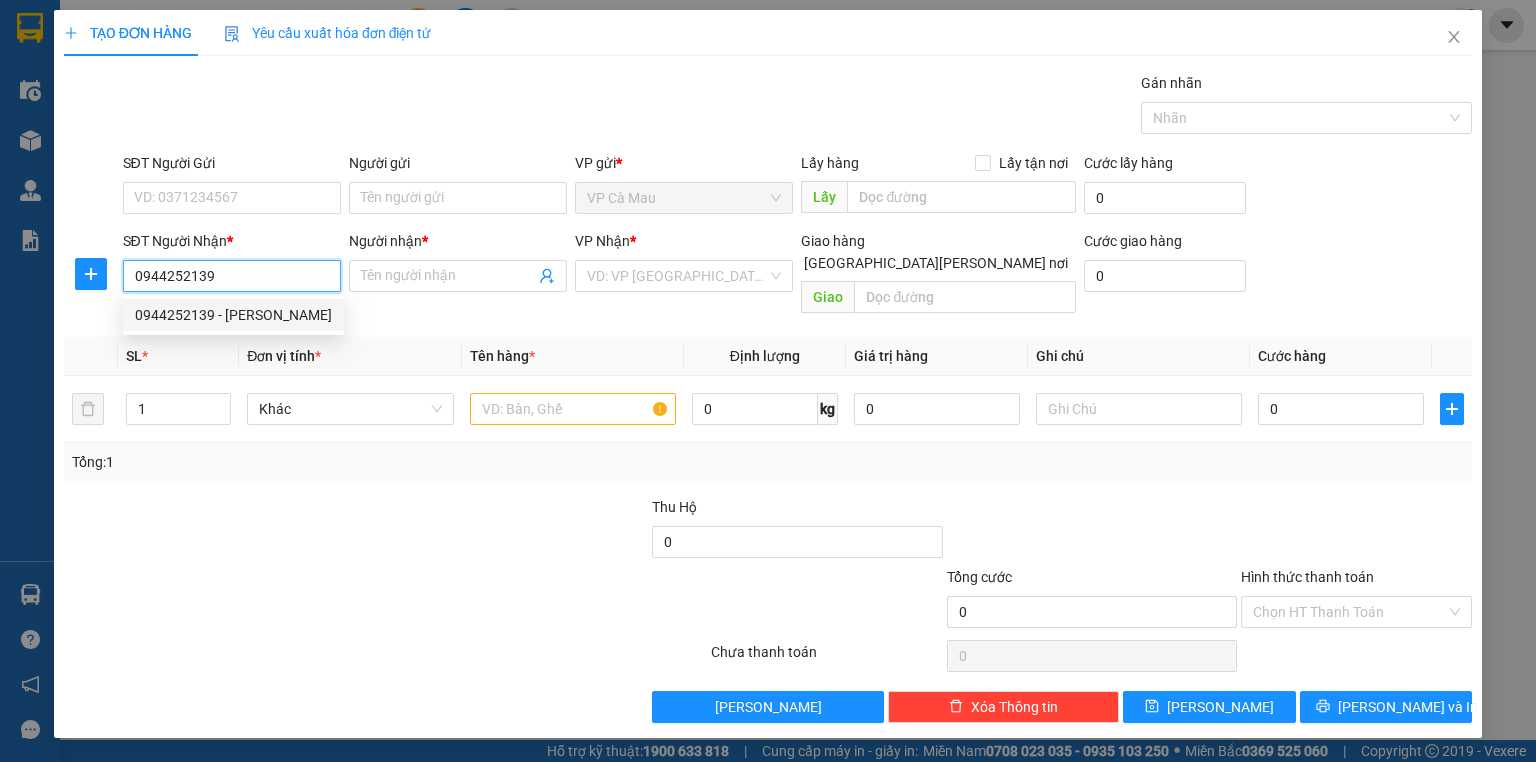 click on "0944252139 - [PERSON_NAME]" at bounding box center [233, 315] 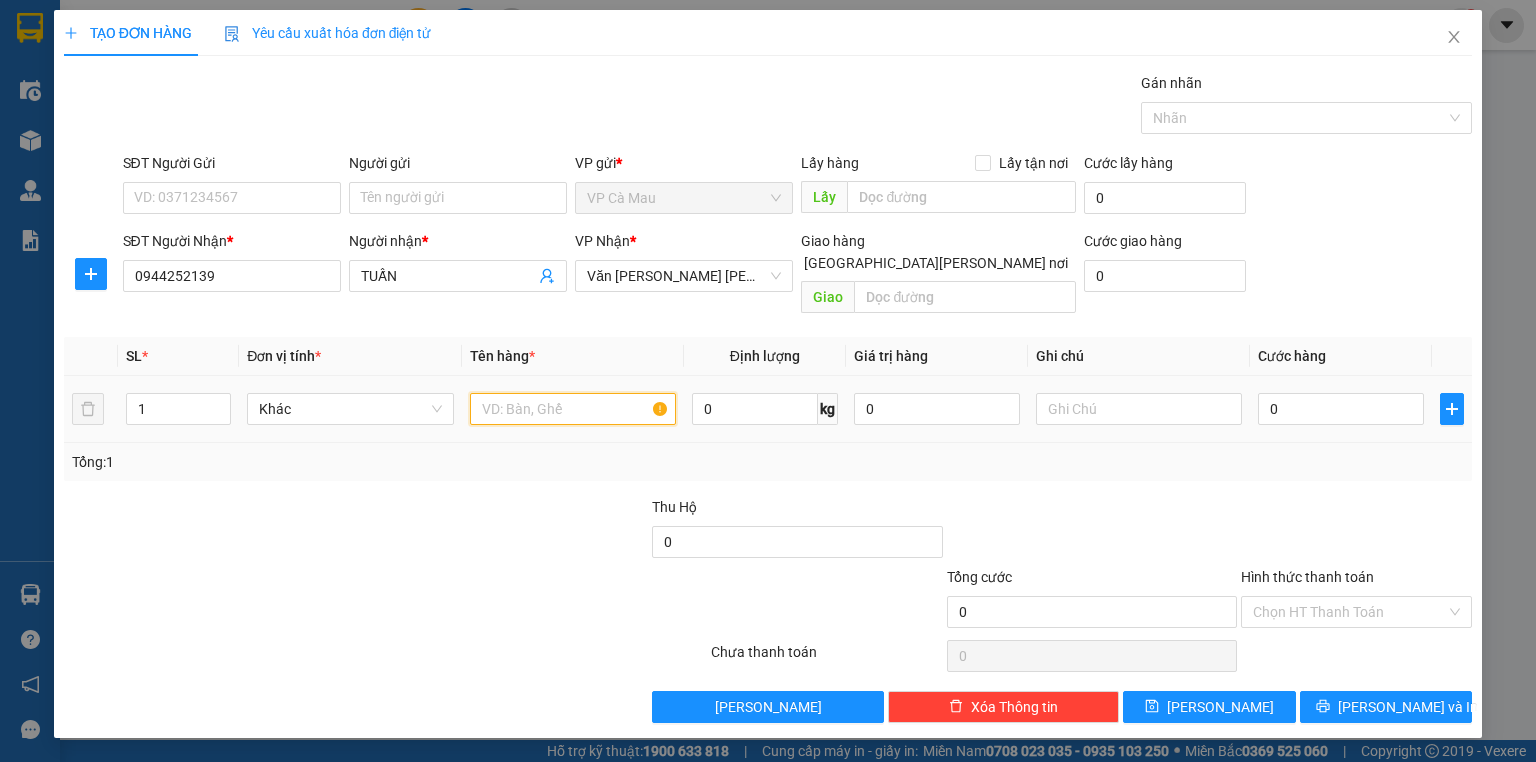 click at bounding box center [573, 409] 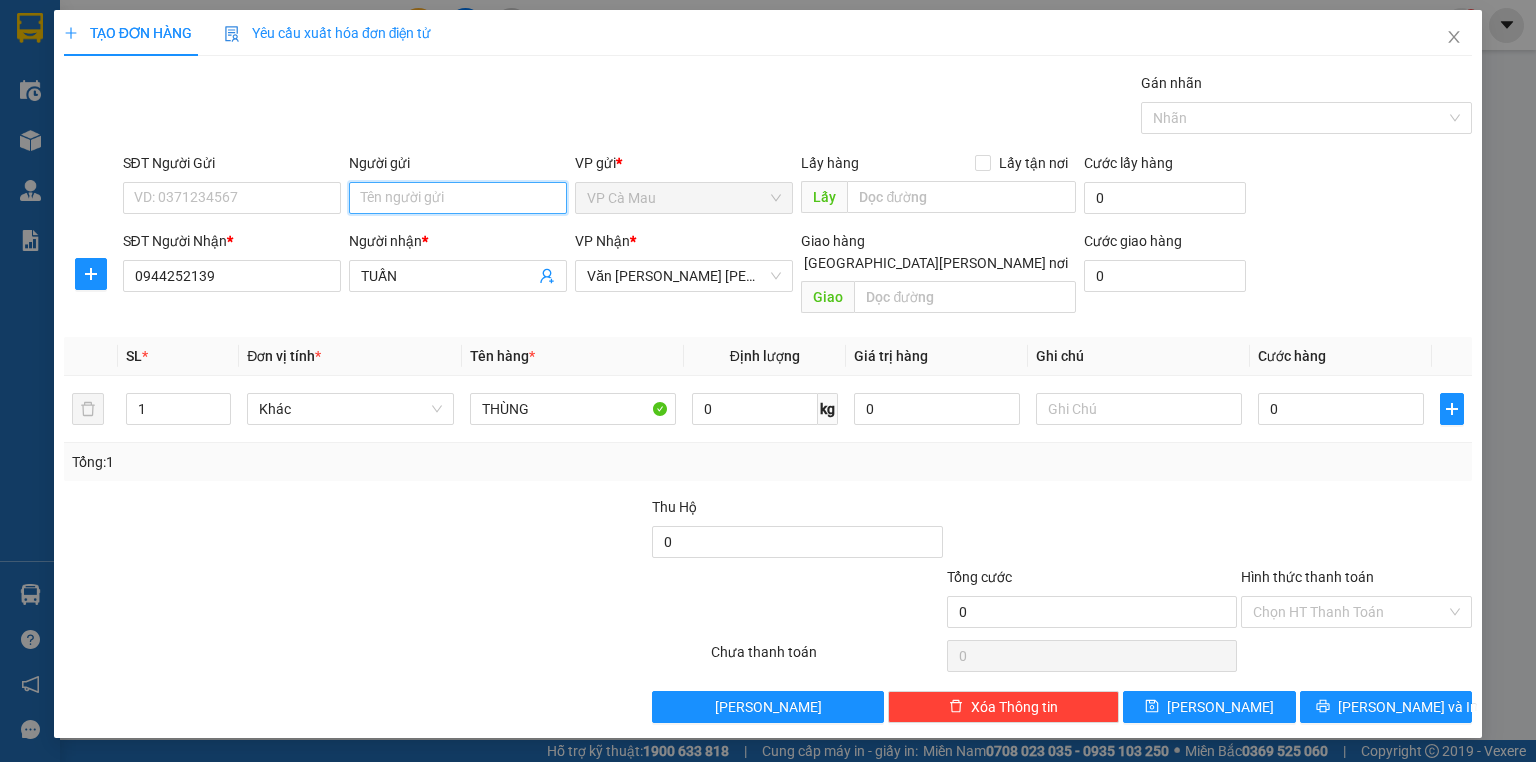 click on "Người gửi" at bounding box center [458, 198] 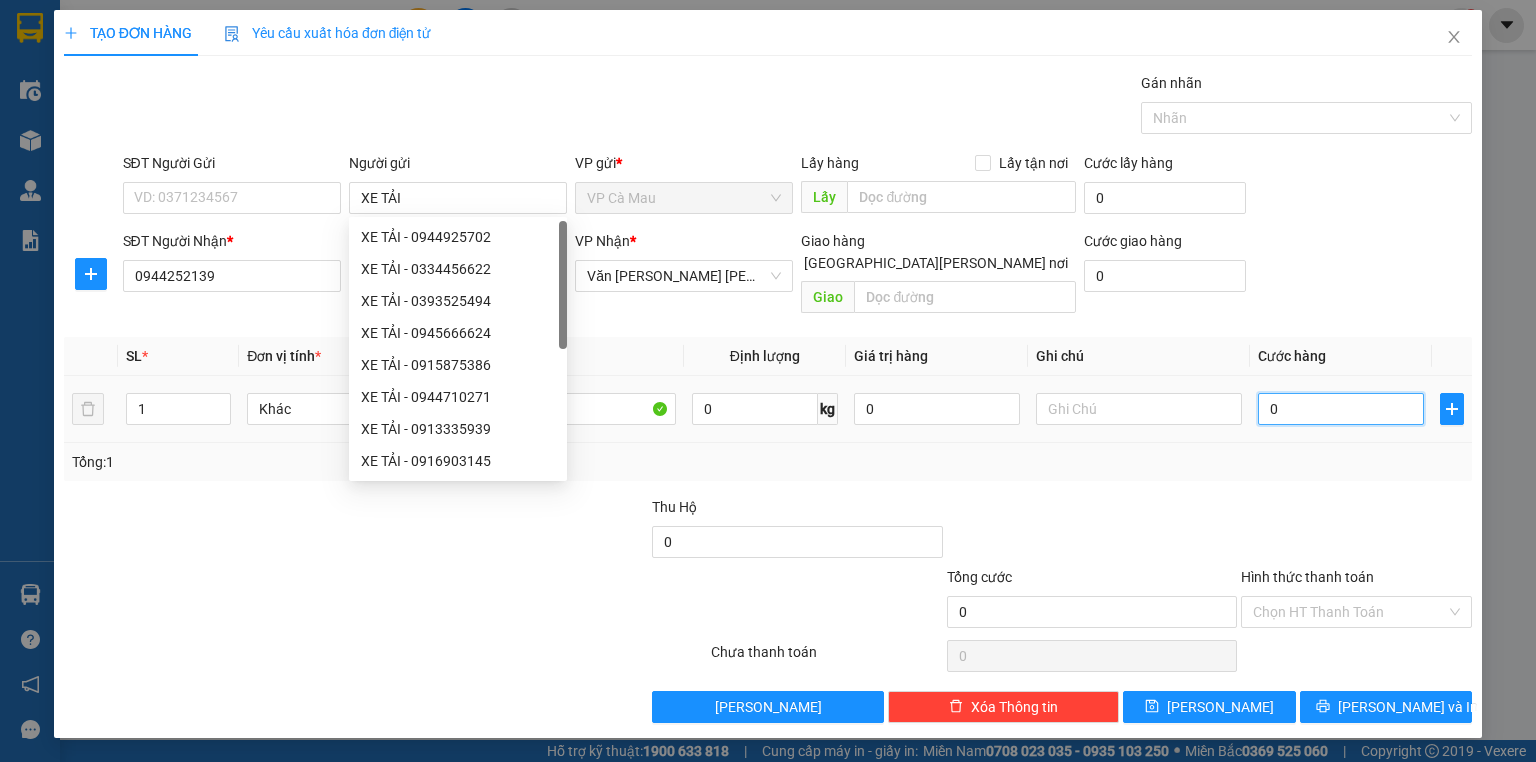 click on "0" at bounding box center (1341, 409) 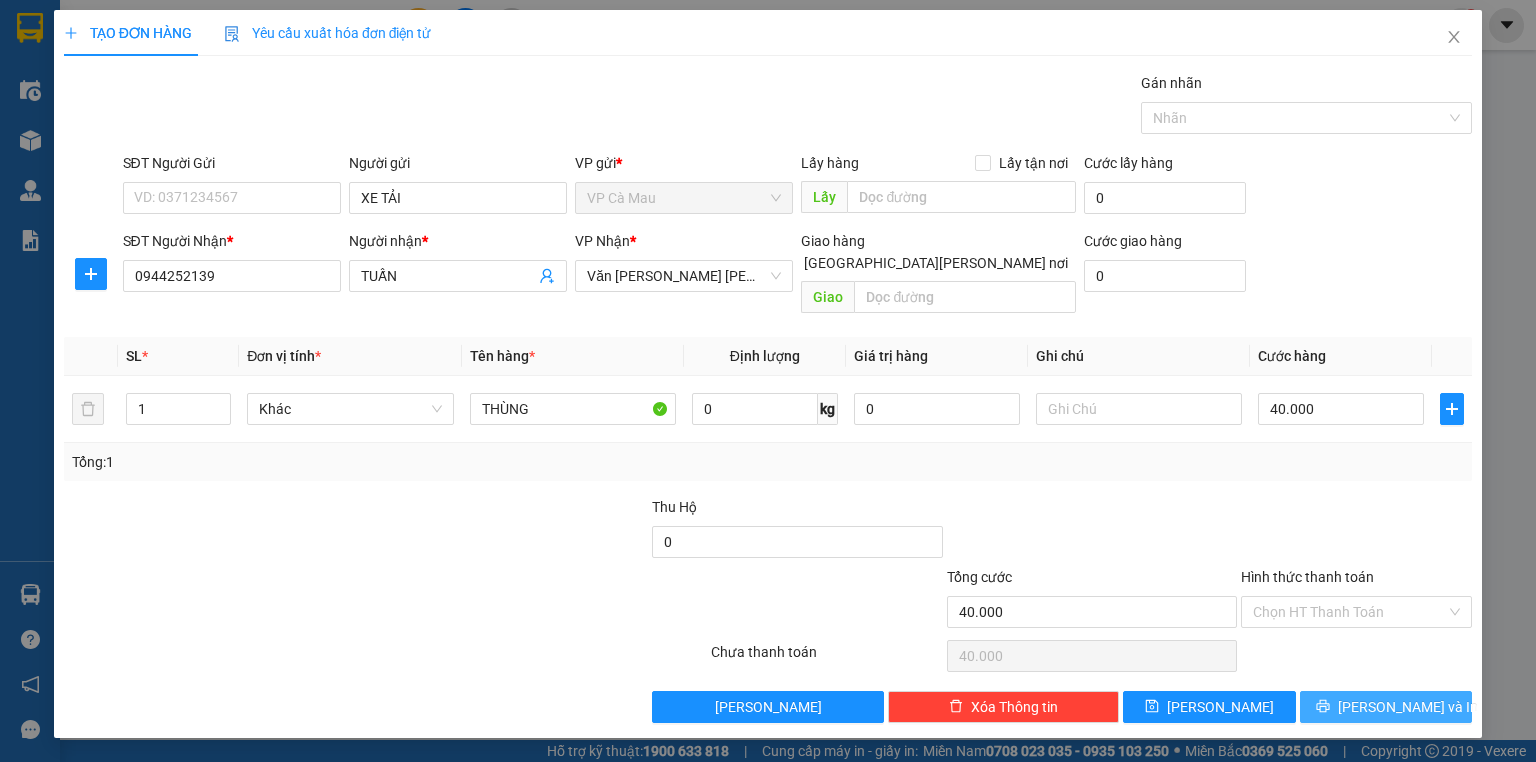 click on "[PERSON_NAME] và In" at bounding box center [1386, 707] 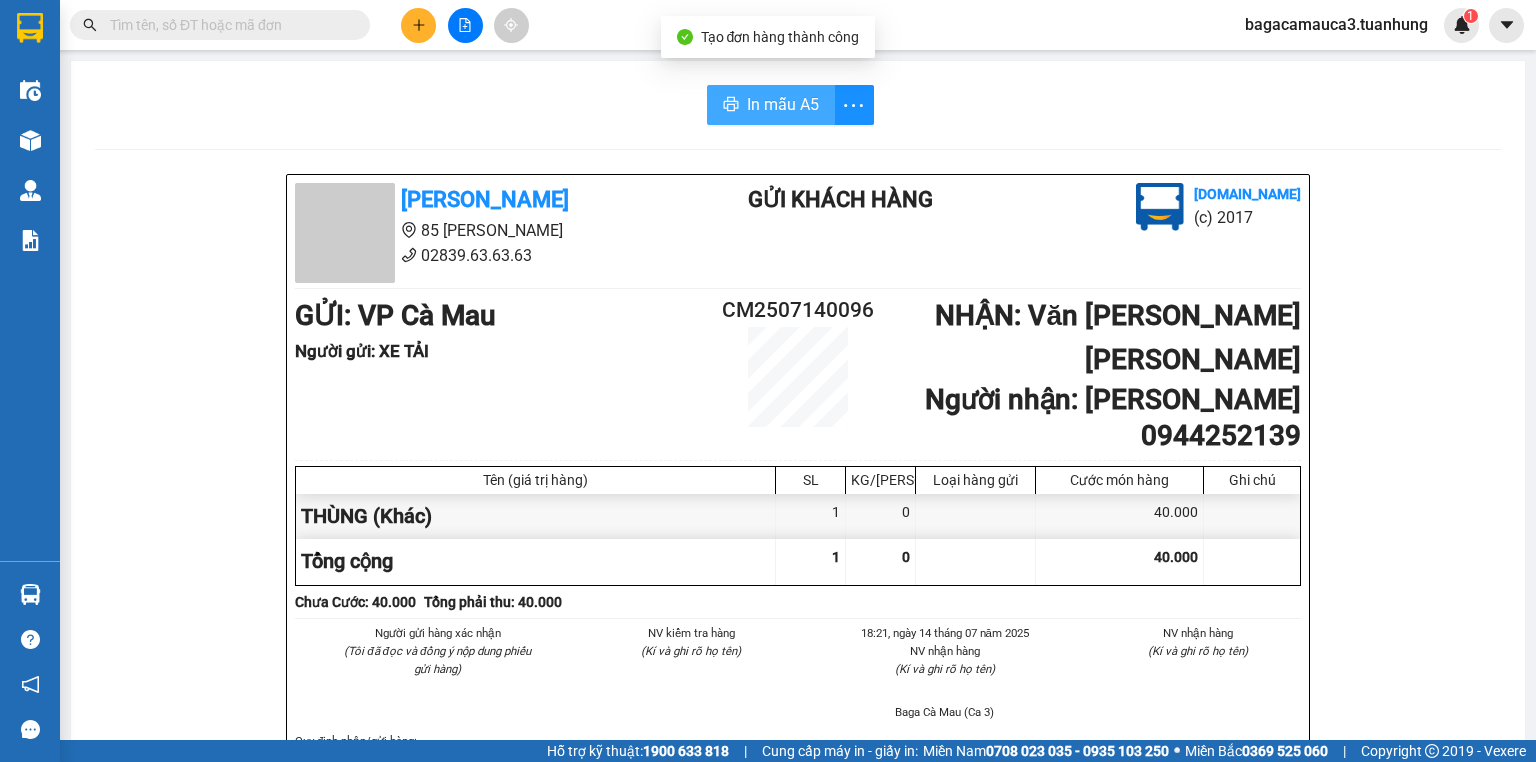 click on "In mẫu A5" at bounding box center (783, 104) 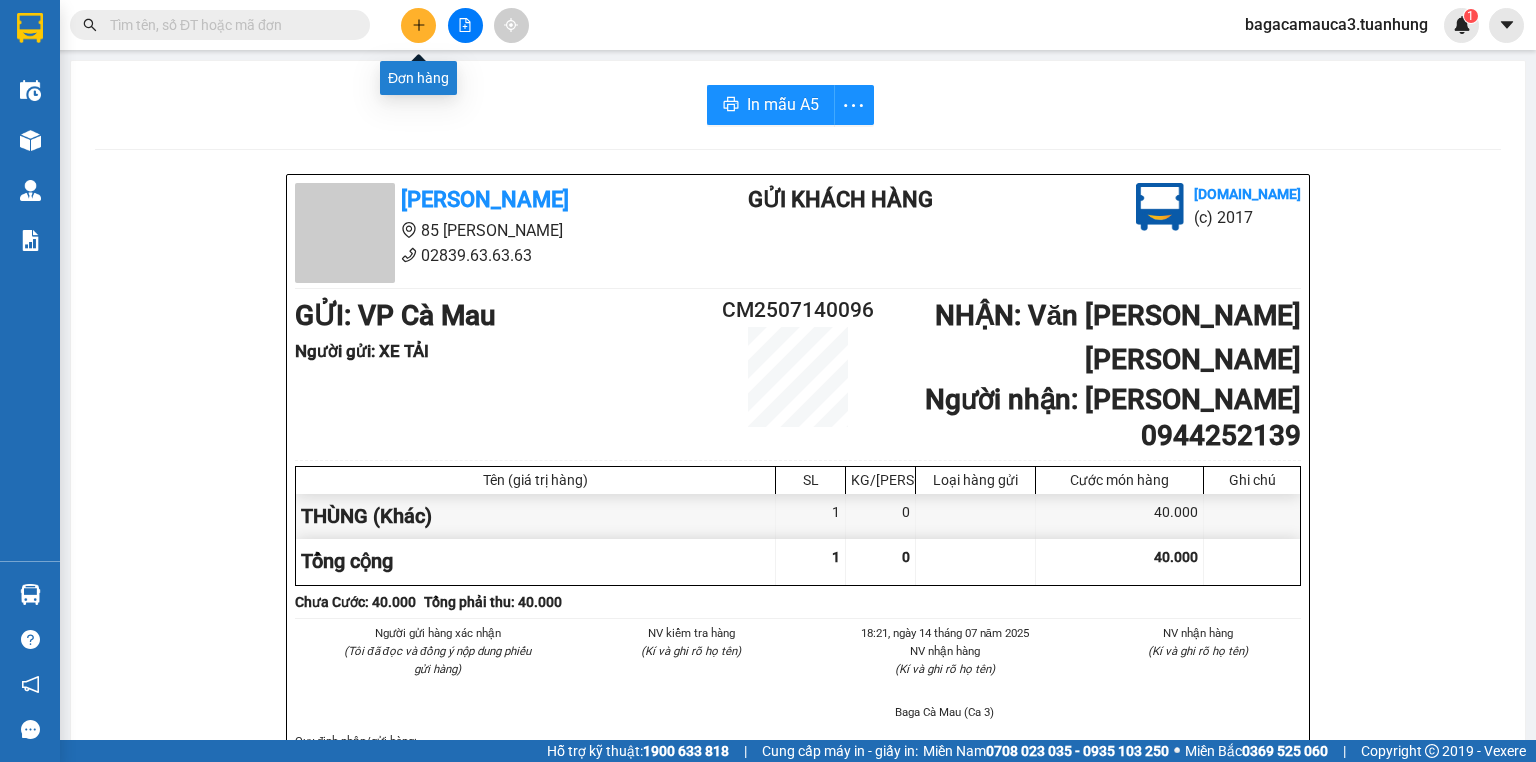 click 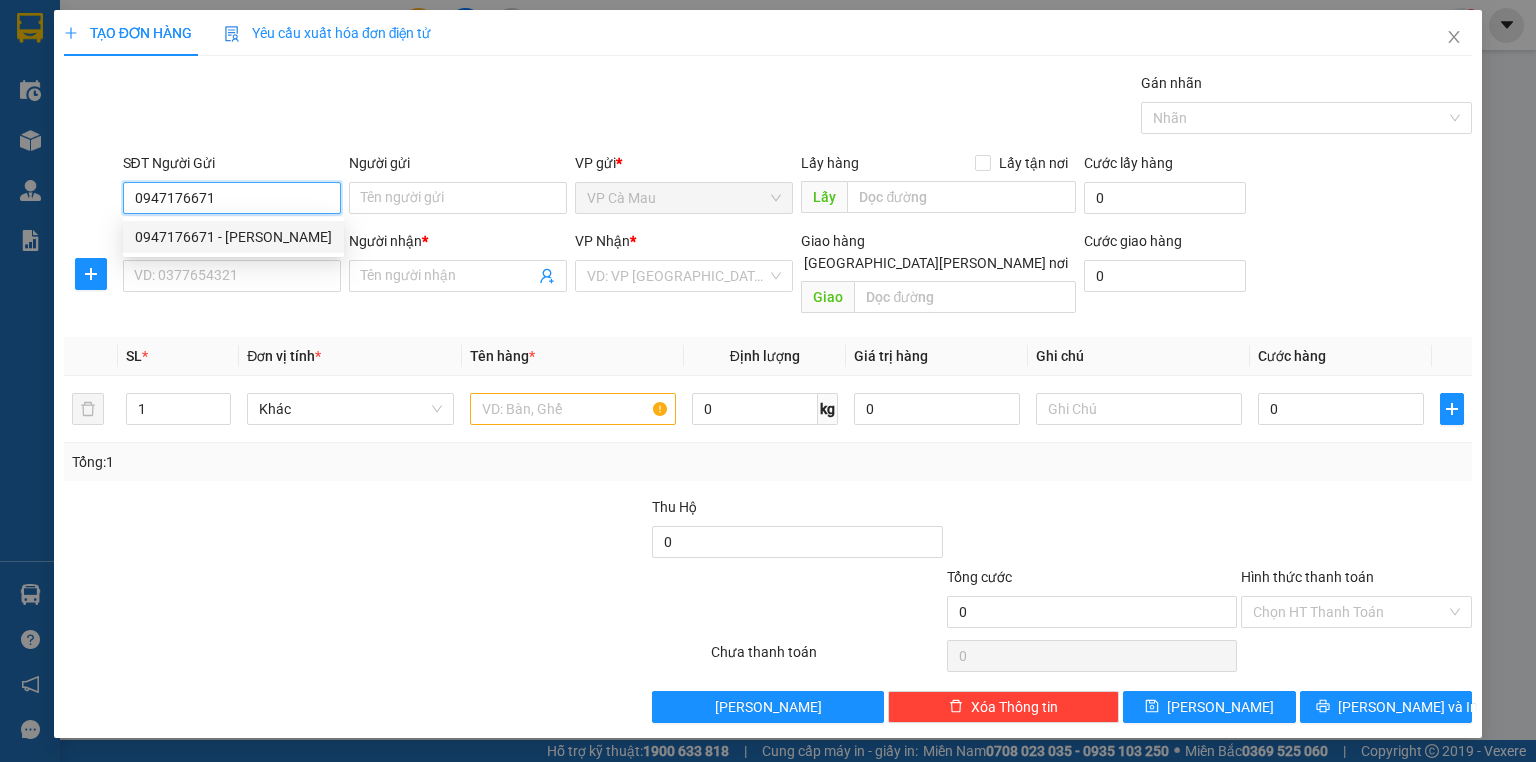 drag, startPoint x: 264, startPoint y: 237, endPoint x: 249, endPoint y: 284, distance: 49.335587 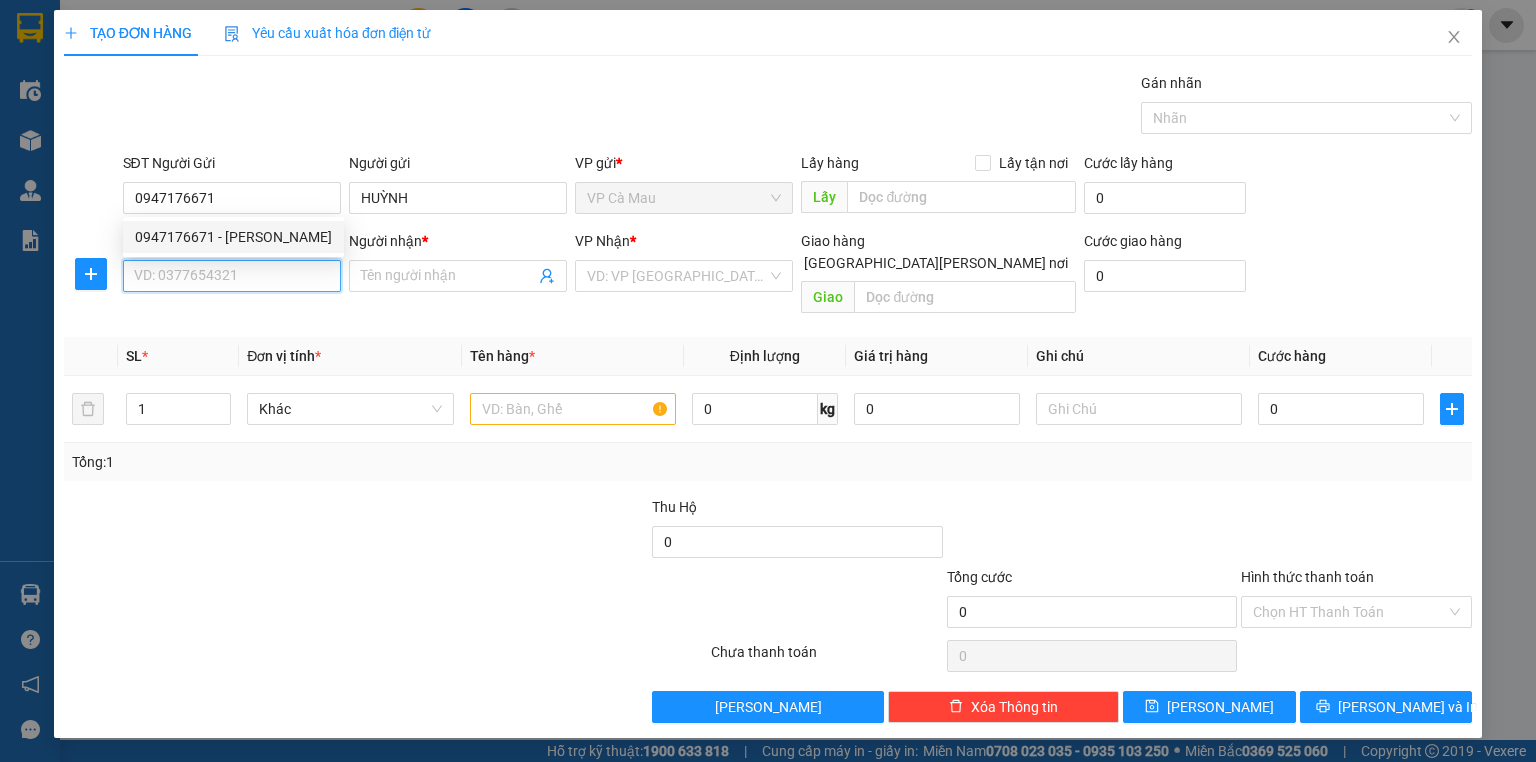 click on "SĐT Người Nhận  *" at bounding box center [232, 276] 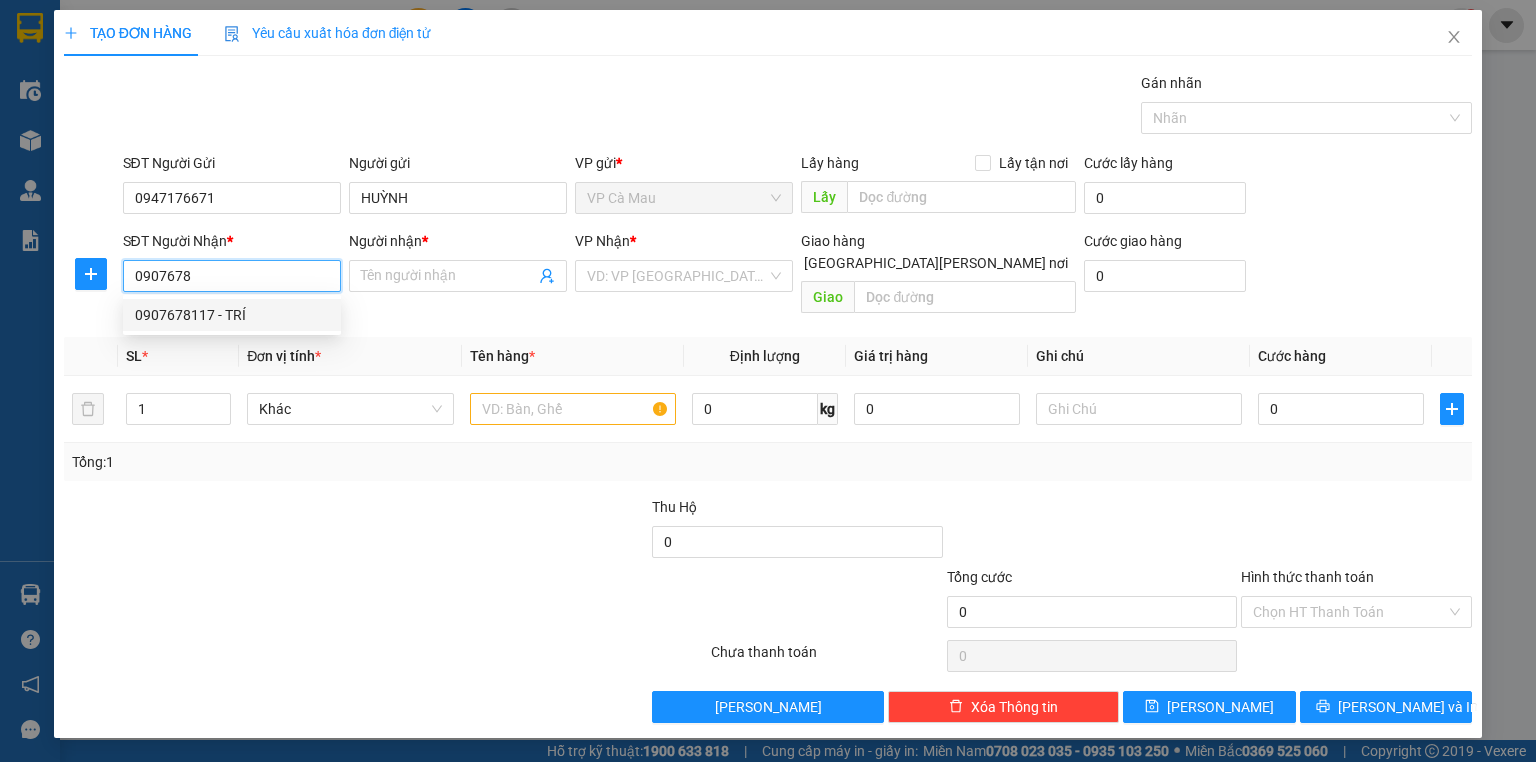 drag, startPoint x: 212, startPoint y: 312, endPoint x: 507, endPoint y: 387, distance: 304.3846 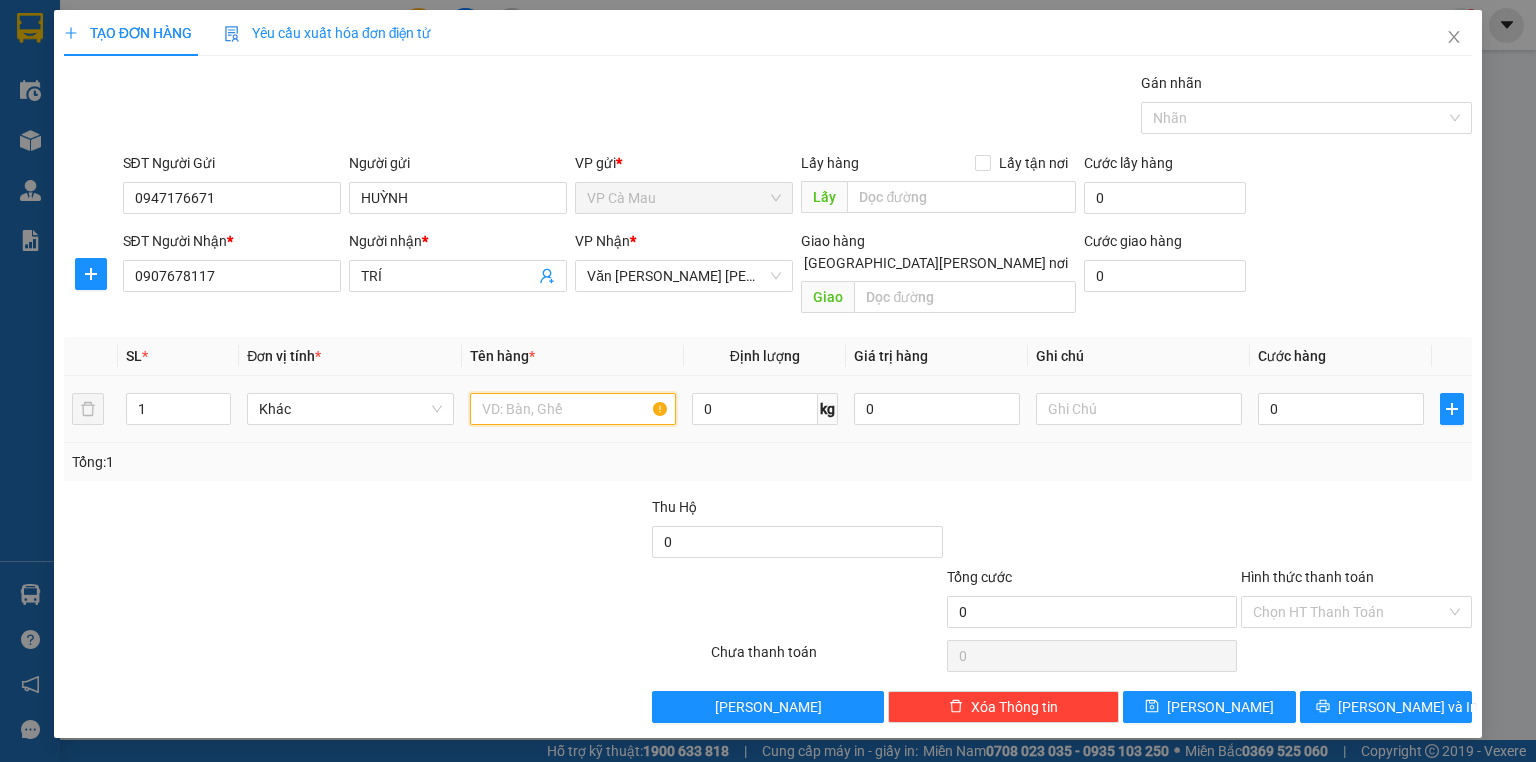 click at bounding box center (573, 409) 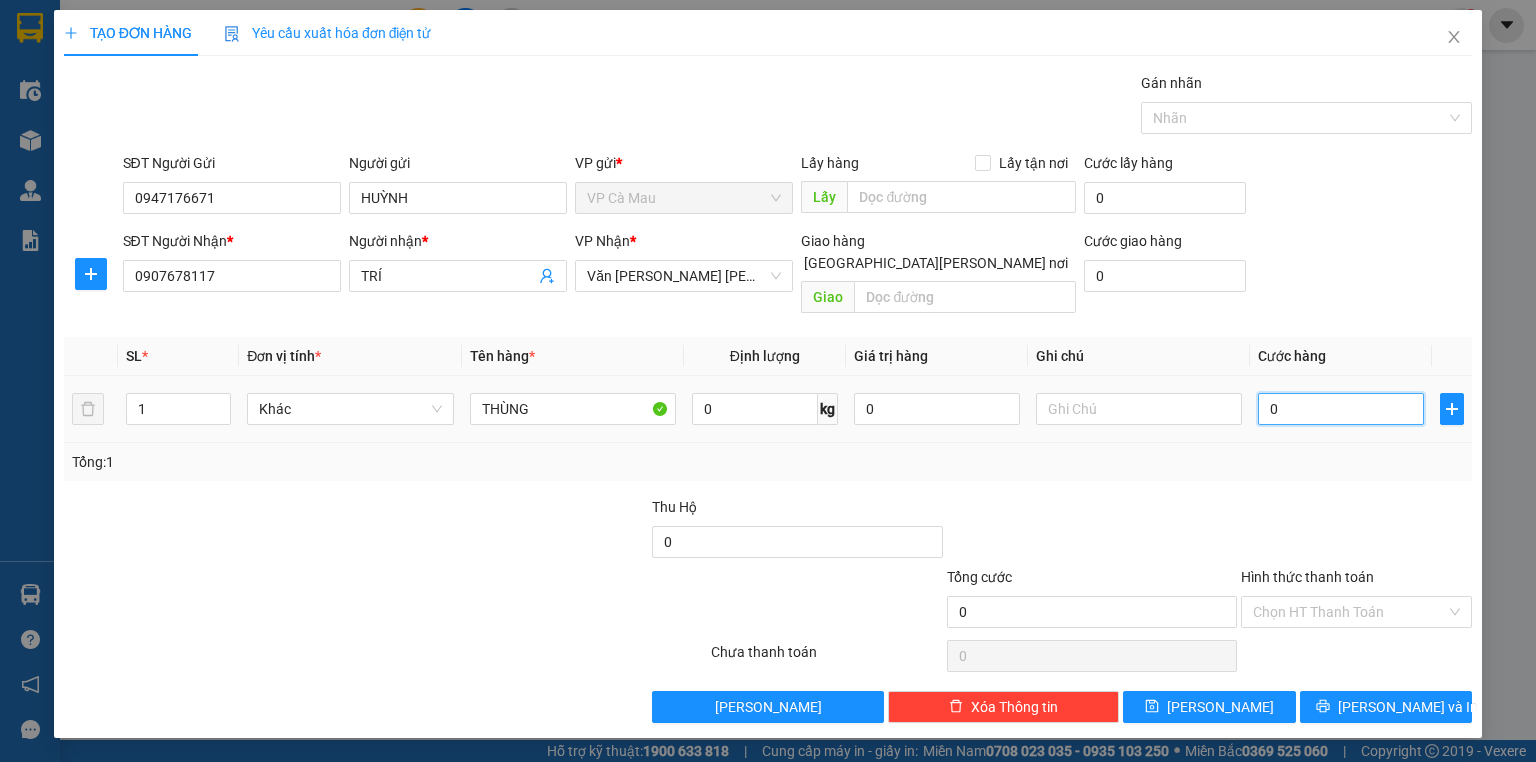 click on "0" at bounding box center (1341, 409) 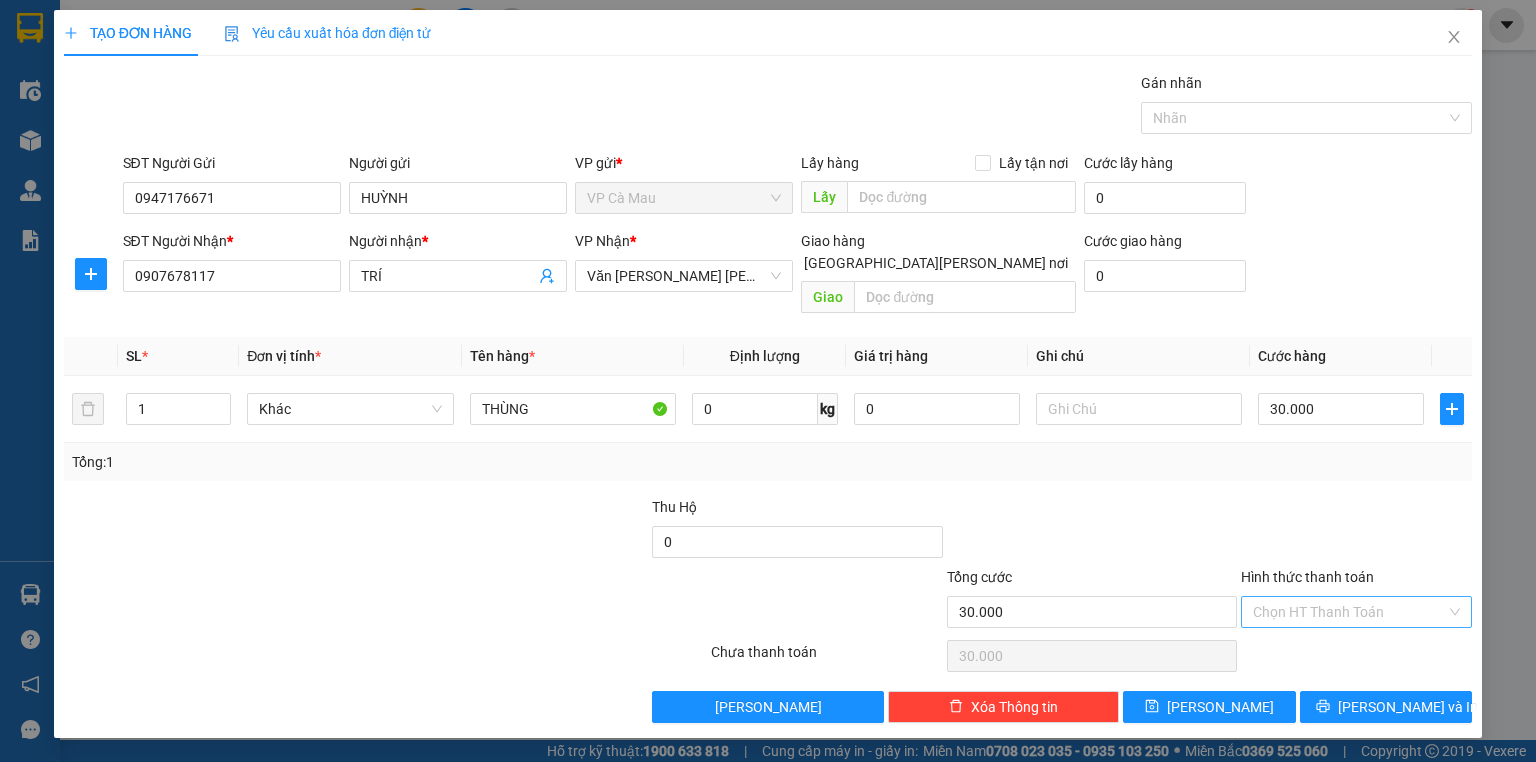 click on "Hình thức thanh toán" at bounding box center [1349, 612] 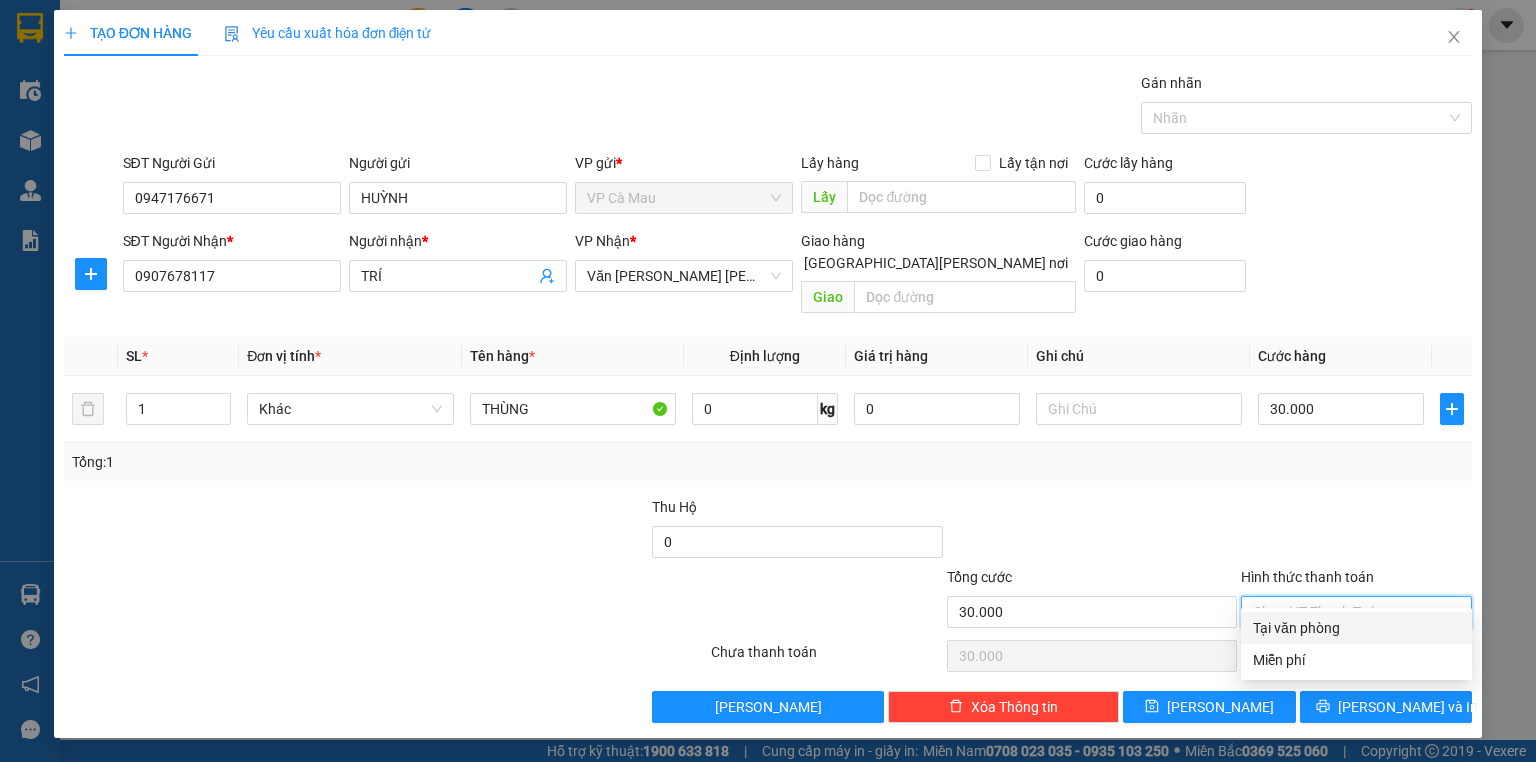 click on "Tại văn phòng" at bounding box center [1356, 628] 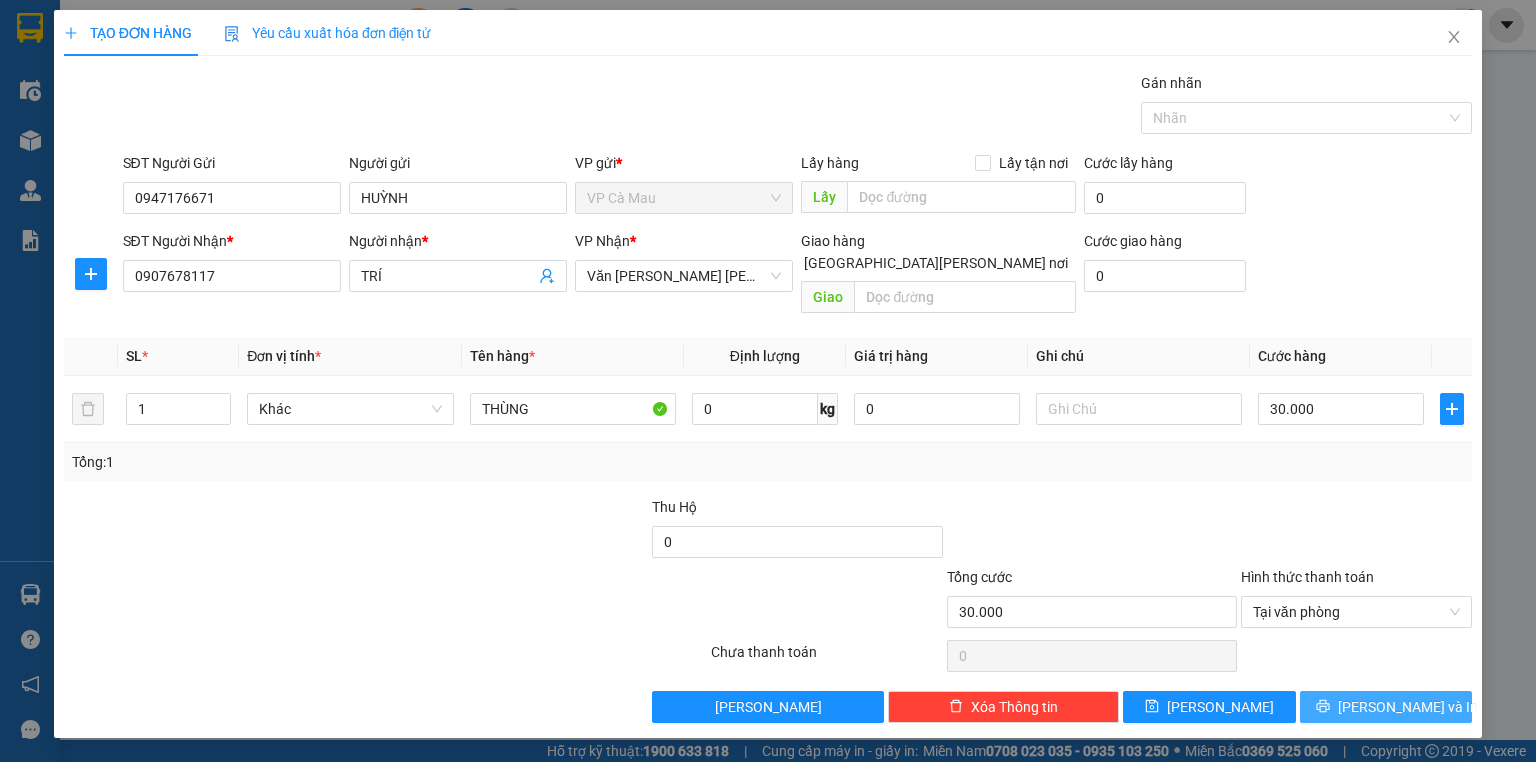 click on "[PERSON_NAME] và In" at bounding box center [1386, 707] 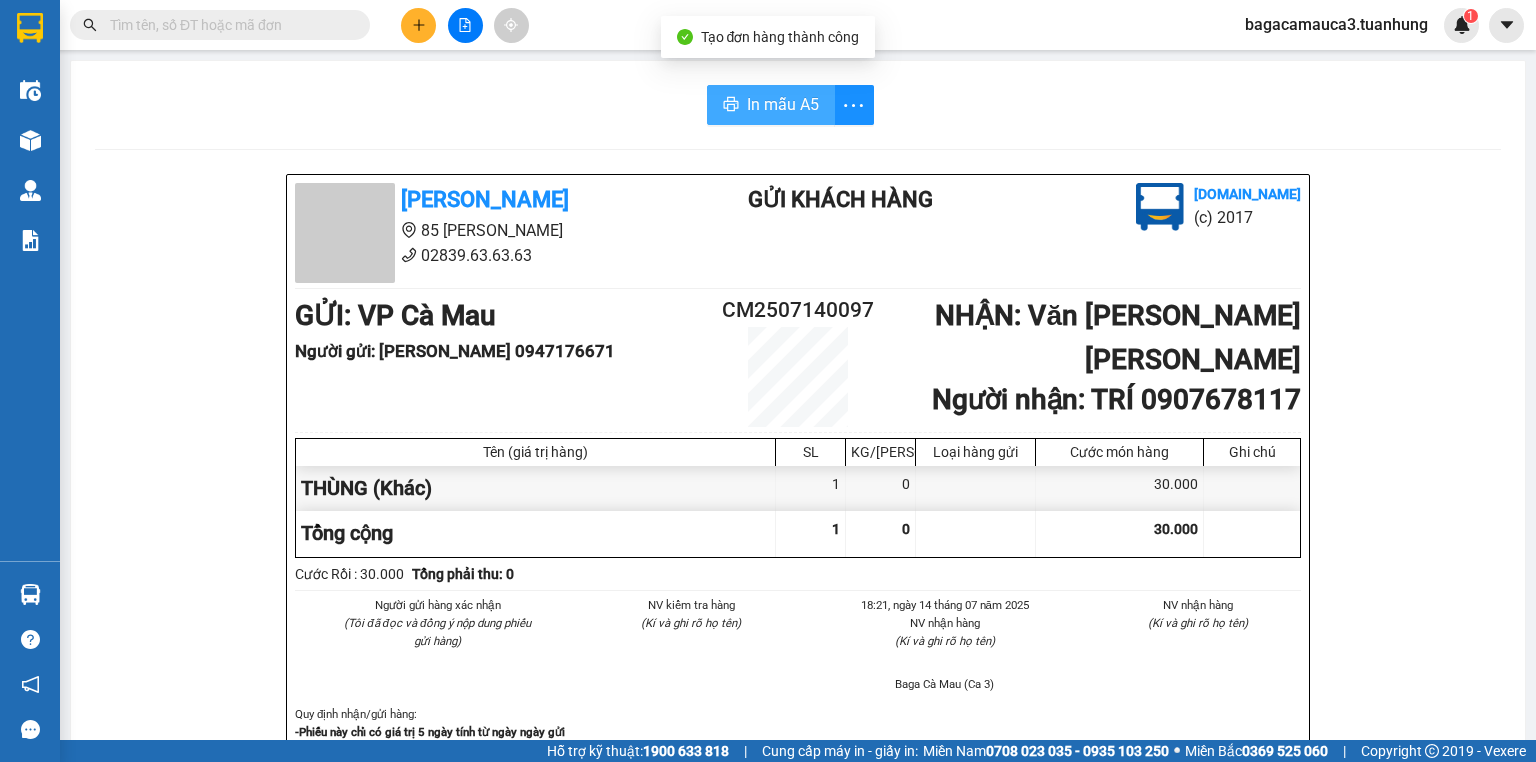 click on "In mẫu A5" at bounding box center [771, 105] 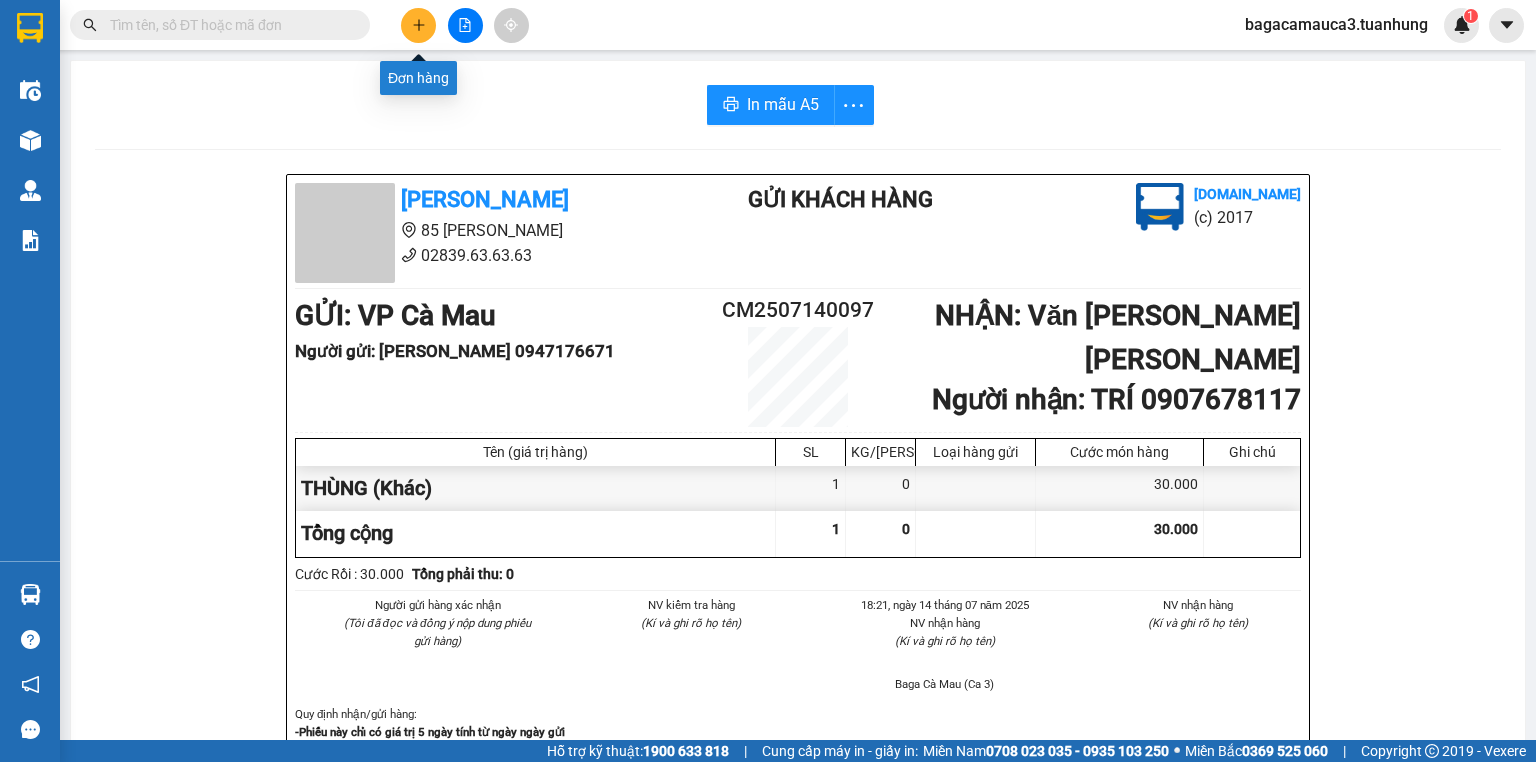 click 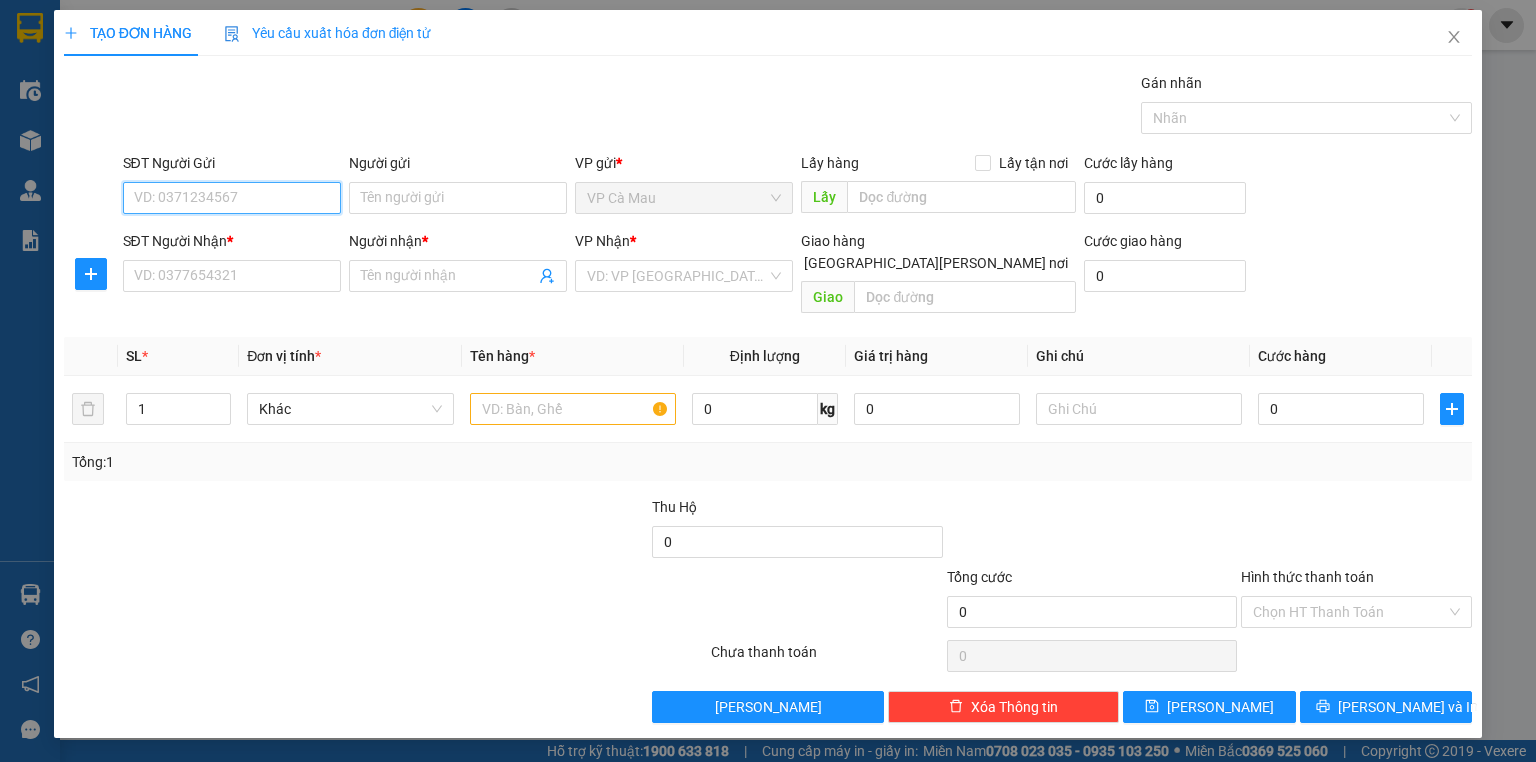 click on "SĐT Người Gửi" at bounding box center [232, 198] 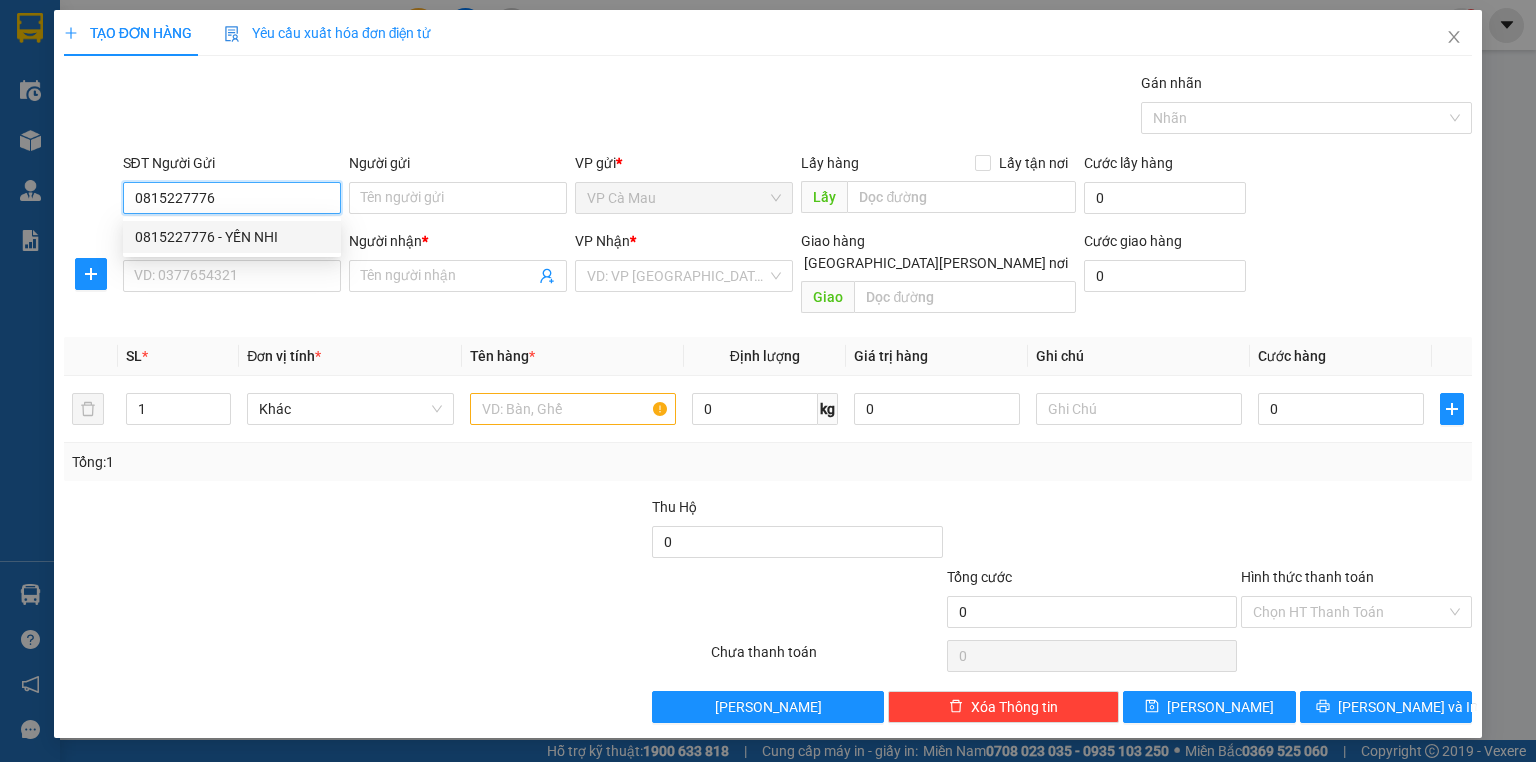 click on "0815227776 - YẾN NHI" at bounding box center (232, 237) 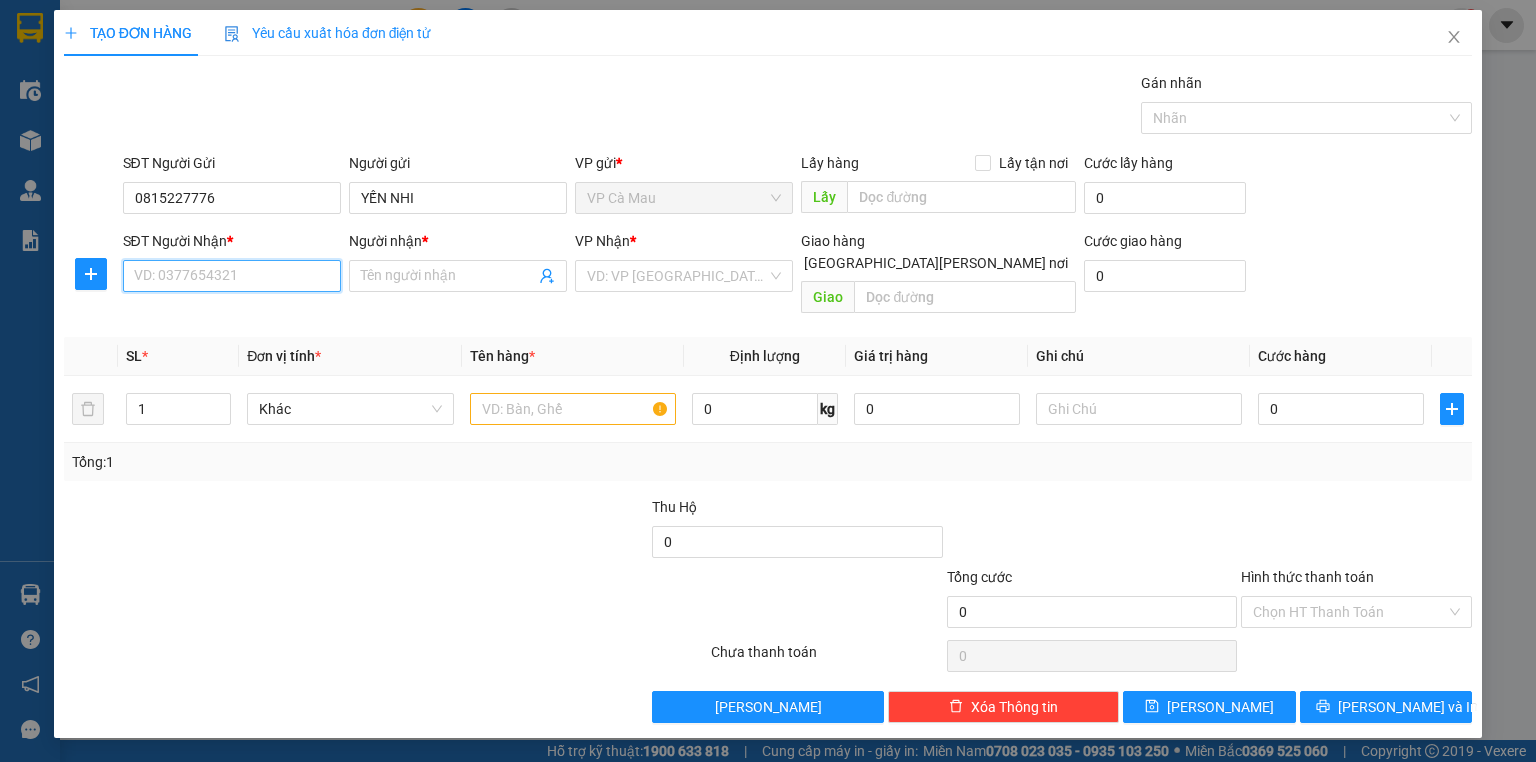 click on "SĐT Người Nhận  *" at bounding box center (232, 276) 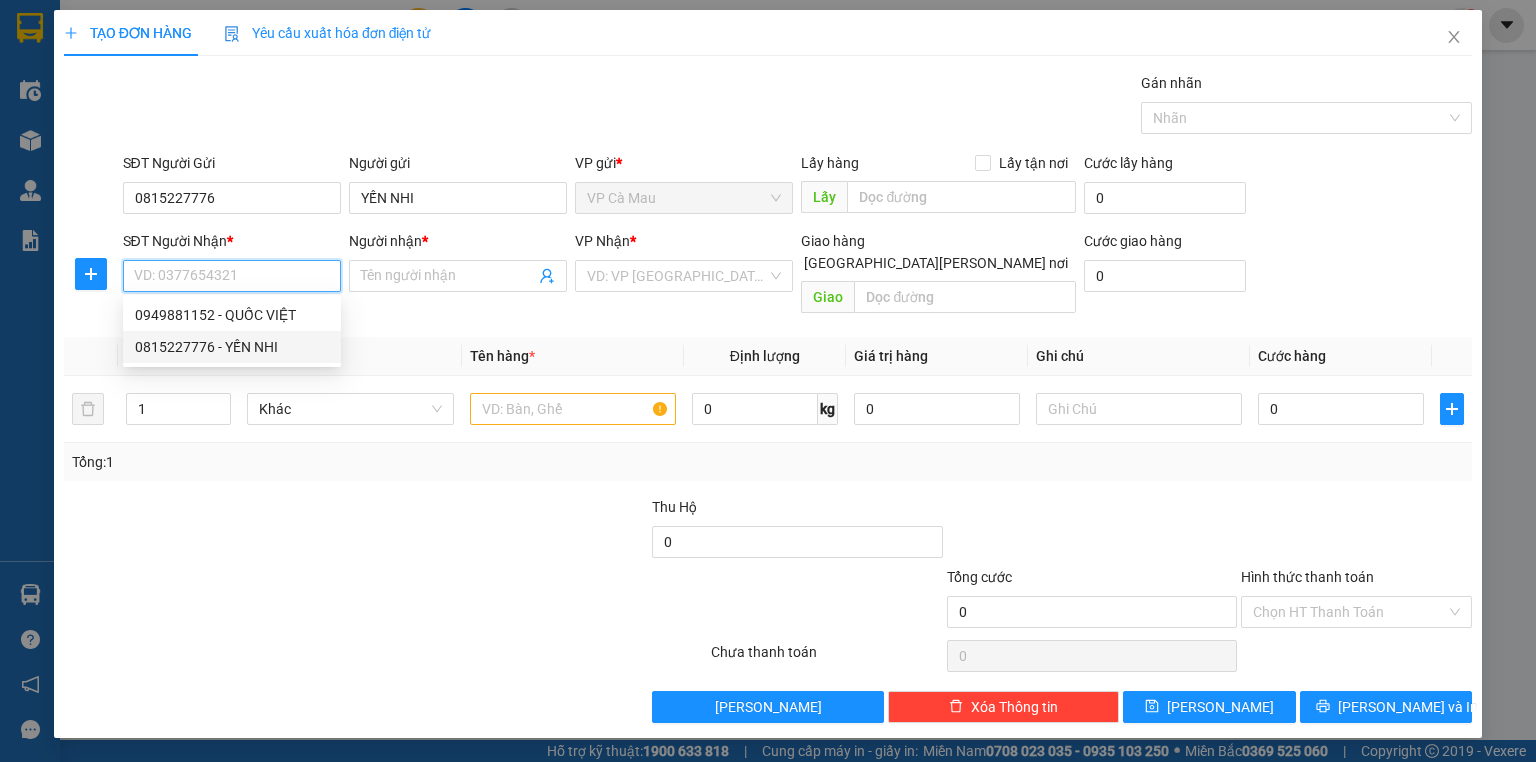 click on "0815227776 - YẾN NHI" at bounding box center [232, 347] 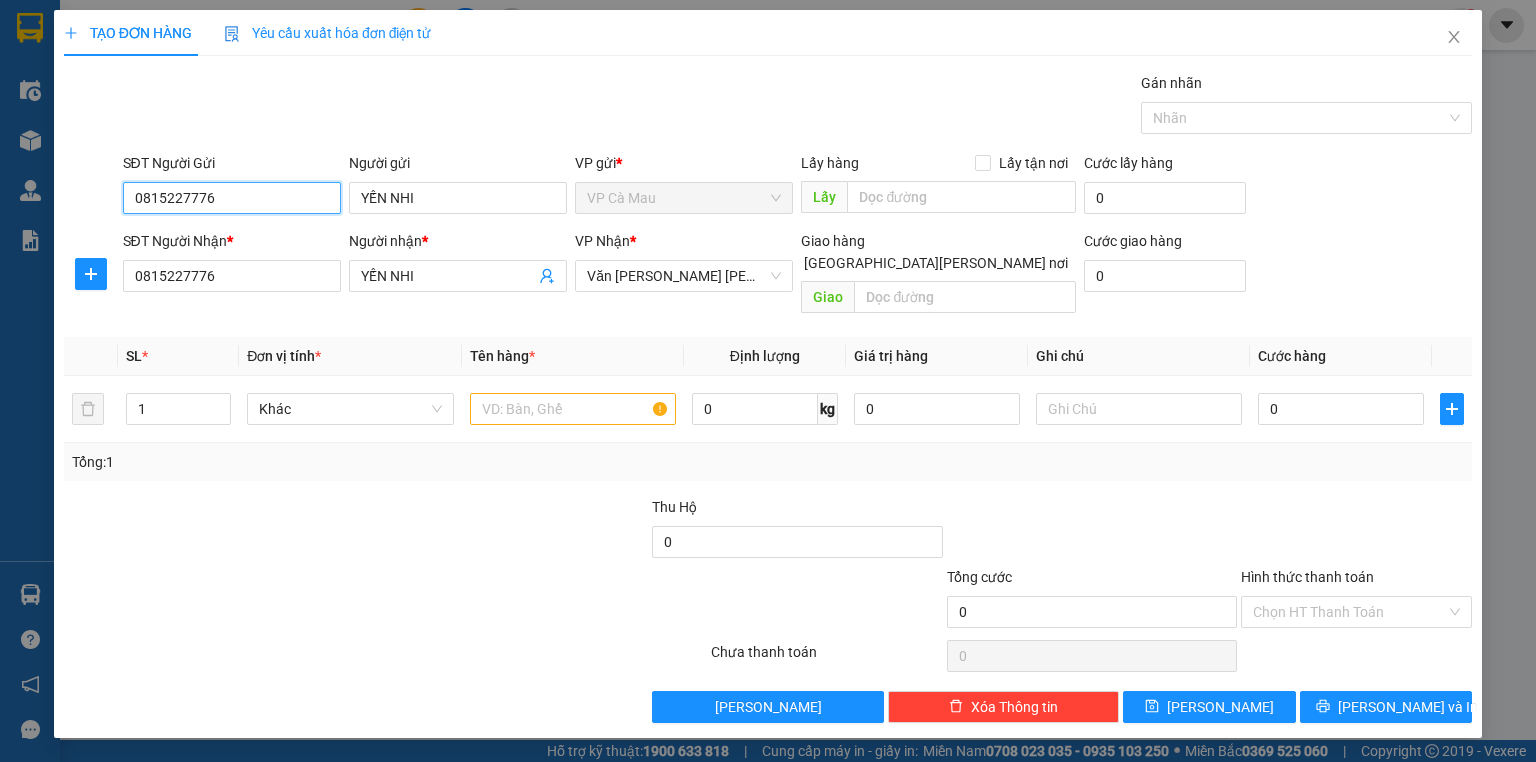 drag, startPoint x: 225, startPoint y: 194, endPoint x: 0, endPoint y: 346, distance: 271.53085 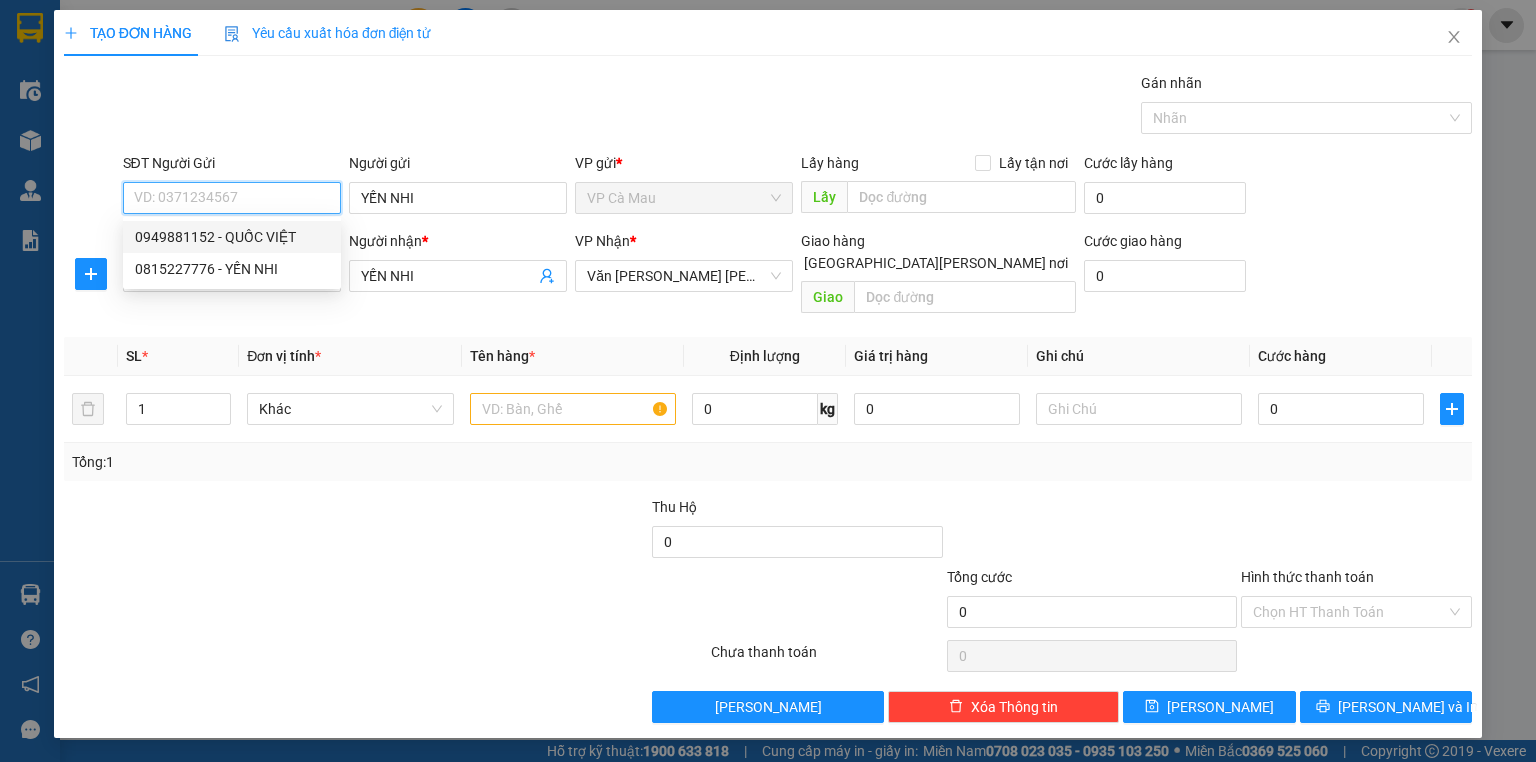 click on "0949881152 - QUỐC VIỆT" at bounding box center (232, 237) 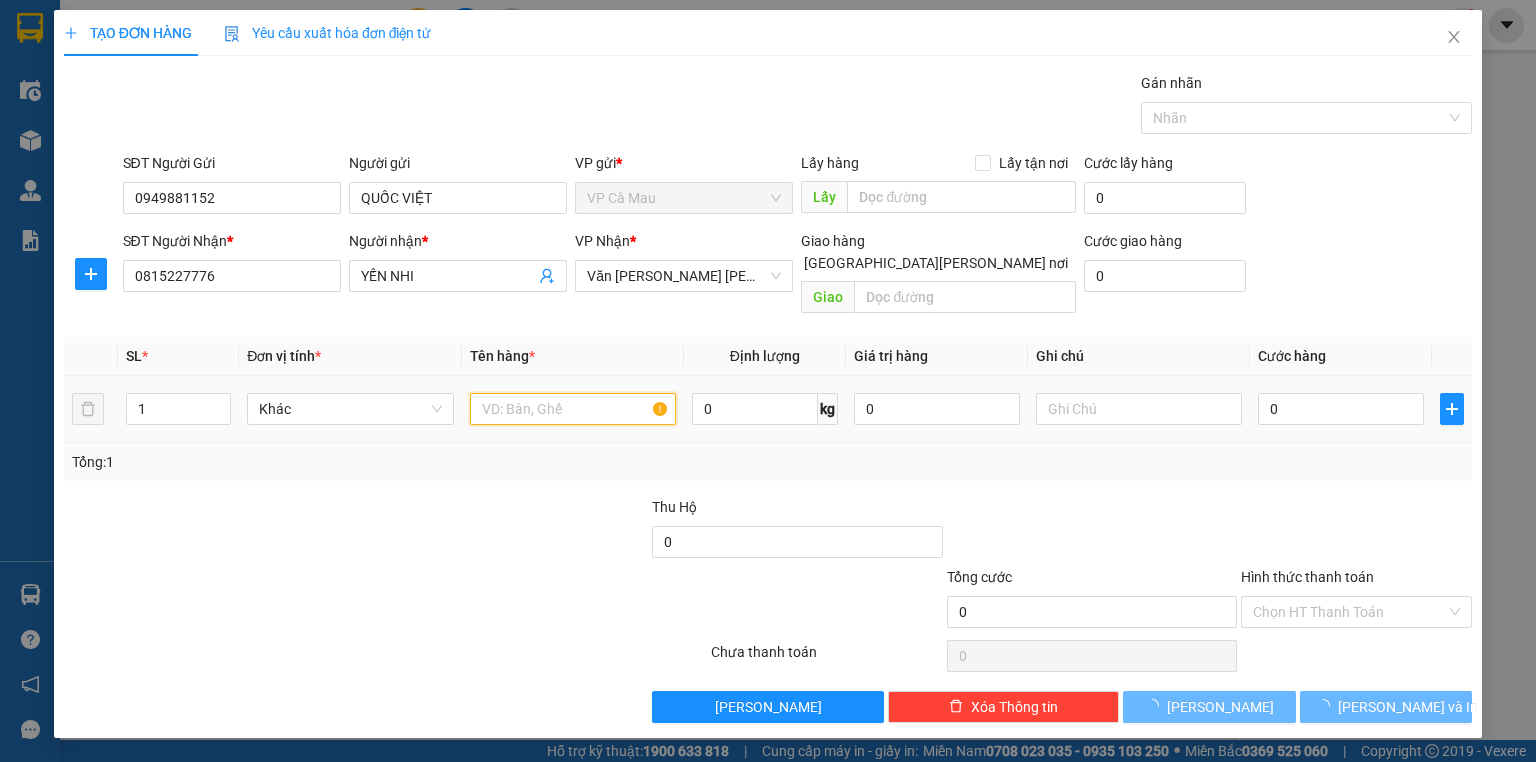 click at bounding box center [573, 409] 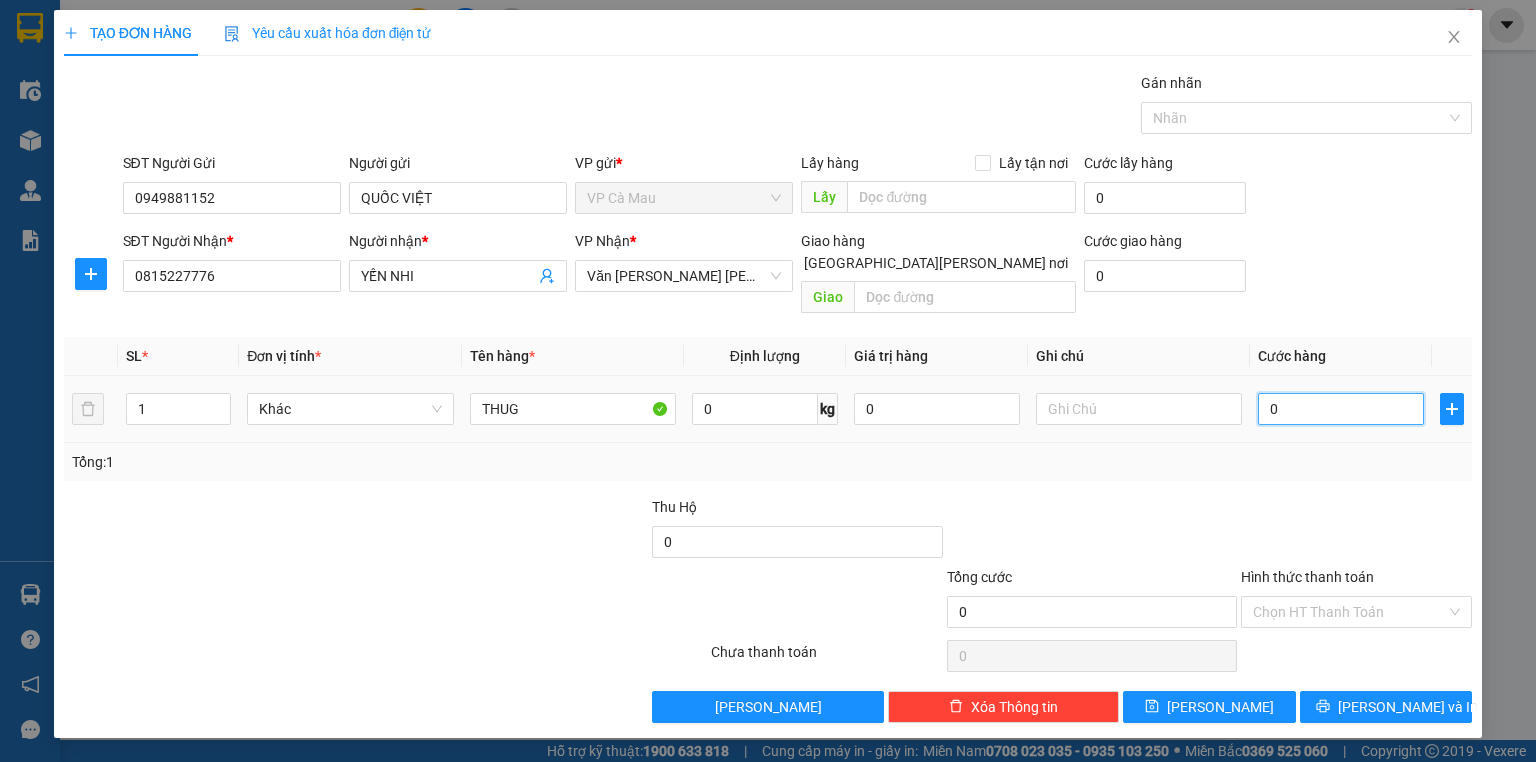 click on "0" at bounding box center (1341, 409) 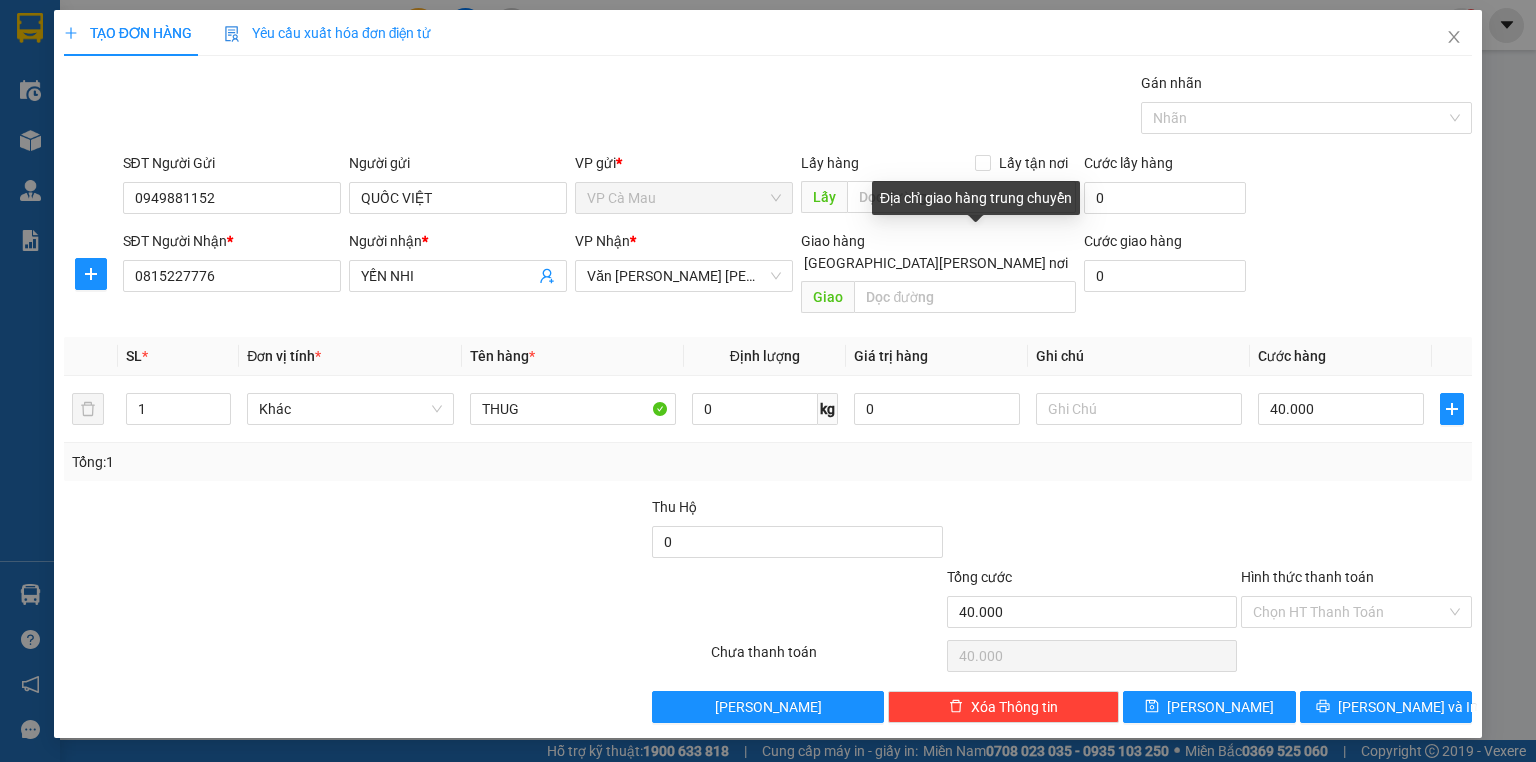click on "[GEOGRAPHIC_DATA][PERSON_NAME] nơi" at bounding box center [787, 262] 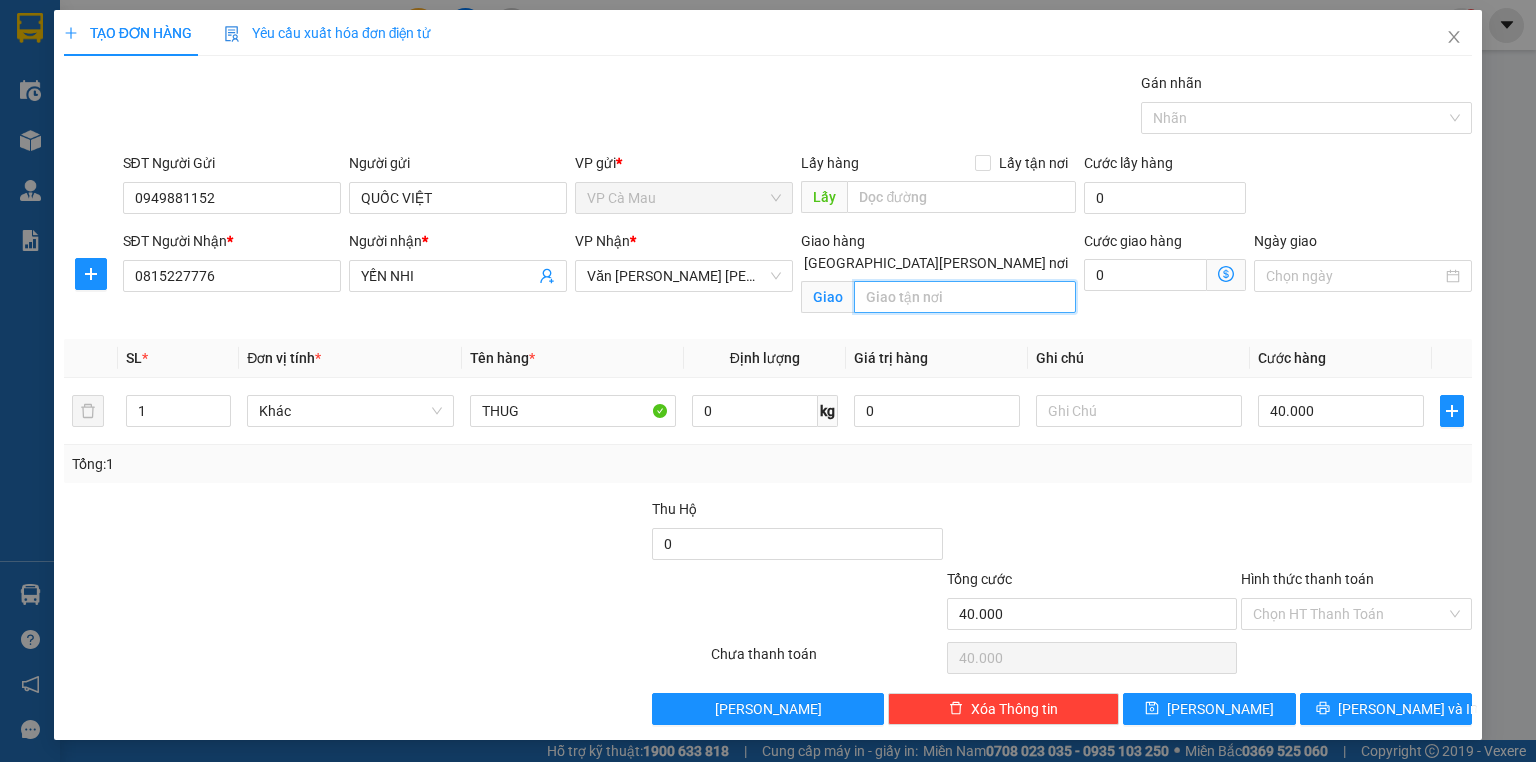 click at bounding box center [965, 297] 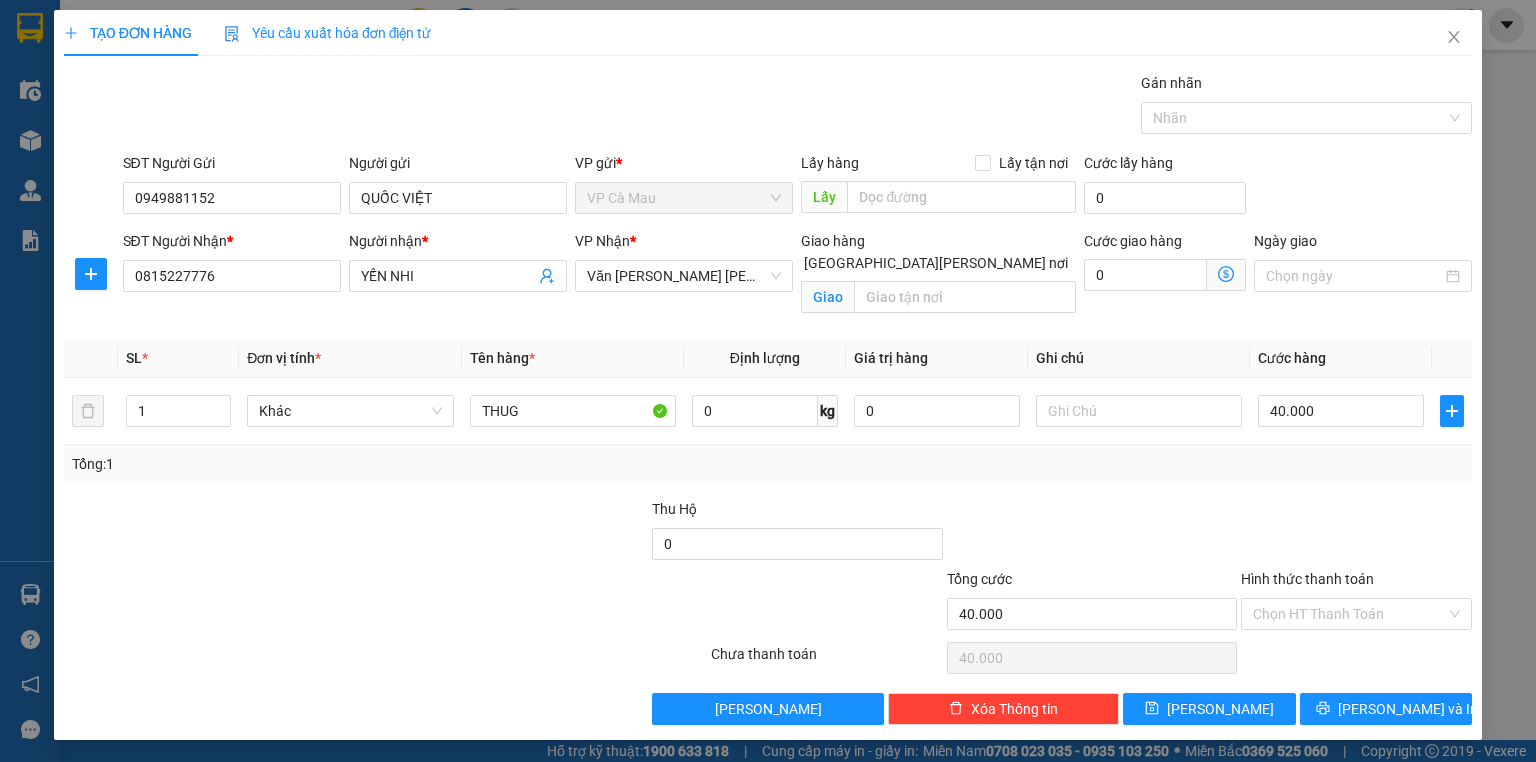 click on "[GEOGRAPHIC_DATA][PERSON_NAME] nơi" at bounding box center [787, 262] 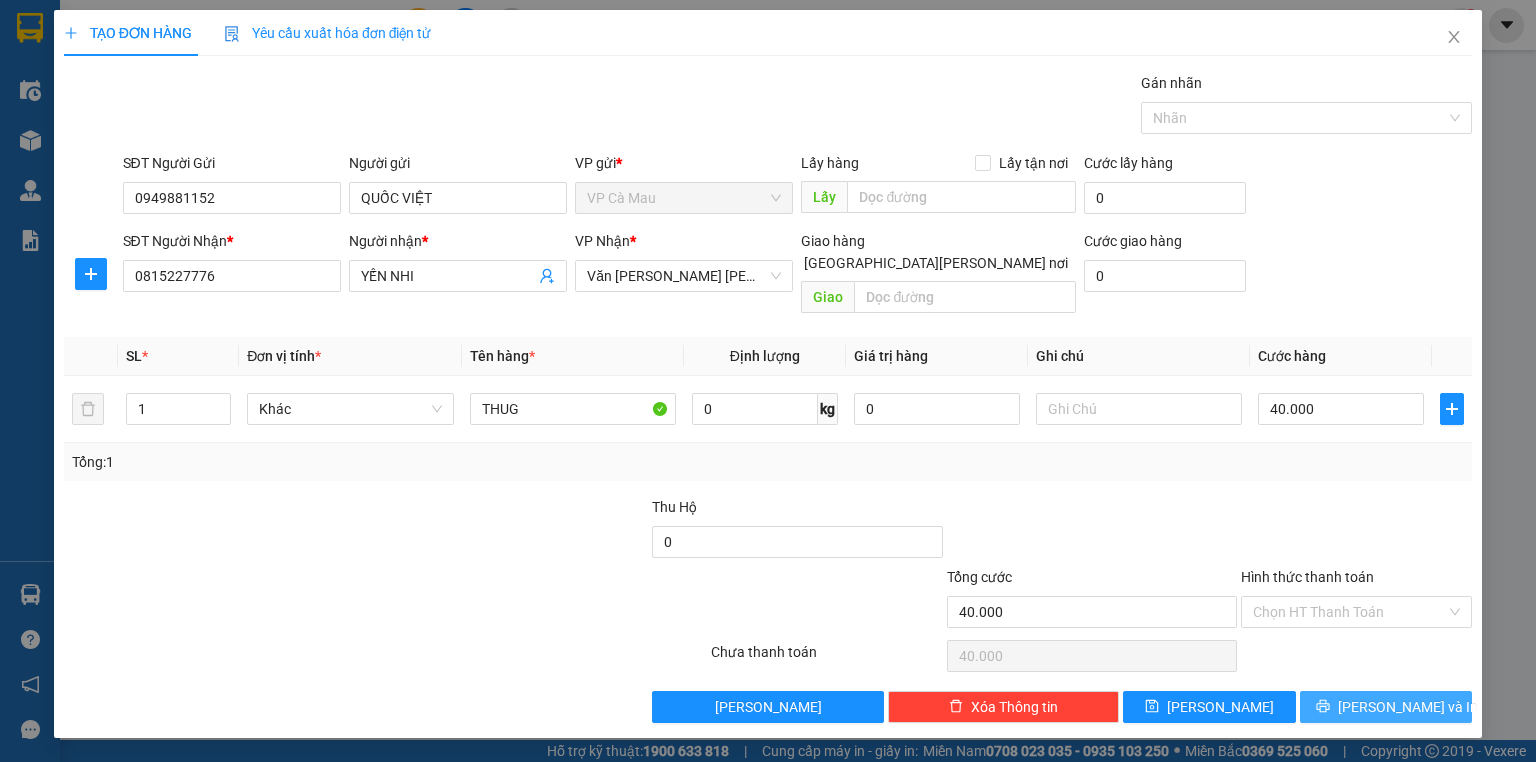 click on "[PERSON_NAME] và In" at bounding box center (1386, 707) 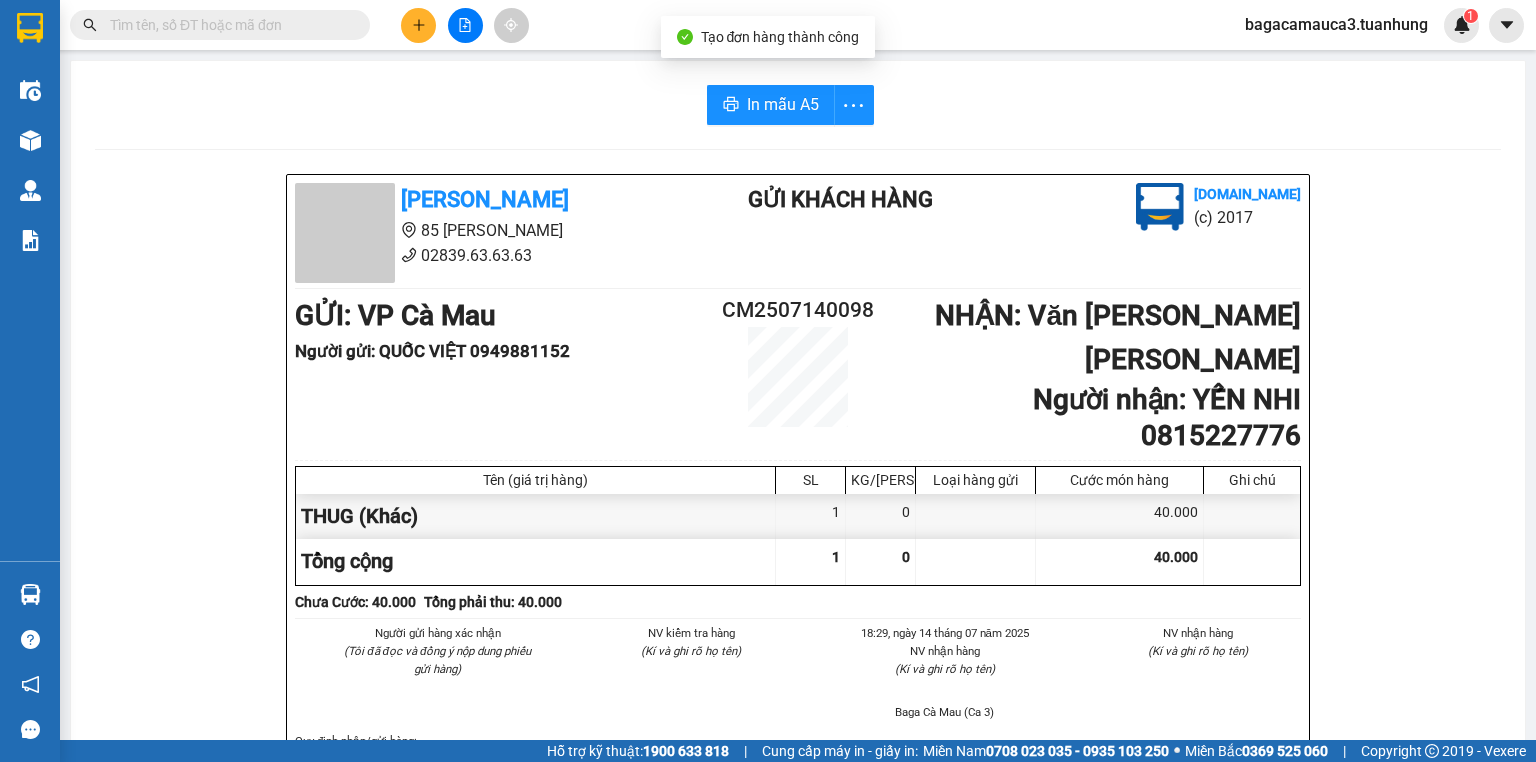 click on "In mẫu A5" at bounding box center [798, 105] 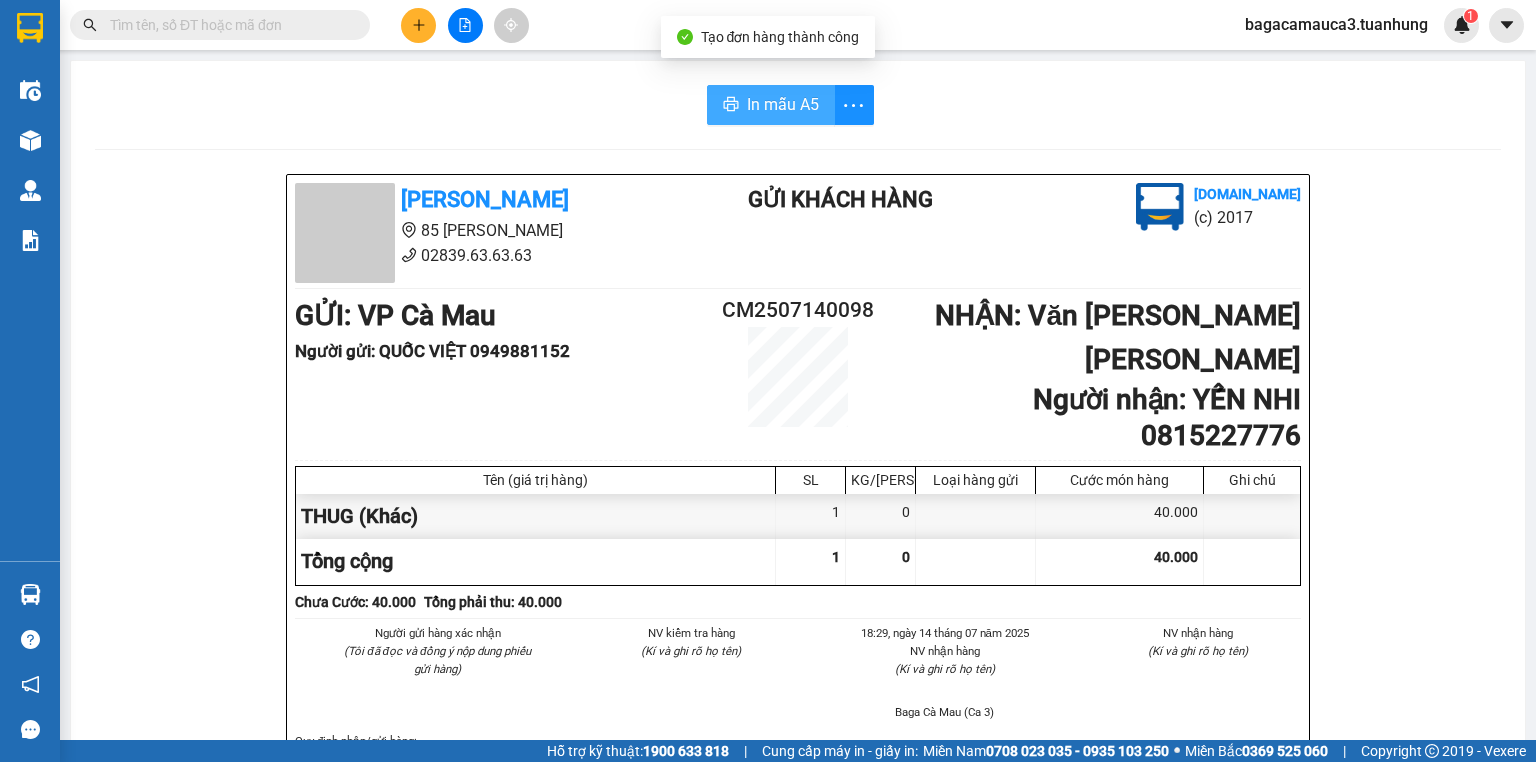 click 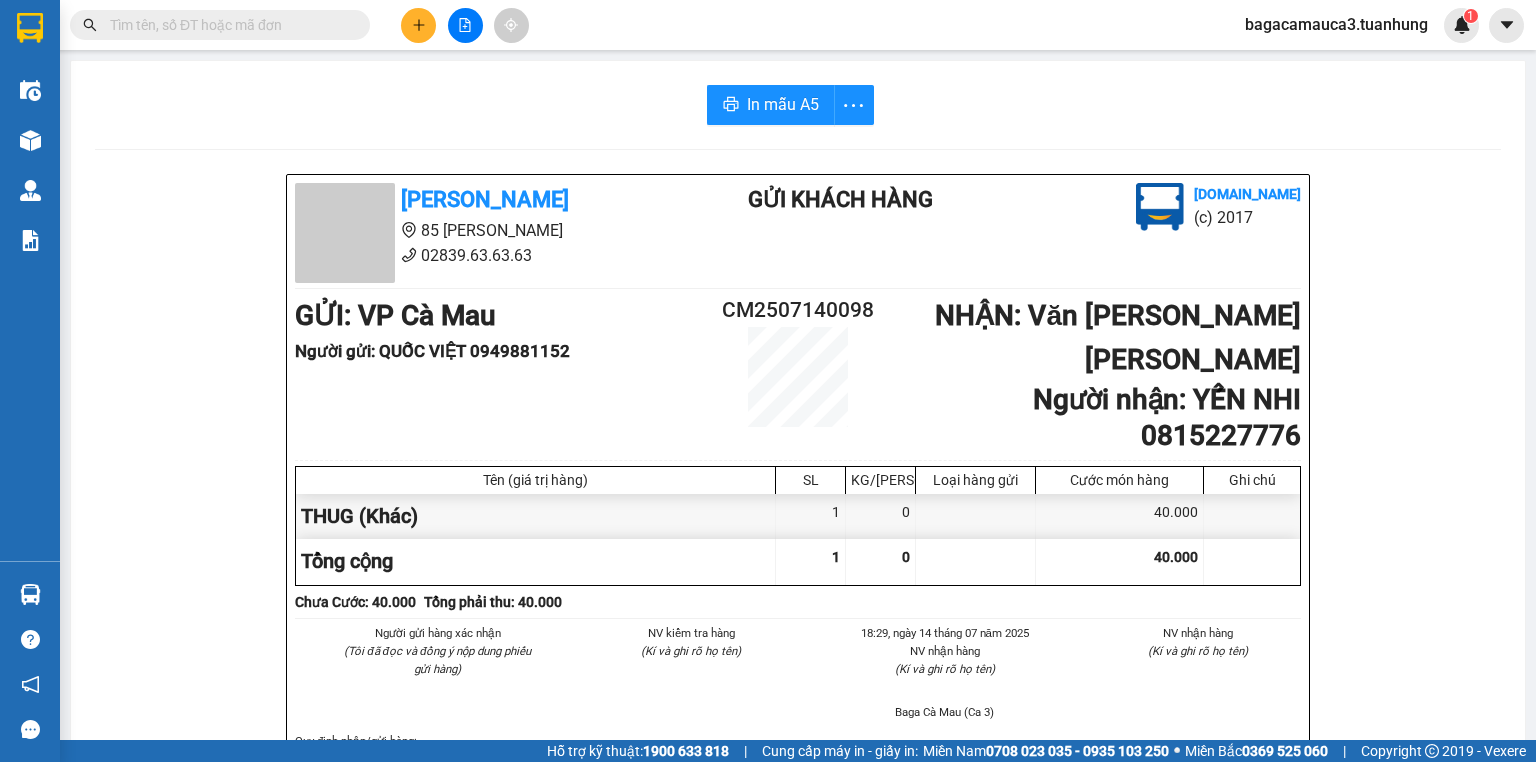 click at bounding box center [228, 25] 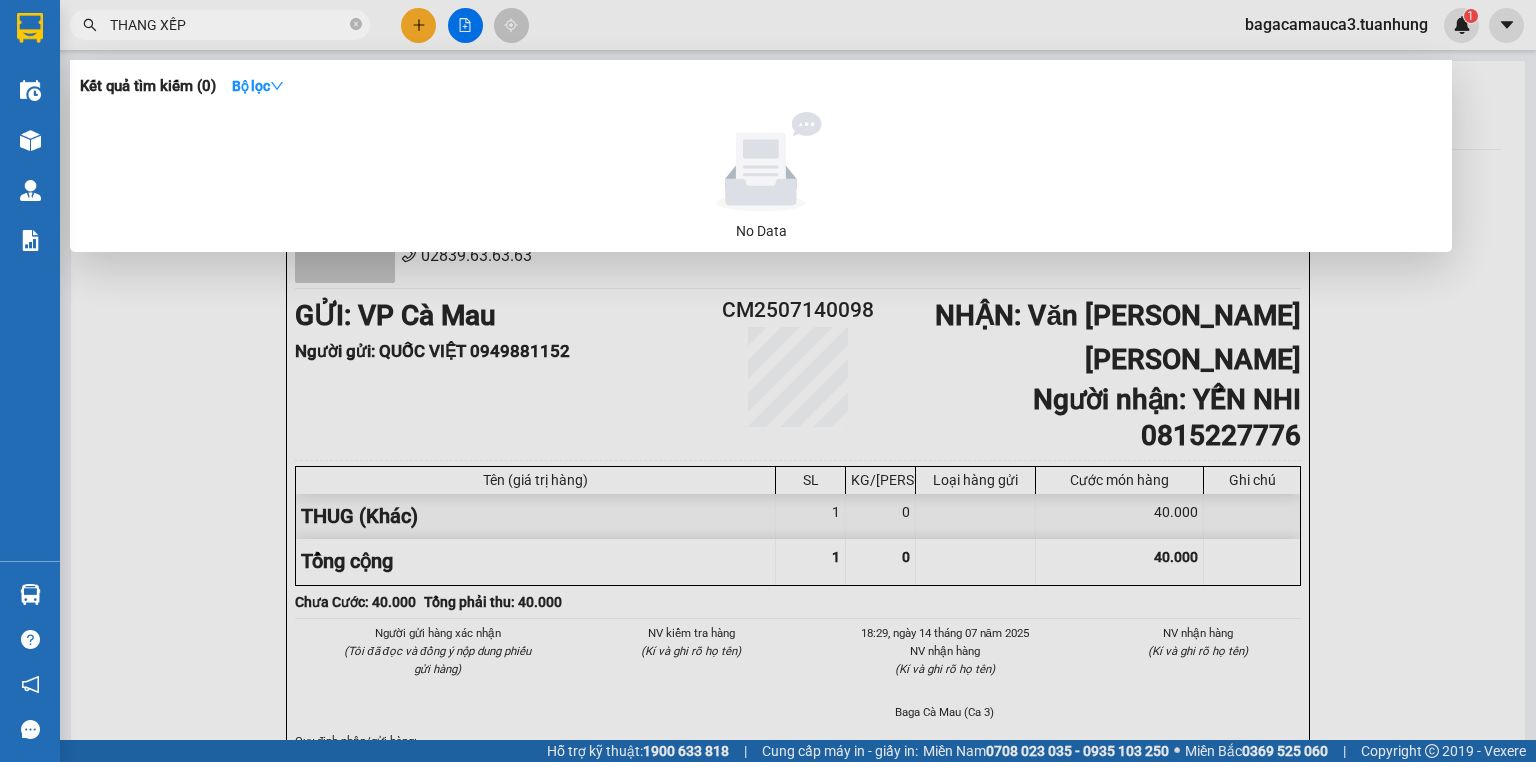 click on "THANG XẾP" at bounding box center [220, 25] 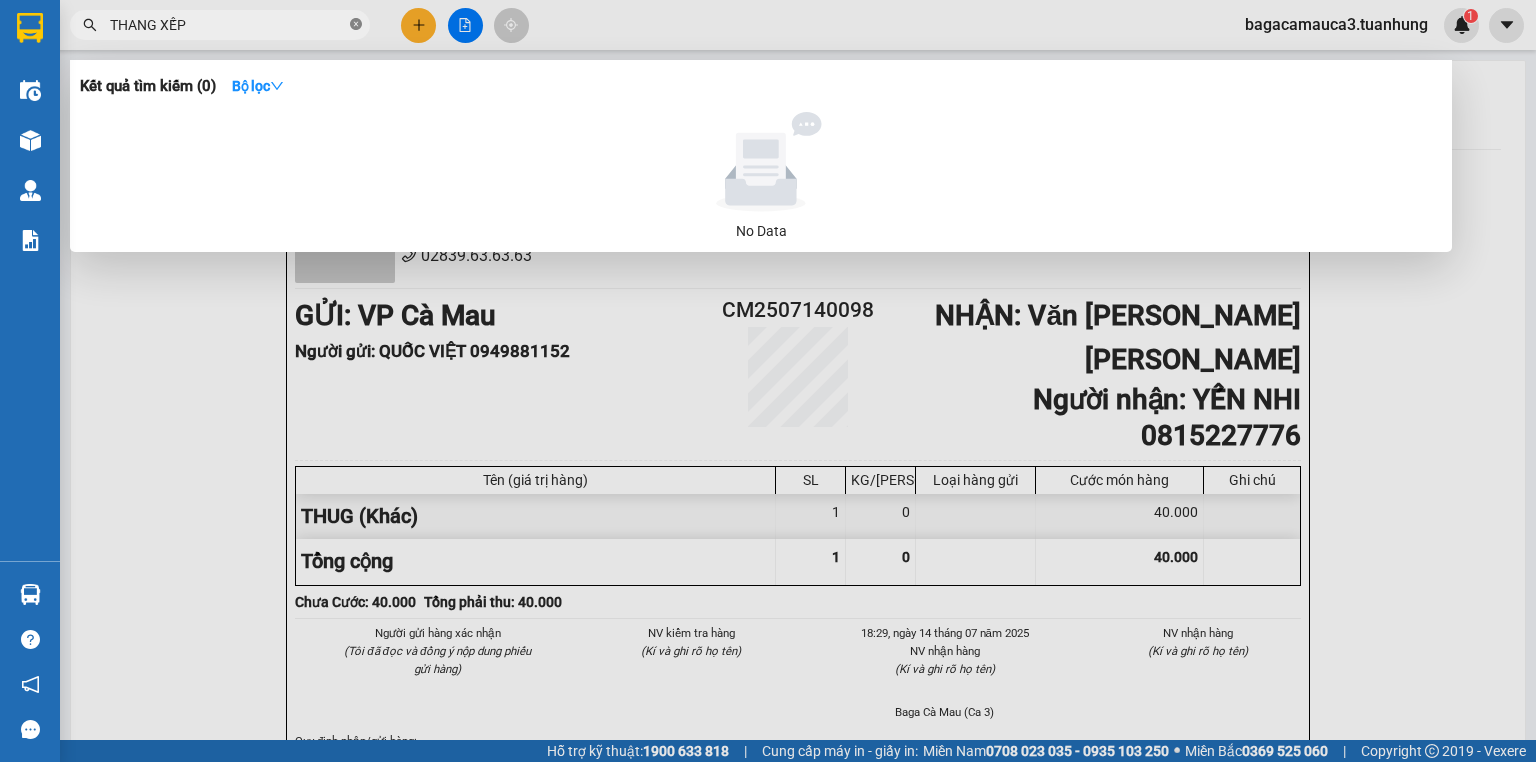 click 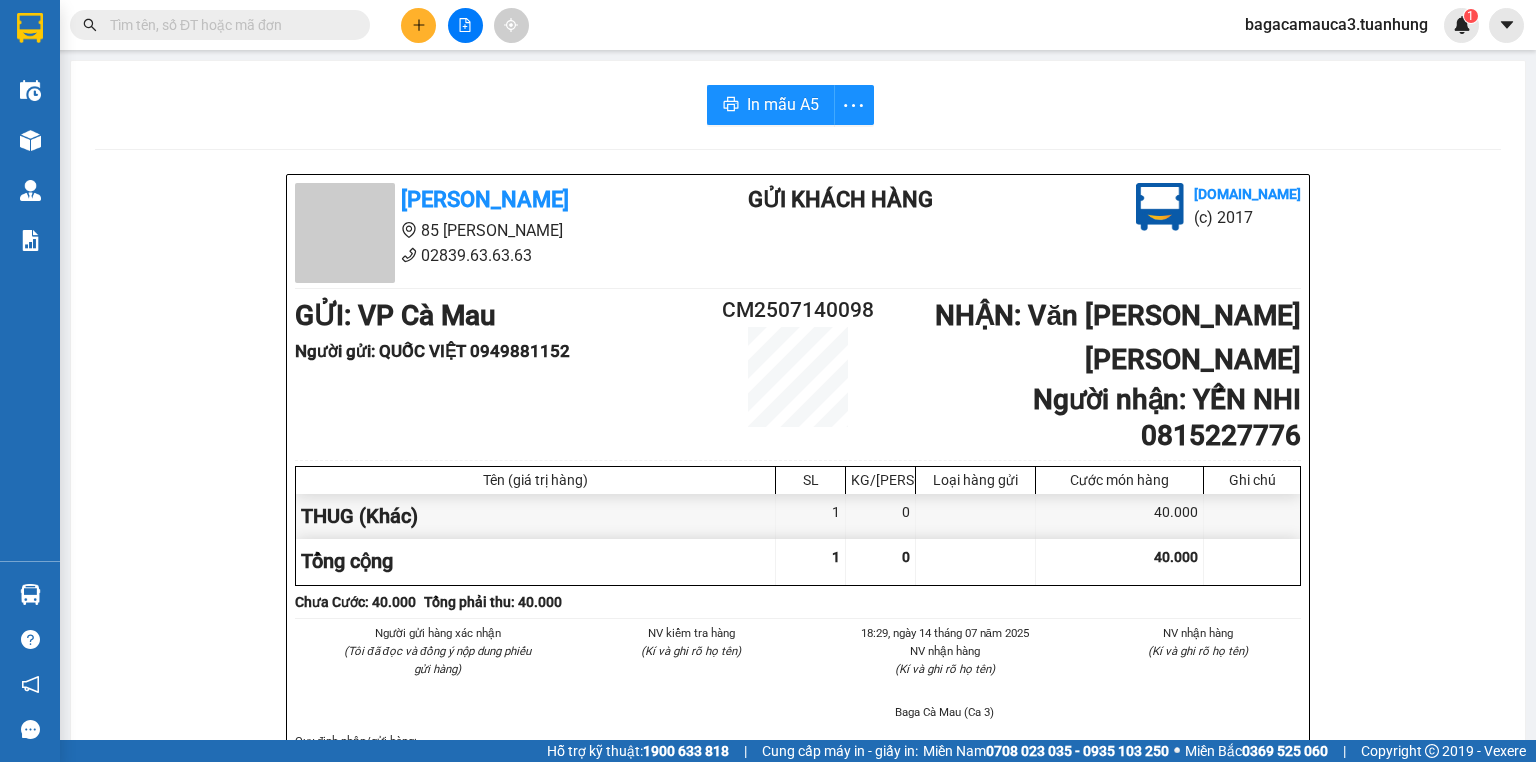 click at bounding box center (228, 25) 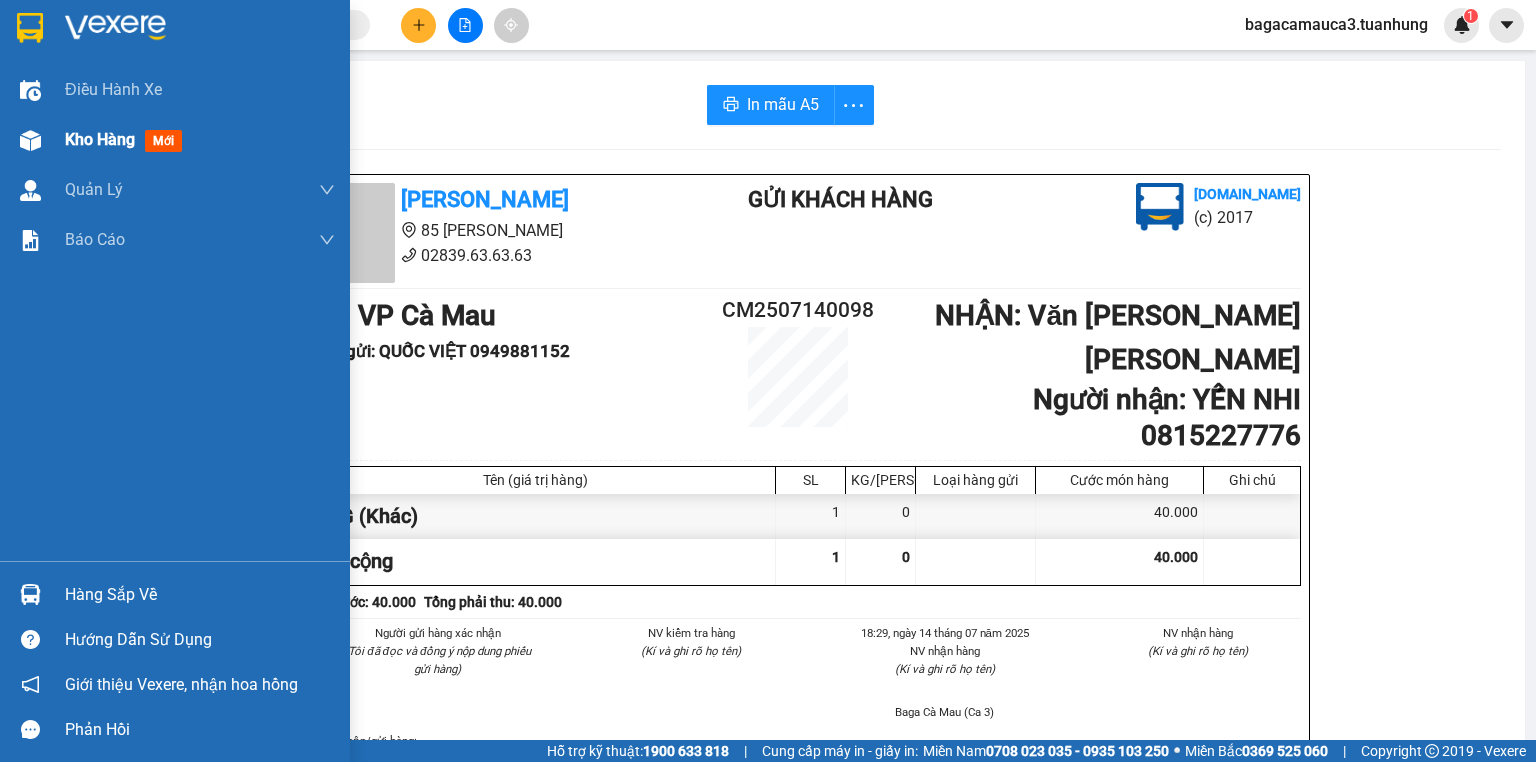 click at bounding box center [30, 140] 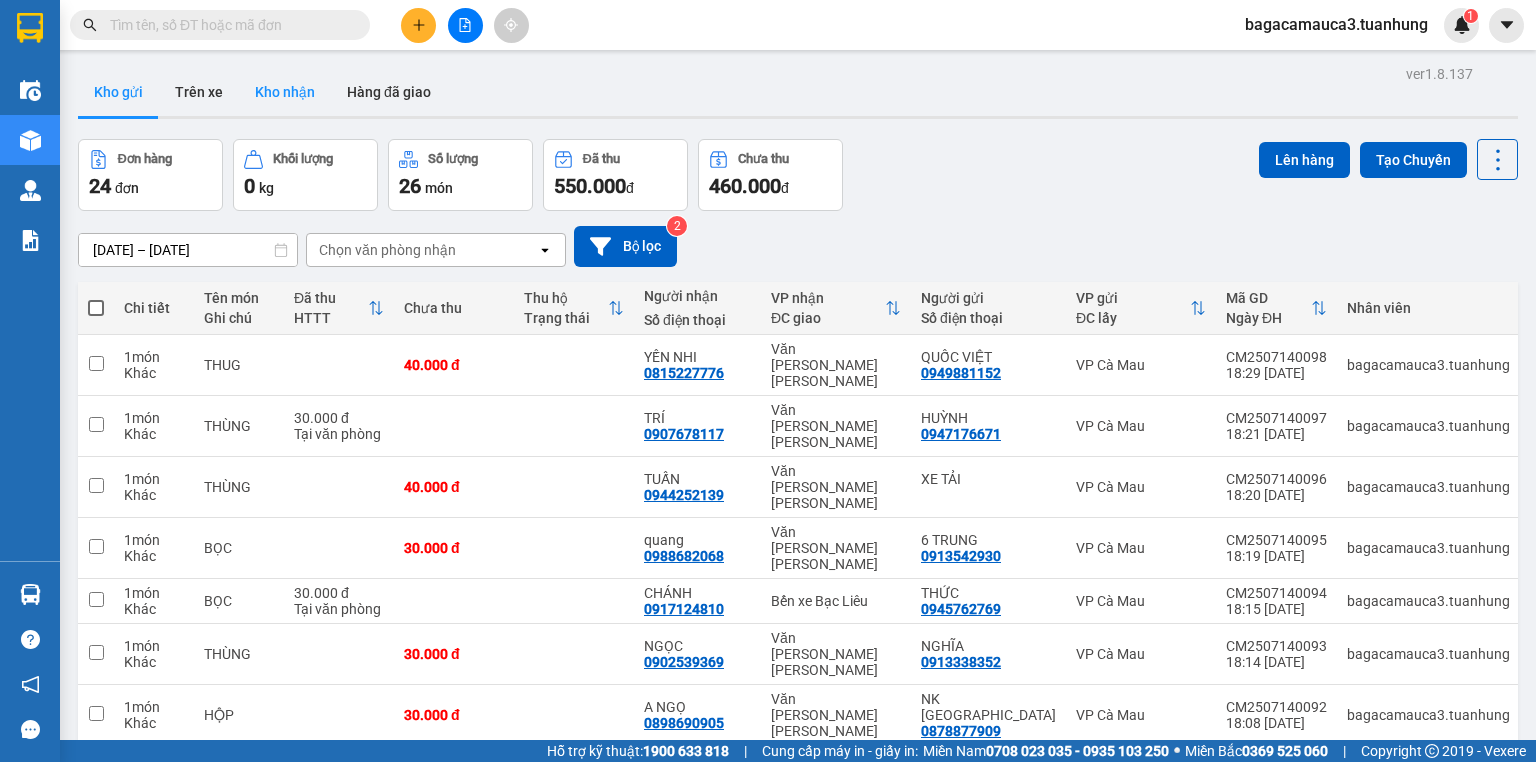 click on "Kho nhận" at bounding box center [285, 92] 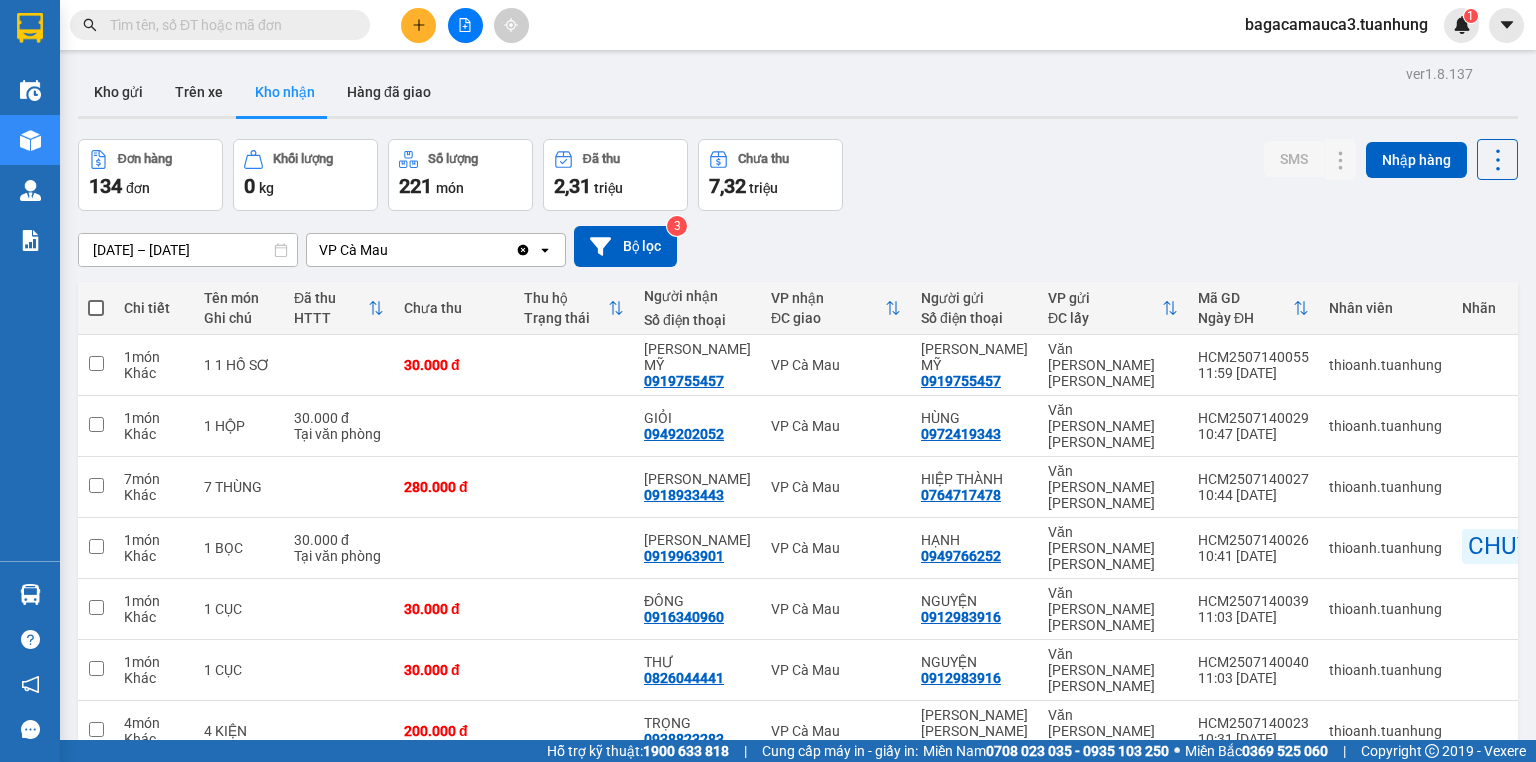 click on "2" at bounding box center (1125, 977) 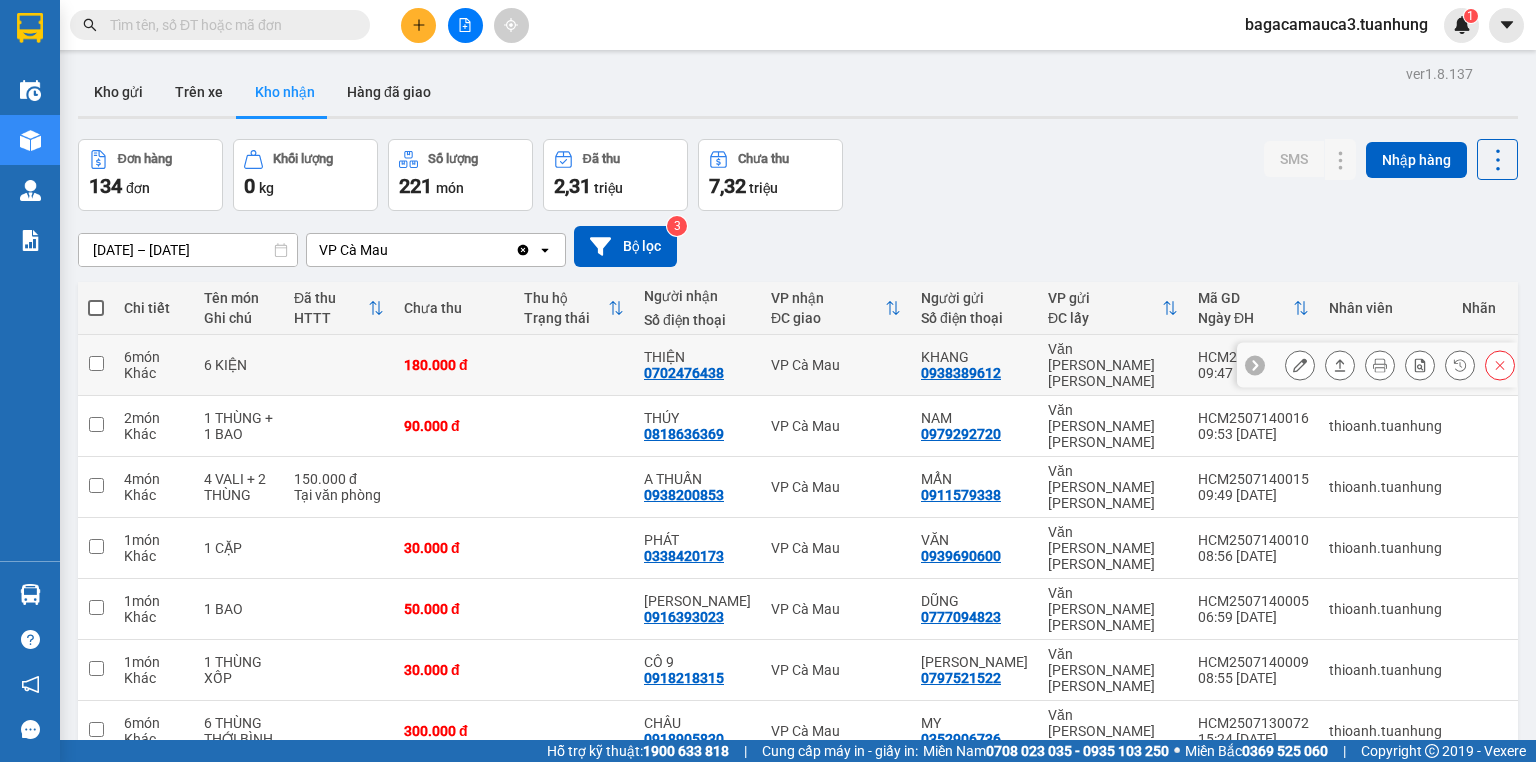 click 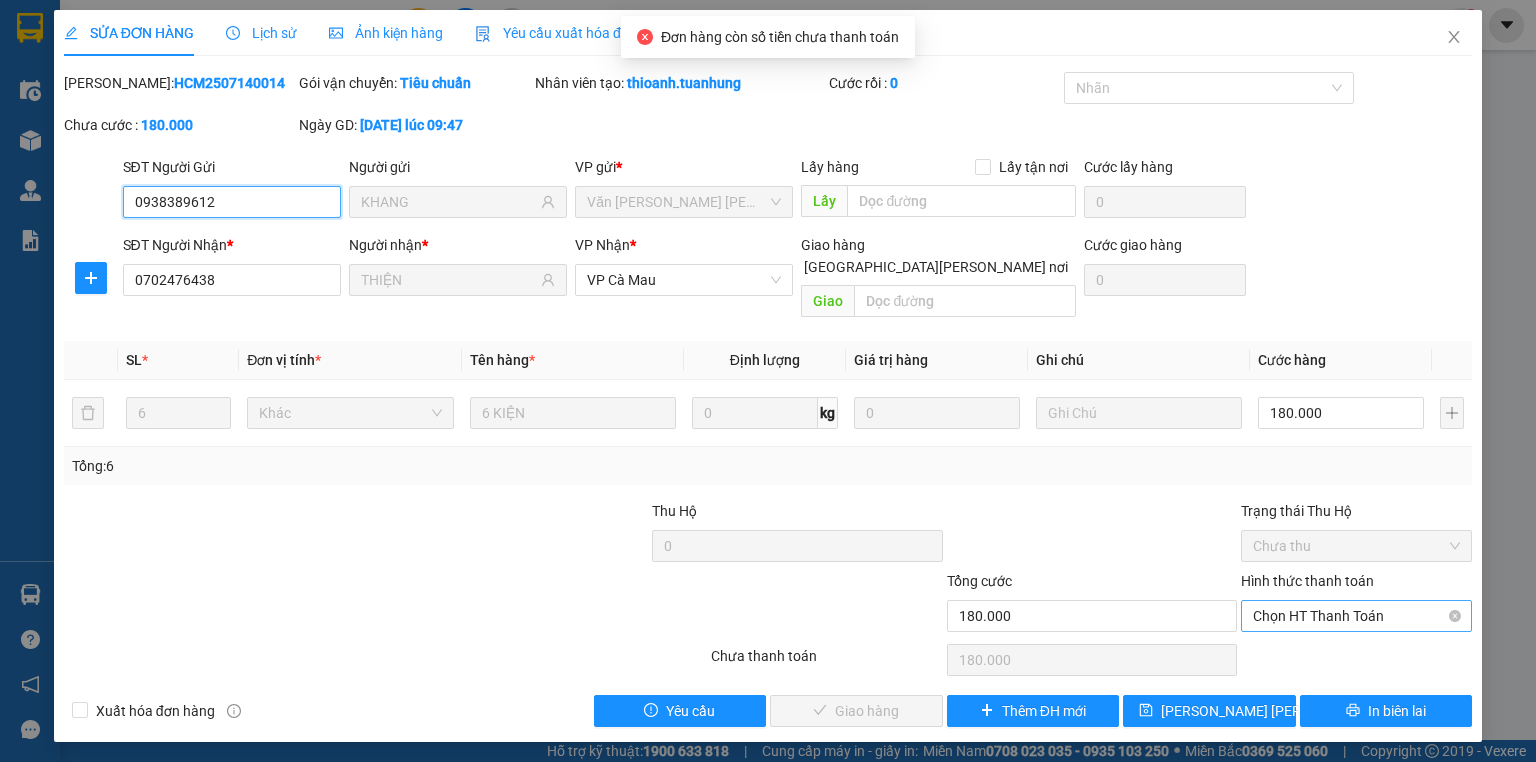 click on "Chọn HT Thanh Toán" at bounding box center [1356, 616] 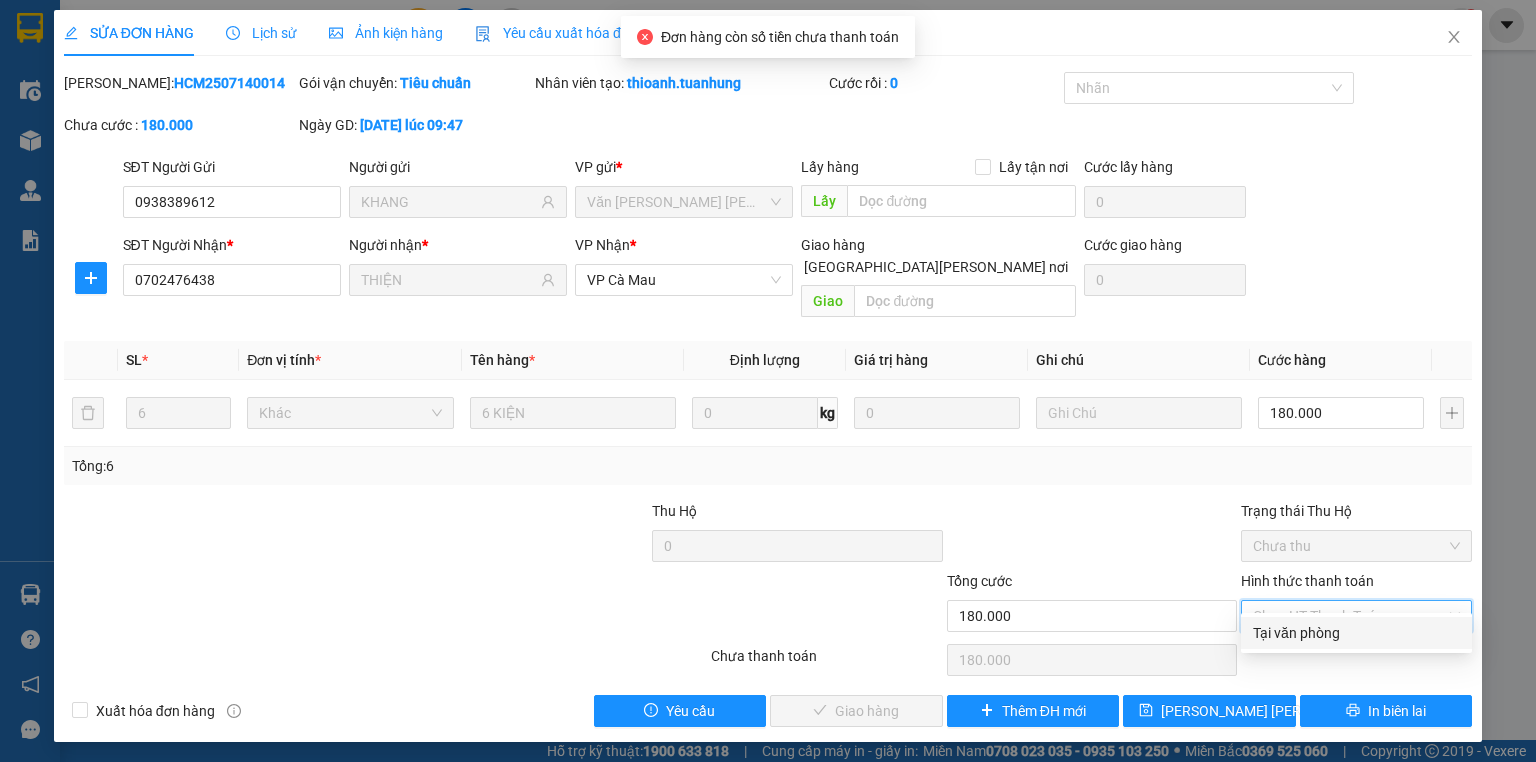 click on "Tại văn phòng" at bounding box center [1356, 633] 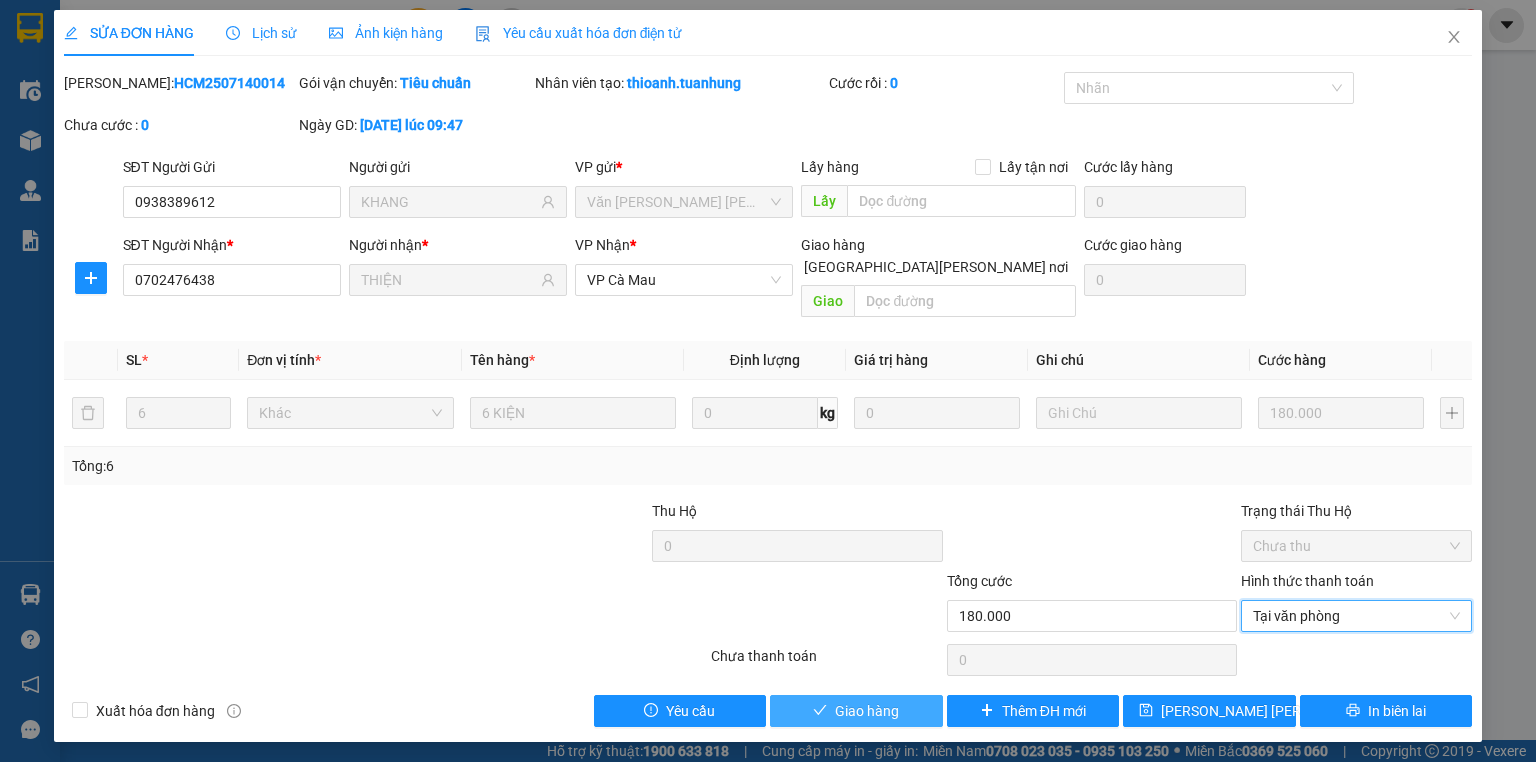 click on "Giao hàng" at bounding box center [867, 711] 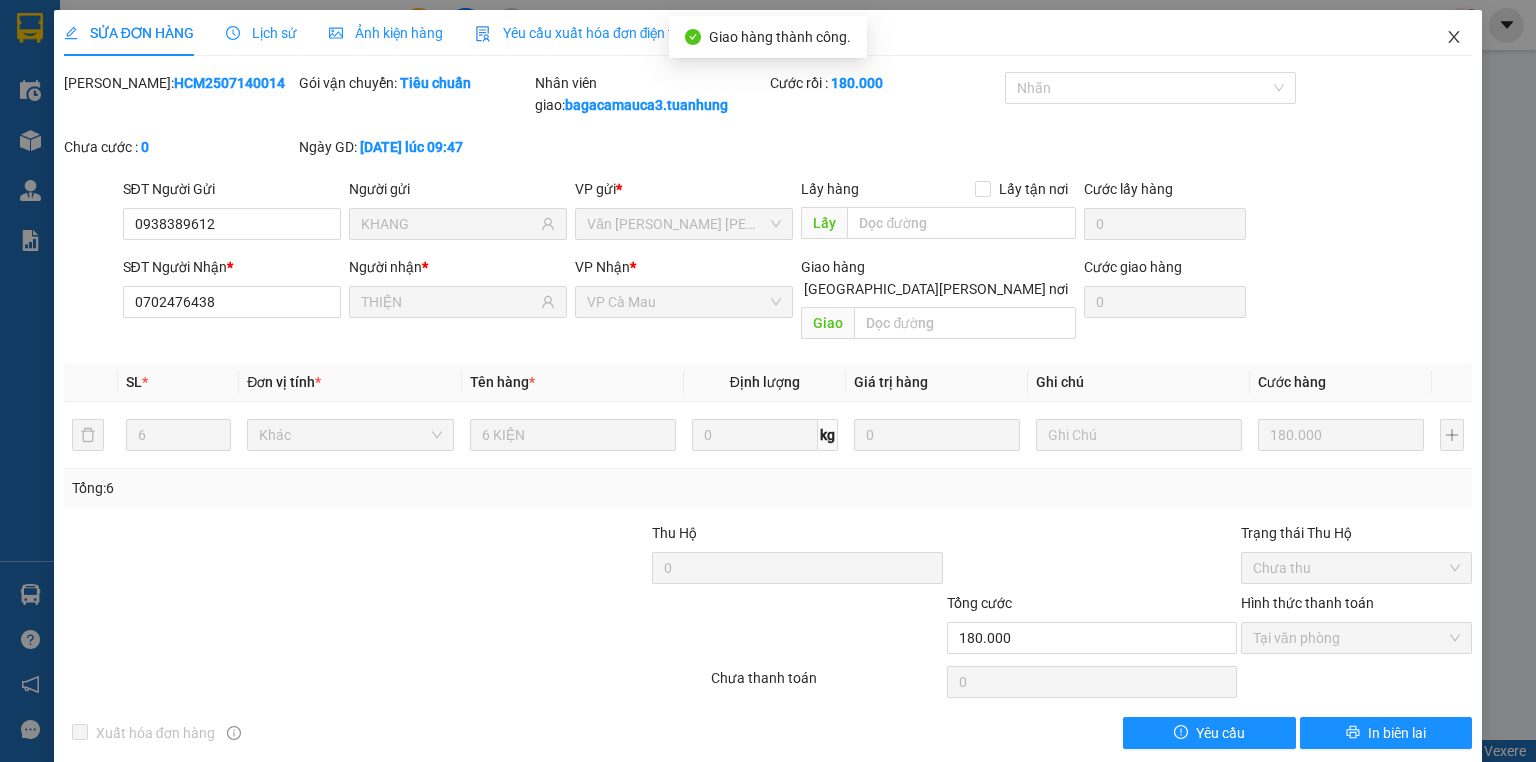click at bounding box center [1454, 38] 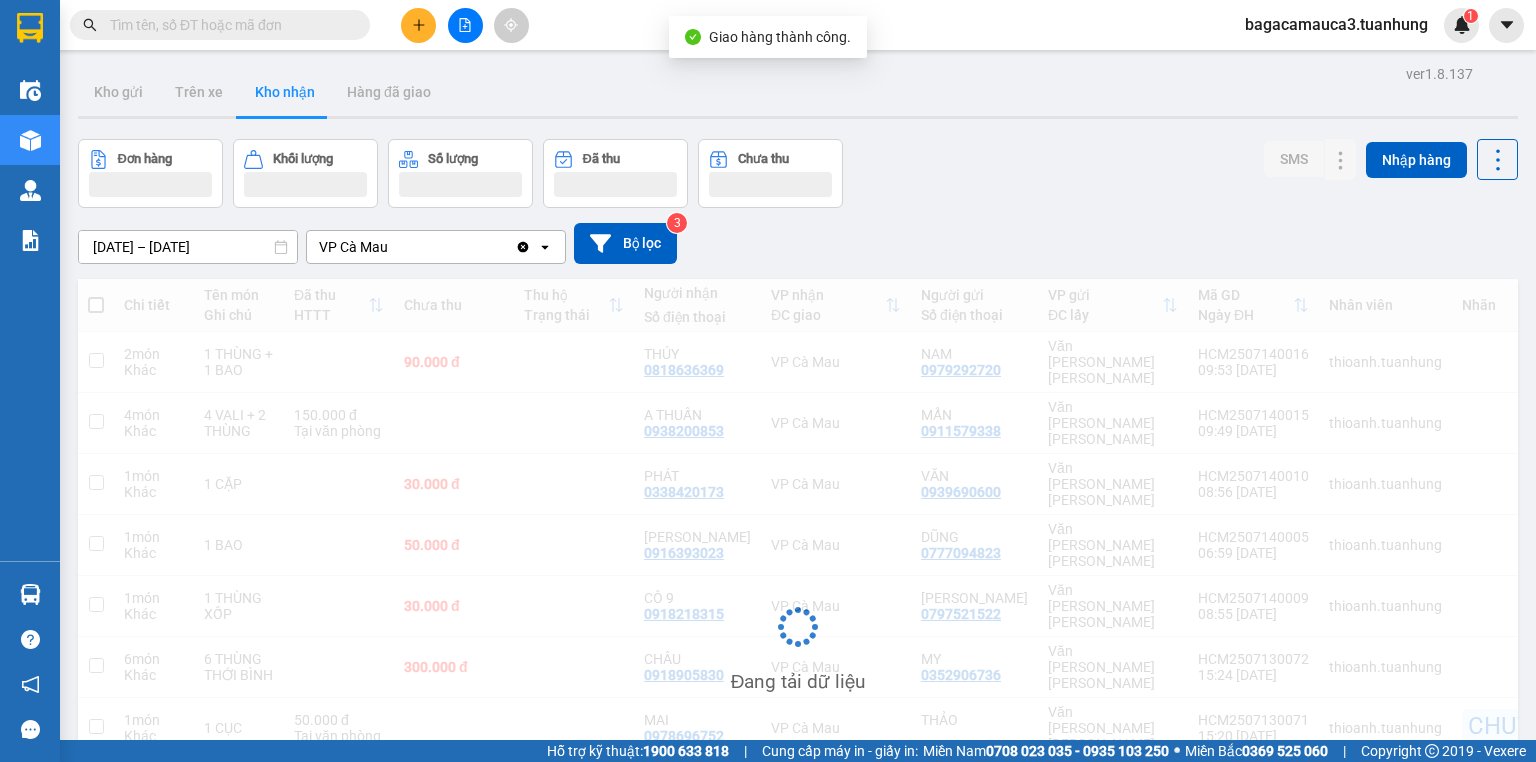 click on "bagacamauca3.tuanhung 1" at bounding box center (1354, 25) 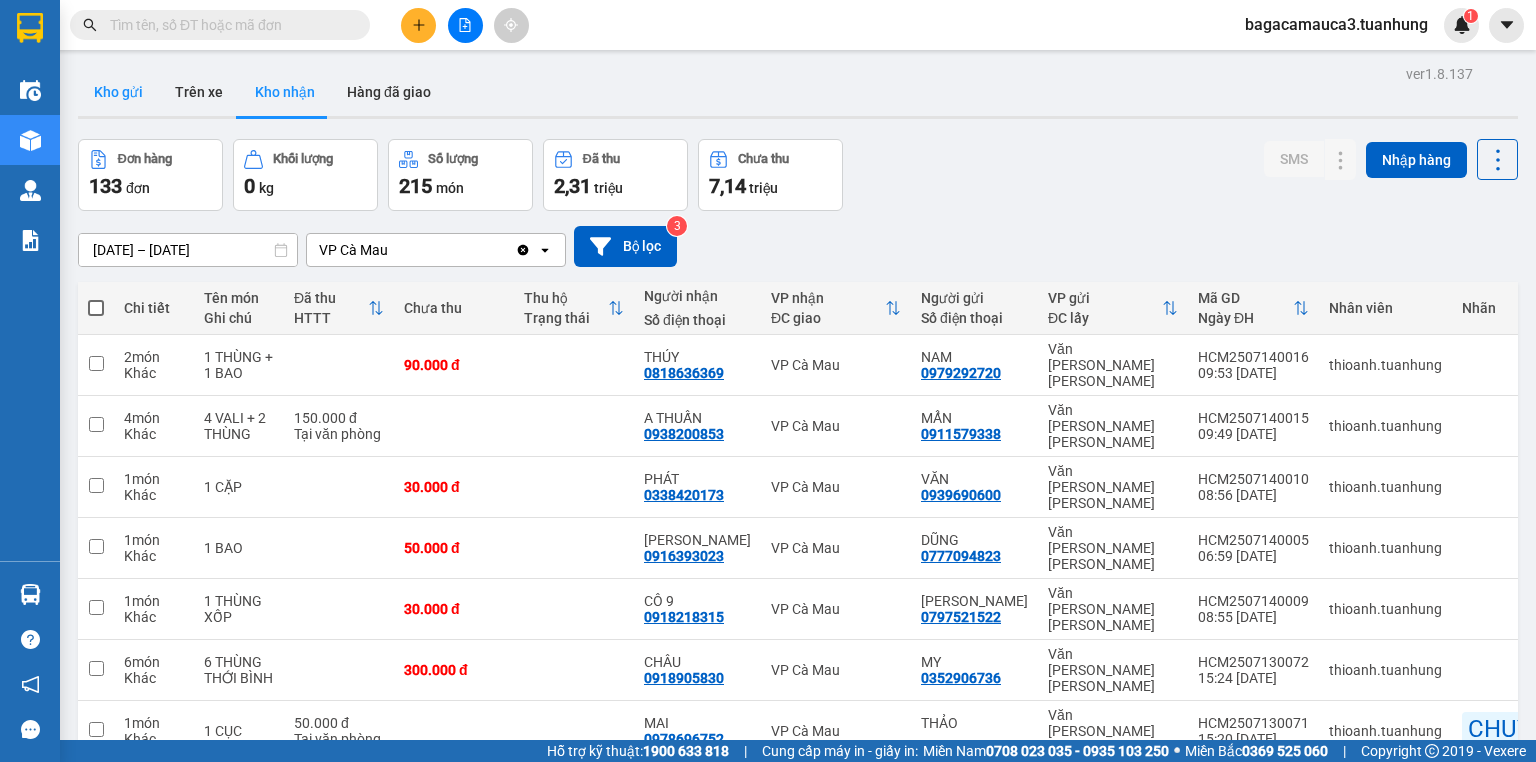 click on "Kho gửi" at bounding box center (118, 92) 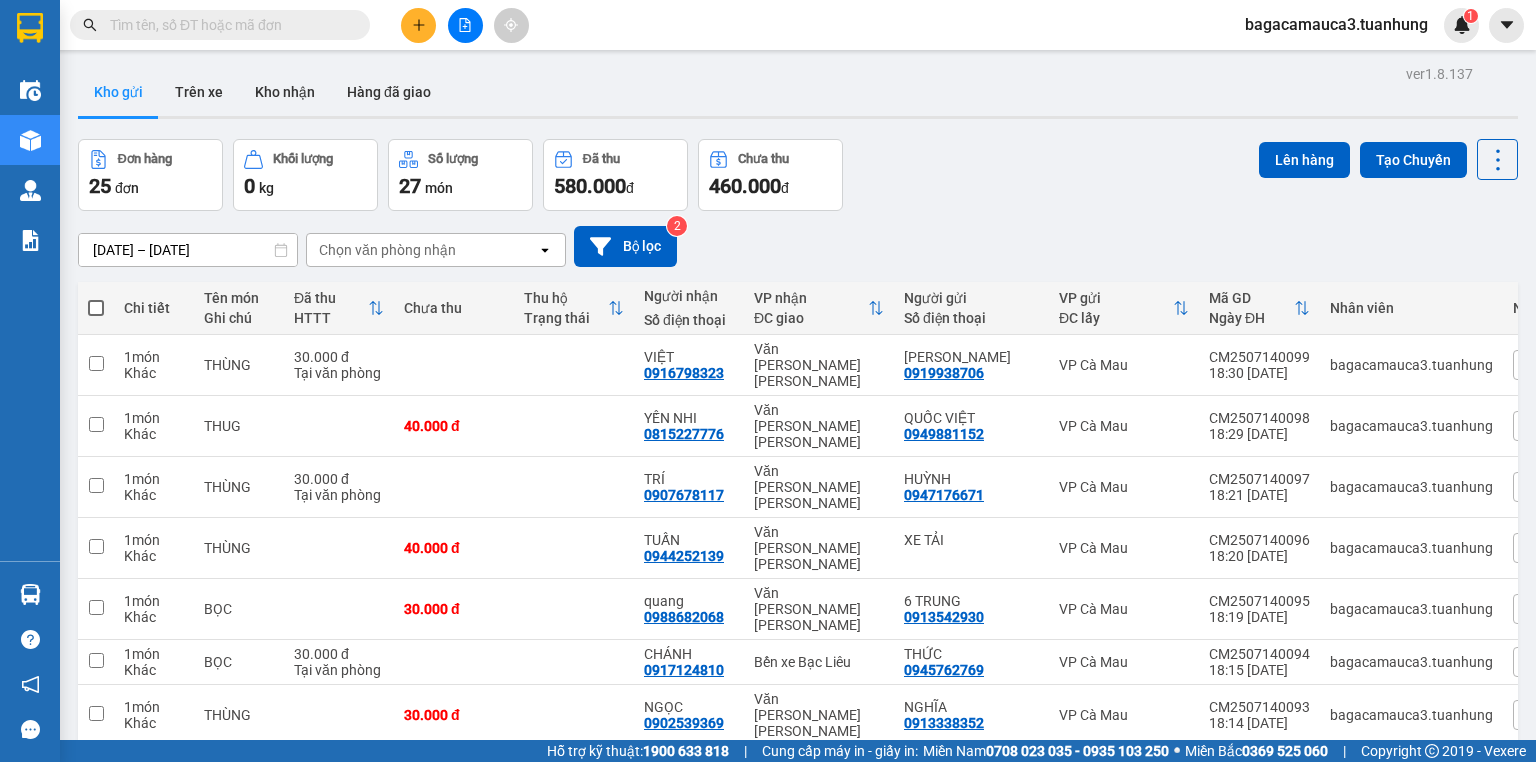 click at bounding box center [228, 25] 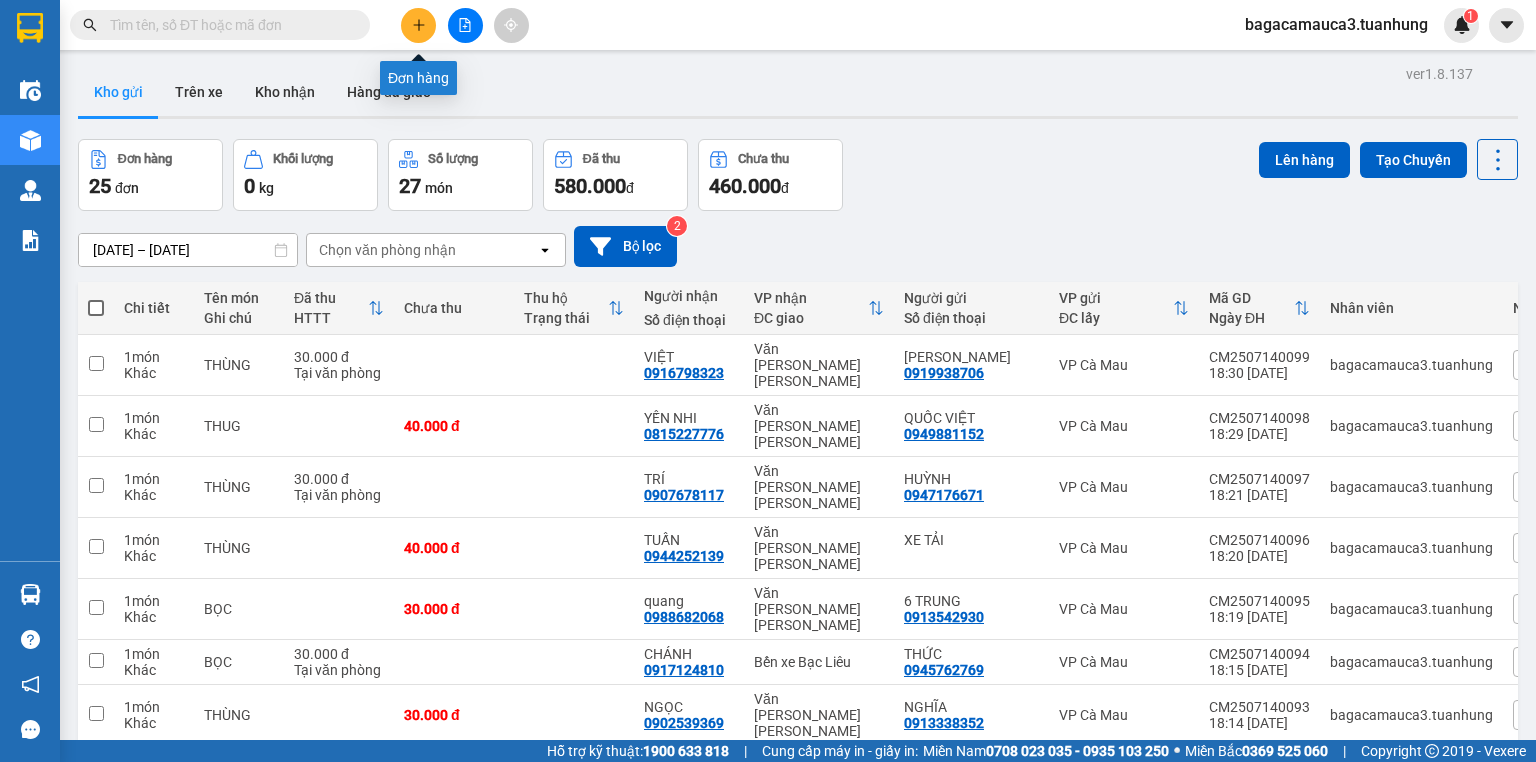 click 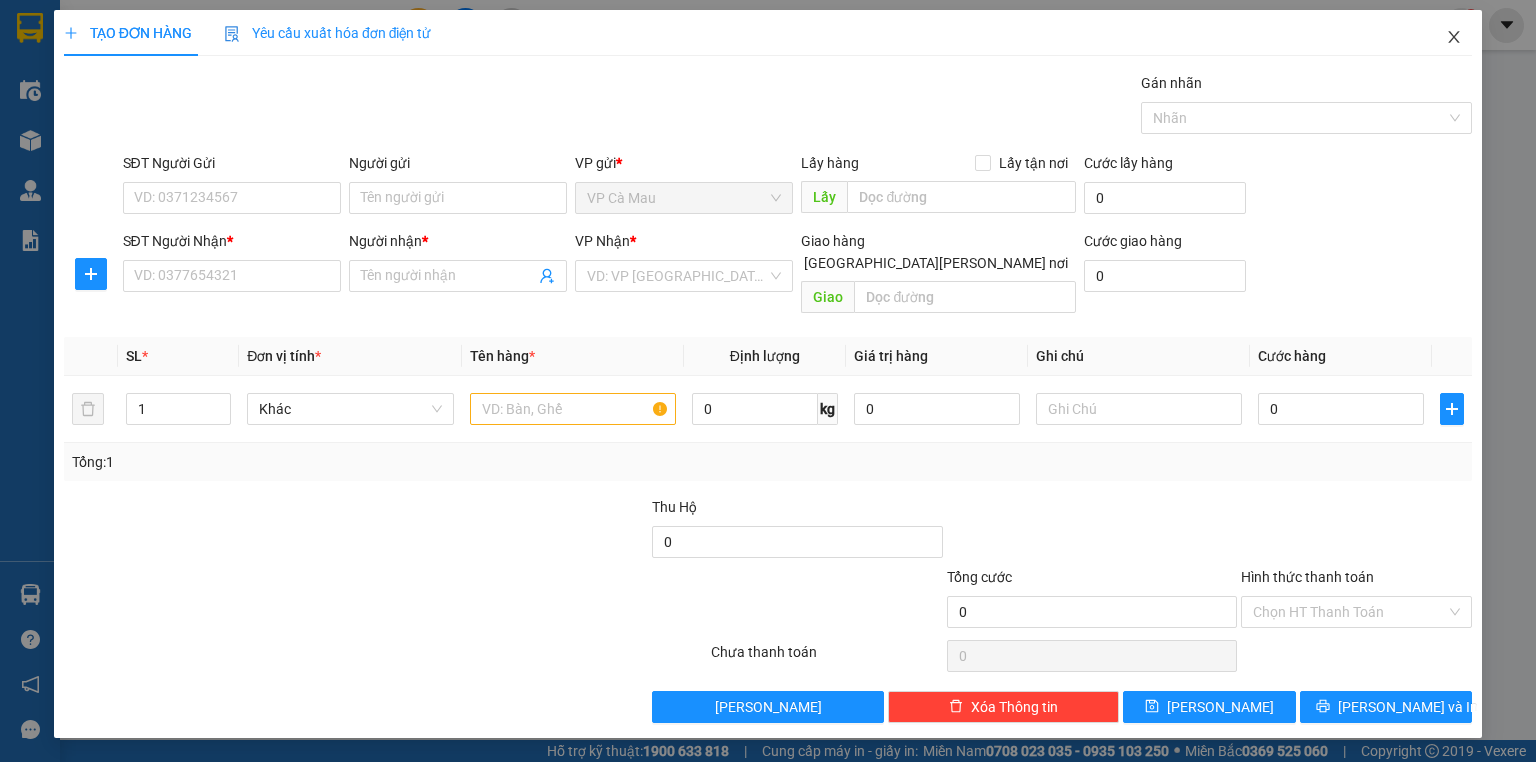 click 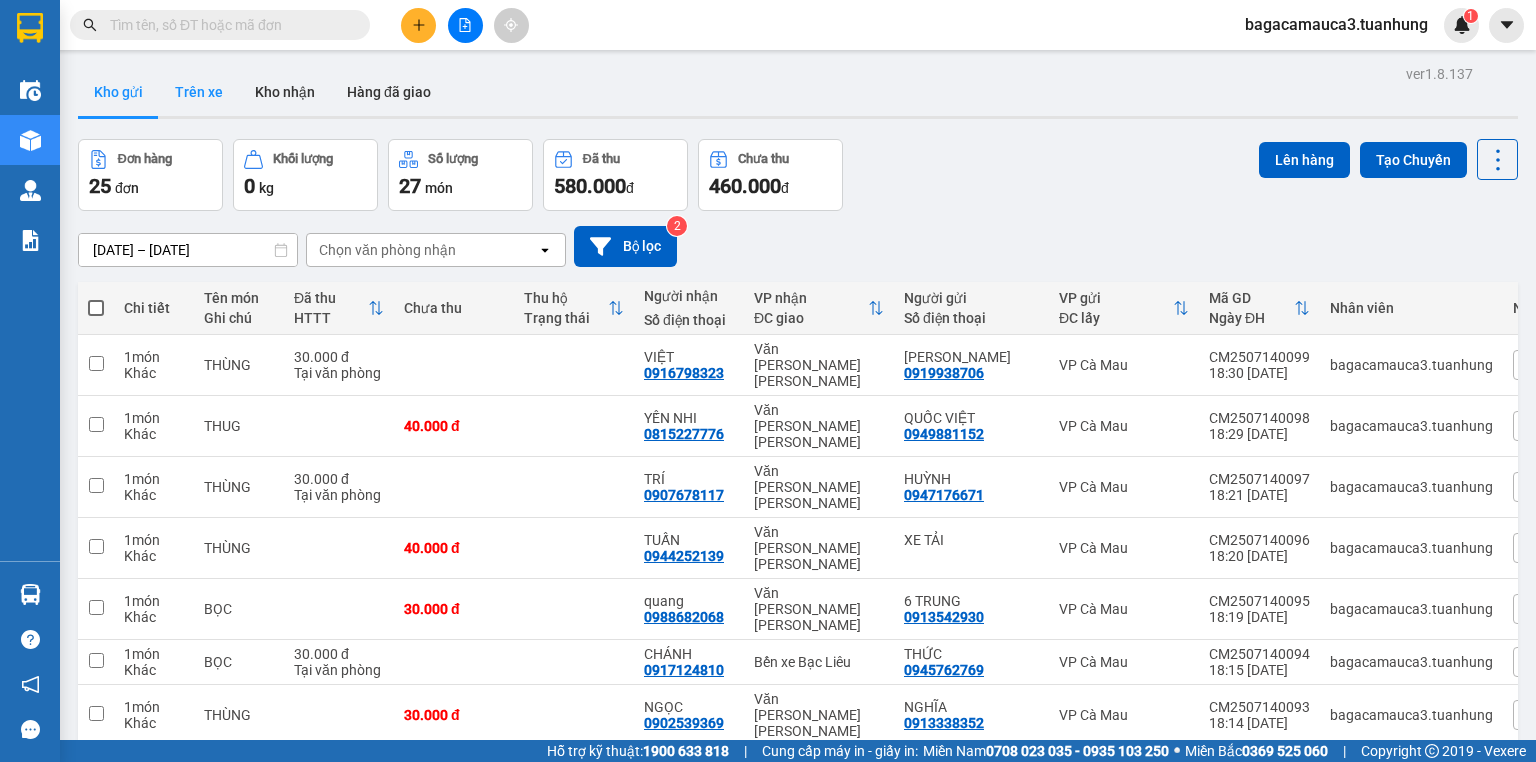 click on "Trên xe" at bounding box center (199, 92) 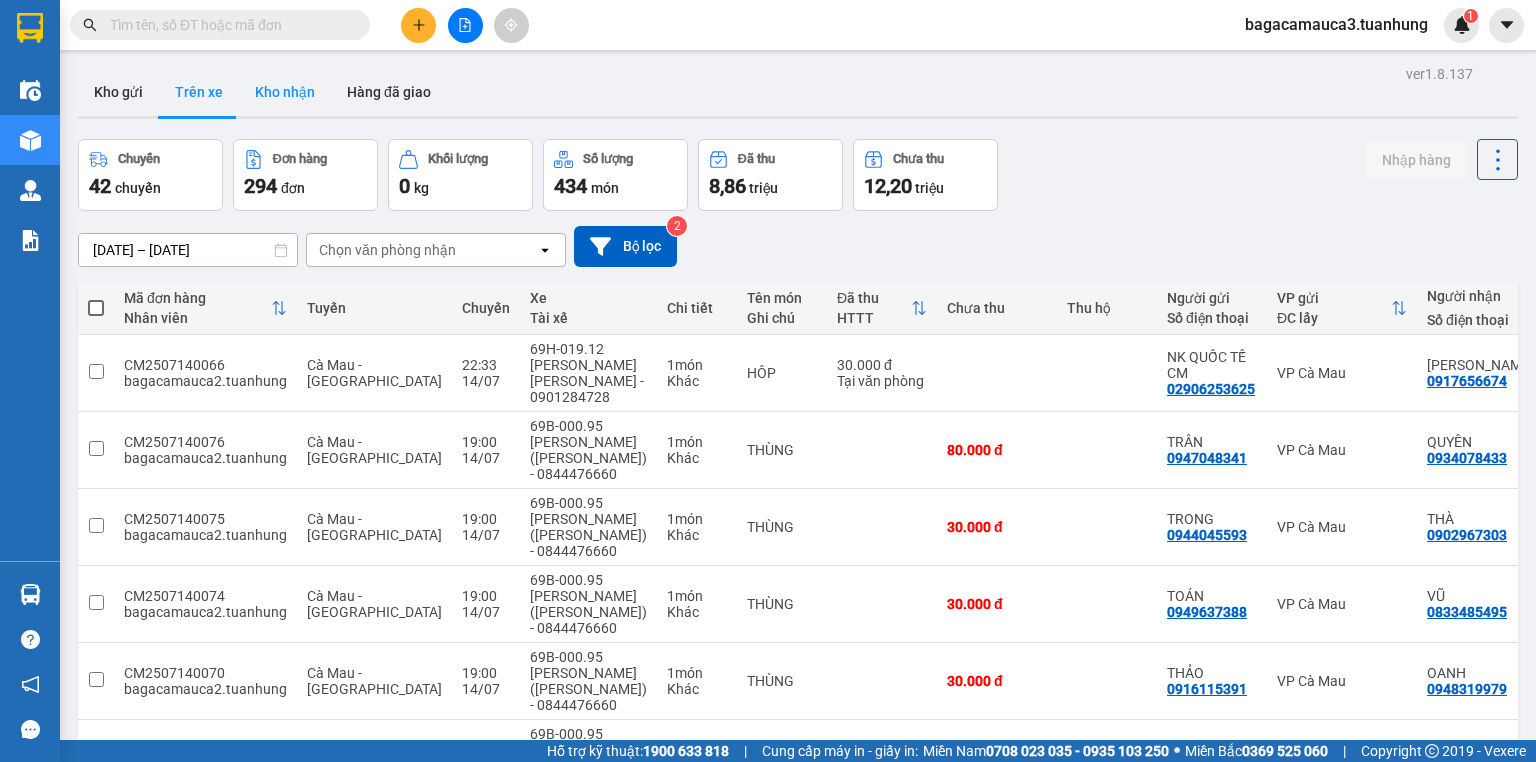 click on "Kho nhận" at bounding box center (285, 92) 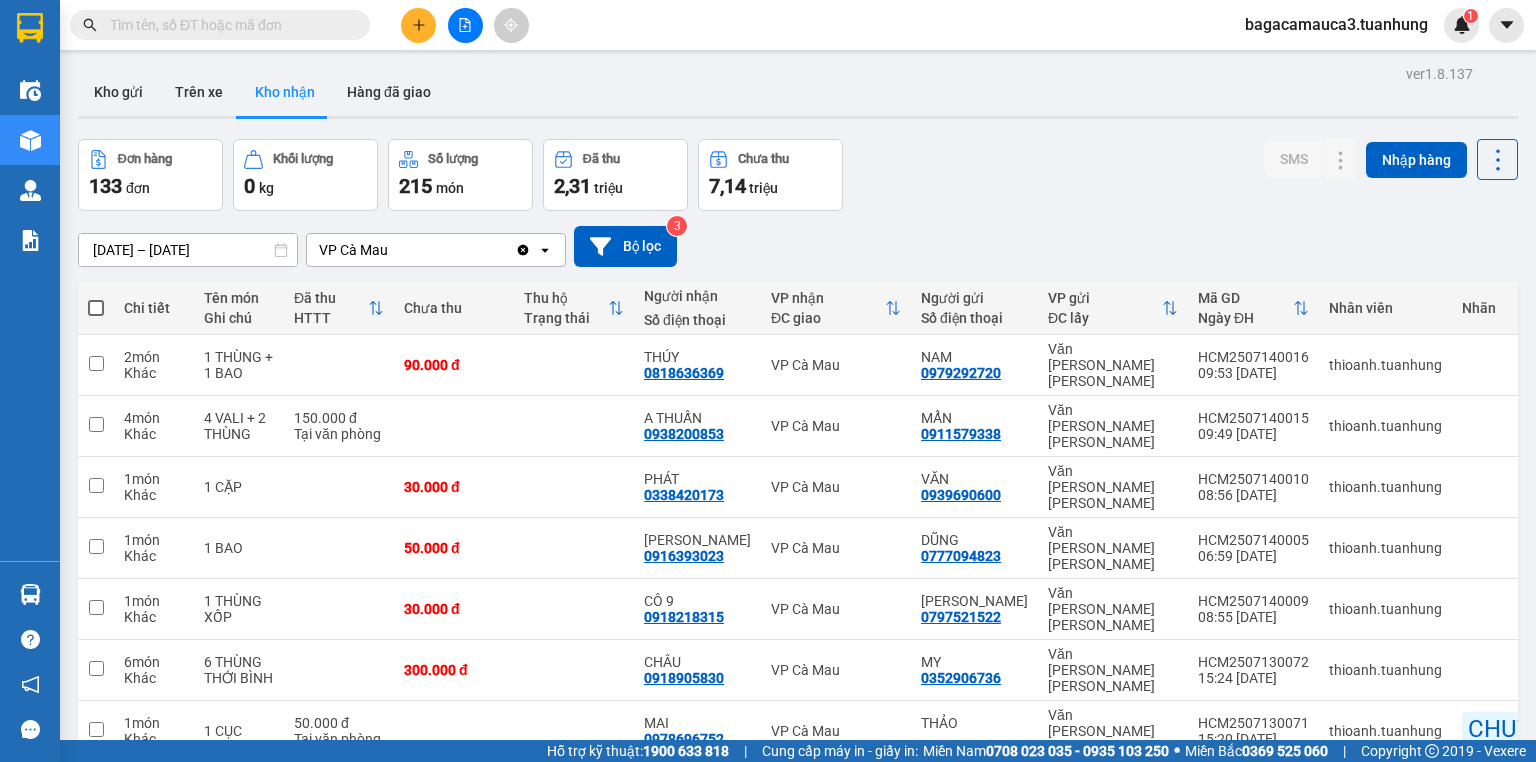click on "3" at bounding box center (1160, 977) 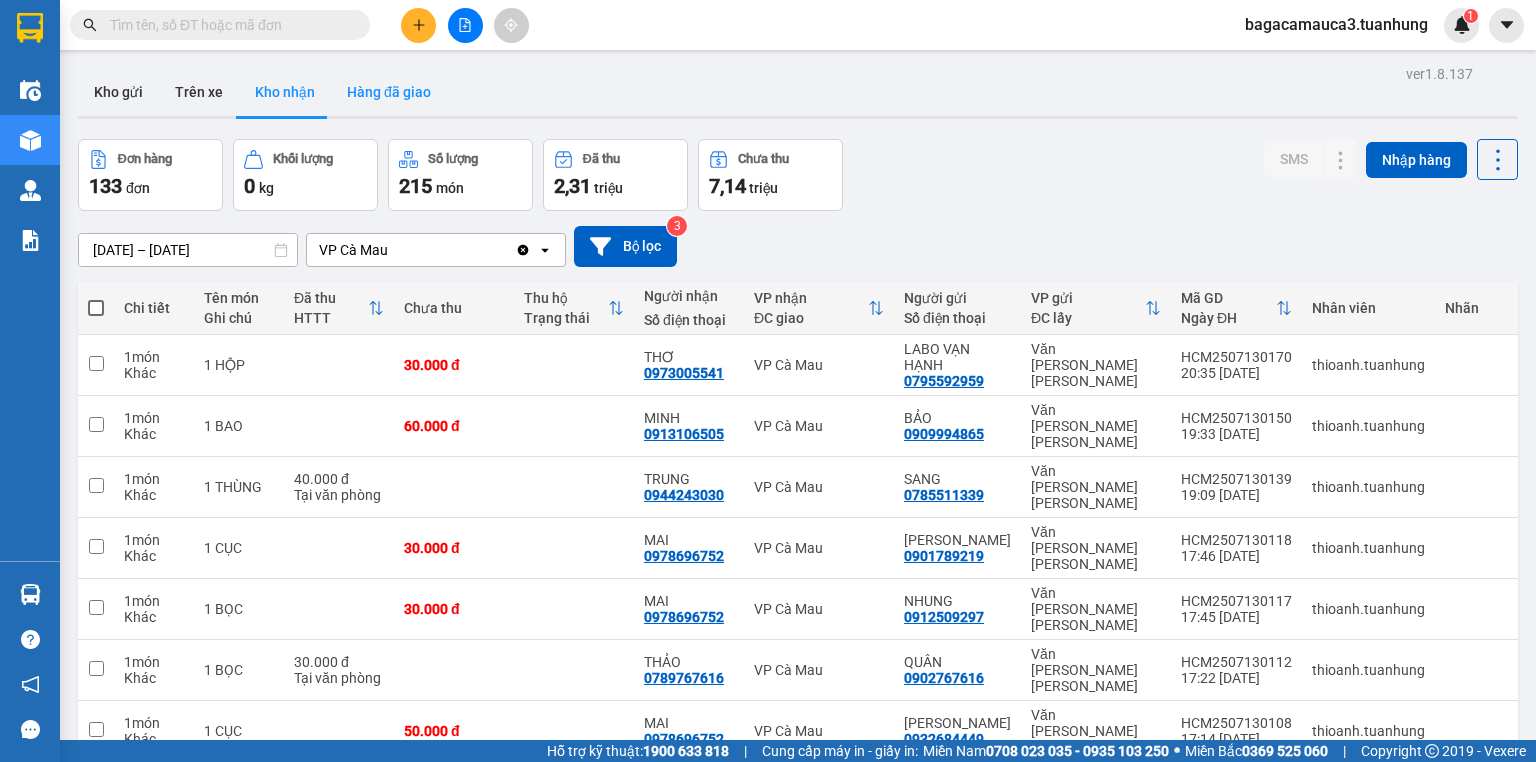 click on "Hàng đã giao" at bounding box center [389, 92] 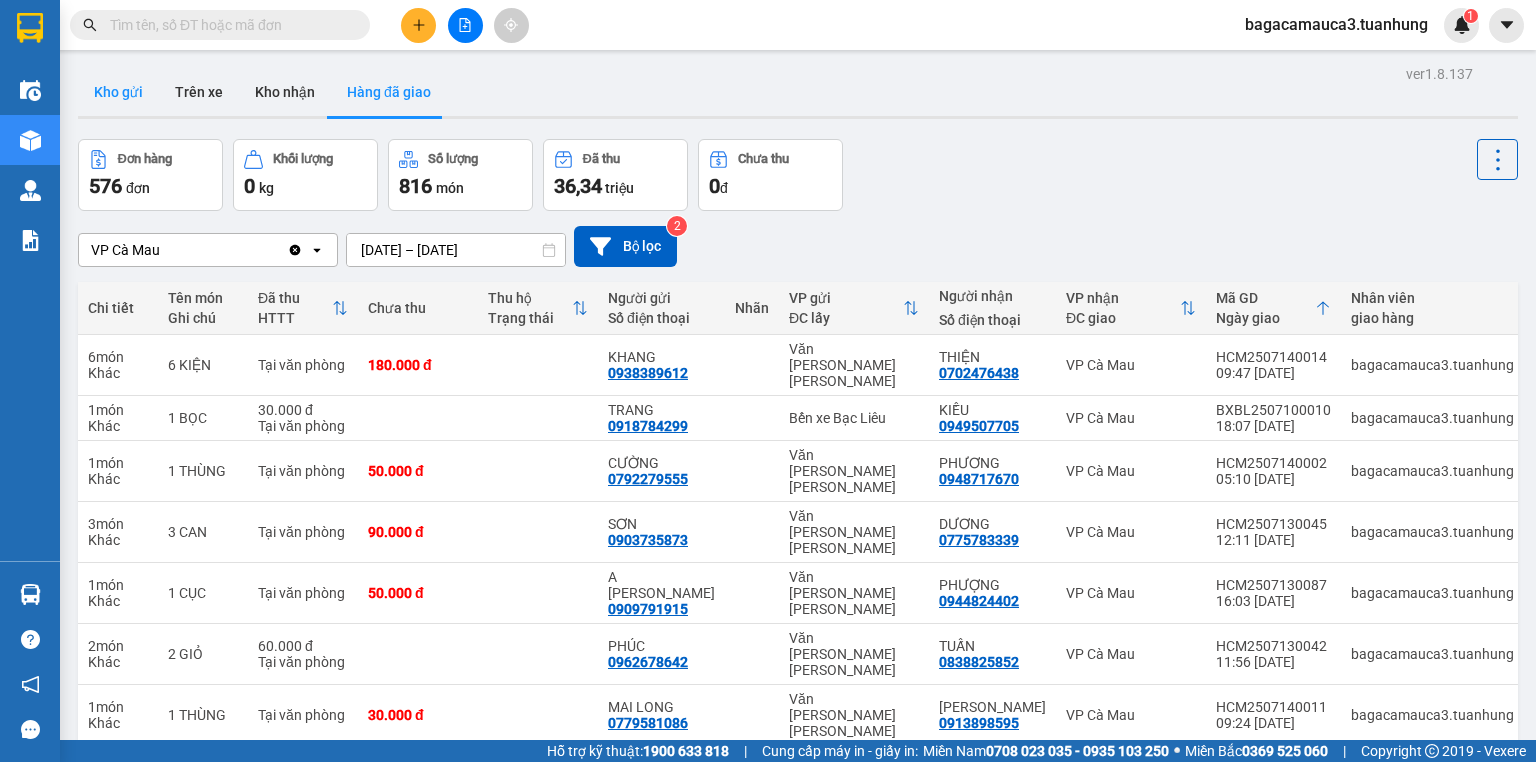 click on "Kho gửi" at bounding box center (118, 92) 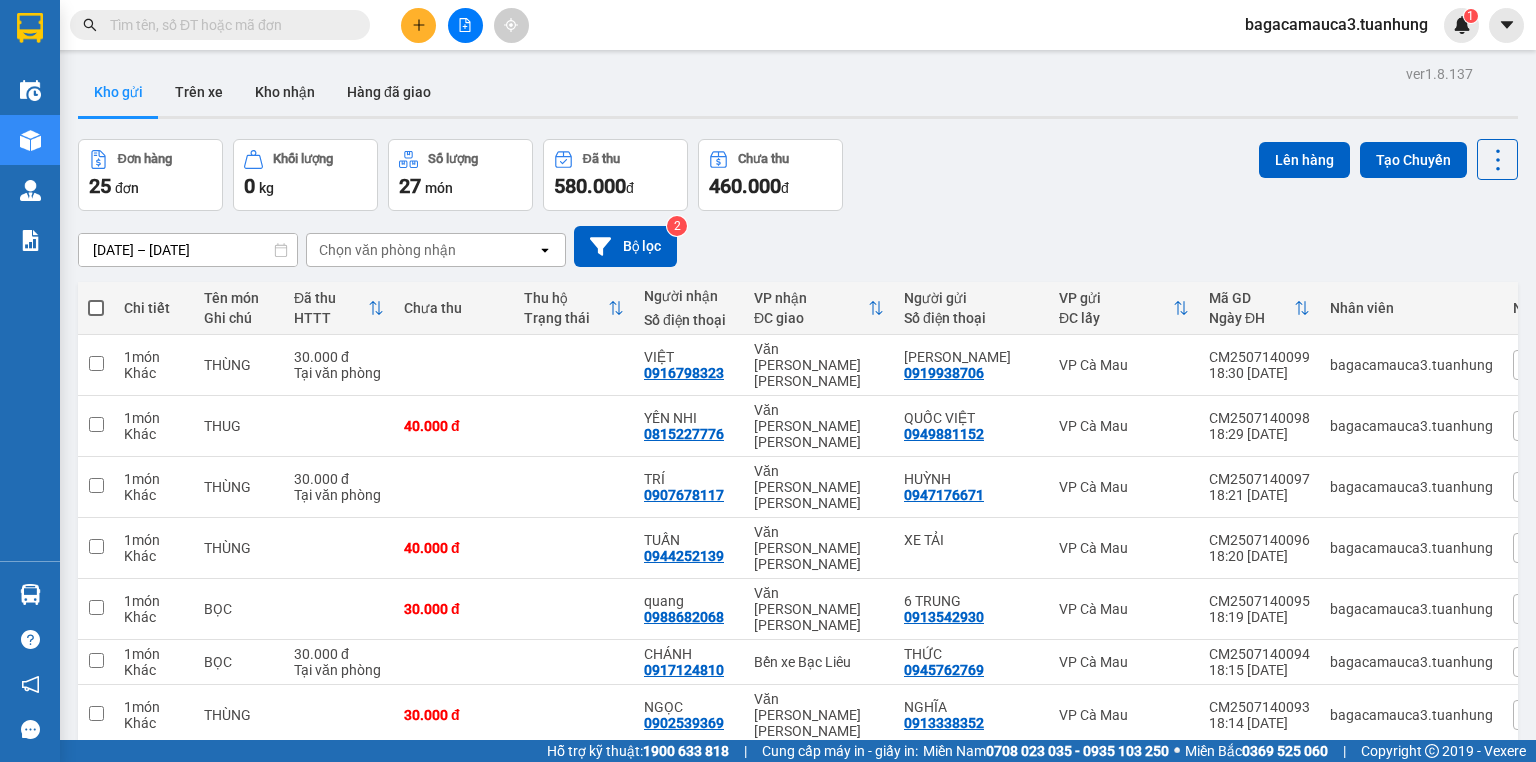 click at bounding box center [465, 25] 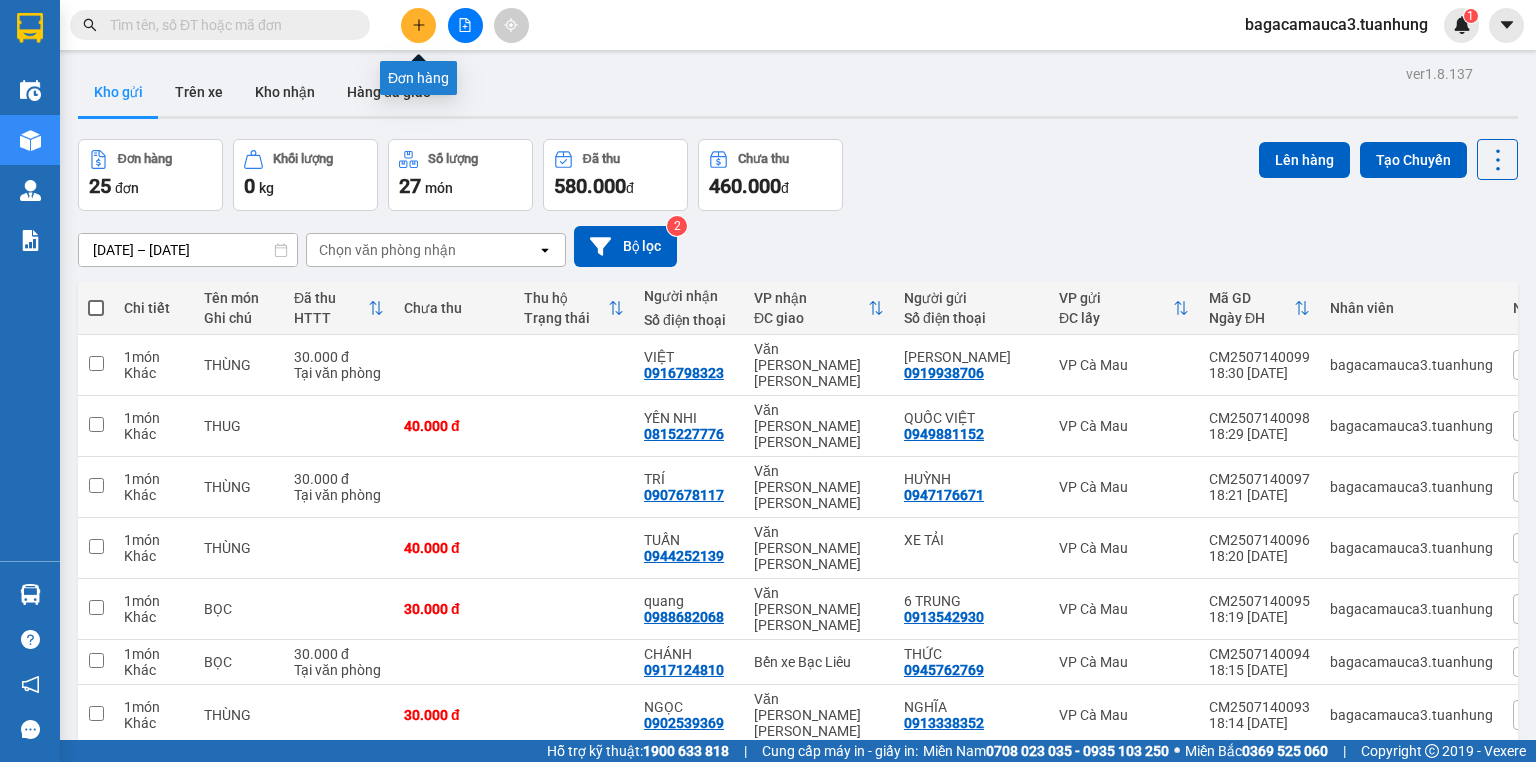 click at bounding box center [418, 25] 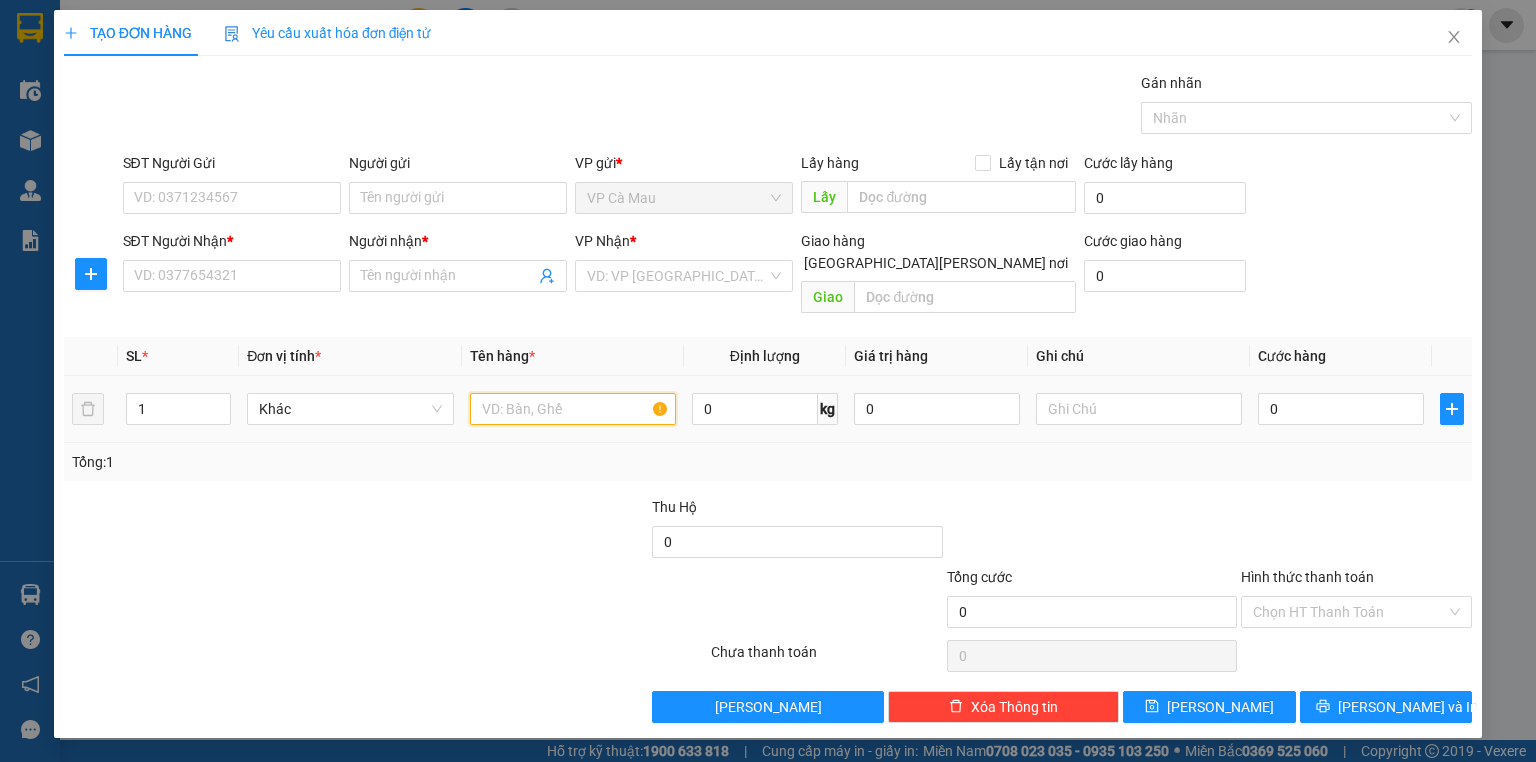 click at bounding box center [573, 409] 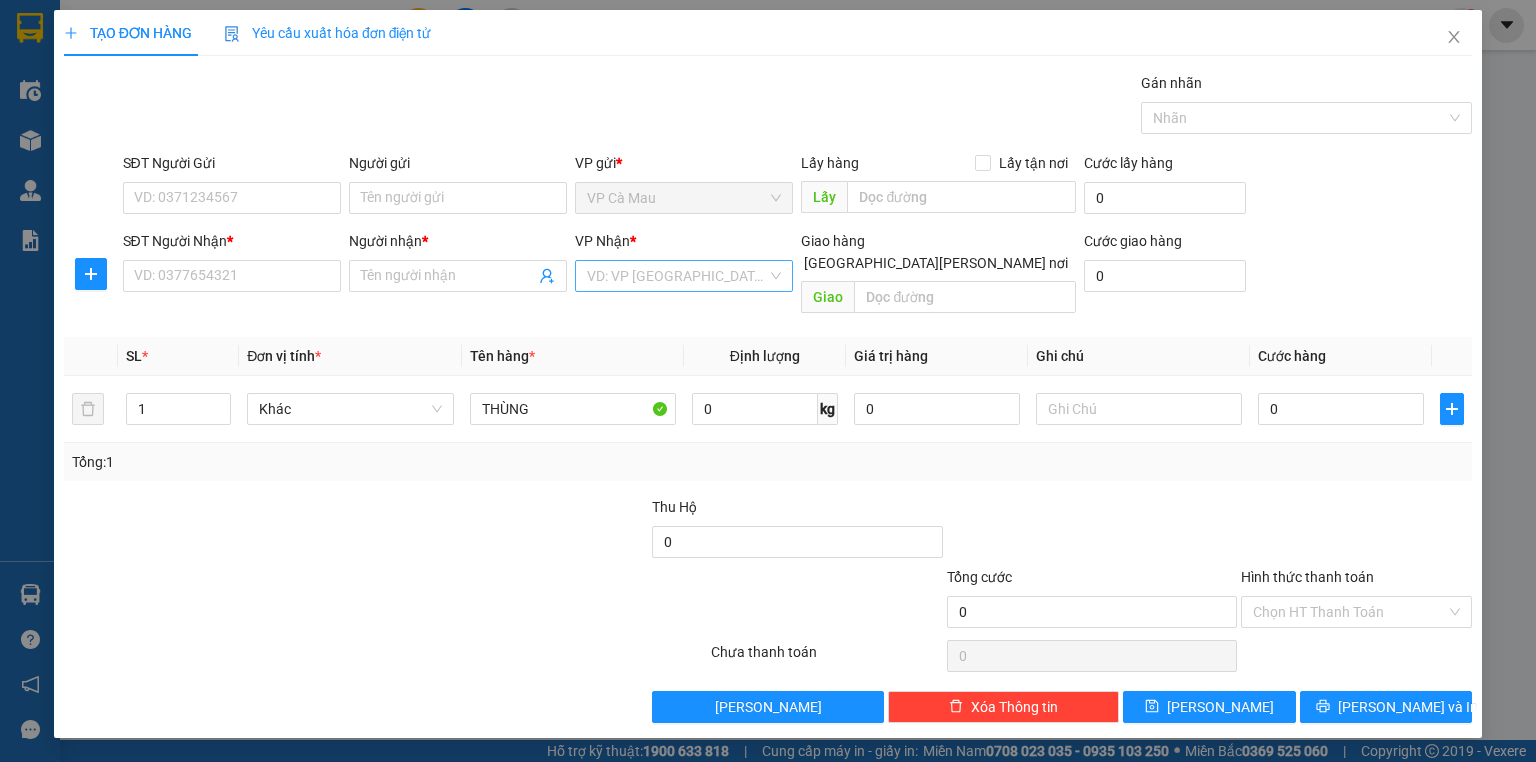 click at bounding box center [677, 276] 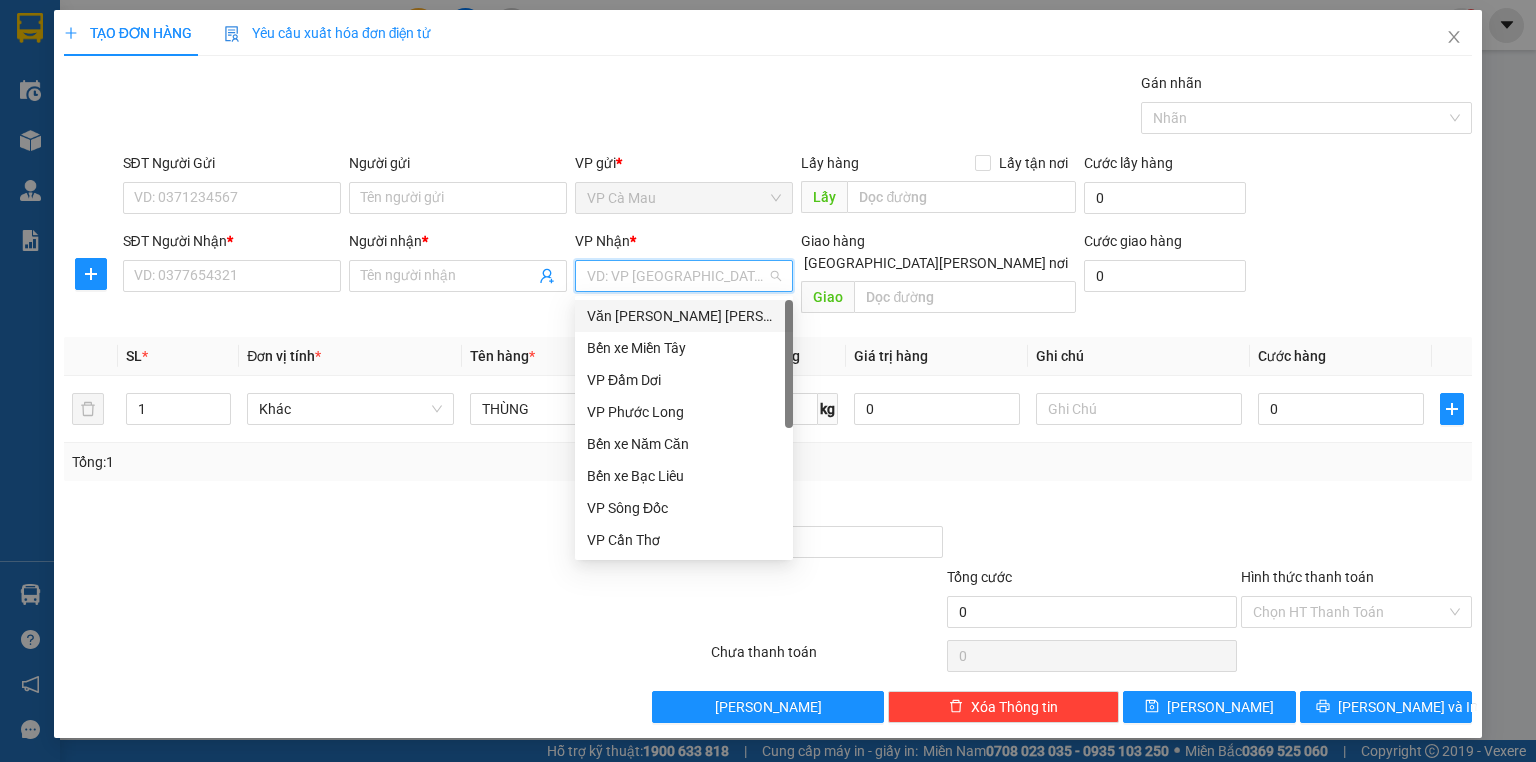 click on "Văn [PERSON_NAME] [PERSON_NAME]" at bounding box center (684, 316) 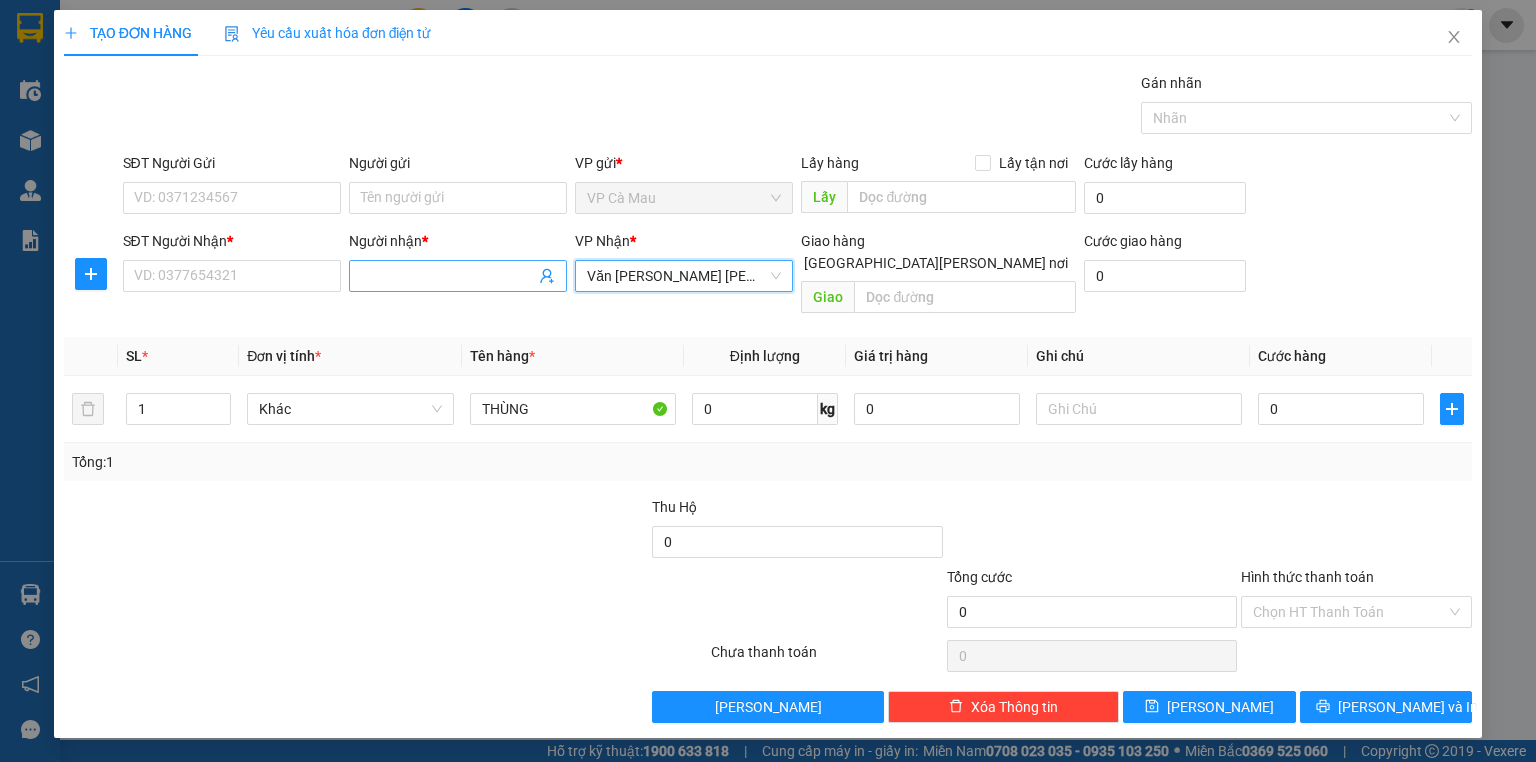 click on "Người nhận  *" at bounding box center [448, 276] 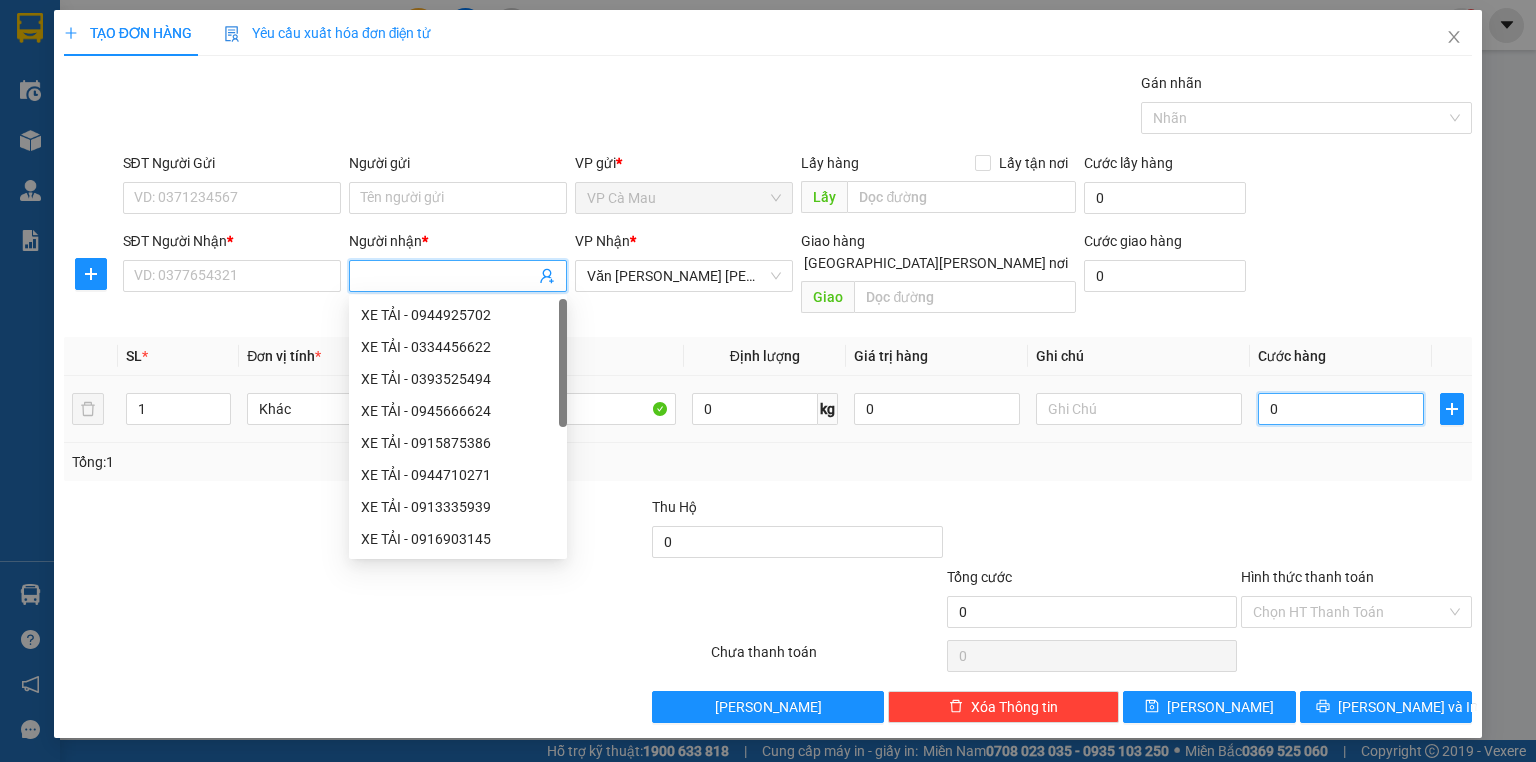 click on "0" at bounding box center (1341, 409) 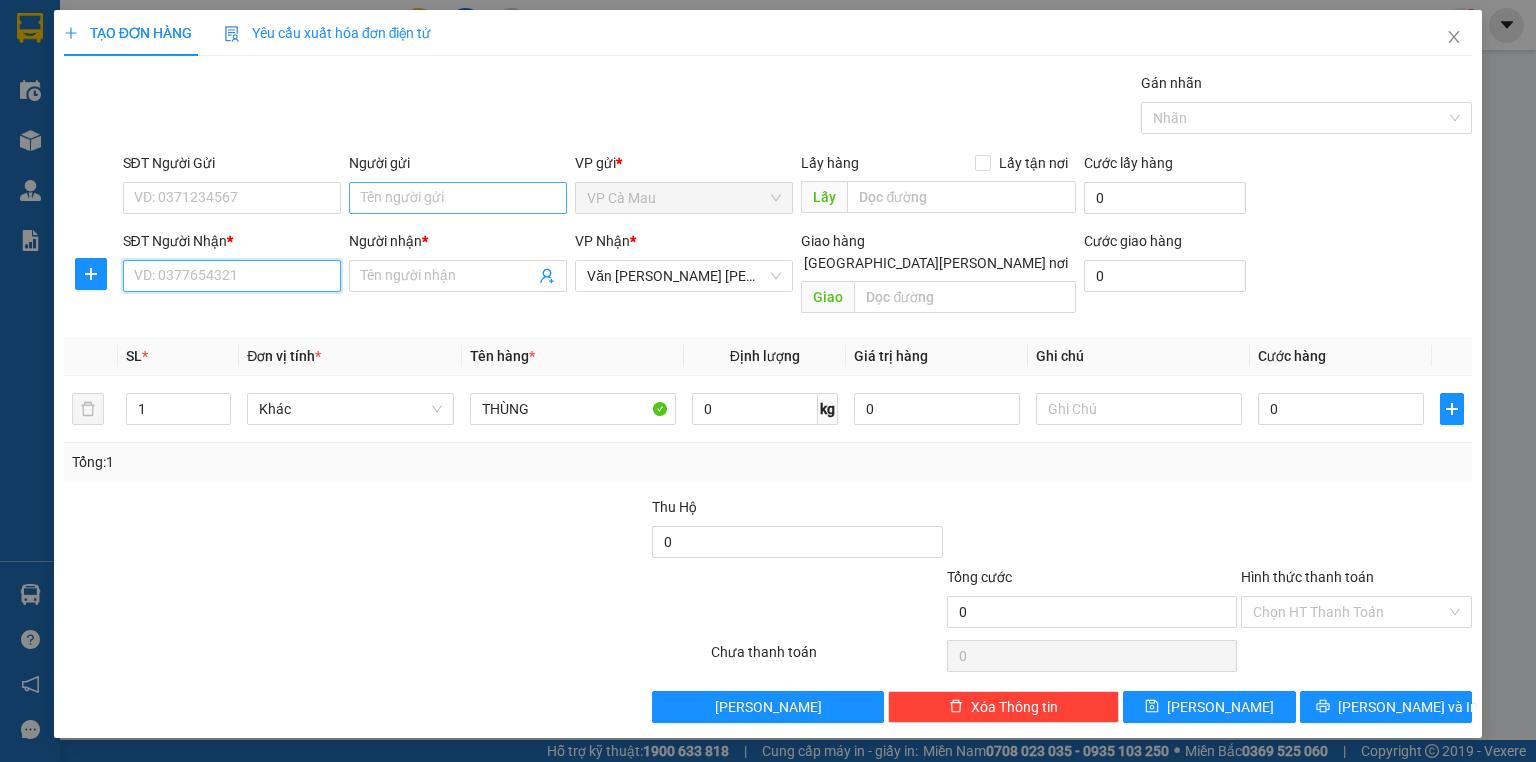click on "SĐT Người Nhận  *" at bounding box center (232, 276) 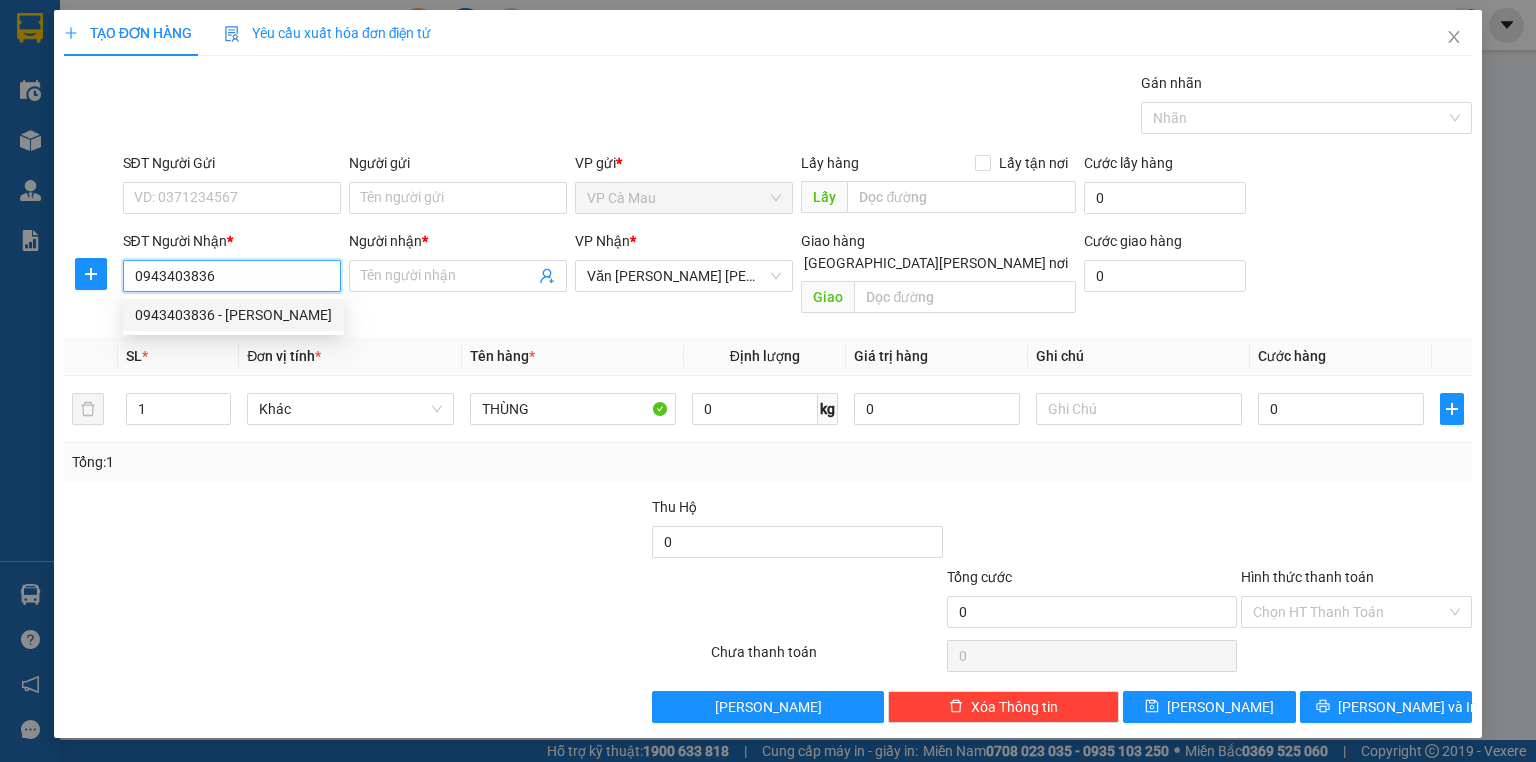 click on "0943403836 - [PERSON_NAME]" at bounding box center [233, 315] 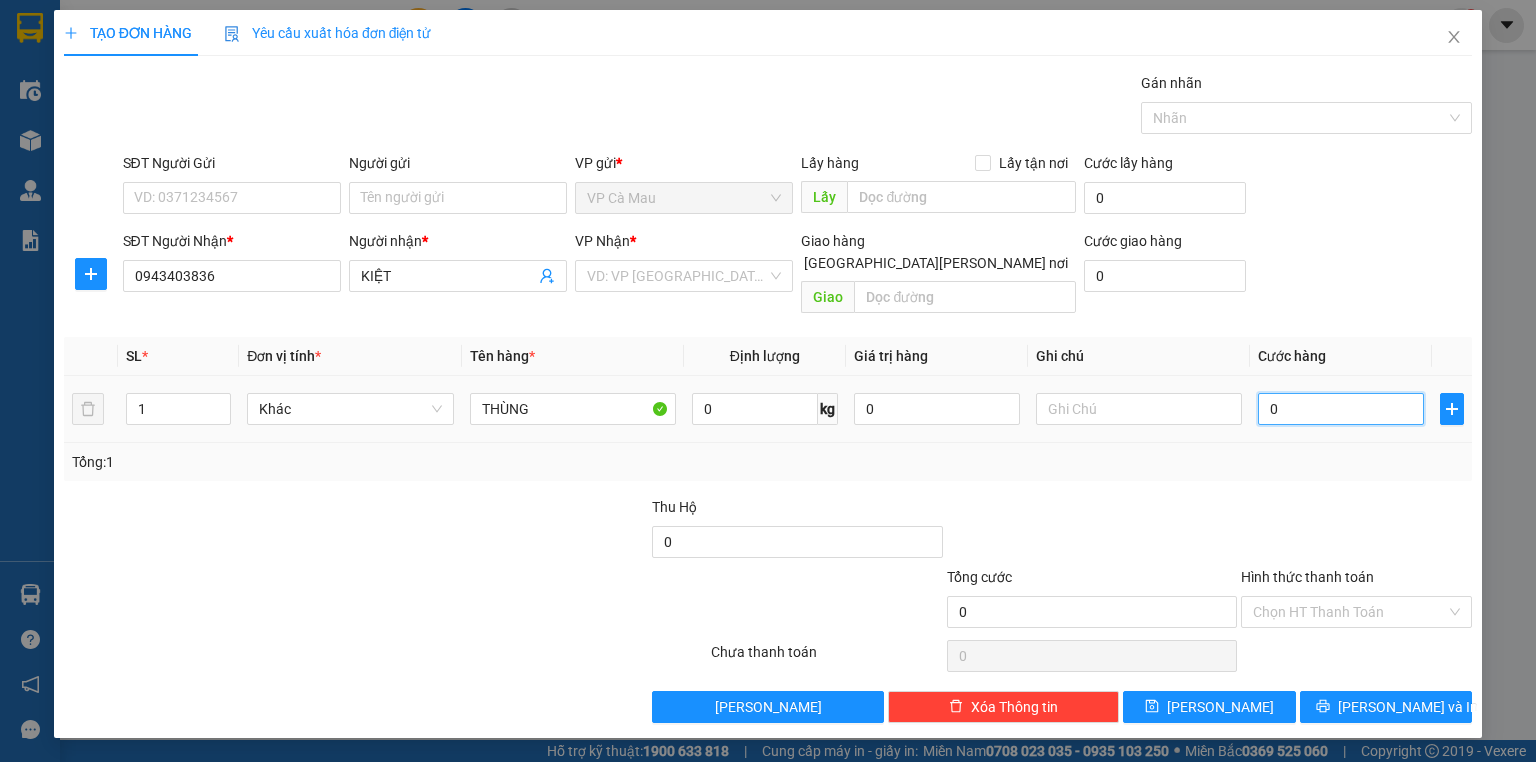 click on "0" at bounding box center [1341, 409] 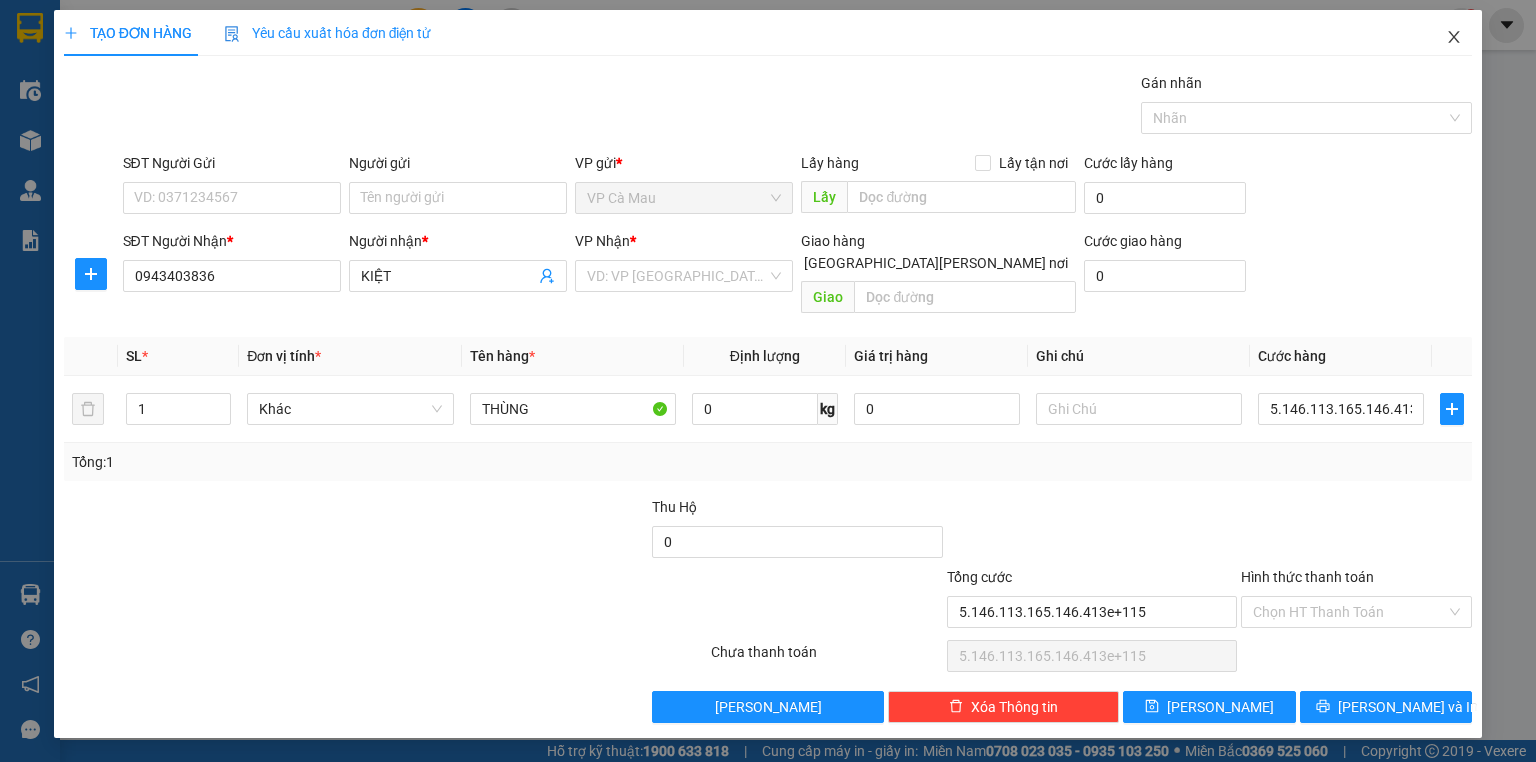 click 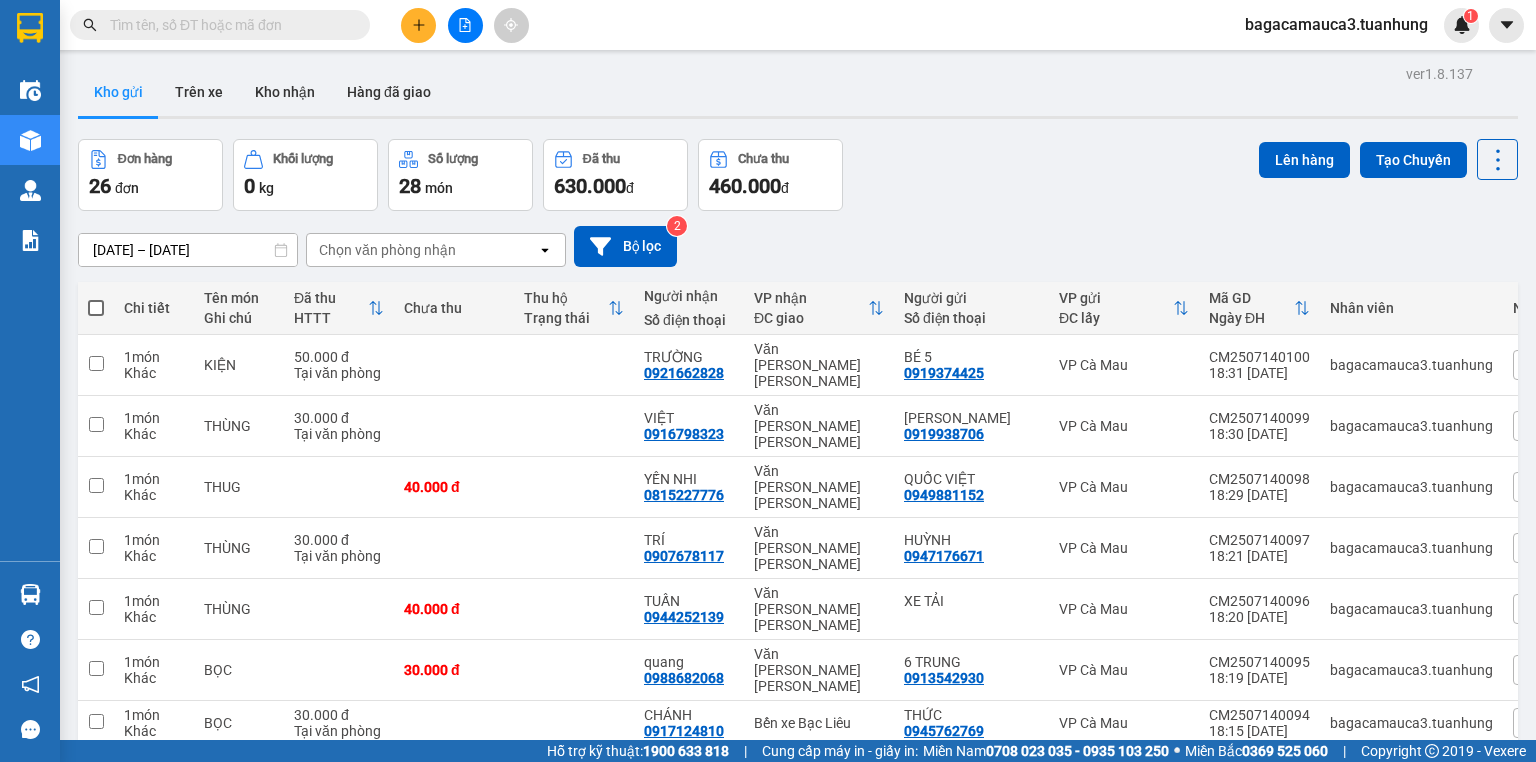 click at bounding box center (228, 25) 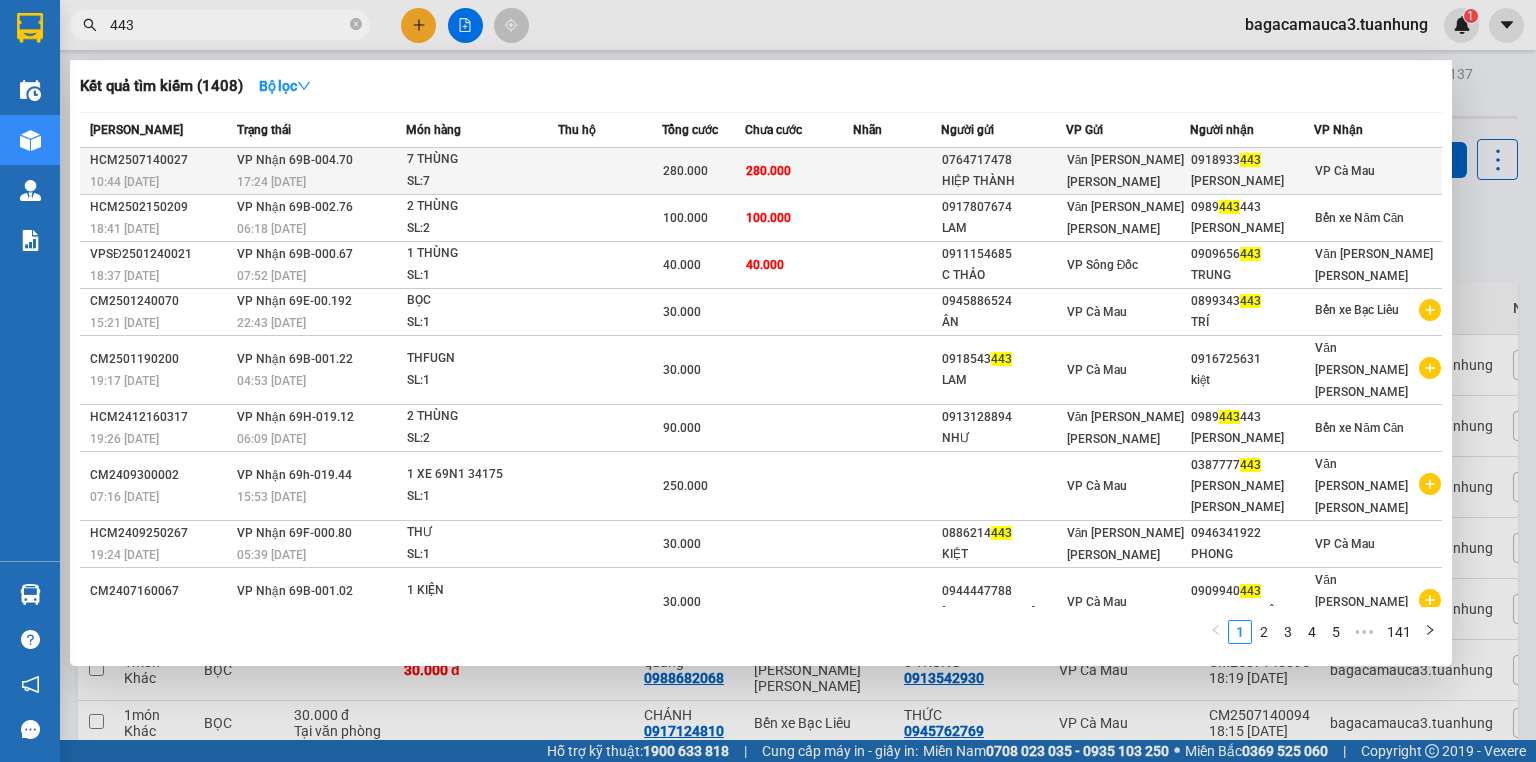 click on "280.000" at bounding box center [799, 171] 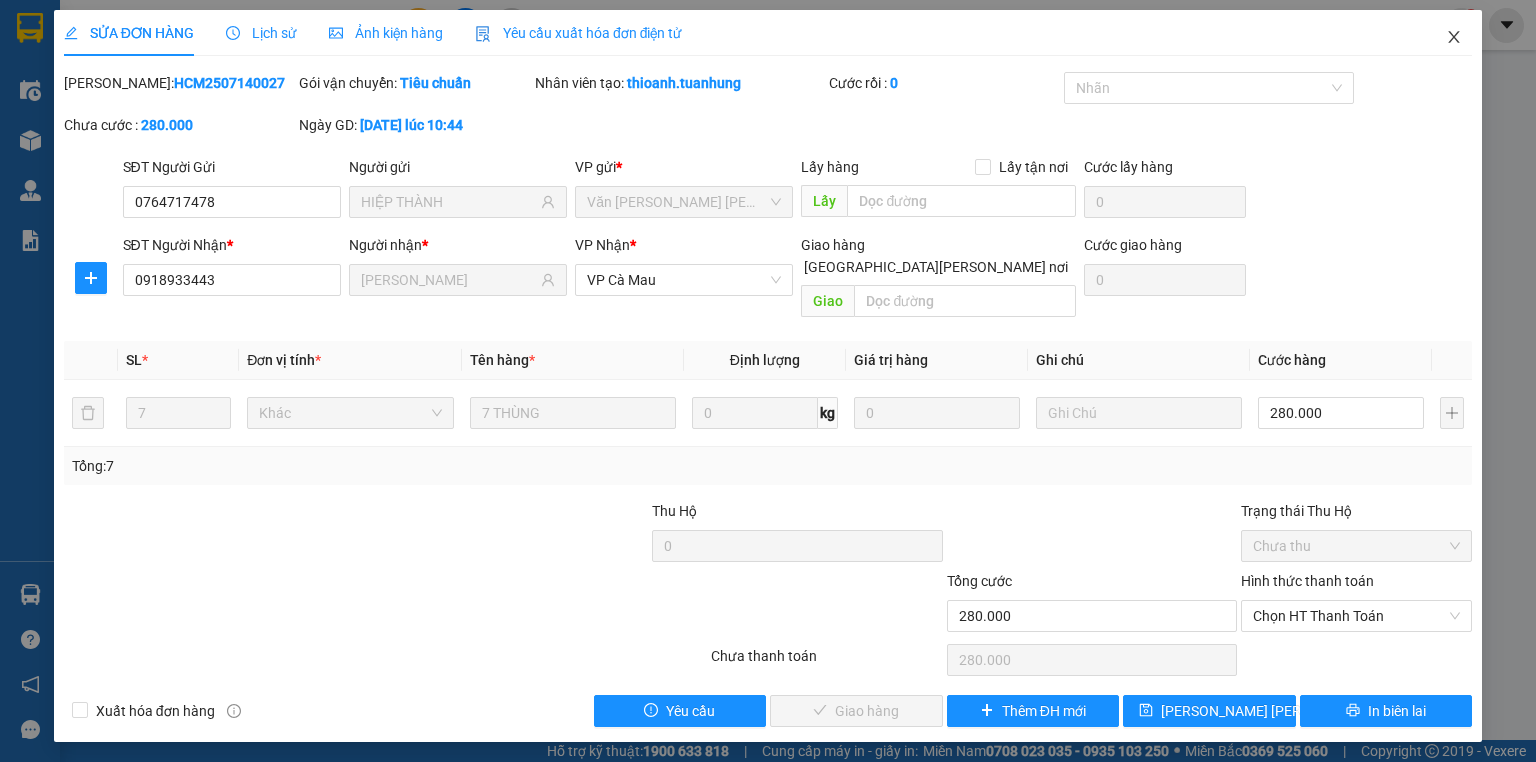 click 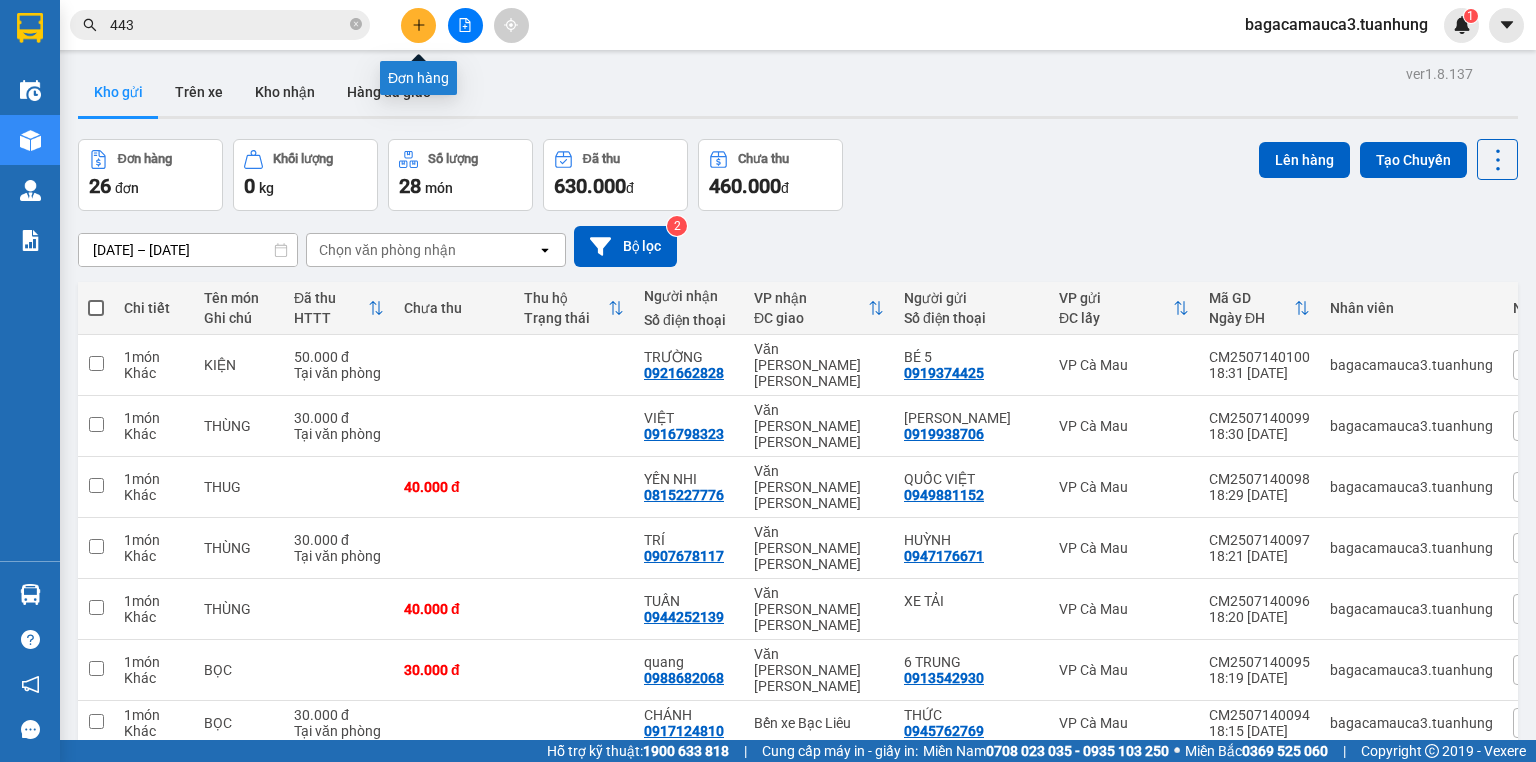 click 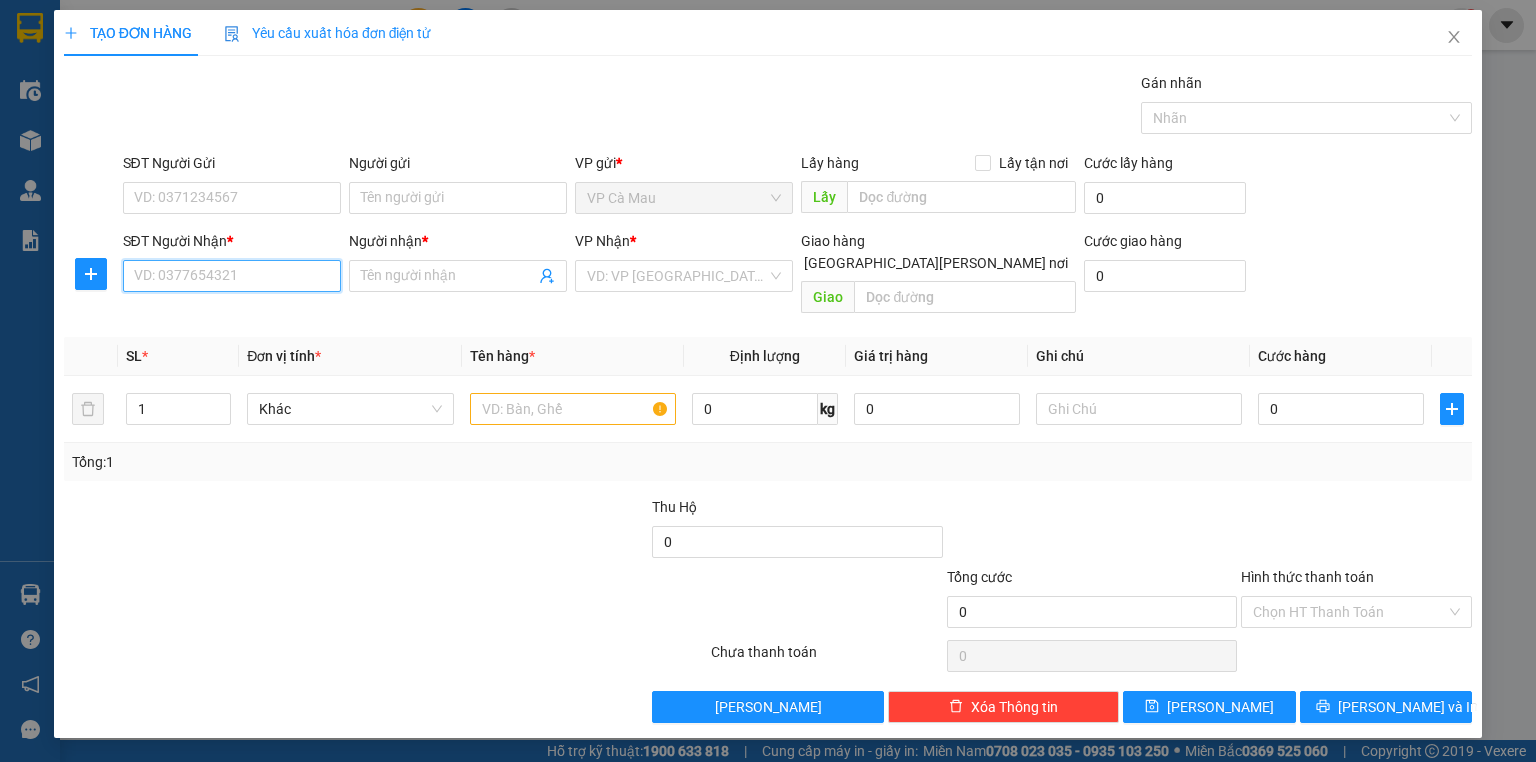 click on "SĐT Người Nhận  *" at bounding box center (232, 276) 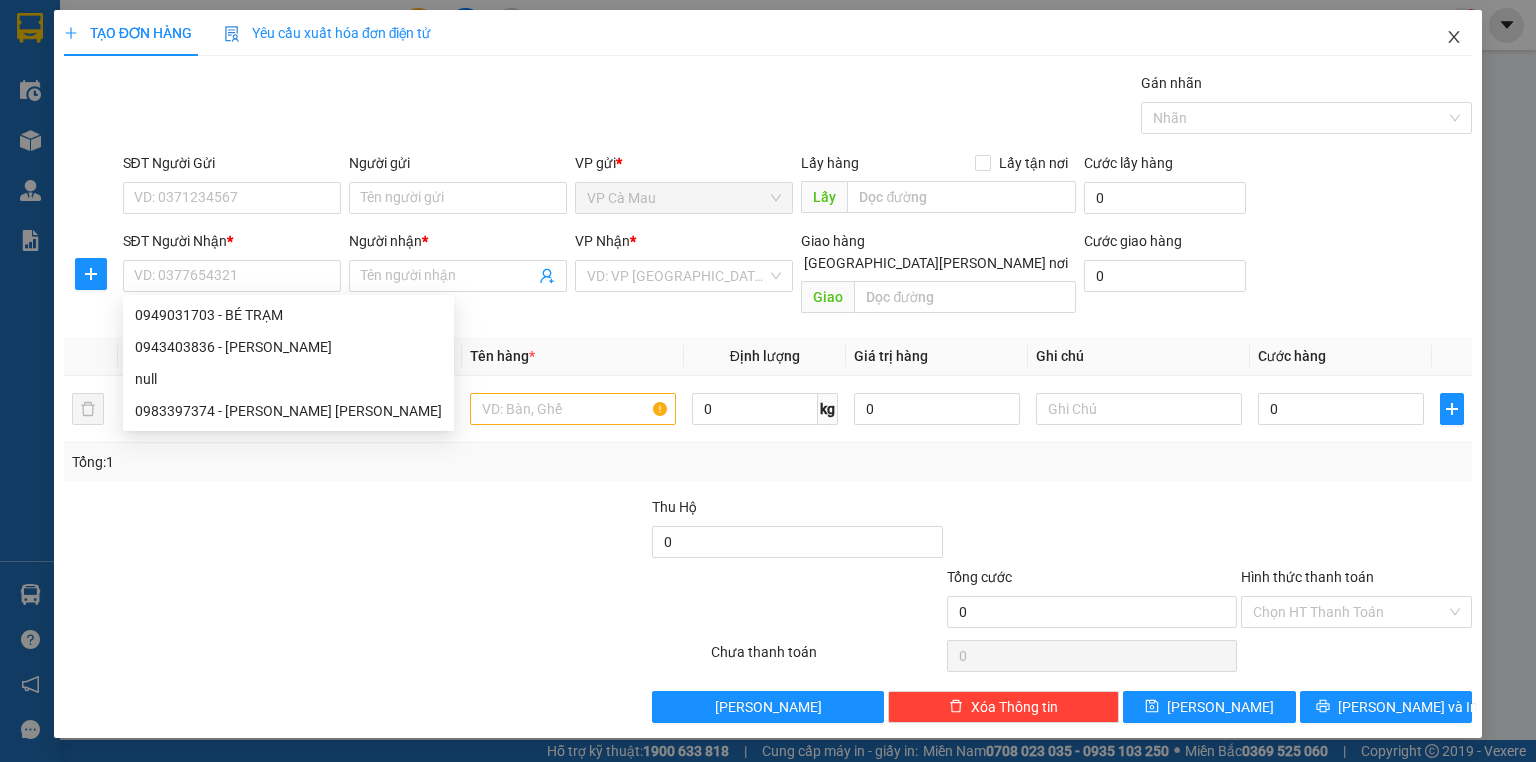 click 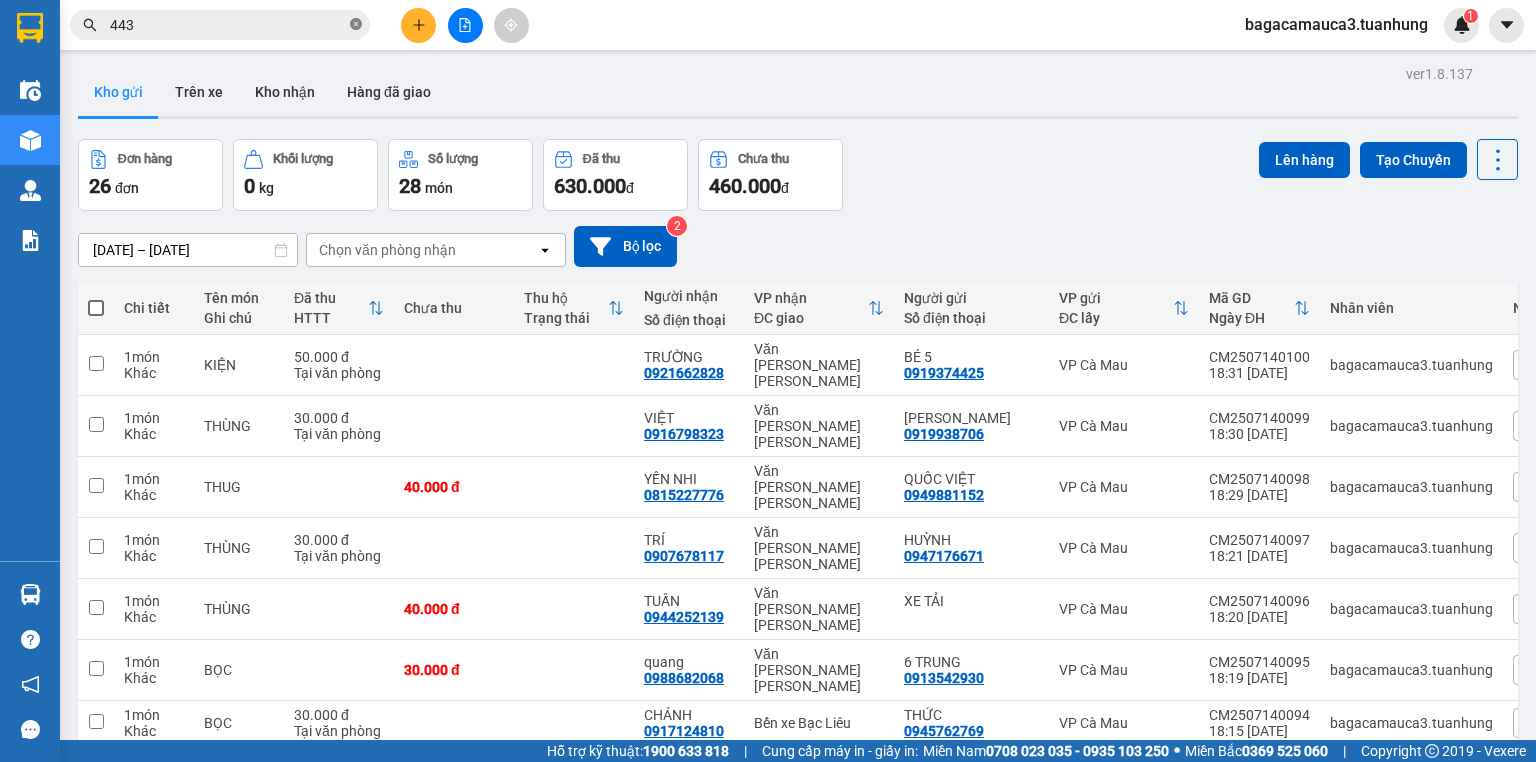 click 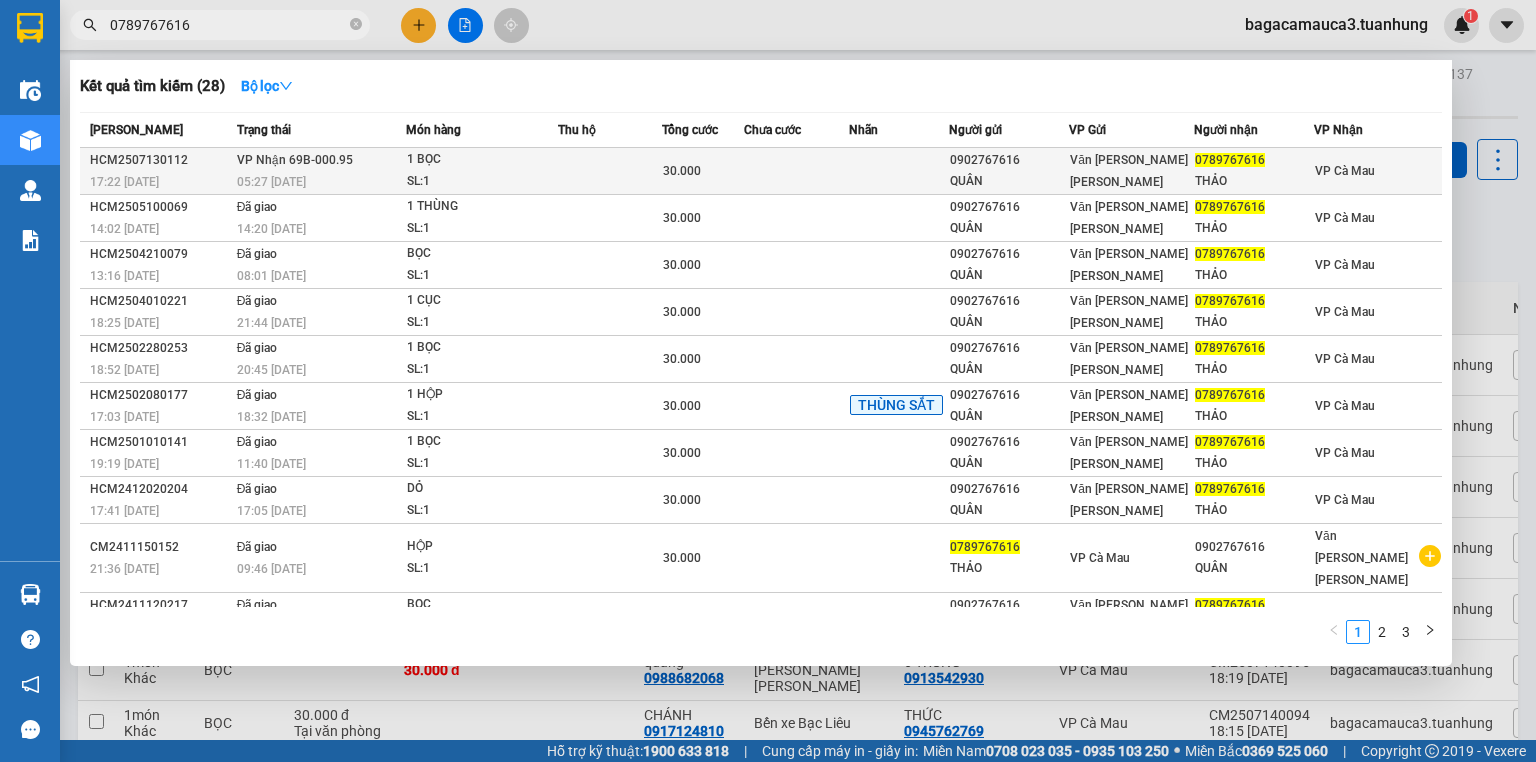click on "30.000" at bounding box center (703, 171) 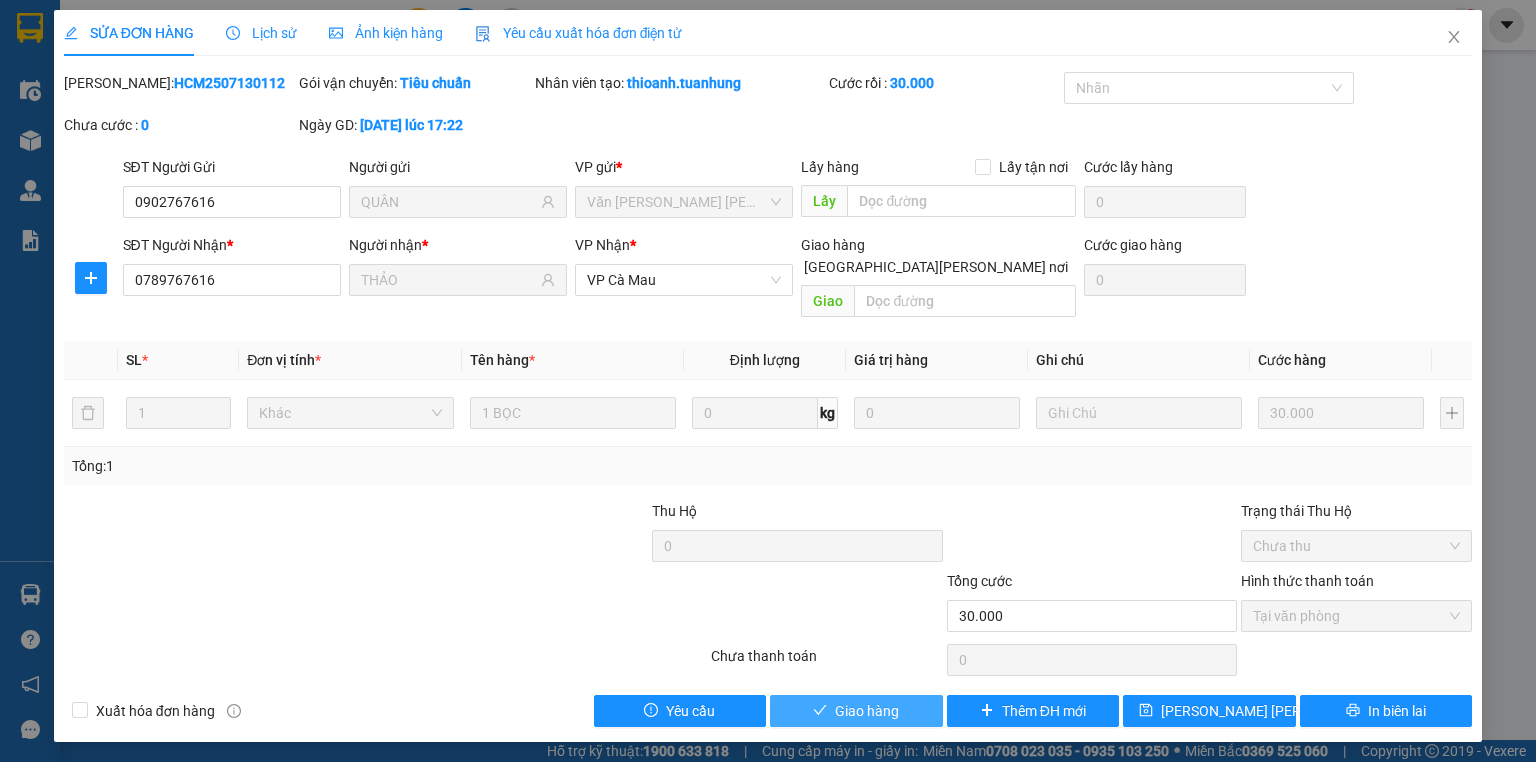 click on "Giao hàng" at bounding box center [867, 711] 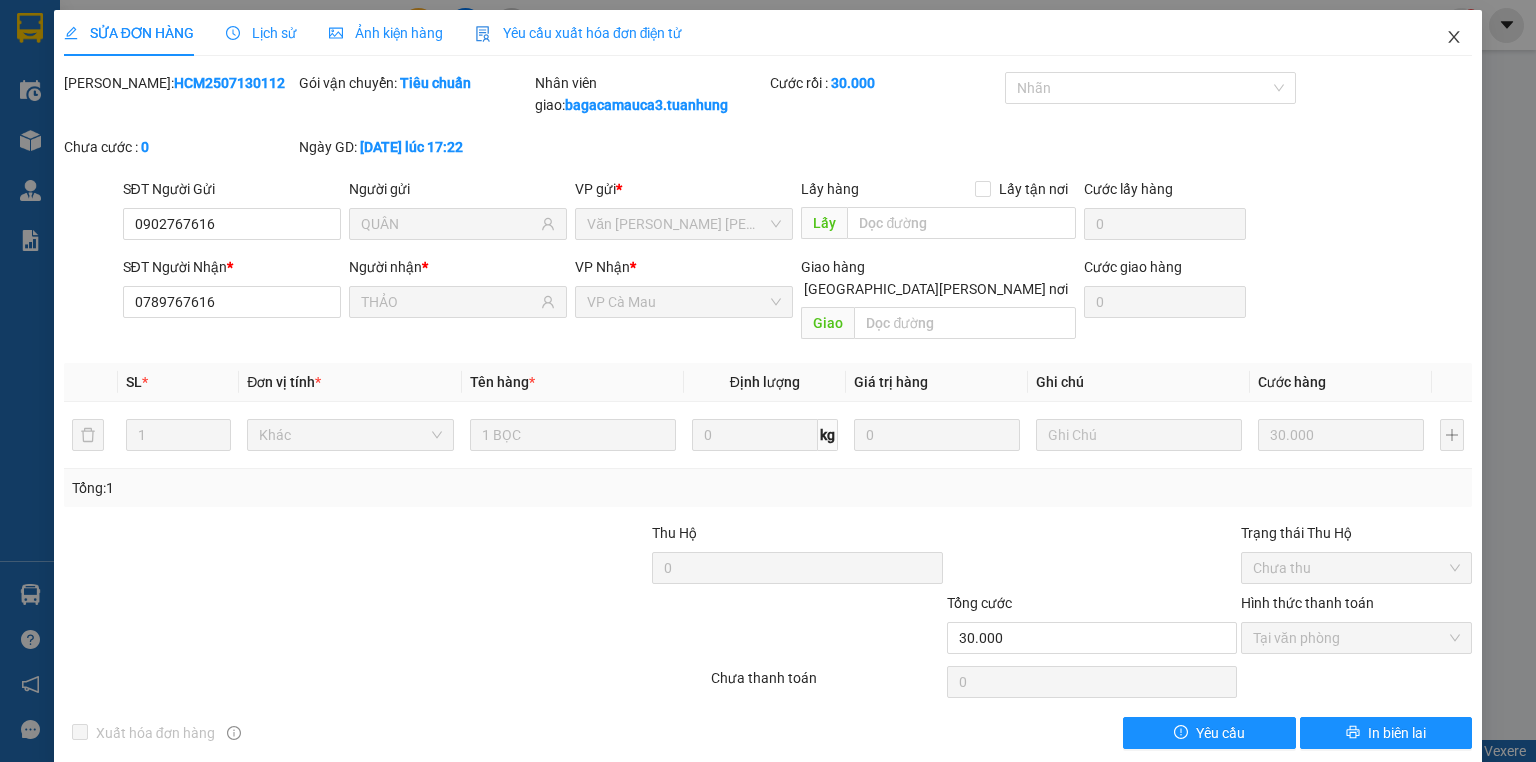 click 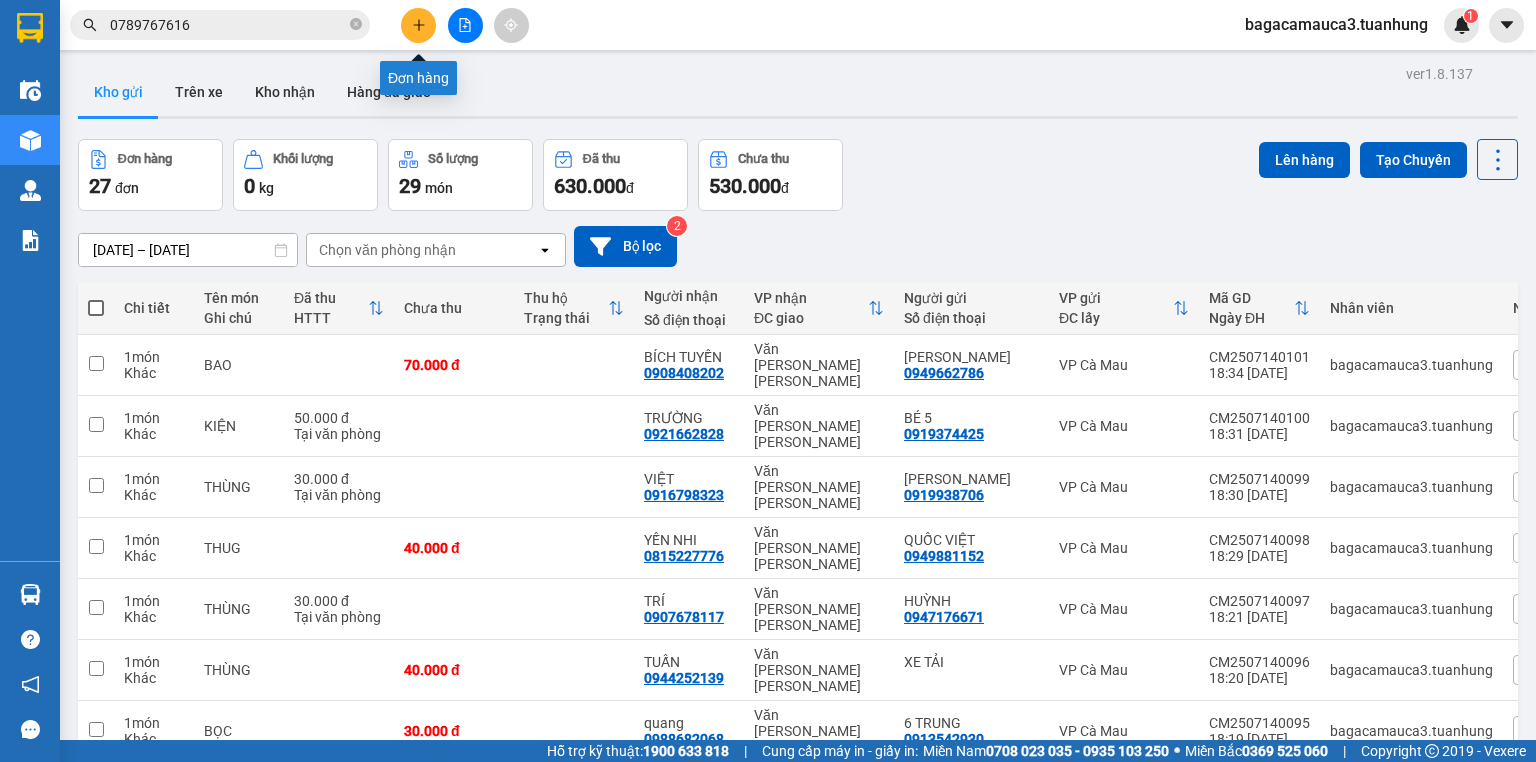 click at bounding box center [418, 25] 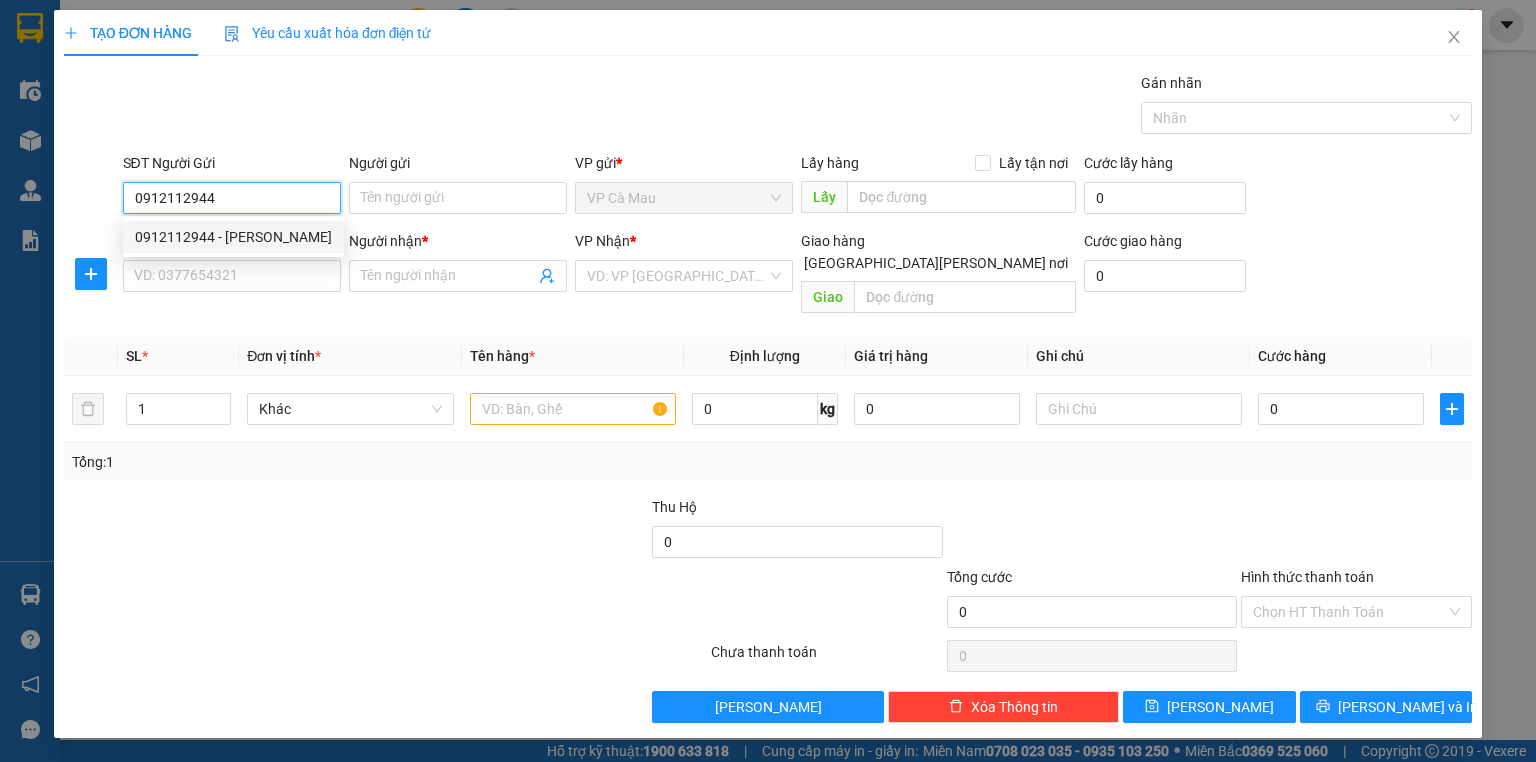 click on "0912112944 - [PERSON_NAME]" at bounding box center (233, 237) 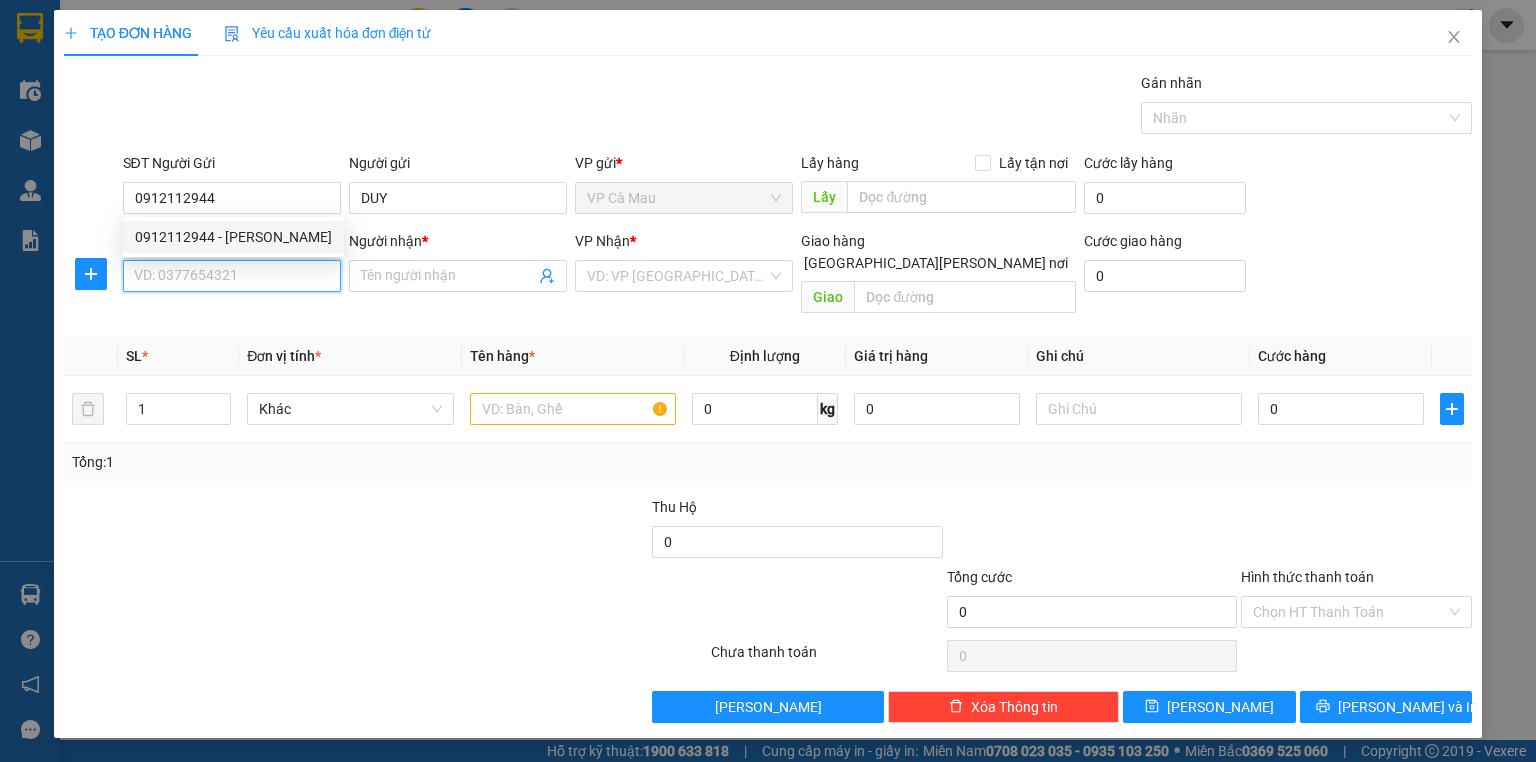 click on "SĐT Người Nhận  *" at bounding box center [232, 276] 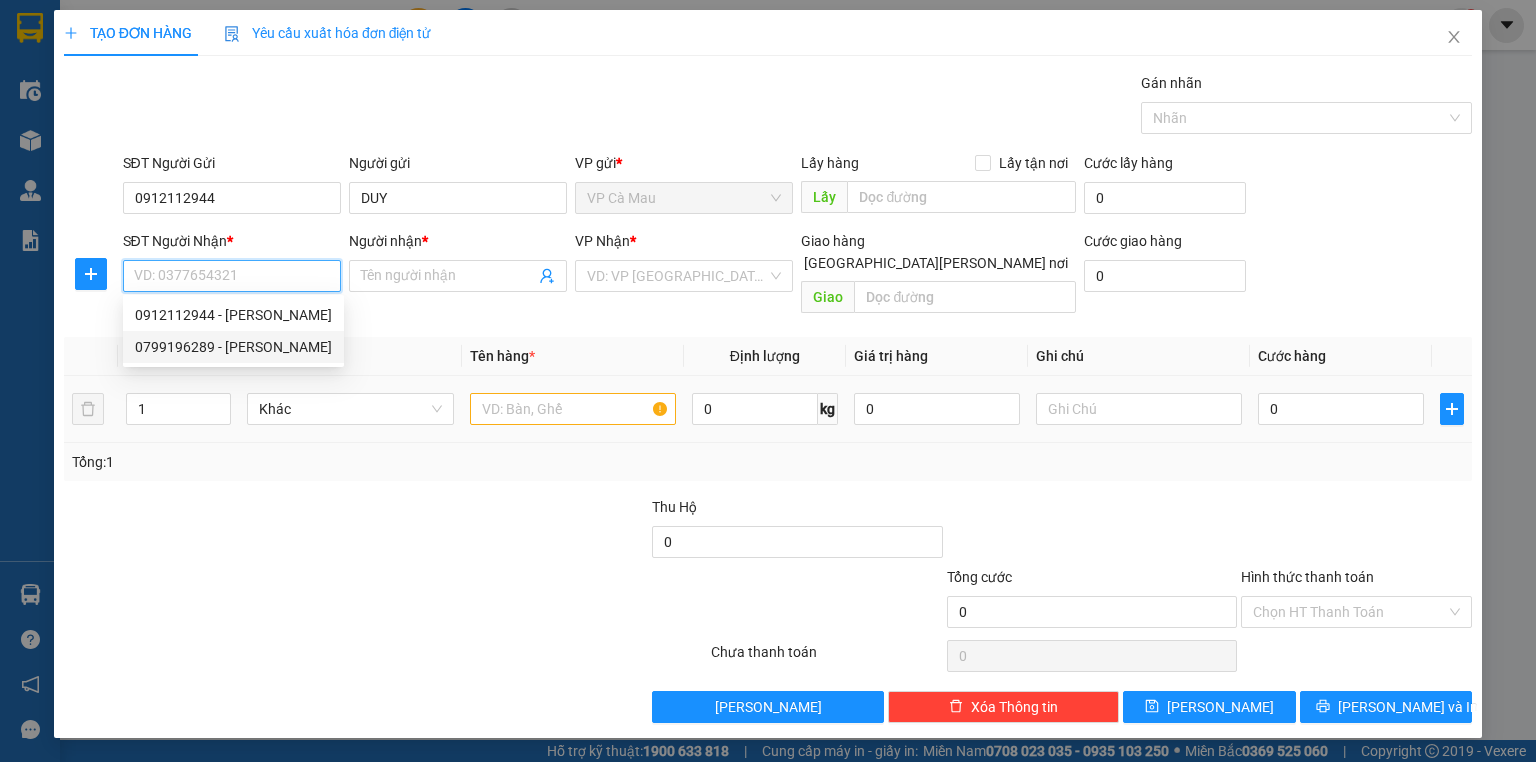 drag, startPoint x: 229, startPoint y: 348, endPoint x: 477, endPoint y: 391, distance: 251.70023 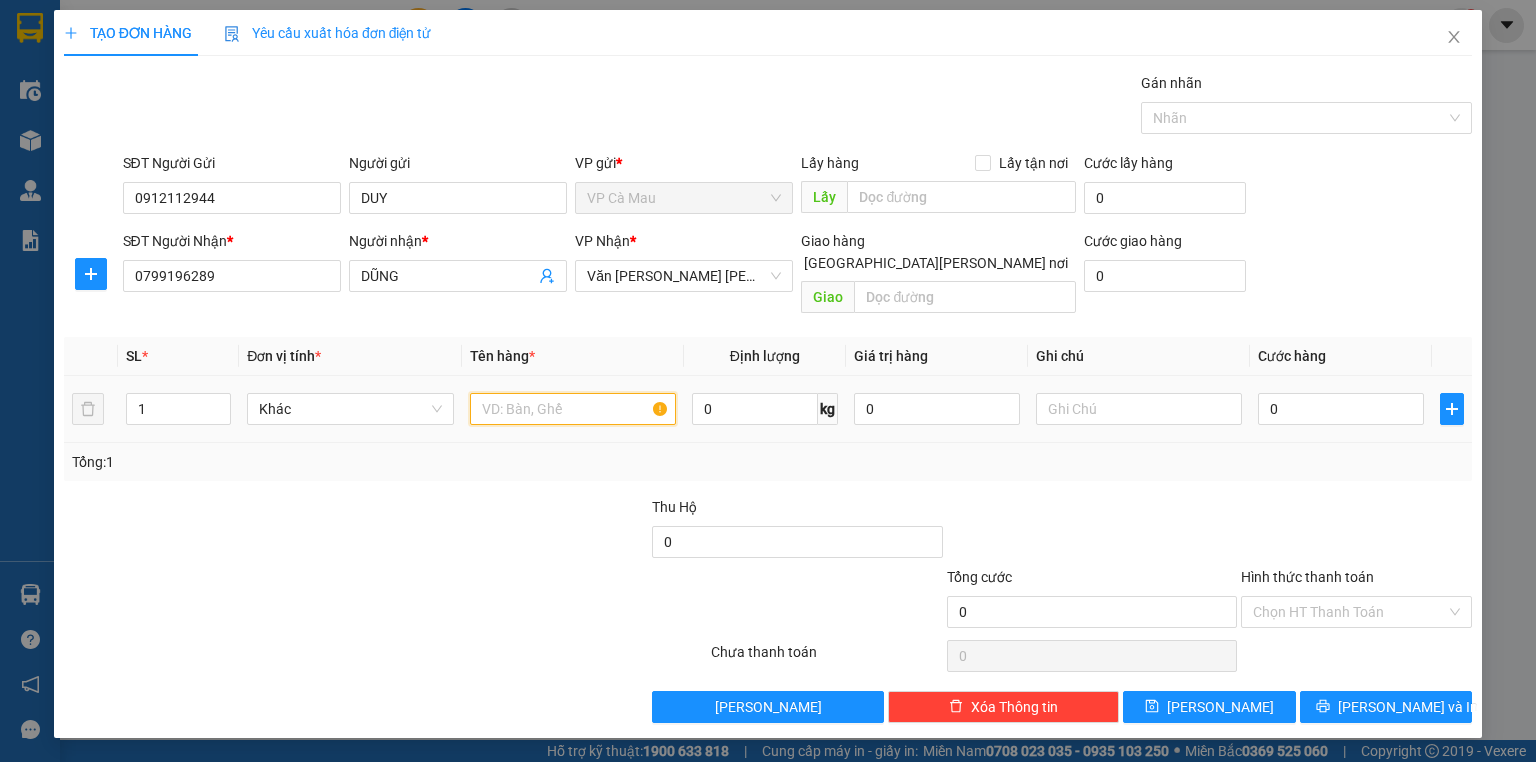 click at bounding box center (573, 409) 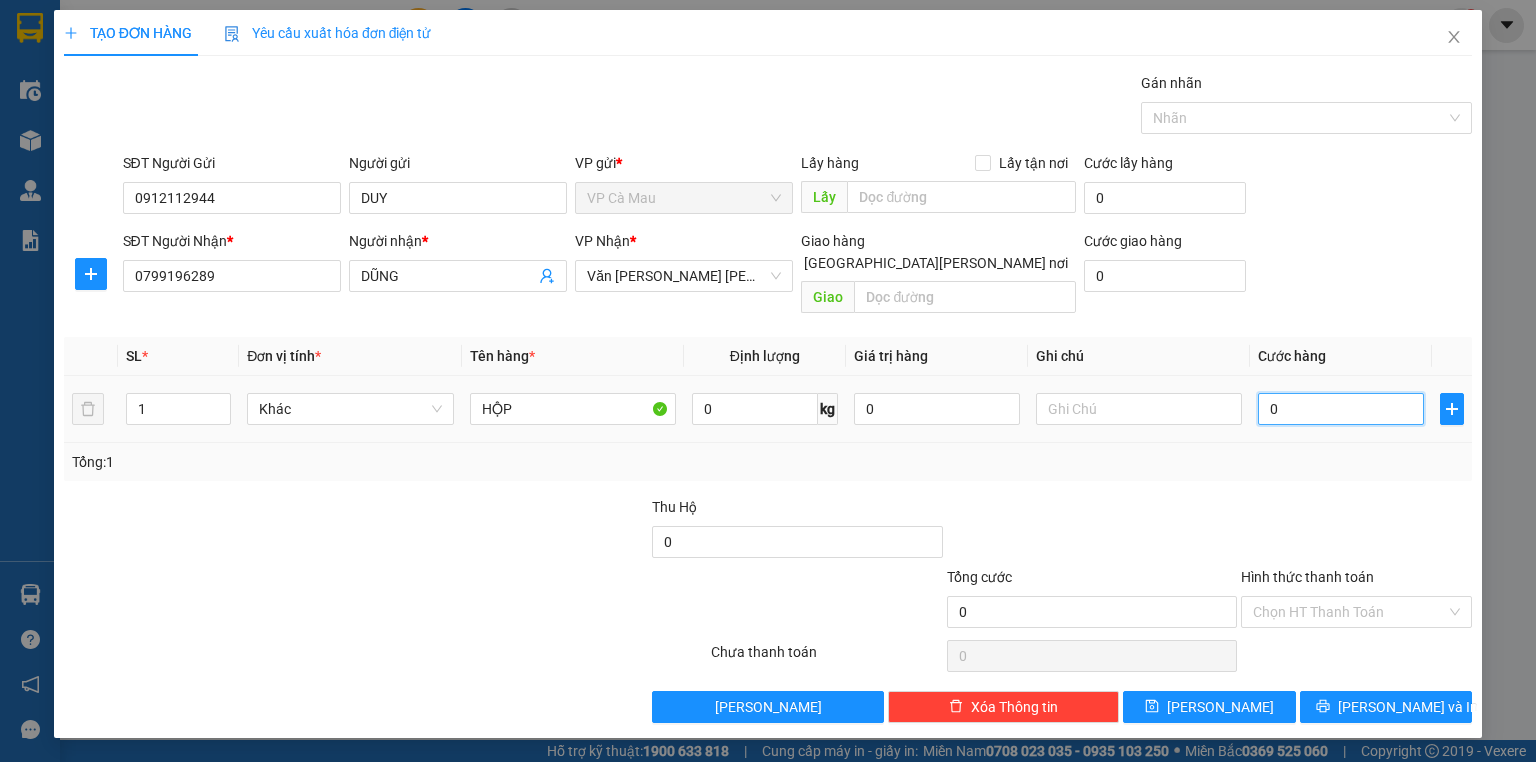 click on "0" at bounding box center [1341, 409] 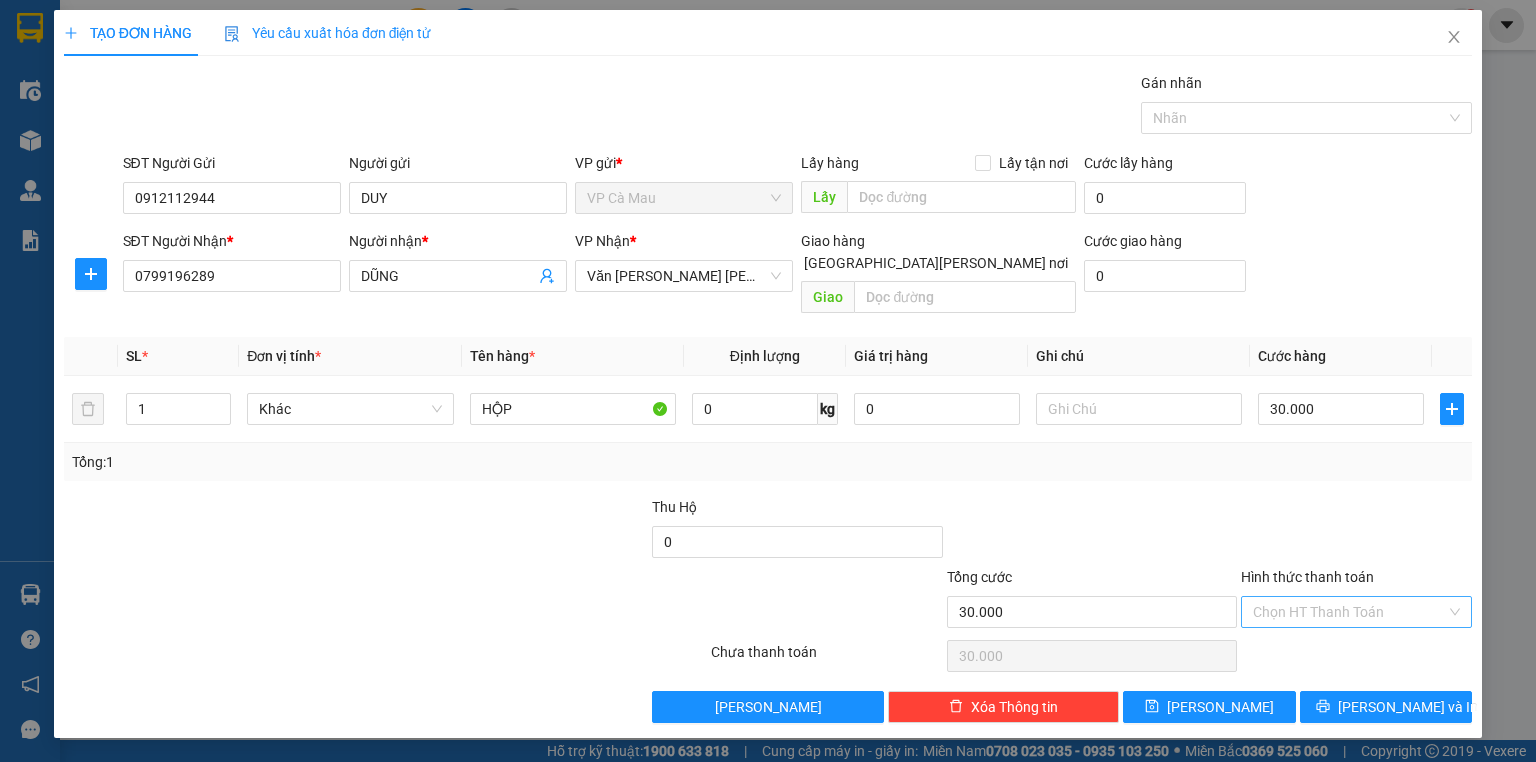 click on "Hình thức thanh toán" at bounding box center (1349, 612) 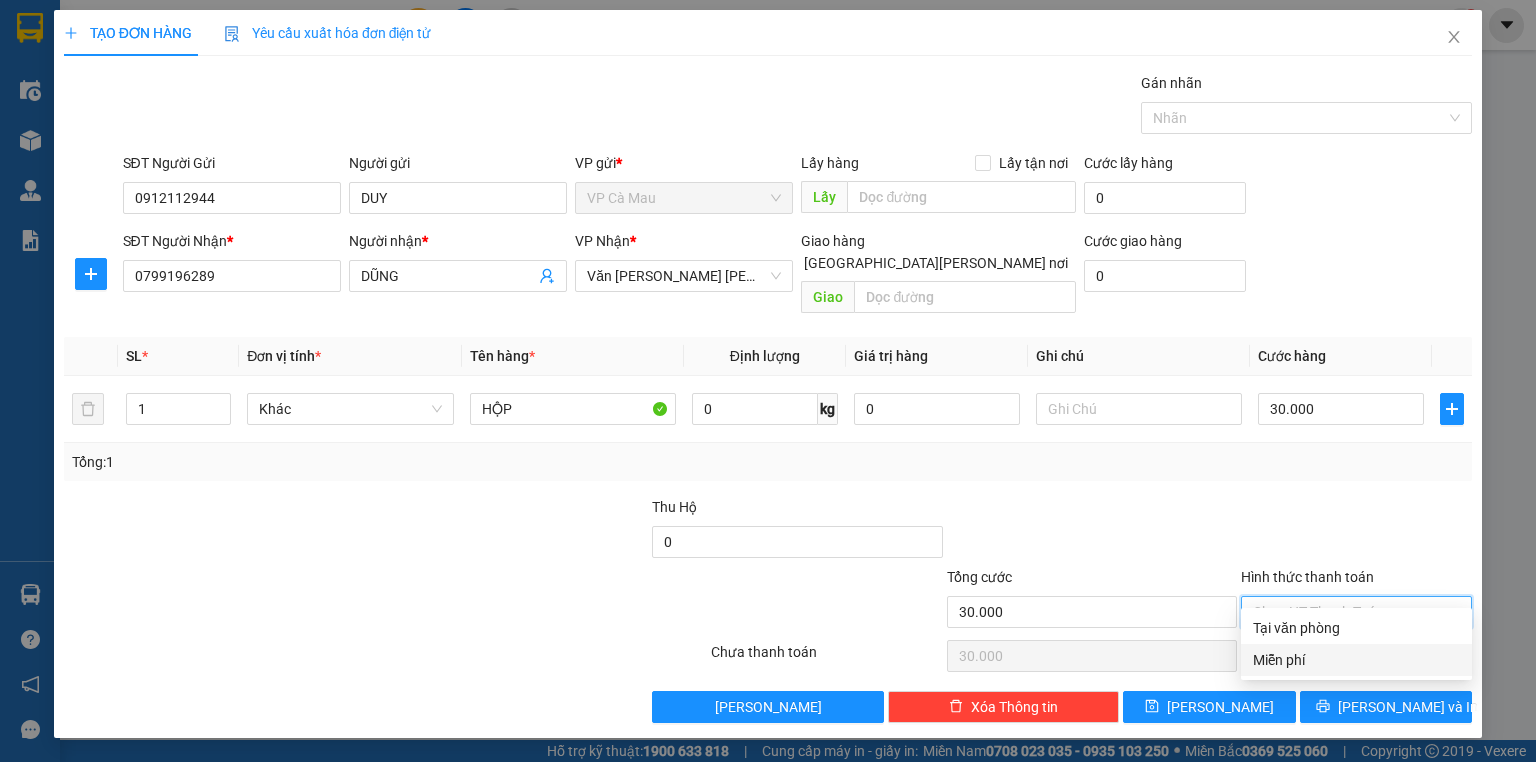 click on "Miễn phí" at bounding box center [1356, 660] 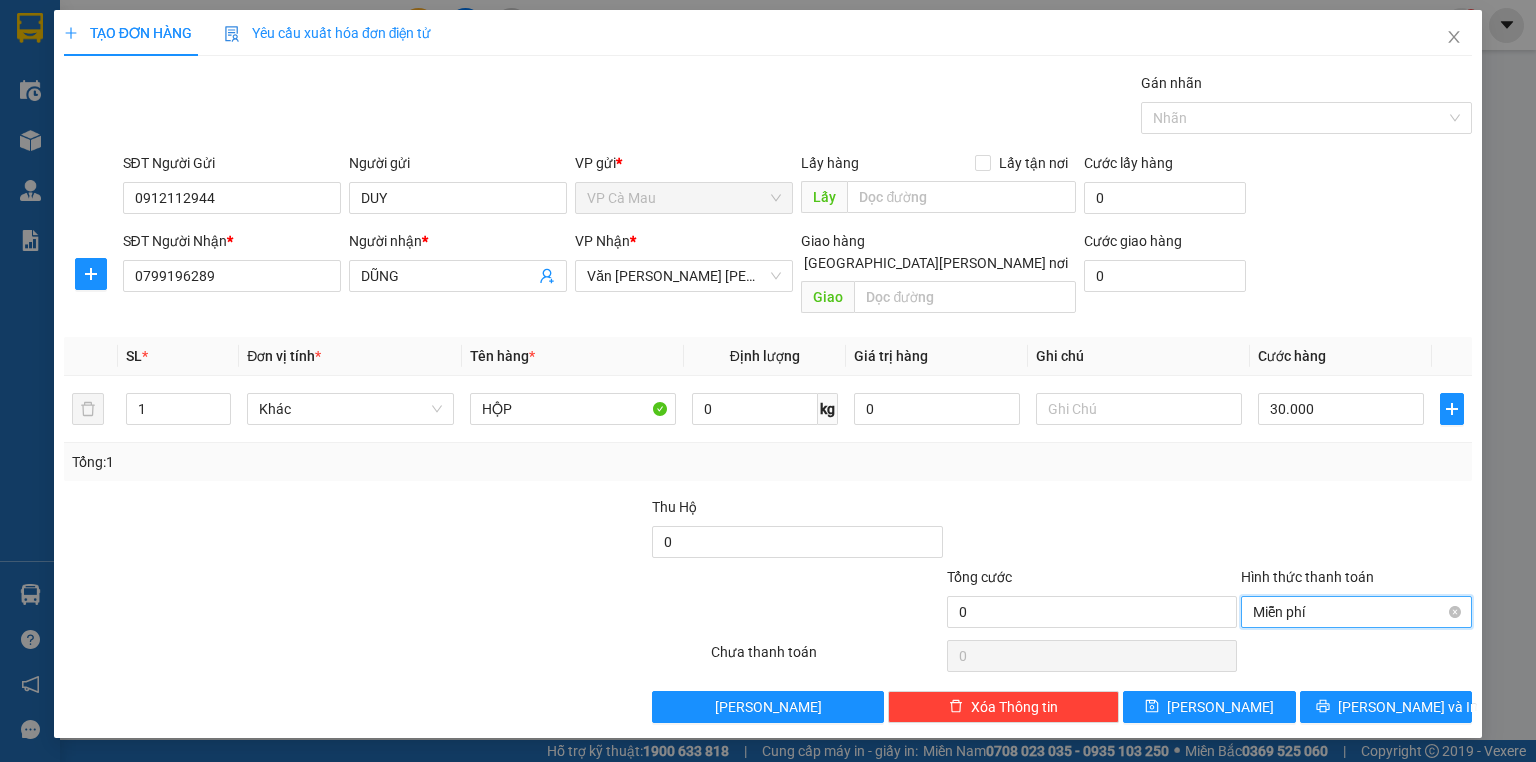 click on "Miễn phí" at bounding box center (1356, 612) 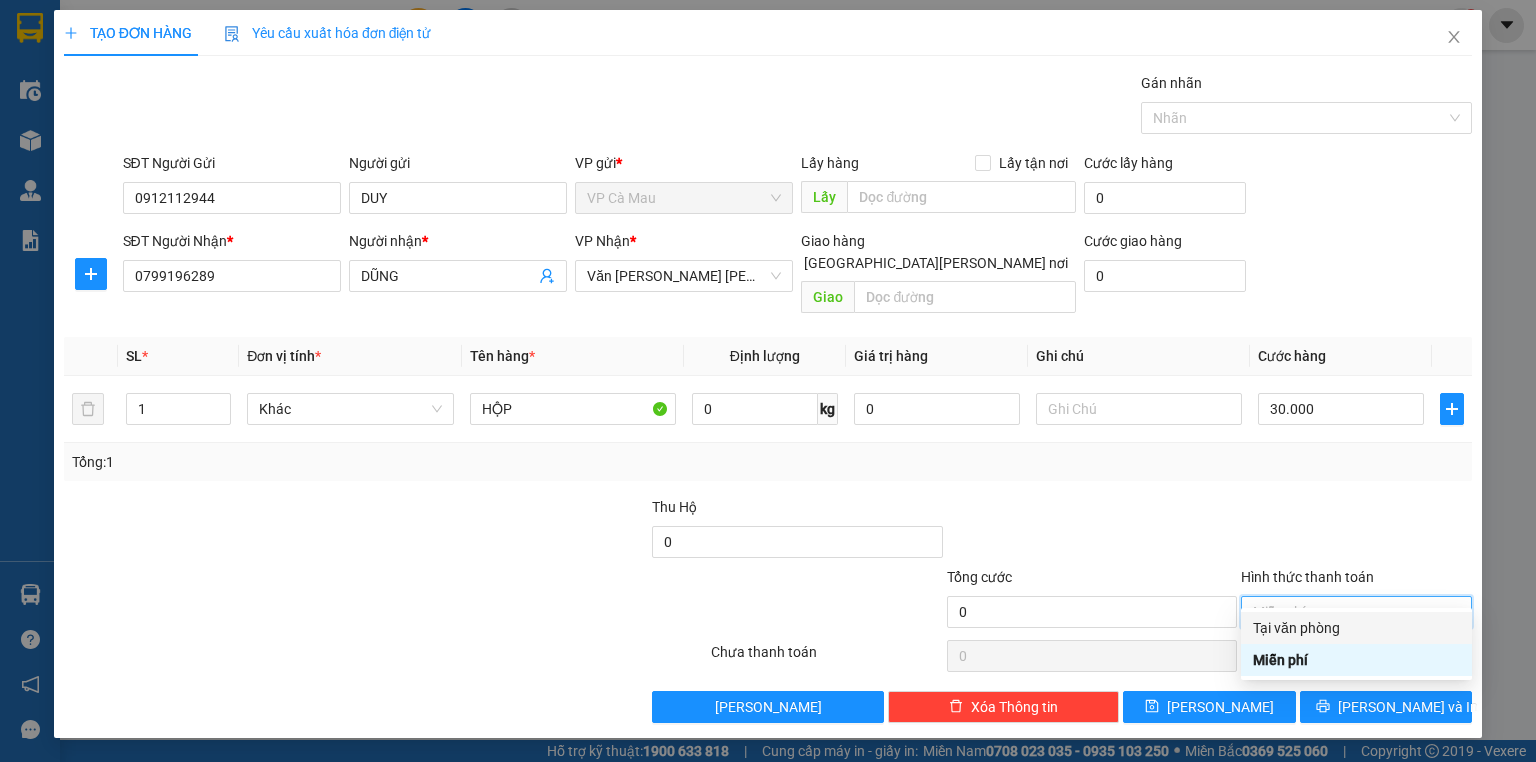 click on "Tại văn phòng" at bounding box center (1356, 628) 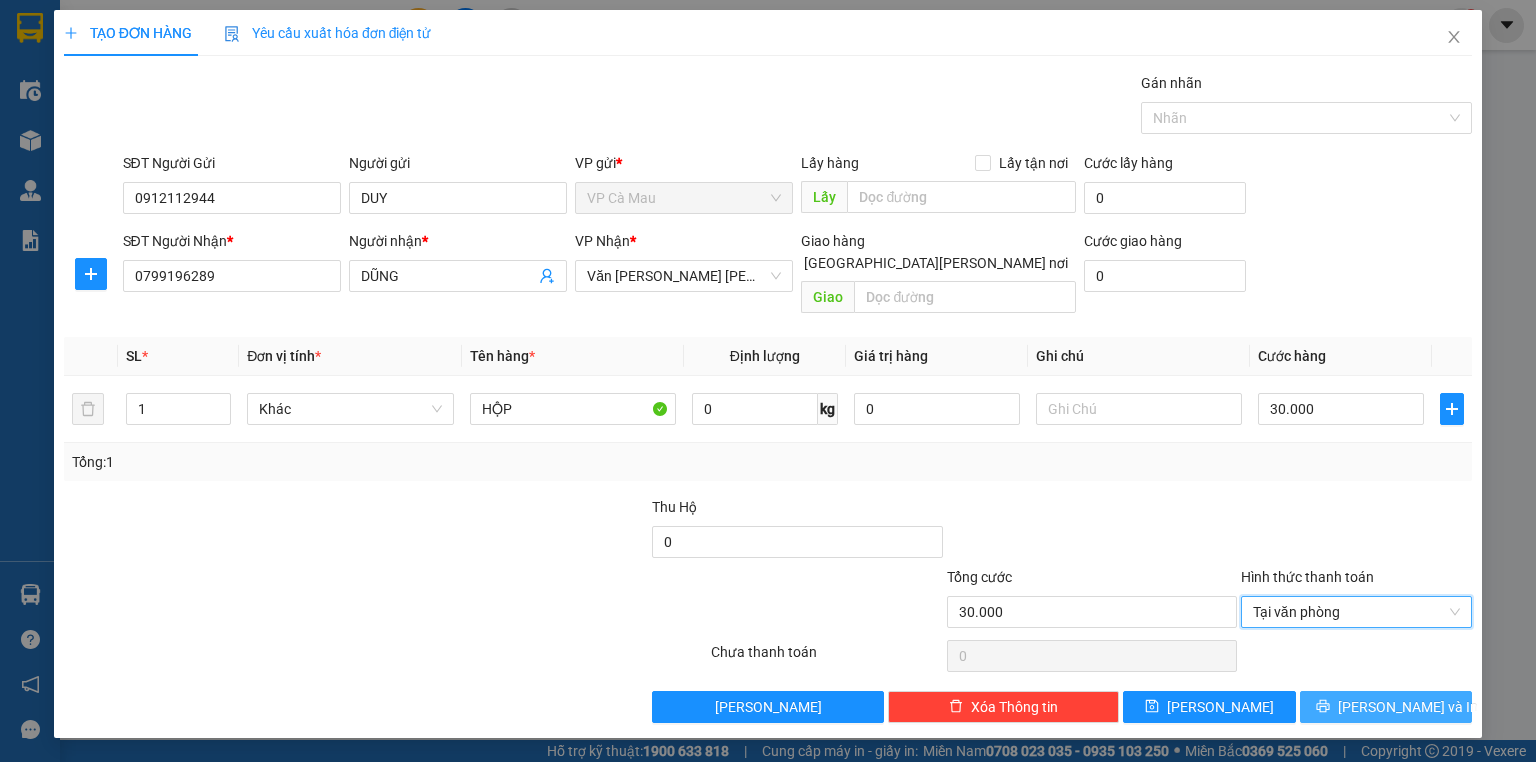 click on "[PERSON_NAME] và In" at bounding box center [1386, 707] 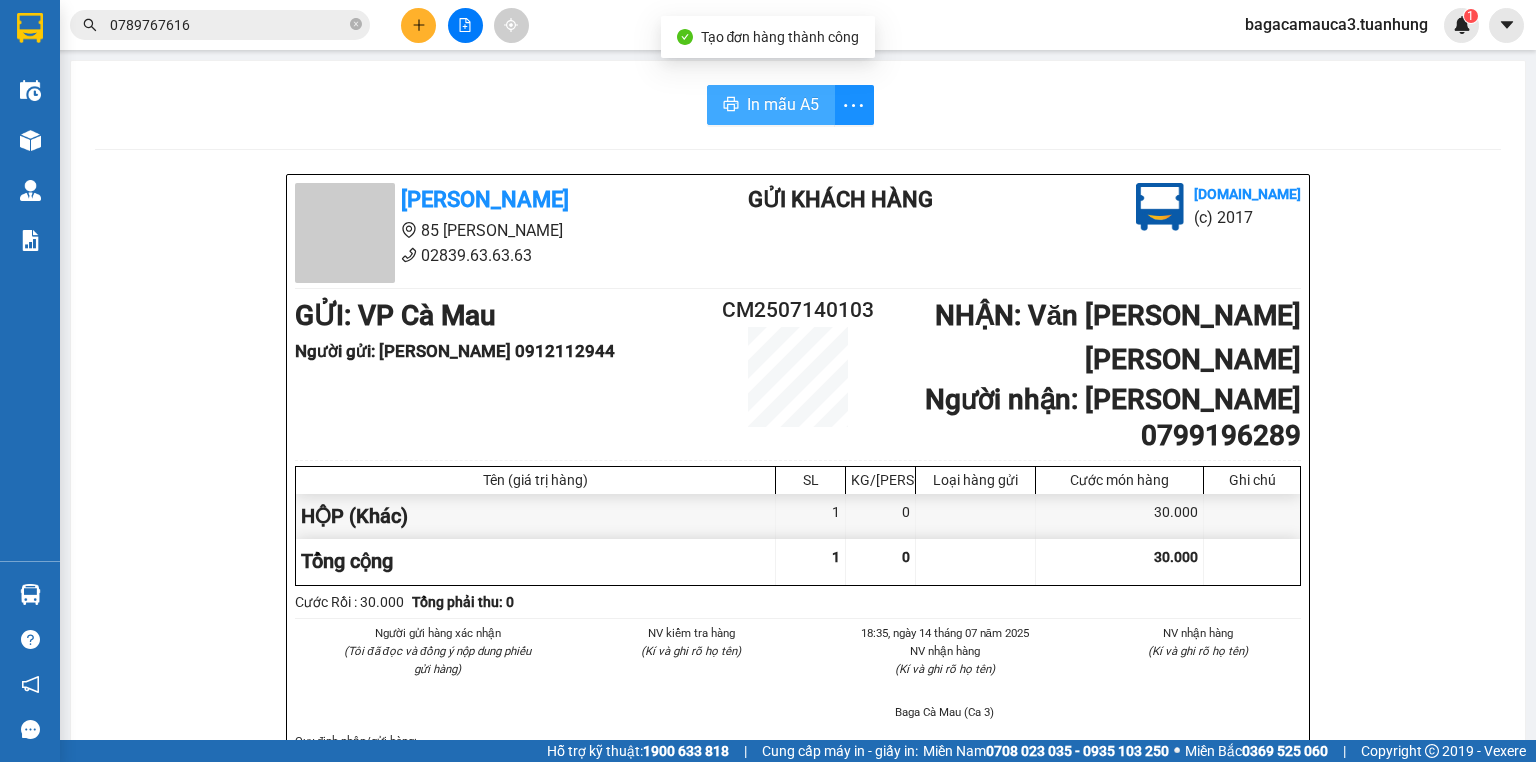 click on "In mẫu A5" at bounding box center (783, 104) 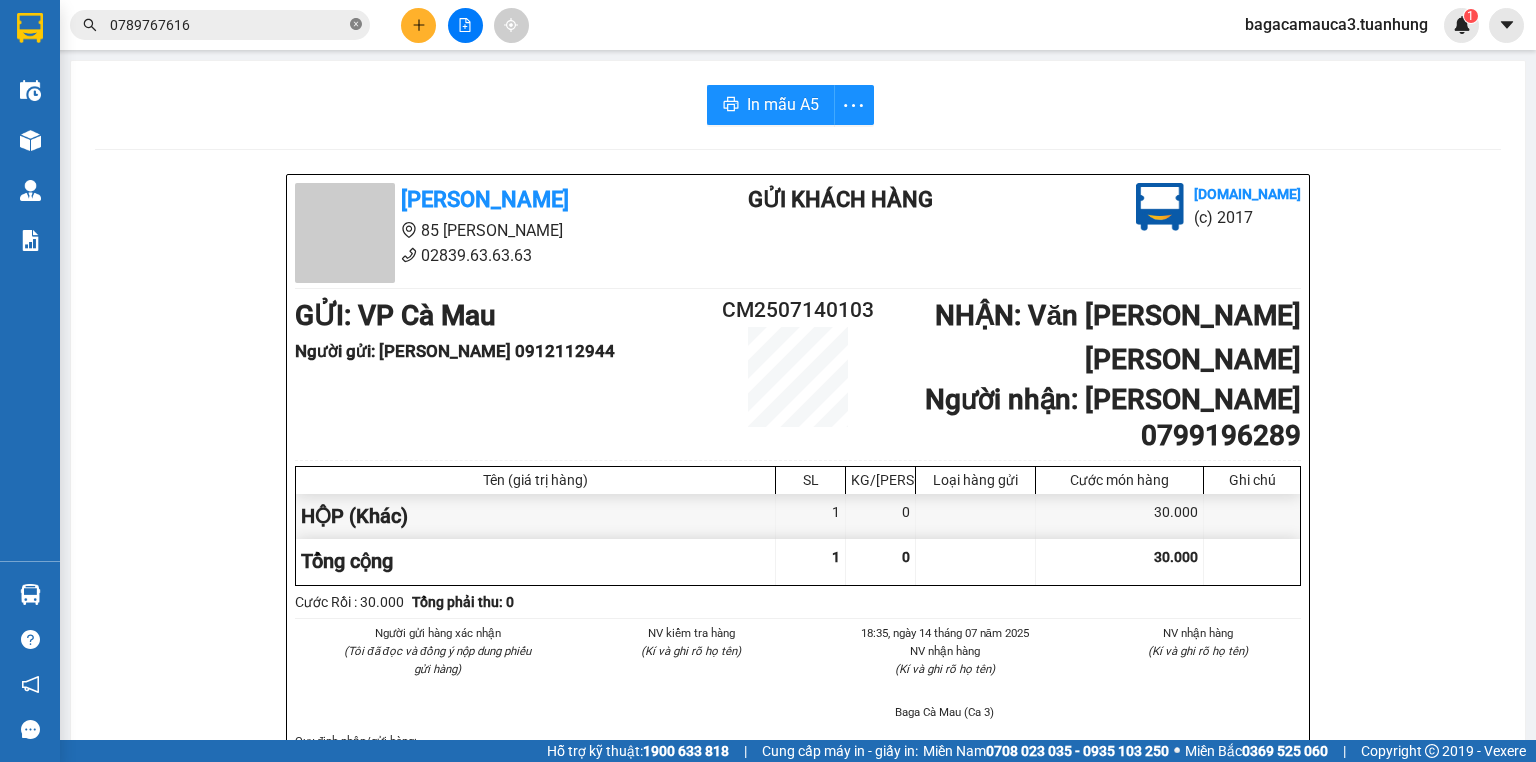 click 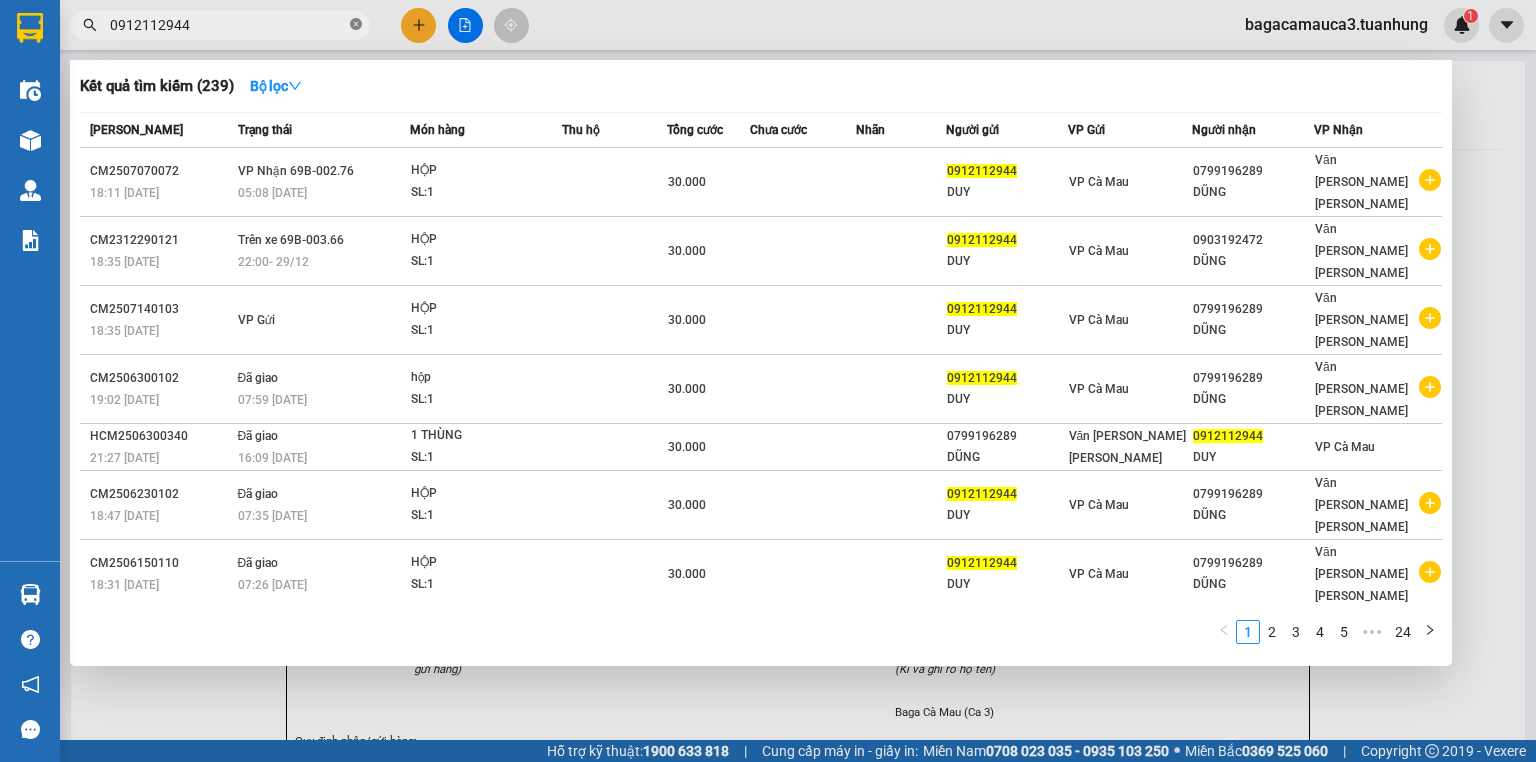 click 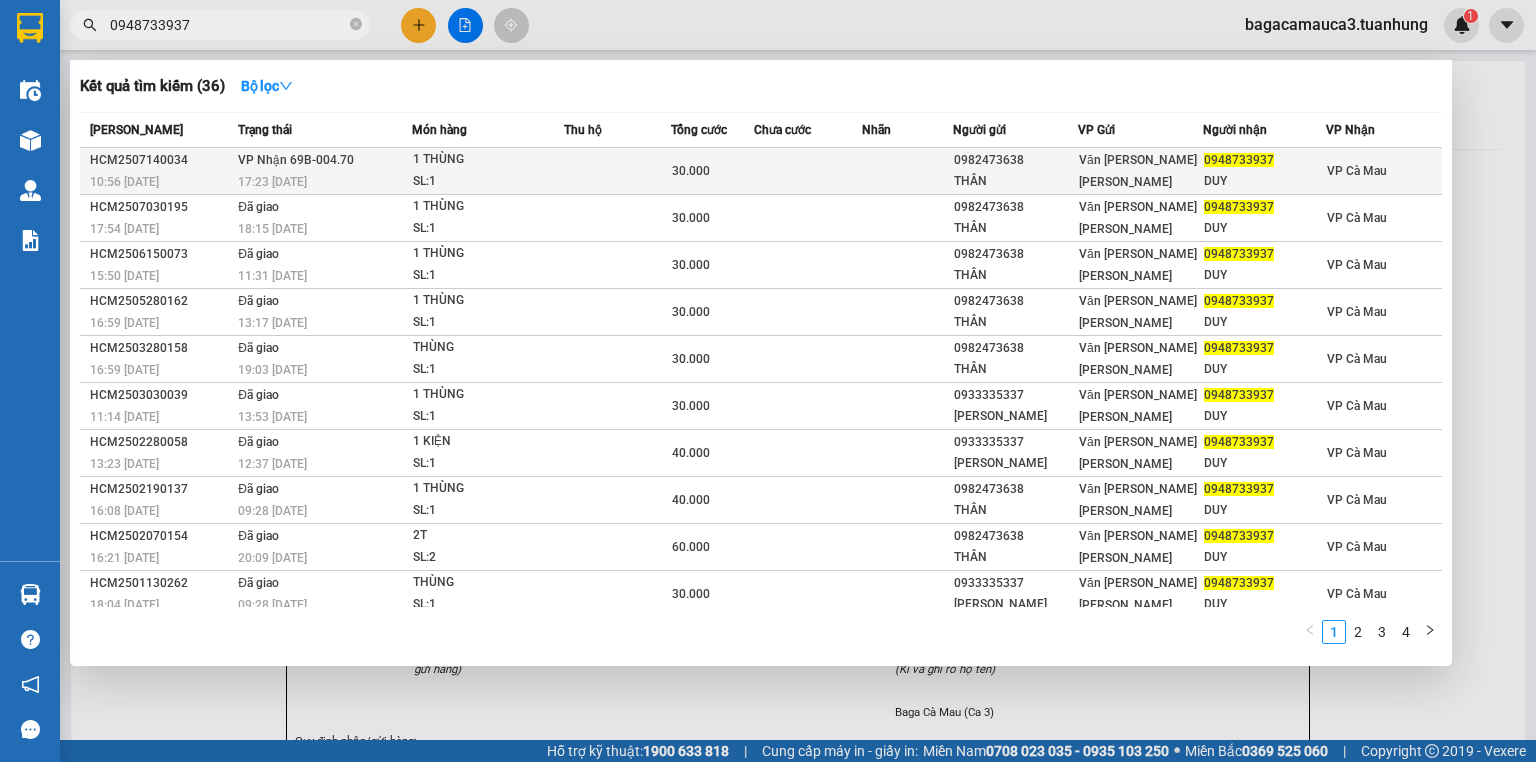 click at bounding box center (808, 171) 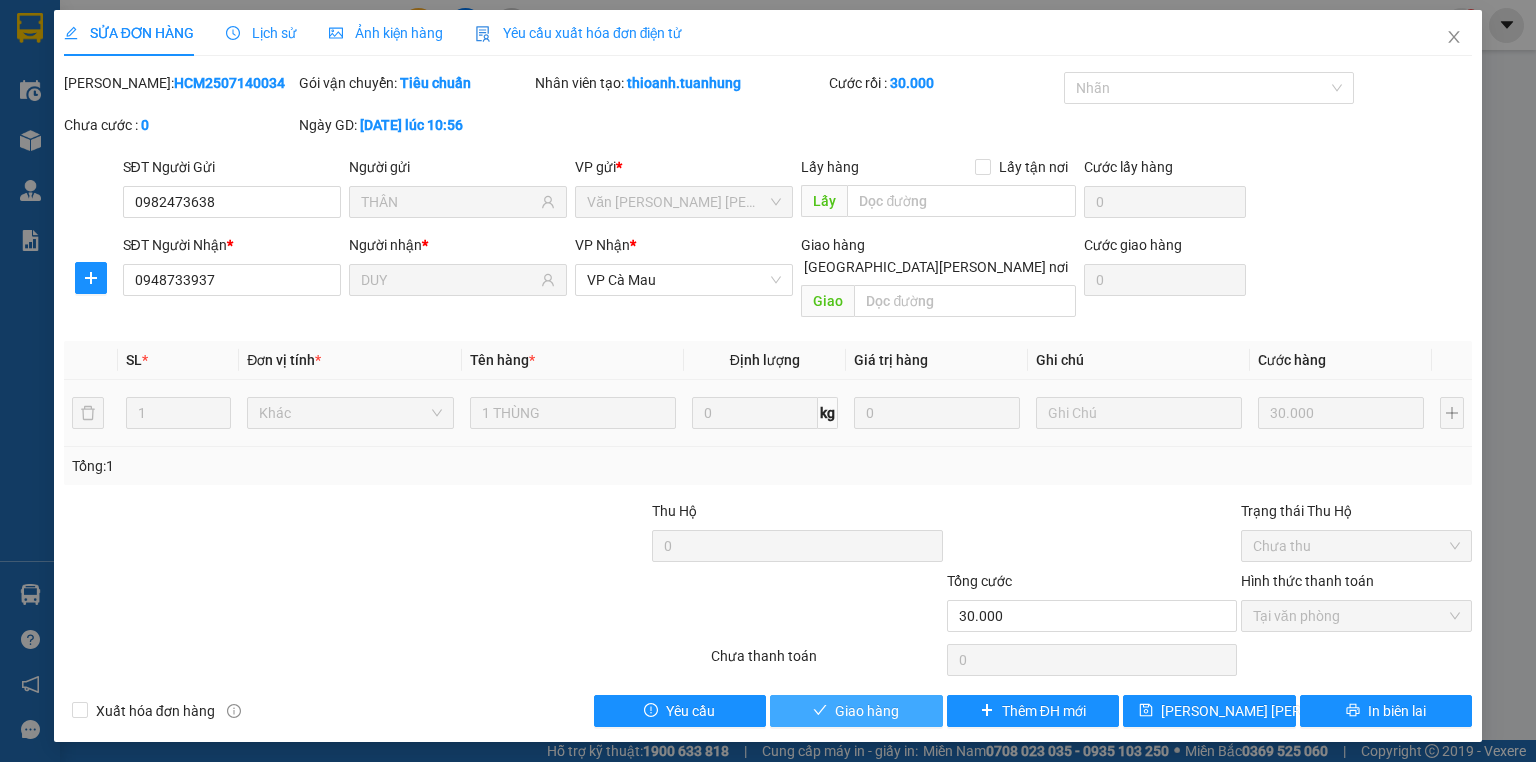 click on "Giao hàng" at bounding box center [867, 711] 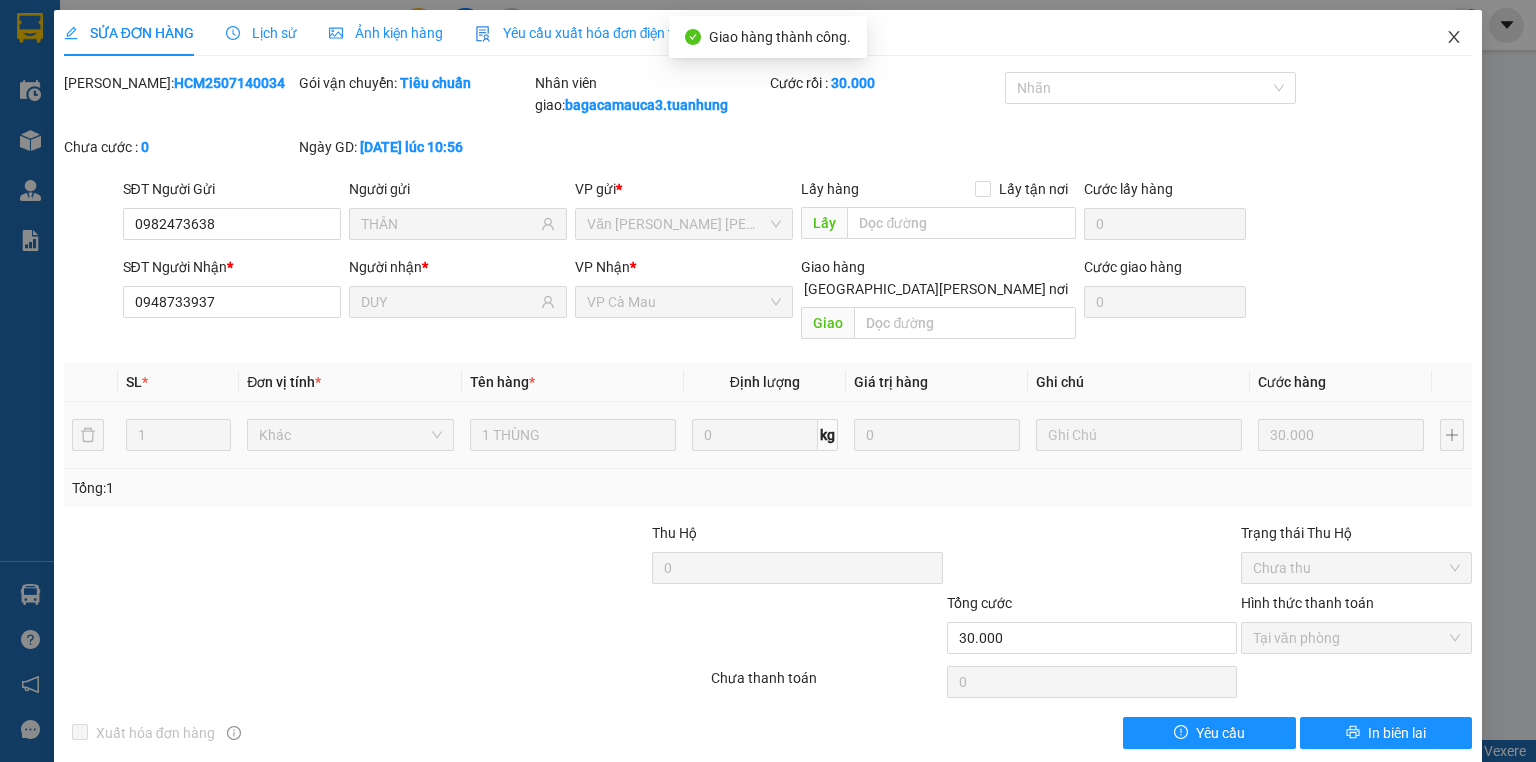 click at bounding box center (1454, 38) 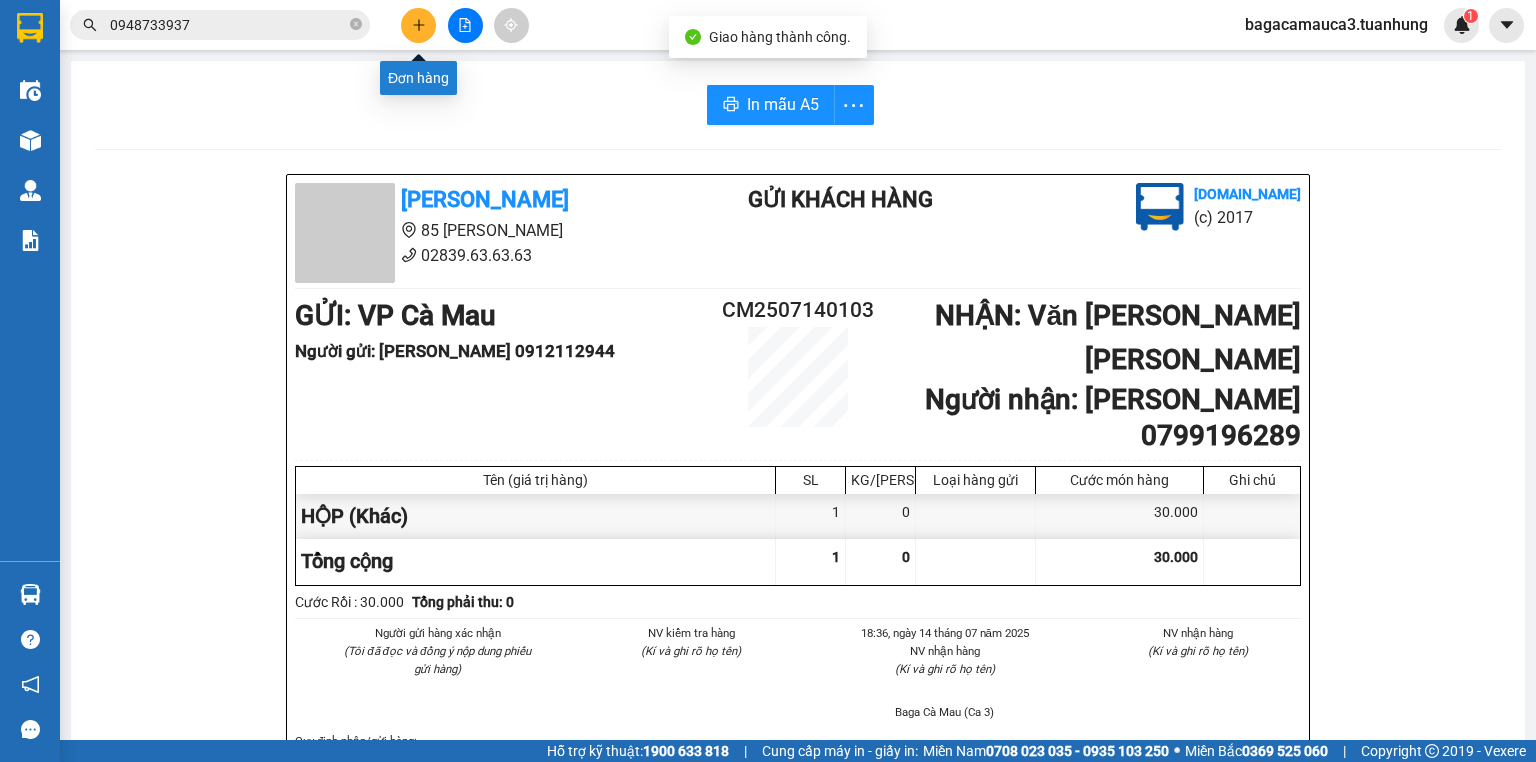 click at bounding box center (418, 25) 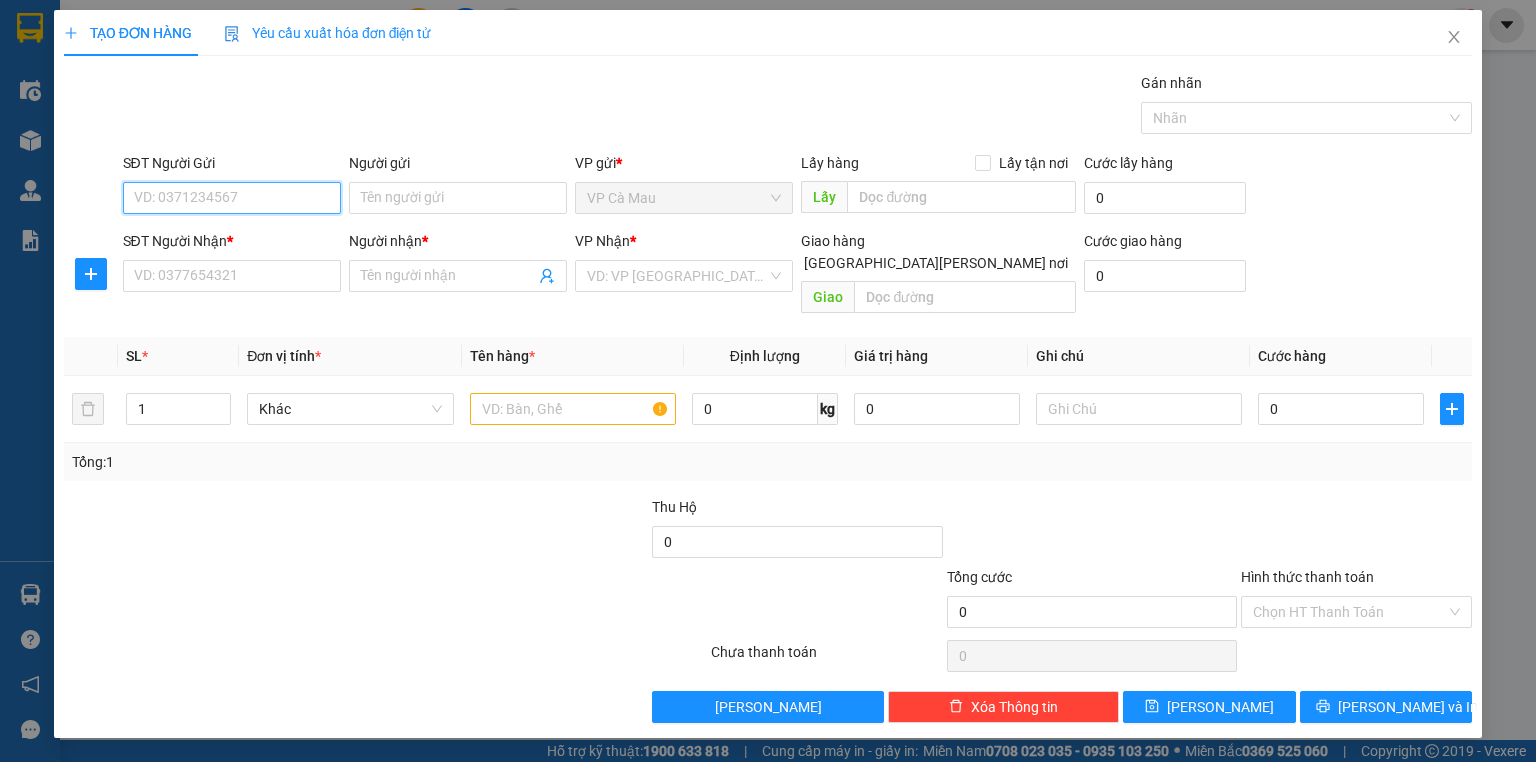 click on "SĐT Người Gửi" at bounding box center (232, 198) 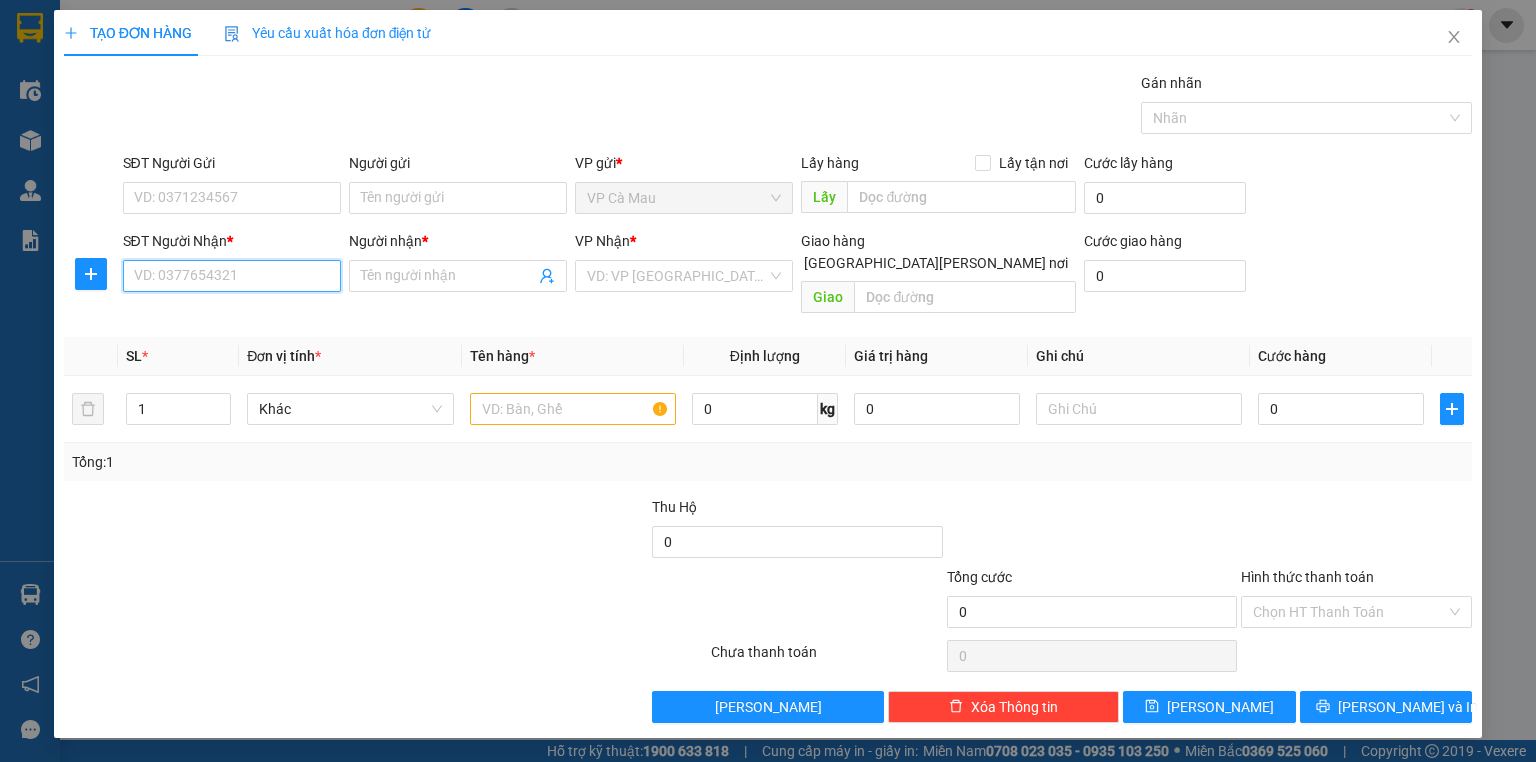 click on "SĐT Người Nhận  *" at bounding box center [232, 276] 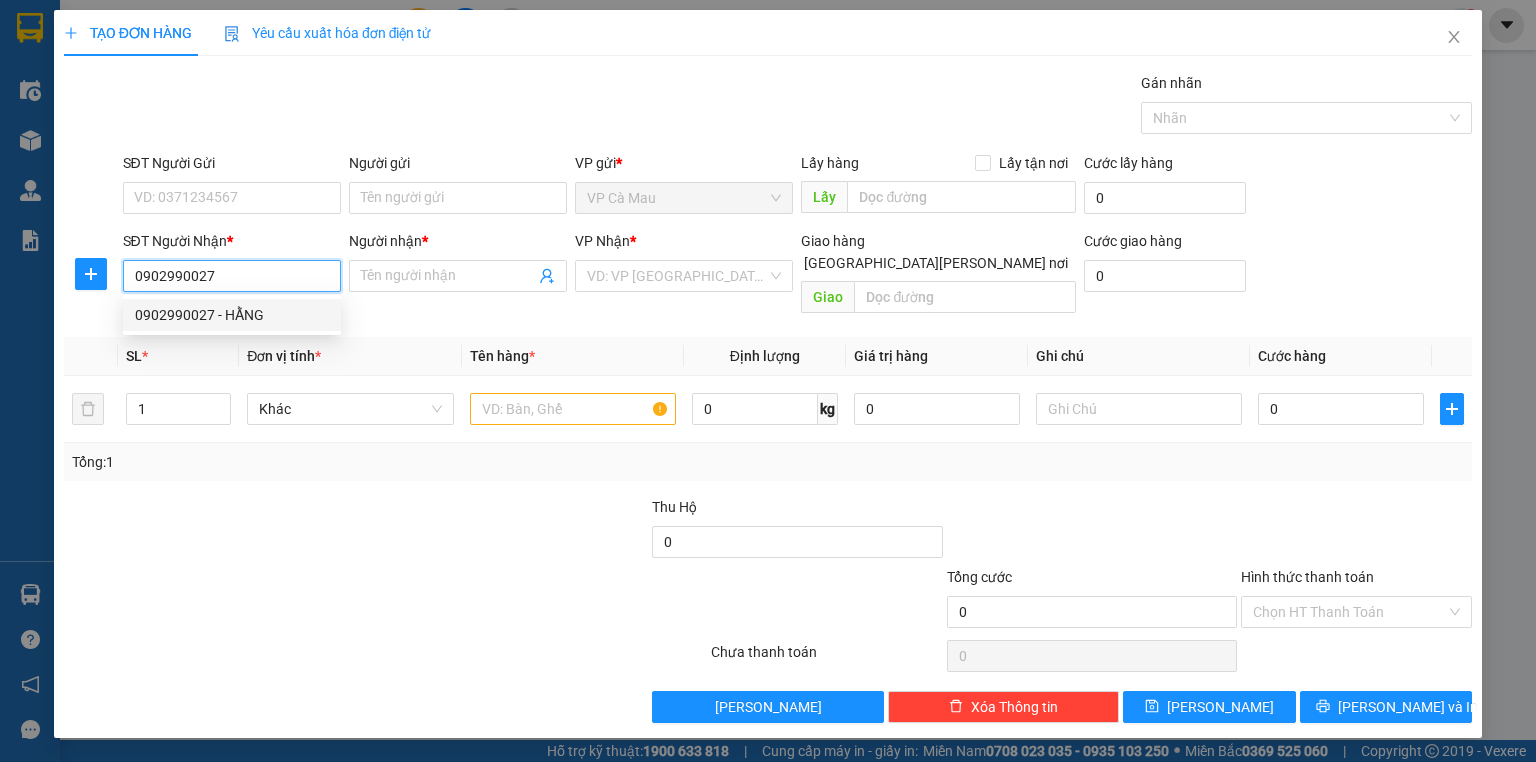 click on "0902990027 - HẰNG" at bounding box center [232, 315] 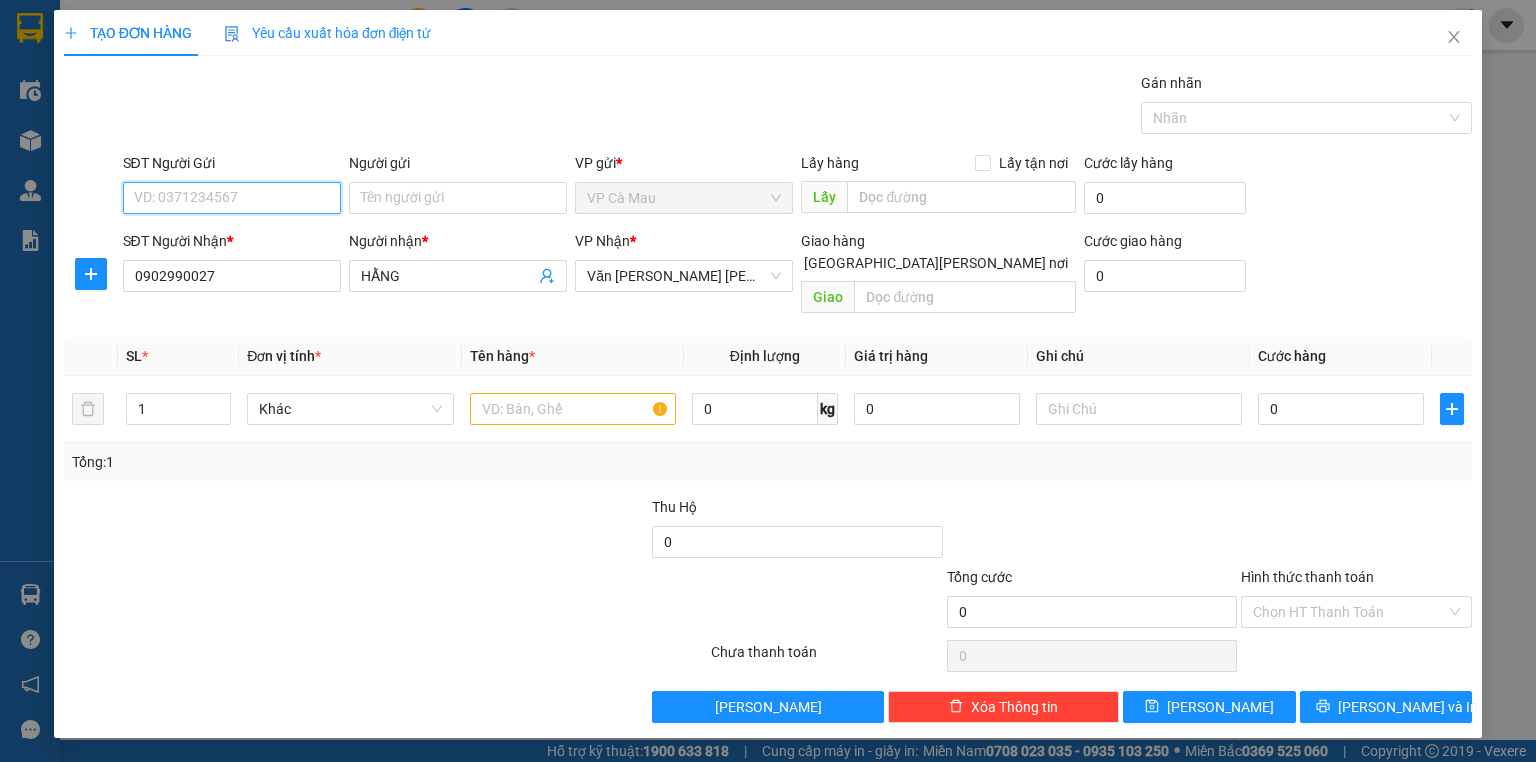 click on "SĐT Người Gửi" at bounding box center [232, 198] 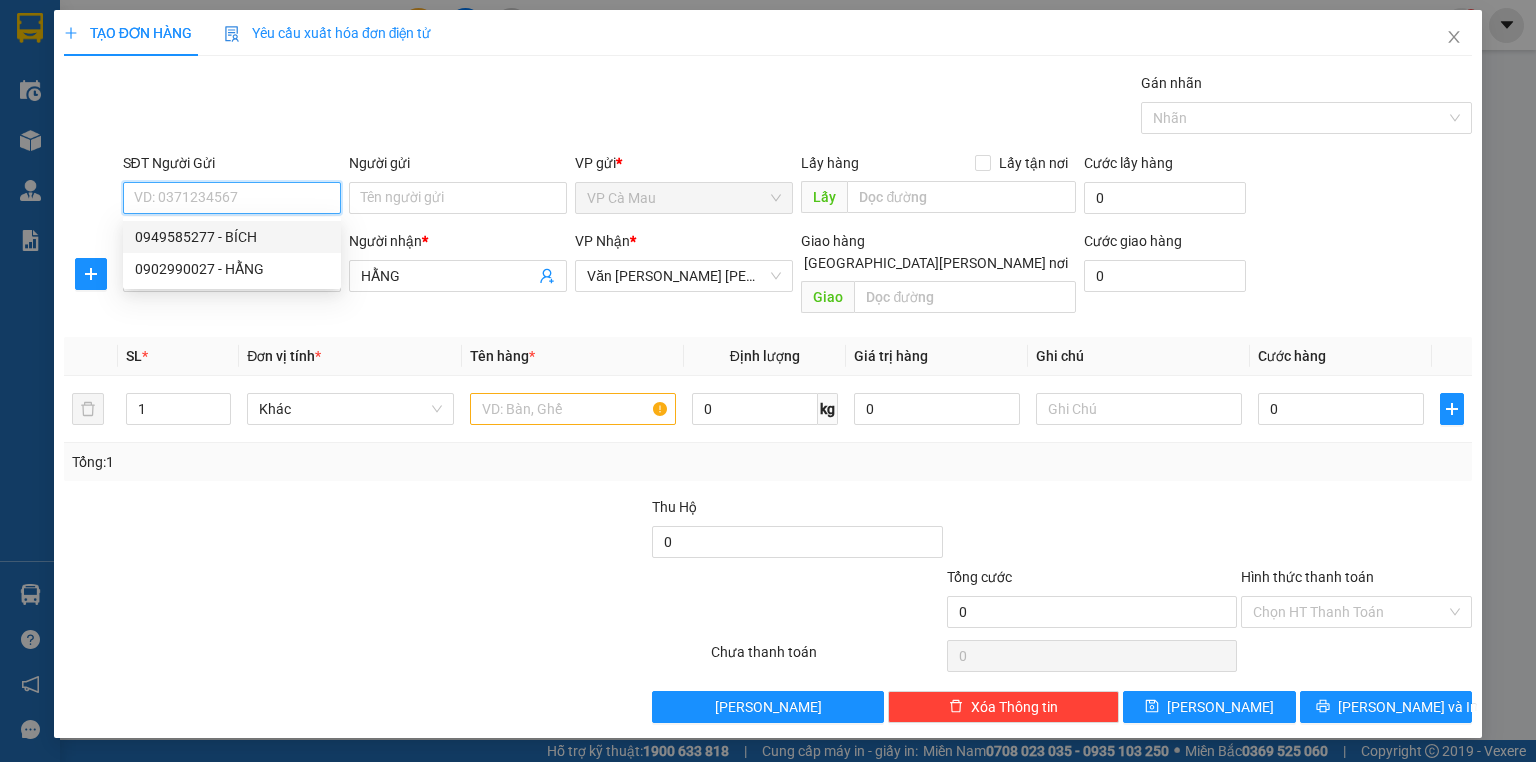click on "0949585277 - BÍCH" at bounding box center (232, 237) 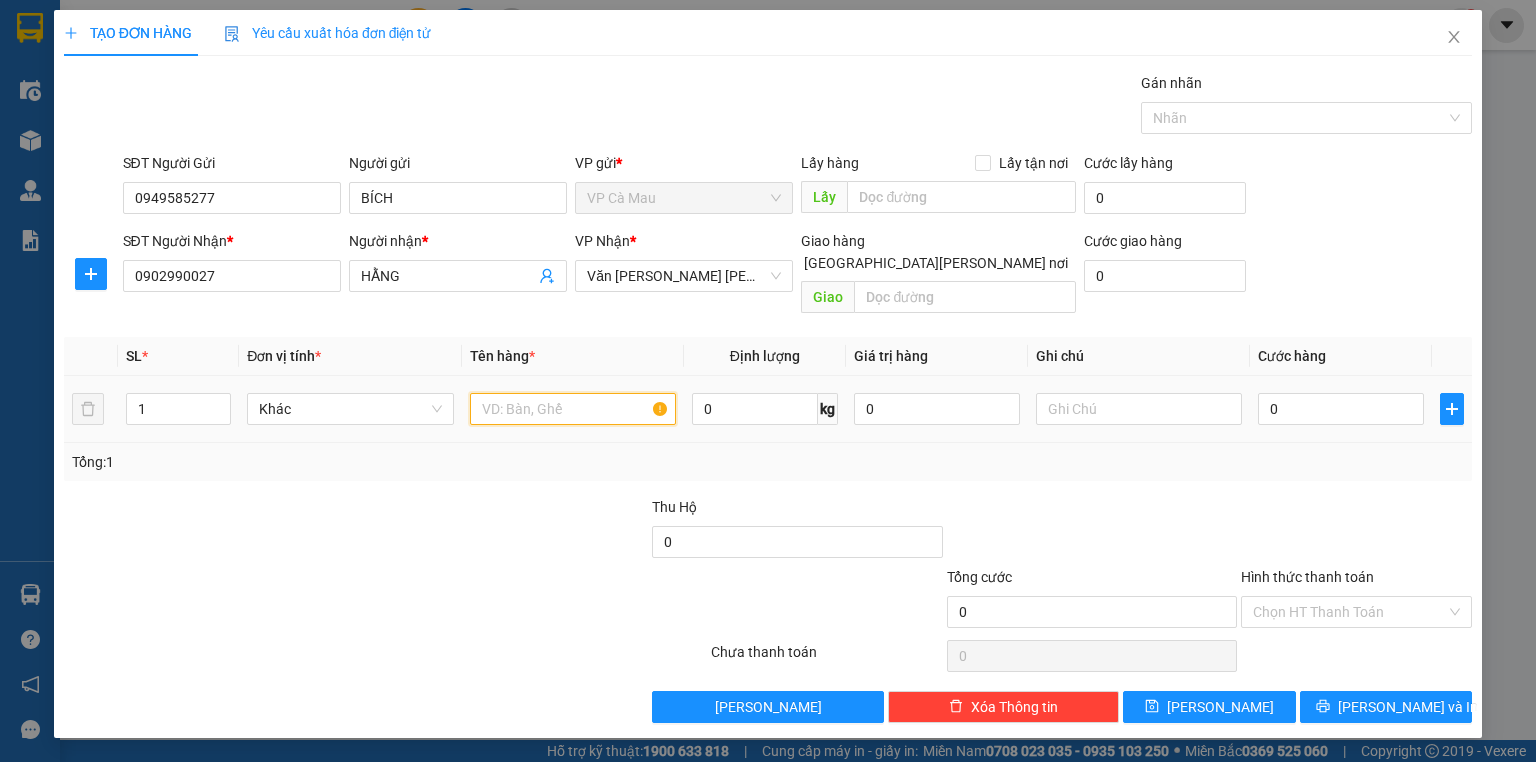 click at bounding box center [573, 409] 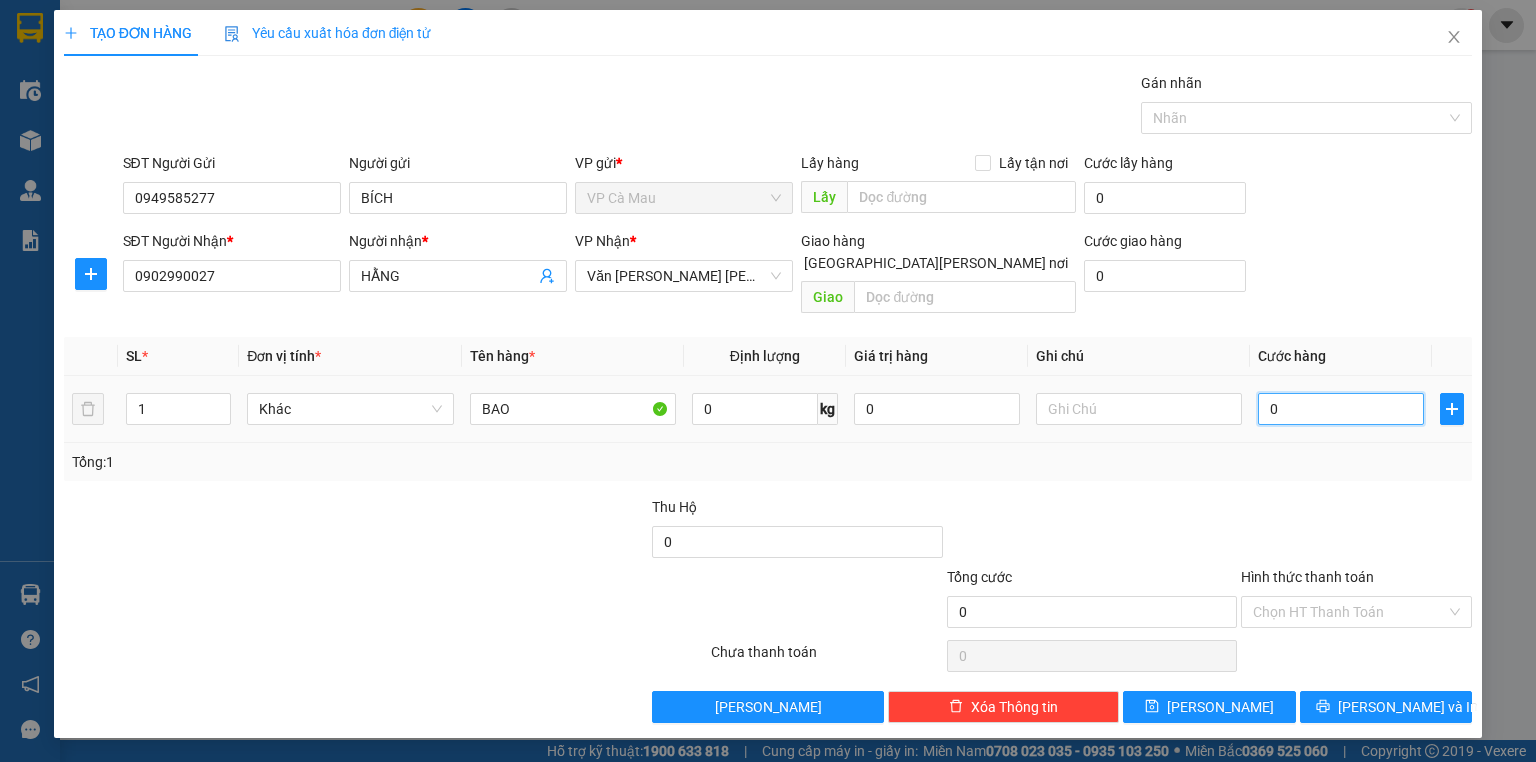 click on "0" at bounding box center (1341, 409) 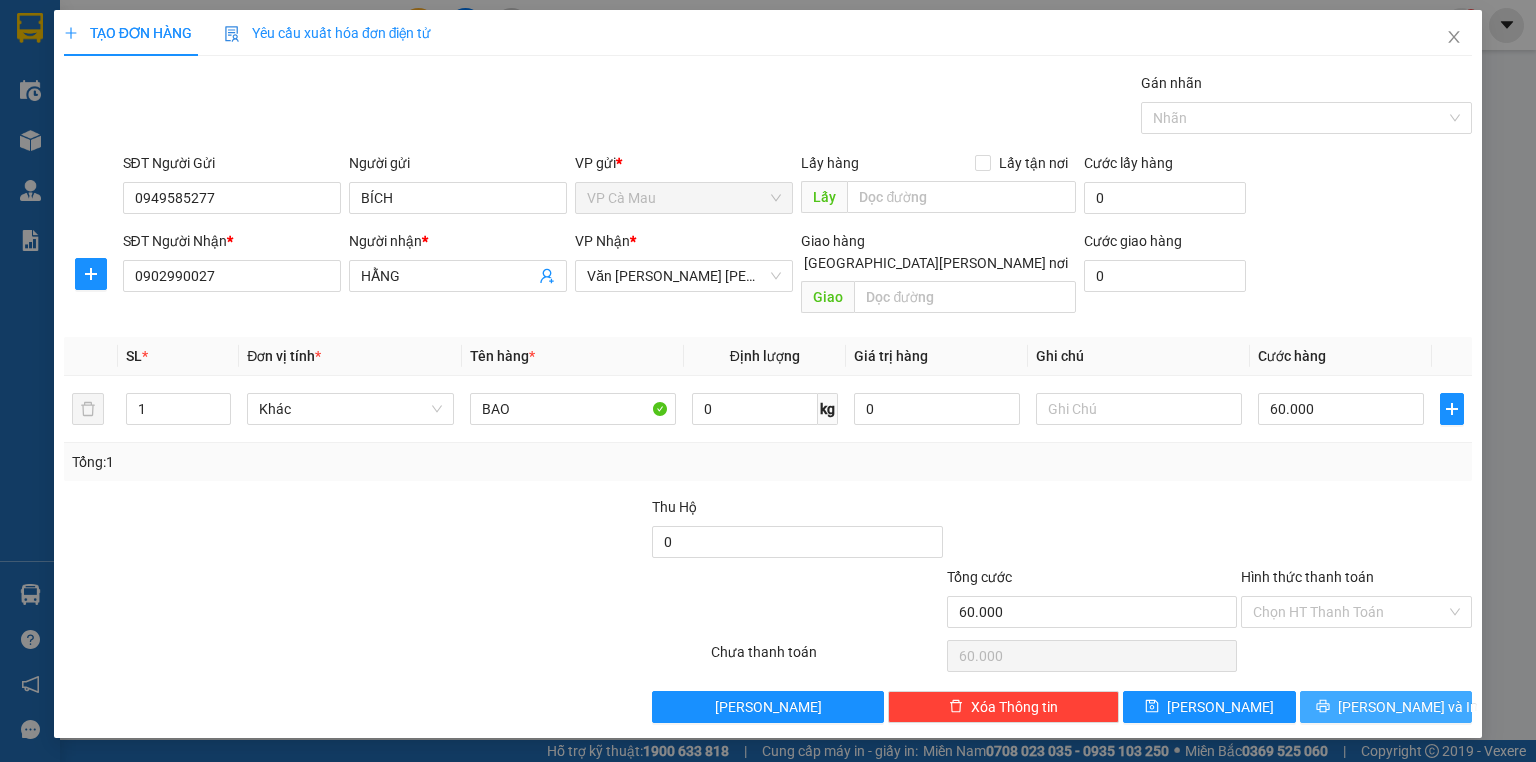 click on "[PERSON_NAME] và In" at bounding box center [1386, 707] 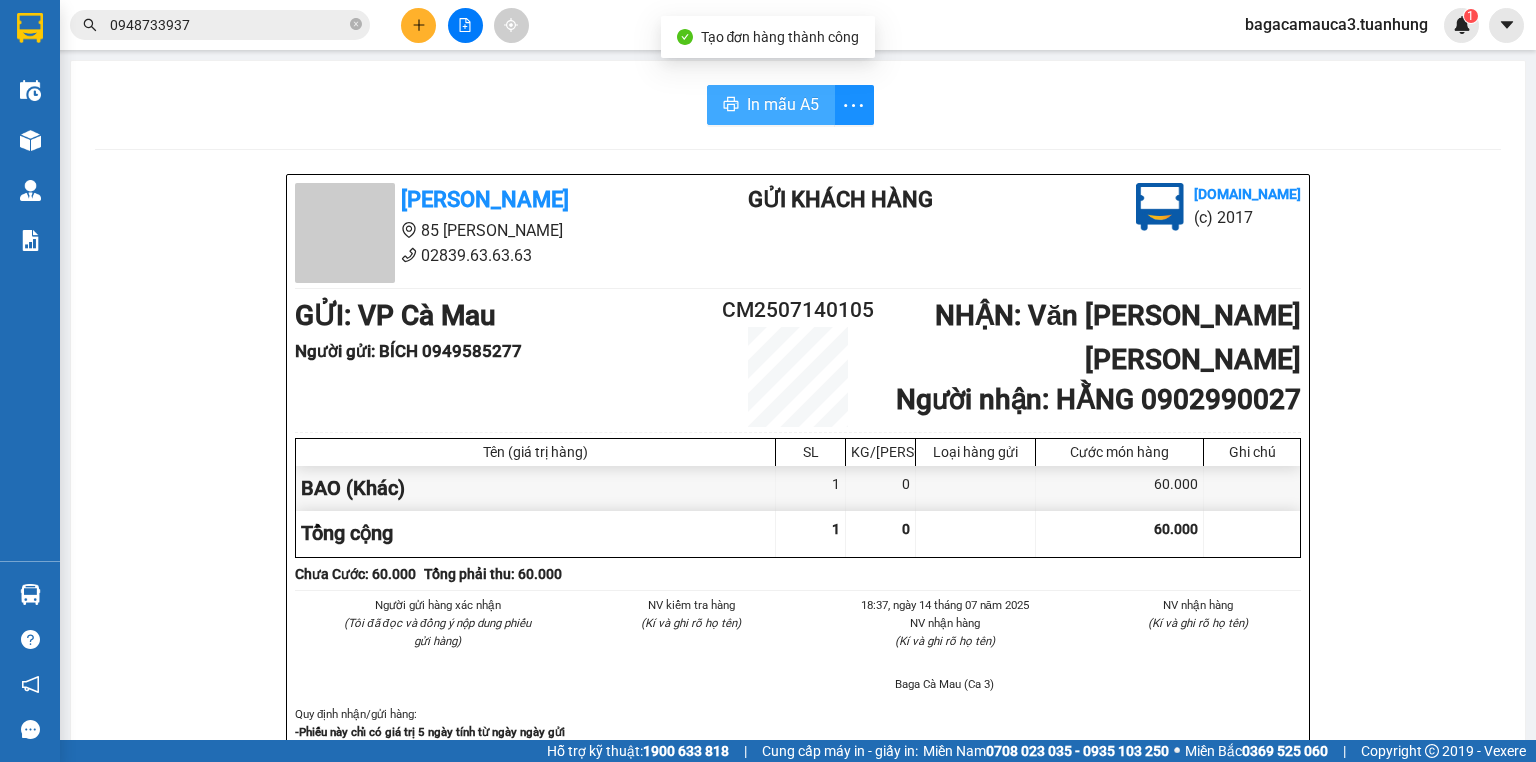 click on "In mẫu A5" at bounding box center (771, 105) 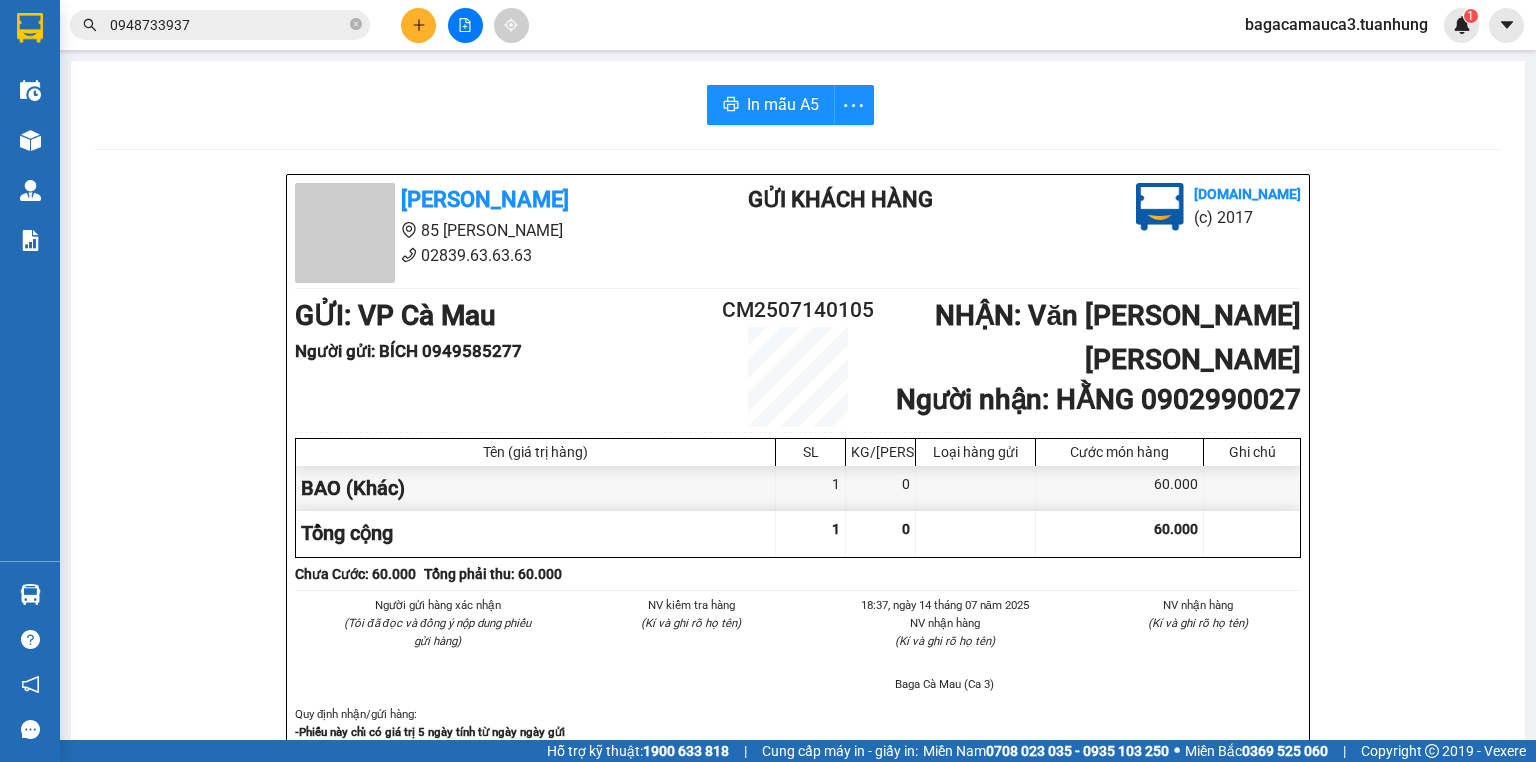 click 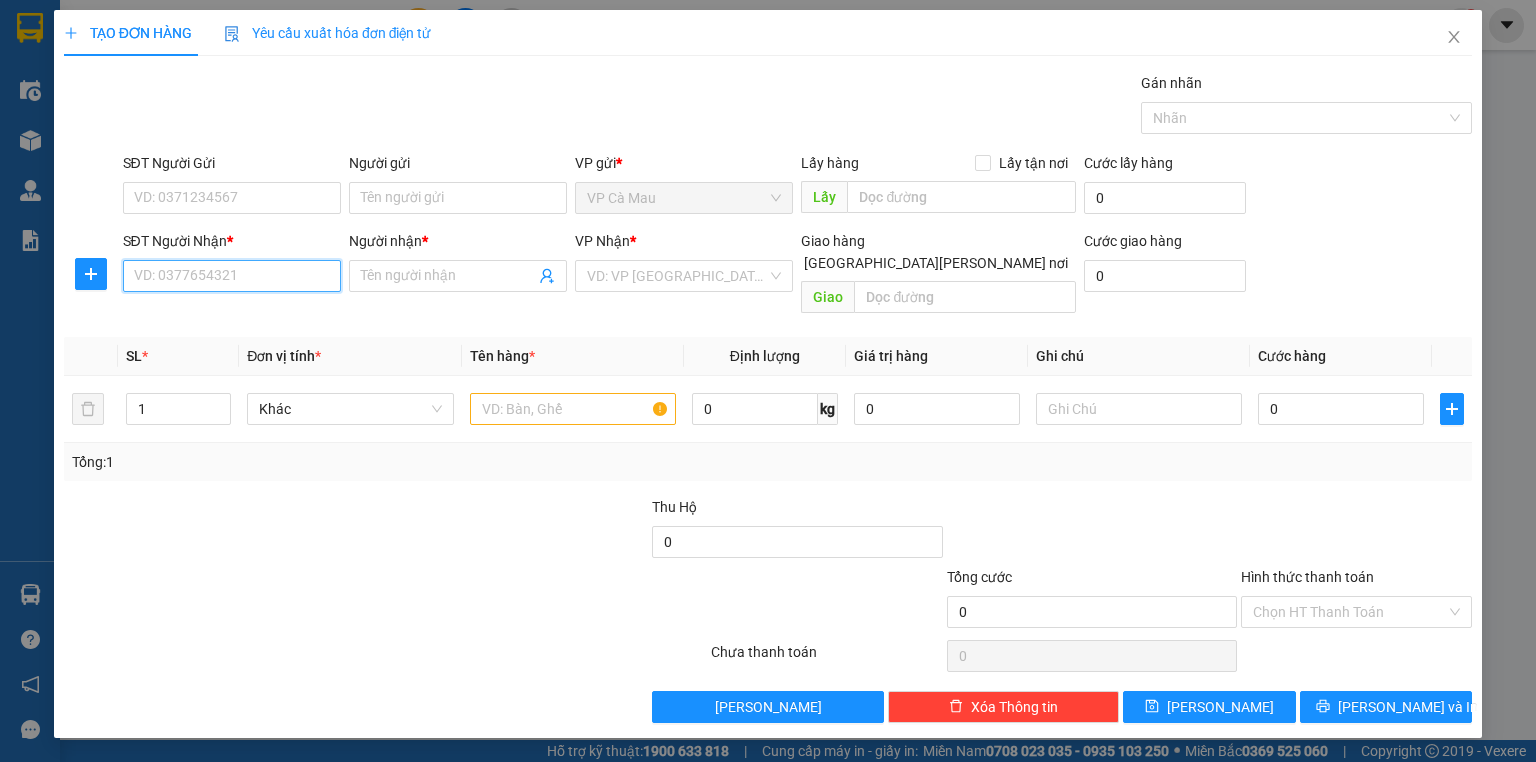 click on "SĐT Người Nhận  *" at bounding box center (232, 276) 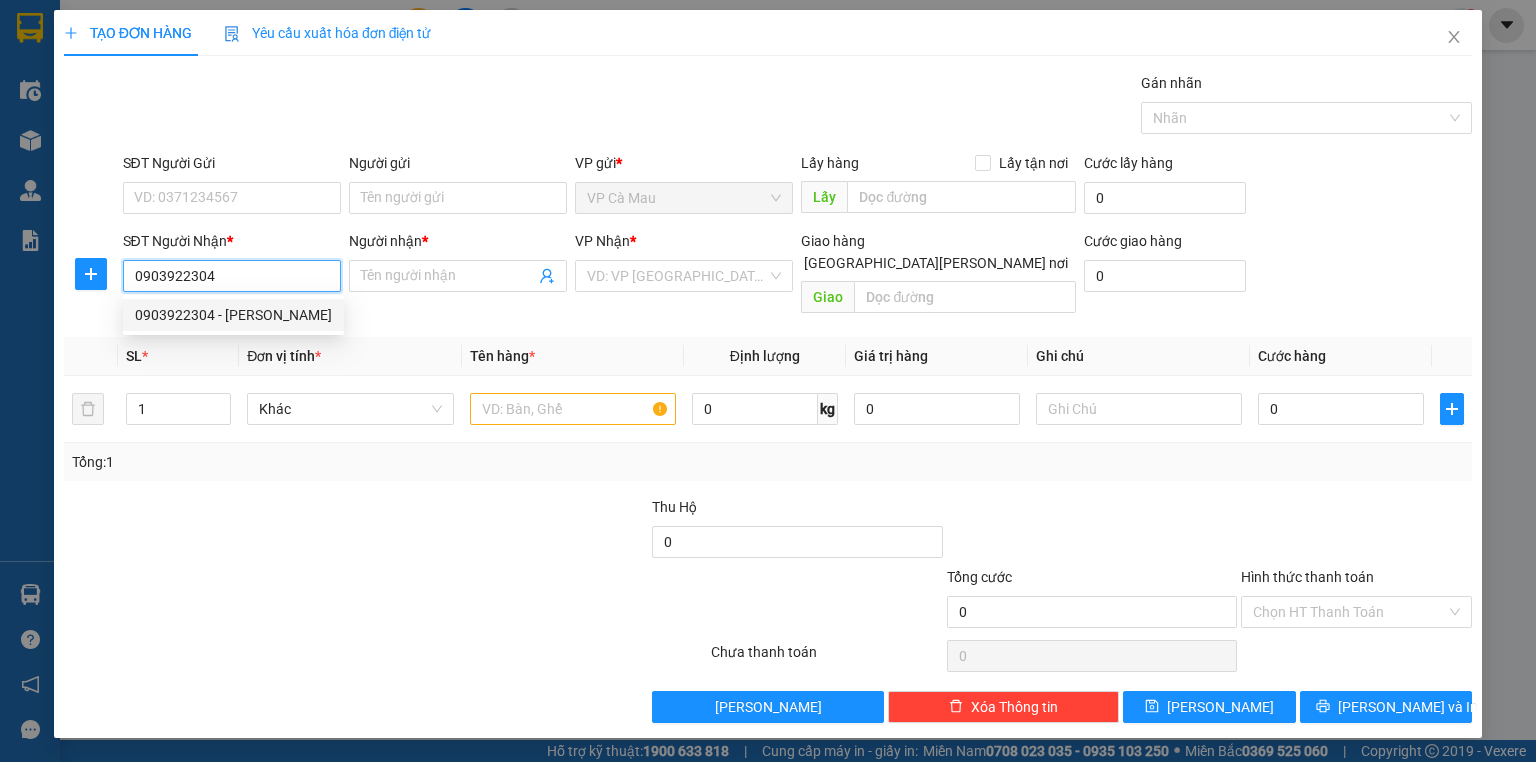 click on "0903922304 - [PERSON_NAME]" at bounding box center (233, 315) 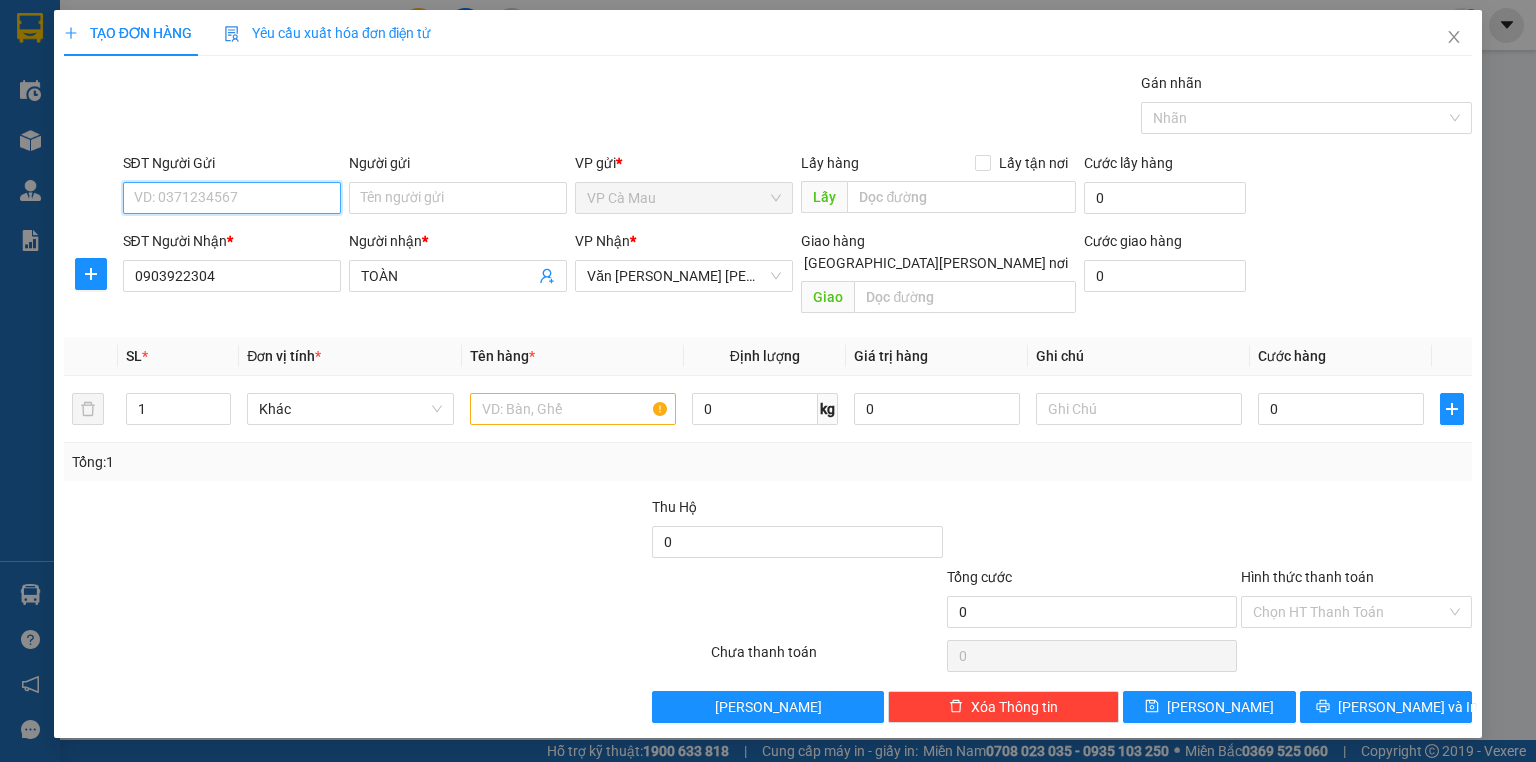 click on "SĐT Người Gửi" at bounding box center (232, 198) 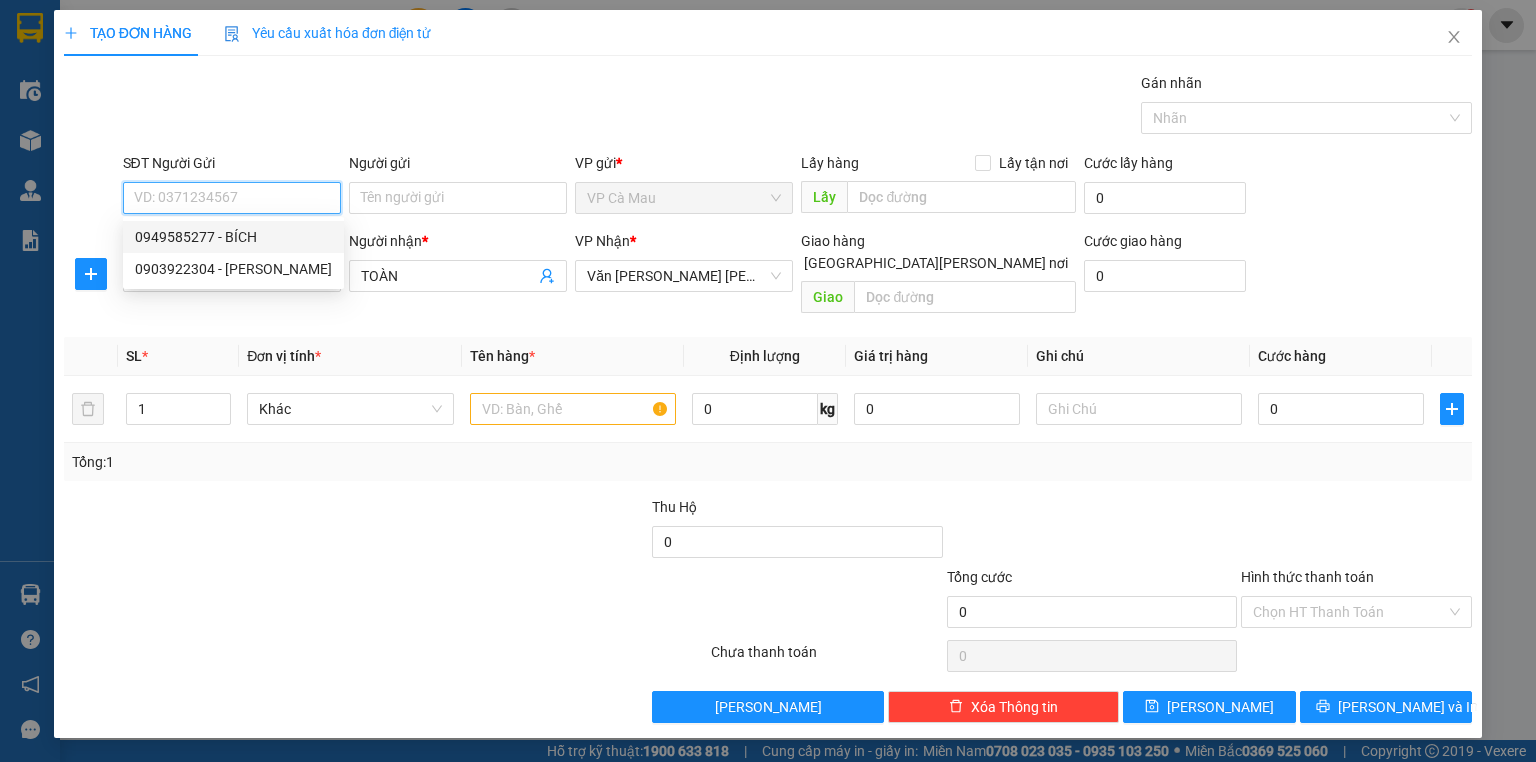 click on "0949585277 - BÍCH" at bounding box center (233, 237) 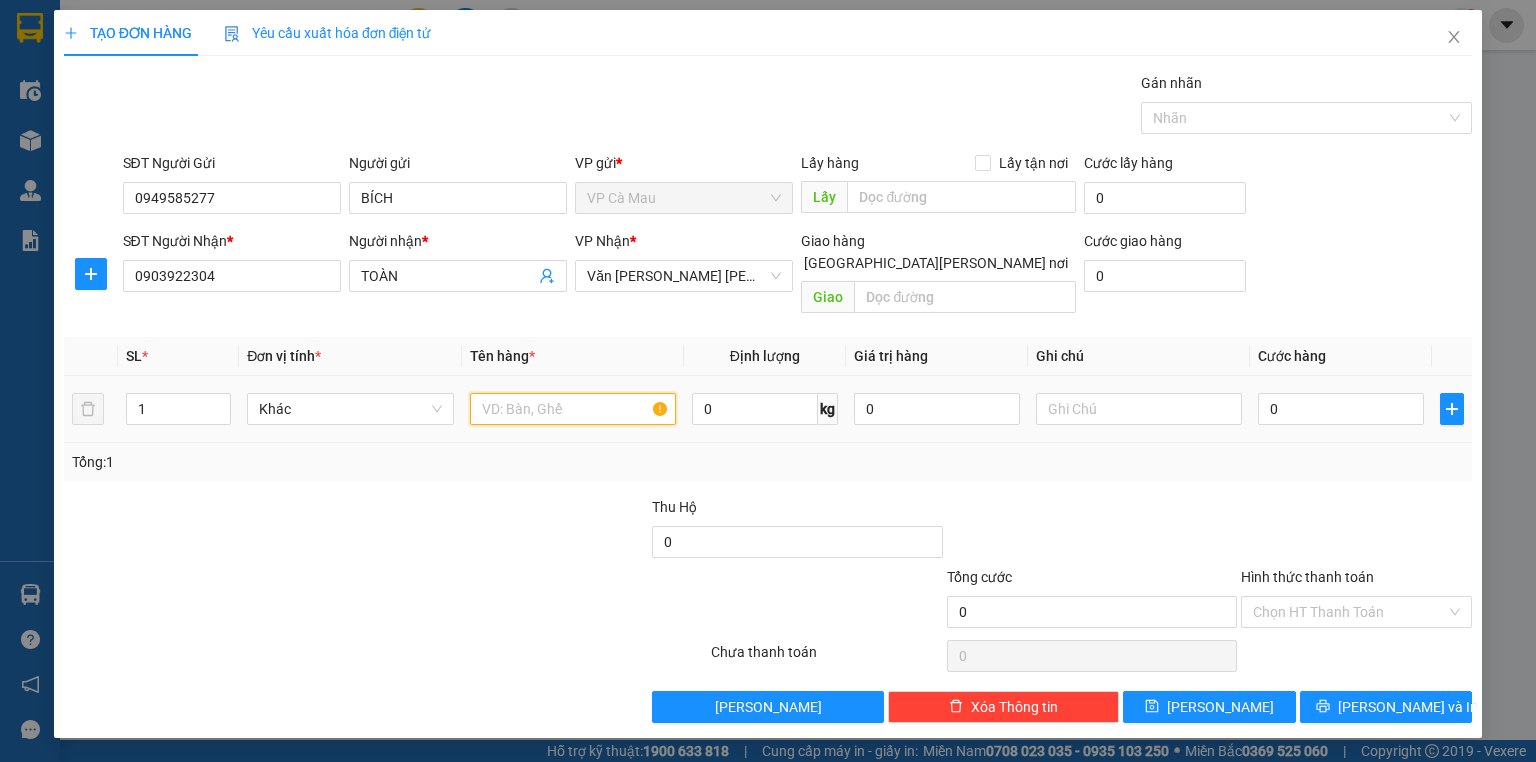 click at bounding box center [573, 409] 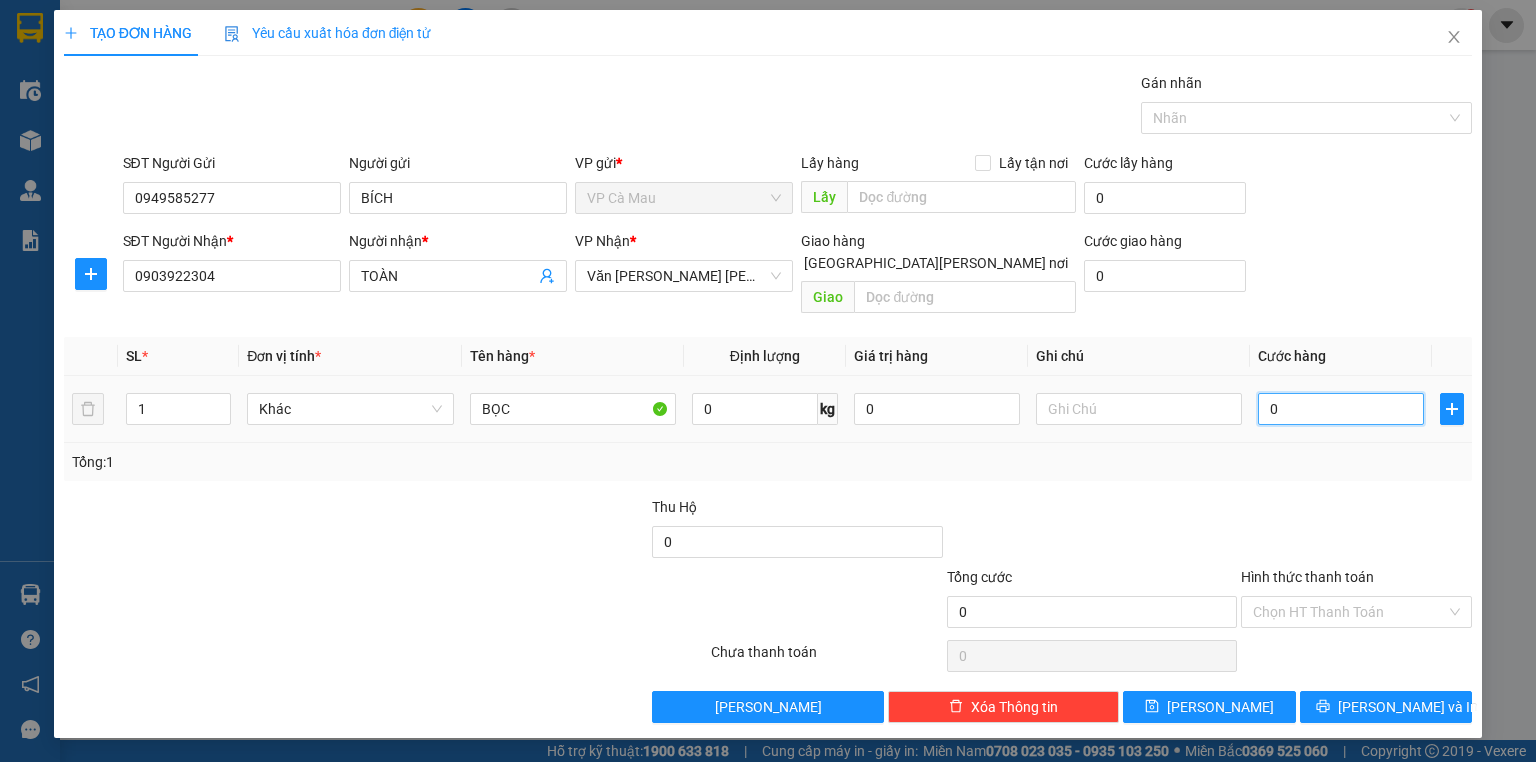 click on "0" at bounding box center [1341, 409] 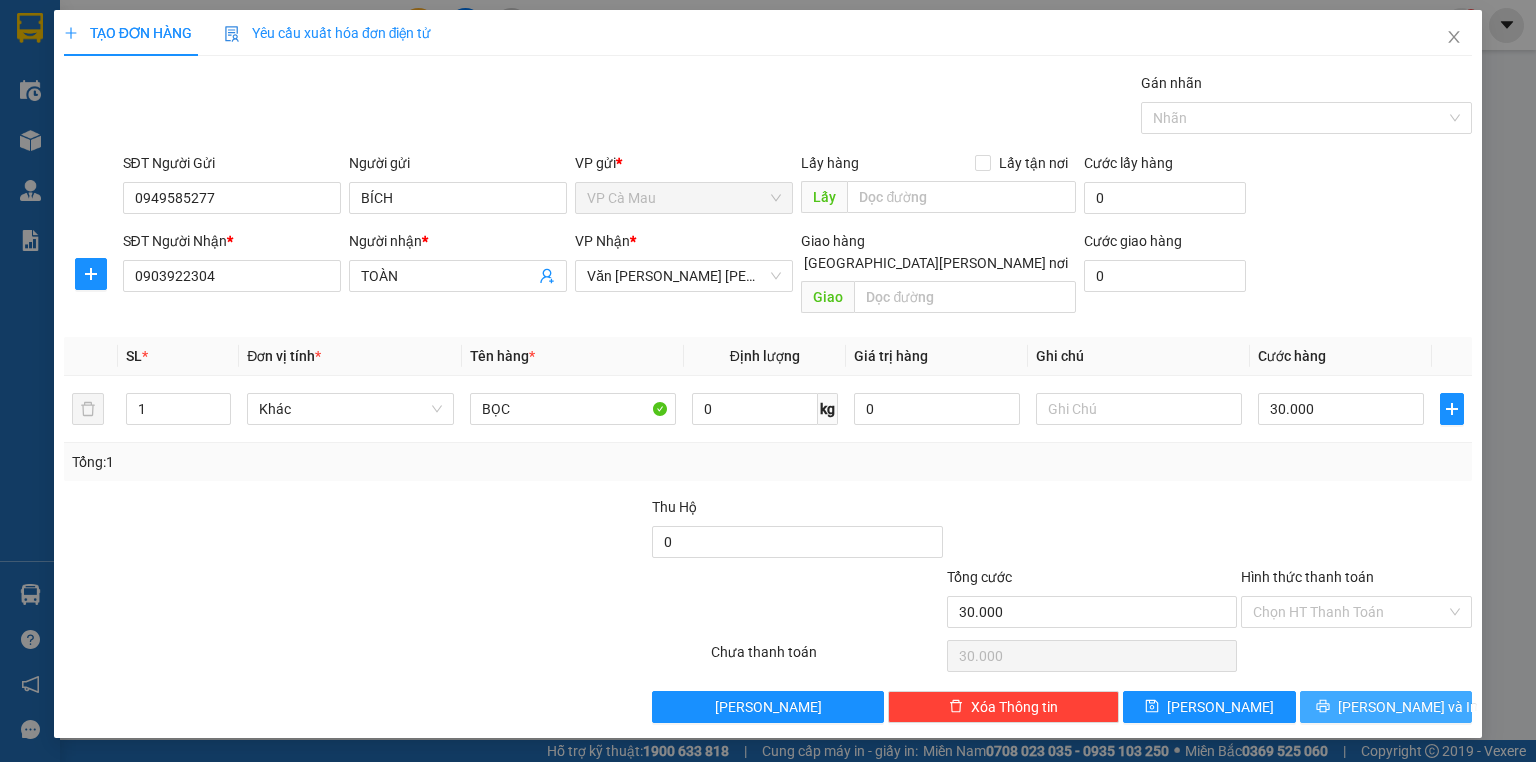 click on "[PERSON_NAME] và In" at bounding box center [1386, 707] 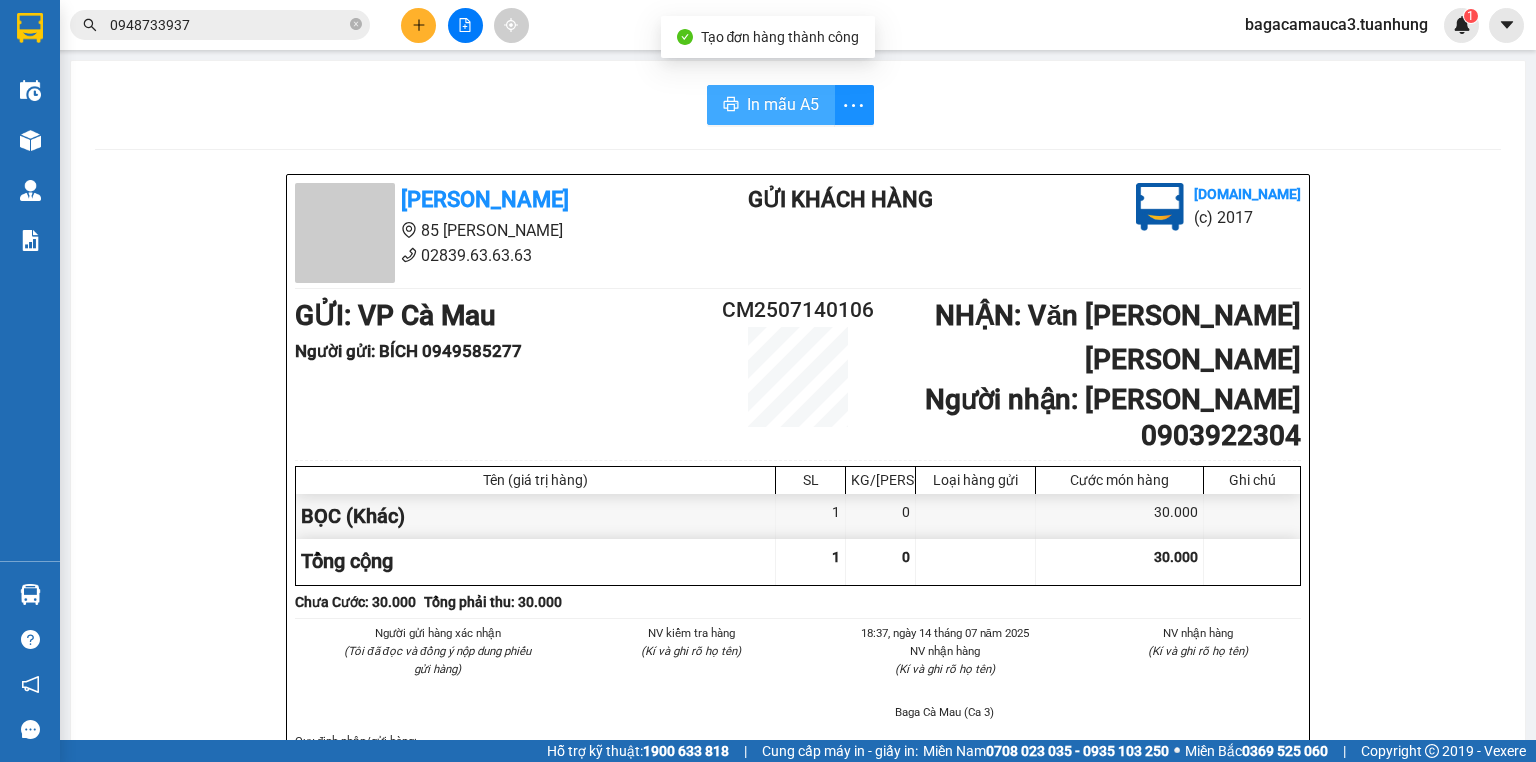 click on "In mẫu A5" at bounding box center (783, 104) 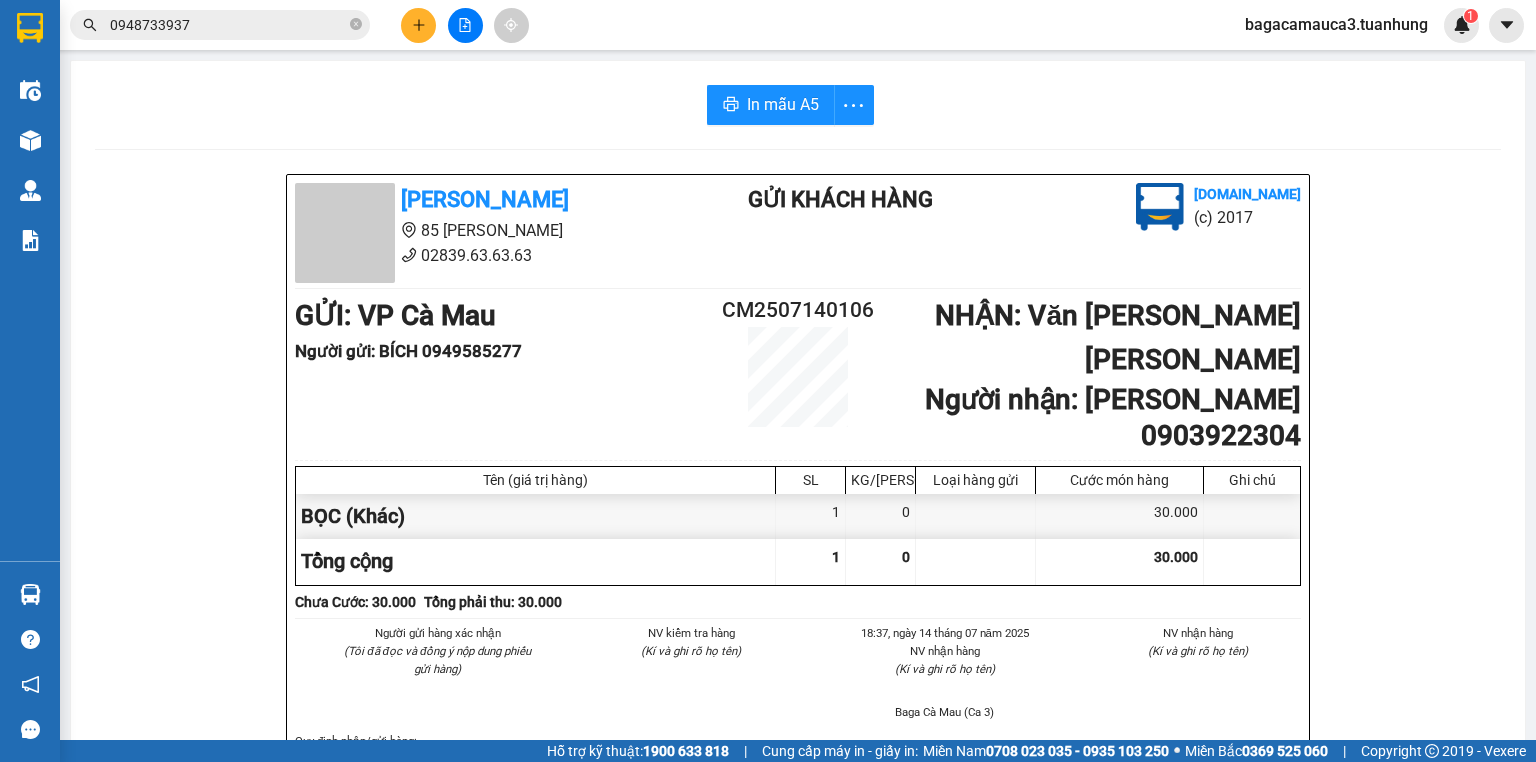 click at bounding box center [418, 25] 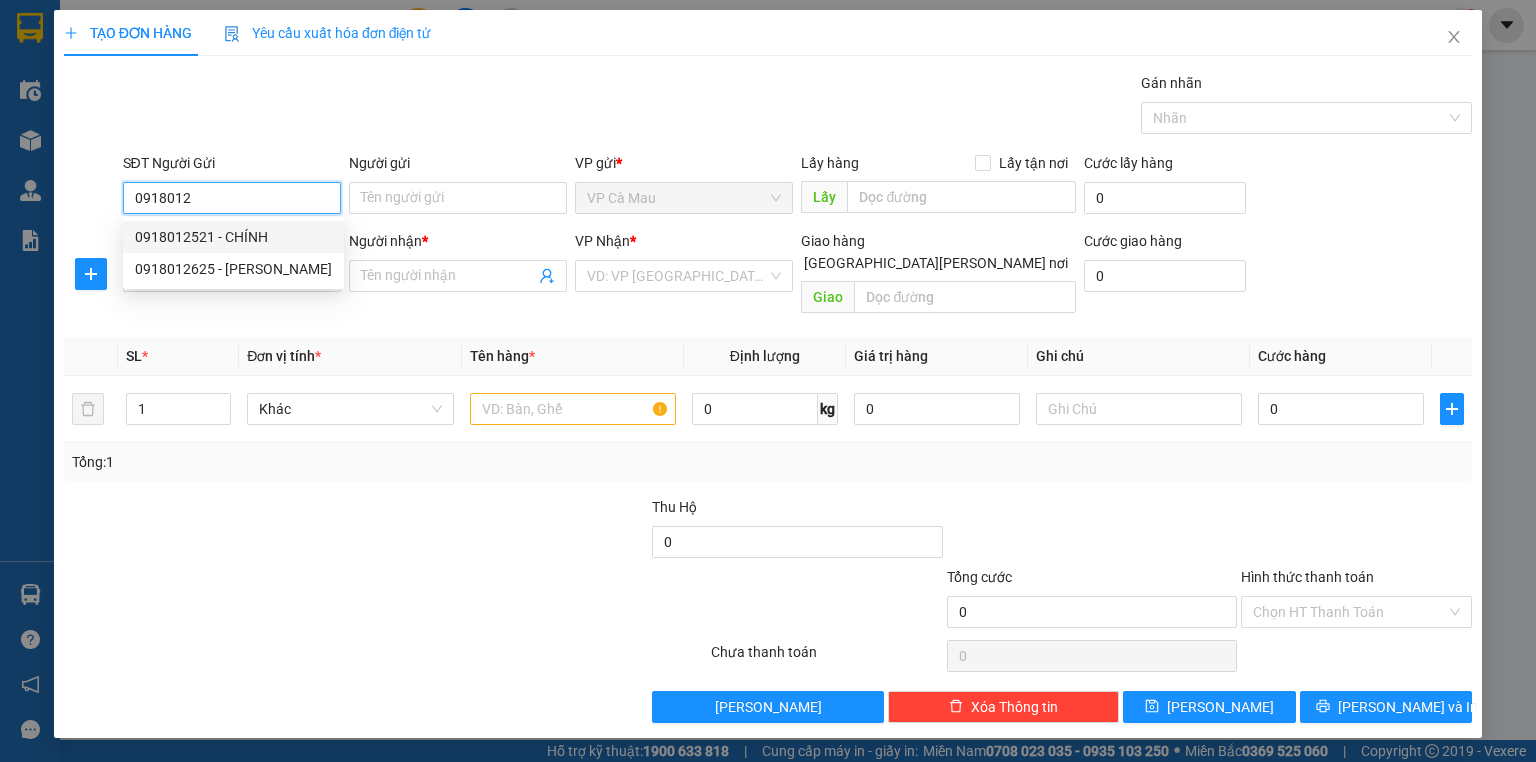 click on "0918012521 - CHÍNH" at bounding box center [233, 237] 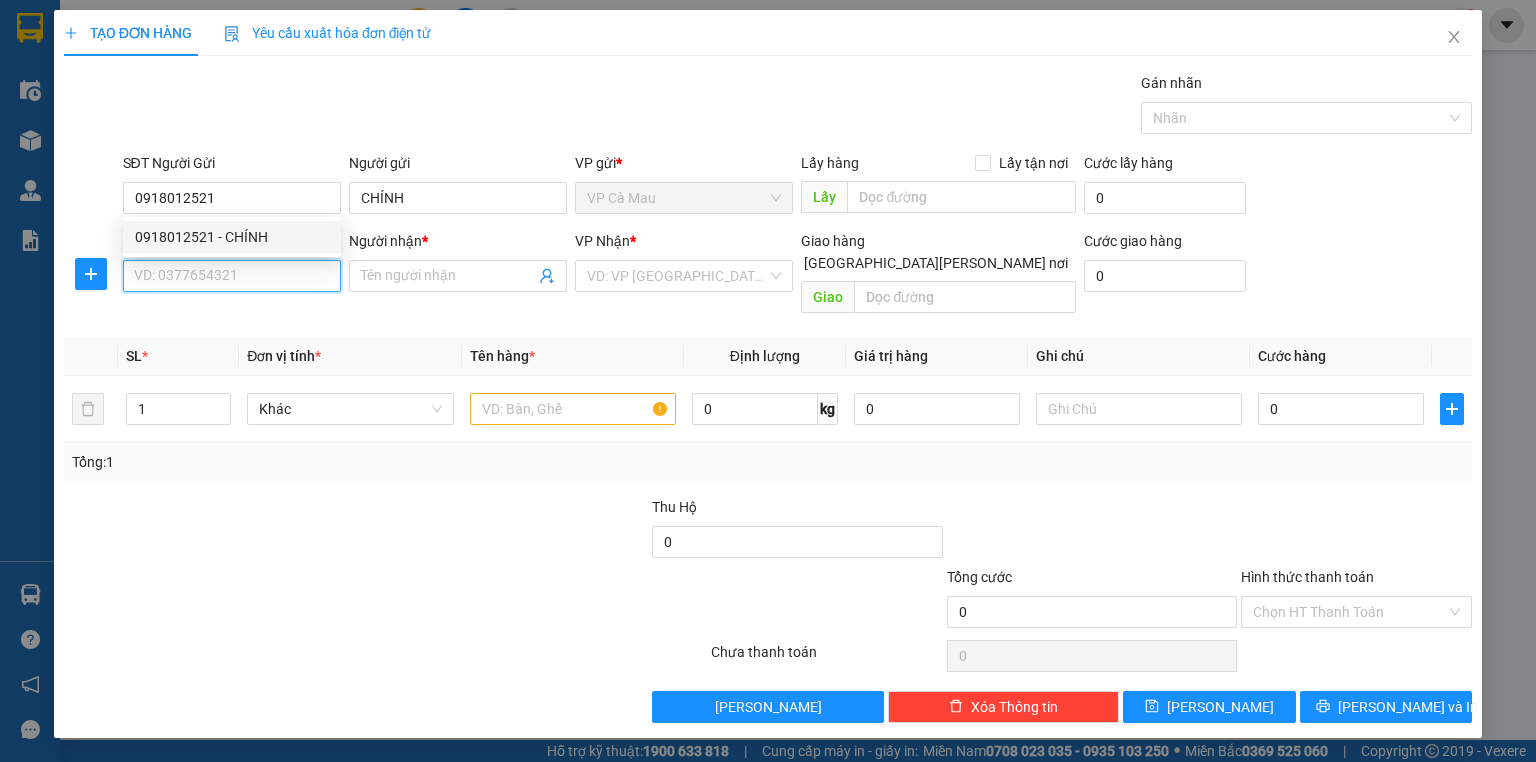 click on "SĐT Người Nhận  *" at bounding box center [232, 276] 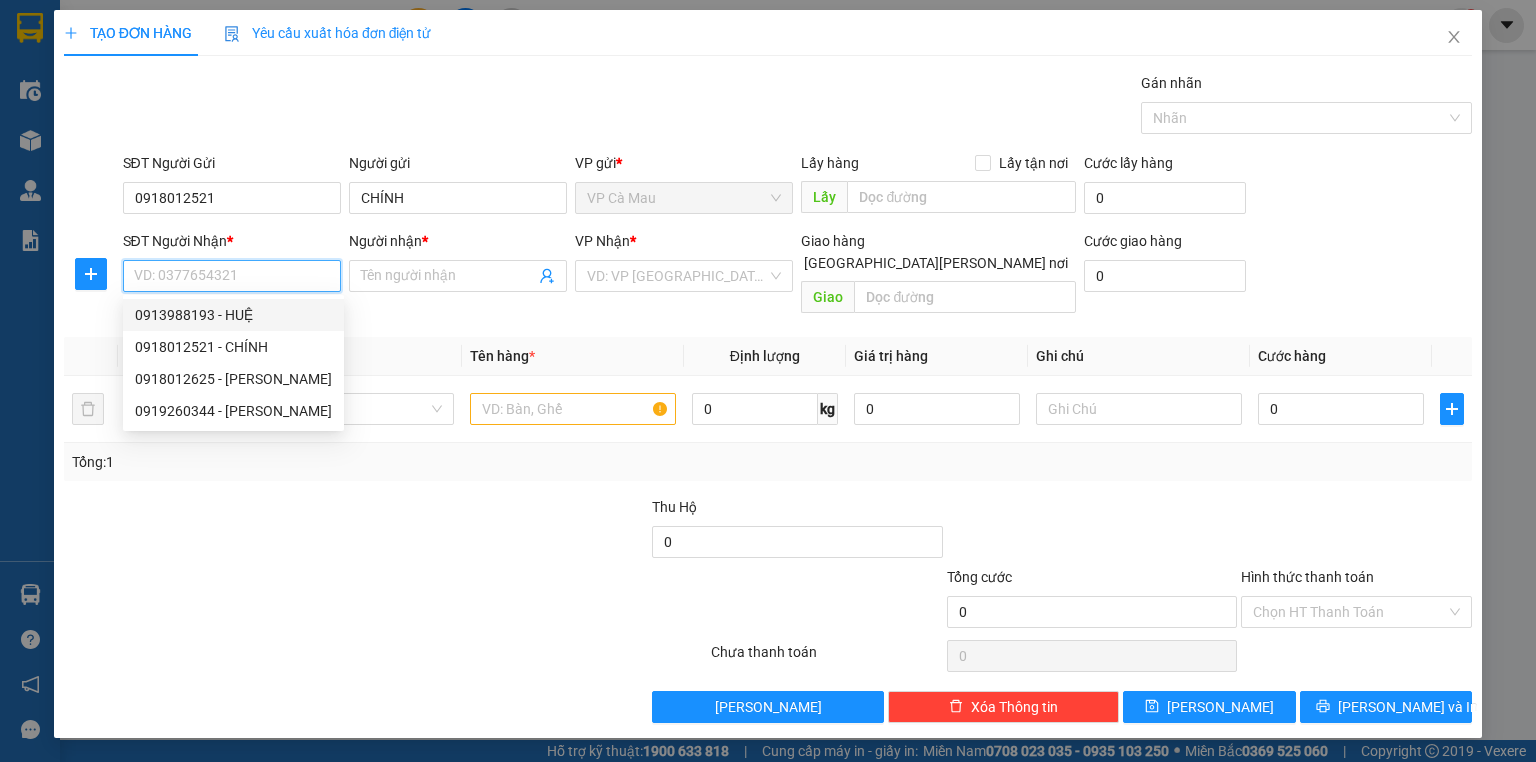click on "0913988193 - HUỆ" at bounding box center (233, 315) 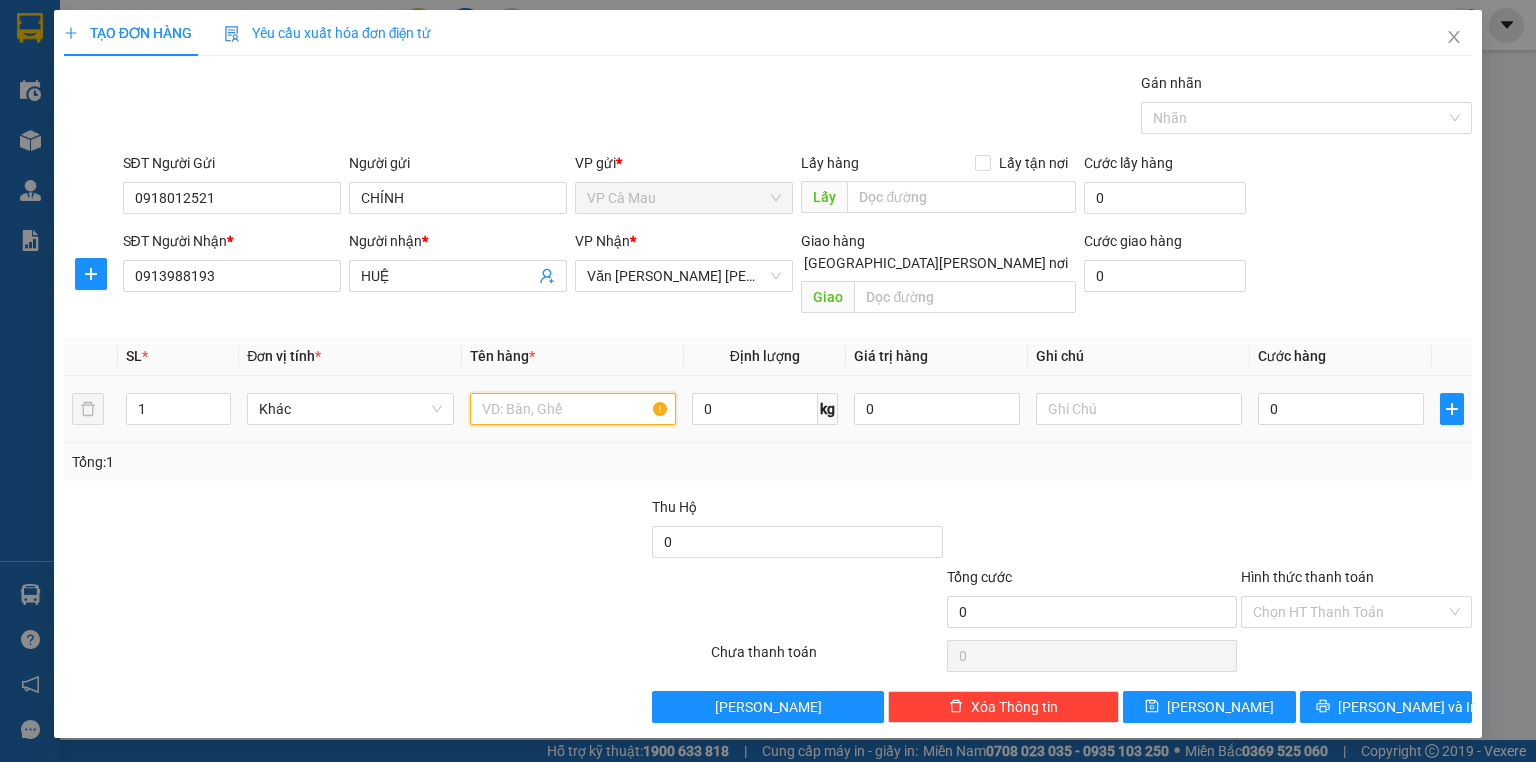 click at bounding box center [573, 409] 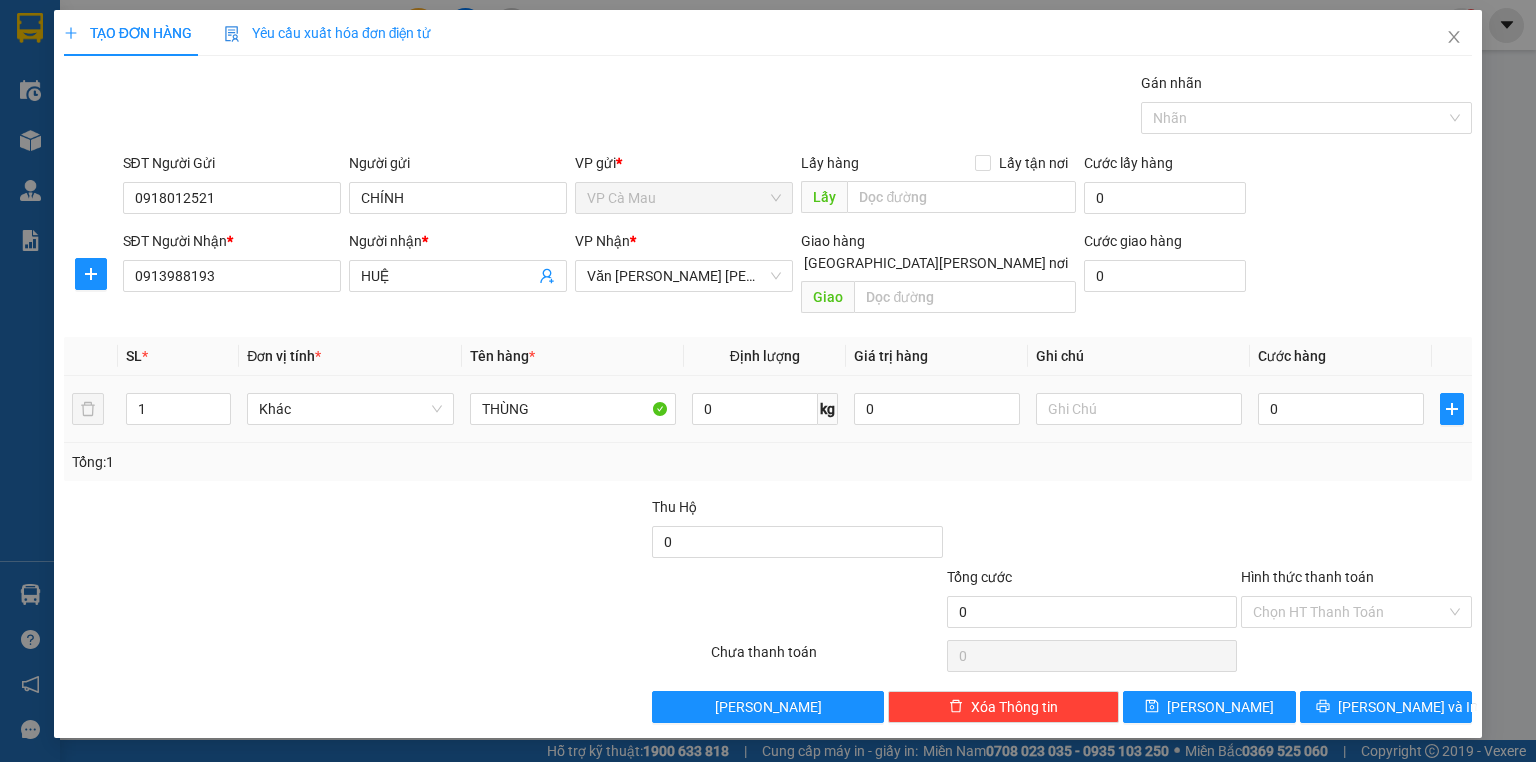 click on "0" at bounding box center (1341, 409) 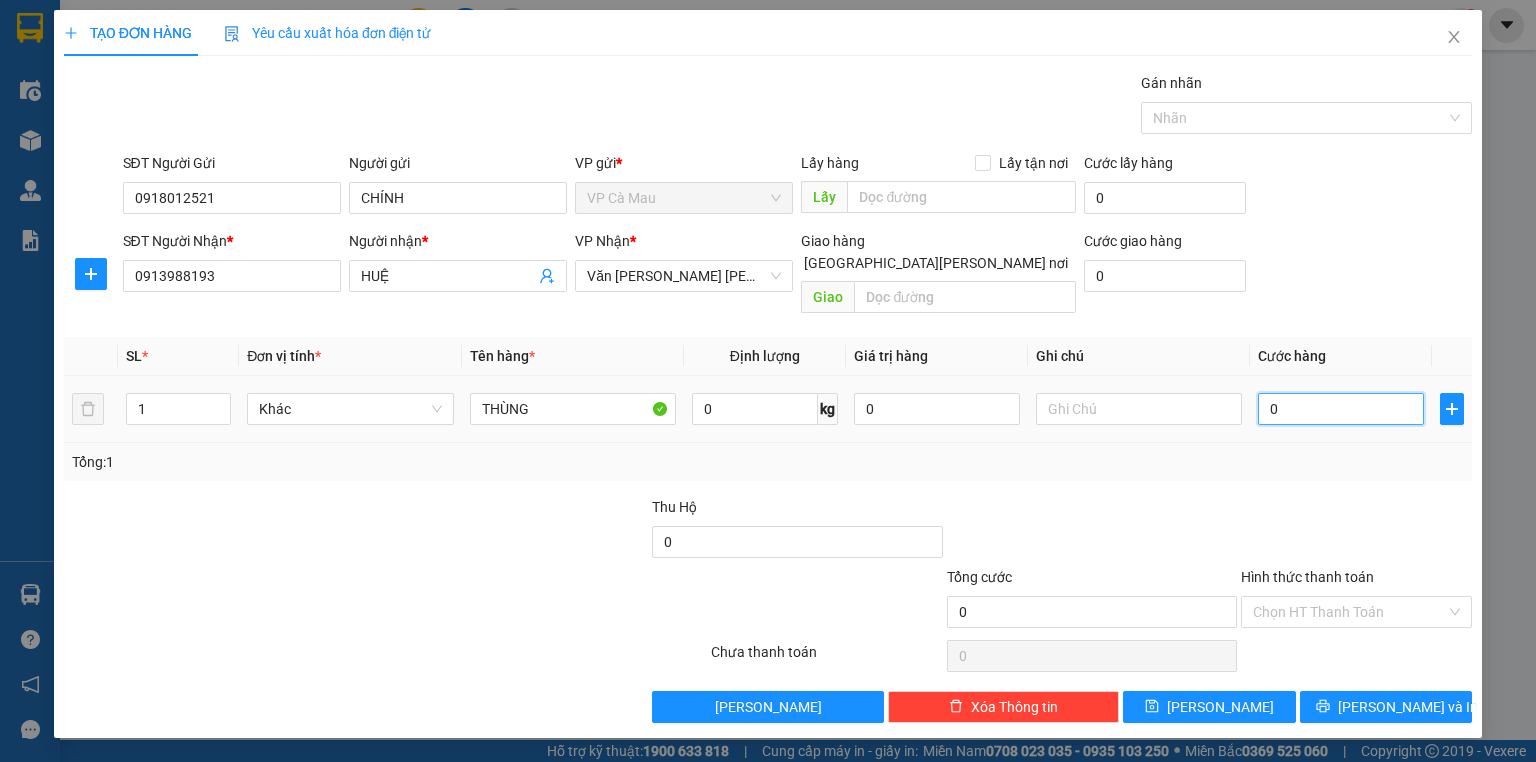 click on "0" at bounding box center [1341, 409] 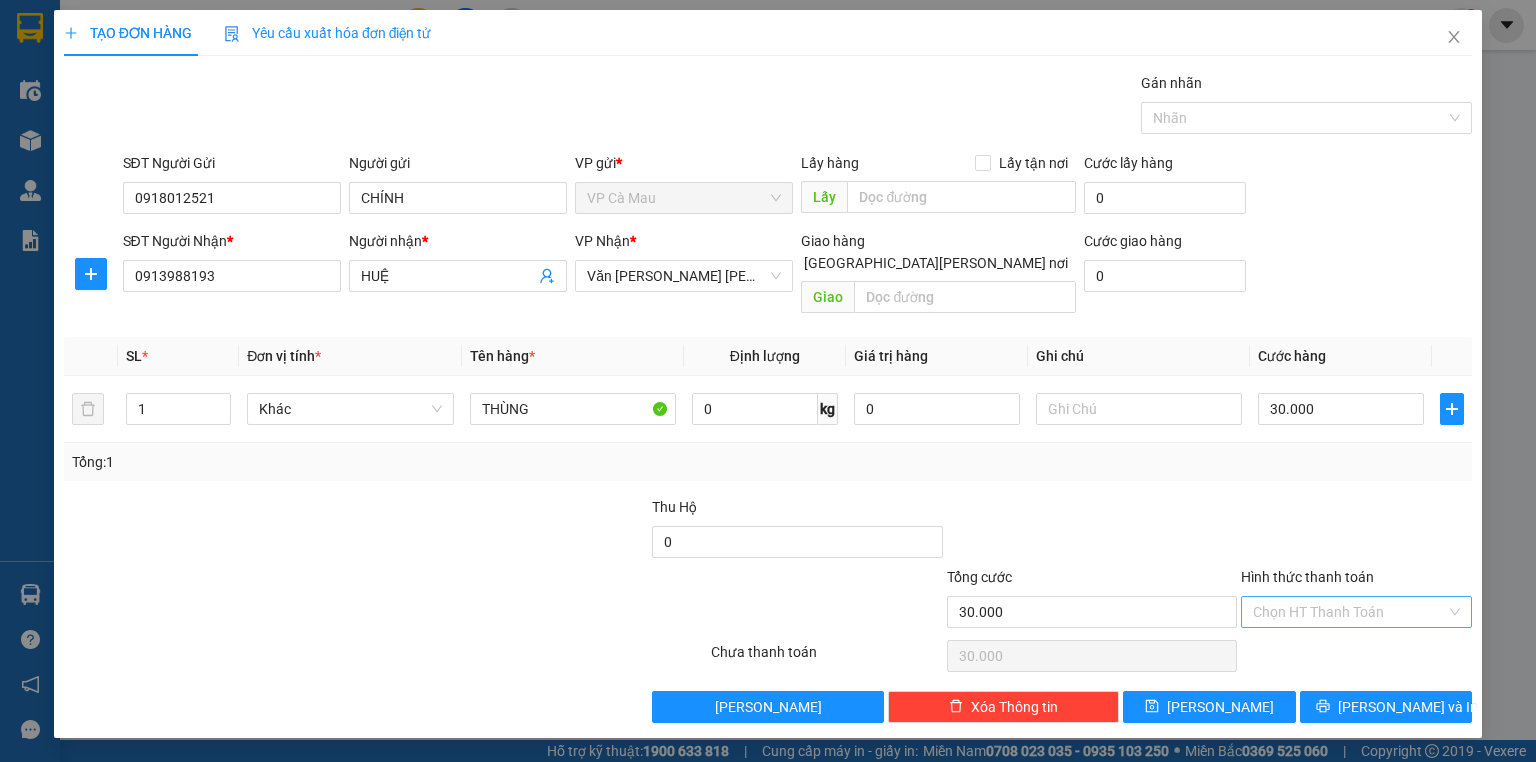 click on "Hình thức thanh toán" at bounding box center (1349, 612) 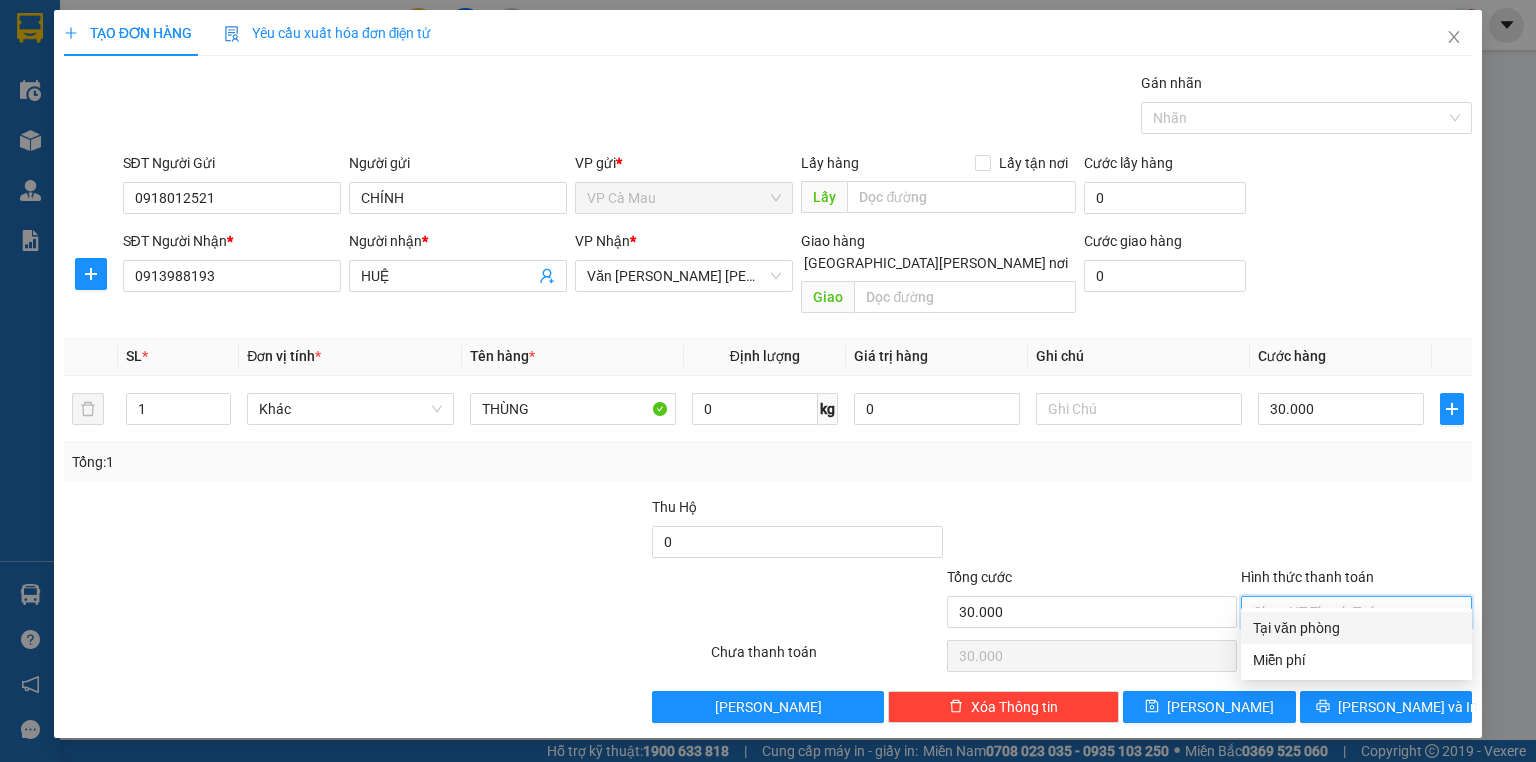 click on "Tại văn phòng" at bounding box center [1356, 628] 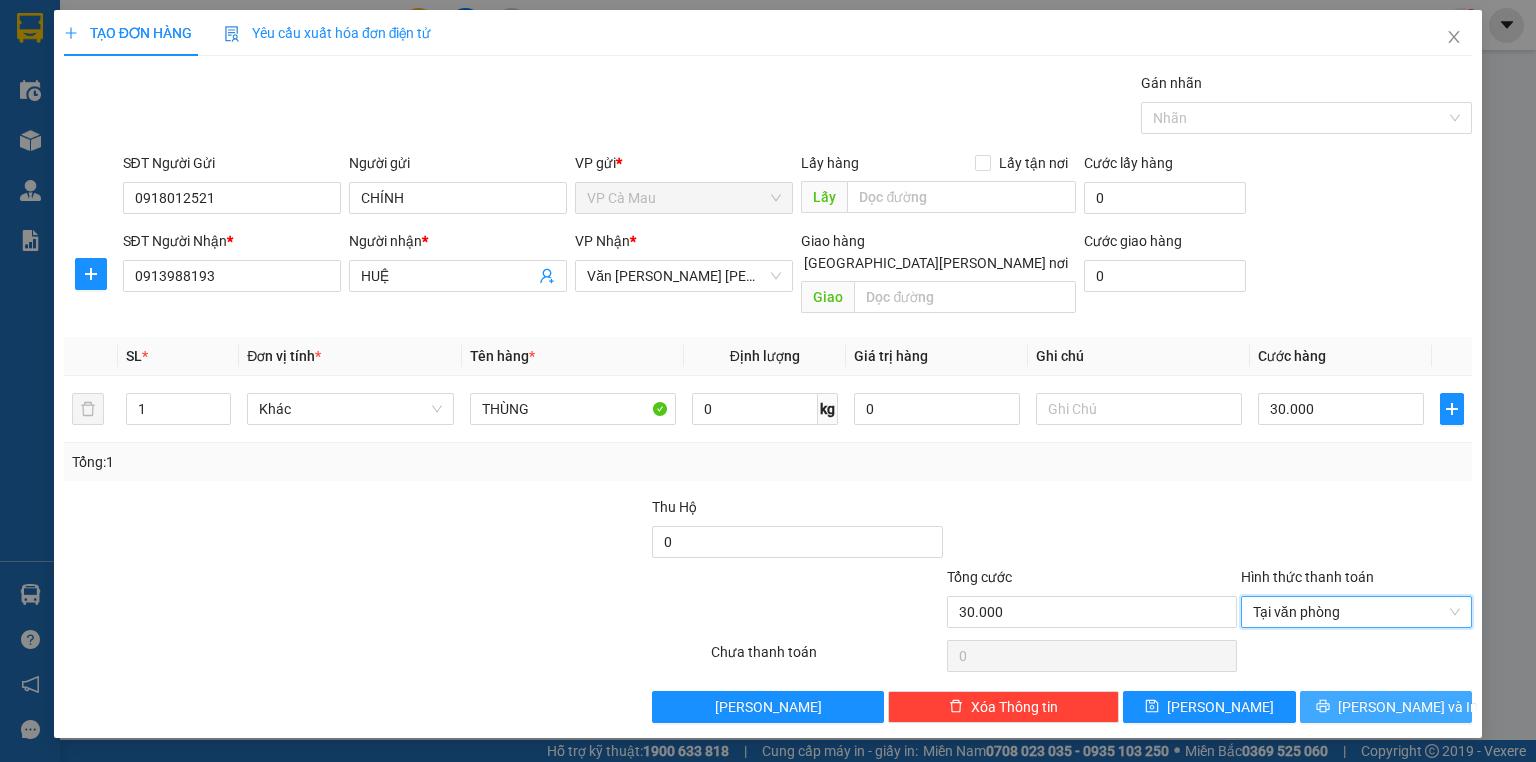 click on "[PERSON_NAME] và In" at bounding box center [1386, 707] 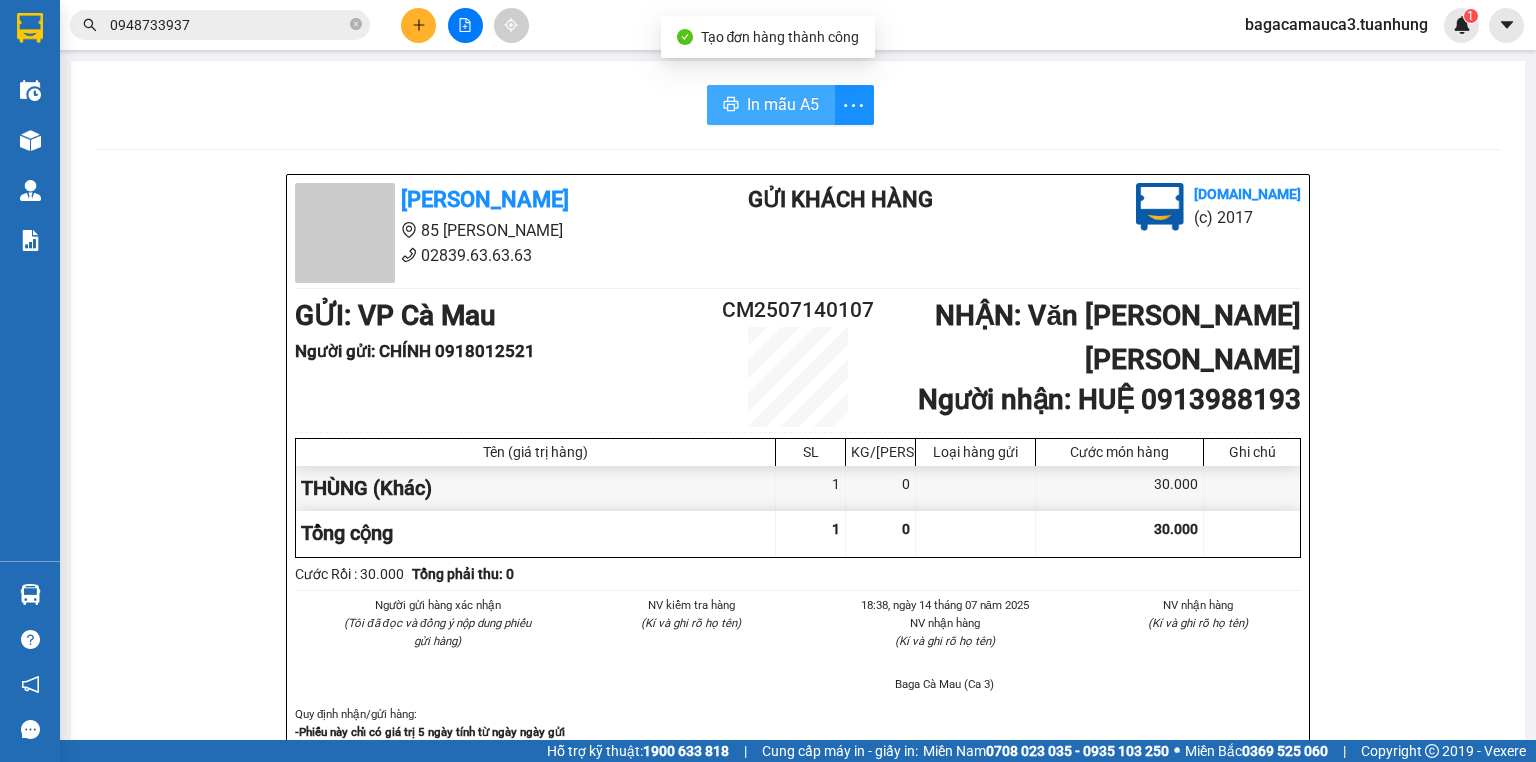 click on "In mẫu A5" at bounding box center [771, 105] 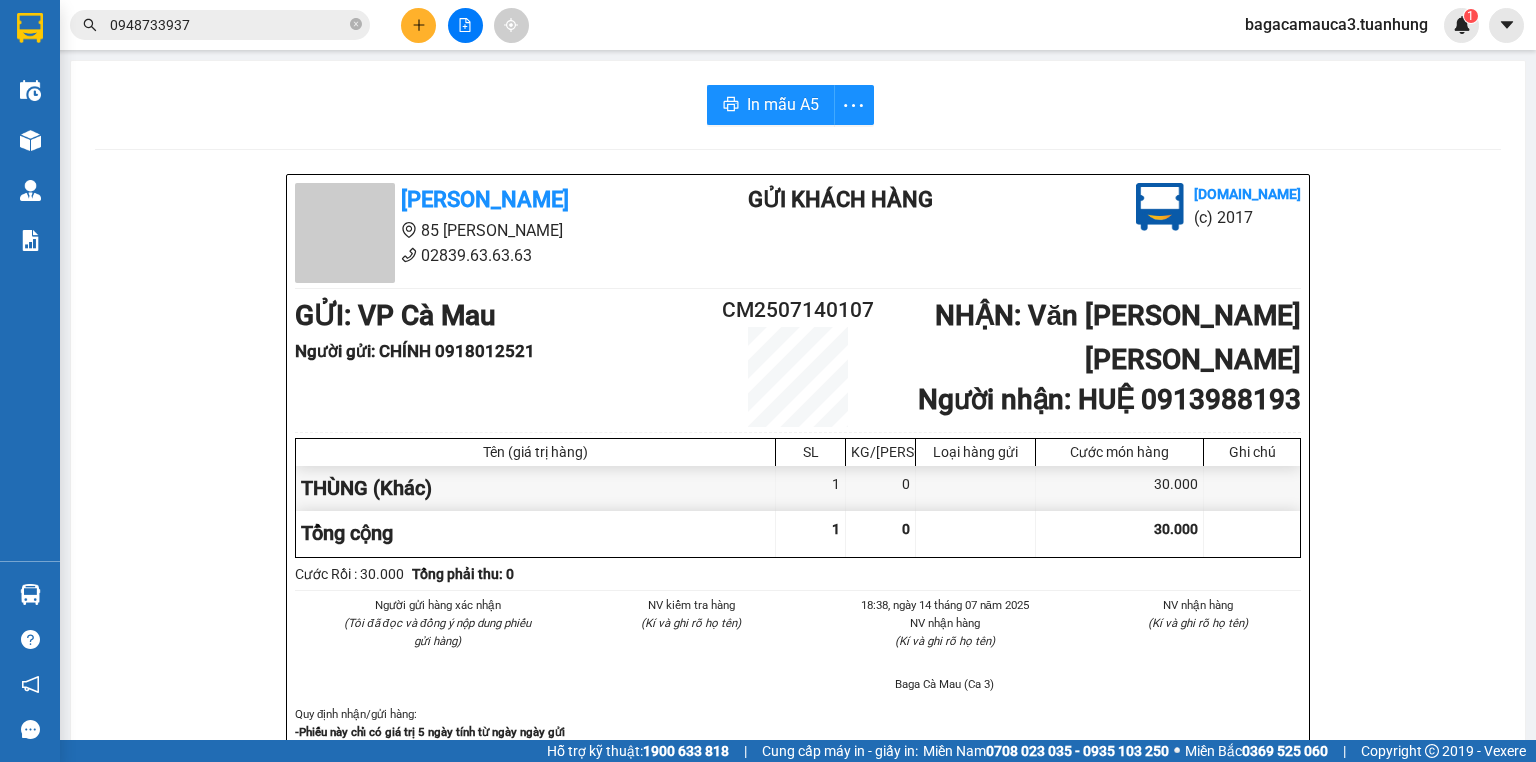 click at bounding box center (418, 25) 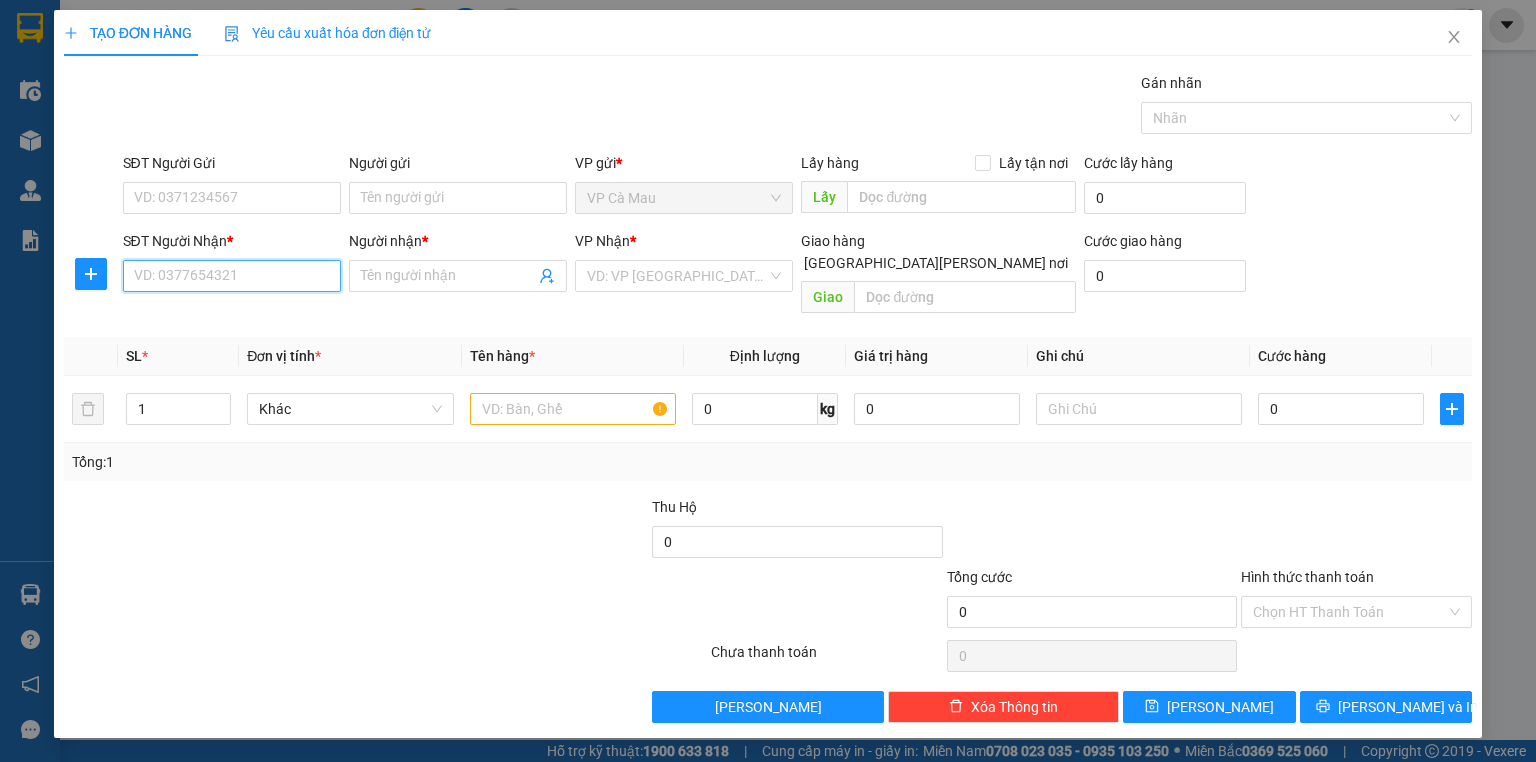 click on "SĐT Người Nhận  *" at bounding box center (232, 276) 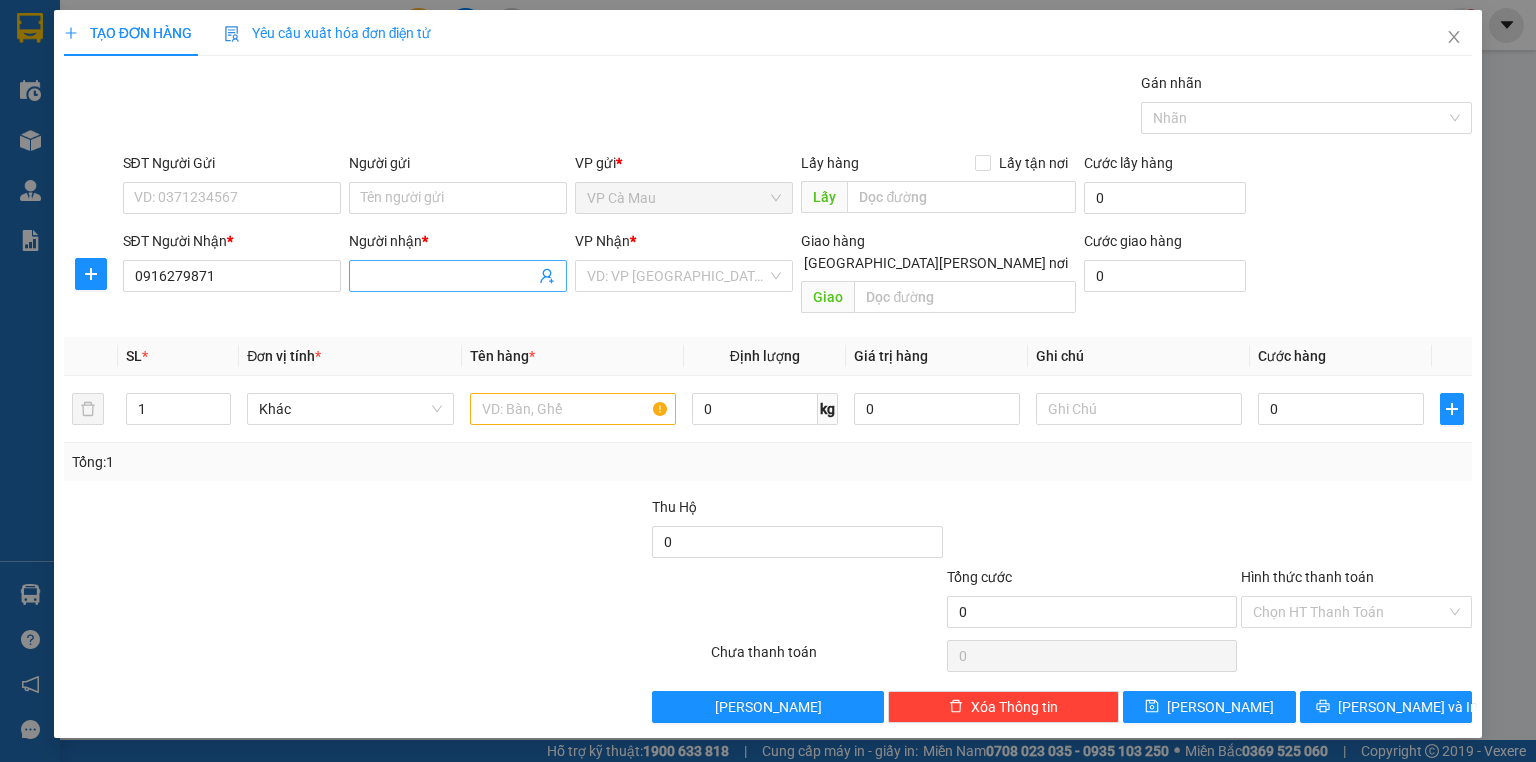 click on "Người nhận  *" at bounding box center (448, 276) 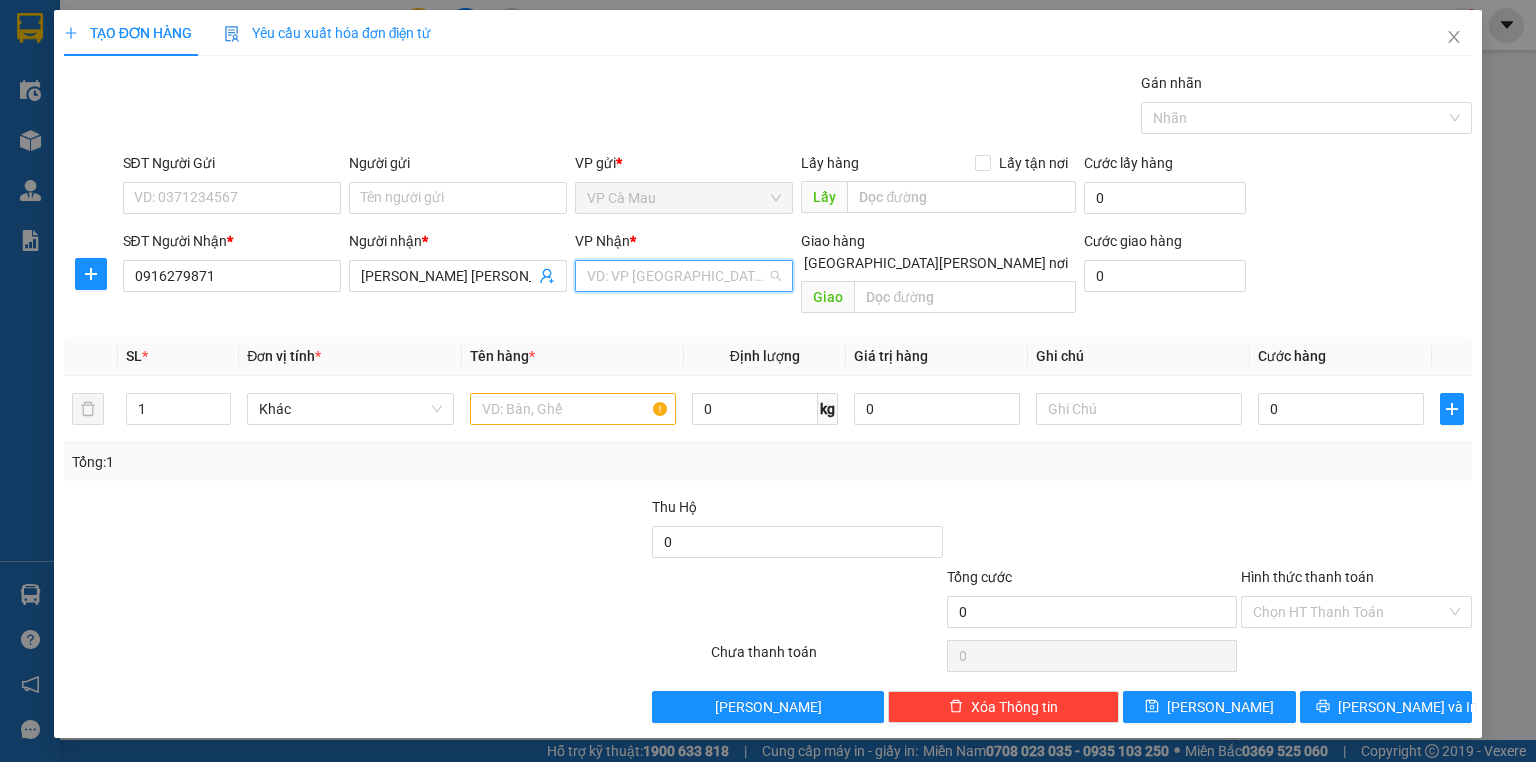 click at bounding box center [677, 276] 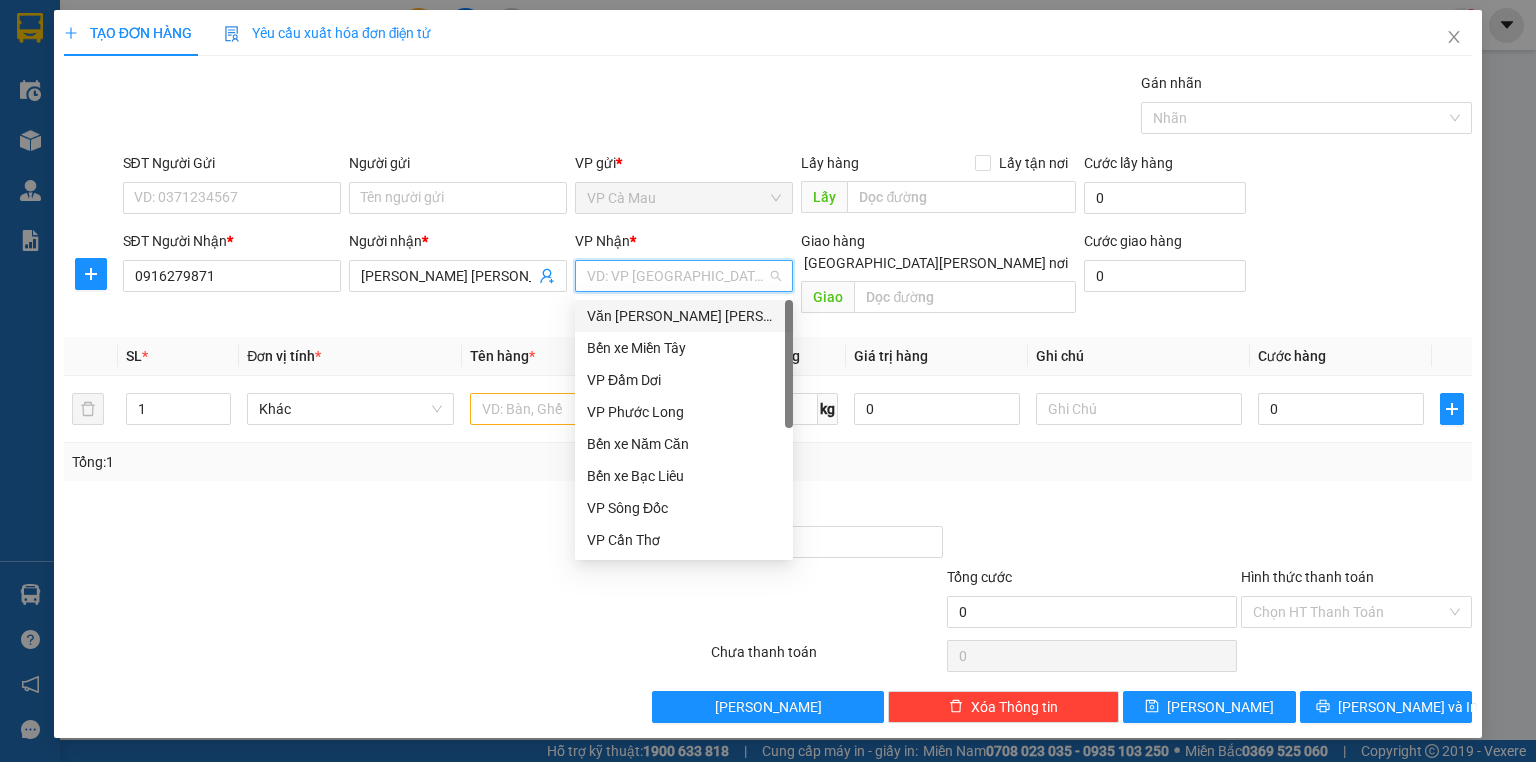 click on "Văn [PERSON_NAME] [PERSON_NAME]" at bounding box center [684, 316] 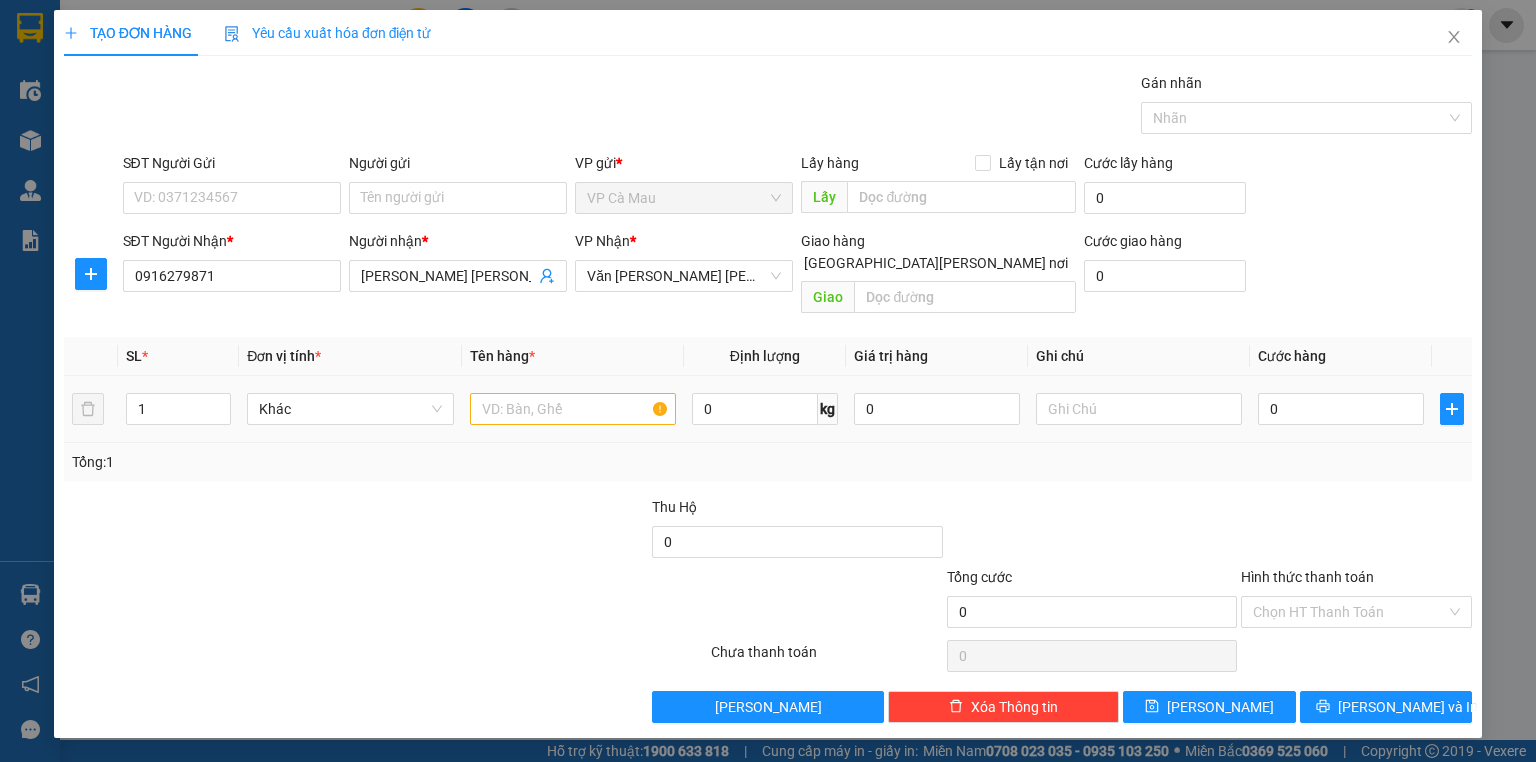 click at bounding box center [573, 409] 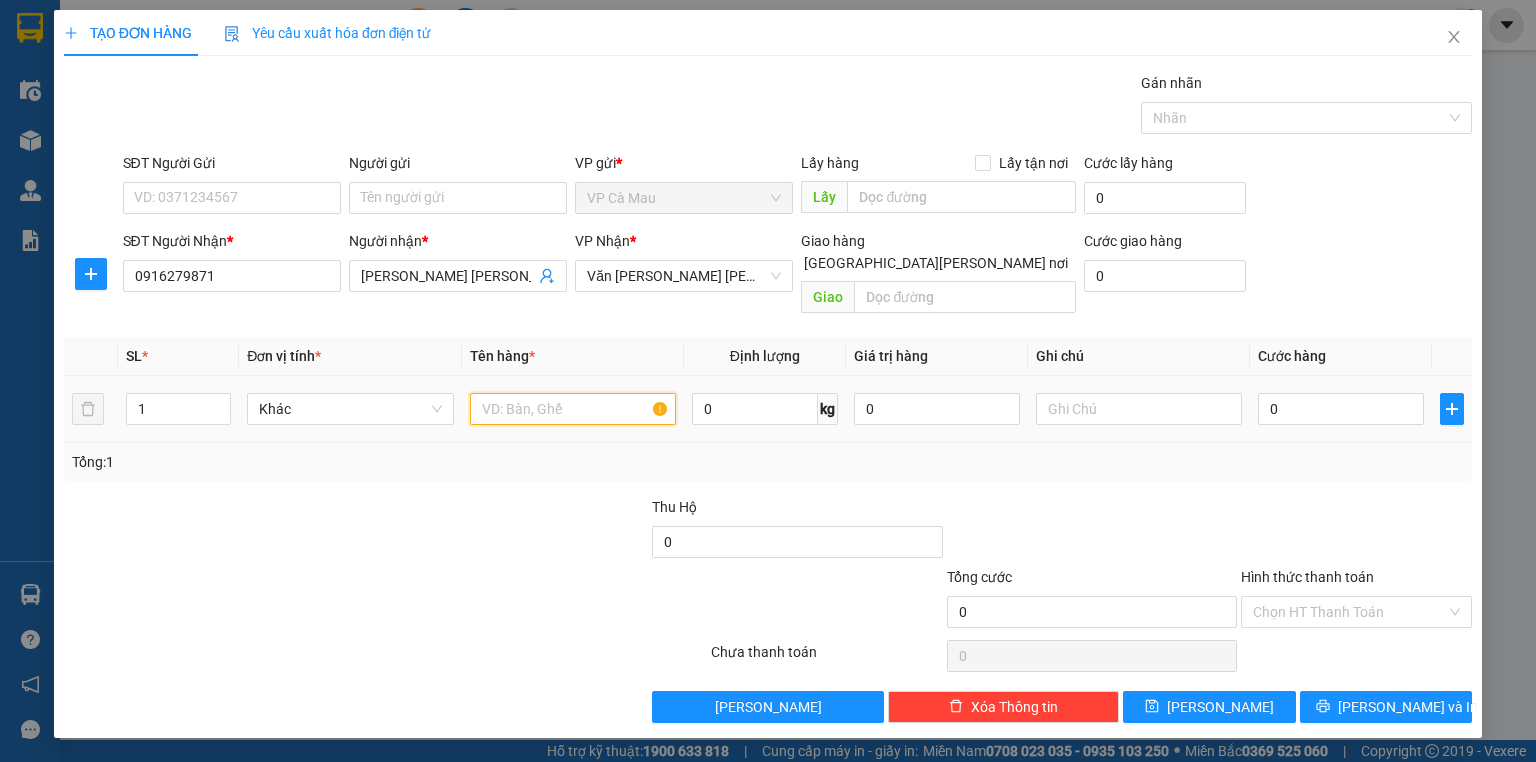 click at bounding box center (573, 409) 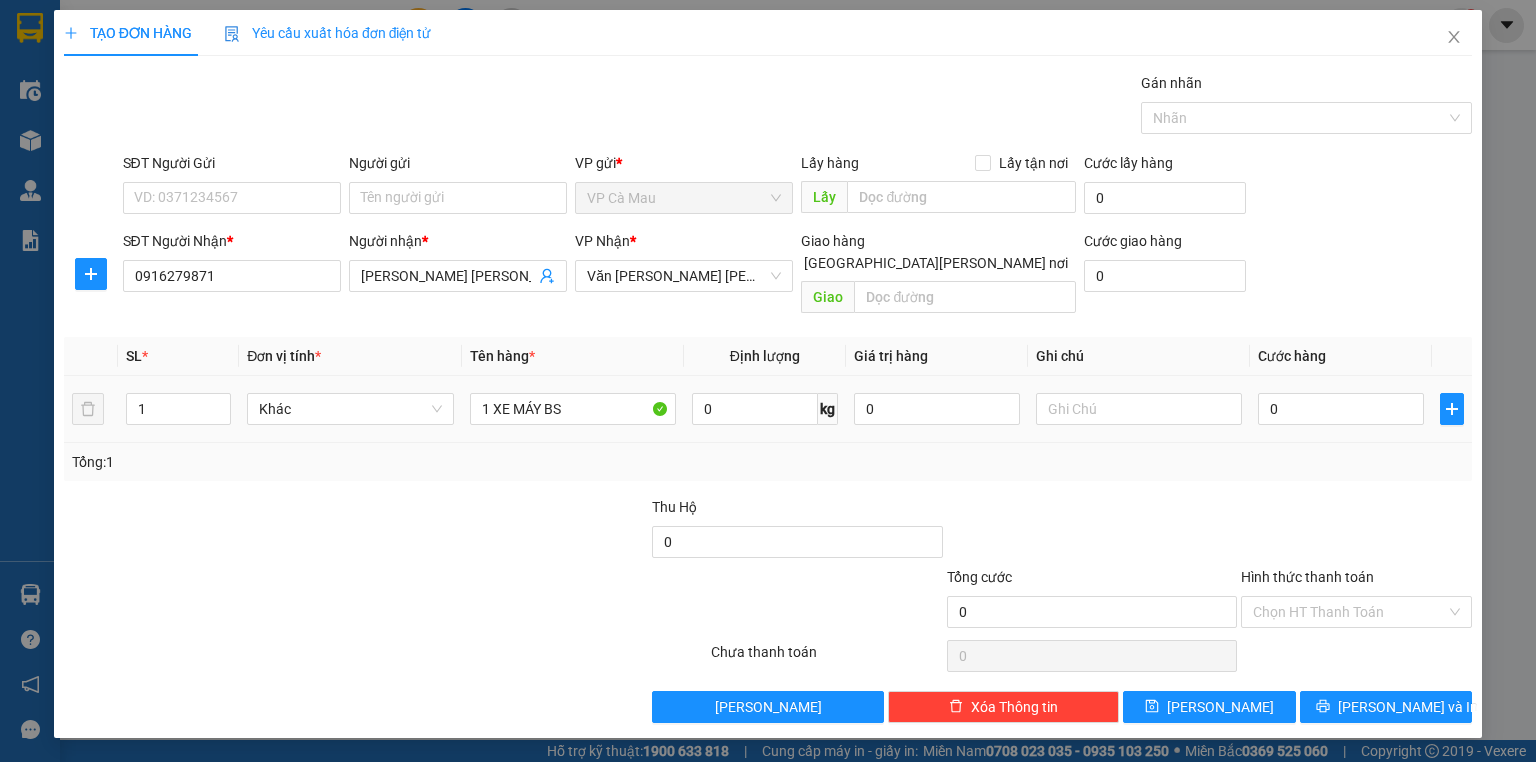 click at bounding box center (1139, 409) 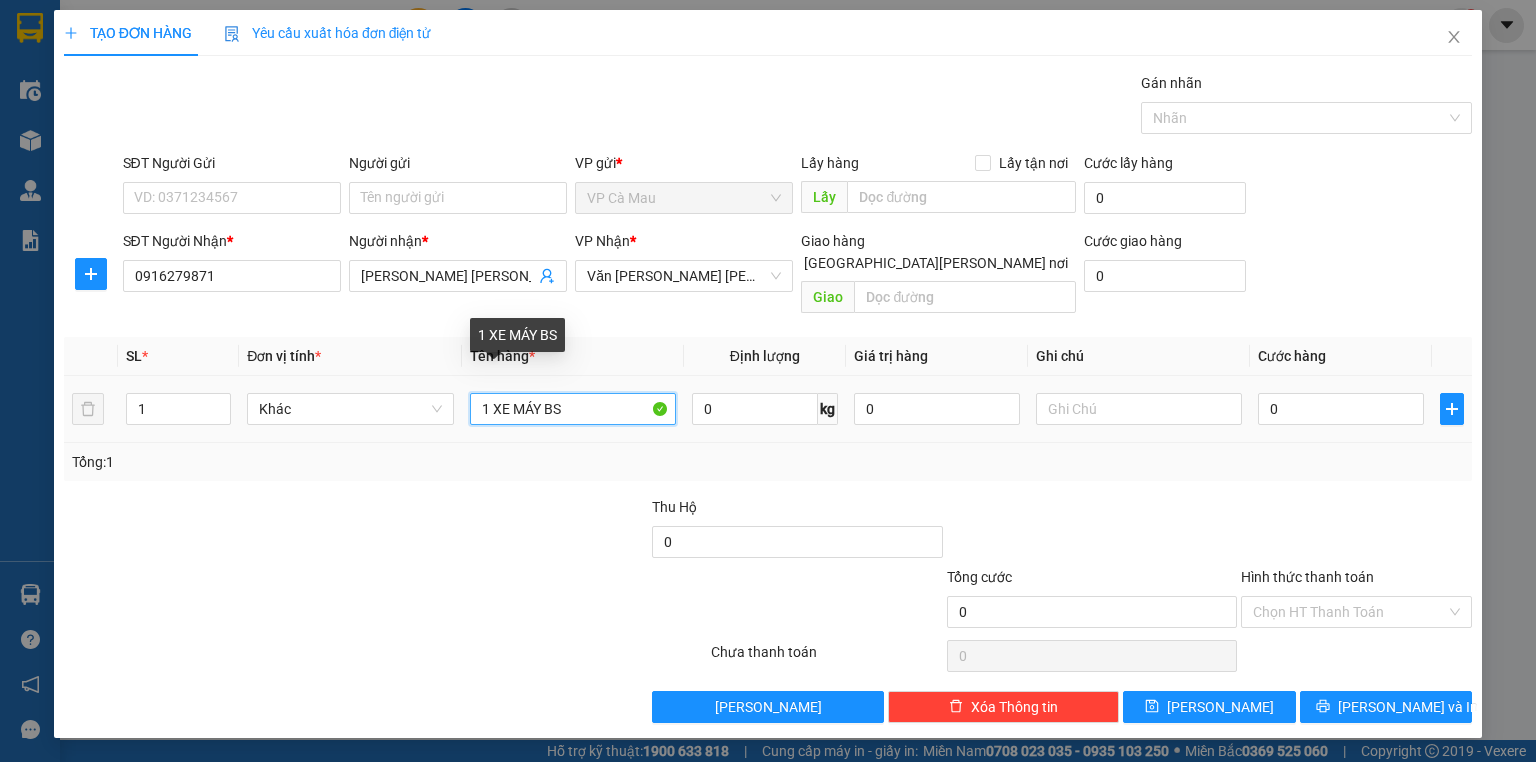 click on "1 XE MÁY BS" at bounding box center [573, 409] 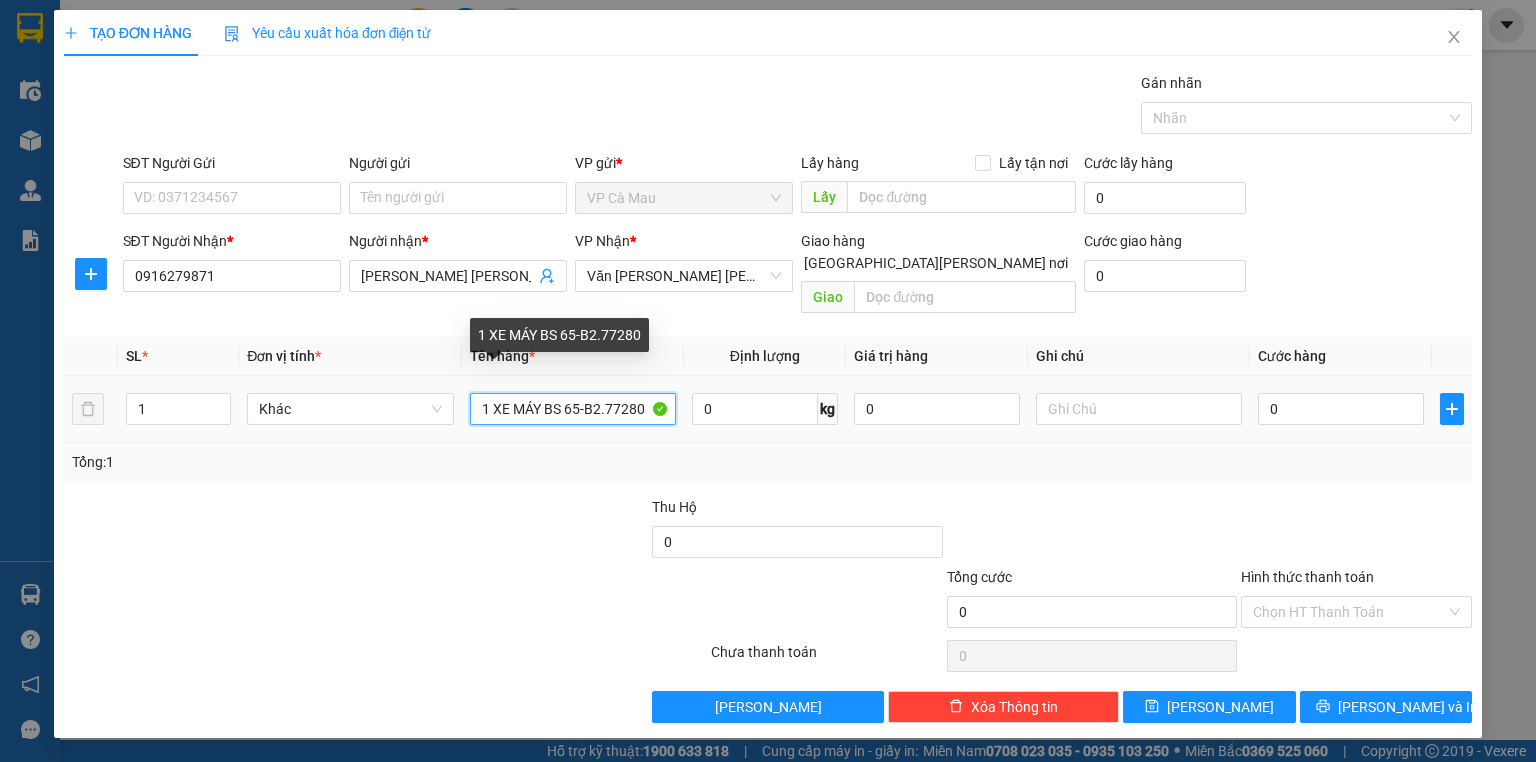 click on "1 XE MÁY BS 65-B2.77280" at bounding box center [573, 409] 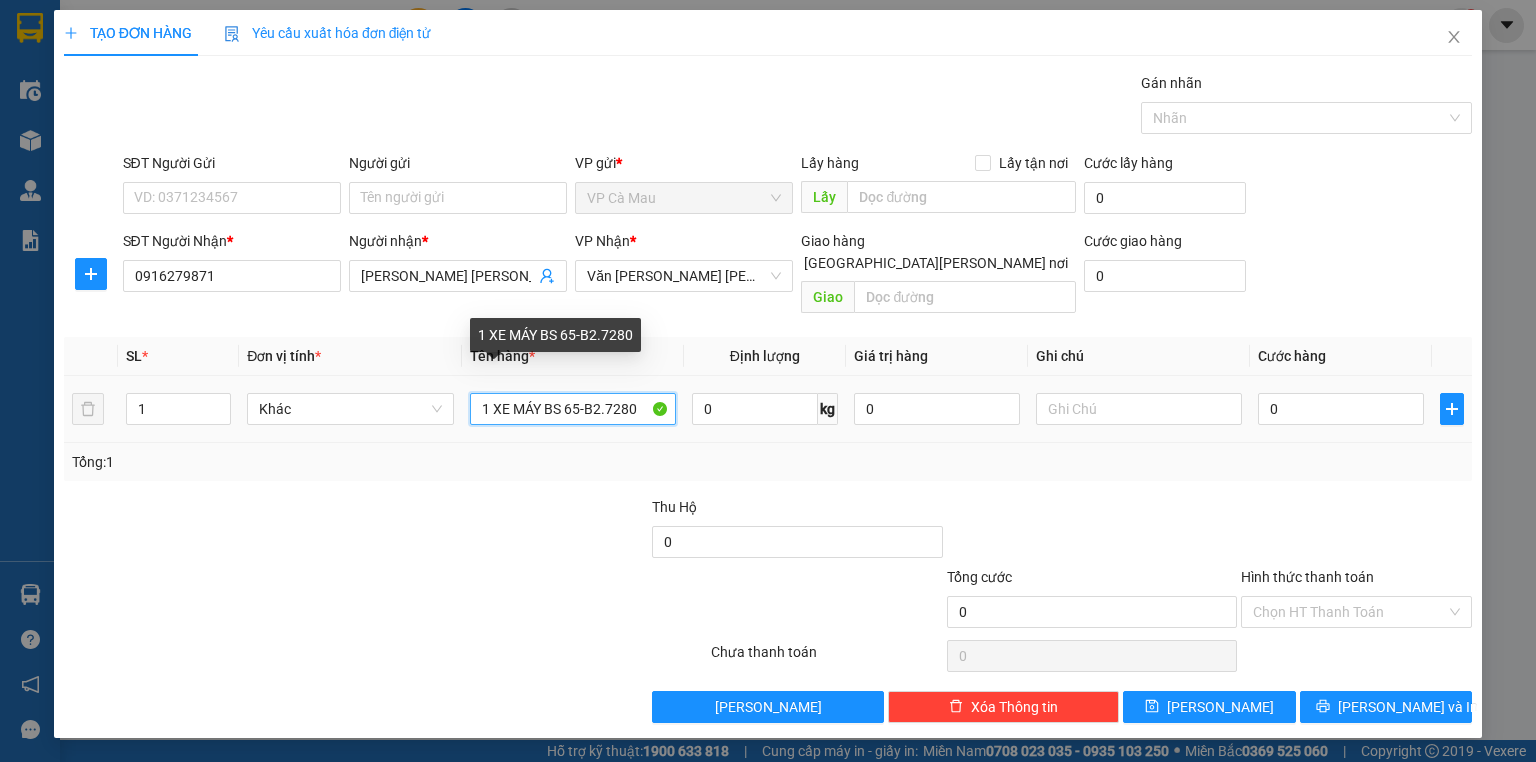 click on "1 XE MÁY BS 65-B2.7280" at bounding box center (573, 409) 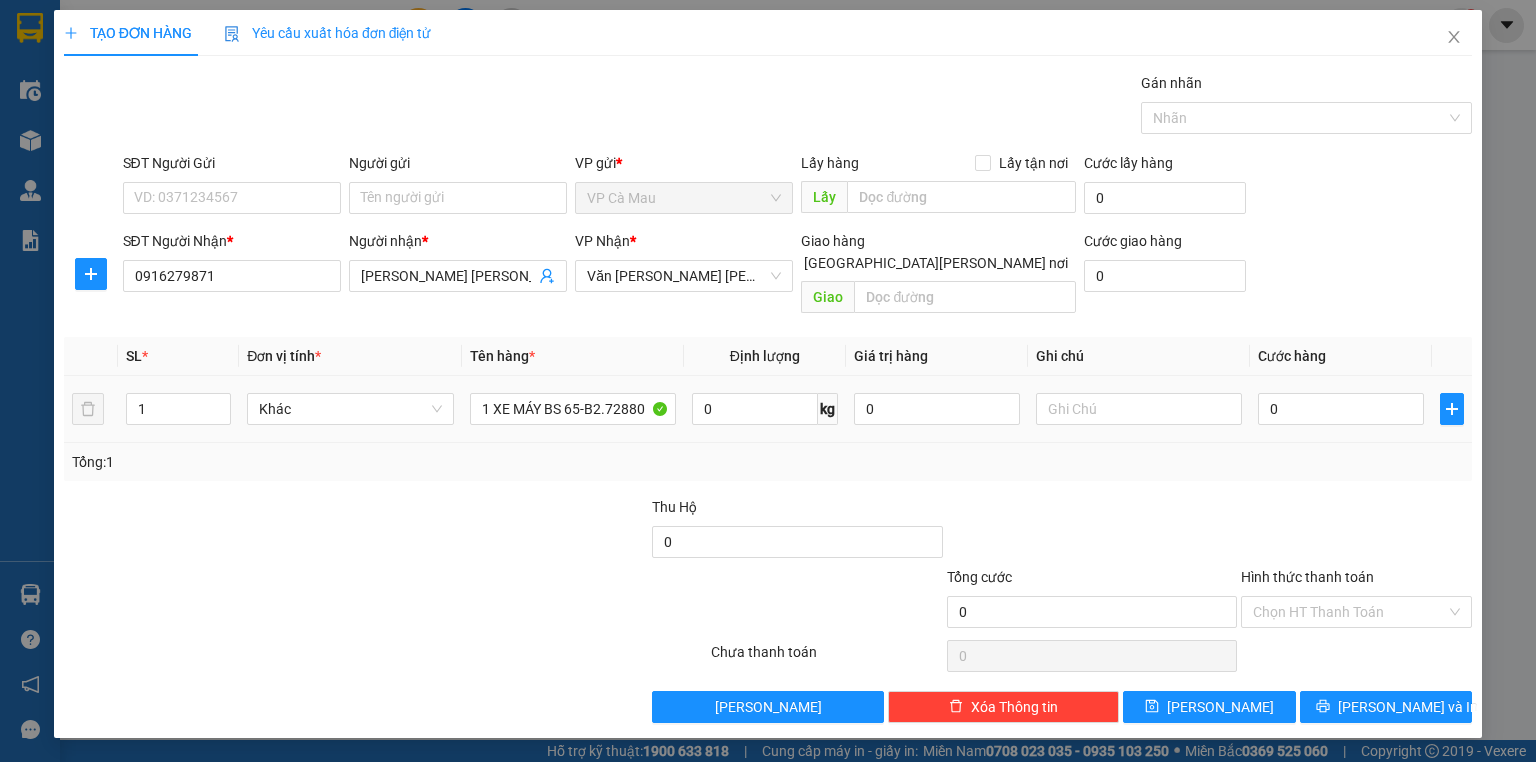 click at bounding box center (1139, 409) 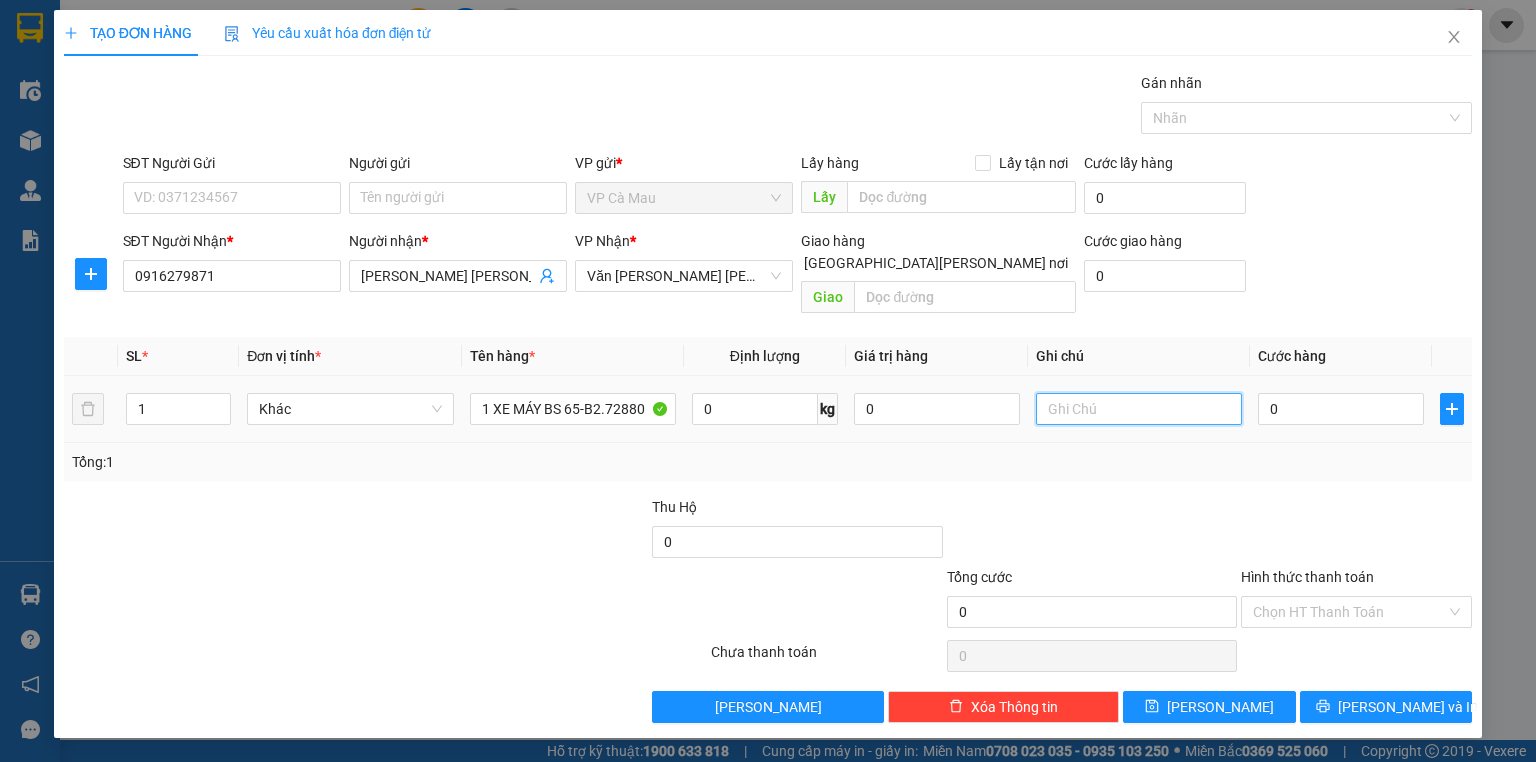click at bounding box center [1139, 409] 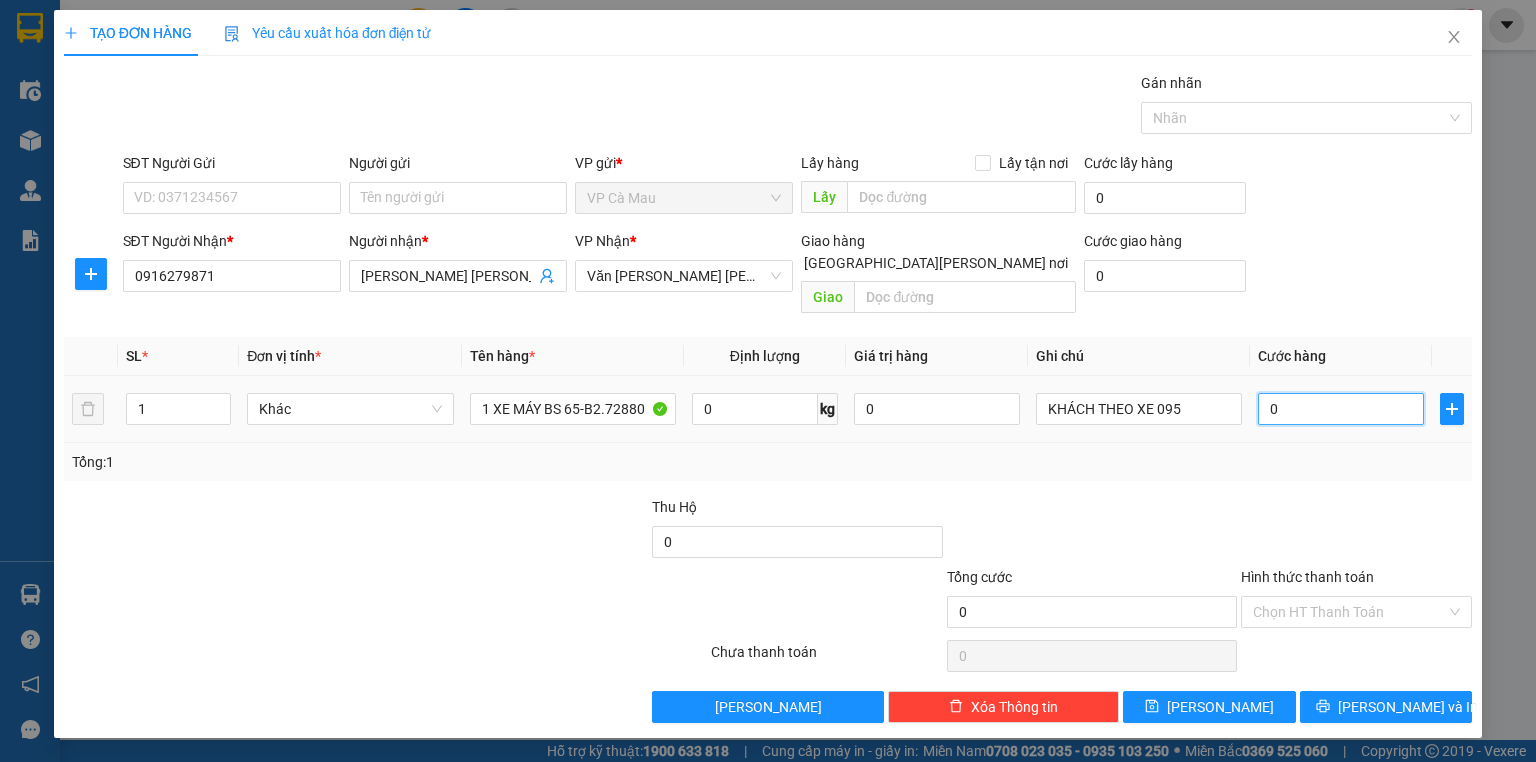 click on "0" at bounding box center (1341, 409) 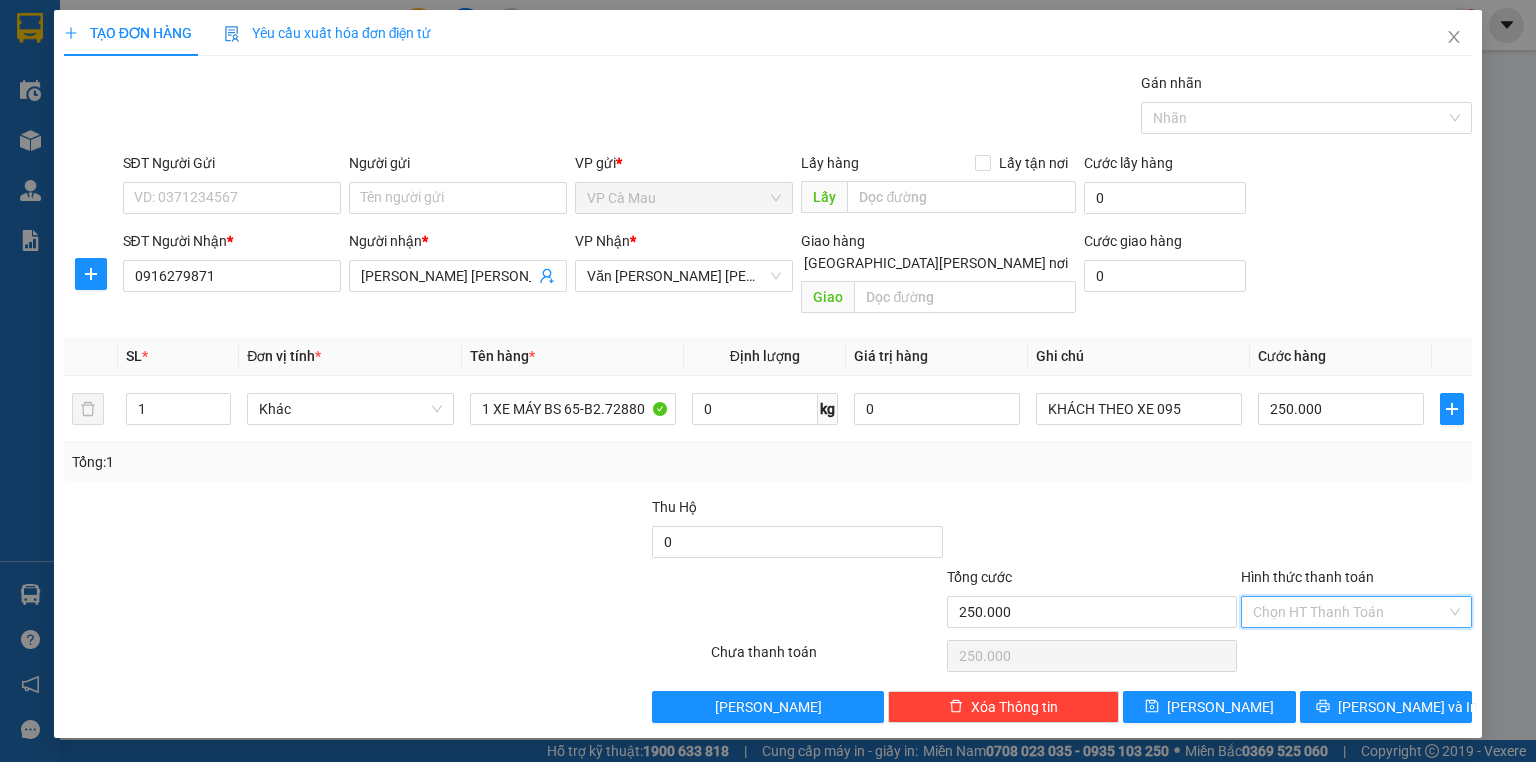click on "Hình thức thanh toán" at bounding box center (1349, 612) 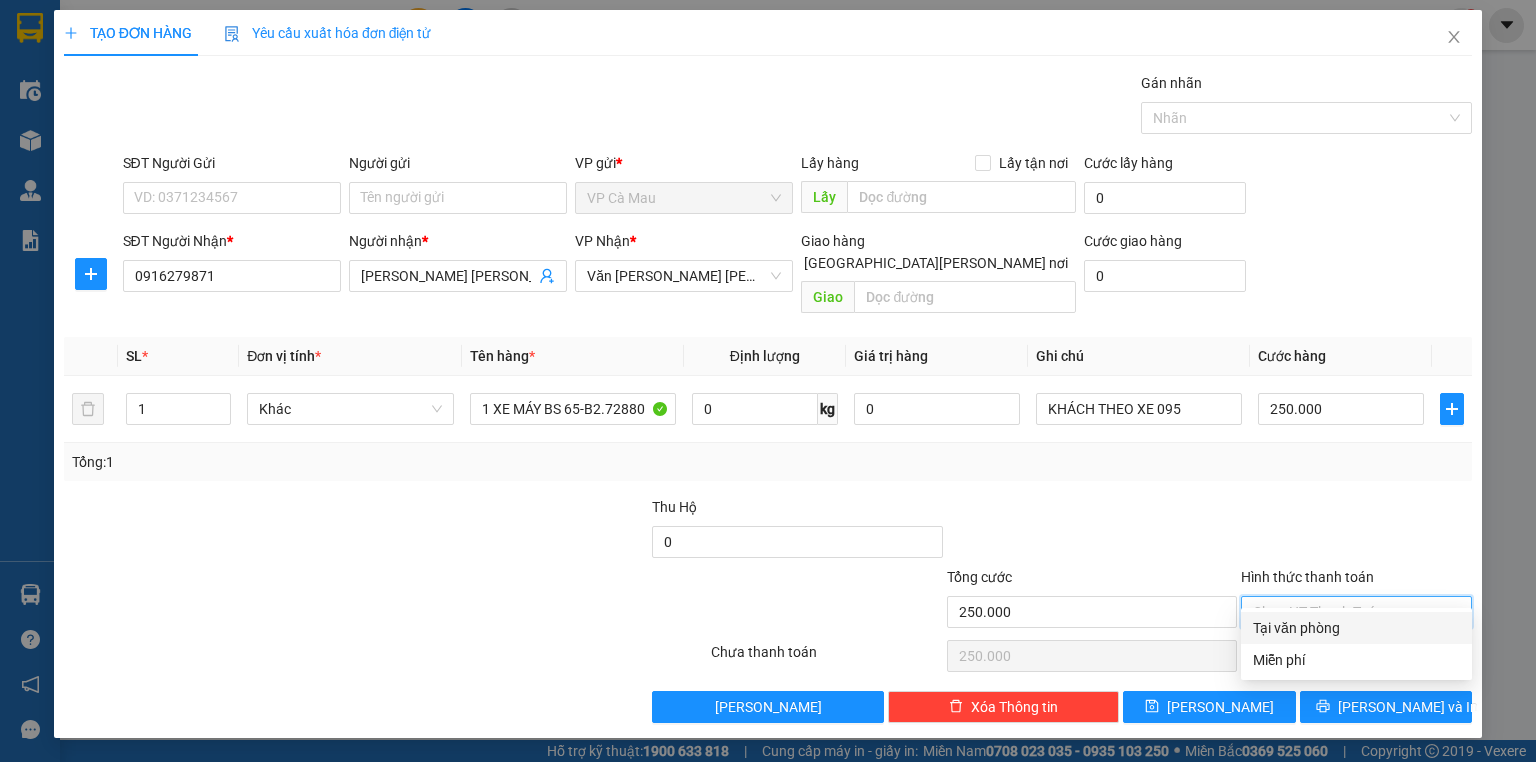 click on "Tại văn phòng" at bounding box center (1356, 628) 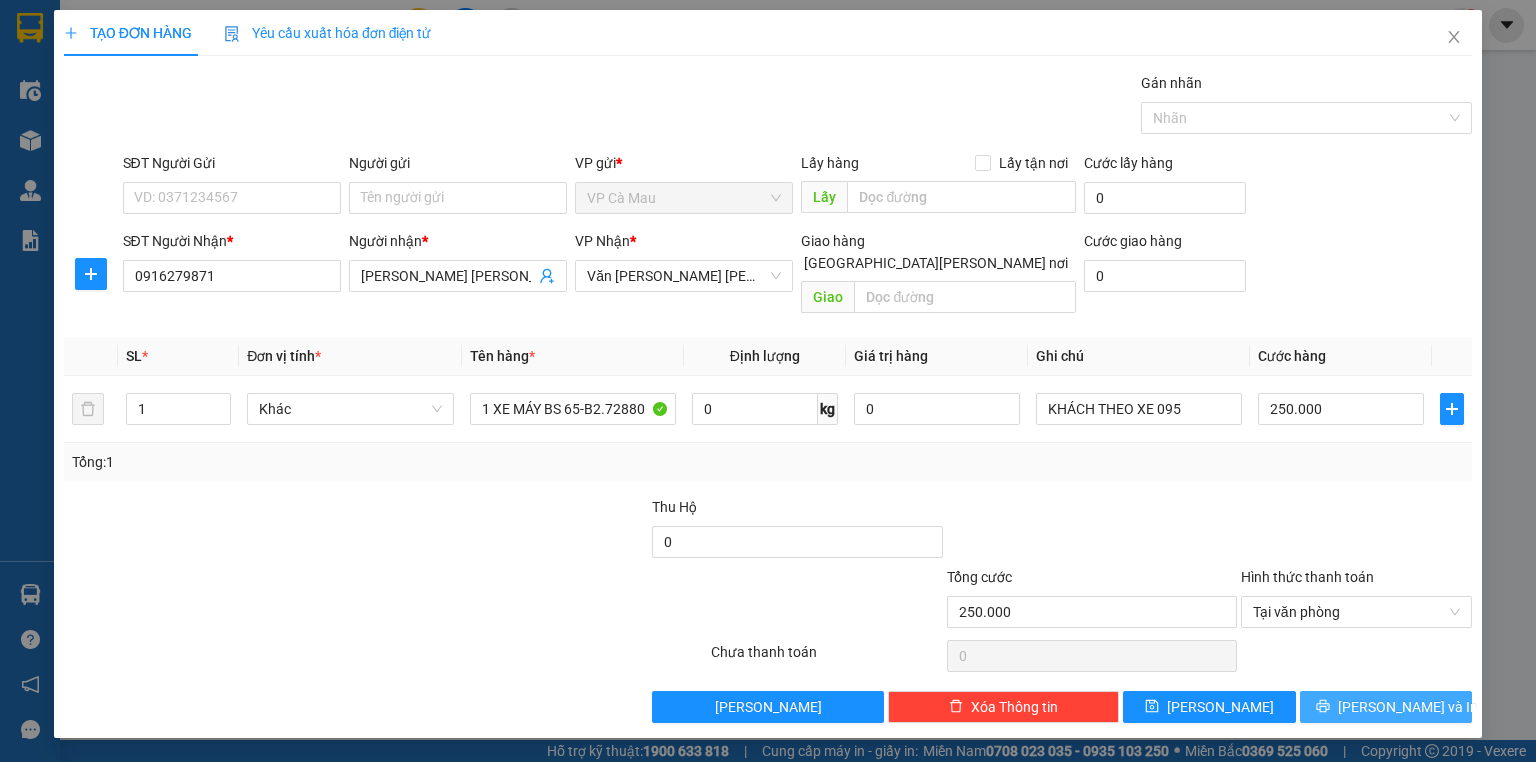 click on "[PERSON_NAME] và In" at bounding box center [1386, 707] 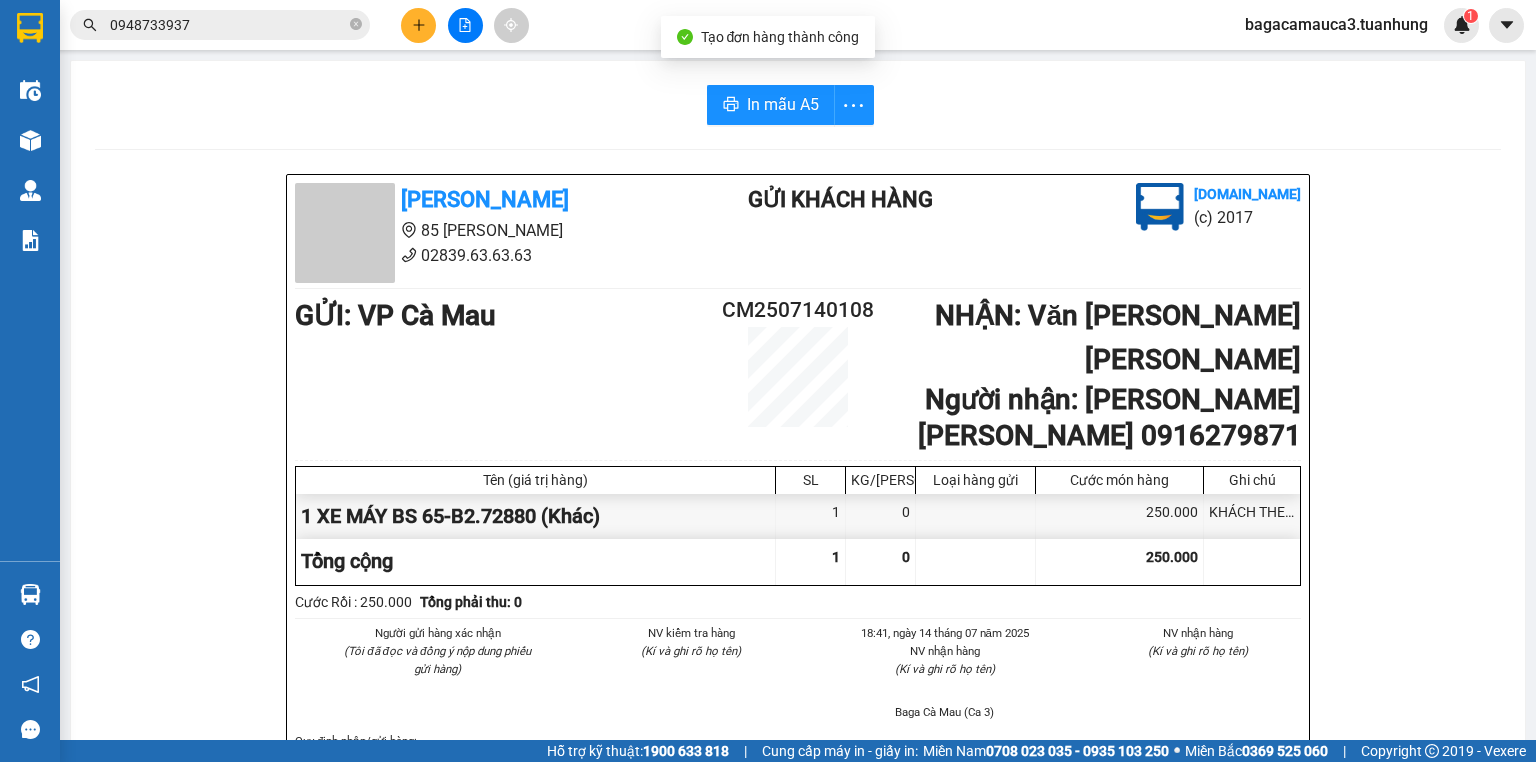 click on "In mẫu A5
[PERSON_NAME]   85 [PERSON_NAME]   02839.63.63.63 Gửi khách hàng [DOMAIN_NAME] (c) 2017 GỬI :   VP Cà Mau CM2507140108 [PERSON_NAME] :   Văn [PERSON_NAME] [PERSON_NAME] Người [PERSON_NAME] :   [PERSON_NAME] [PERSON_NAME]  0916279871 Tên (giá trị hàng) SL KG/Món [PERSON_NAME] hàng gửi Cước món hàng Ghi chú 1 XE MÁY BS 65-B2.72880 (Khác) 1 0 250.000 KHÁCH THEO XE 095 [PERSON_NAME] 1 0 250.000 Loading... Cước Rồi   : 250.000 [PERSON_NAME] thu: 0 Người gửi hàng xác [PERSON_NAME] (Tôi đã đọc và đồng ý nộp [PERSON_NAME] gửi hàng) NV kiểm tra hàng (Kí và ghi rõ họ tên) 18:41, ngày 14 tháng 07 năm 2025 NV [PERSON_NAME] hàng (Kí và ghi rõ họ tên) Baga Cà Mau (Ca 3) NV [PERSON_NAME] hàng (Kí và ghi rõ họ tên) [PERSON_NAME] định [PERSON_NAME]/gửi hàng : -[PERSON_NAME] chỉ có giá trị 5 ngày tính từ ngày ngày gửi -Khi thất lạc, mất mát hàng hóa [PERSON_NAME] khách, công ty [PERSON_NAME] [PERSON_NAME] bồi [PERSON_NAME] gấp 10 lần giá cước gửi hàng [PERSON_NAME]" at bounding box center (798, 898) 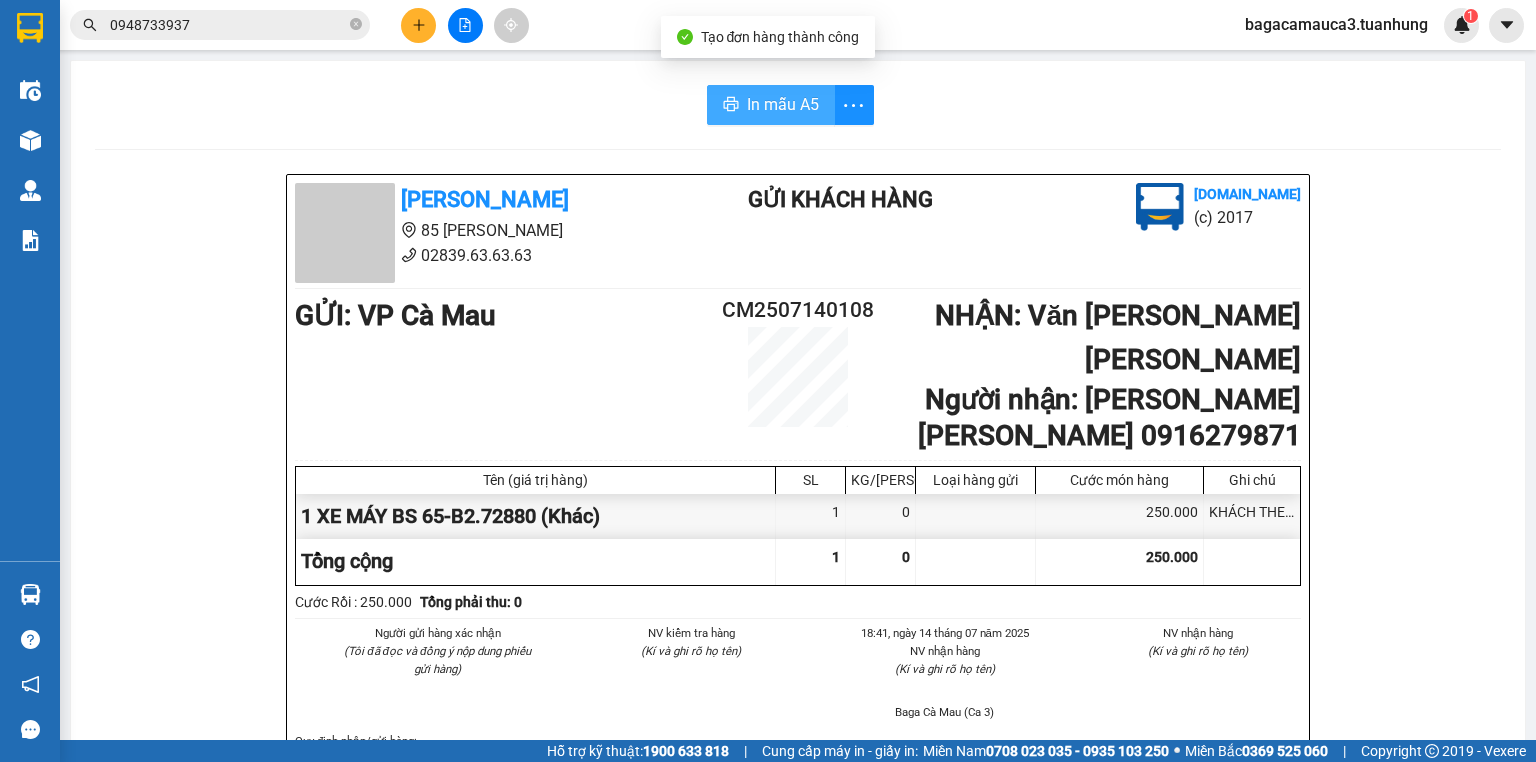 click on "In mẫu A5" at bounding box center [783, 104] 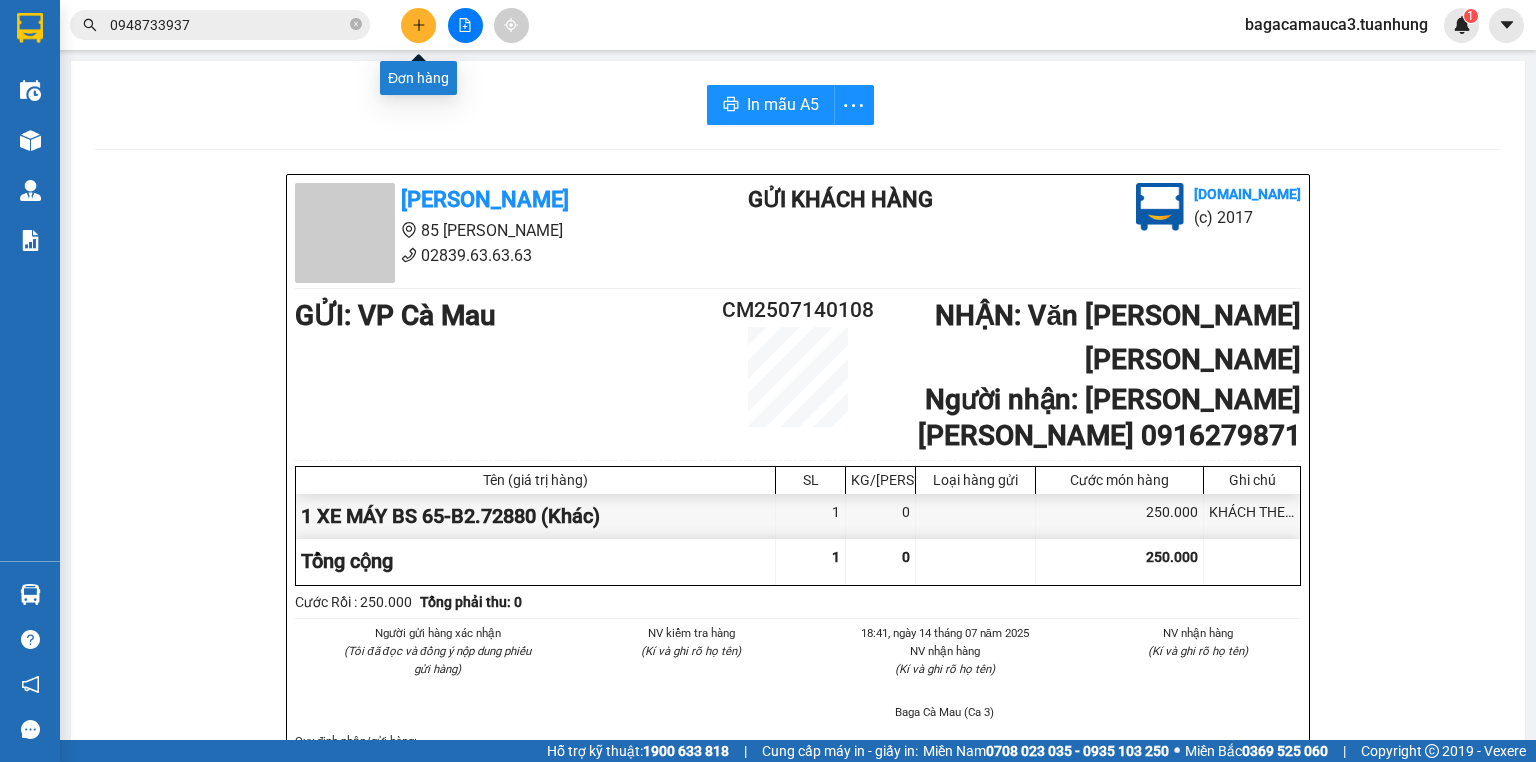 click at bounding box center [418, 25] 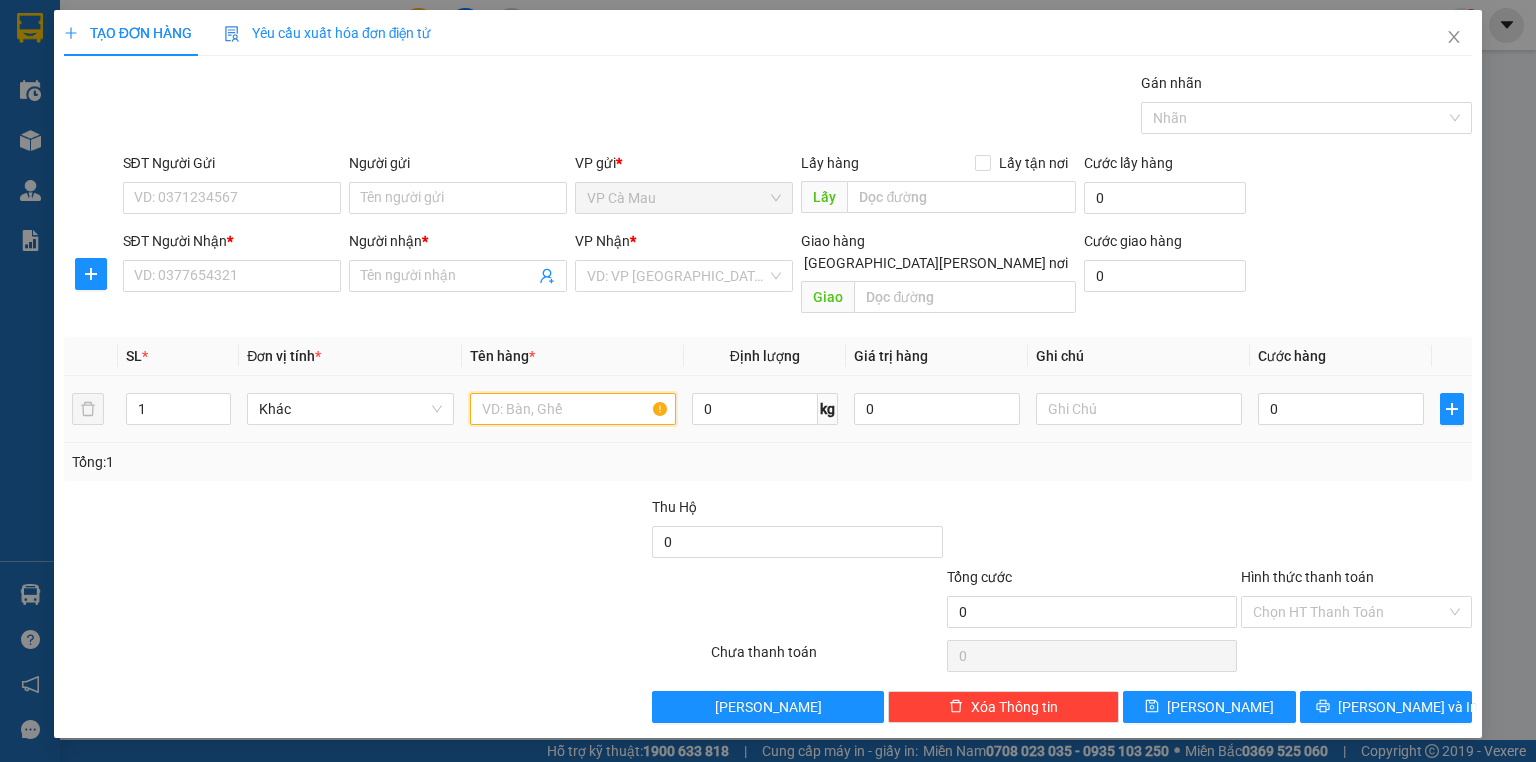 click at bounding box center [573, 409] 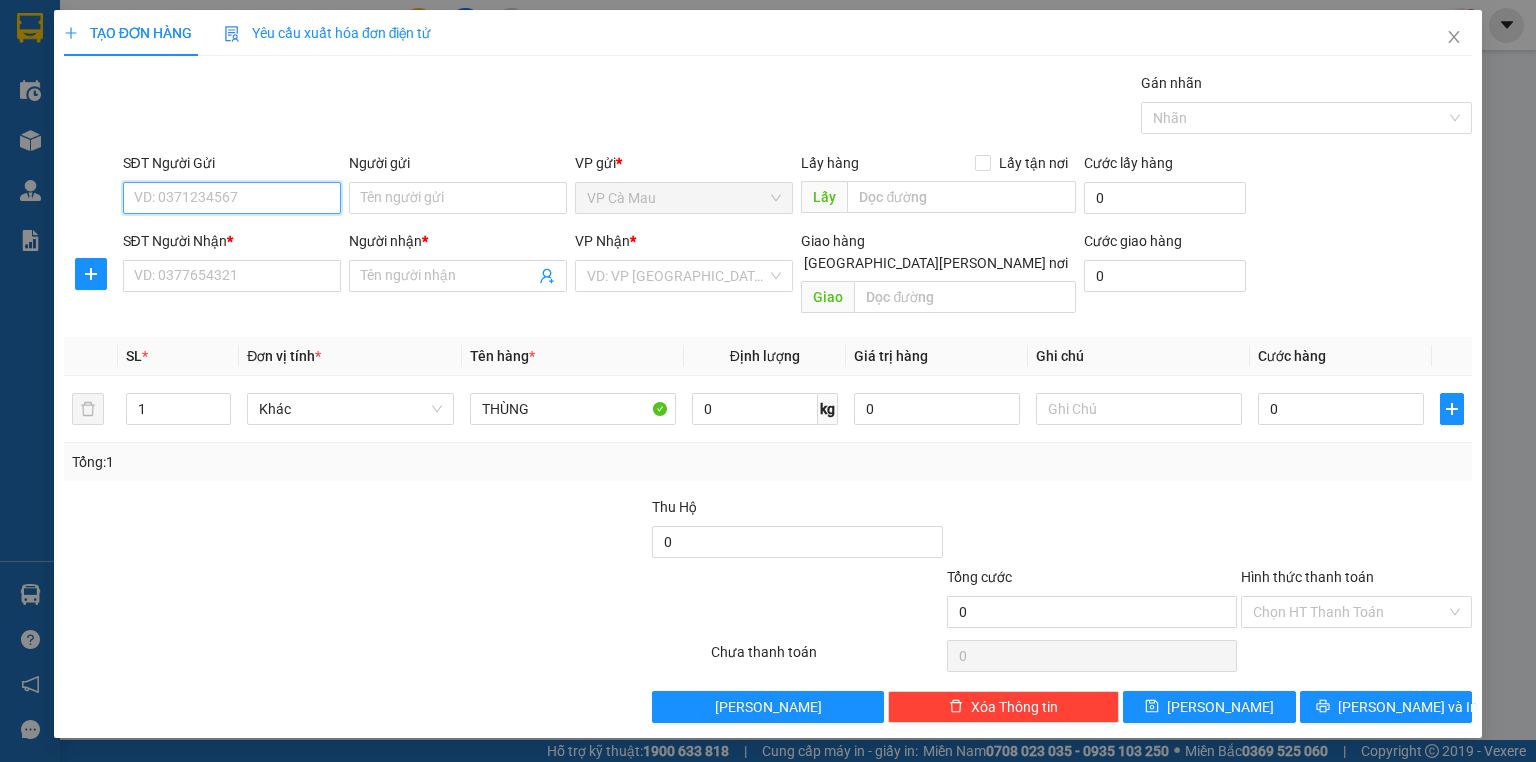 click on "SĐT Người Gửi" at bounding box center (232, 198) 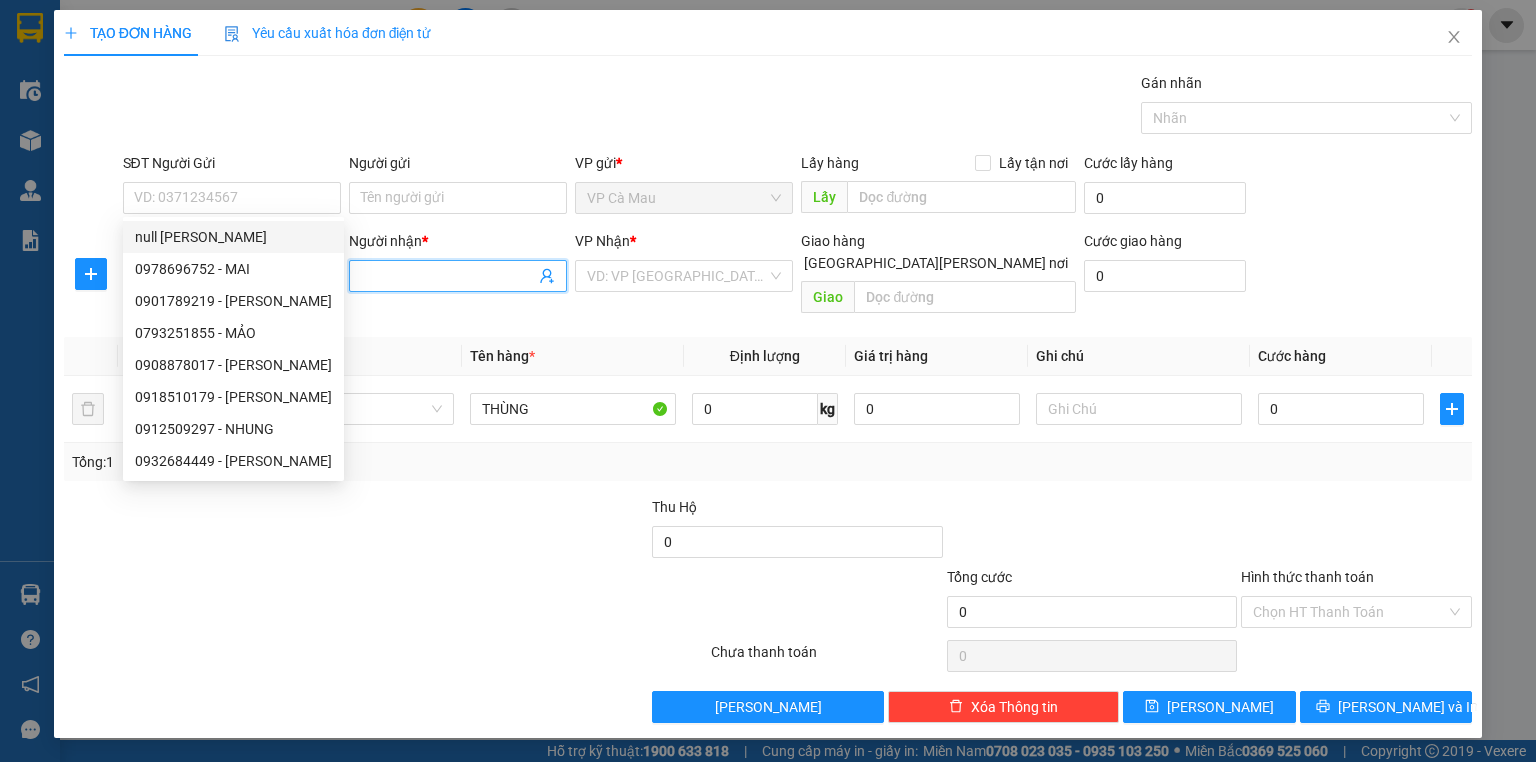 click on "Người nhận  *" at bounding box center (448, 276) 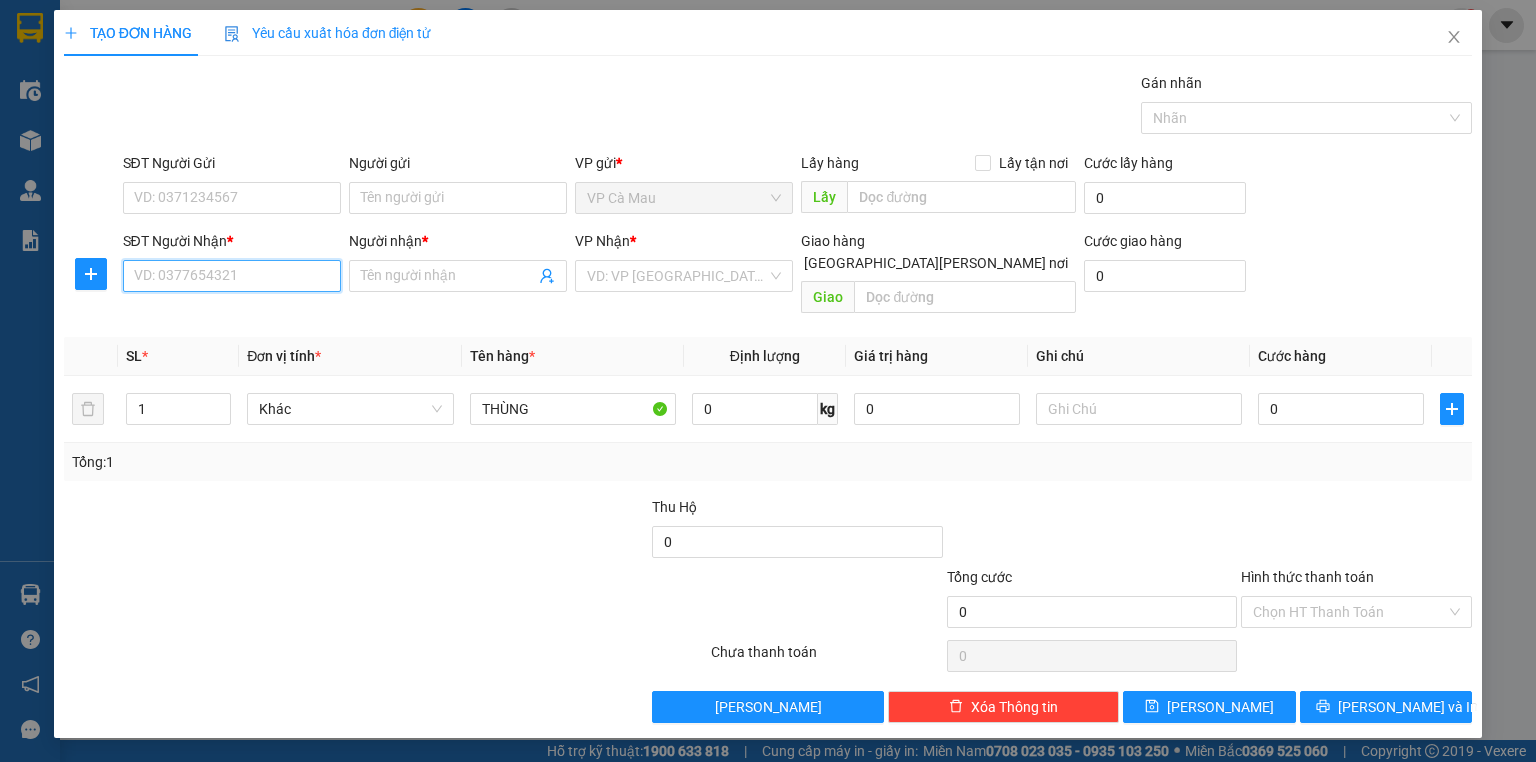 click on "SĐT Người Nhận  *" at bounding box center (232, 276) 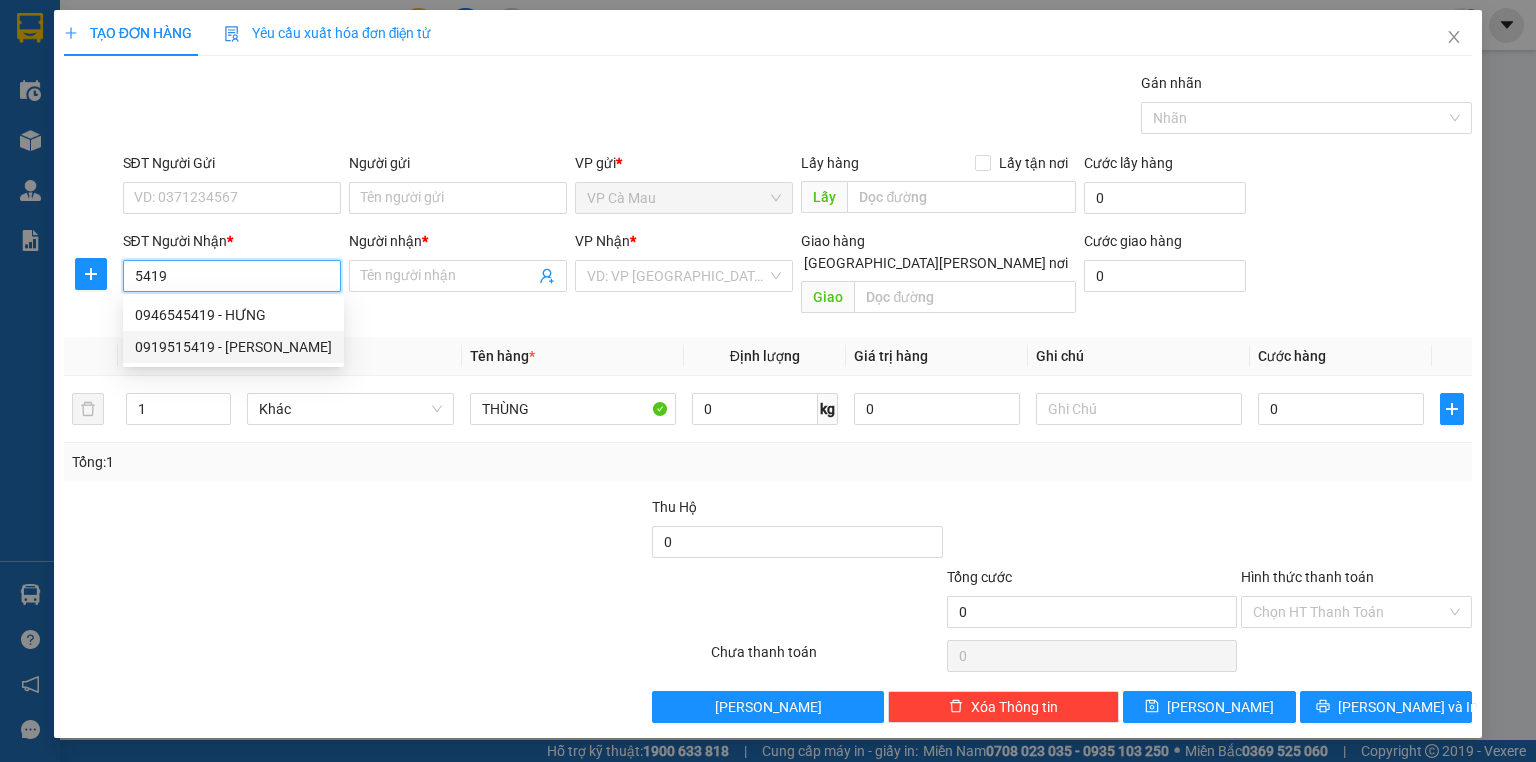 click on "0919515419 - [PERSON_NAME]" at bounding box center [233, 347] 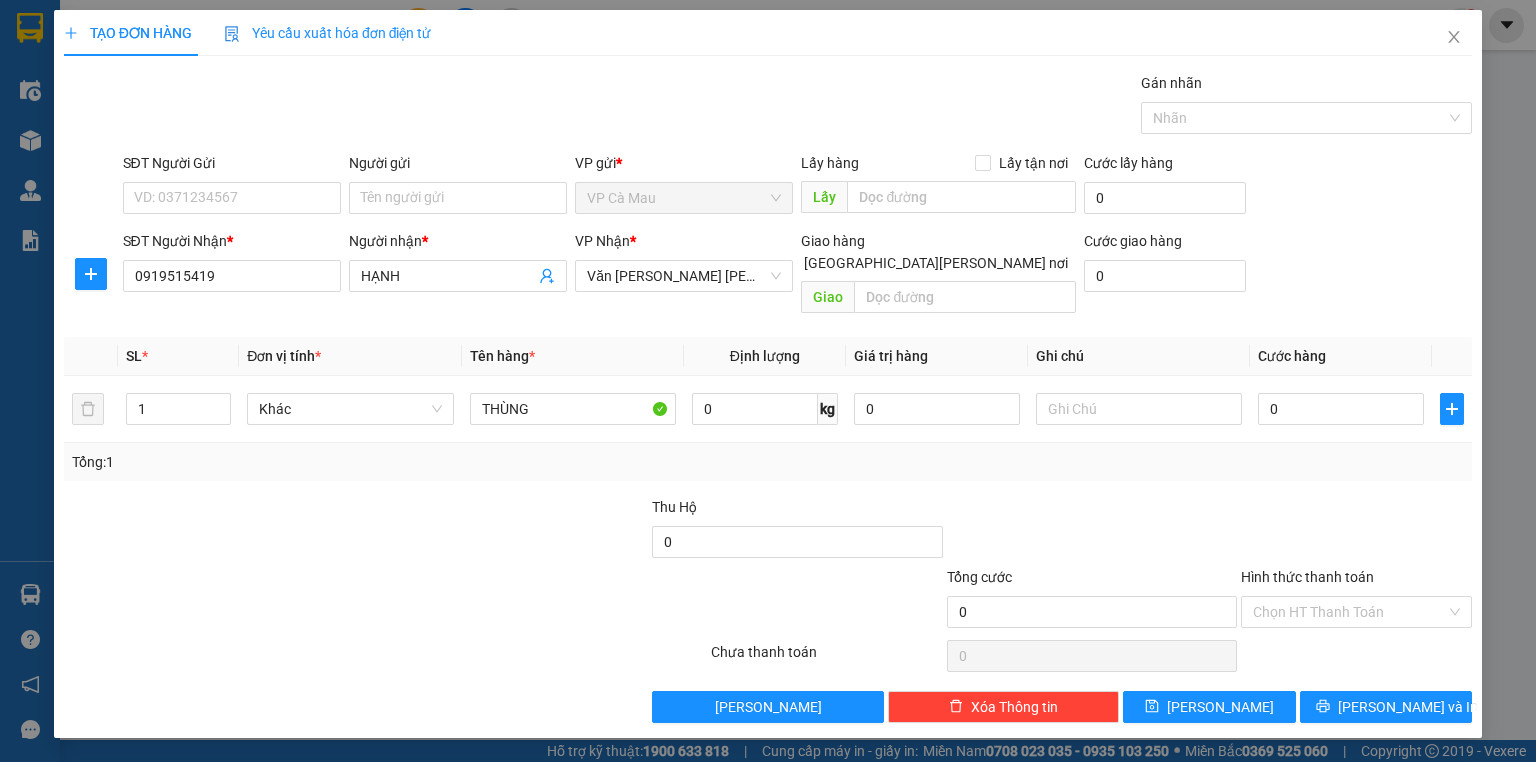 click on "SĐT Người Gửi VD: 0371234567" at bounding box center (232, 187) 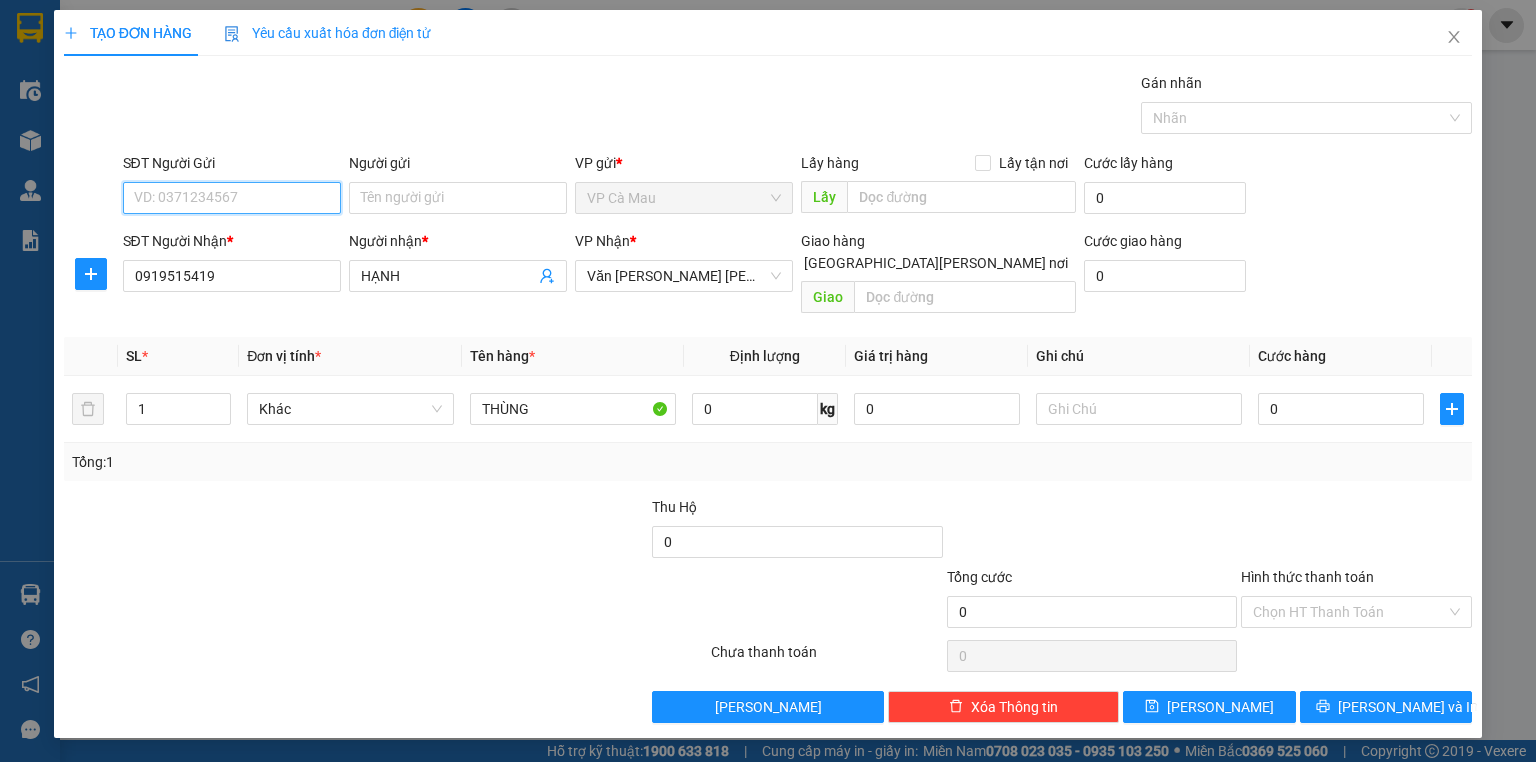 click on "SĐT Người Gửi" at bounding box center [232, 198] 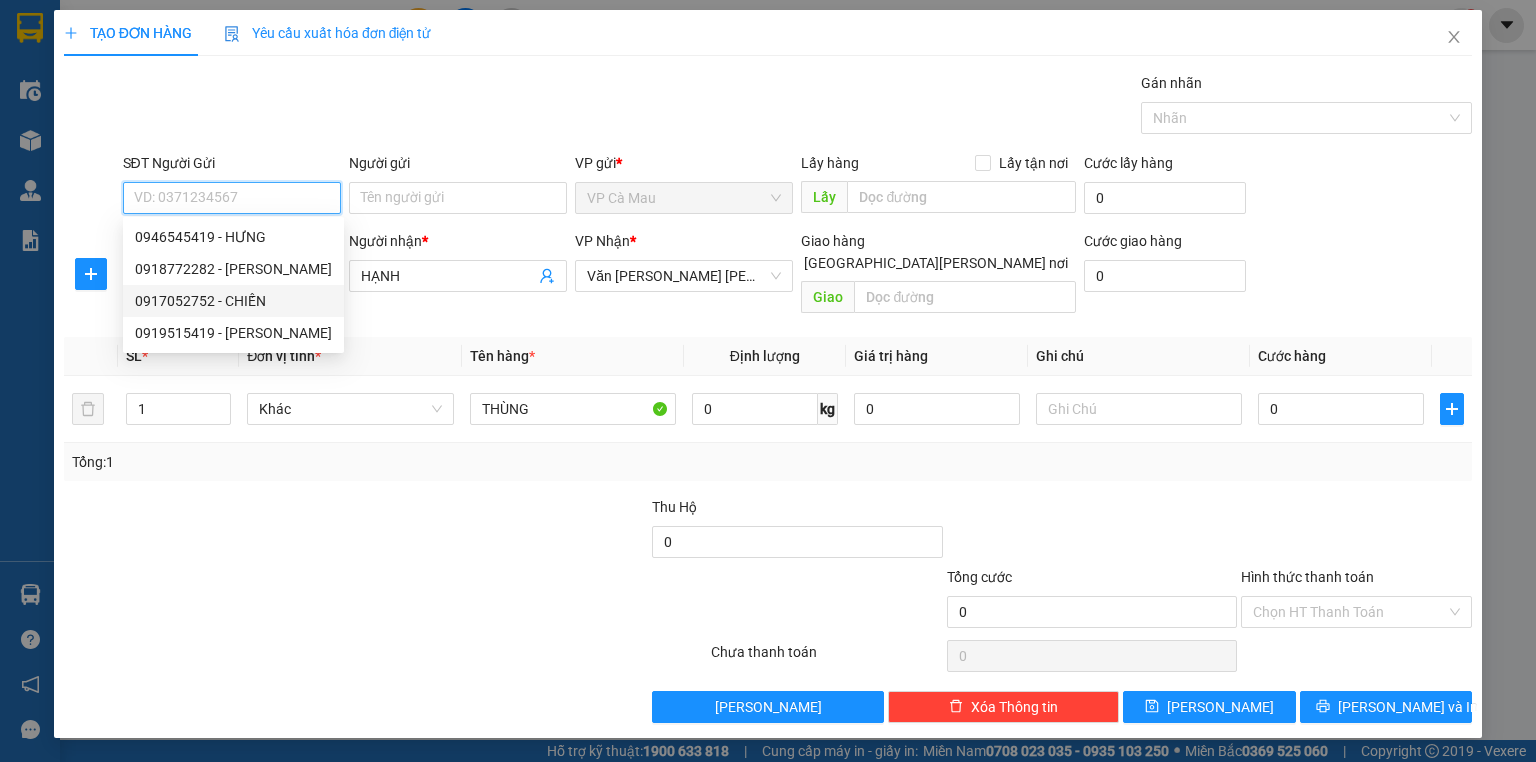 click on "0917052752 - CHIẾN" at bounding box center (233, 301) 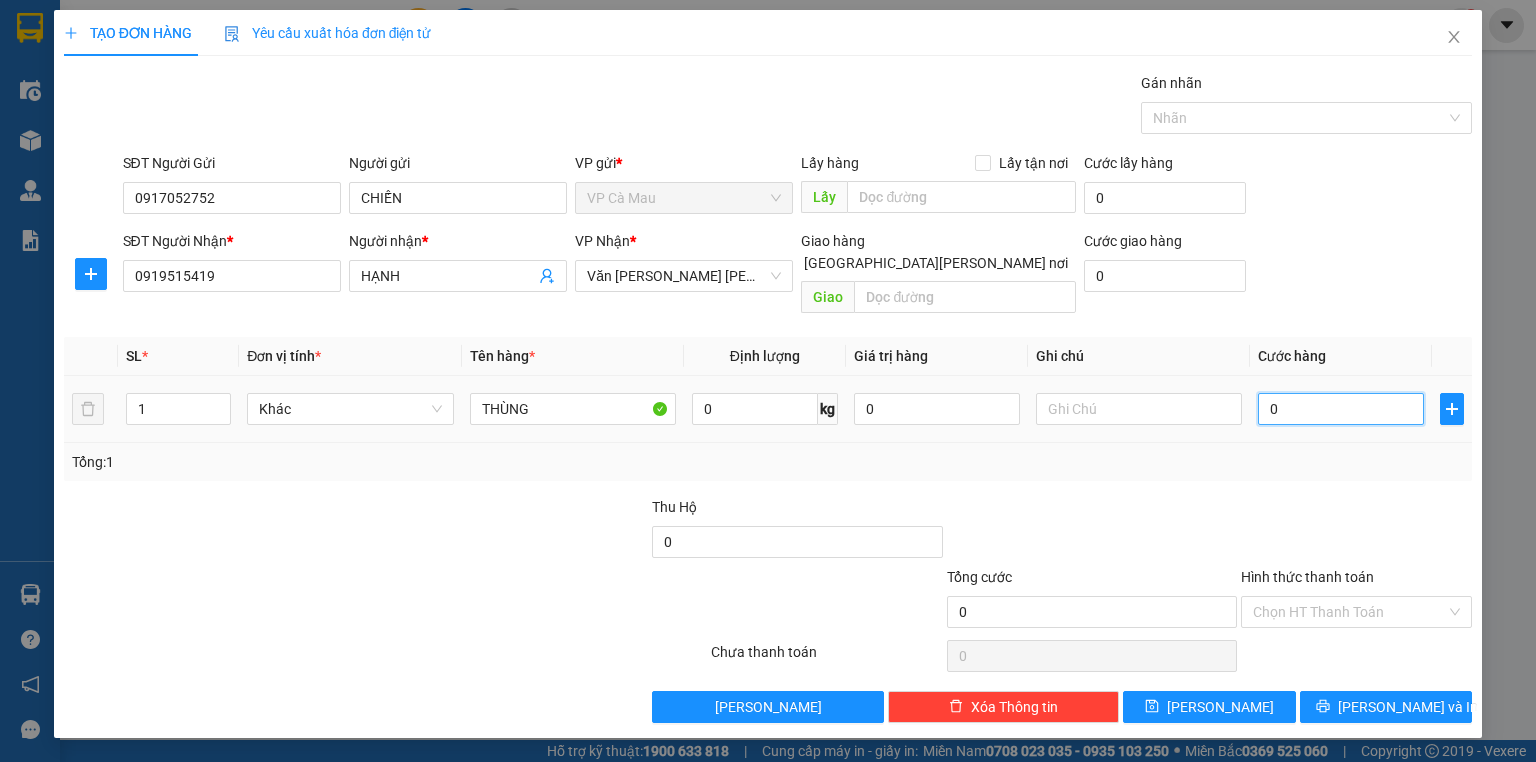 click on "0" at bounding box center [1341, 409] 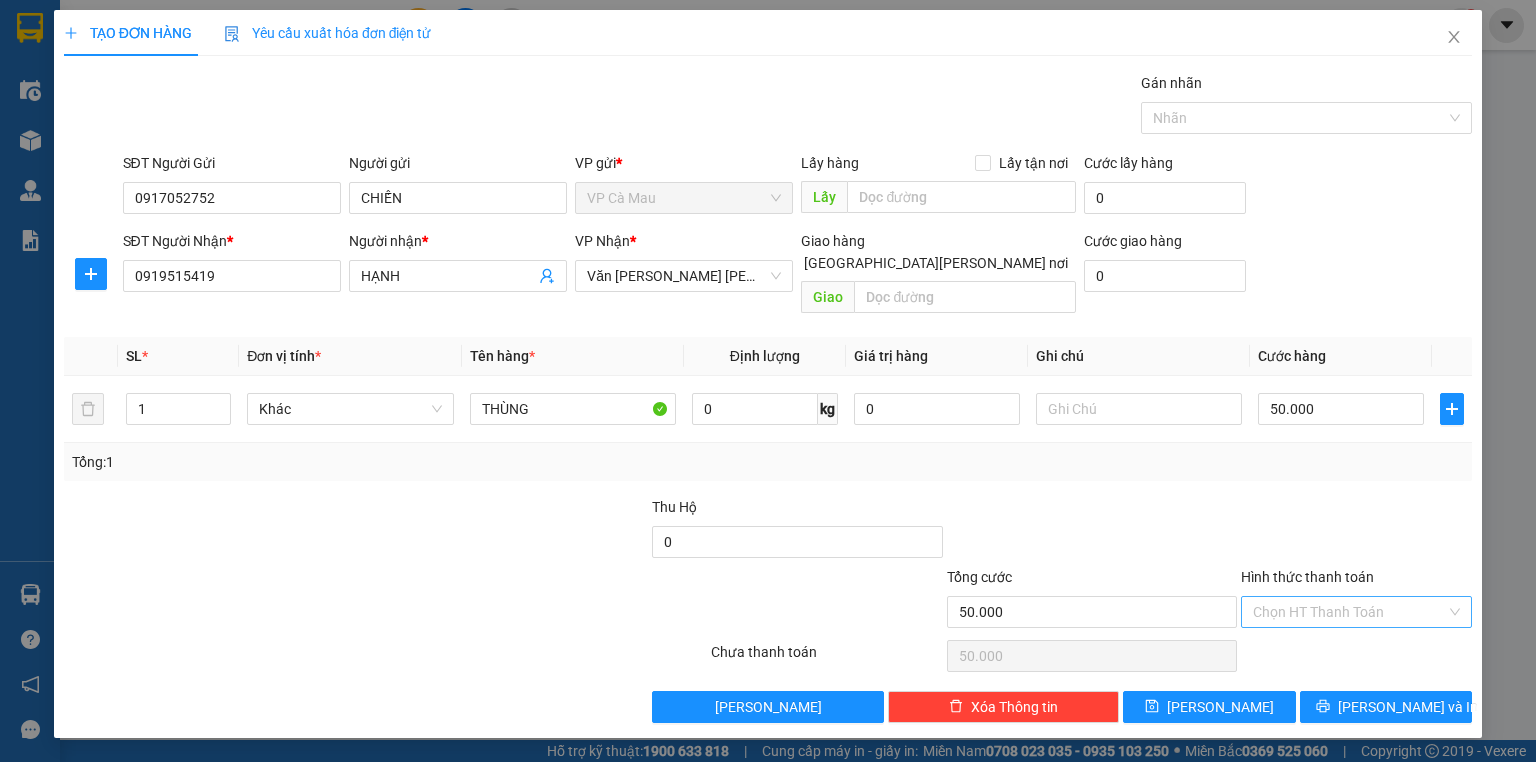 click on "Hình thức thanh toán" at bounding box center [1349, 612] 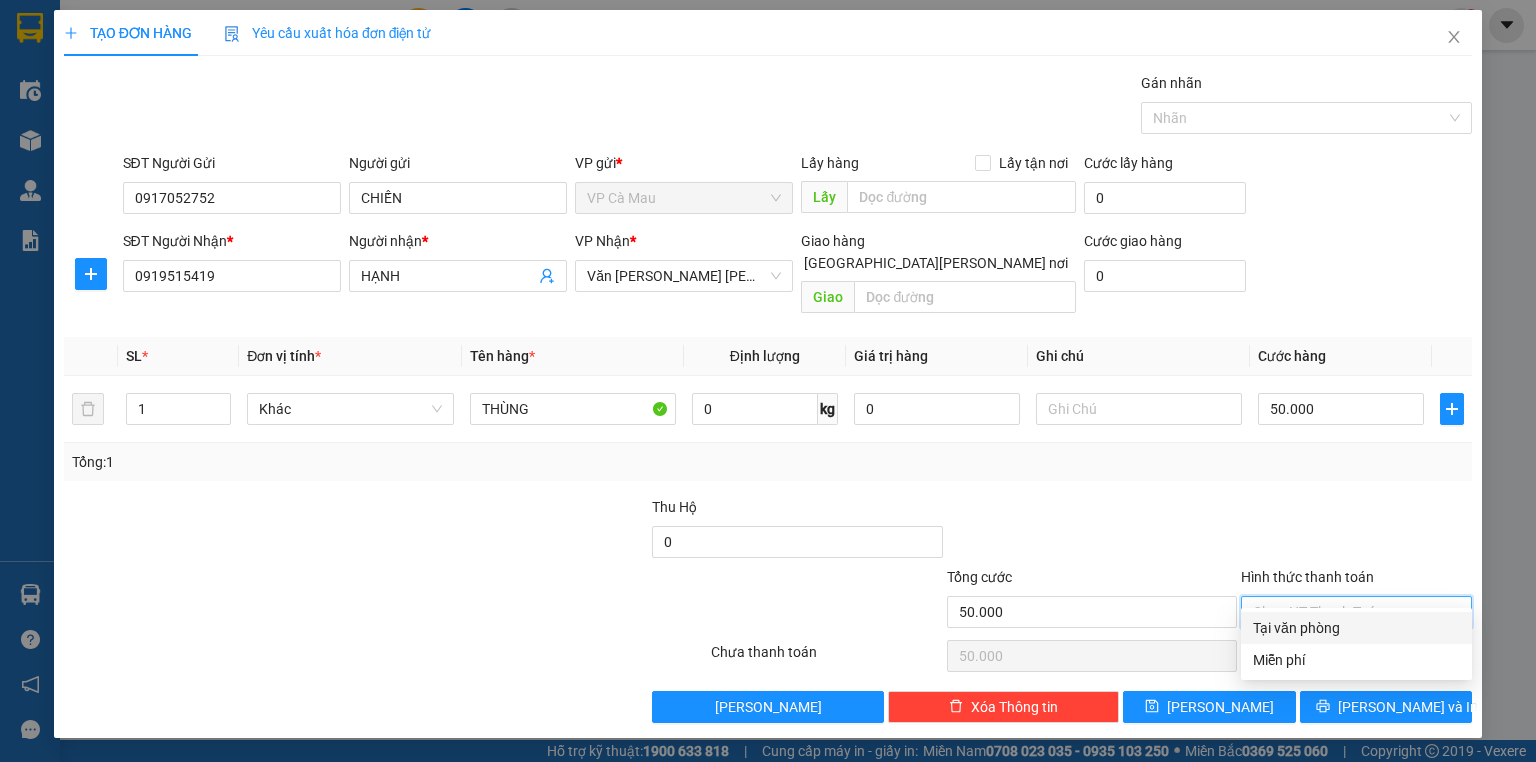 click on "Tại văn phòng" at bounding box center (1356, 628) 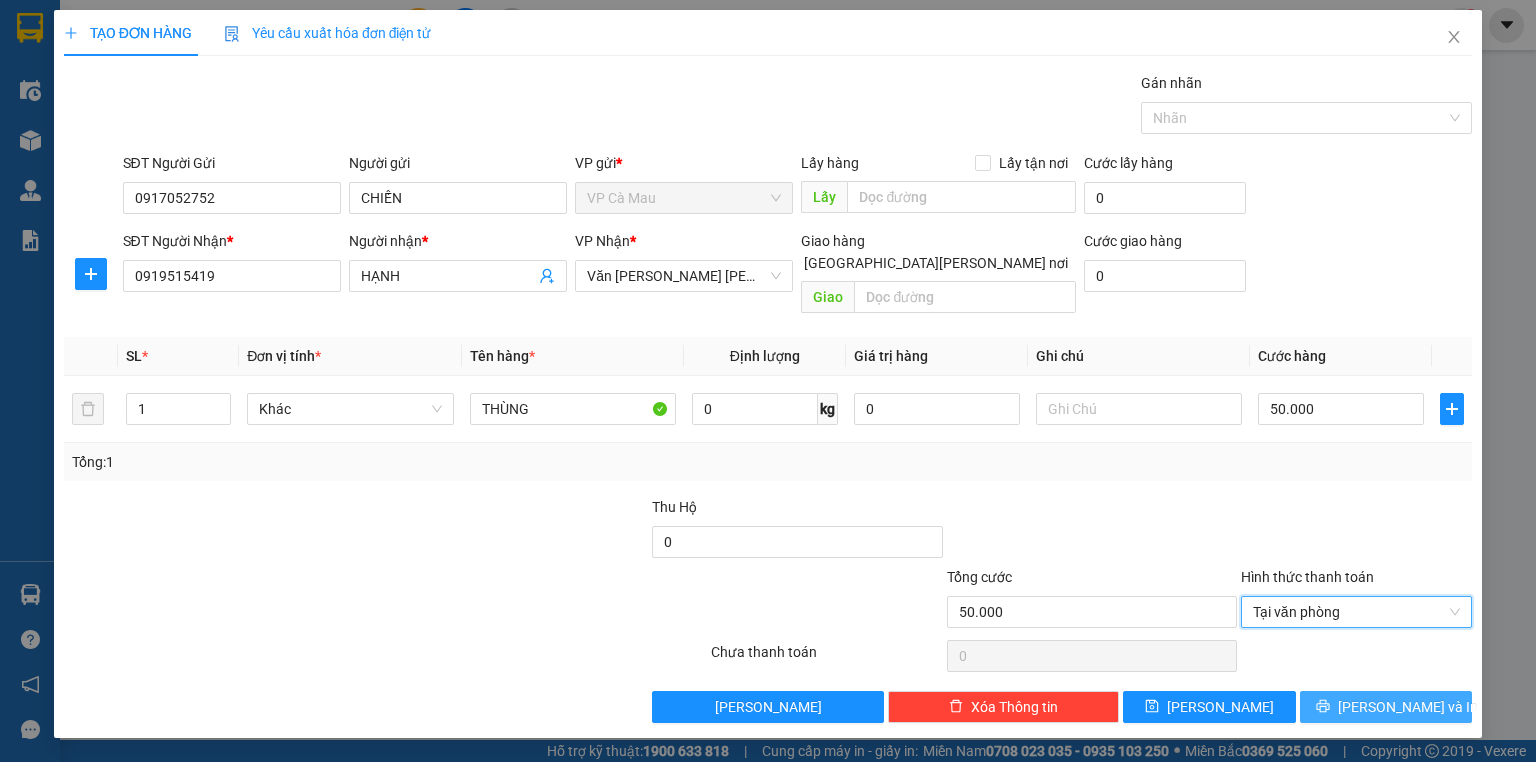 drag, startPoint x: 1349, startPoint y: 674, endPoint x: 1348, endPoint y: 684, distance: 10.049875 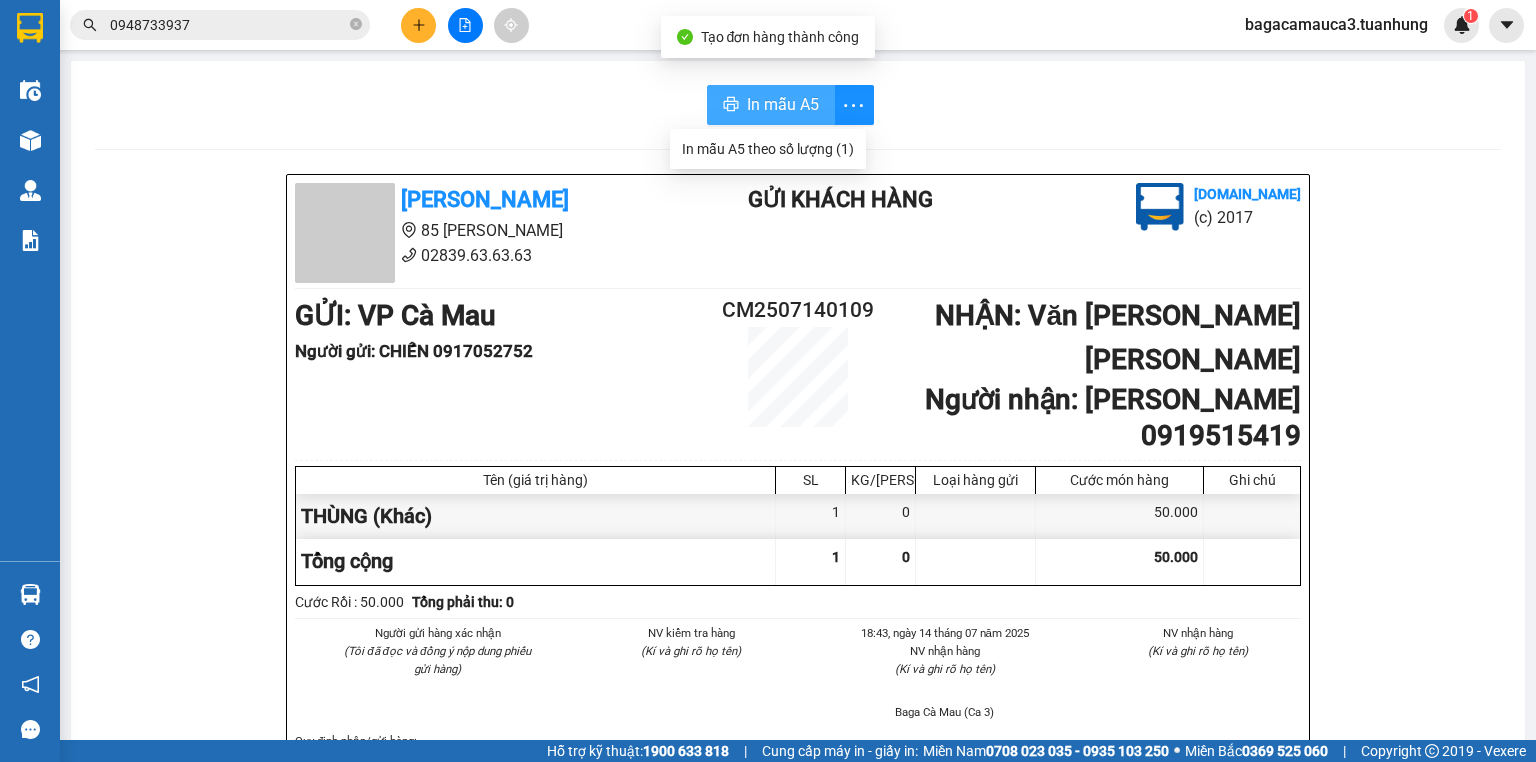 click on "In mẫu A5" at bounding box center (783, 104) 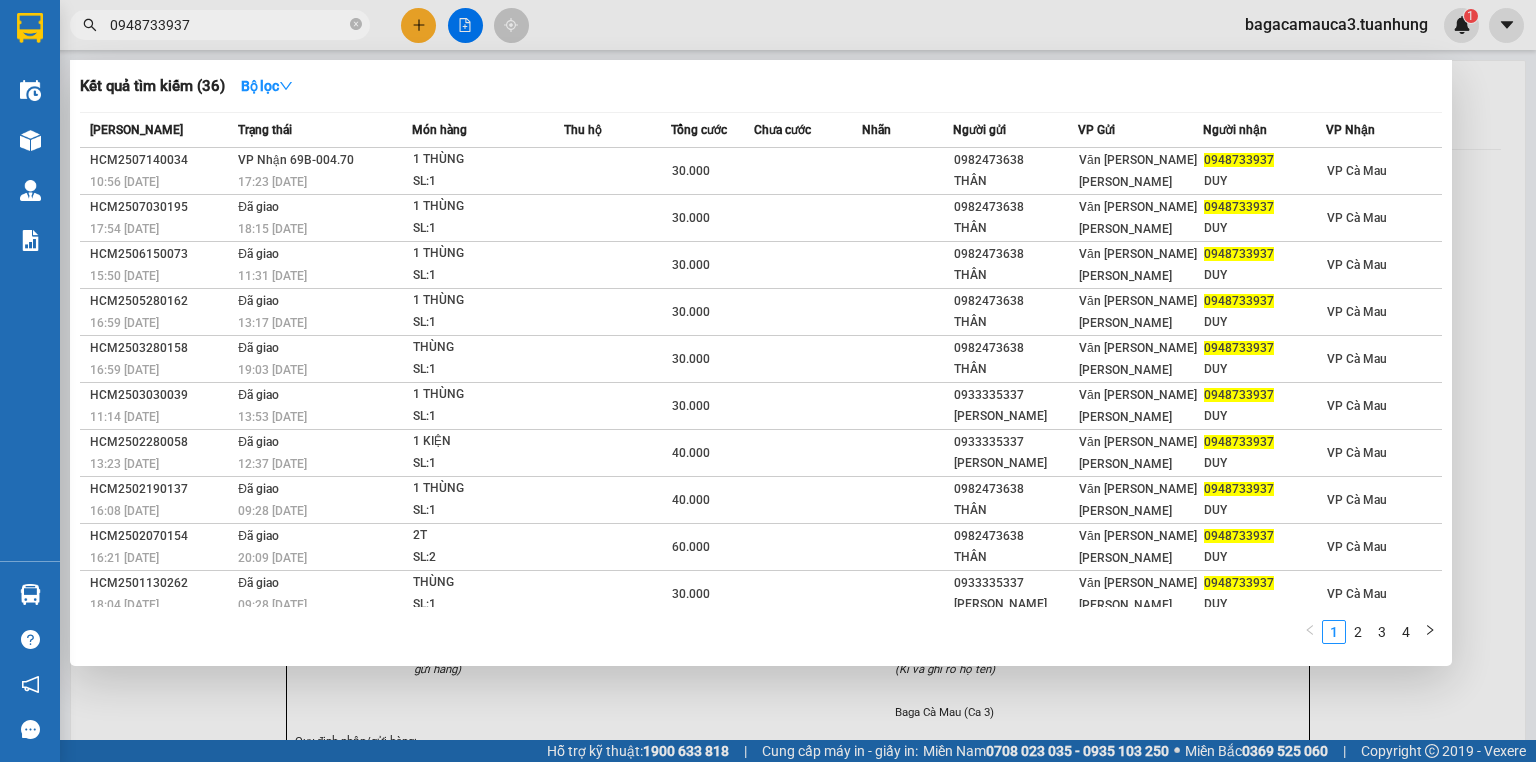 drag, startPoint x: 729, startPoint y: 59, endPoint x: 332, endPoint y: 10, distance: 400.0125 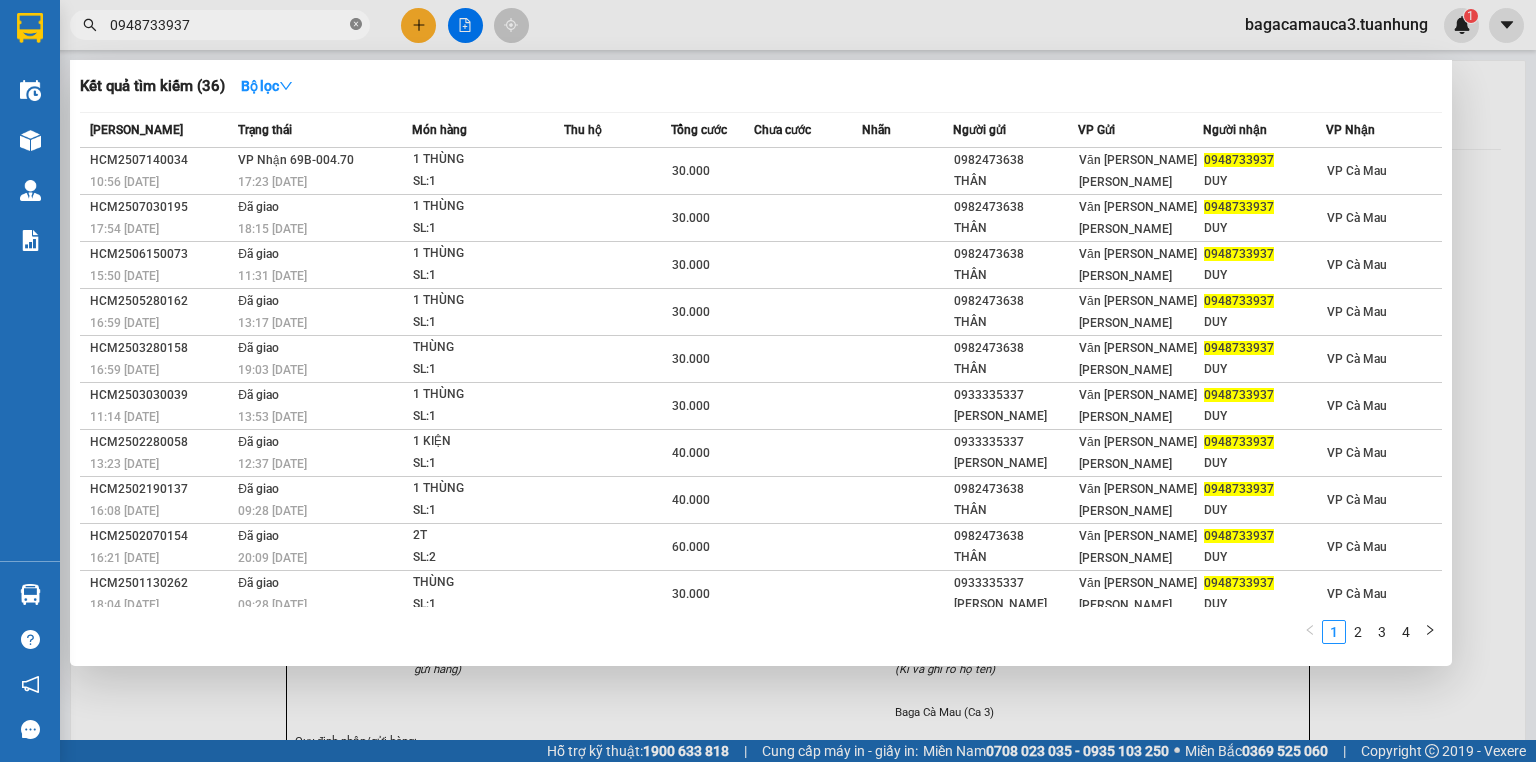 click 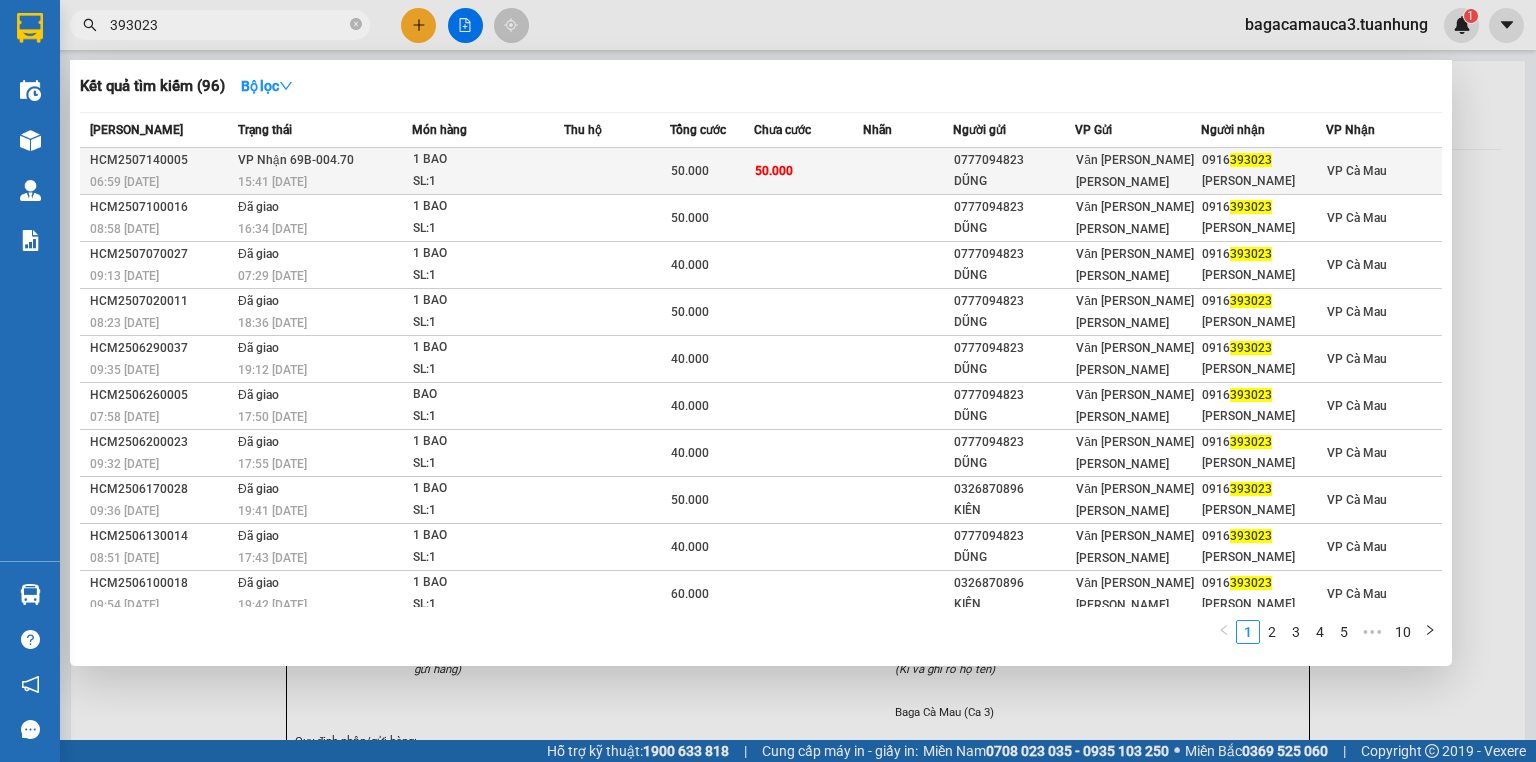 click on "50.000" at bounding box center (808, 171) 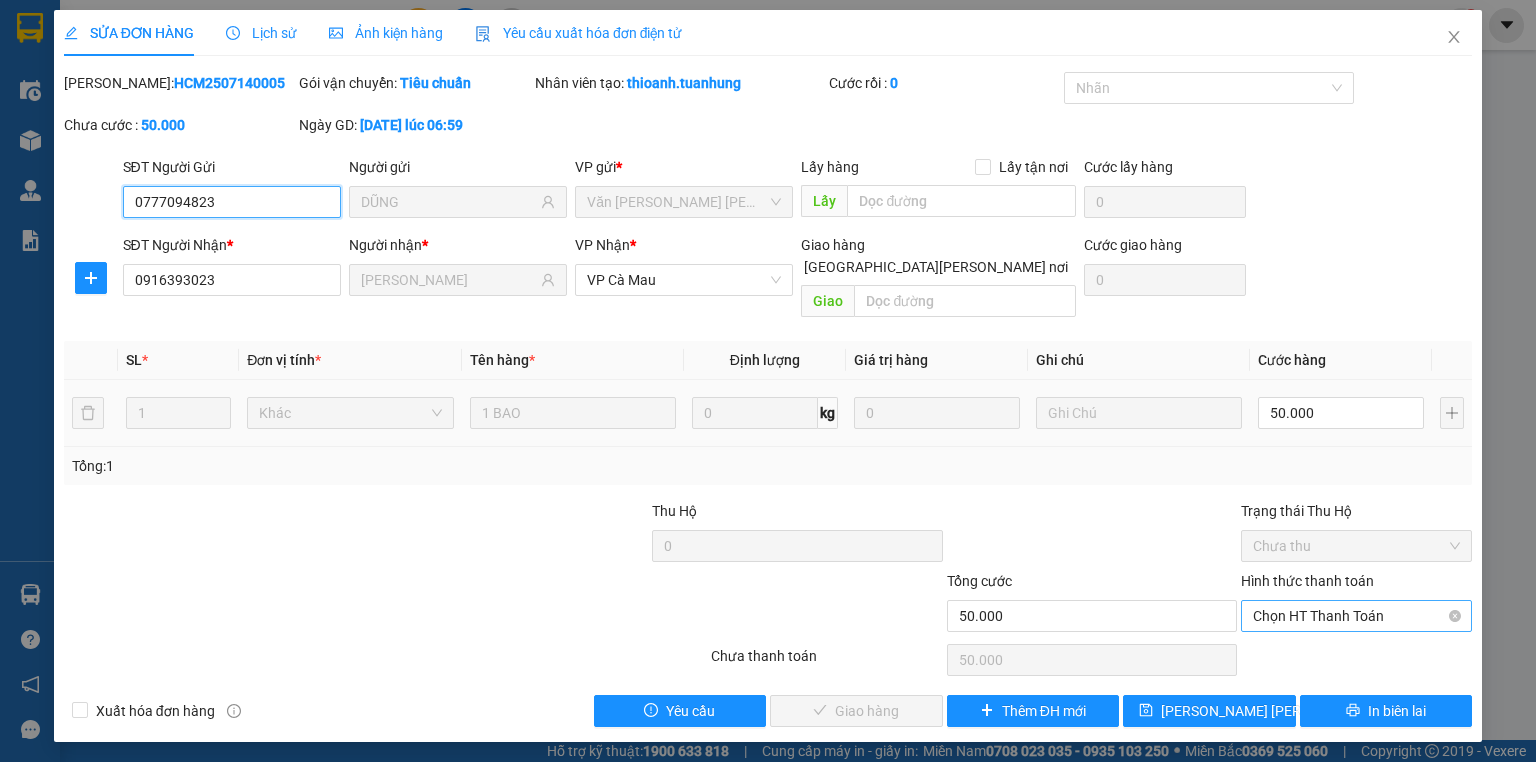click on "Chọn HT Thanh Toán" at bounding box center (1356, 616) 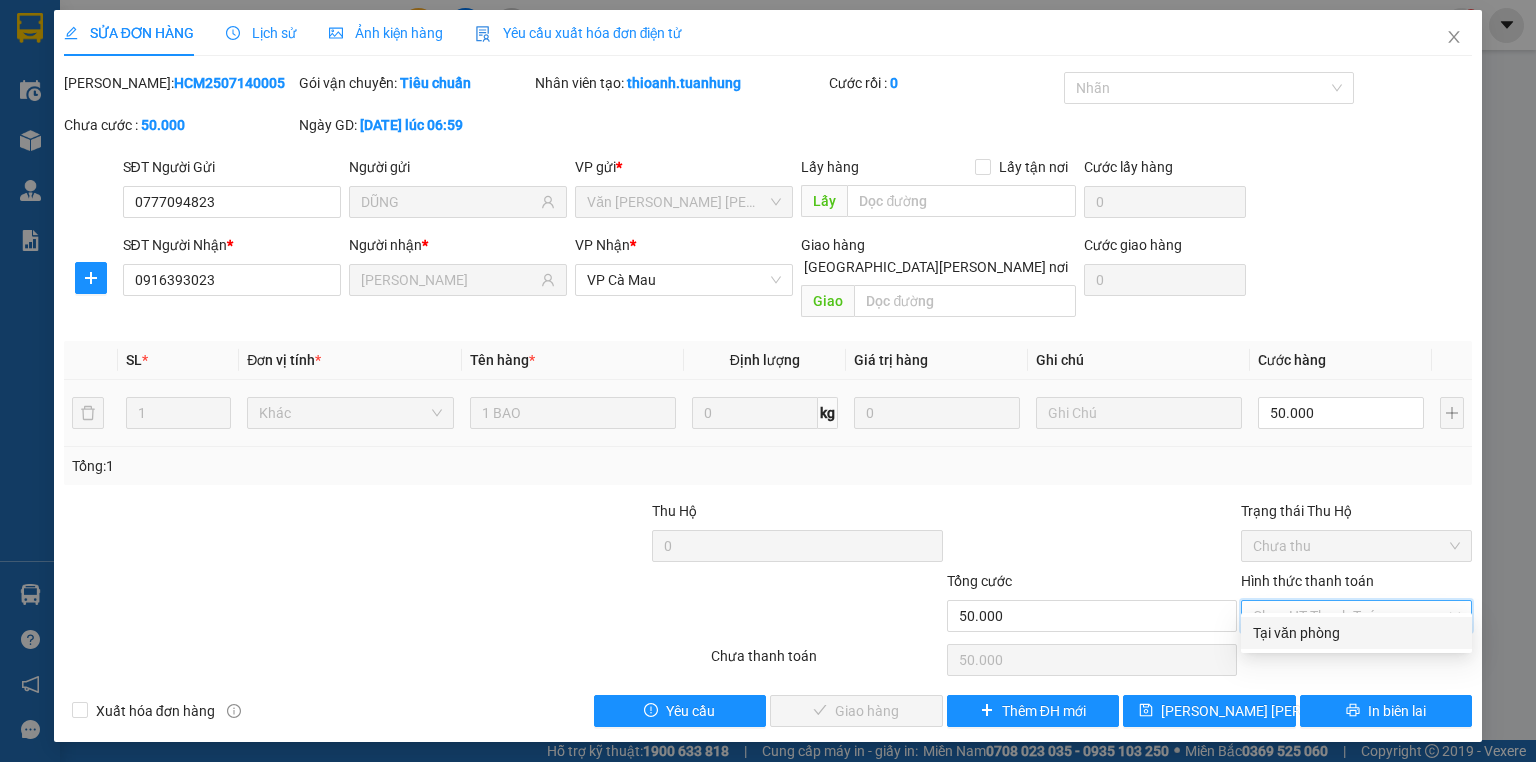 click on "Tại văn phòng" at bounding box center (1356, 633) 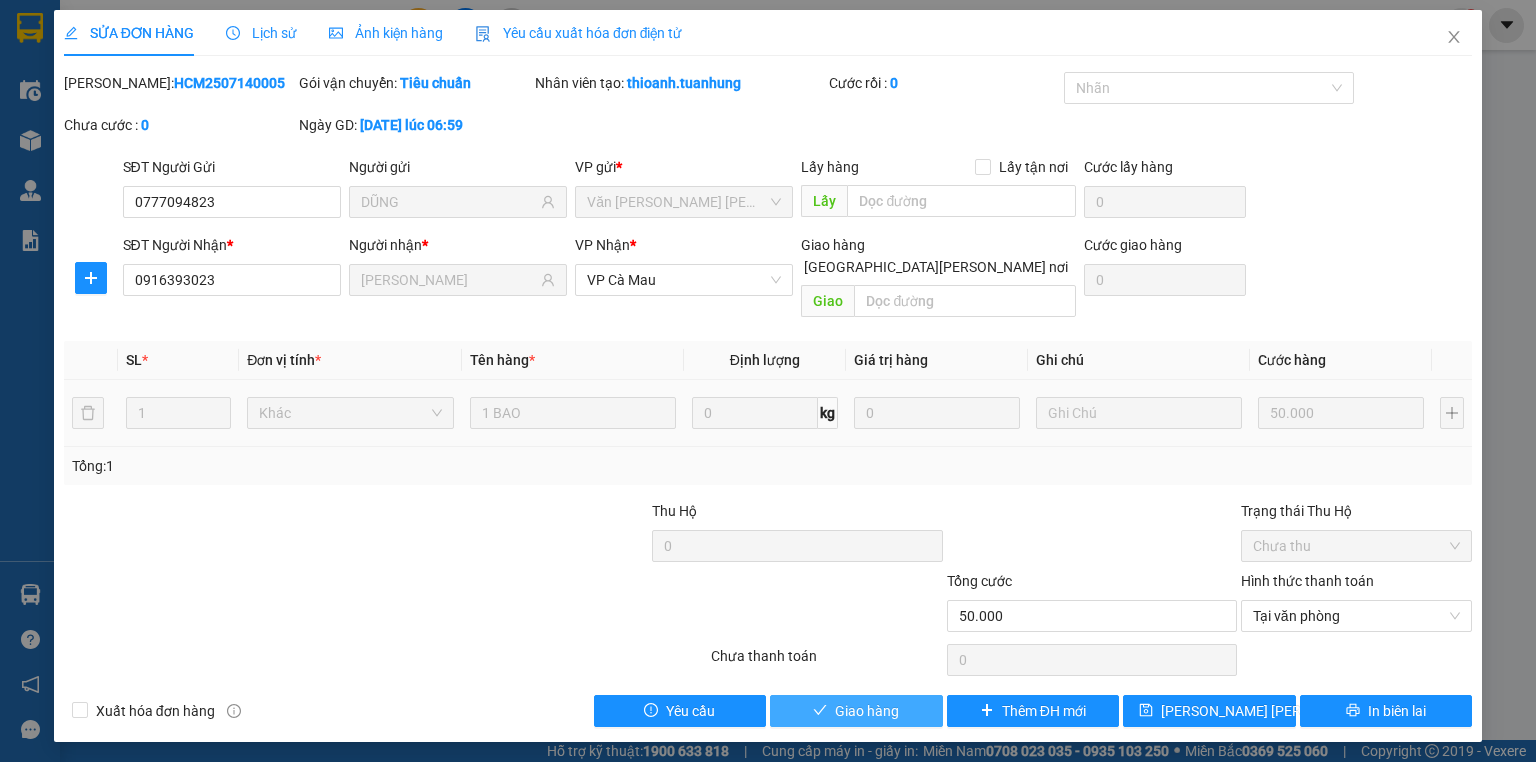 click on "Giao hàng" at bounding box center [867, 711] 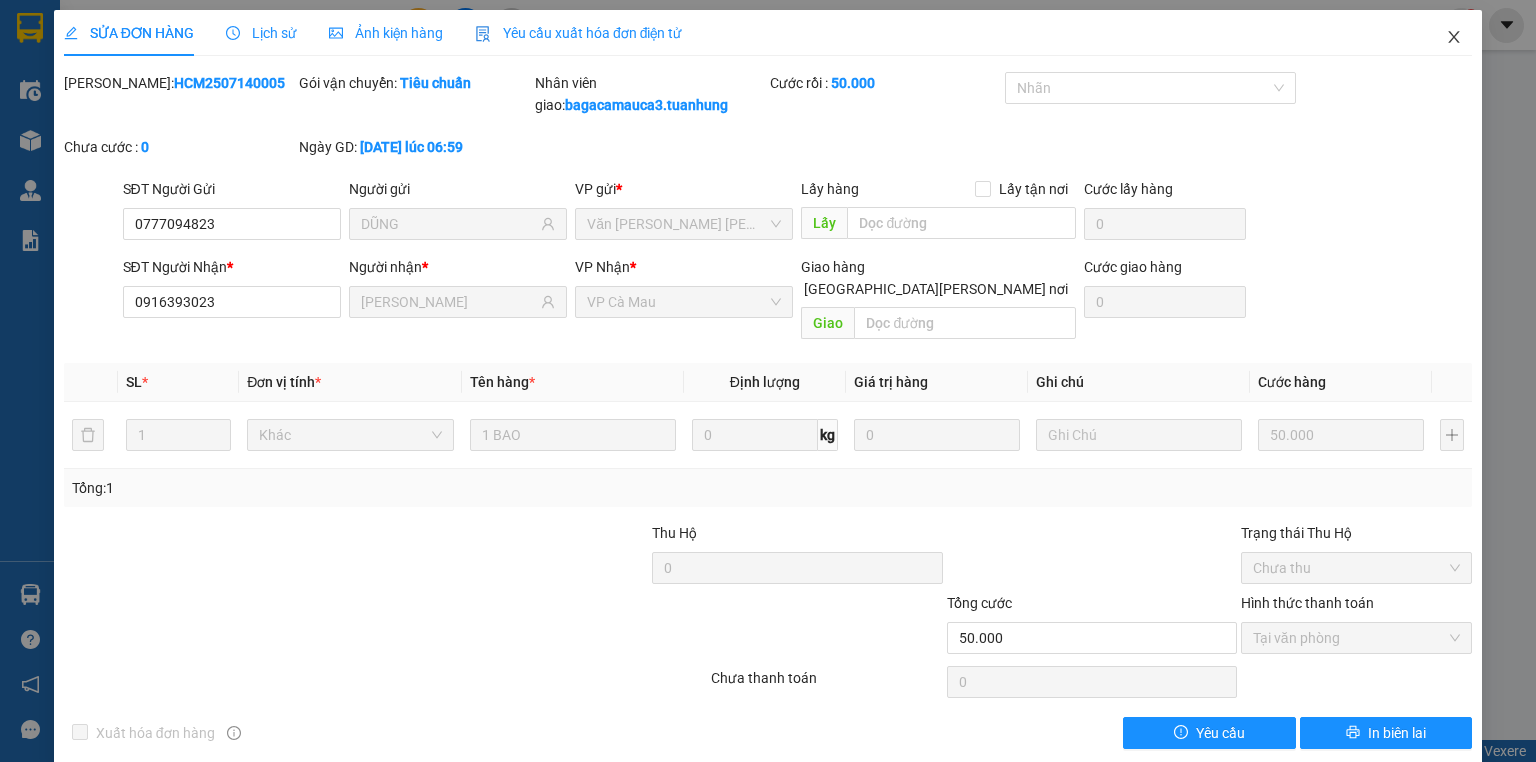 click 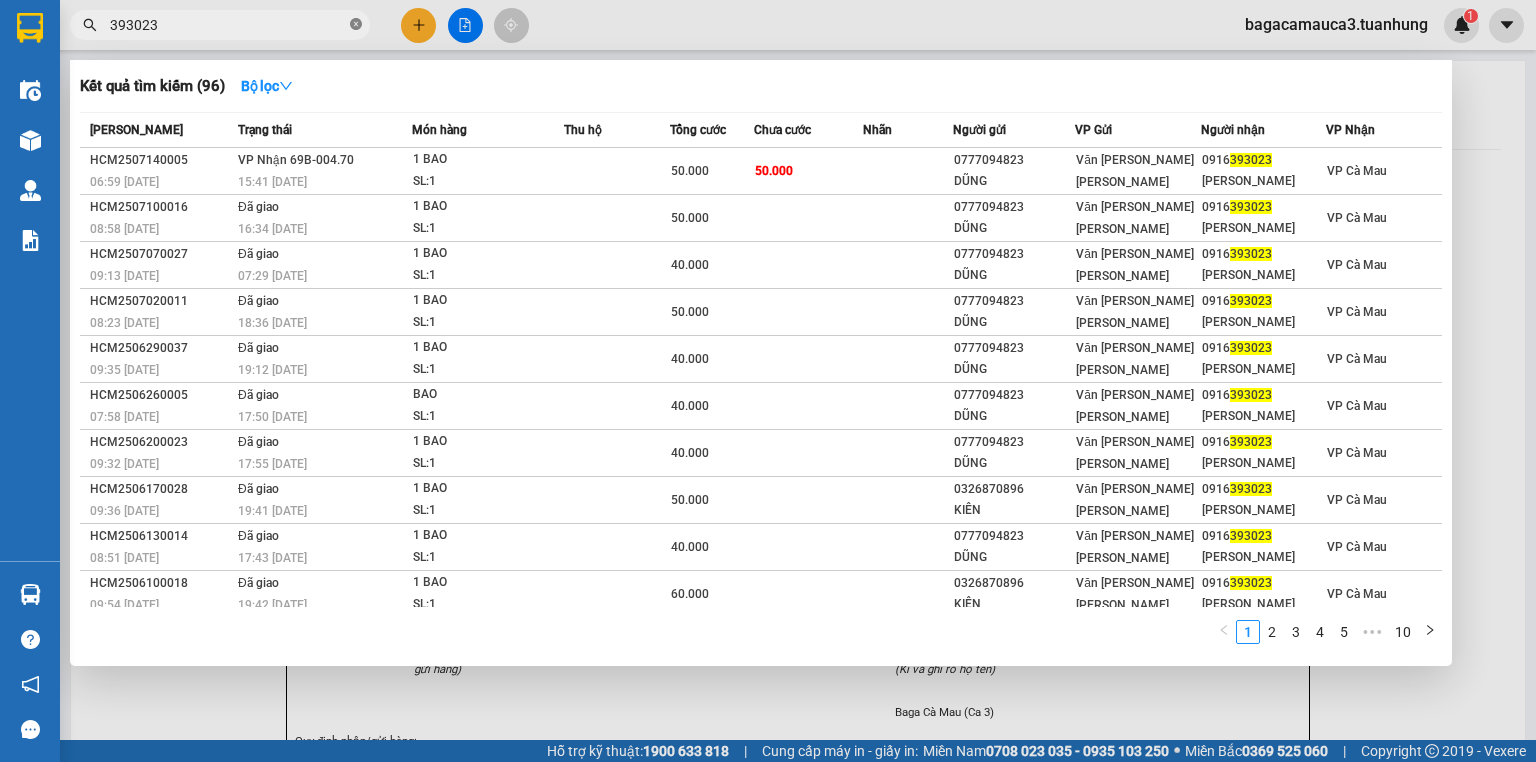 click 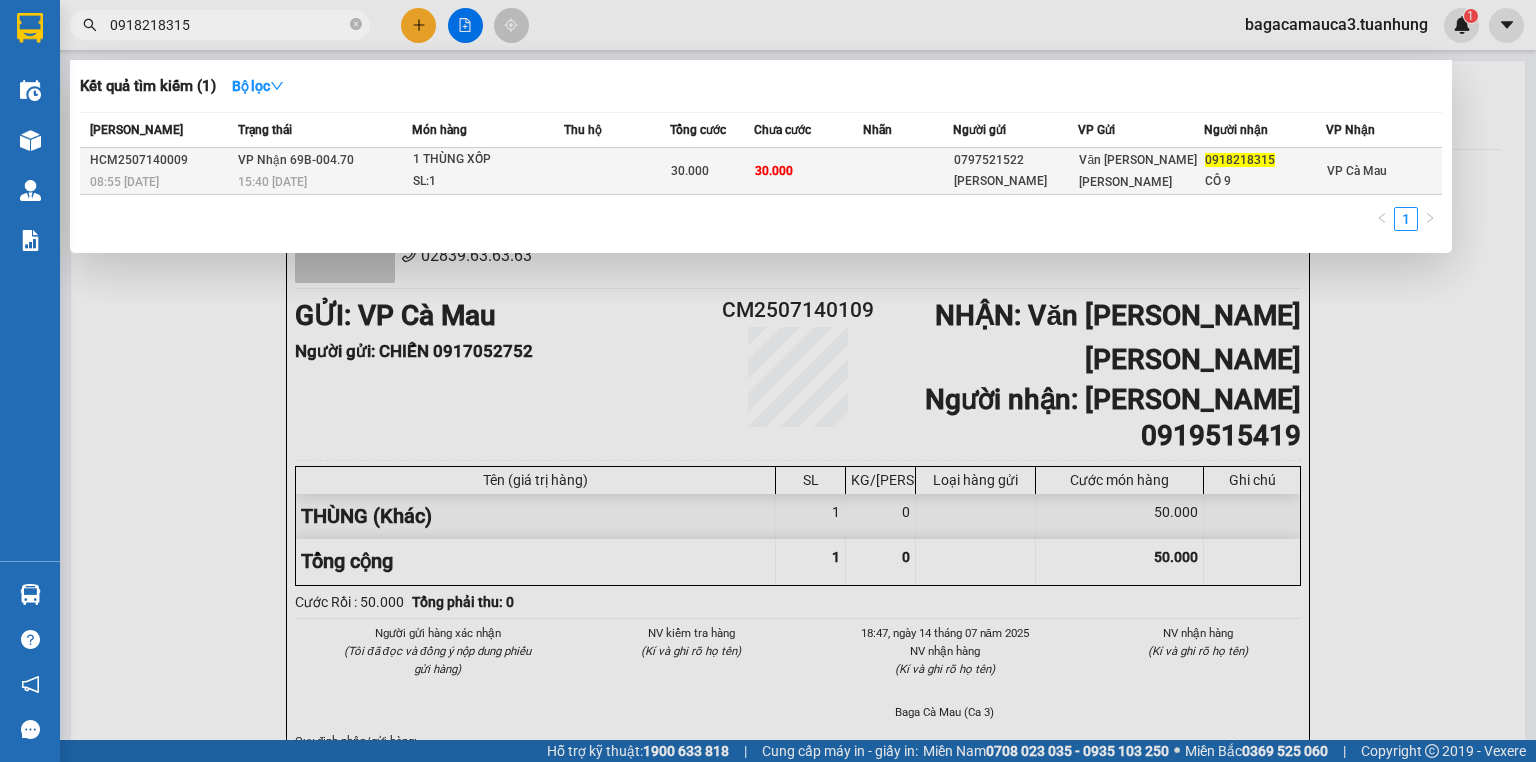 click on "30.000" at bounding box center [808, 171] 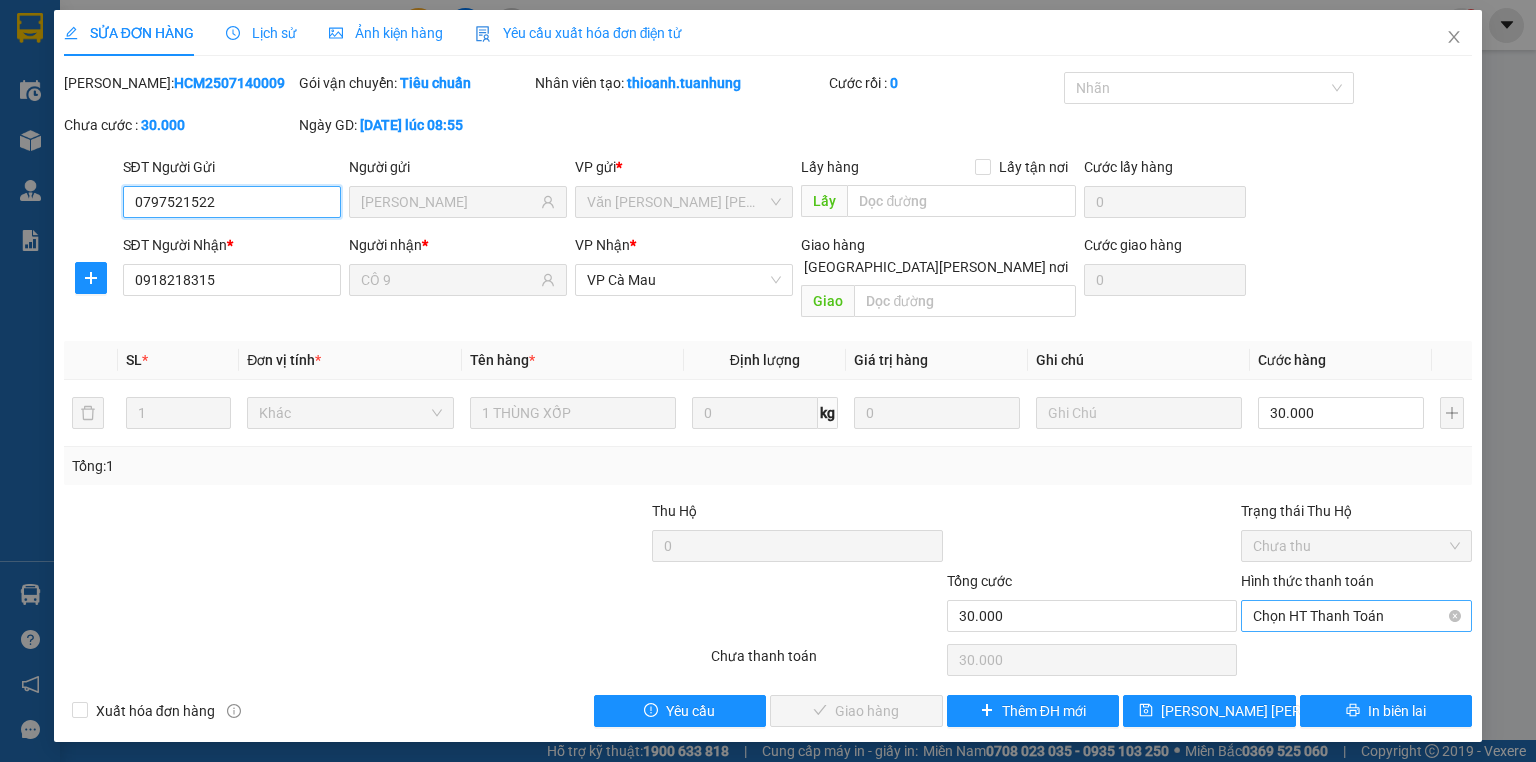 click on "Chọn HT Thanh Toán" at bounding box center (1356, 616) 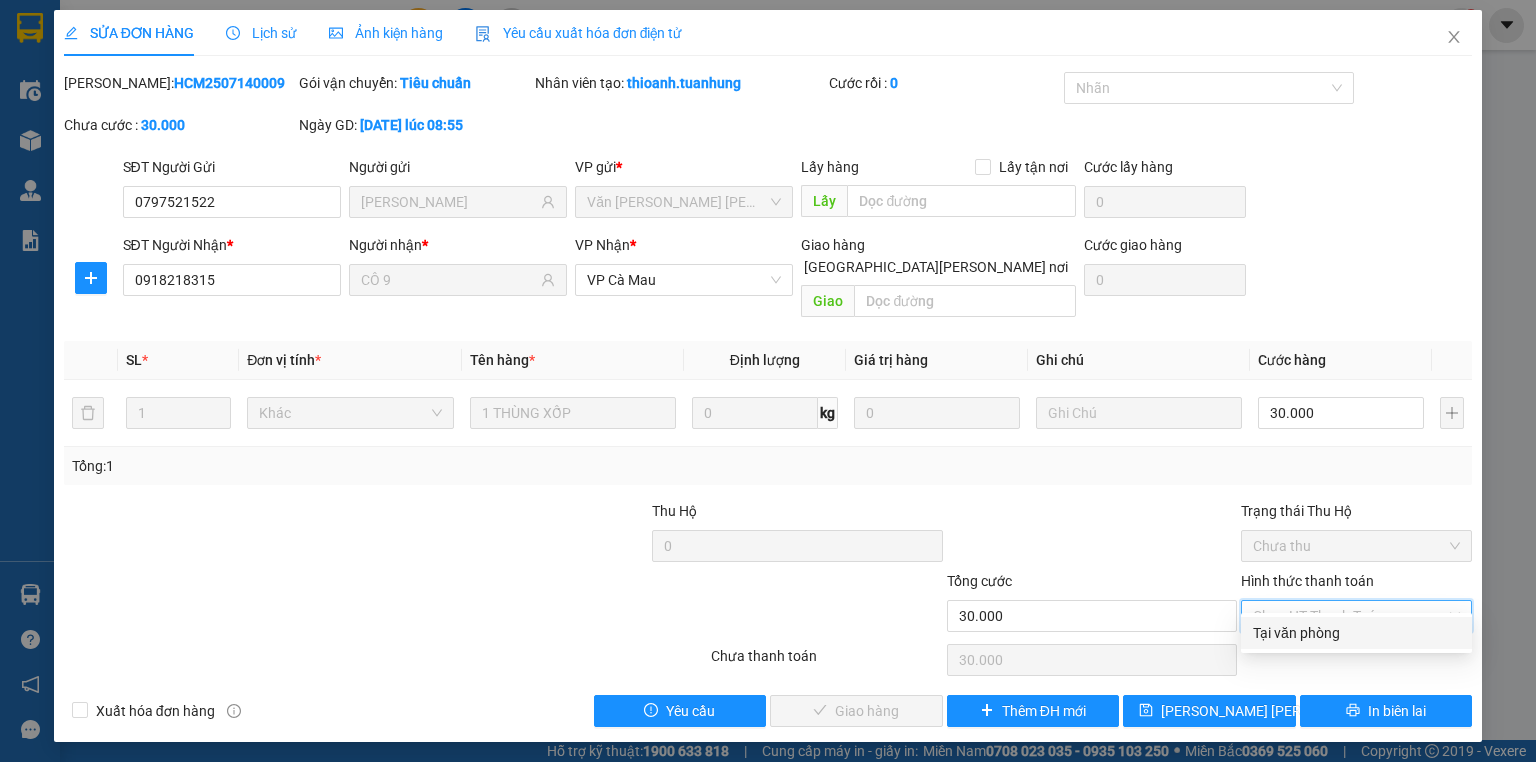 click on "Tại văn phòng" at bounding box center (1356, 633) 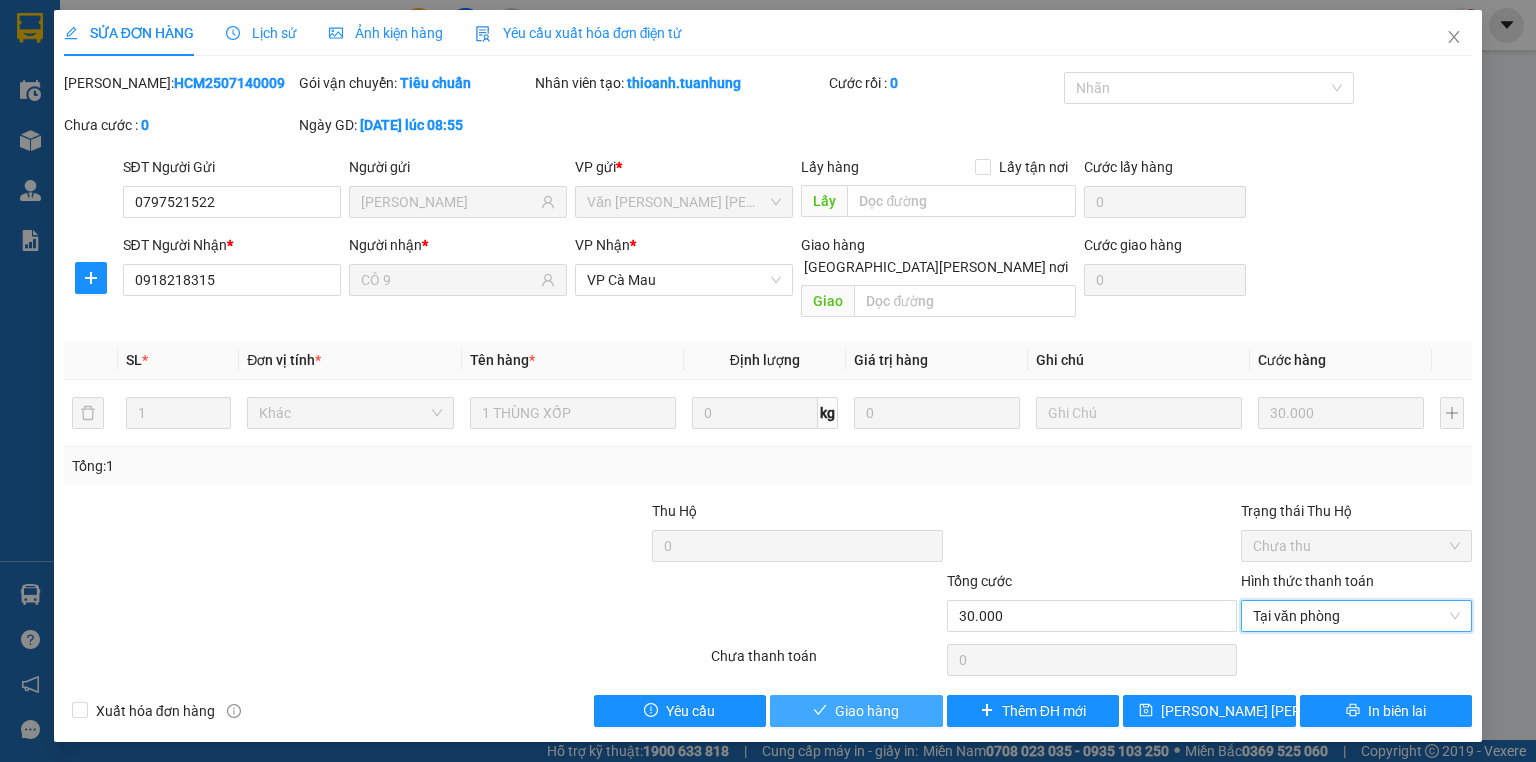 click on "Giao hàng" at bounding box center (867, 711) 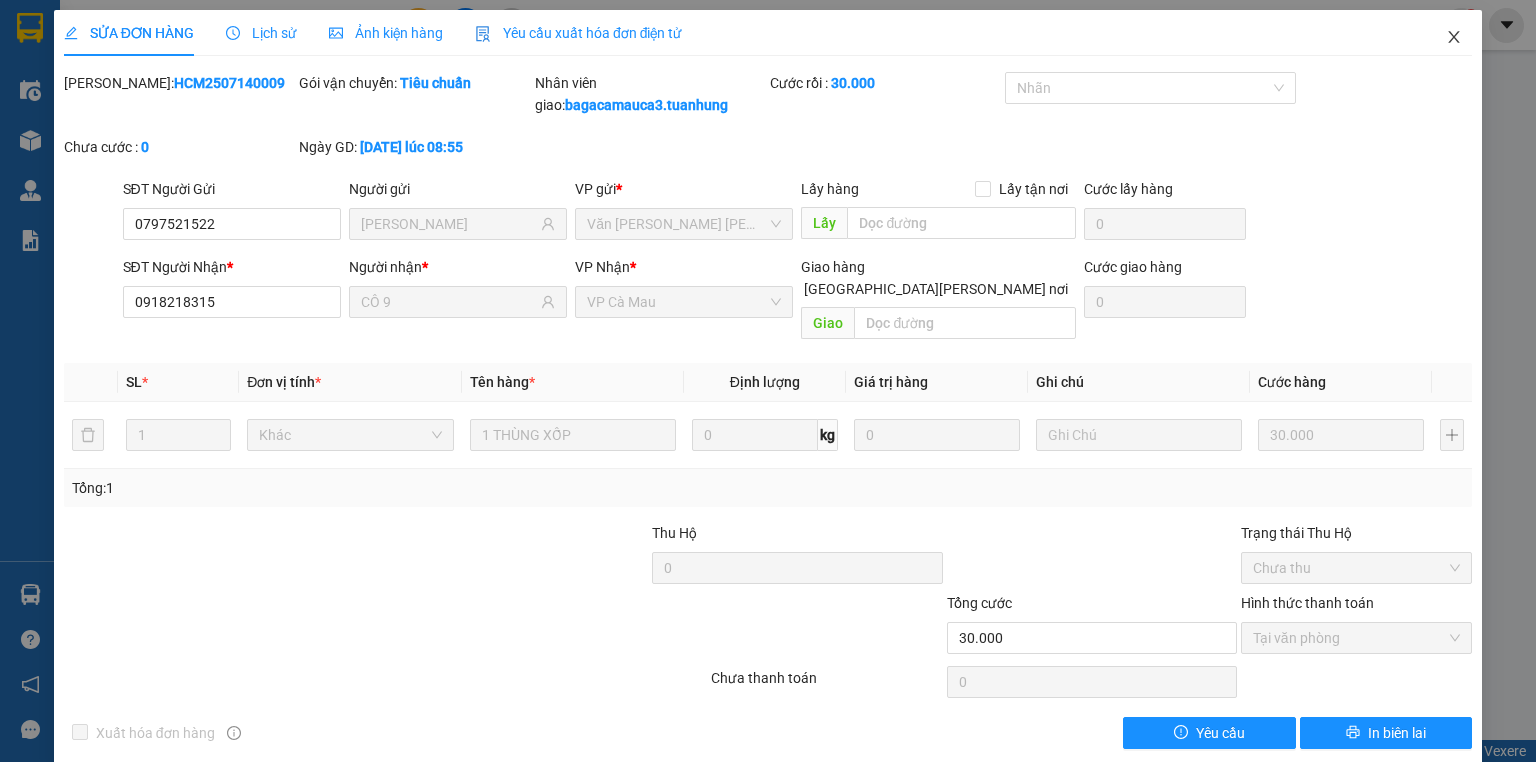 click 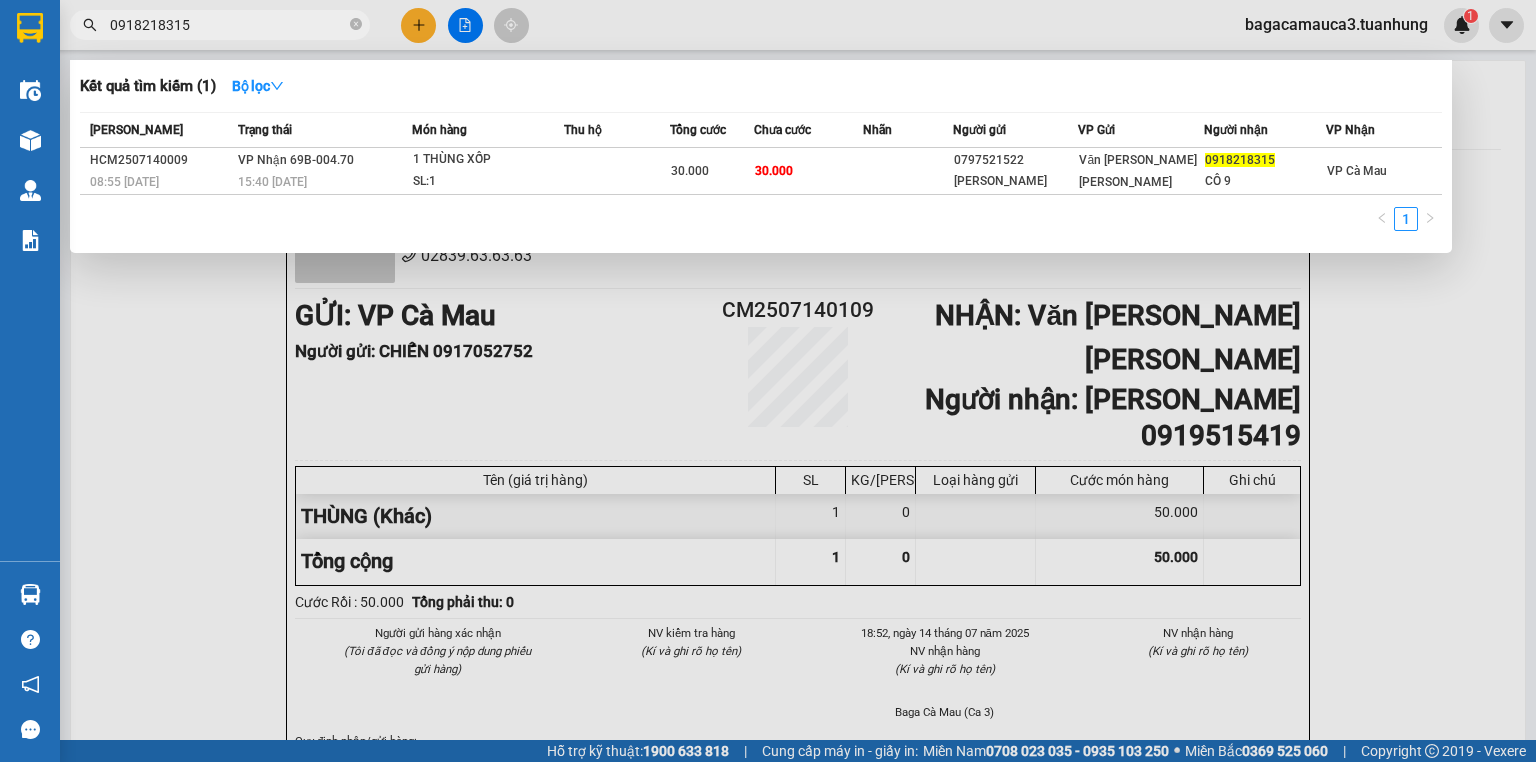 click on "0918218315" at bounding box center [228, 25] 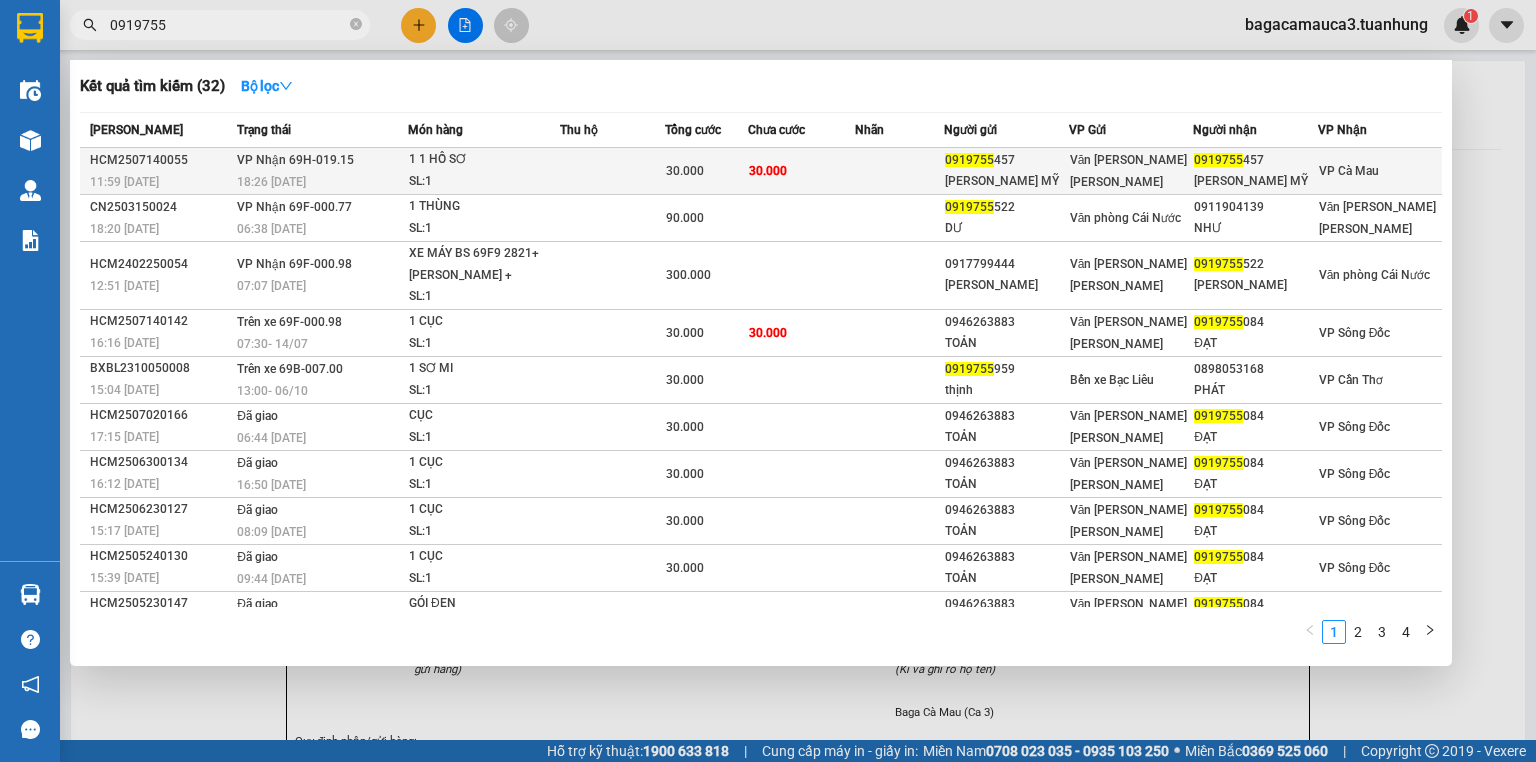 click at bounding box center (612, 171) 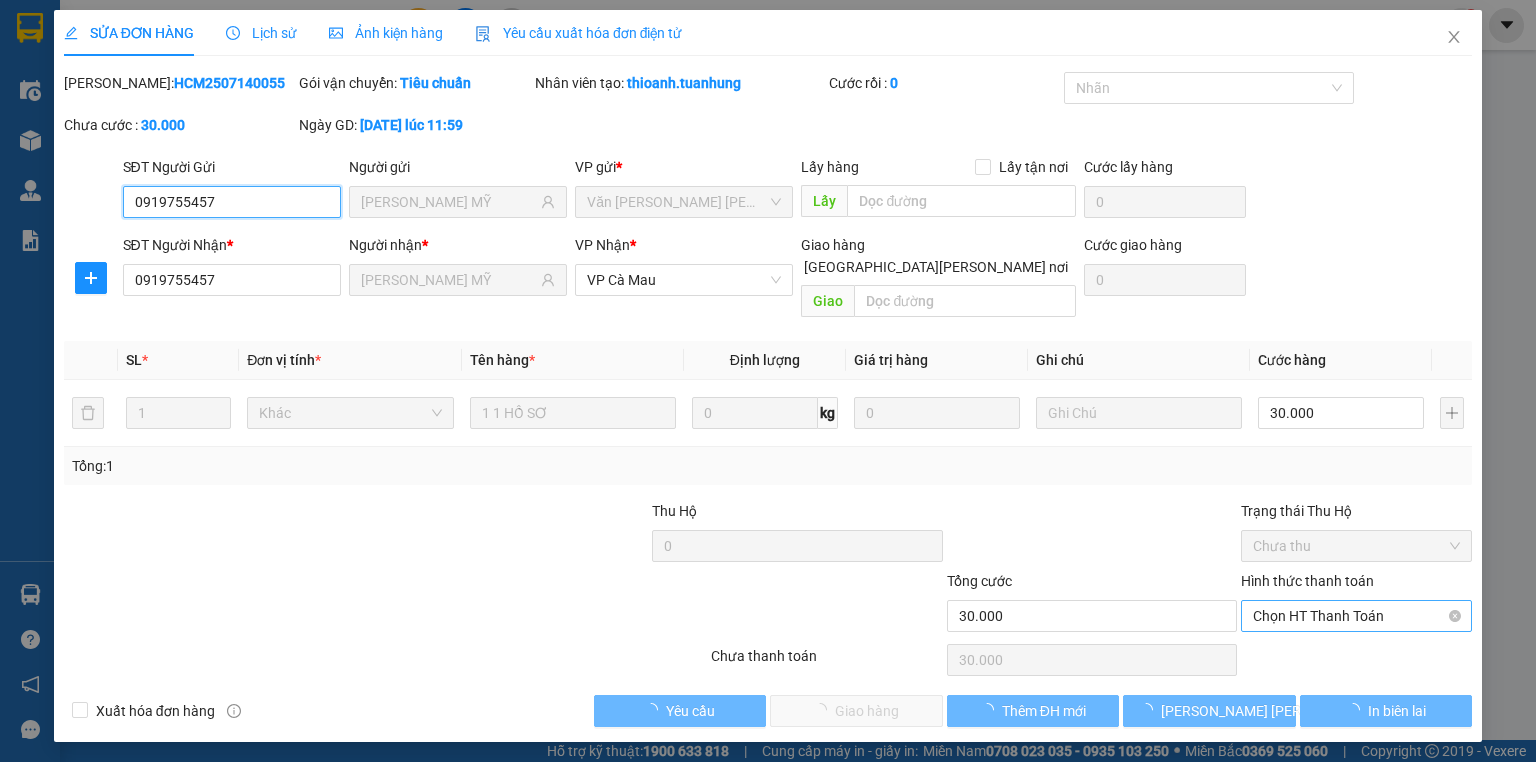 click on "Chọn HT Thanh Toán" at bounding box center [1356, 616] 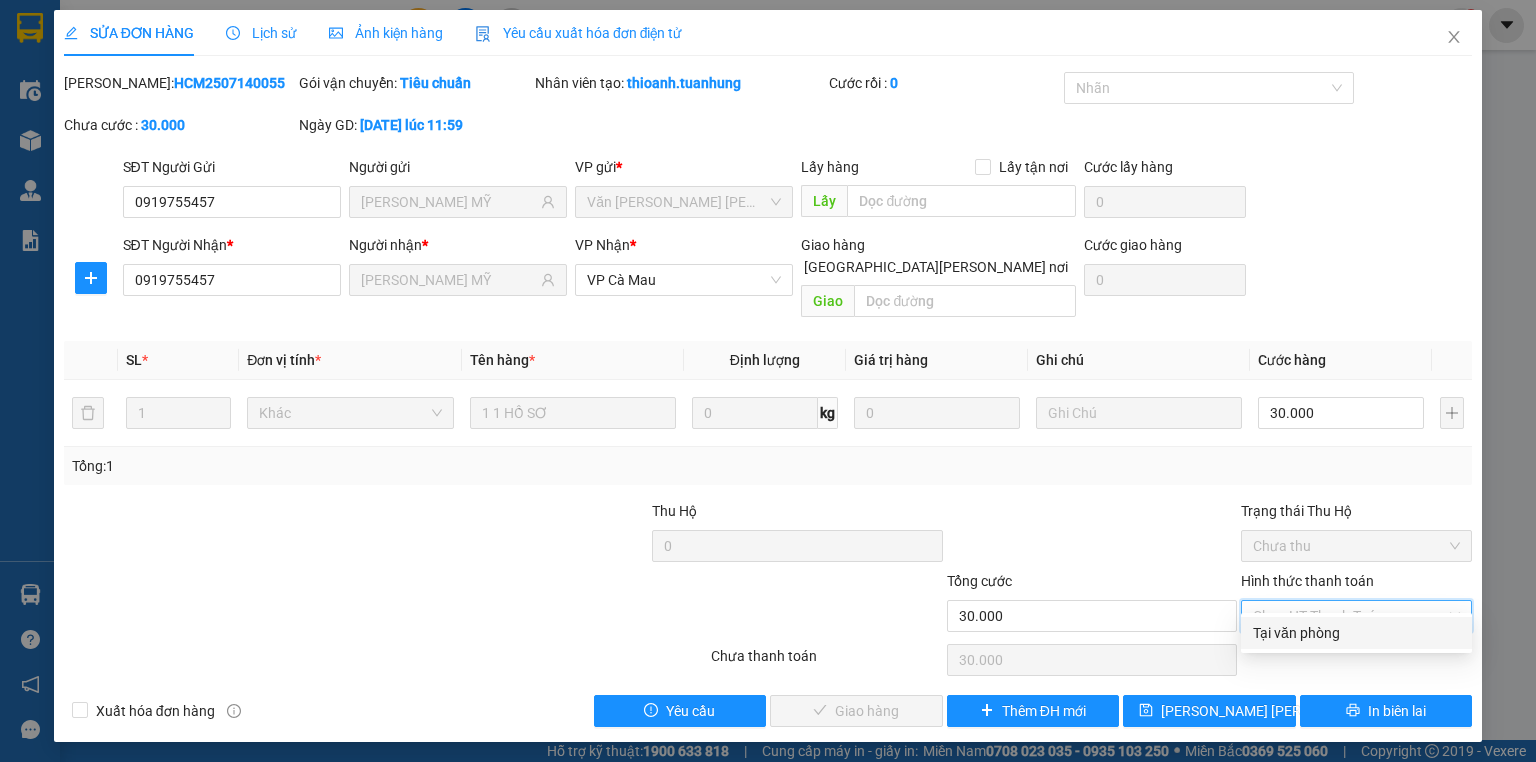 click on "Tại văn phòng" at bounding box center [1356, 633] 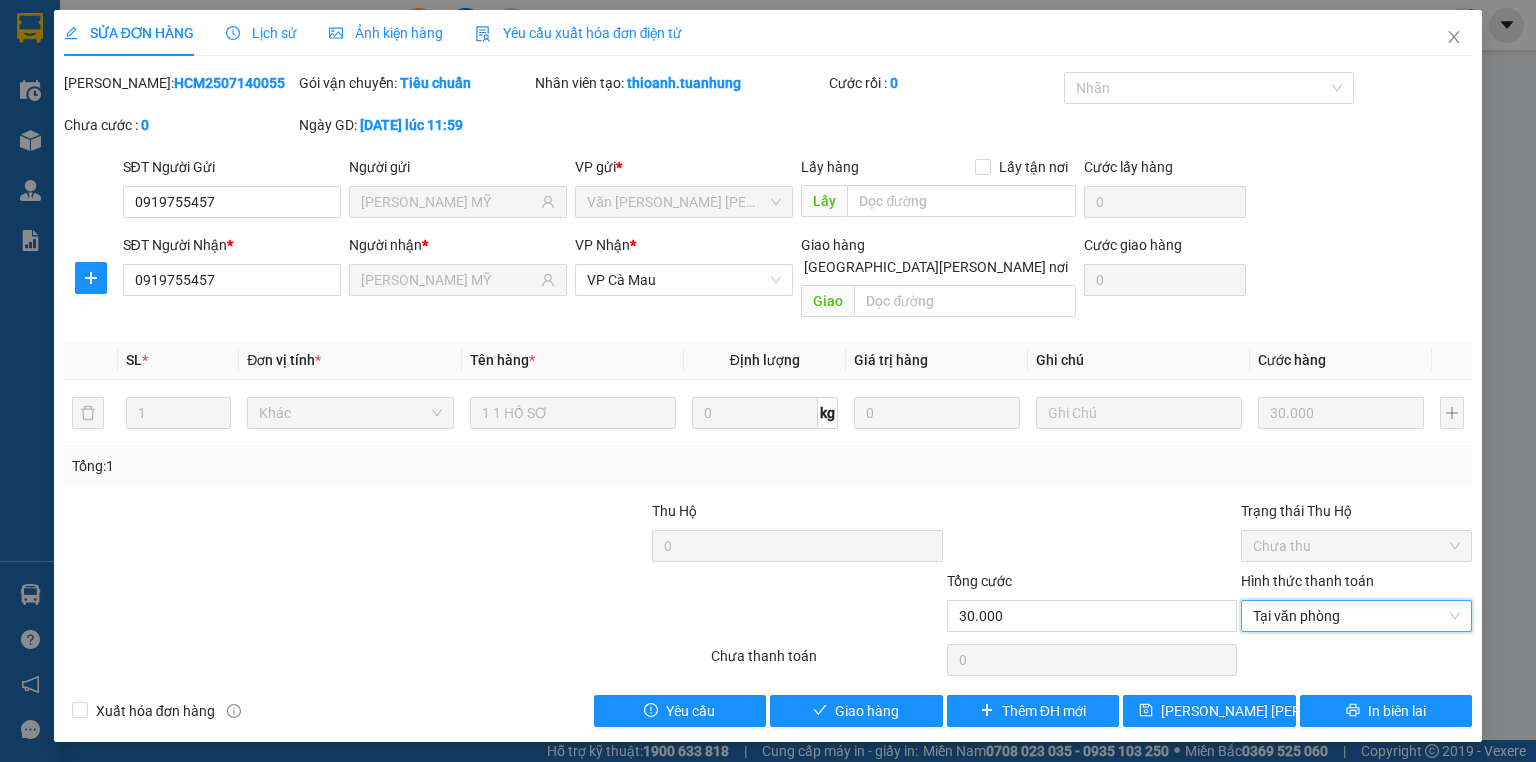 click on "Chưa thanh toán" at bounding box center (826, 662) 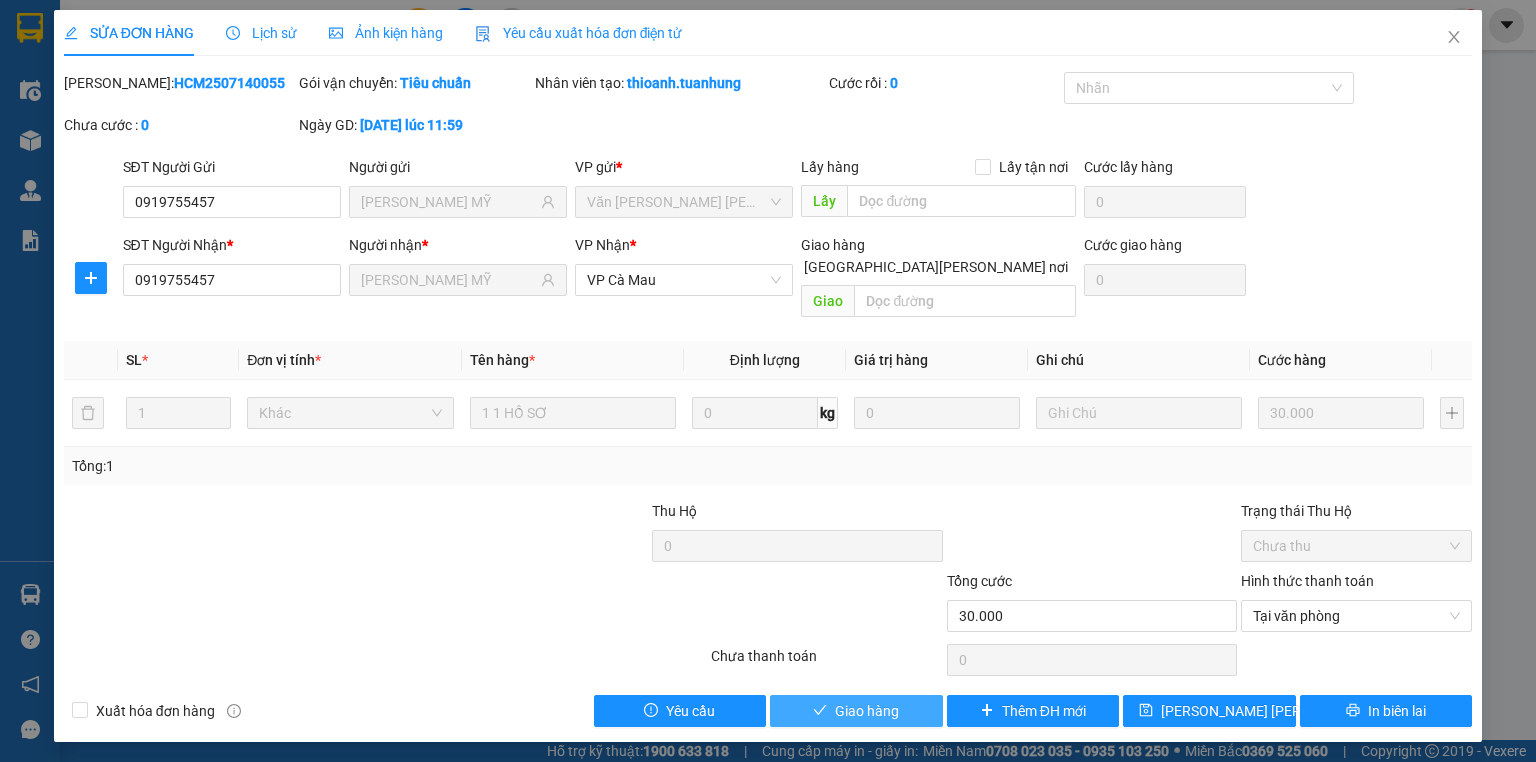 click on "Giao hàng" at bounding box center [856, 711] 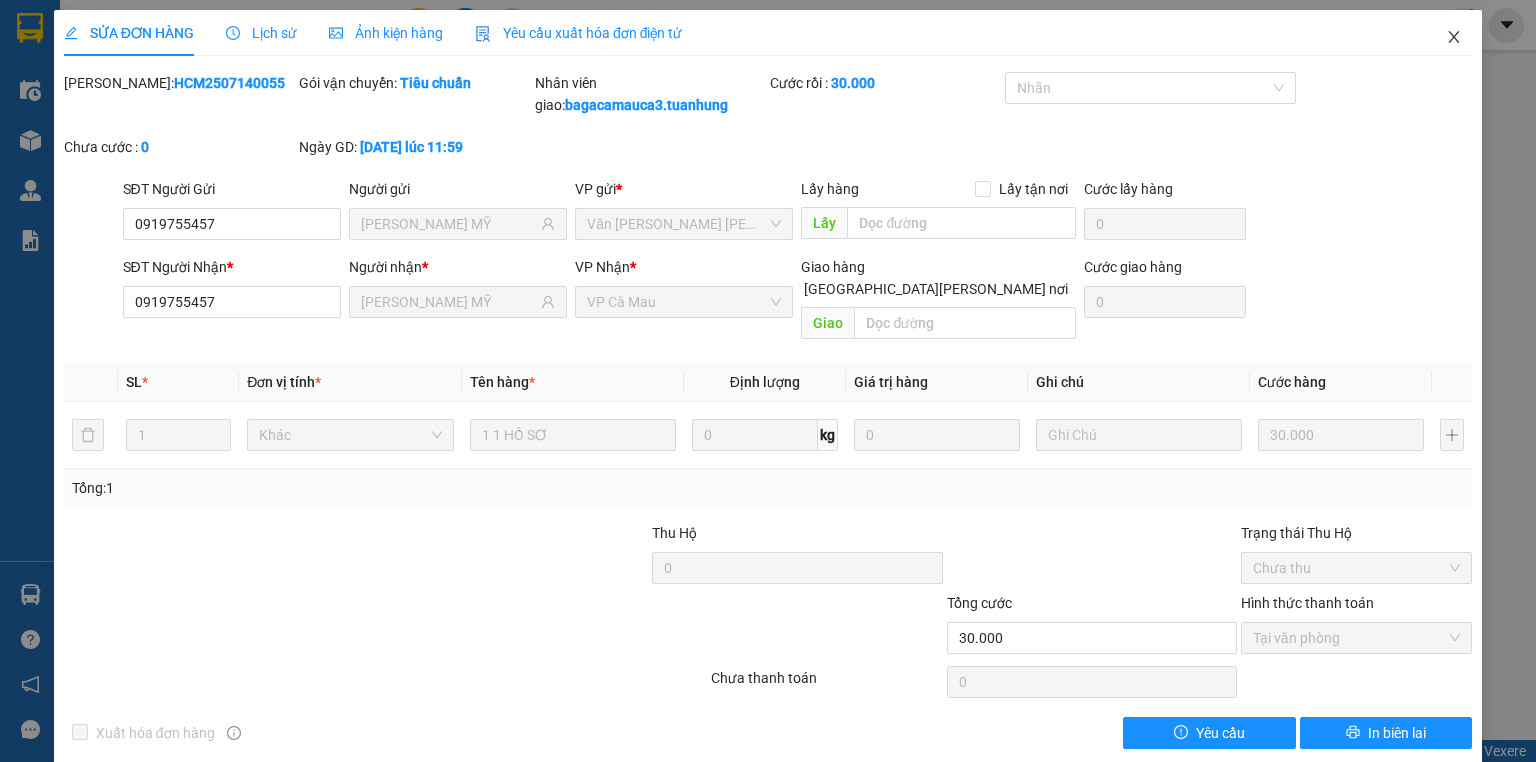 click 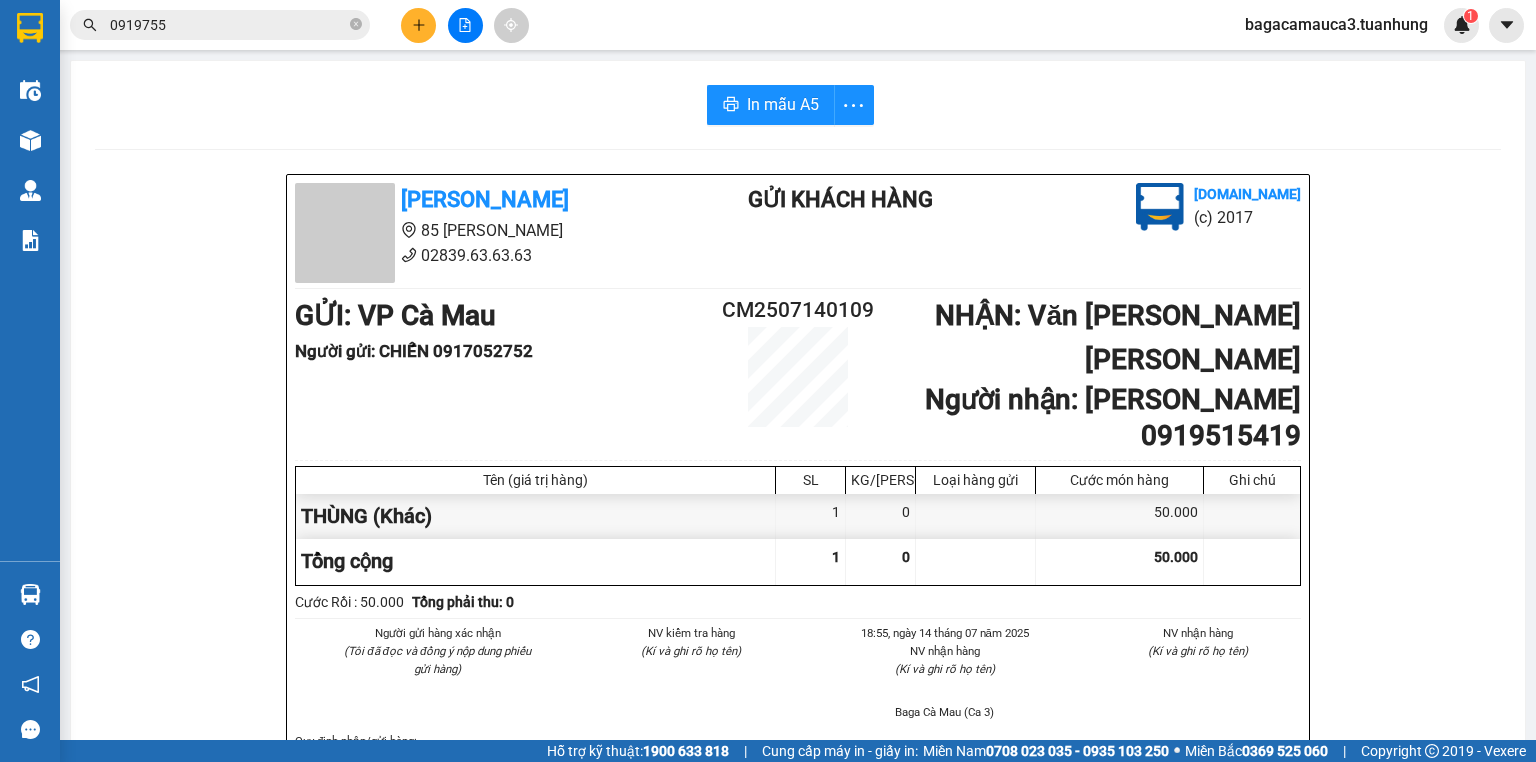 click on "0919755" at bounding box center (228, 25) 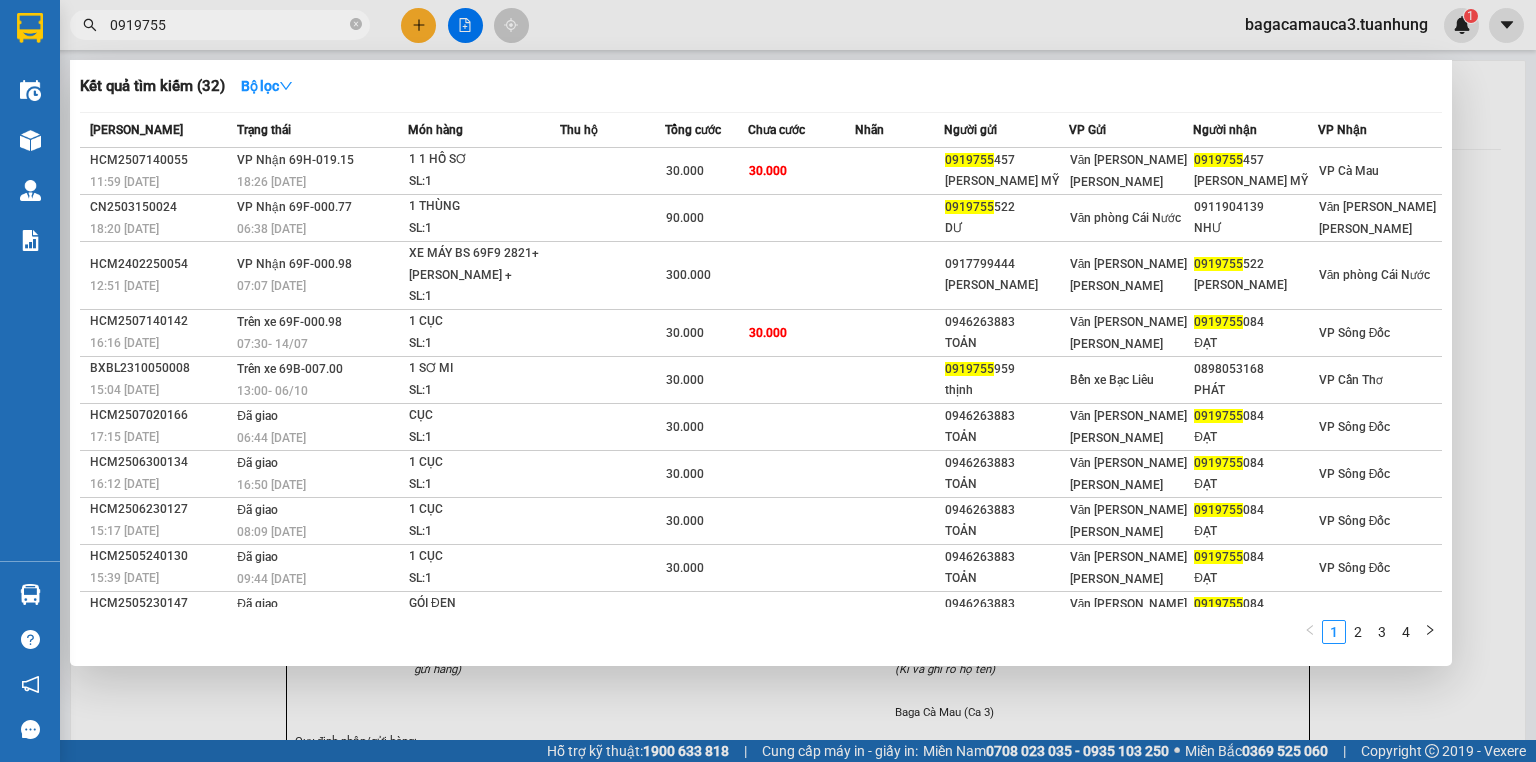 click on "0919755" at bounding box center [228, 25] 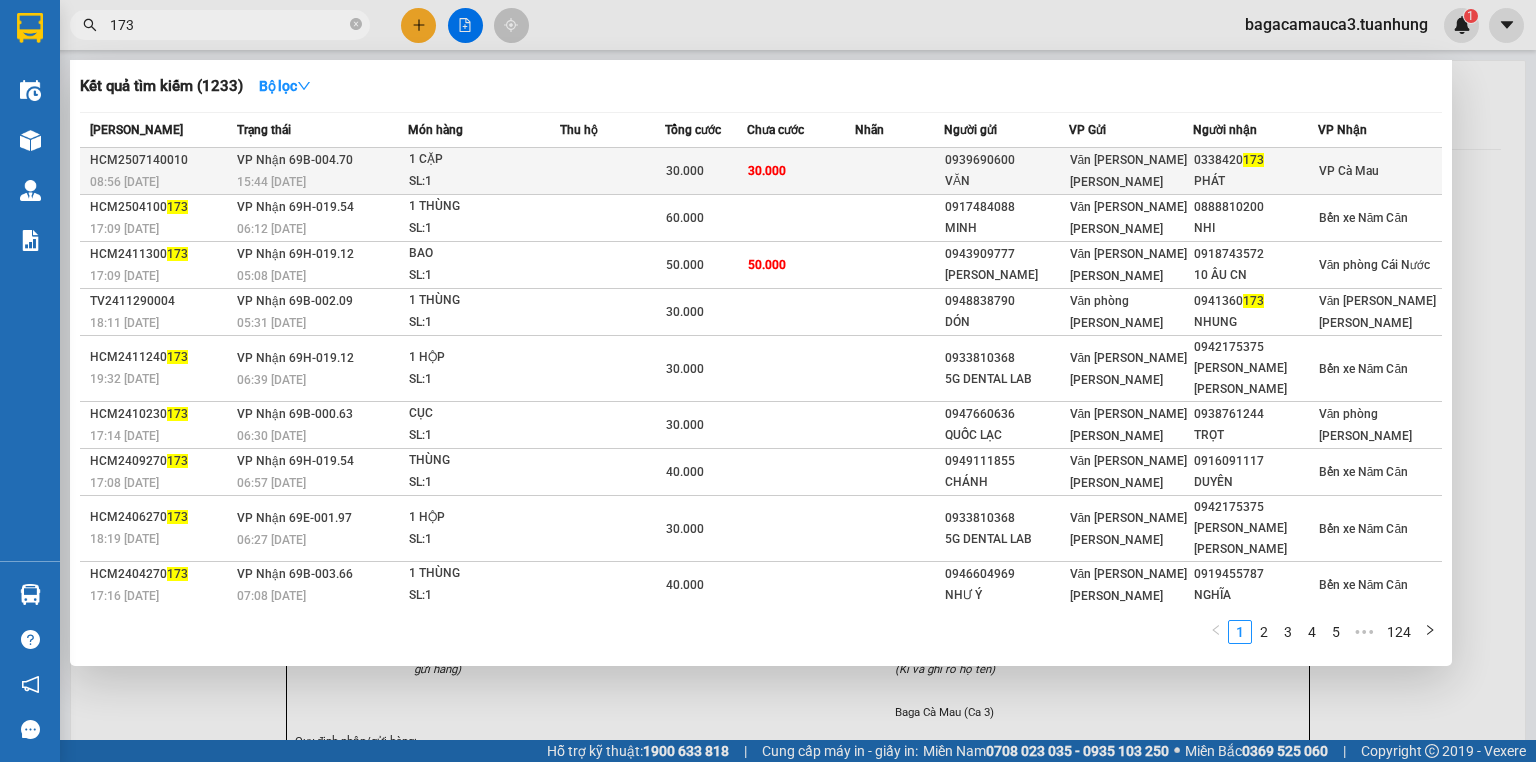 click at bounding box center (612, 171) 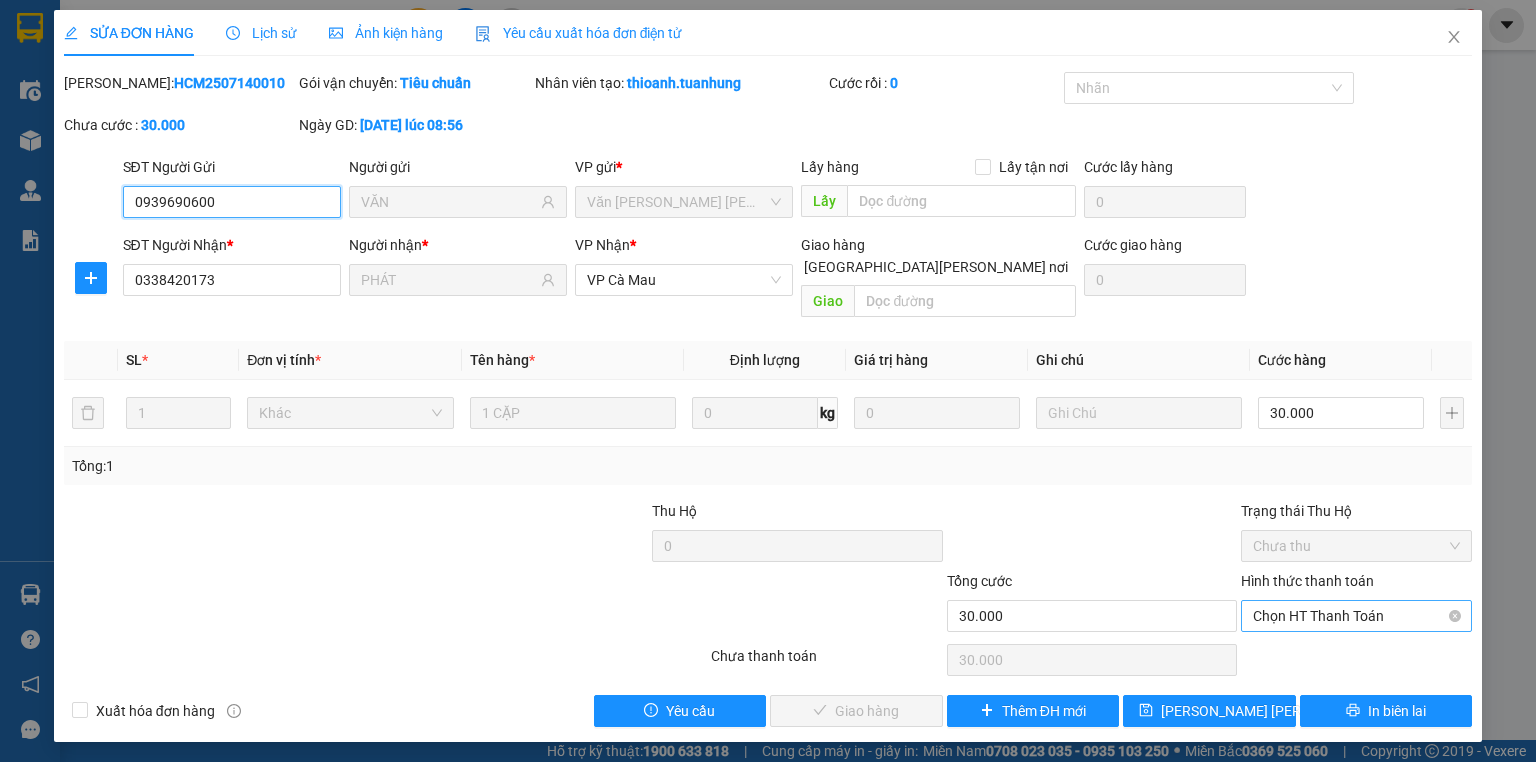 click on "Chọn HT Thanh Toán" at bounding box center (1356, 616) 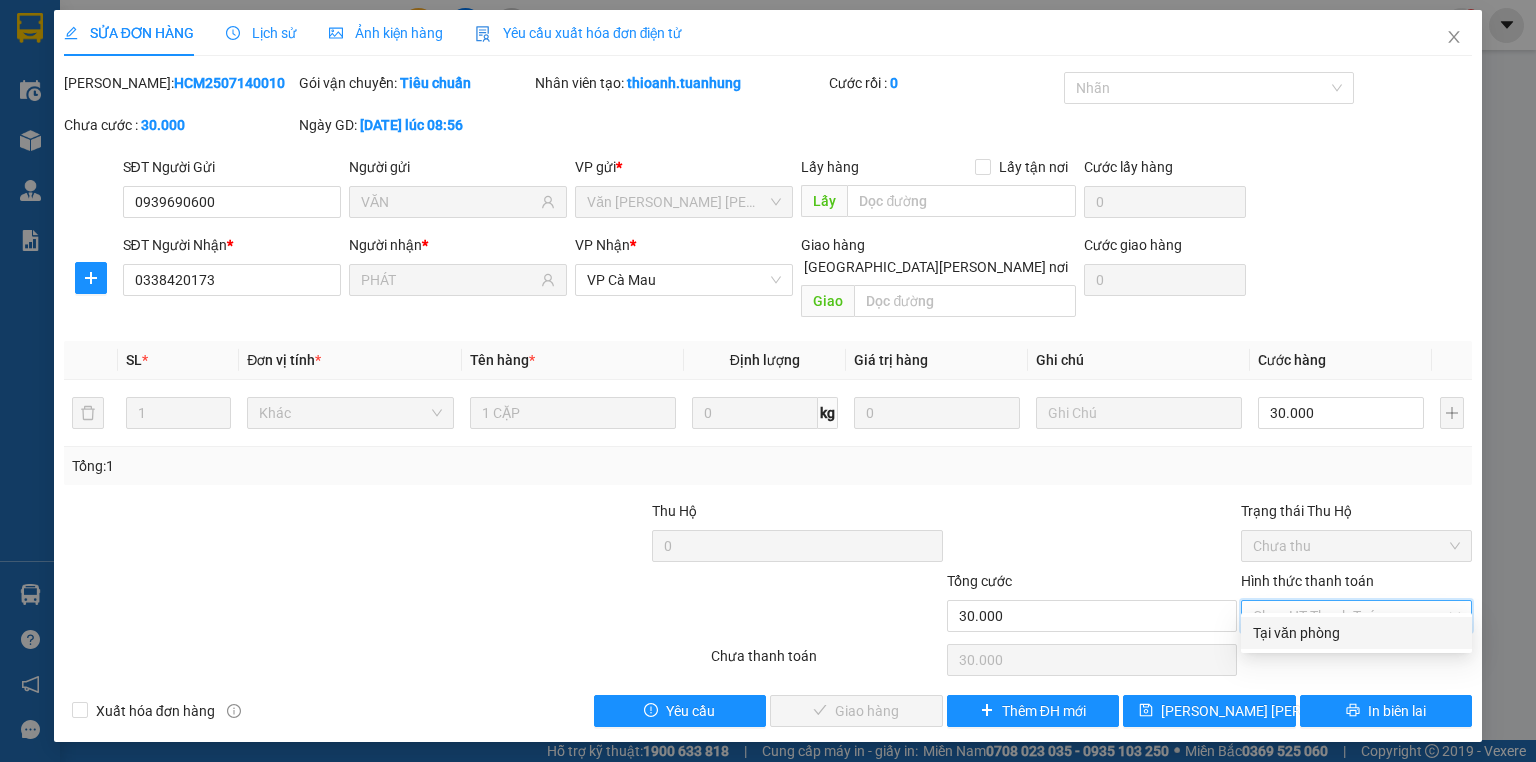 click on "Tại văn phòng" at bounding box center [1356, 633] 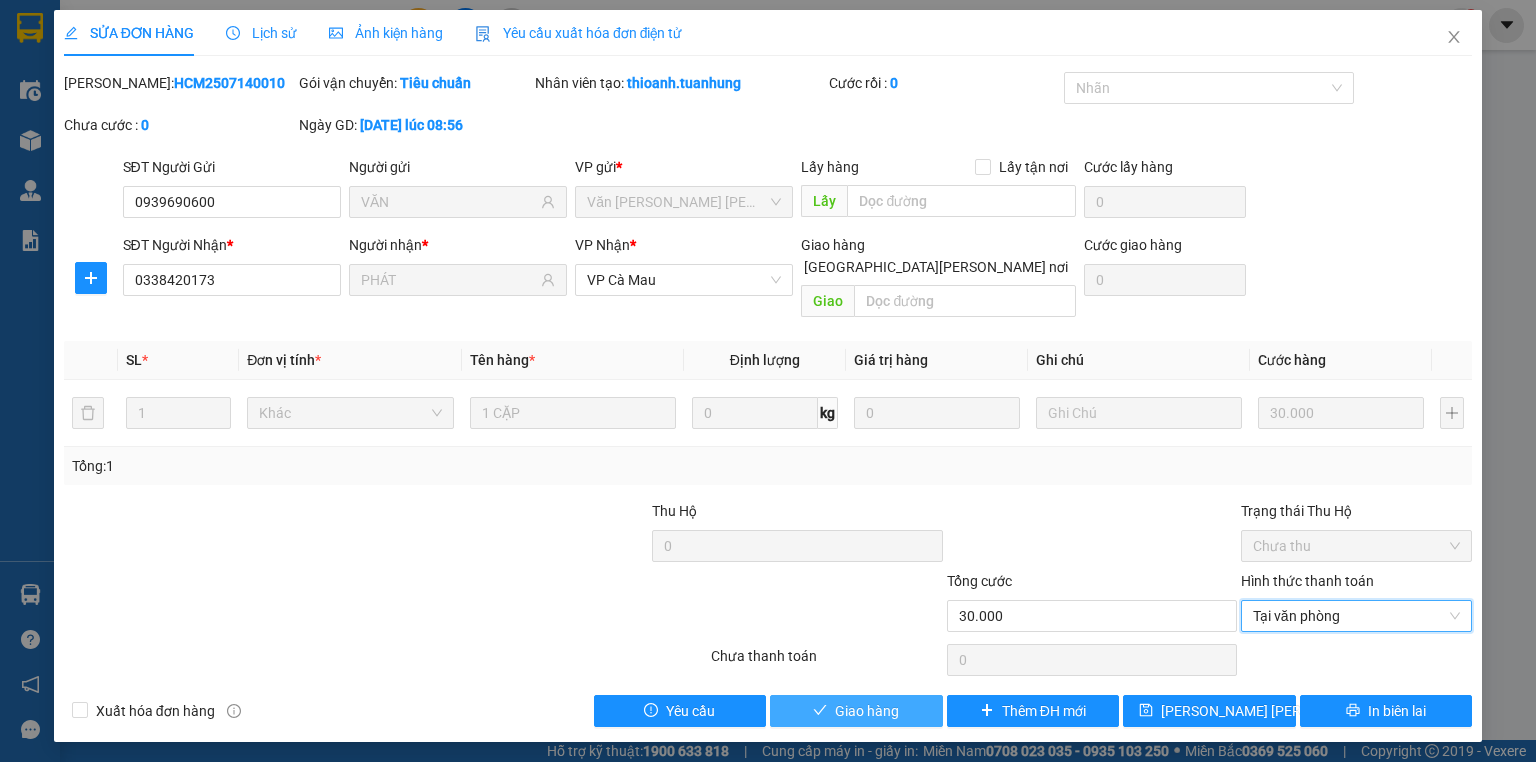 click on "Giao hàng" at bounding box center (867, 711) 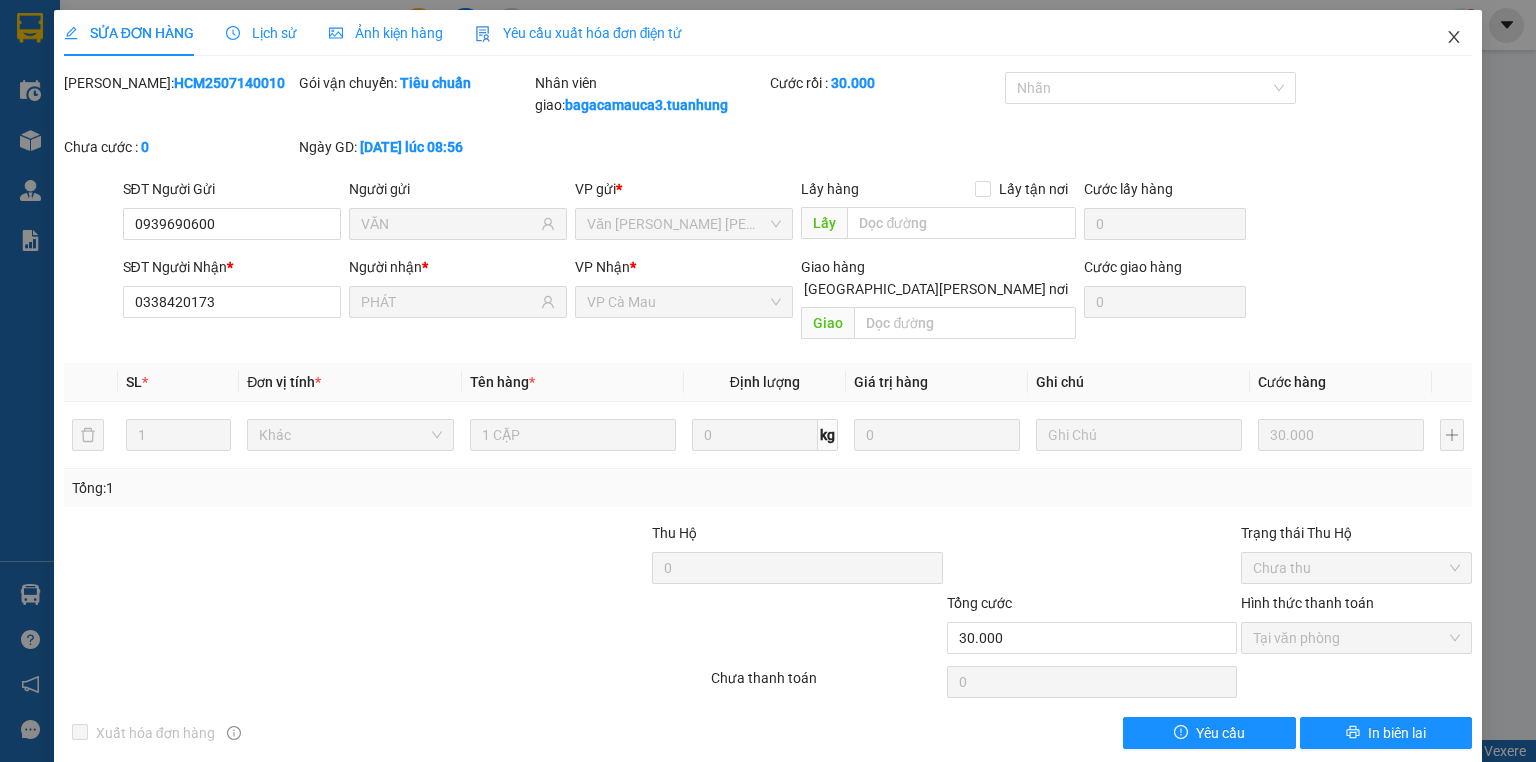 click 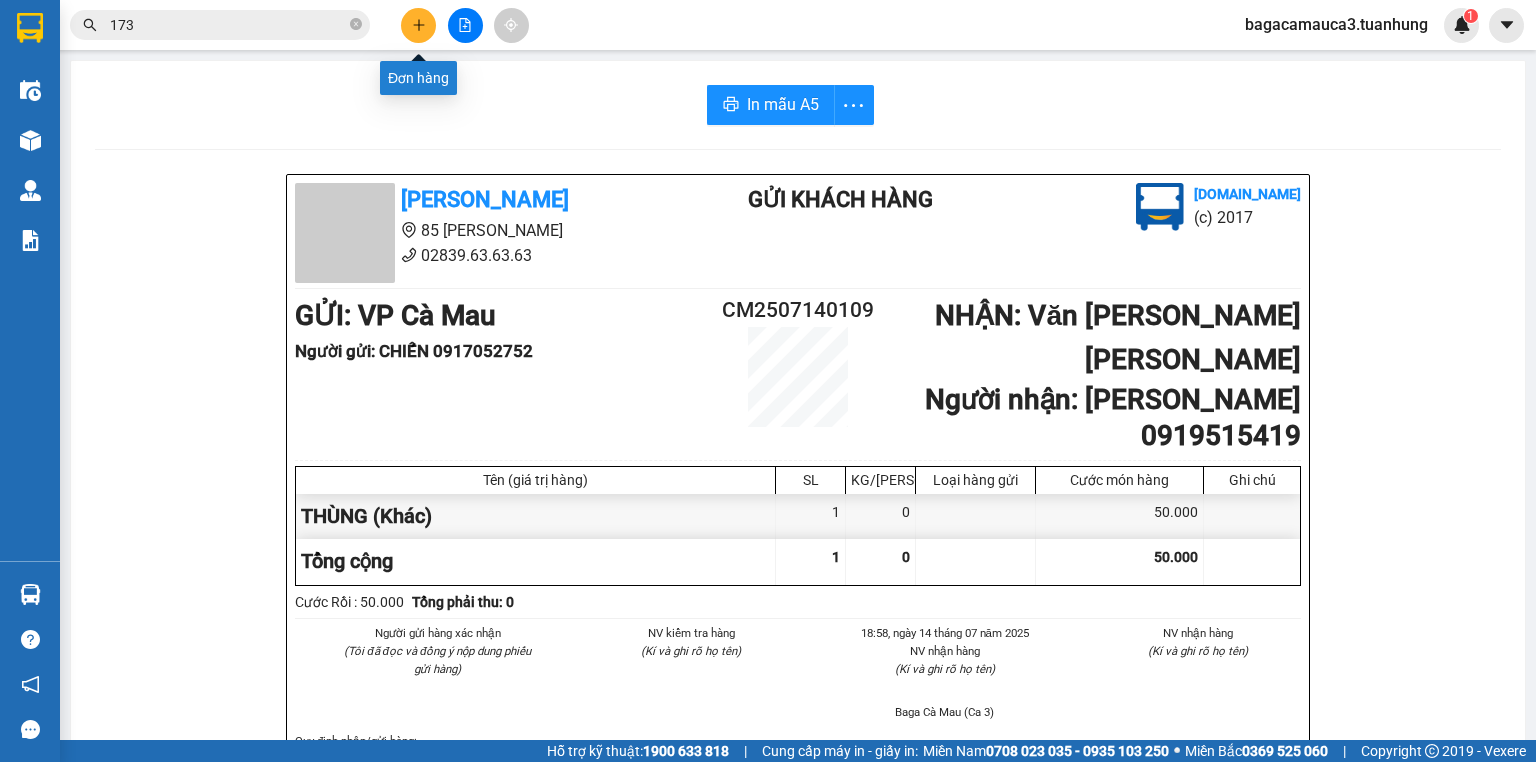click at bounding box center (418, 25) 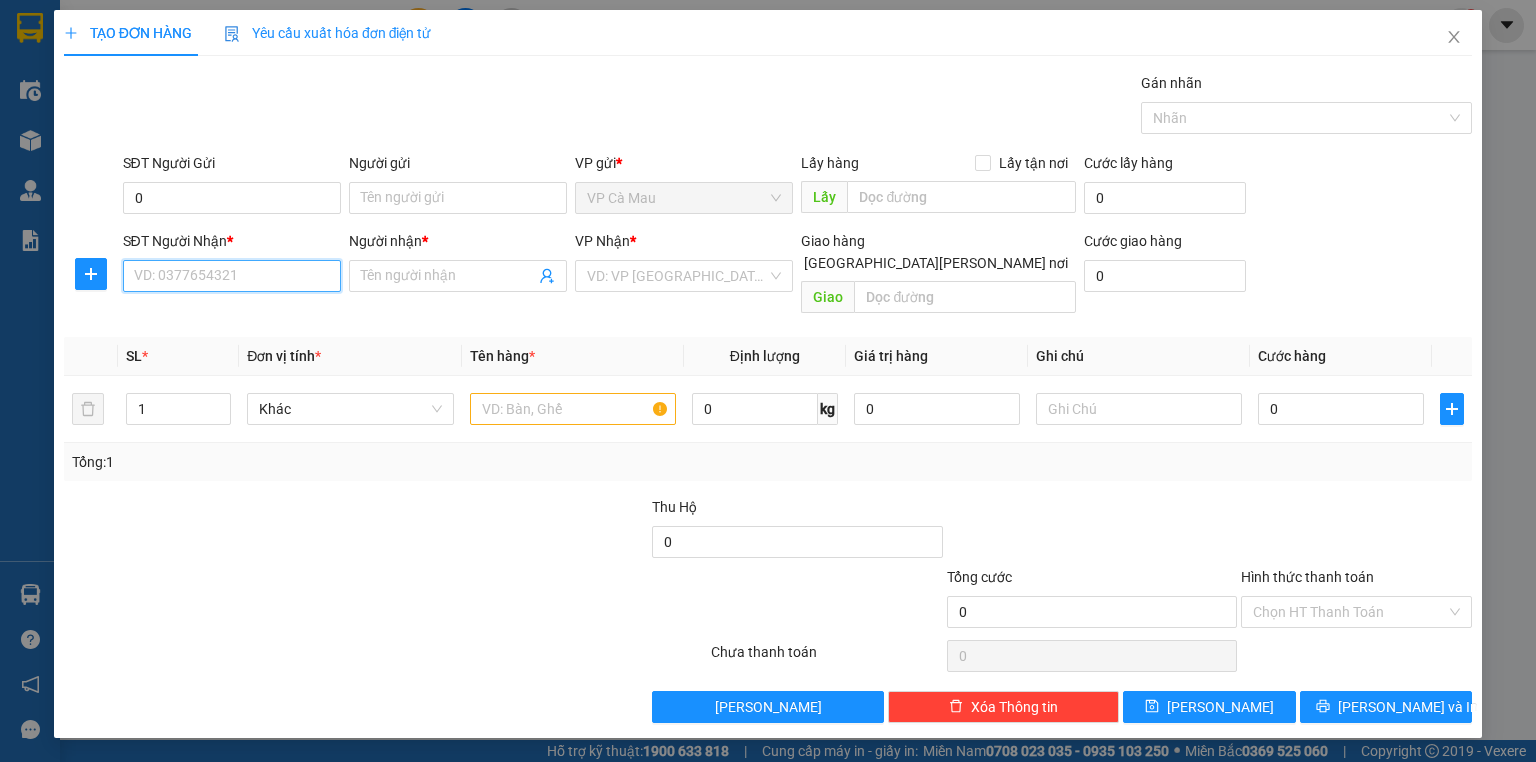 click on "SĐT Người Nhận  *" at bounding box center [232, 276] 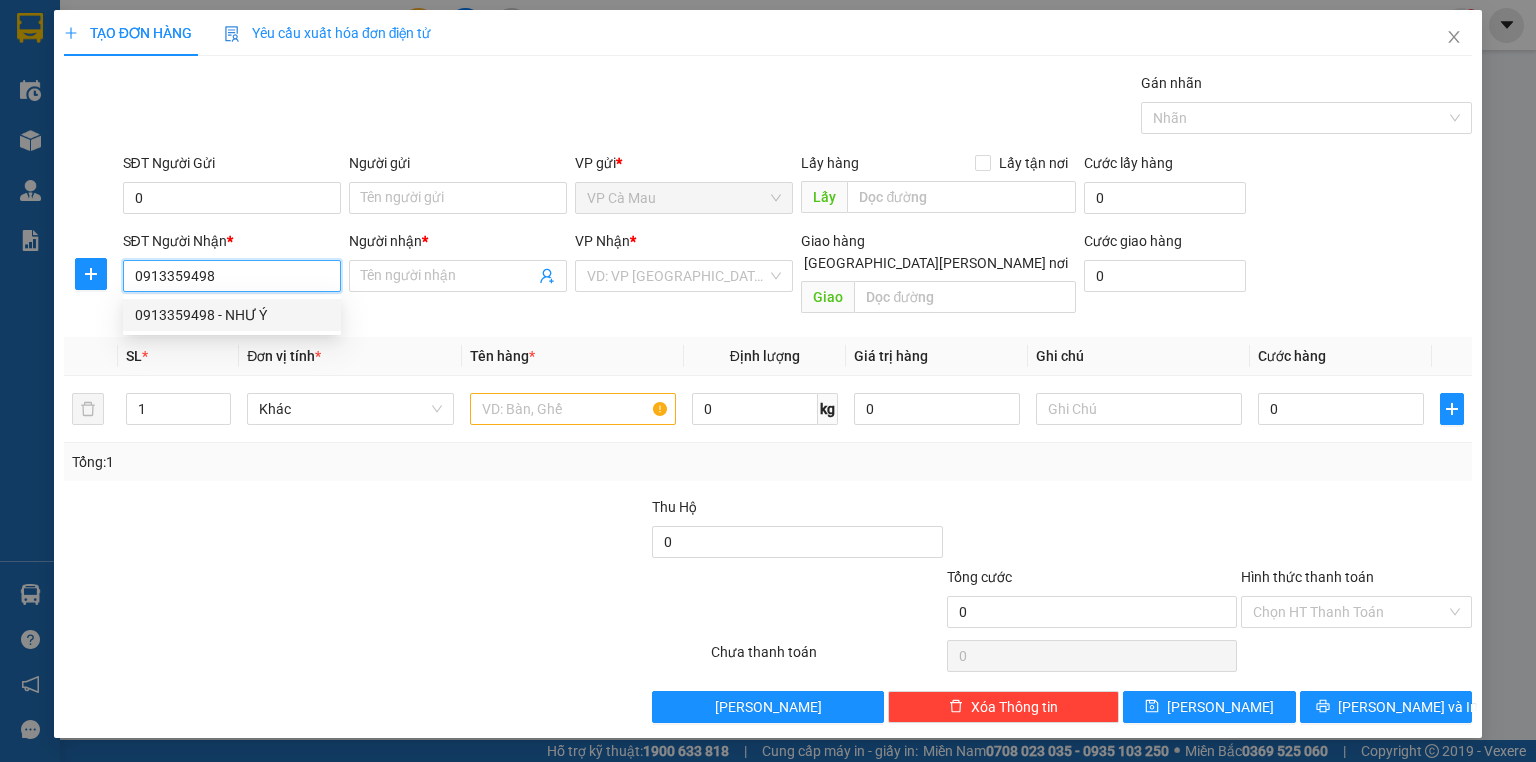 click on "0913359498 - NHƯ Ý" at bounding box center (232, 315) 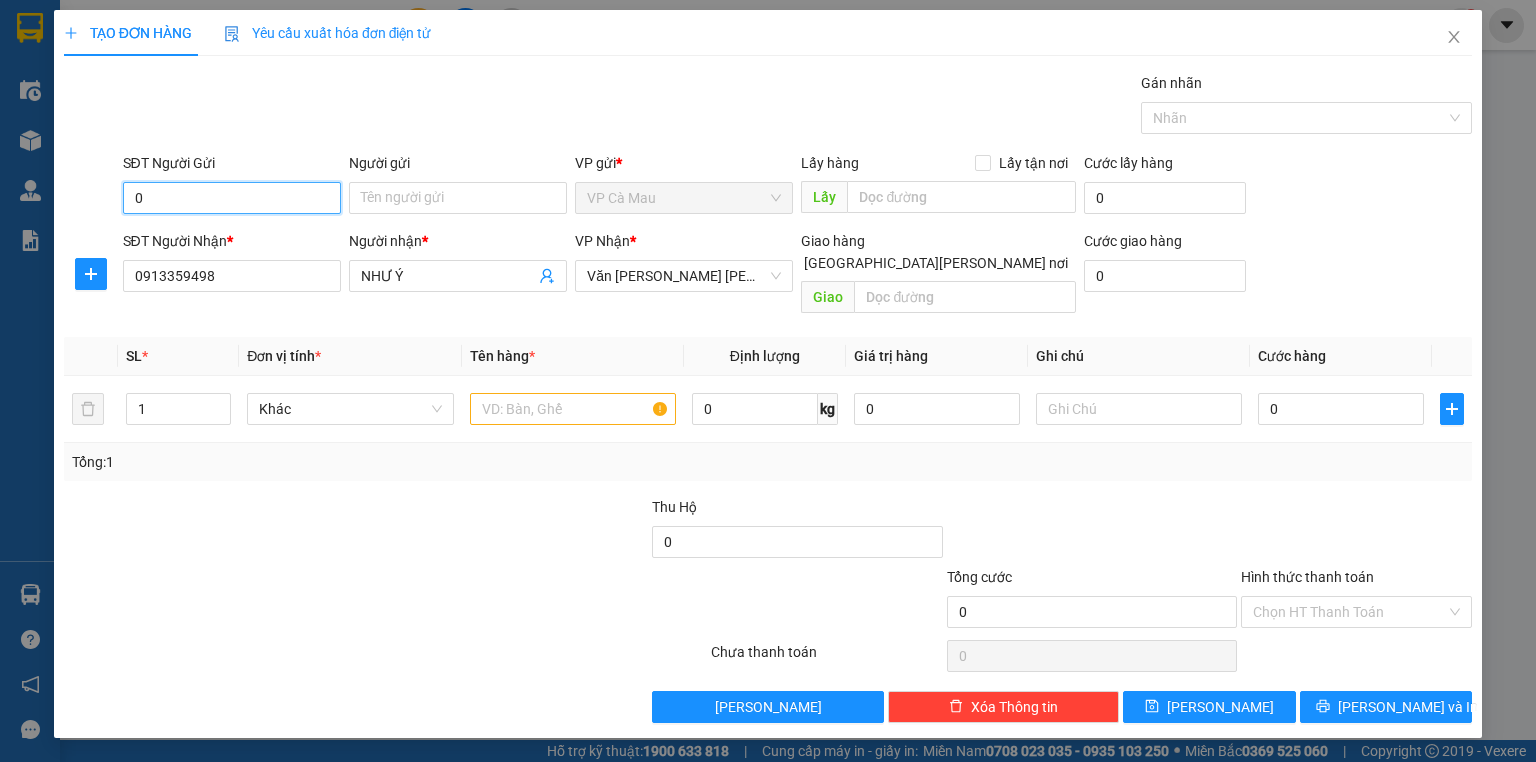click on "0" at bounding box center (232, 198) 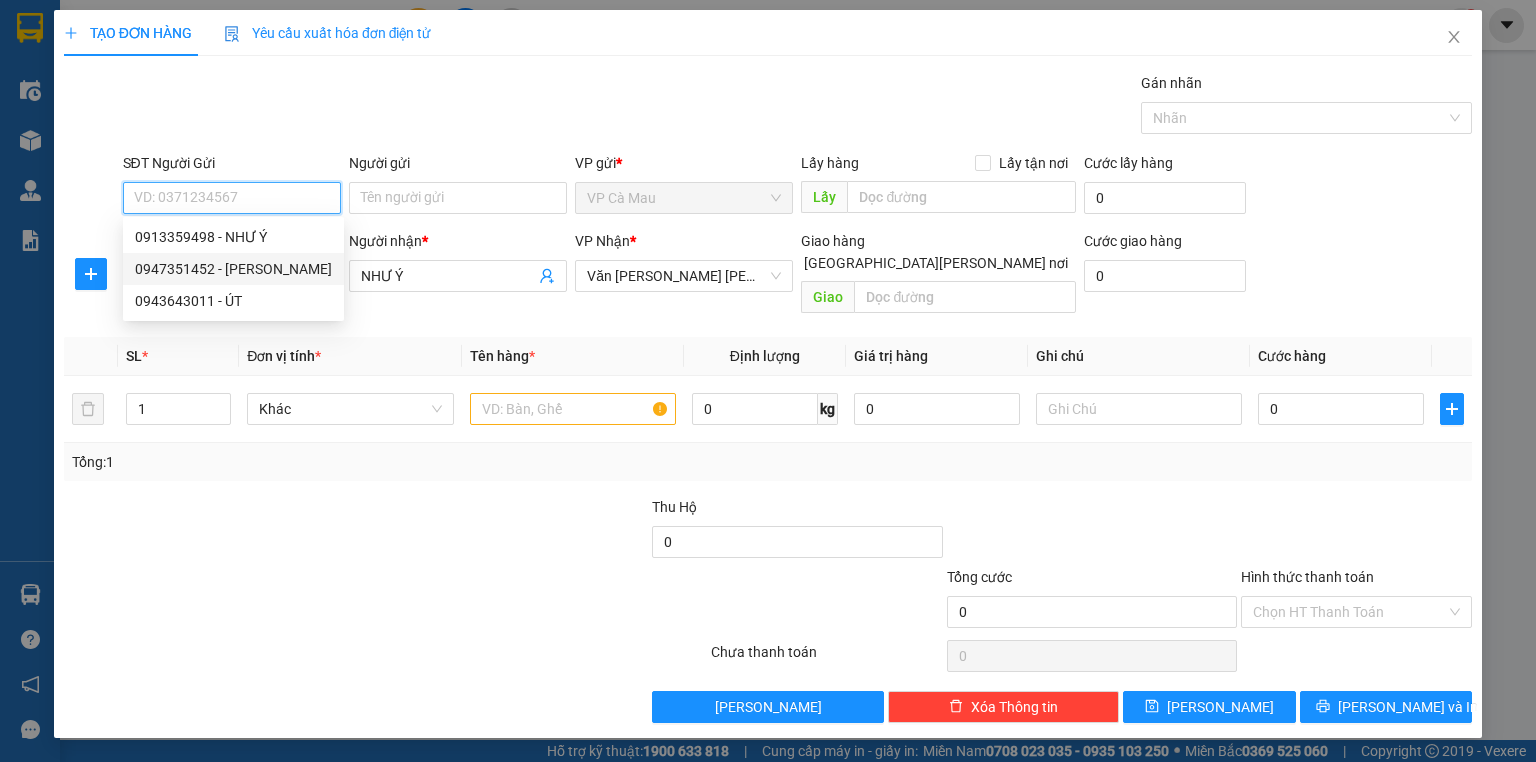 click on "0947351452 - [PERSON_NAME]" at bounding box center (233, 269) 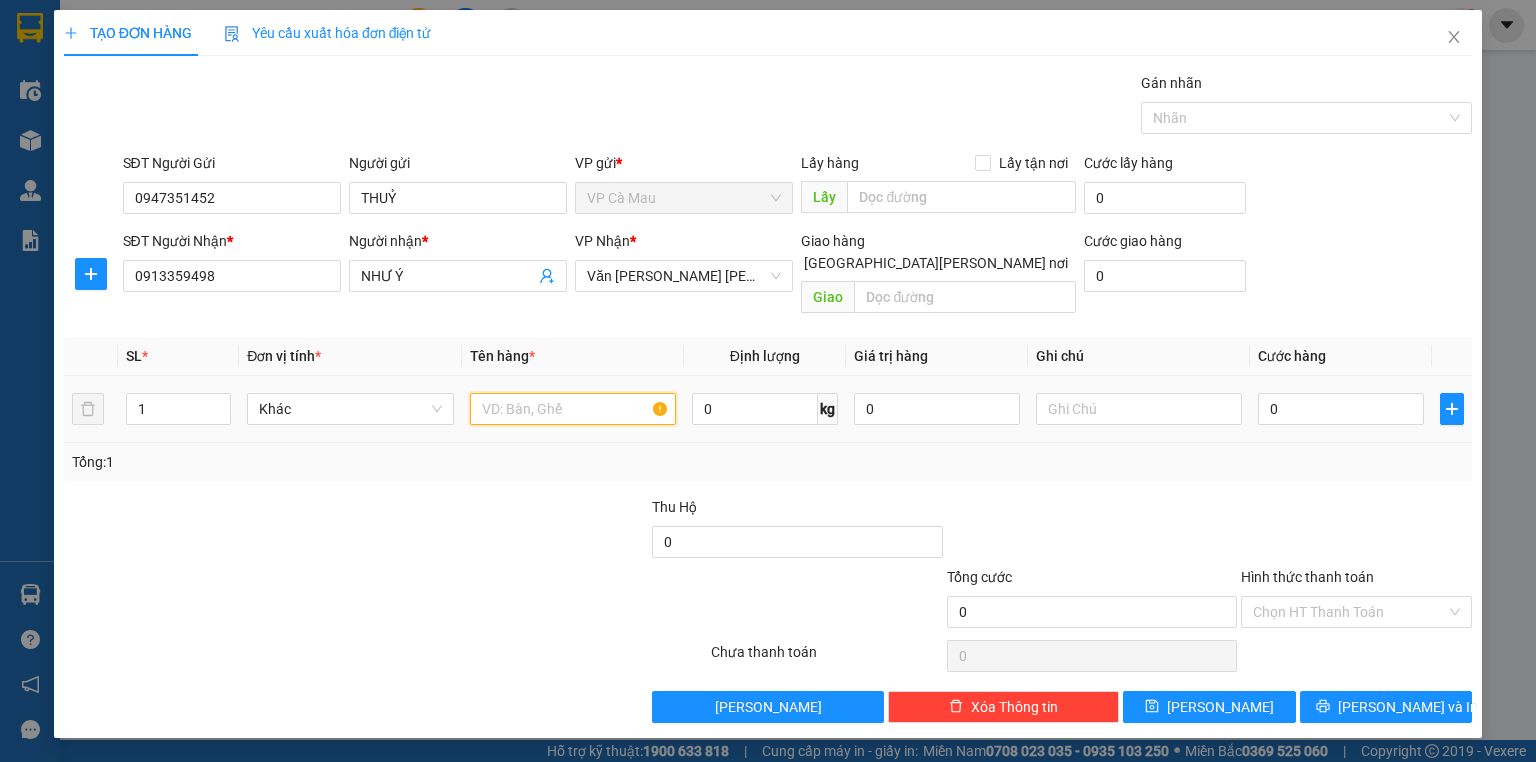 click at bounding box center [573, 409] 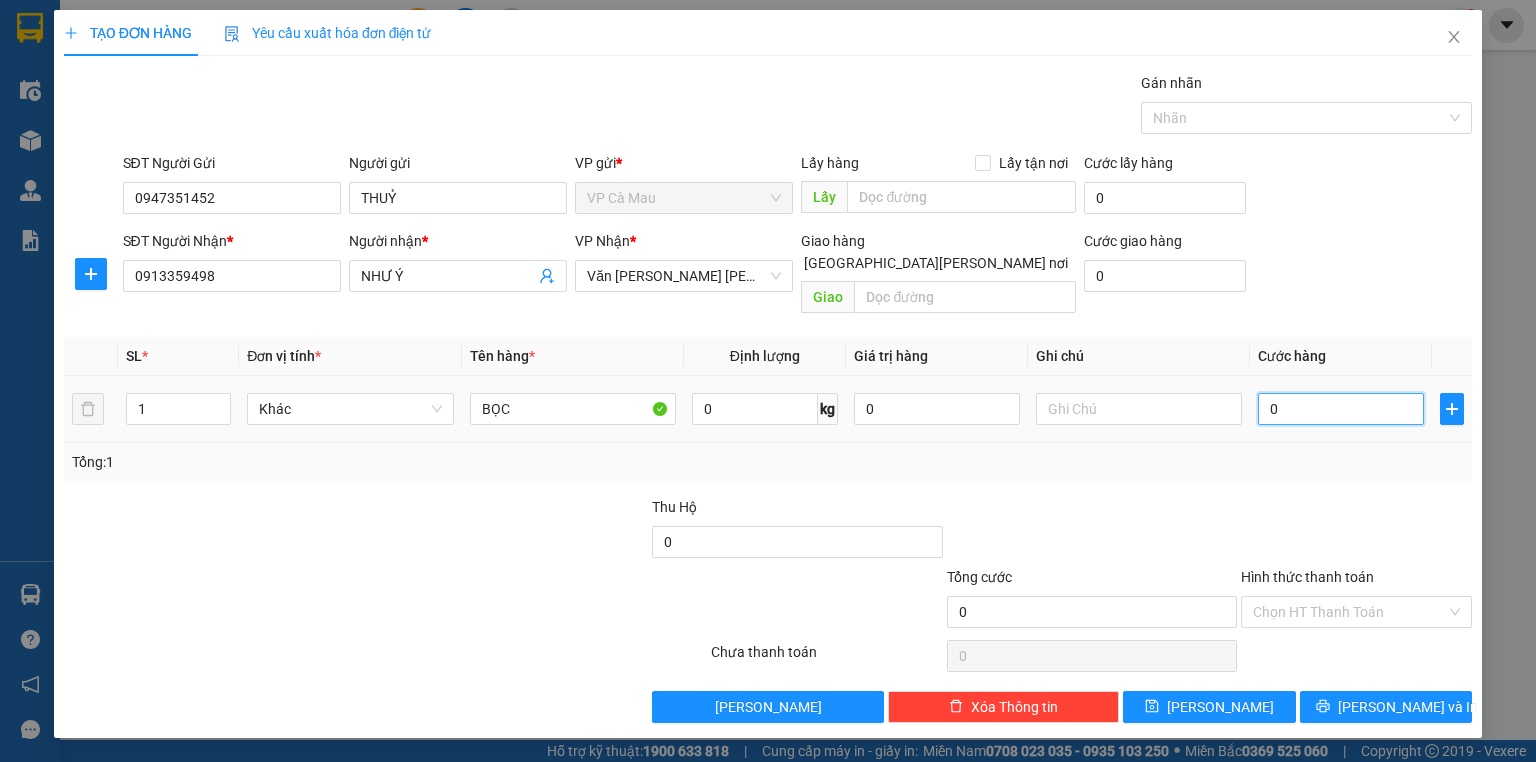 click on "0" at bounding box center (1341, 409) 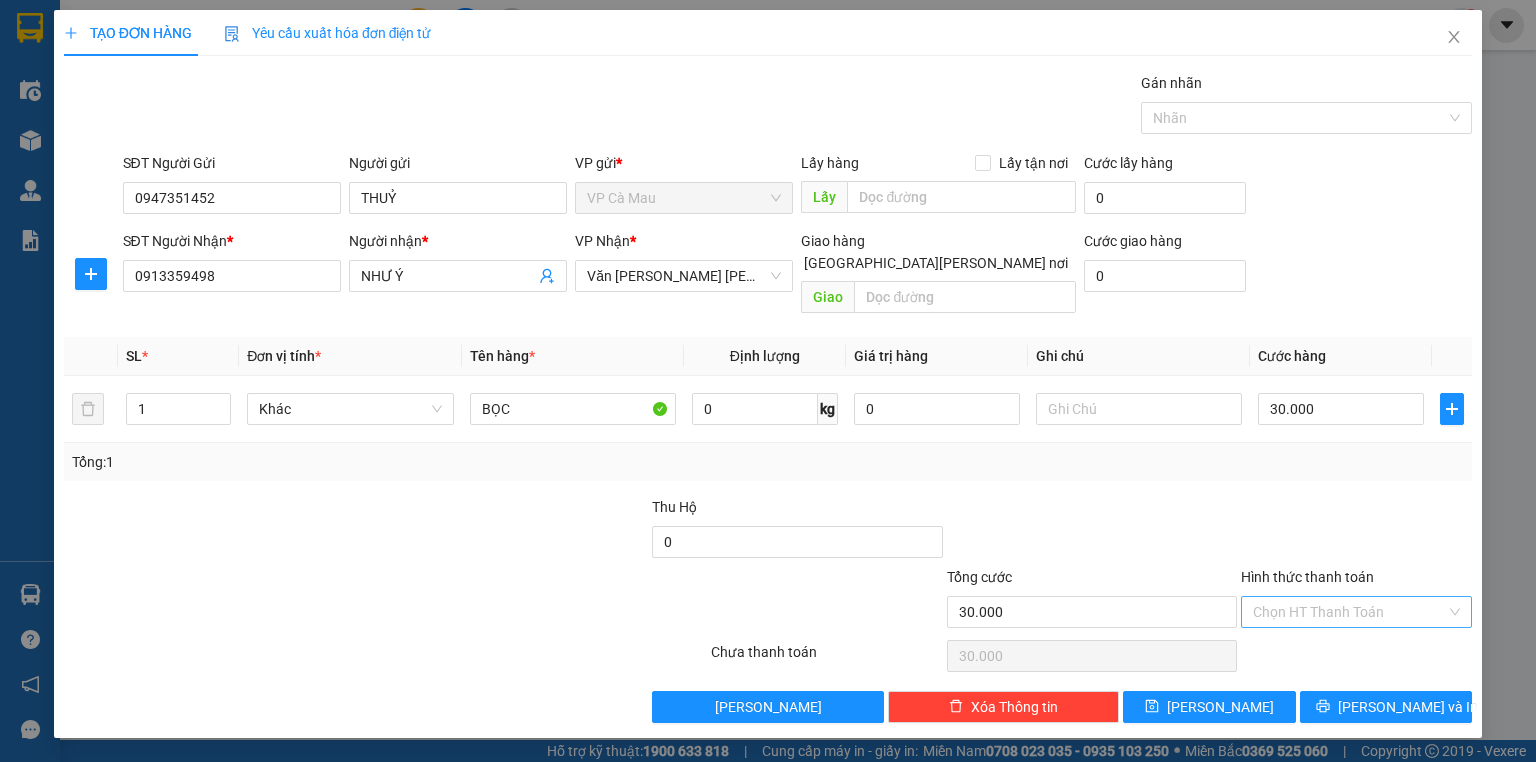 click on "Hình thức thanh toán" at bounding box center (1349, 612) 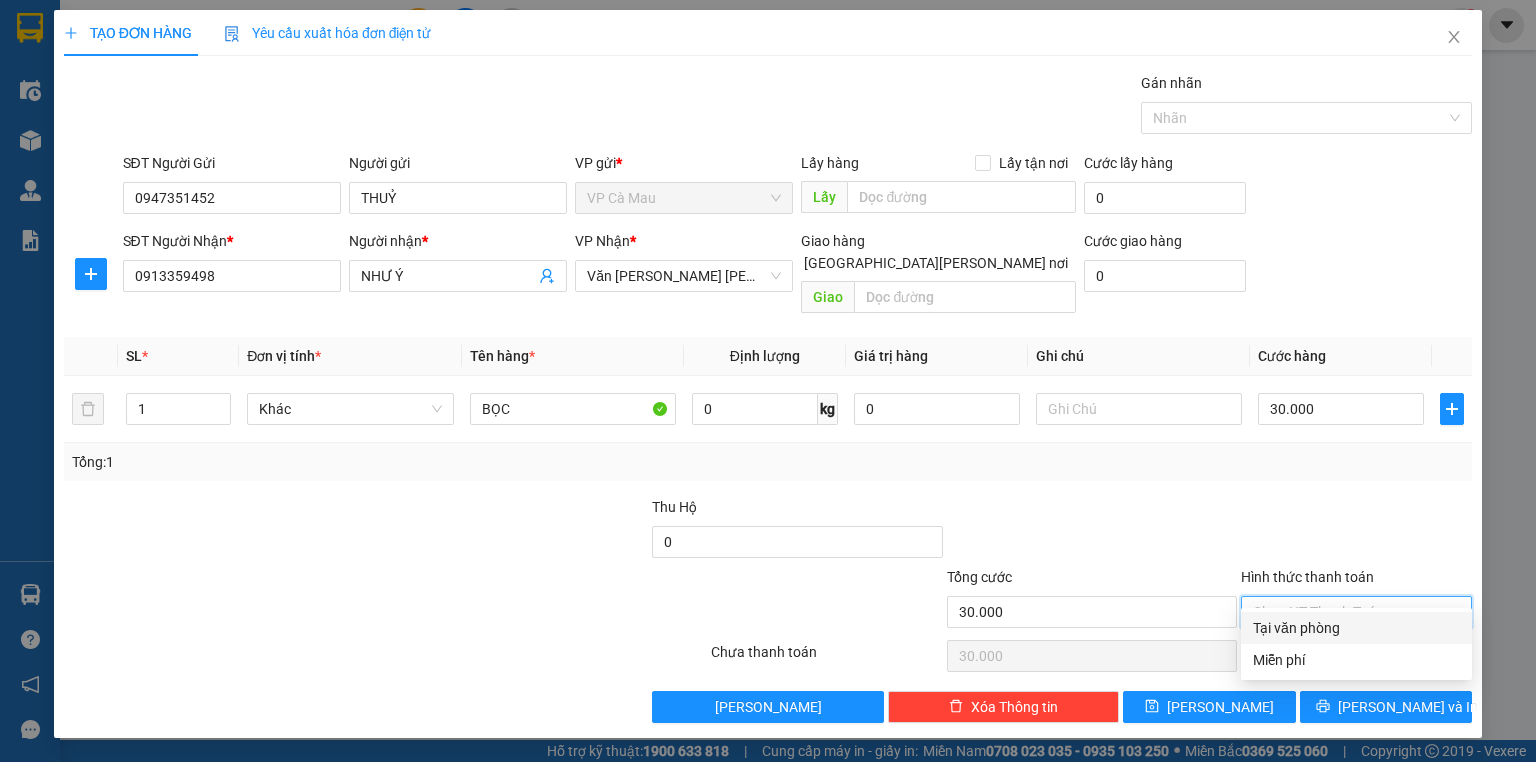 click on "Tại văn phòng" at bounding box center (1356, 628) 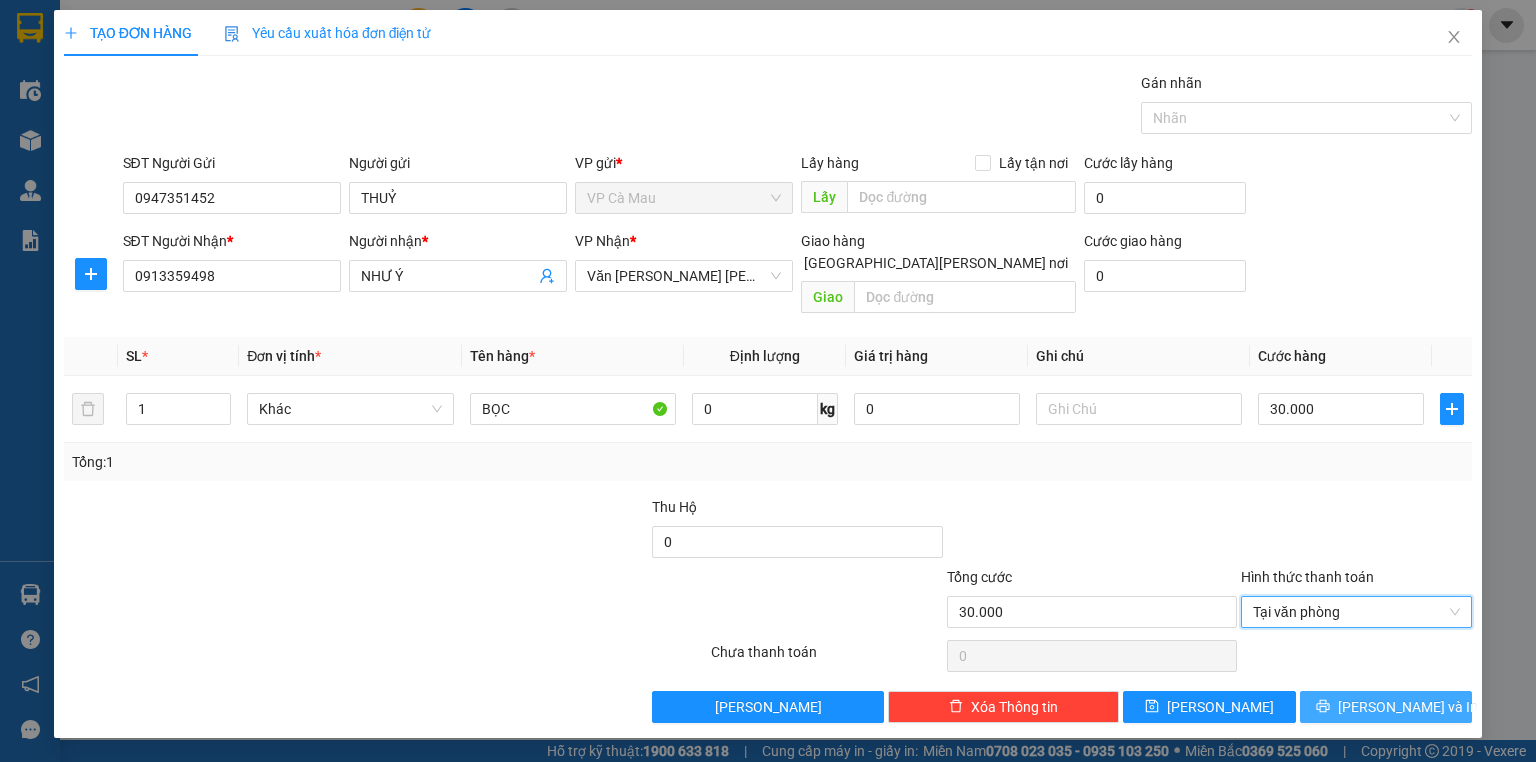 drag, startPoint x: 1392, startPoint y: 676, endPoint x: 1385, endPoint y: 656, distance: 21.189621 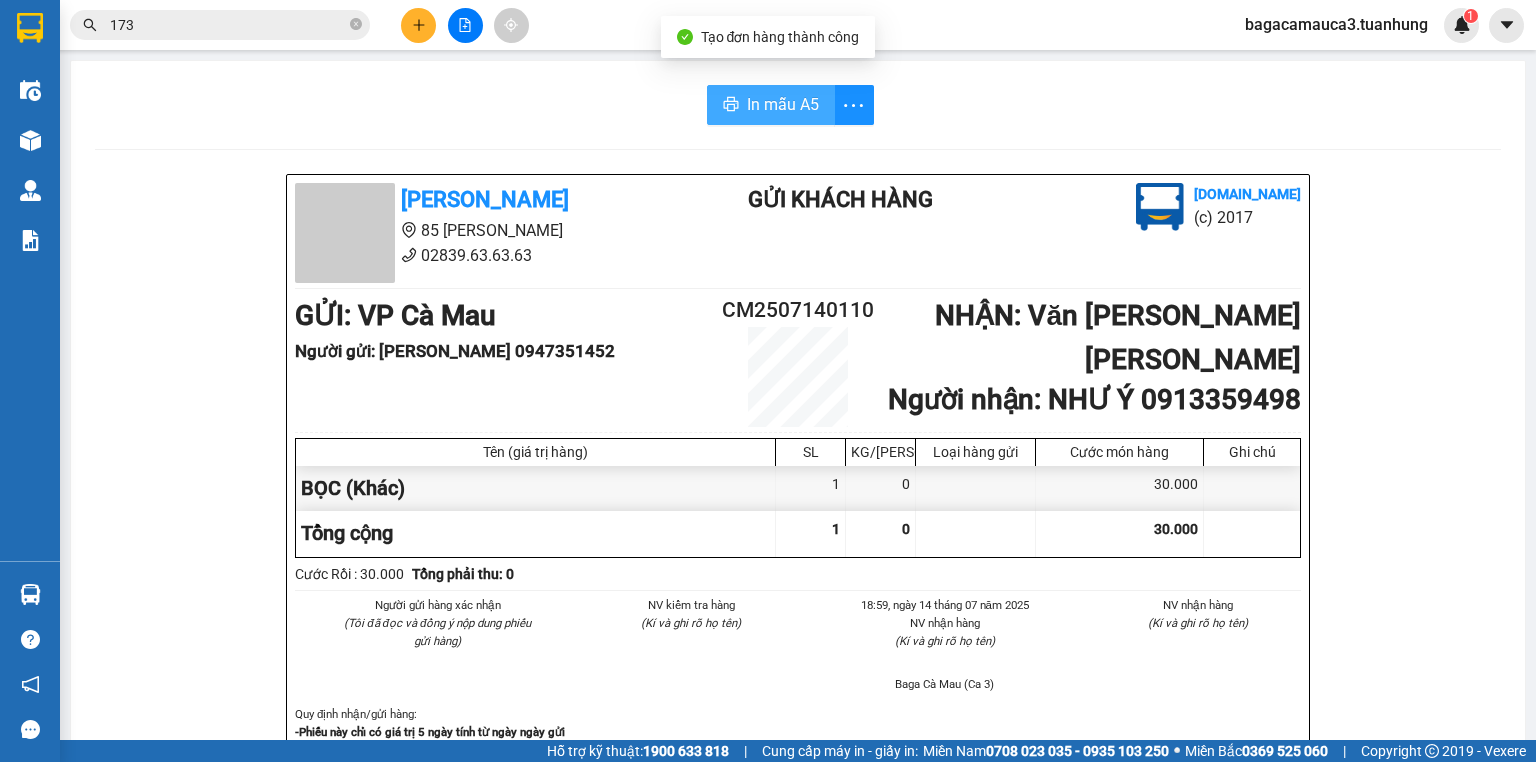 drag, startPoint x: 781, startPoint y: 62, endPoint x: 778, endPoint y: 97, distance: 35.128338 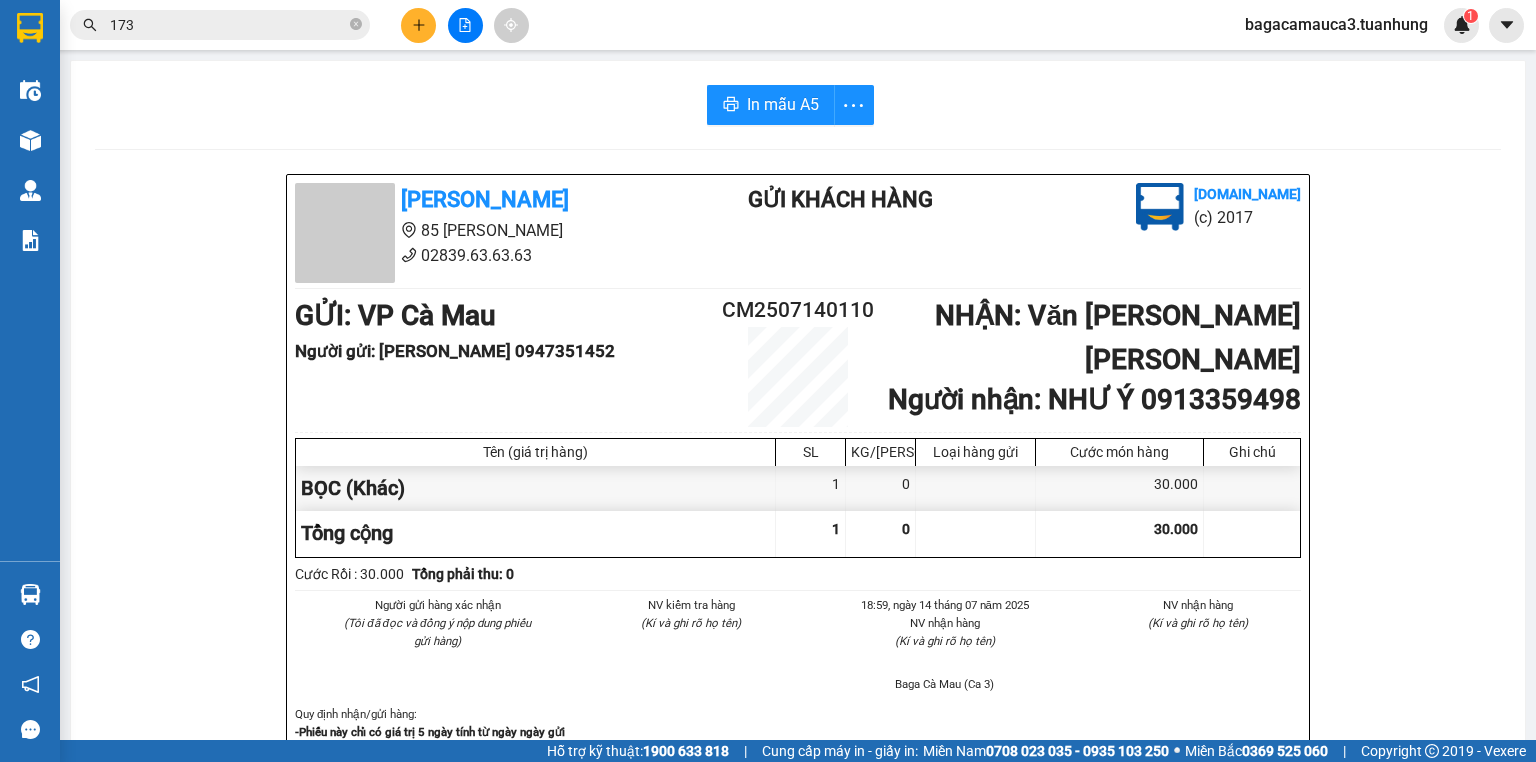 click 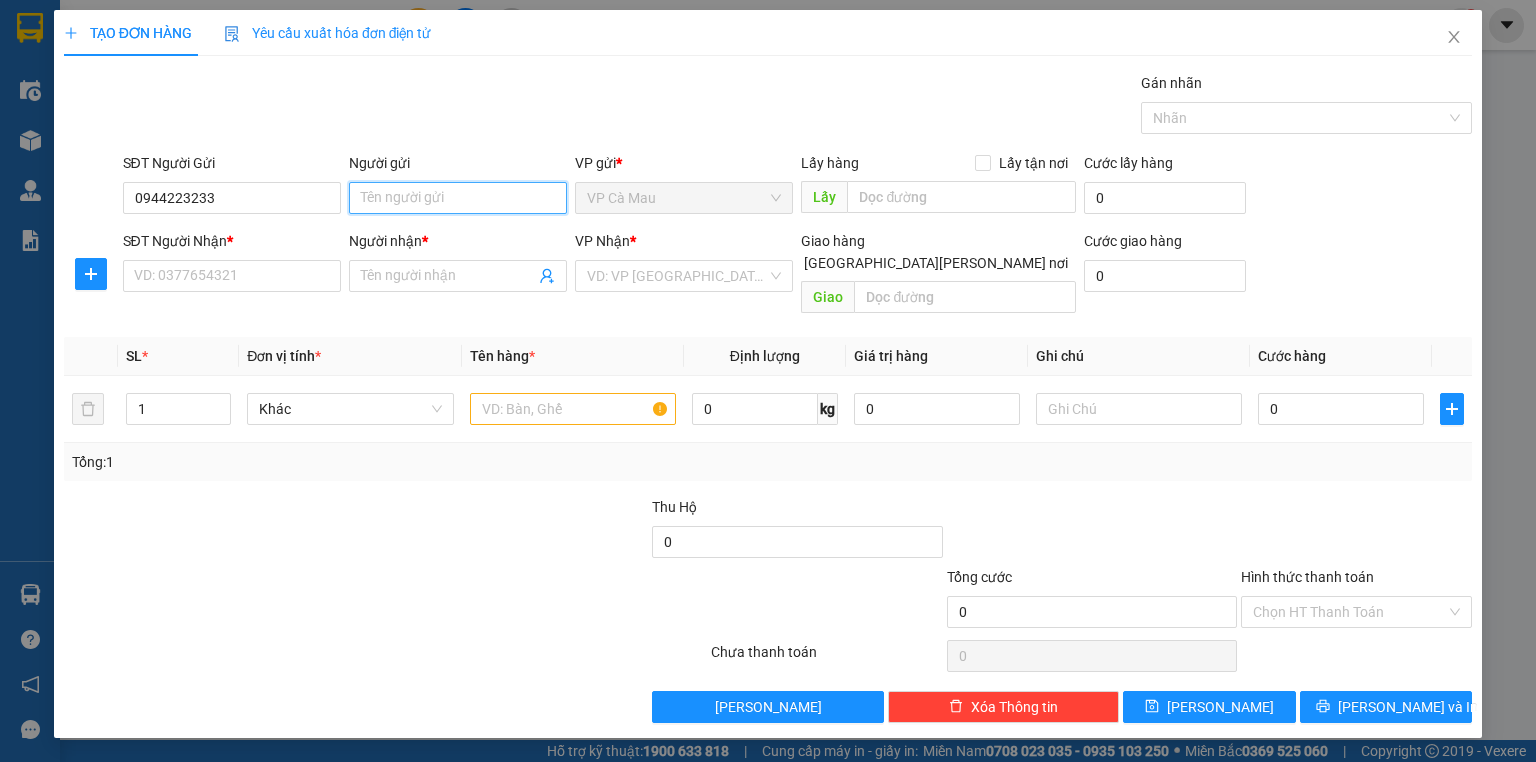 click on "Người gửi" at bounding box center (458, 198) 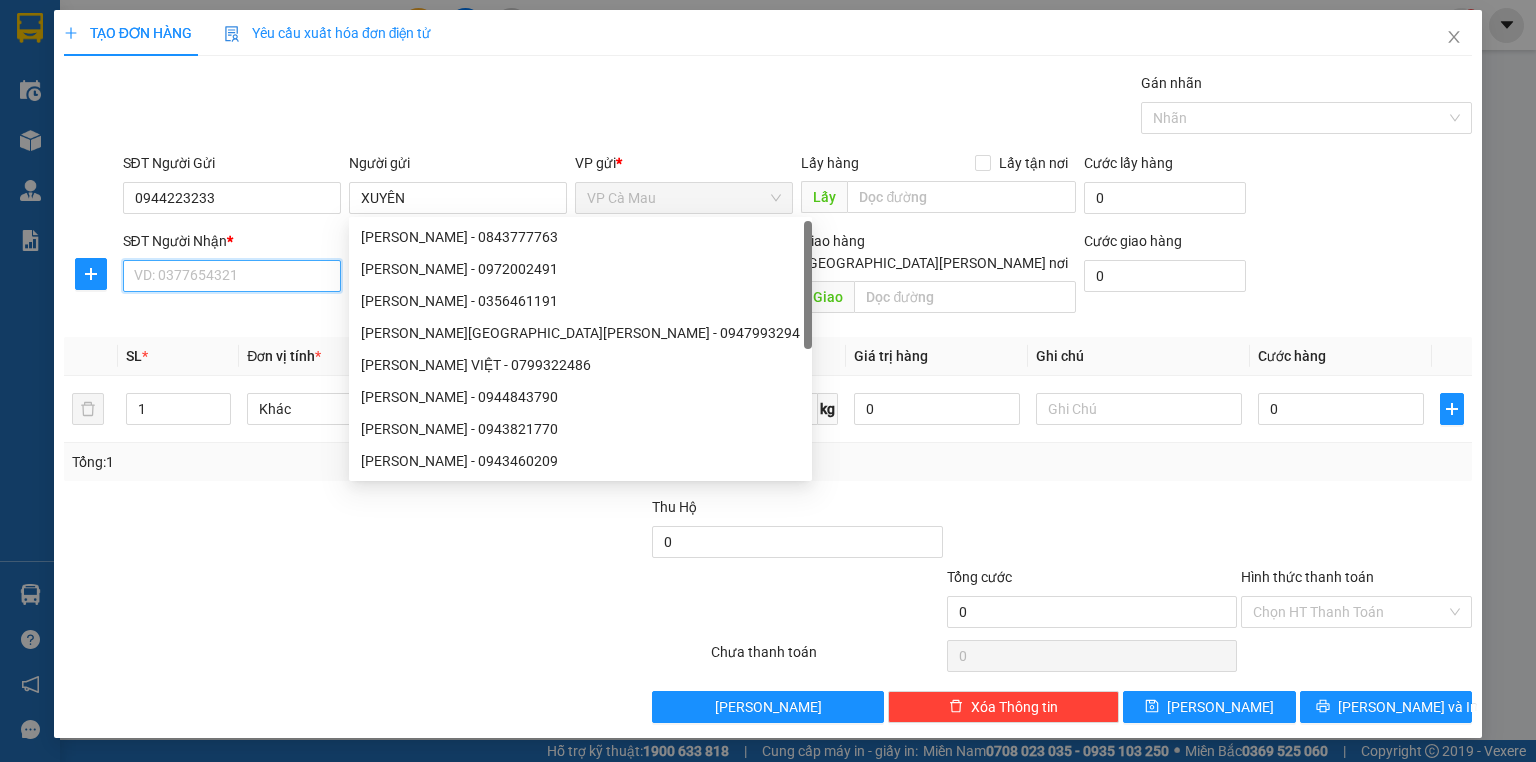 click on "SĐT Người Nhận  *" at bounding box center (232, 276) 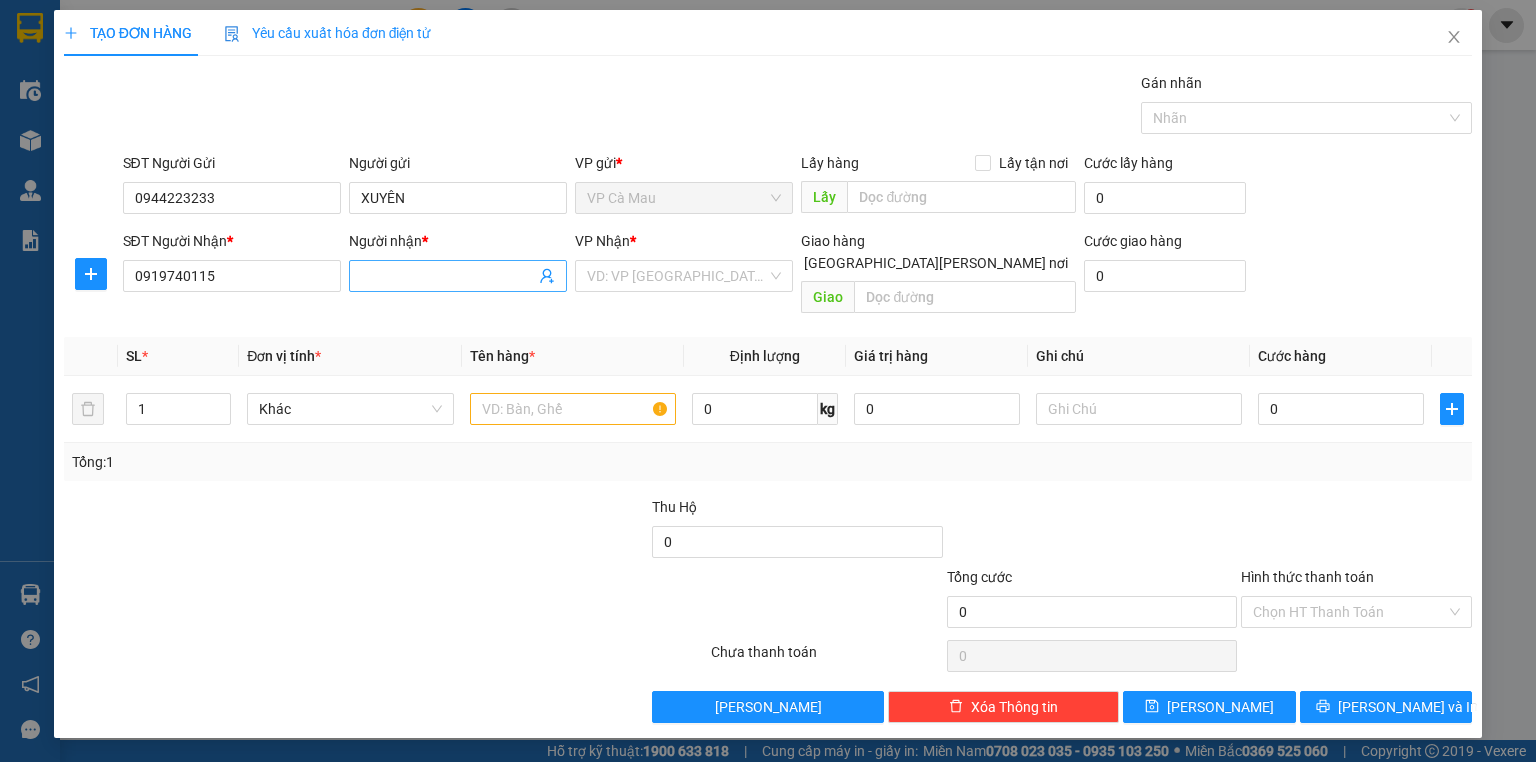 click on "Người nhận  *" at bounding box center [448, 276] 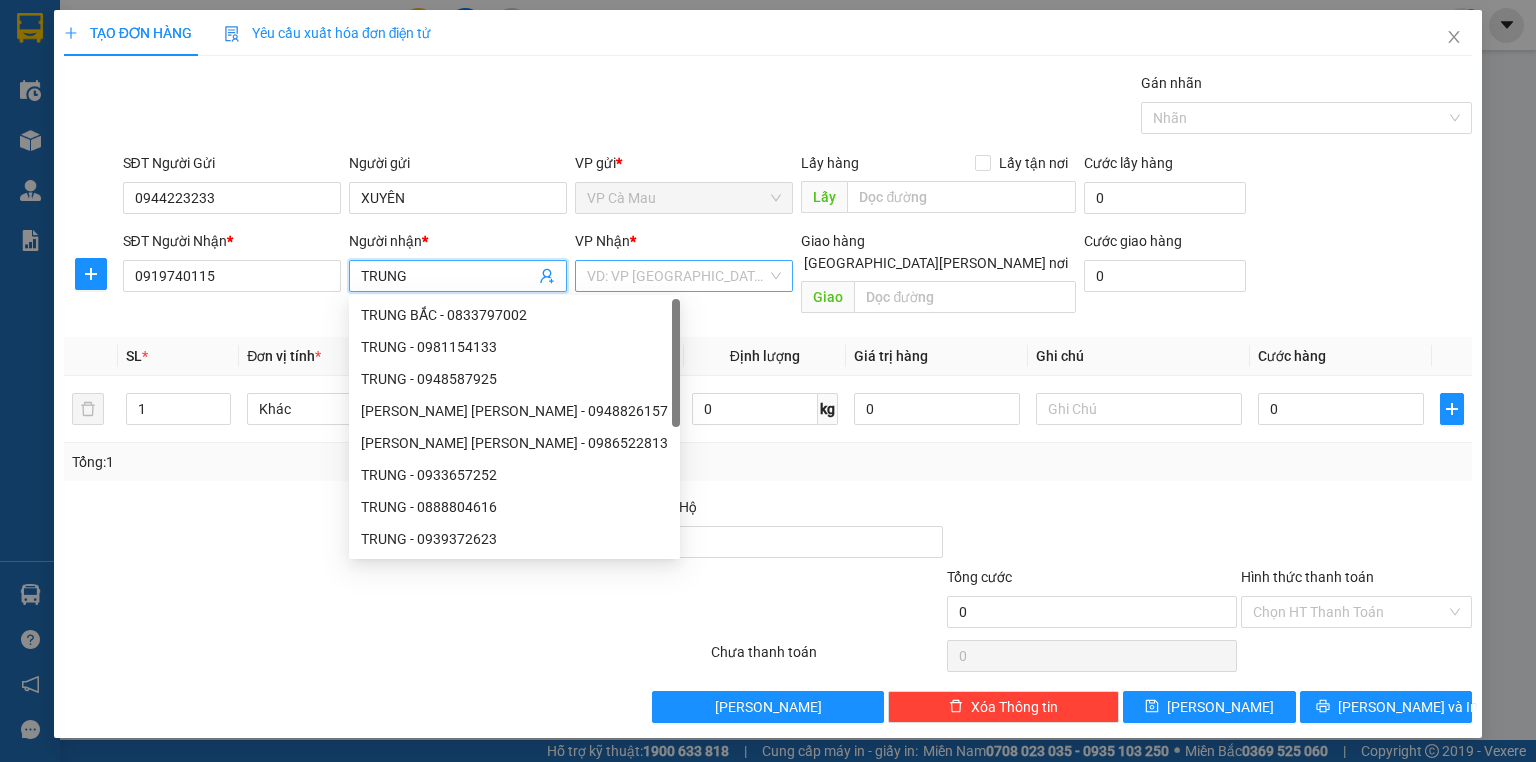 click at bounding box center (677, 276) 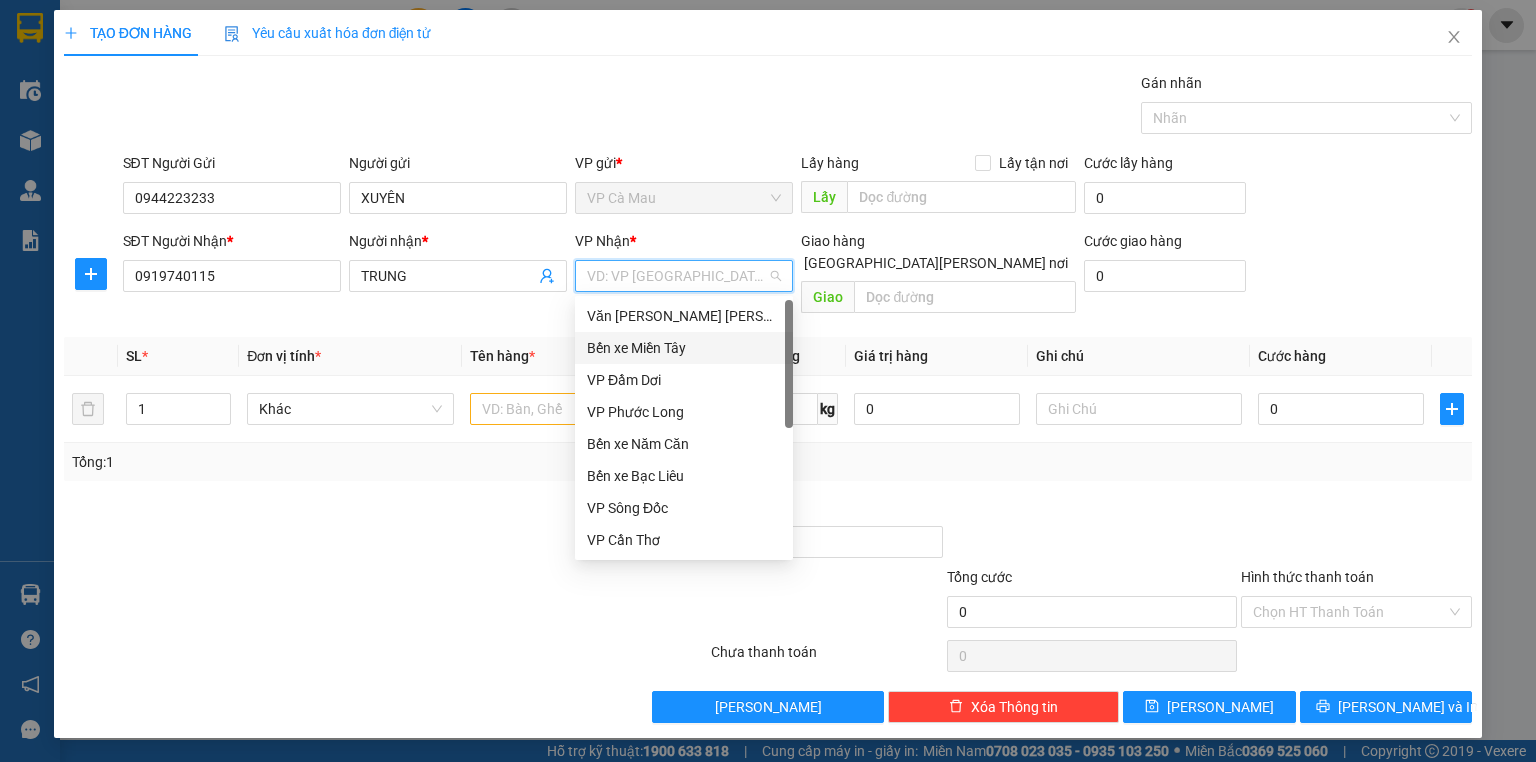 click on "Văn [PERSON_NAME] [PERSON_NAME]" at bounding box center [684, 316] 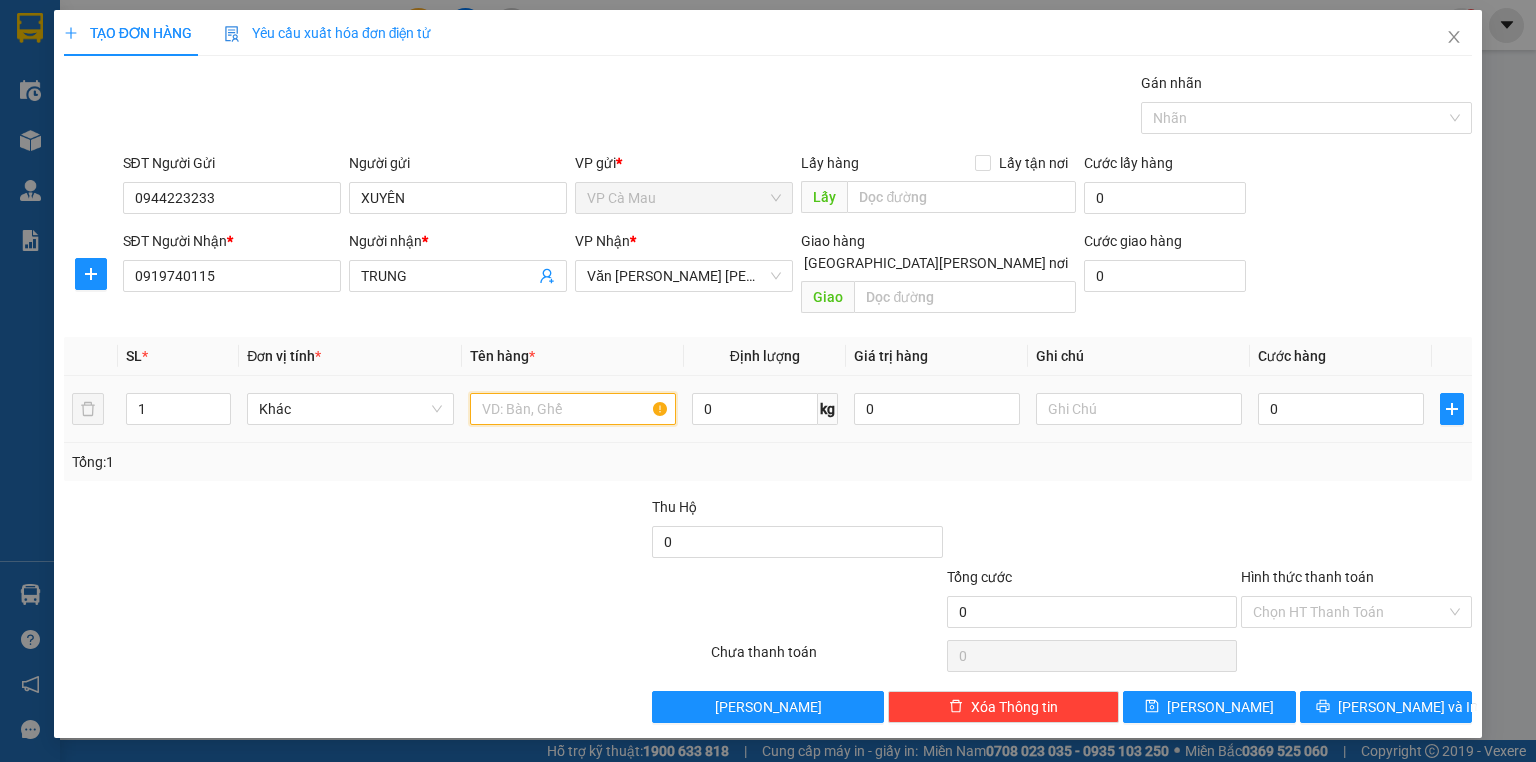 click at bounding box center (573, 409) 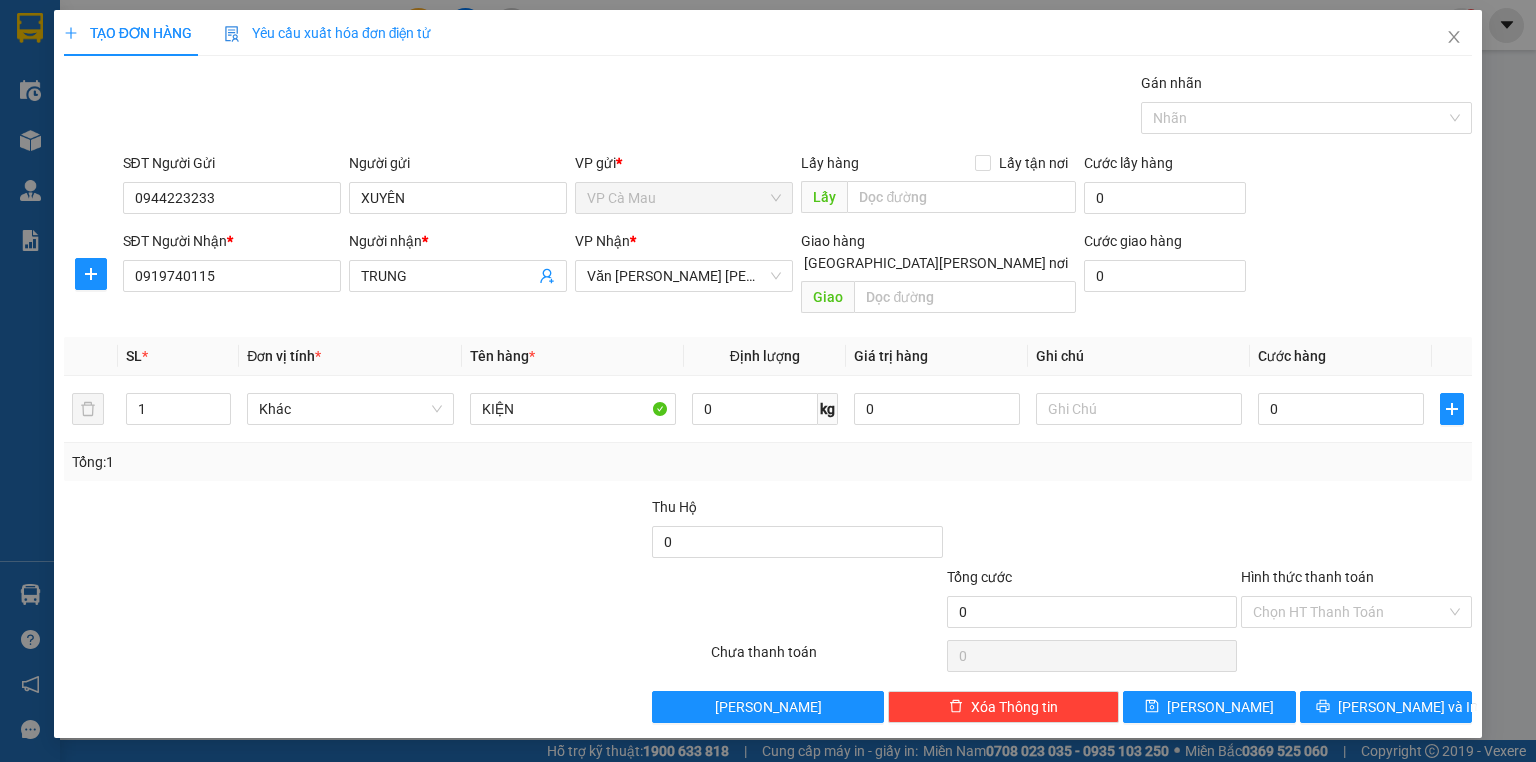 click on "[GEOGRAPHIC_DATA][PERSON_NAME] nơi" at bounding box center [787, 262] 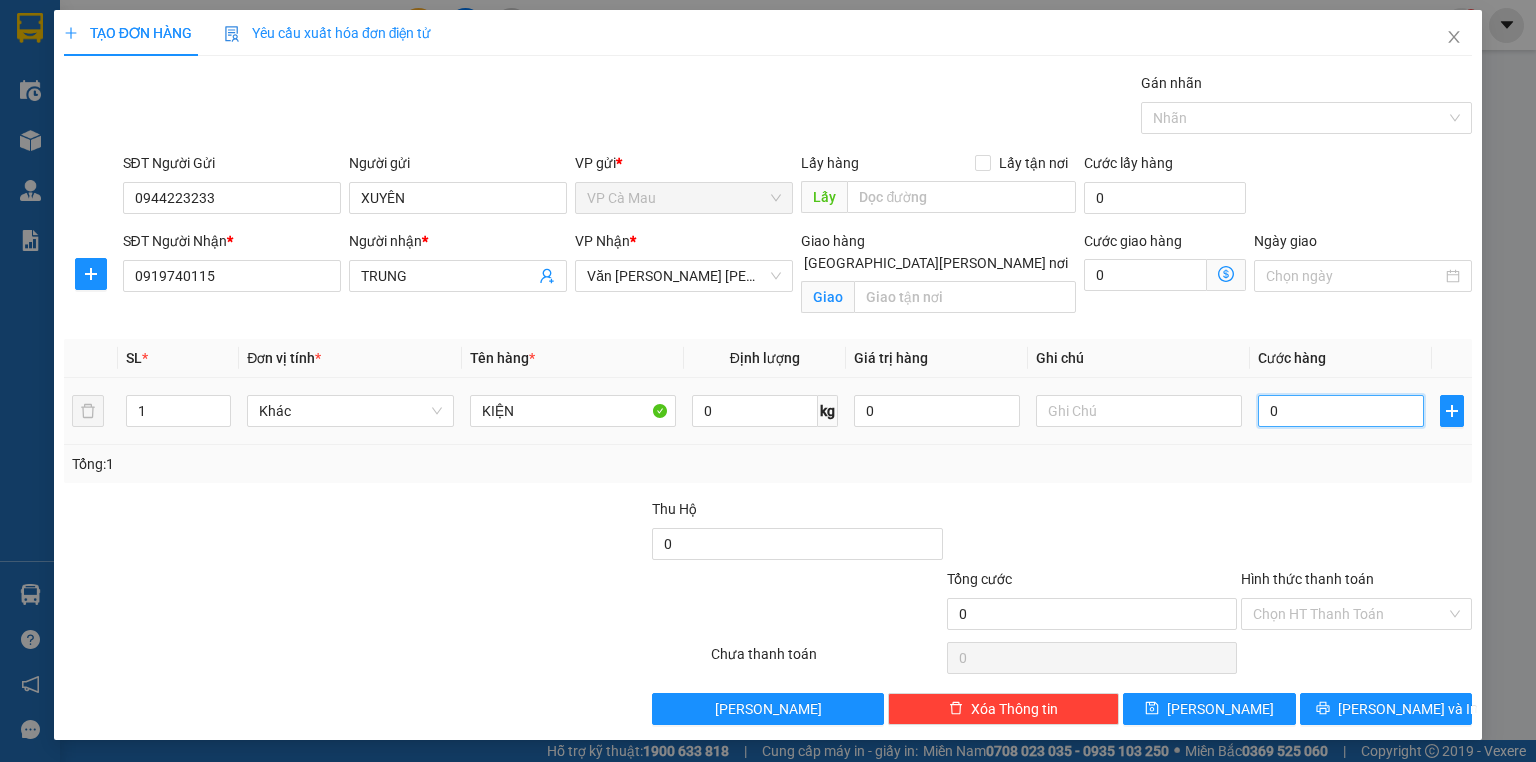click on "0" at bounding box center (1341, 411) 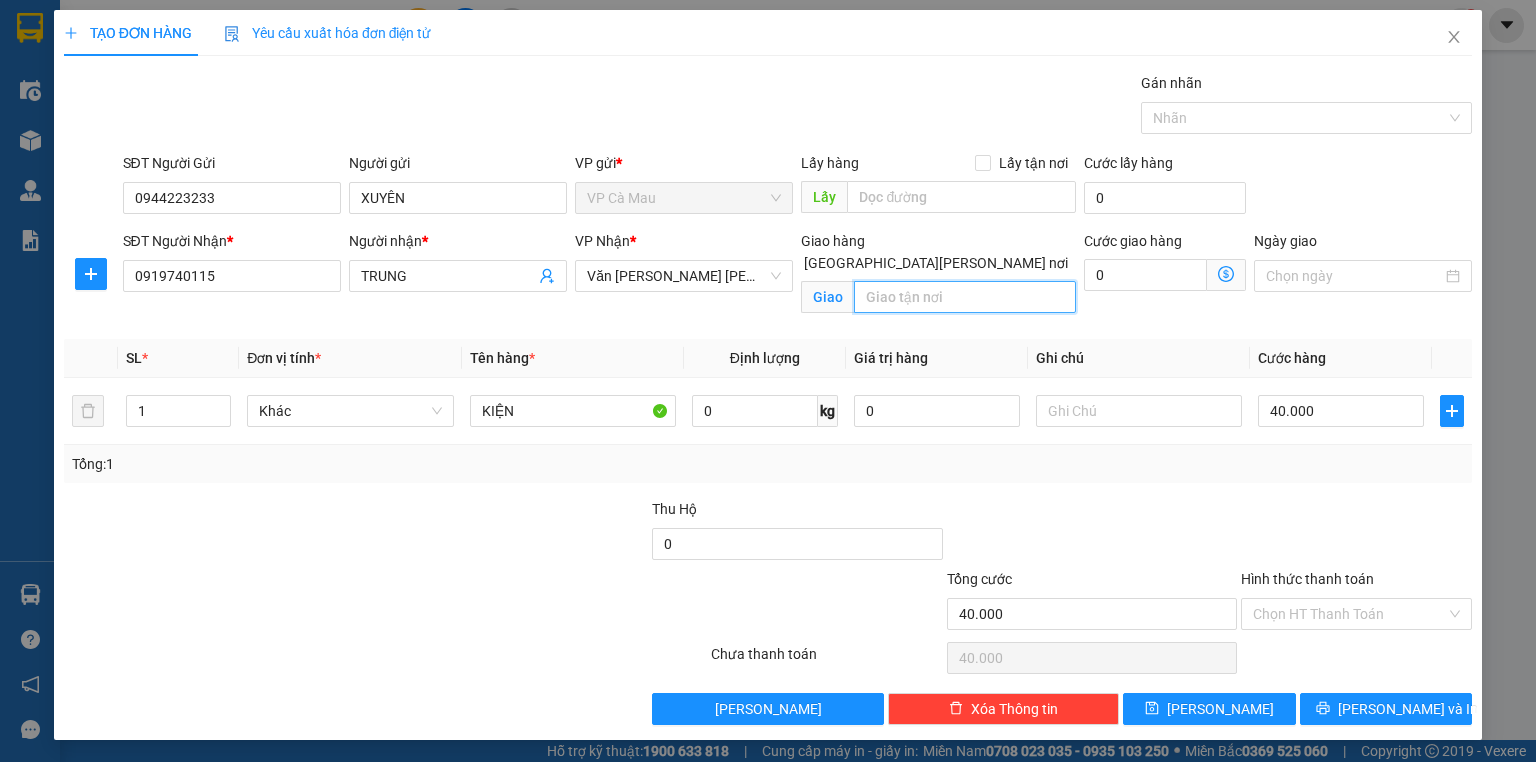 click at bounding box center (965, 297) 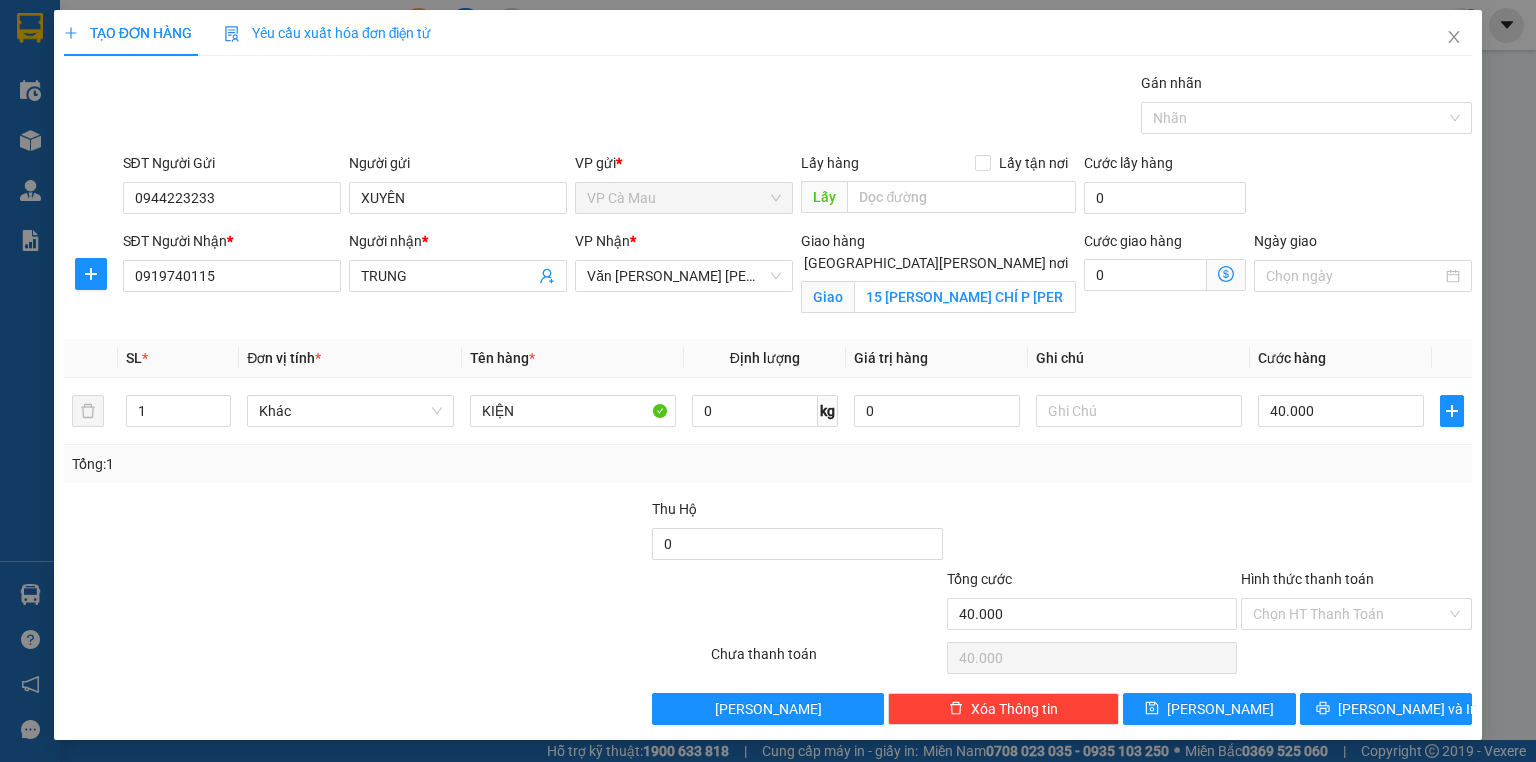 click 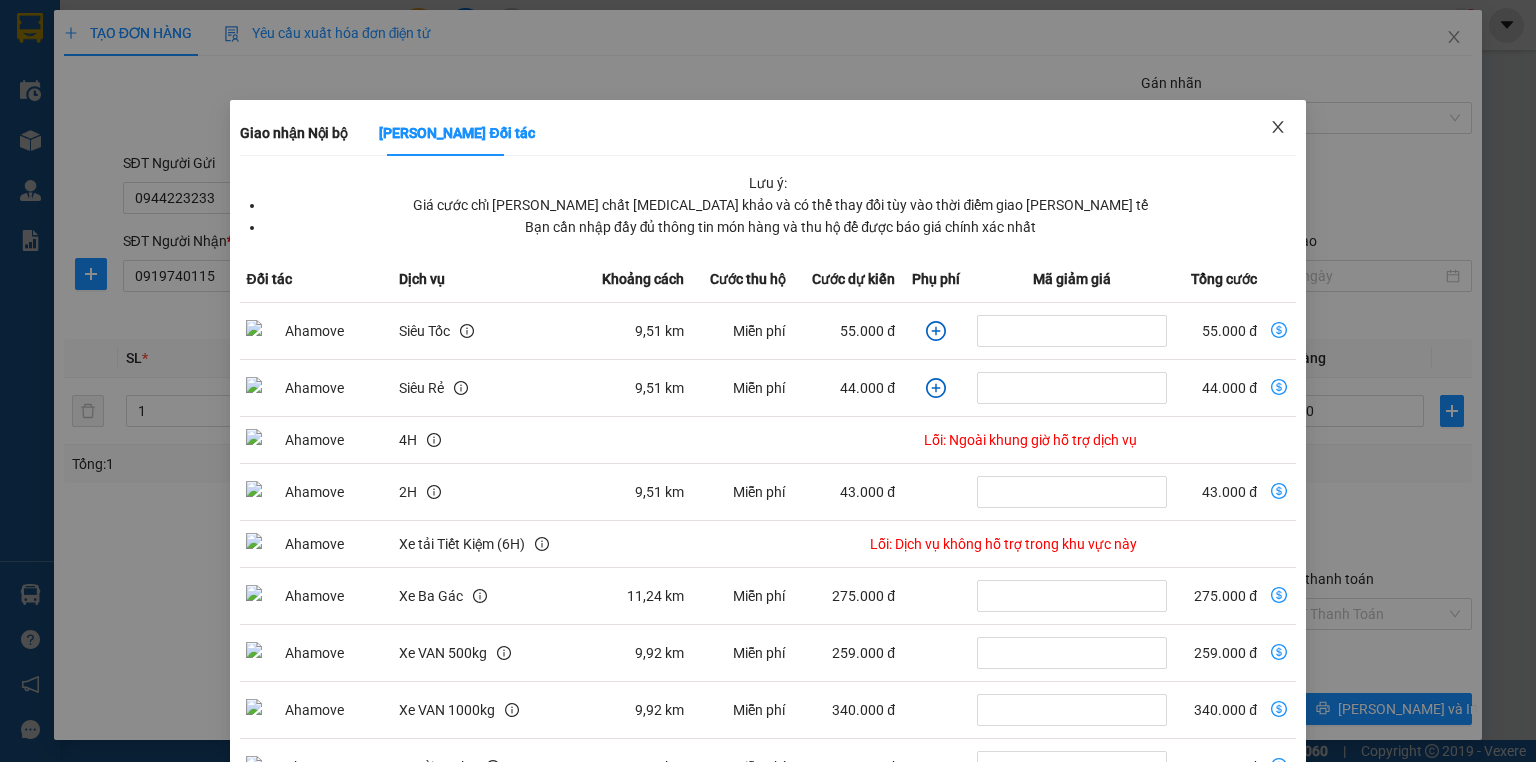 click 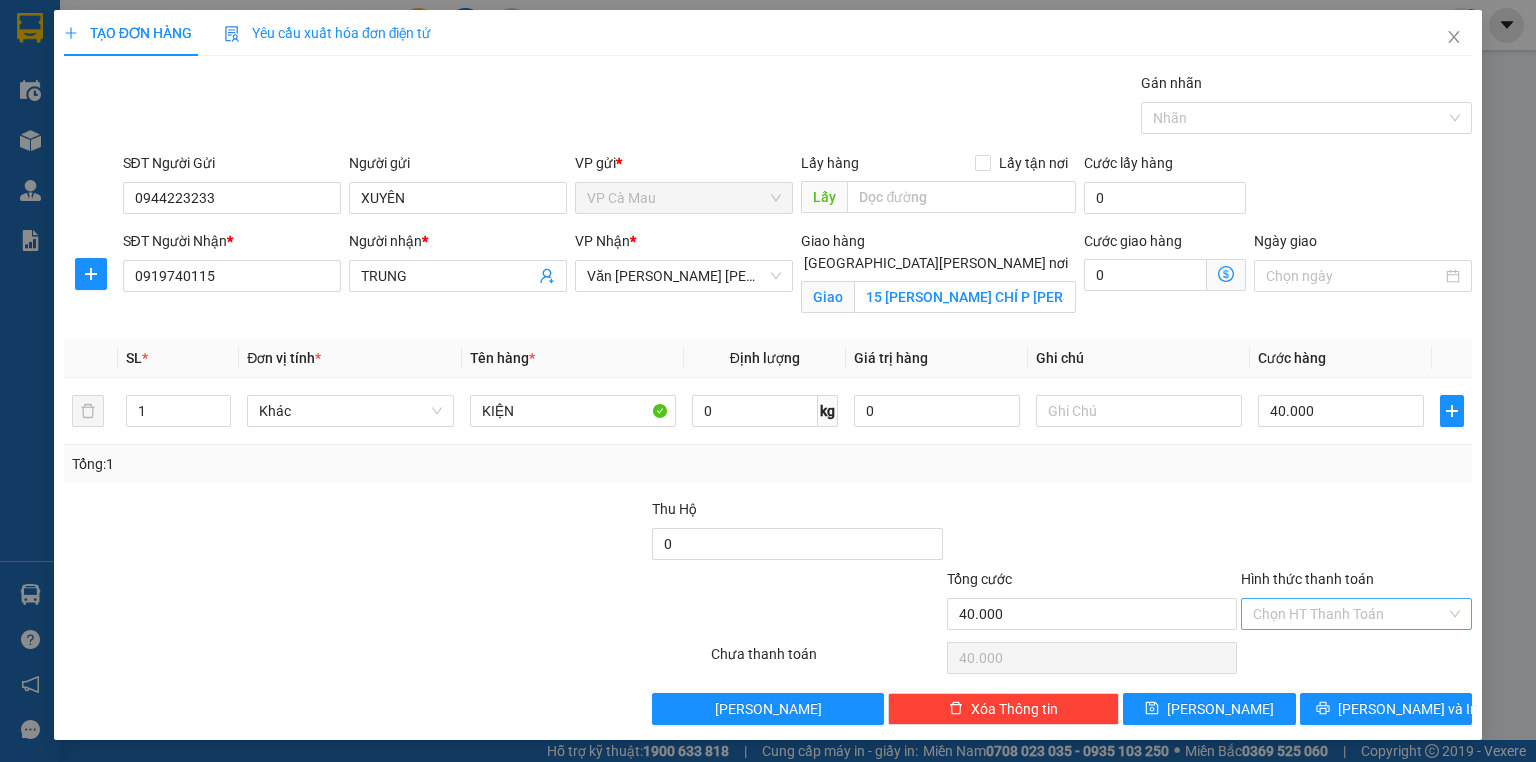 click on "Hình thức thanh toán" at bounding box center [1349, 614] 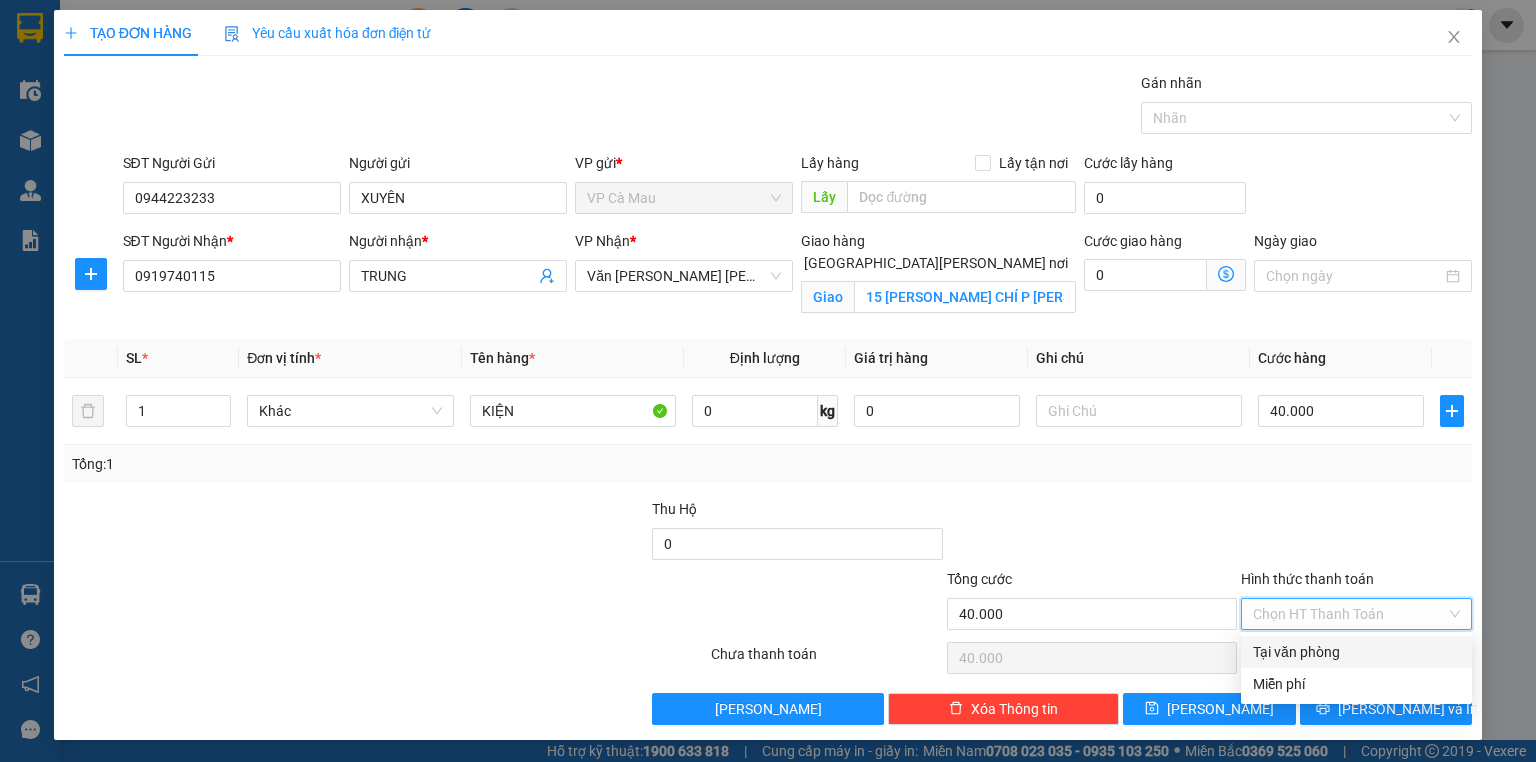 click on "Tại văn phòng" at bounding box center [1356, 652] 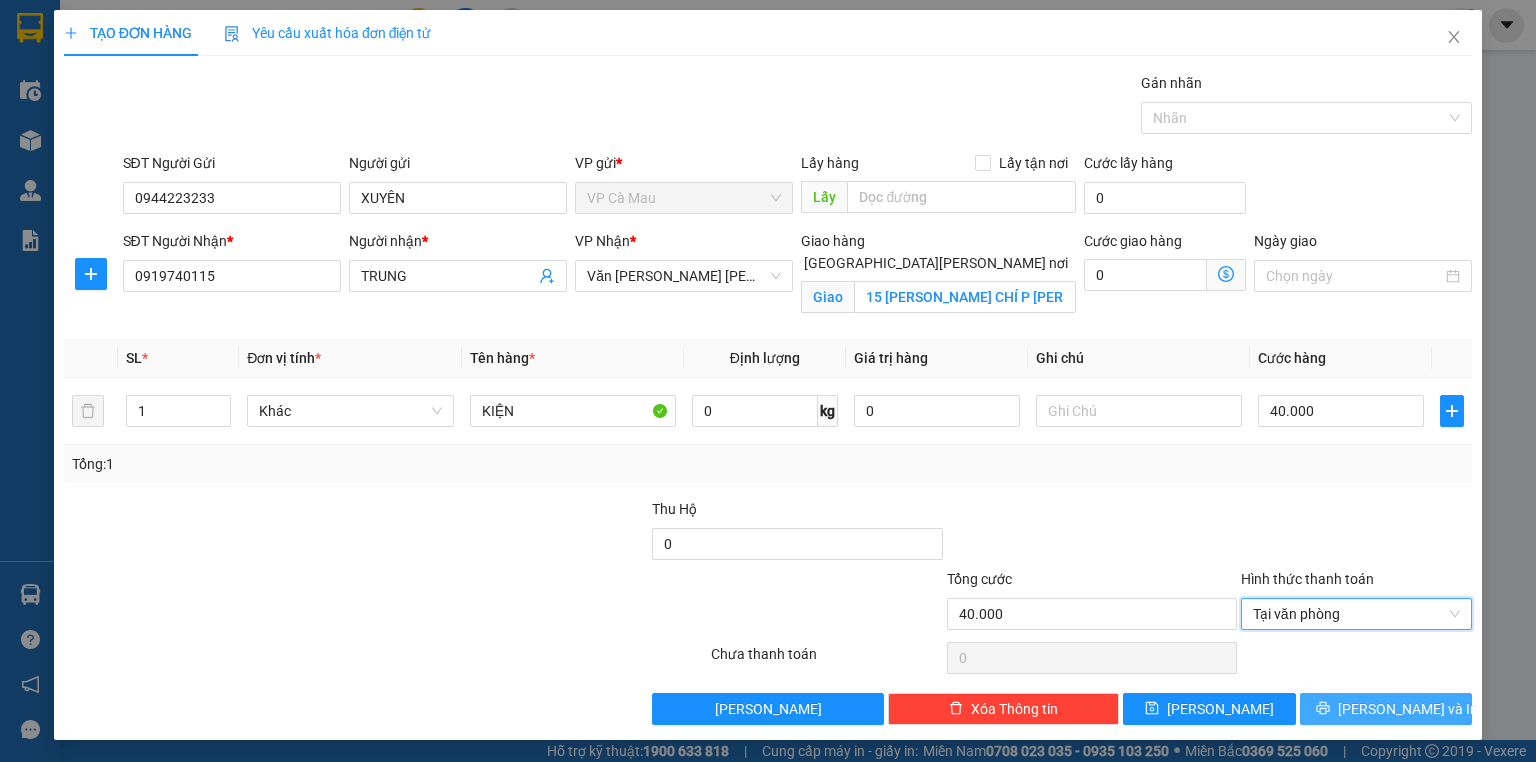 click on "[PERSON_NAME] và In" at bounding box center (1408, 709) 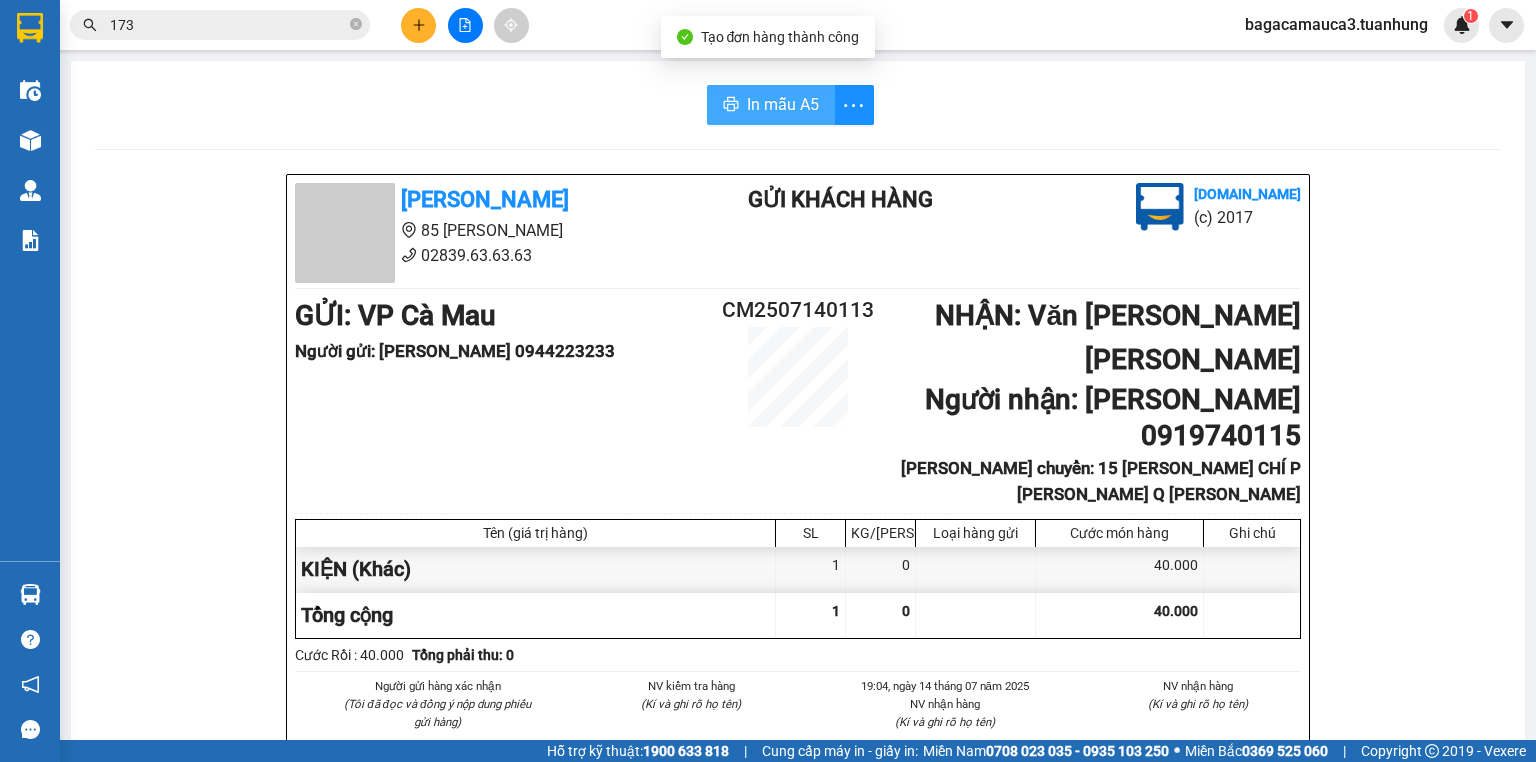 click on "In mẫu A5" at bounding box center (783, 104) 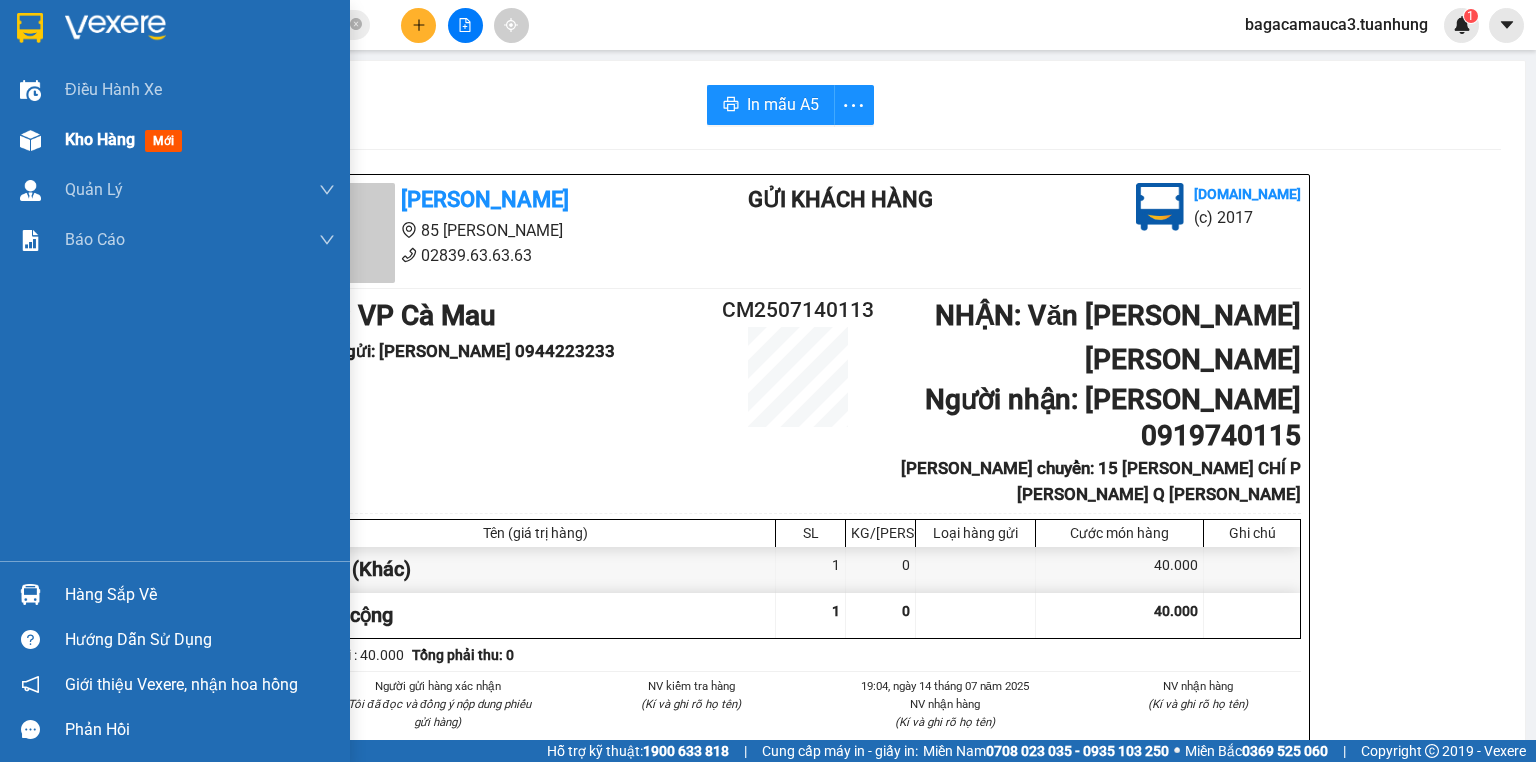 click on "Kho hàng mới" at bounding box center (175, 140) 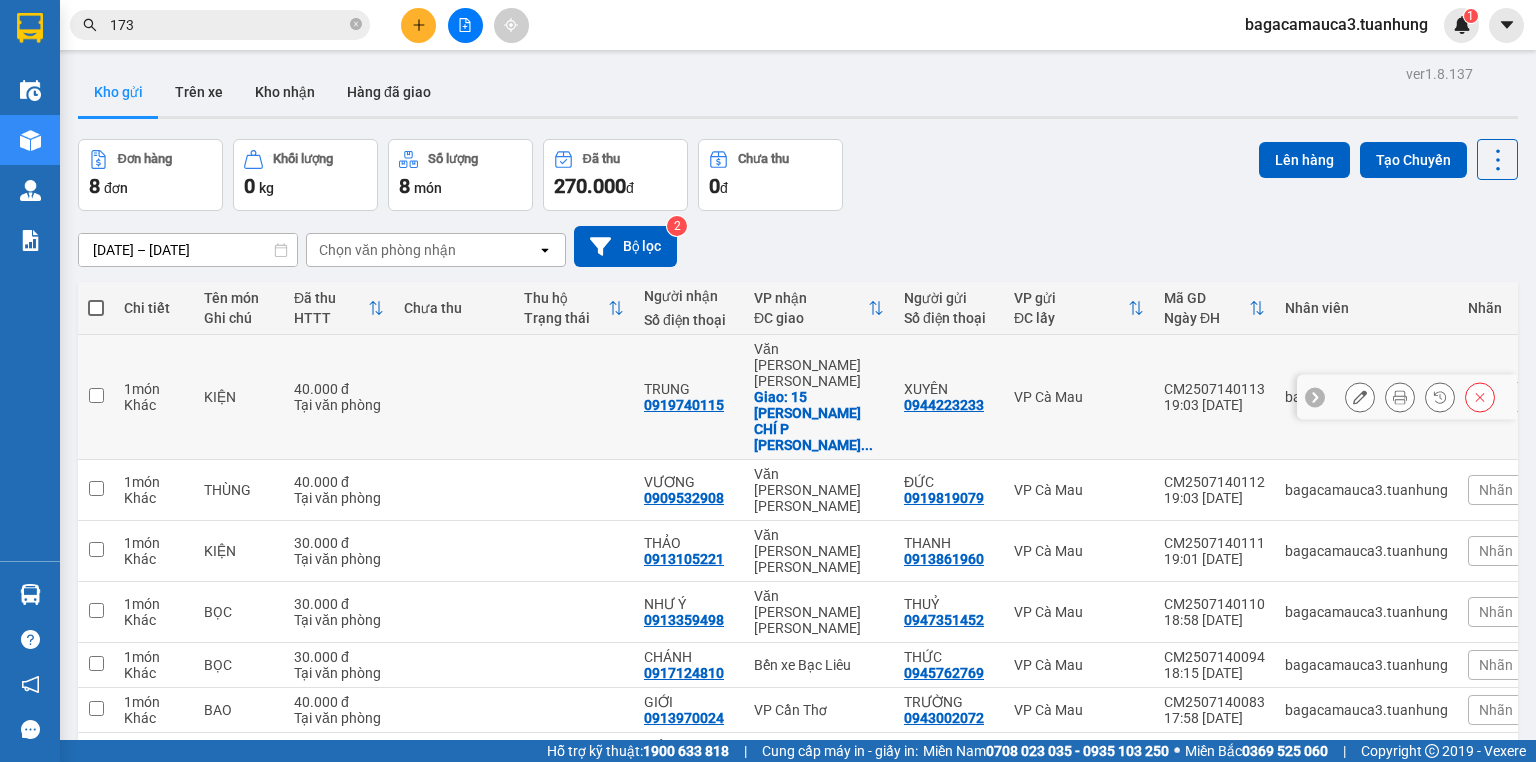 click at bounding box center (1360, 397) 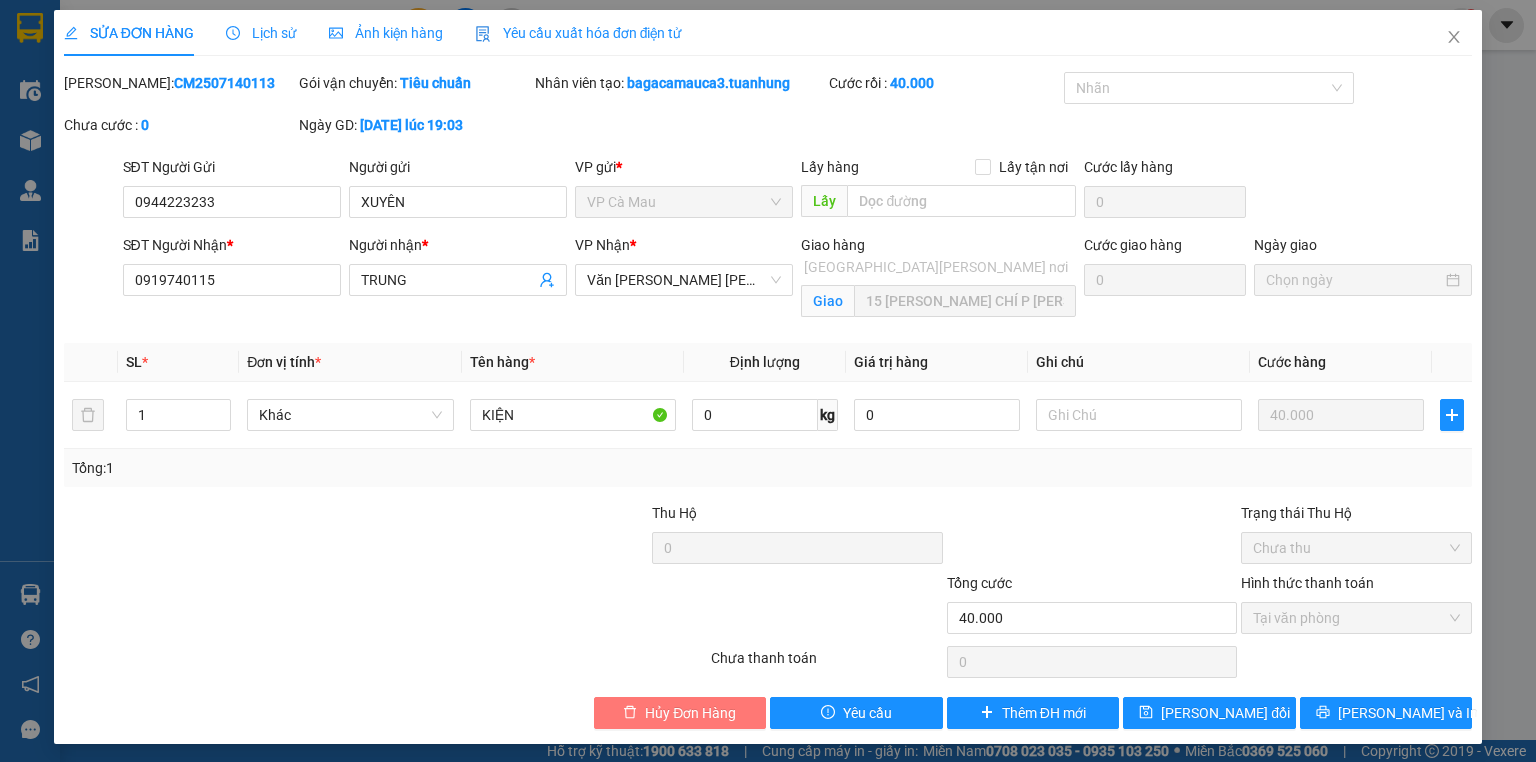 click on "Hủy Đơn Hàng" at bounding box center (690, 713) 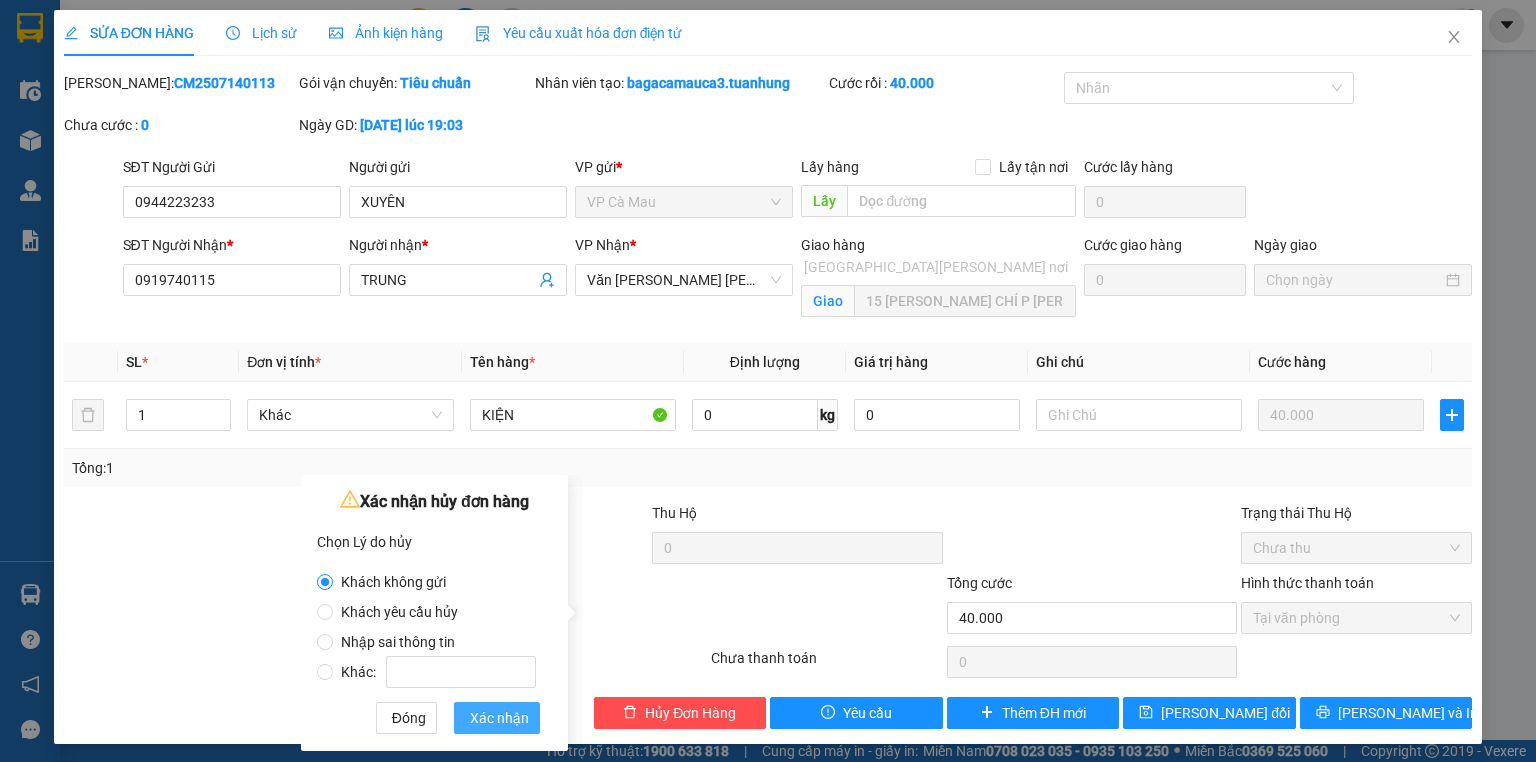 click on "Xác nhận" at bounding box center (499, 718) 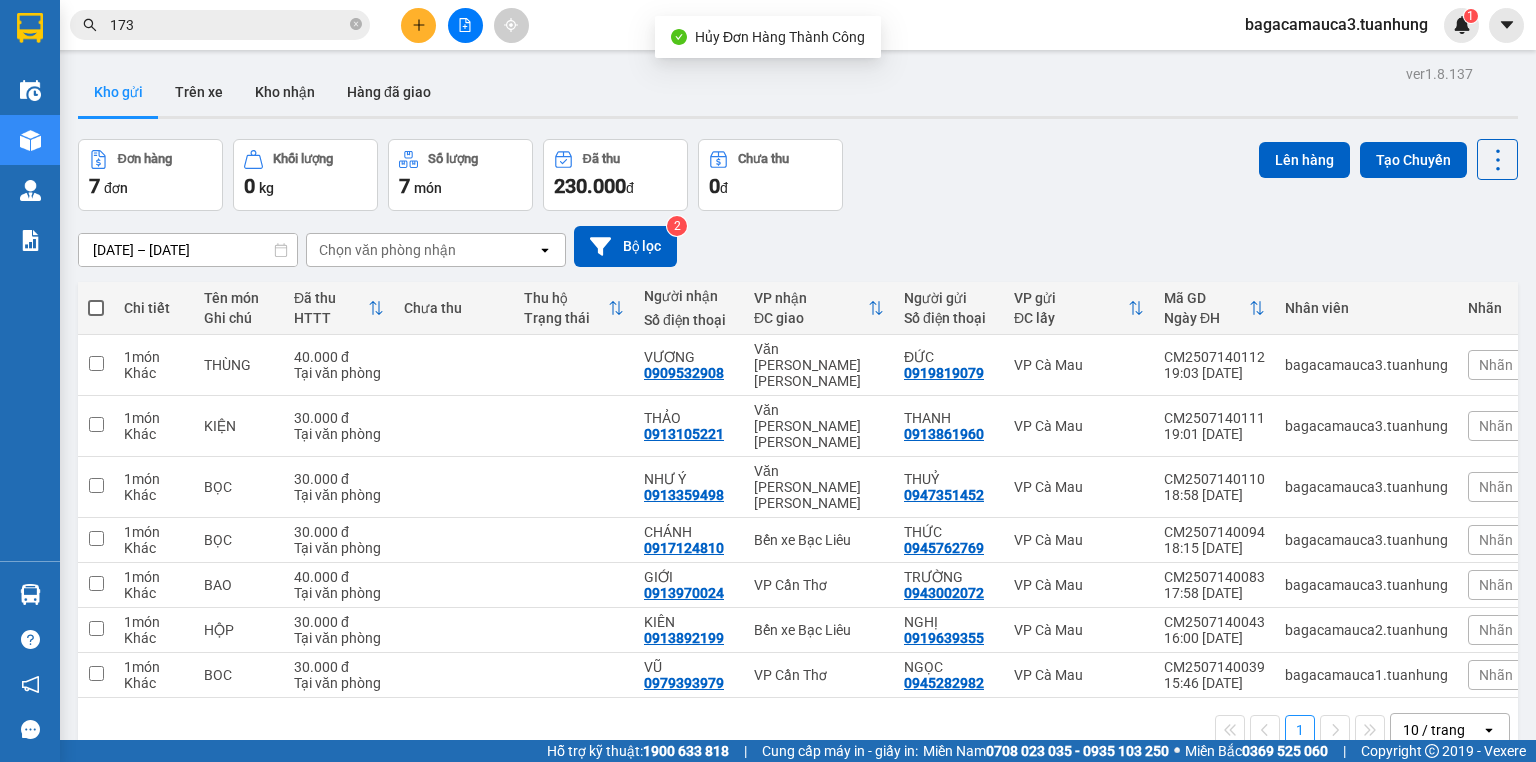 click 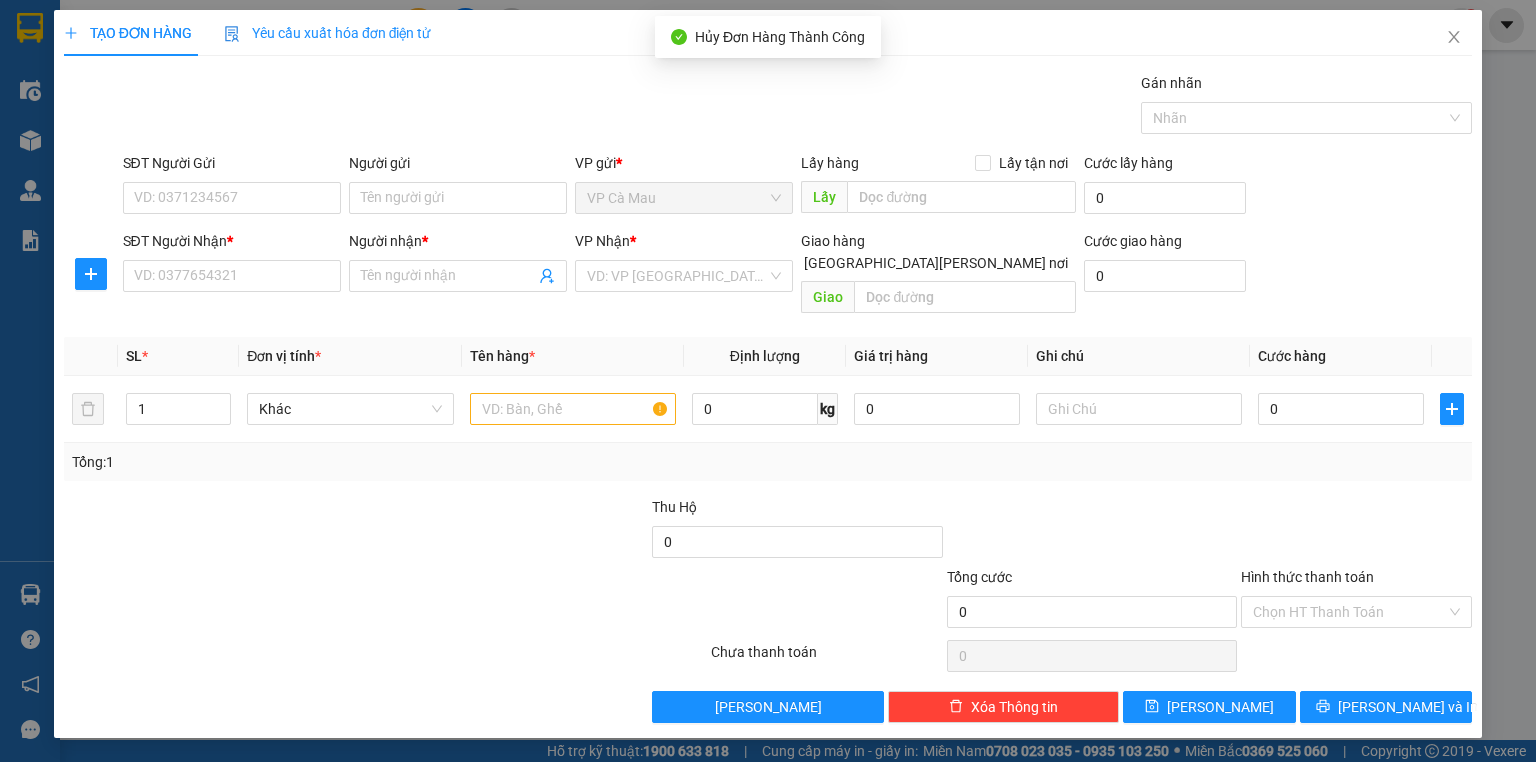 click on "SĐT Người Gửi VD: 0371234567" at bounding box center [232, 187] 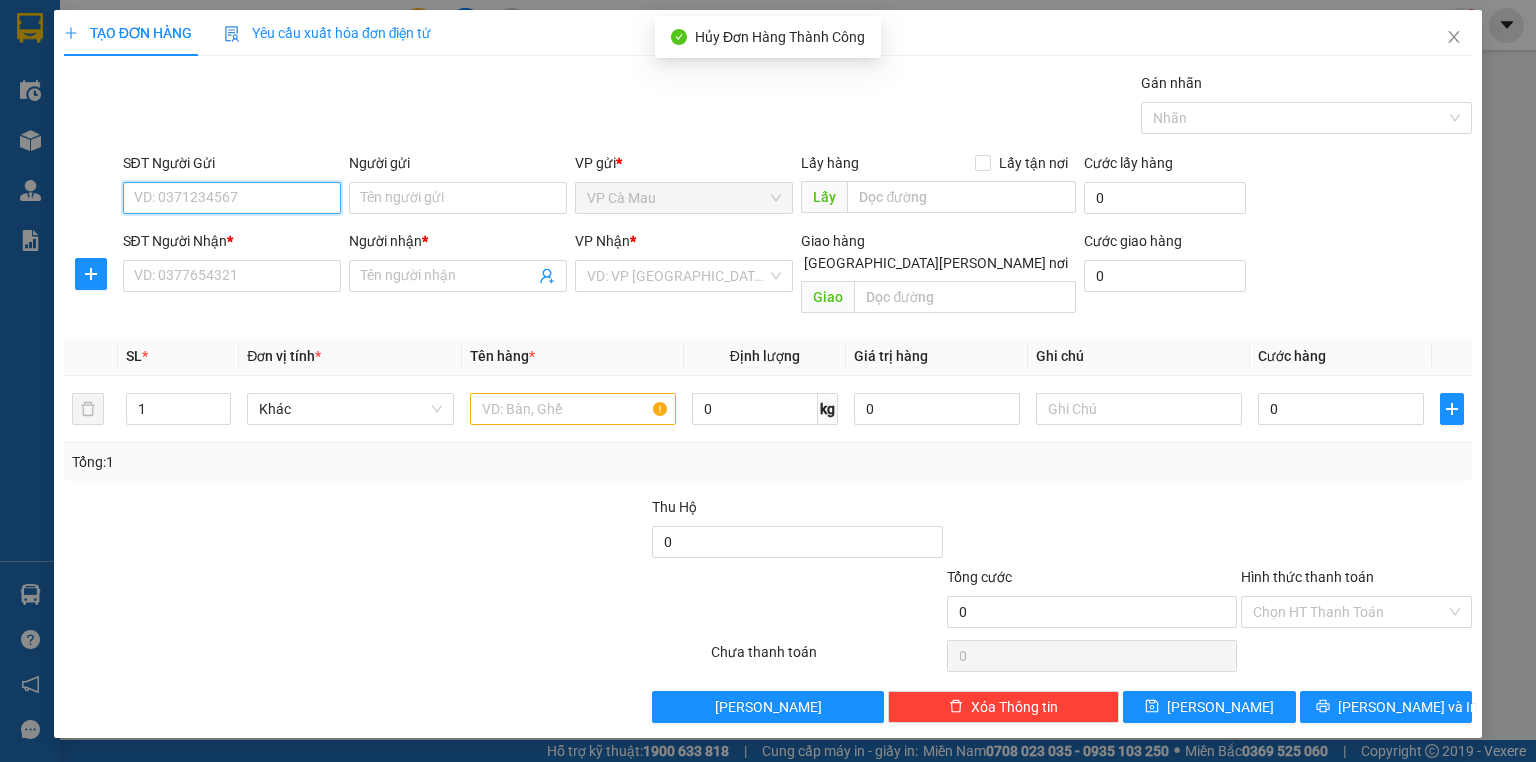 click on "SĐT Người Gửi" at bounding box center [232, 198] 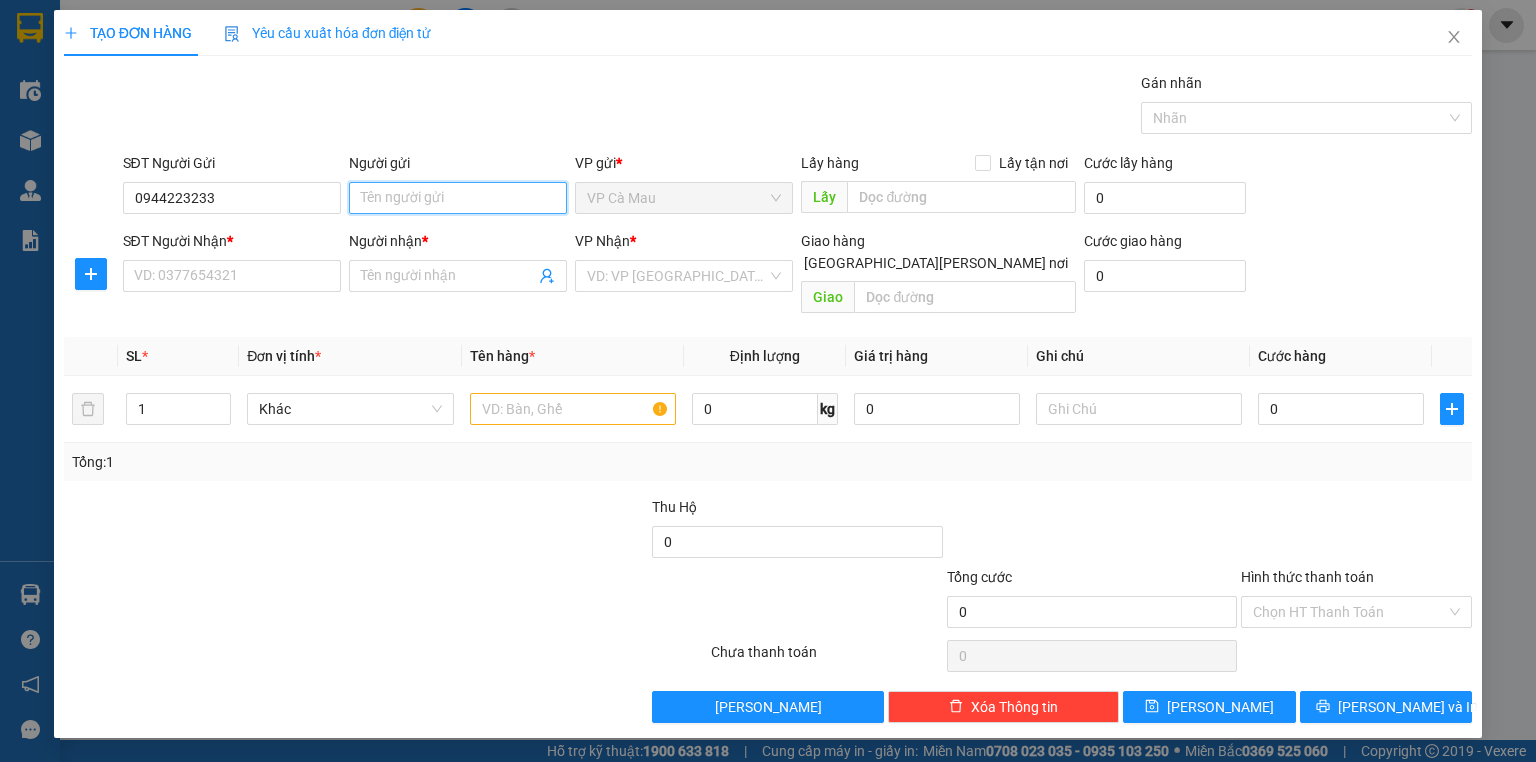 click on "Người gửi" at bounding box center [458, 198] 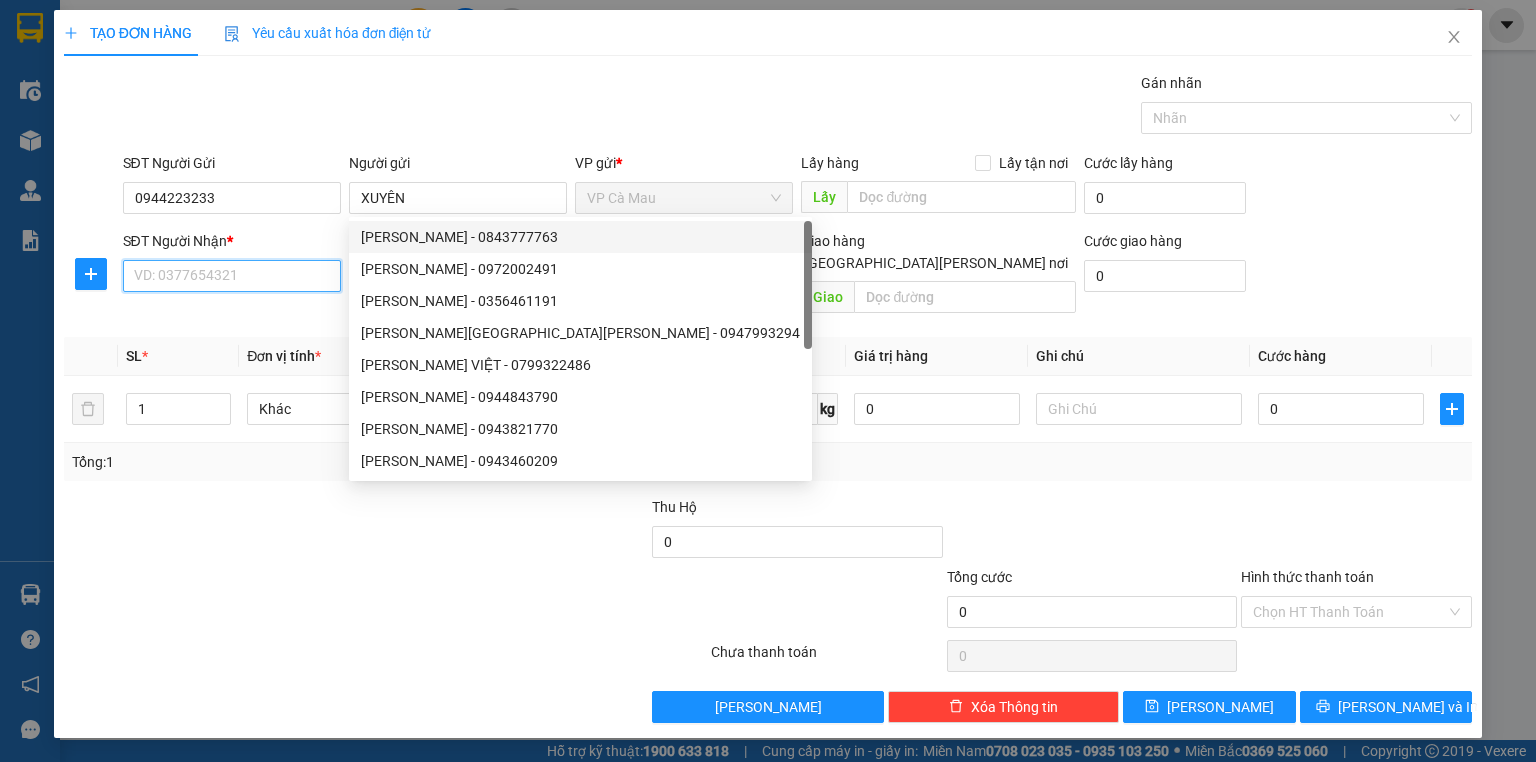 click on "SĐT Người Nhận  *" at bounding box center [232, 276] 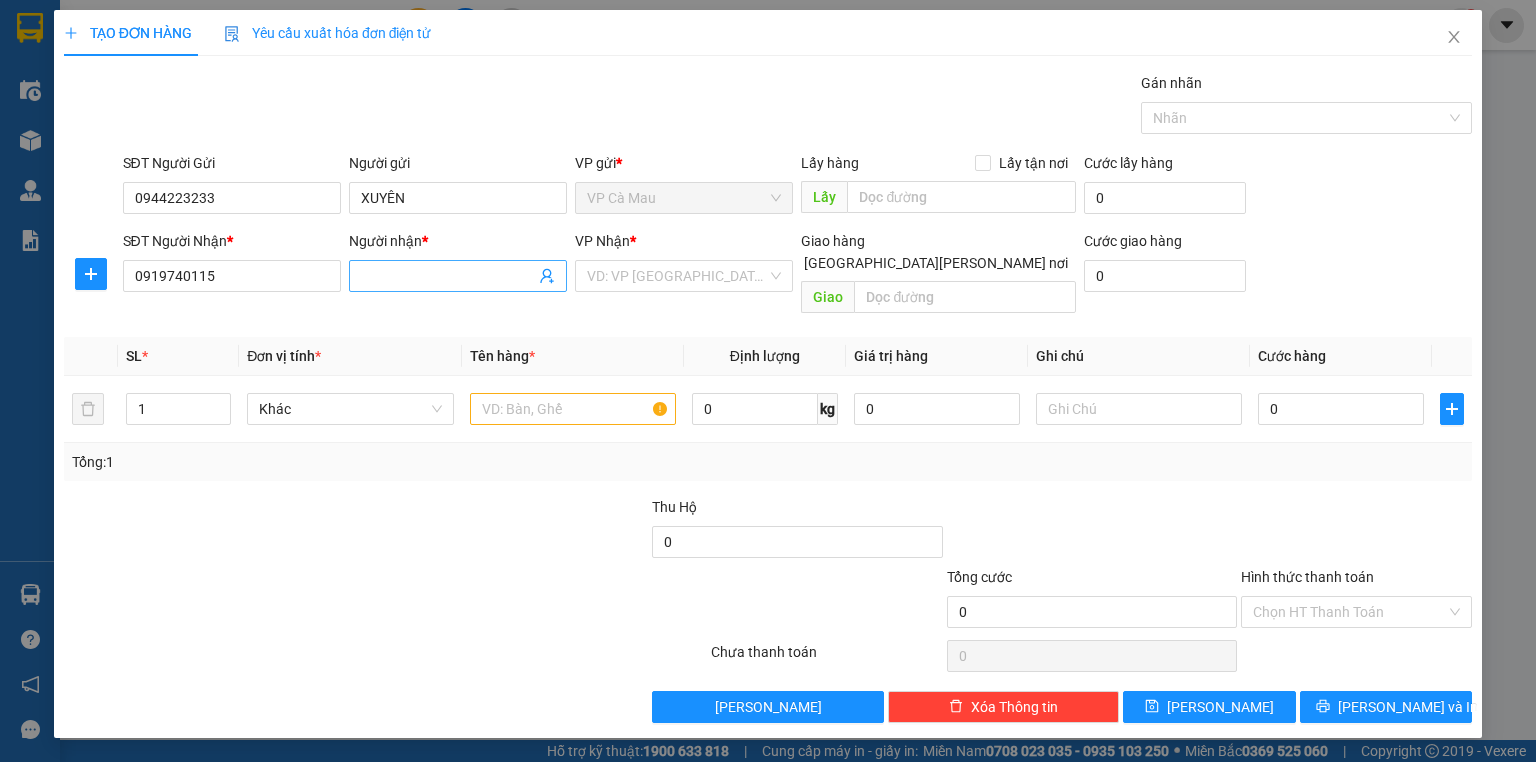 click on "Người nhận  *" at bounding box center (448, 276) 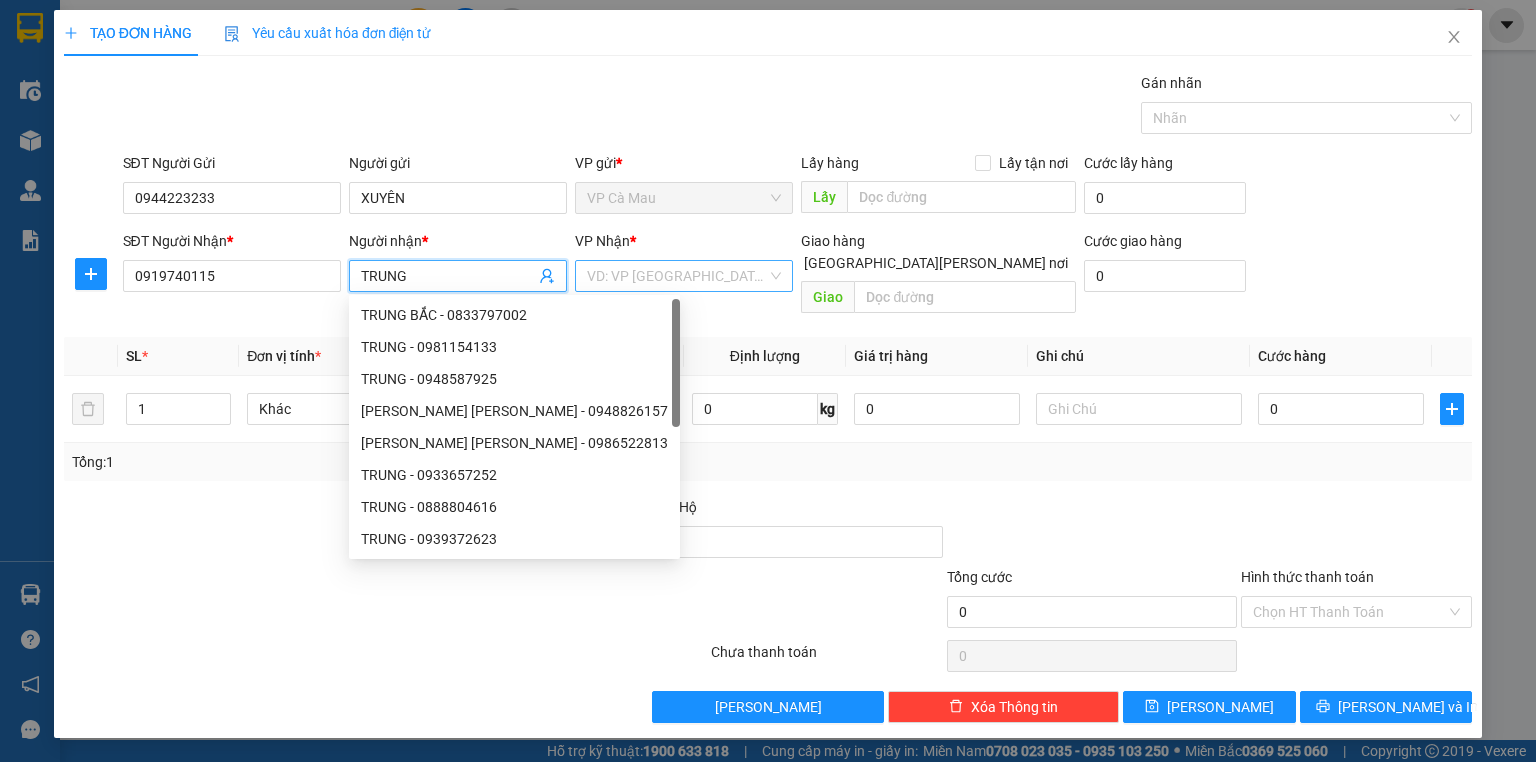 click at bounding box center (677, 276) 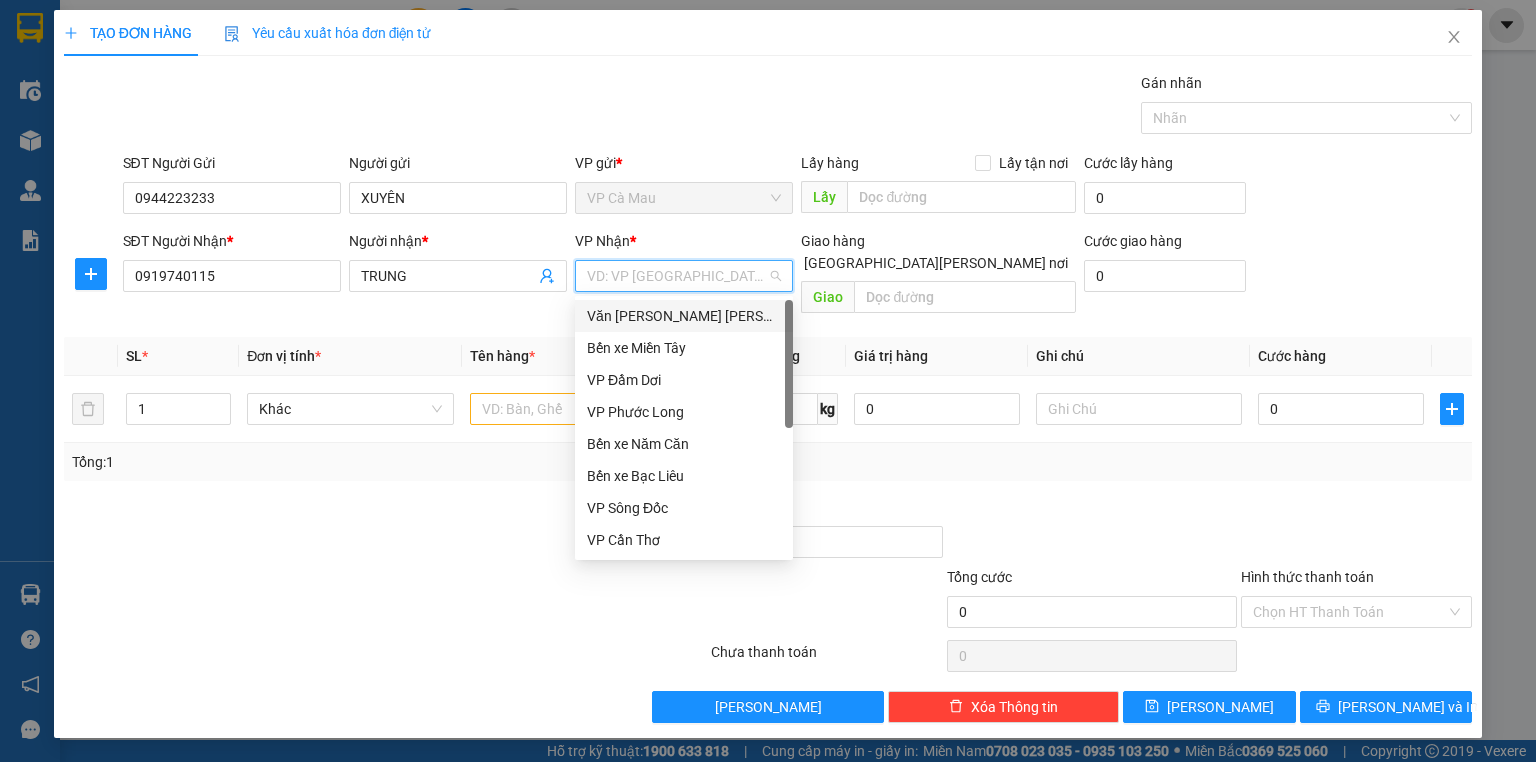 click on "Văn [PERSON_NAME] [PERSON_NAME]" at bounding box center (684, 316) 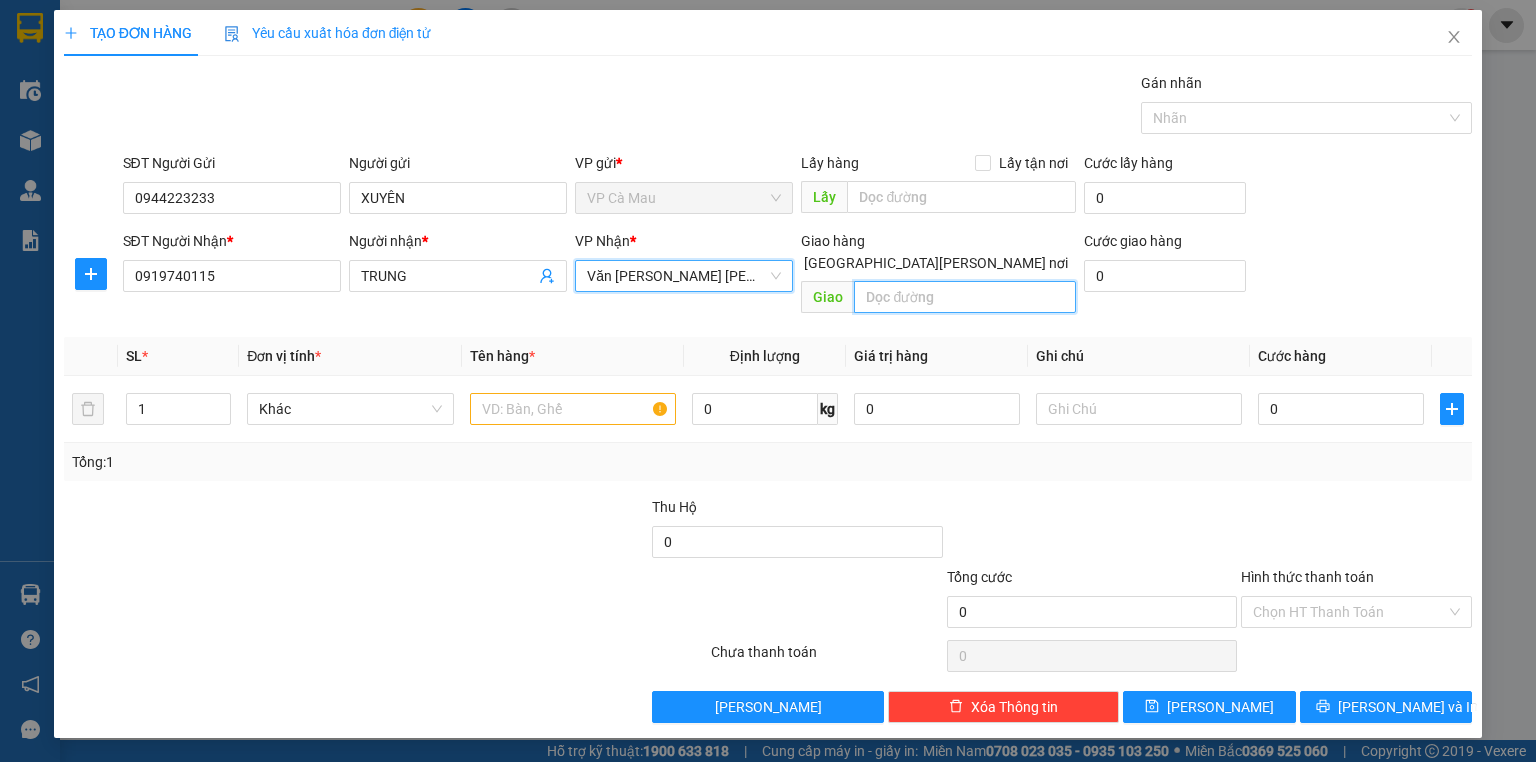 click at bounding box center (965, 297) 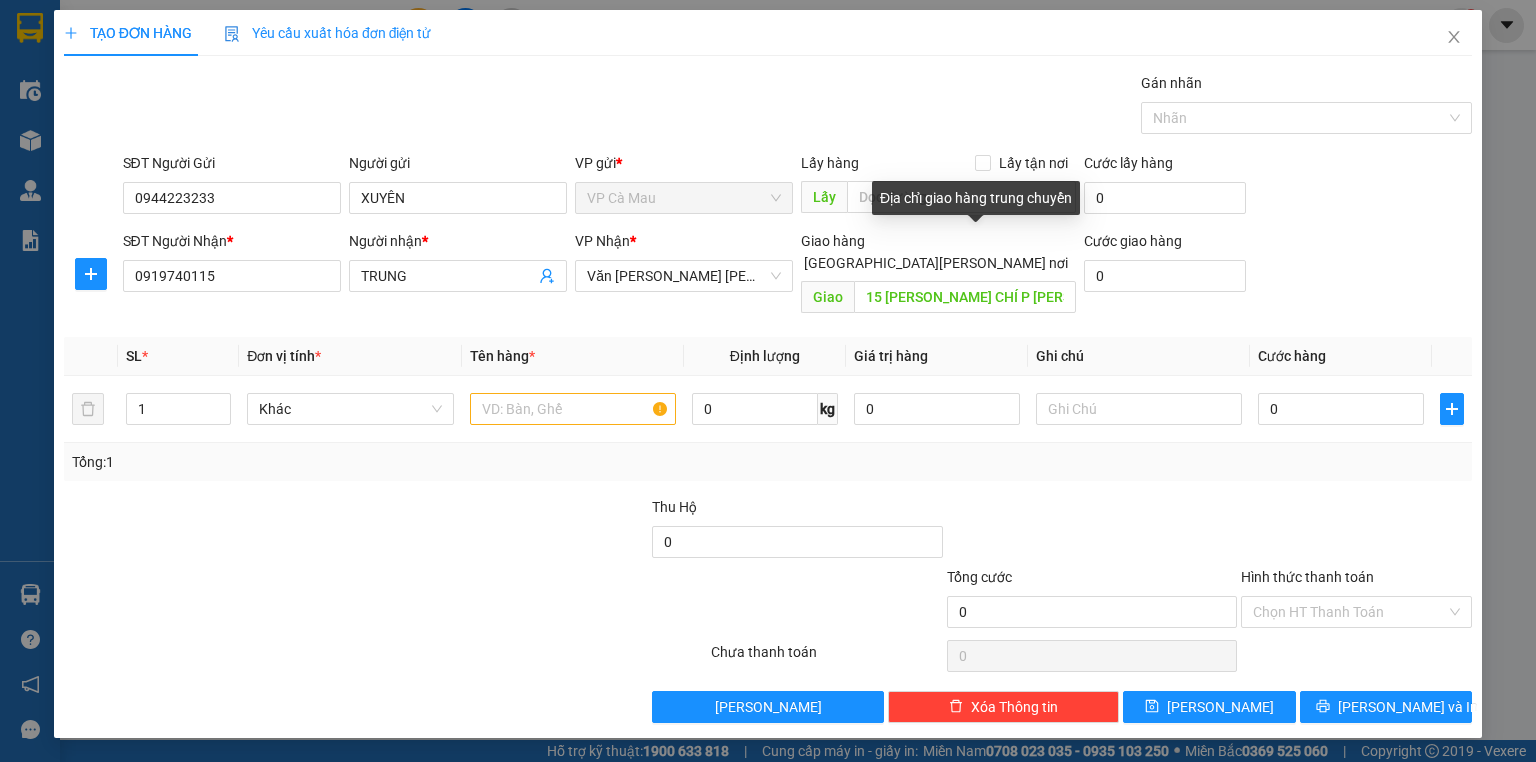 click on "[GEOGRAPHIC_DATA][PERSON_NAME] nơi" at bounding box center (928, 263) 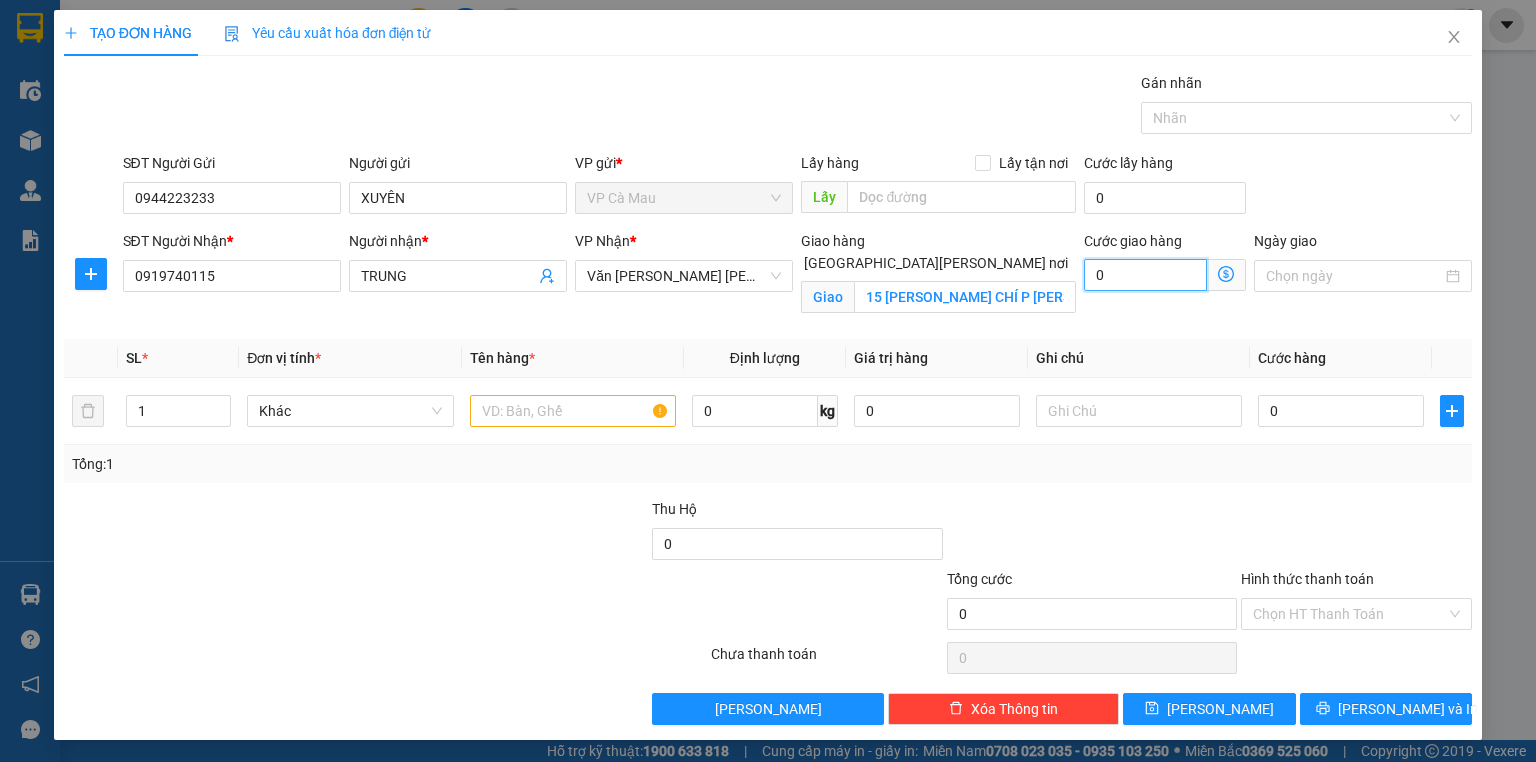 click on "0" at bounding box center [1145, 275] 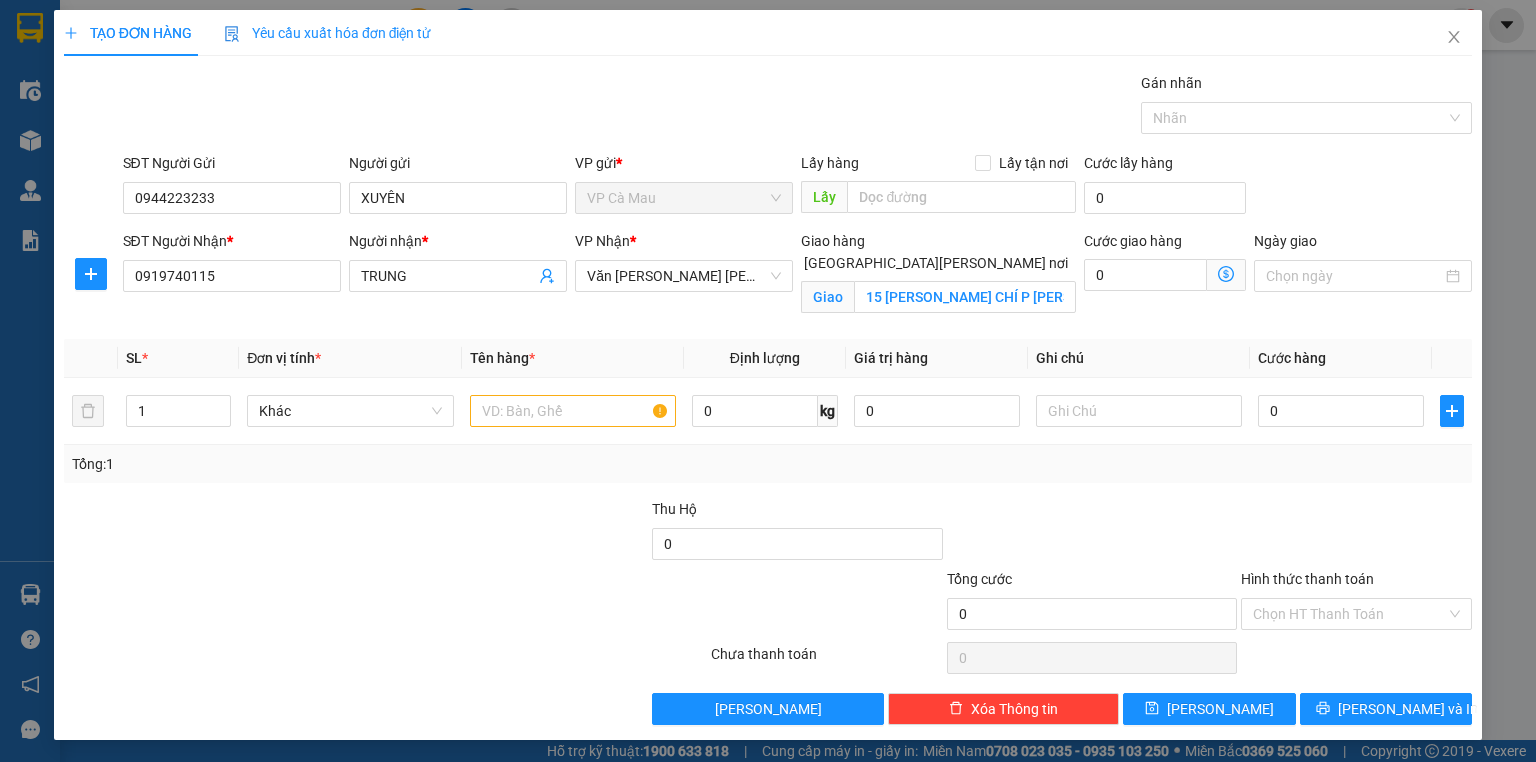 click 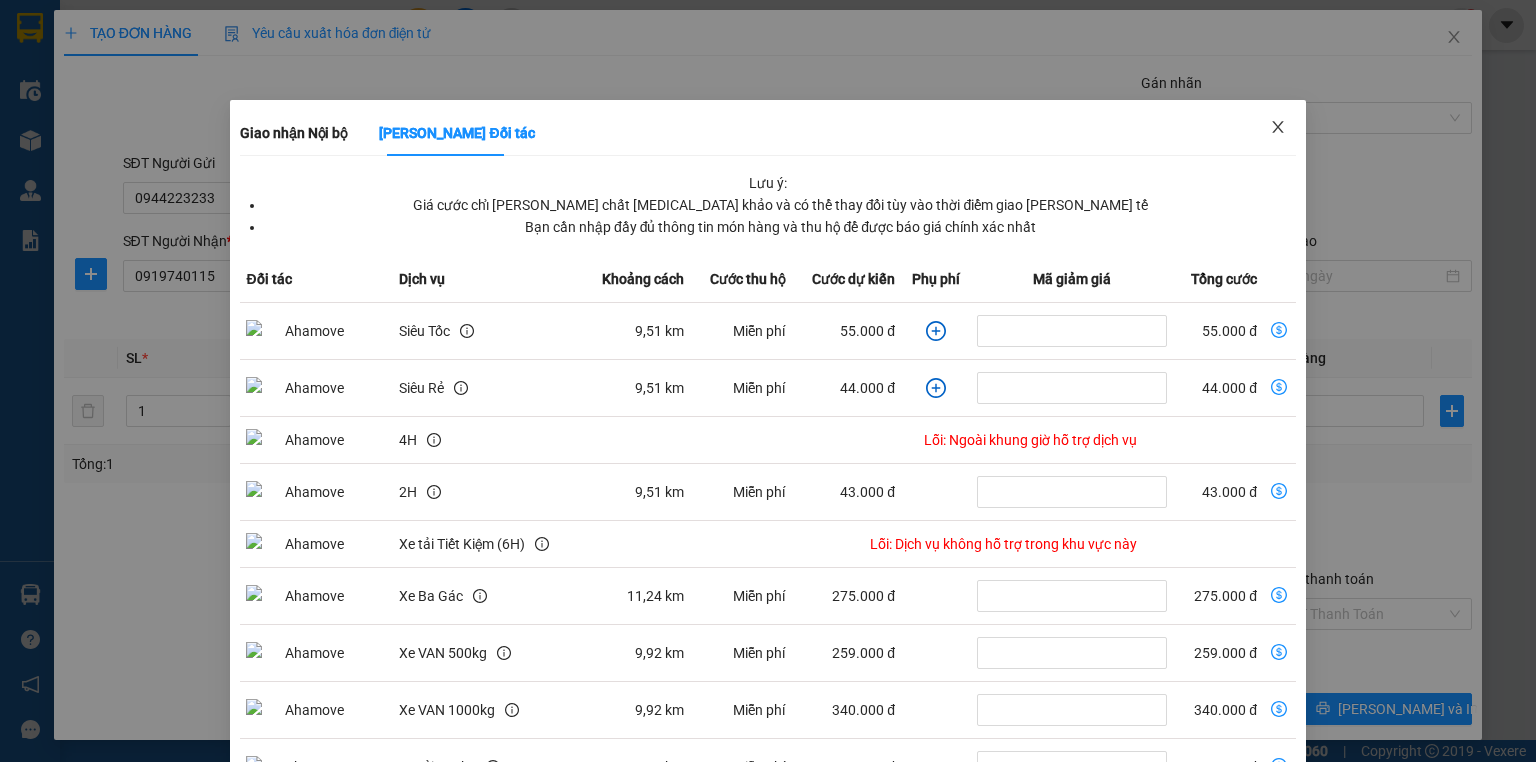 click 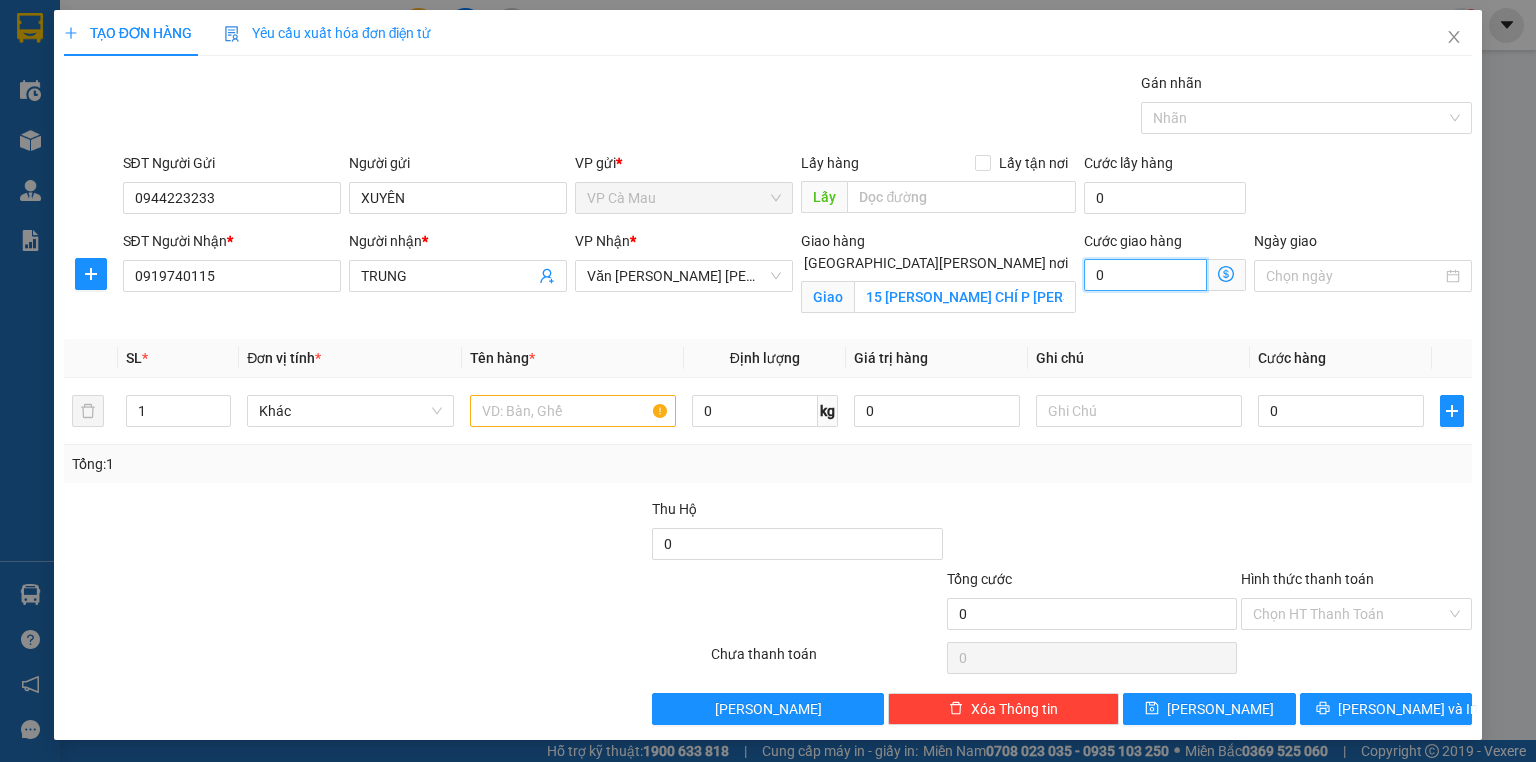 click on "0" at bounding box center [1145, 275] 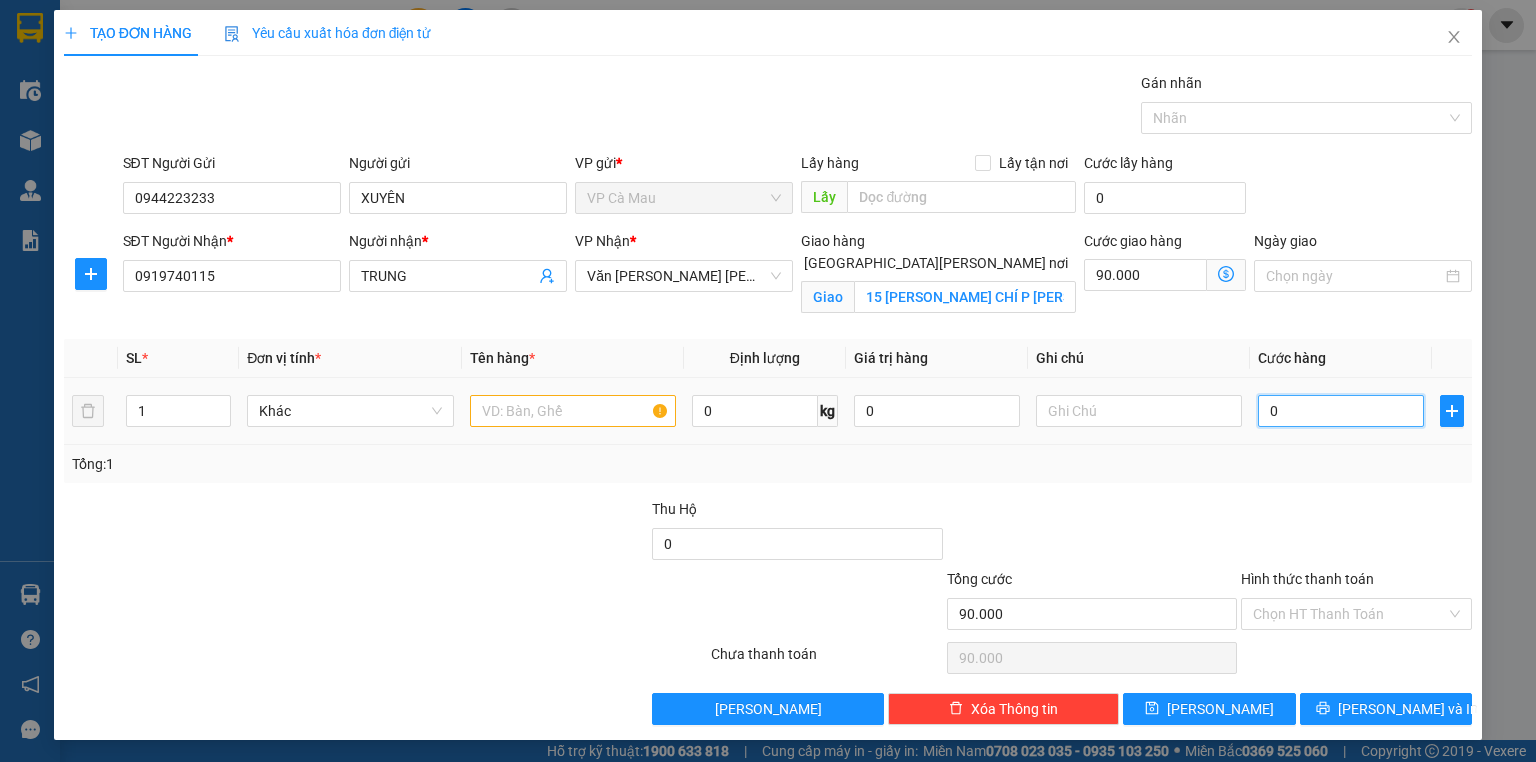 drag, startPoint x: 1312, startPoint y: 409, endPoint x: 1303, endPoint y: 400, distance: 12.727922 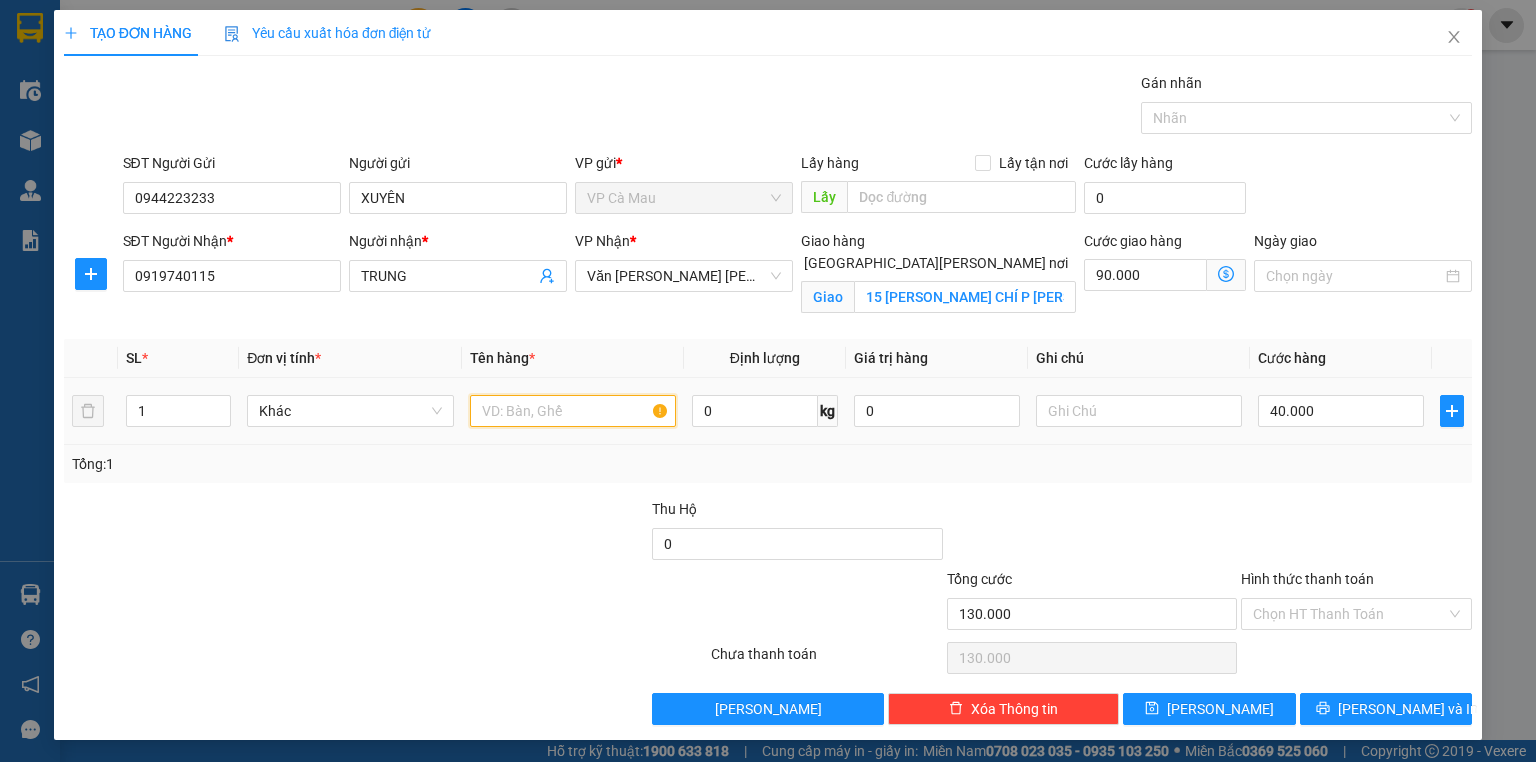 click at bounding box center (573, 411) 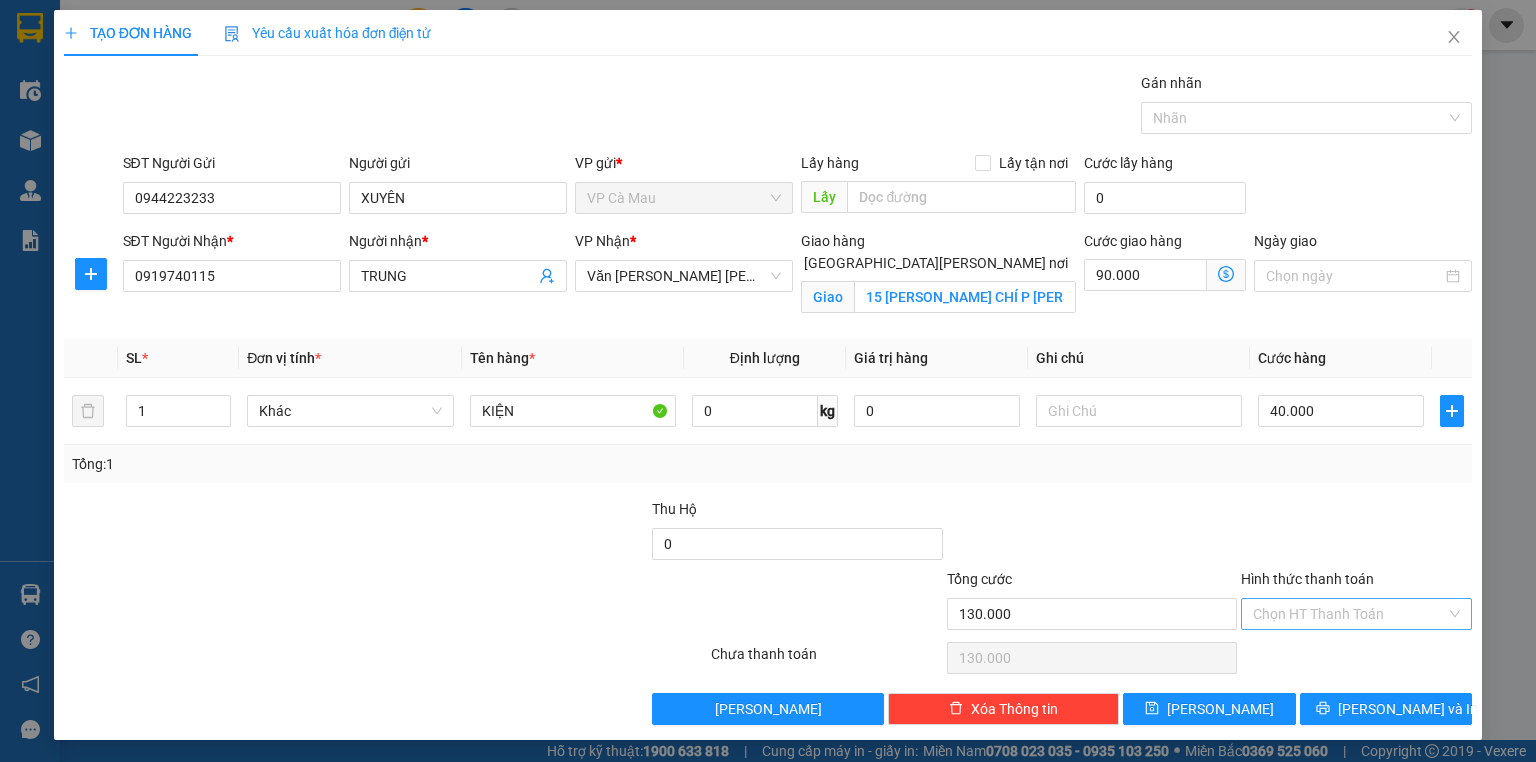 click on "Hình thức thanh toán" at bounding box center [1349, 614] 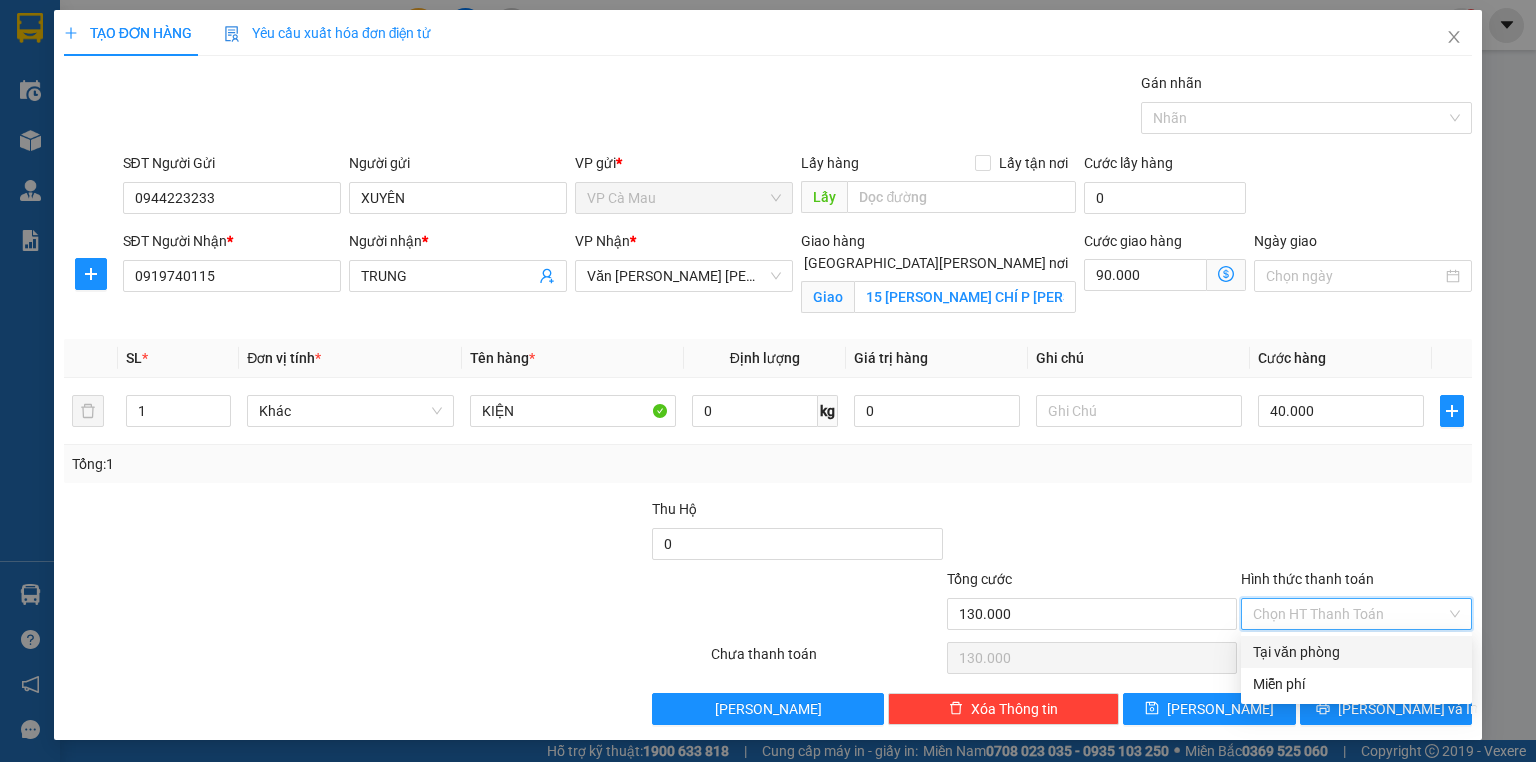 click on "Tại văn phòng" at bounding box center (1356, 652) 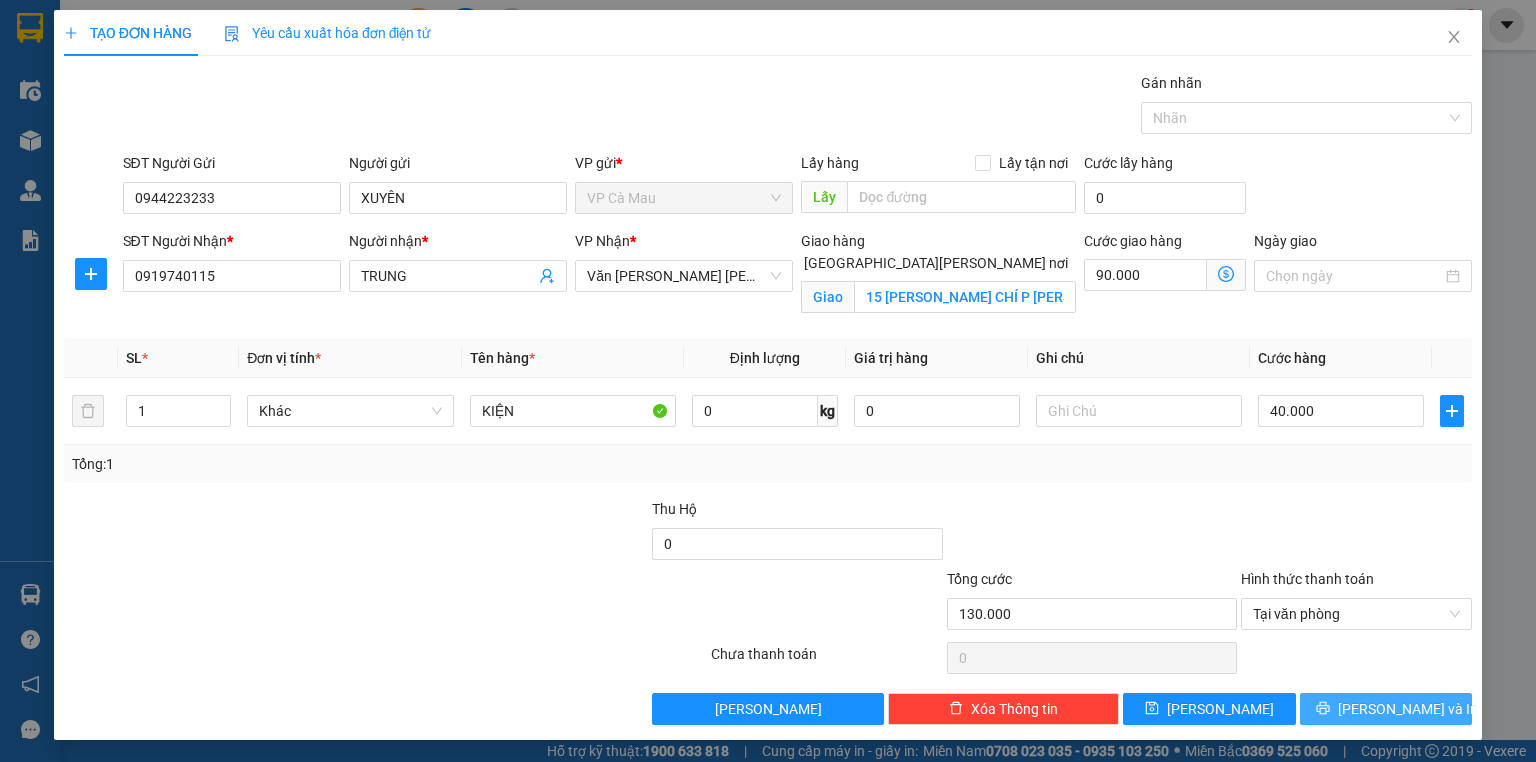 click on "[PERSON_NAME] và In" at bounding box center [1408, 709] 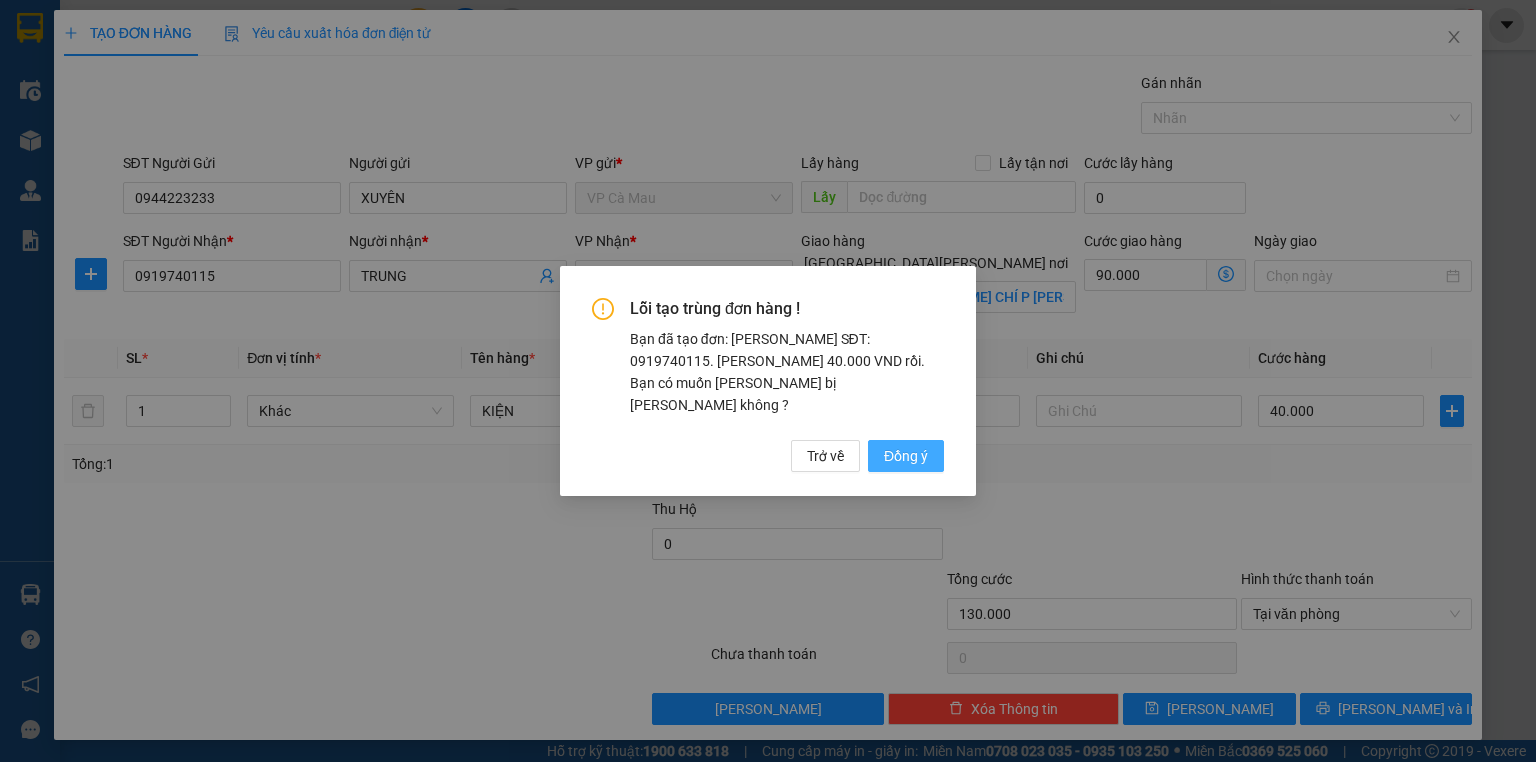click on "Đồng ý" at bounding box center (906, 456) 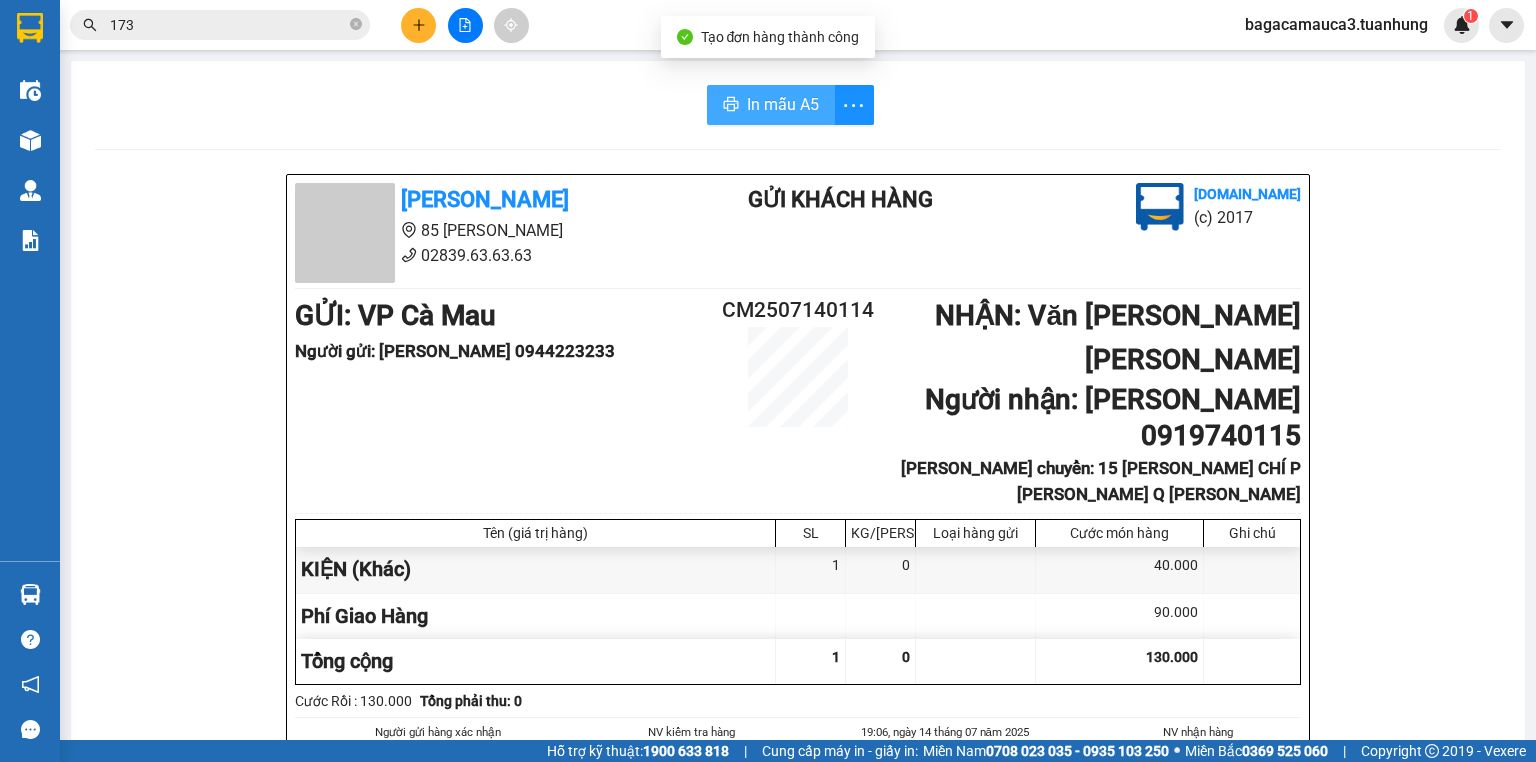 click on "In mẫu A5" at bounding box center [771, 105] 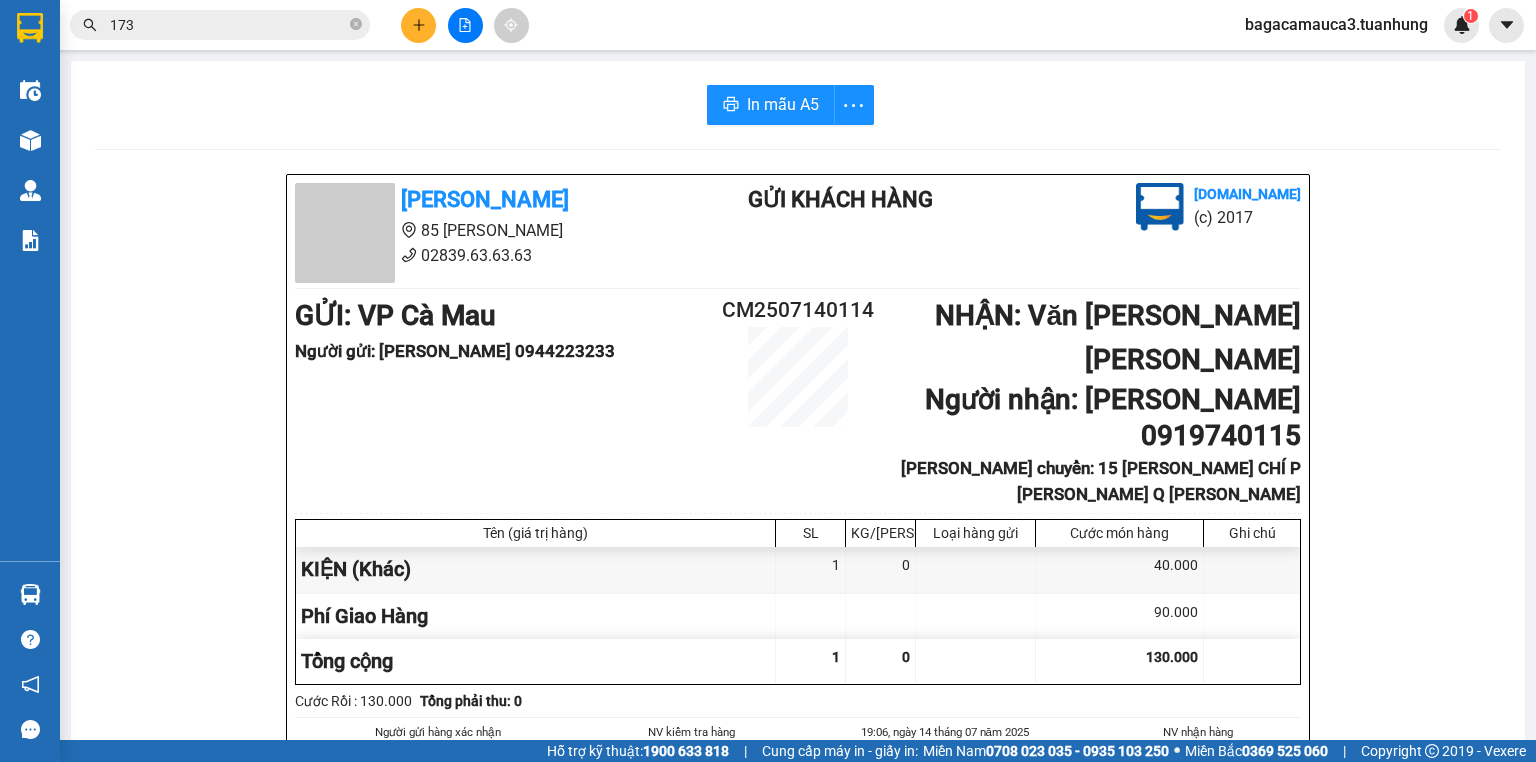 click at bounding box center (418, 25) 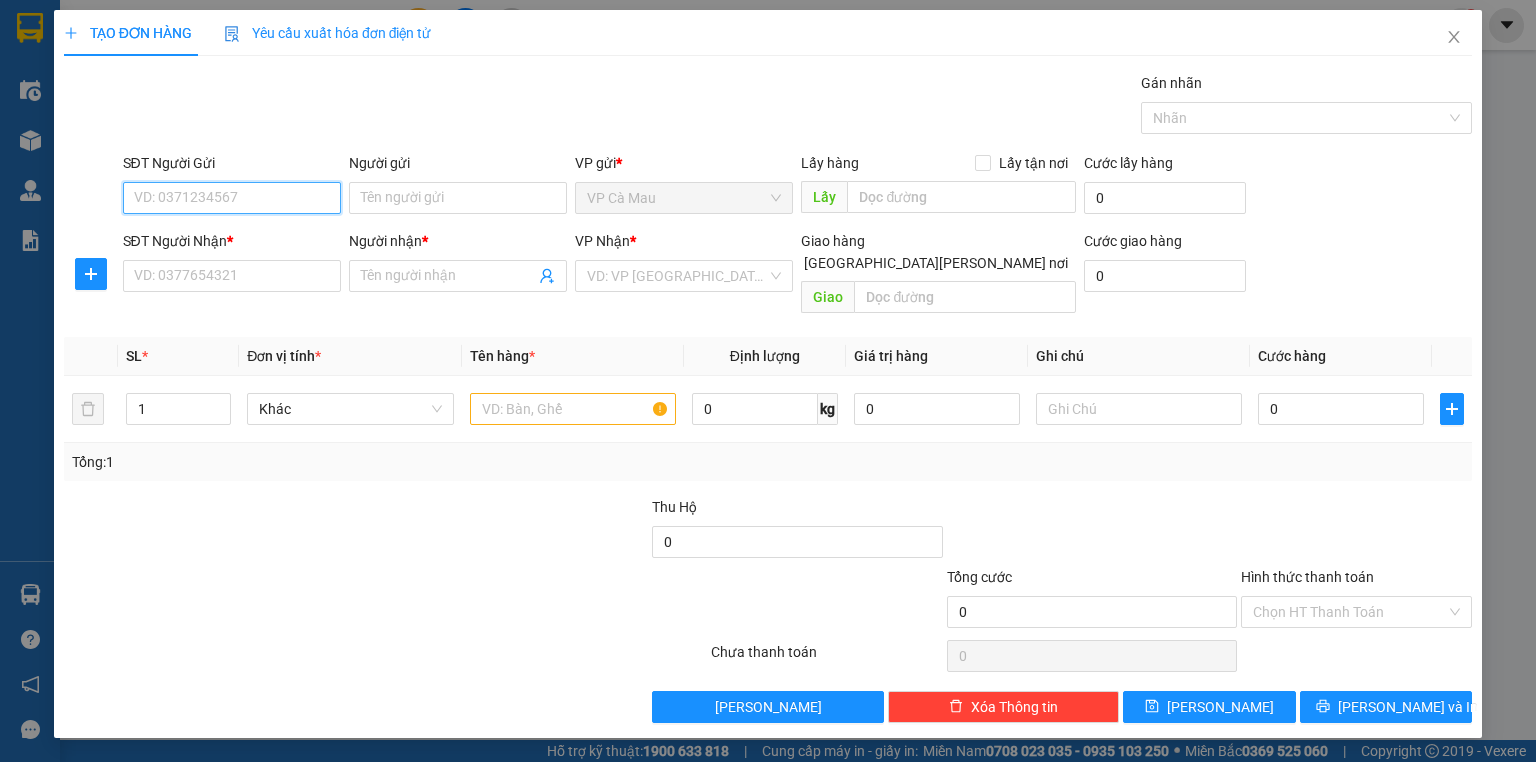 click on "SĐT Người Gửi" at bounding box center (232, 198) 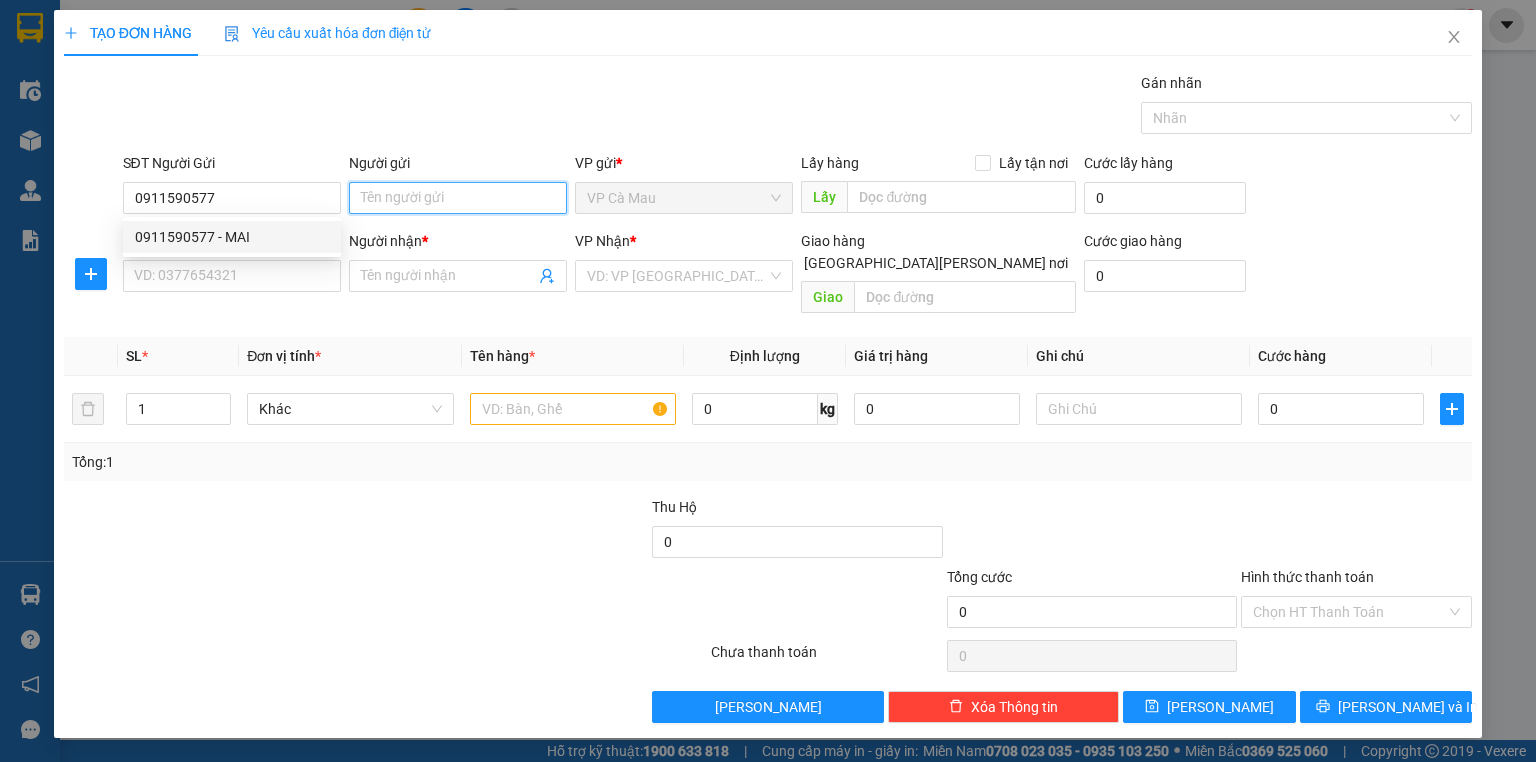 click on "Người gửi" at bounding box center [458, 198] 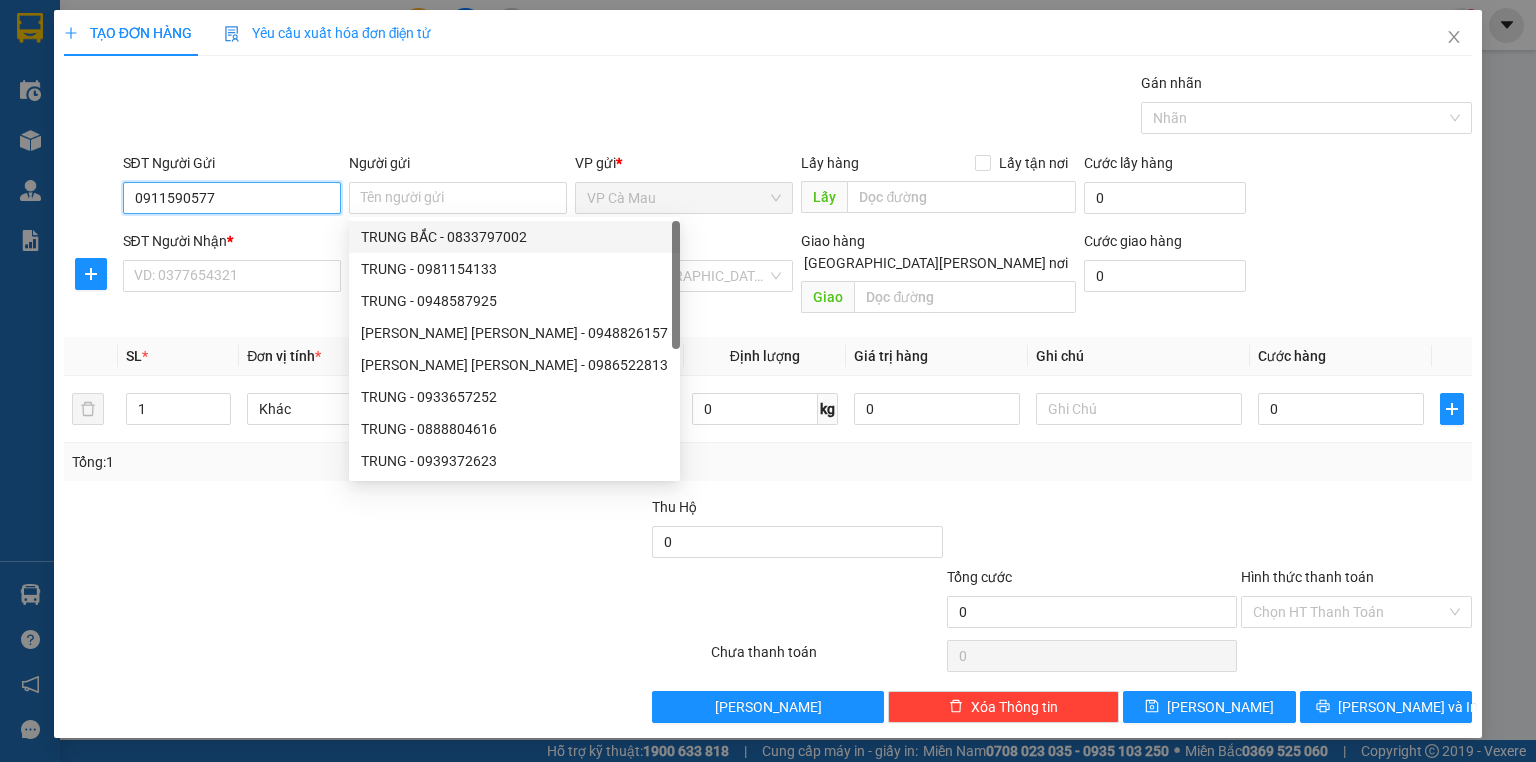 click on "0911590577" at bounding box center (232, 198) 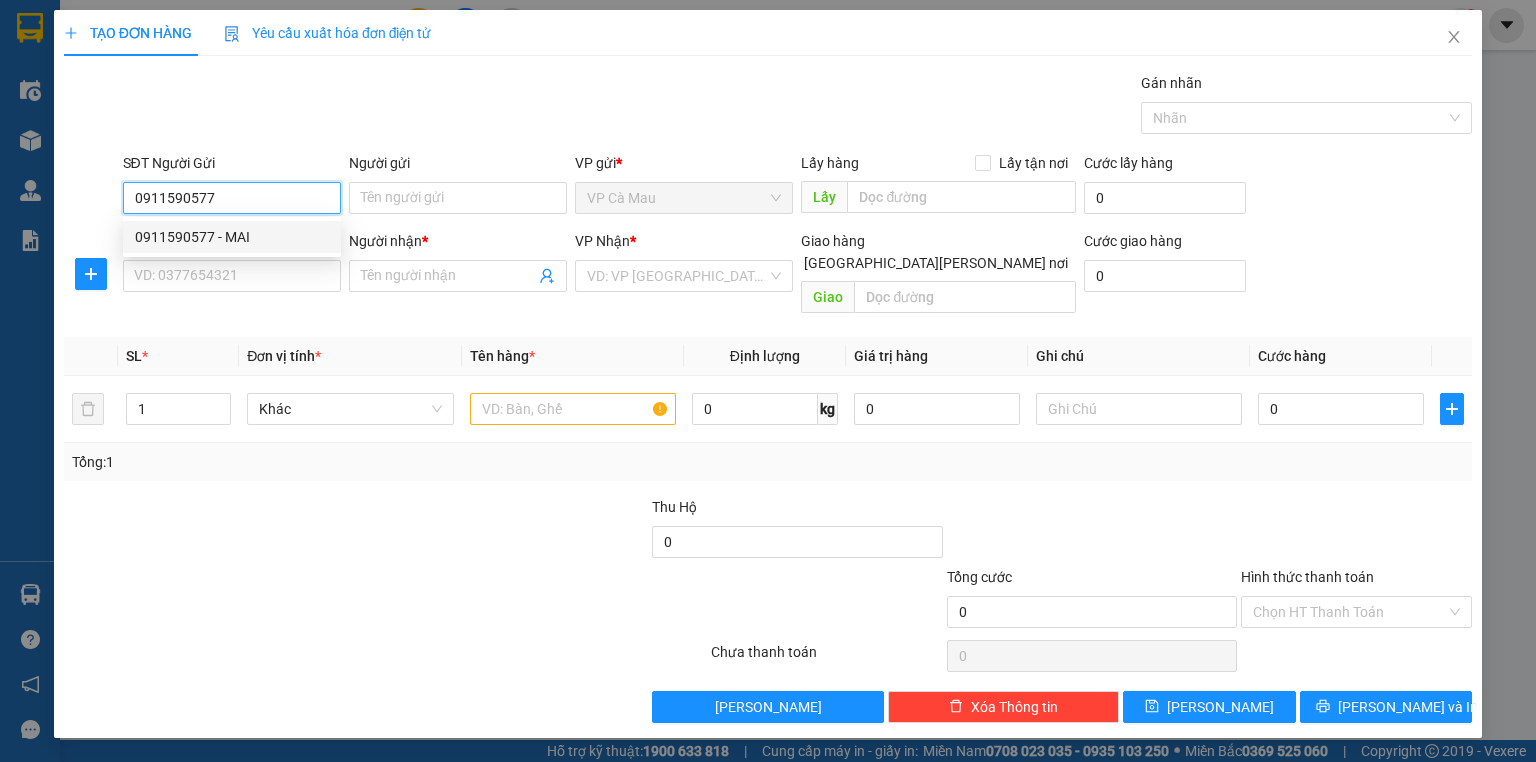 click on "0911590577 - MAI" at bounding box center [232, 237] 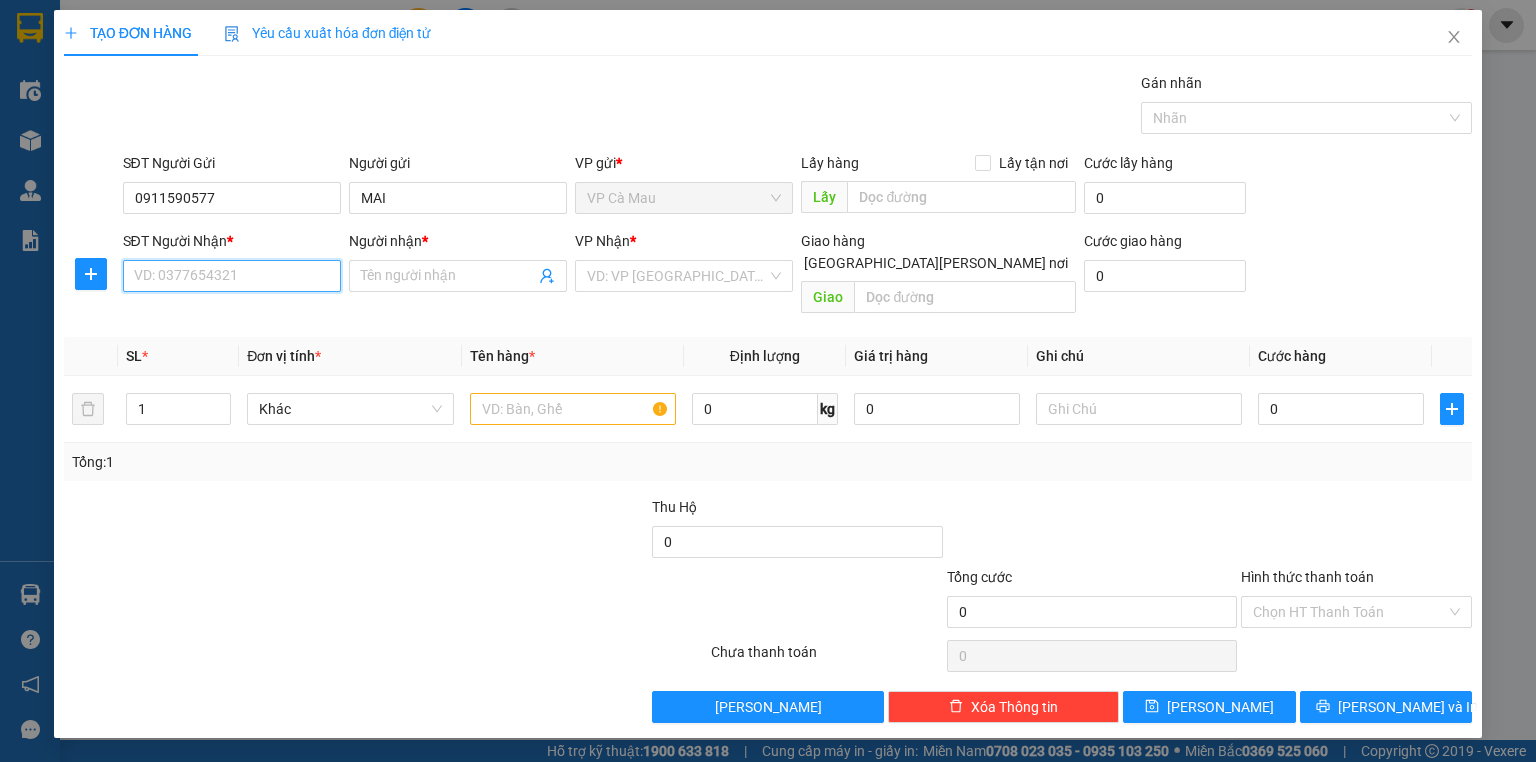 click on "SĐT Người Nhận  *" at bounding box center (232, 276) 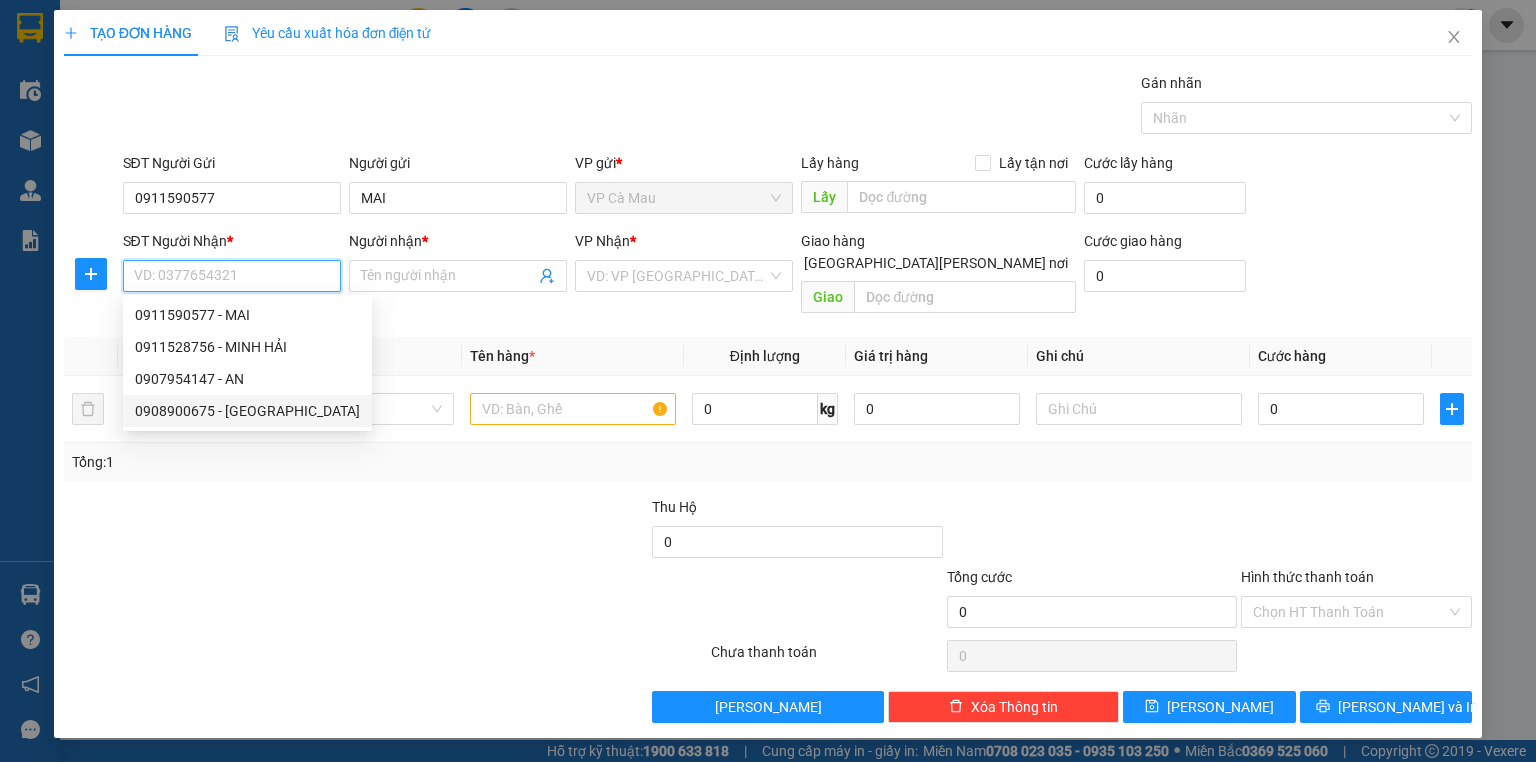 click on "0908900675 - [GEOGRAPHIC_DATA]" at bounding box center (247, 411) 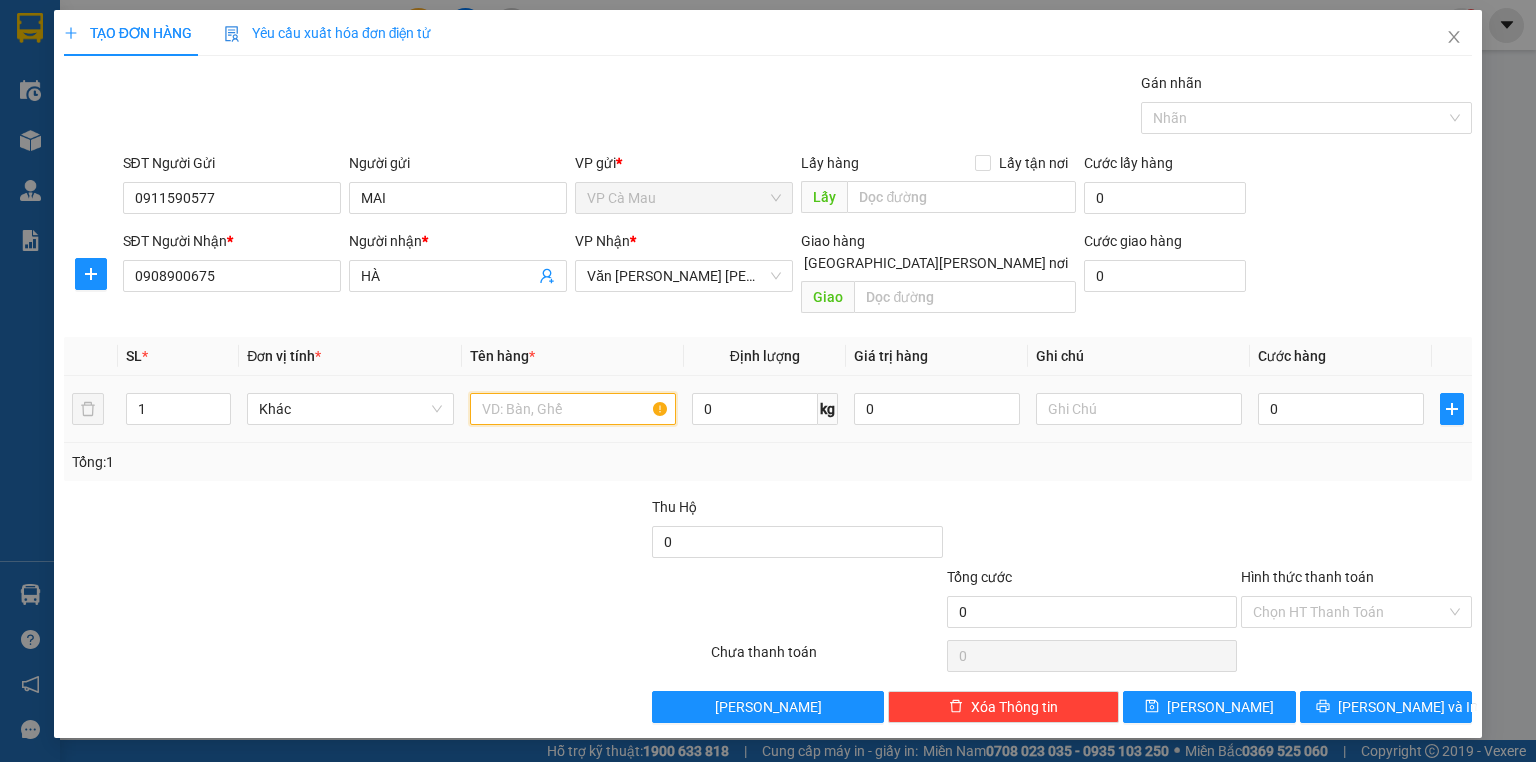 click at bounding box center [573, 409] 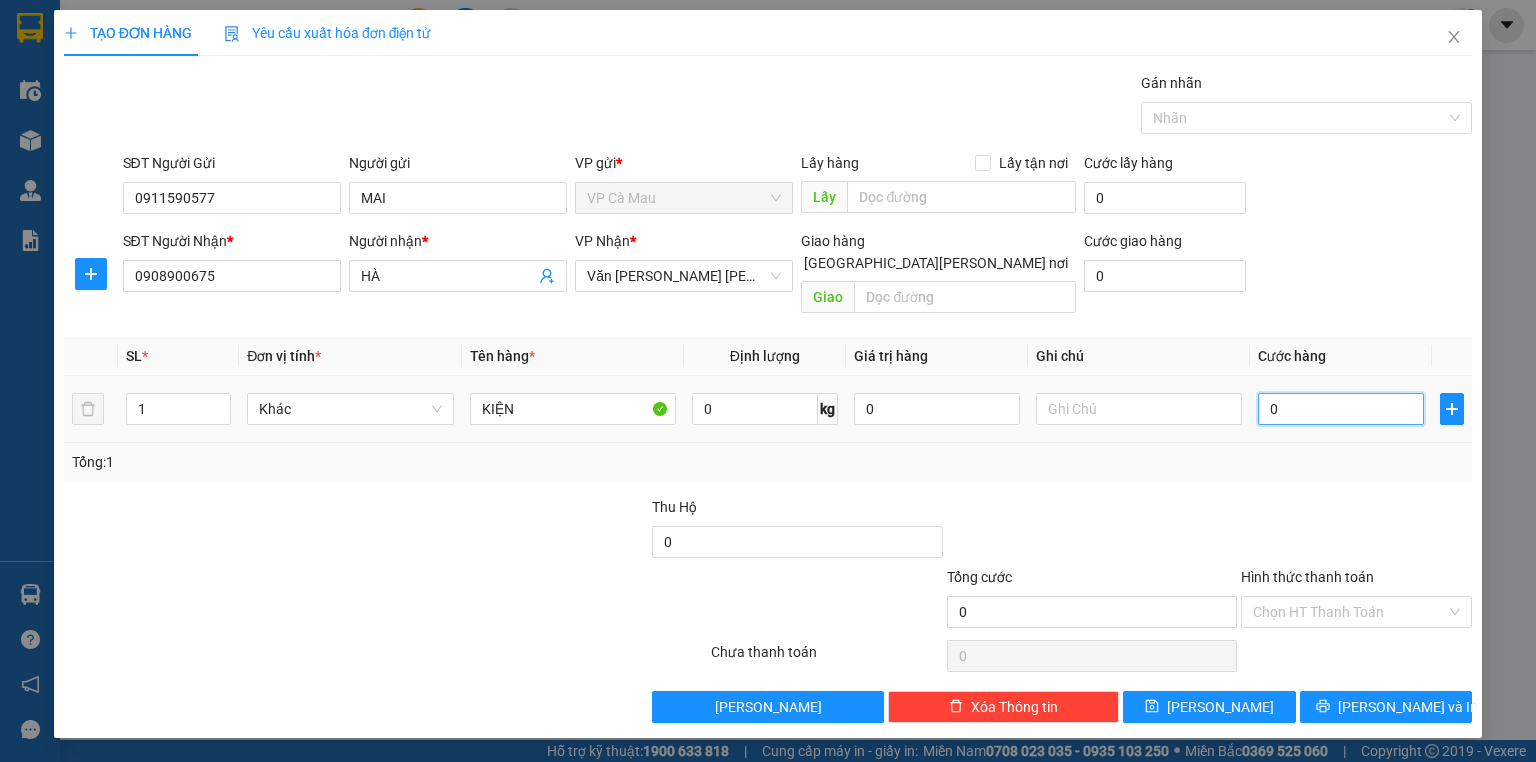 click on "0" at bounding box center [1341, 409] 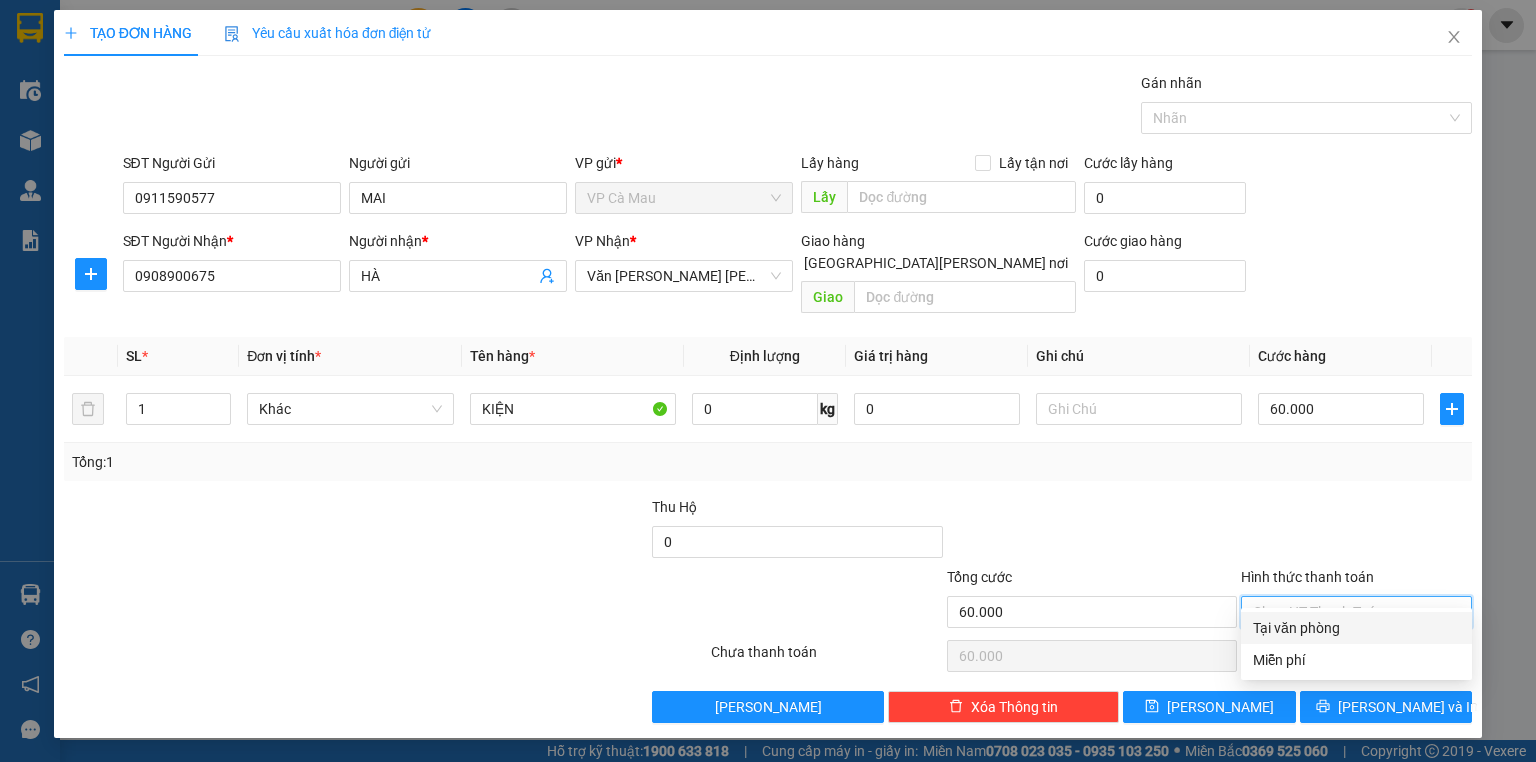 click on "Hình thức thanh toán" at bounding box center (1349, 612) 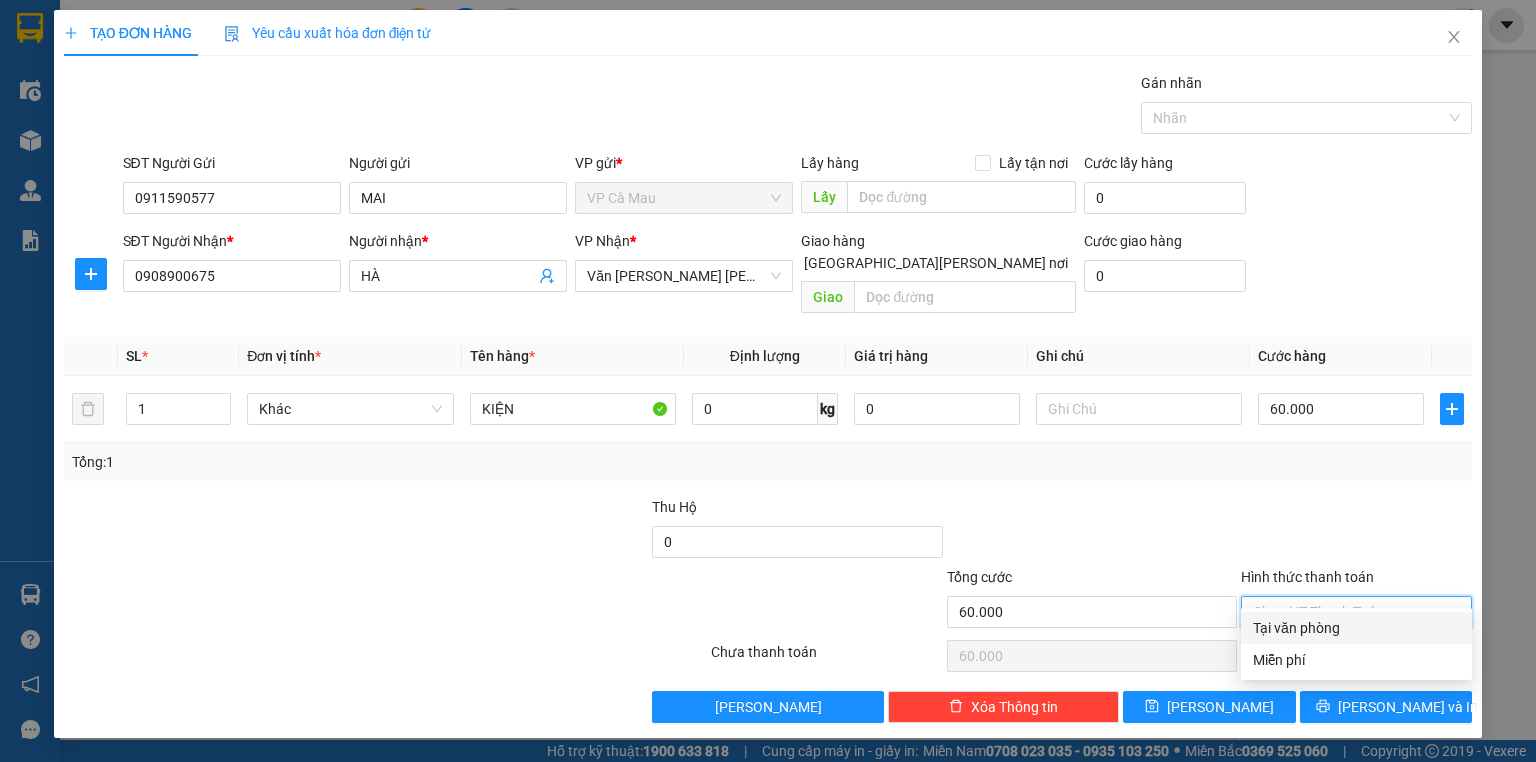 click on "Tại văn phòng" at bounding box center (1356, 628) 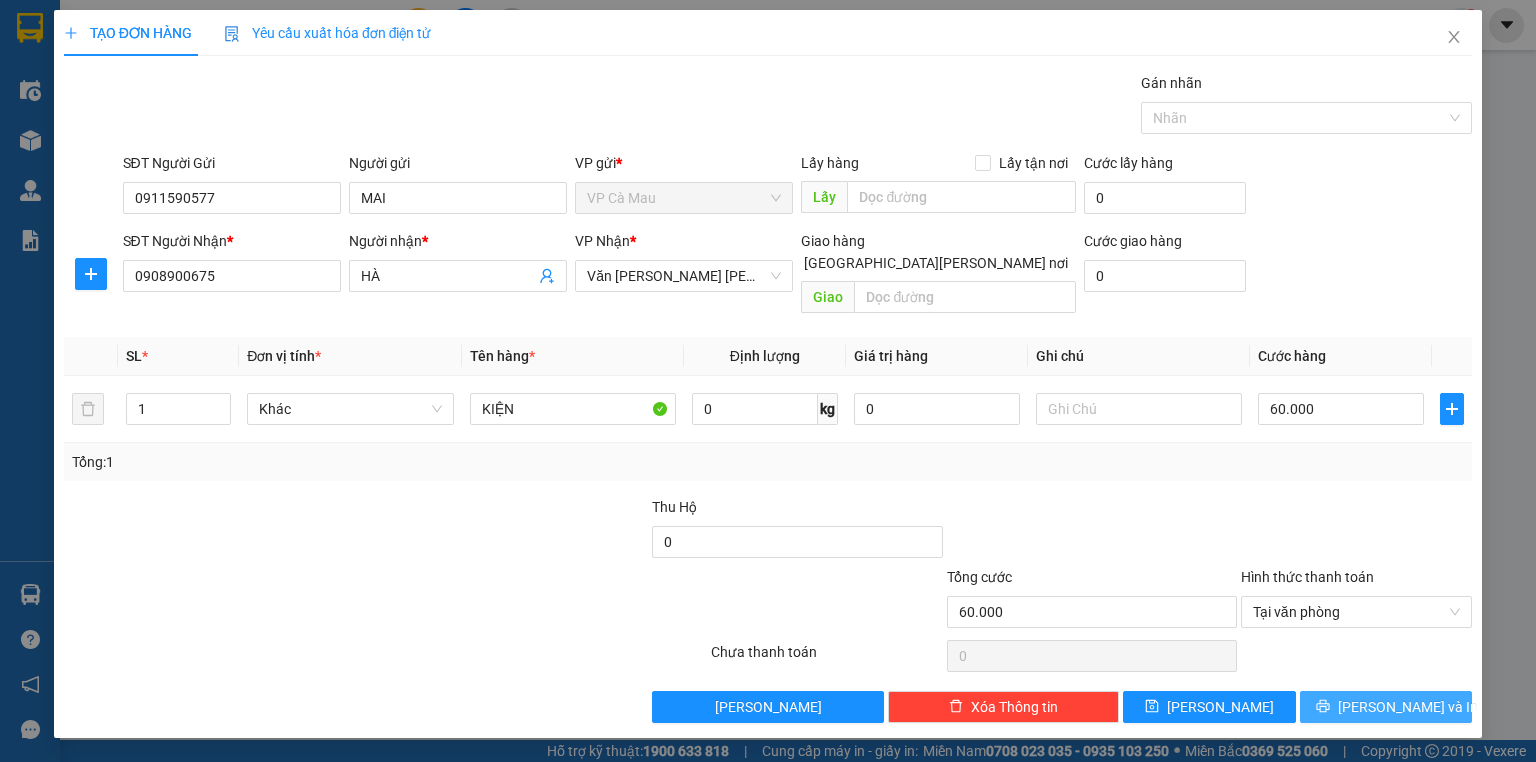 drag, startPoint x: 1369, startPoint y: 688, endPoint x: 1357, endPoint y: 671, distance: 20.808653 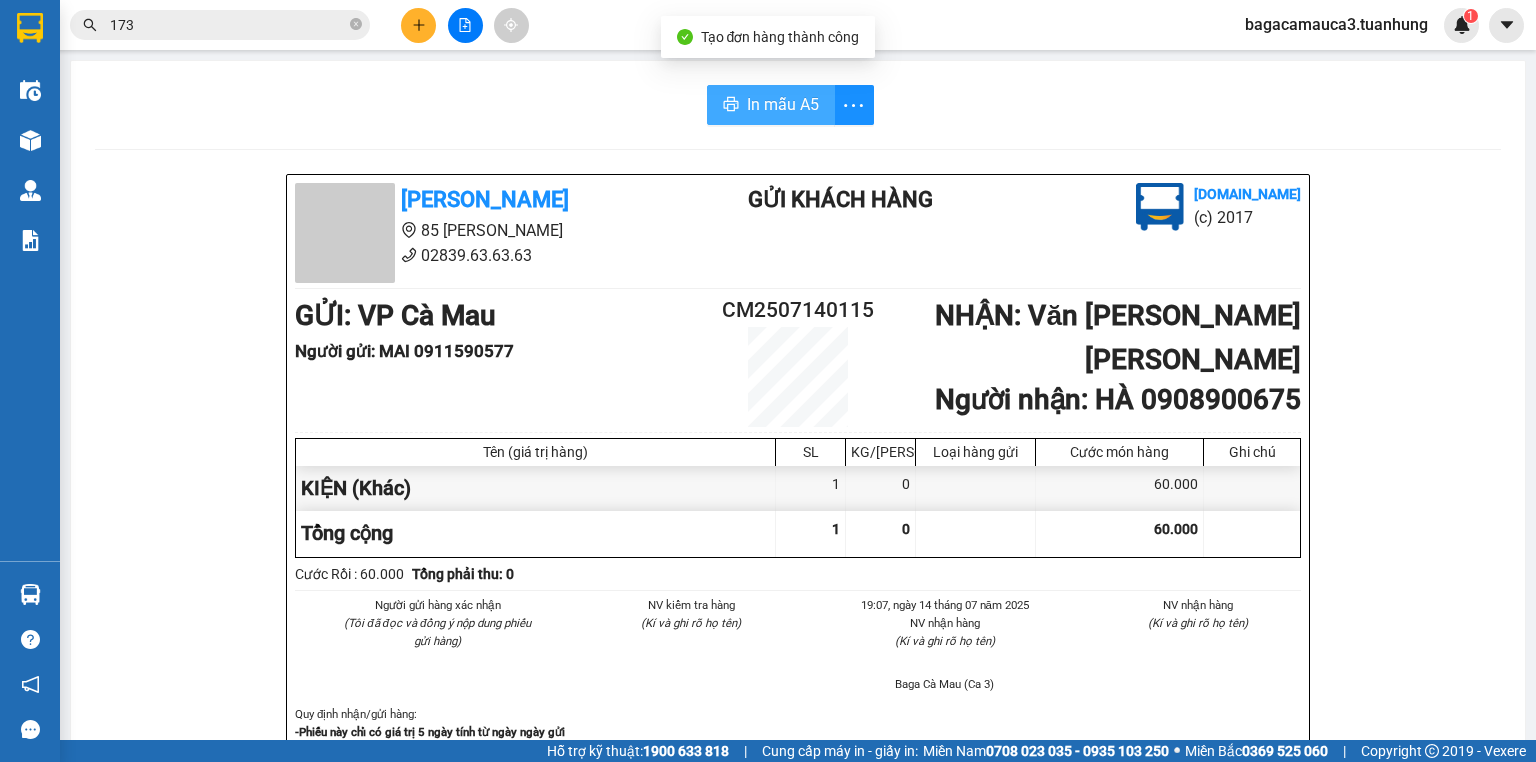 click on "In mẫu A5" at bounding box center [771, 105] 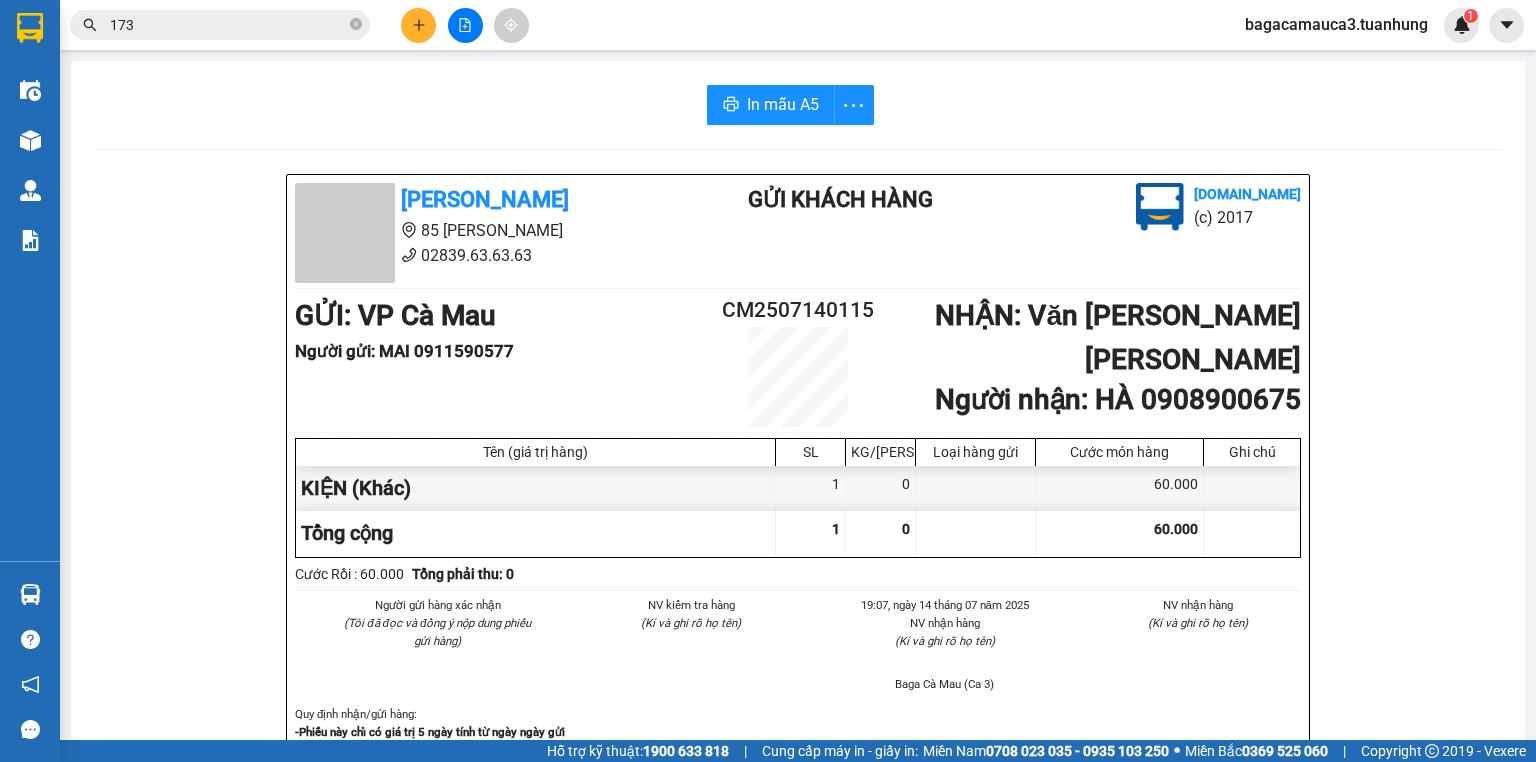 click on "[PERSON_NAME]   85 [PERSON_NAME]   02839.63.63.63 Gửi khách hàng [DOMAIN_NAME] (c) 2017 GỬI :   VP Cà Mau Người gửi :   MAI 0911590577 CM2507140115 [PERSON_NAME] :   Văn [PERSON_NAME] [PERSON_NAME] Người [PERSON_NAME] :   HÀ 0908900675 Tên (giá trị hàng) SL KG/Món [PERSON_NAME] hàng gửi Cước món hàng Ghi [PERSON_NAME] (Khác) 1 0 60.000 [PERSON_NAME] 1 0 60.000 Loading... Cước Rồi   : 60.000 [PERSON_NAME] thu: 0 Người gửi hàng xác [PERSON_NAME] (Tôi đã đọc và đồng ý nộp [PERSON_NAME] gửi hàng) NV kiểm tra hàng (Kí và ghi rõ họ tên) 19:07, ngày 14 tháng 07 năm 2025 NV [PERSON_NAME] hàng (Kí và ghi rõ họ tên) Baga Cà Mau (Ca 3) NV [PERSON_NAME] hàng (Kí và ghi rõ họ tên) [PERSON_NAME] định [PERSON_NAME]/gửi hàng : -[PERSON_NAME] chỉ có giá trị 5 ngày tính từ ngày ngày gửi -Khi thất lạc, mất mát hàng hóa [PERSON_NAME] khách, công ty [PERSON_NAME] [PERSON_NAME] bồi [PERSON_NAME] gấp 10 lần giá cước gửi hàng [PERSON_NAME] [DOMAIN_NAME] CM2507140115 [DATE] 19:07   HÀ" at bounding box center [798, 885] 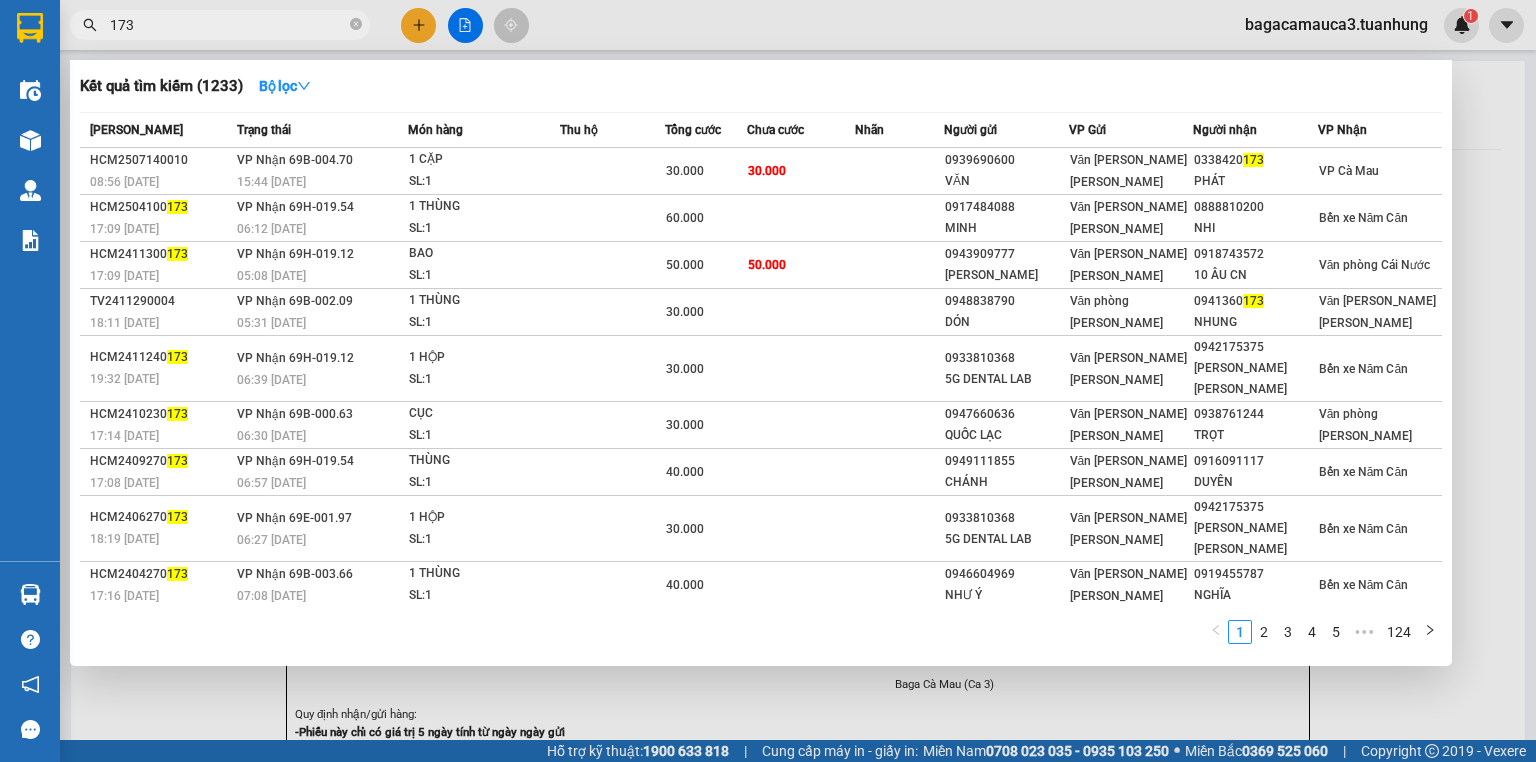click on "173" at bounding box center [228, 25] 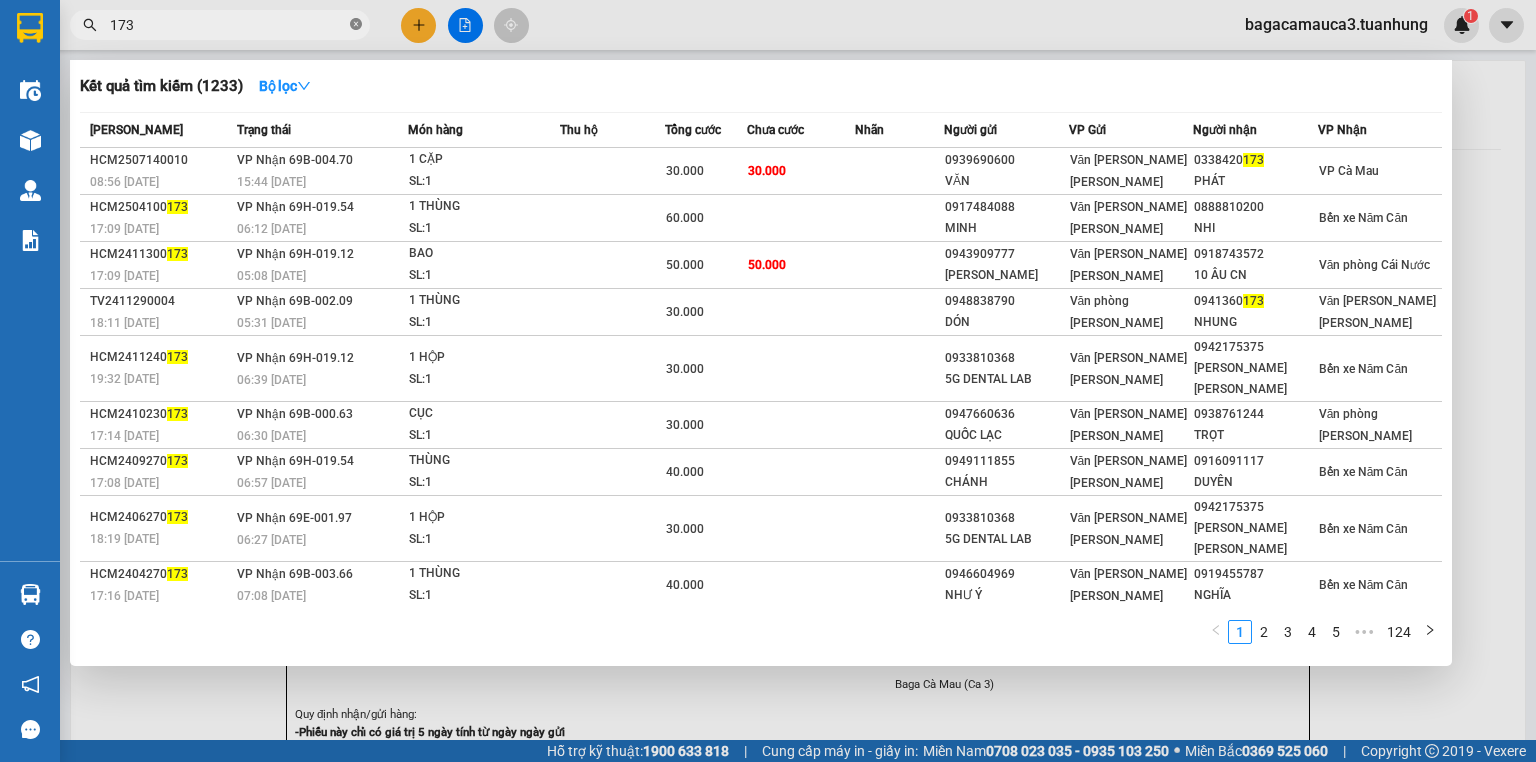 click 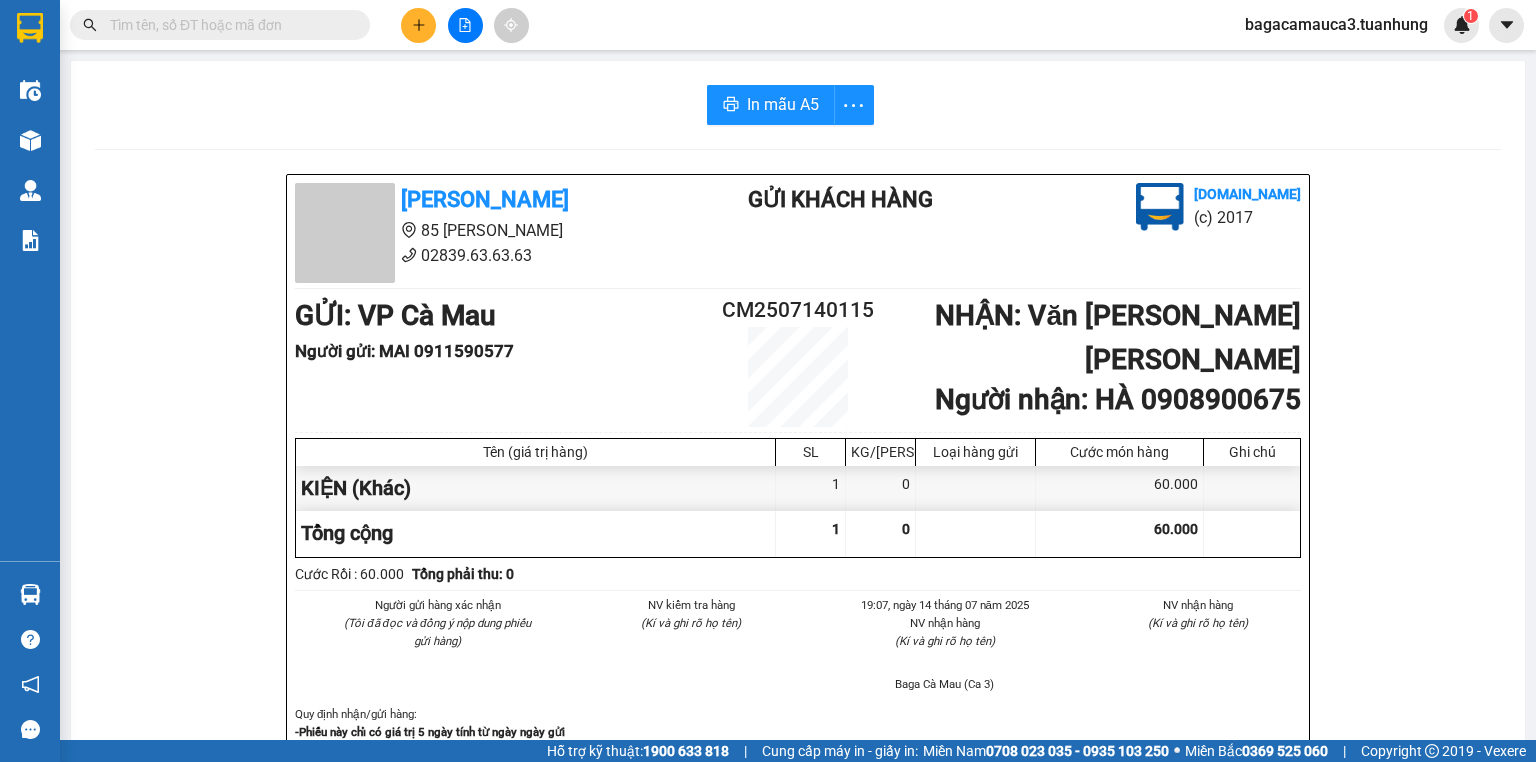click 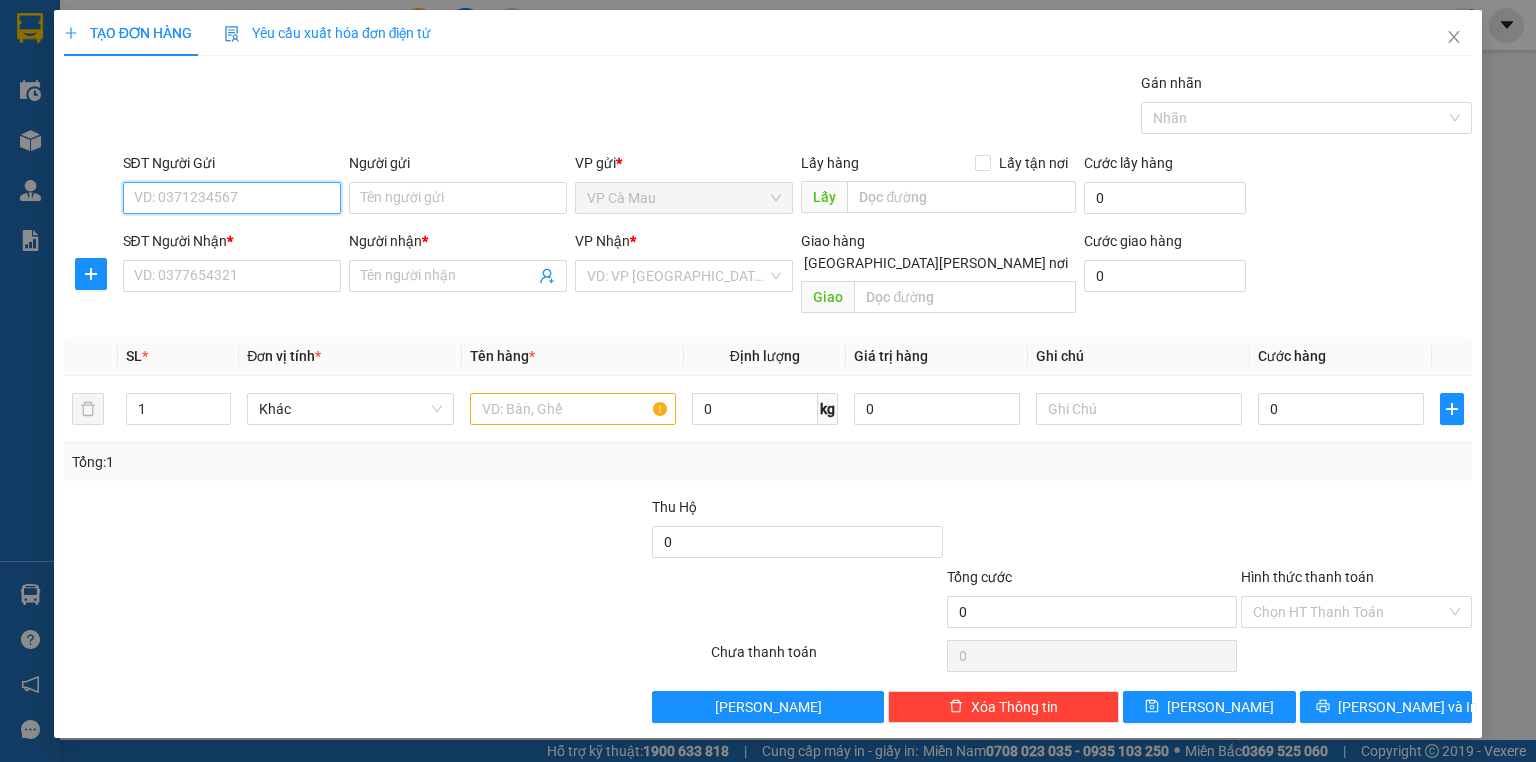 click on "SĐT Người Gửi" at bounding box center (232, 198) 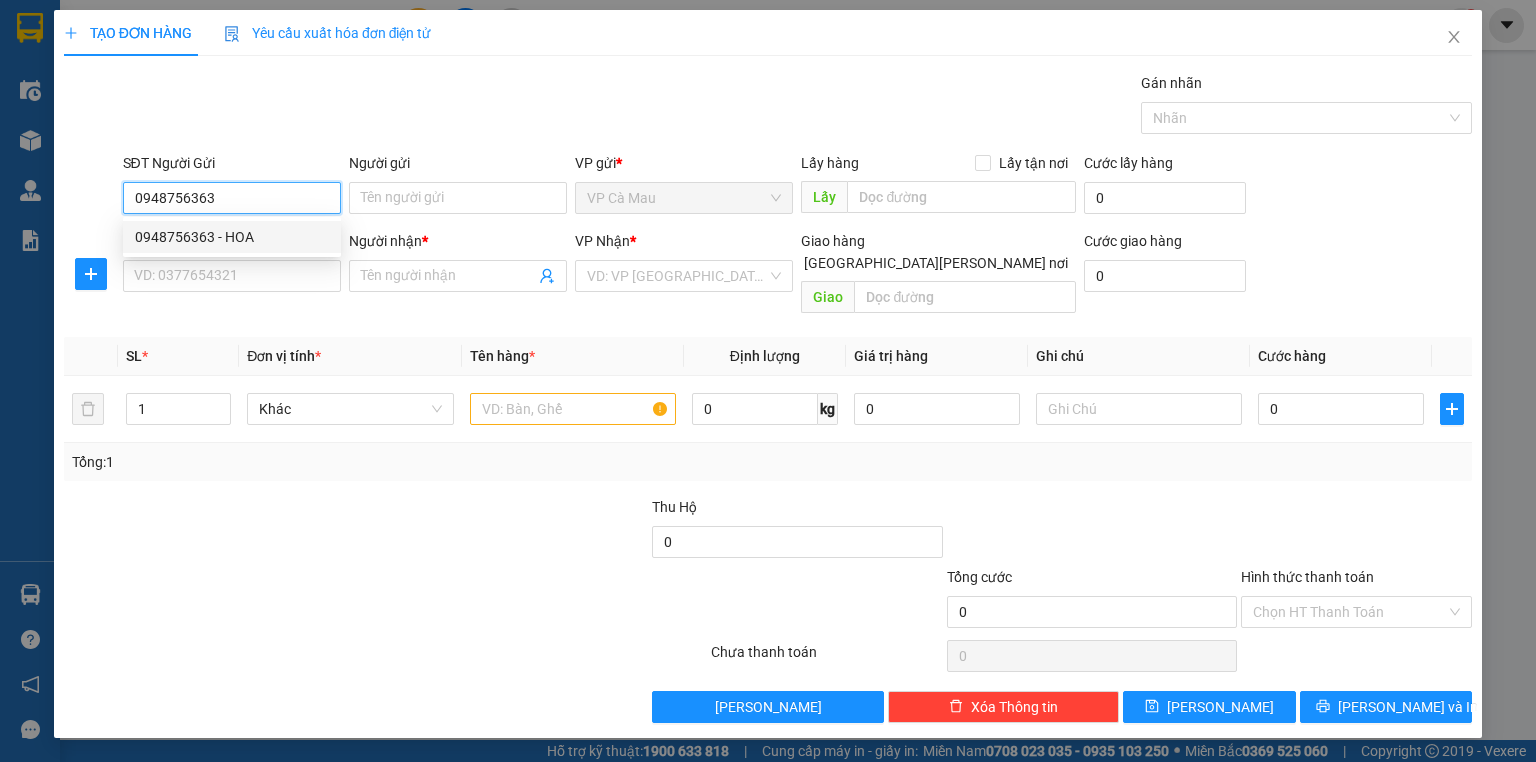 click on "0948756363 - HOA" at bounding box center [232, 237] 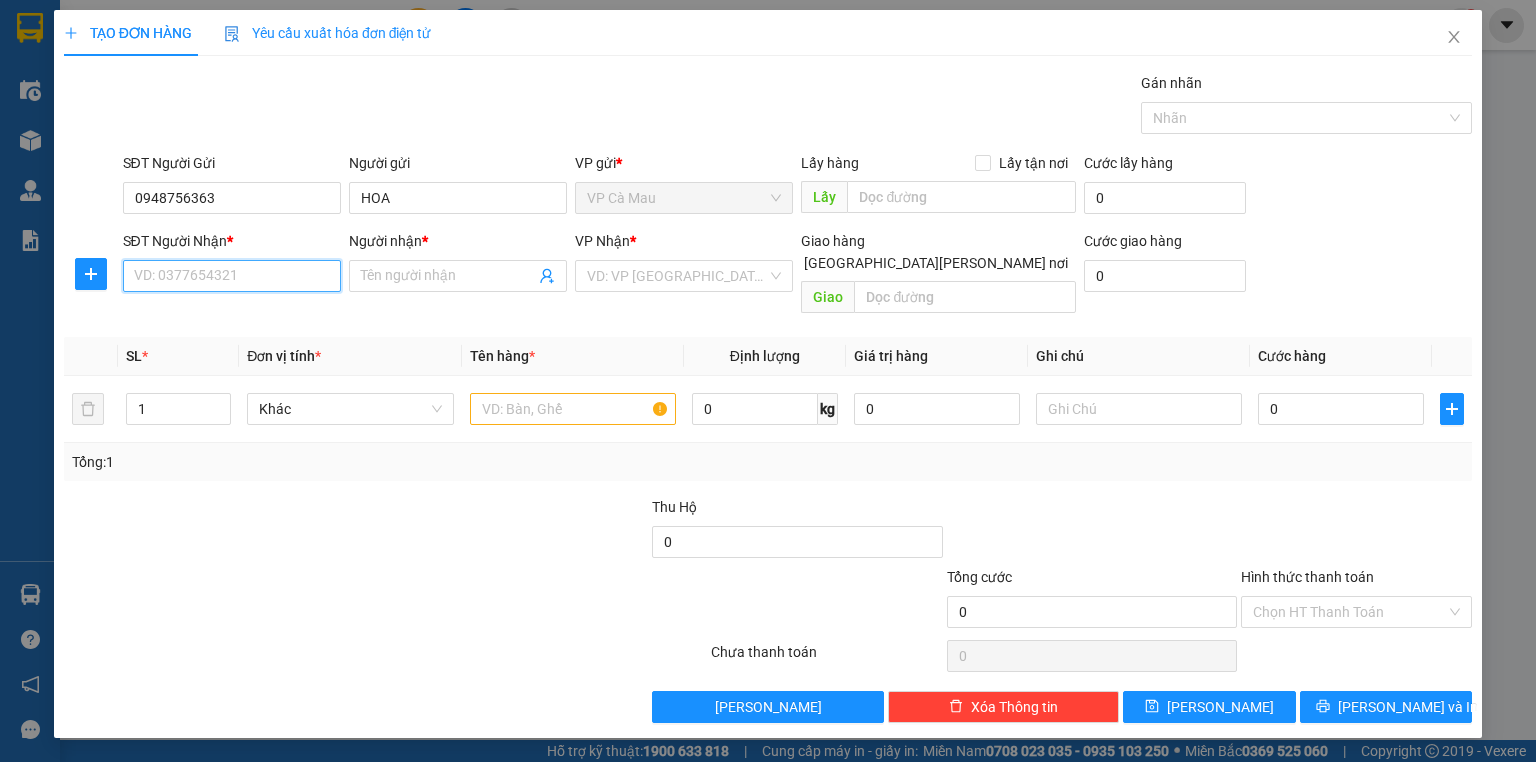 click on "SĐT Người Nhận  *" at bounding box center [232, 276] 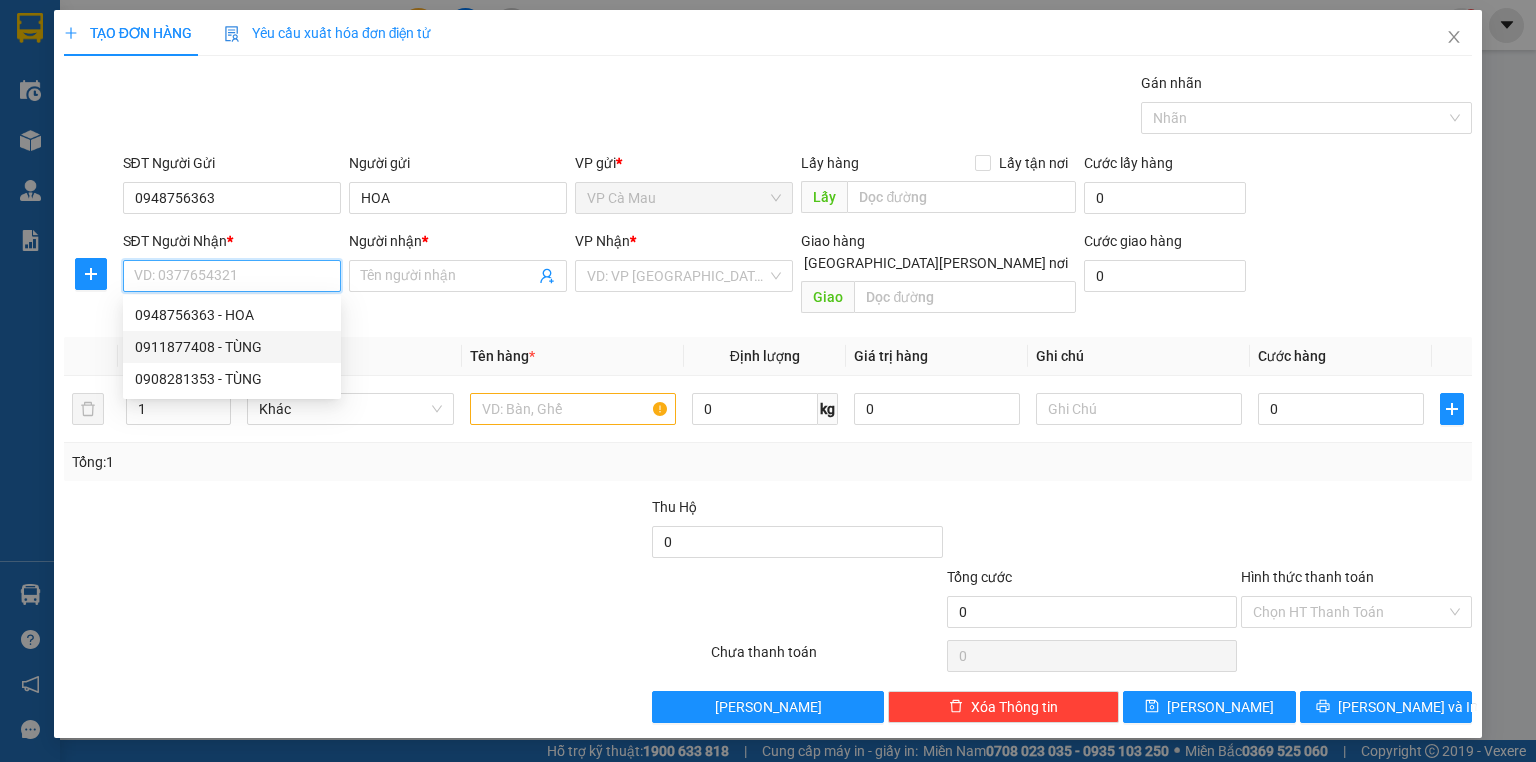 click on "0911877408 - TÙNG" at bounding box center (232, 347) 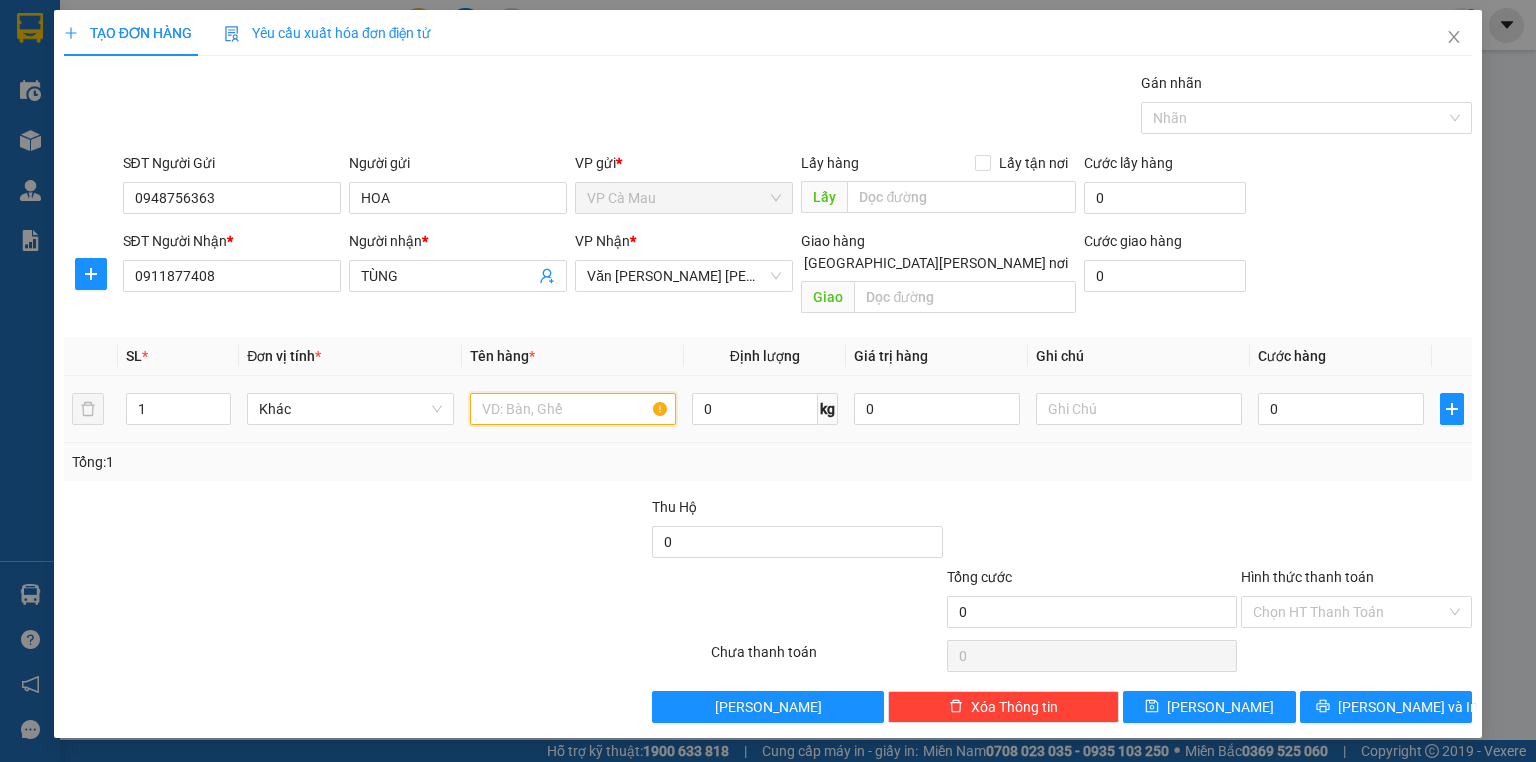 click at bounding box center [573, 409] 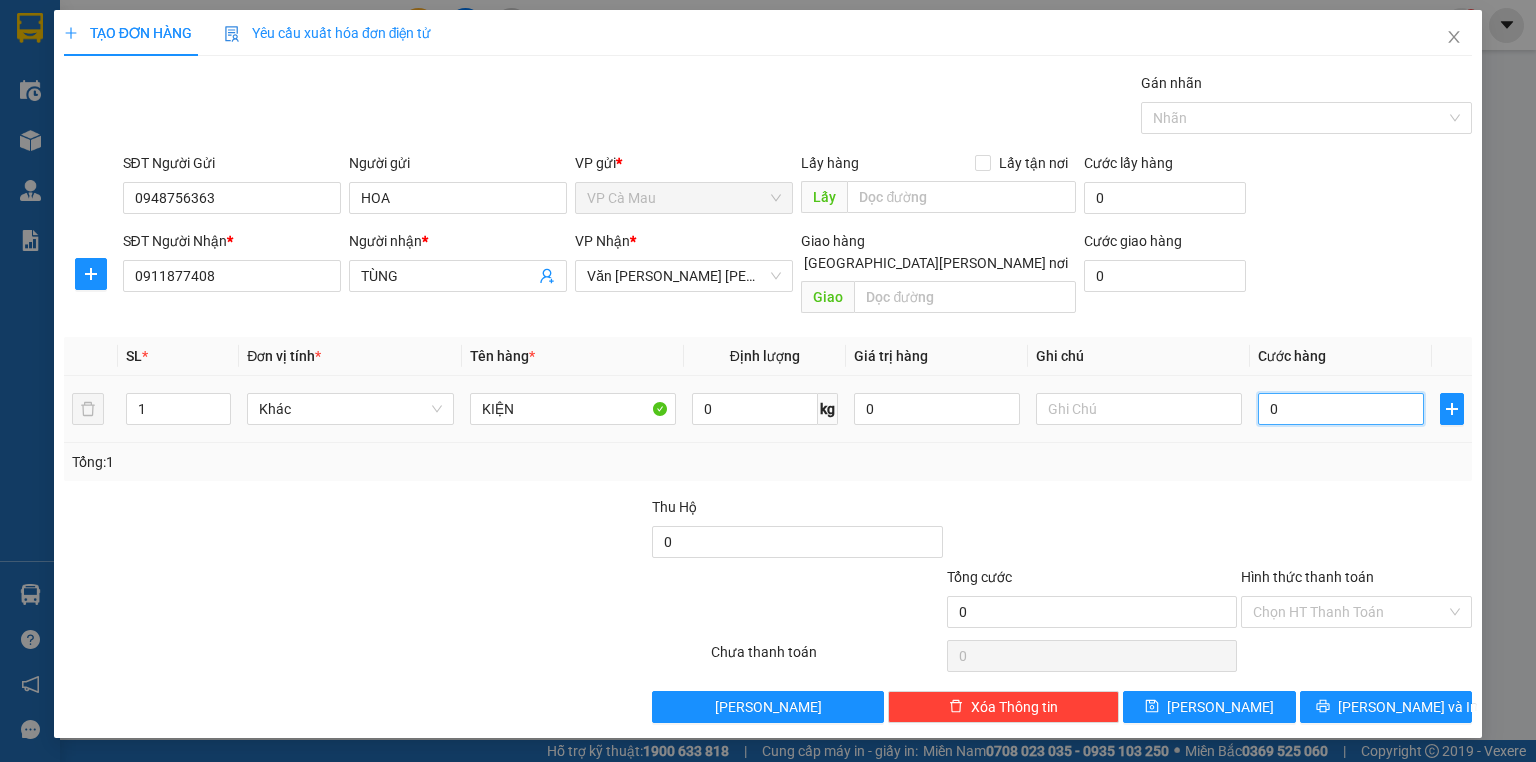 click on "0" at bounding box center [1341, 409] 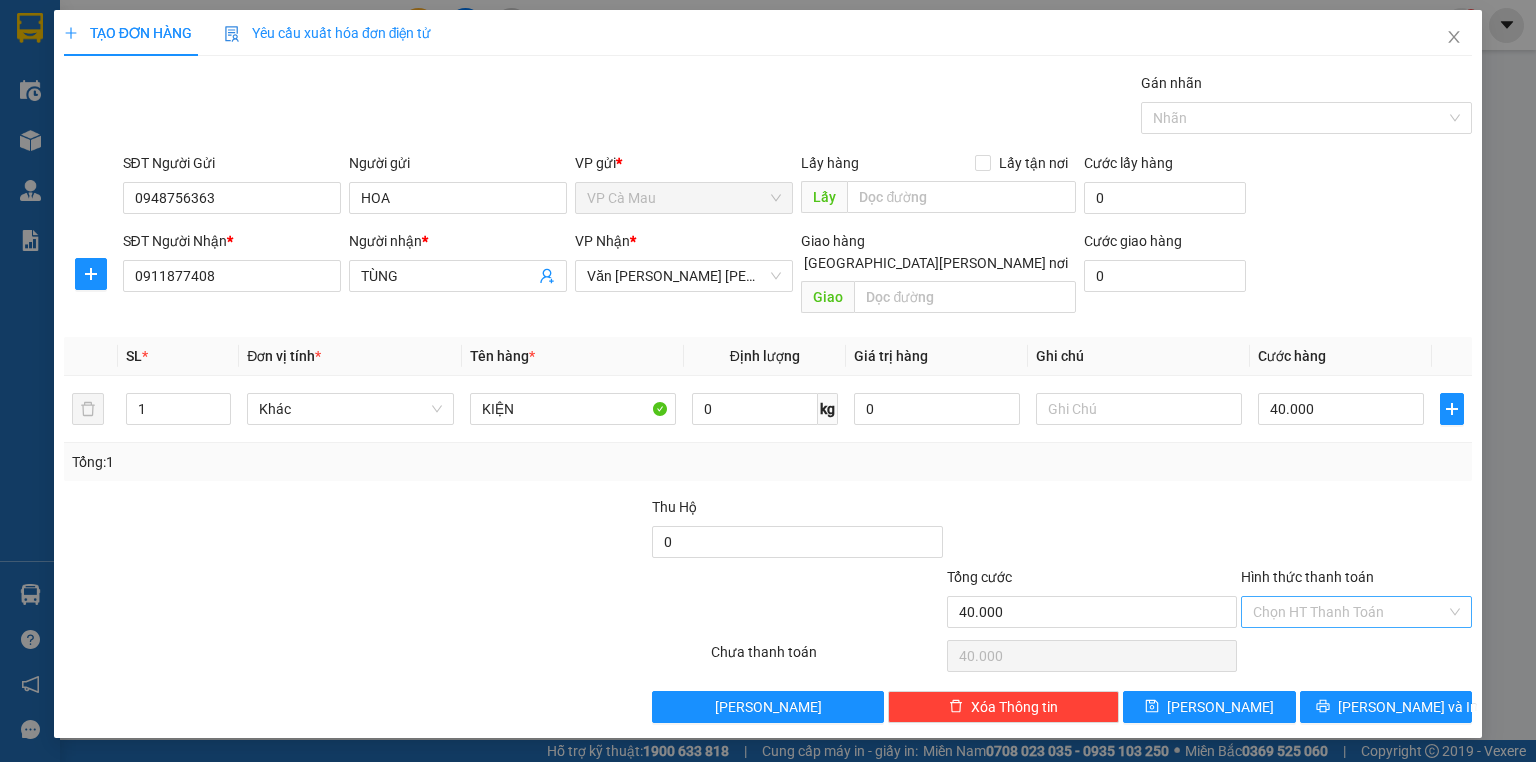 click on "Hình thức thanh toán" at bounding box center (1349, 612) 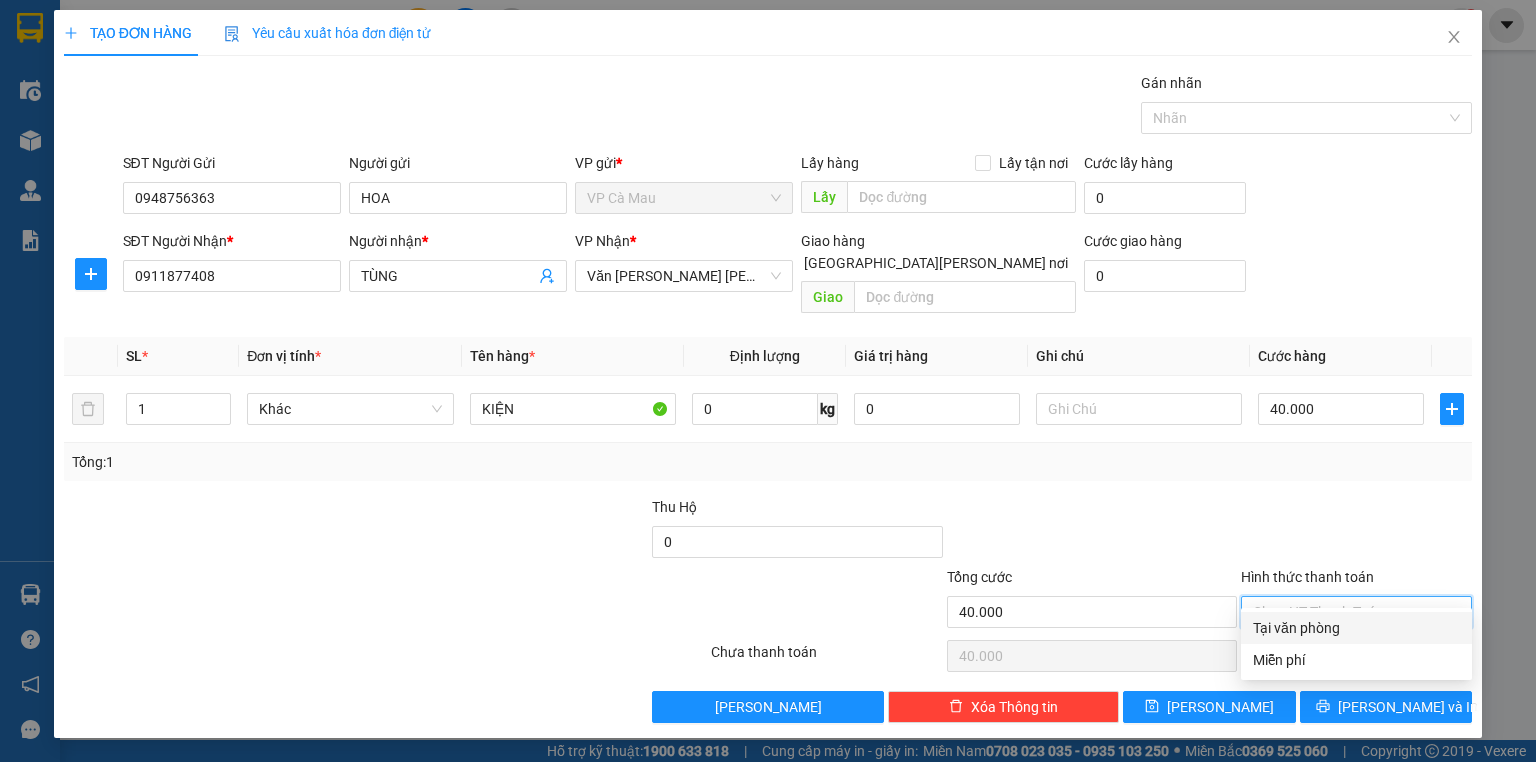 click on "Tại văn phòng" at bounding box center (1356, 628) 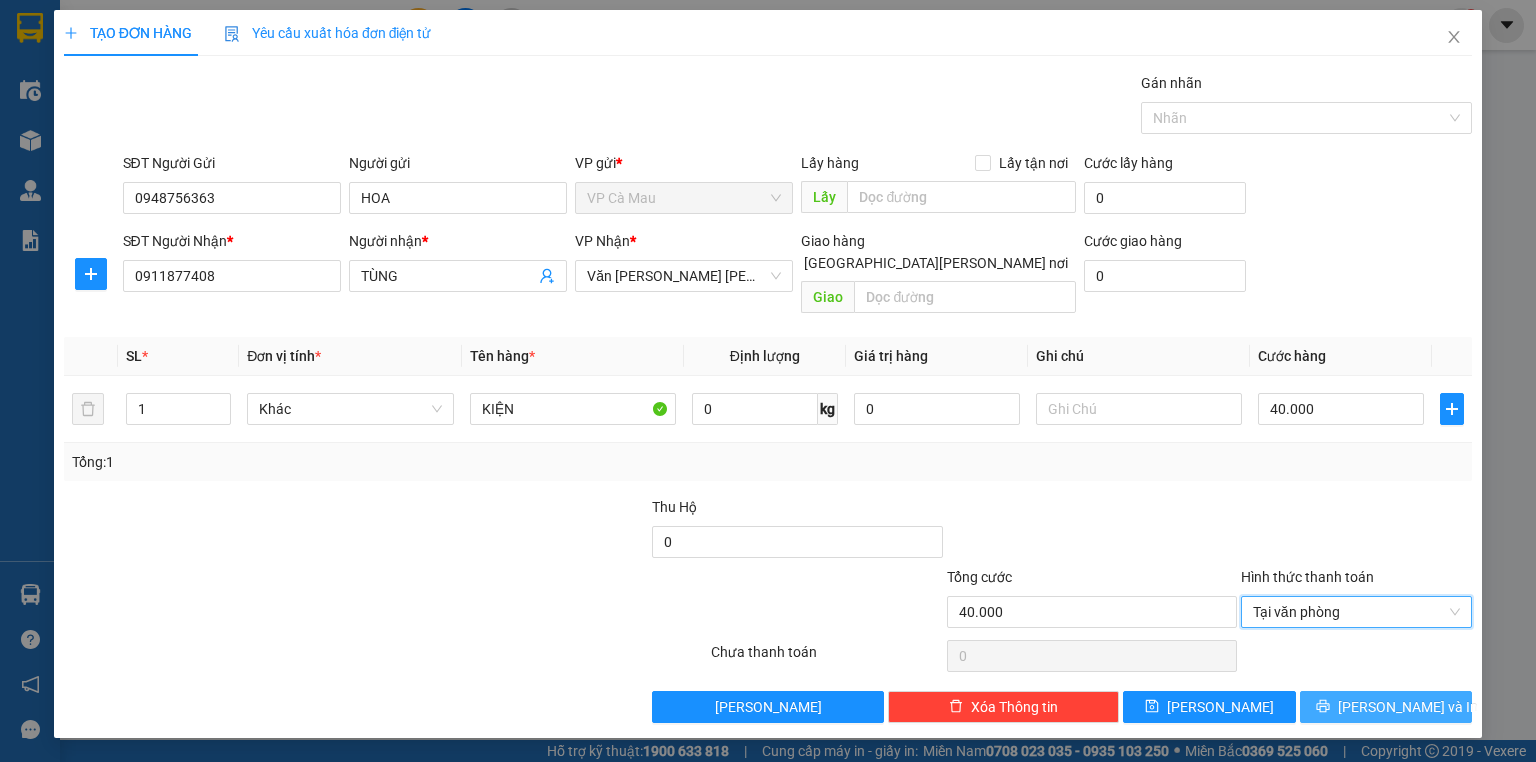 click on "[PERSON_NAME] và In" at bounding box center (1408, 707) 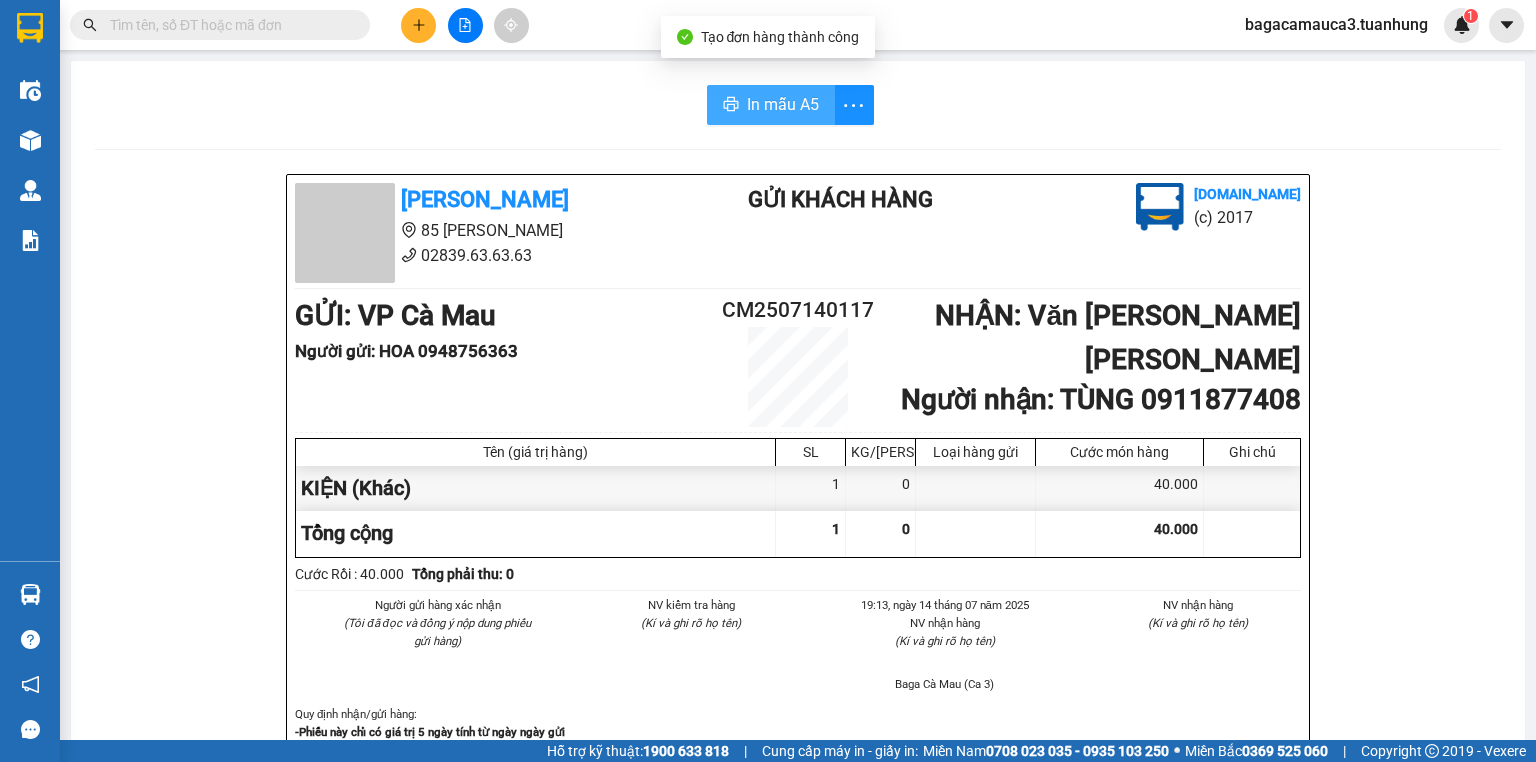 click on "In mẫu A5" at bounding box center (783, 104) 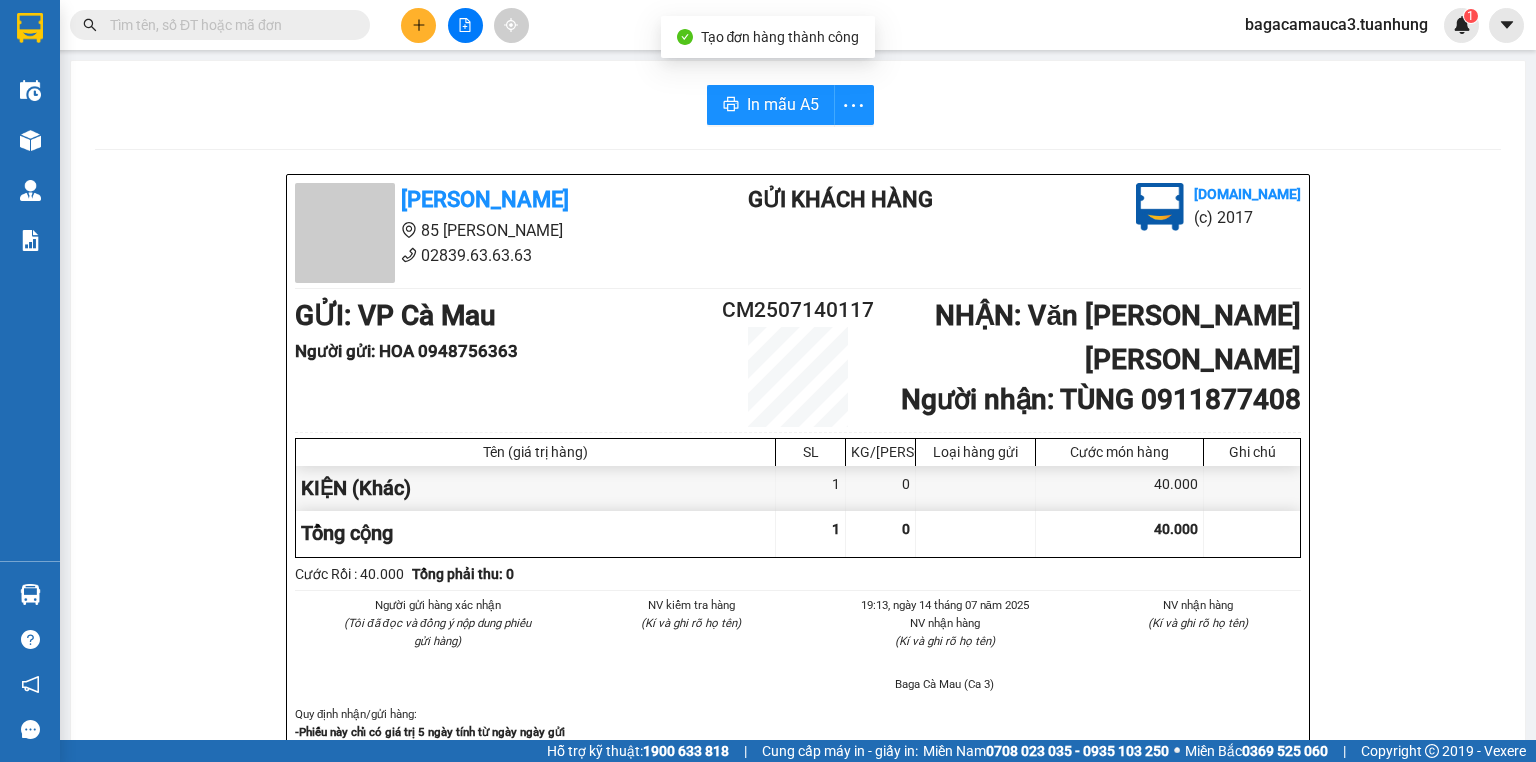 click at bounding box center (418, 25) 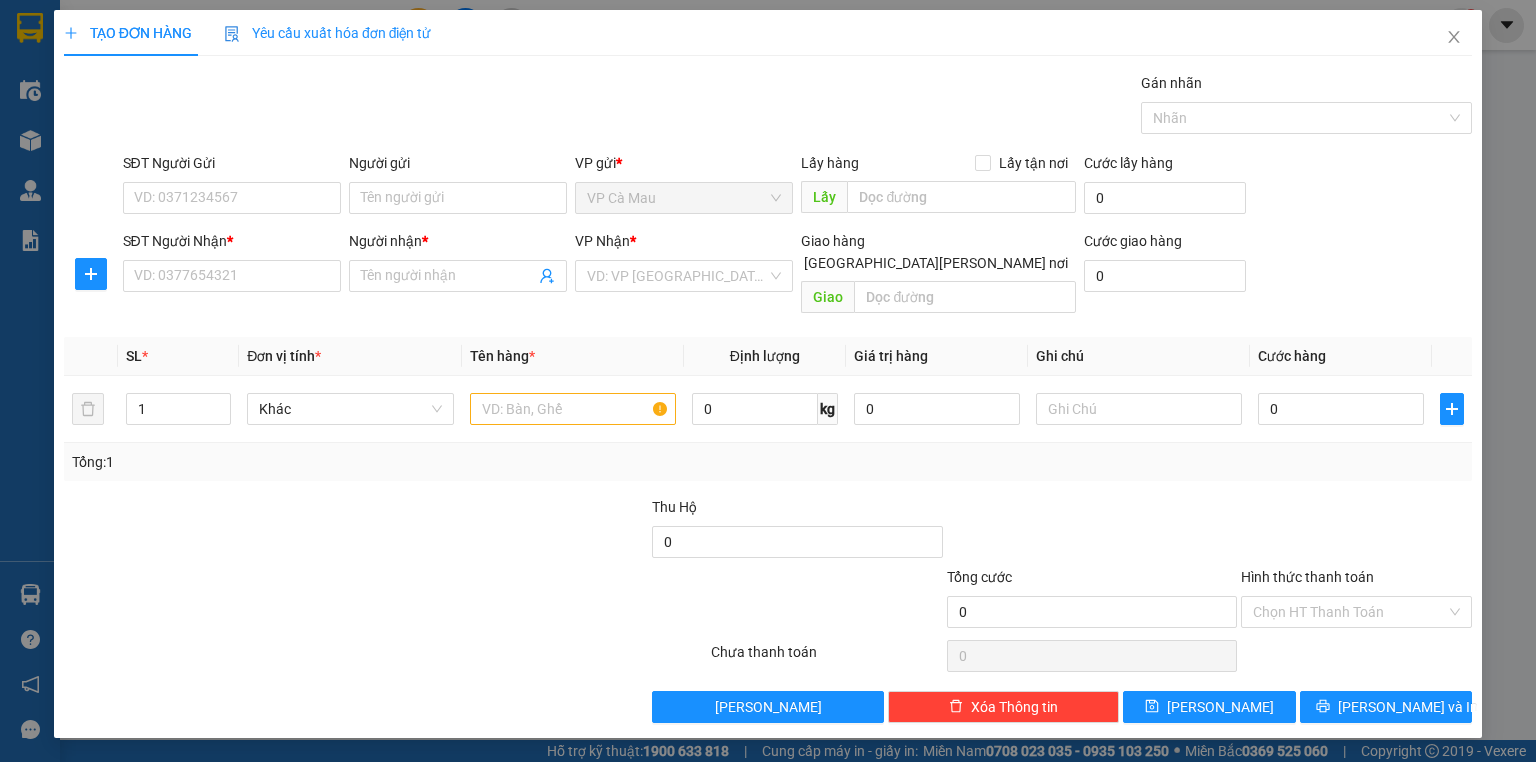 click on "Gói vận chuyển  * Tiêu chuẩn Gán nhãn   Nhãn" at bounding box center [798, 107] 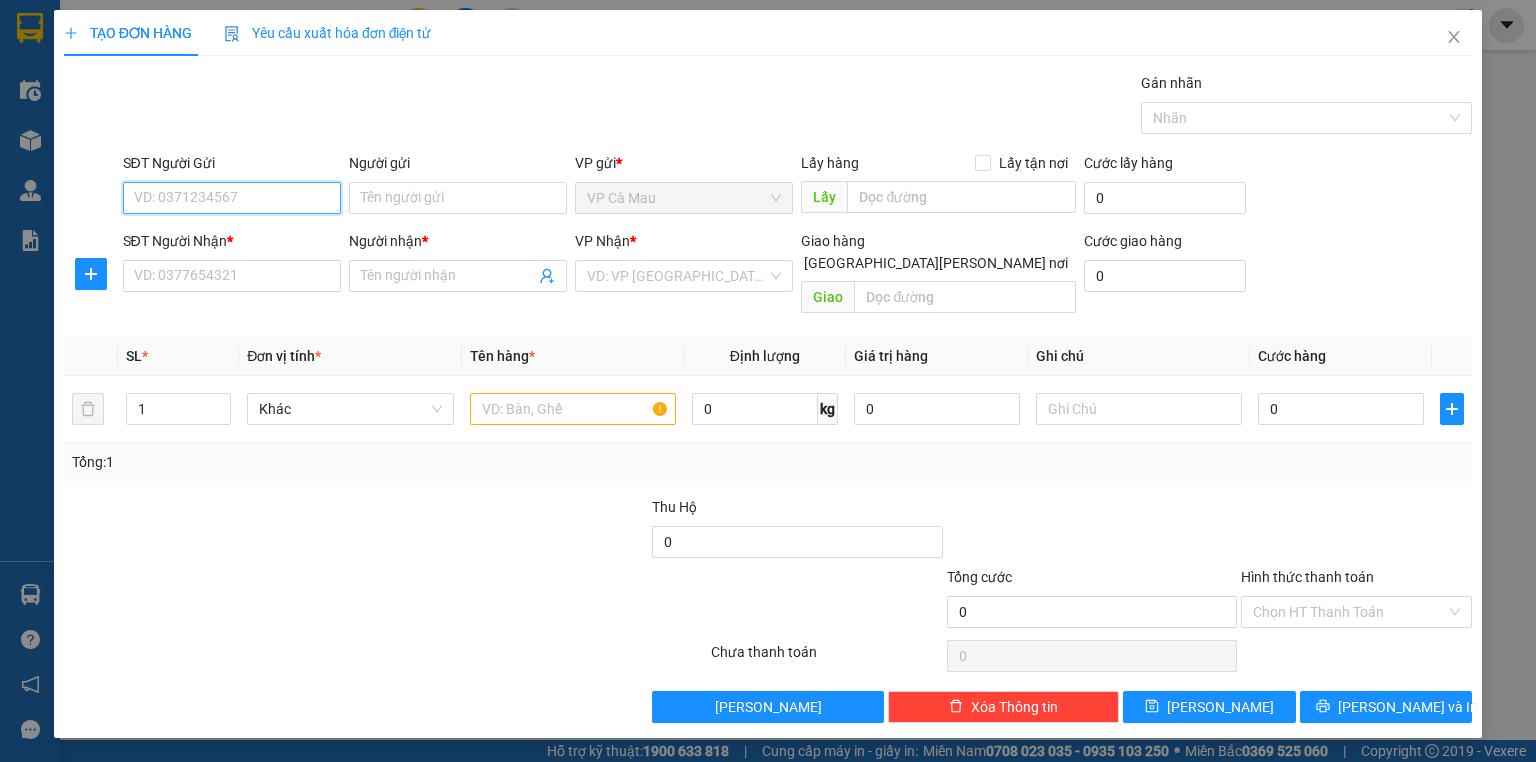 click on "SĐT Người Gửi" at bounding box center (232, 198) 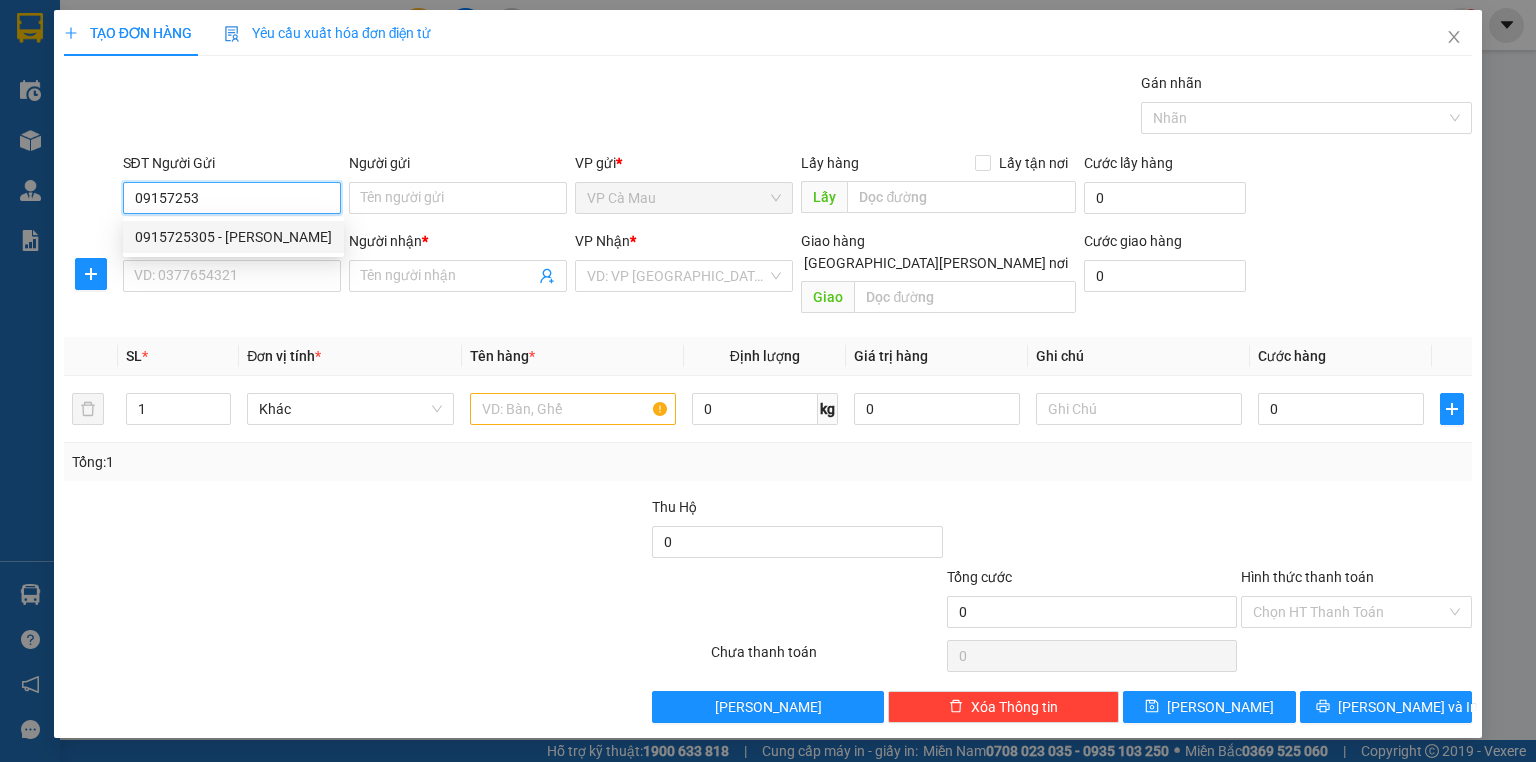 click on "0915725305 - [PERSON_NAME]" at bounding box center [233, 237] 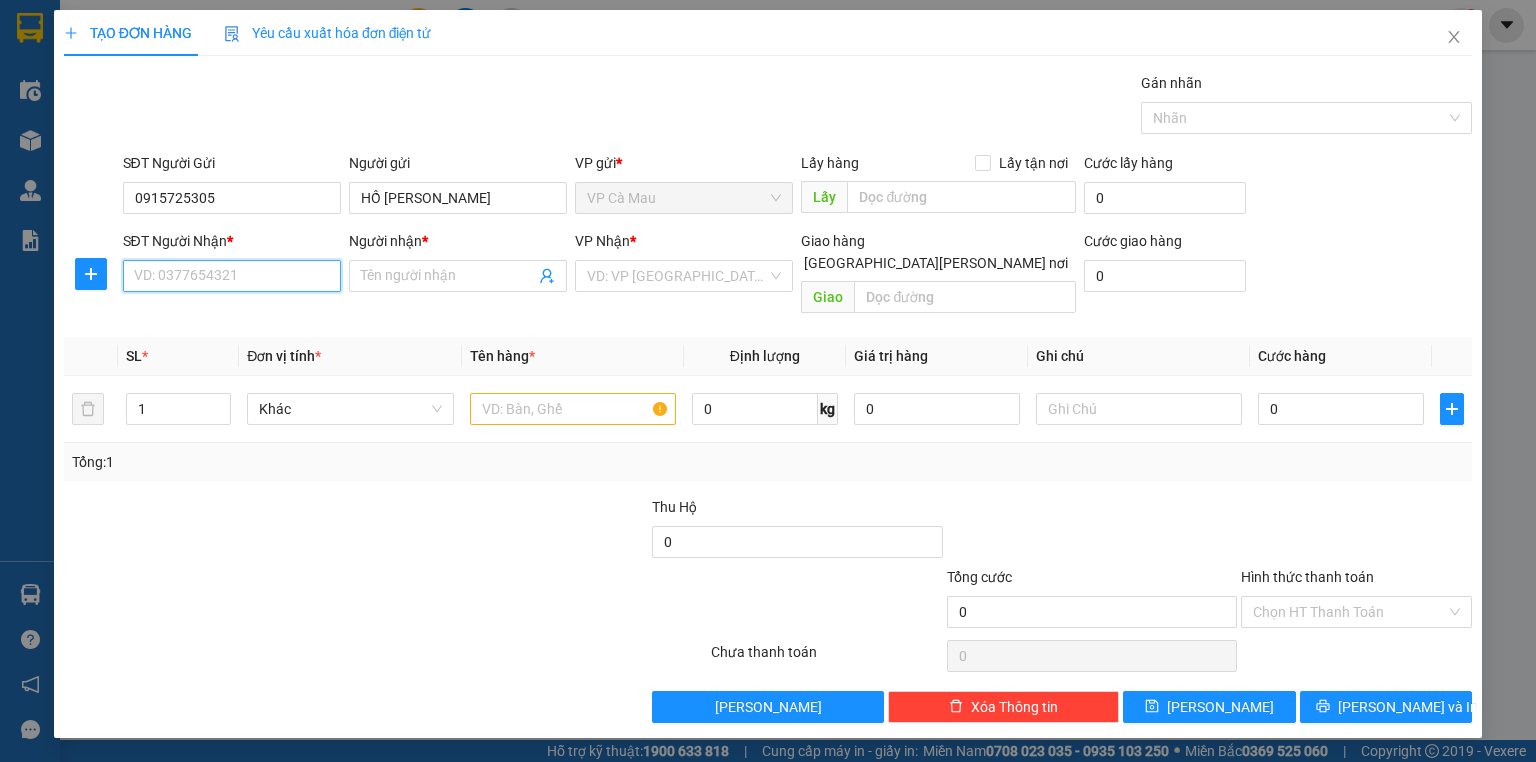 click on "SĐT Người Nhận  *" at bounding box center (232, 276) 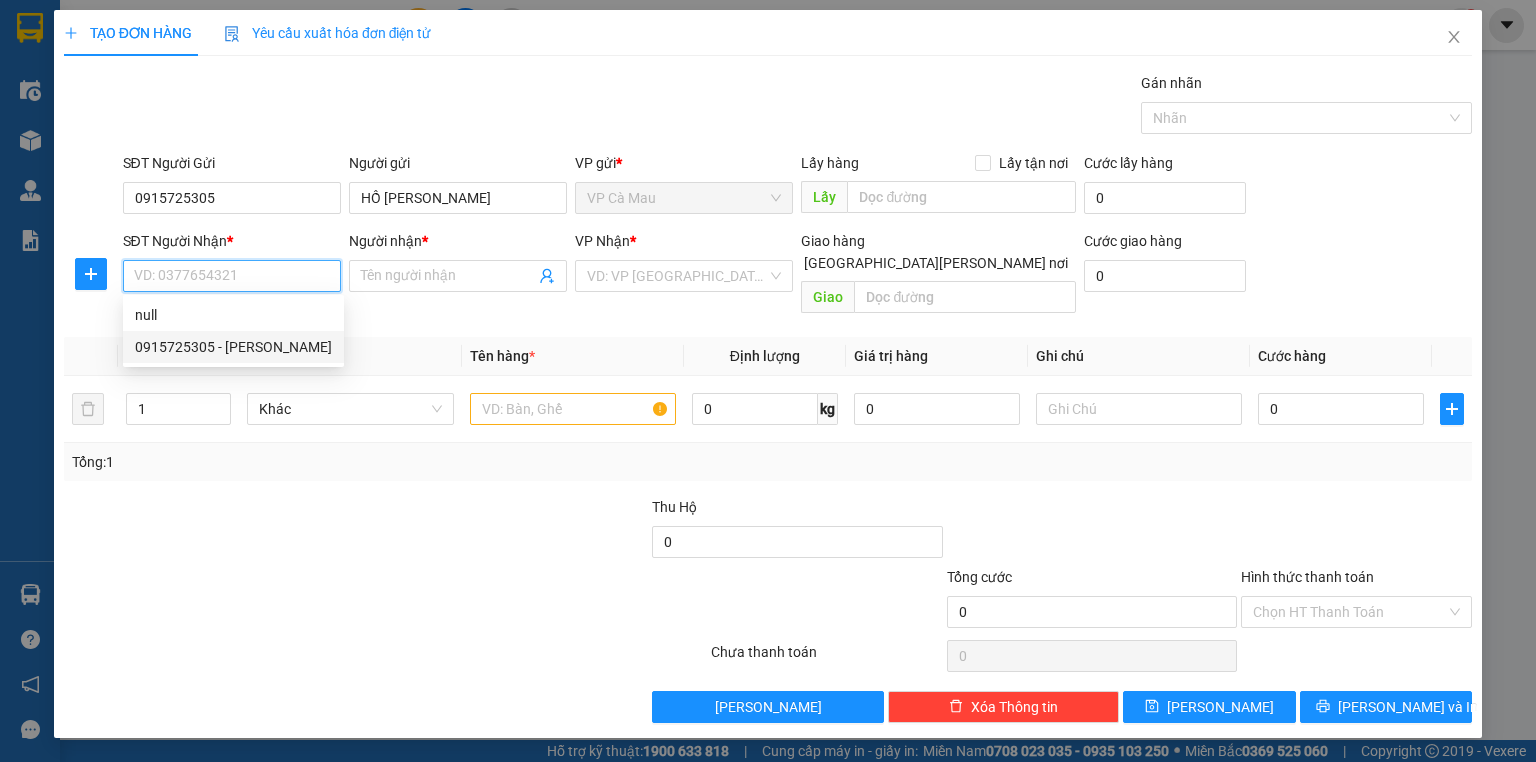click on "0915725305 - [PERSON_NAME]" at bounding box center (233, 347) 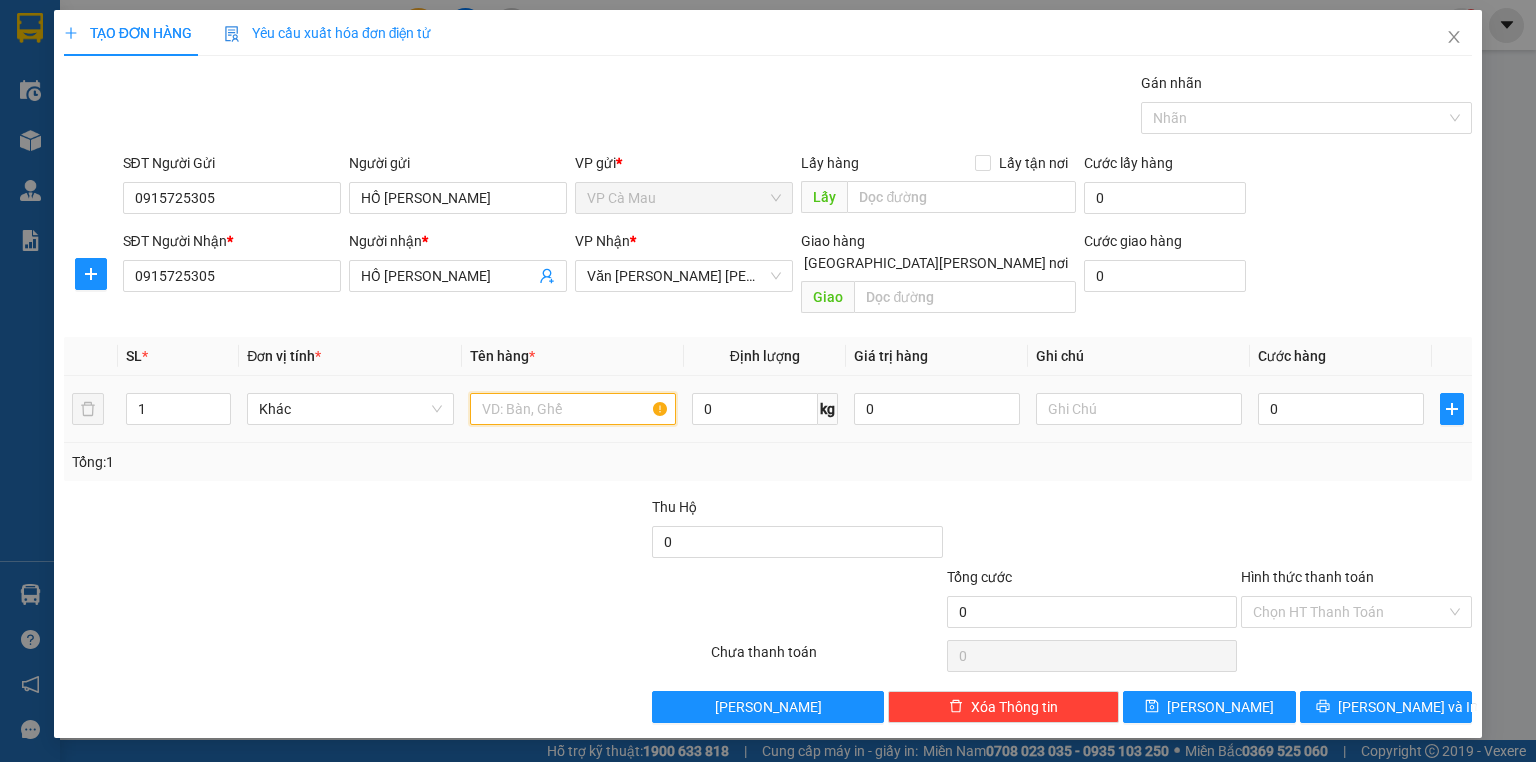 click at bounding box center (573, 409) 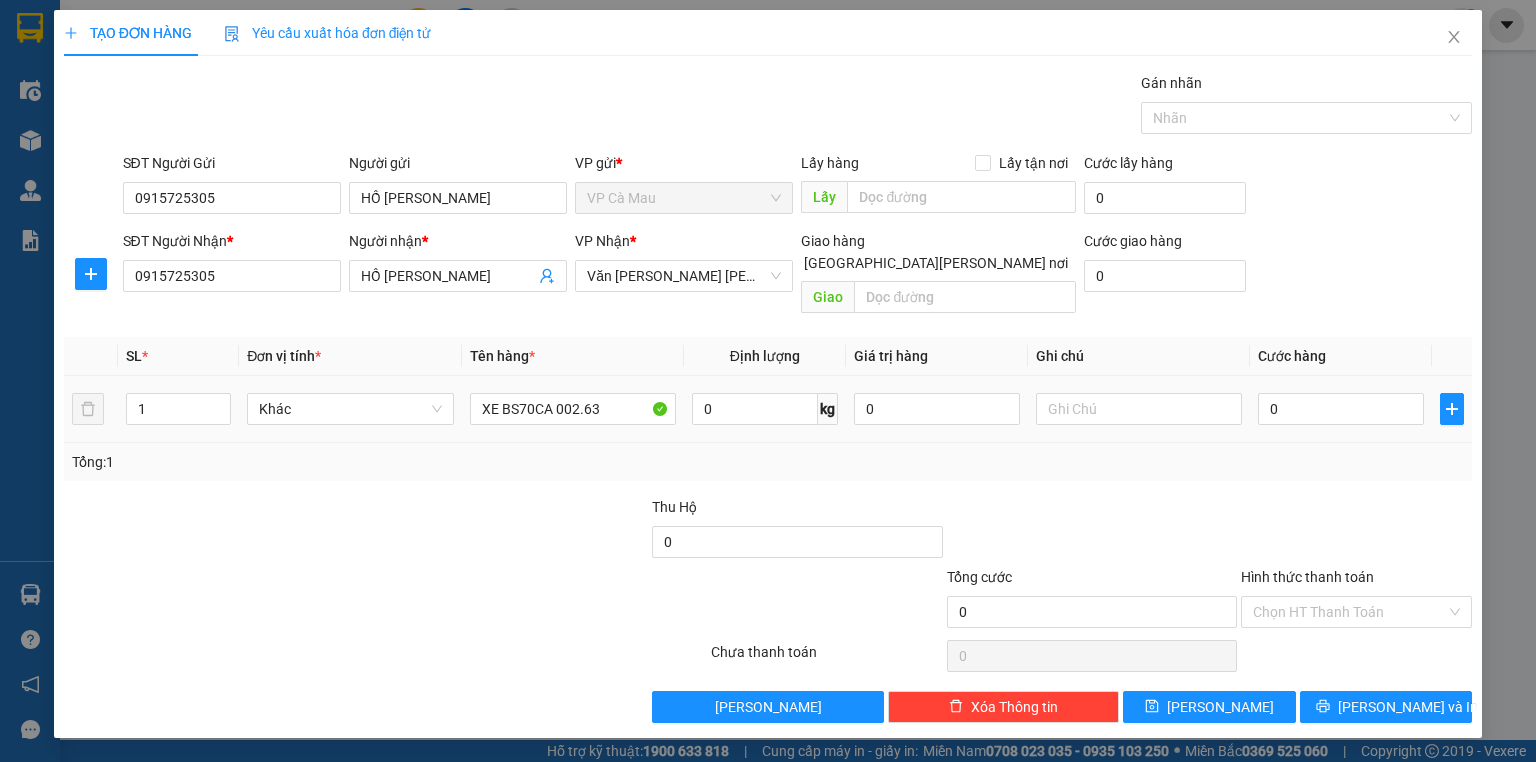 click at bounding box center [1139, 409] 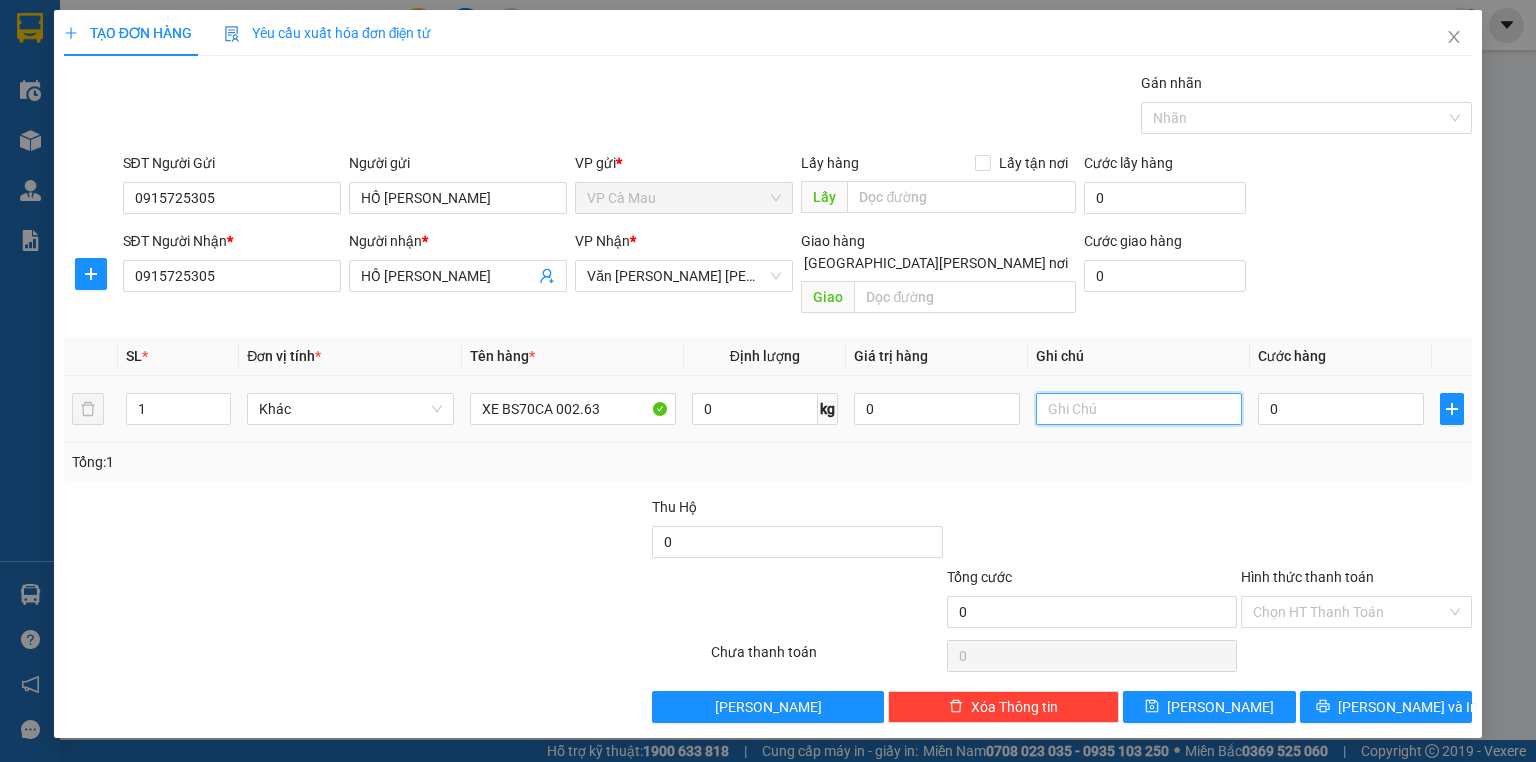 click at bounding box center (1139, 409) 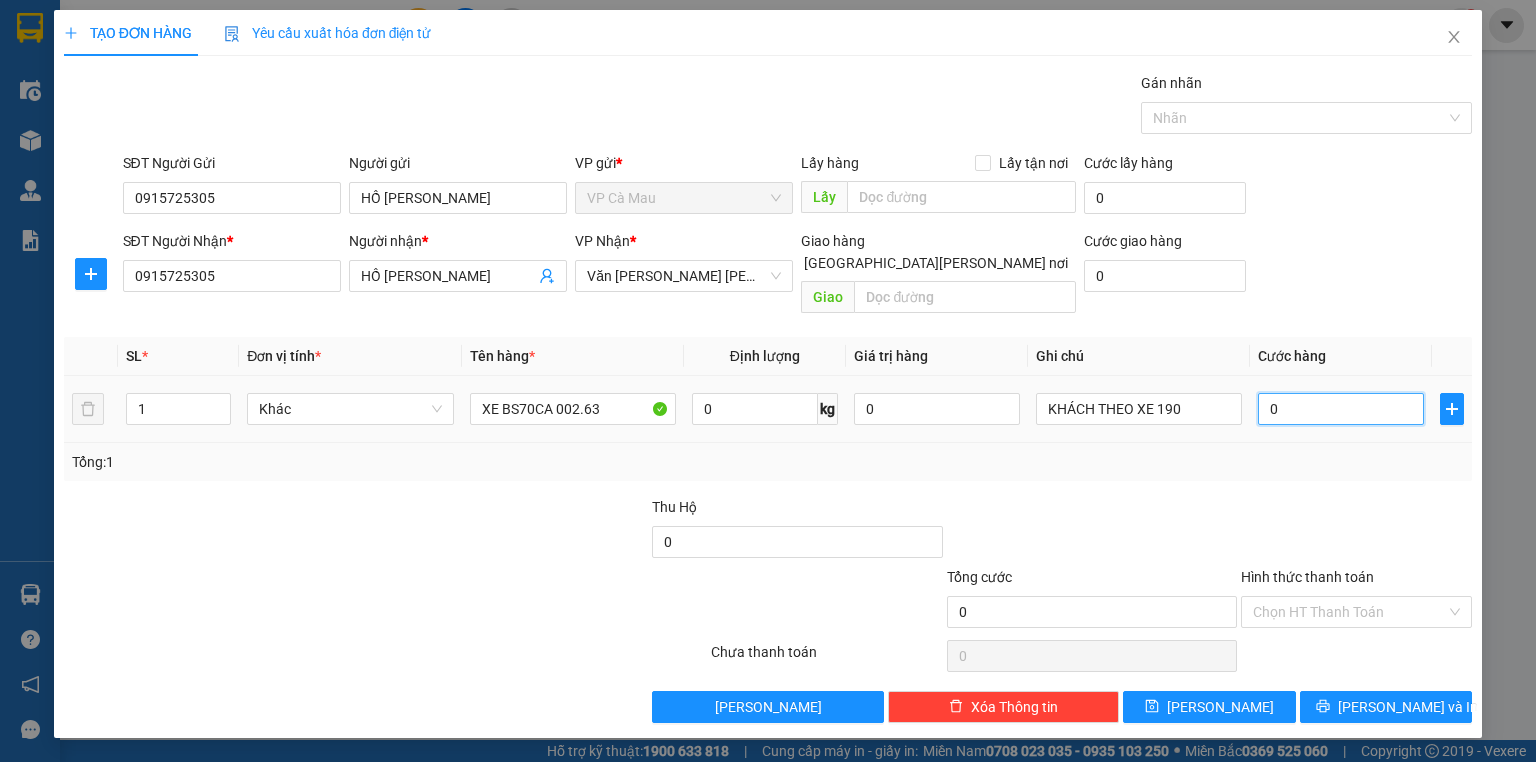 click on "0" at bounding box center [1341, 409] 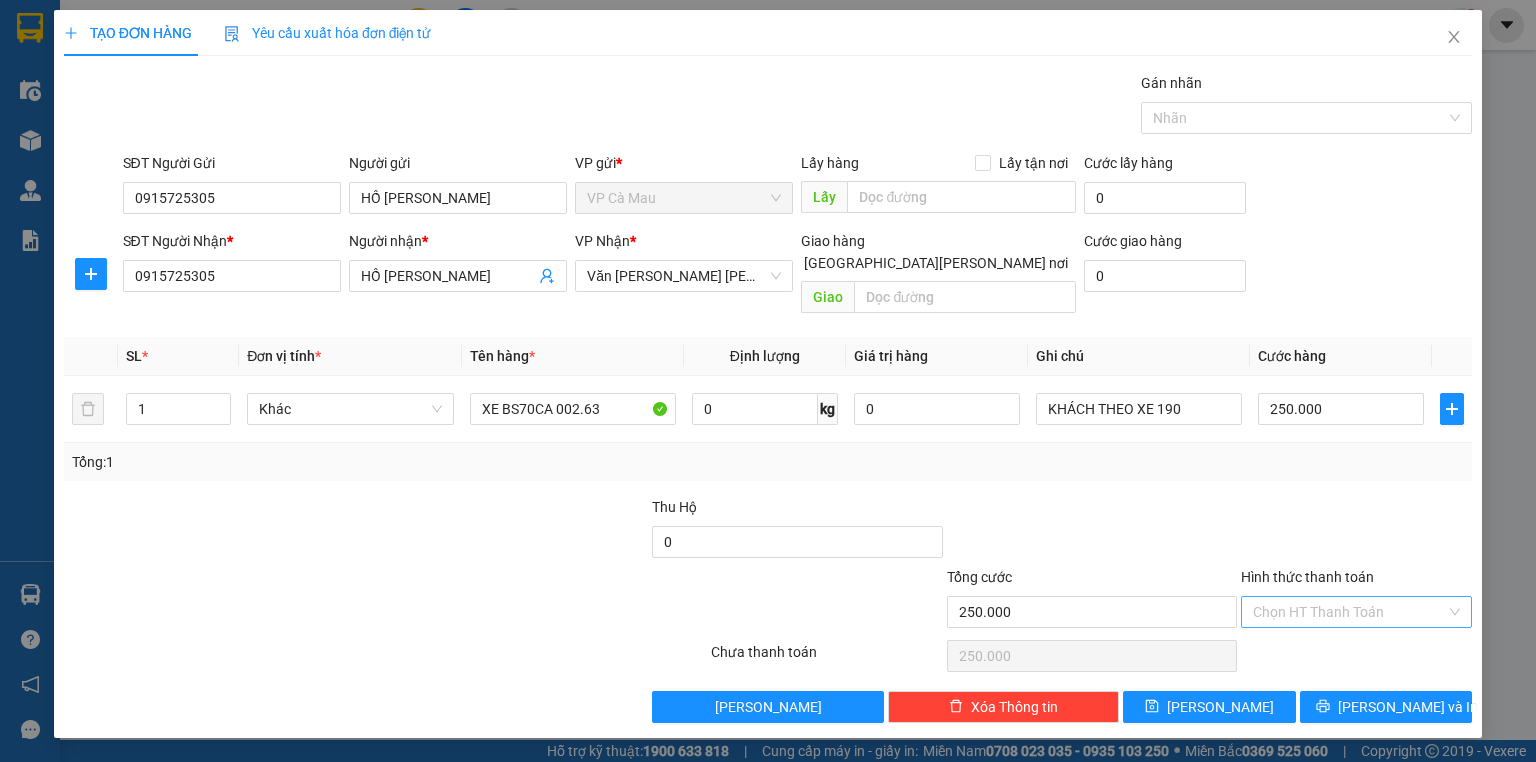 click on "Hình thức thanh toán" at bounding box center [1349, 612] 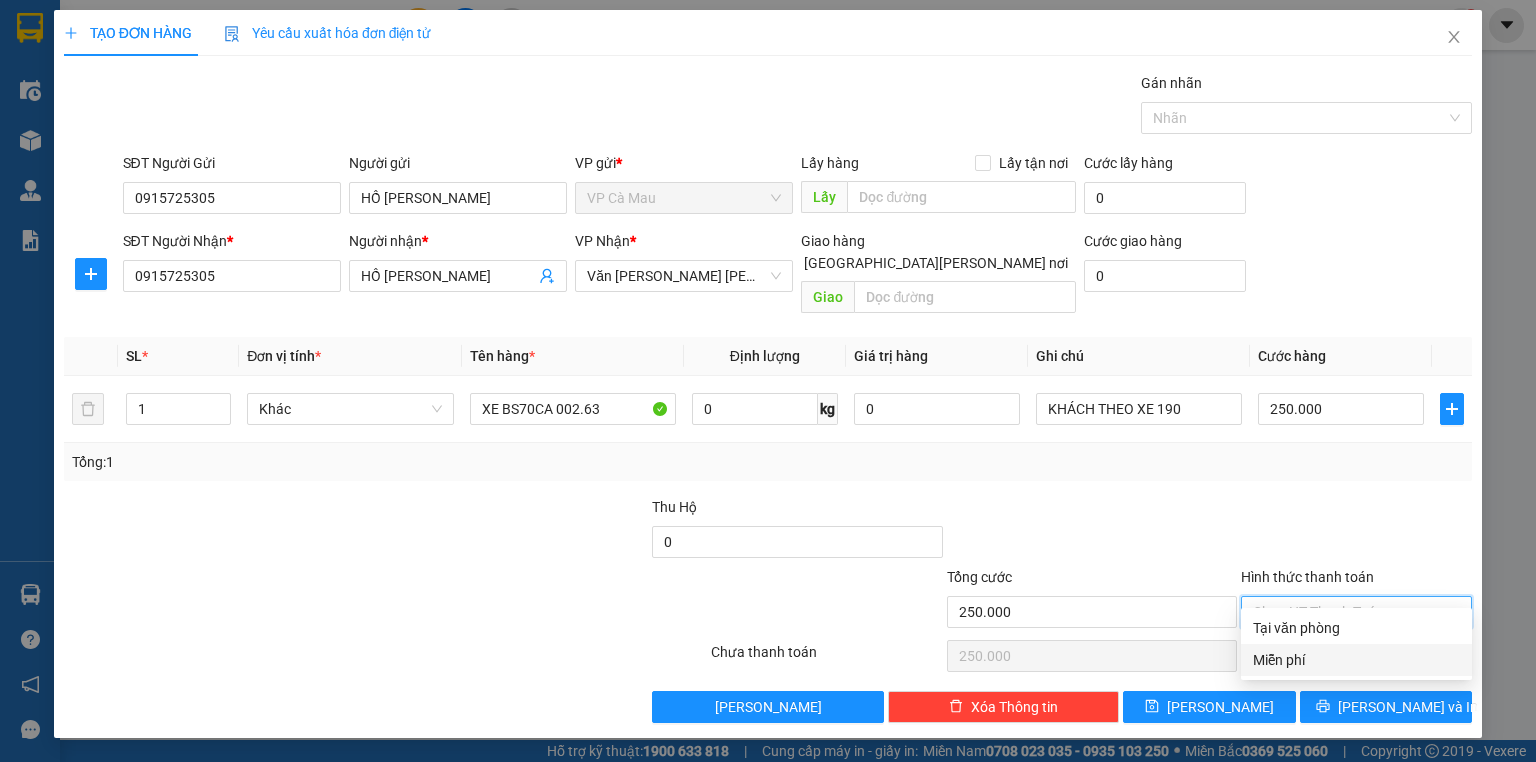 click on "Tại văn phòng" at bounding box center (1356, 628) 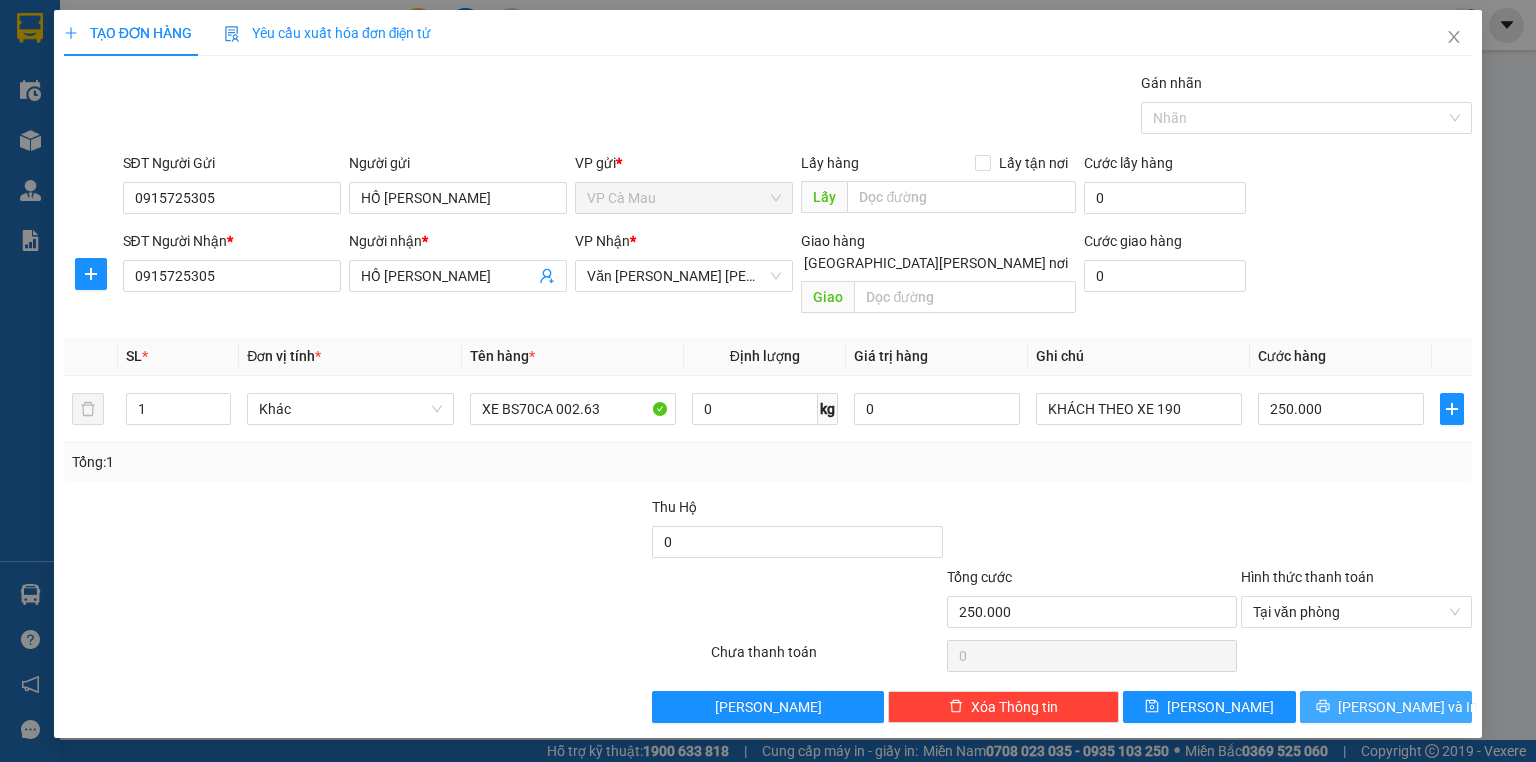 click 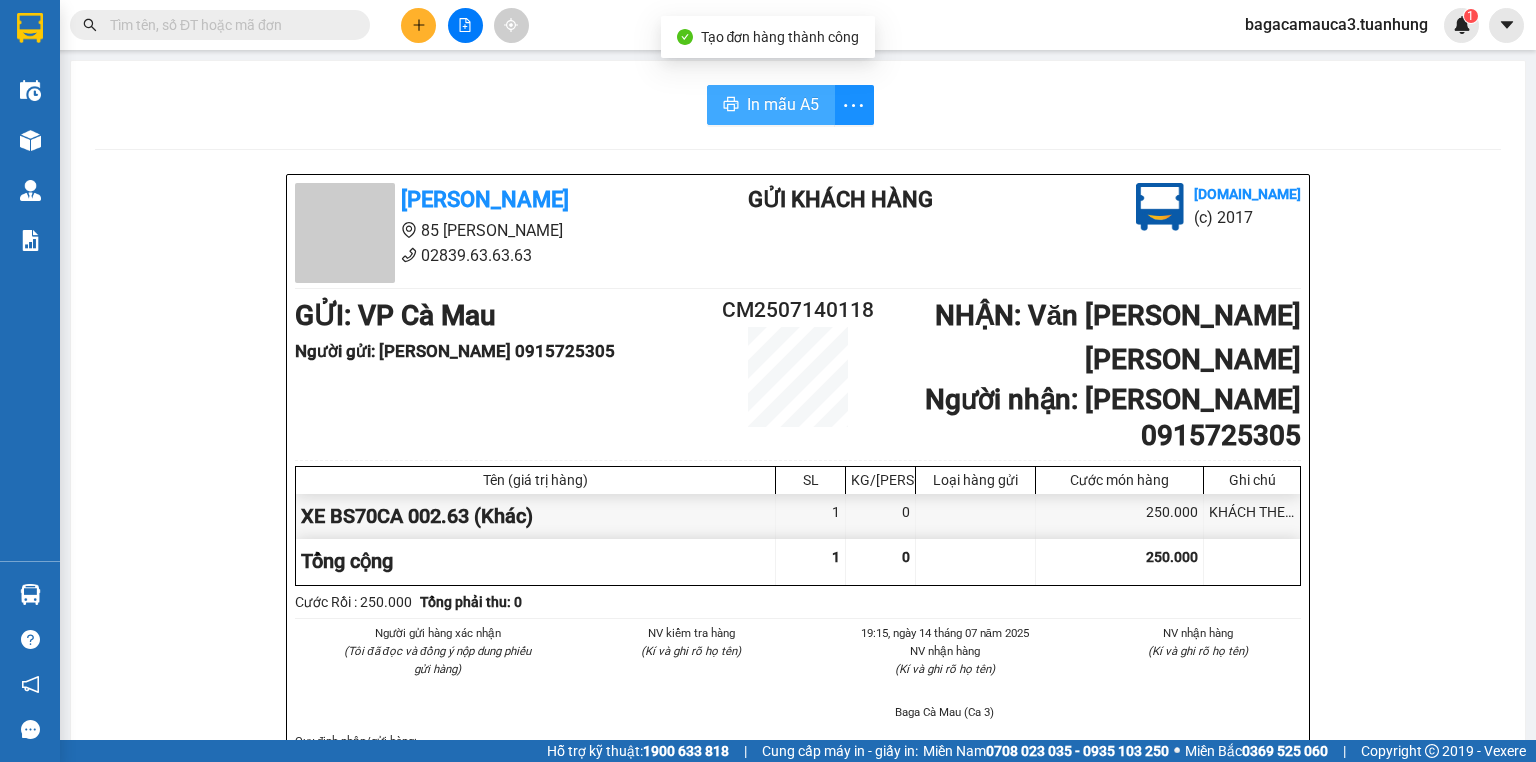 click on "In mẫu A5" at bounding box center (783, 104) 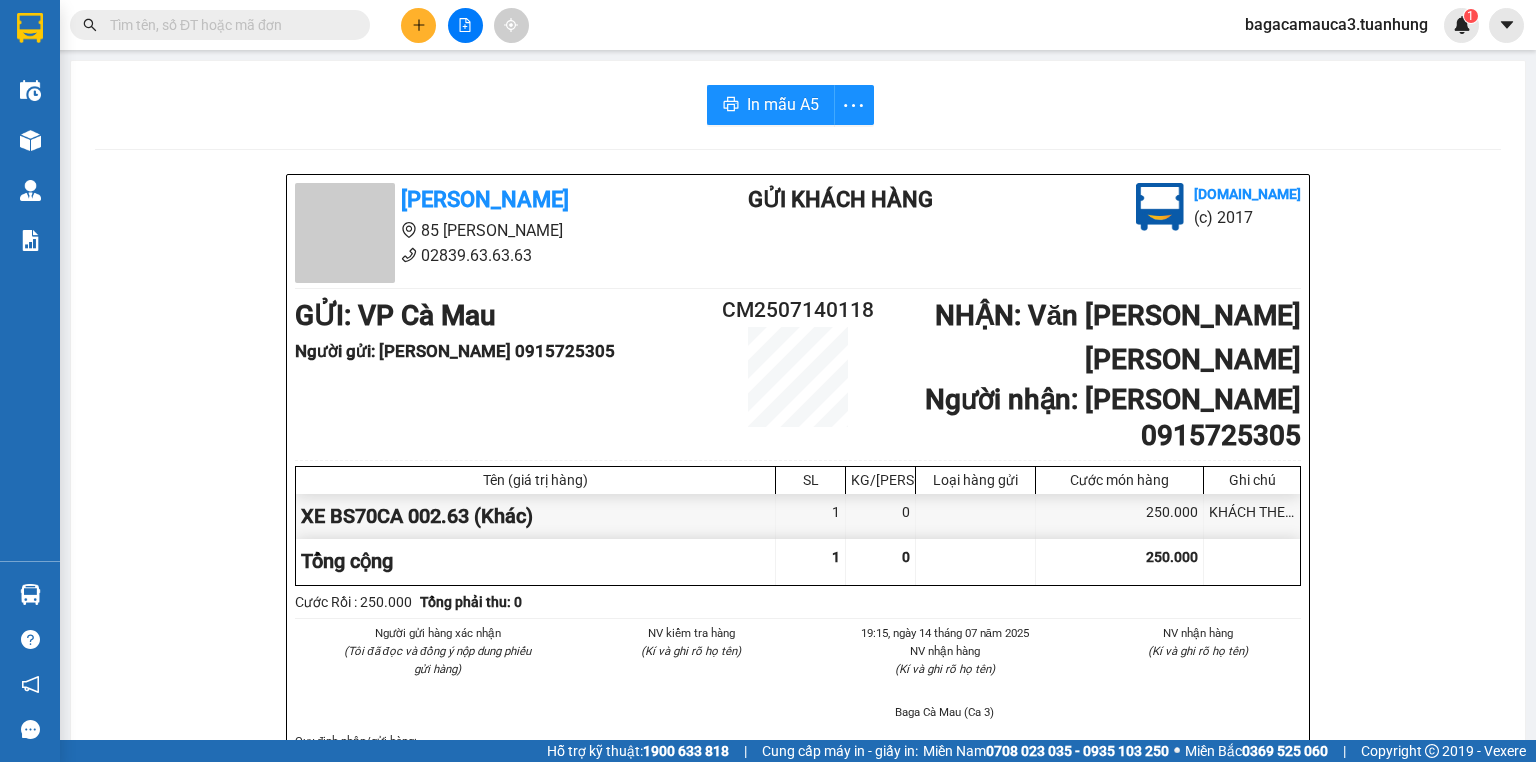 click at bounding box center (228, 25) 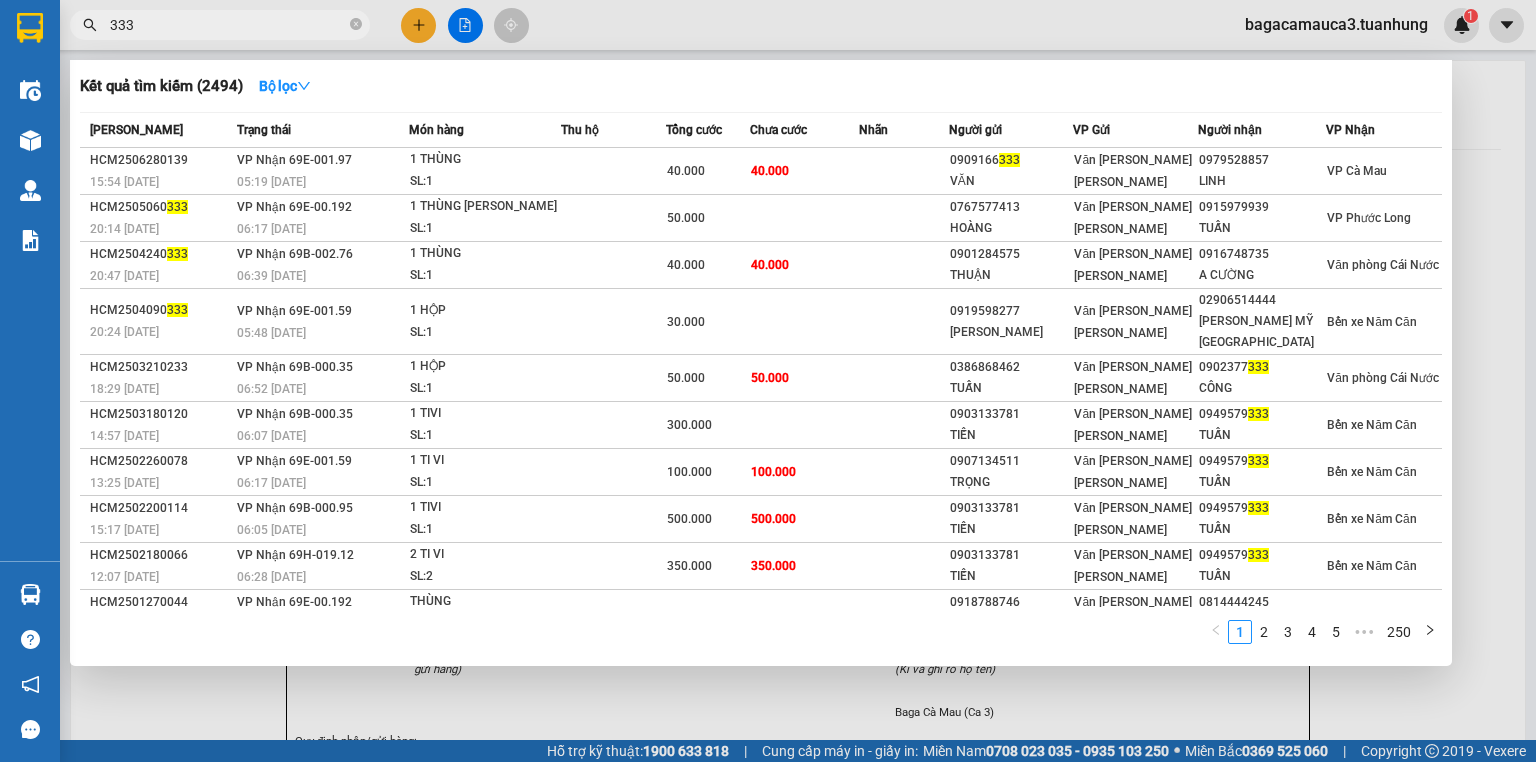 click on "333" at bounding box center (228, 25) 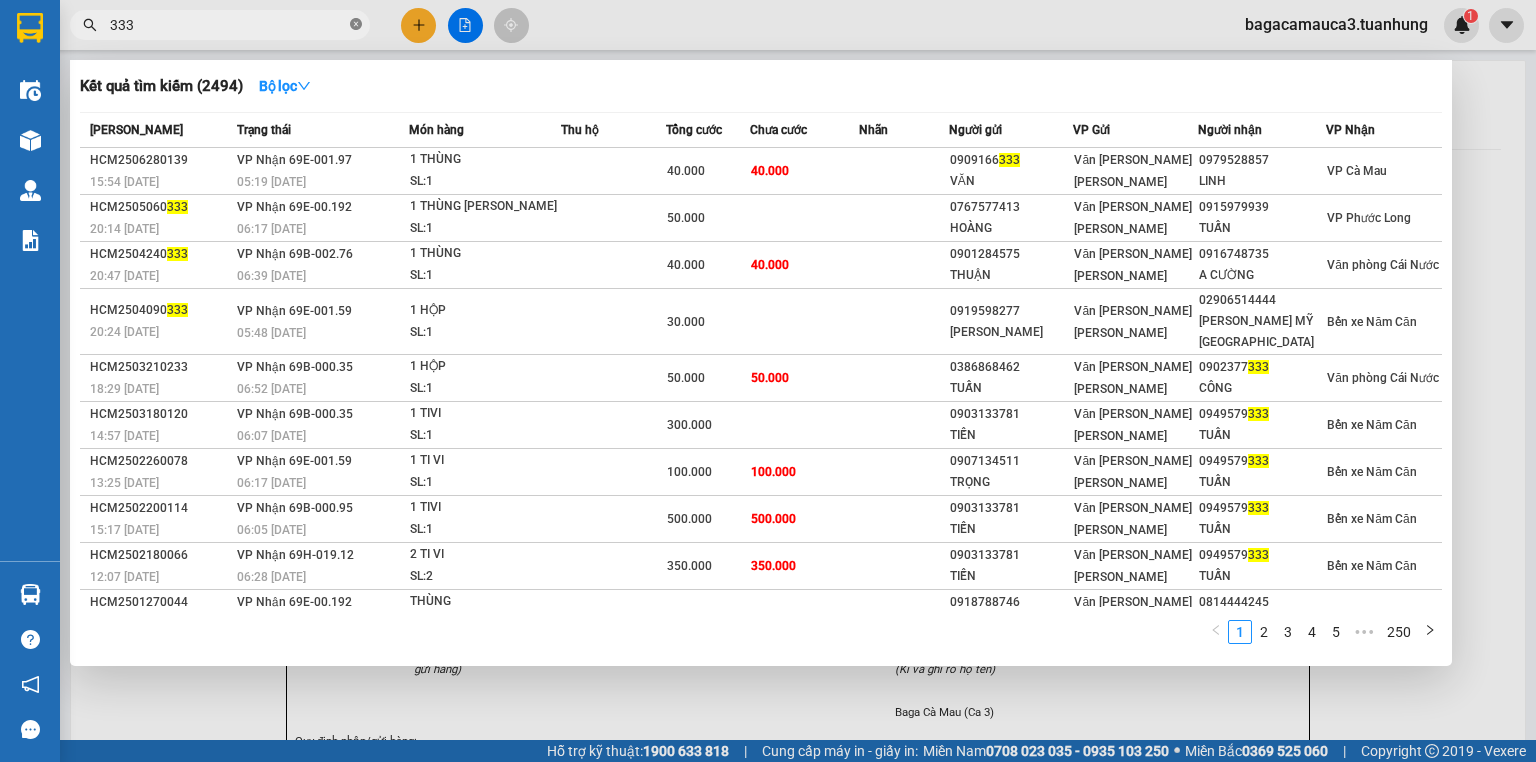 click 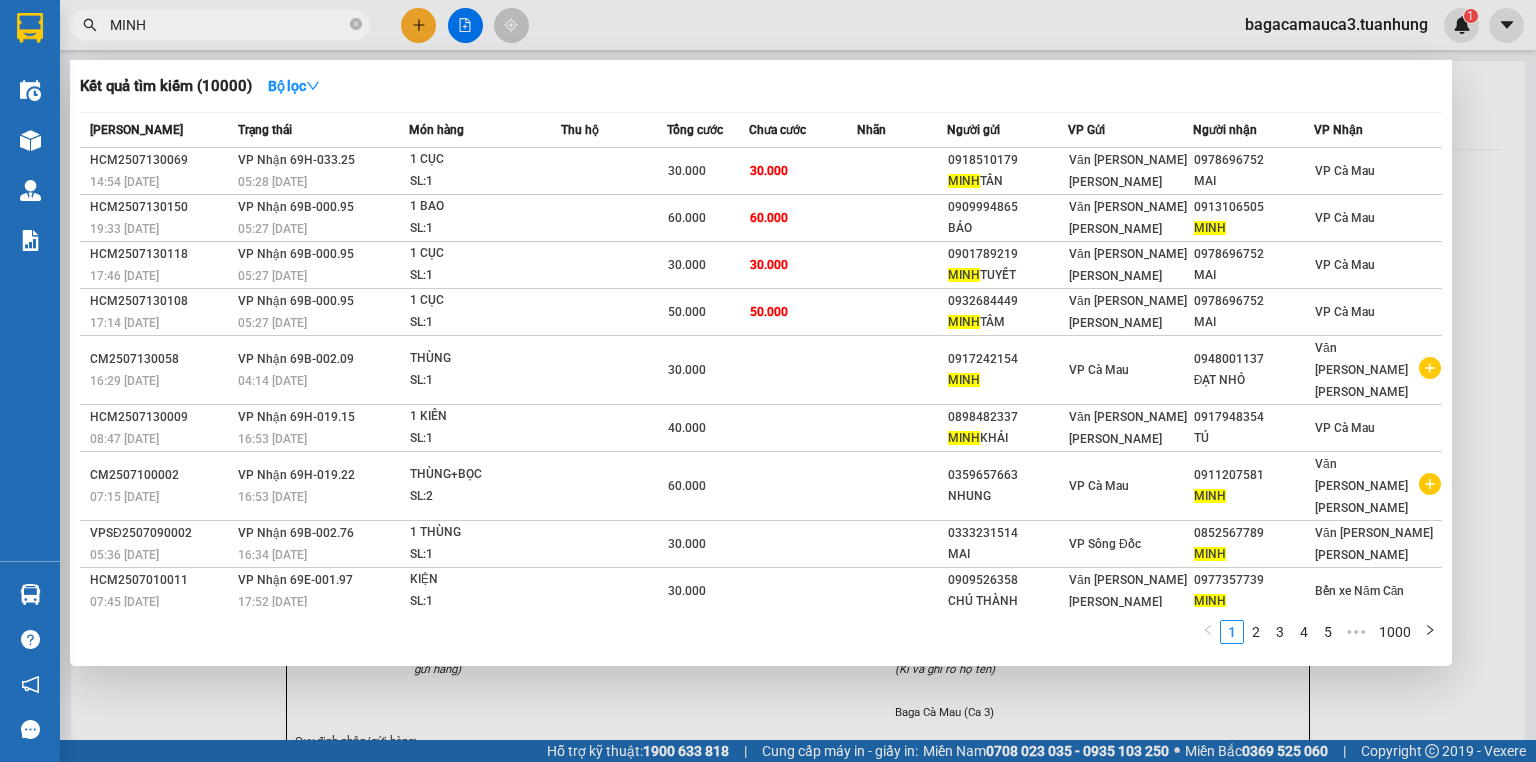 click at bounding box center [768, 381] 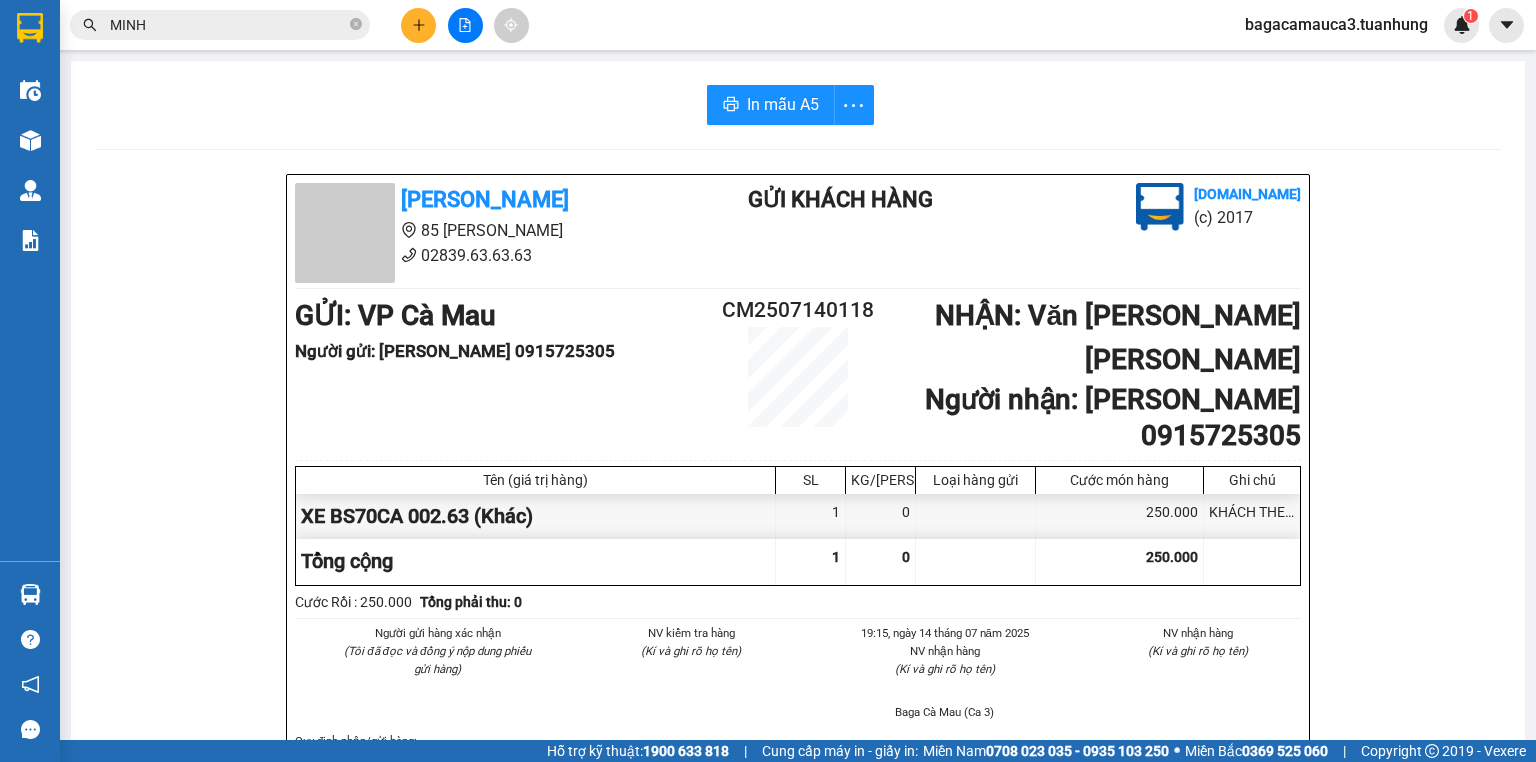 click at bounding box center [418, 25] 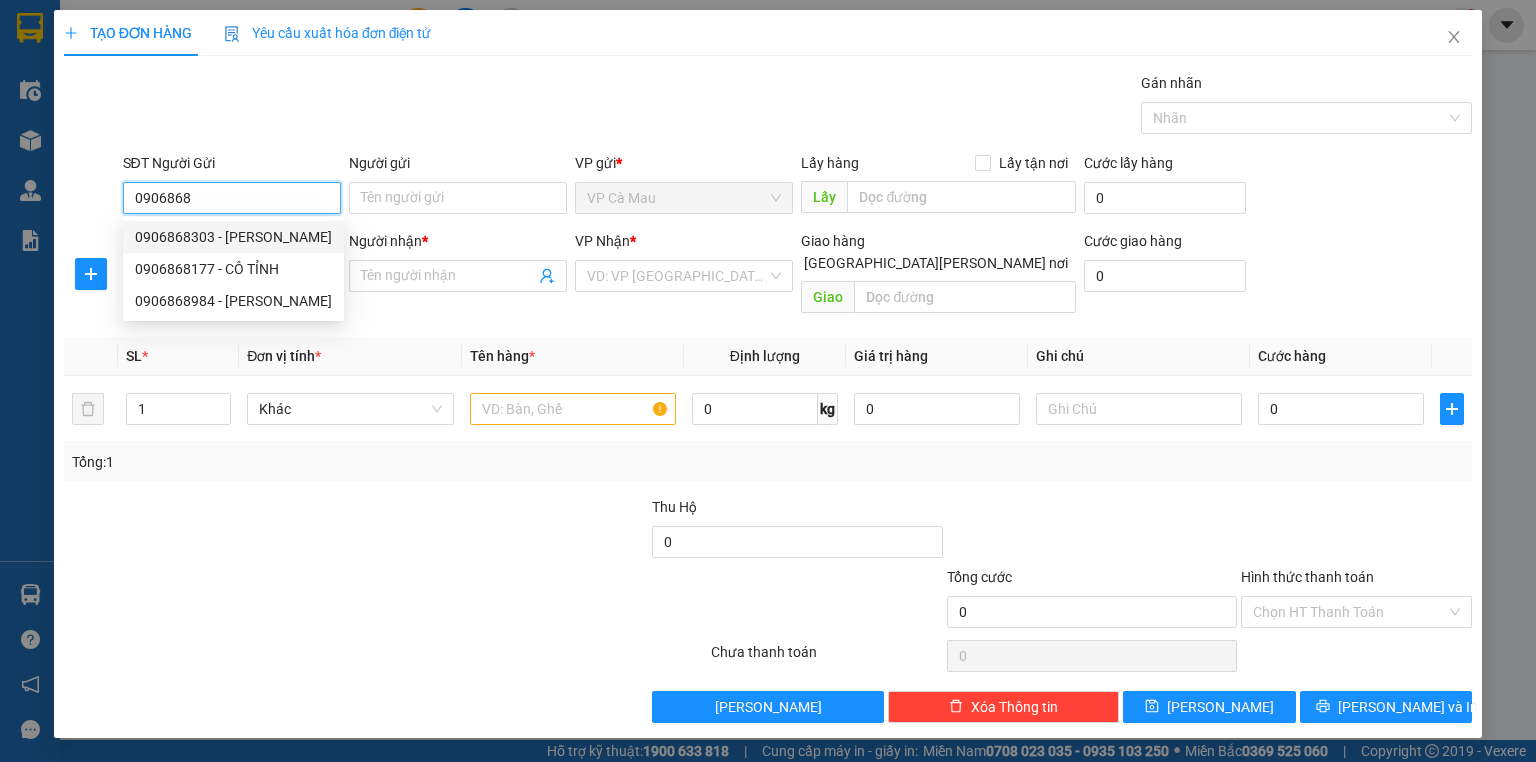 click on "0906868303 - [PERSON_NAME]" at bounding box center [233, 237] 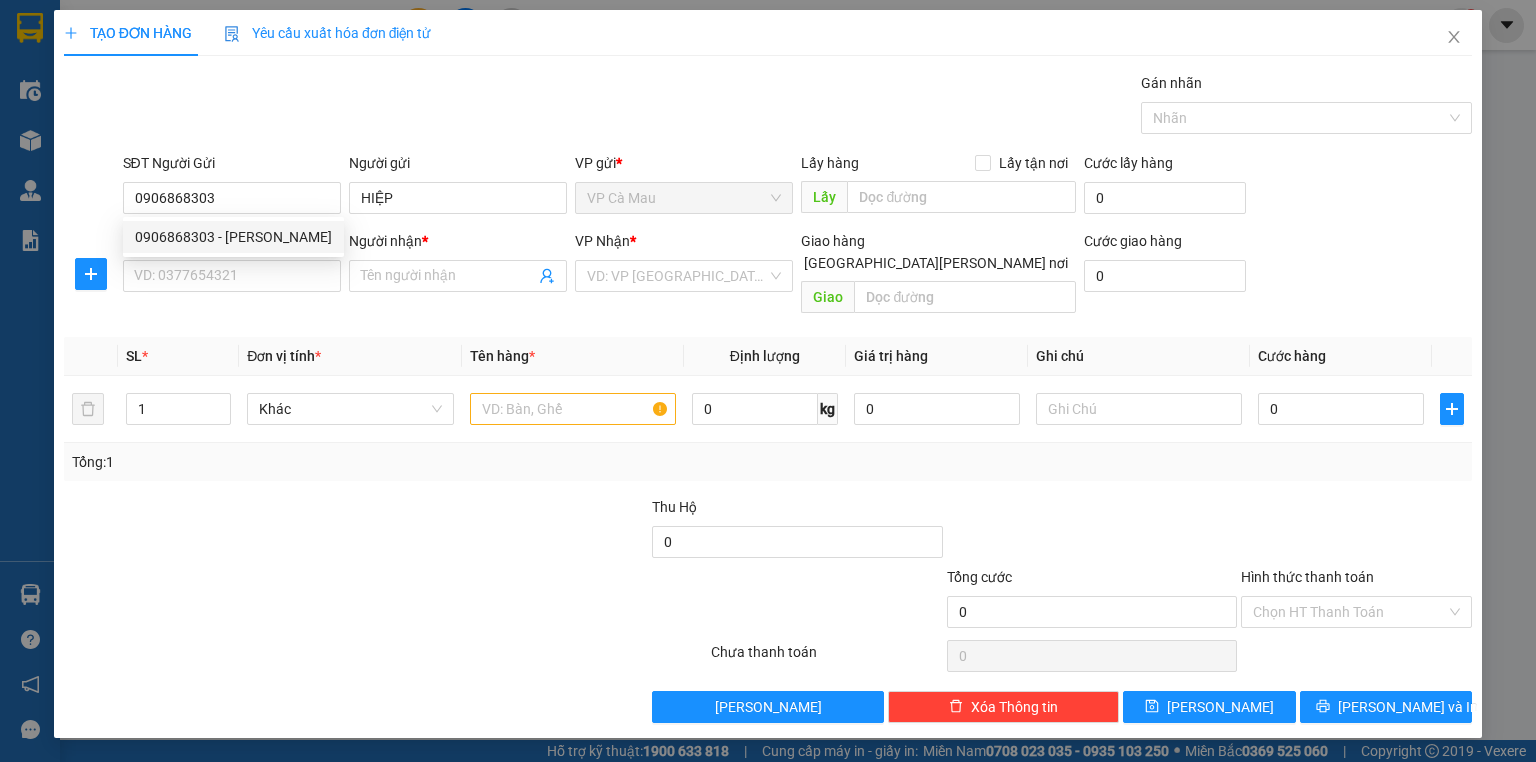 click on "0906868303 0906868303 - [PERSON_NAME]" at bounding box center [233, 237] 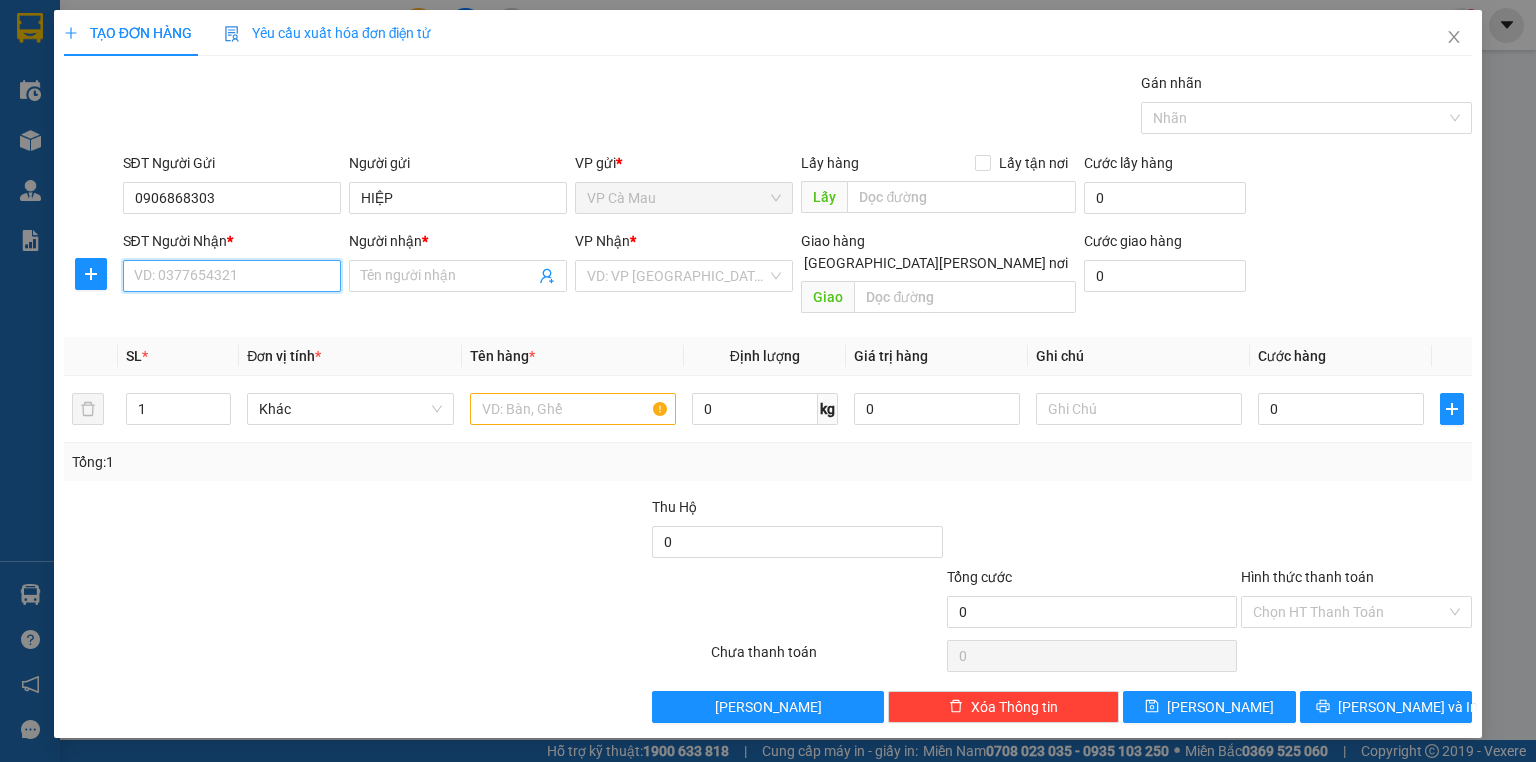 click on "SĐT Người Nhận  *" at bounding box center (232, 276) 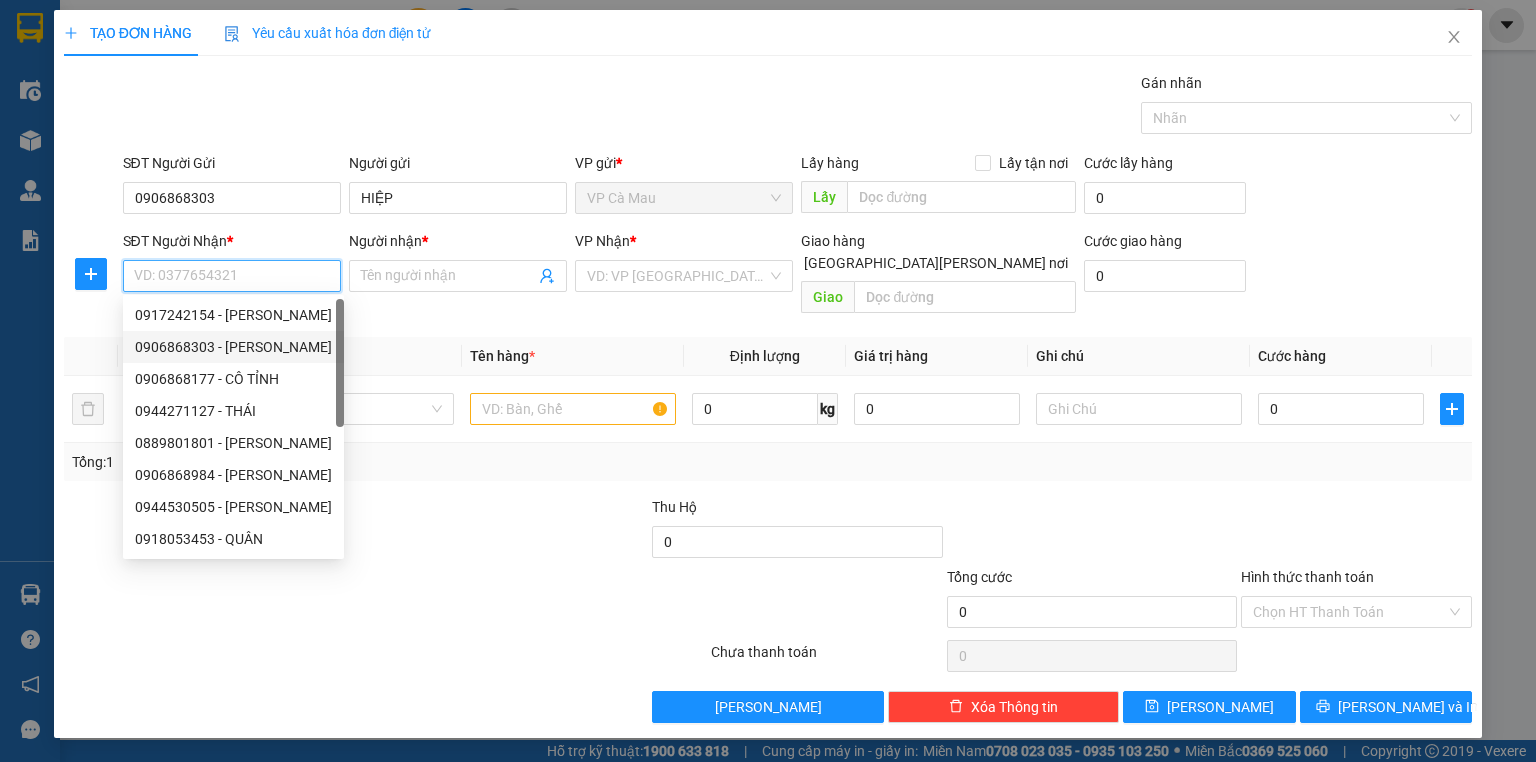 click on "0906868303 - [PERSON_NAME]" at bounding box center (233, 347) 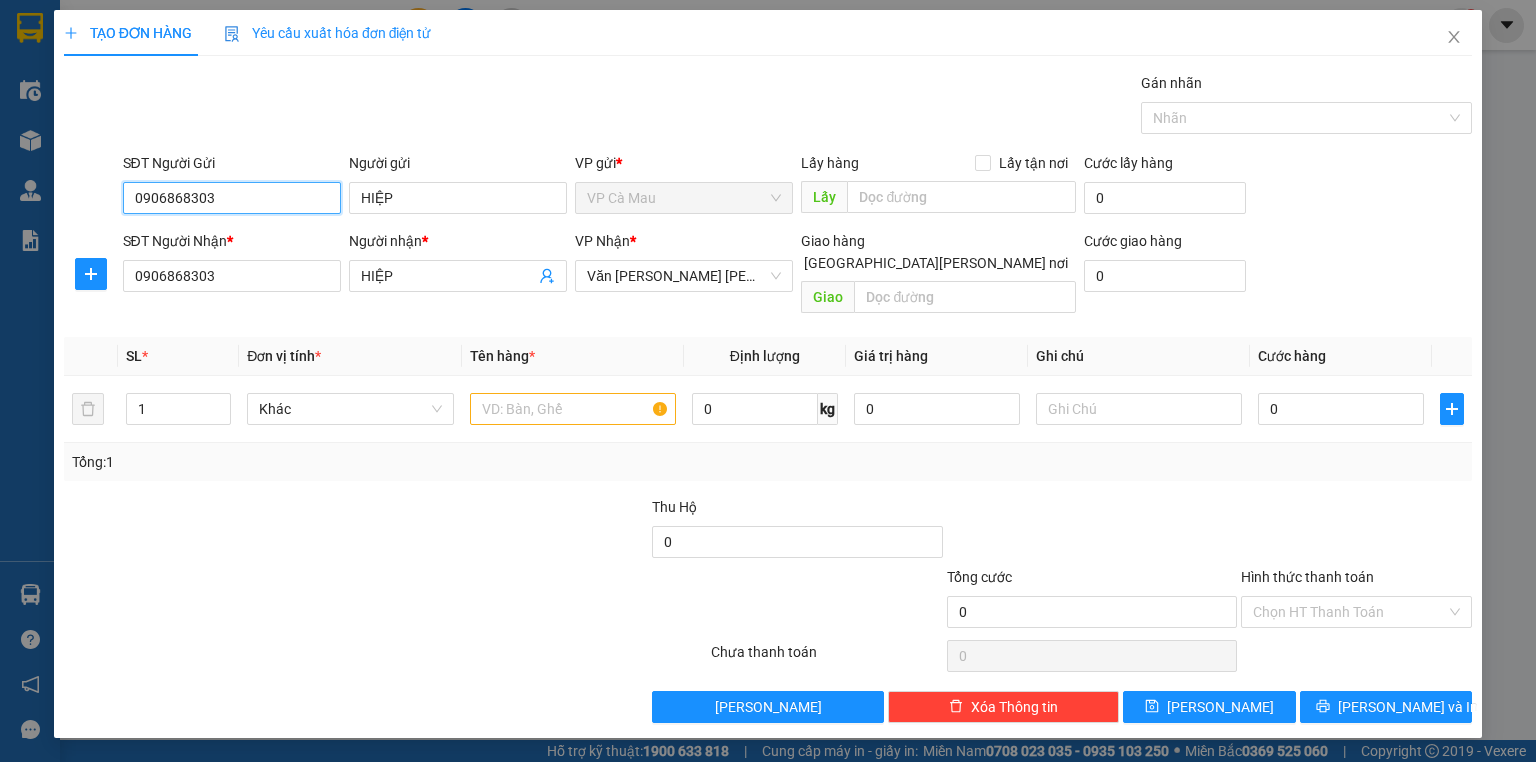 click on "0906868303" at bounding box center (232, 198) 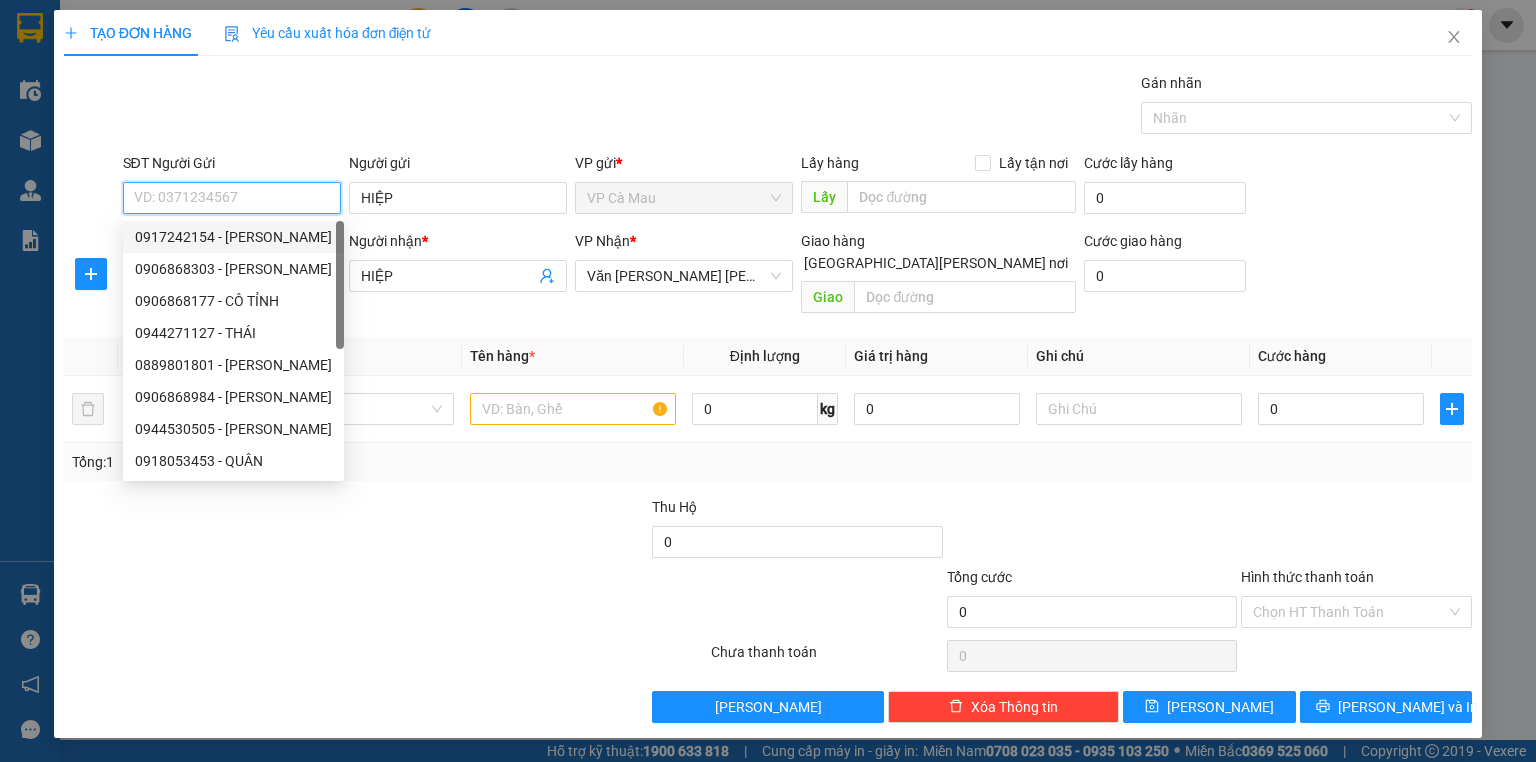click on "0917242154 - [PERSON_NAME]" at bounding box center [233, 237] 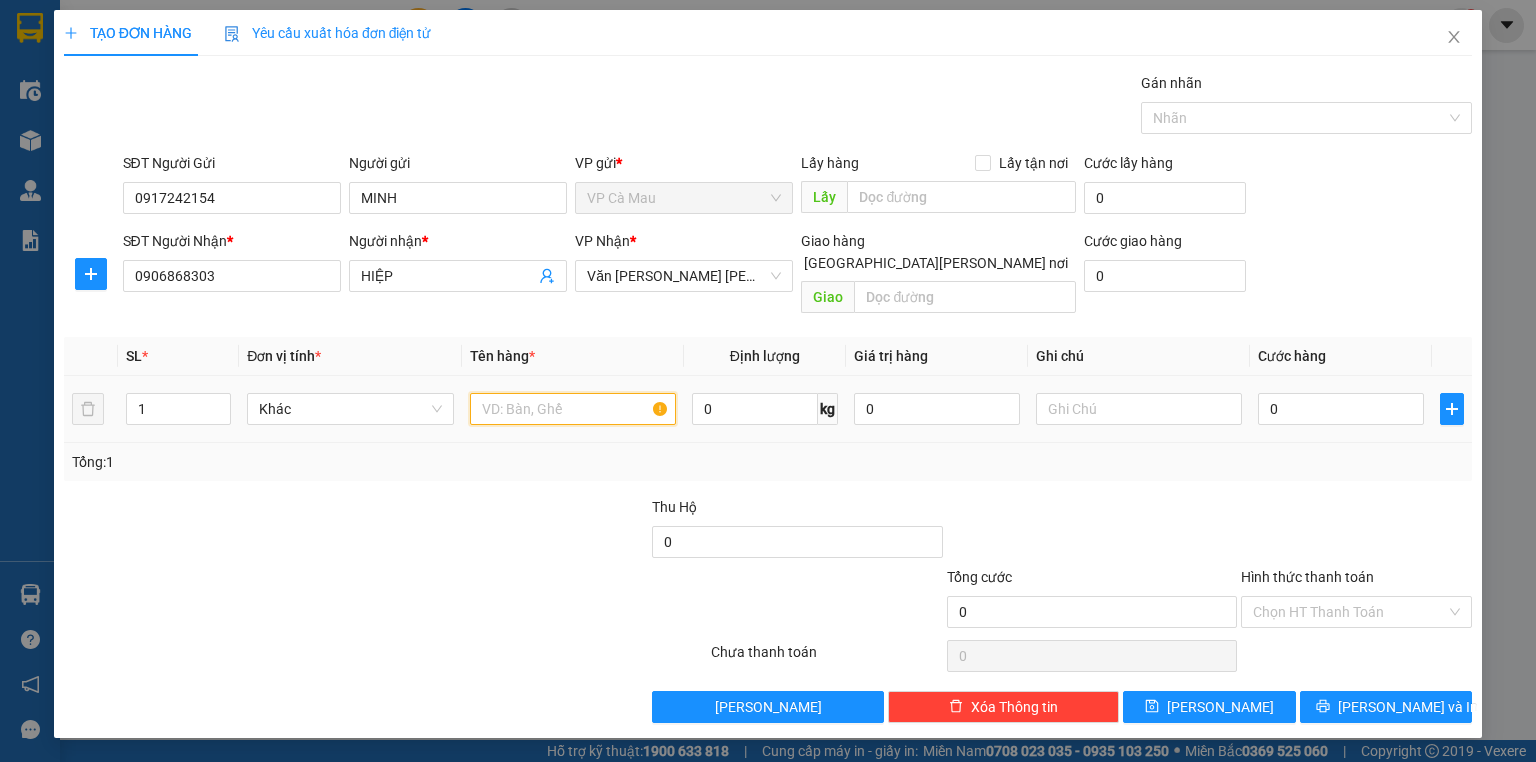 click at bounding box center [573, 409] 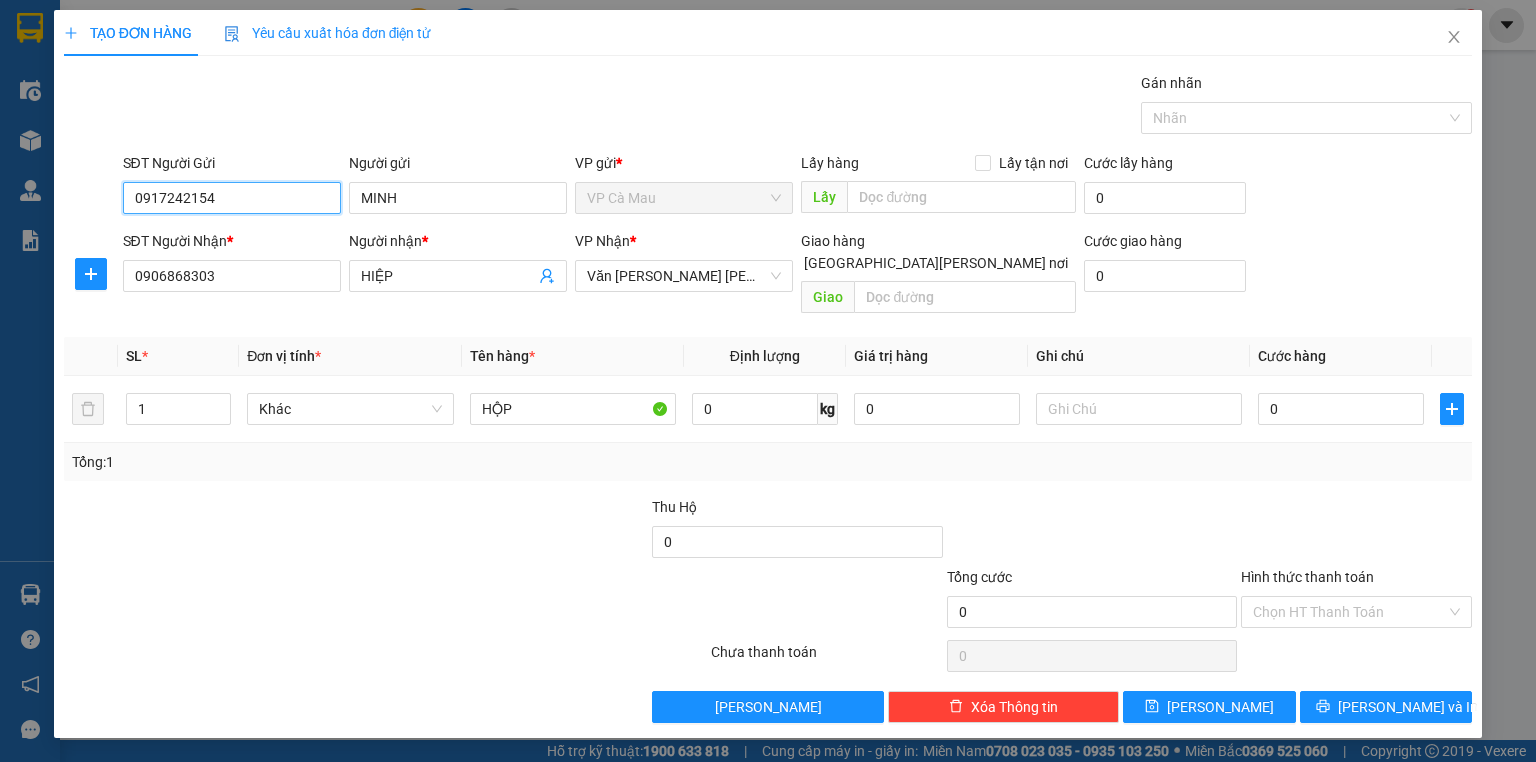 click on "0917242154" at bounding box center (232, 198) 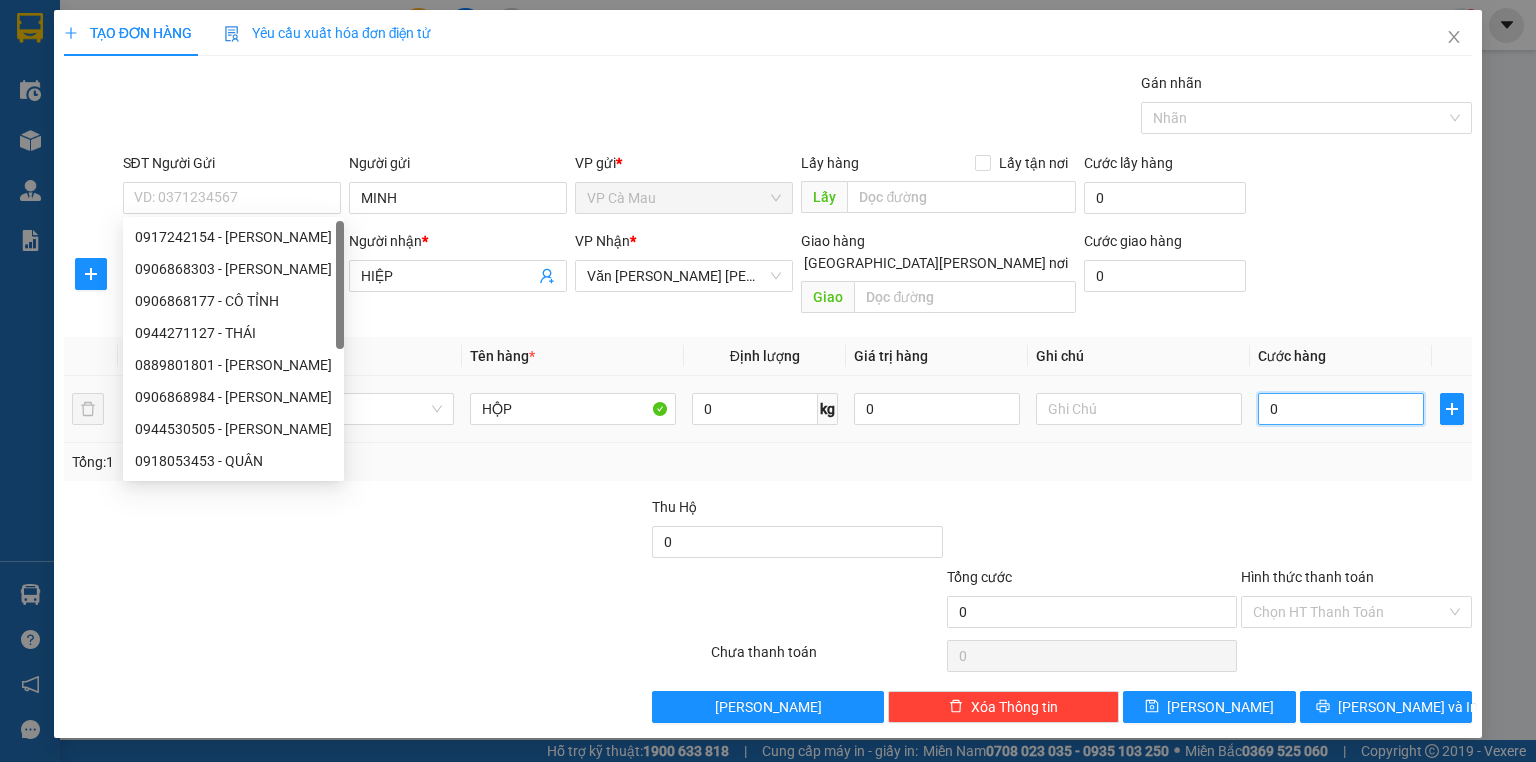 click on "0" at bounding box center (1341, 409) 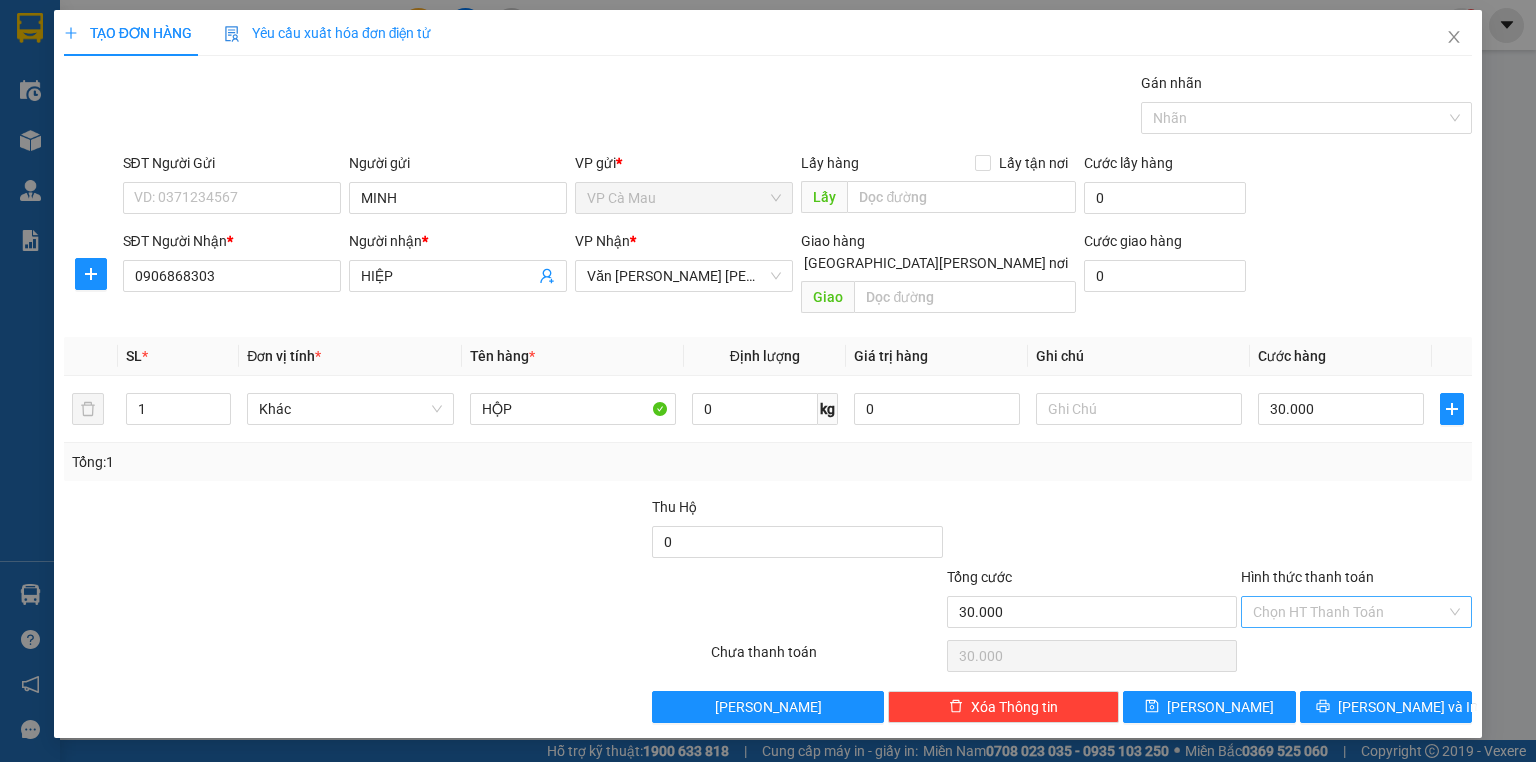 click on "Hình thức thanh toán" at bounding box center [1349, 612] 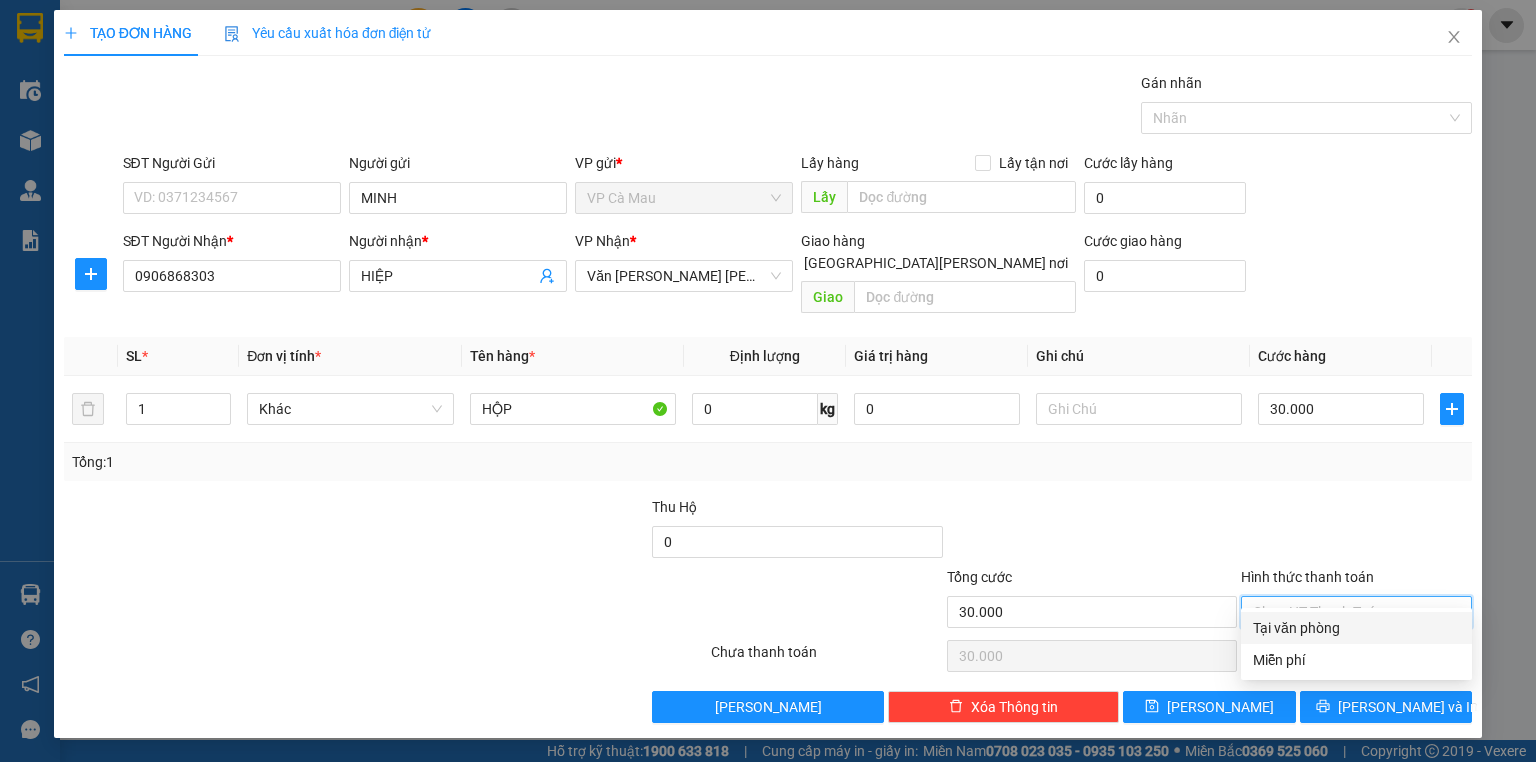 click on "Tại văn phòng" at bounding box center (1356, 628) 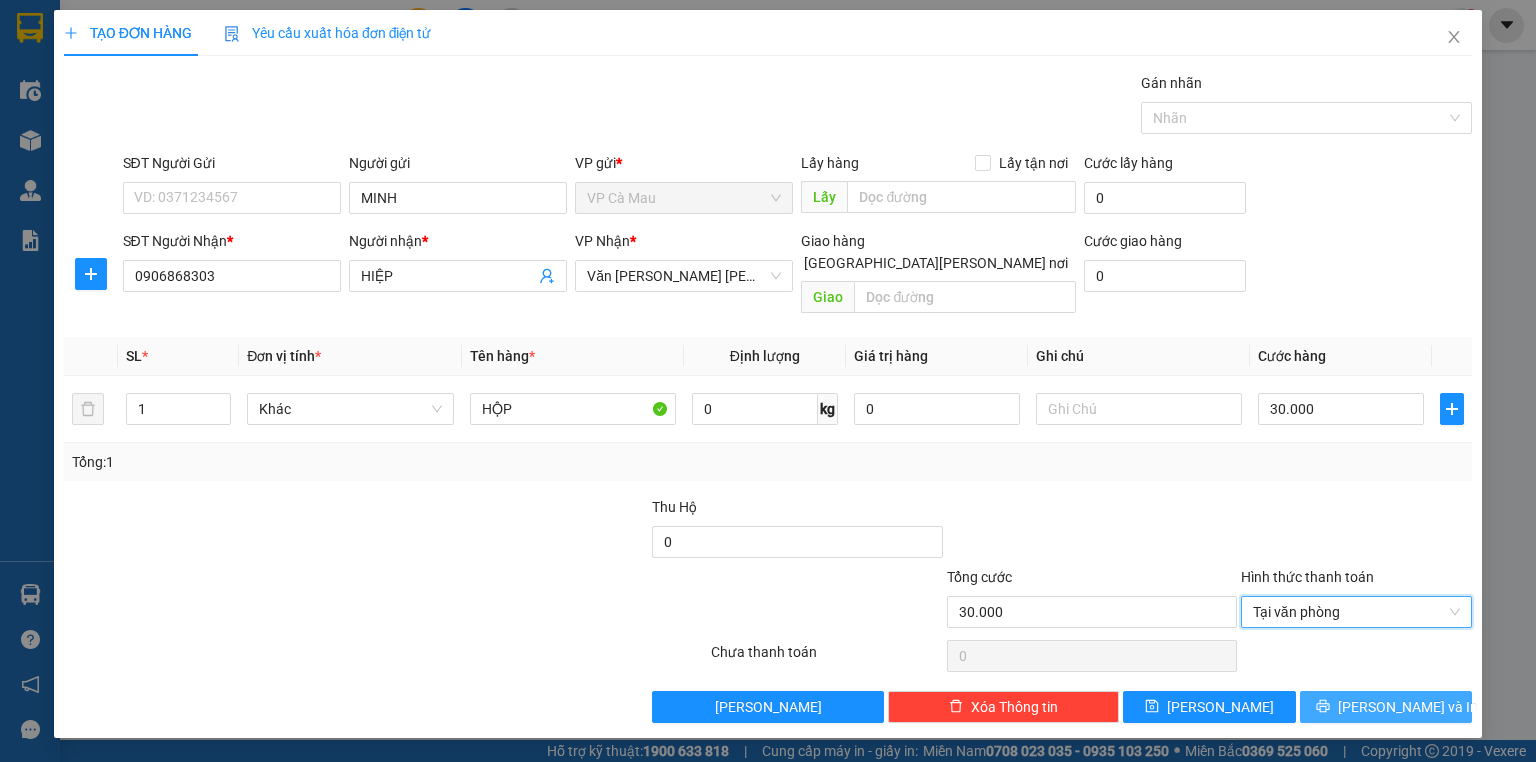click 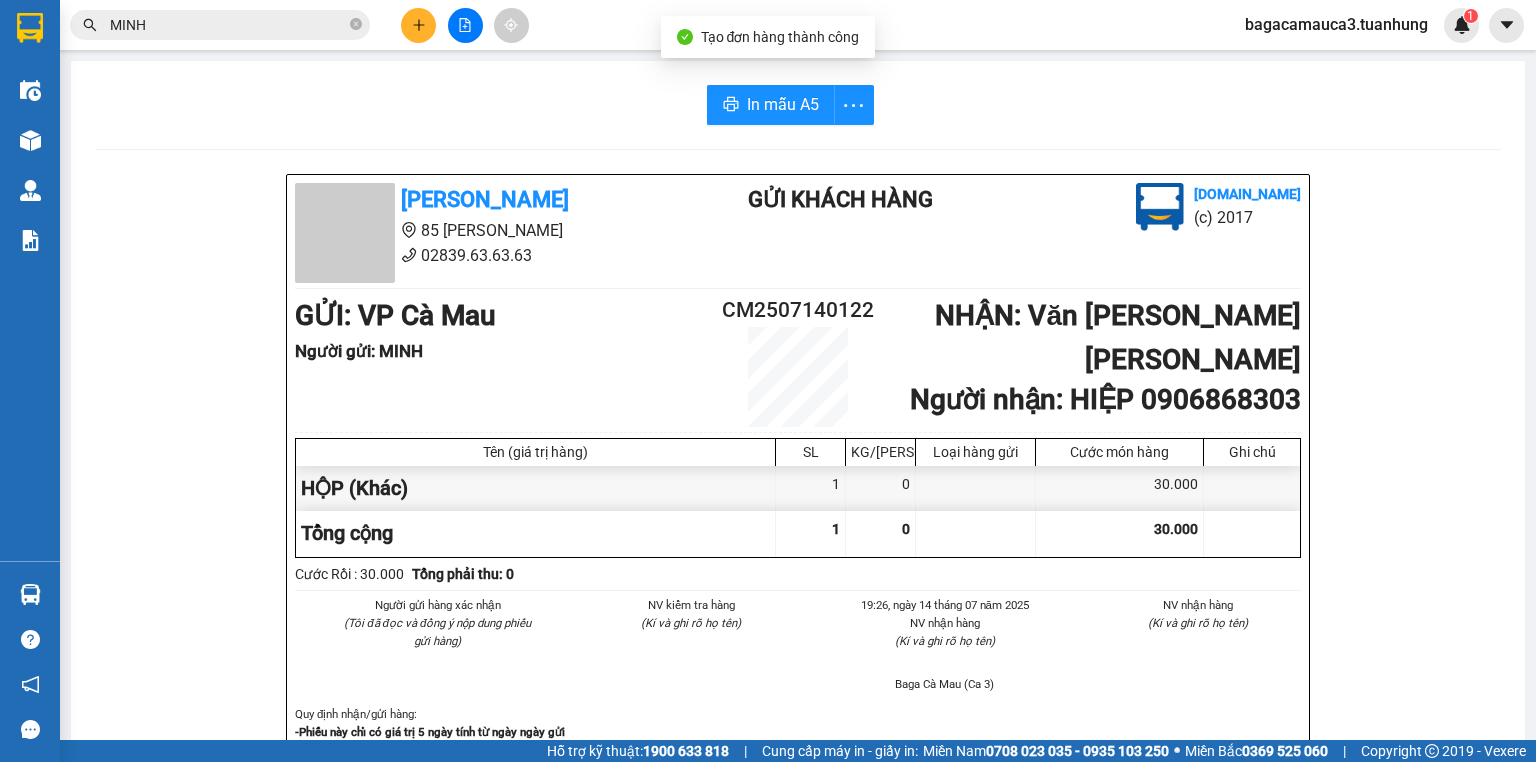 click on "In mẫu A5
[PERSON_NAME]   85 [PERSON_NAME]   02839.63.63.63 Gửi khách hàng [DOMAIN_NAME] (c) 2017 GỬI :   VP Cà Mau Người gửi :   MINH  CM2507140122 [PERSON_NAME] :   Văn [PERSON_NAME] [PERSON_NAME] Người [PERSON_NAME] :   [PERSON_NAME] 0906868303 Tên (giá trị hàng) SL KG/Món [PERSON_NAME] hàng gửi Cước món hàng Ghi chú HỘP (Khác) 1 0 30.000 [PERSON_NAME] 1 0 30.000 Loading... Cước Rồi   : 30.000 [PERSON_NAME] thu: 0 Người gửi hàng xác [PERSON_NAME] (Tôi đã đọc và đồng ý nộp [PERSON_NAME] gửi hàng) NV kiểm tra hàng (Kí và ghi rõ họ tên) 19:26, ngày 14 tháng 07 năm 2025 NV [PERSON_NAME] hàng (Kí và ghi rõ họ tên) Baga Cà Mau (Ca 3) NV [PERSON_NAME] hàng (Kí và ghi rõ họ tên) [PERSON_NAME] định [PERSON_NAME]/gửi hàng : -[PERSON_NAME] chỉ có giá trị 5 ngày tính từ ngày ngày gửi -Khi thất lạc, mất mát hàng hóa [PERSON_NAME] khách, công ty [PERSON_NAME] [PERSON_NAME] bồi [PERSON_NAME] gấp 10 lần giá cước gửi hàng [PERSON_NAME] [DOMAIN_NAME] CM2507140122   1" at bounding box center (798, 840) 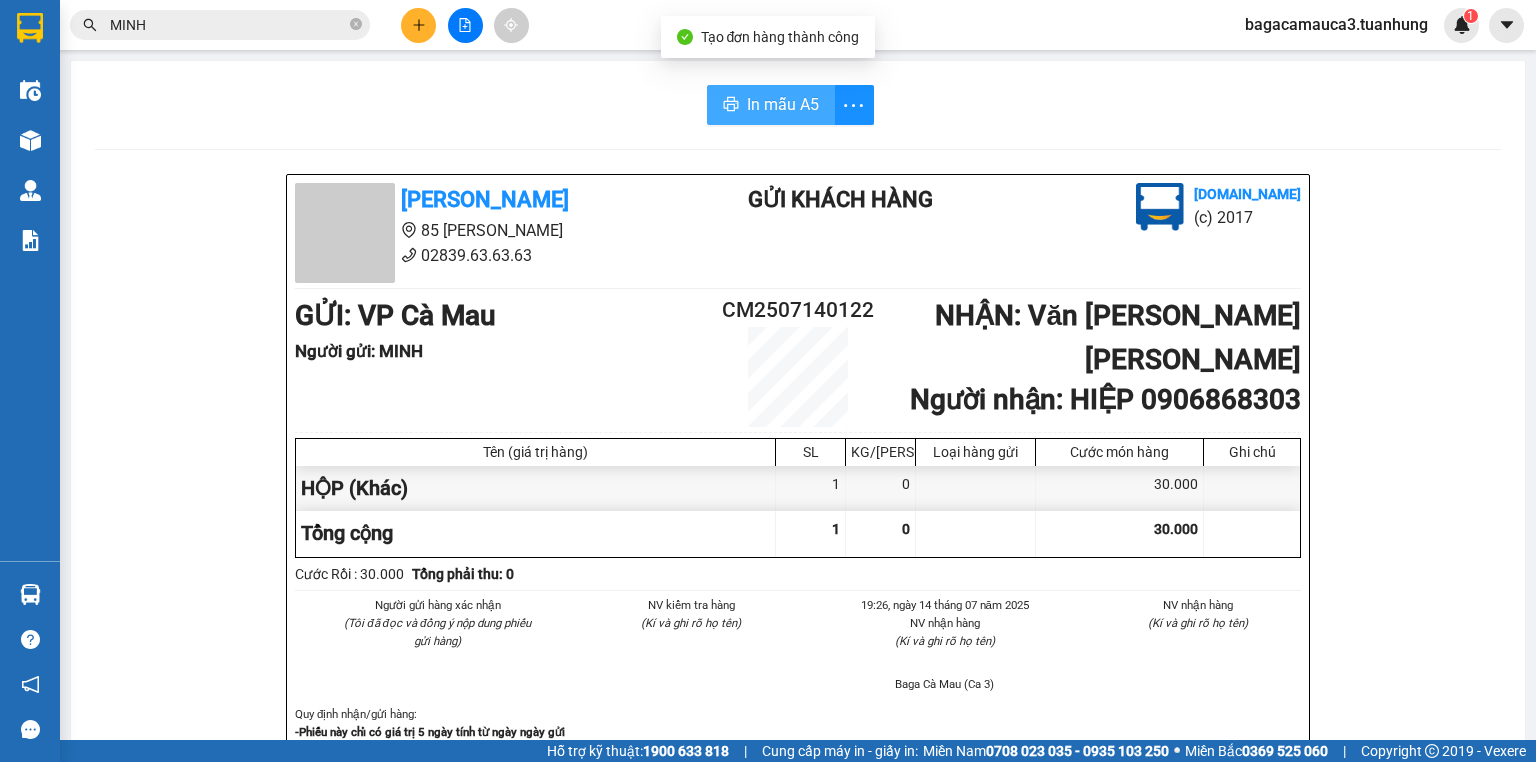 click on "In mẫu A5" at bounding box center [771, 105] 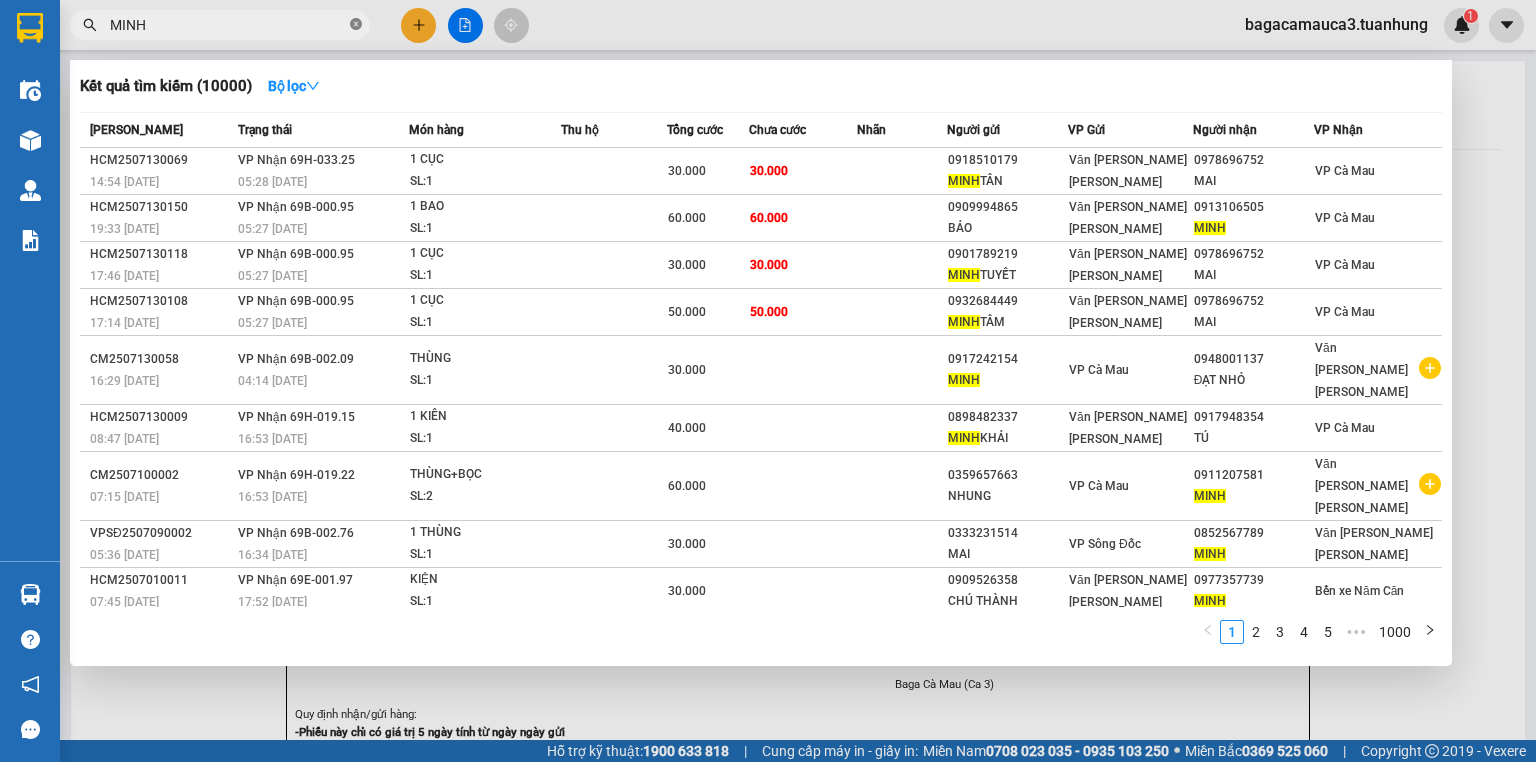 click at bounding box center [356, 25] 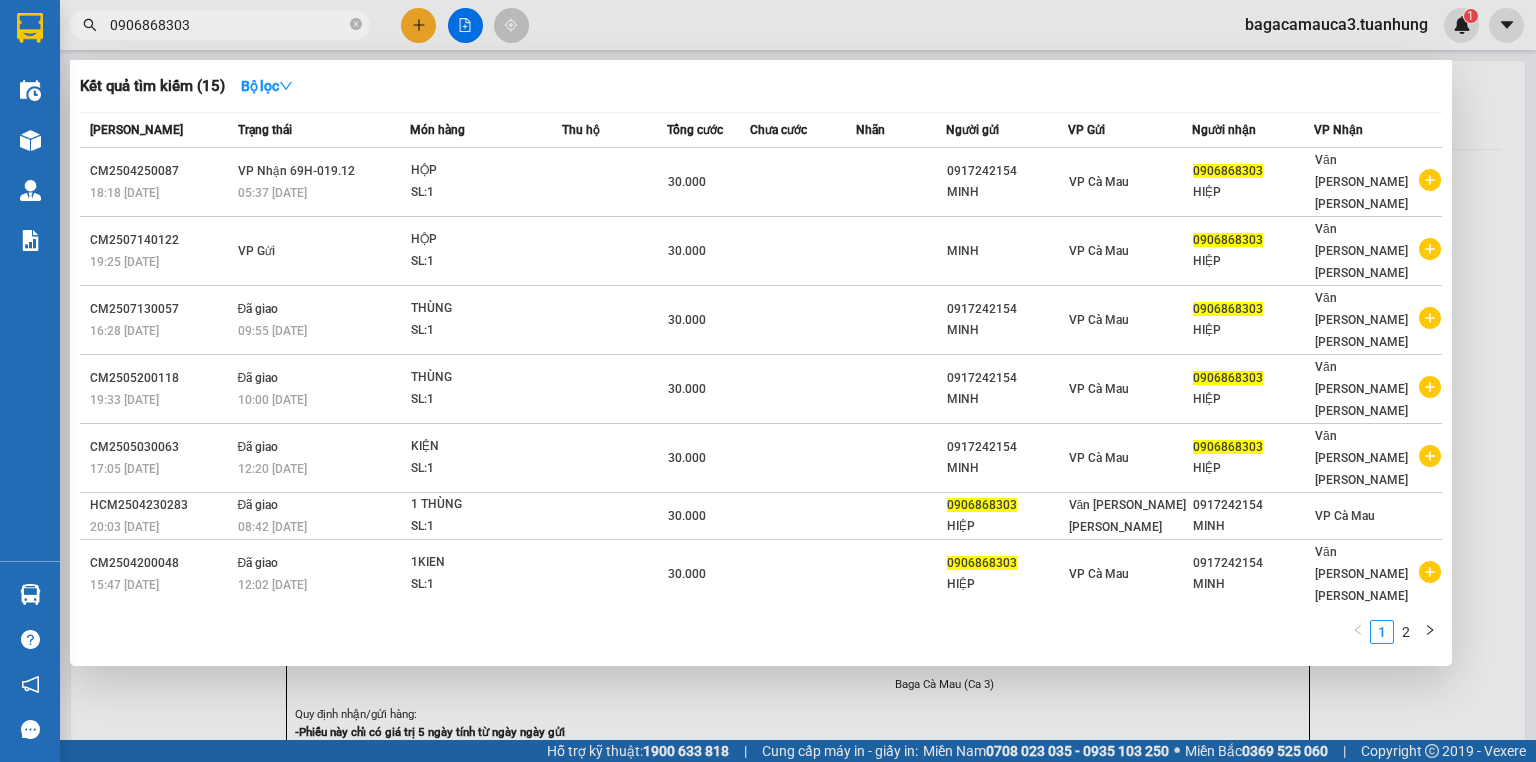 scroll, scrollTop: 0, scrollLeft: 0, axis: both 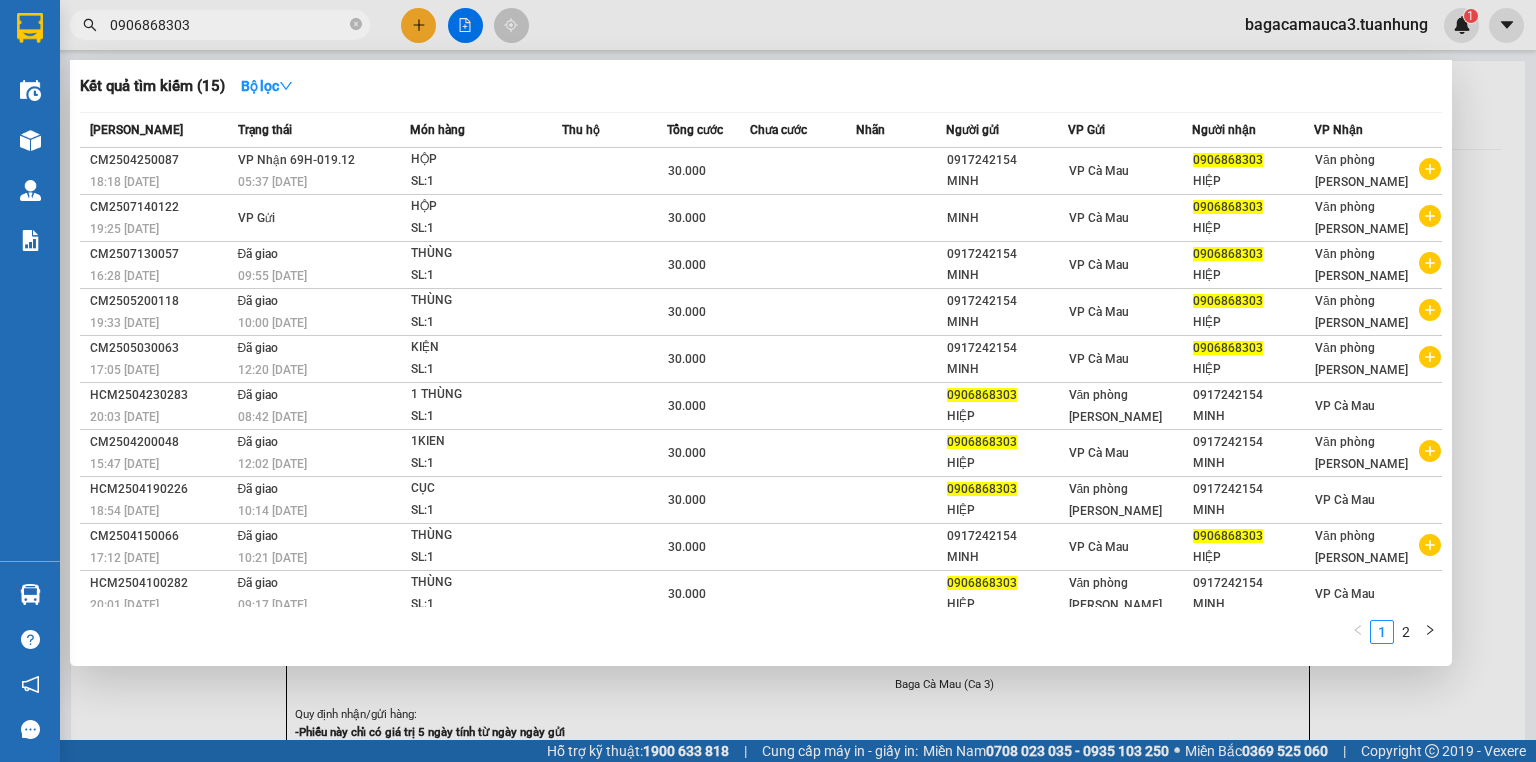 type on "0906868303" 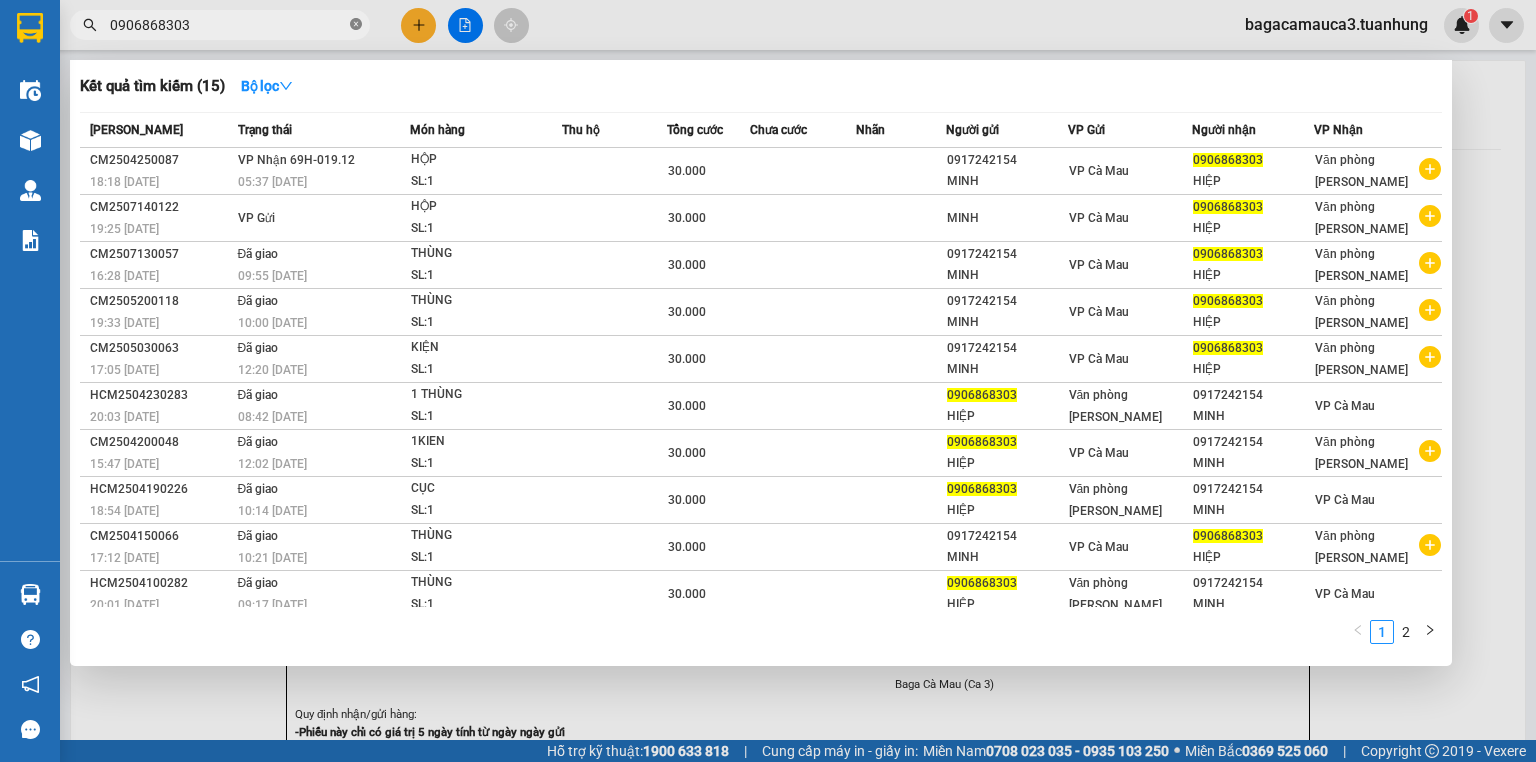 scroll, scrollTop: 0, scrollLeft: 0, axis: both 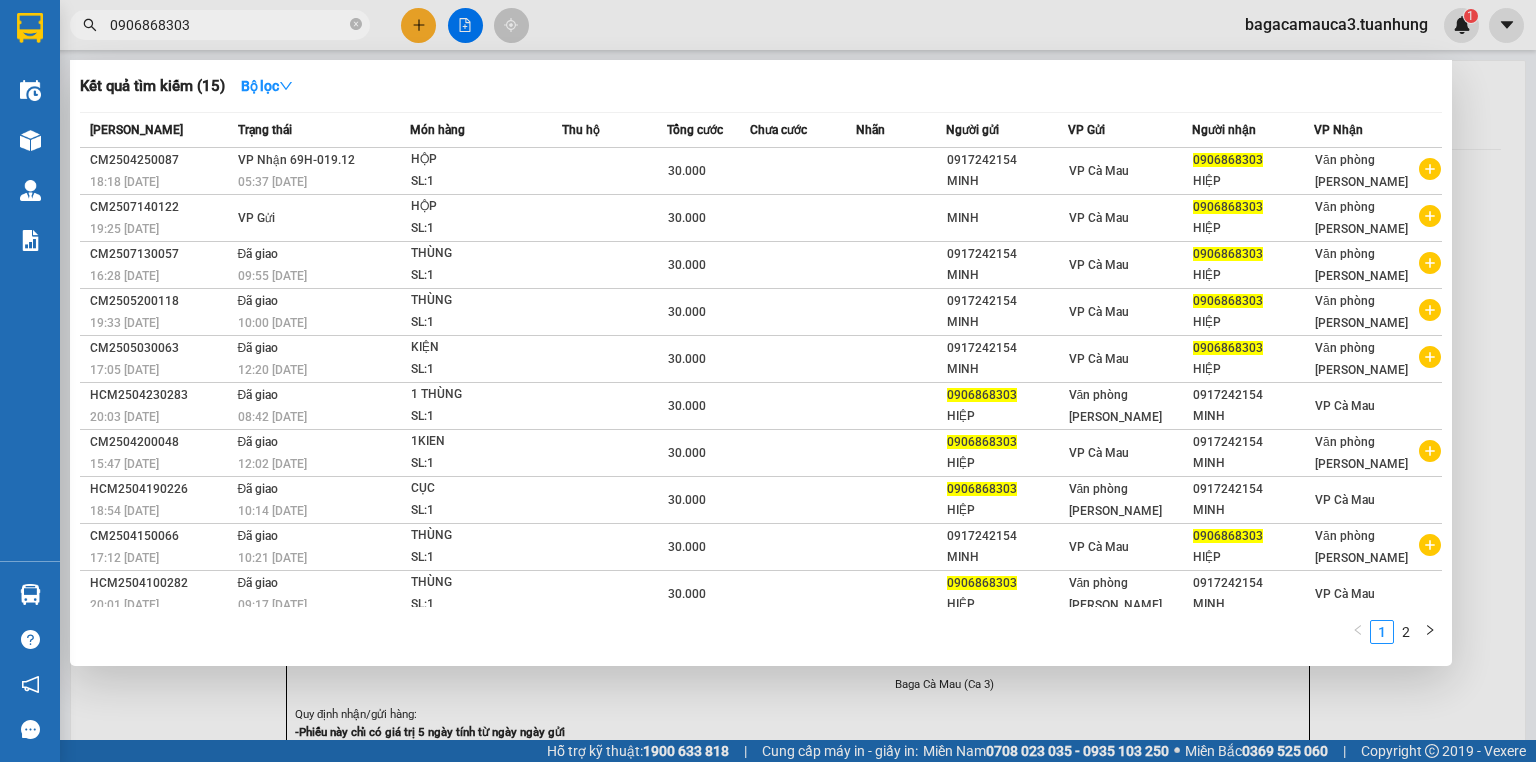 click at bounding box center (768, 381) 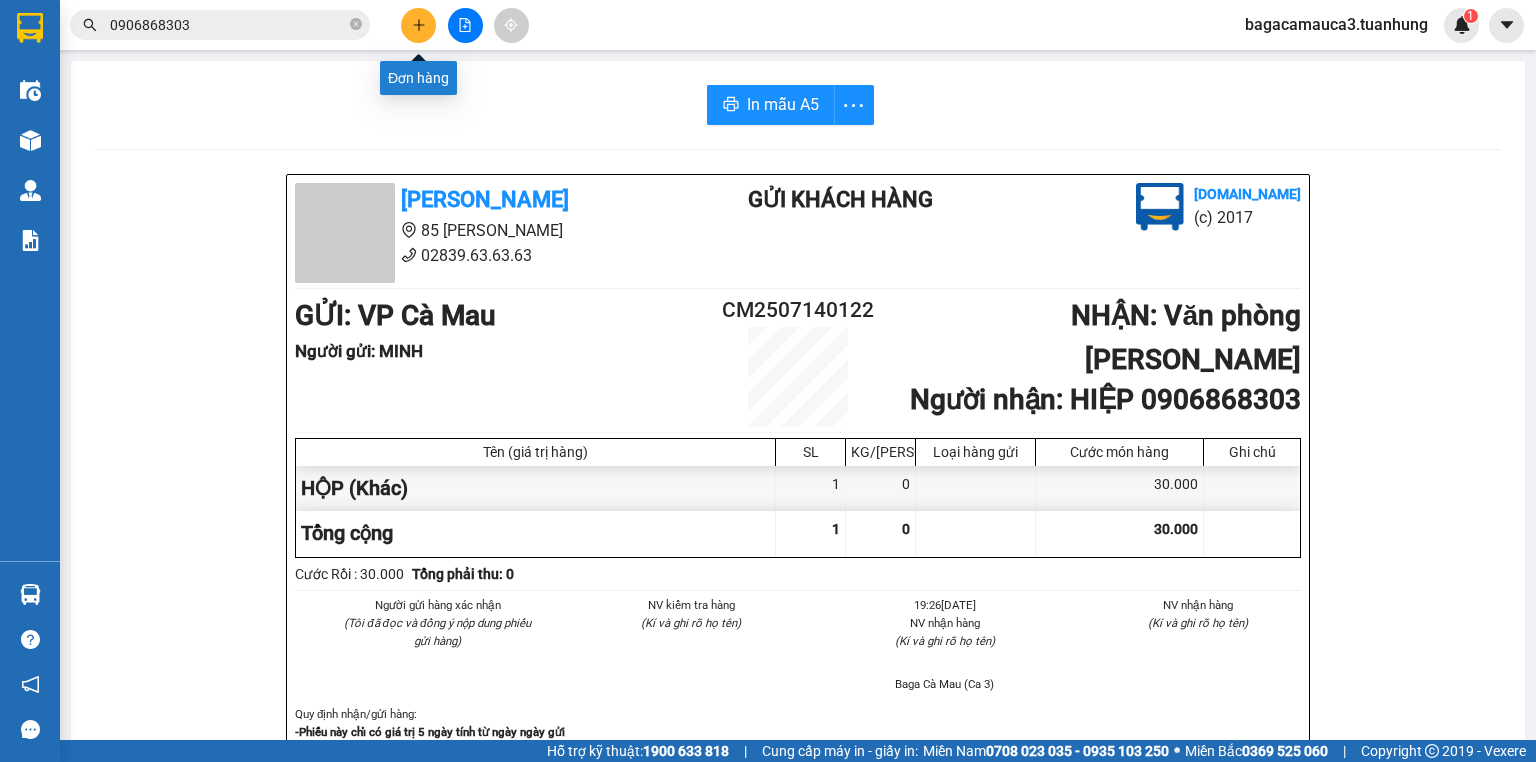 click 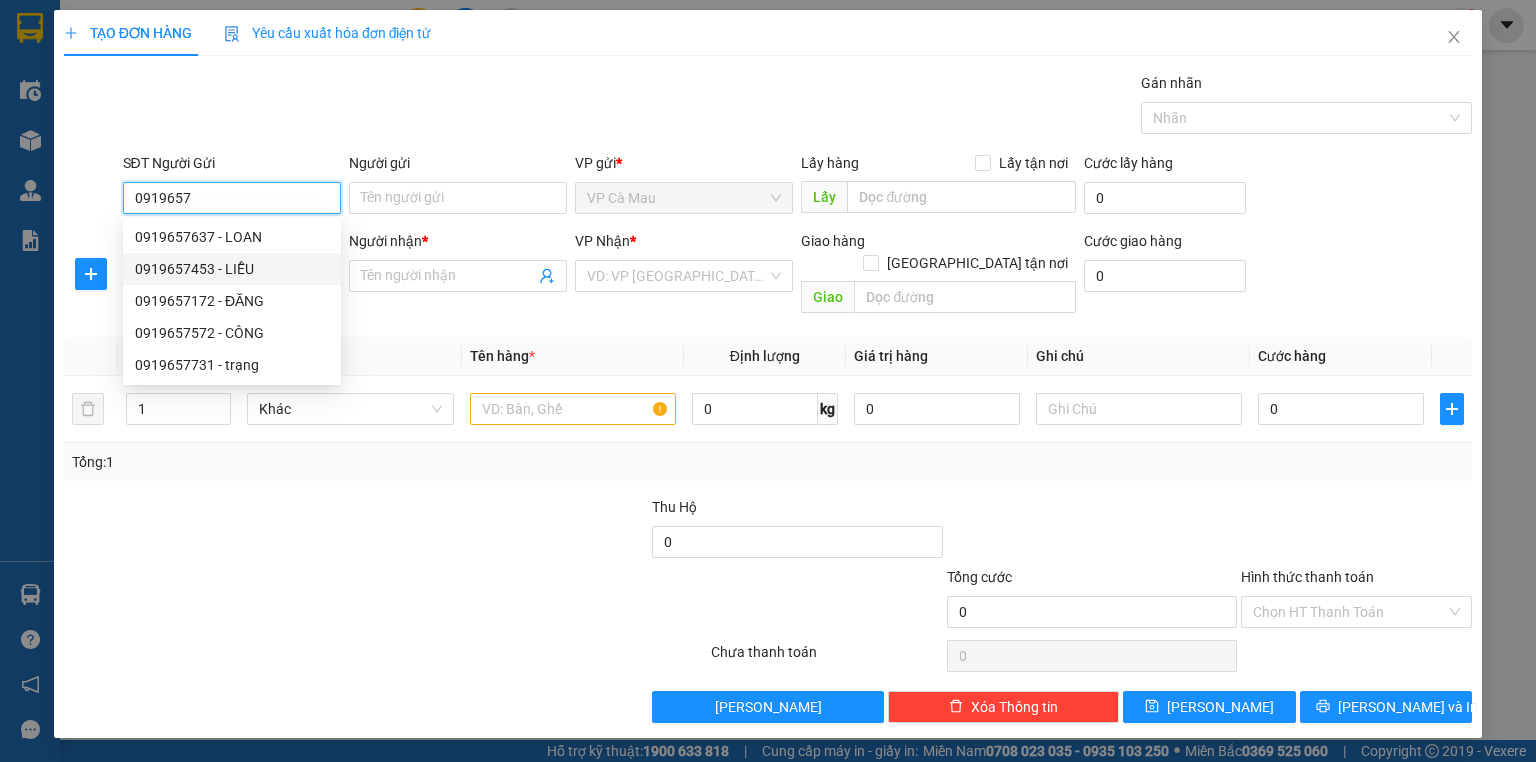 click on "0919657453 - LIỄU" at bounding box center [232, 269] 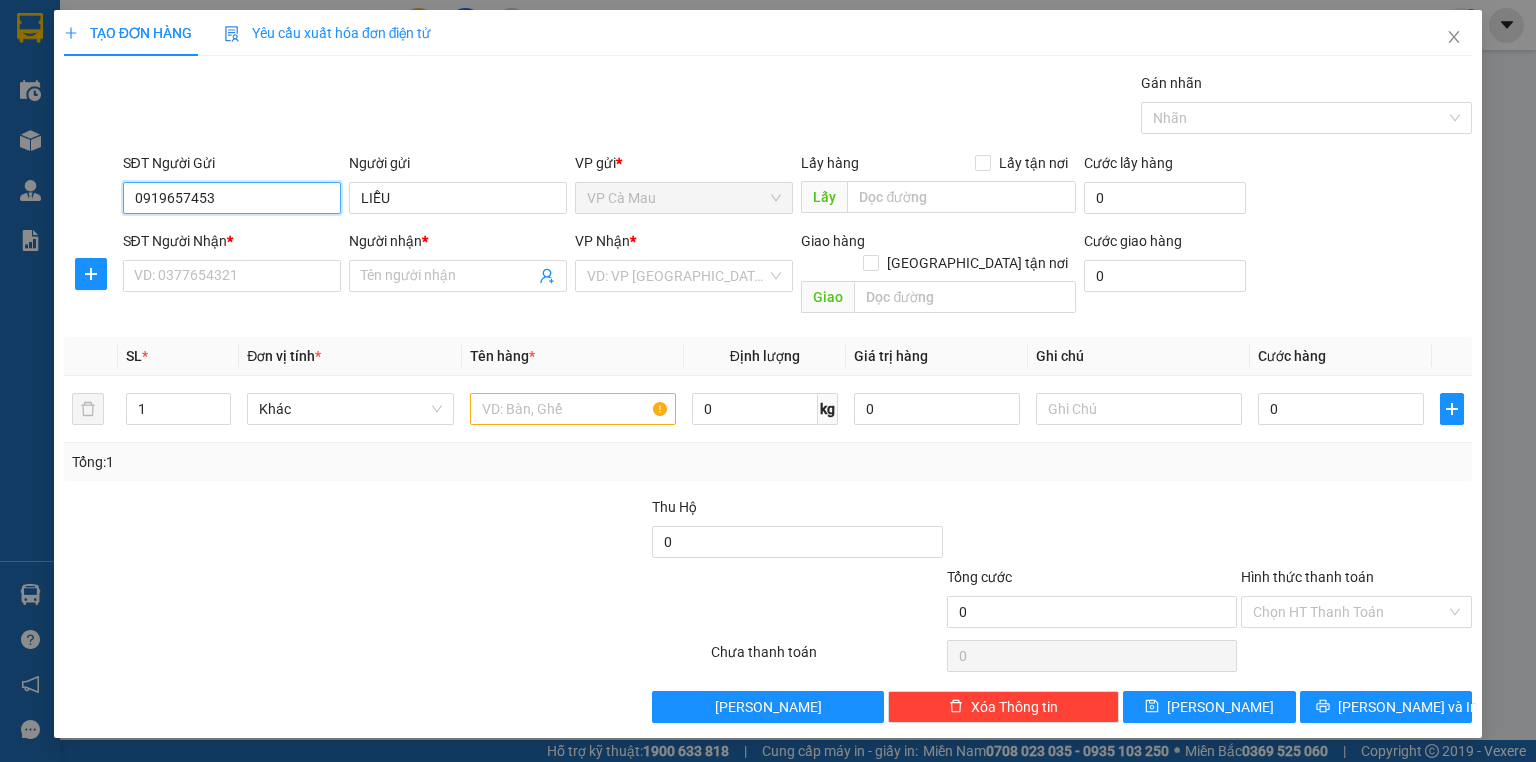 click on "0919657453" at bounding box center (232, 198) 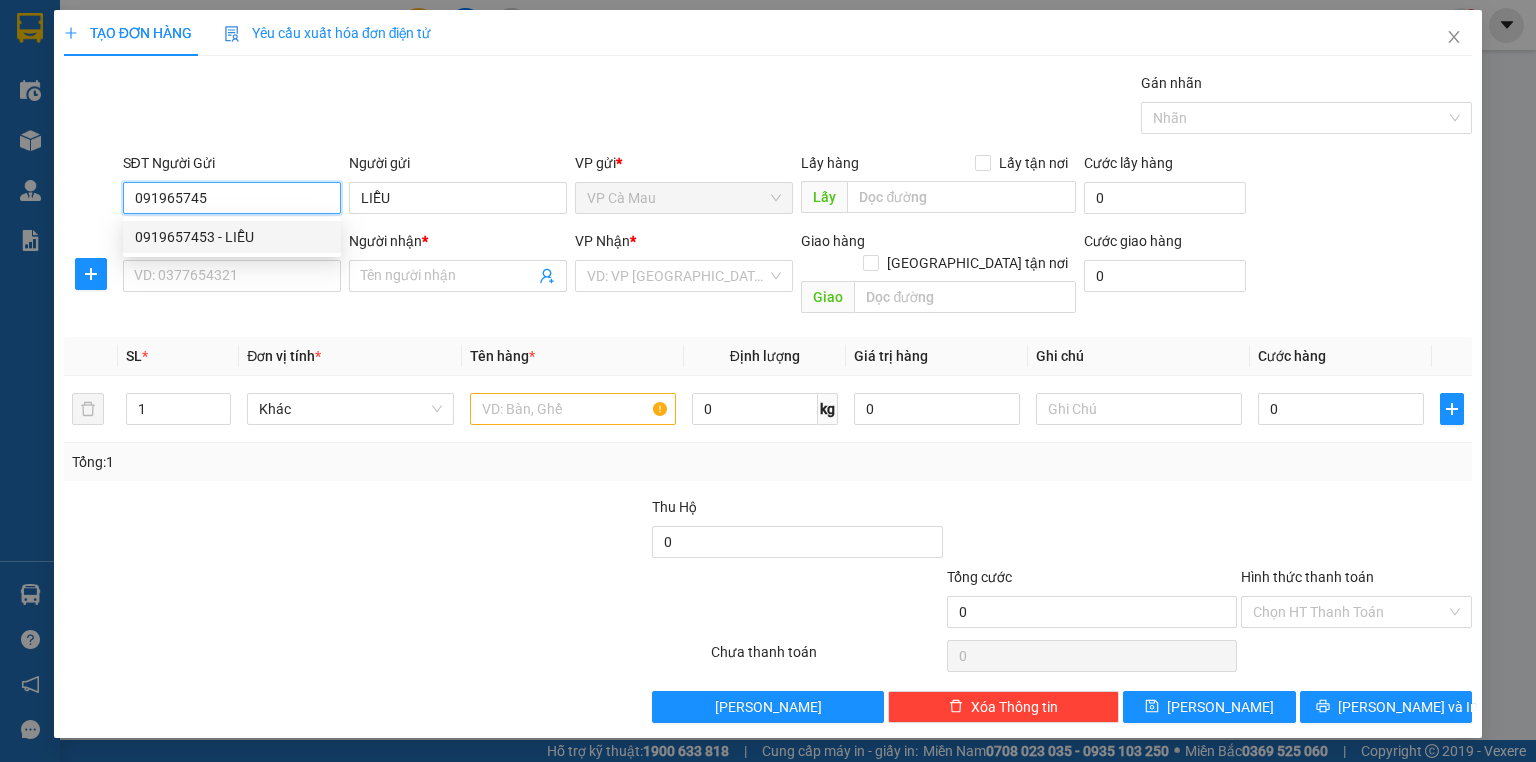 click on "0919657453 - LIỄU" at bounding box center [232, 237] 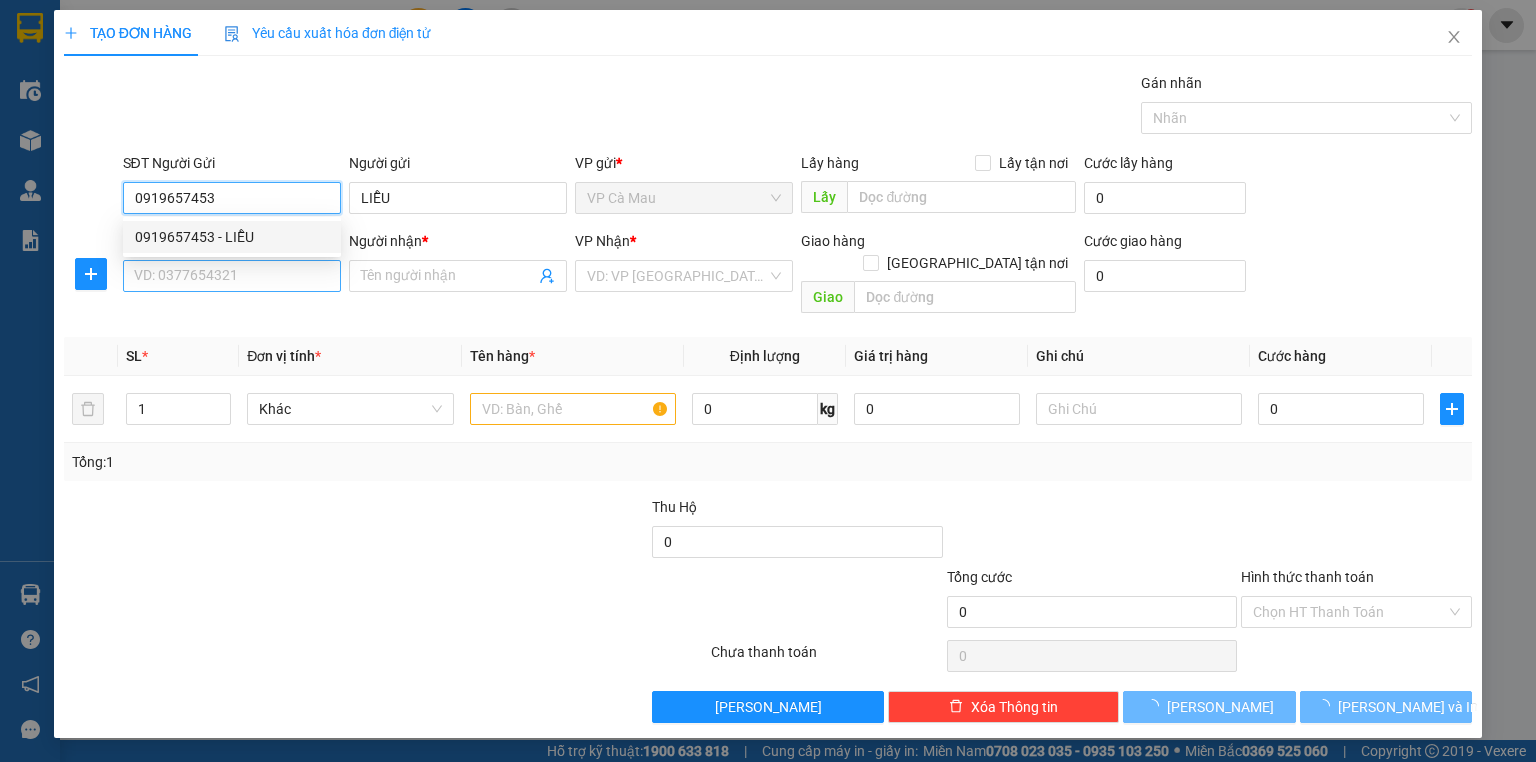 type on "0919657453" 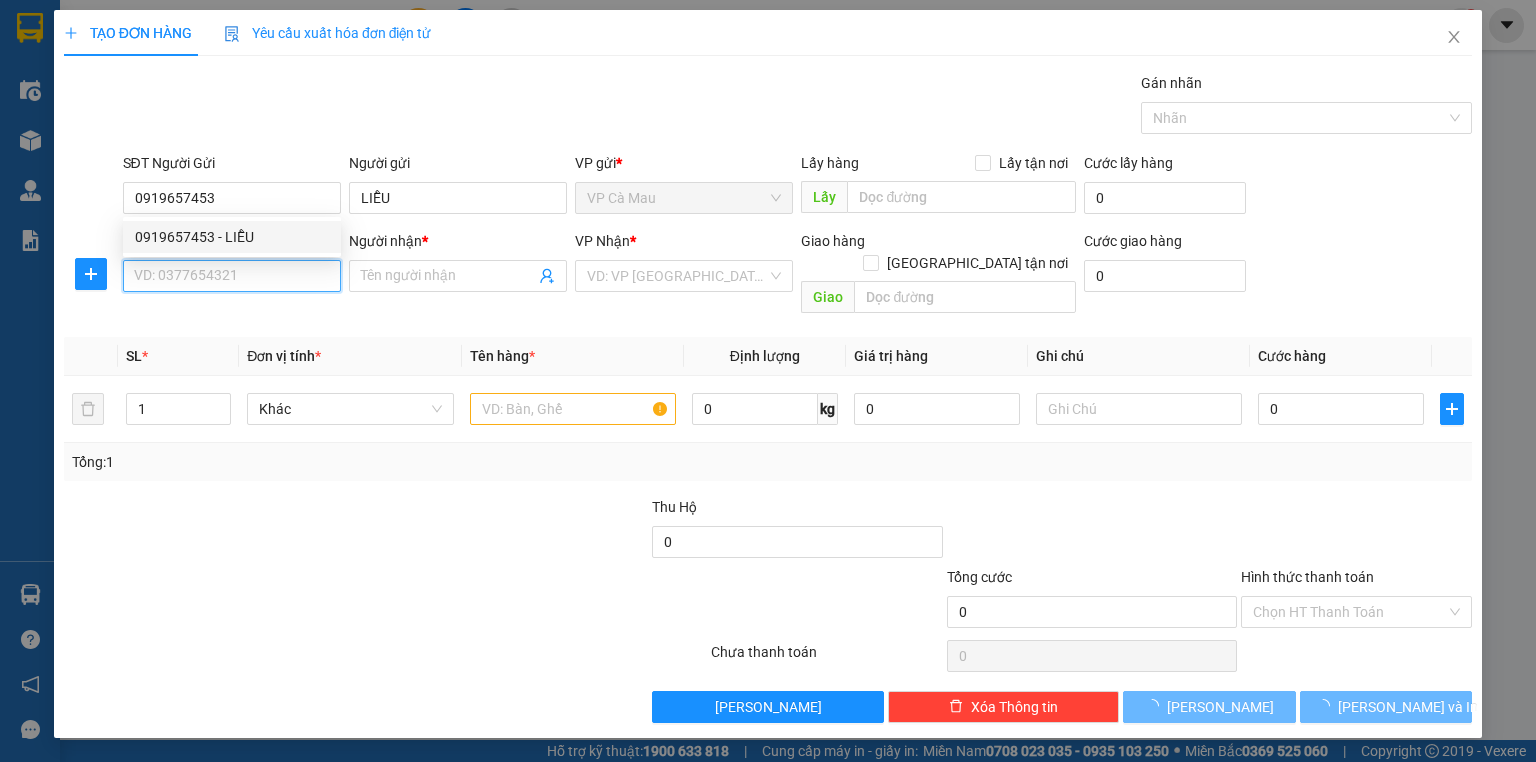 click on "SĐT Người Nhận  *" at bounding box center (232, 276) 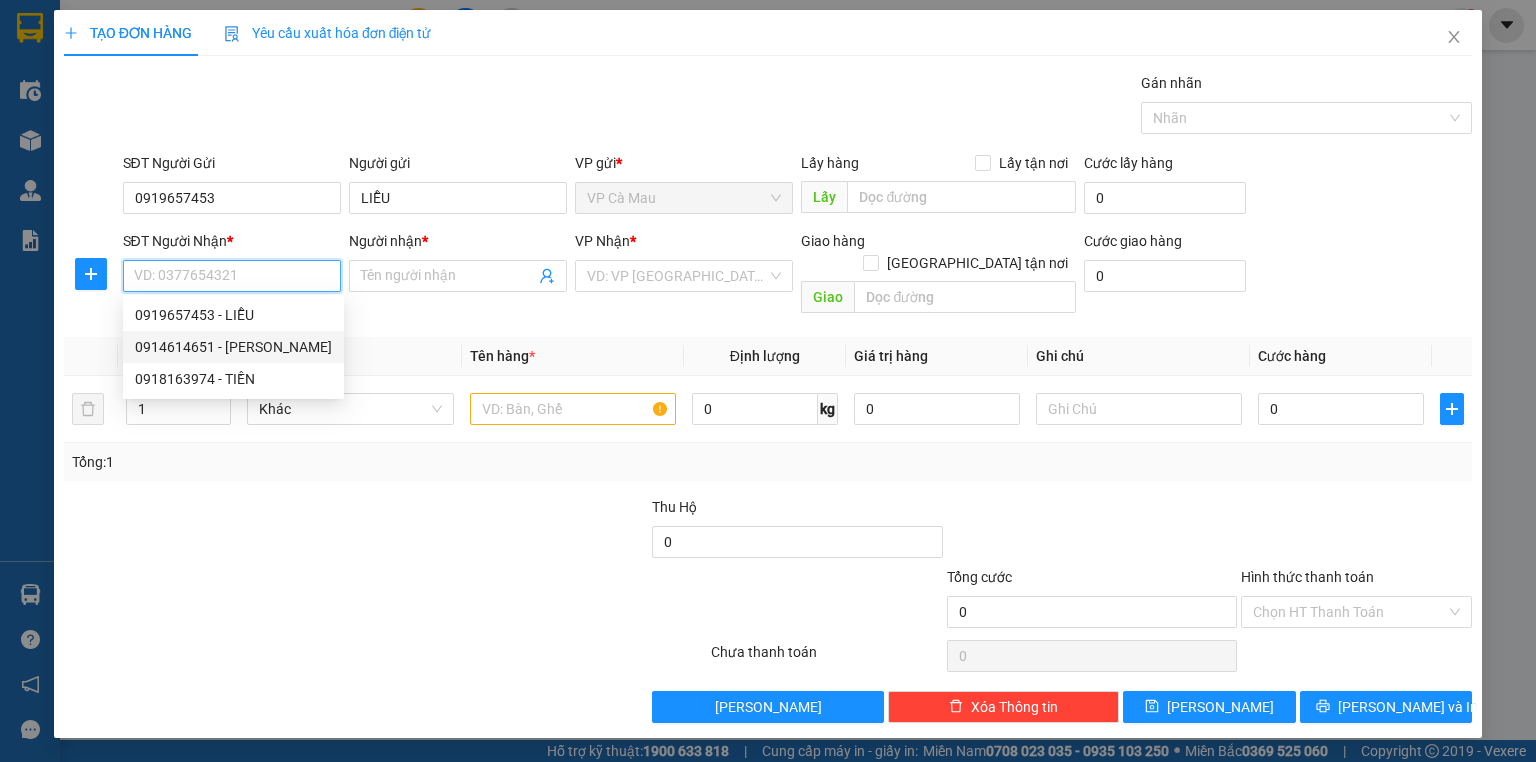 click on "0914614651 - HÂN" at bounding box center [233, 347] 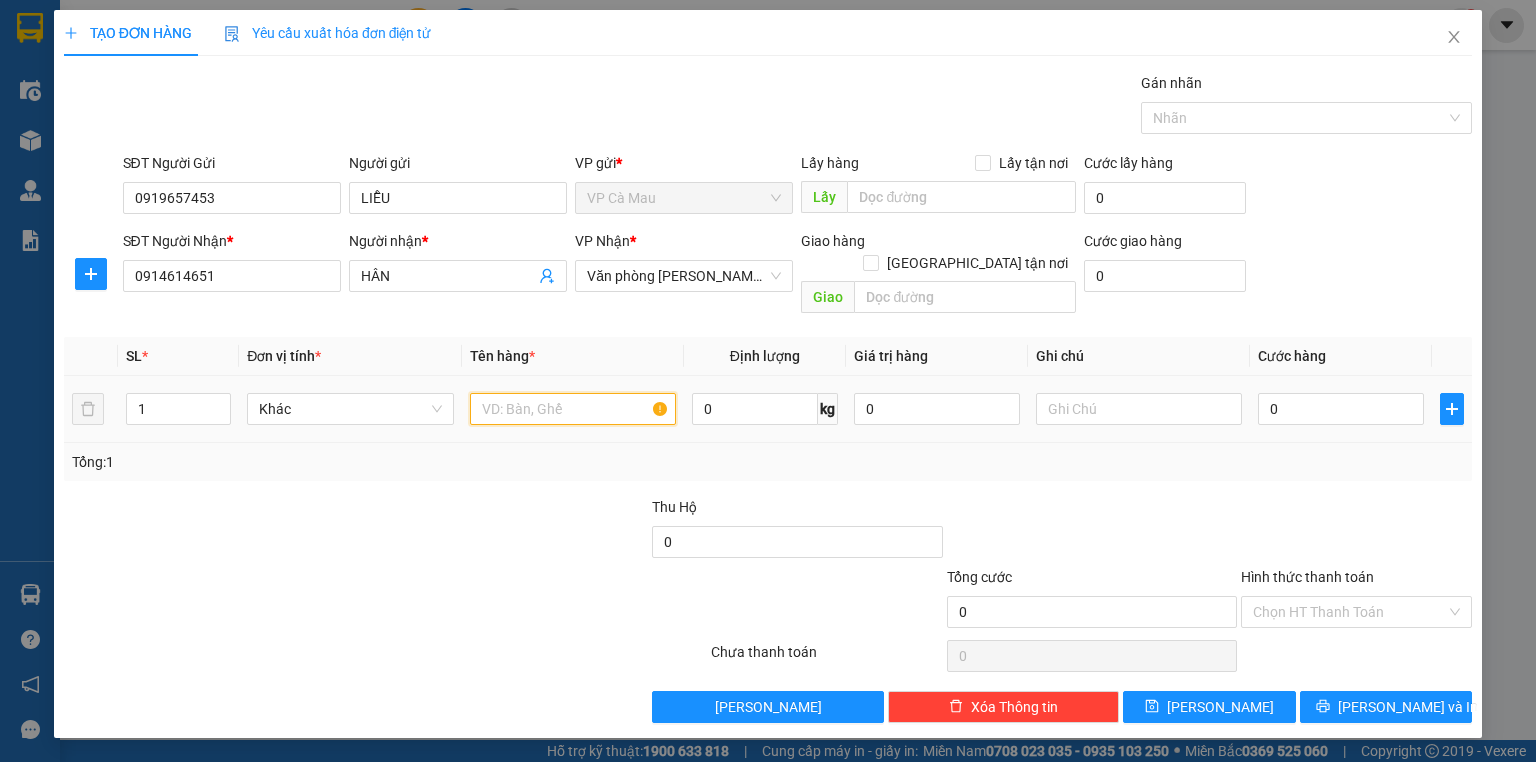click at bounding box center [573, 409] 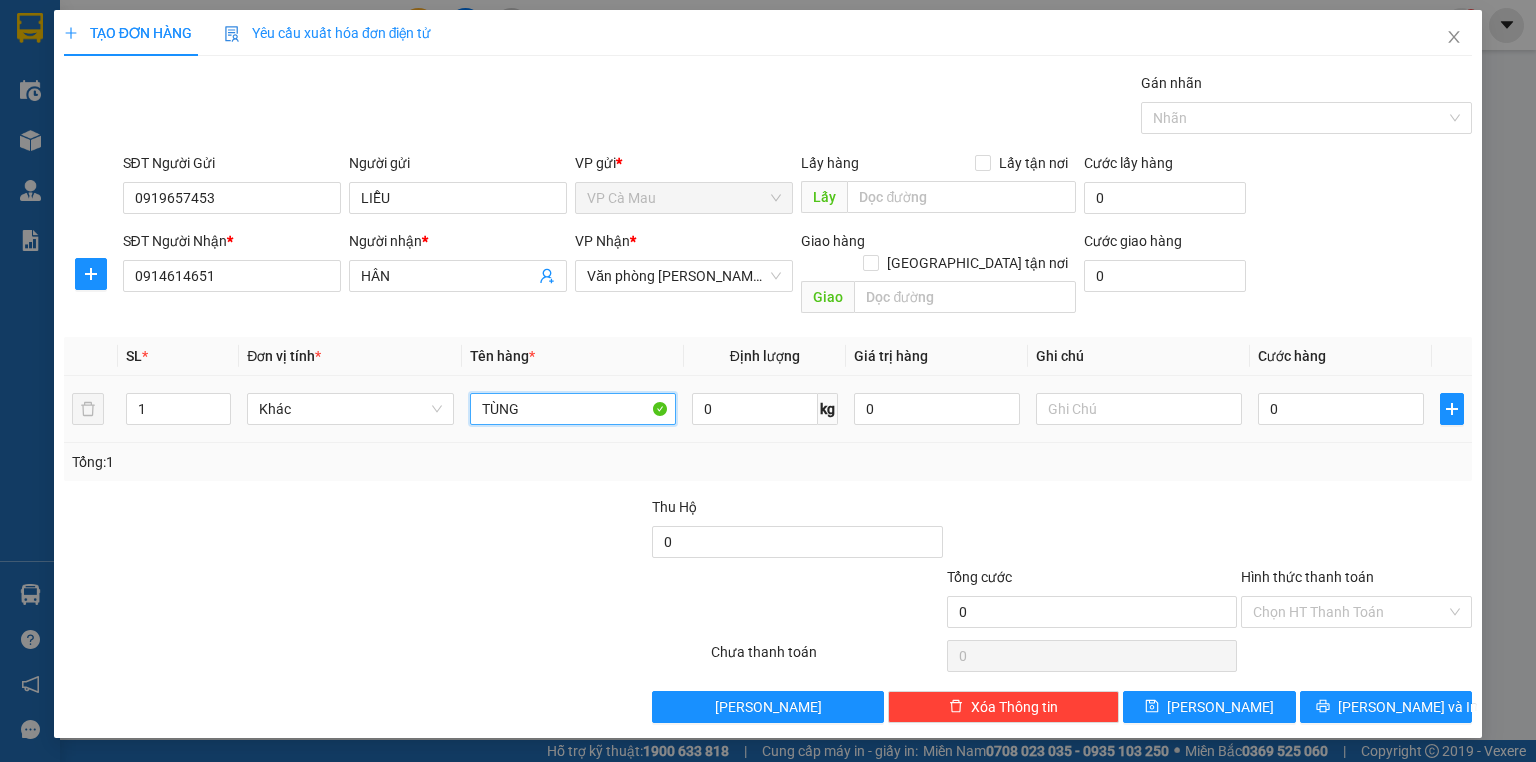click on "TÙNG" at bounding box center [573, 409] 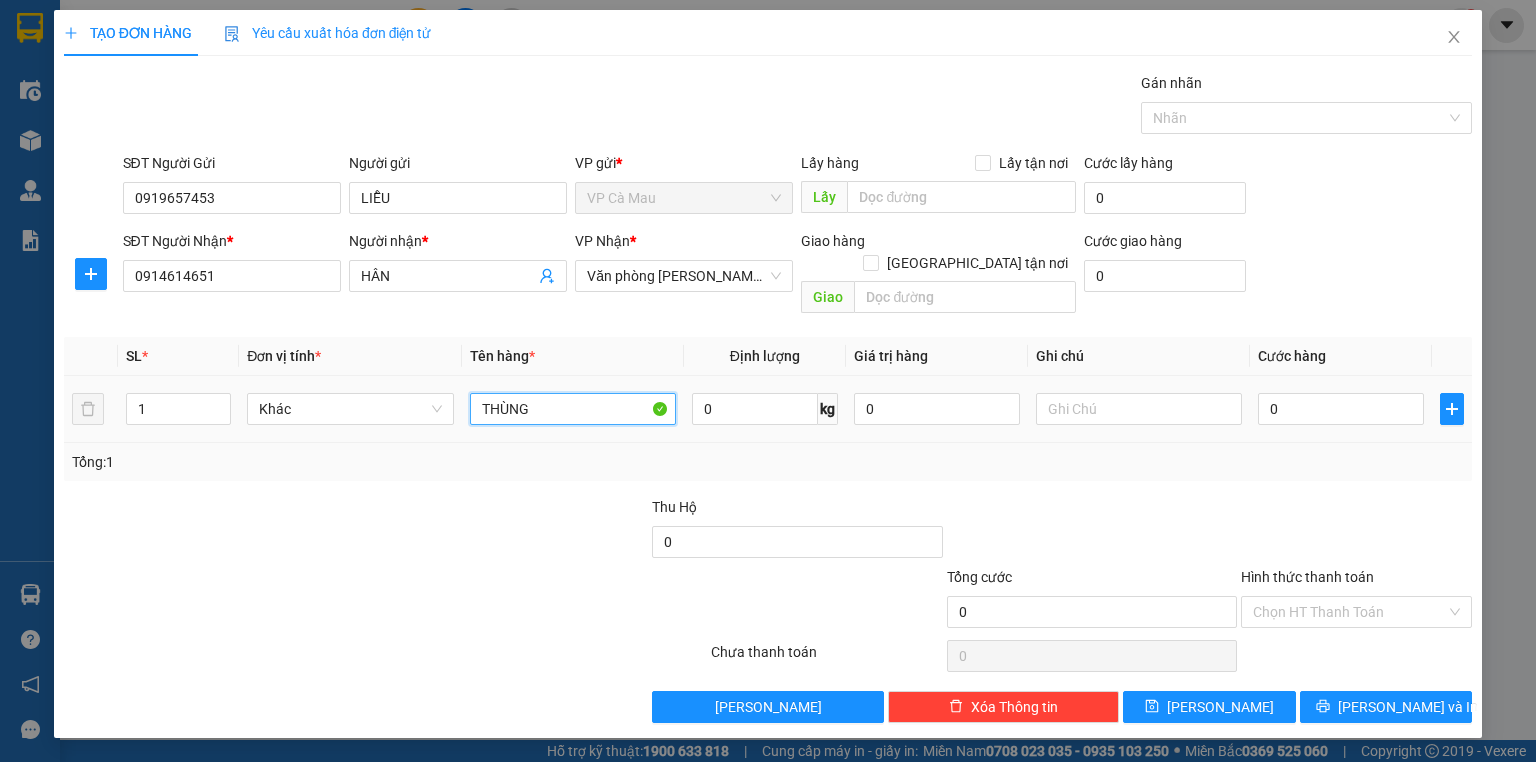 type on "THÙNG" 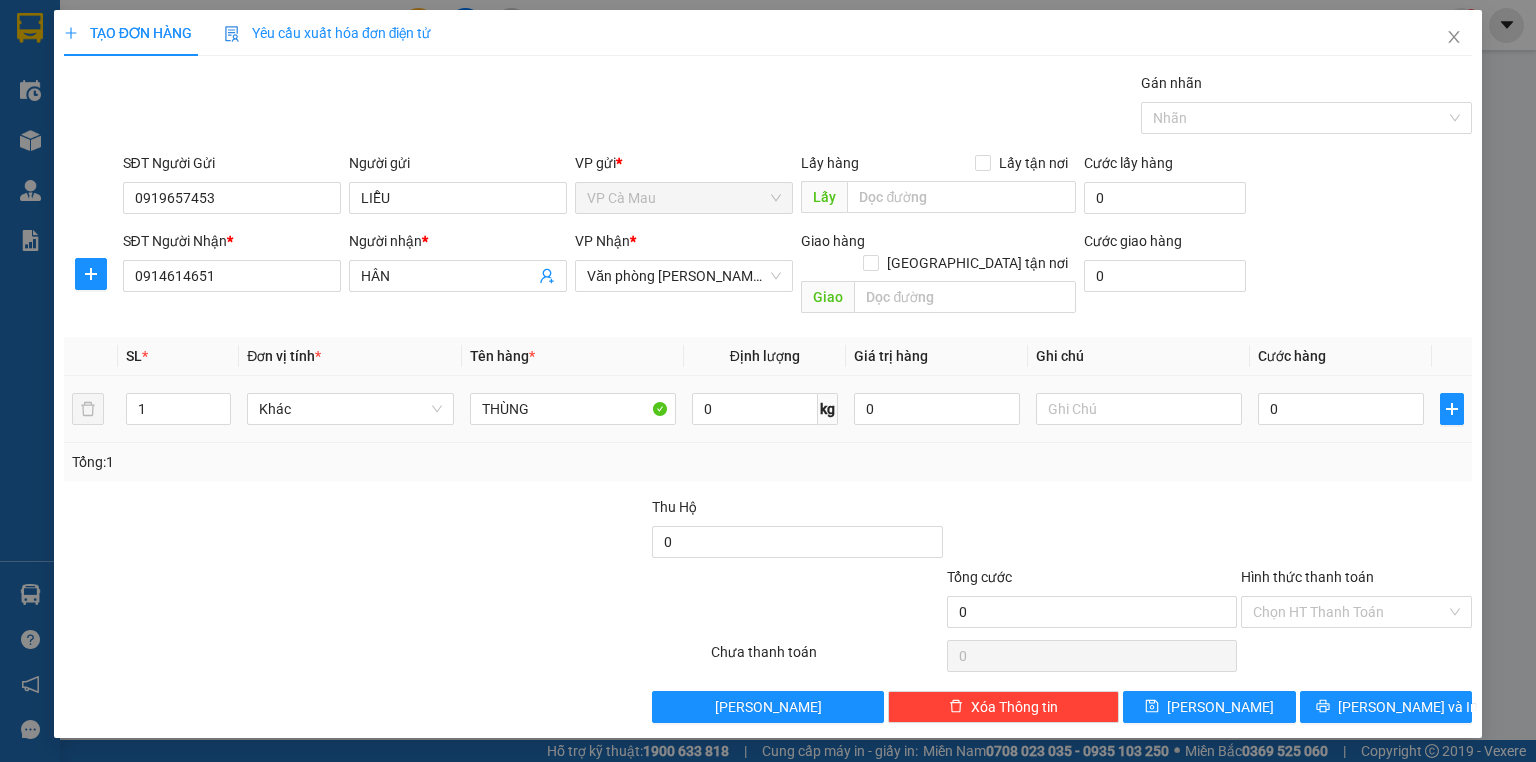 click on "0" at bounding box center (1341, 409) 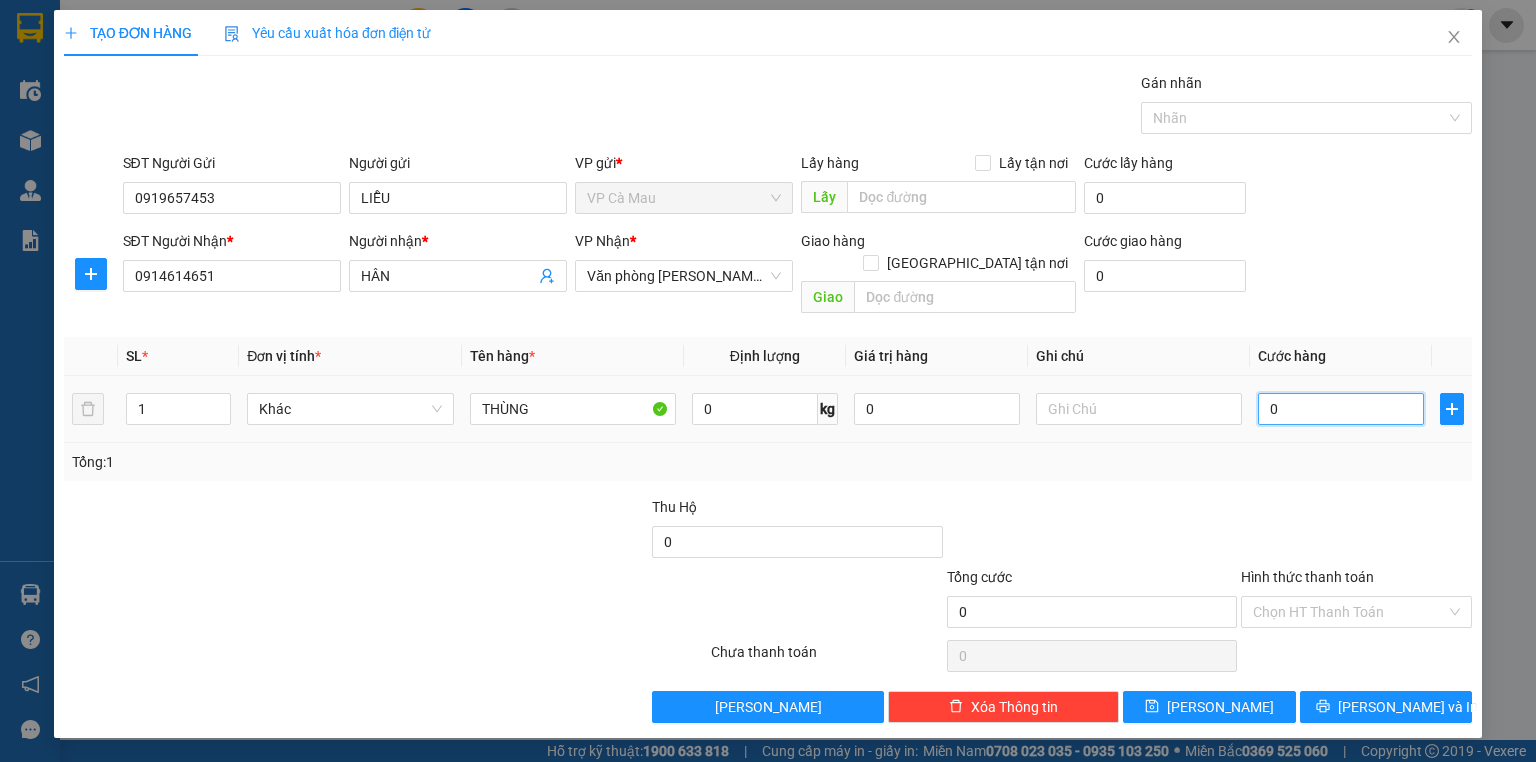 click on "0" at bounding box center [1341, 409] 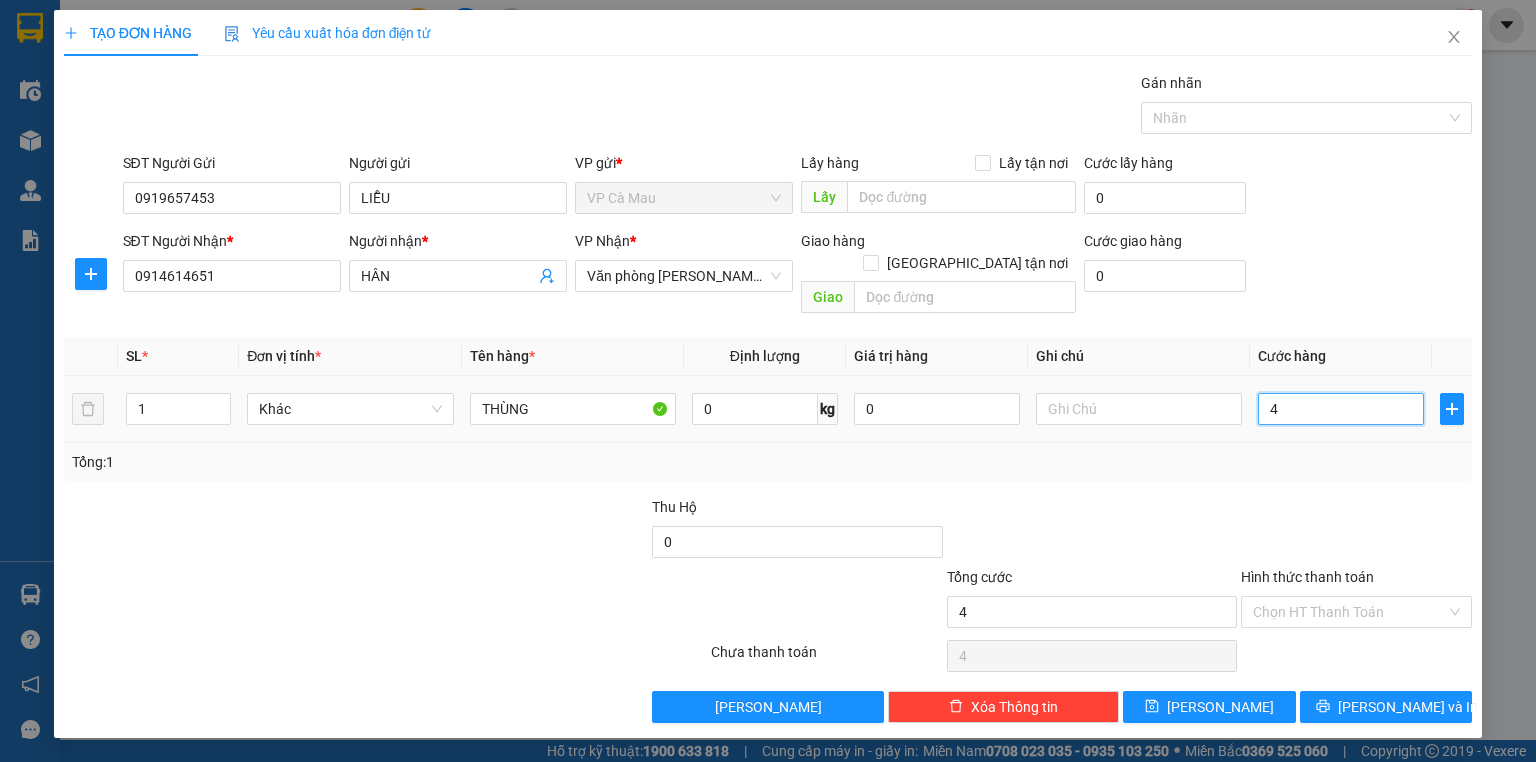 type on "40" 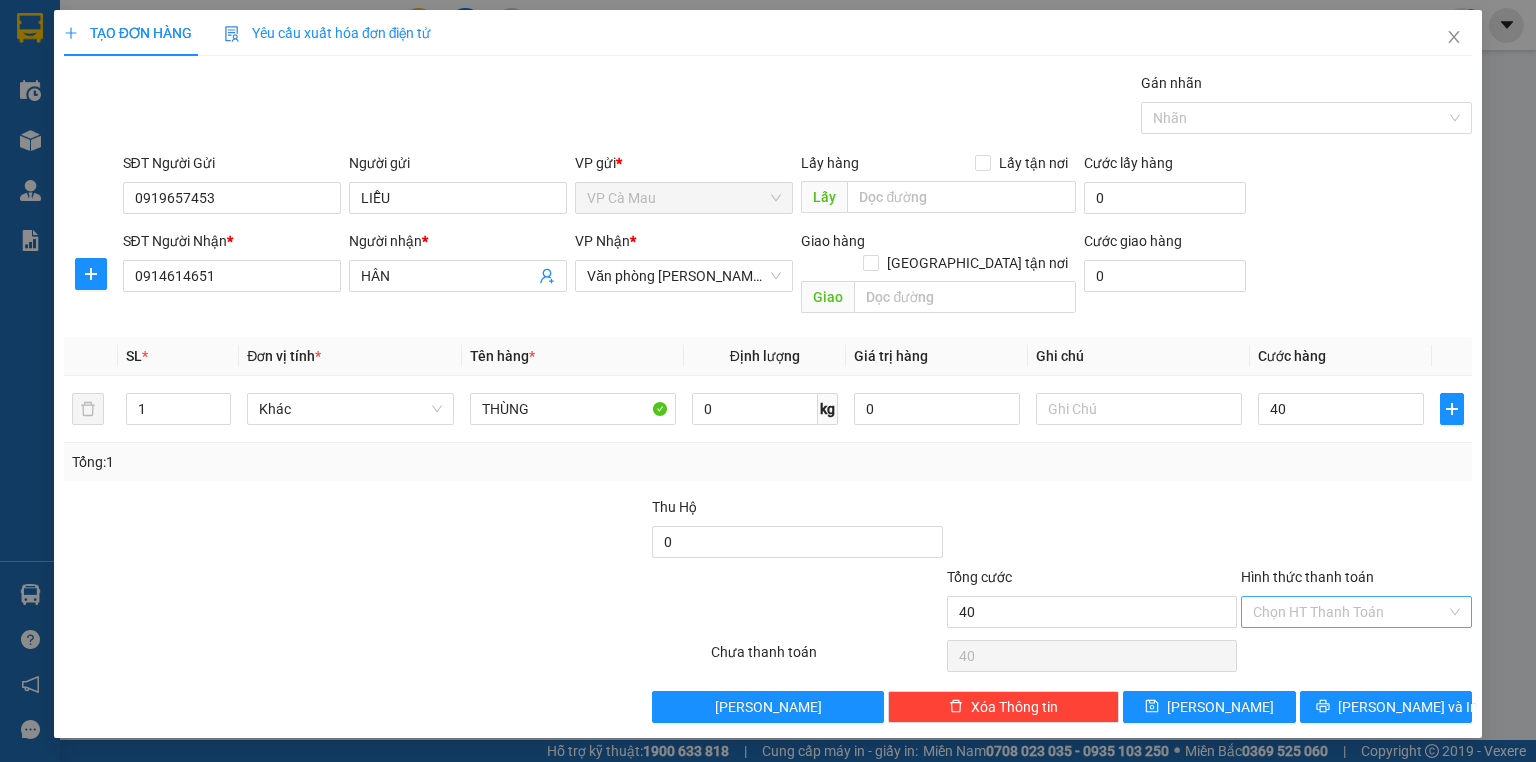 type on "40.000" 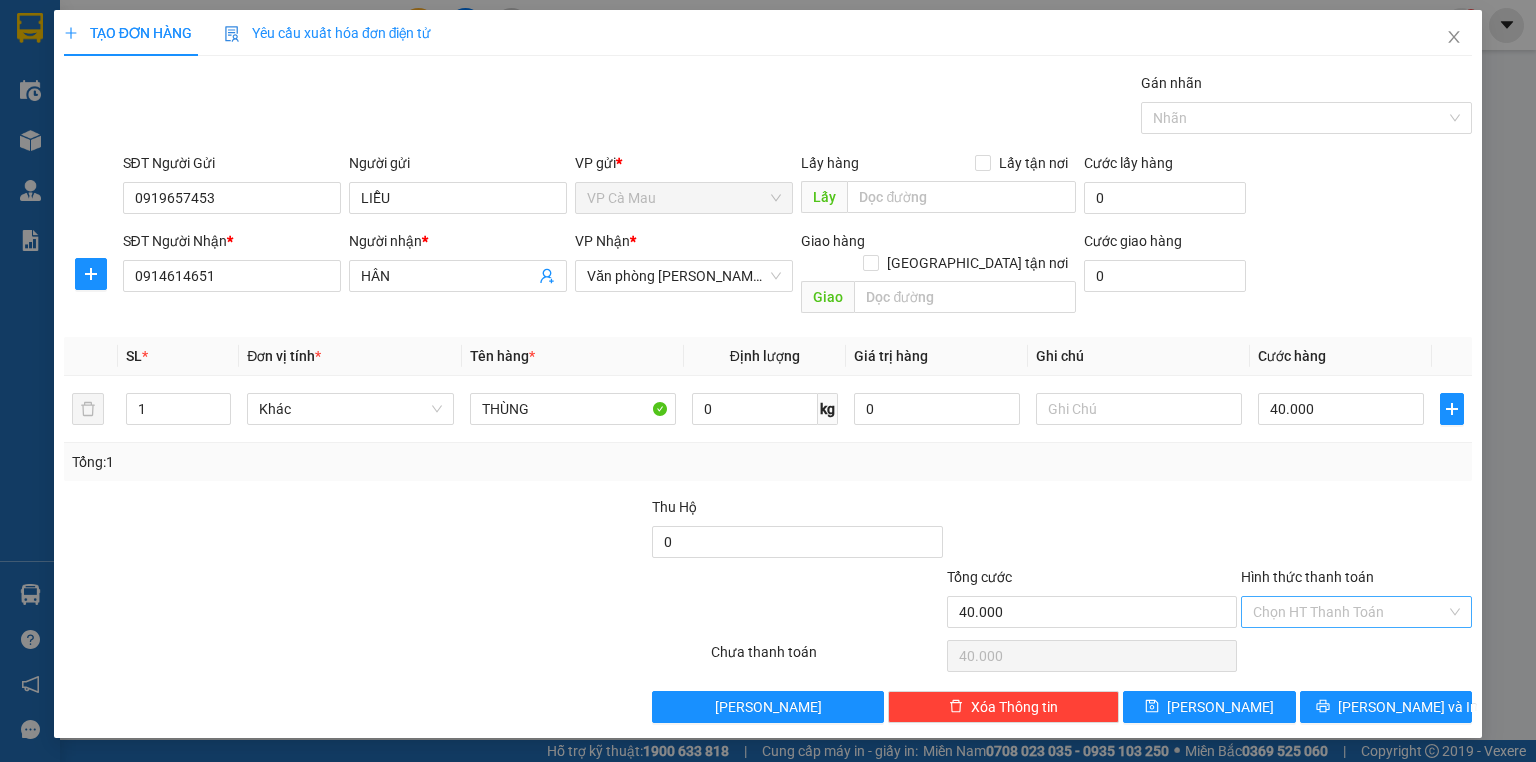 click on "Hình thức thanh toán" at bounding box center (1349, 612) 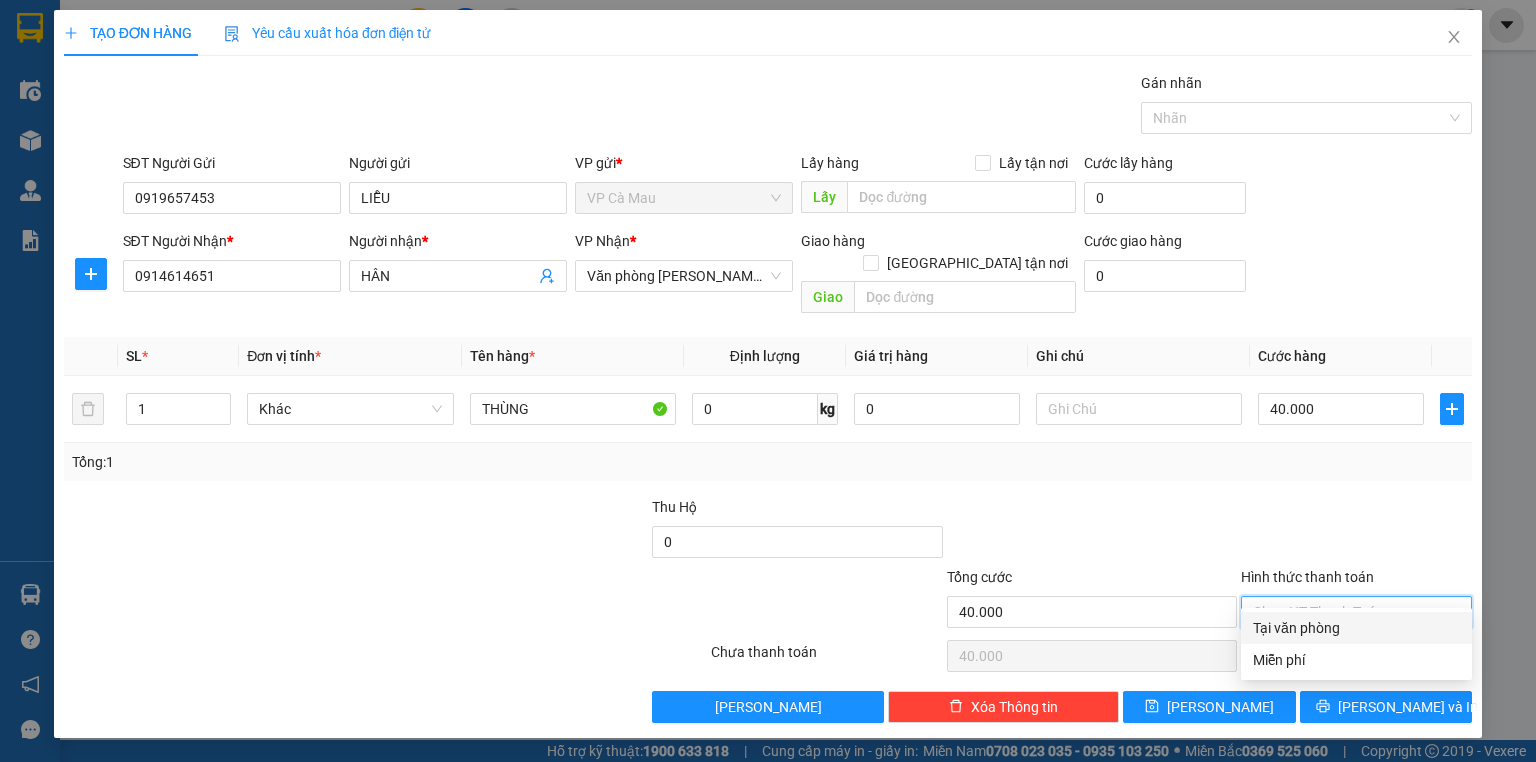 click on "Tại văn phòng" at bounding box center [1356, 628] 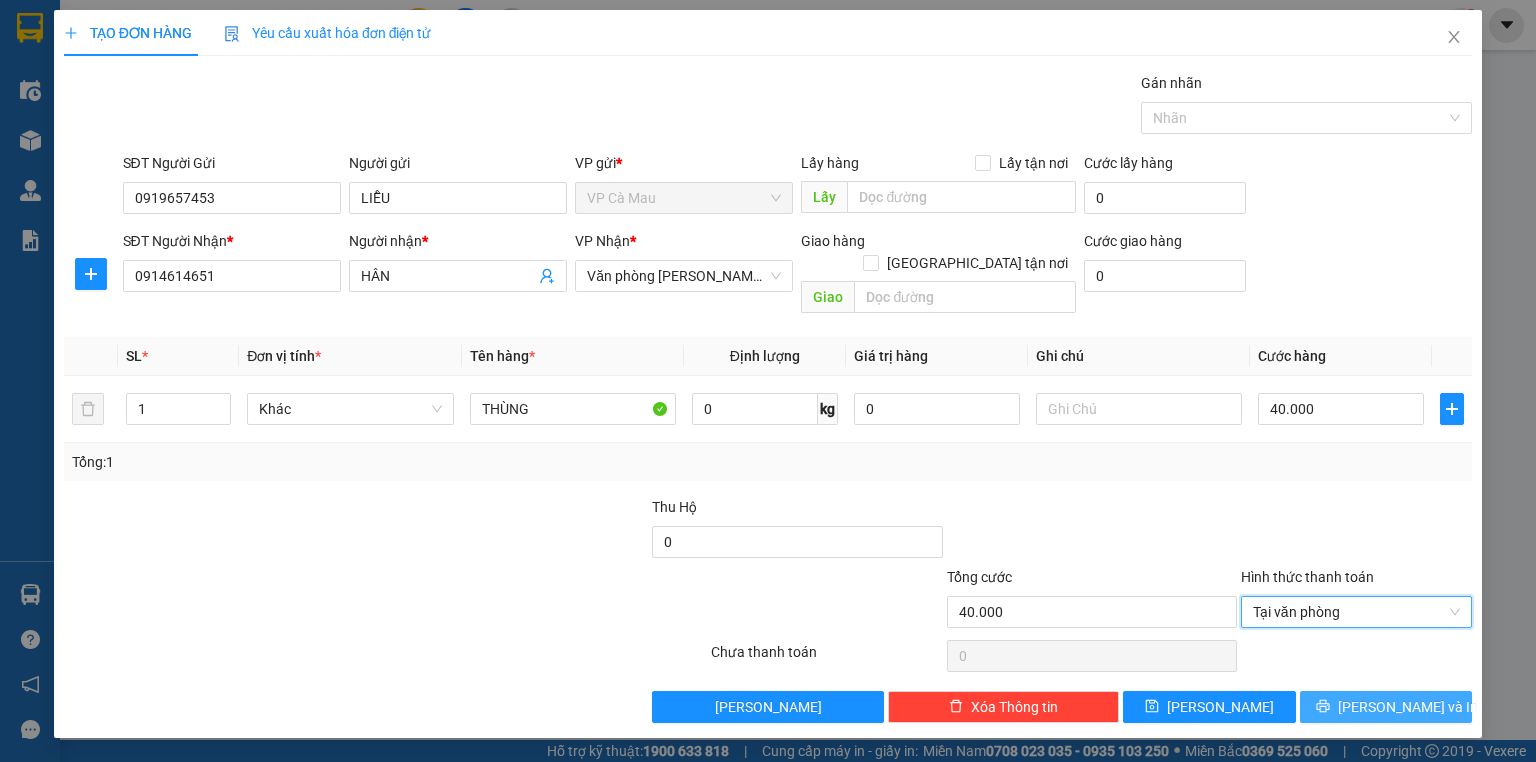 click on "[PERSON_NAME] và In" at bounding box center [1386, 707] 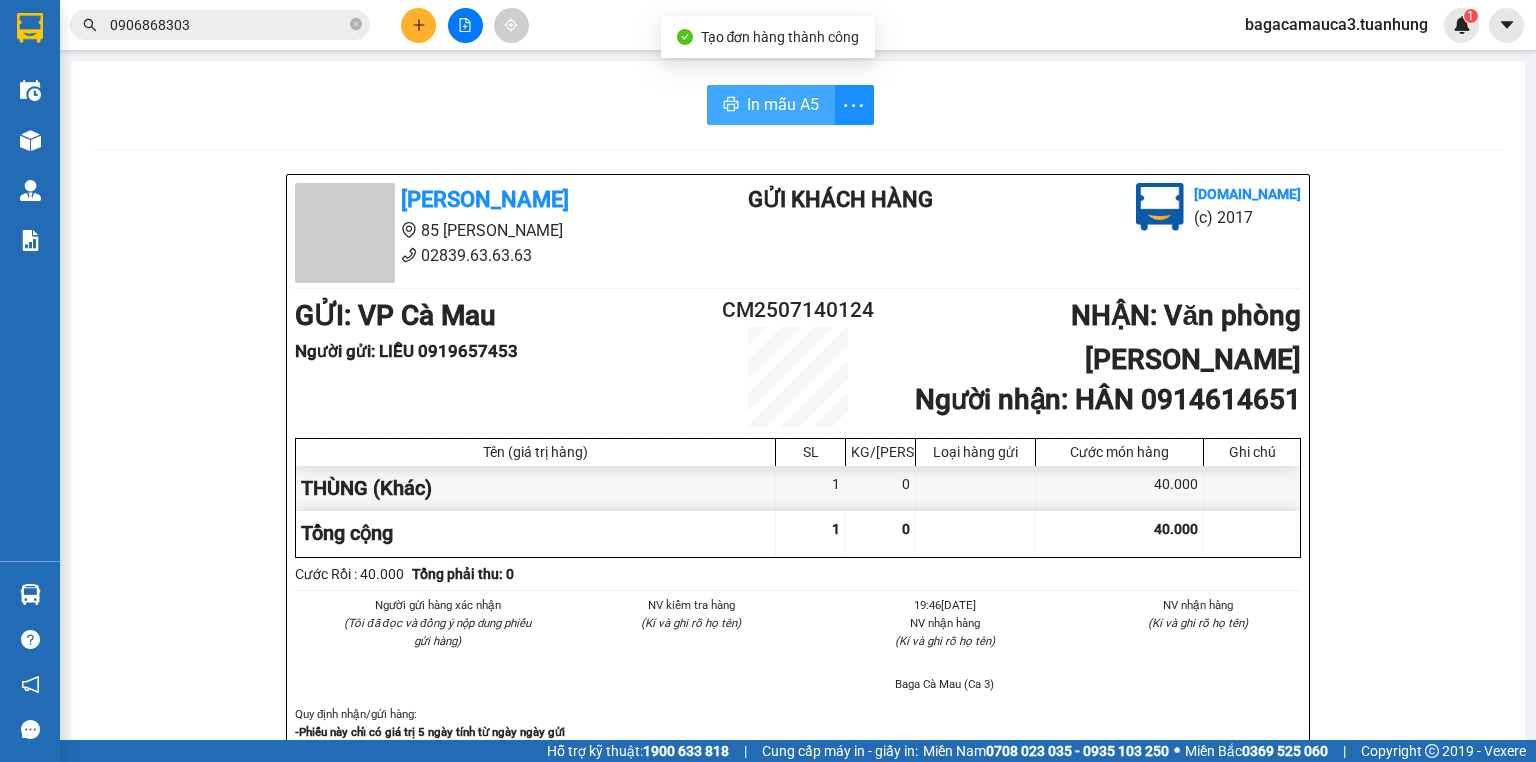 click on "In mẫu A5" at bounding box center [771, 105] 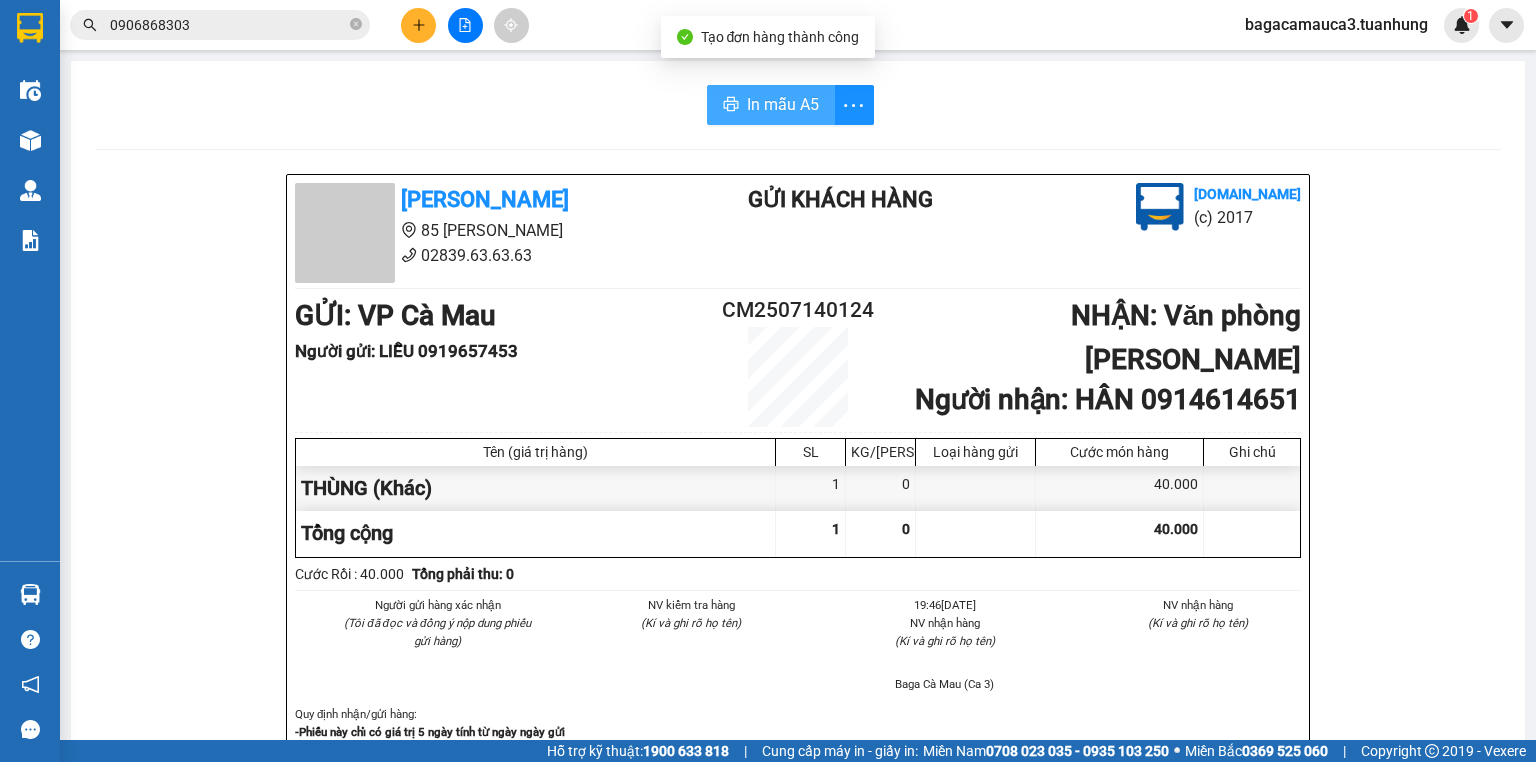 scroll, scrollTop: 0, scrollLeft: 0, axis: both 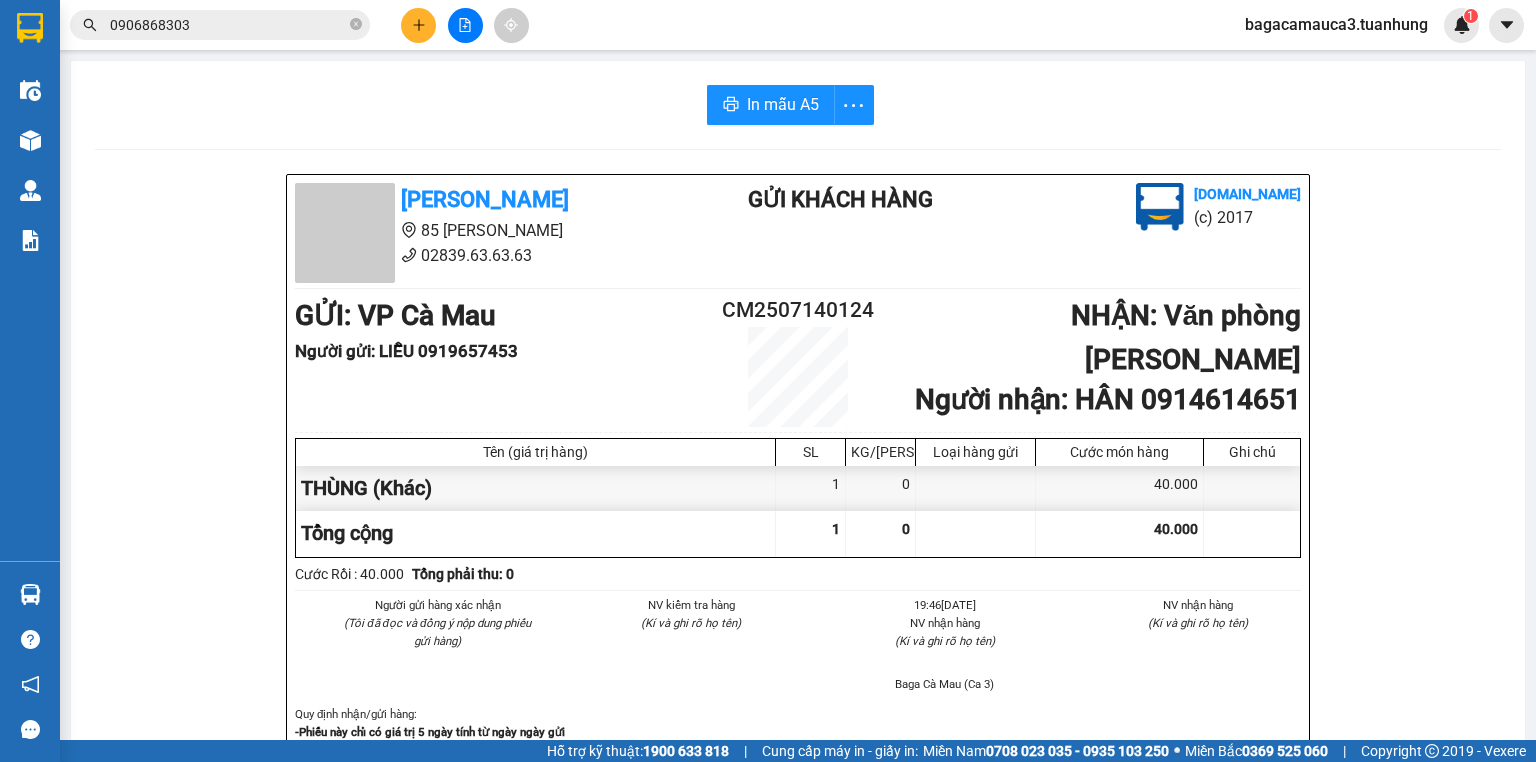 click at bounding box center (418, 25) 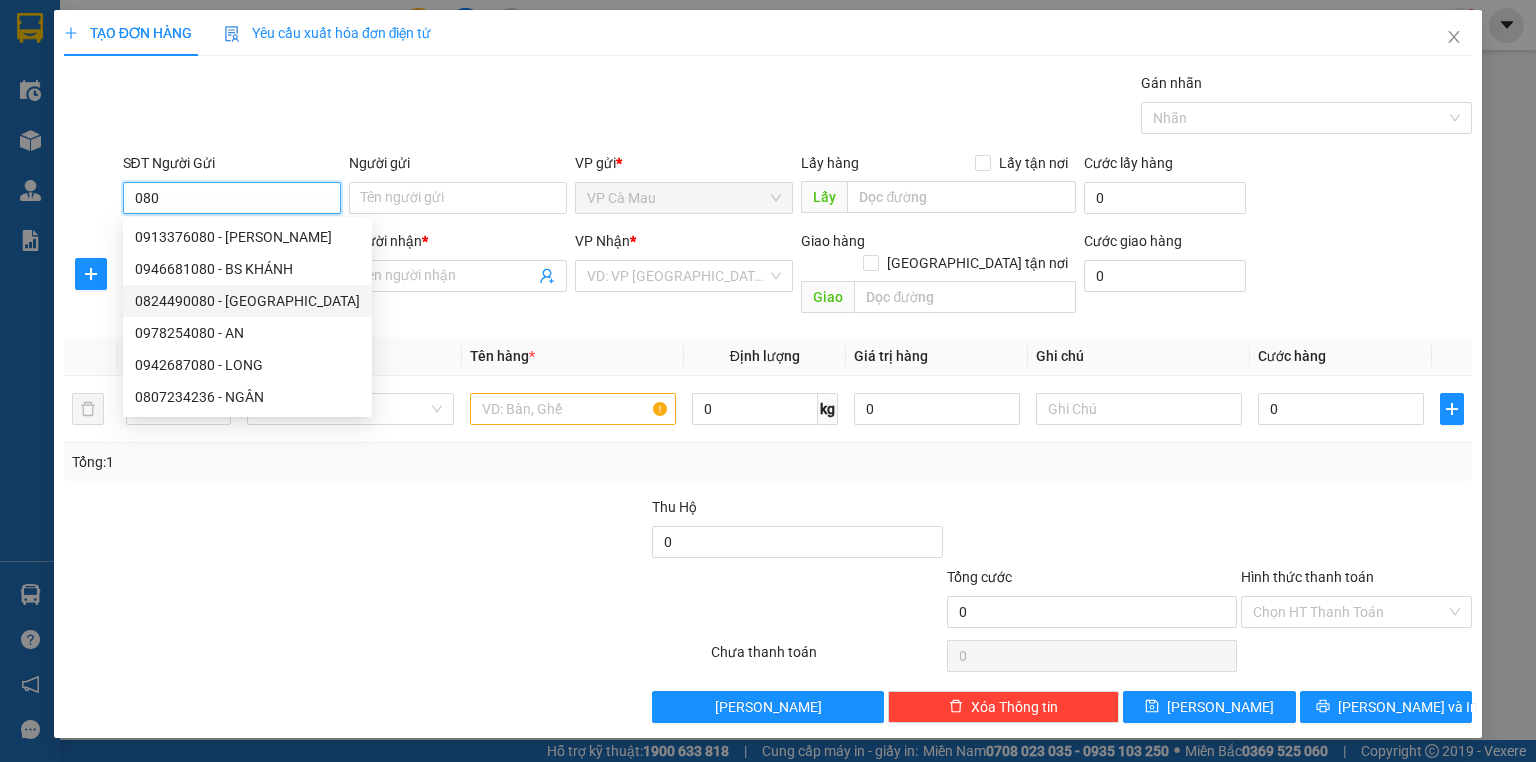 click on "0946681080 - BS KHÁNH" at bounding box center (247, 269) 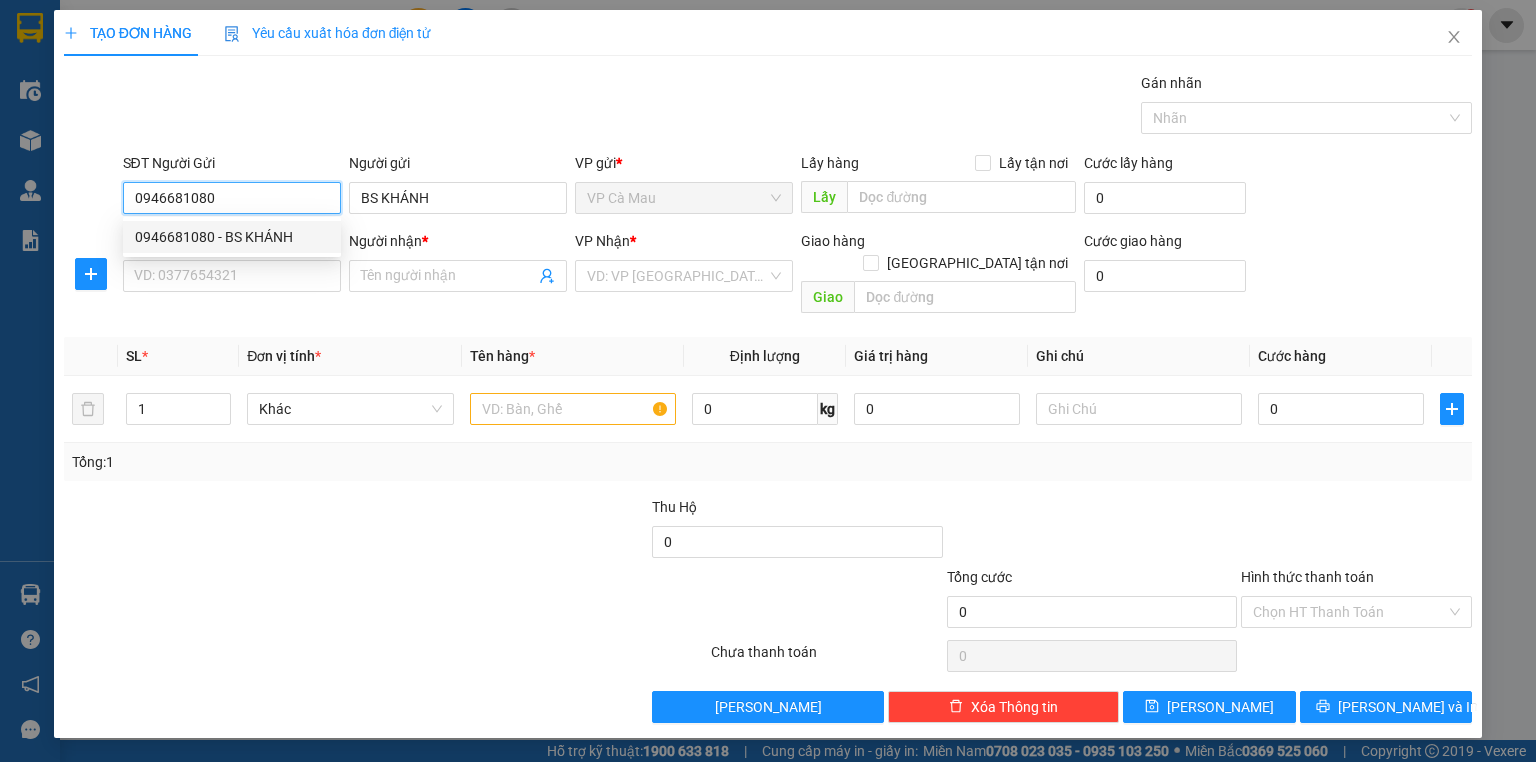 type on "0946681080" 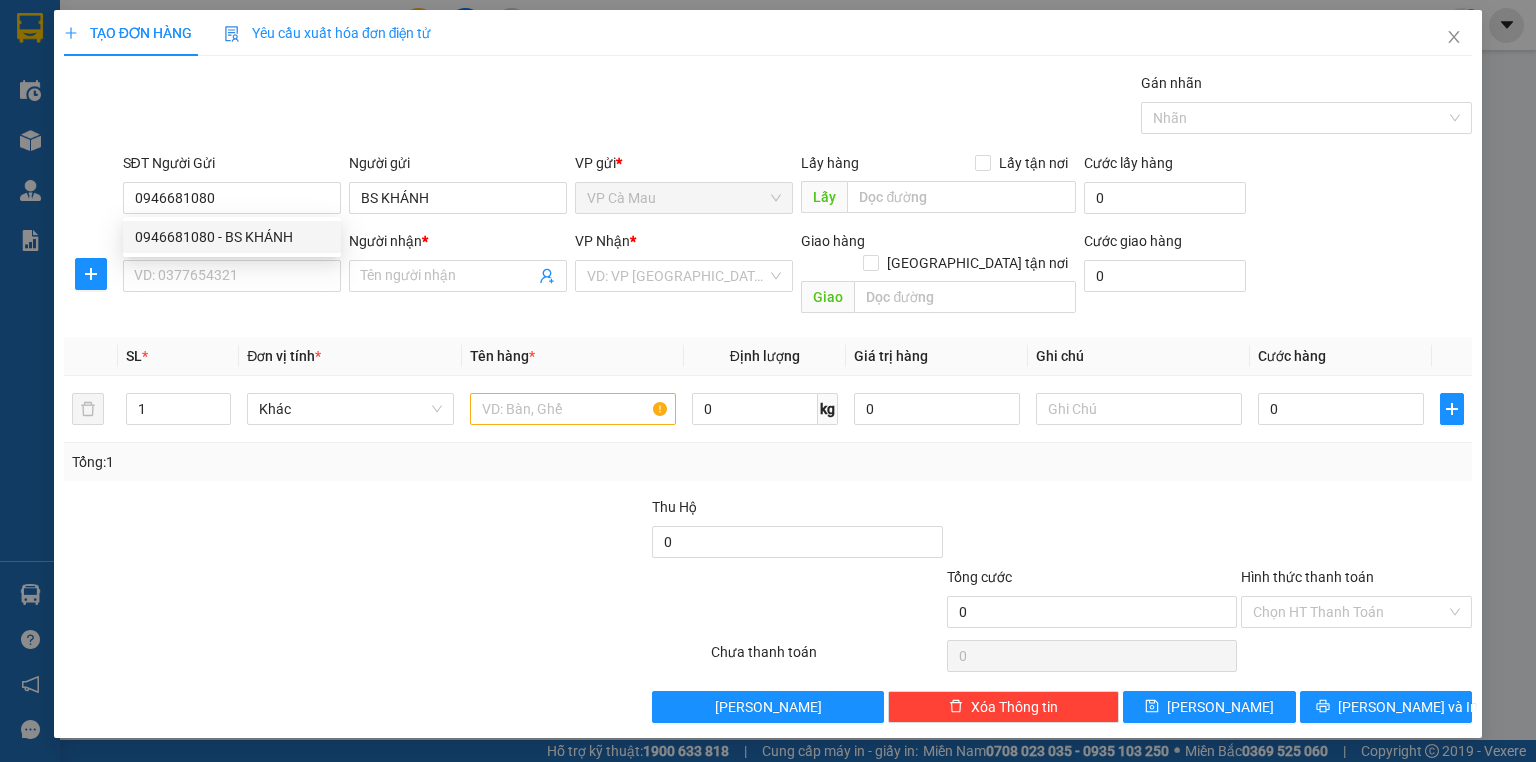 click on "SĐT Người Nhận  * VD: 0377654321" at bounding box center (232, 265) 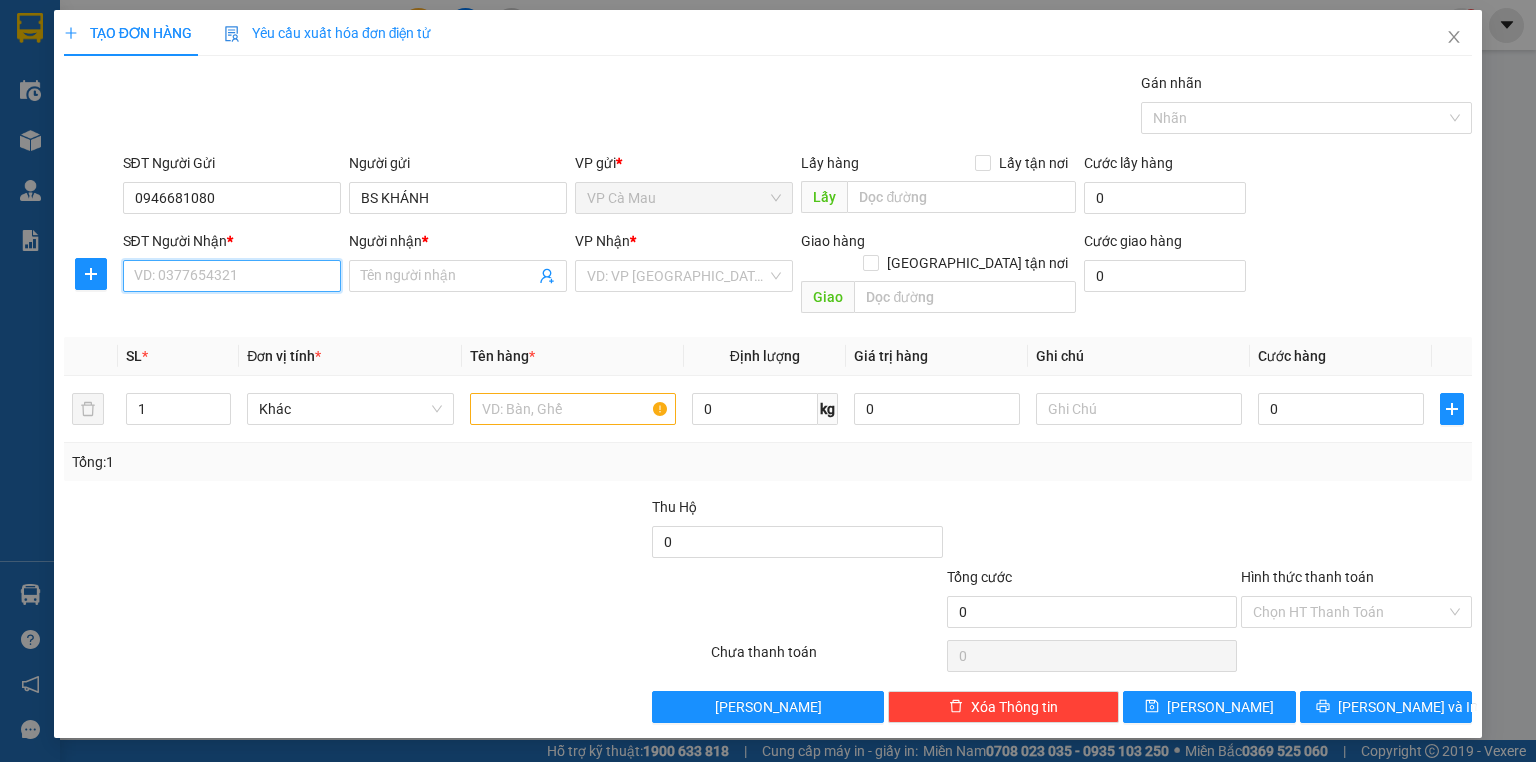click on "SĐT Người Nhận  *" at bounding box center (232, 276) 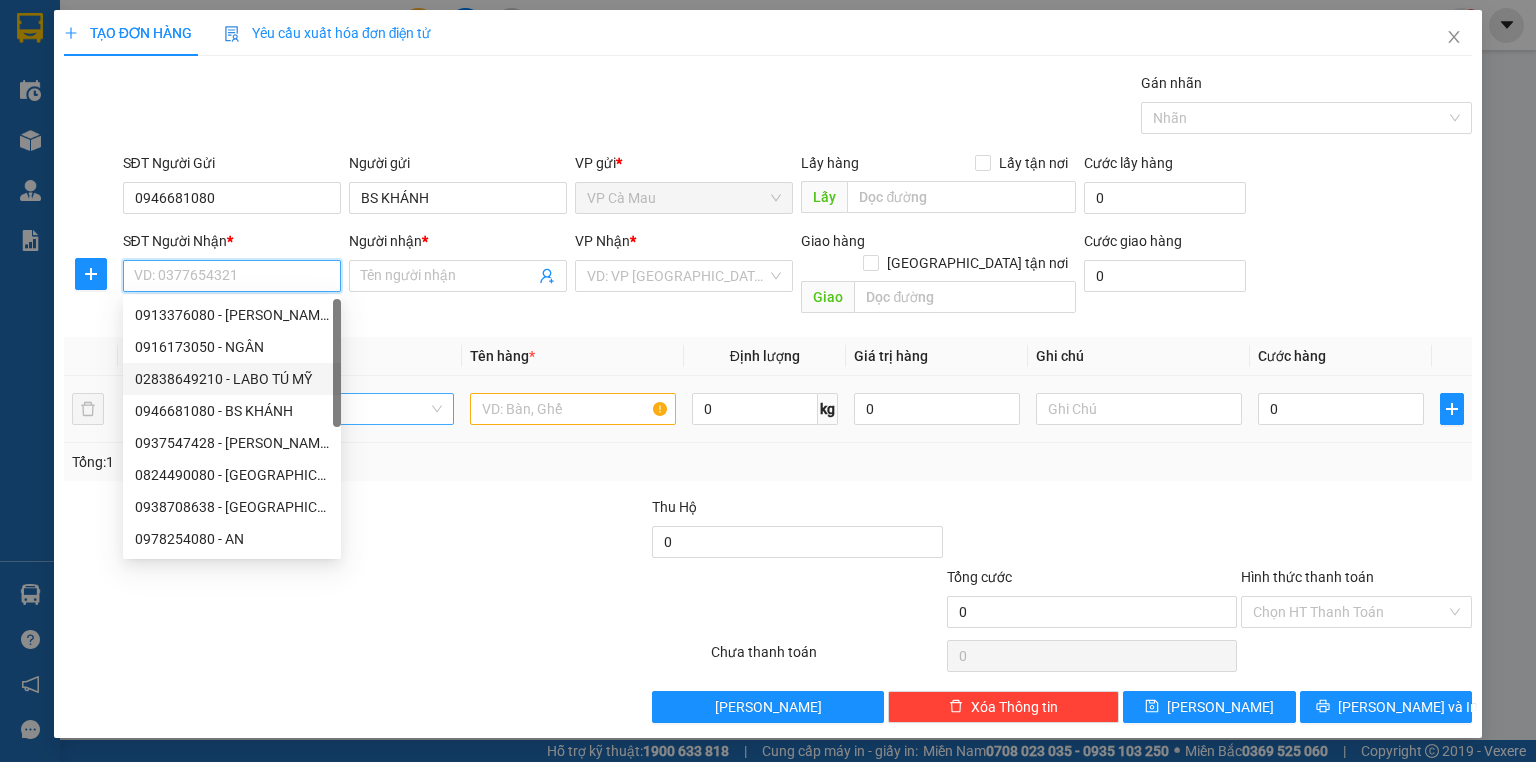click on "02838649210 - LABO TÚ MỸ" at bounding box center (232, 379) 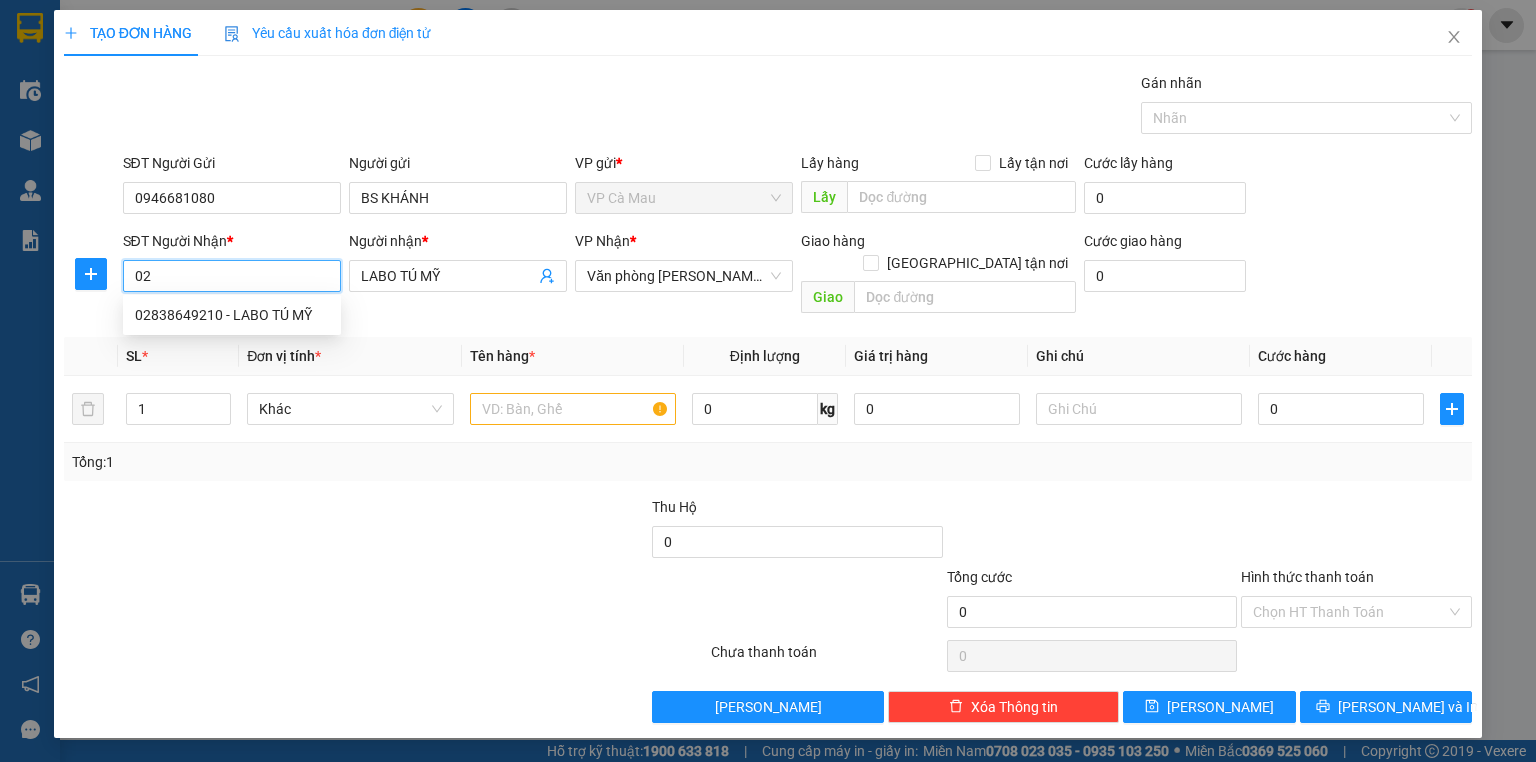 type on "0" 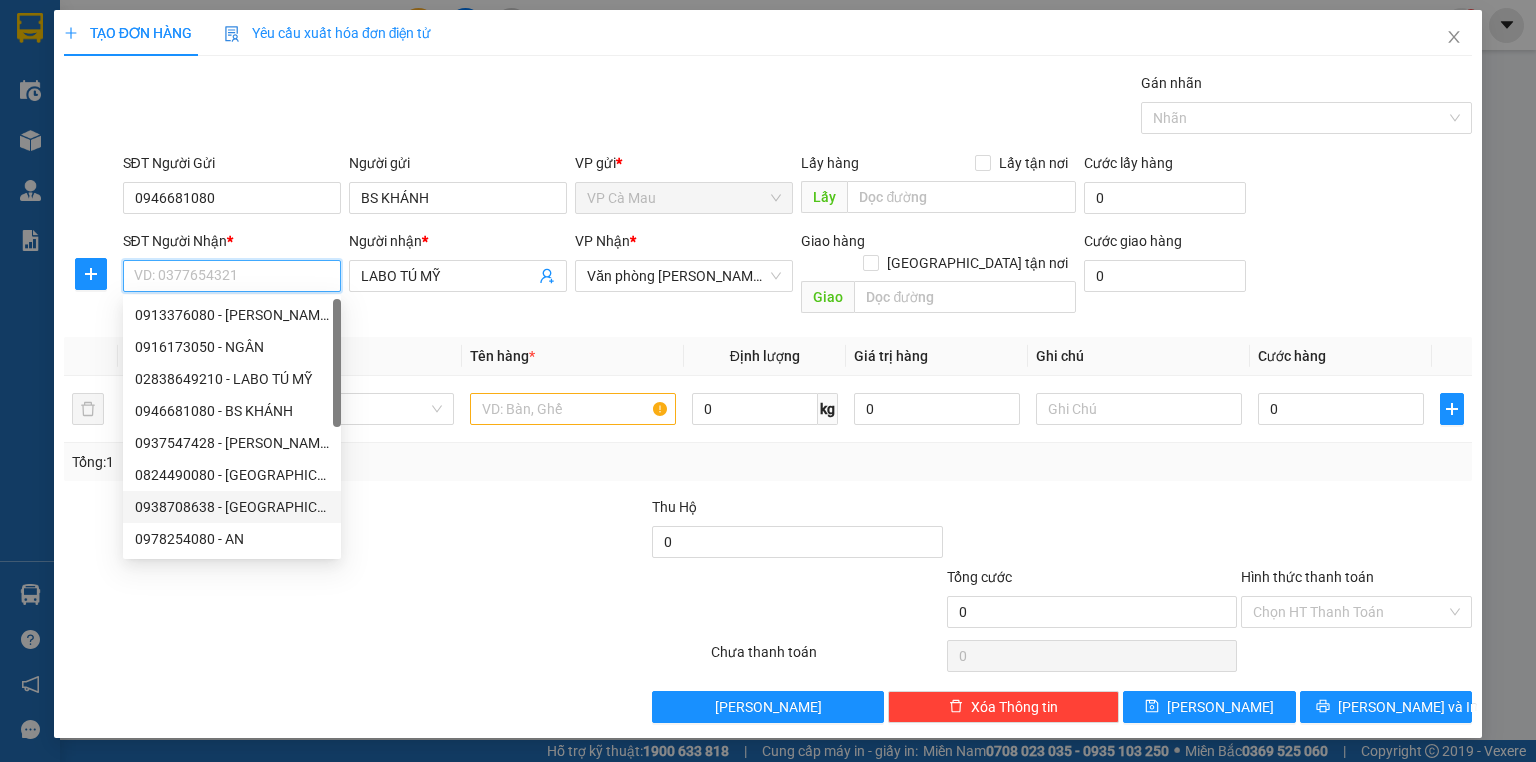 click on "0938708638 - LABO TÚ MỸ" at bounding box center (232, 507) 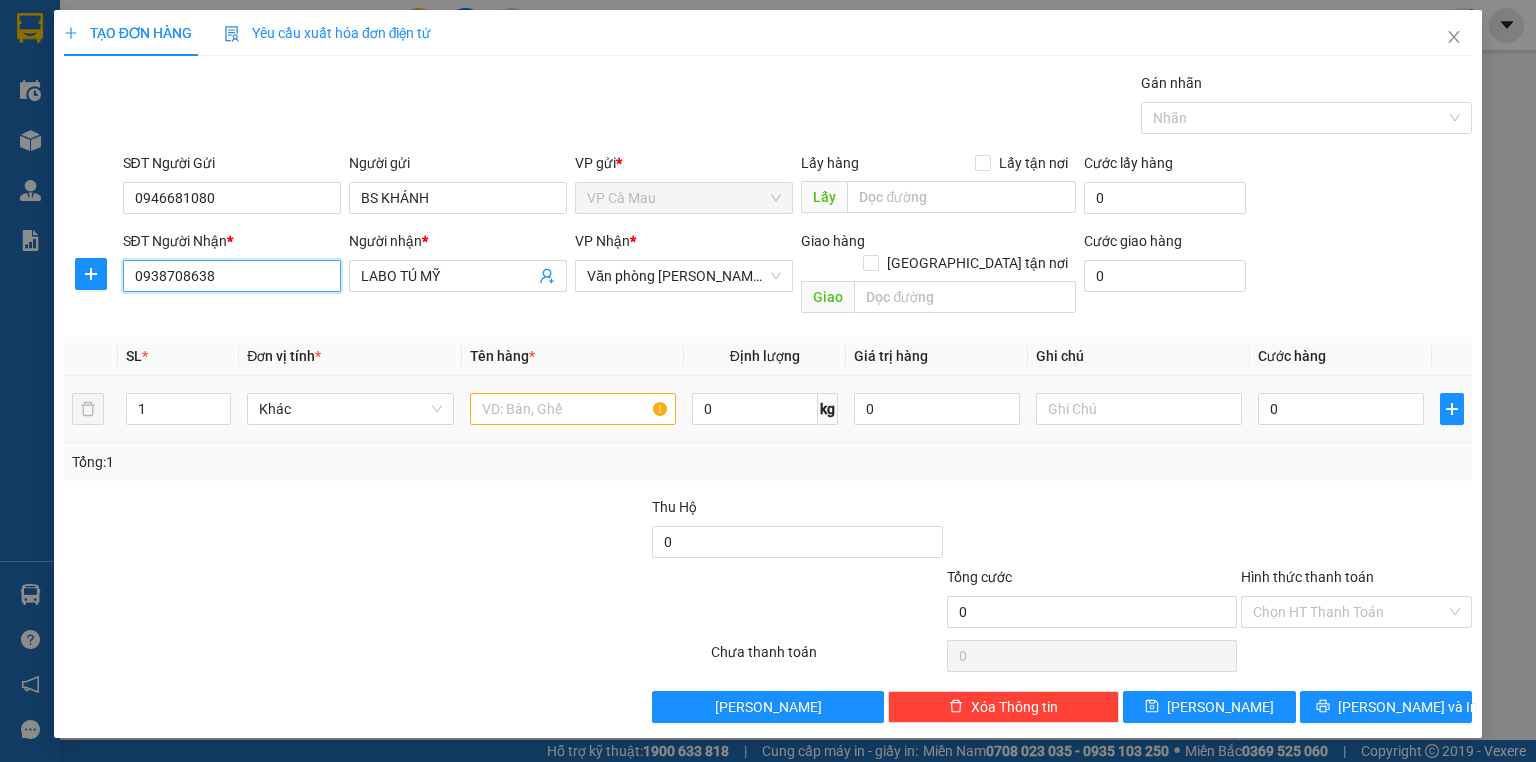 type on "0938708638" 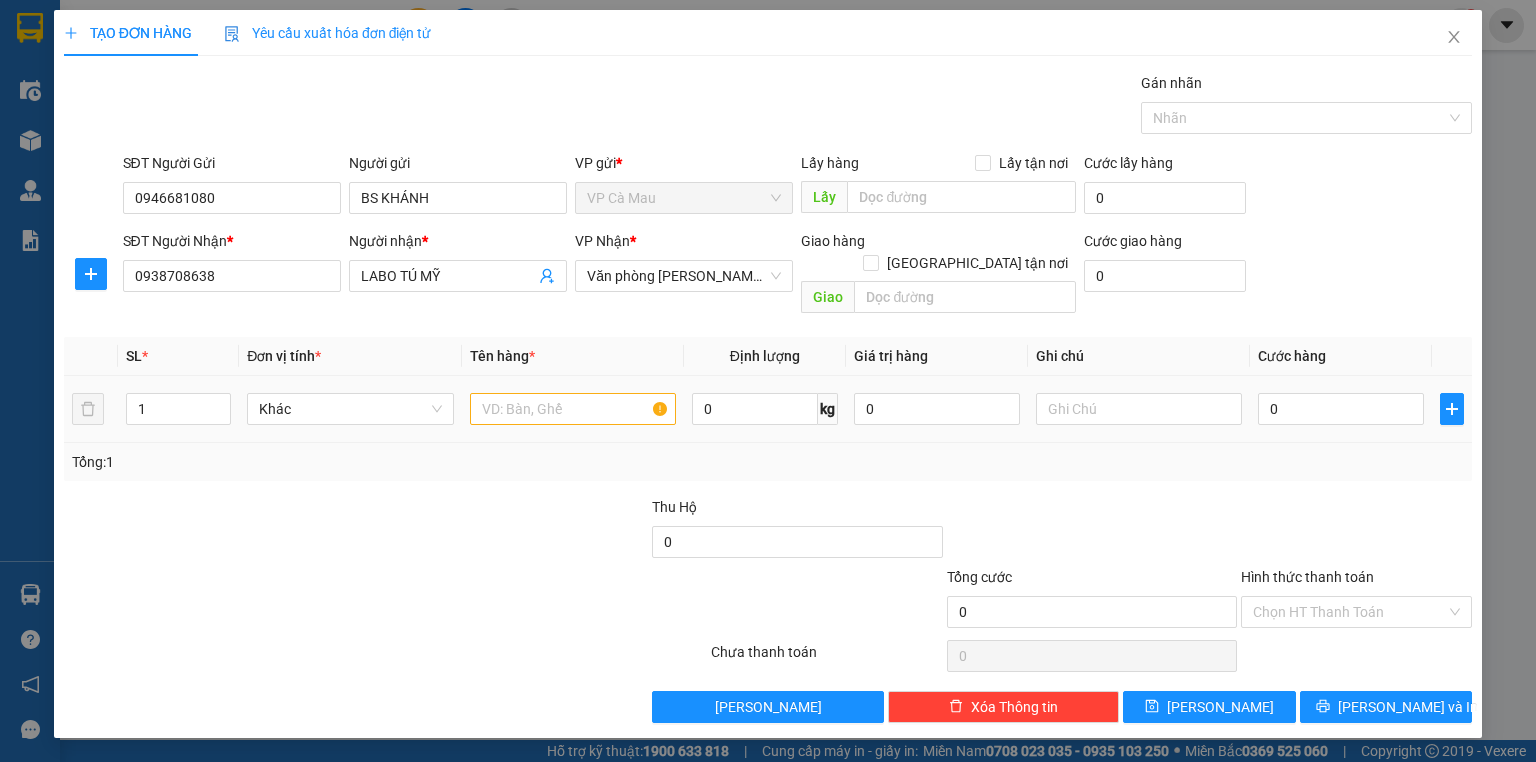 drag, startPoint x: 495, startPoint y: 365, endPoint x: 484, endPoint y: 380, distance: 18.601076 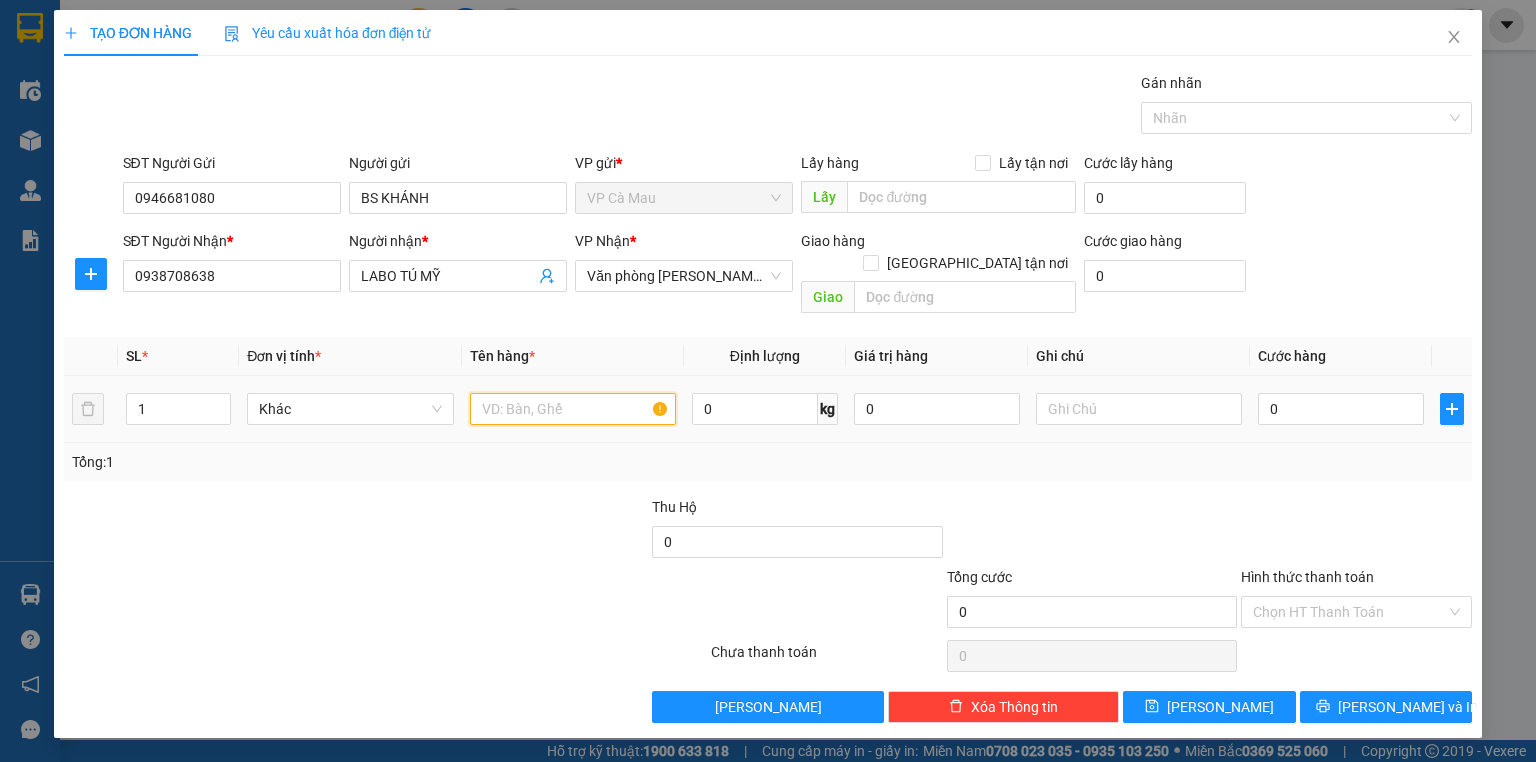 click at bounding box center [573, 409] 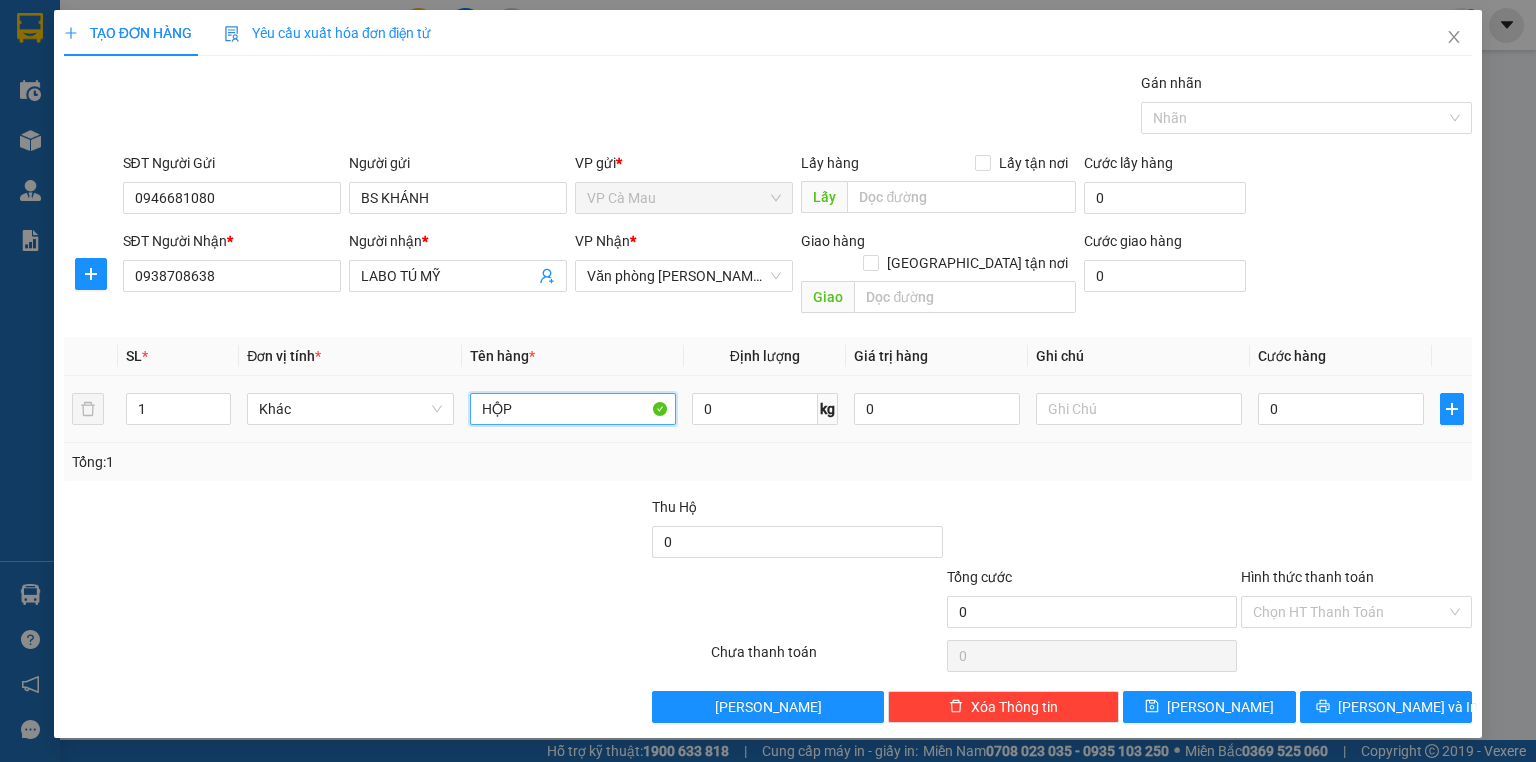 type on "HỘP" 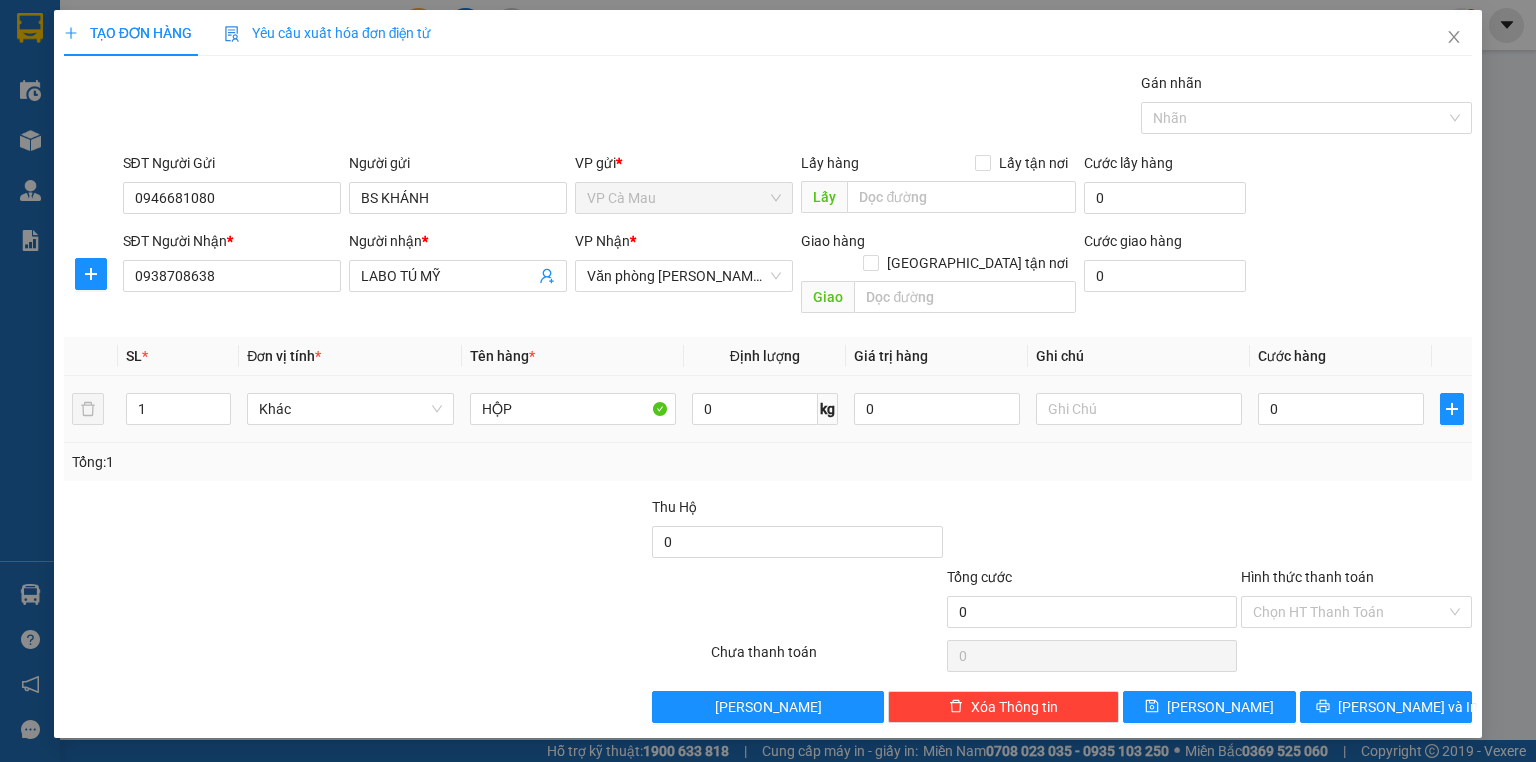 click on "0" at bounding box center [1341, 409] 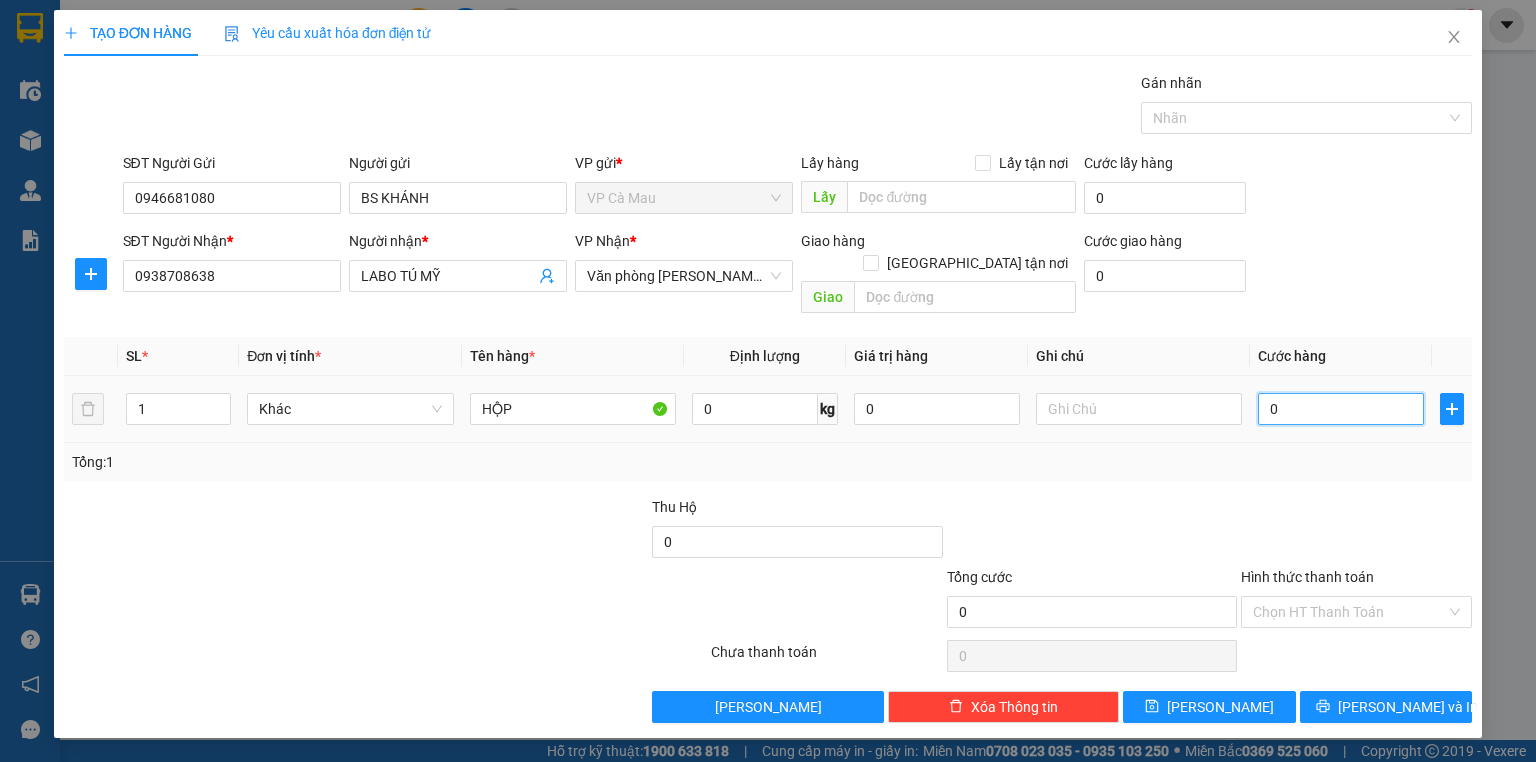 click on "0" at bounding box center [1341, 409] 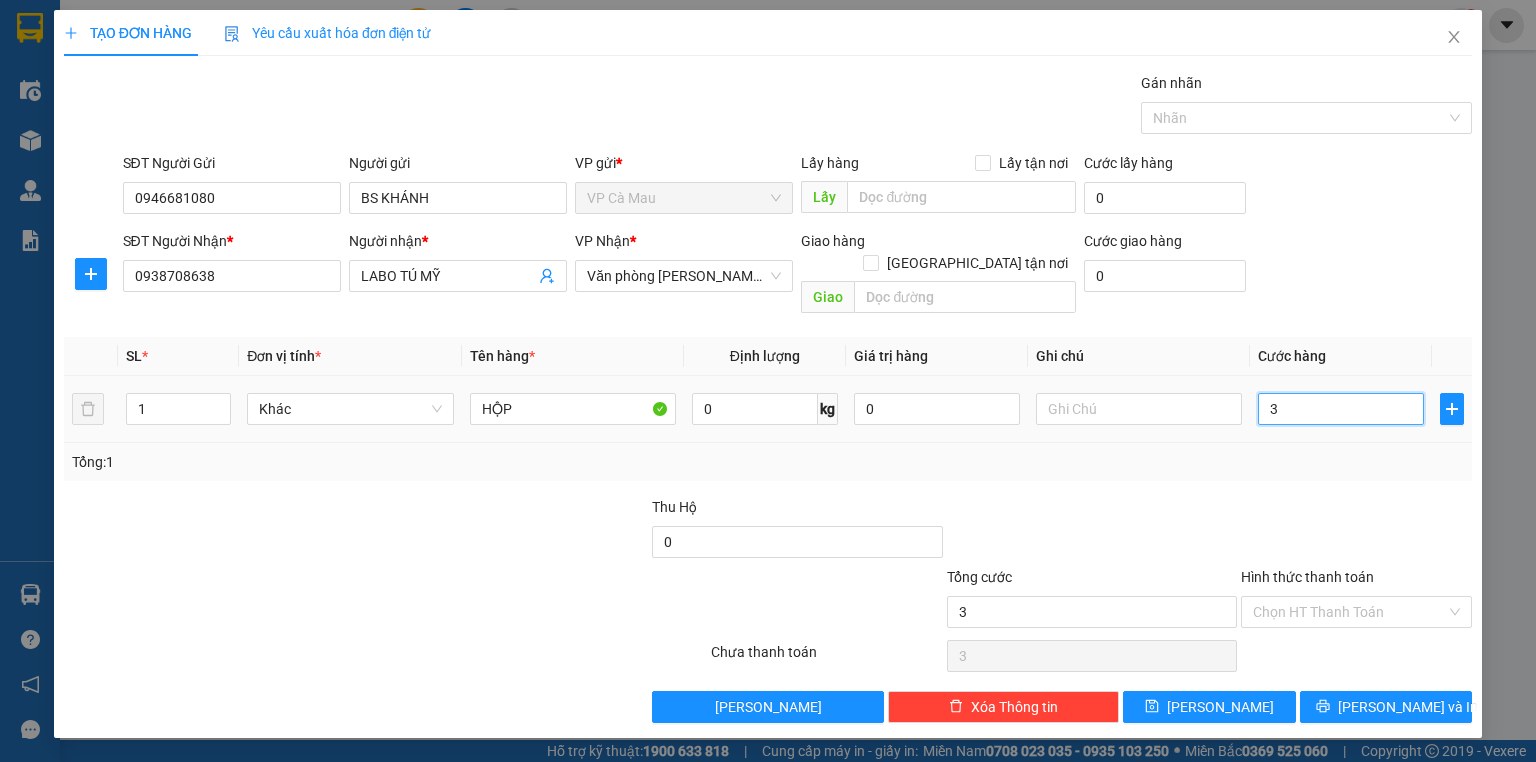type on "30" 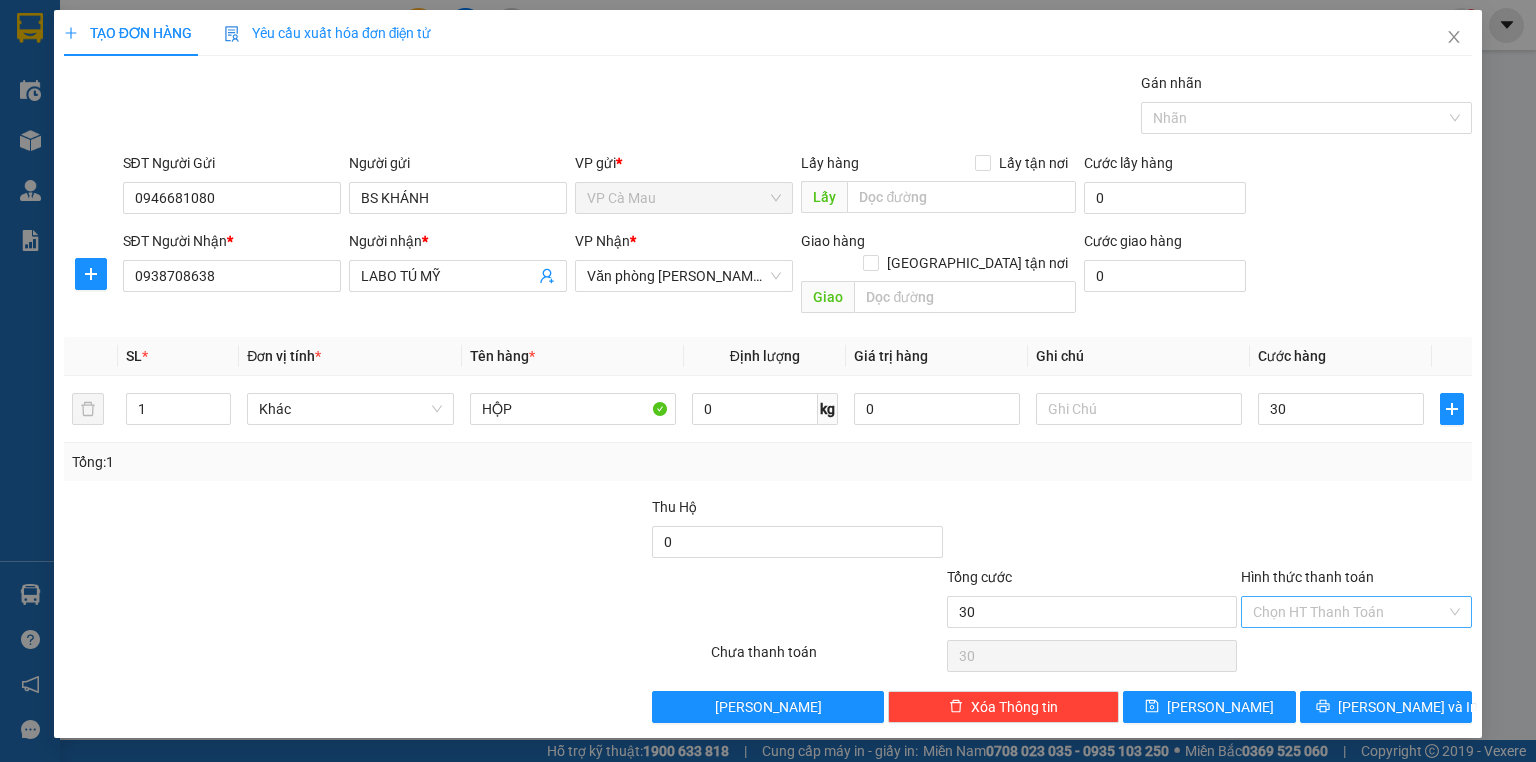 type on "30.000" 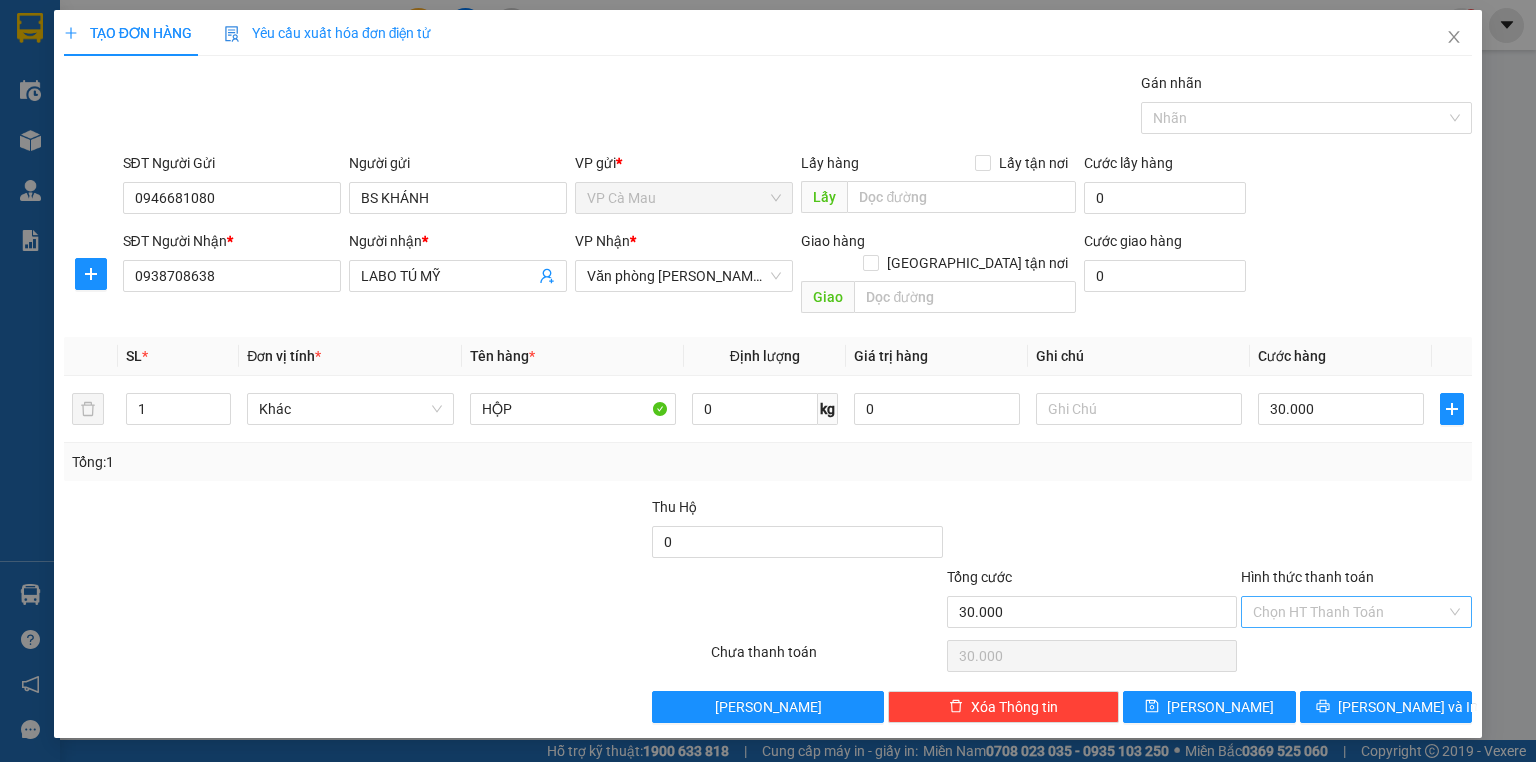 click on "Hình thức thanh toán" at bounding box center (1349, 612) 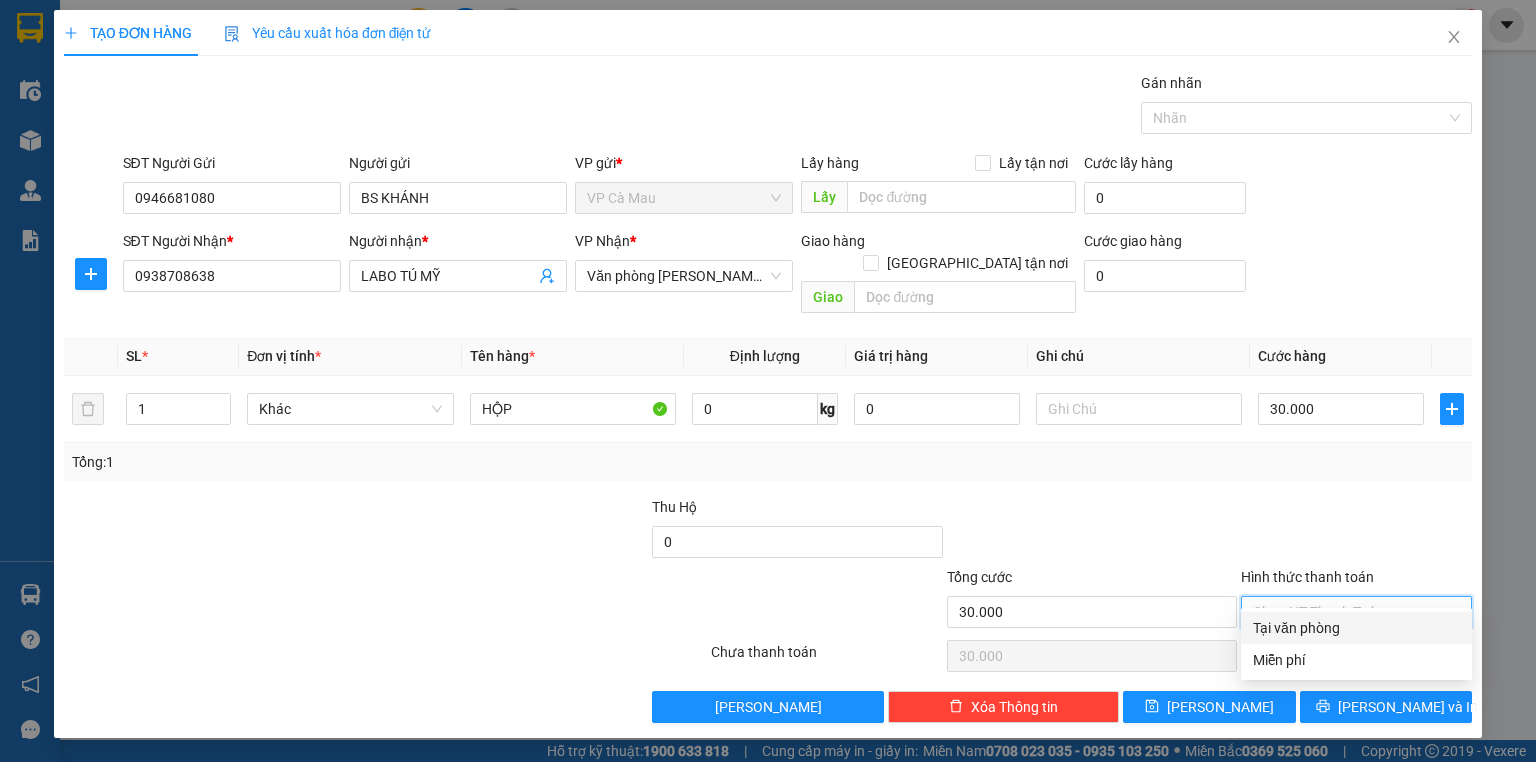 click on "Tại văn phòng" at bounding box center (1356, 628) 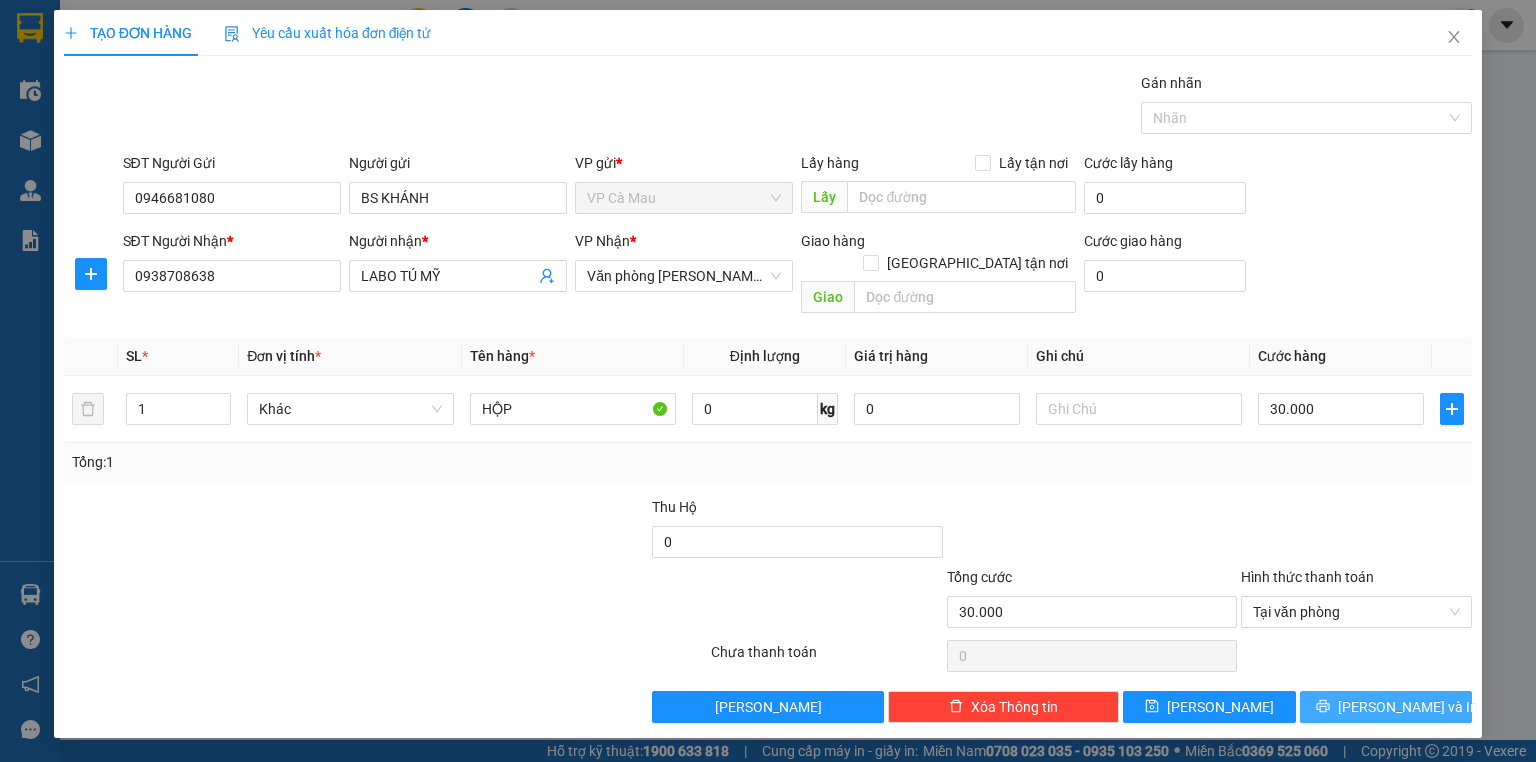 click at bounding box center (1323, 707) 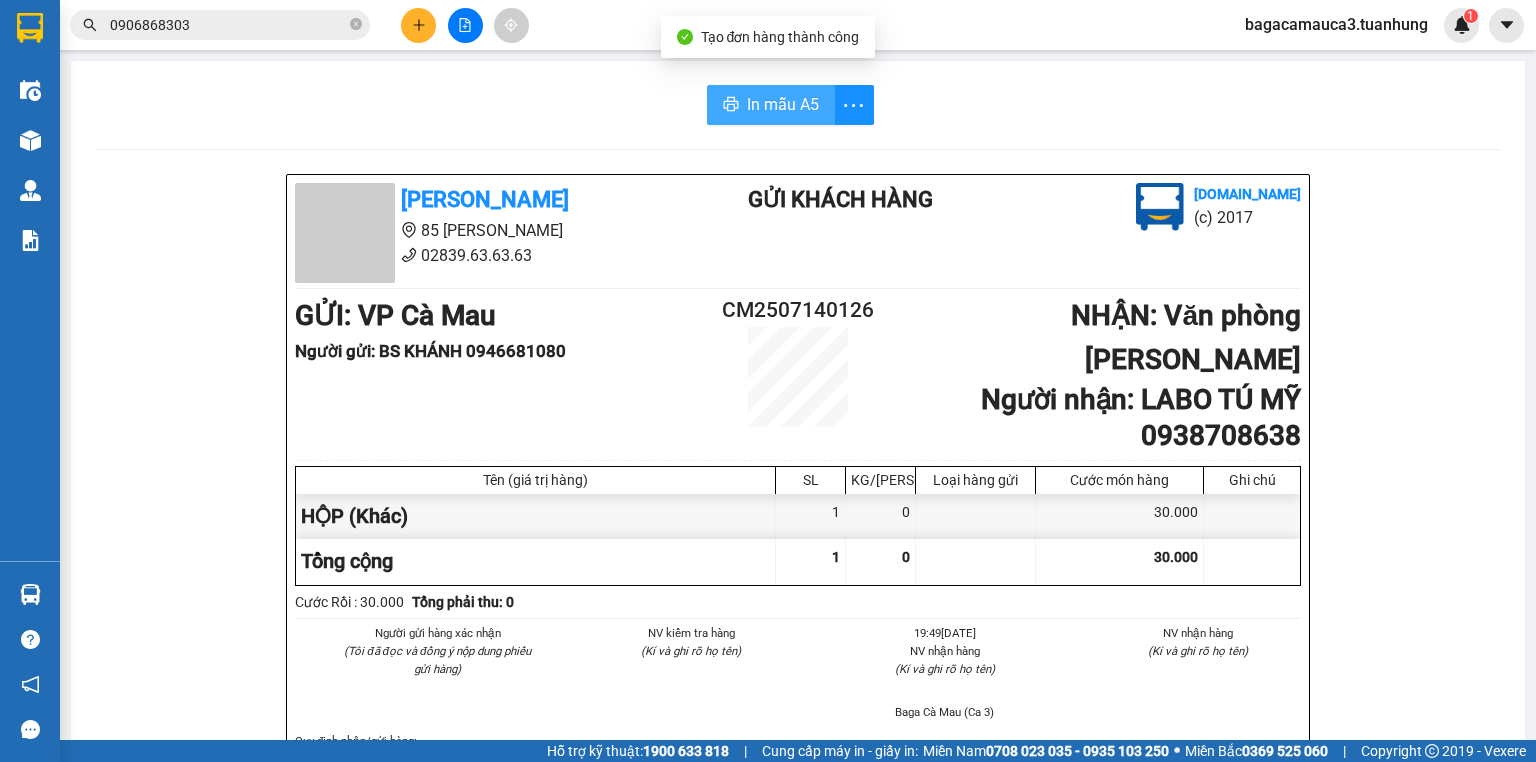 click on "In mẫu A5" at bounding box center [771, 105] 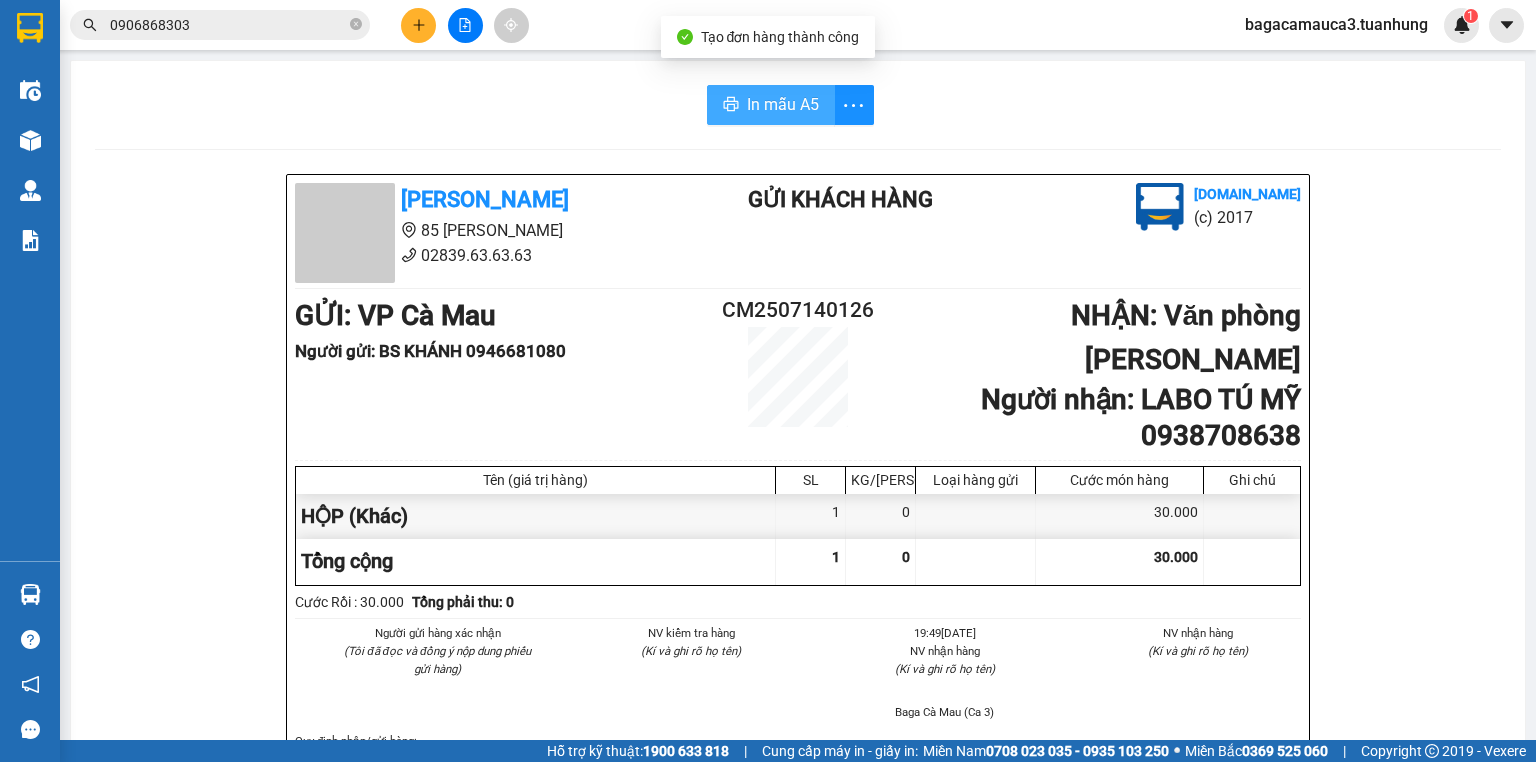 scroll, scrollTop: 0, scrollLeft: 0, axis: both 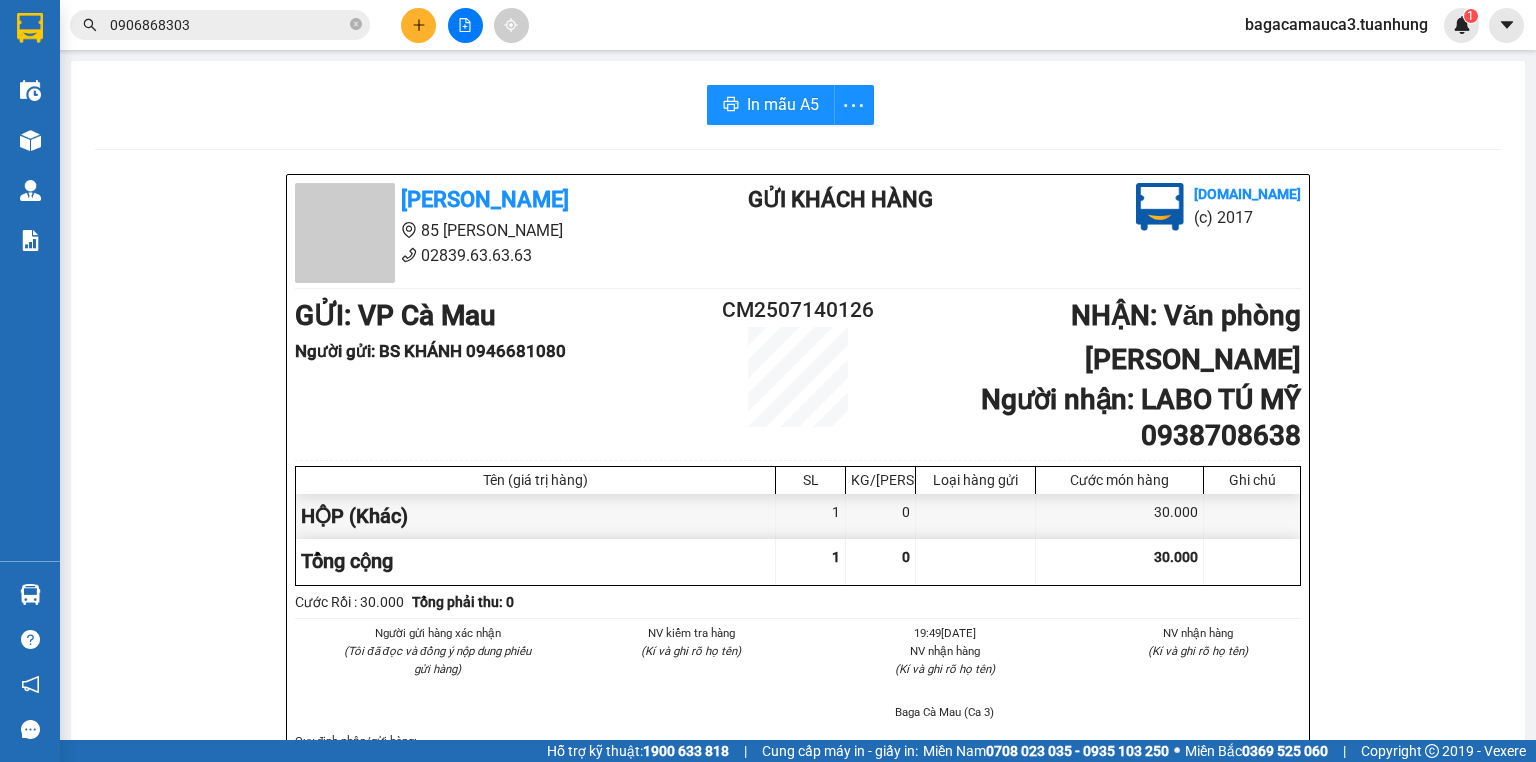 click 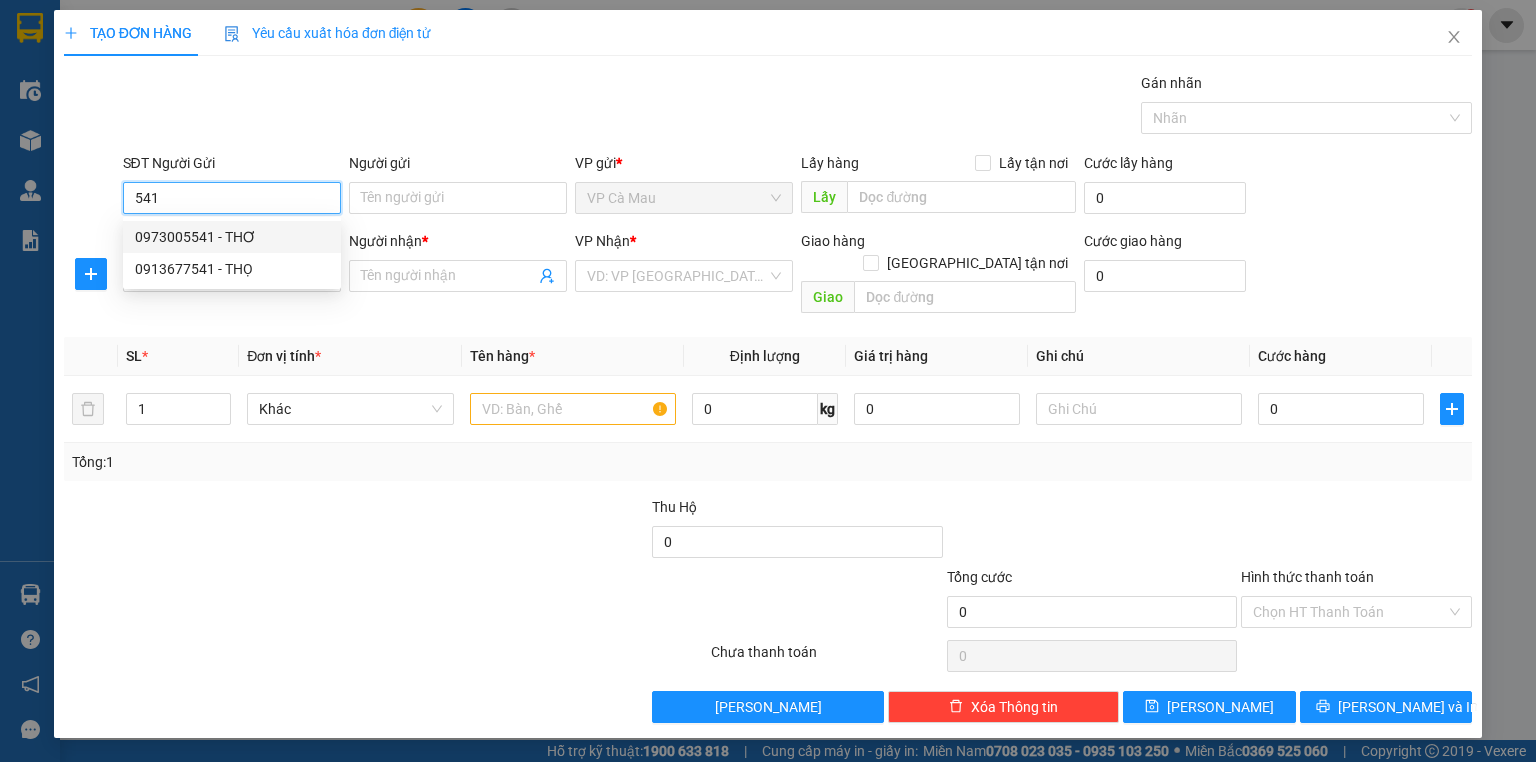 click on "0973005541 - THƠ" at bounding box center [232, 237] 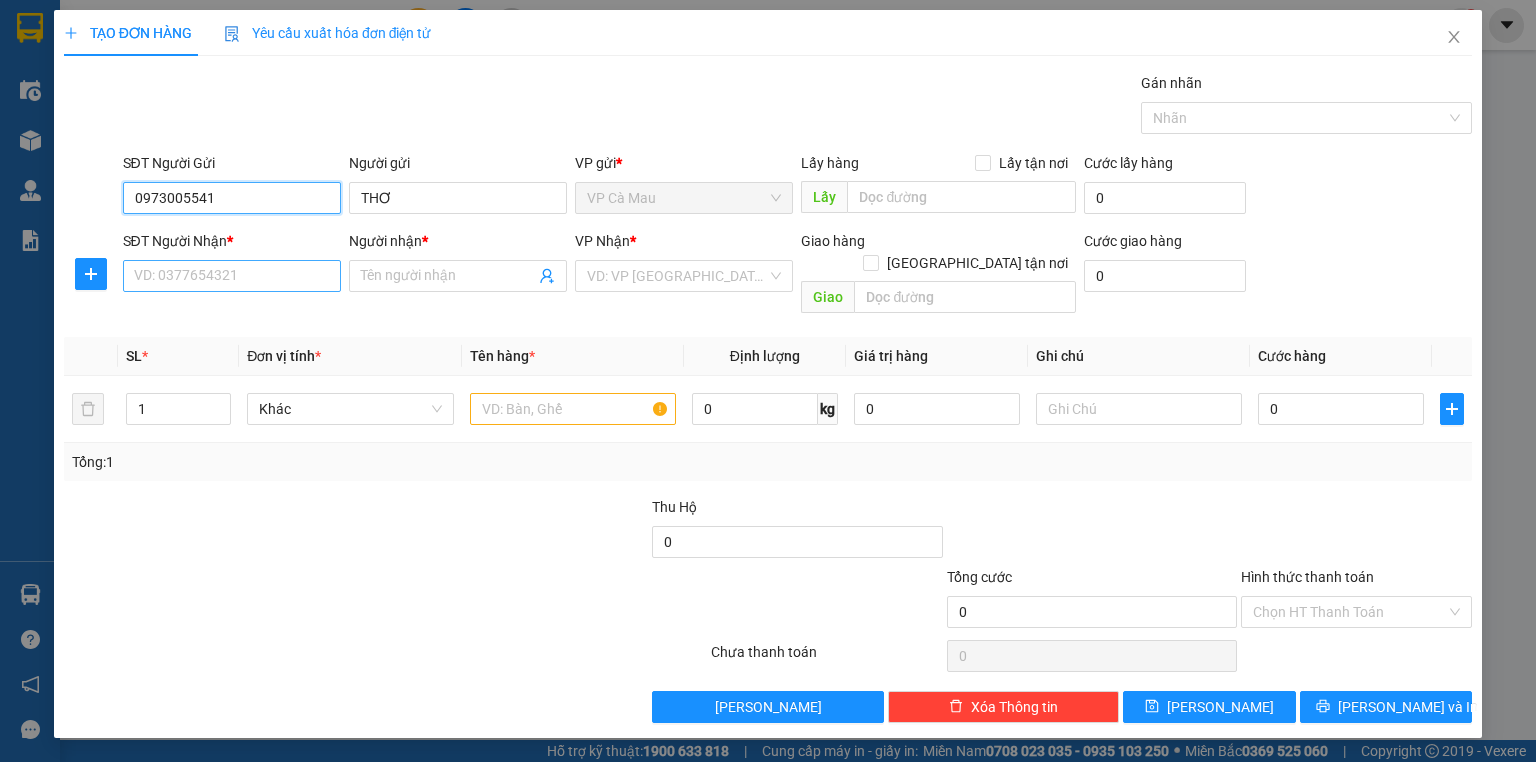 type on "0973005541" 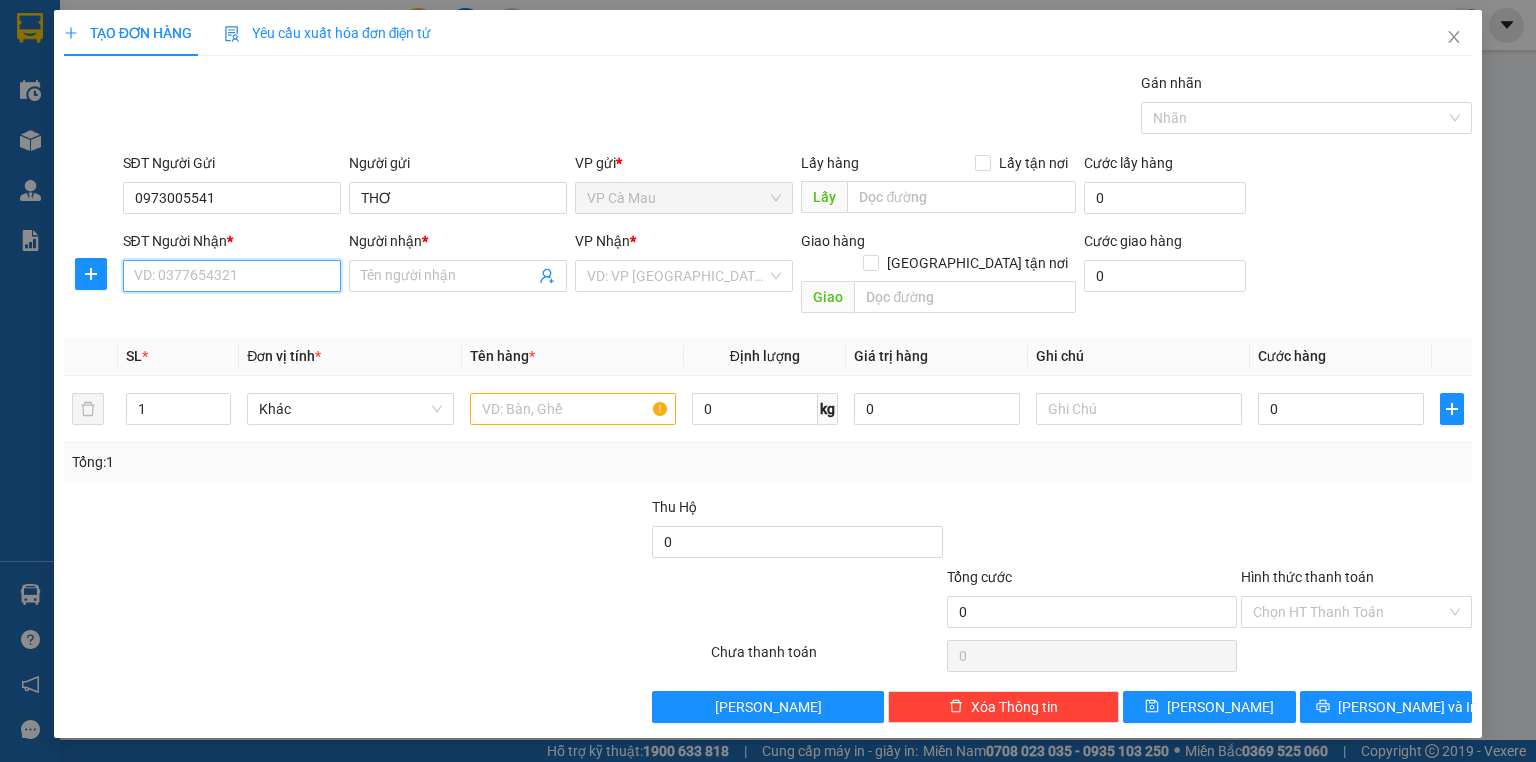 click on "SĐT Người Nhận  *" at bounding box center [232, 276] 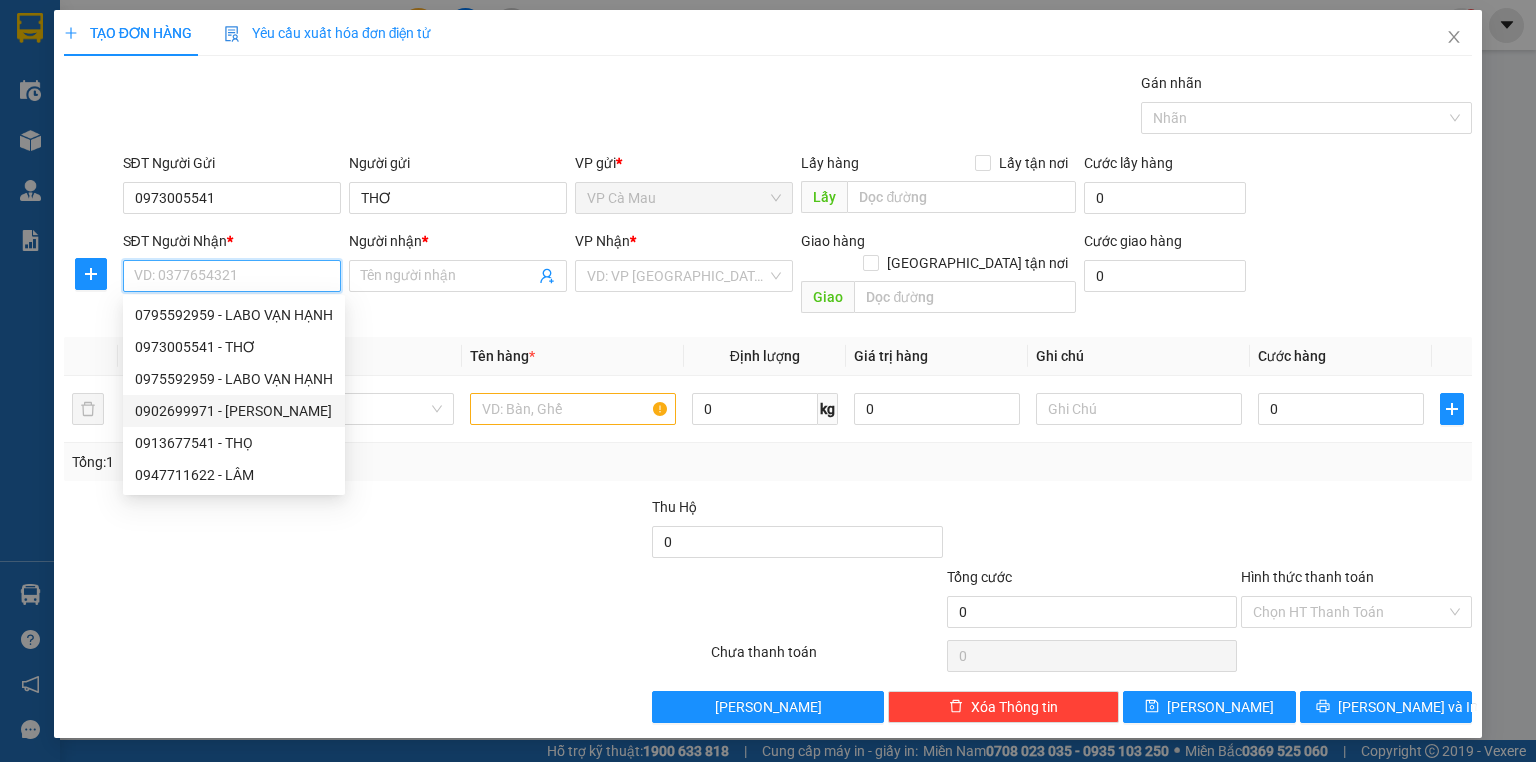 click on "0902699971 - LƯU ĐỨC" at bounding box center (234, 411) 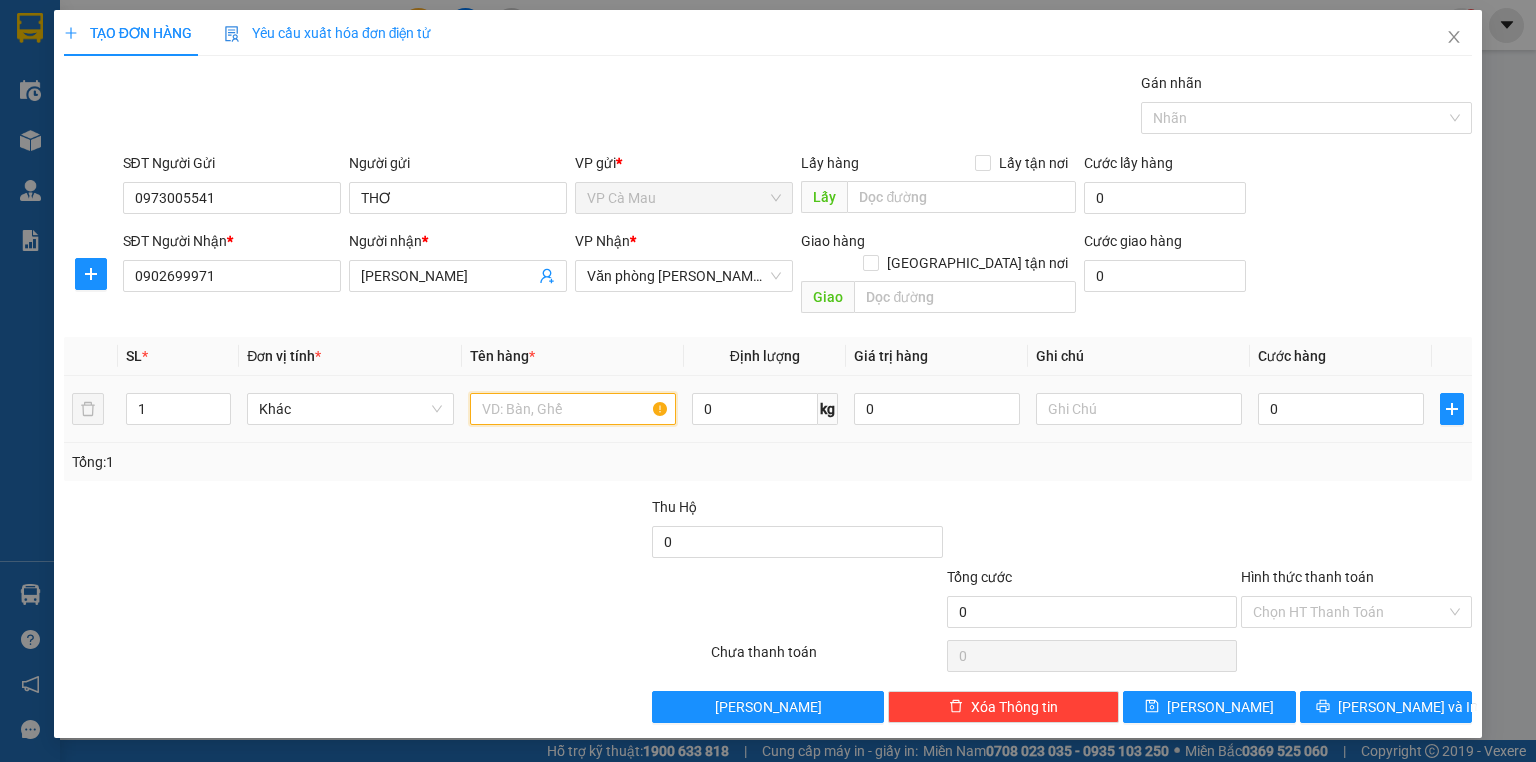 drag, startPoint x: 471, startPoint y: 387, endPoint x: 486, endPoint y: 384, distance: 15.297058 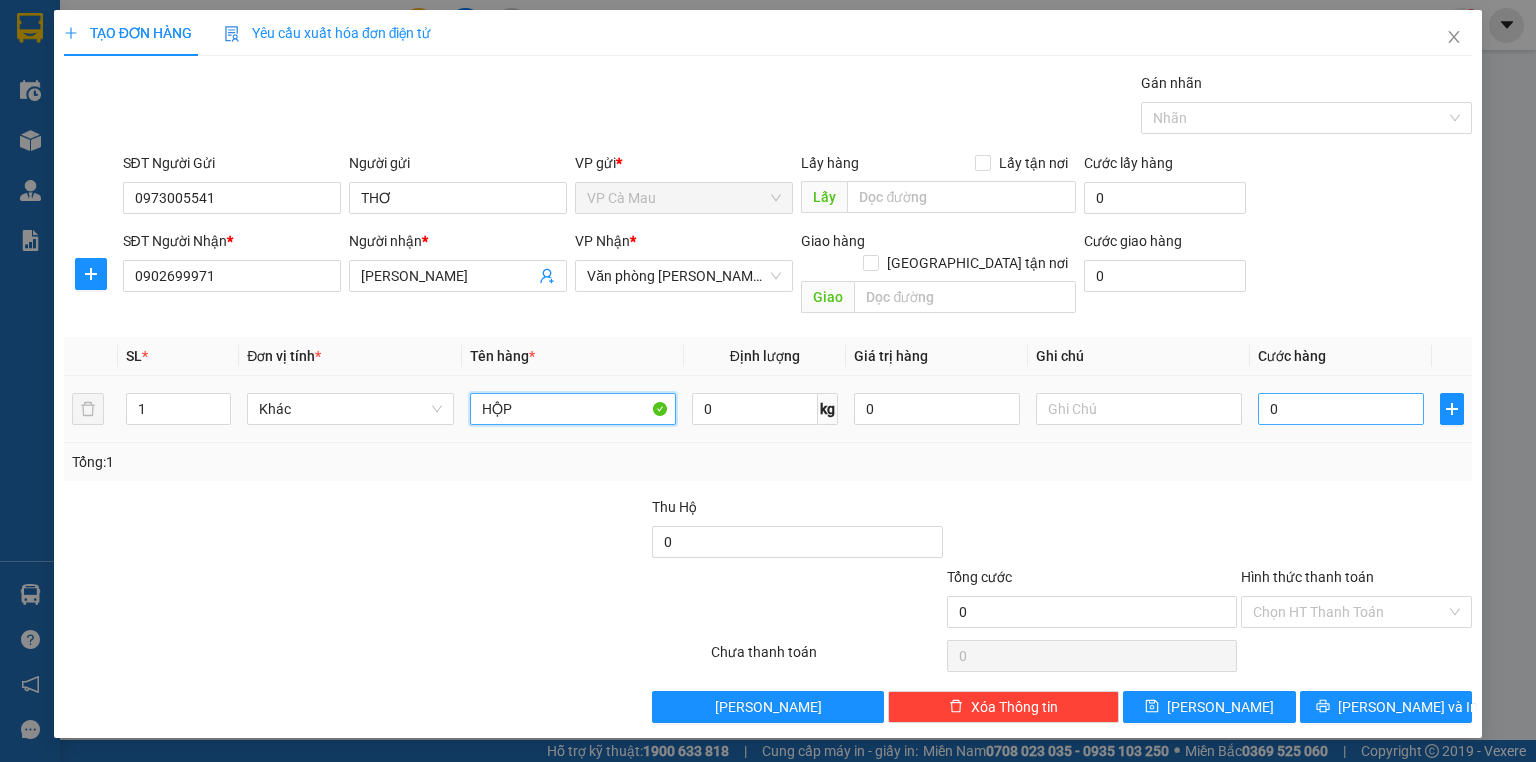 type on "HỘP" 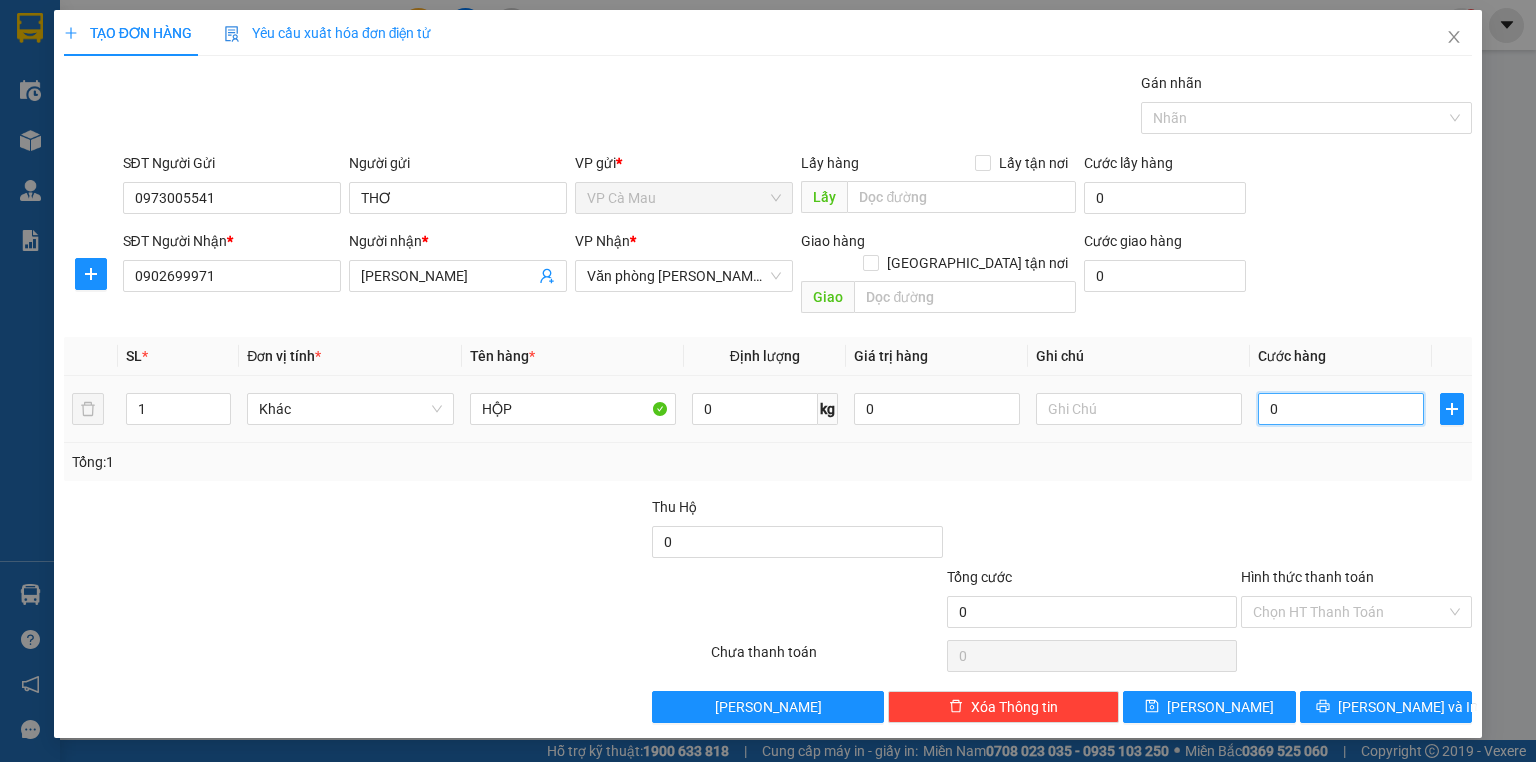 click on "0" at bounding box center (1341, 409) 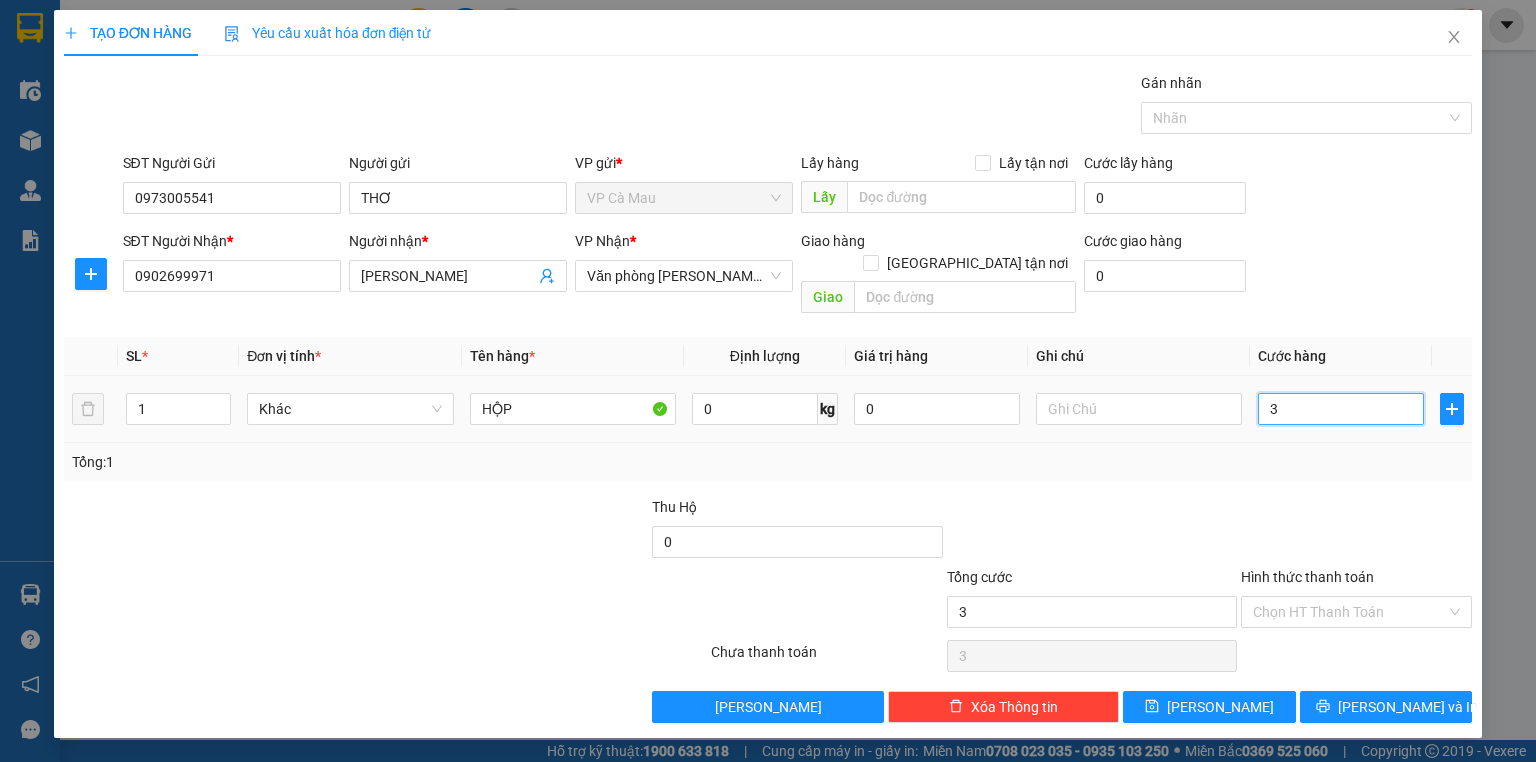 type on "30" 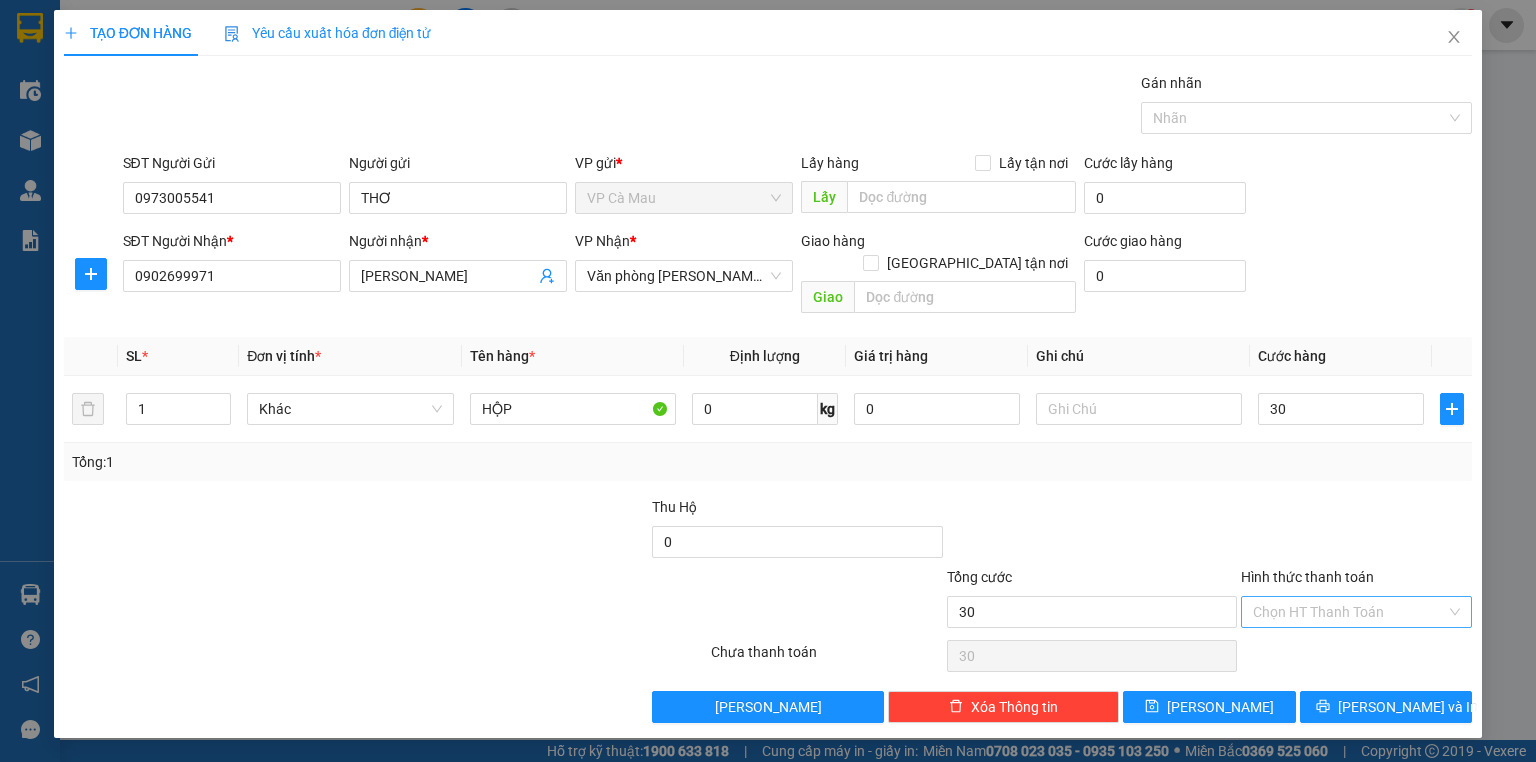 type on "30.000" 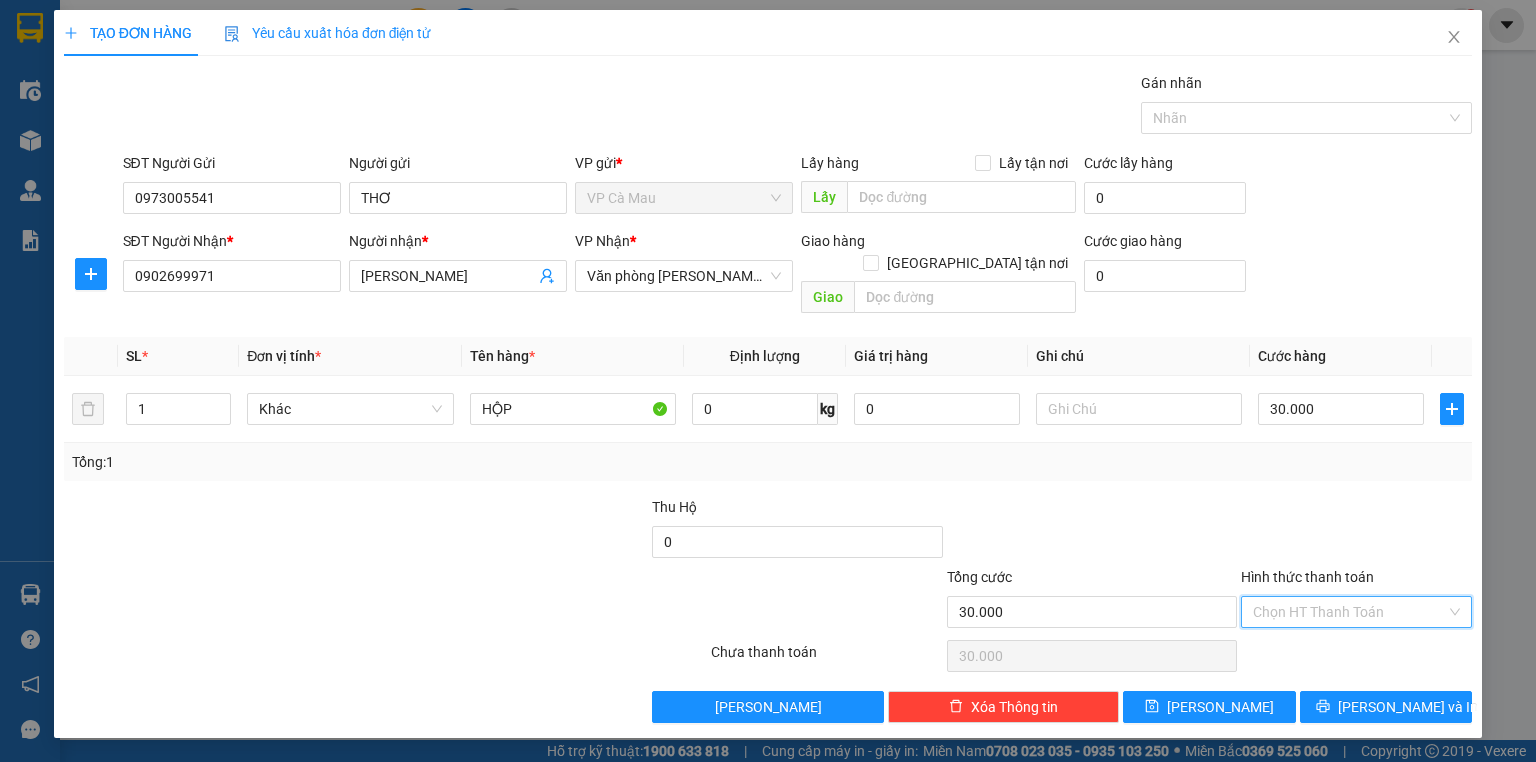 drag, startPoint x: 1356, startPoint y: 580, endPoint x: 1331, endPoint y: 647, distance: 71.51224 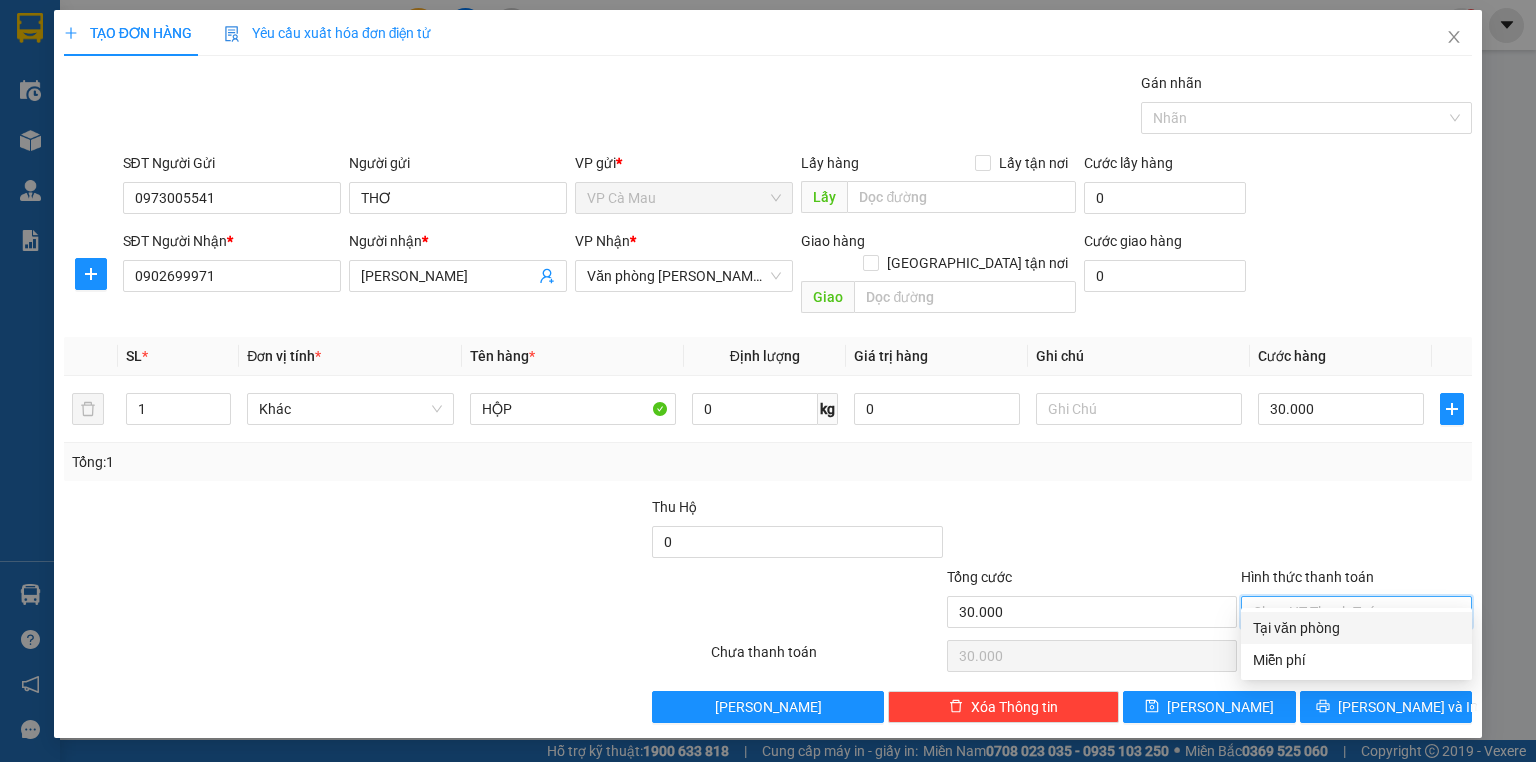 click on "Tại văn phòng" at bounding box center [1356, 628] 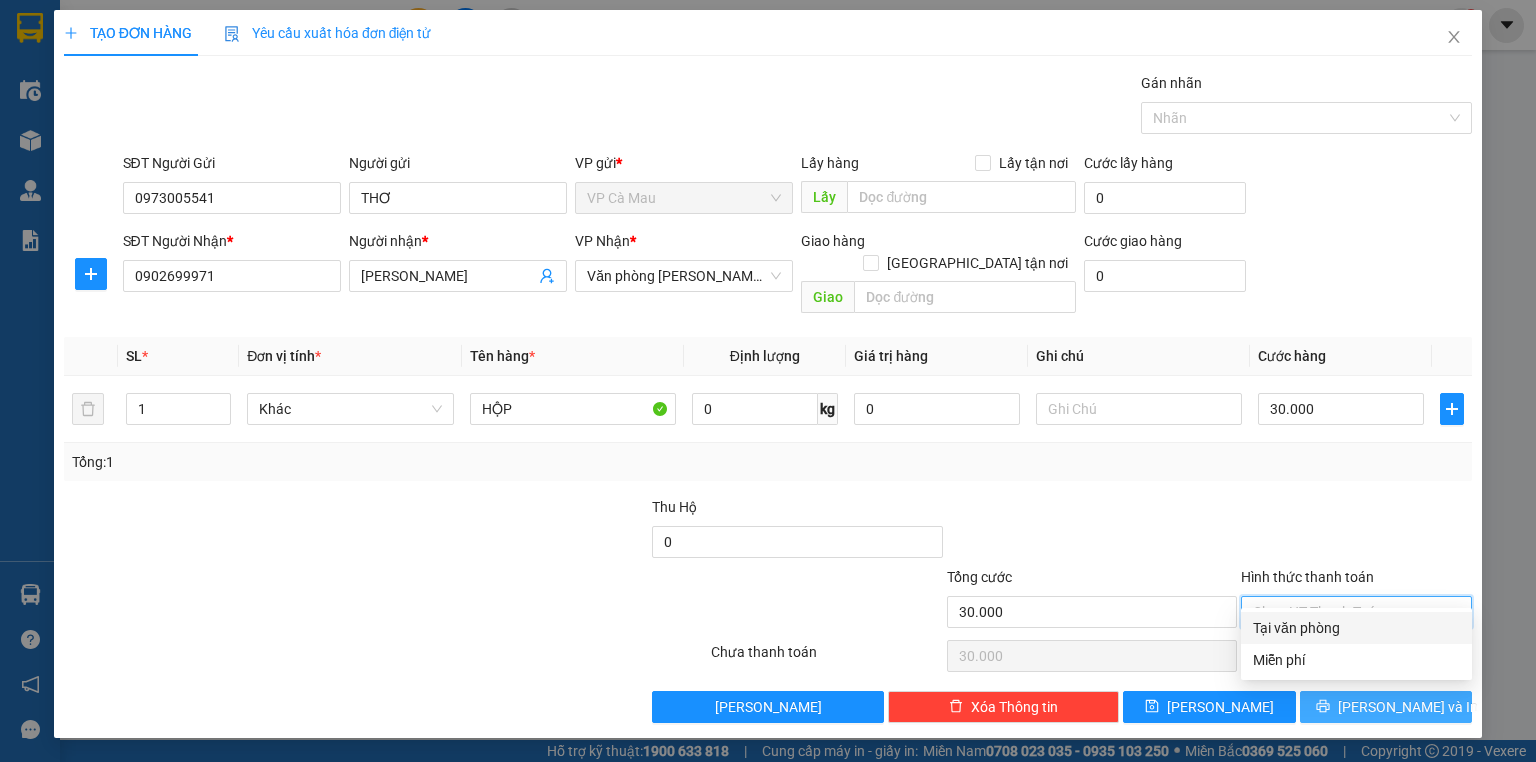 type on "0" 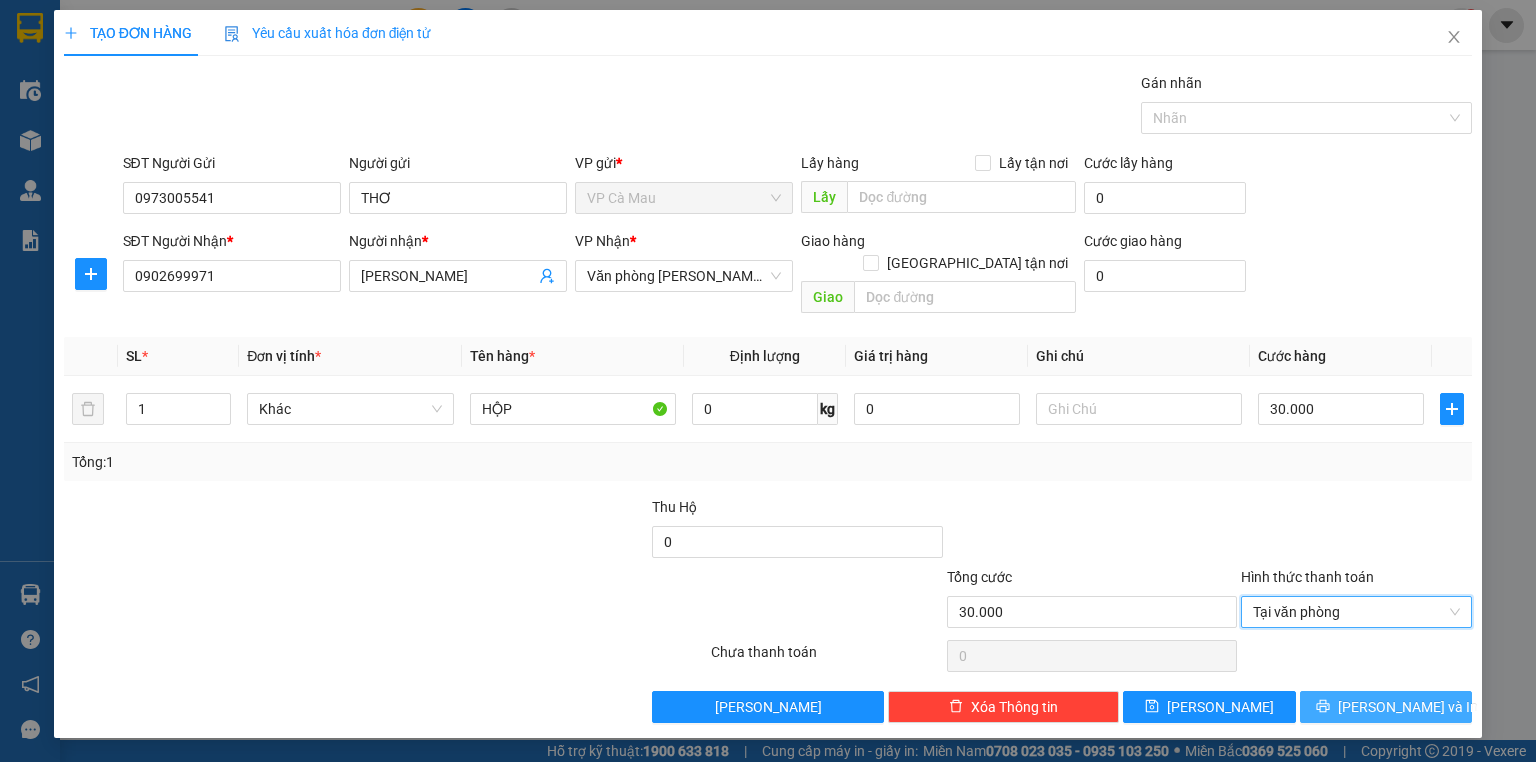 click on "[PERSON_NAME] và In" at bounding box center [1386, 707] 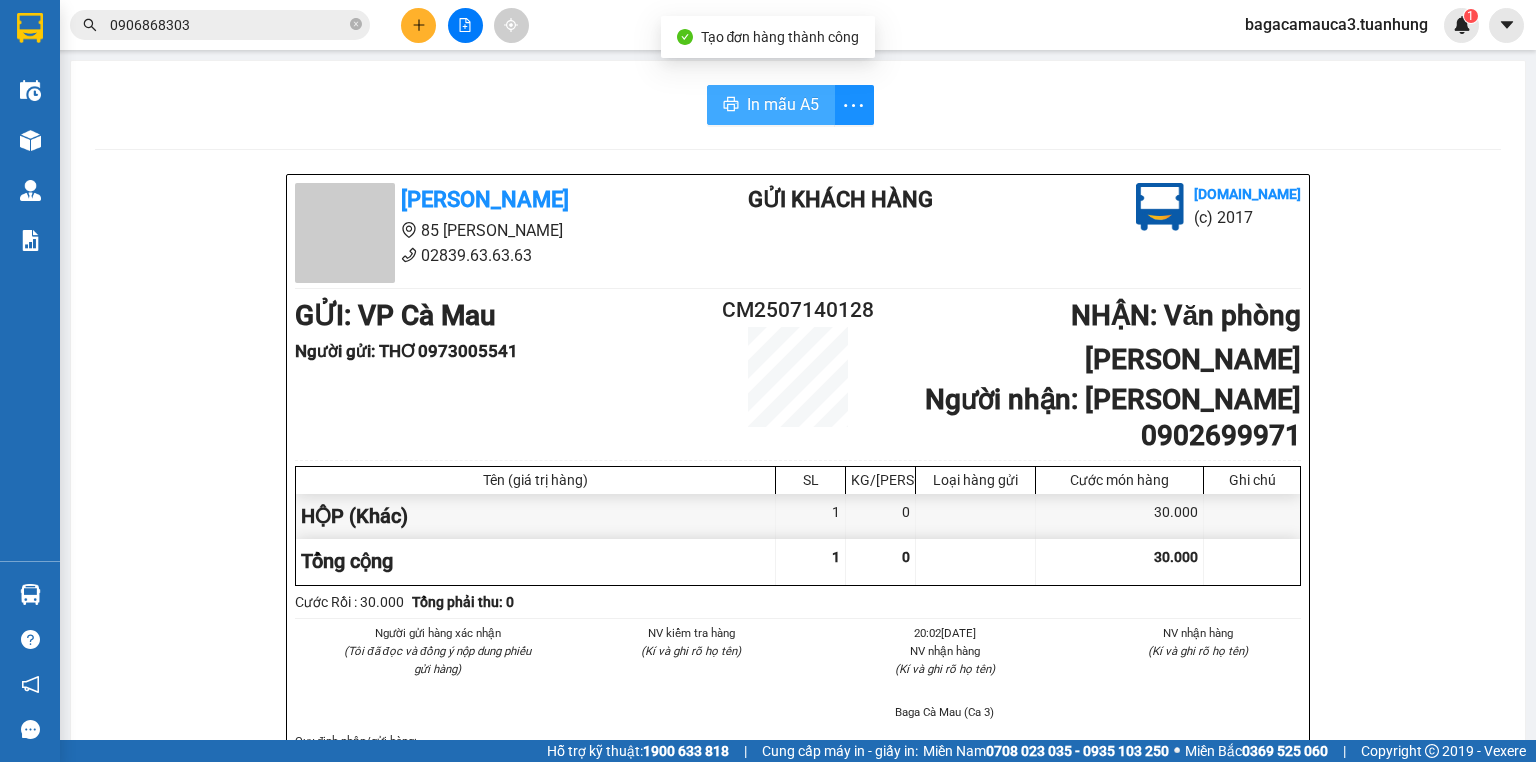 click on "In mẫu A5" at bounding box center (771, 105) 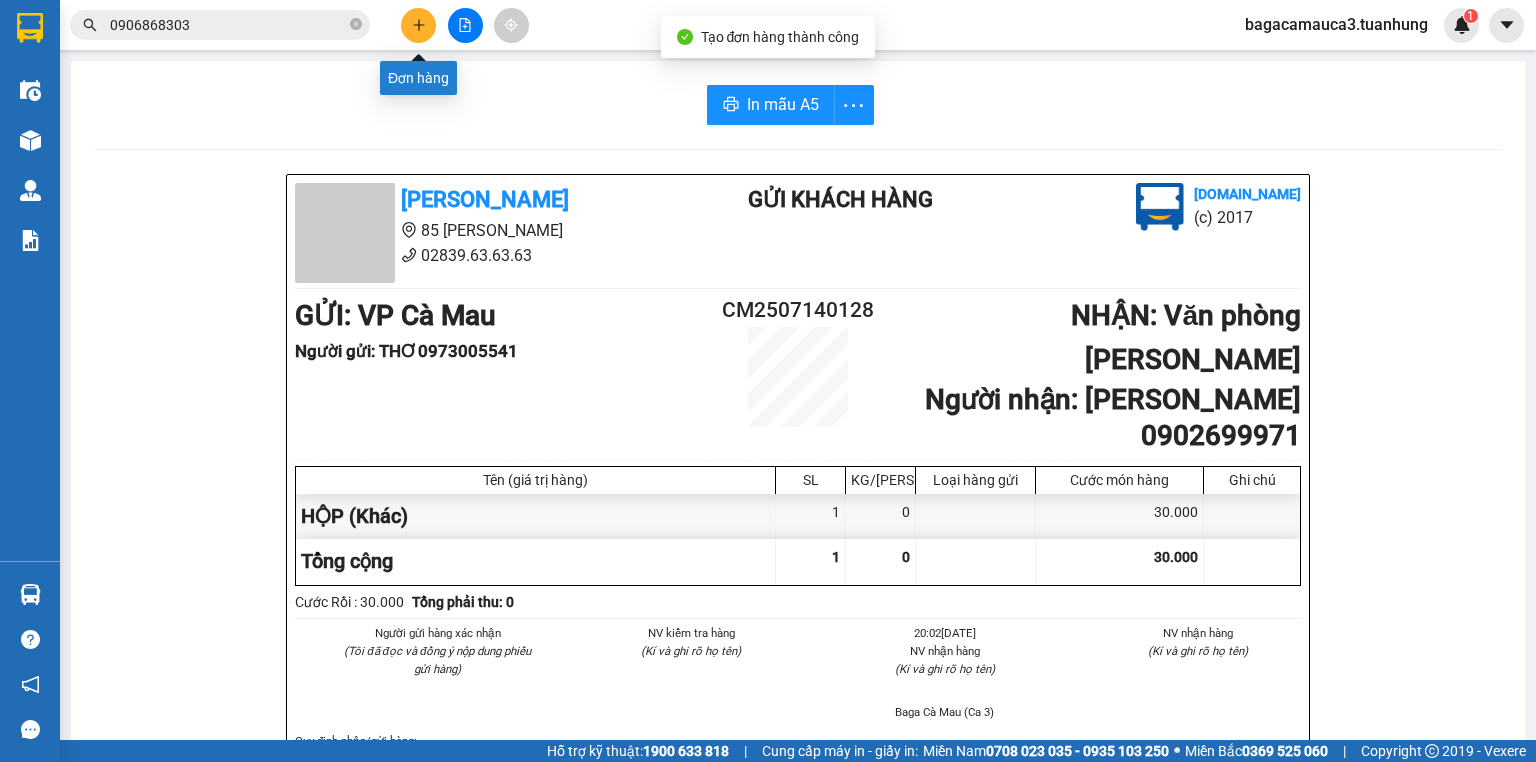 click 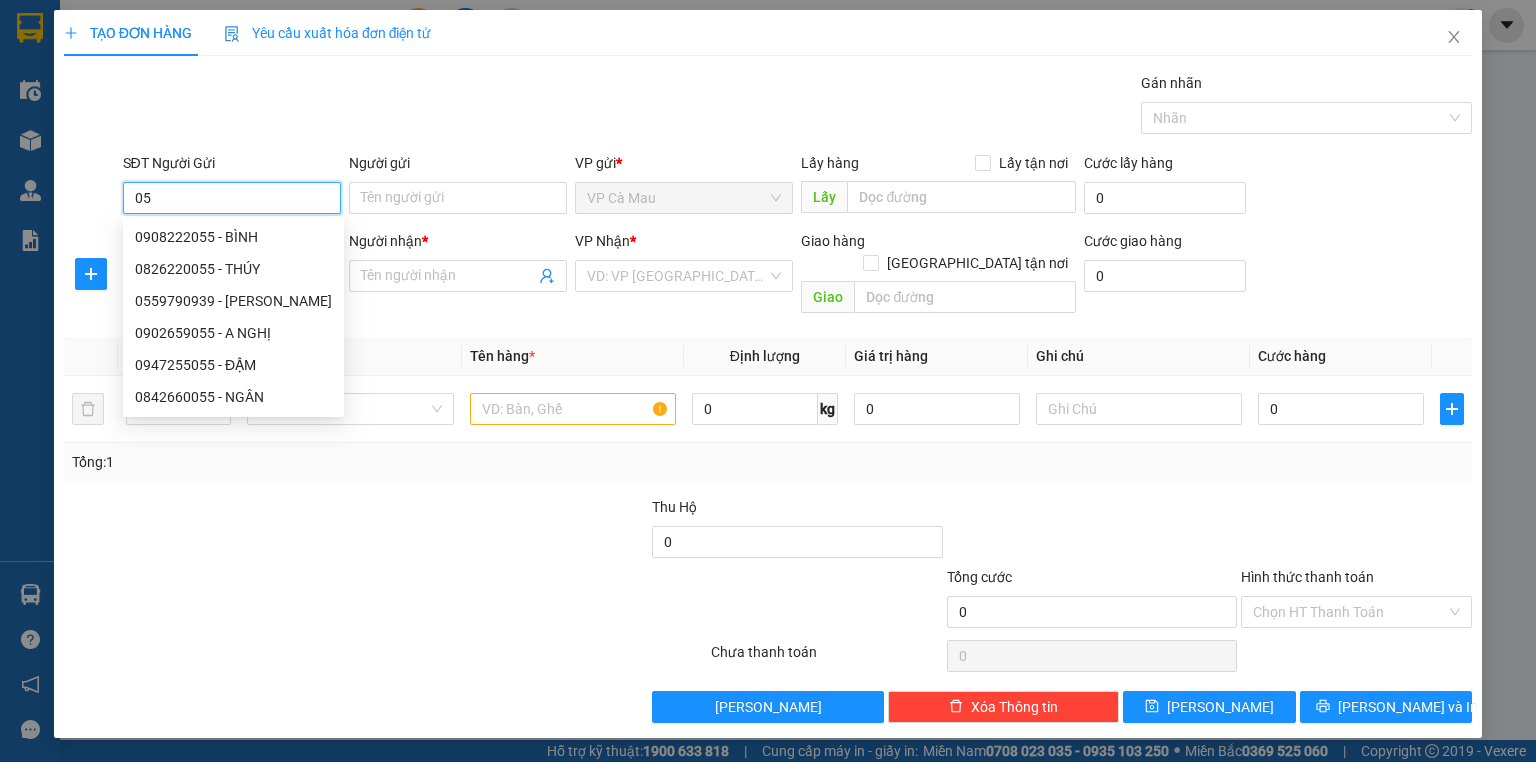 type on "0" 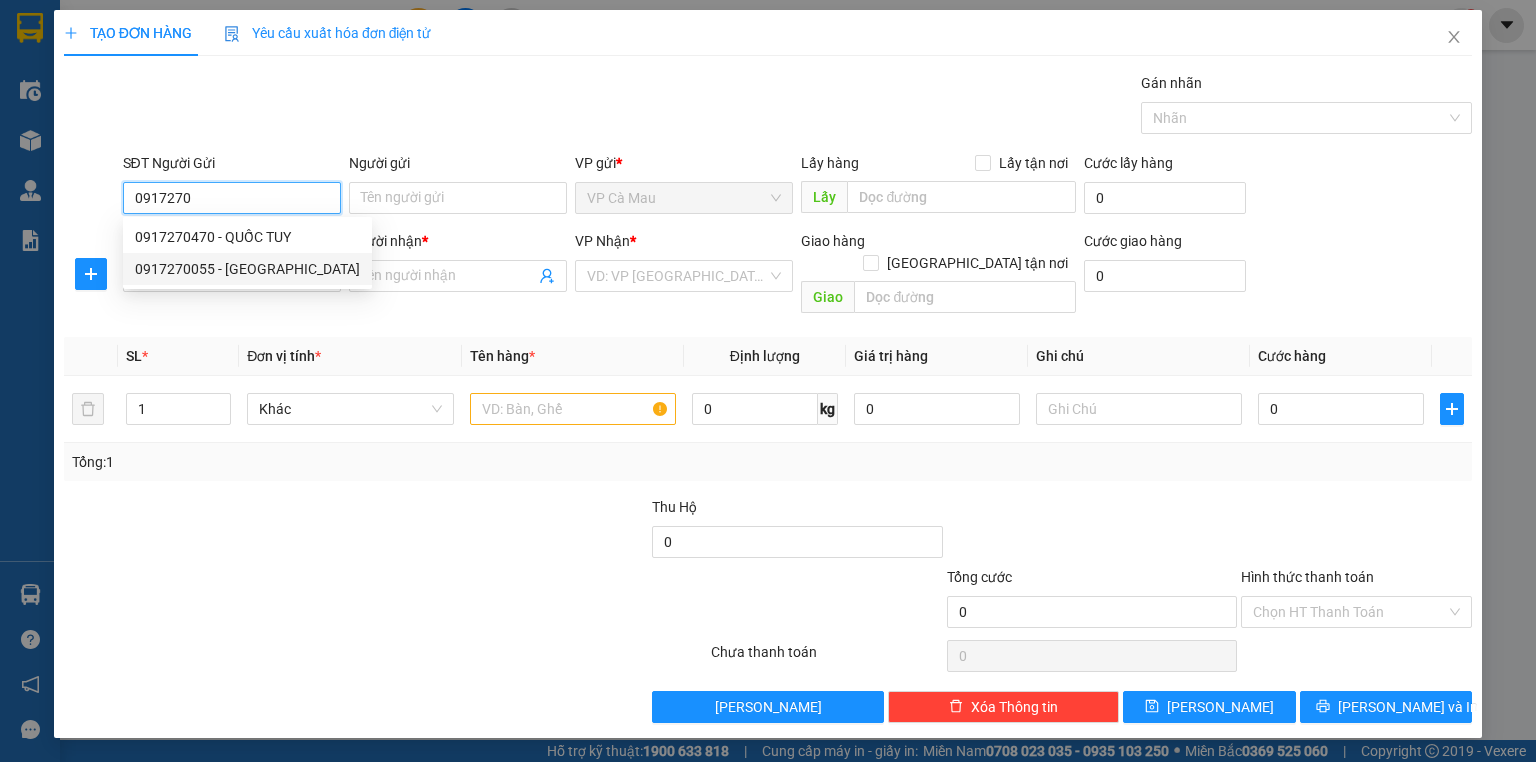 click on "0917270055 - THUẬN LOAN" at bounding box center [247, 269] 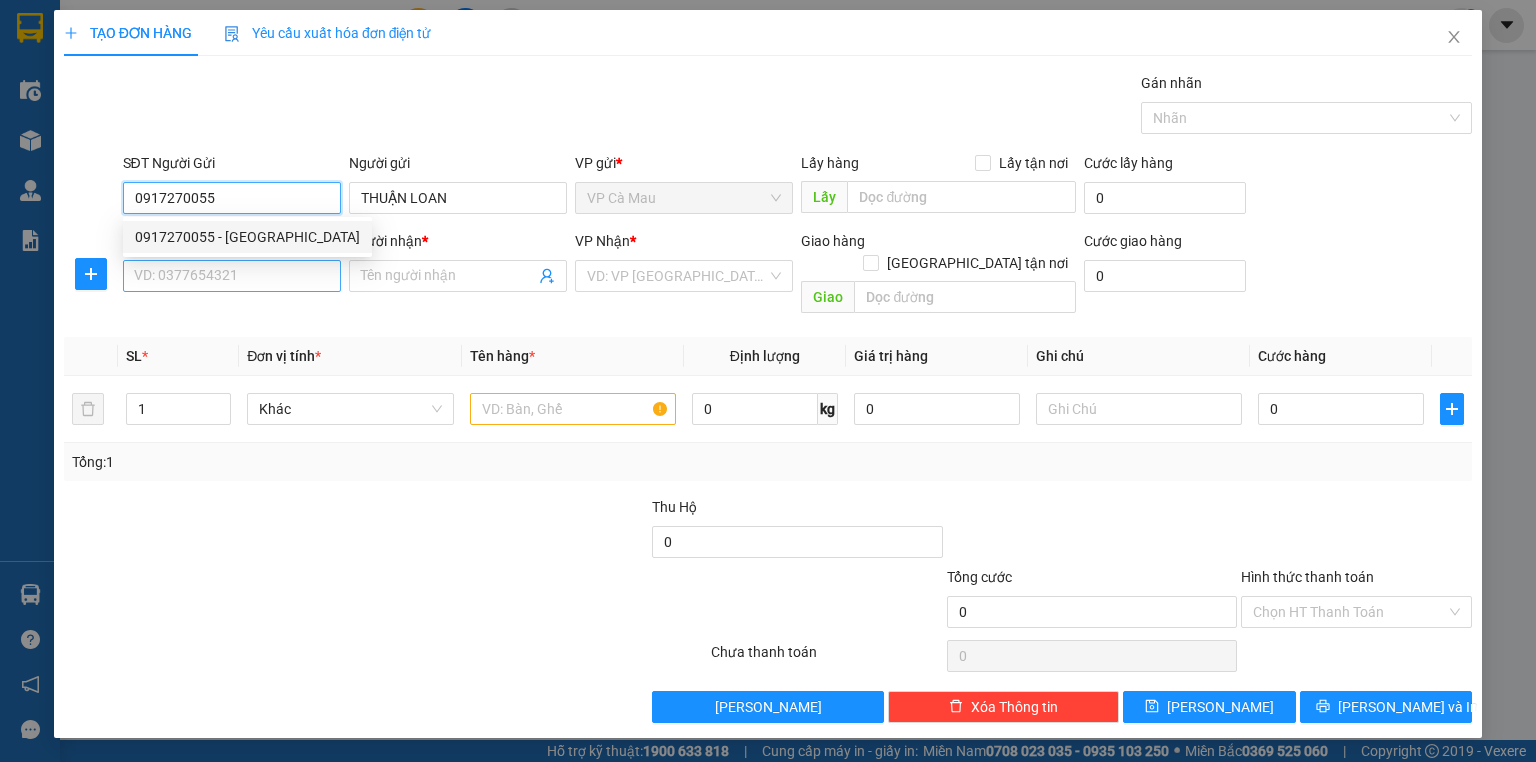 type on "0917270055" 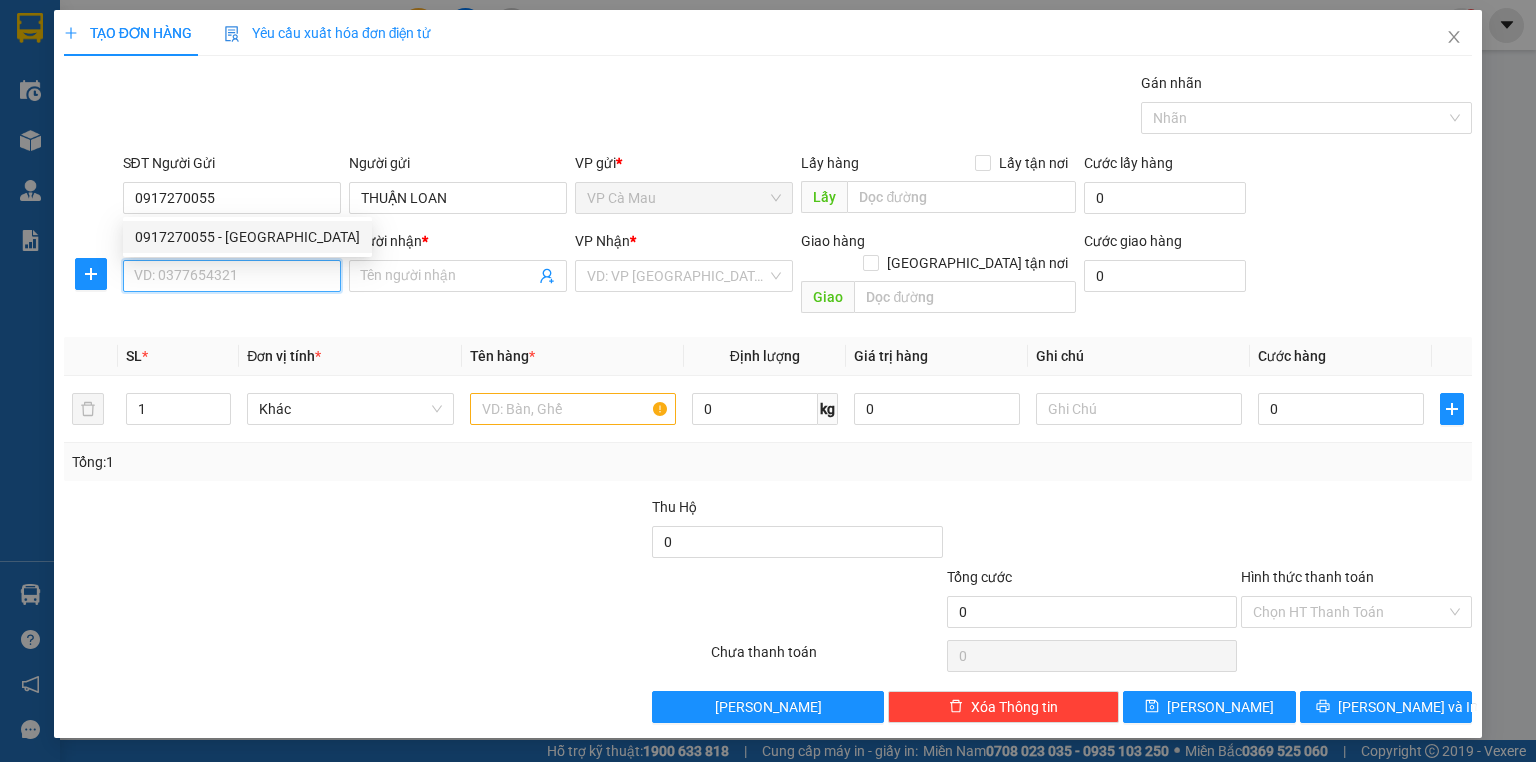 click on "SĐT Người Nhận  *" at bounding box center (232, 276) 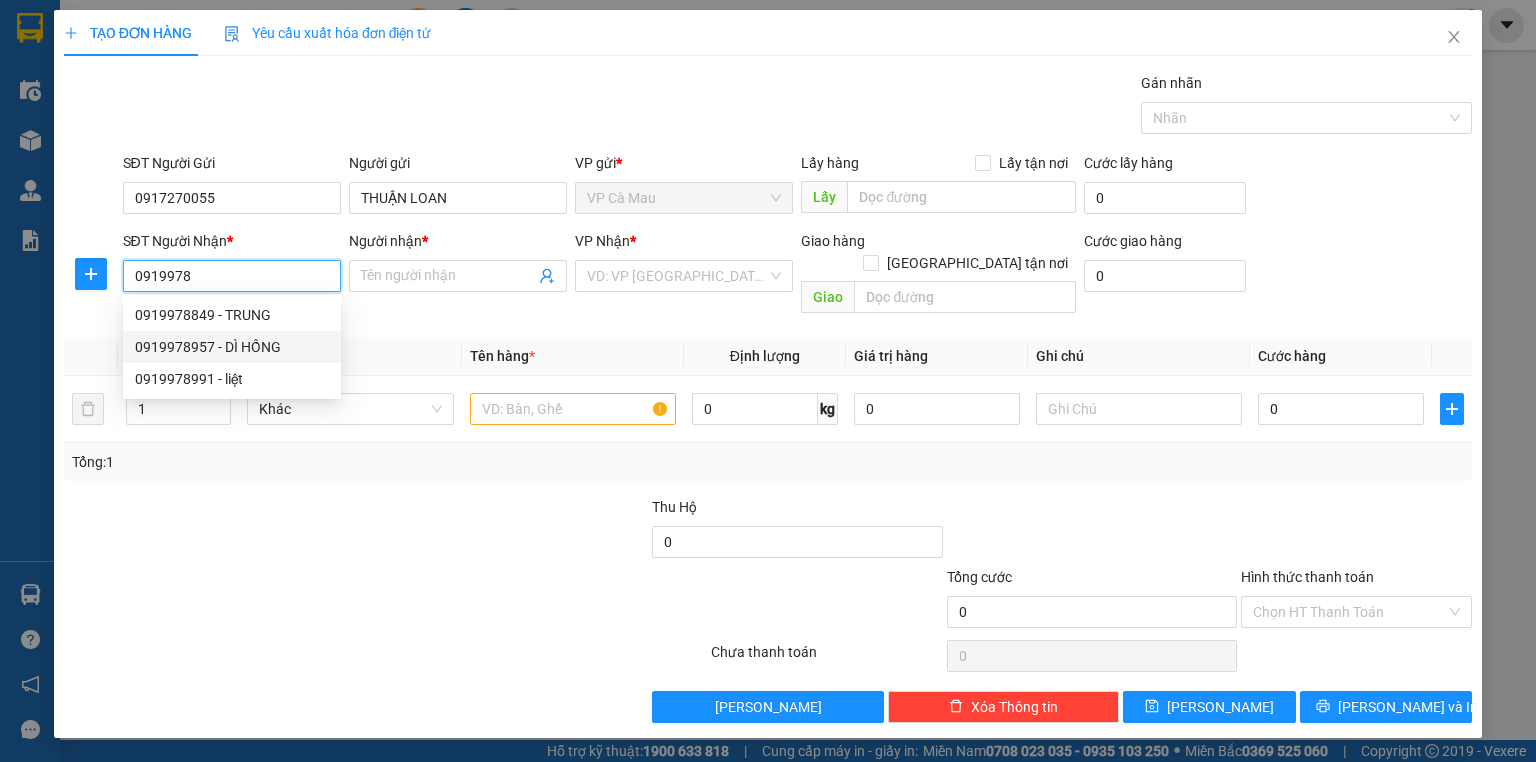 click on "0919978957 - DÌ HỒNG" at bounding box center (232, 347) 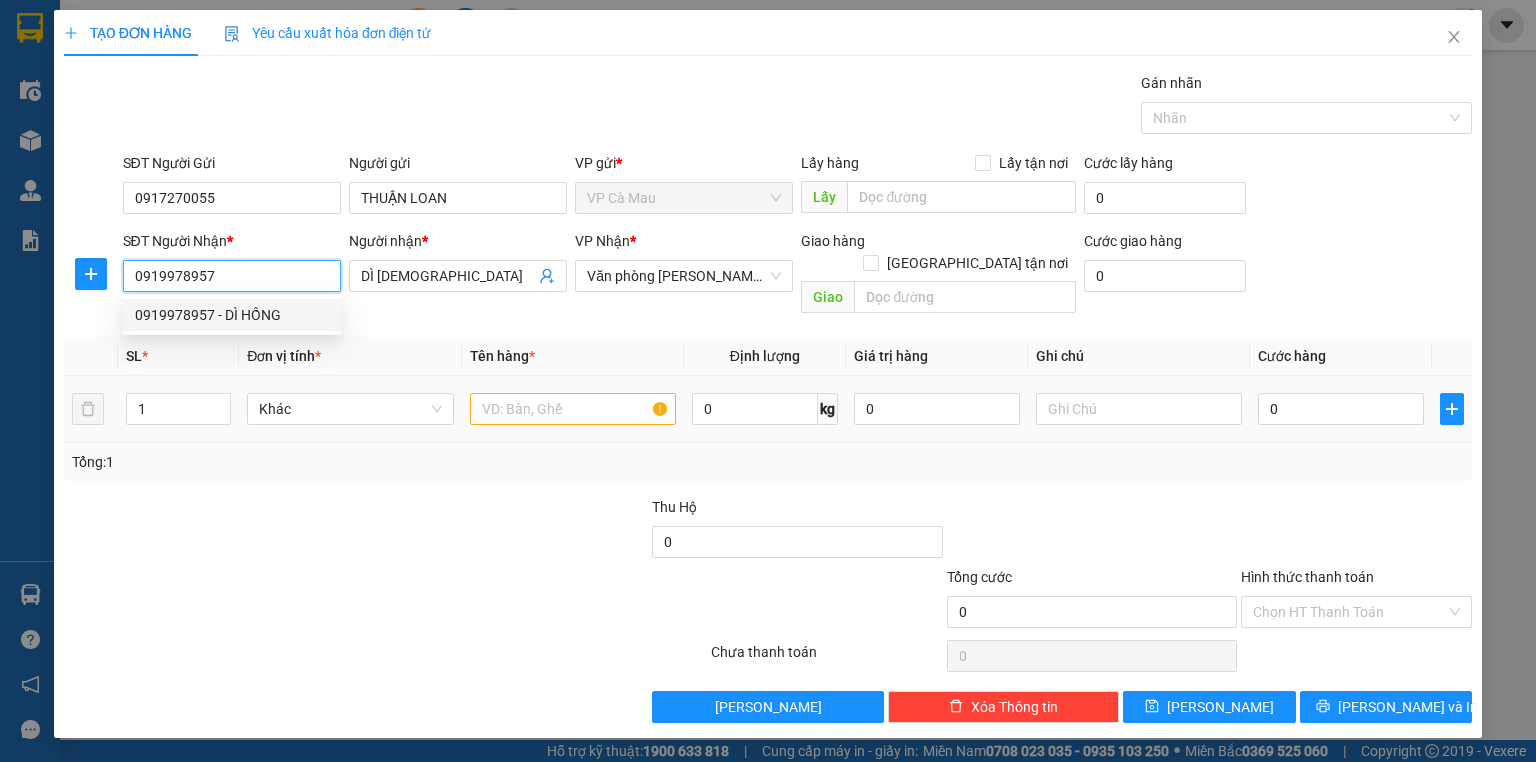 type on "0919978957" 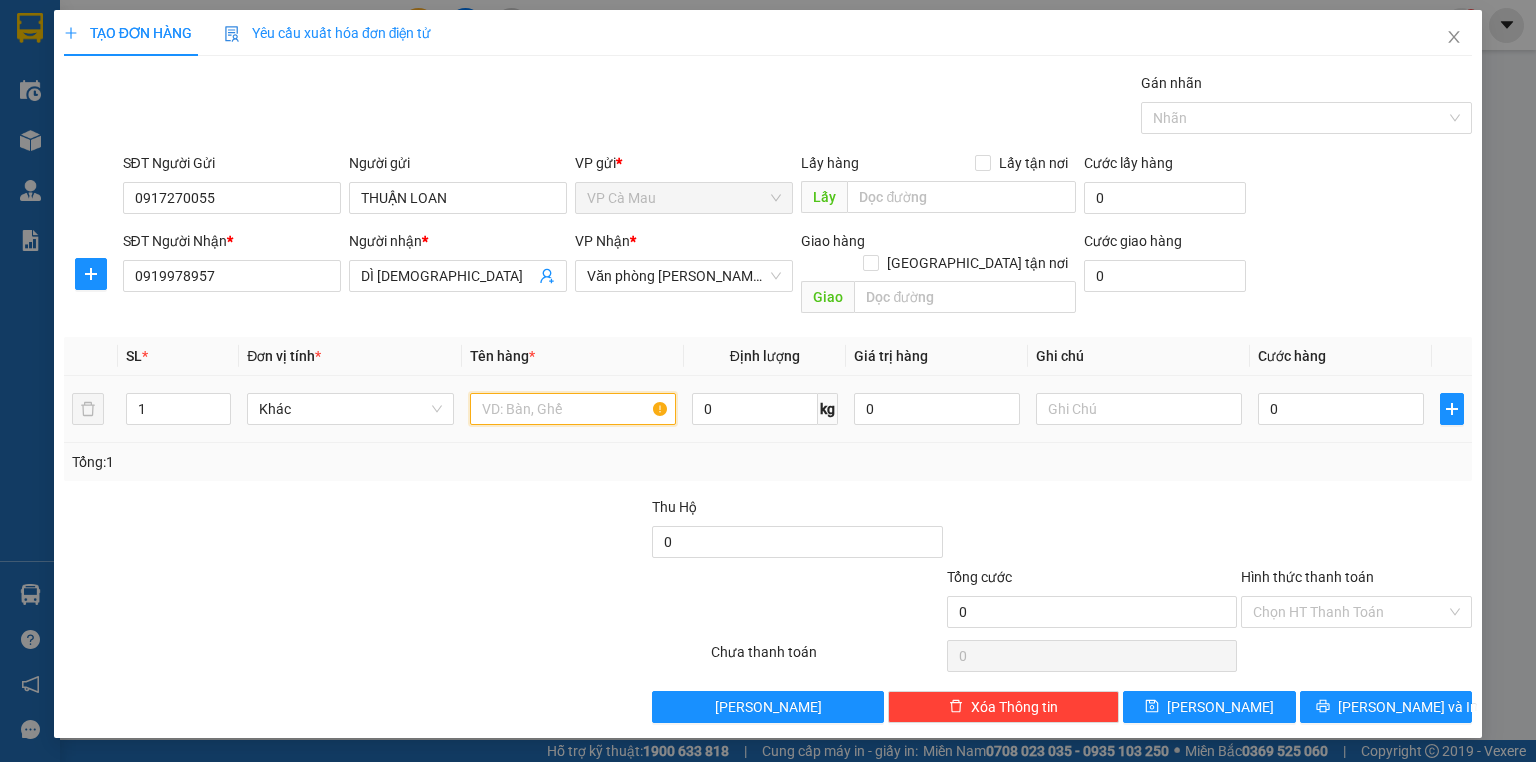 click at bounding box center (573, 409) 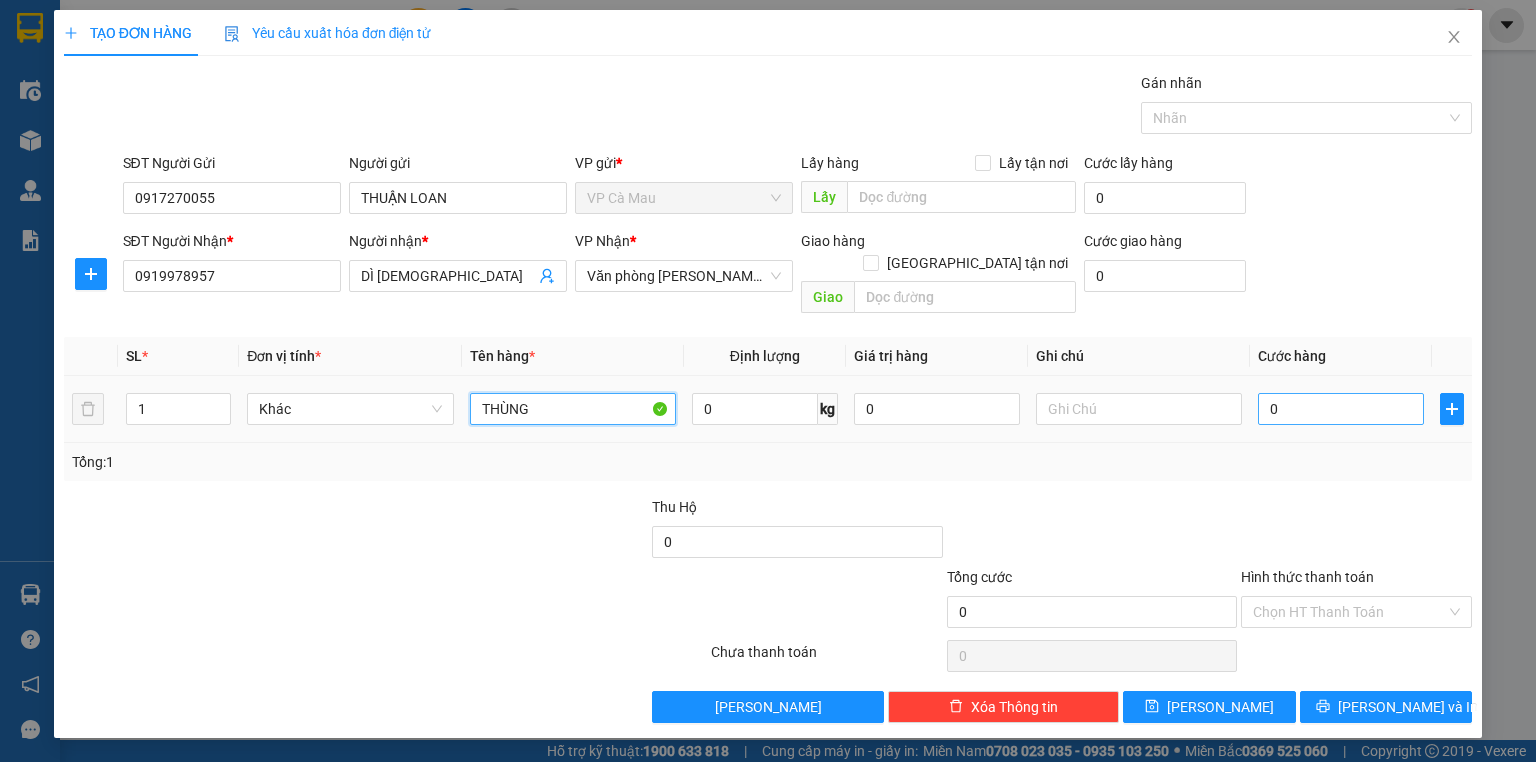 type on "THÙNG" 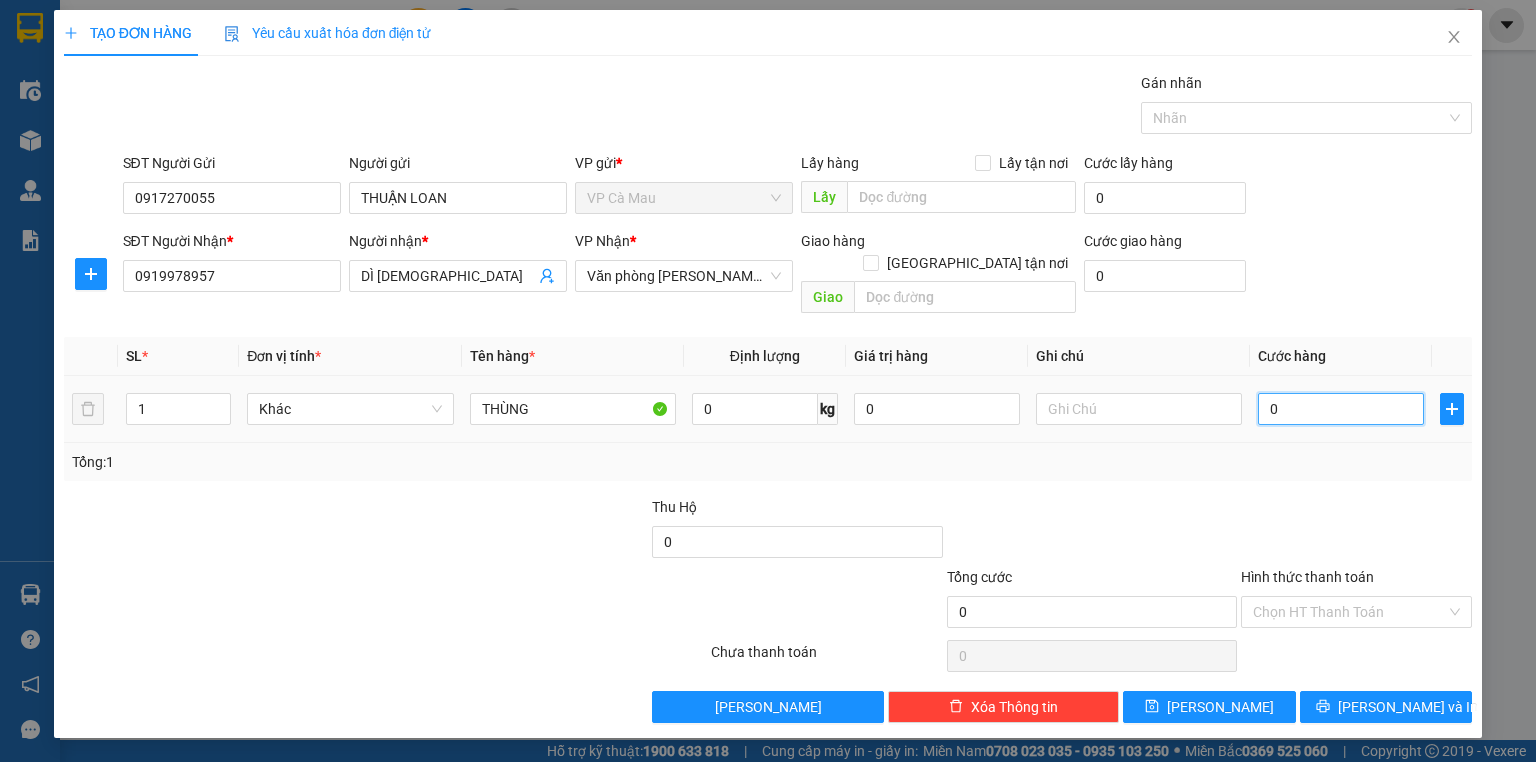 click on "0" at bounding box center (1341, 409) 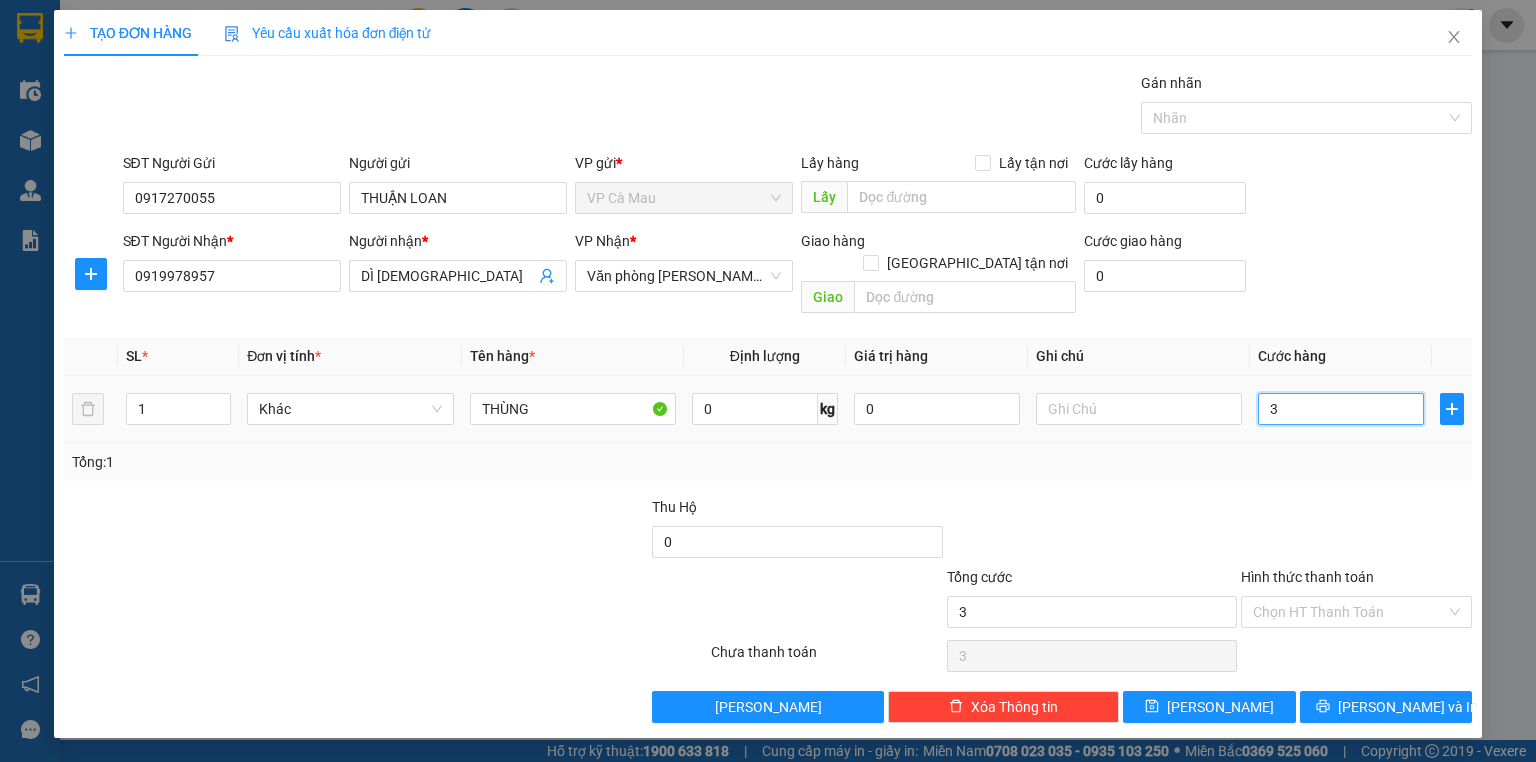 type on "30" 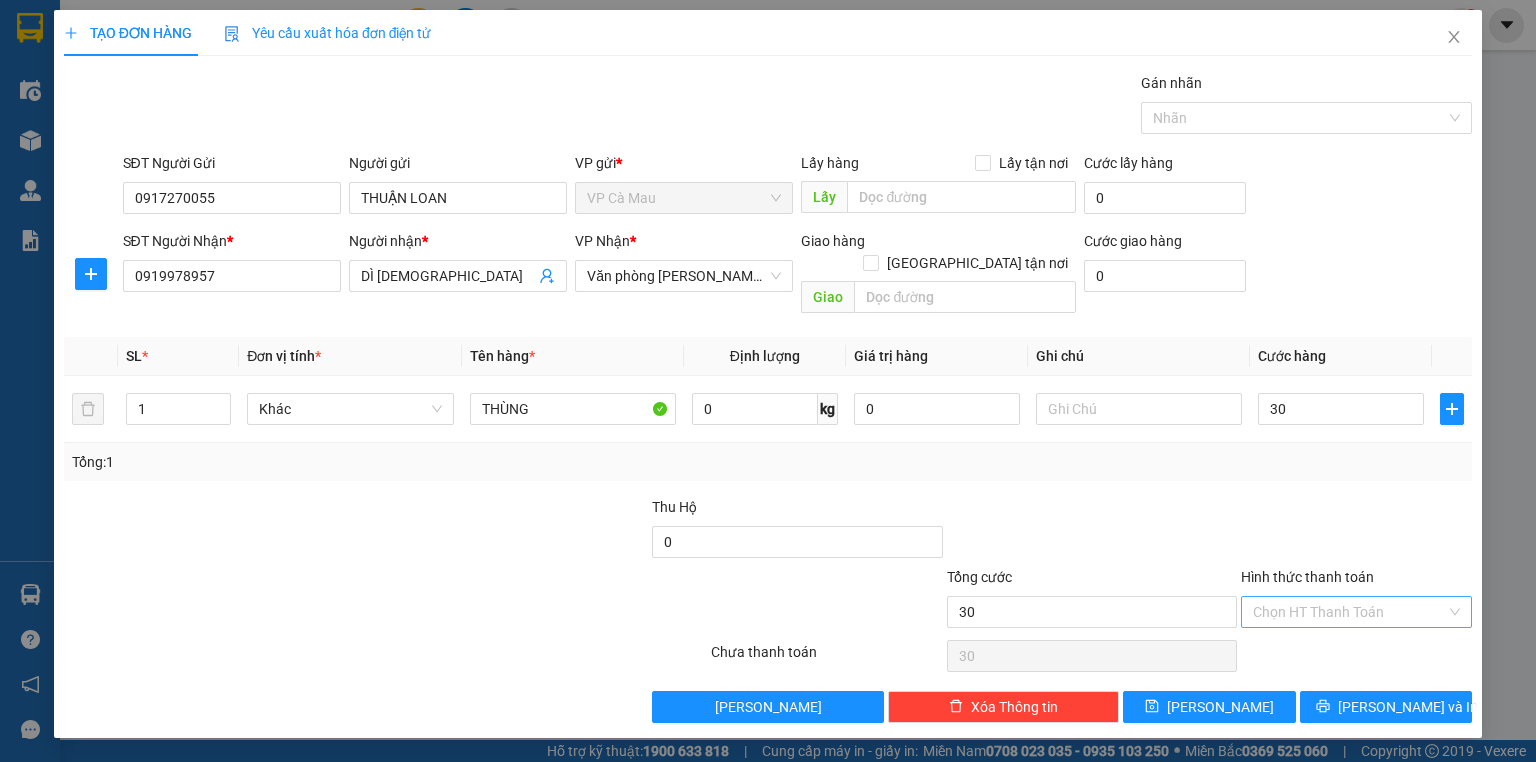 type on "30.000" 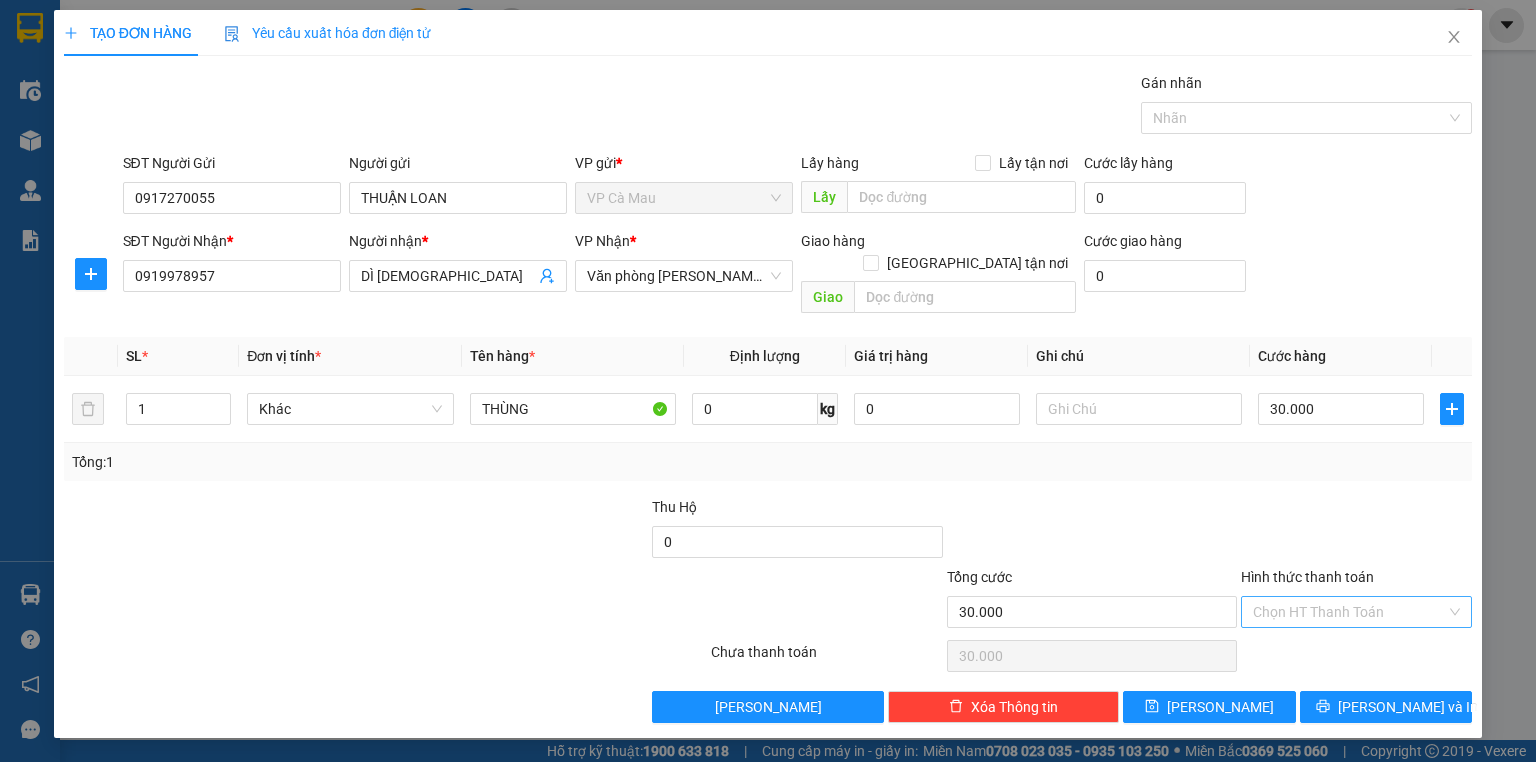 drag, startPoint x: 1371, startPoint y: 585, endPoint x: 1364, endPoint y: 600, distance: 16.552946 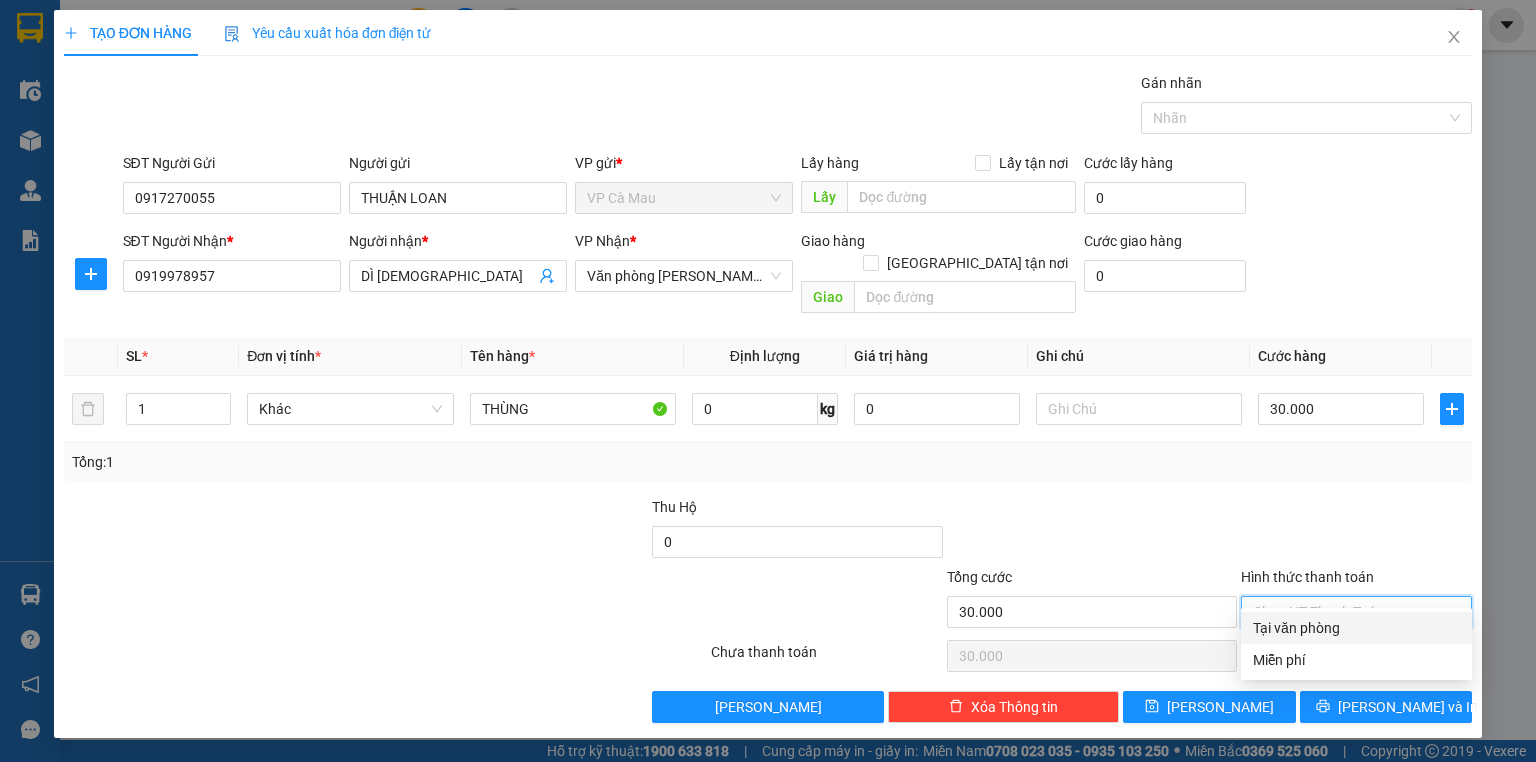 click on "Tại văn phòng" at bounding box center [1356, 628] 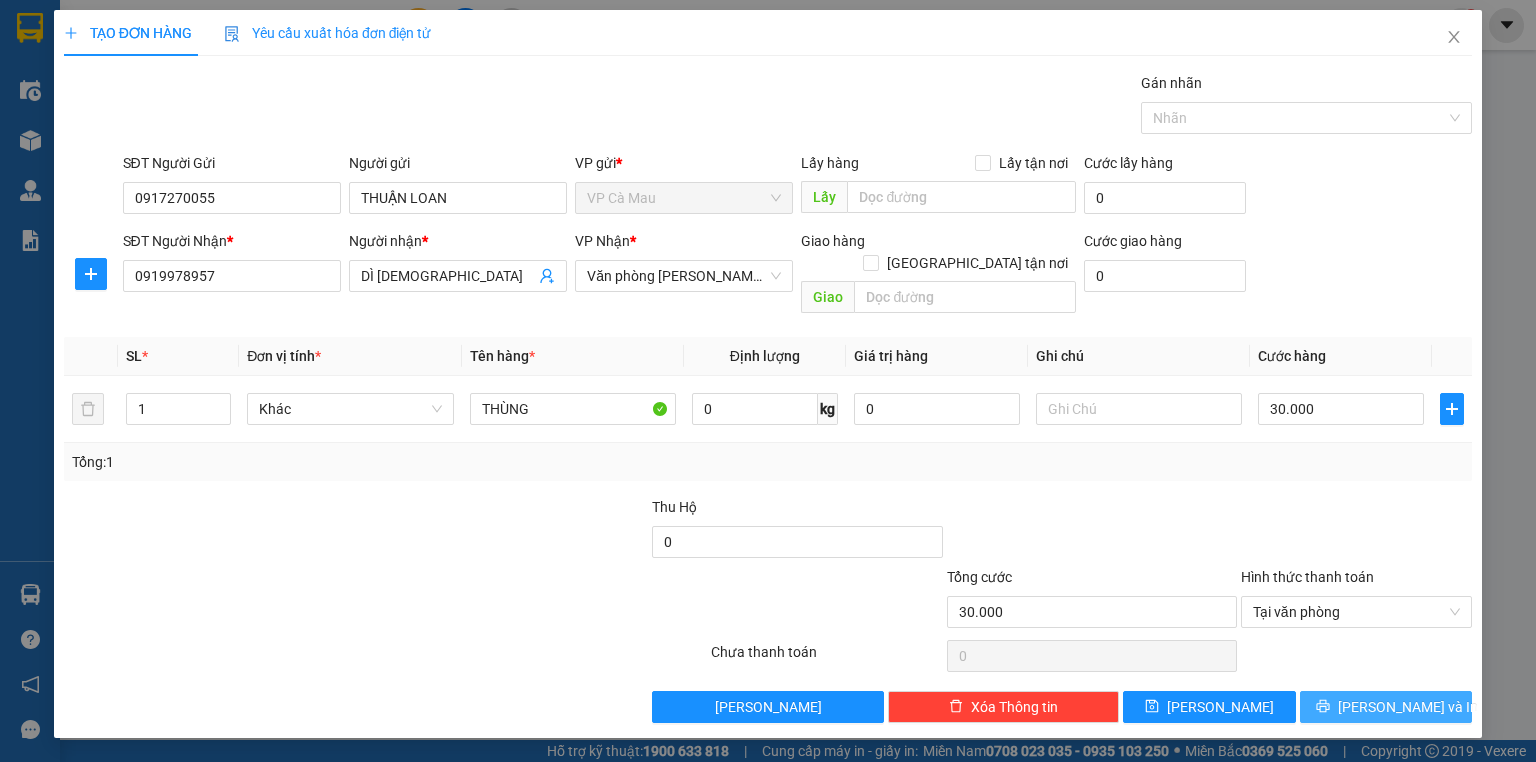 click 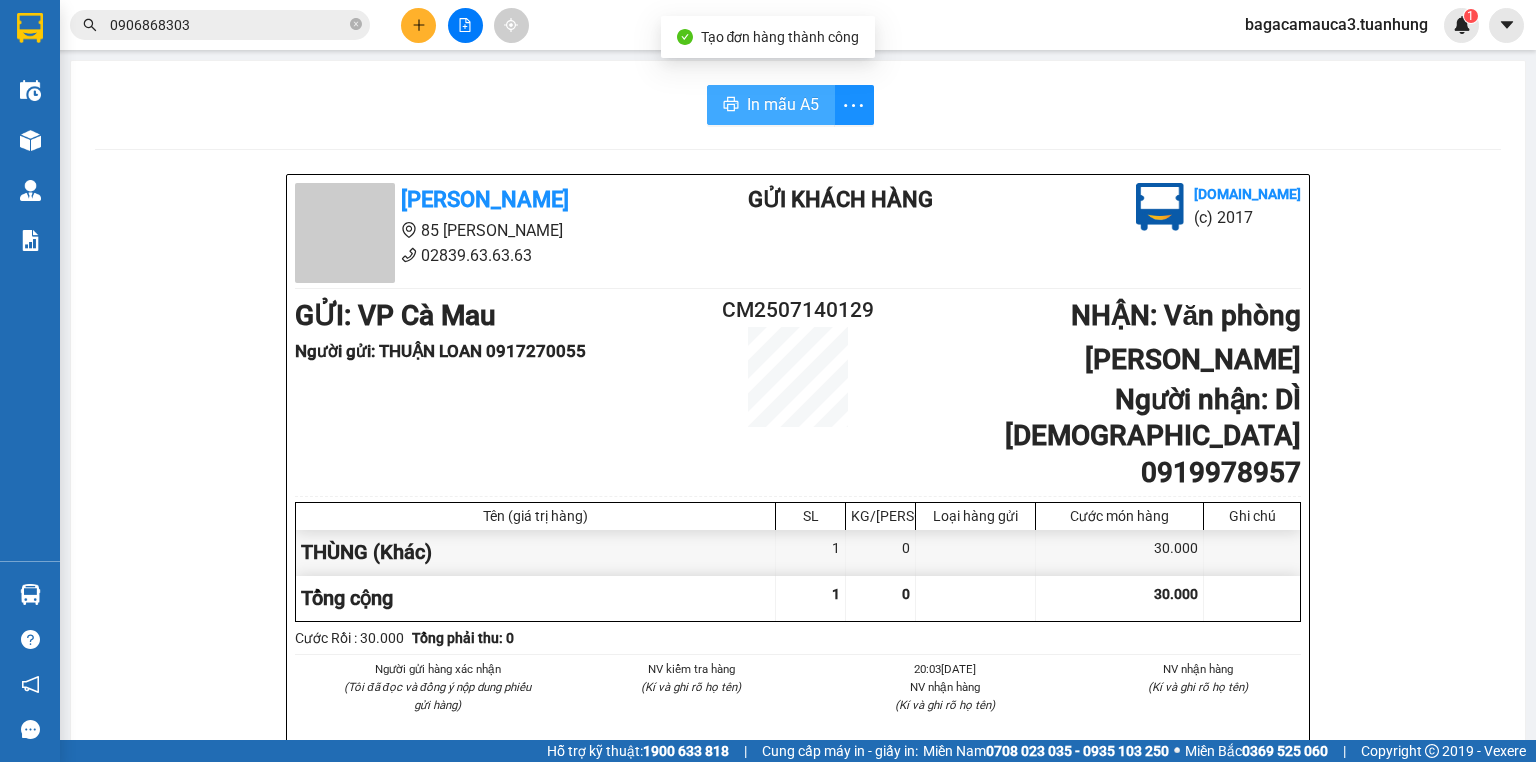click on "In mẫu A5" at bounding box center [771, 105] 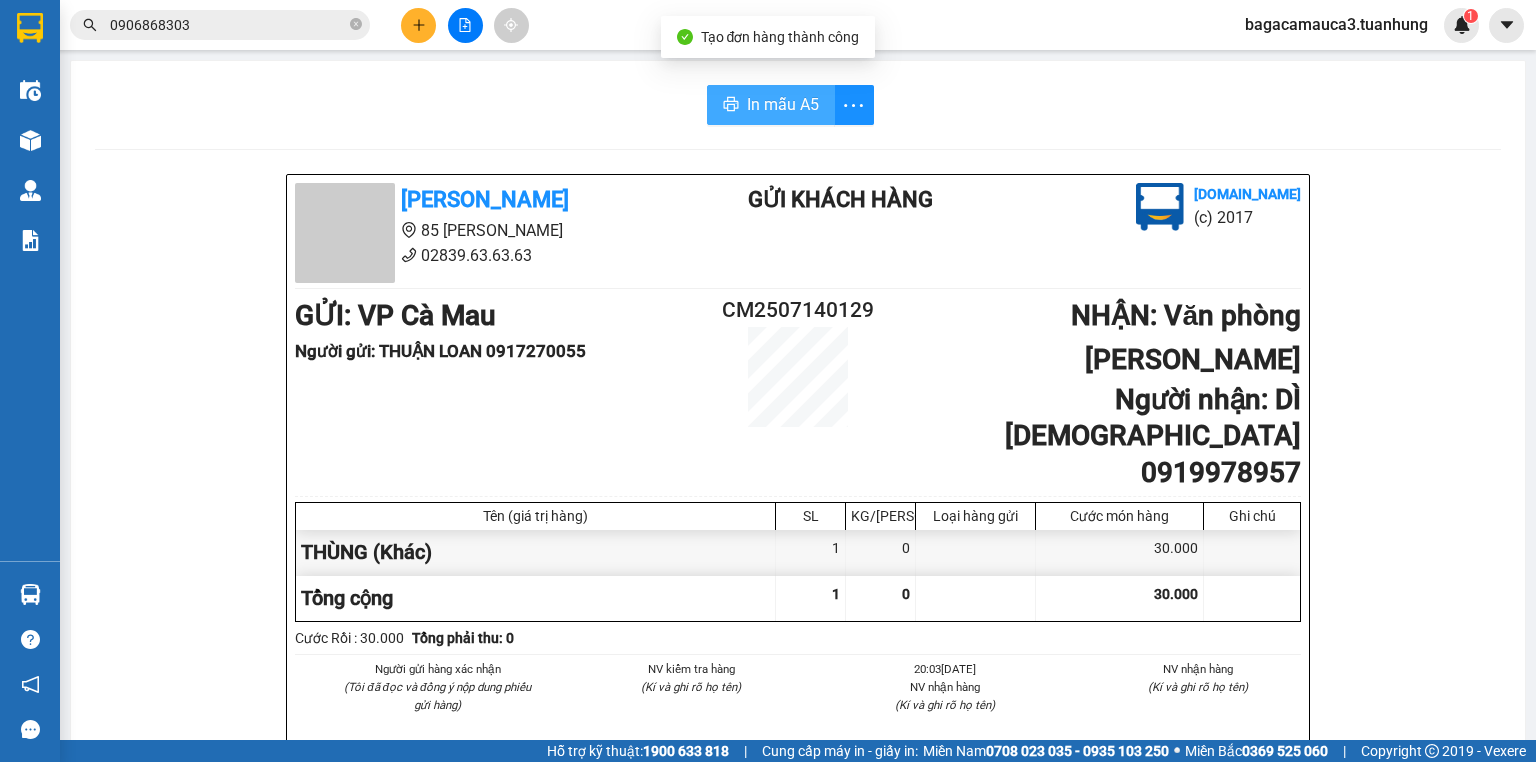scroll, scrollTop: 0, scrollLeft: 0, axis: both 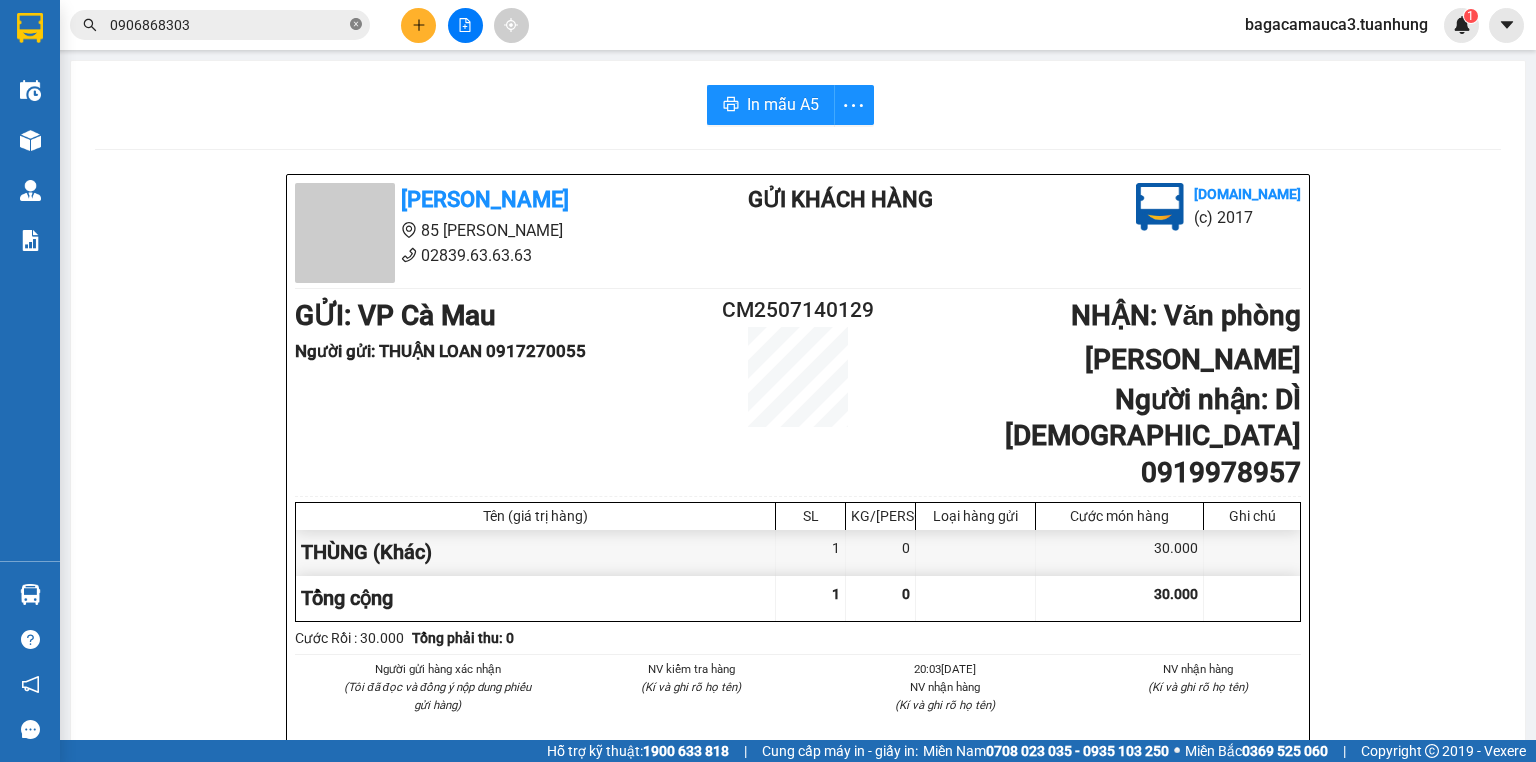 click 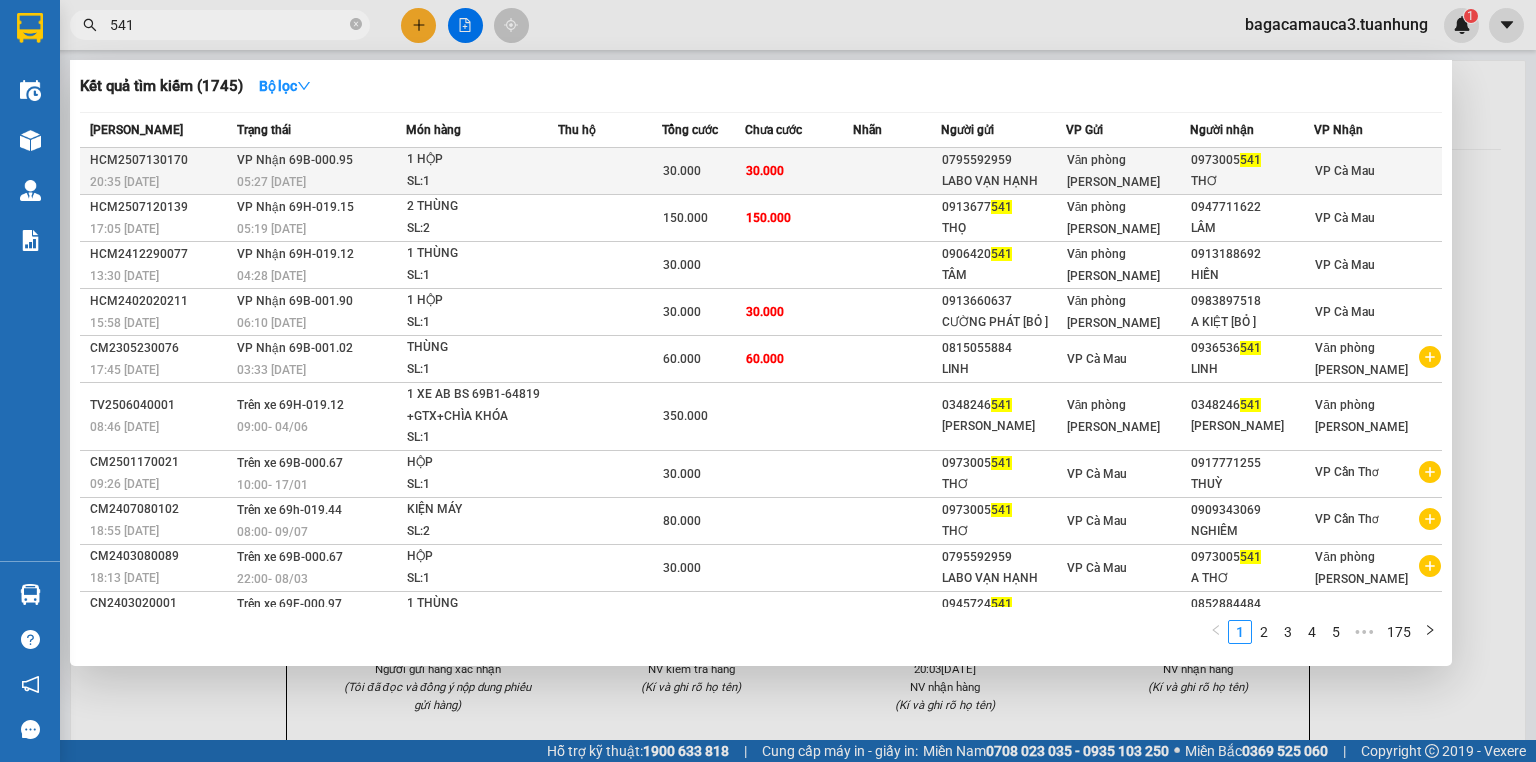 type on "541" 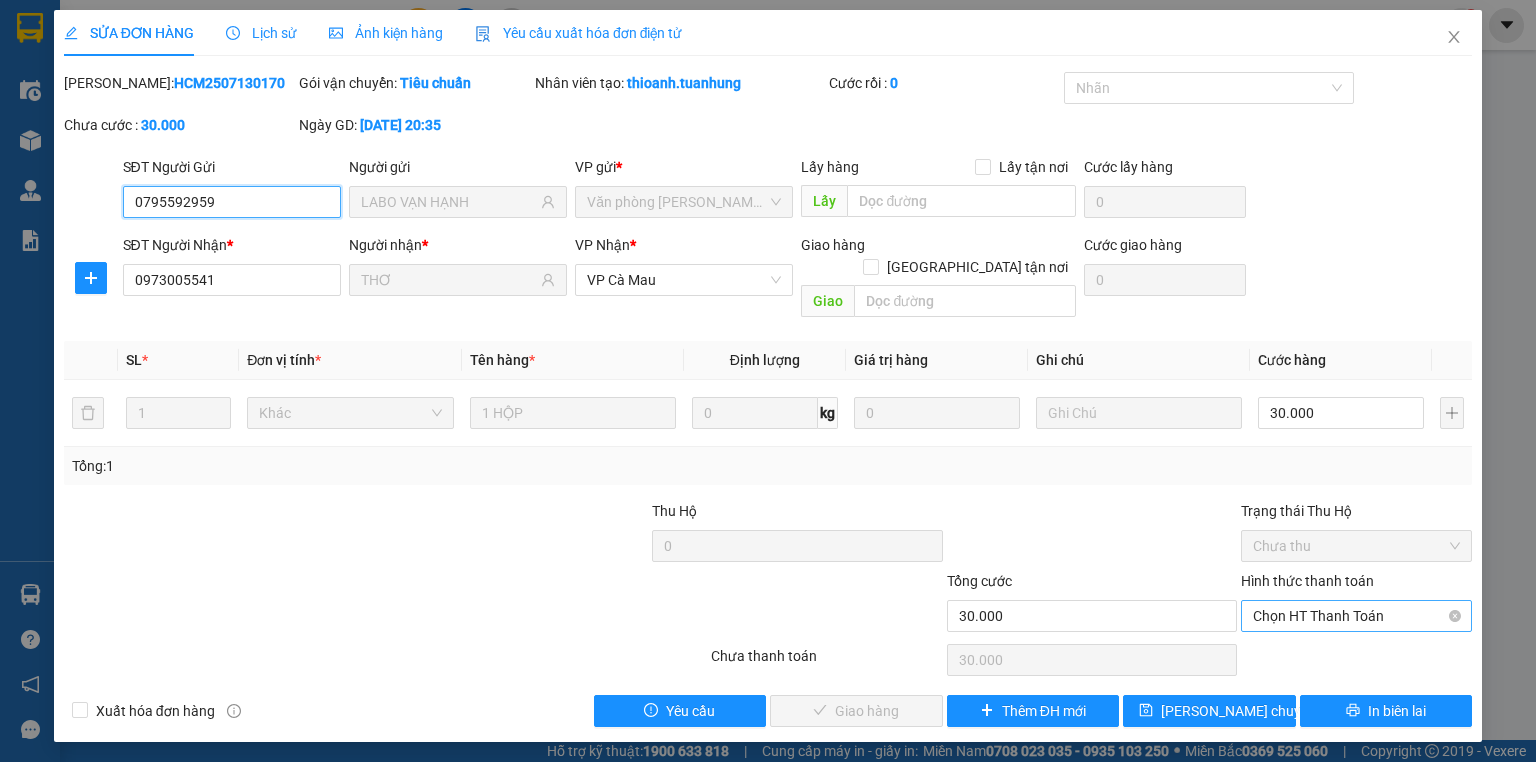 click on "Chọn HT Thanh Toán" at bounding box center (1356, 616) 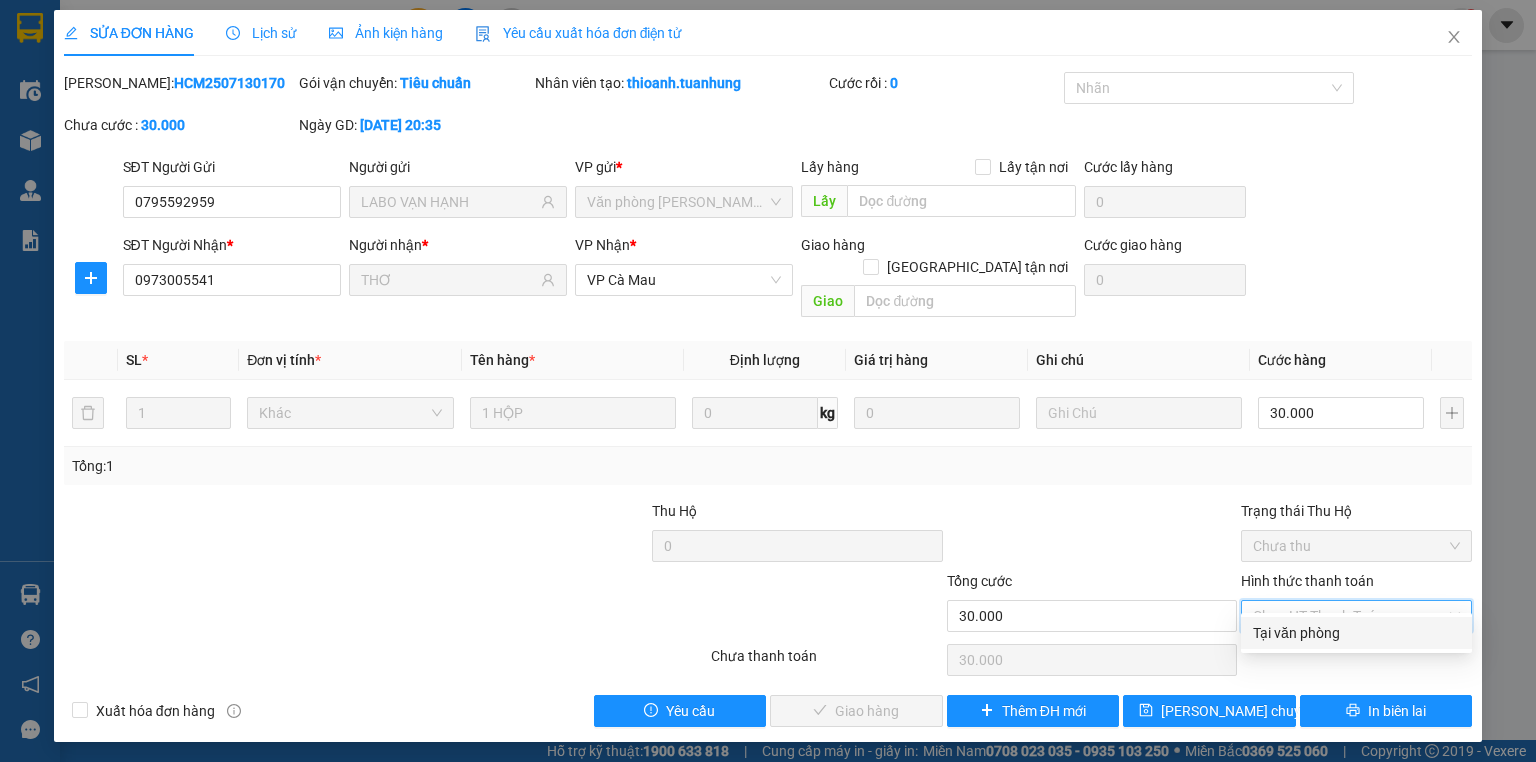 click on "Tại văn phòng" at bounding box center [1356, 633] 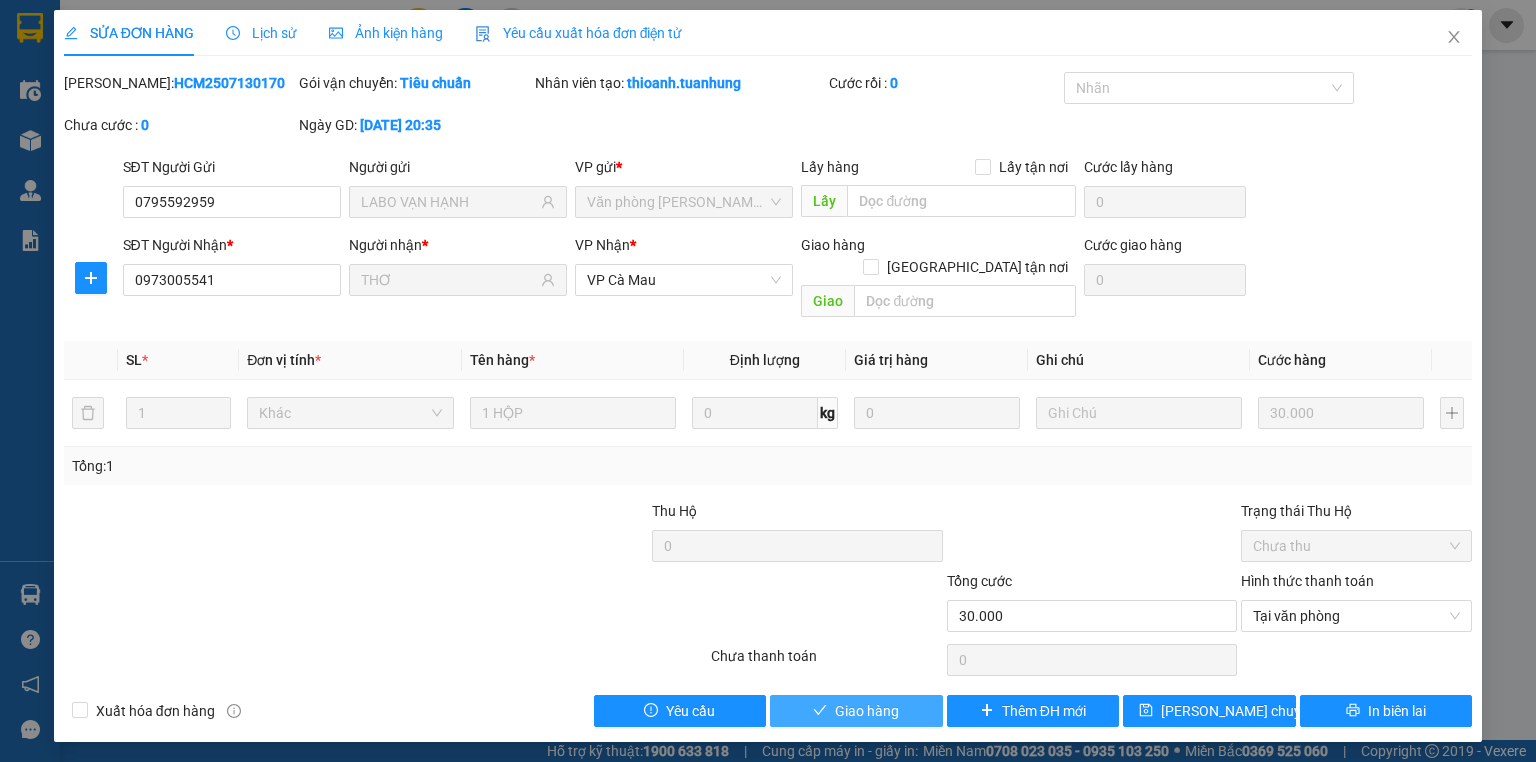 click on "Giao hàng" at bounding box center [856, 711] 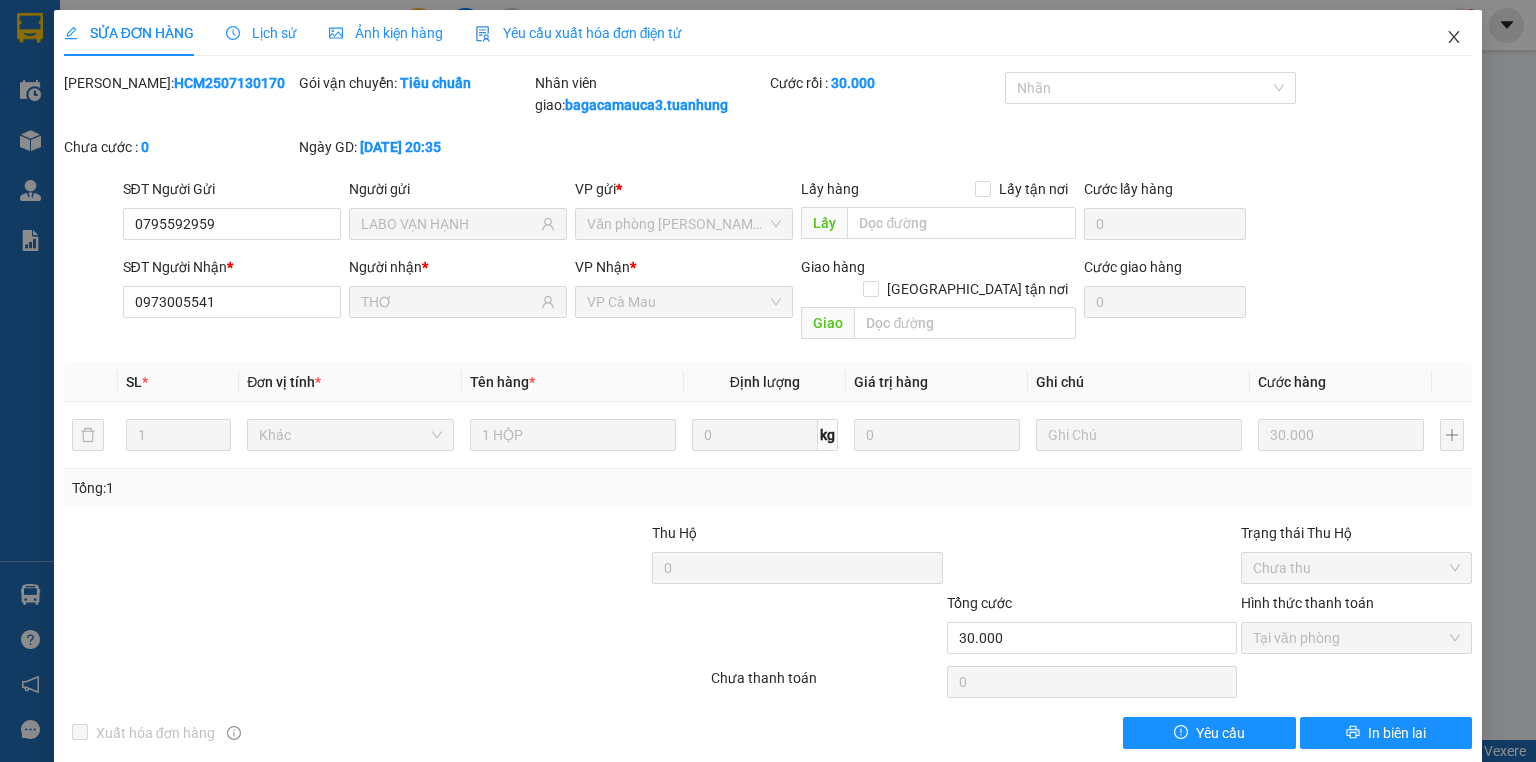click 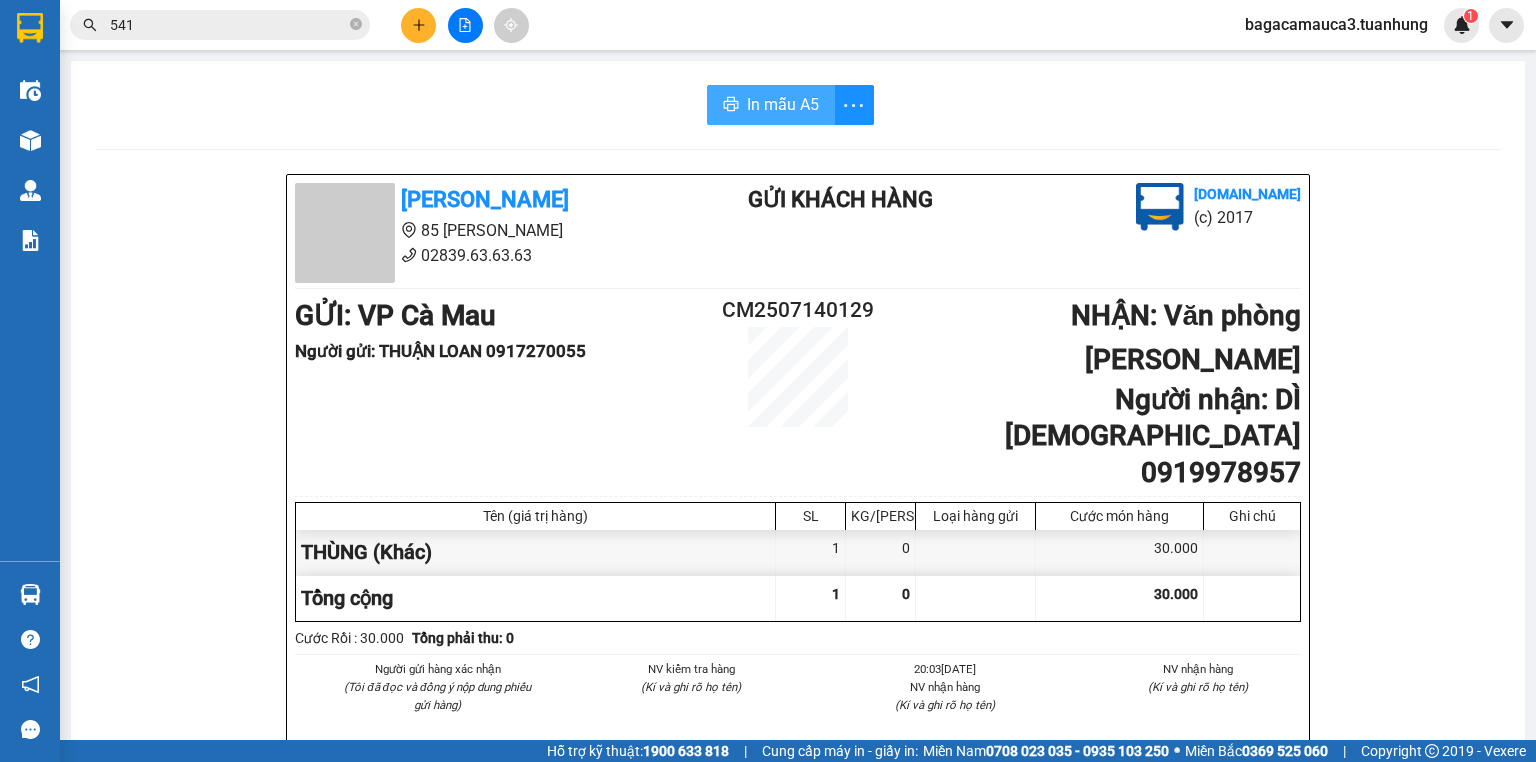 click on "In mẫu A5" at bounding box center (771, 105) 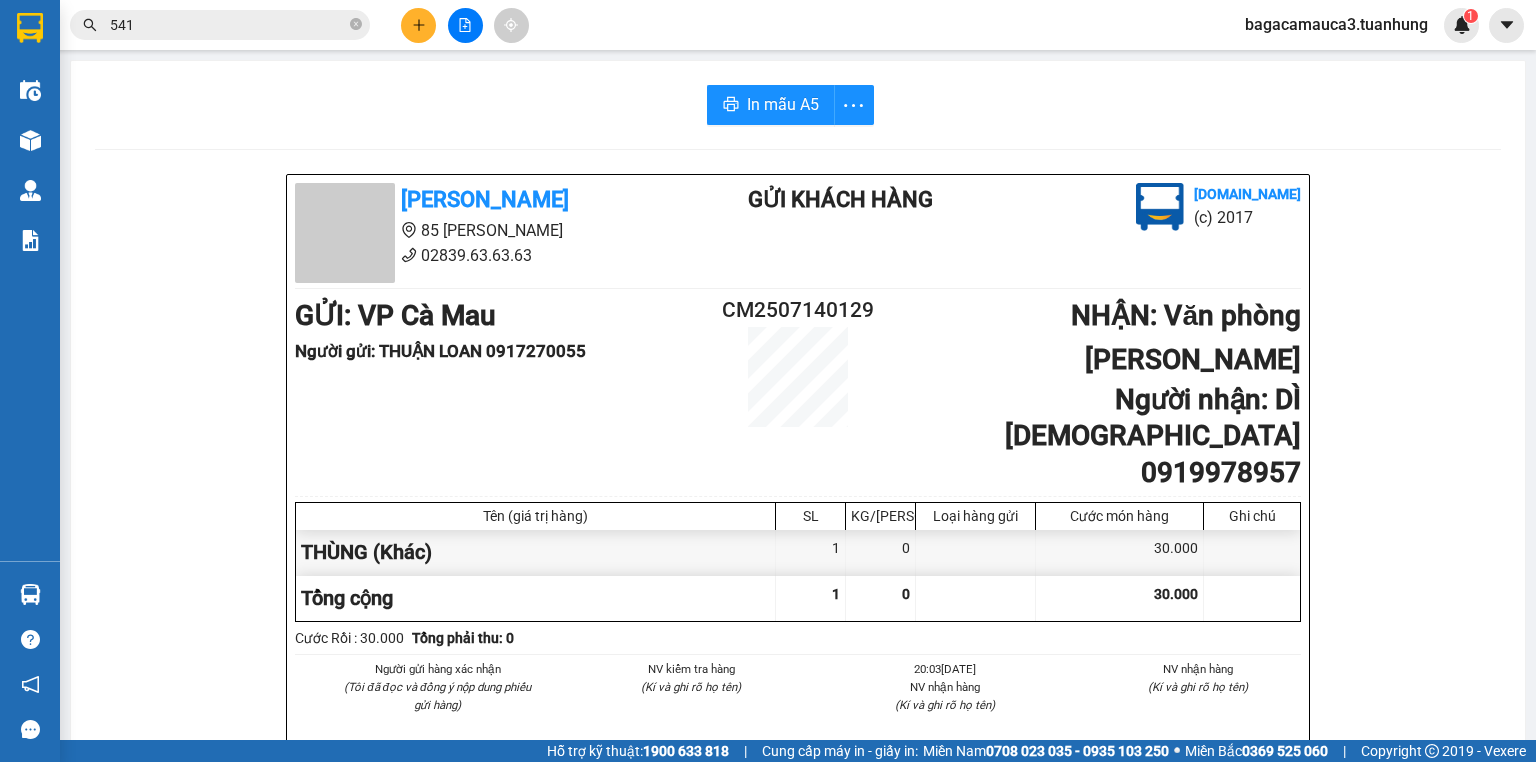 scroll, scrollTop: 241, scrollLeft: 0, axis: vertical 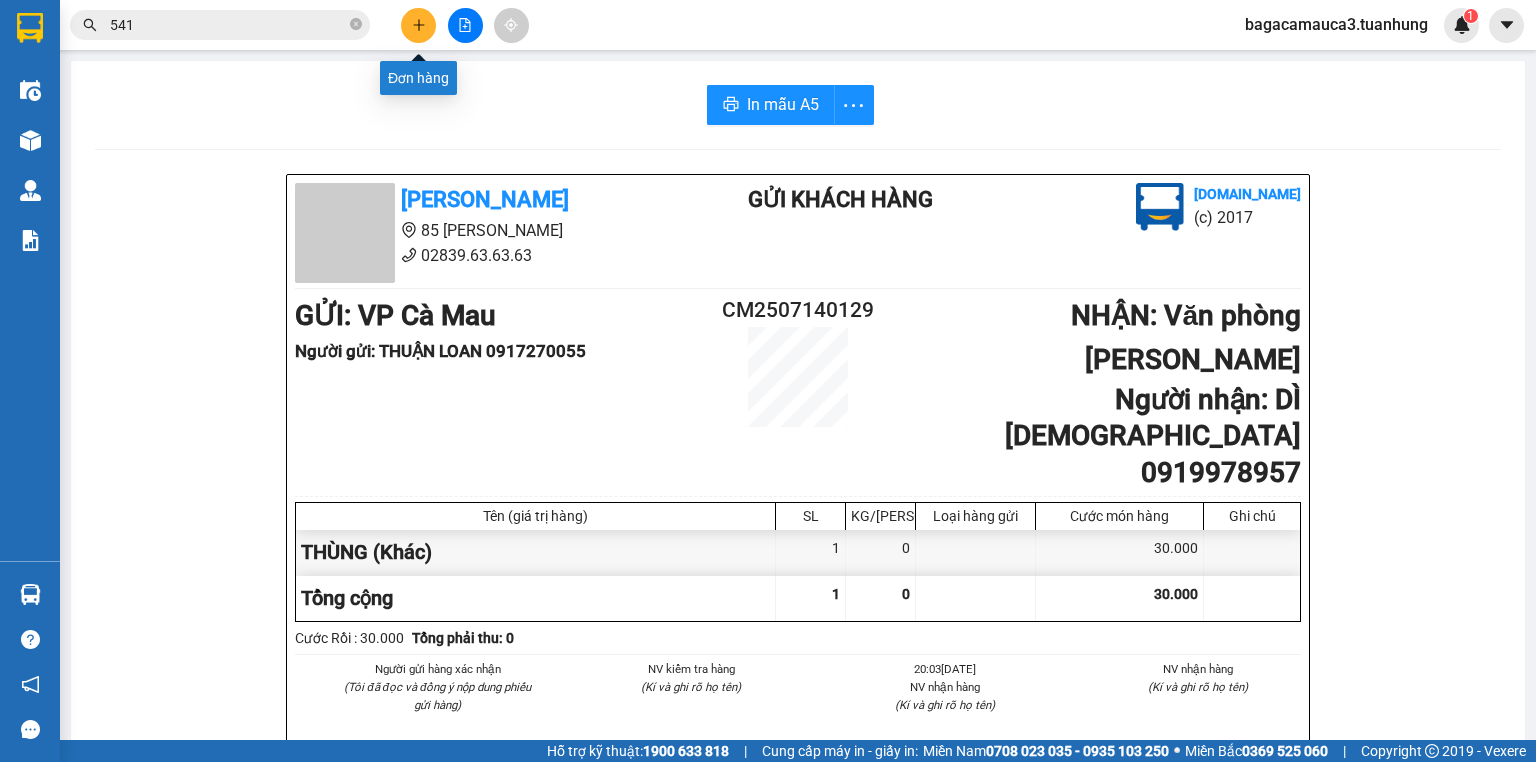 click 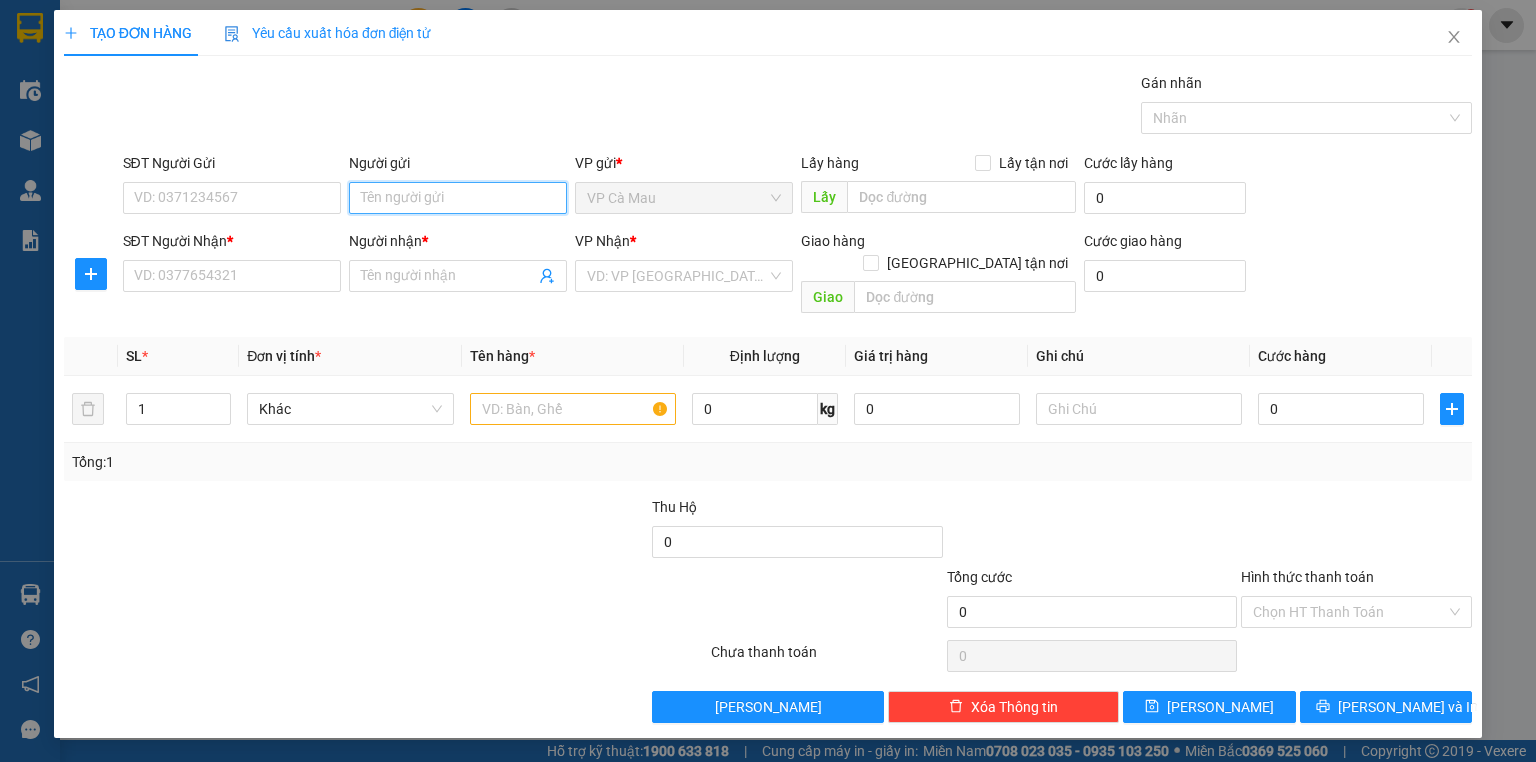 click on "Người gửi" at bounding box center [458, 198] 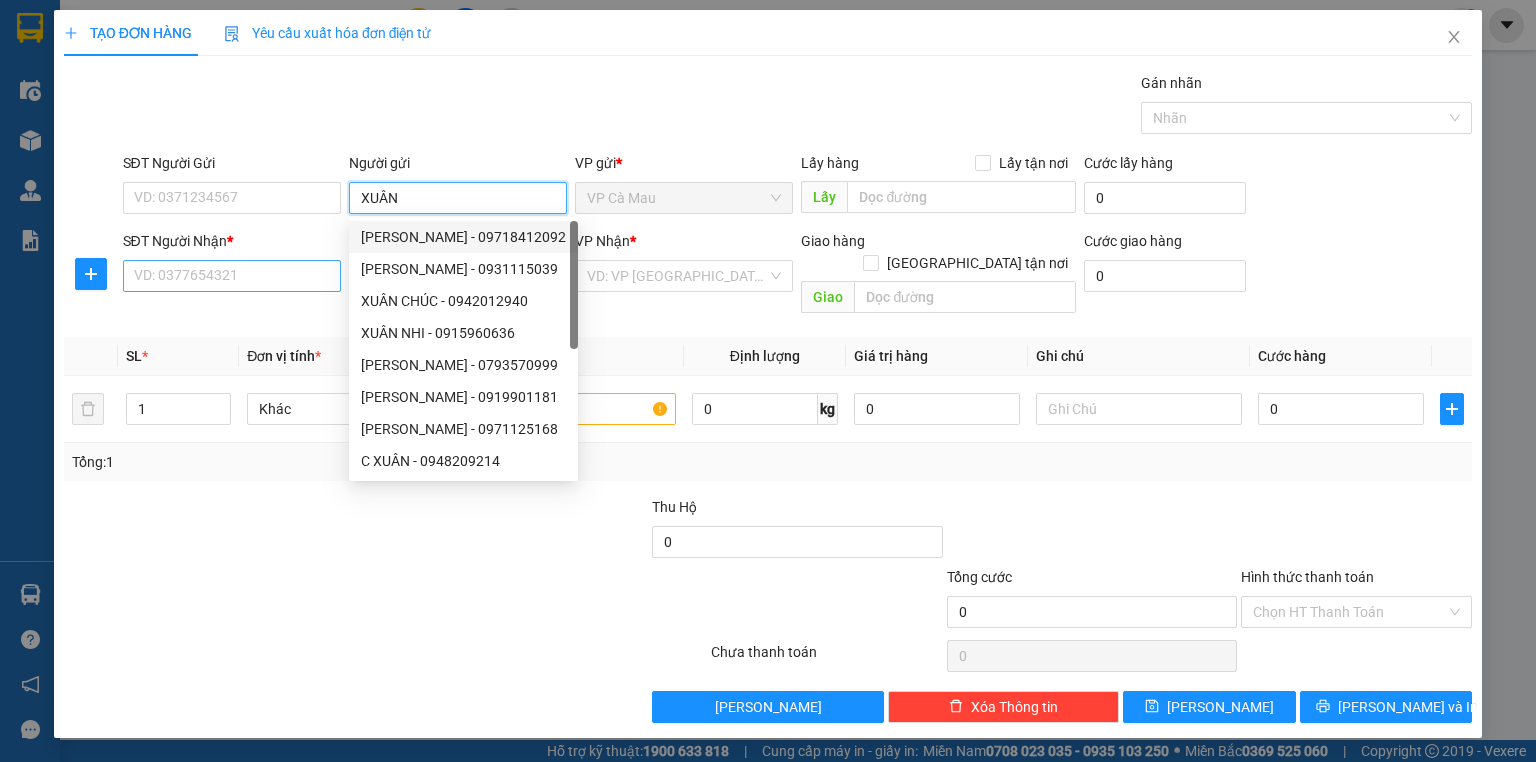 type on "XUÂN" 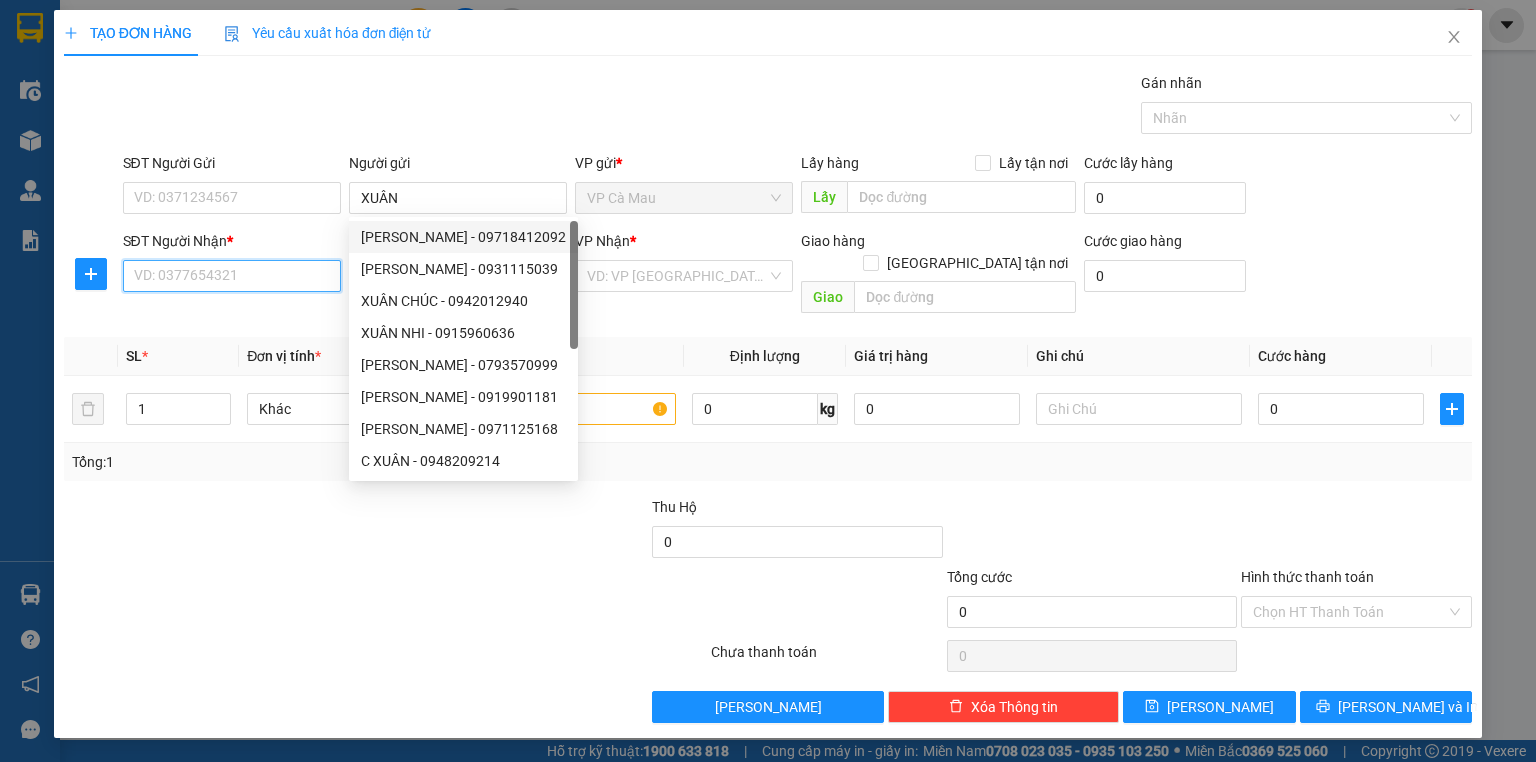 click on "SĐT Người Nhận  *" at bounding box center [232, 276] 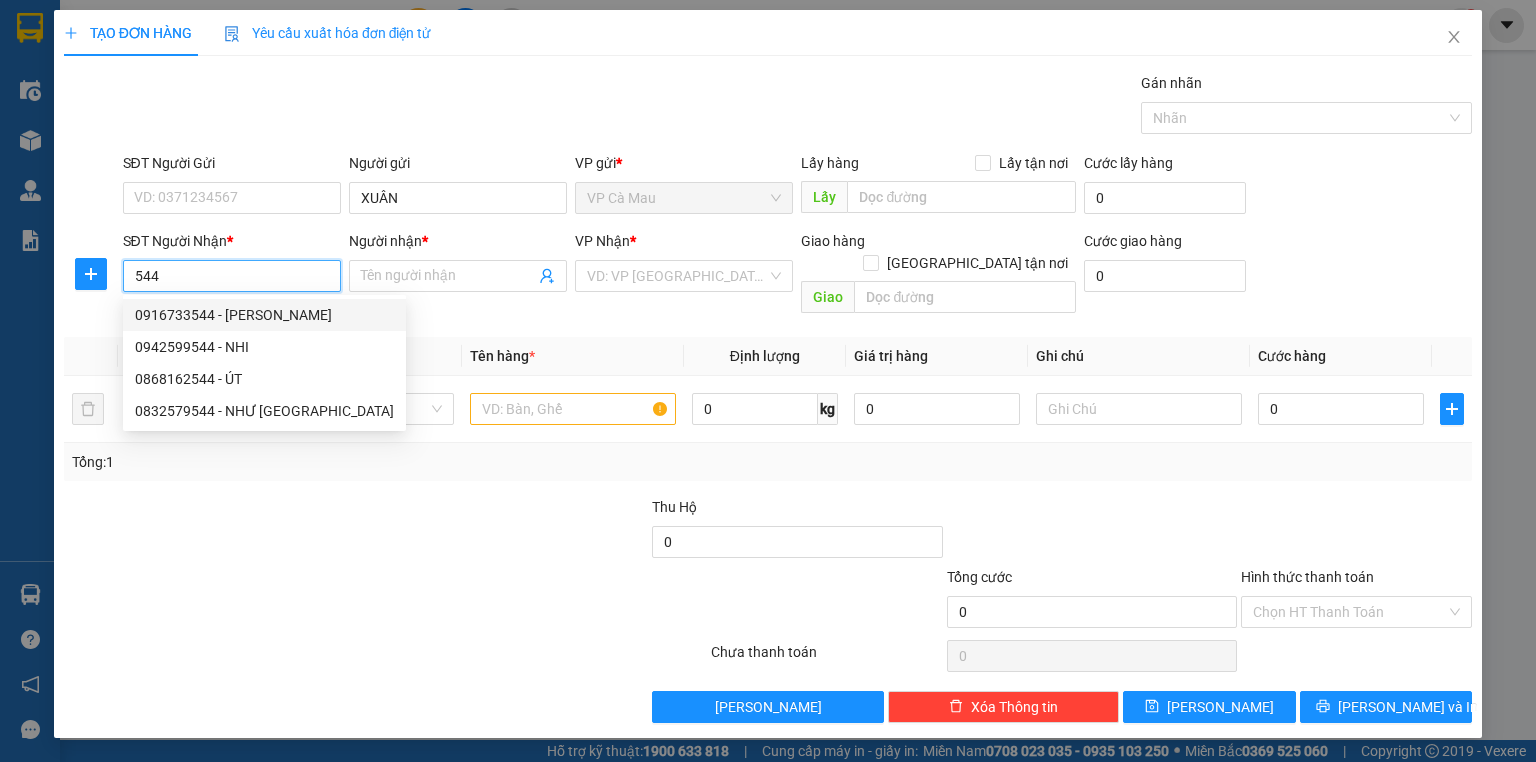 click on "0916733544 - HIA XIẾU" at bounding box center [264, 315] 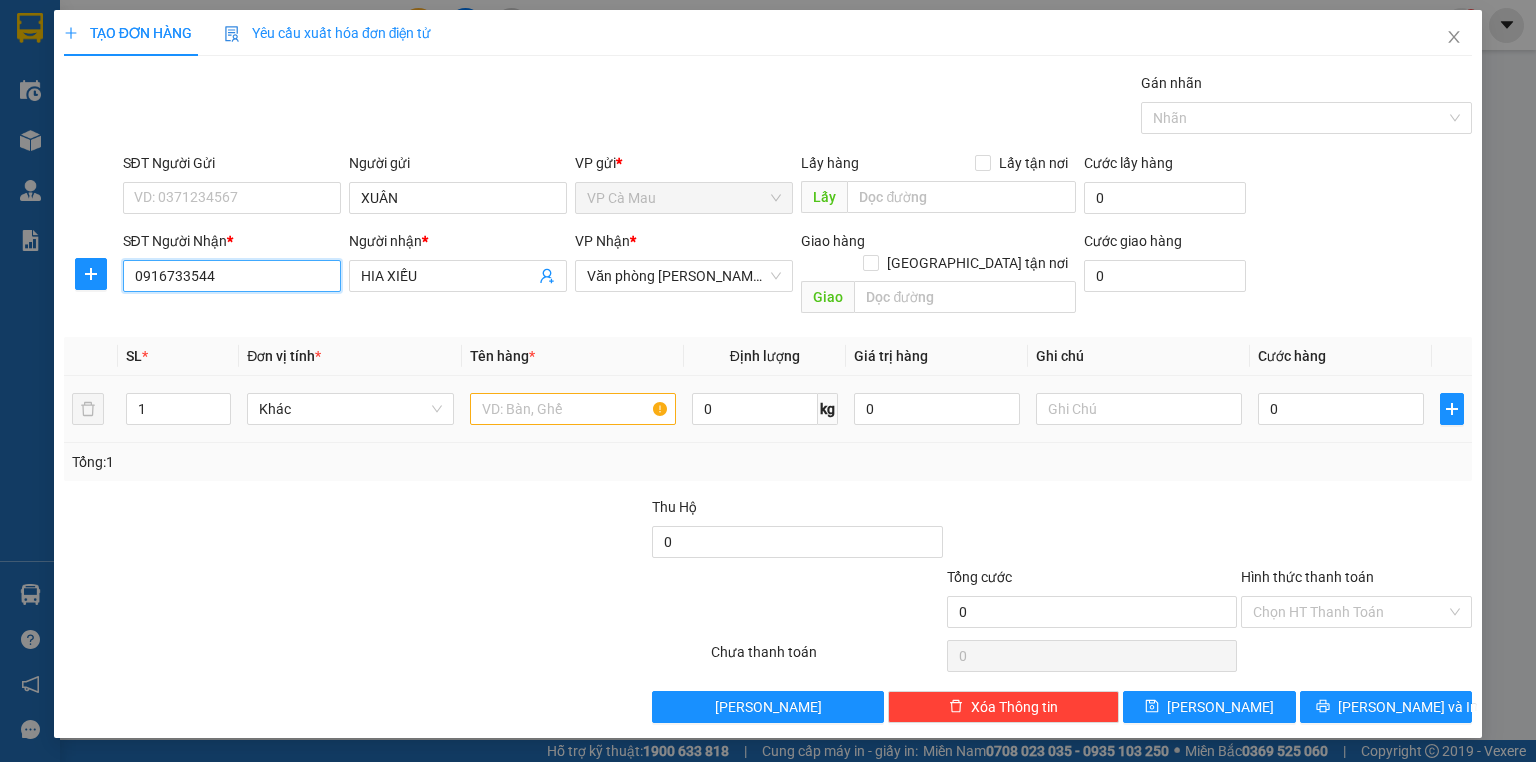 type on "0916733544" 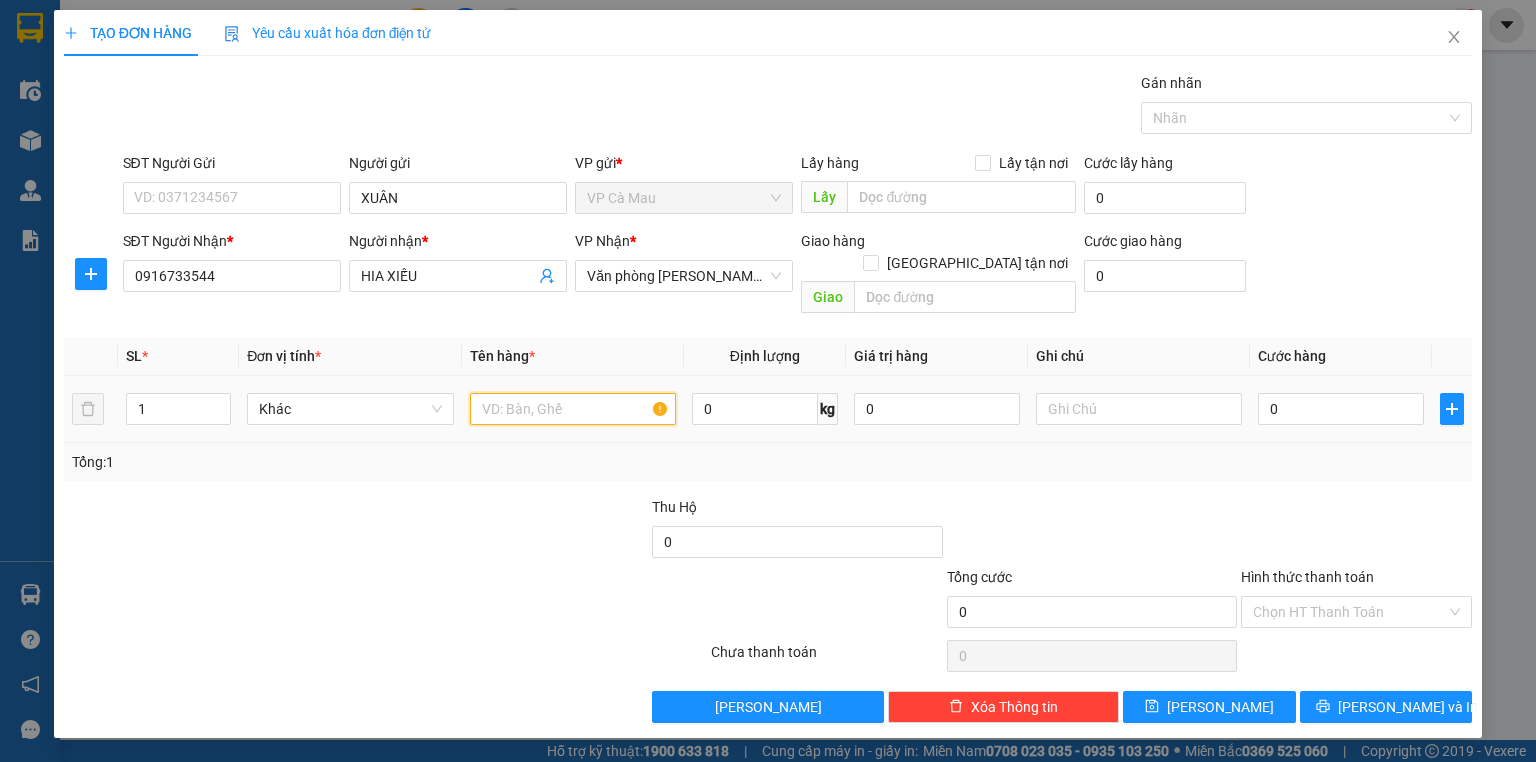 click at bounding box center (573, 409) 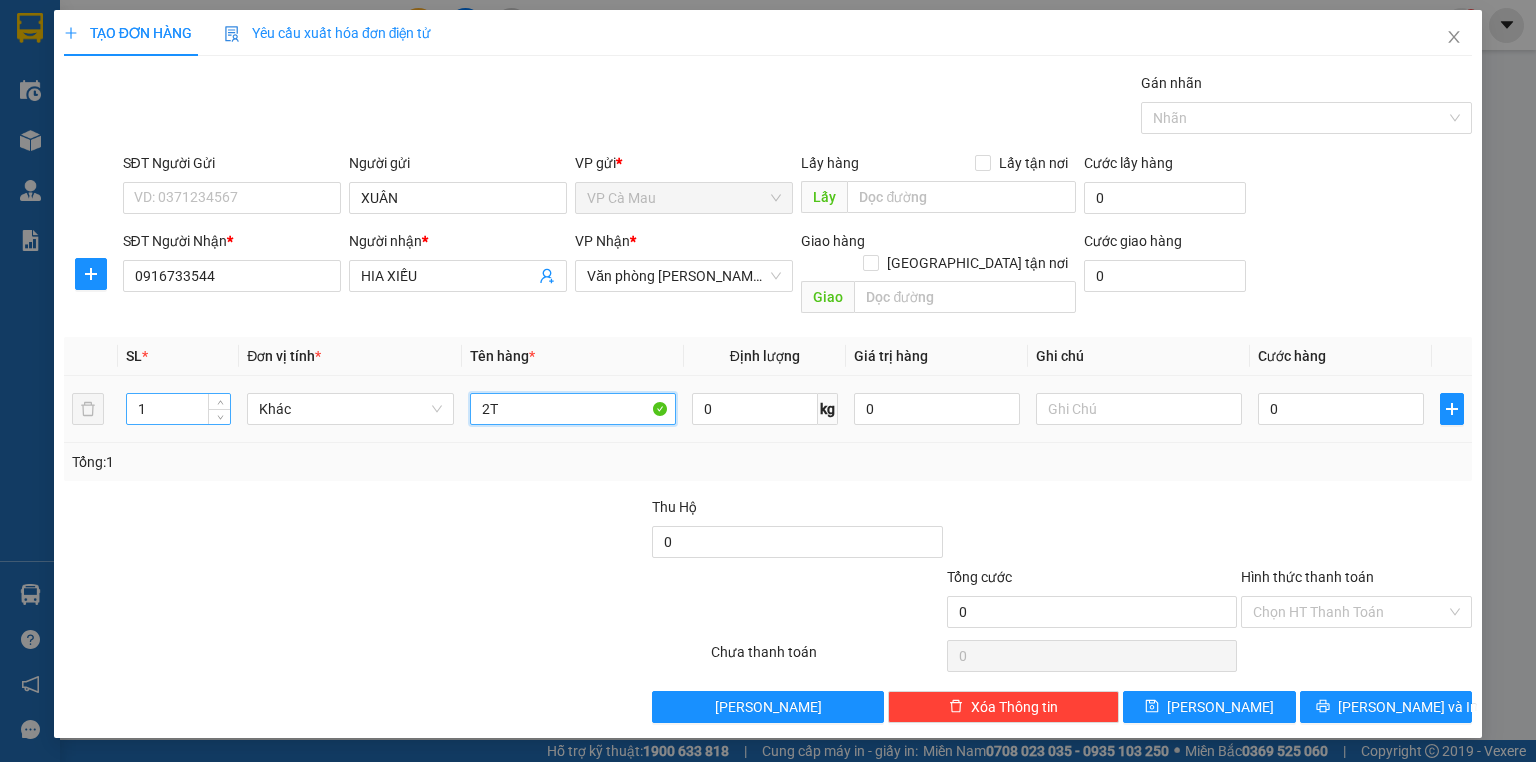 type on "2T" 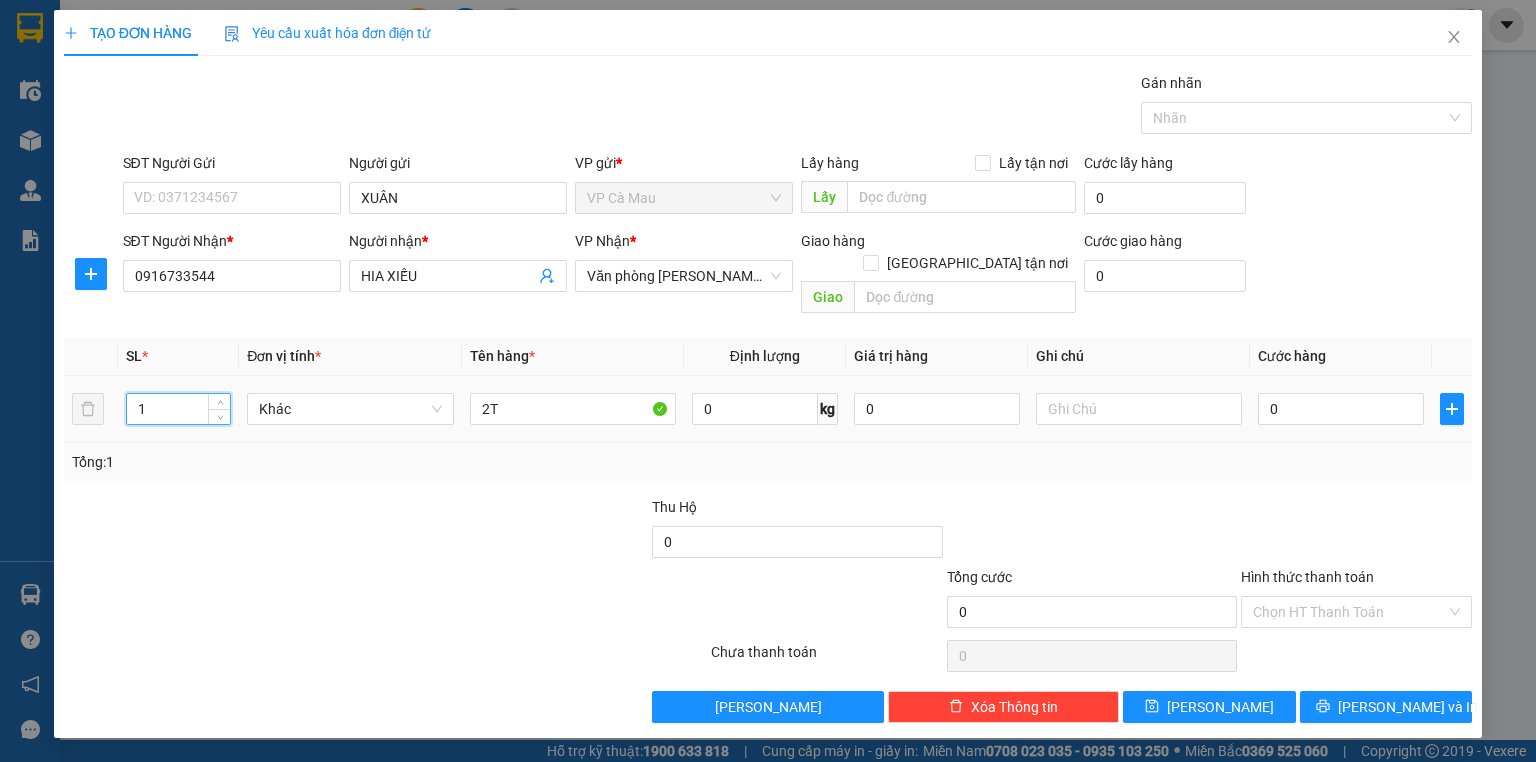 drag, startPoint x: 132, startPoint y: 396, endPoint x: 39, endPoint y: 408, distance: 93.770996 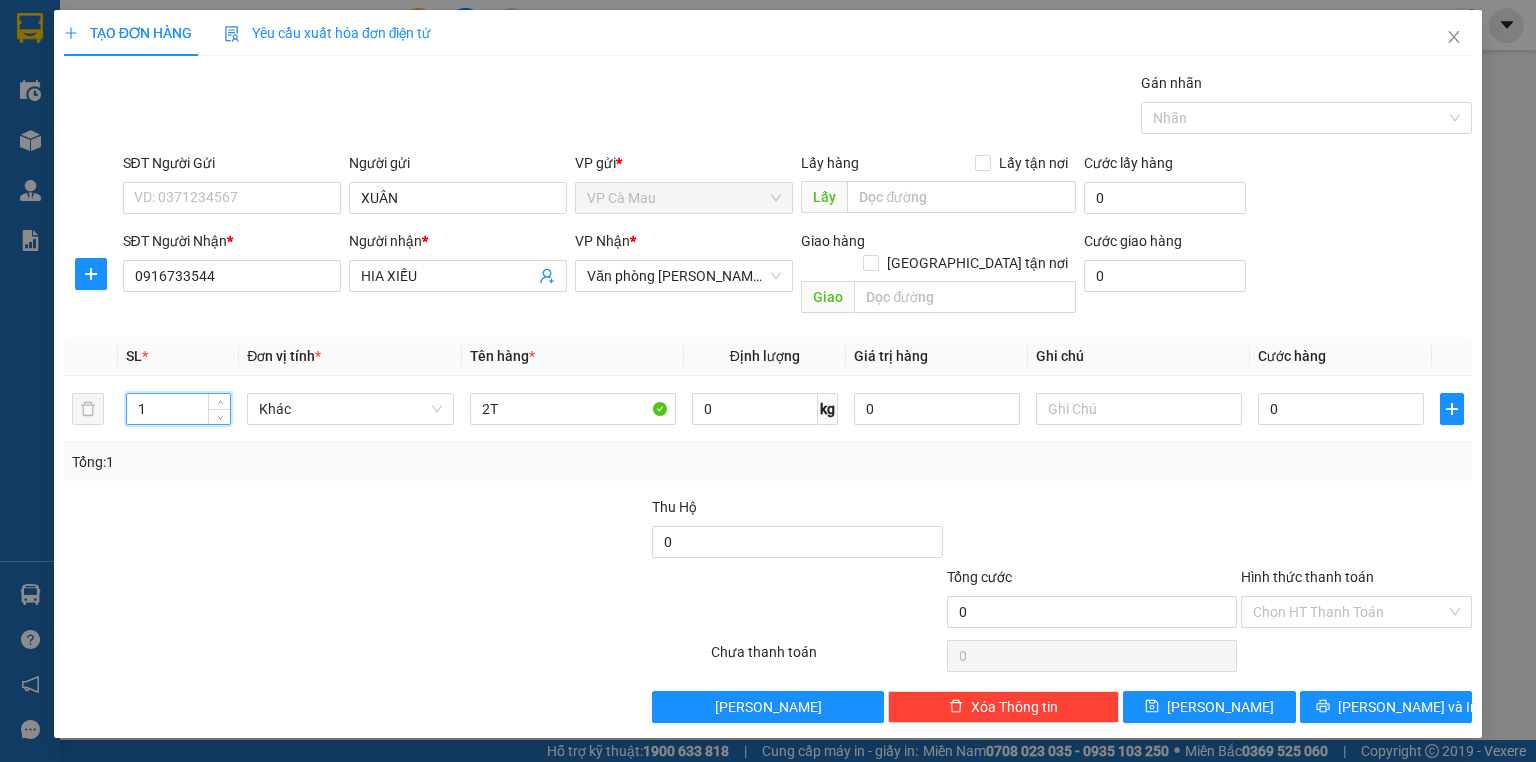type on "3" 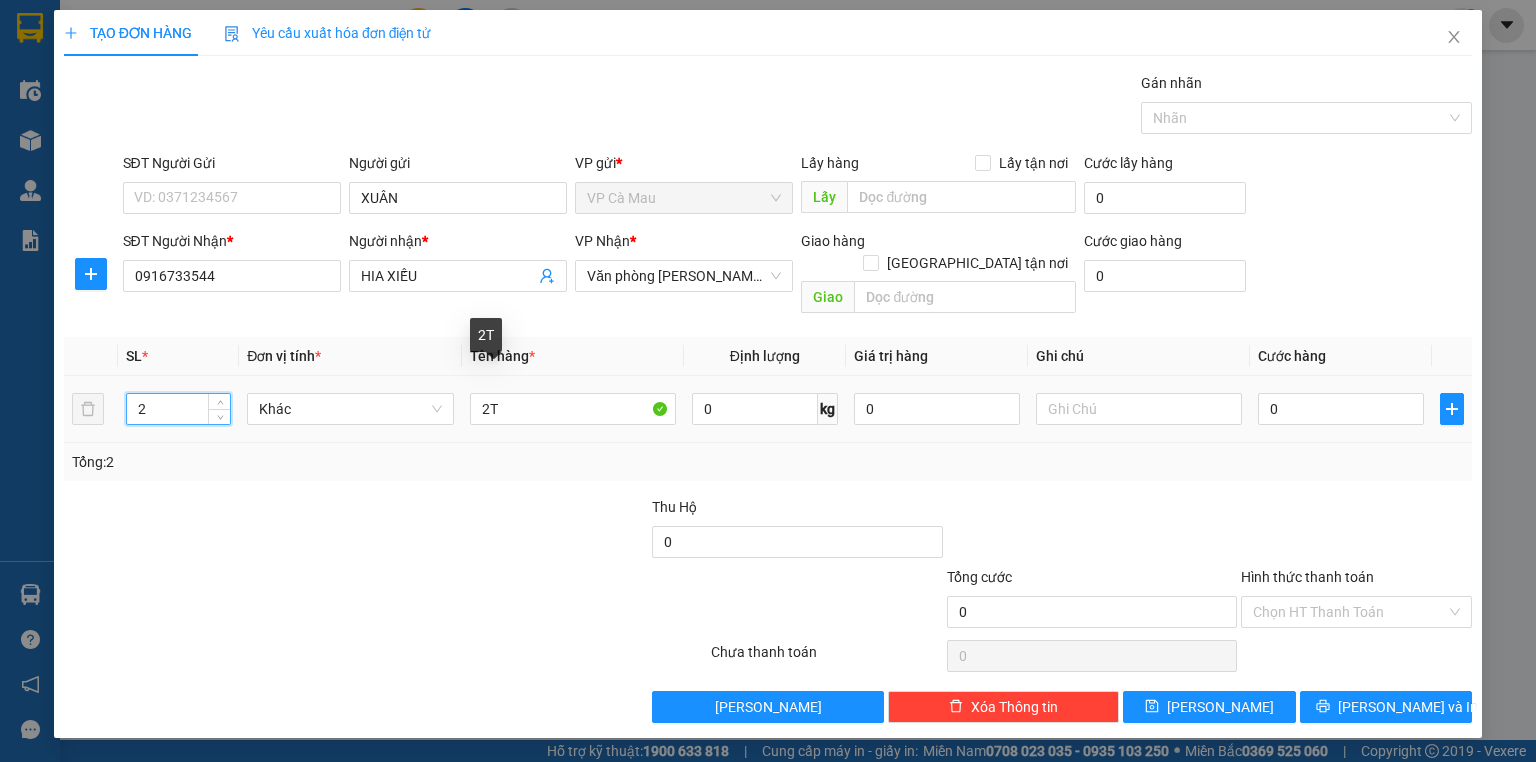 type on "2" 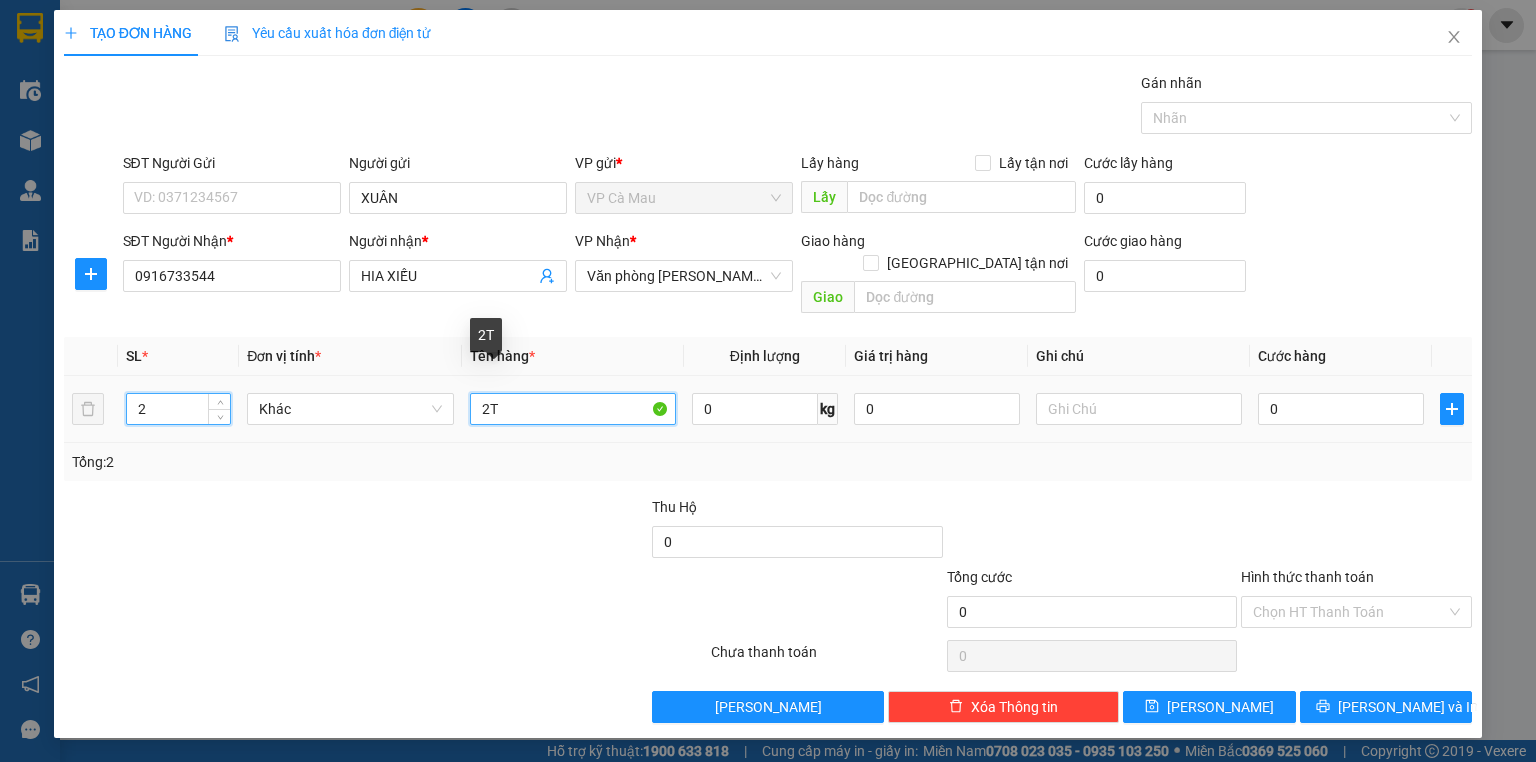 click on "SL  * Đơn vị tính  * Tên hàng  * Định lượng Giá trị hàng Ghi chú Cước hàng                   2 Khác 2T 0 kg 0 0 Tổng:  2" at bounding box center [768, 409] 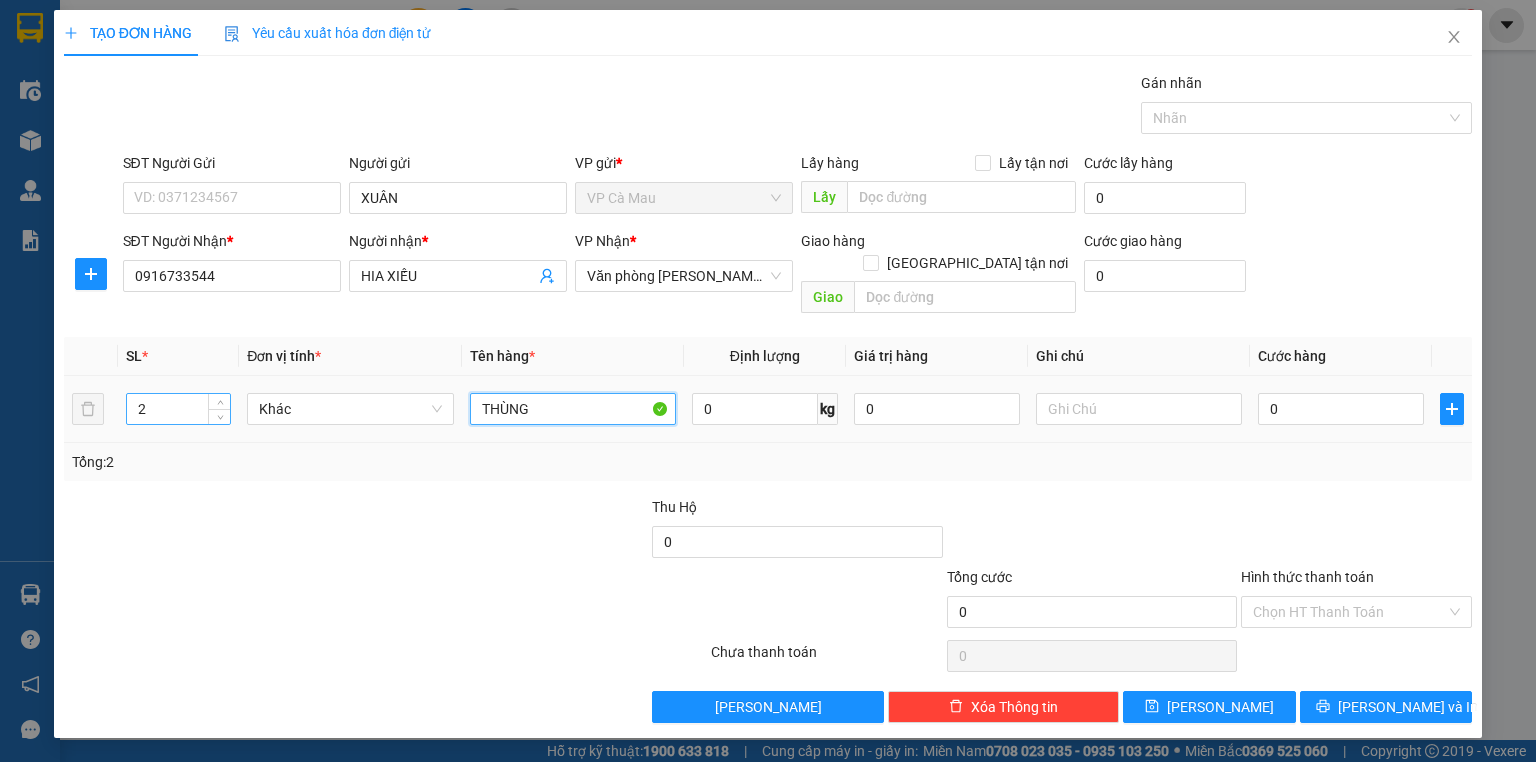 type on "THÙNG" 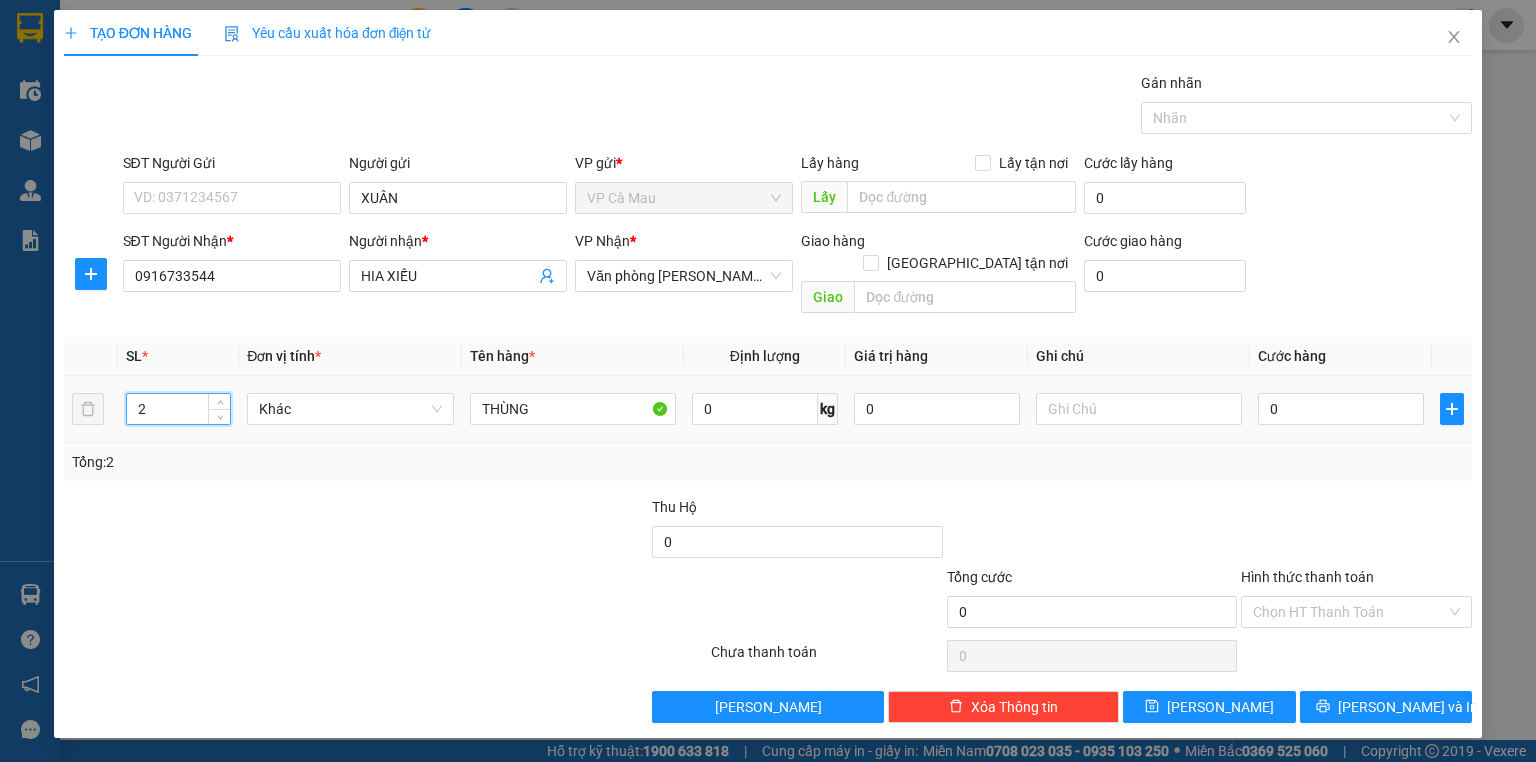 drag, startPoint x: 142, startPoint y: 385, endPoint x: 57, endPoint y: 435, distance: 98.61542 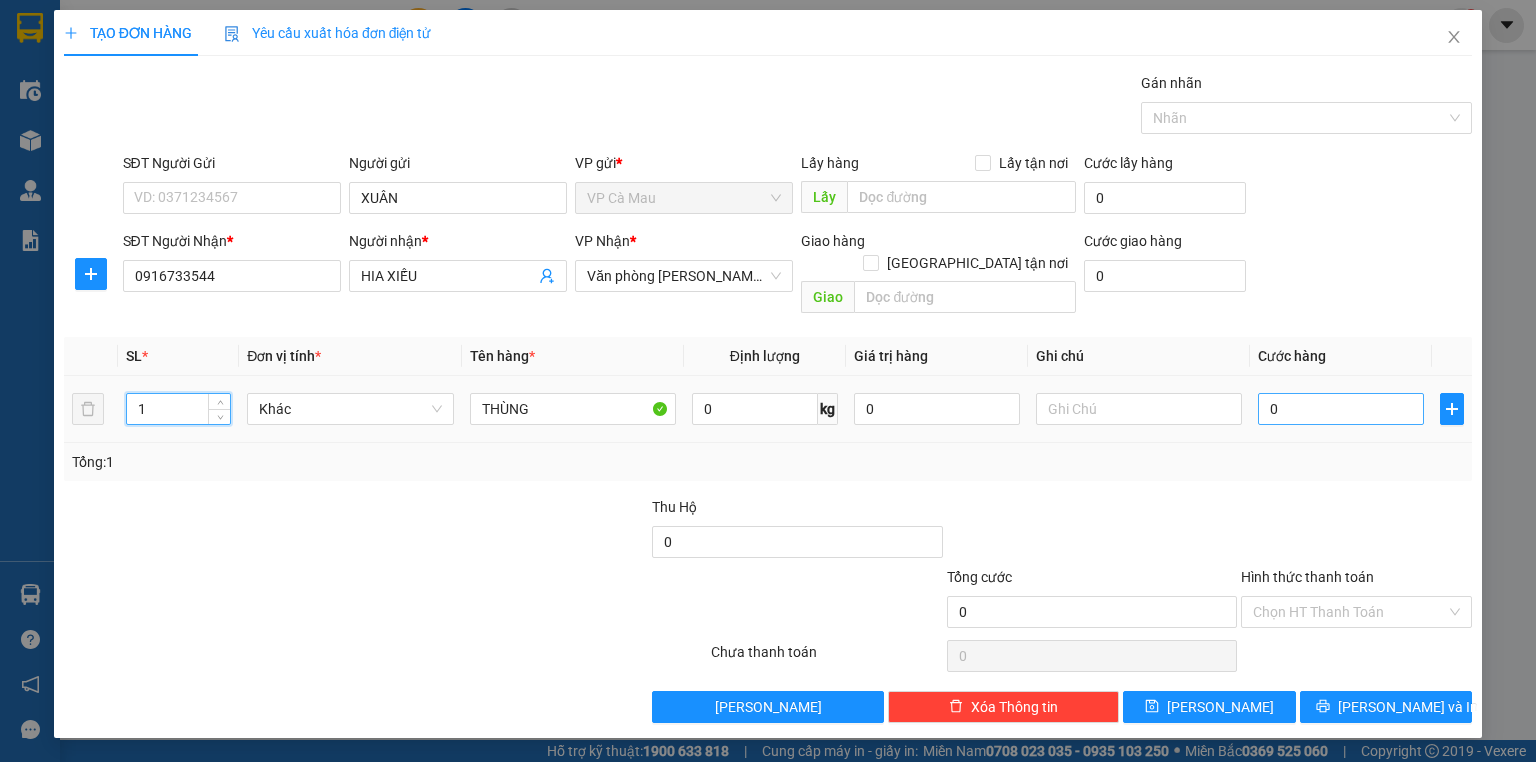 type on "1" 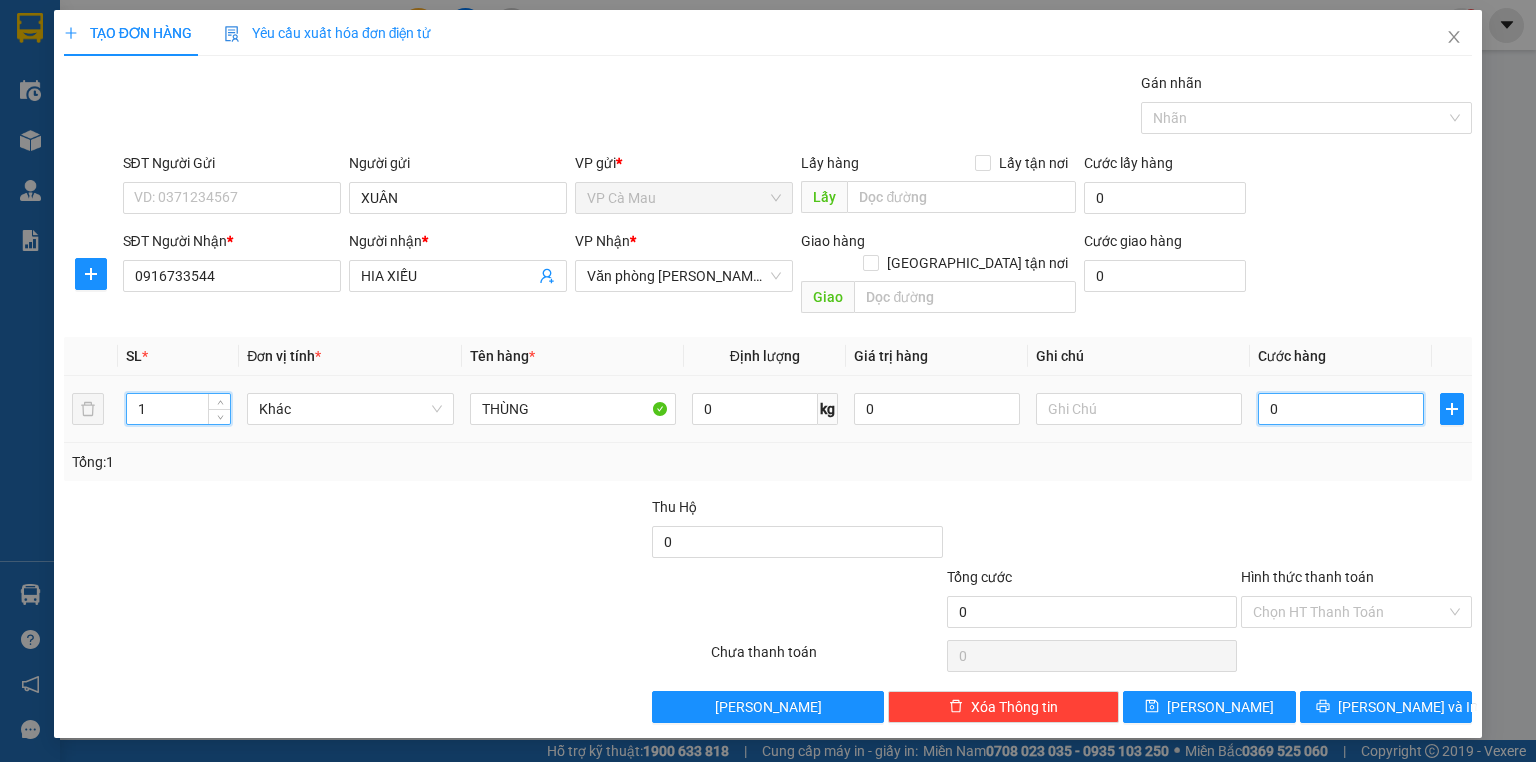 click on "0" at bounding box center [1341, 409] 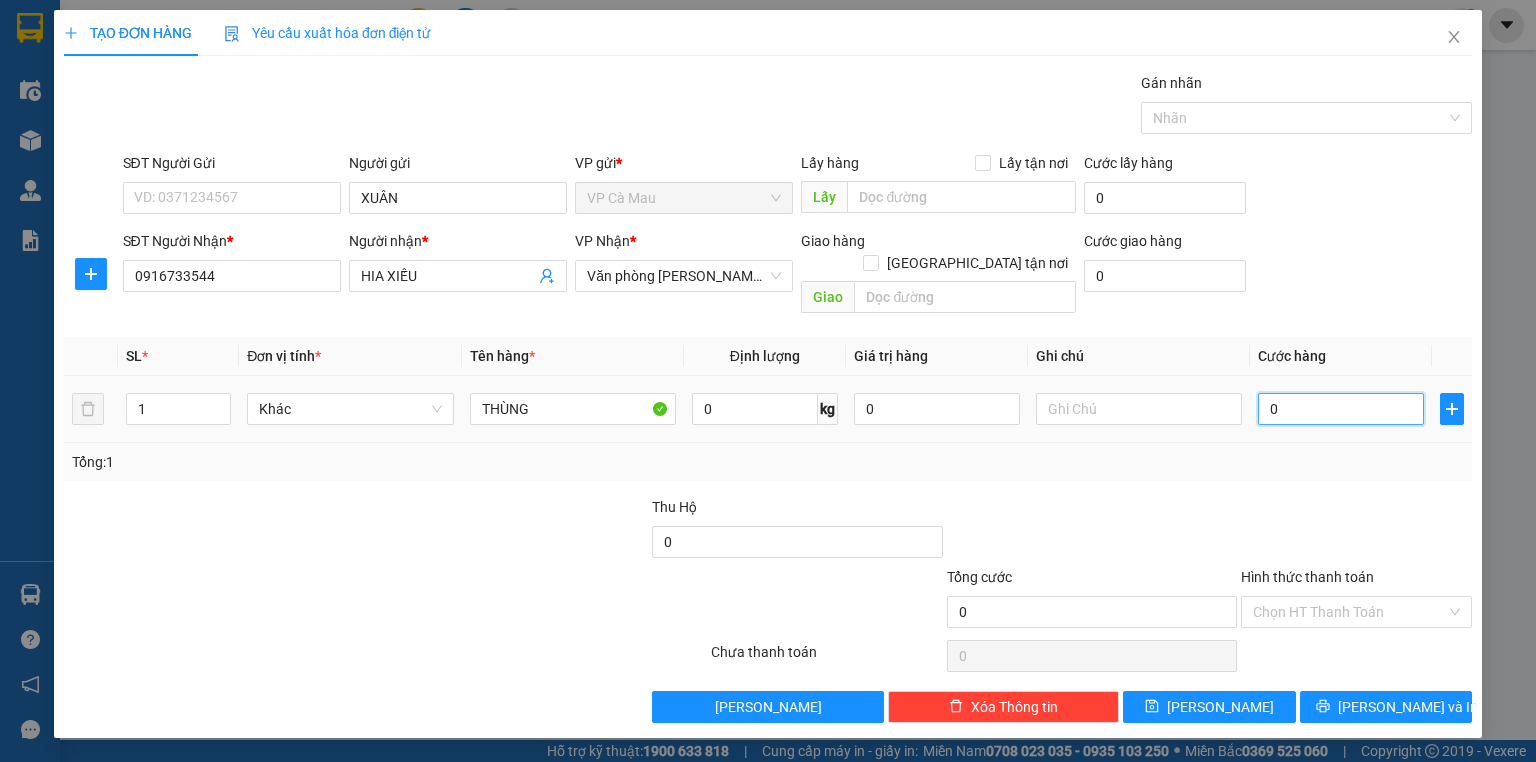 type on "3" 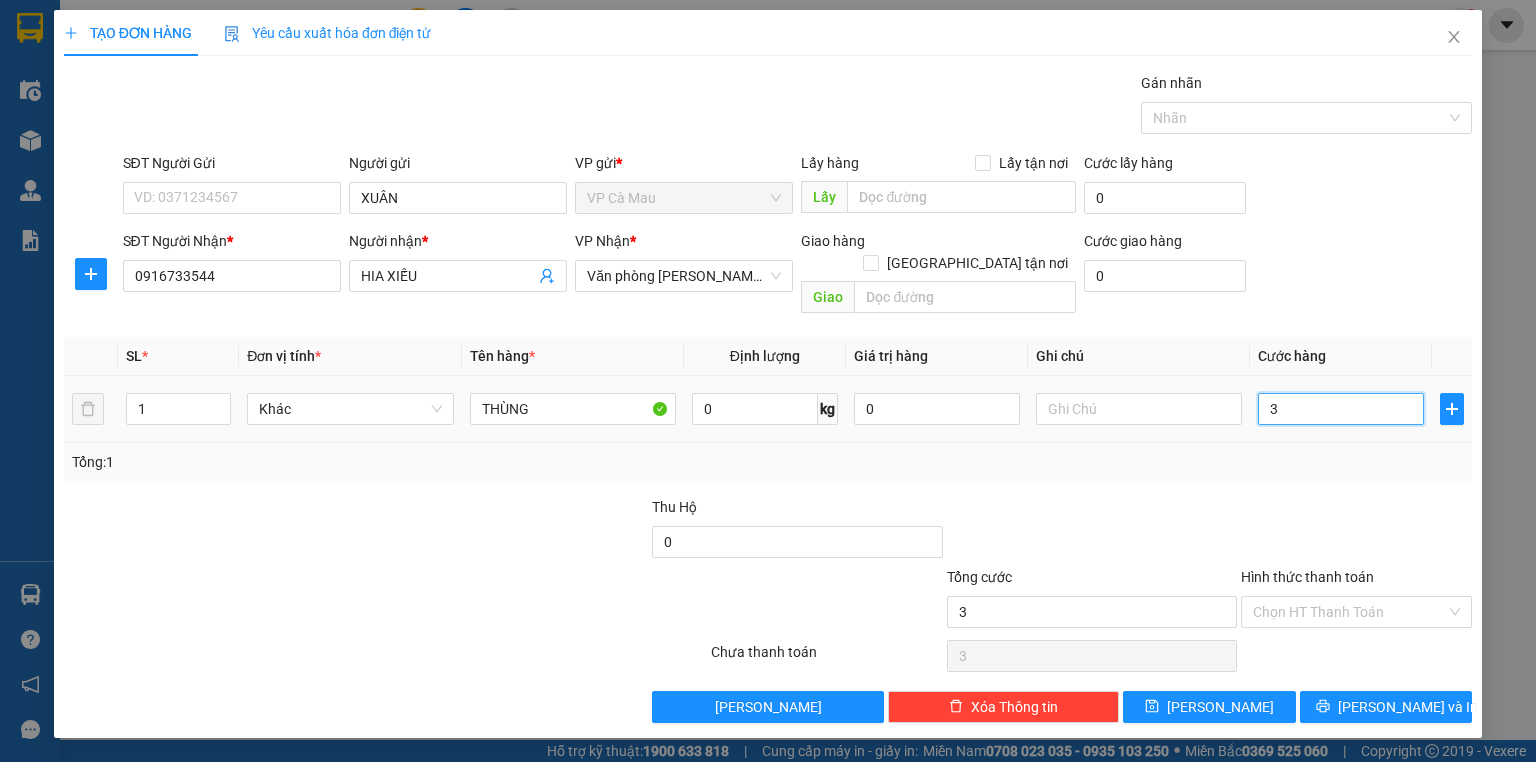 type on "30" 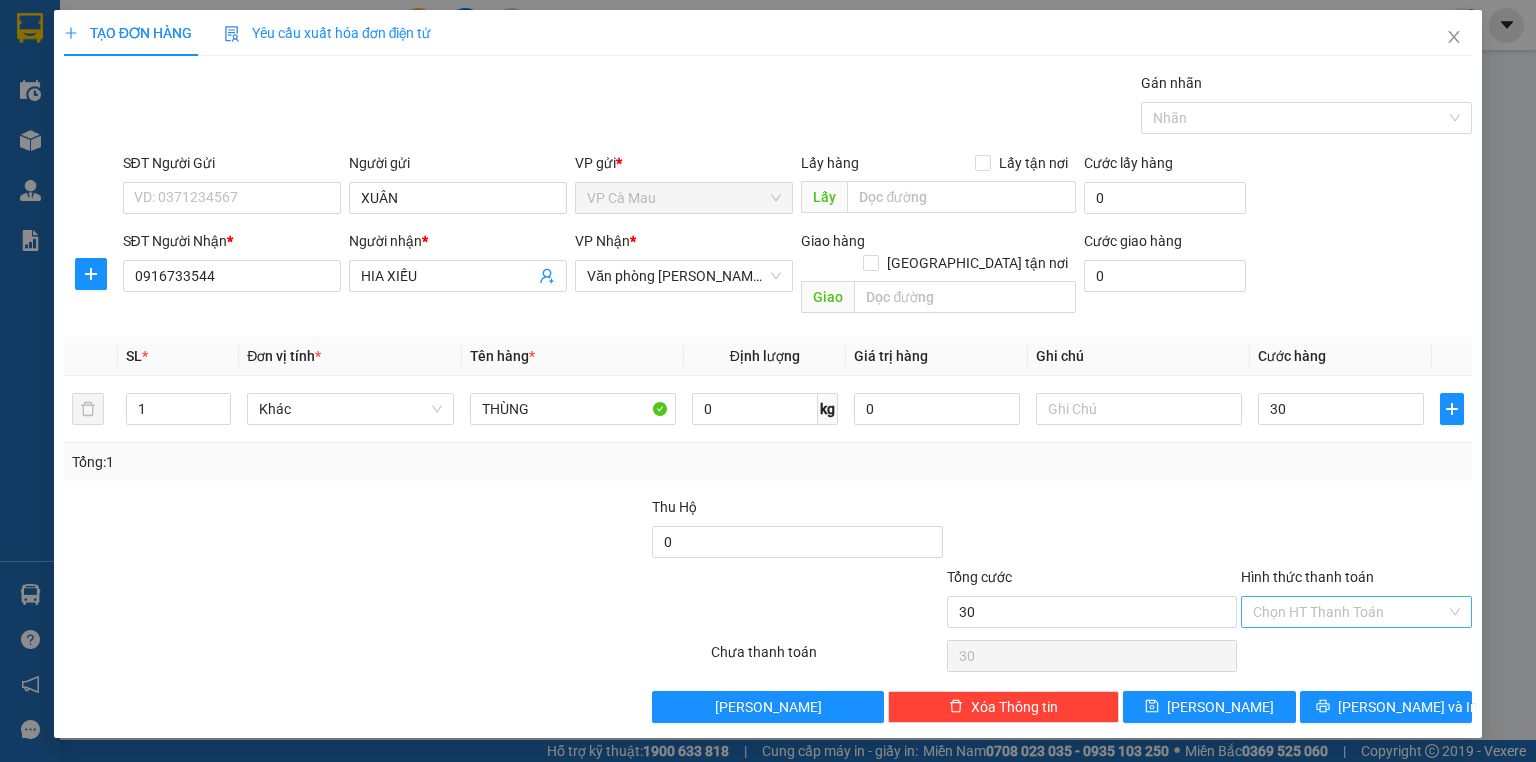 type on "30.000" 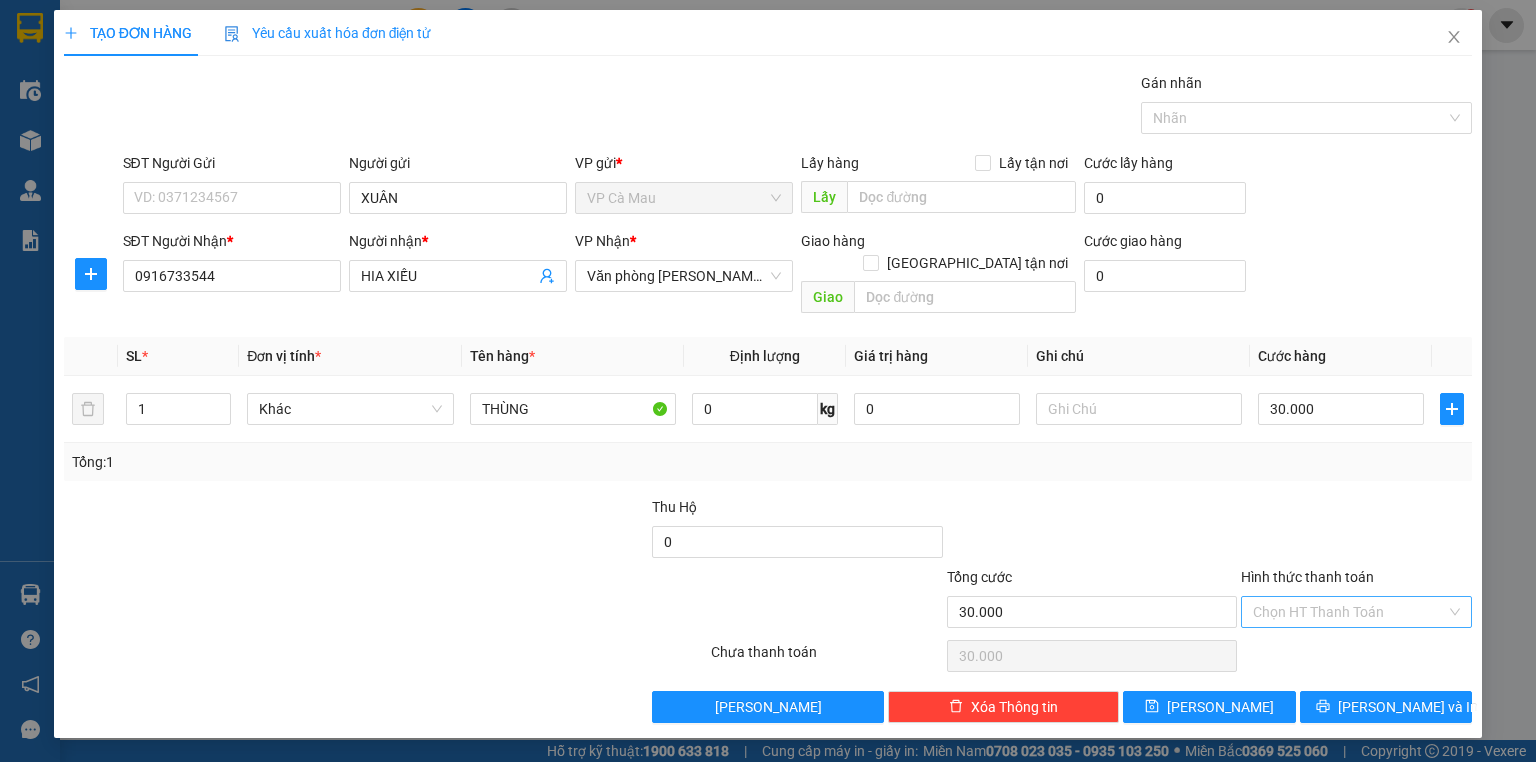 click on "Hình thức thanh toán" at bounding box center (1349, 612) 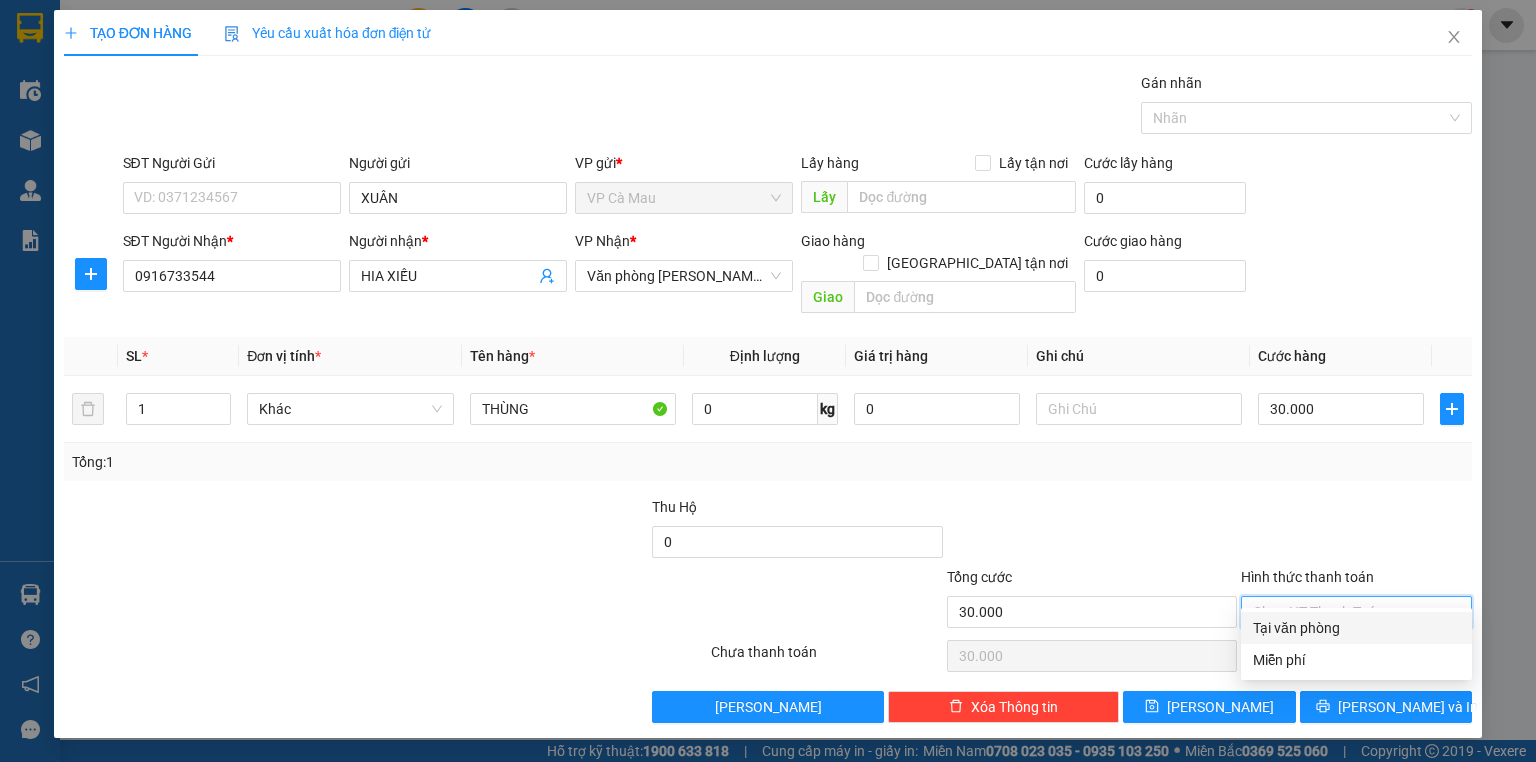 click on "Tại văn phòng" at bounding box center (1356, 628) 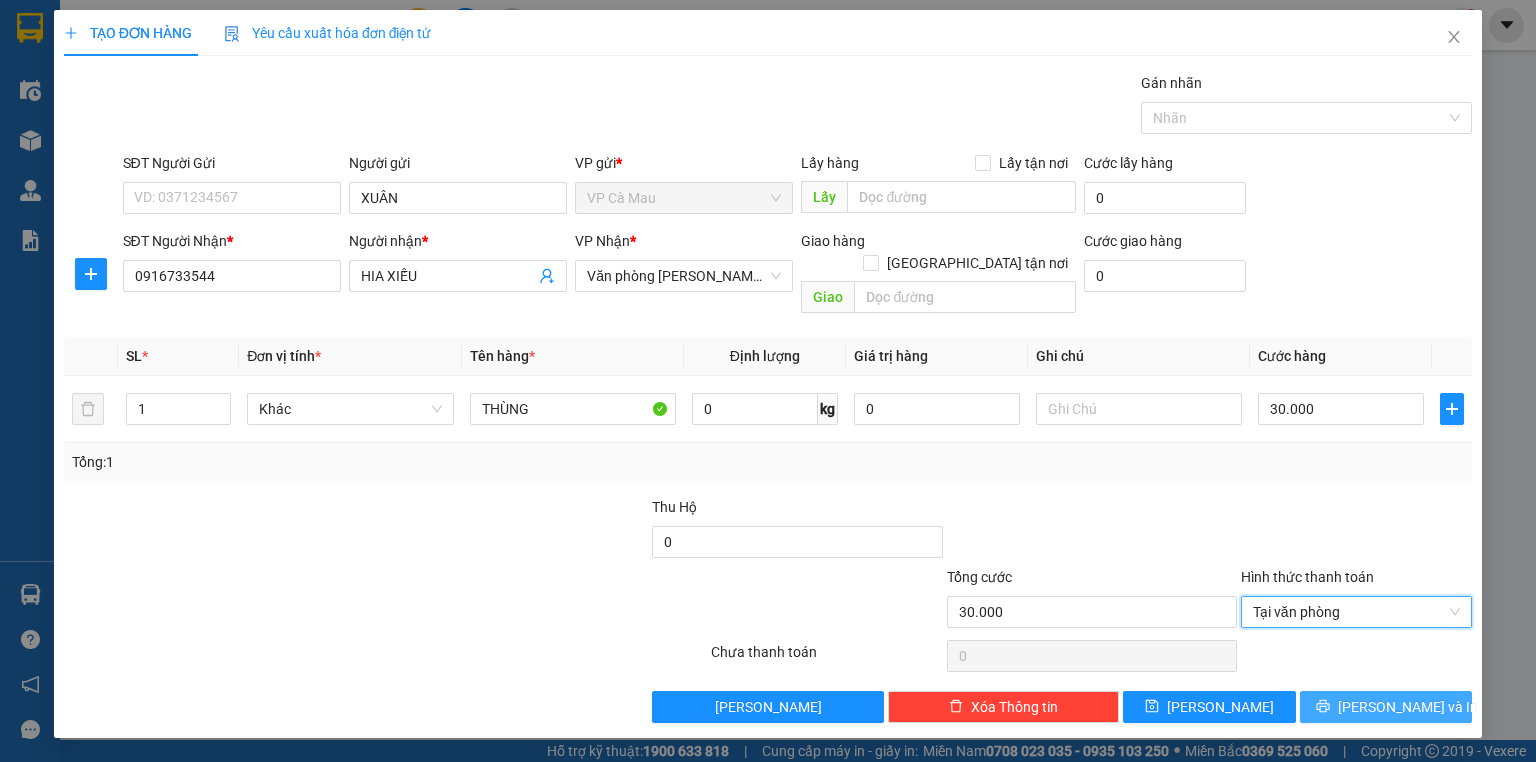 click on "[PERSON_NAME] và In" at bounding box center (1386, 707) 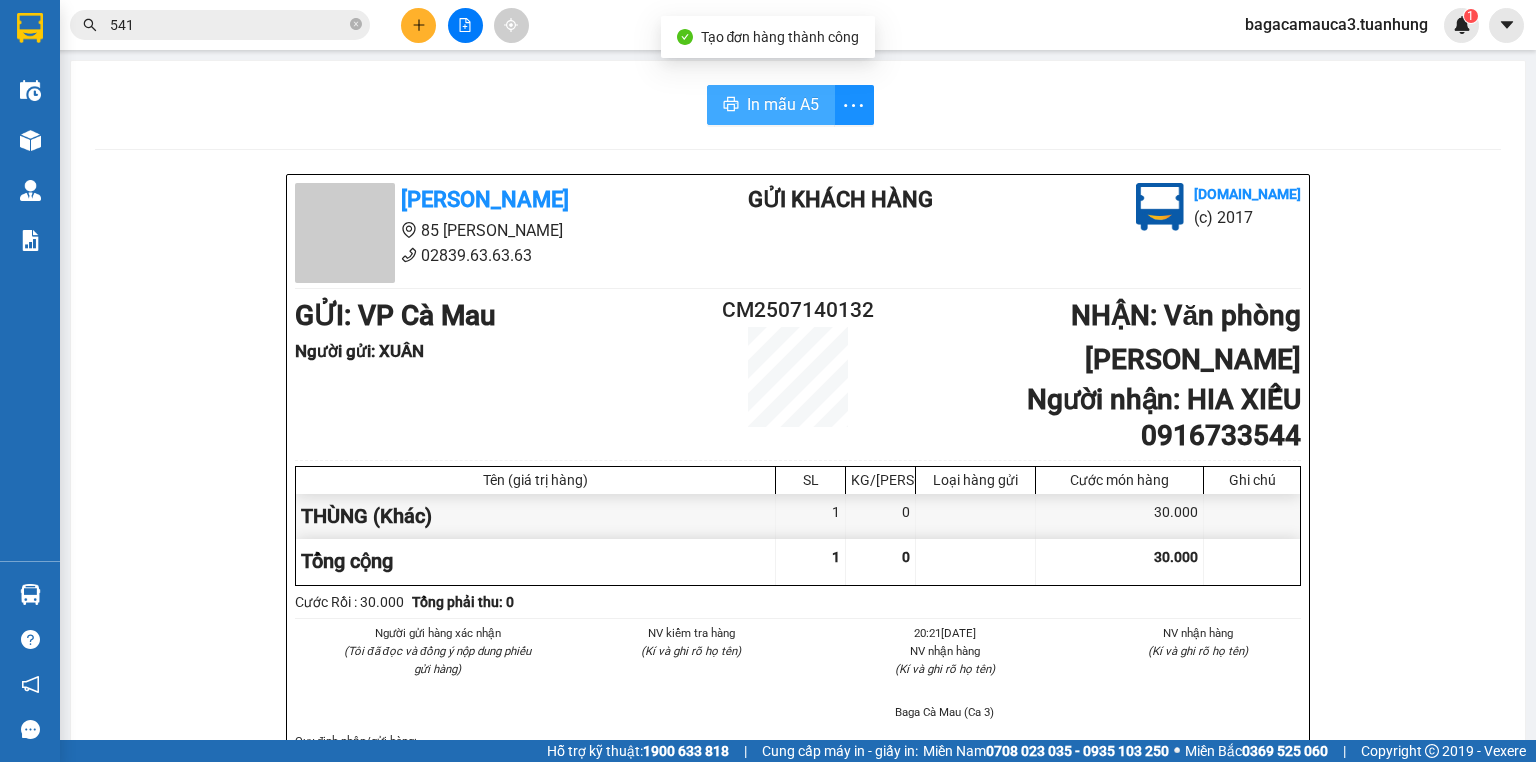 click on "In mẫu A5" at bounding box center [783, 104] 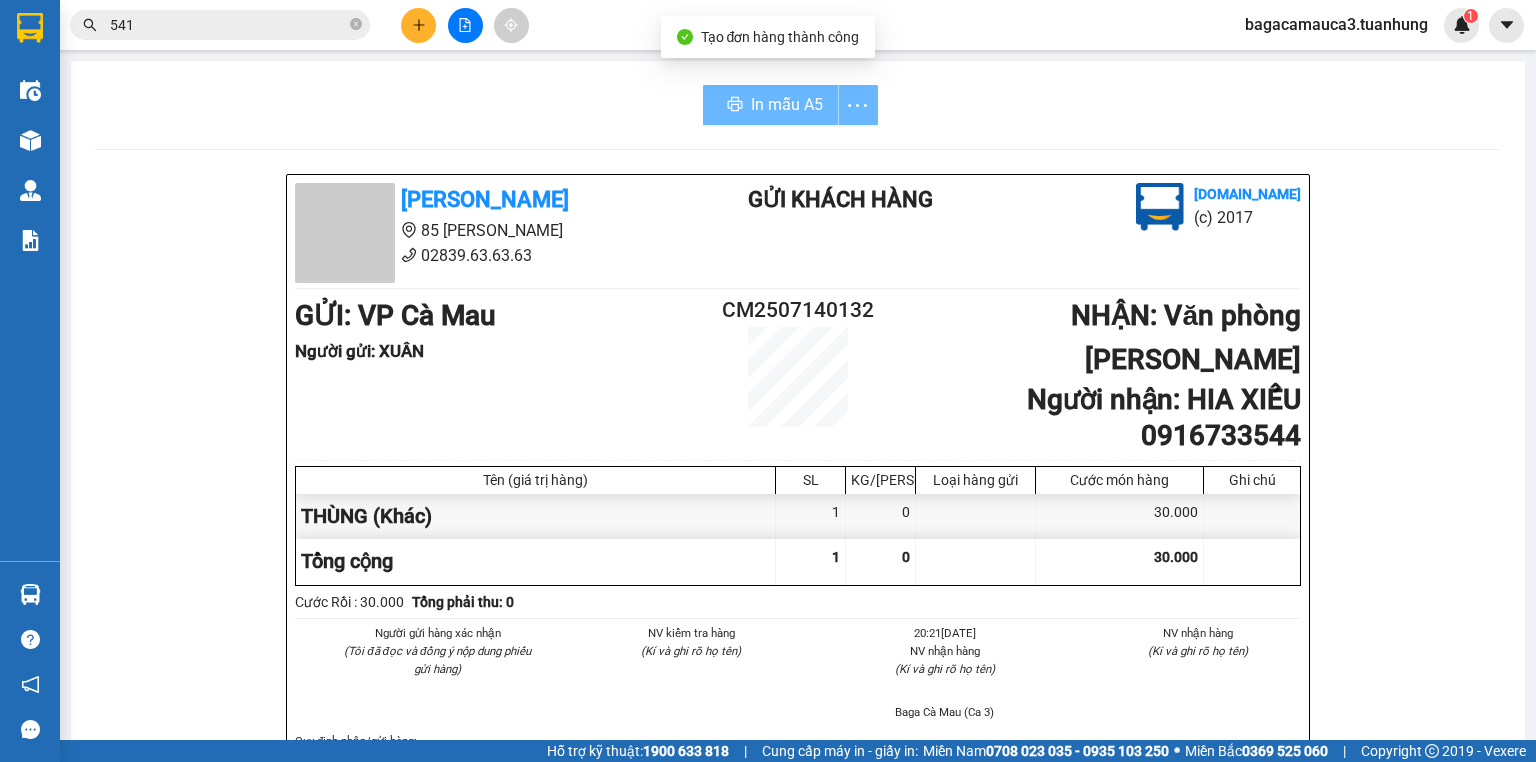 scroll, scrollTop: 604, scrollLeft: 0, axis: vertical 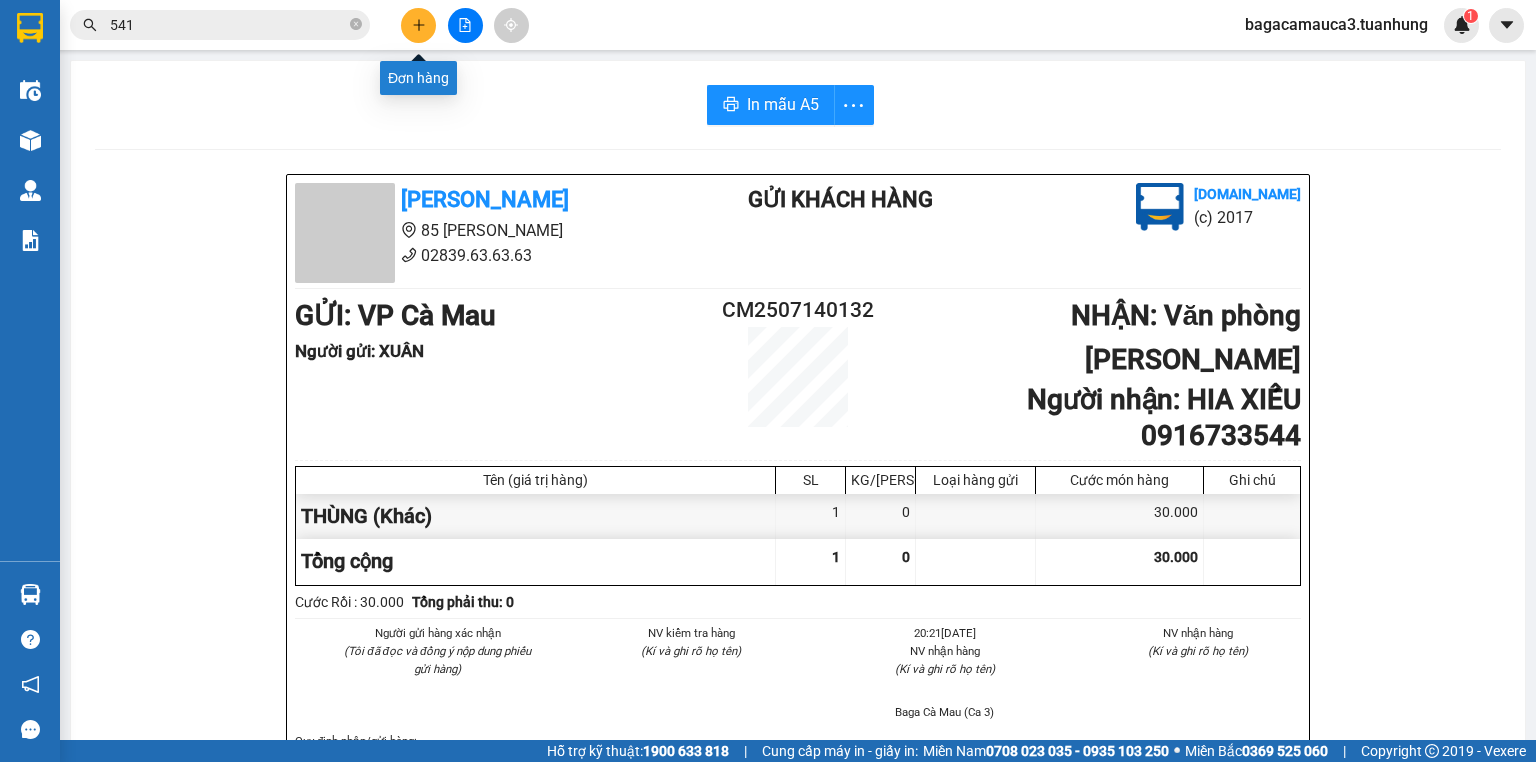 click 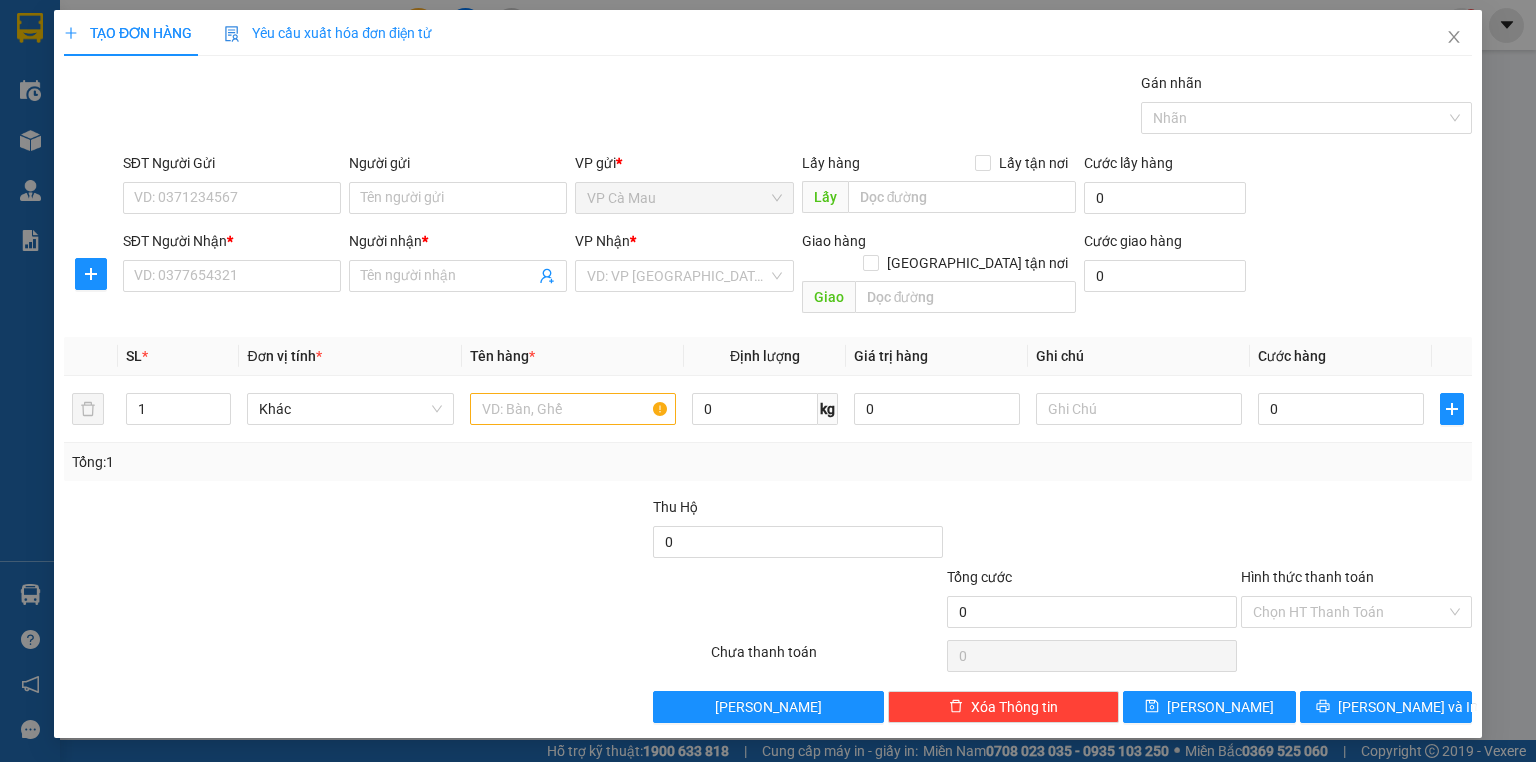 click on "Yêu cầu xuất hóa đơn điện tử" at bounding box center (328, 33) 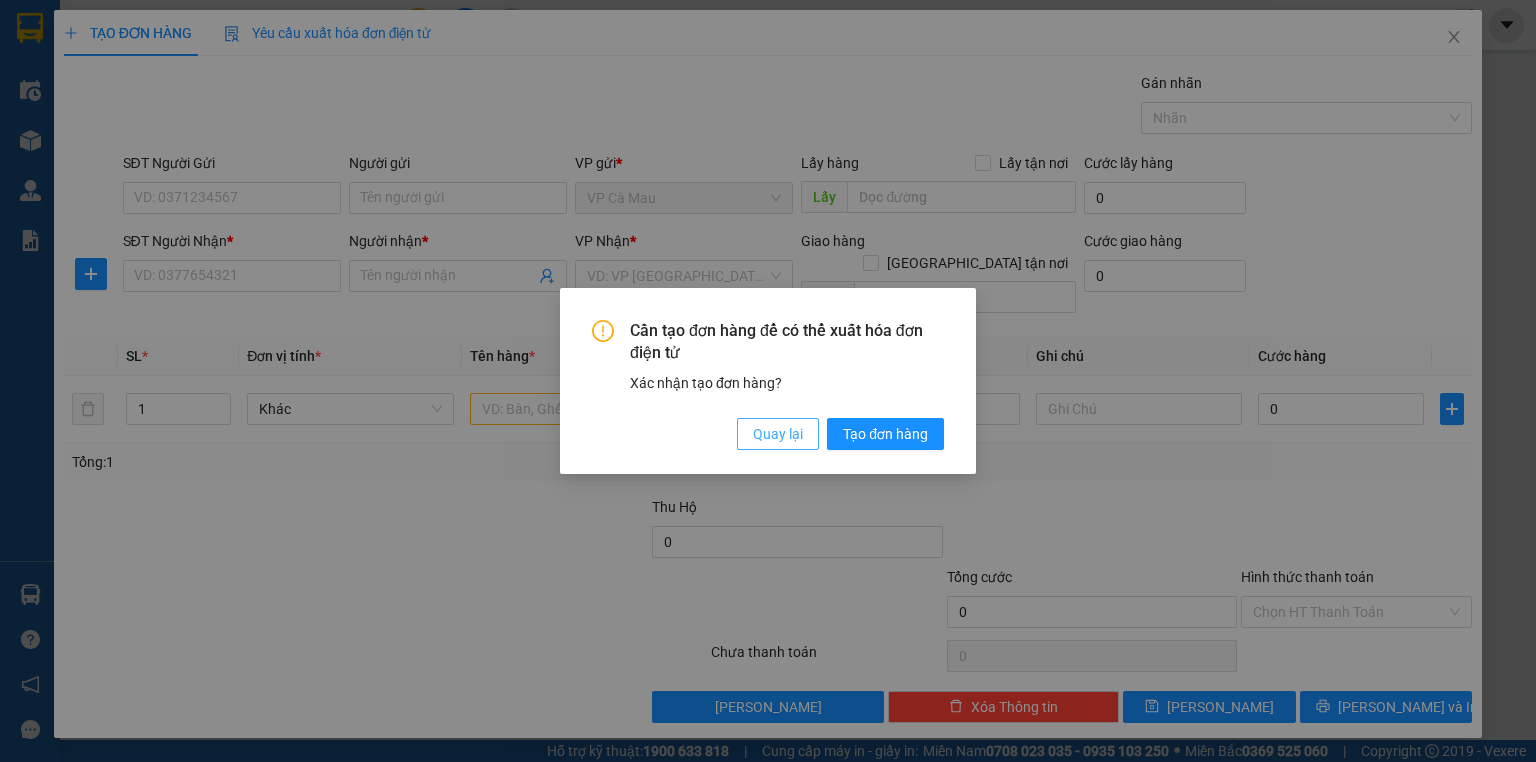 click on "Quay lại" at bounding box center [778, 434] 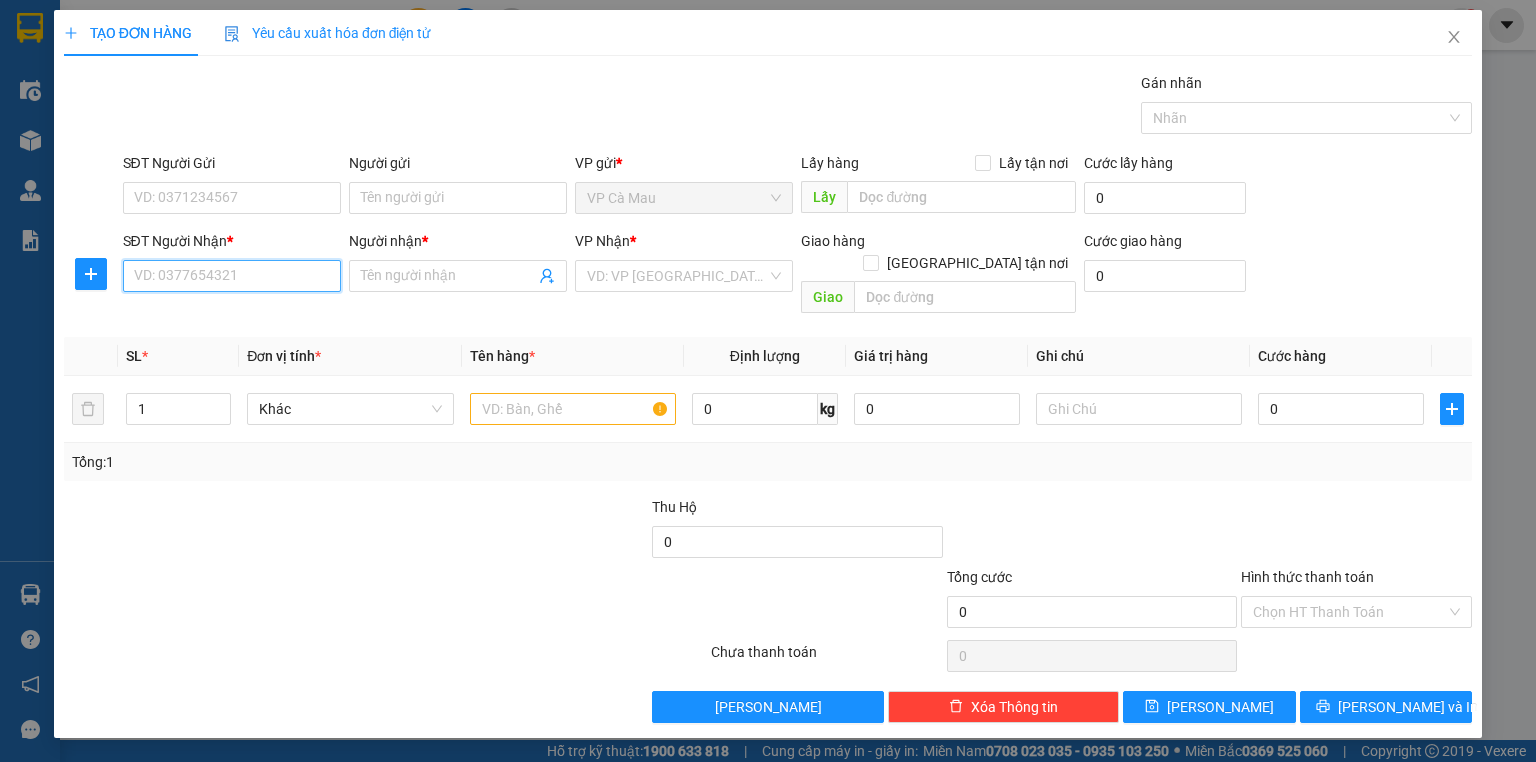 click on "SĐT Người Nhận  *" at bounding box center [232, 276] 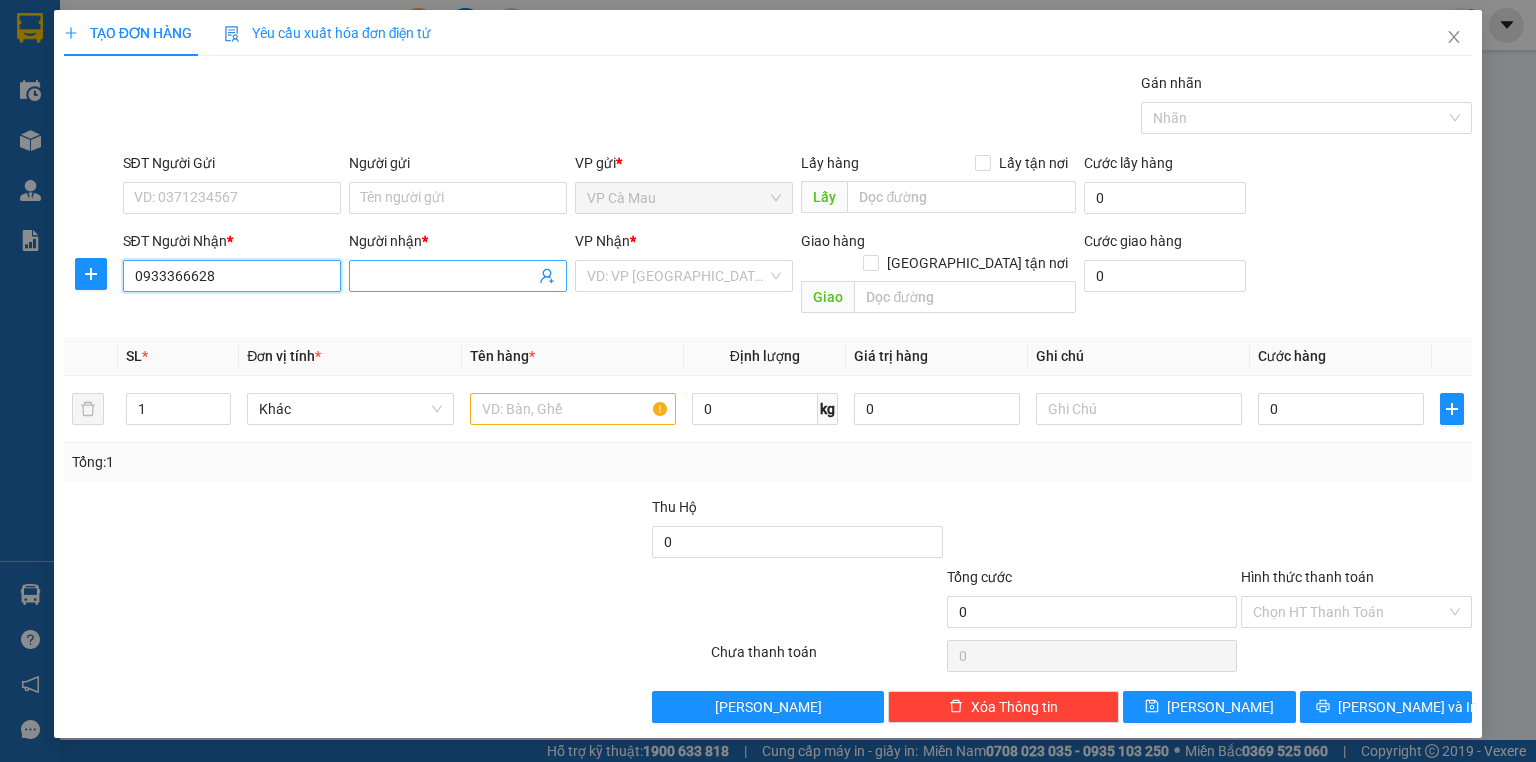 type on "0933366628" 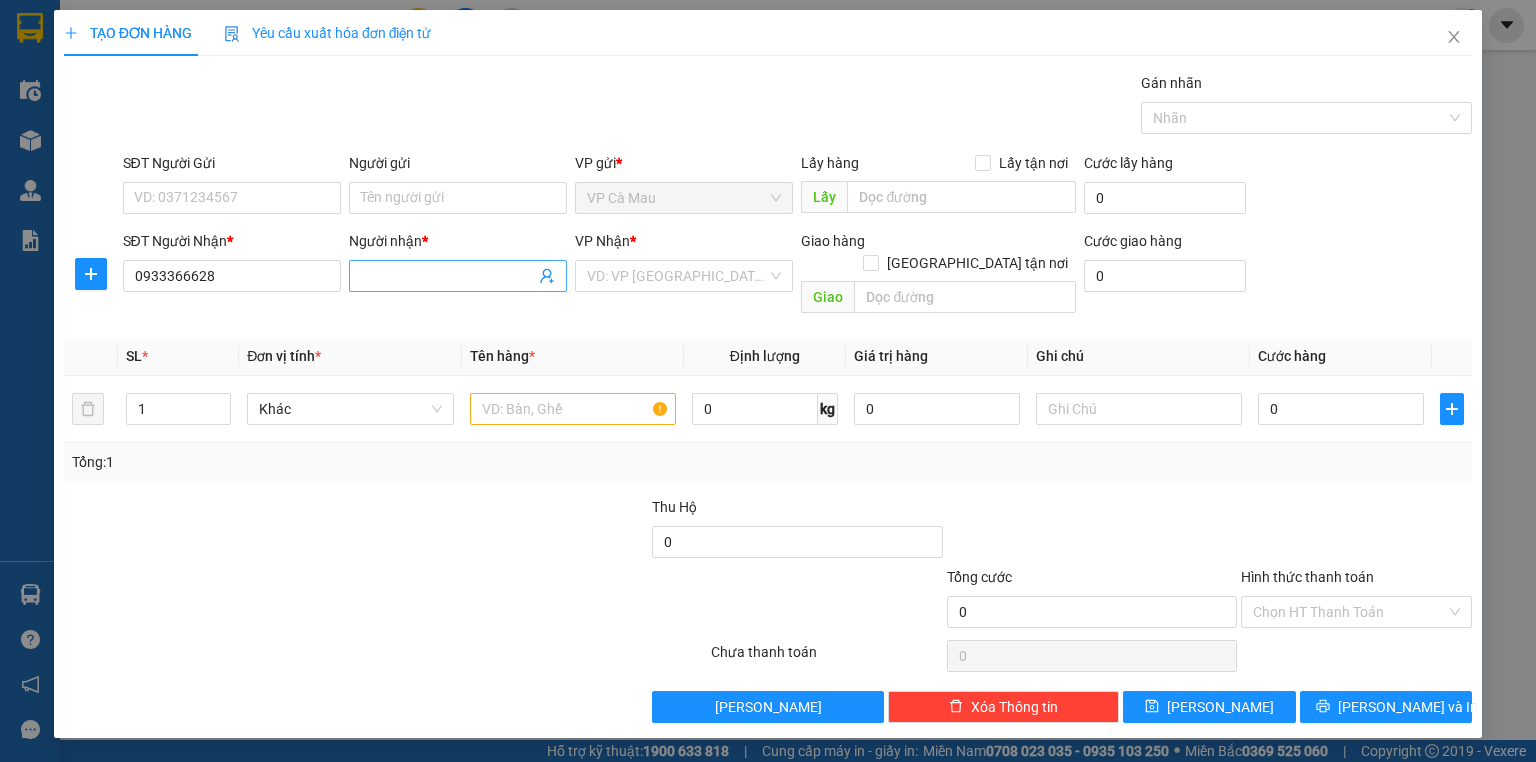 click on "Người nhận  *" at bounding box center (448, 276) 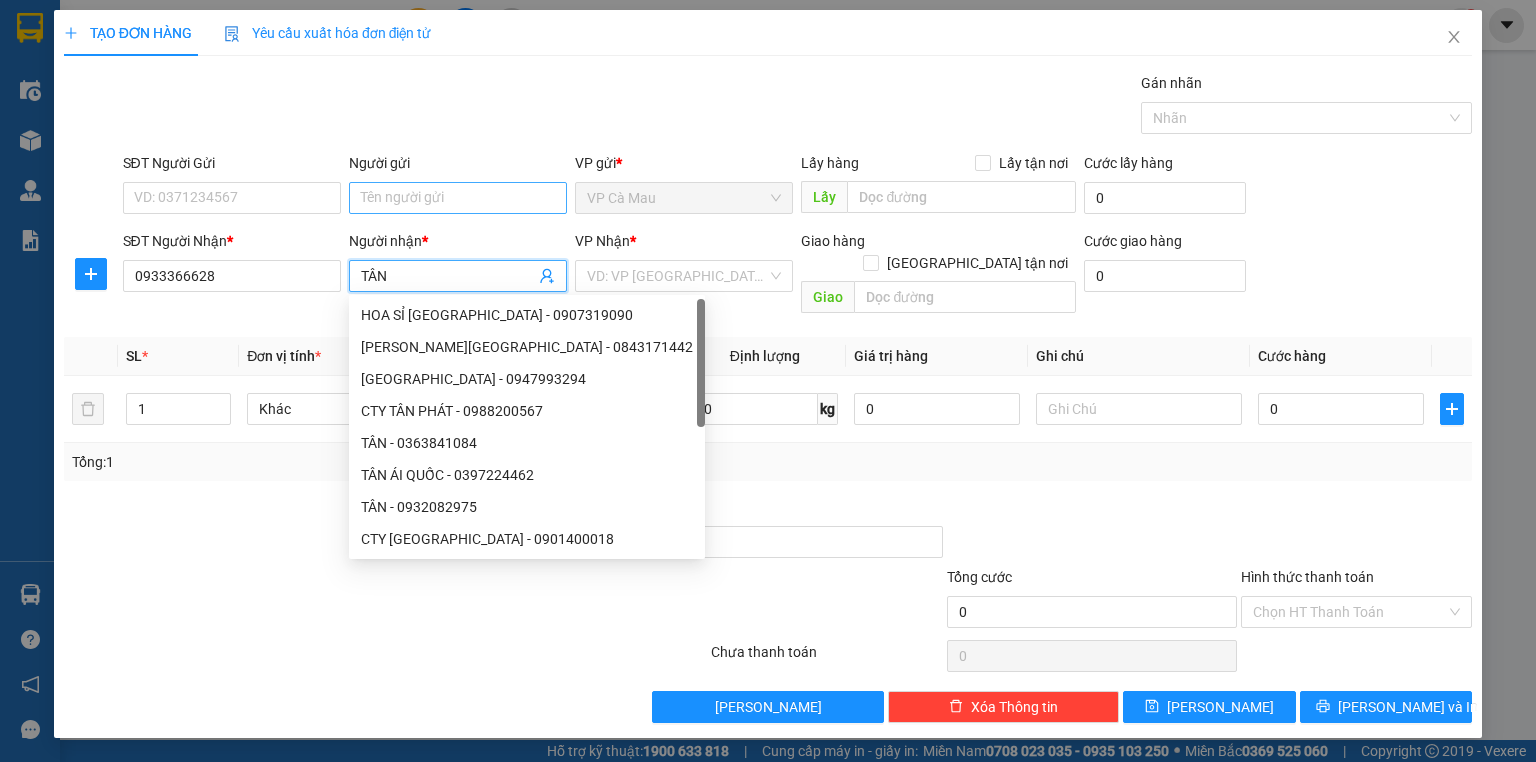type on "TÂN" 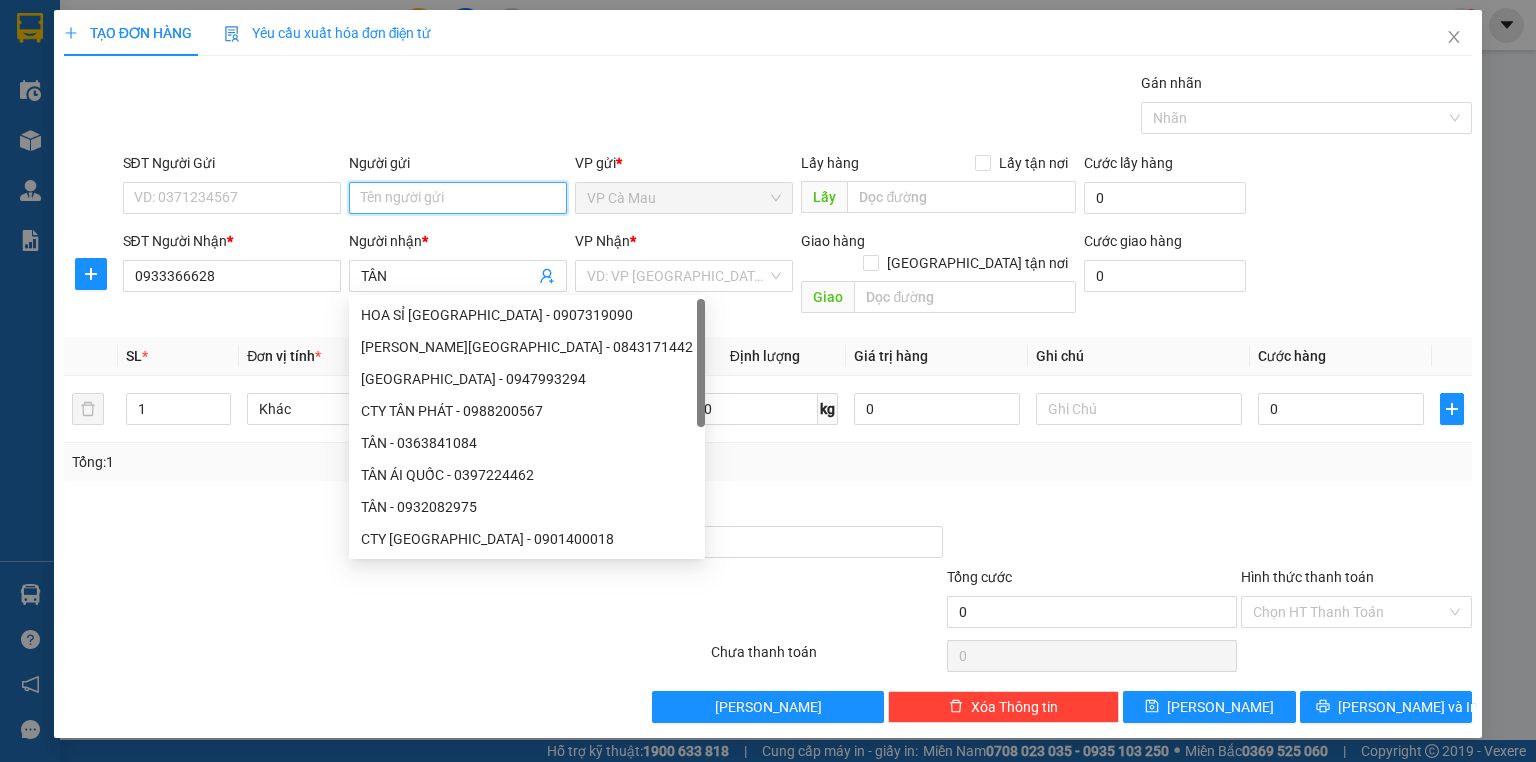 click on "Người gửi" at bounding box center (458, 198) 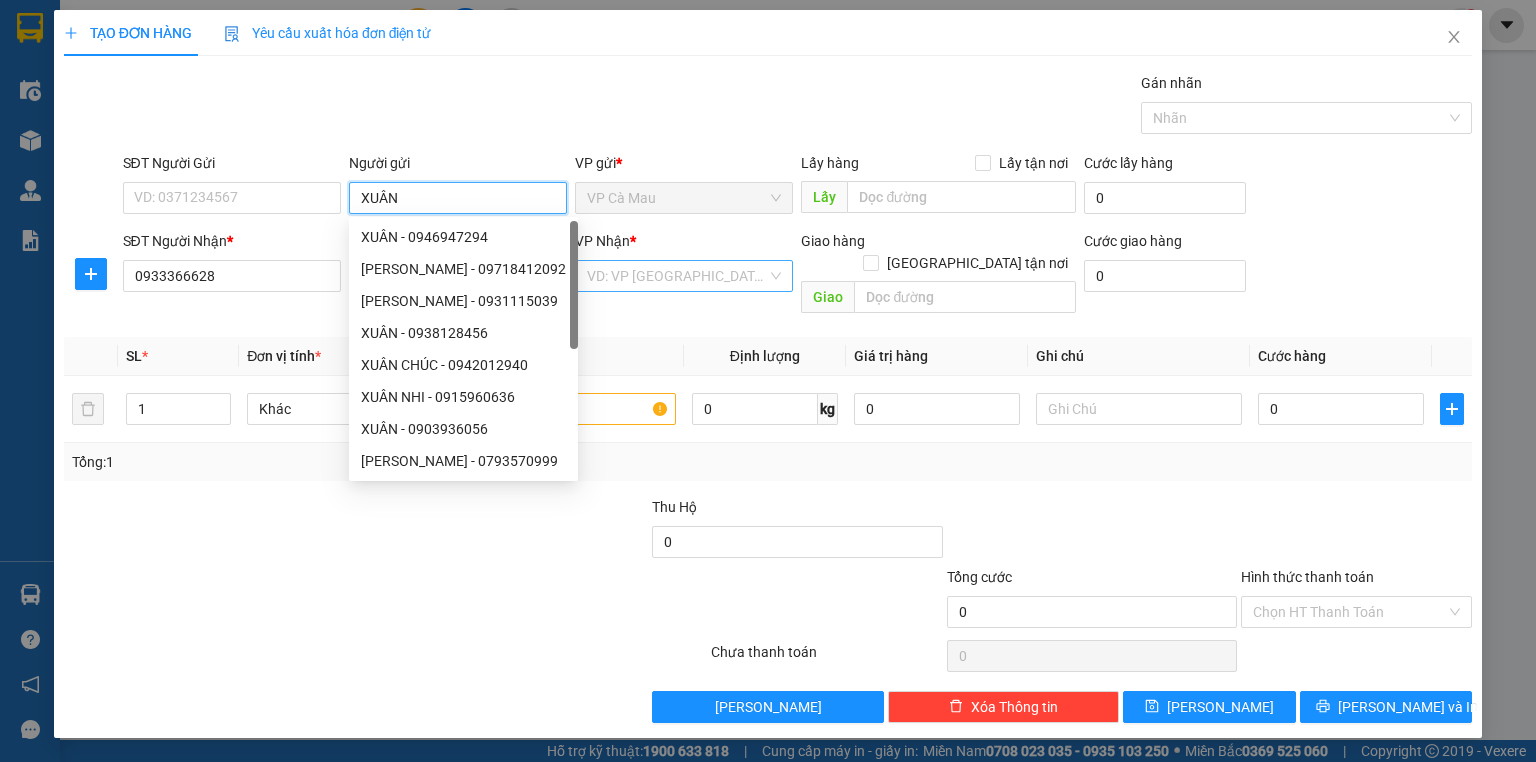 type on "XUÂN" 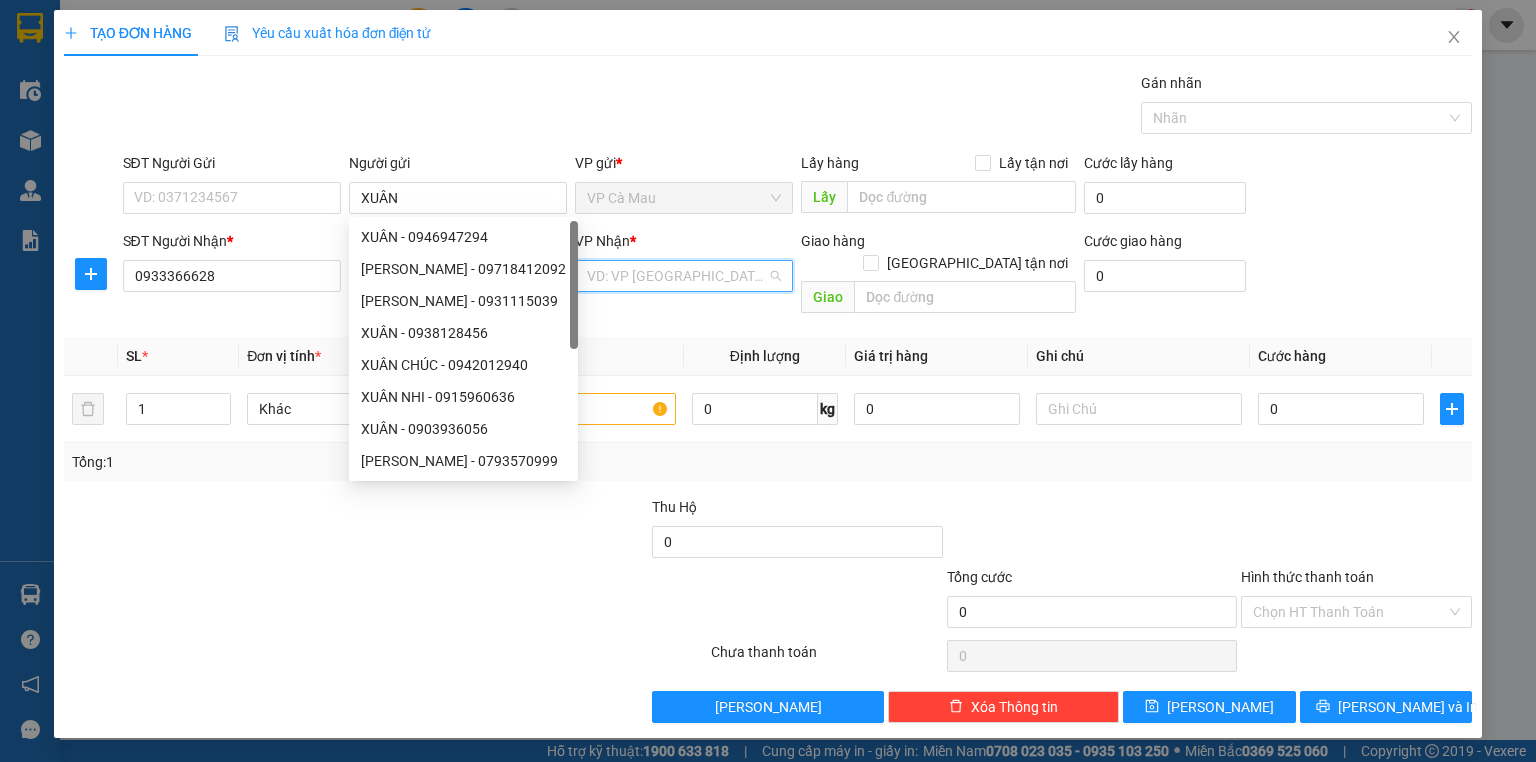 click at bounding box center [677, 276] 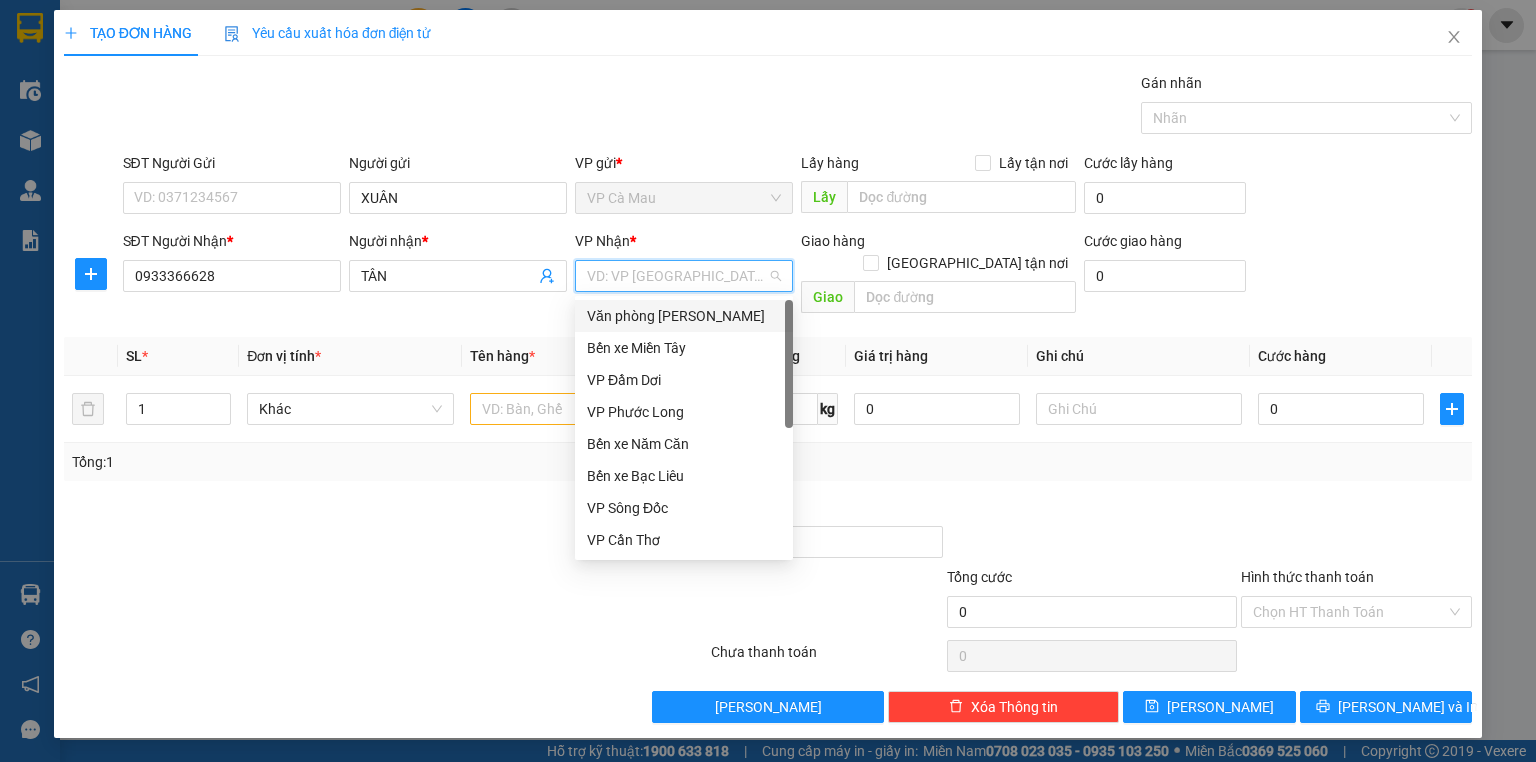 click on "Văn [PERSON_NAME] [PERSON_NAME]" at bounding box center [684, 316] 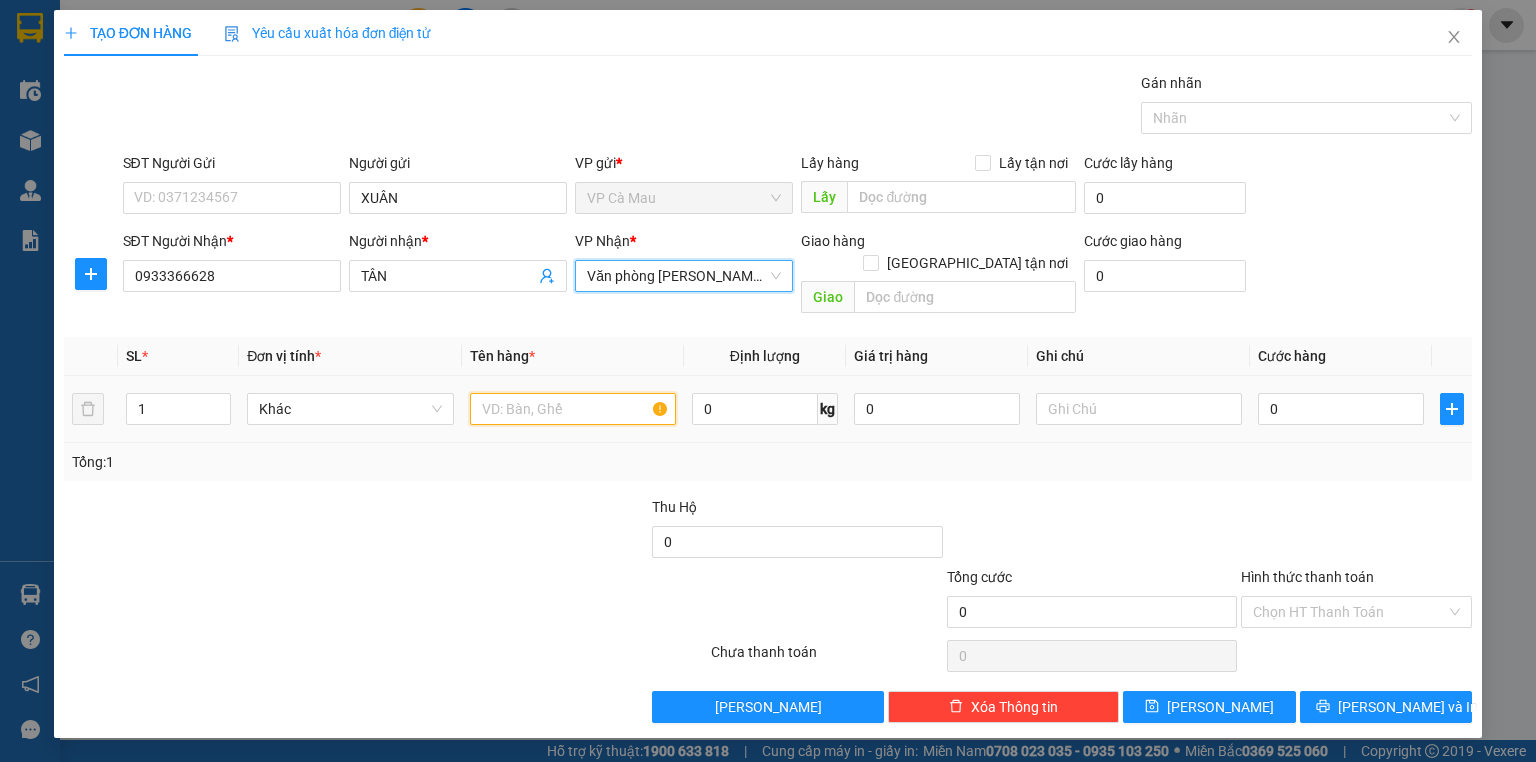 click at bounding box center [573, 409] 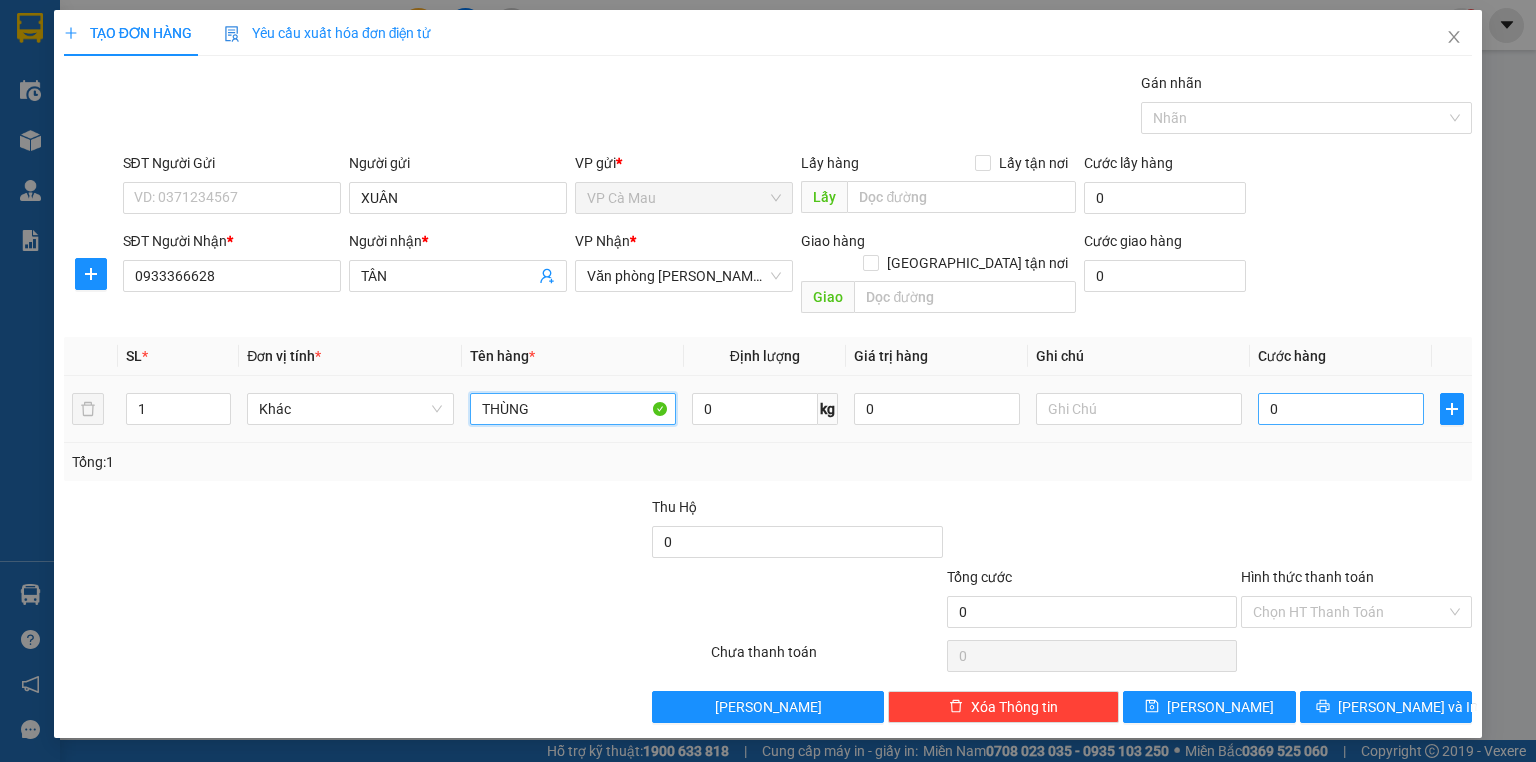 type on "THÙNG" 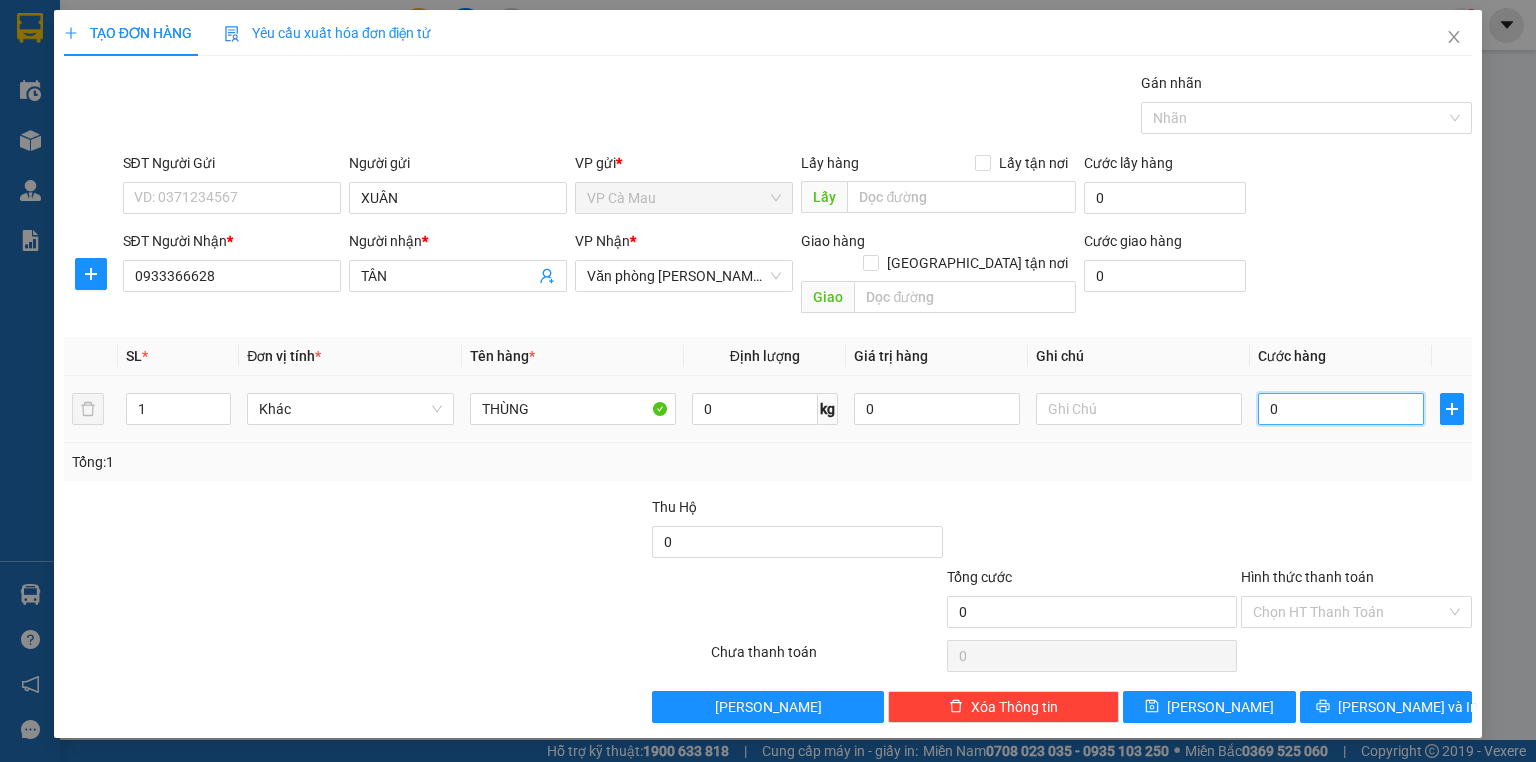 click on "0" at bounding box center (1341, 409) 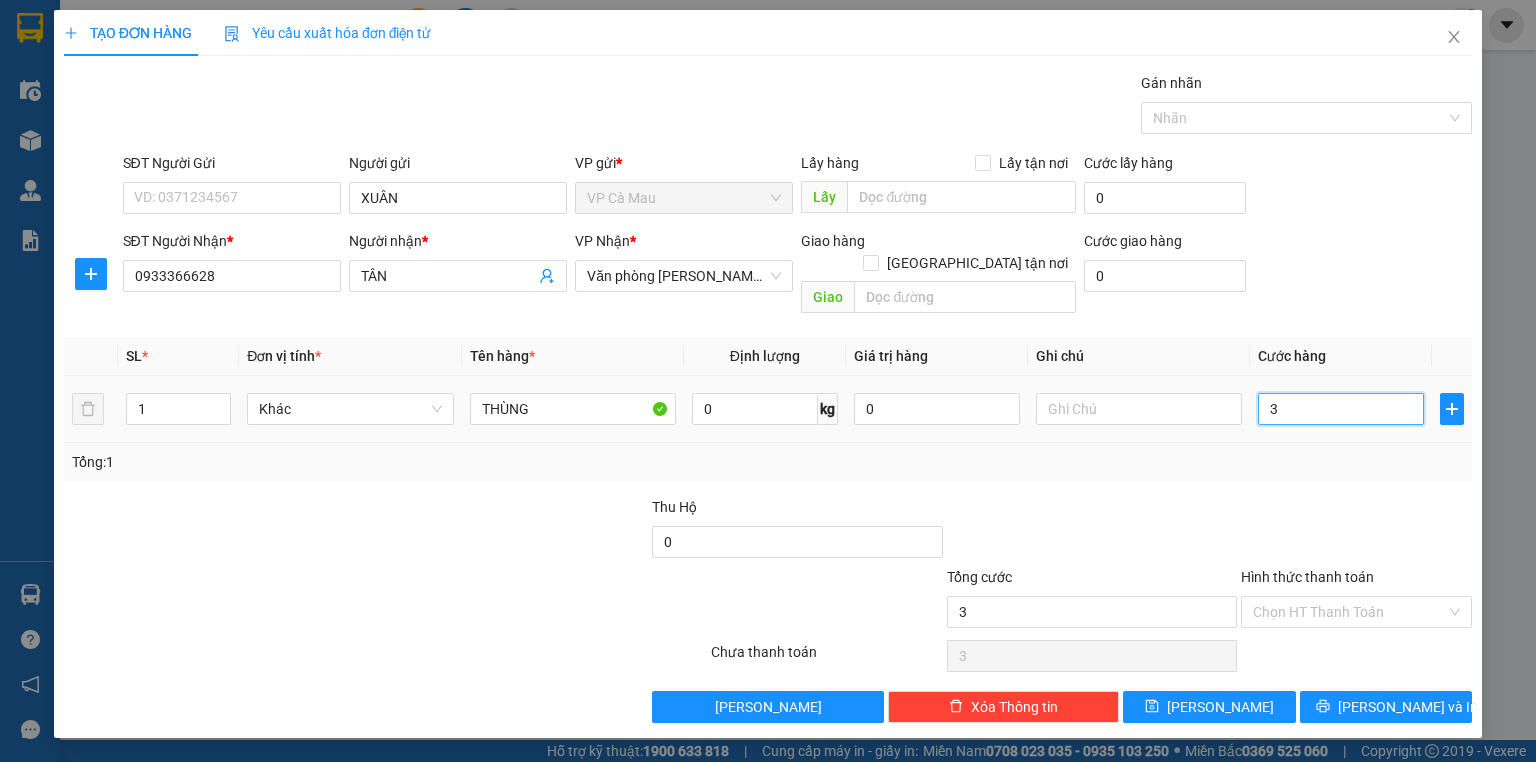 type on "30" 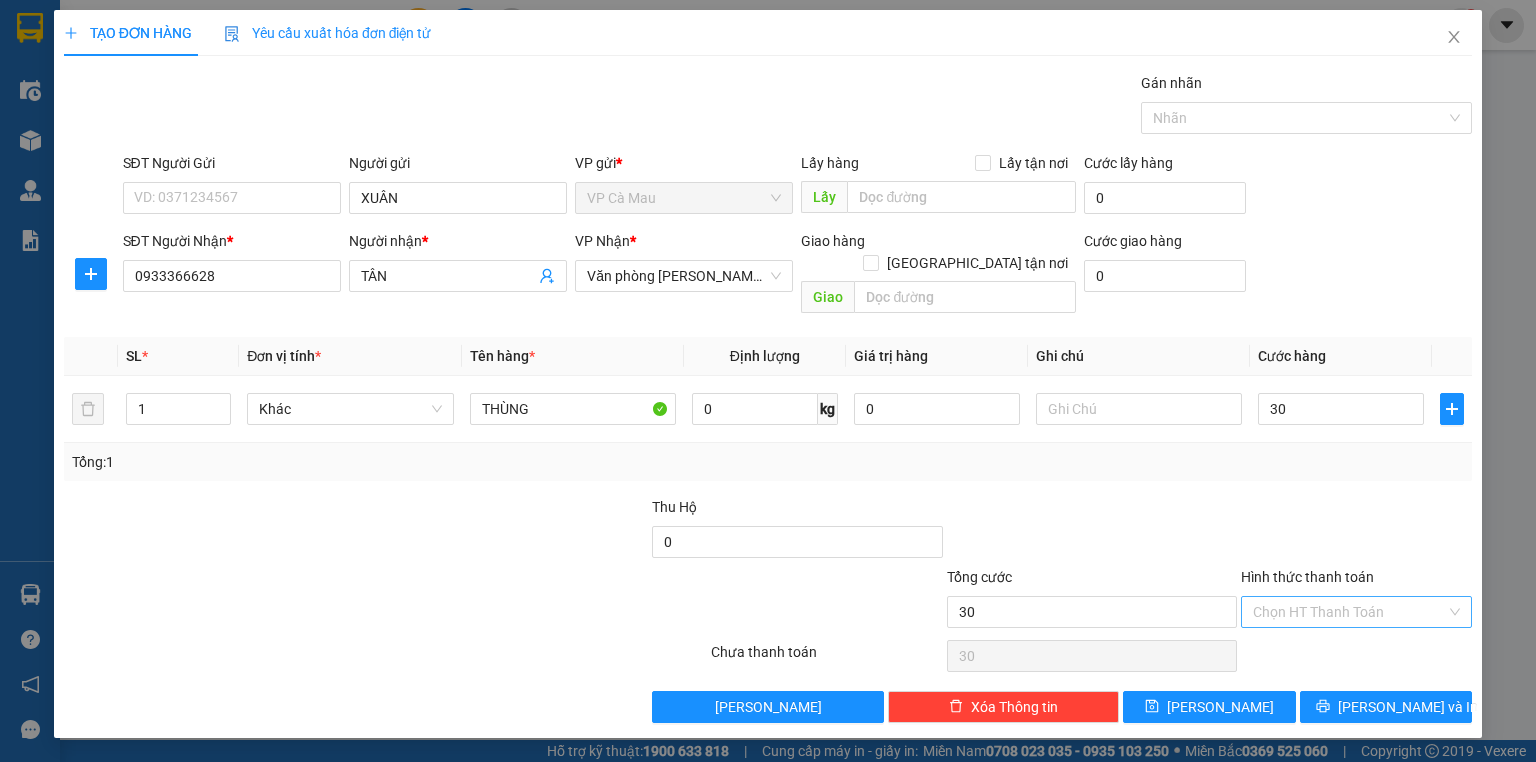 type on "30.000" 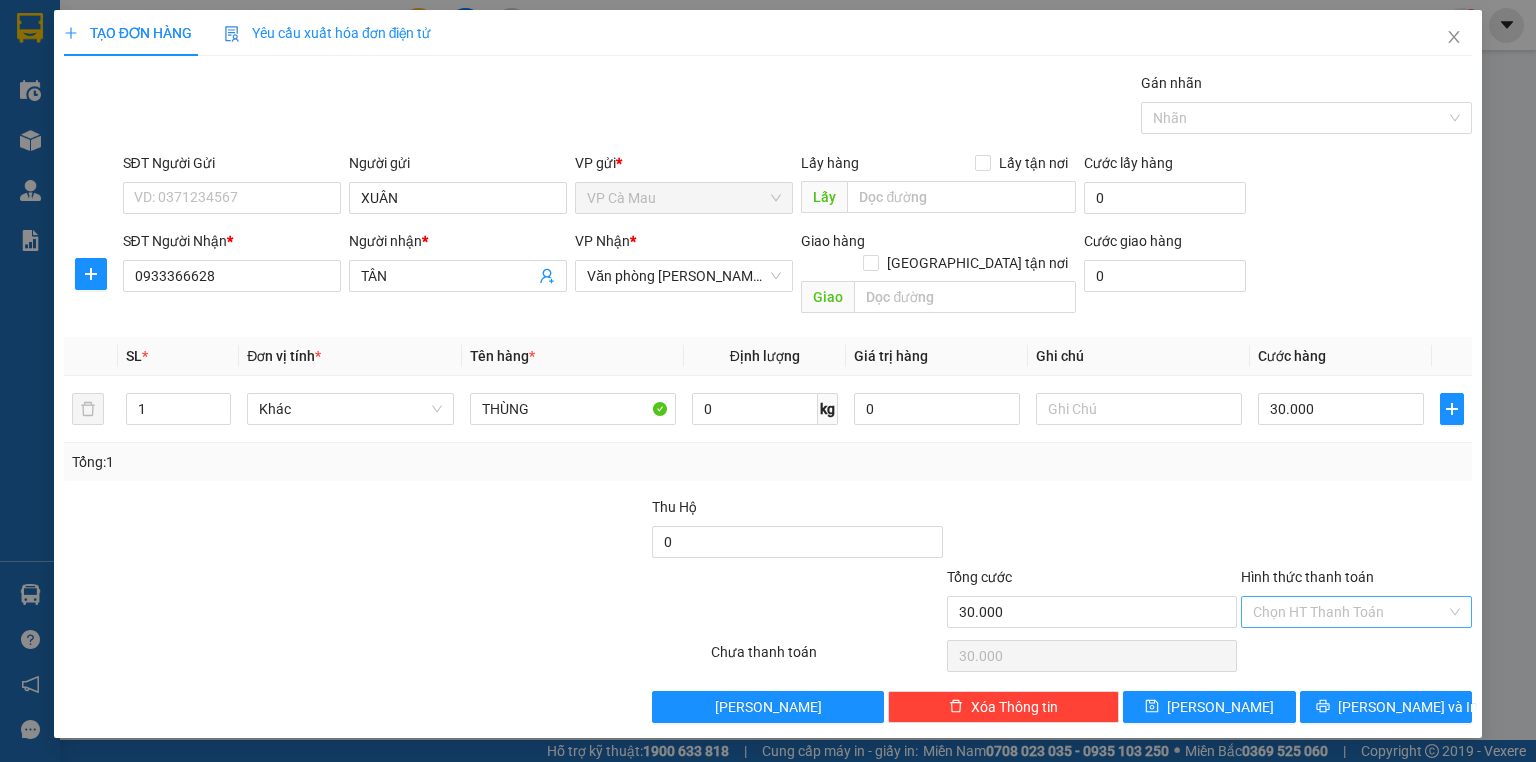 click on "Hình thức thanh toán" at bounding box center (1349, 612) 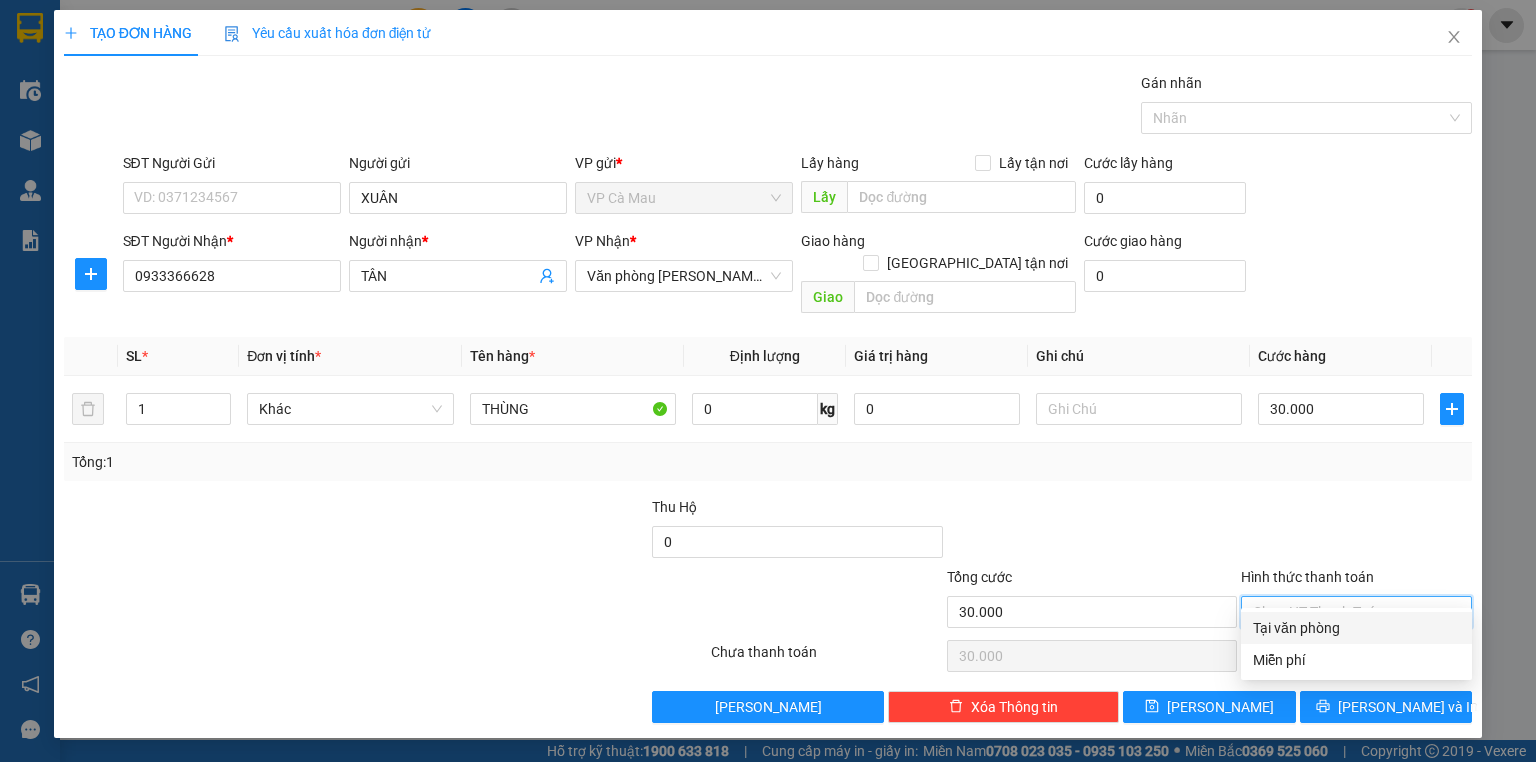 click on "Tại văn phòng" at bounding box center (1356, 628) 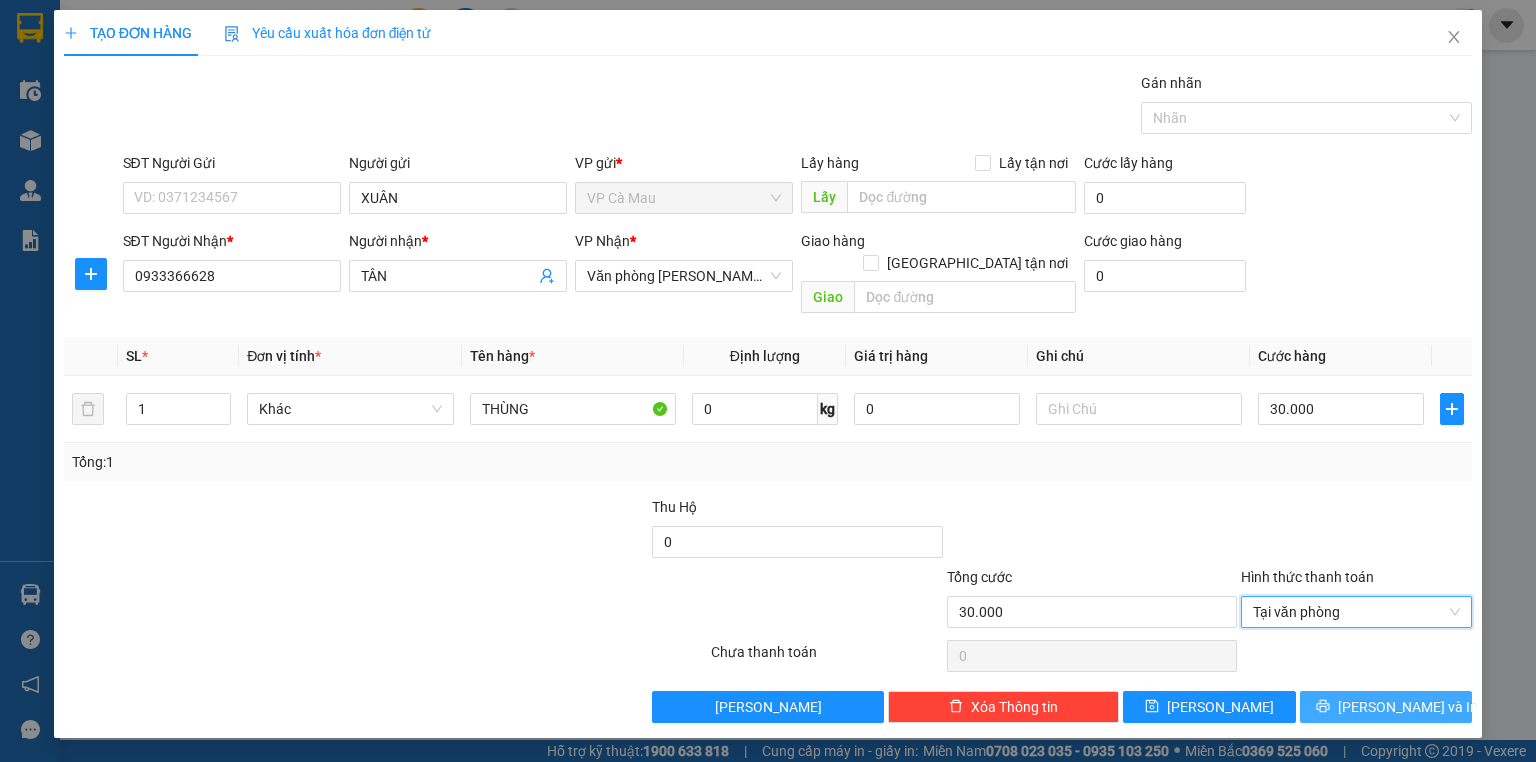 click at bounding box center (1323, 707) 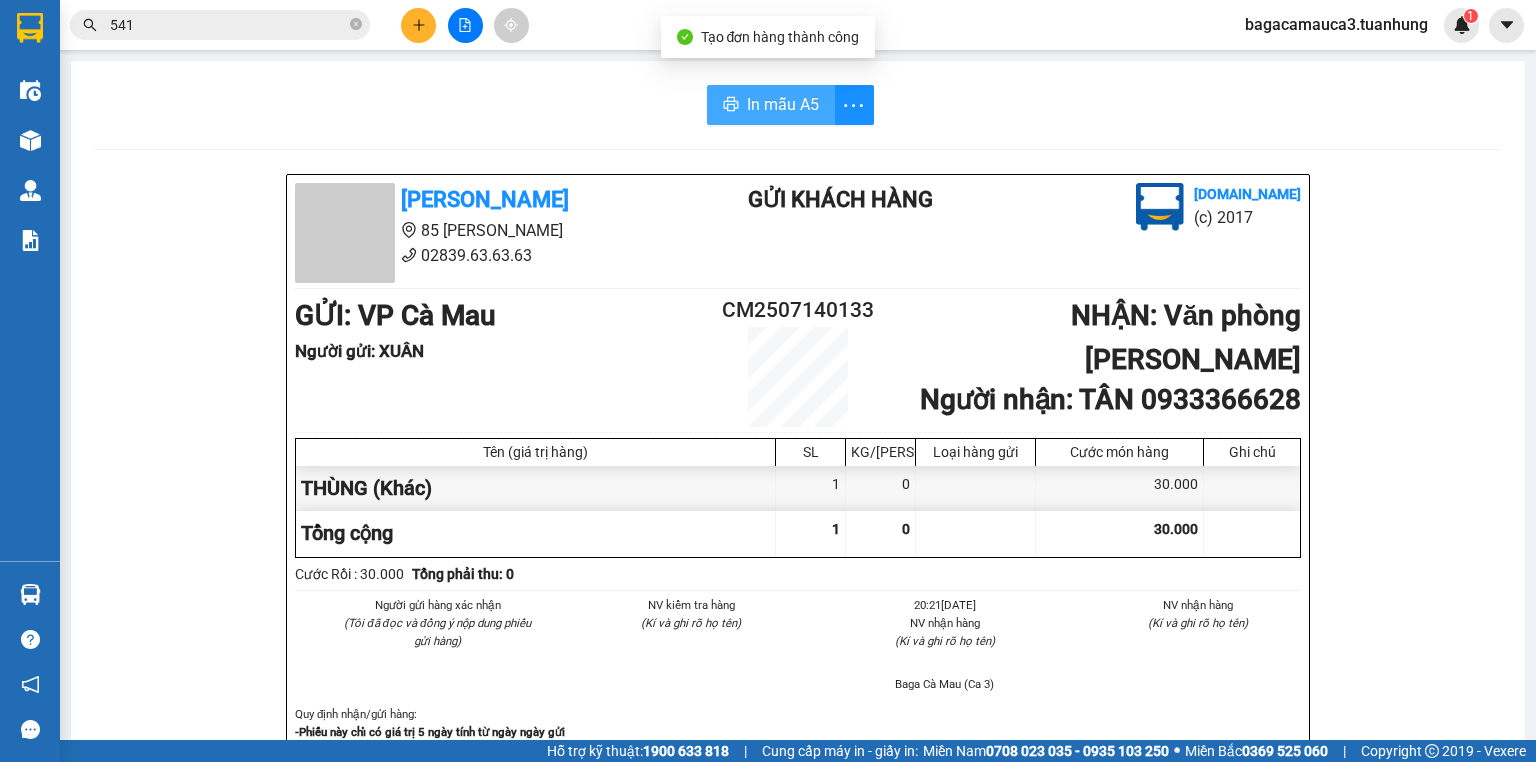 click on "In mẫu A5" at bounding box center [783, 104] 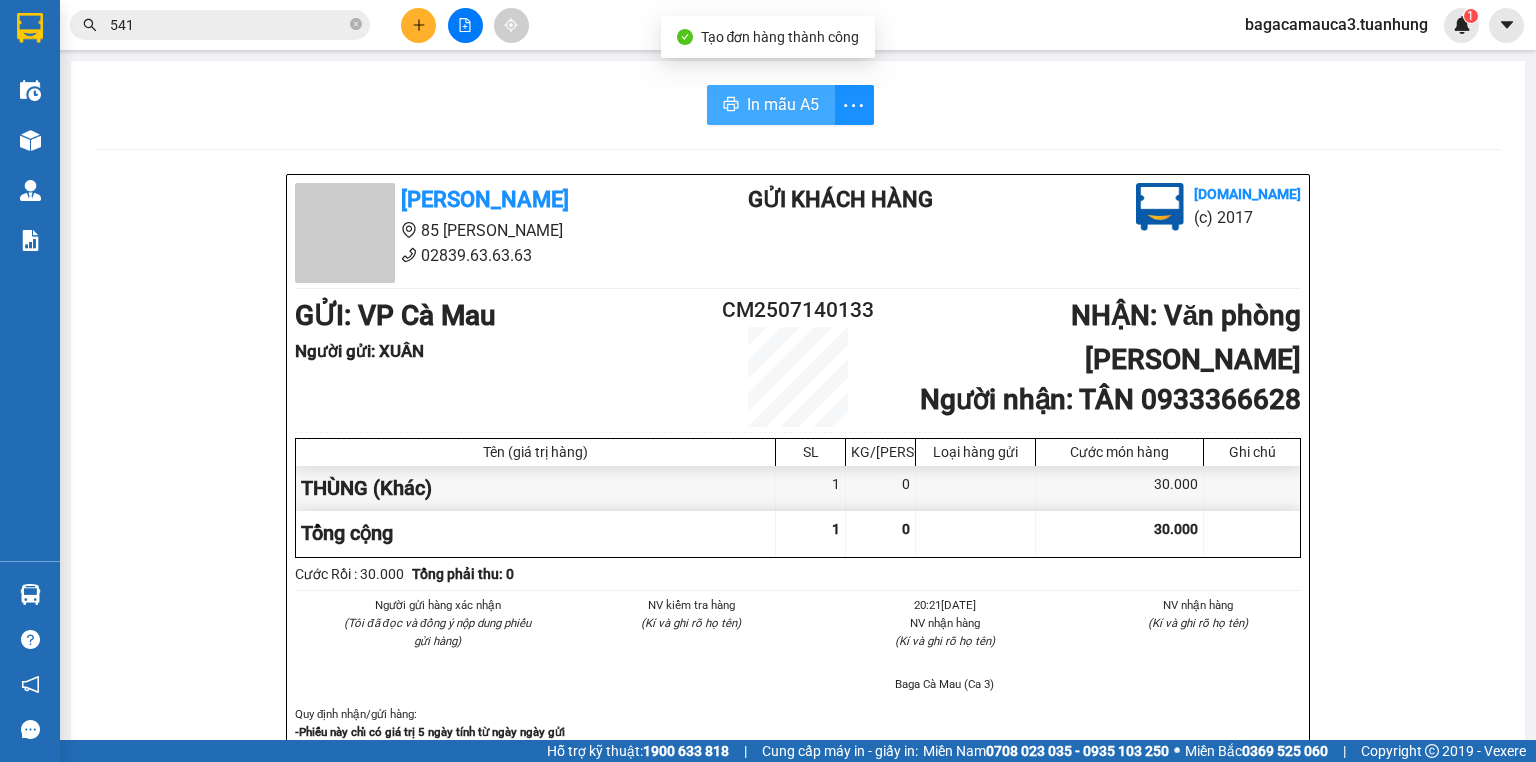 scroll, scrollTop: 0, scrollLeft: 0, axis: both 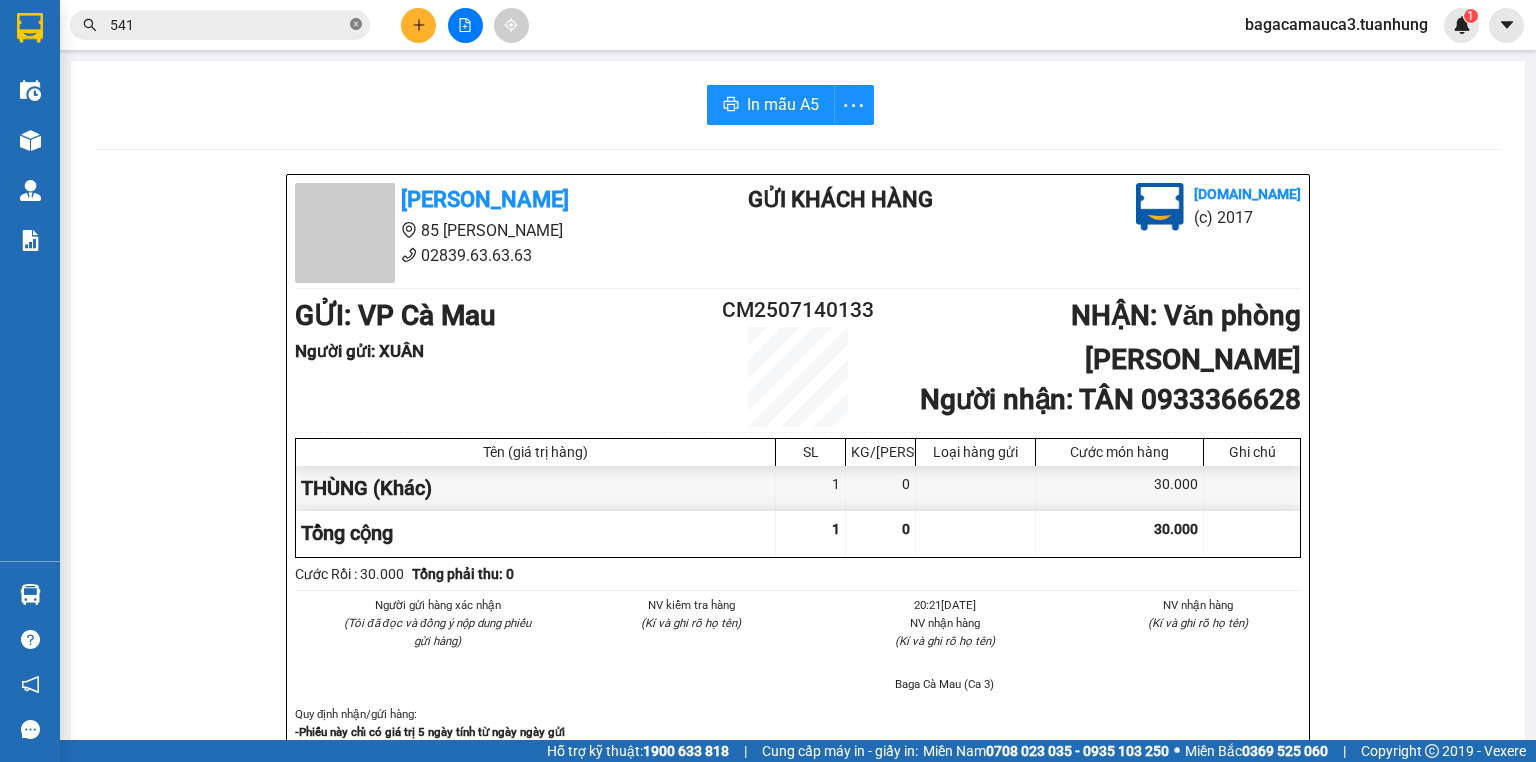 click 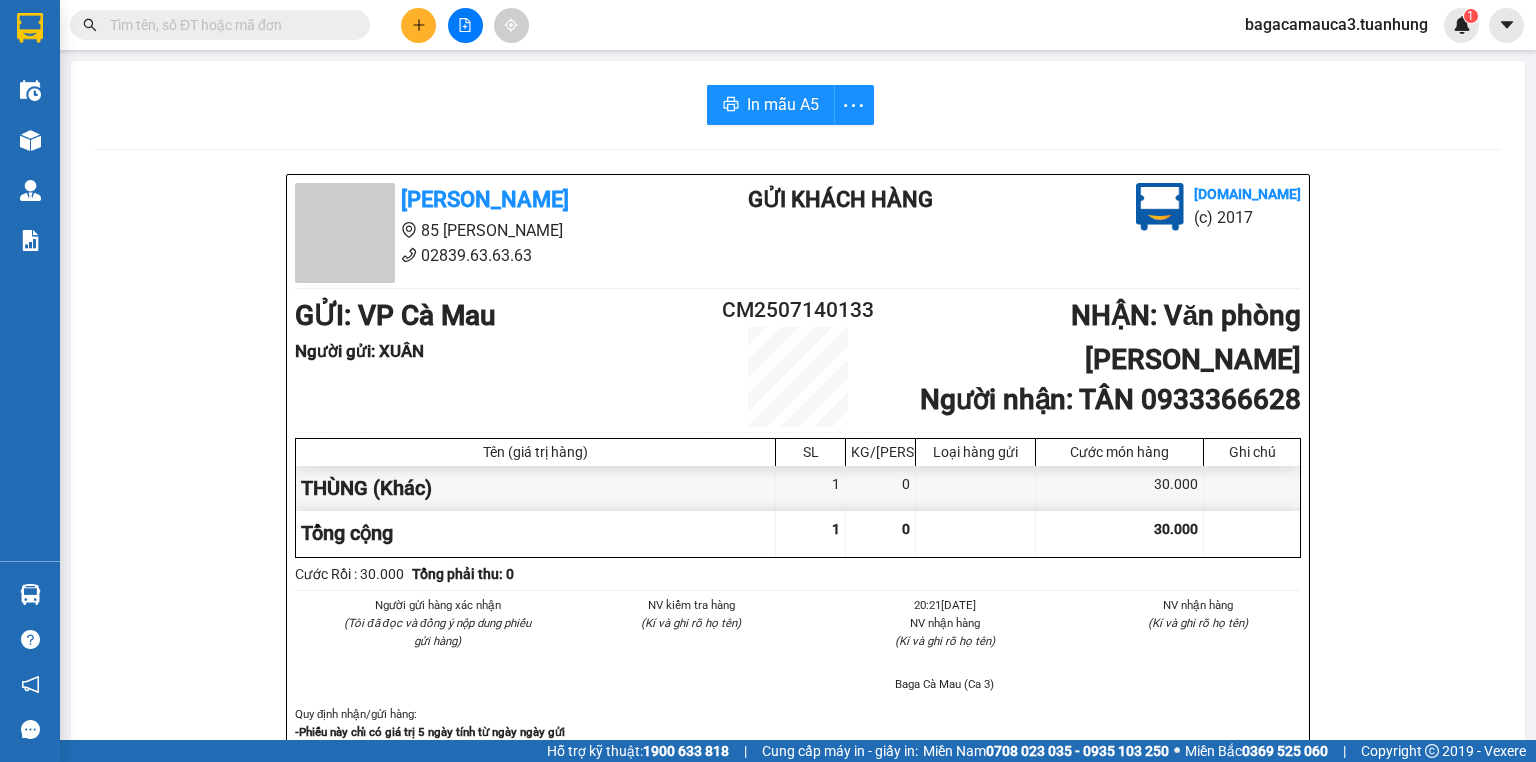 click 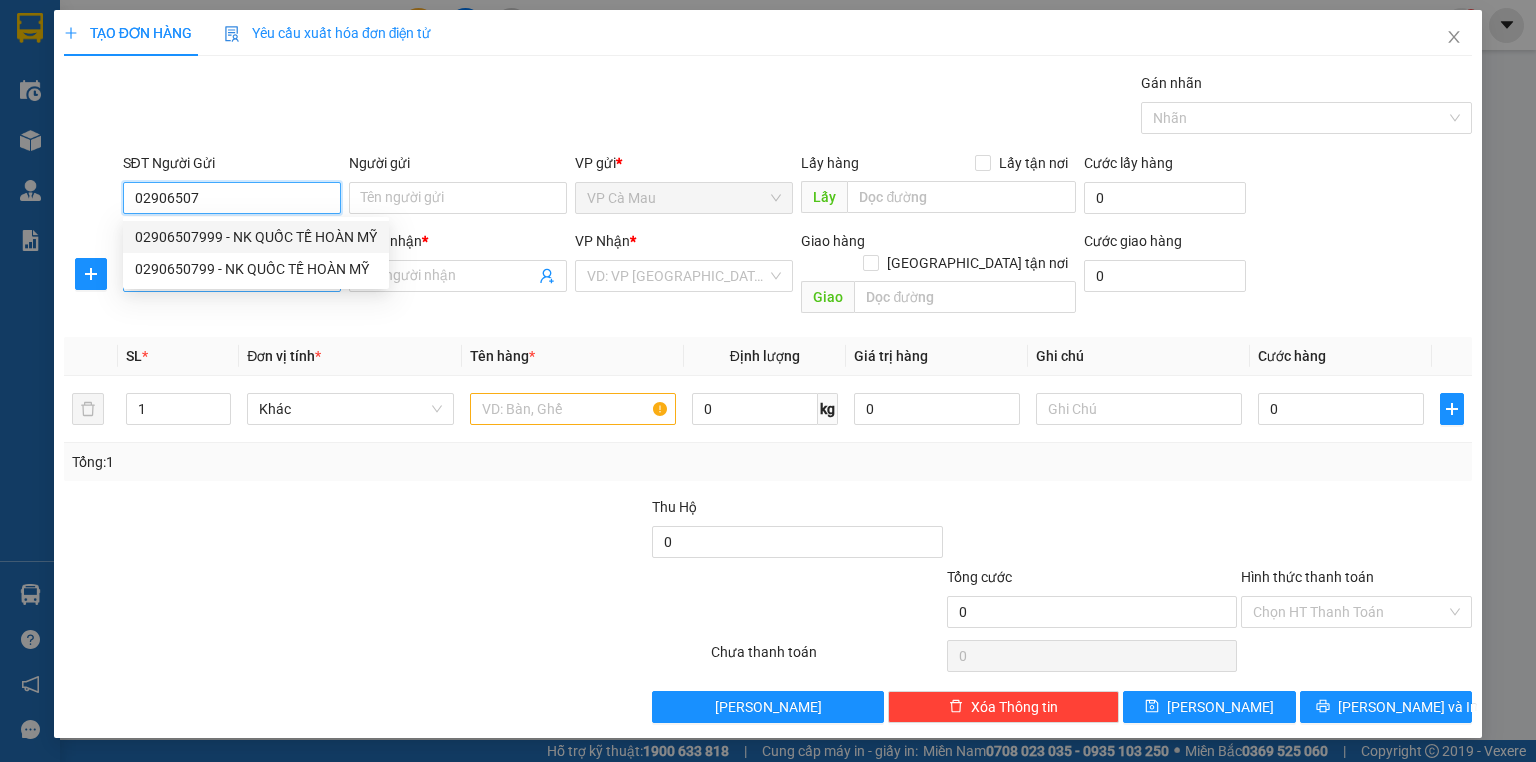 drag, startPoint x: 293, startPoint y: 228, endPoint x: 289, endPoint y: 280, distance: 52.153618 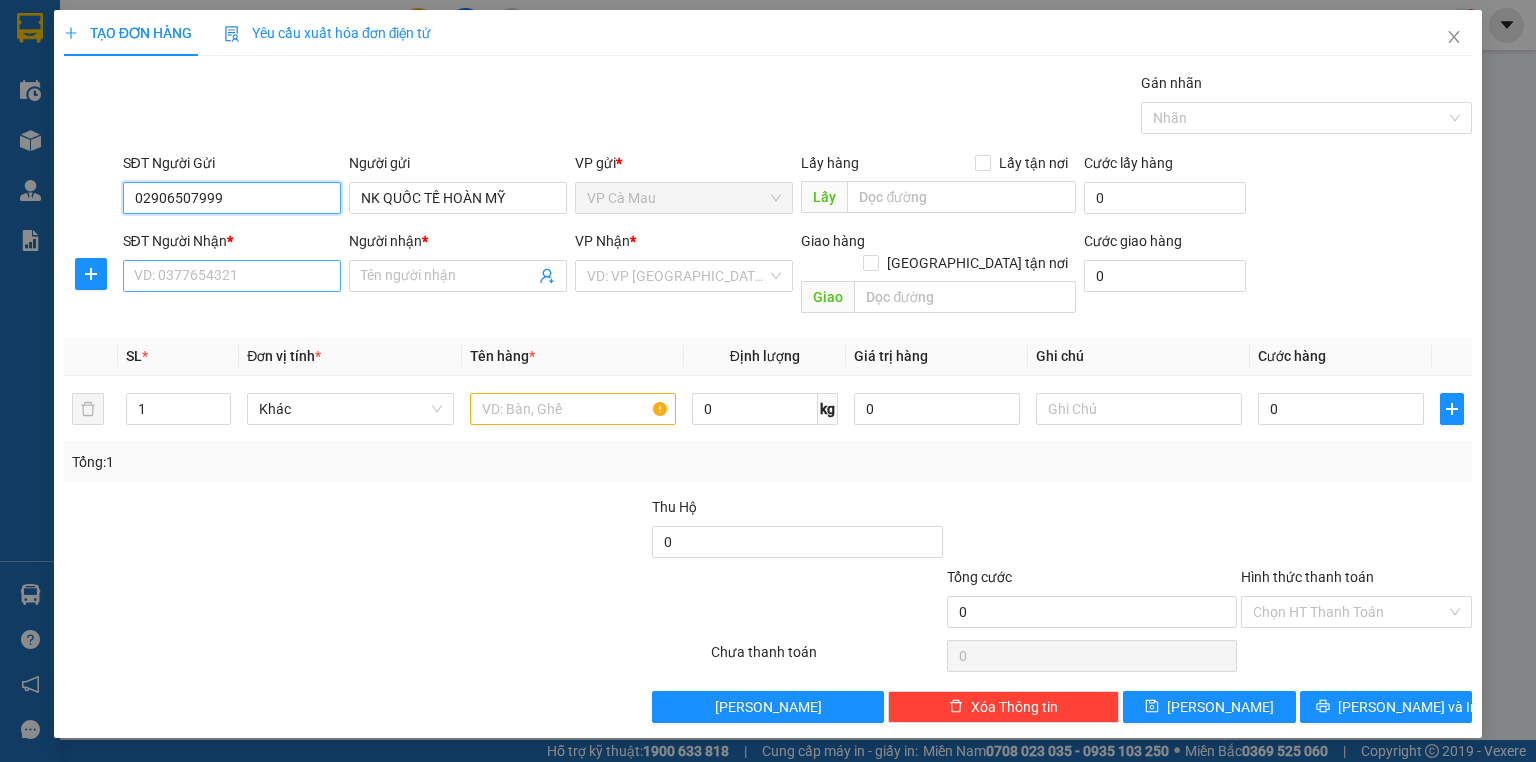 type on "02906507999" 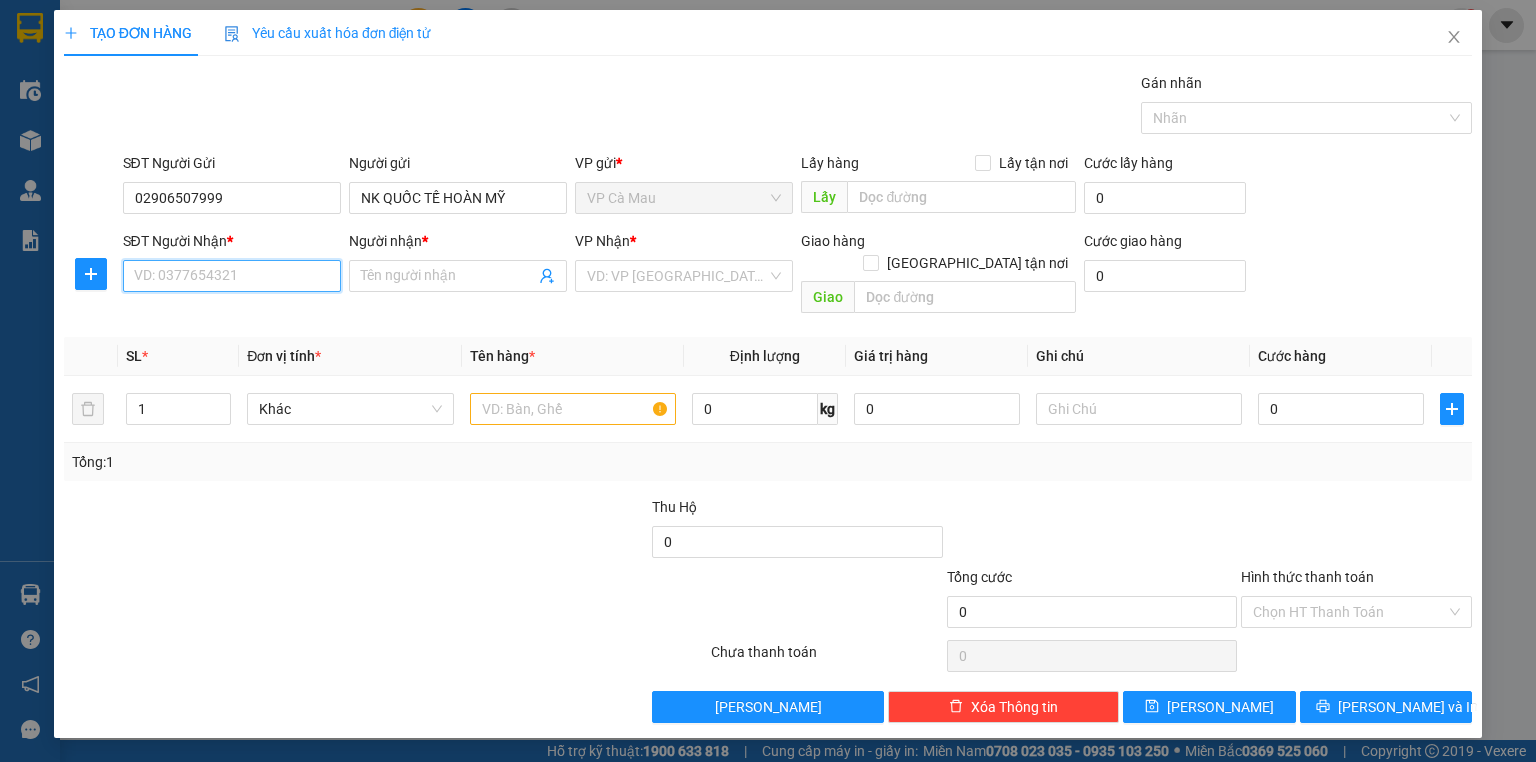 click on "SĐT Người Nhận  *" at bounding box center (232, 276) 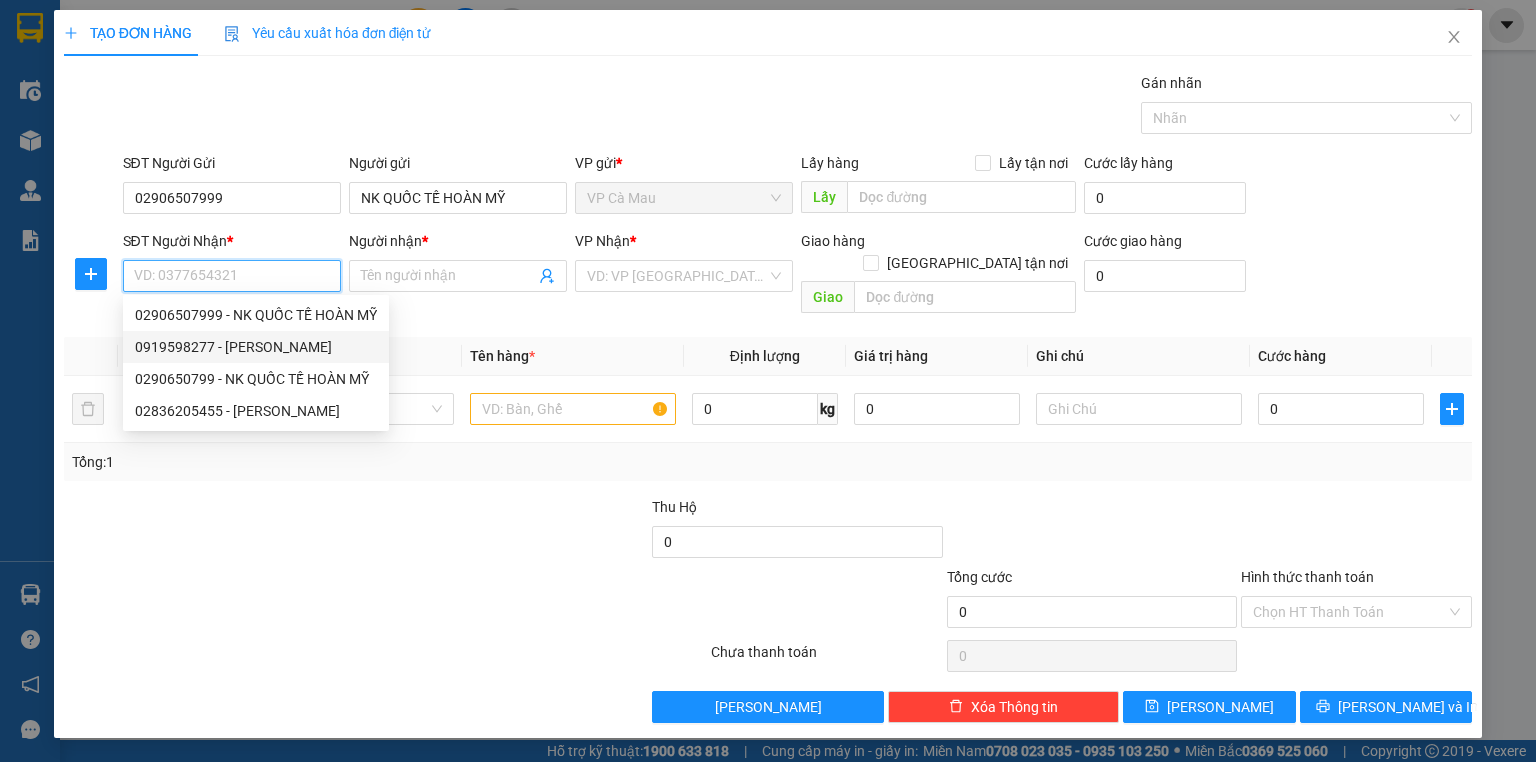 click on "0919598277 - LABO CÁT TƯỜNG" at bounding box center (256, 347) 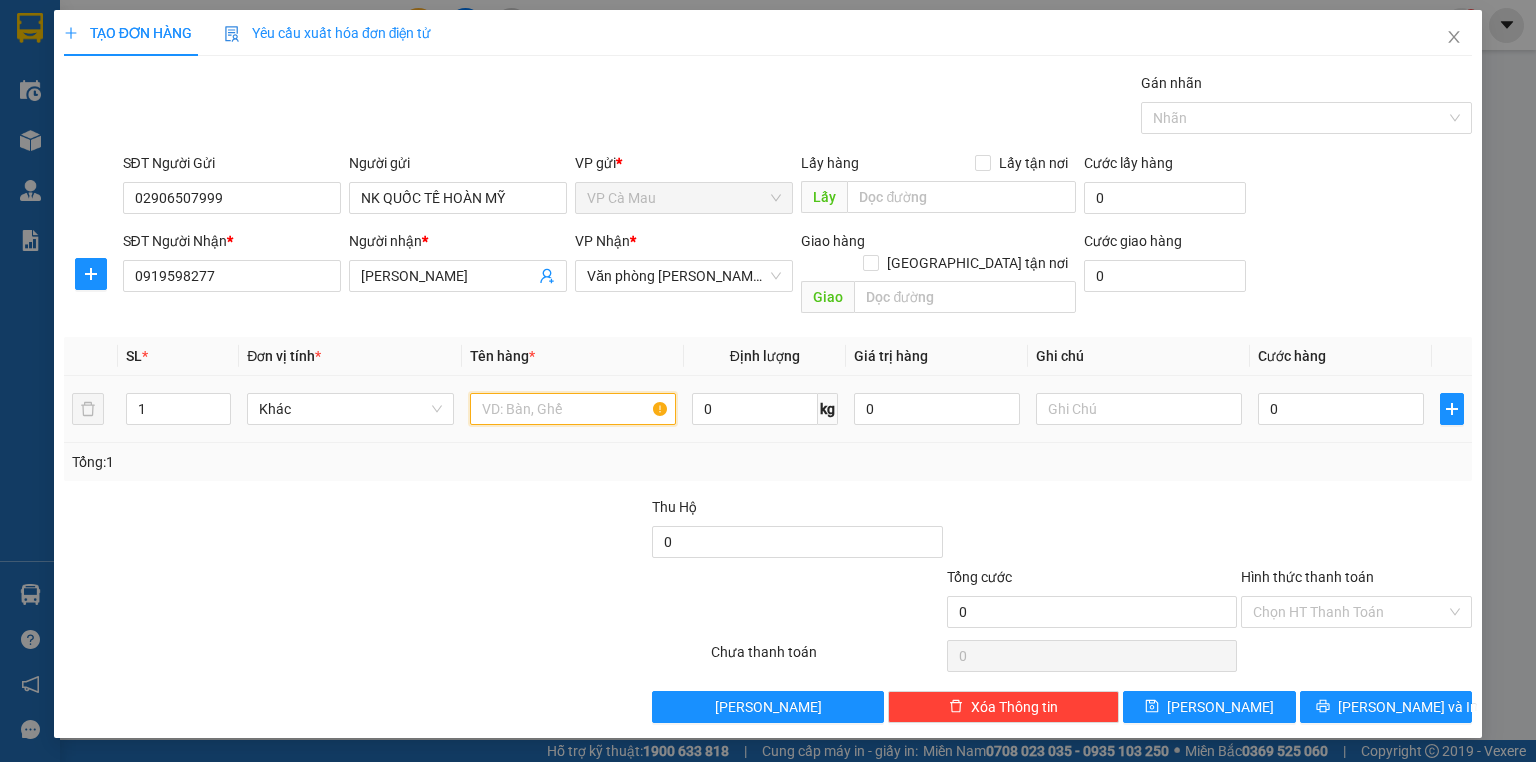click at bounding box center [573, 409] 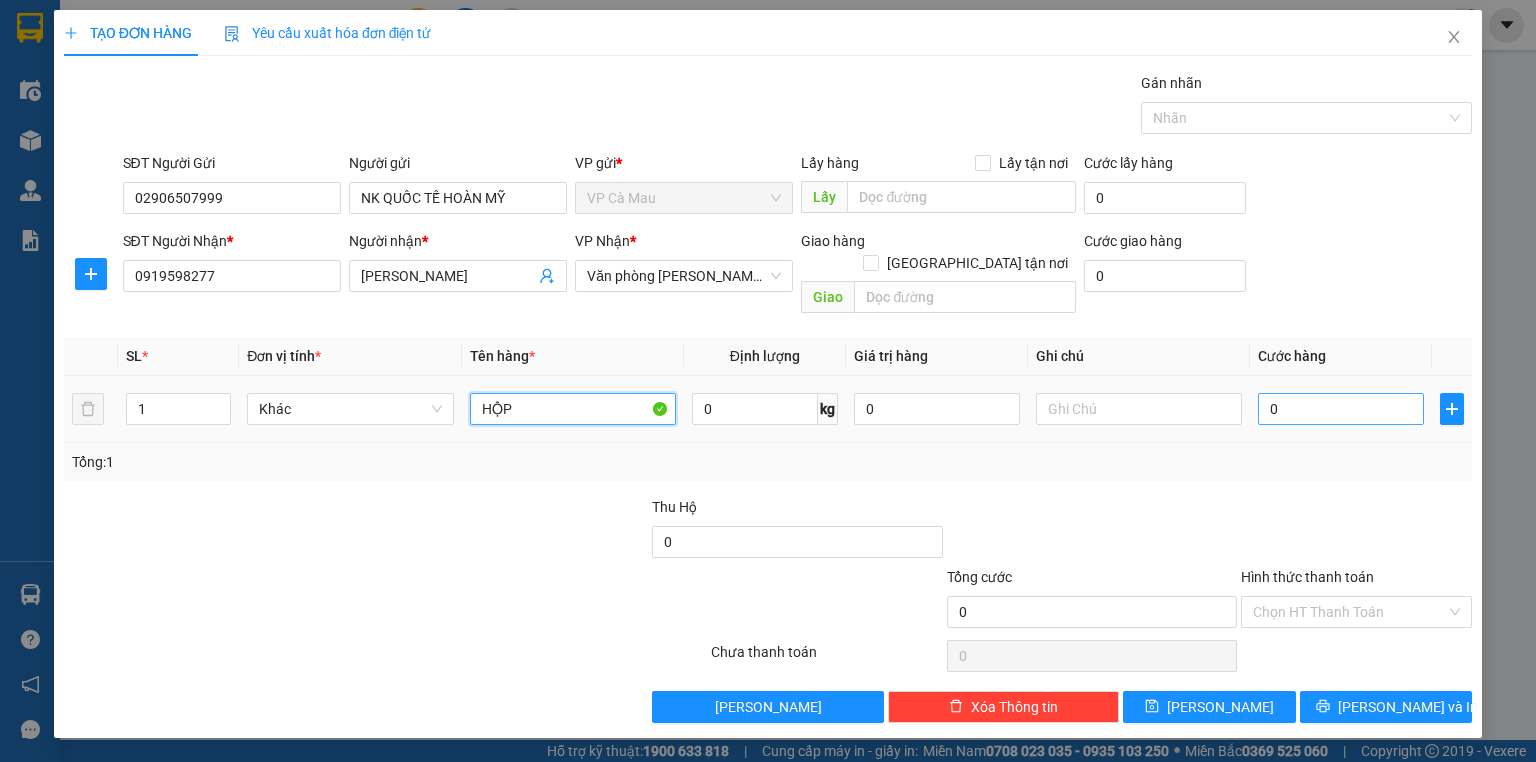 type on "HỘP" 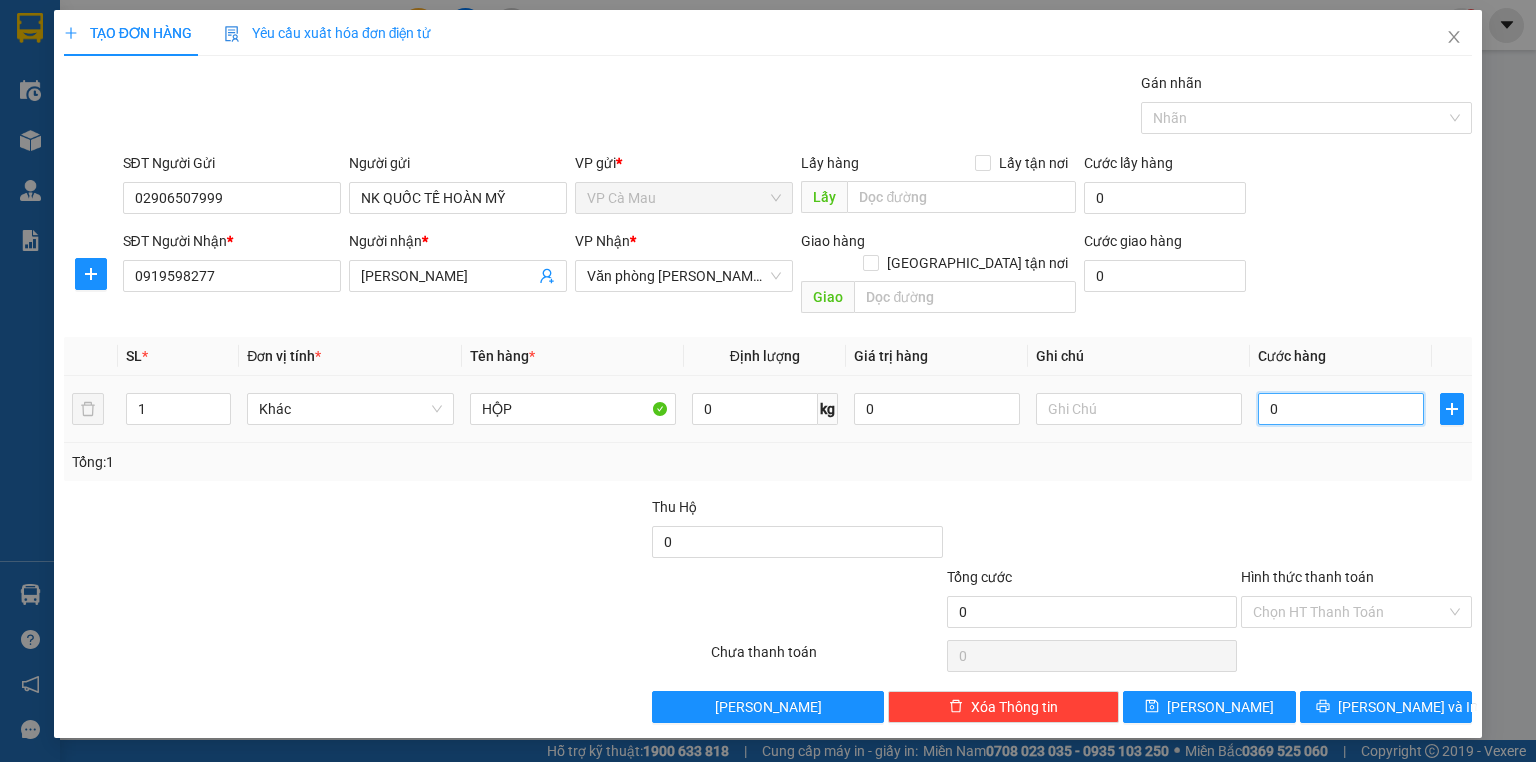 click on "0" at bounding box center [1341, 409] 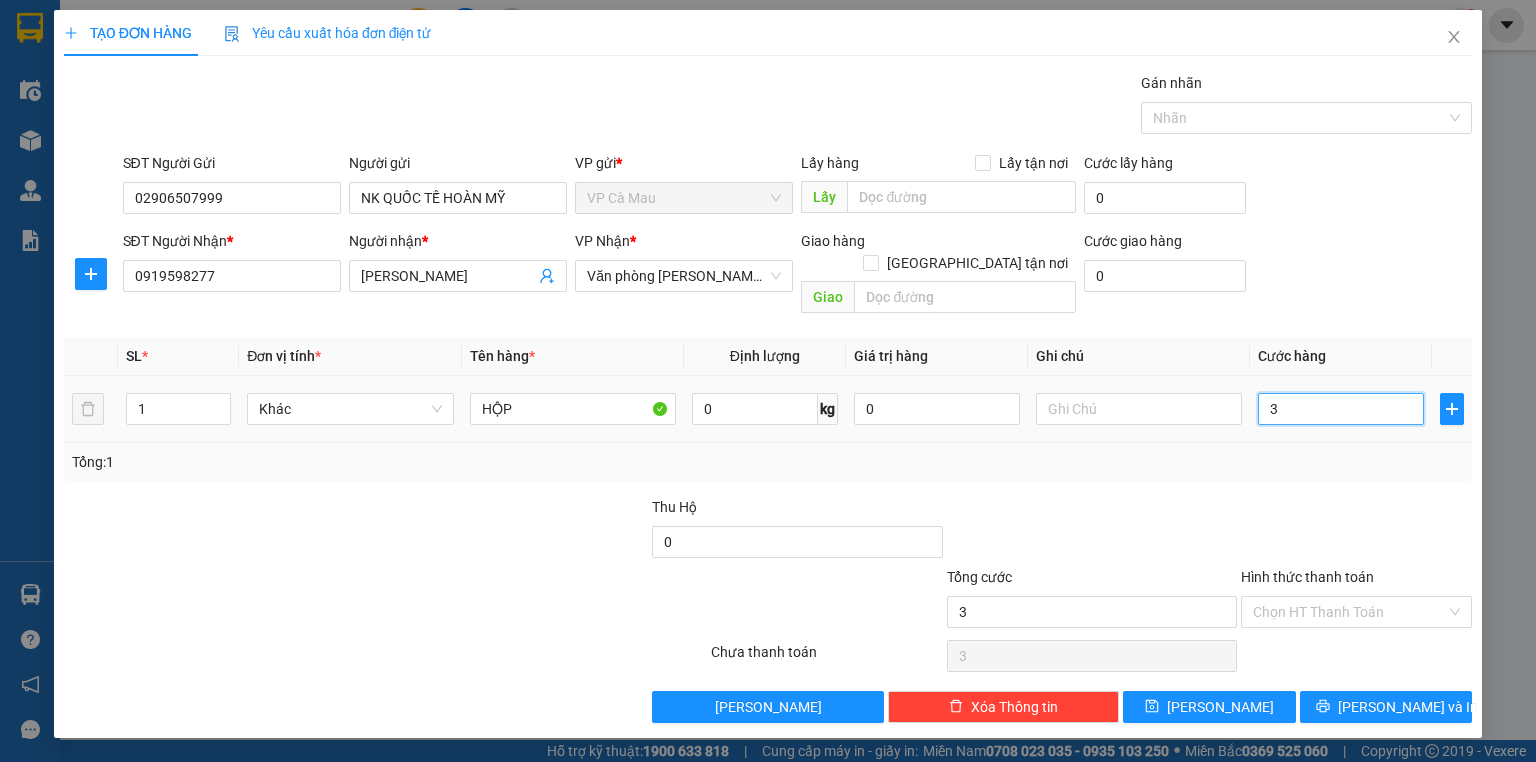 type on "30" 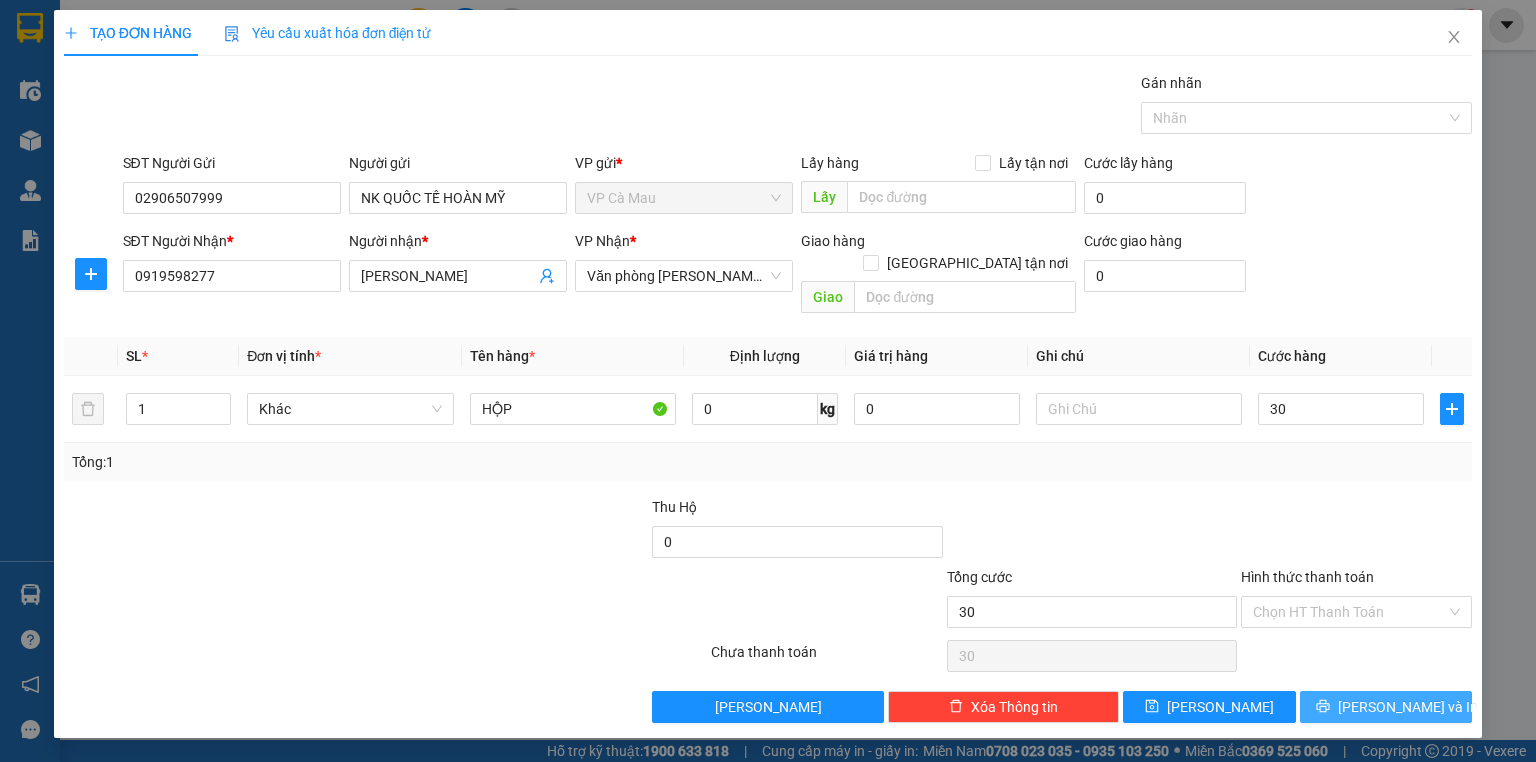 type on "30.000" 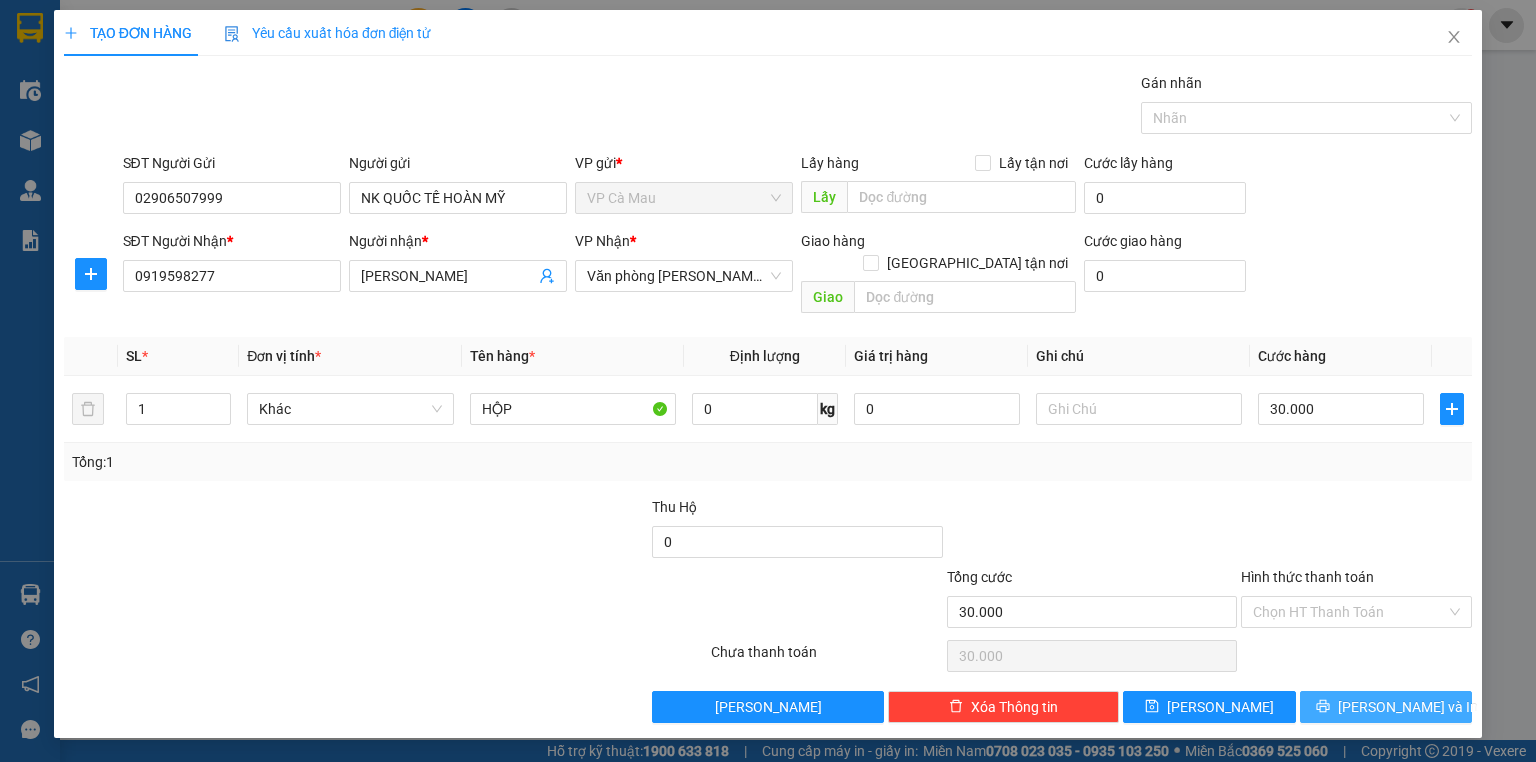 click 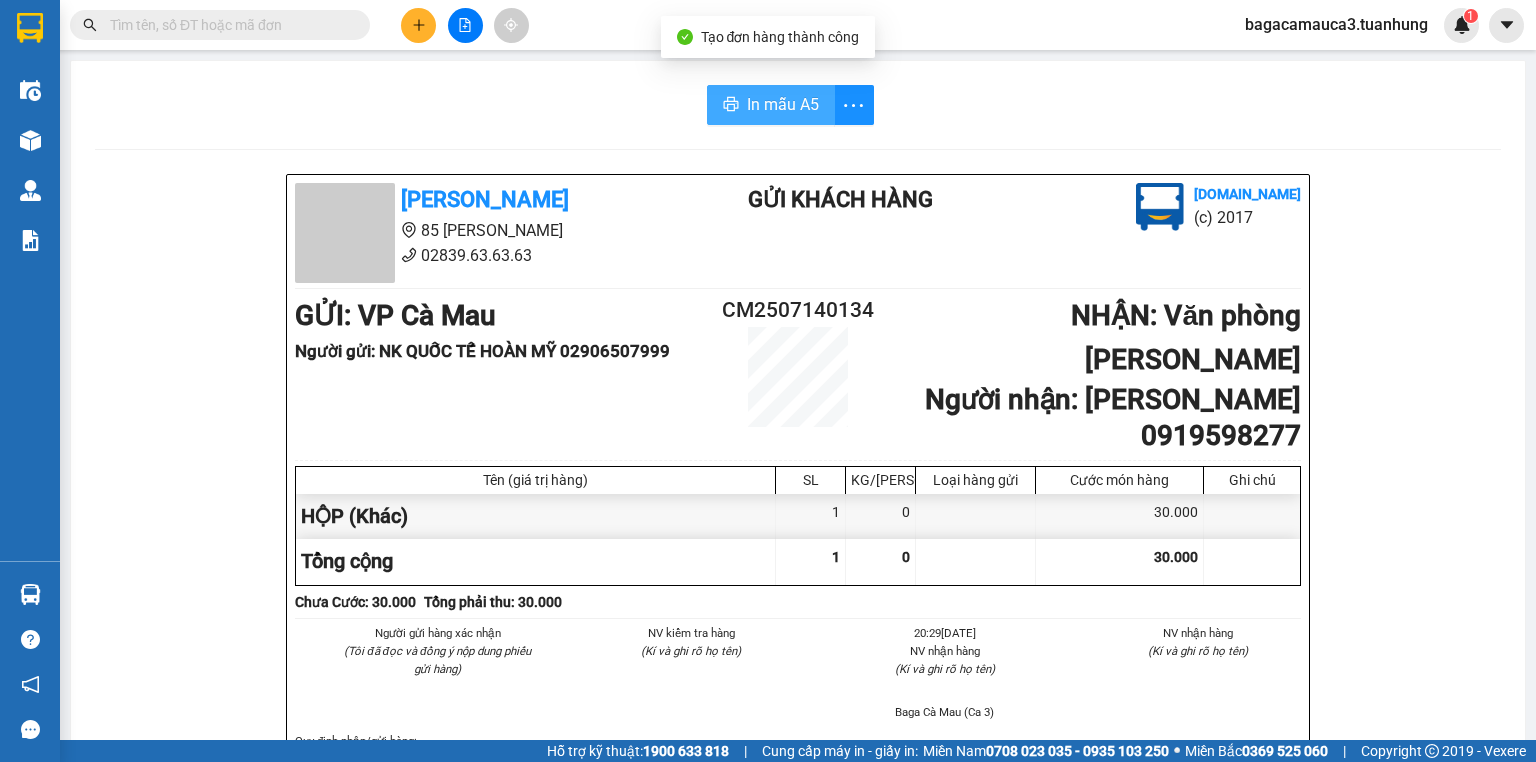 click on "In mẫu A5" at bounding box center (783, 104) 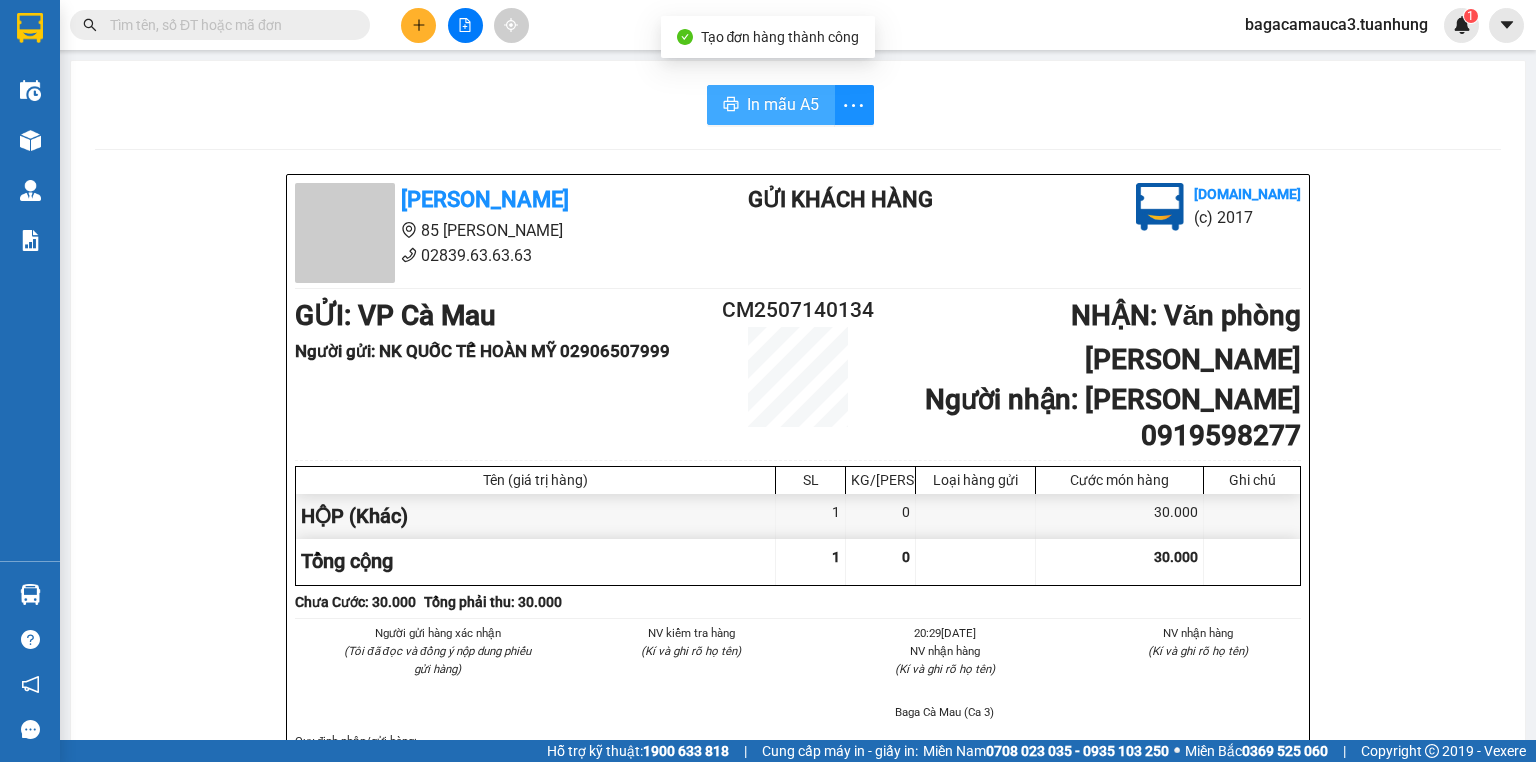 scroll, scrollTop: 0, scrollLeft: 0, axis: both 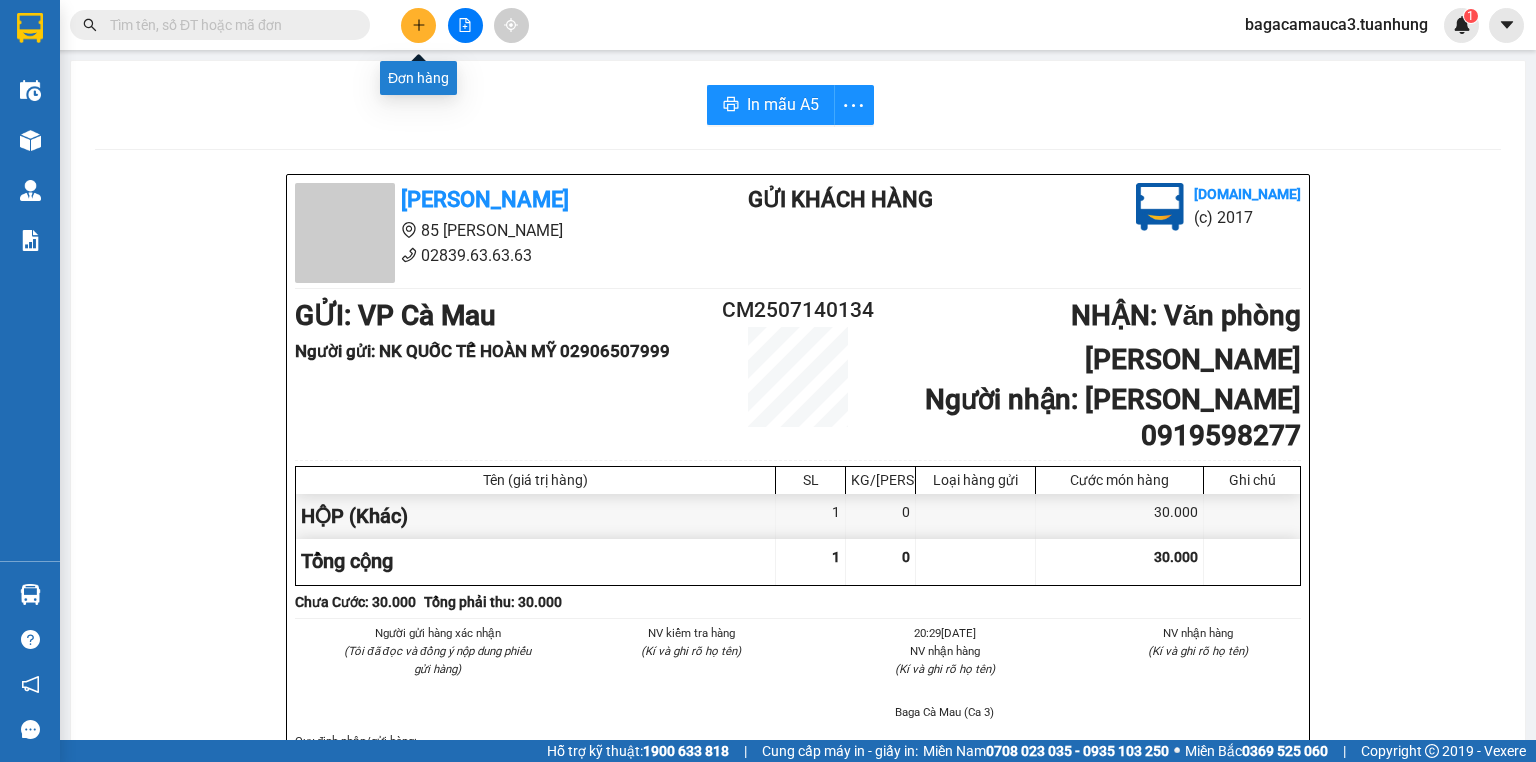 click at bounding box center (418, 25) 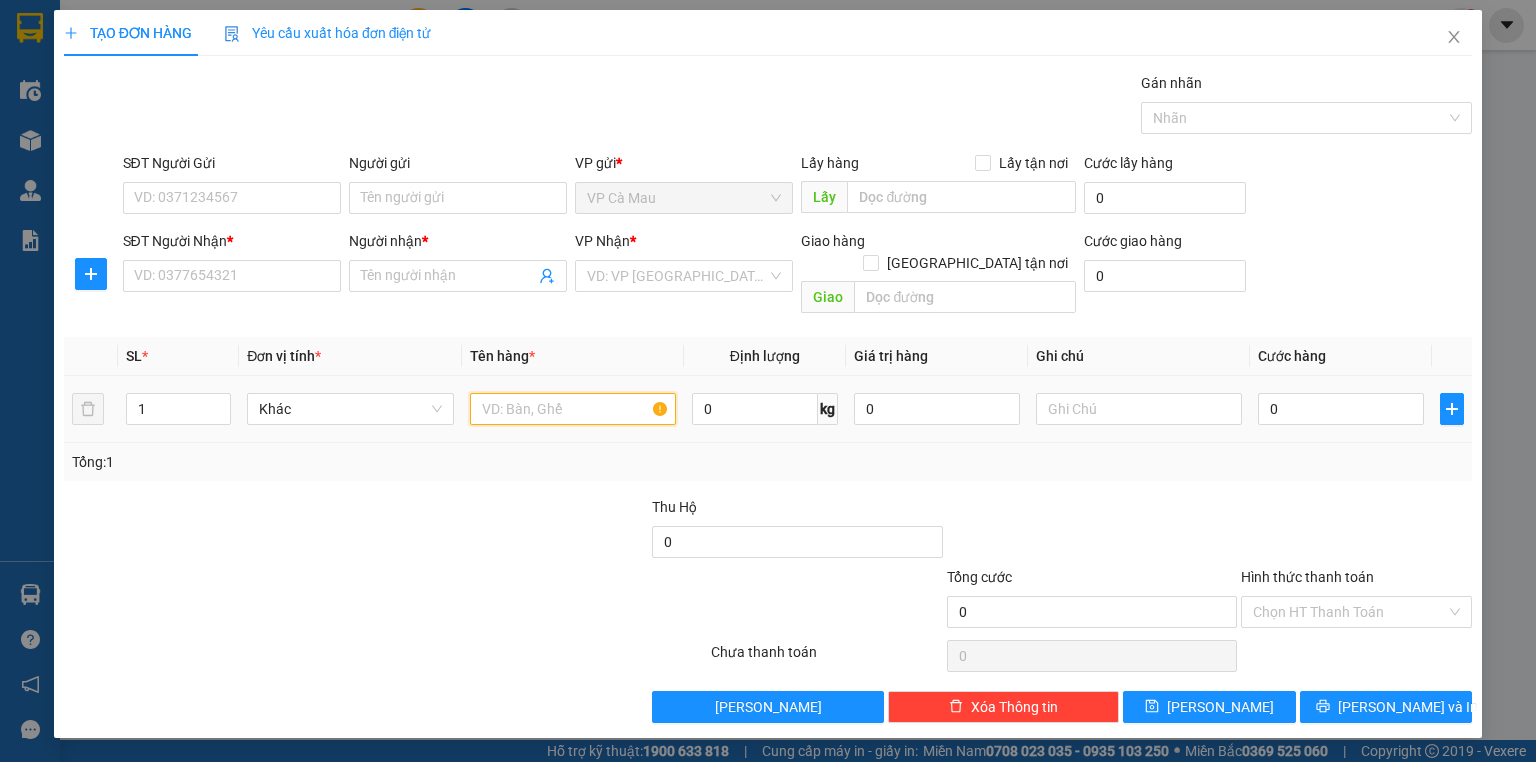 click at bounding box center (573, 409) 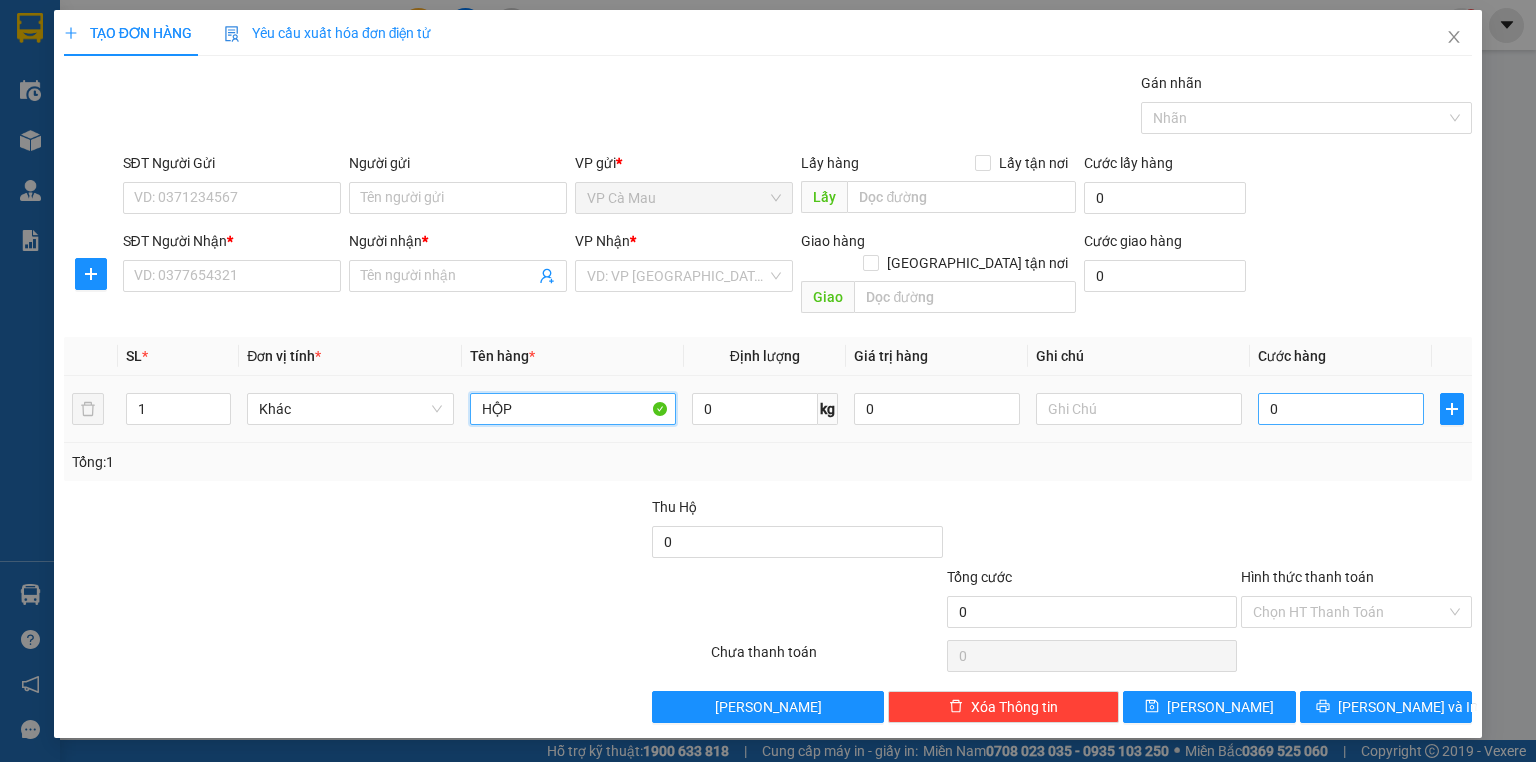 type on "HỘP" 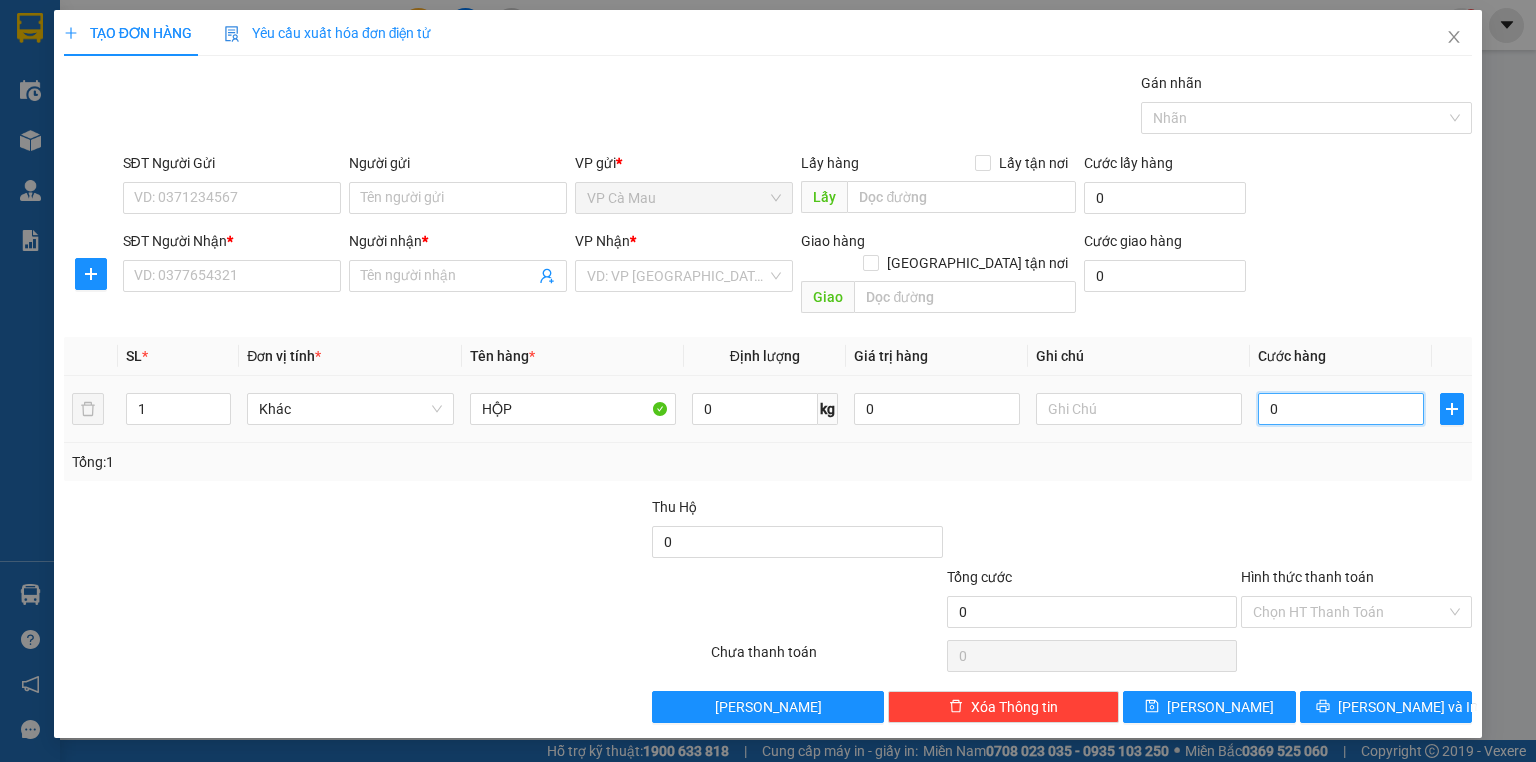 click on "0" at bounding box center [1341, 409] 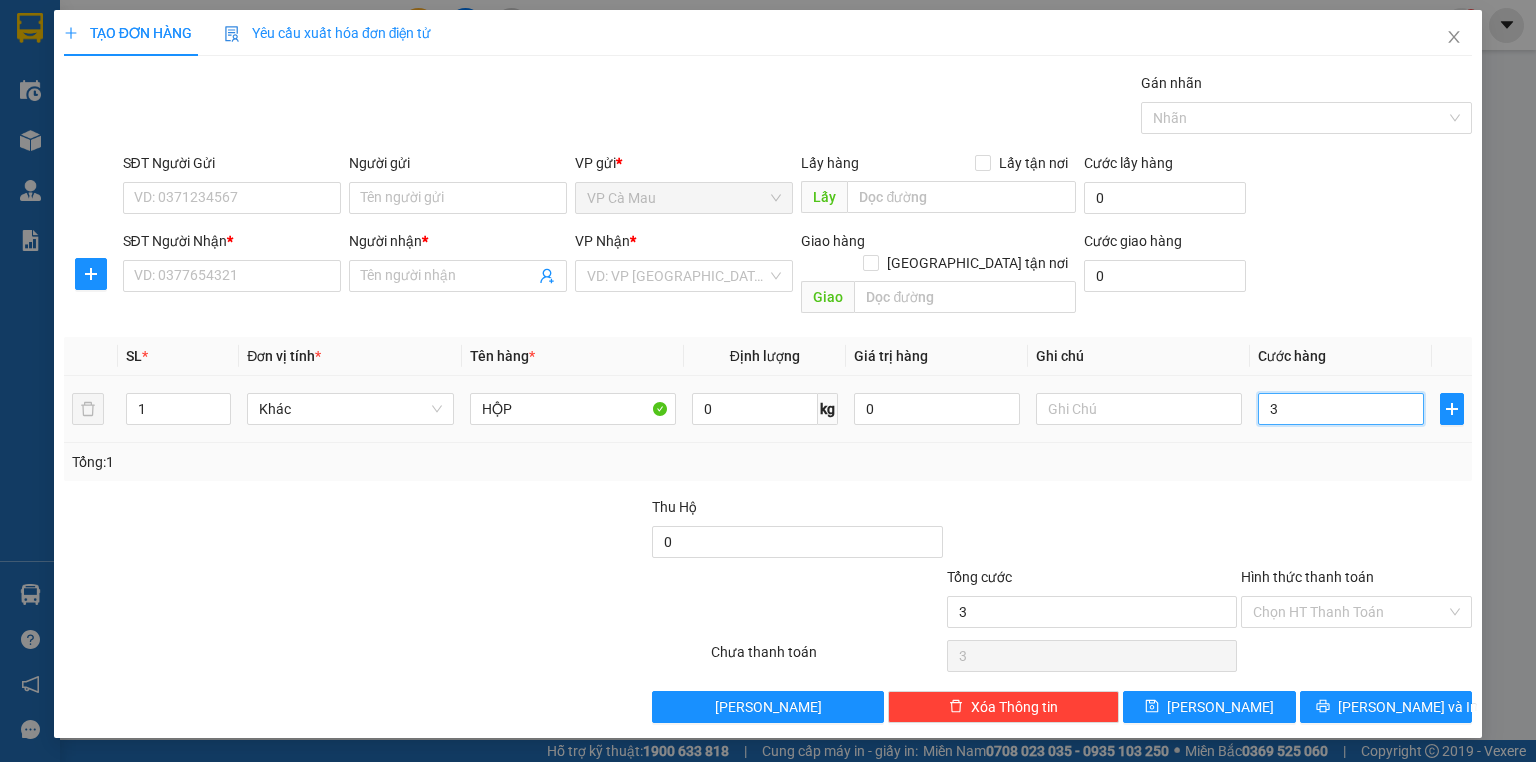 type on "30" 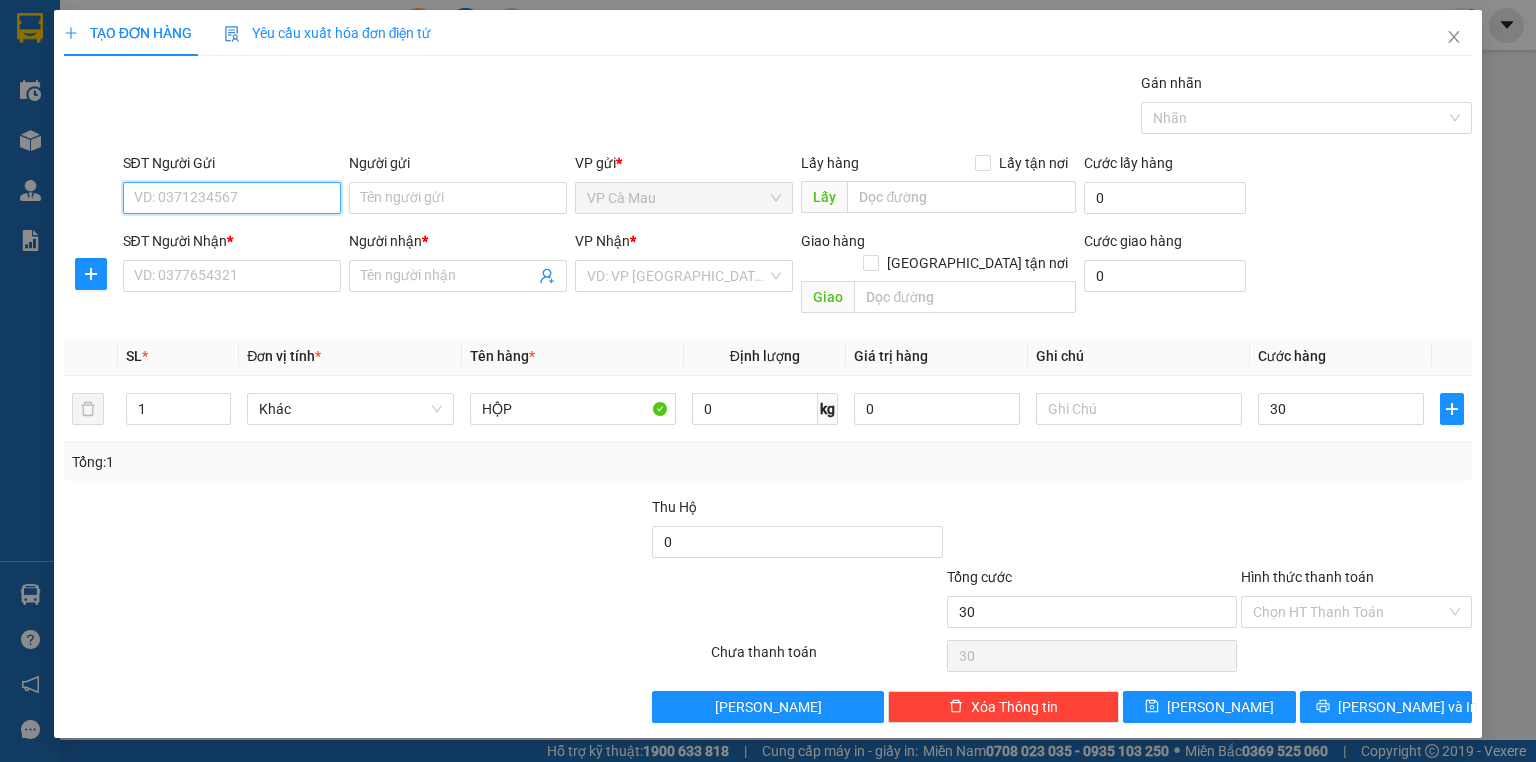 type on "30.000" 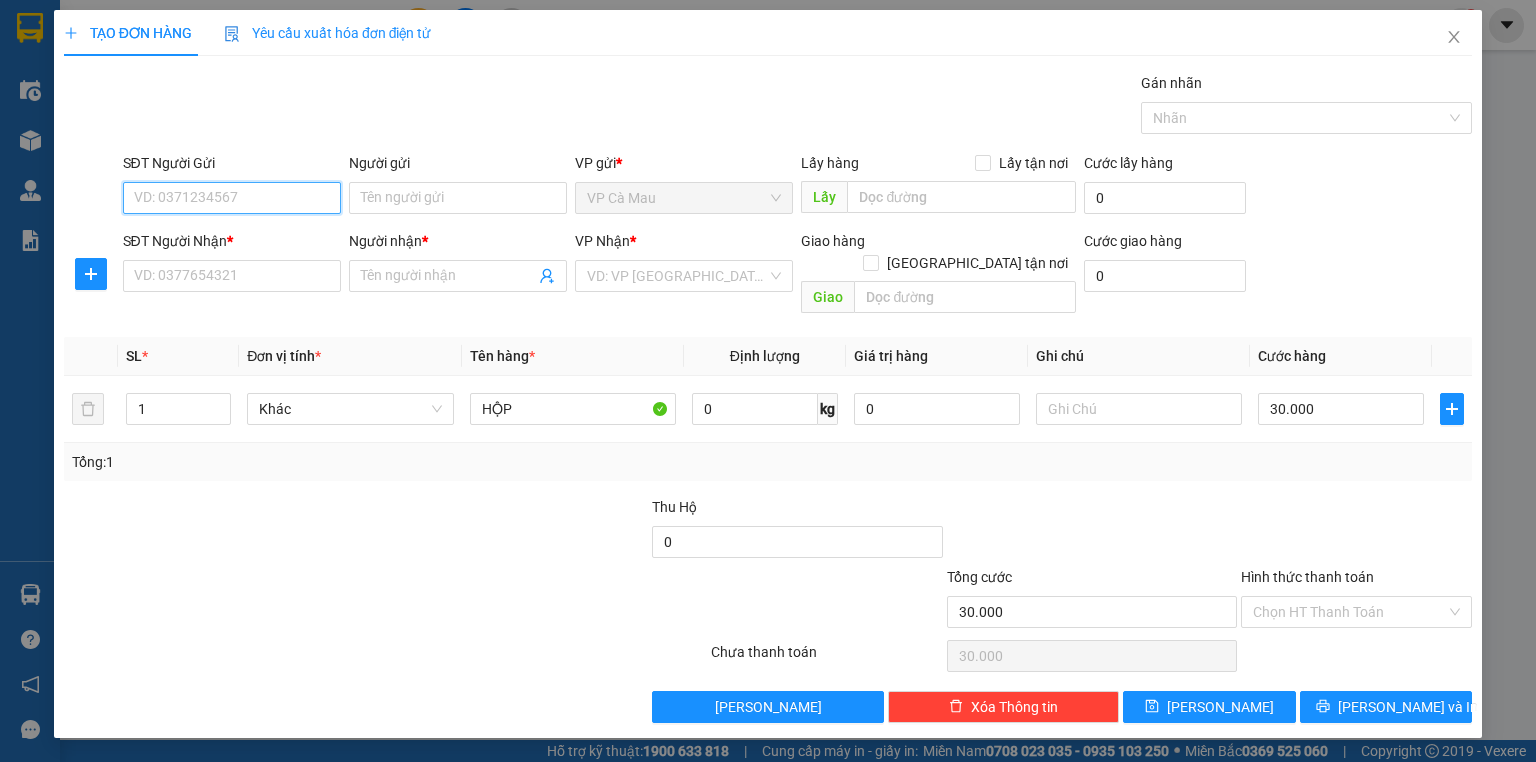 click on "SĐT Người Gửi" at bounding box center (232, 198) 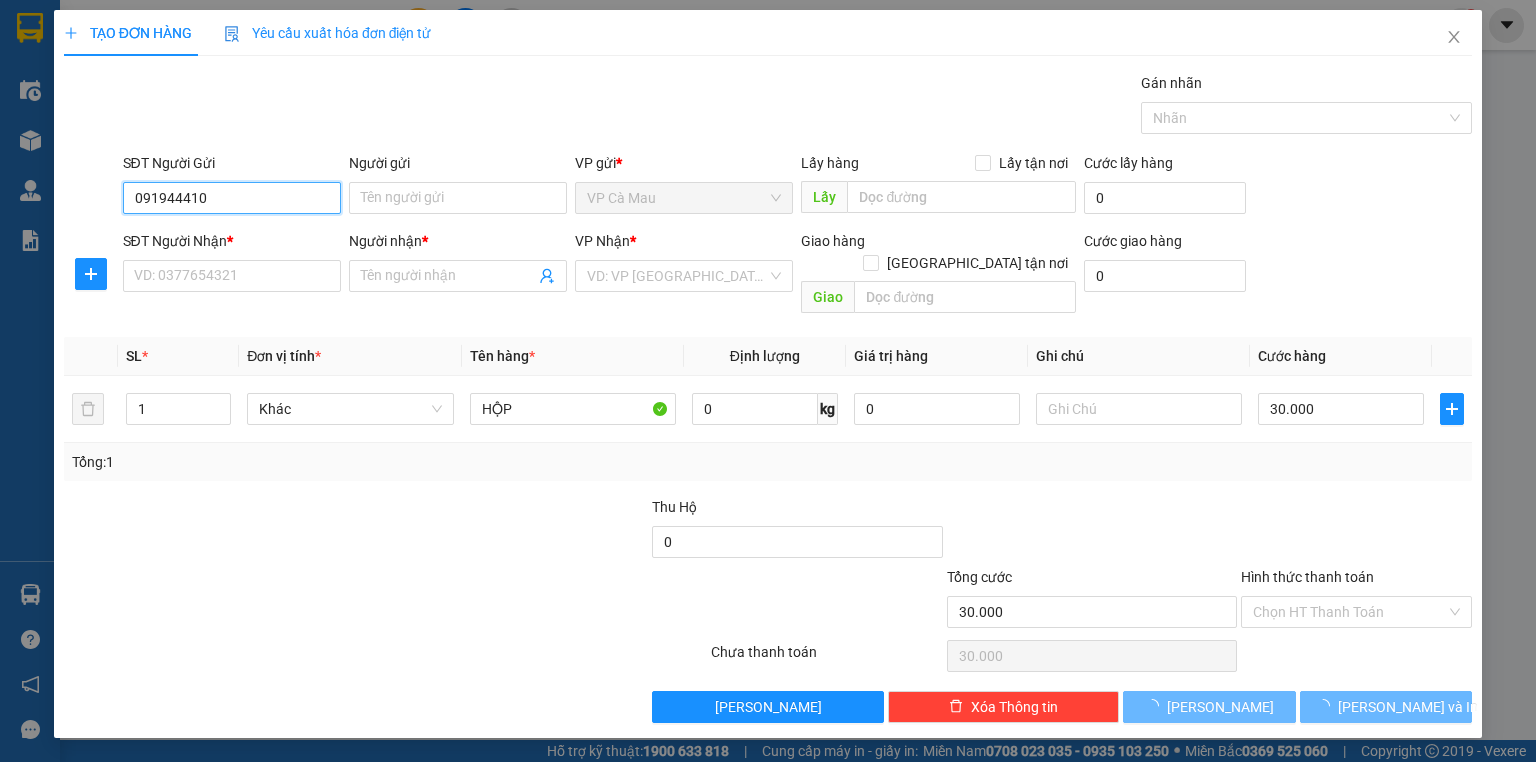 type on "0919444105" 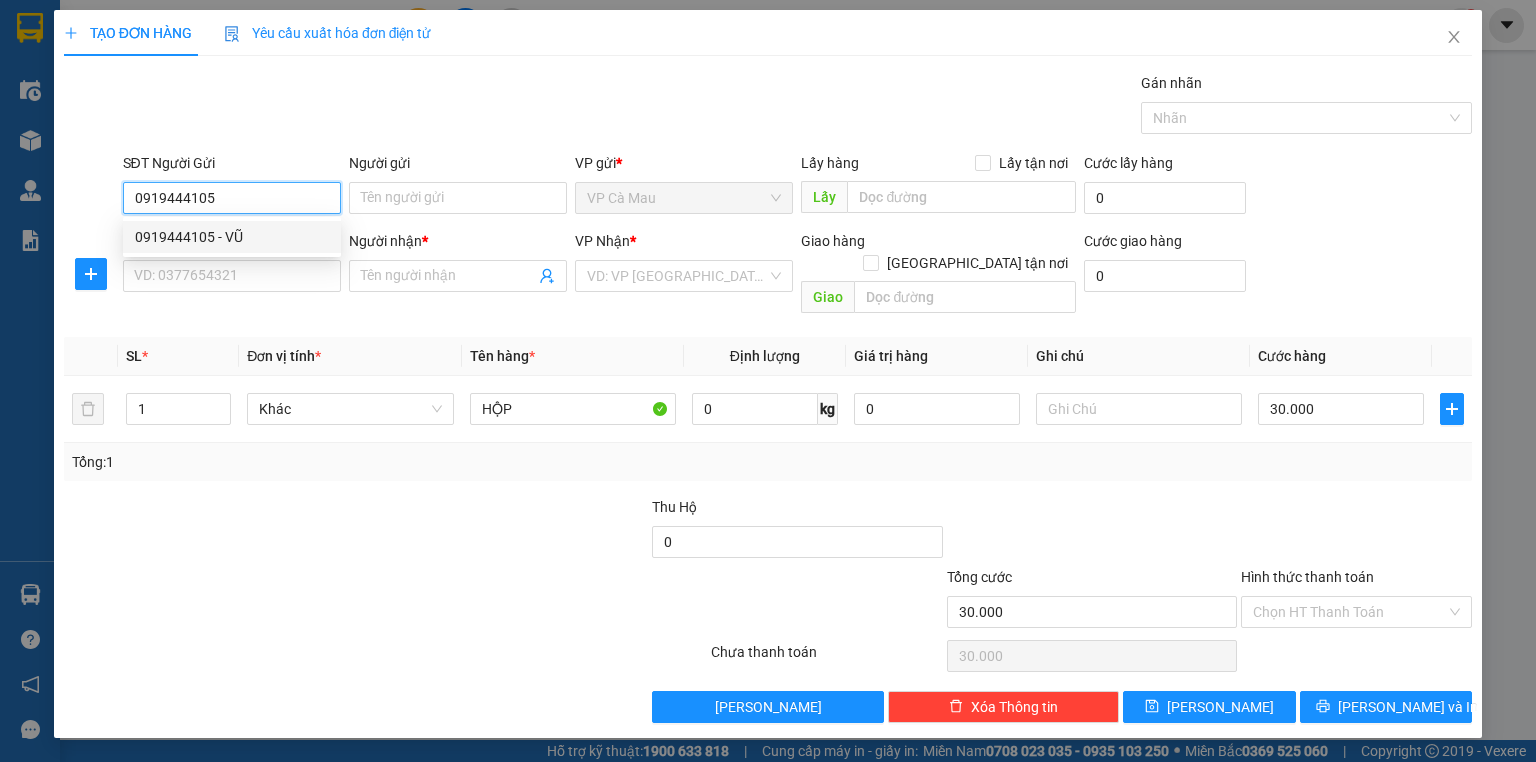 click on "0919444105 - VŨ" at bounding box center (232, 237) 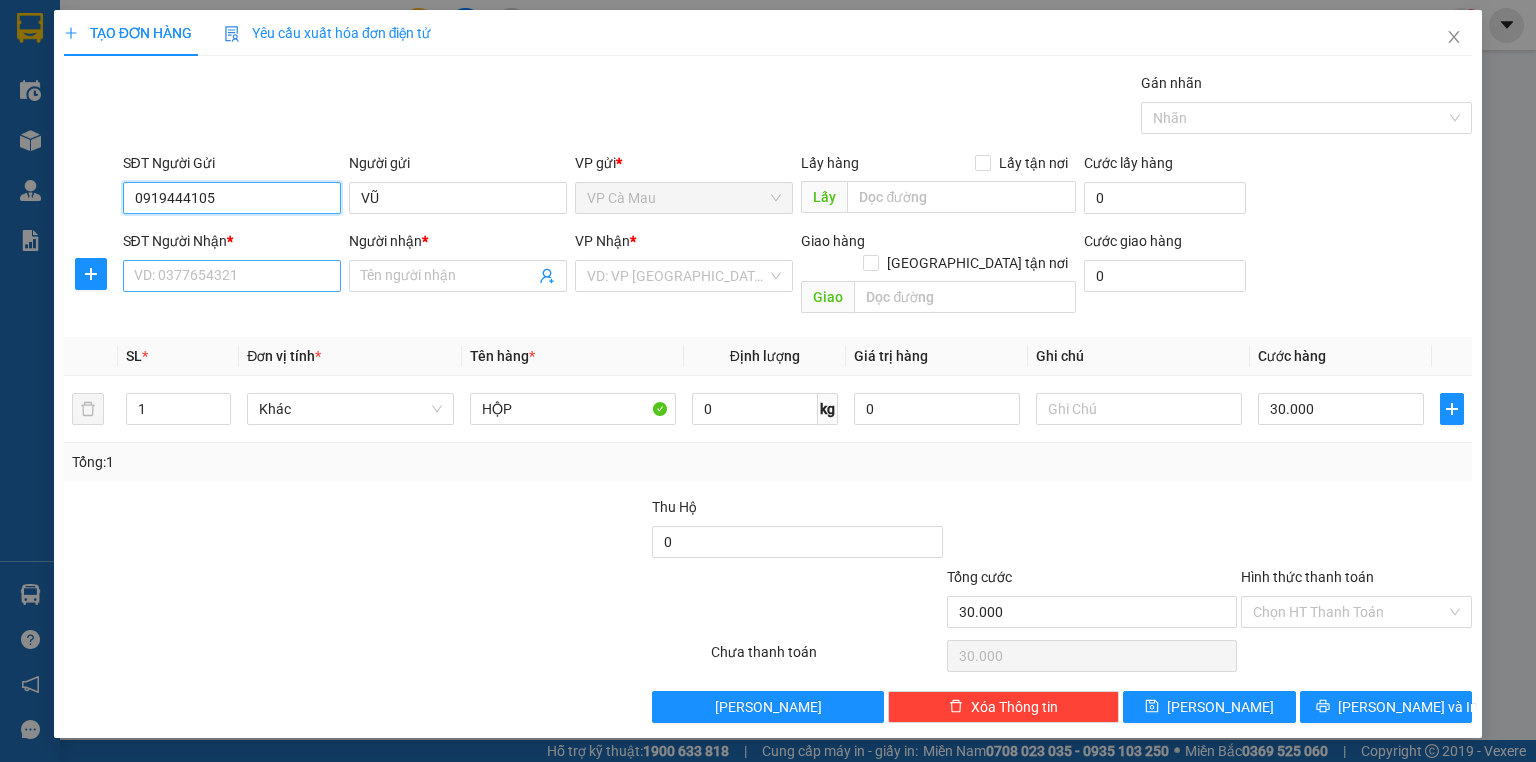 type on "0919444105" 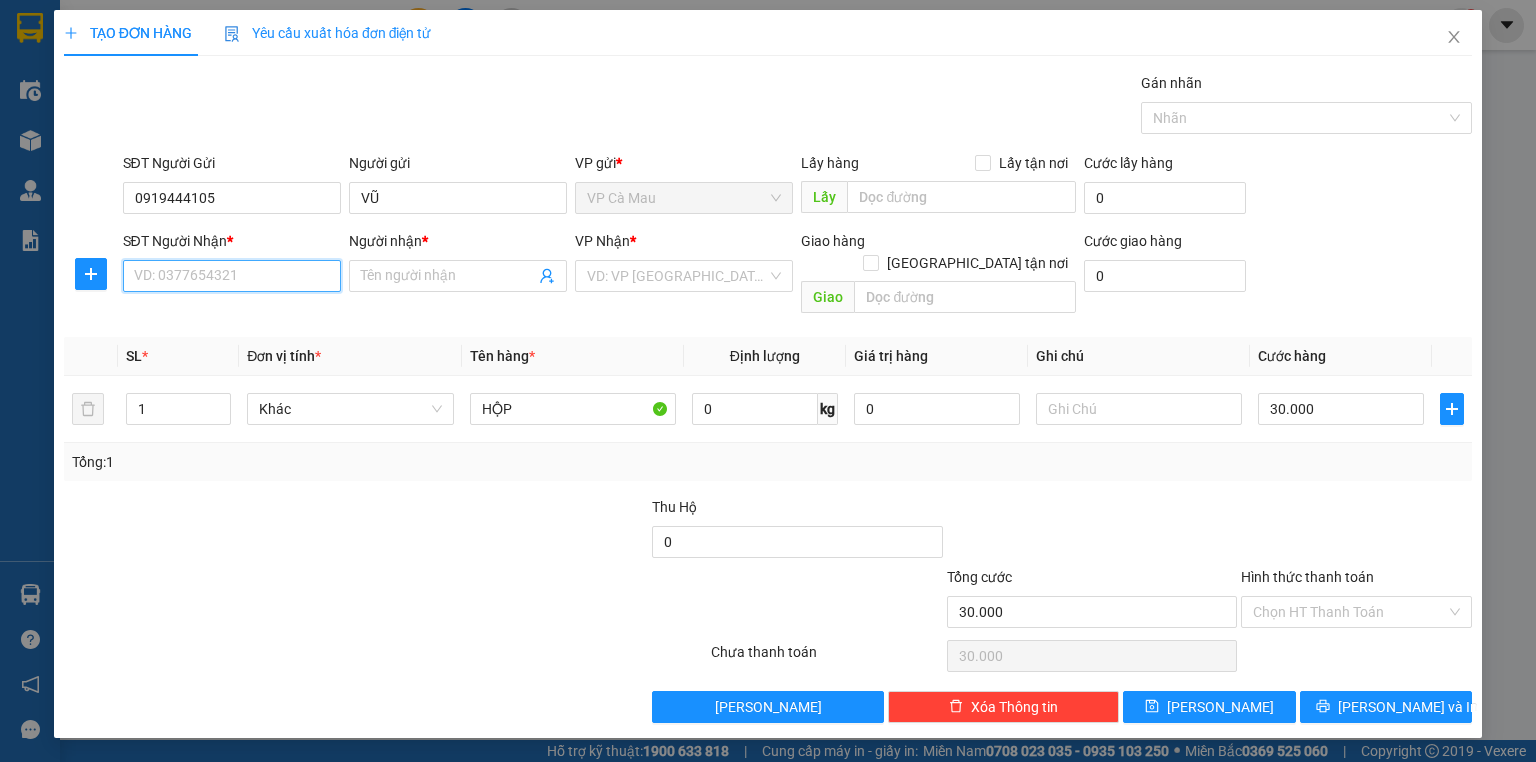 click on "SĐT Người Nhận  *" at bounding box center (232, 276) 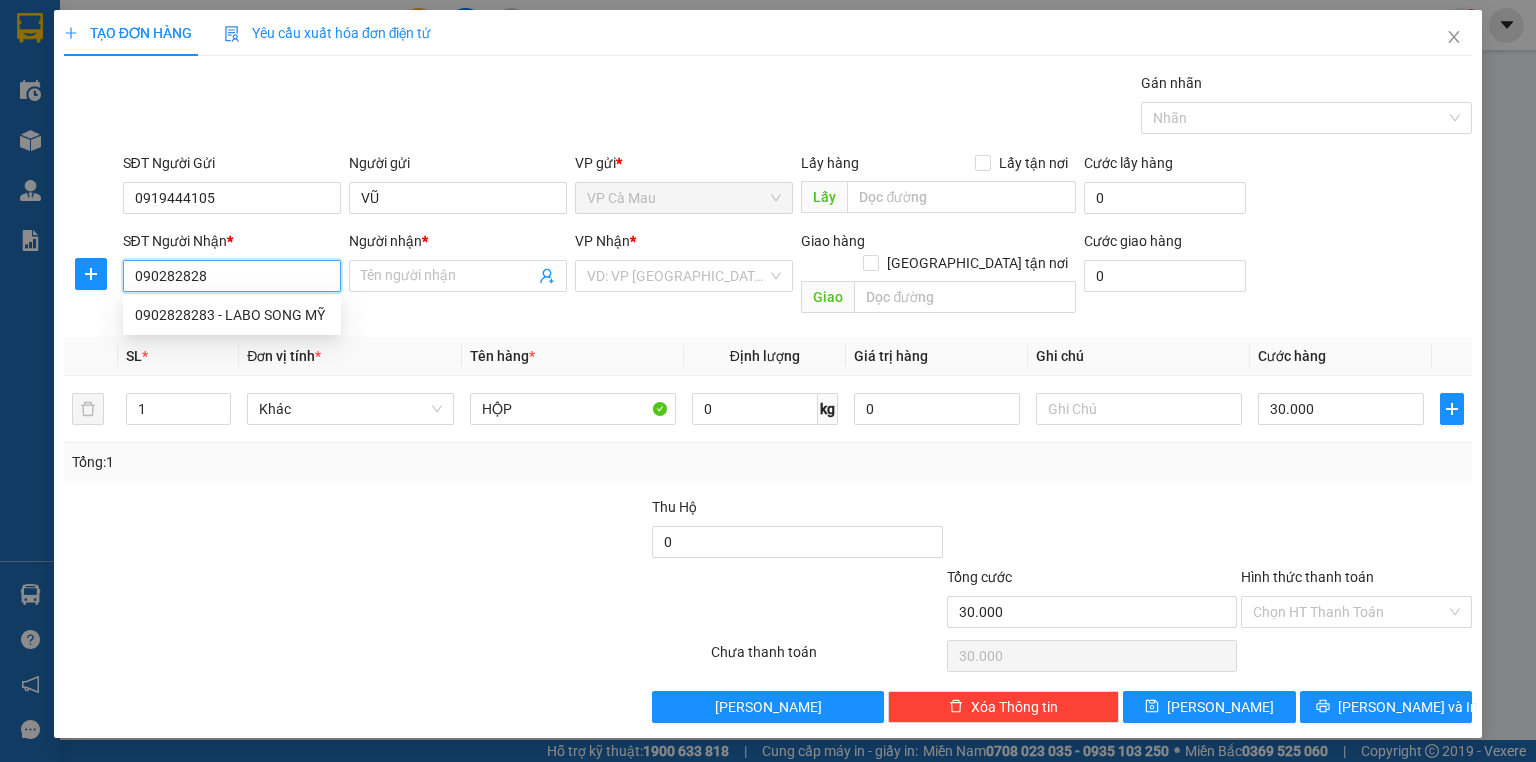type on "0902828283" 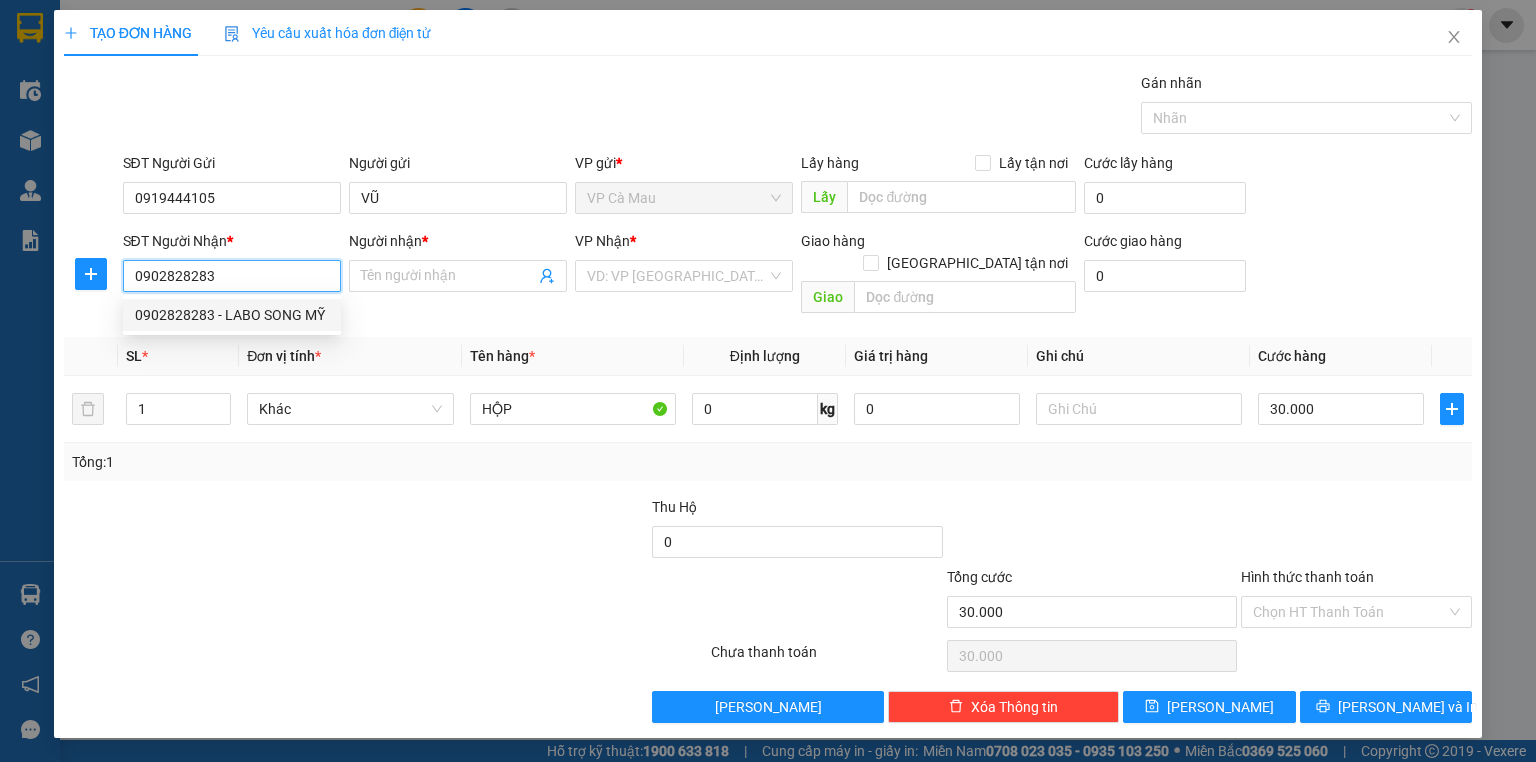 click on "0902828283 - LABO SONG MỸ" at bounding box center (232, 315) 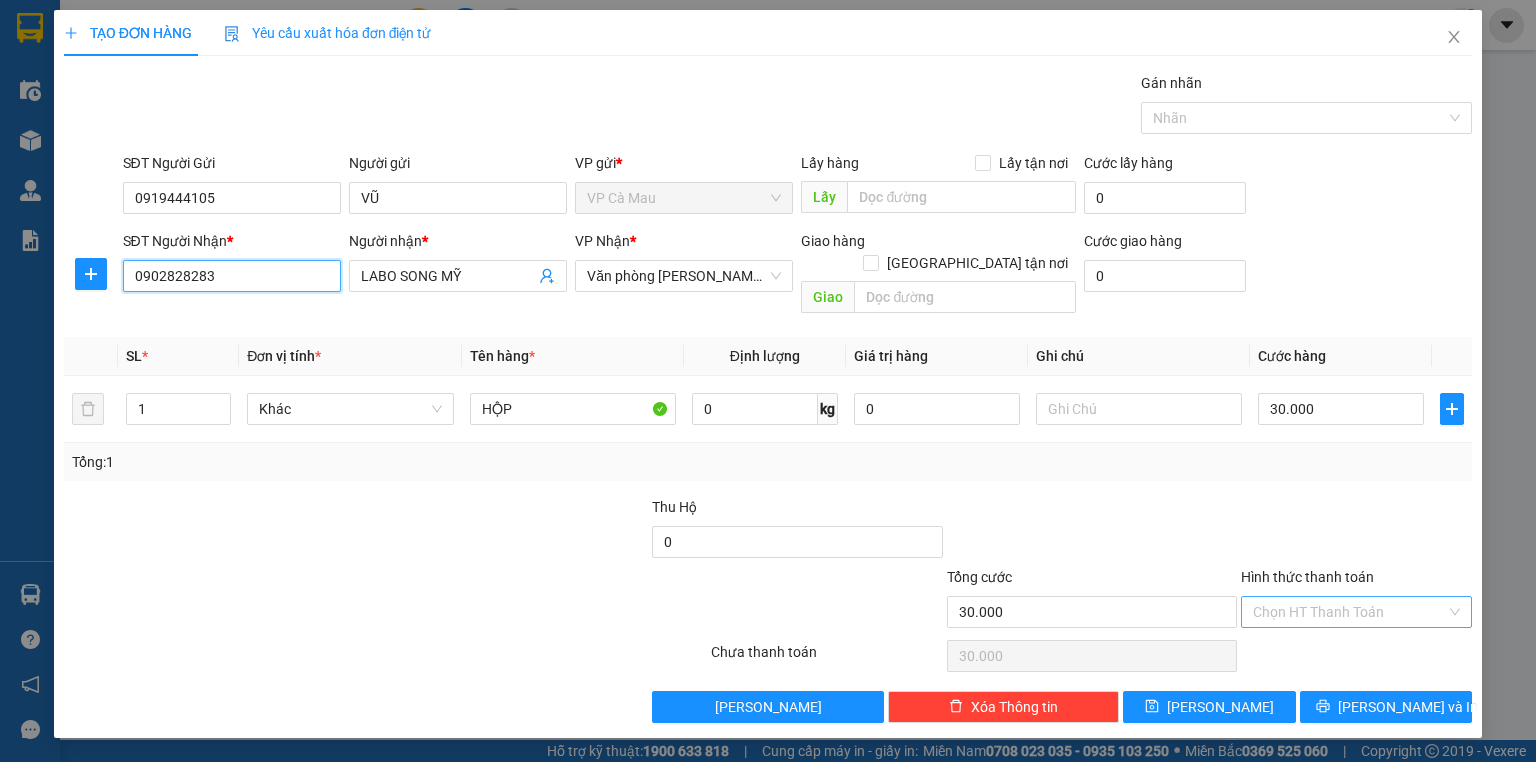 type on "0902828283" 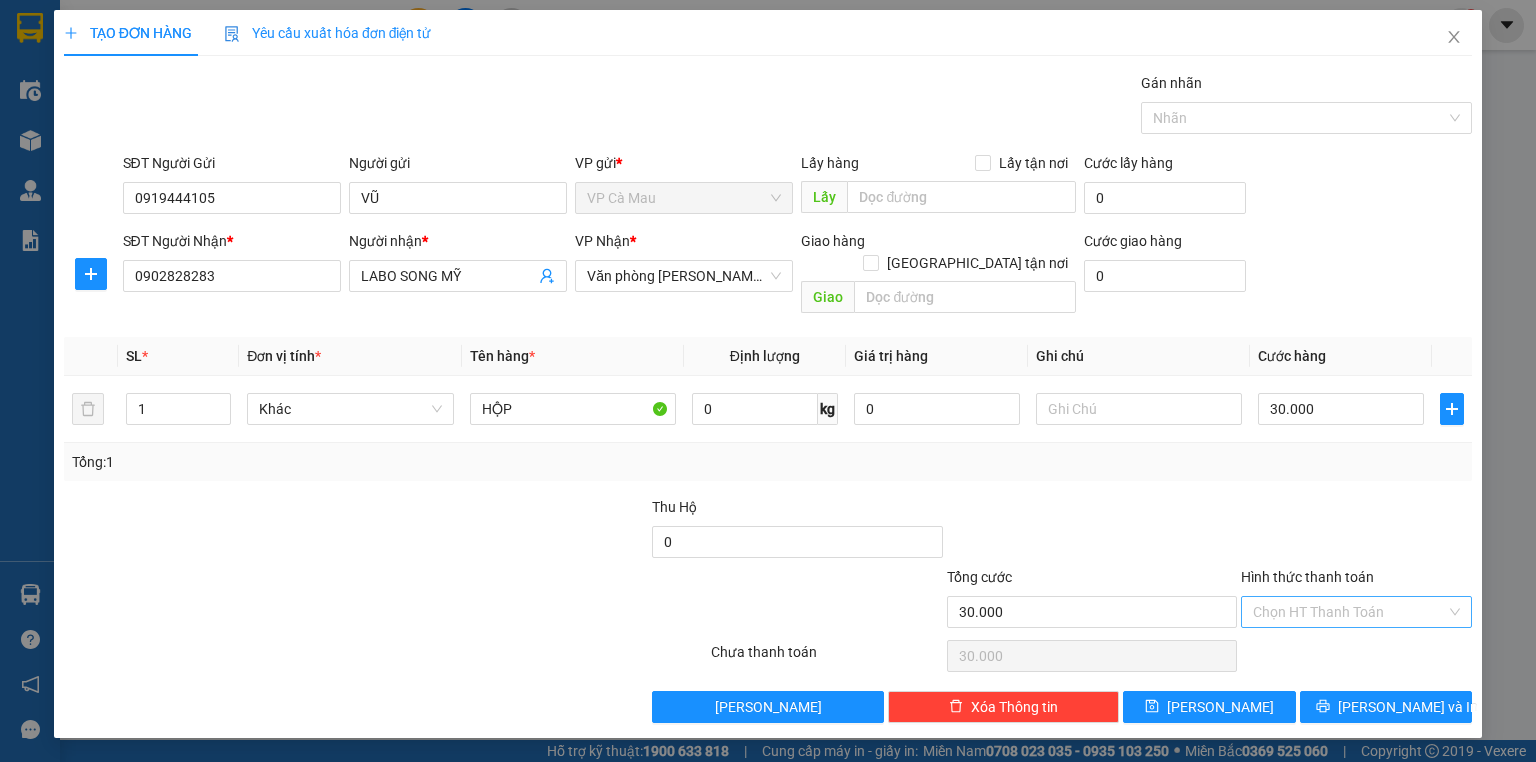 click on "Hình thức thanh toán" at bounding box center [1349, 612] 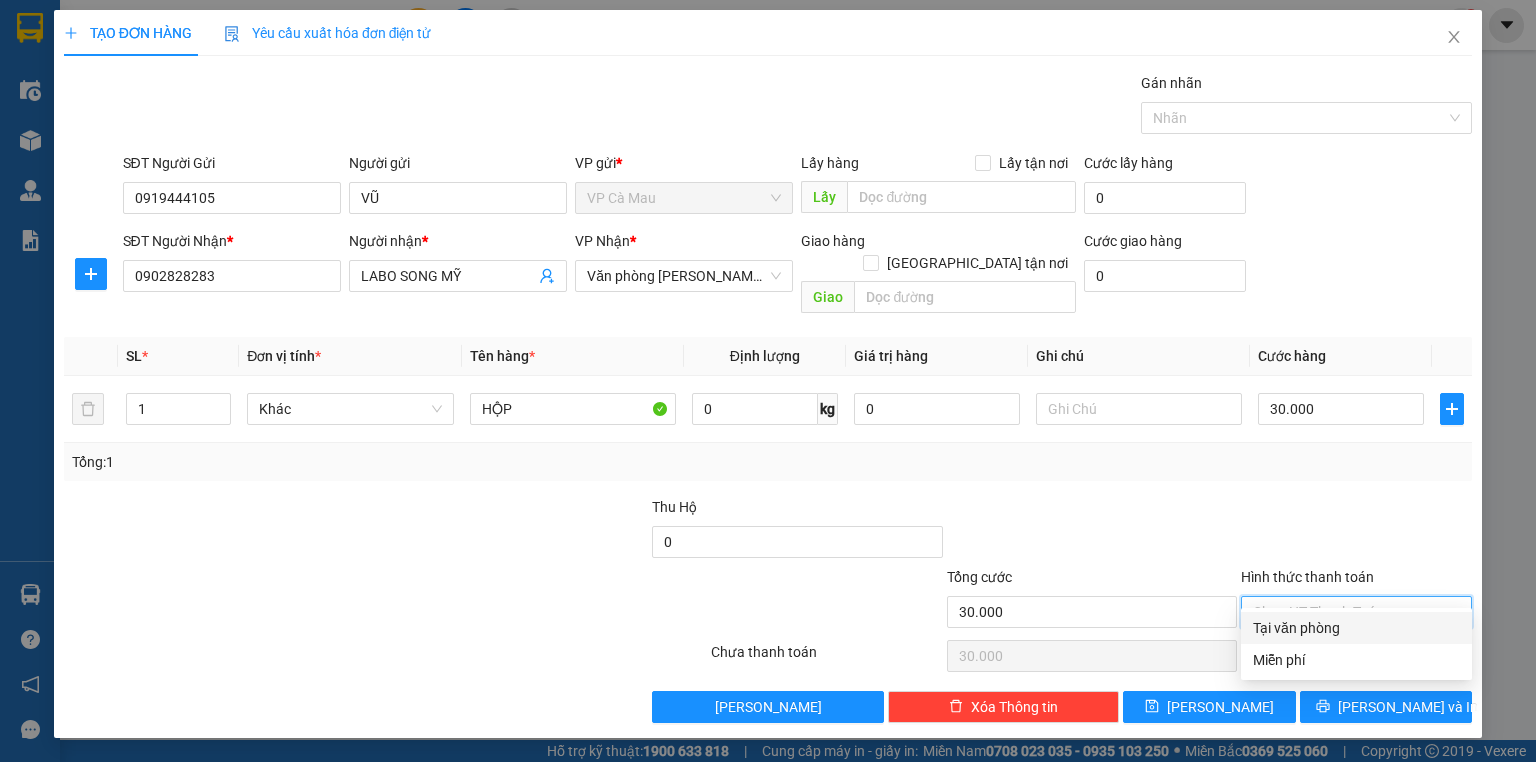 click on "Tại văn phòng" at bounding box center (1356, 628) 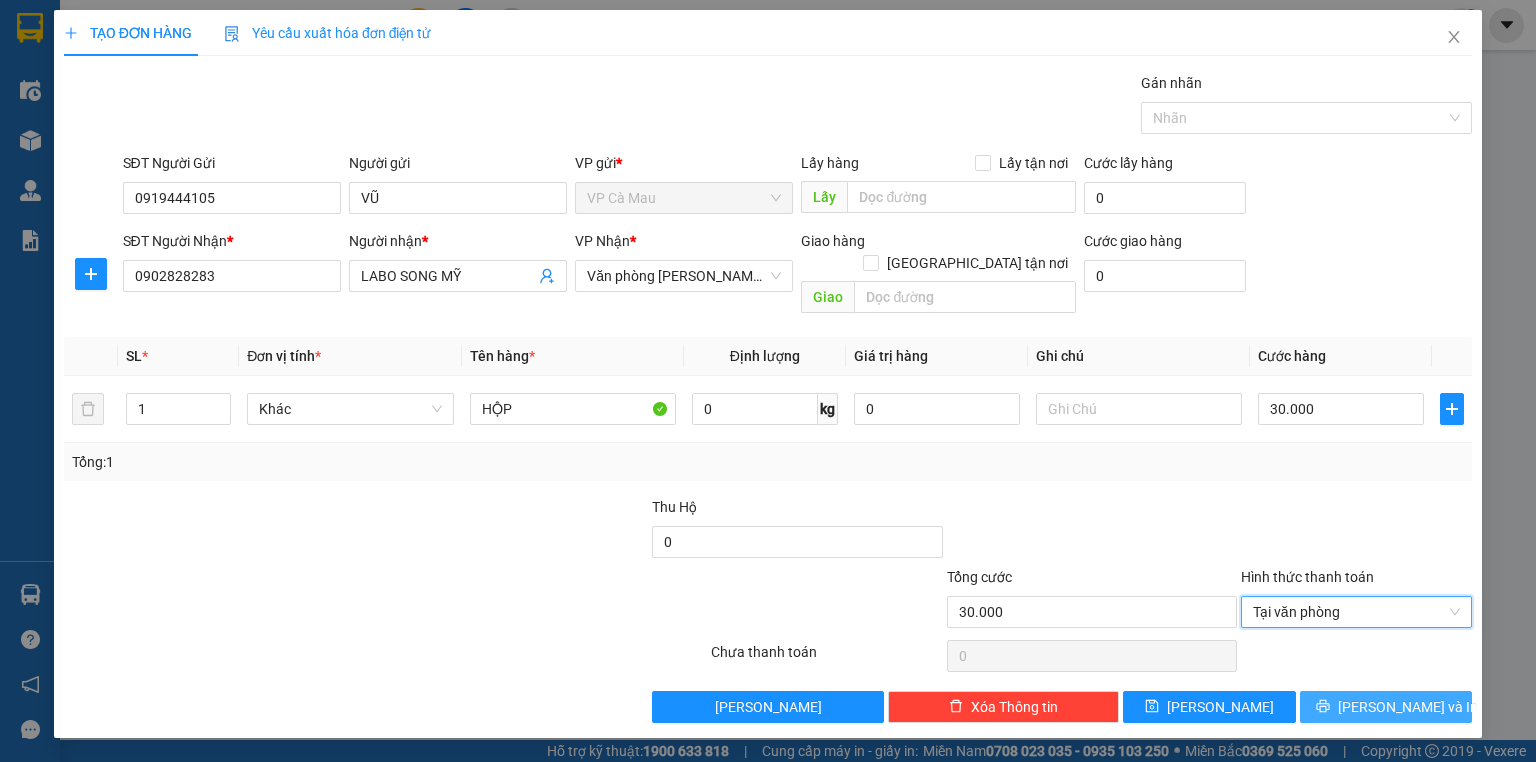click on "[PERSON_NAME] và In" at bounding box center [1386, 707] 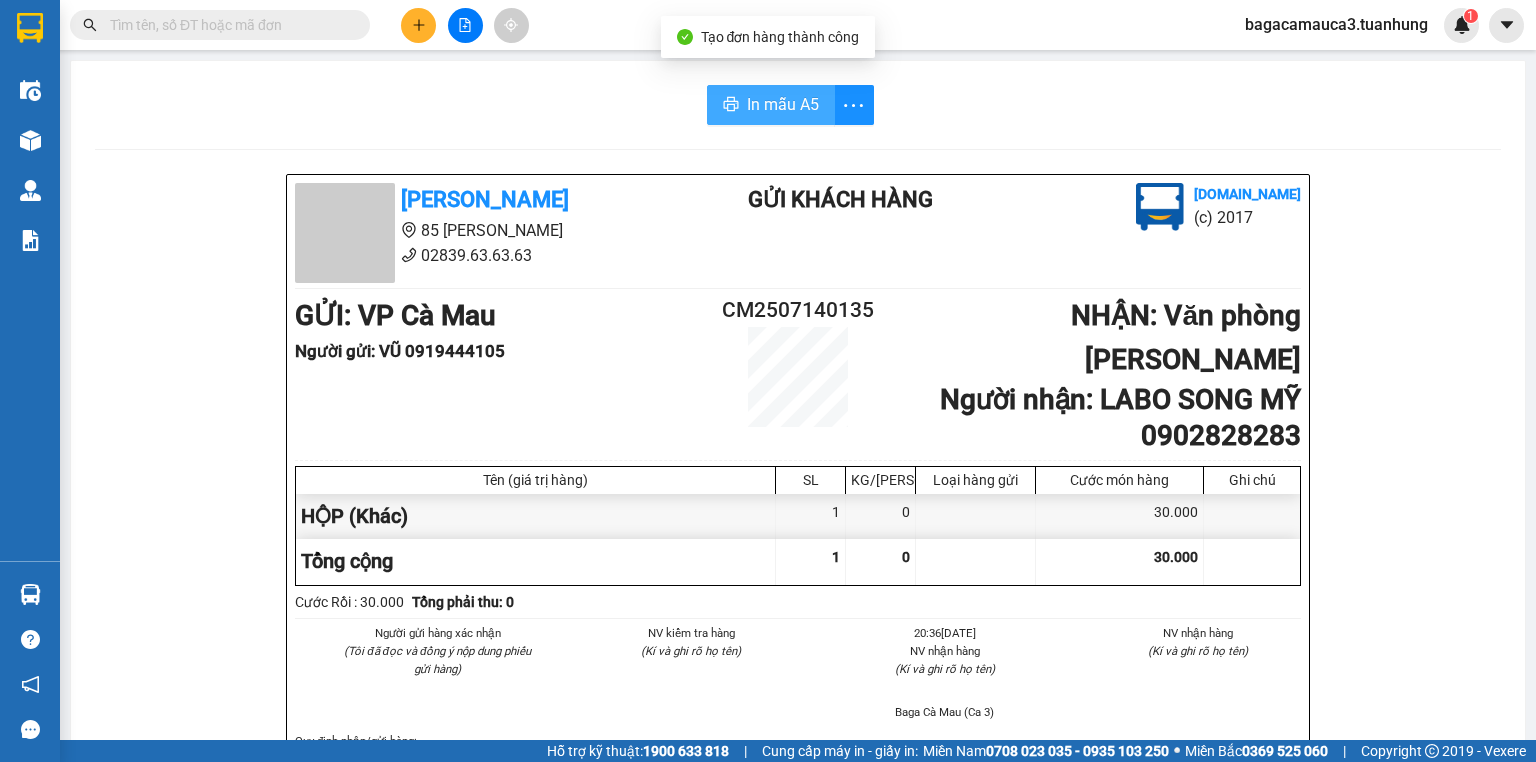 click on "In mẫu A5" at bounding box center [783, 104] 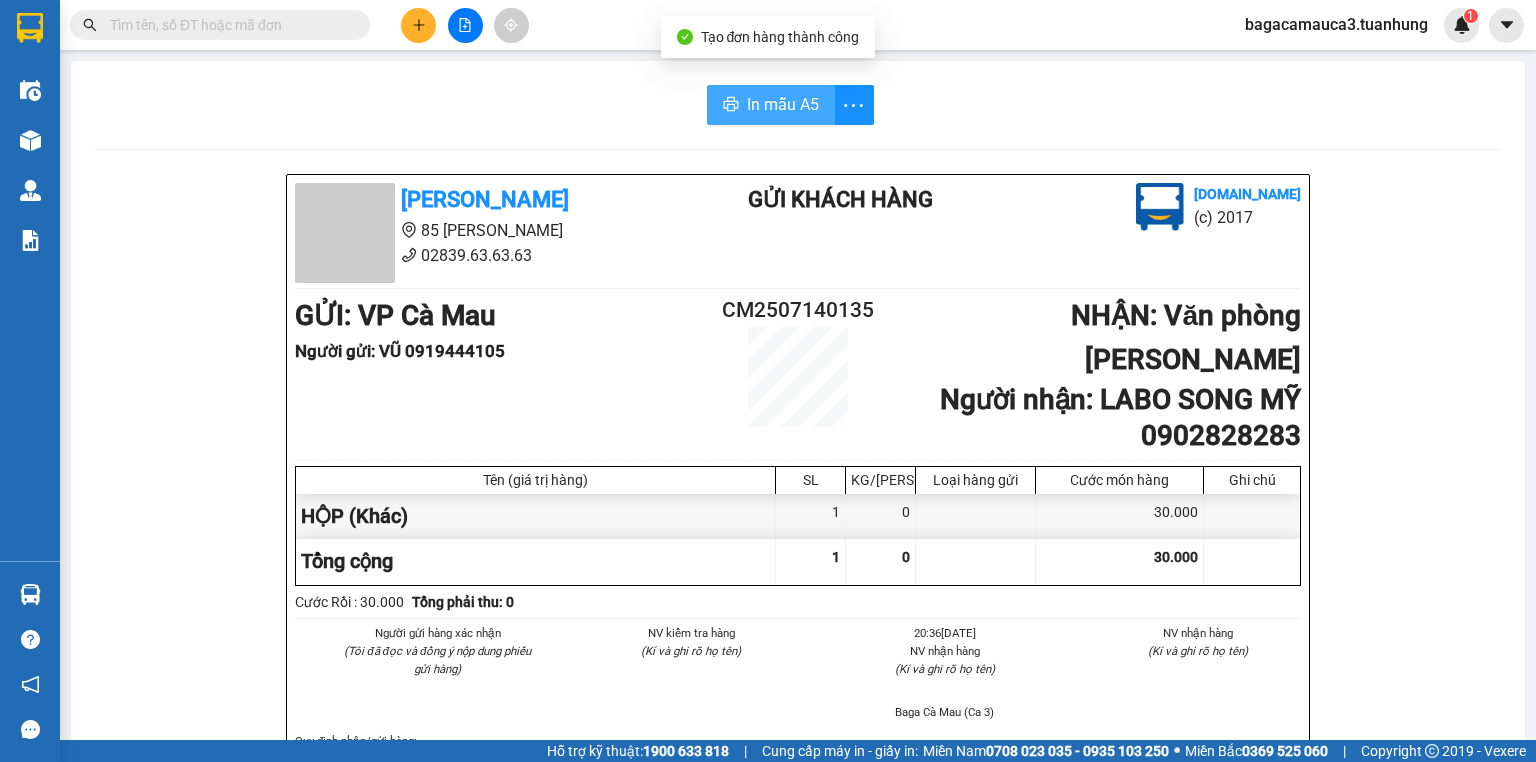 scroll, scrollTop: 0, scrollLeft: 0, axis: both 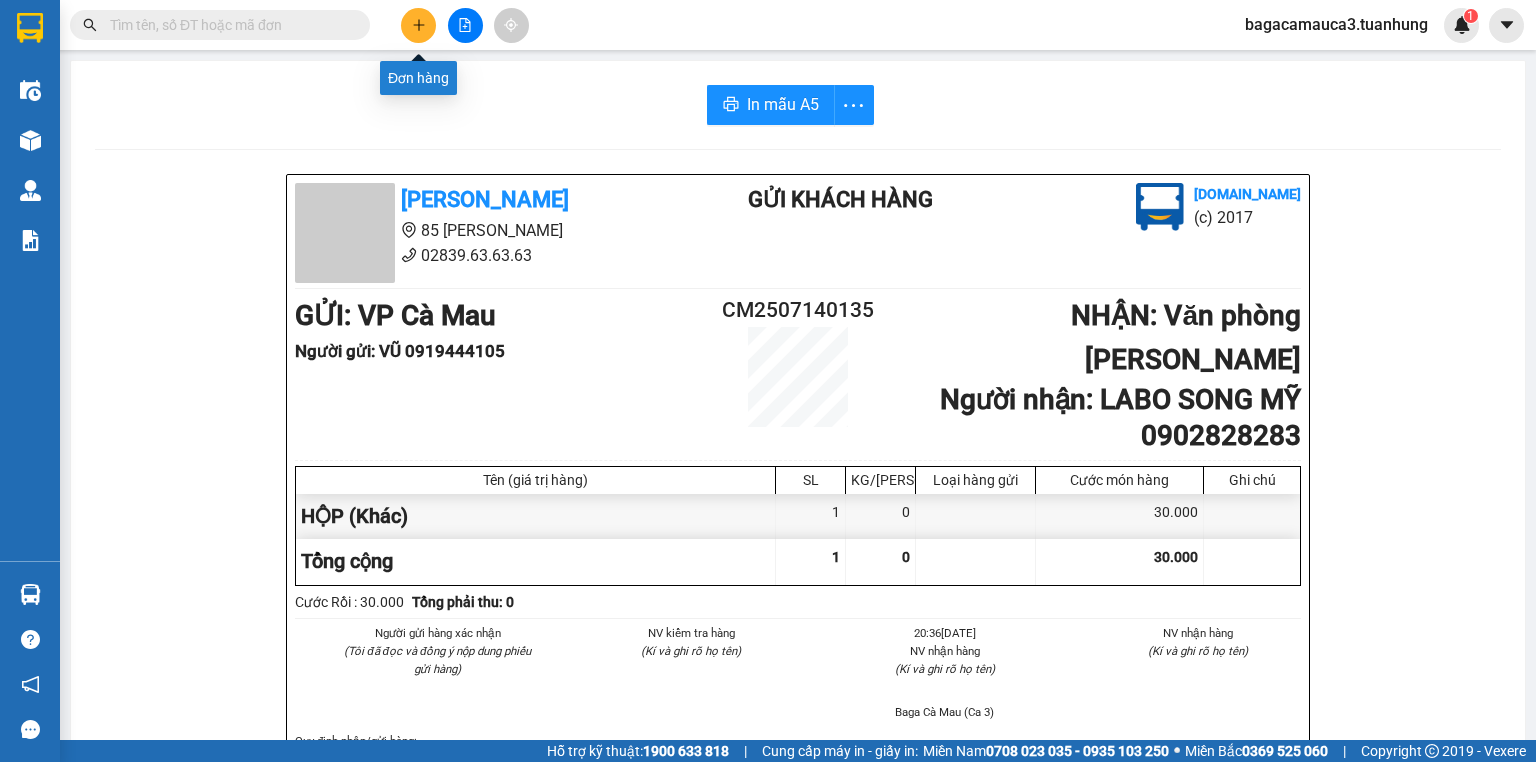 click at bounding box center [418, 25] 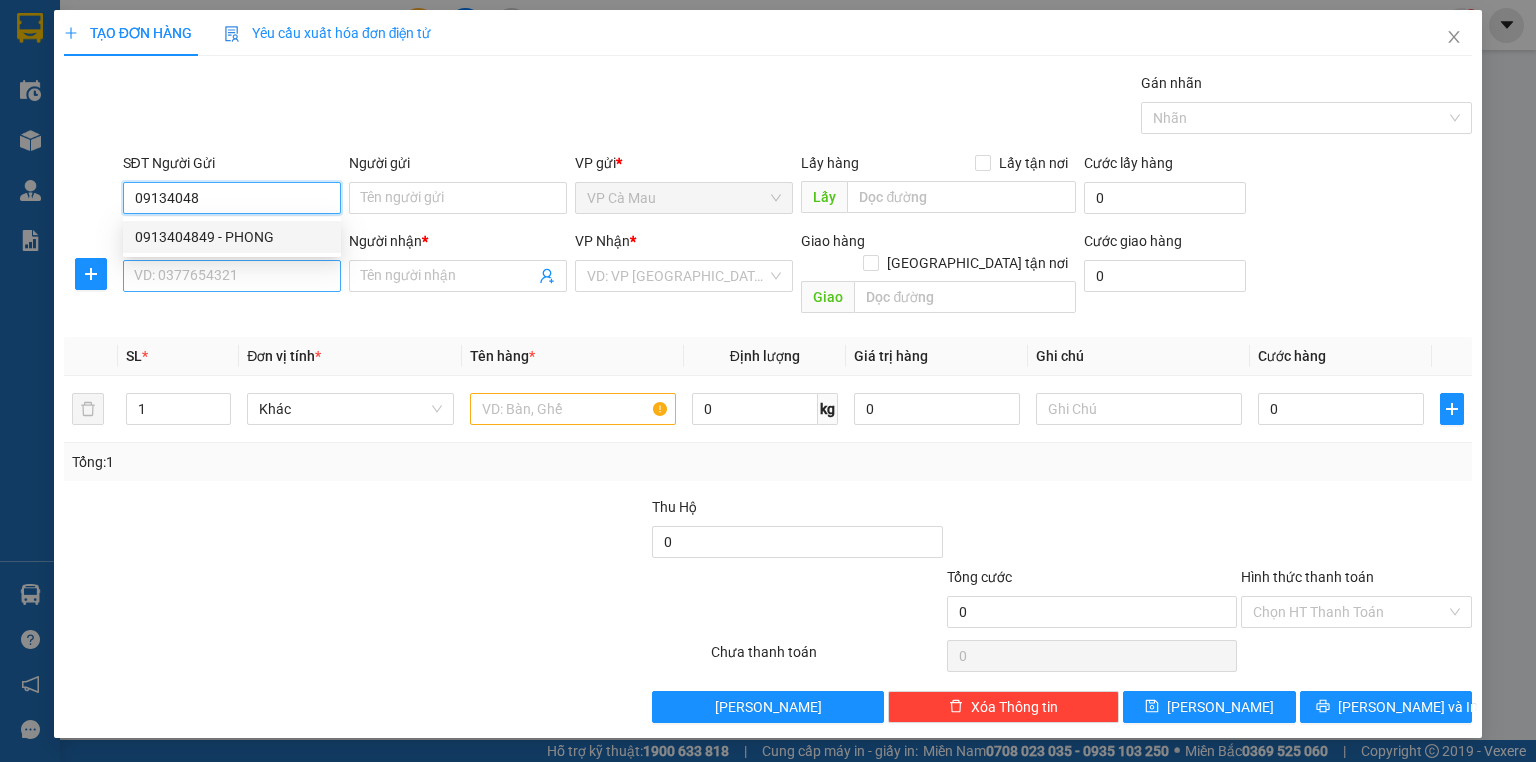 drag, startPoint x: 224, startPoint y: 244, endPoint x: 225, endPoint y: 284, distance: 40.012497 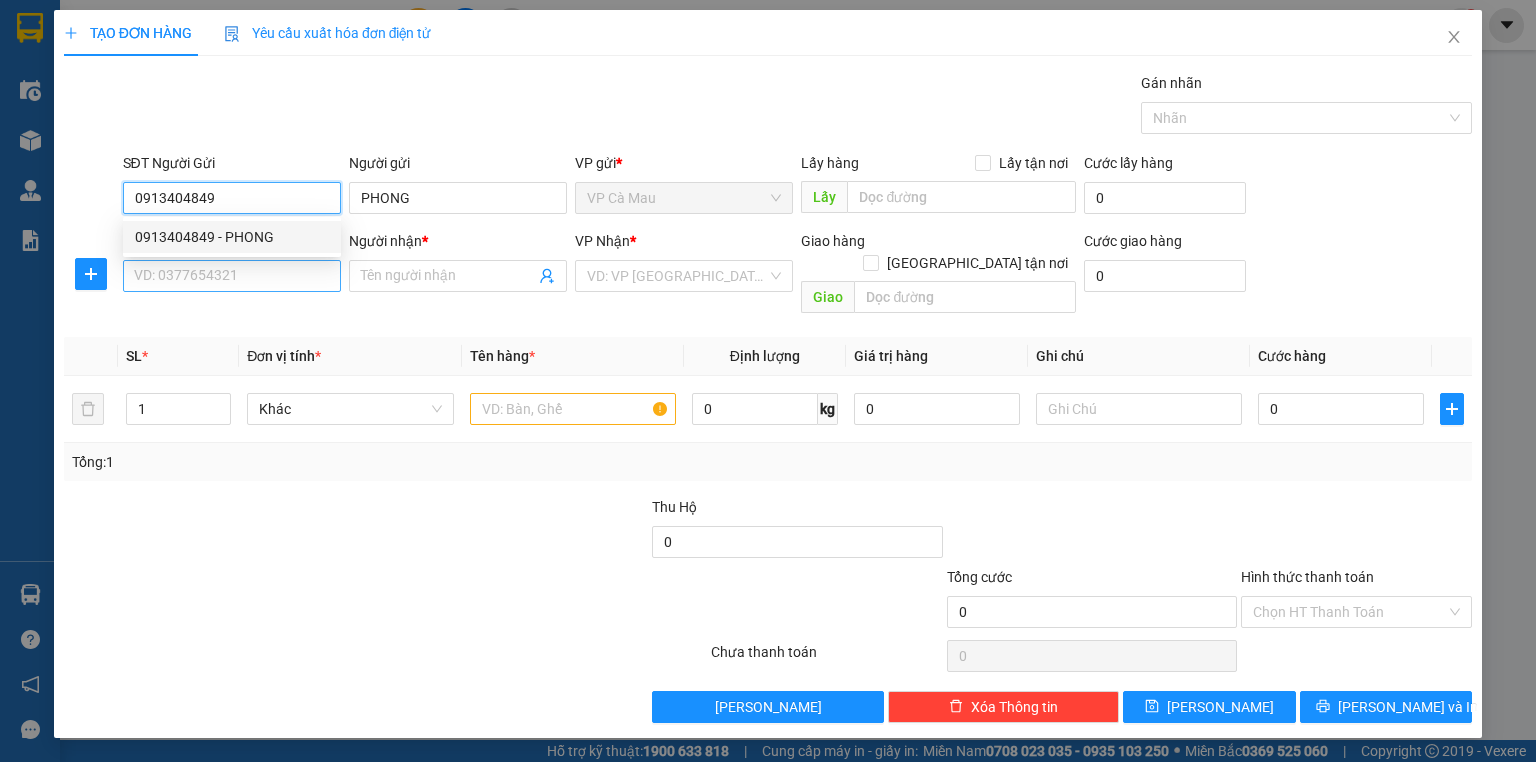type on "0913404849" 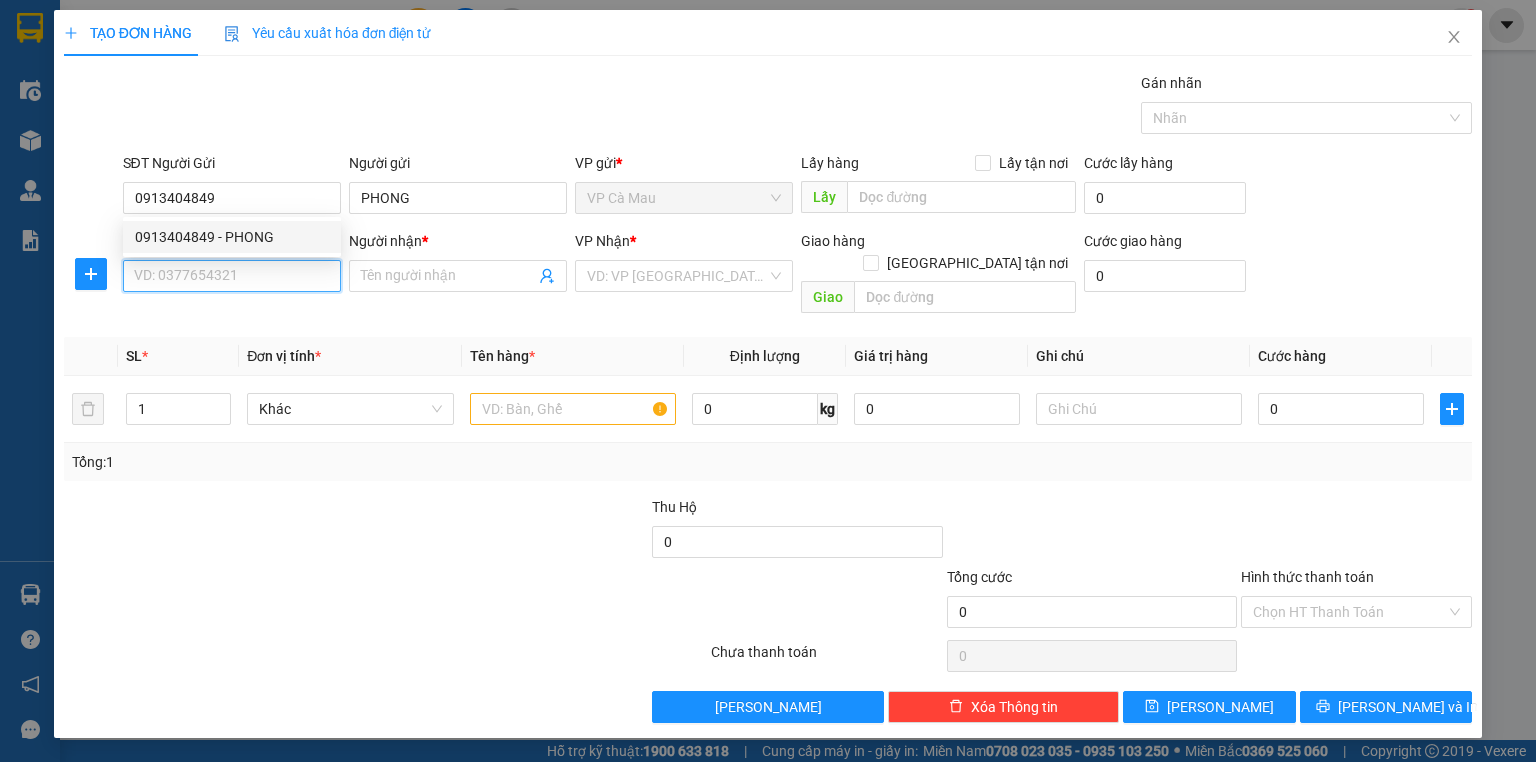 click on "SĐT Người Nhận  *" at bounding box center (232, 276) 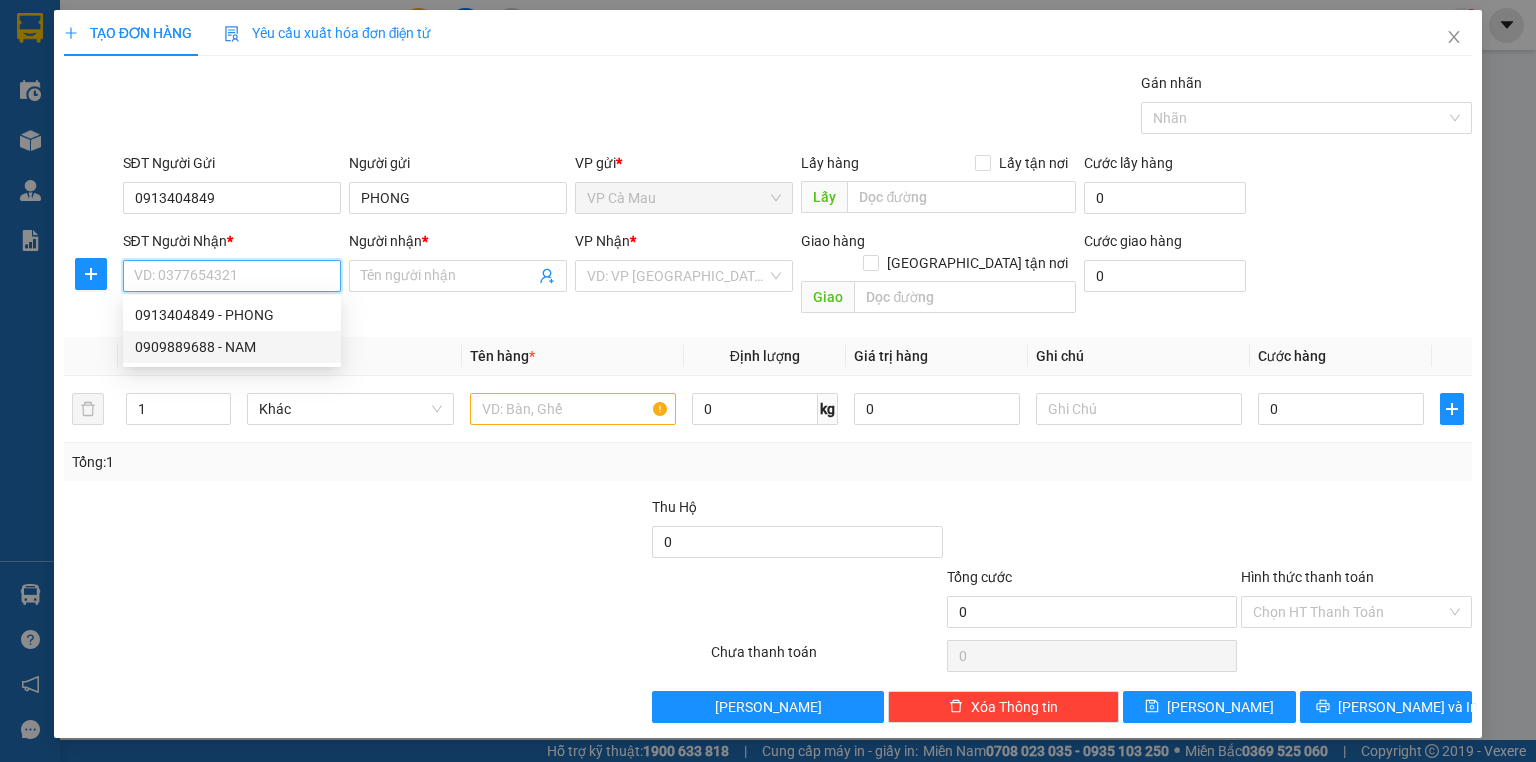 click on "0909889688 - NAM" at bounding box center (232, 347) 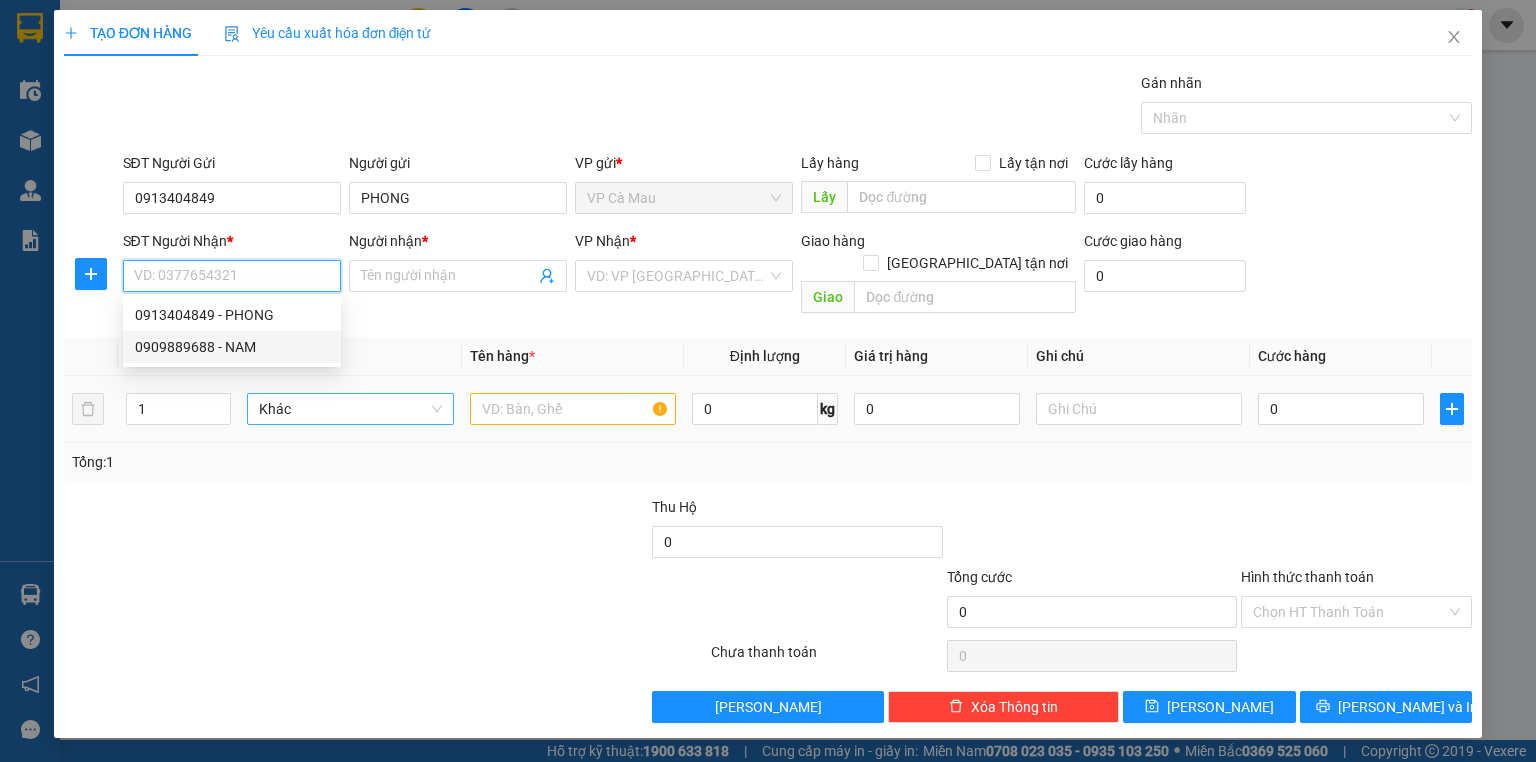 type on "0909889688" 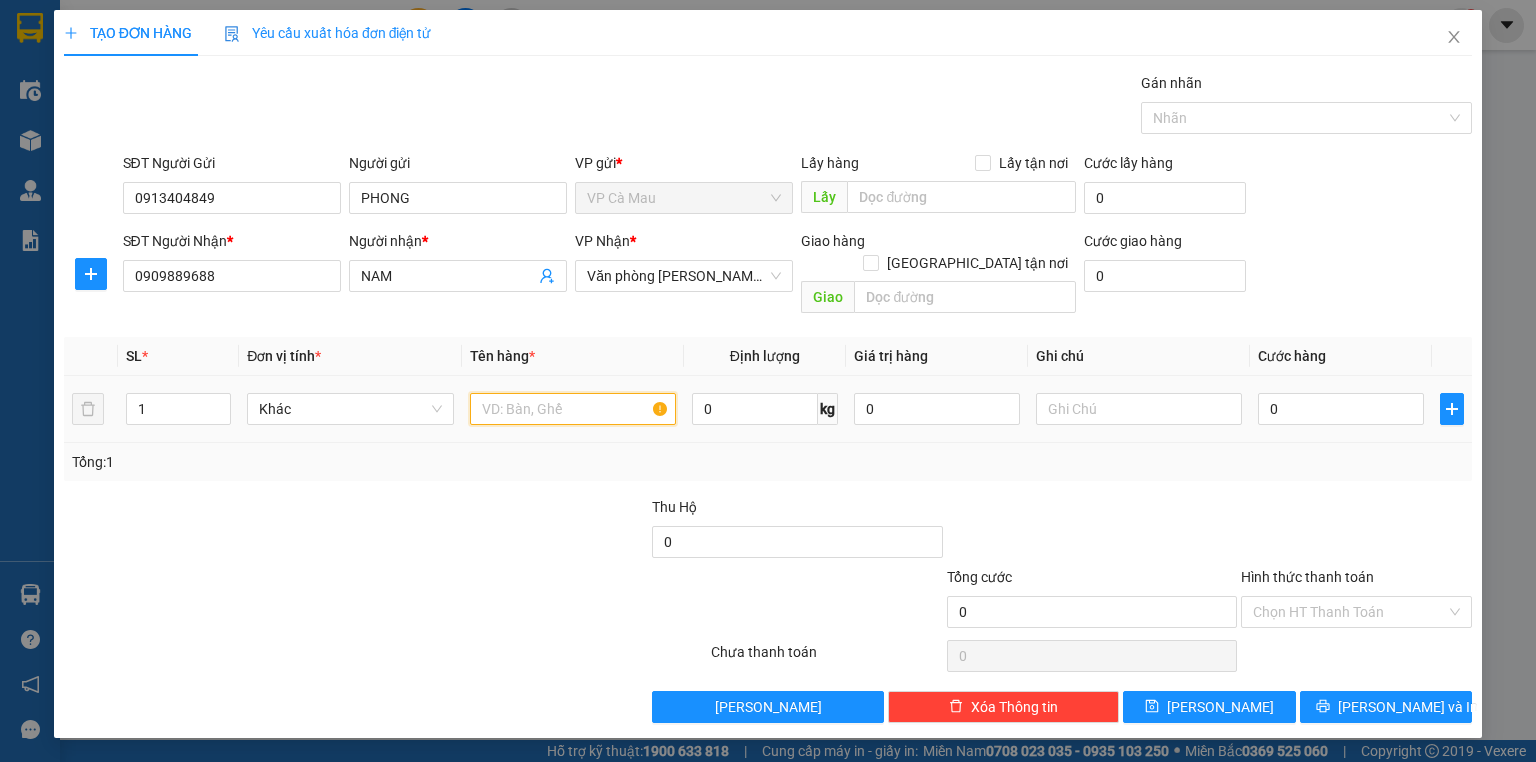 click at bounding box center [573, 409] 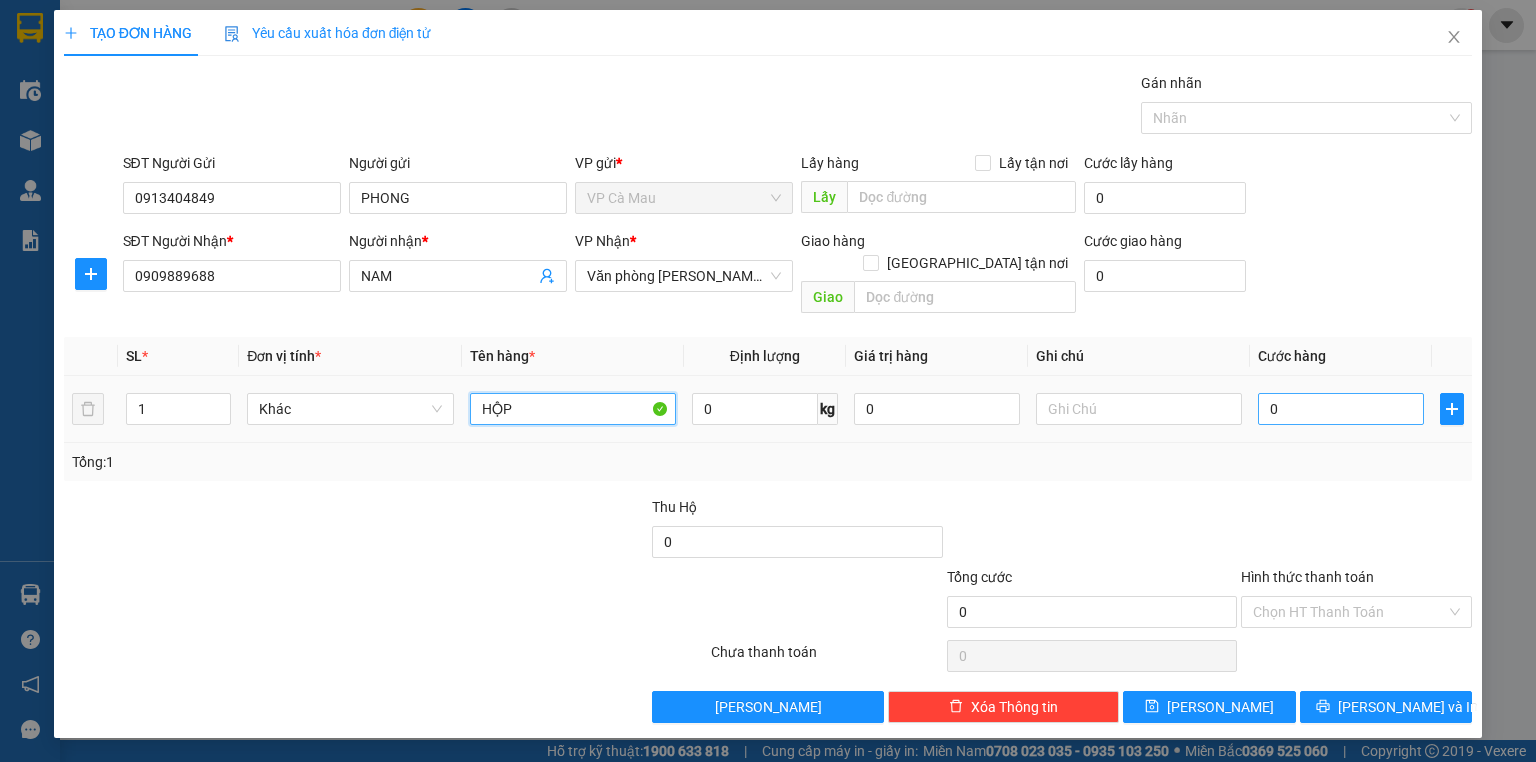 type on "HỘP" 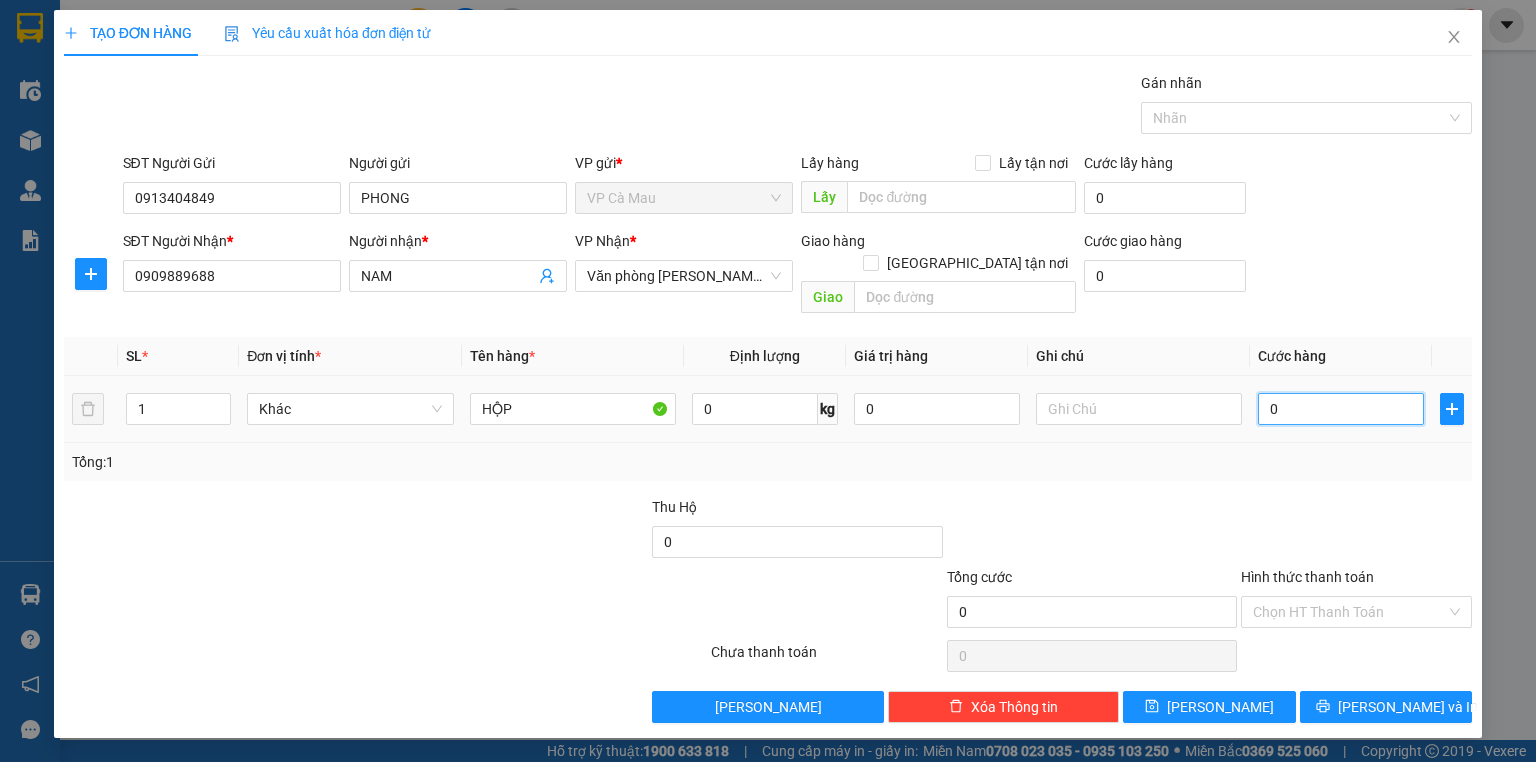 click on "0" at bounding box center [1341, 409] 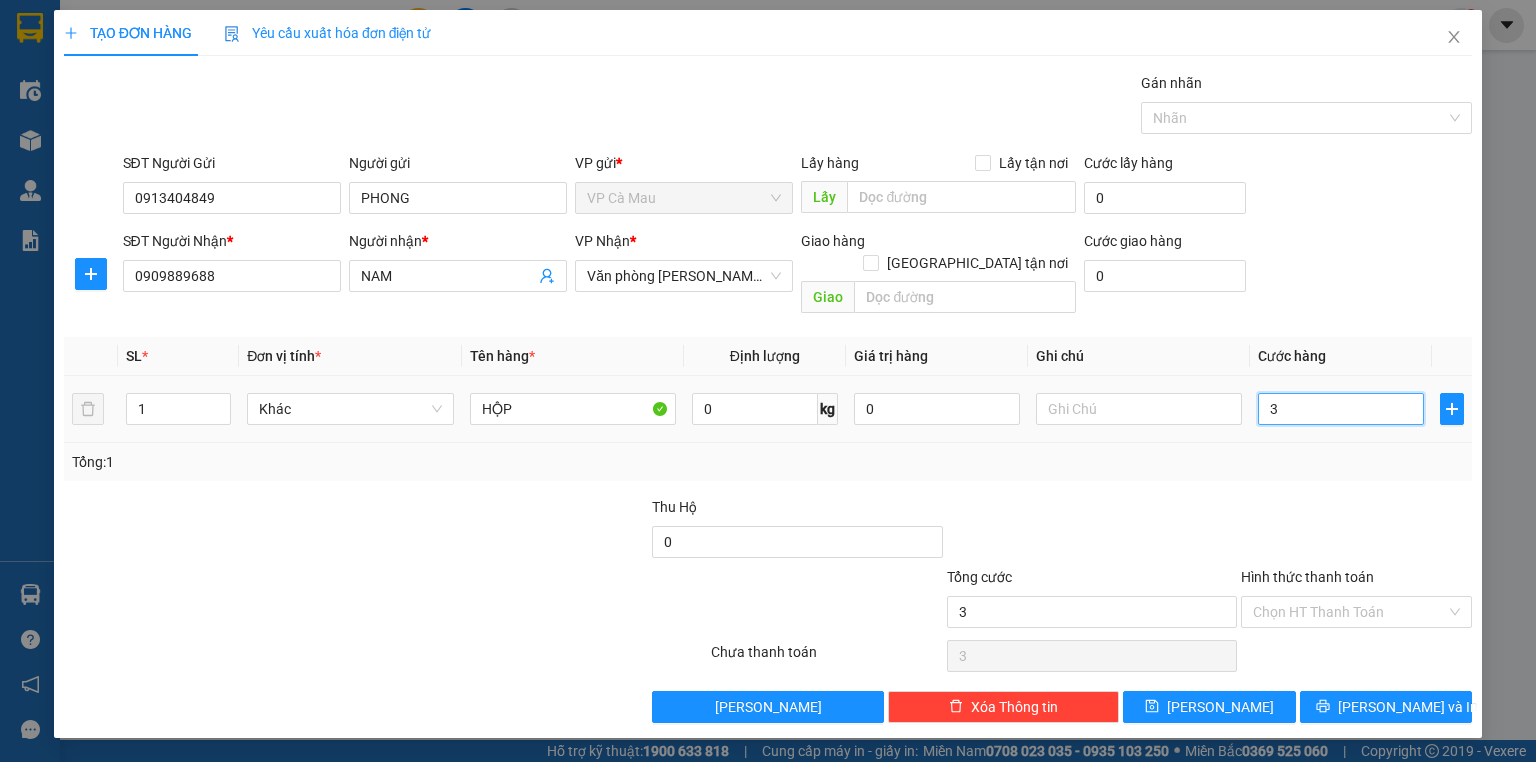 type on "30" 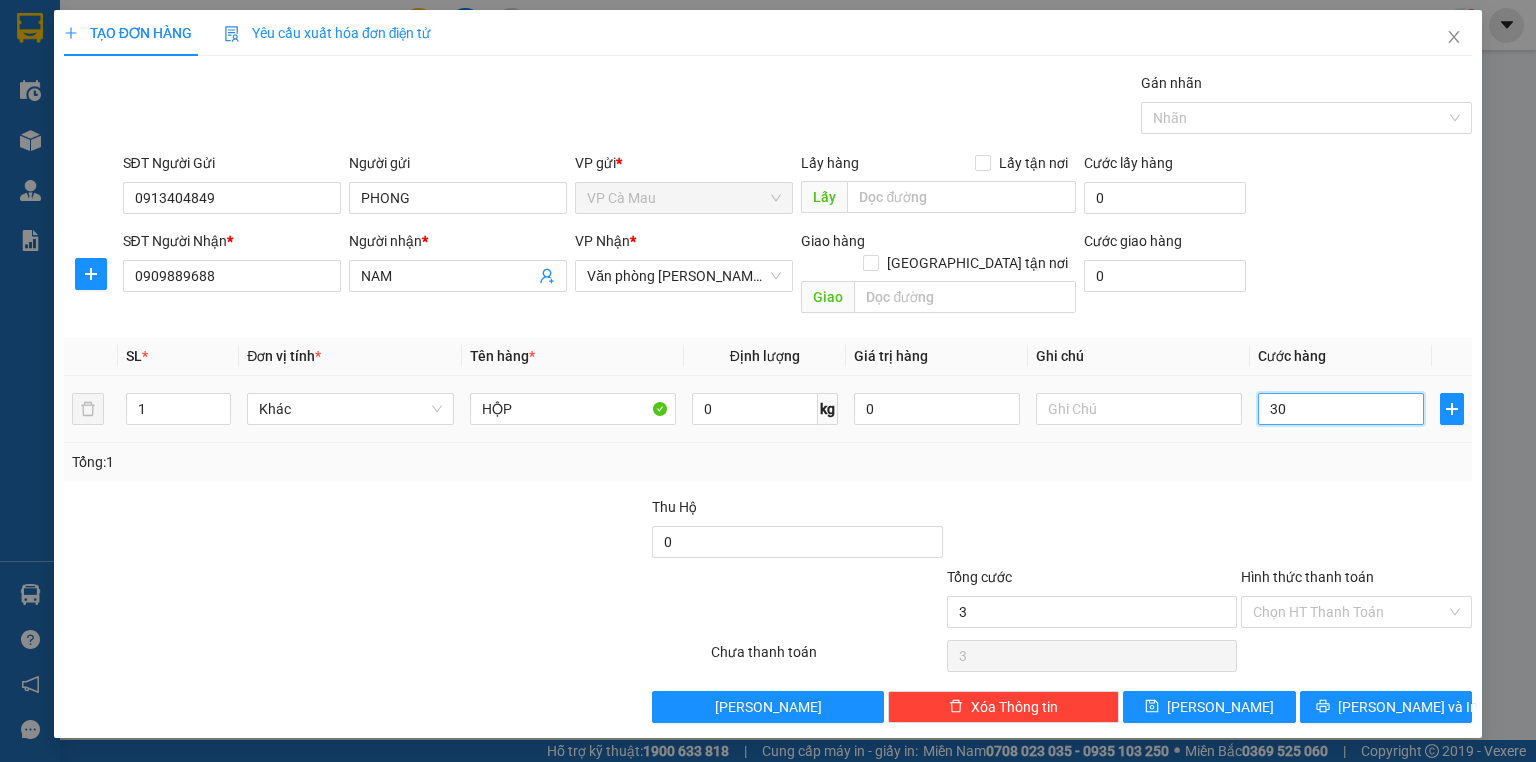 type on "30" 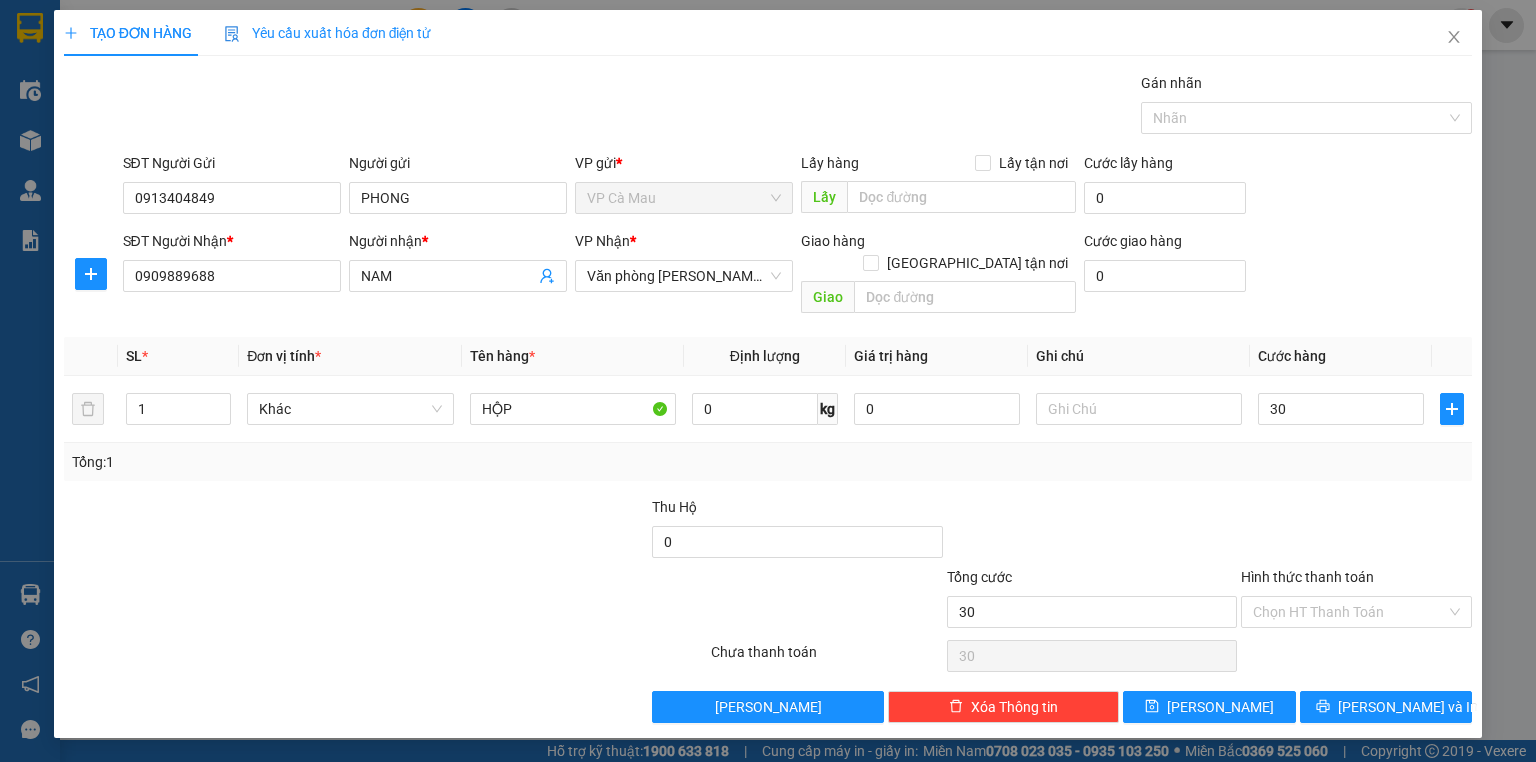 type on "30.000" 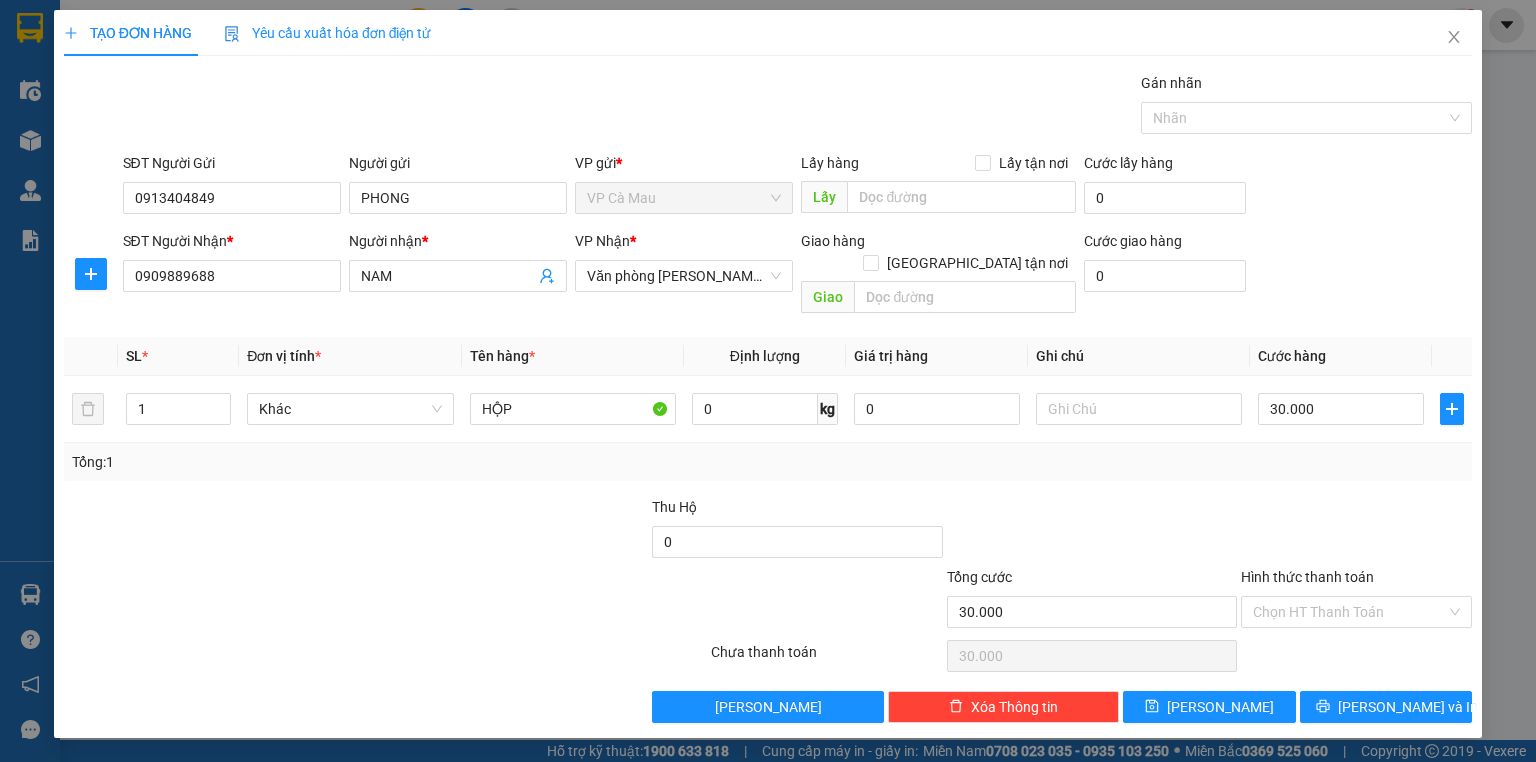drag, startPoint x: 1299, startPoint y: 593, endPoint x: 1309, endPoint y: 605, distance: 15.6205 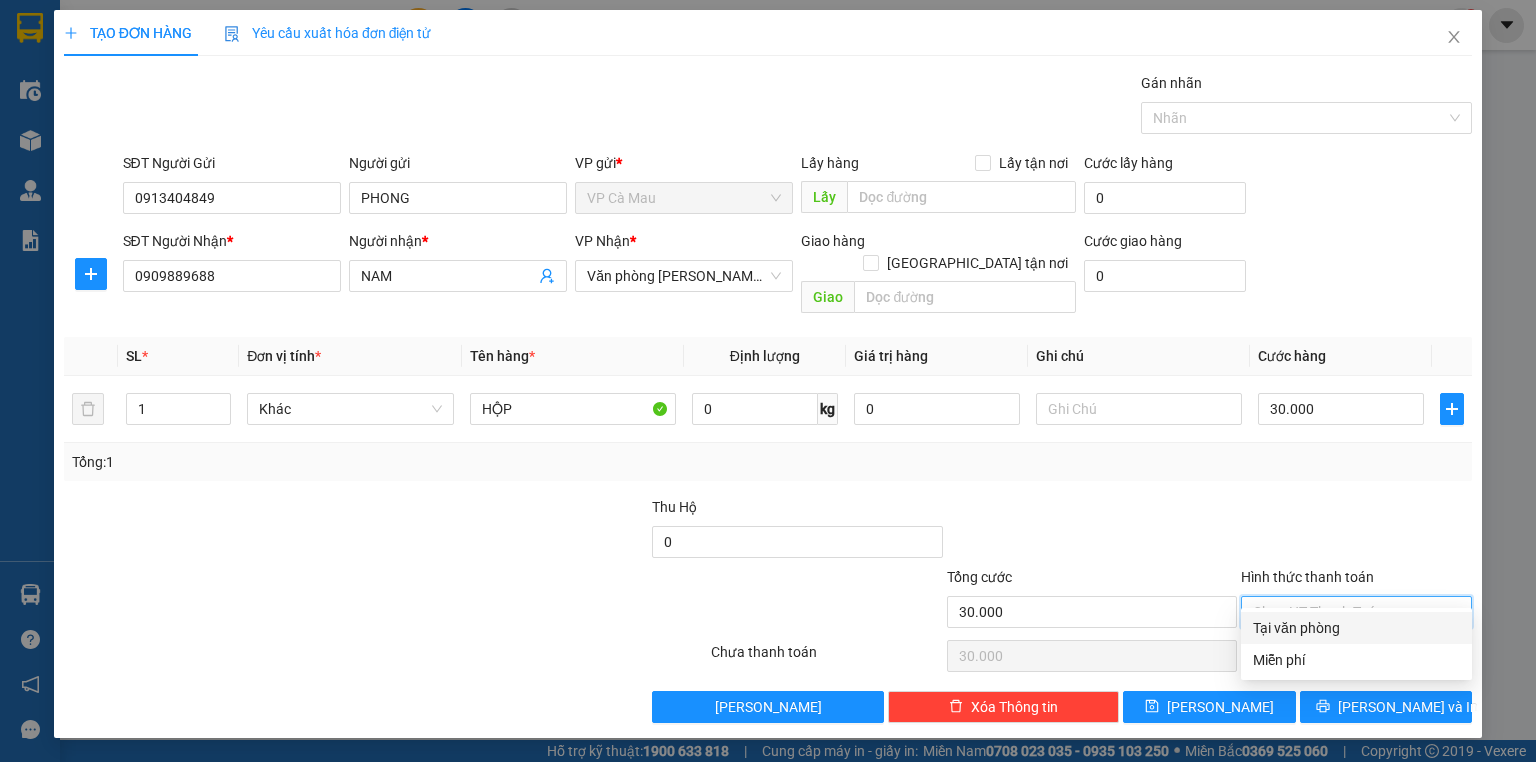 click on "Tại văn phòng" at bounding box center (1356, 628) 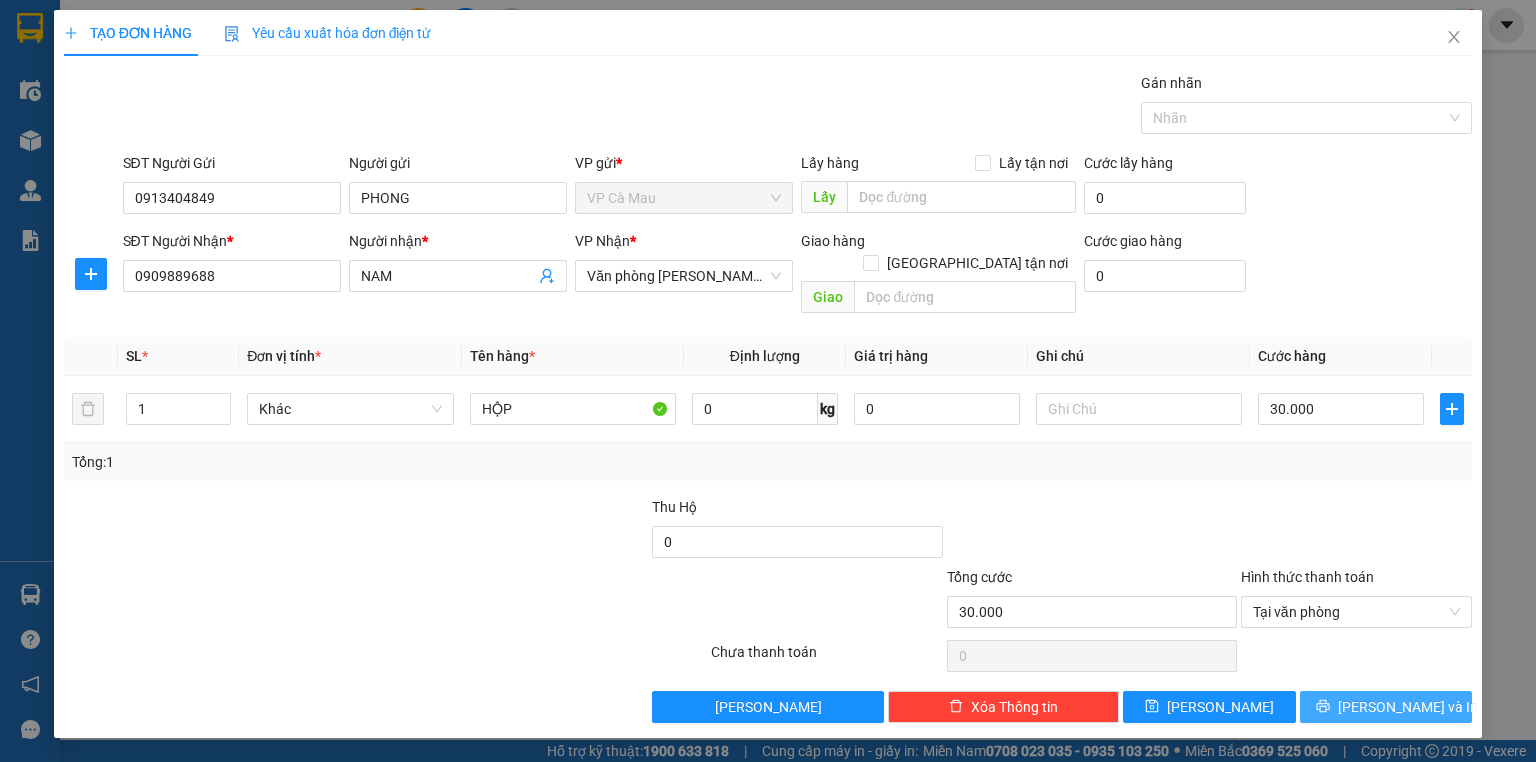 click on "[PERSON_NAME] và In" at bounding box center [1386, 707] 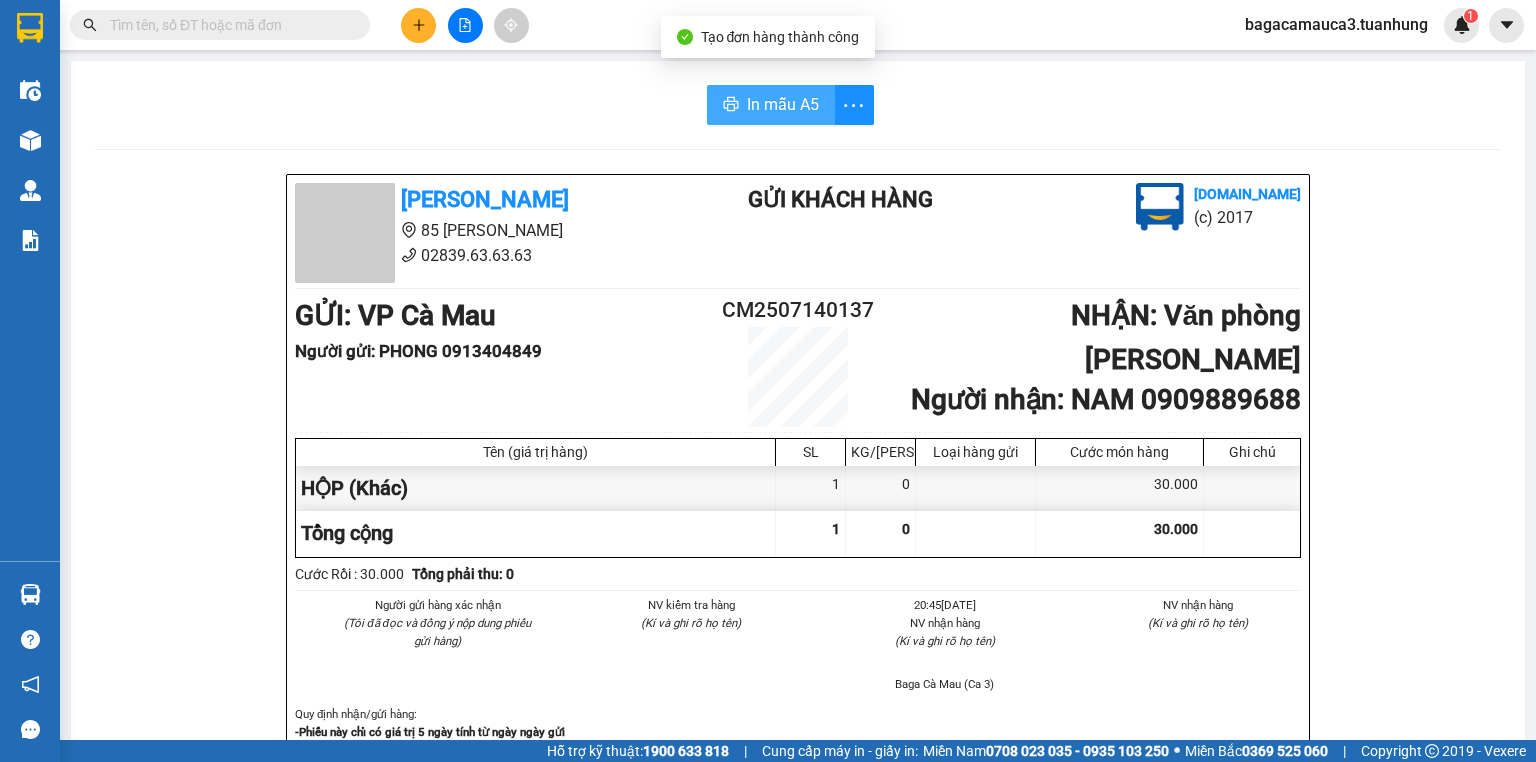 click on "In mẫu A5" at bounding box center [783, 104] 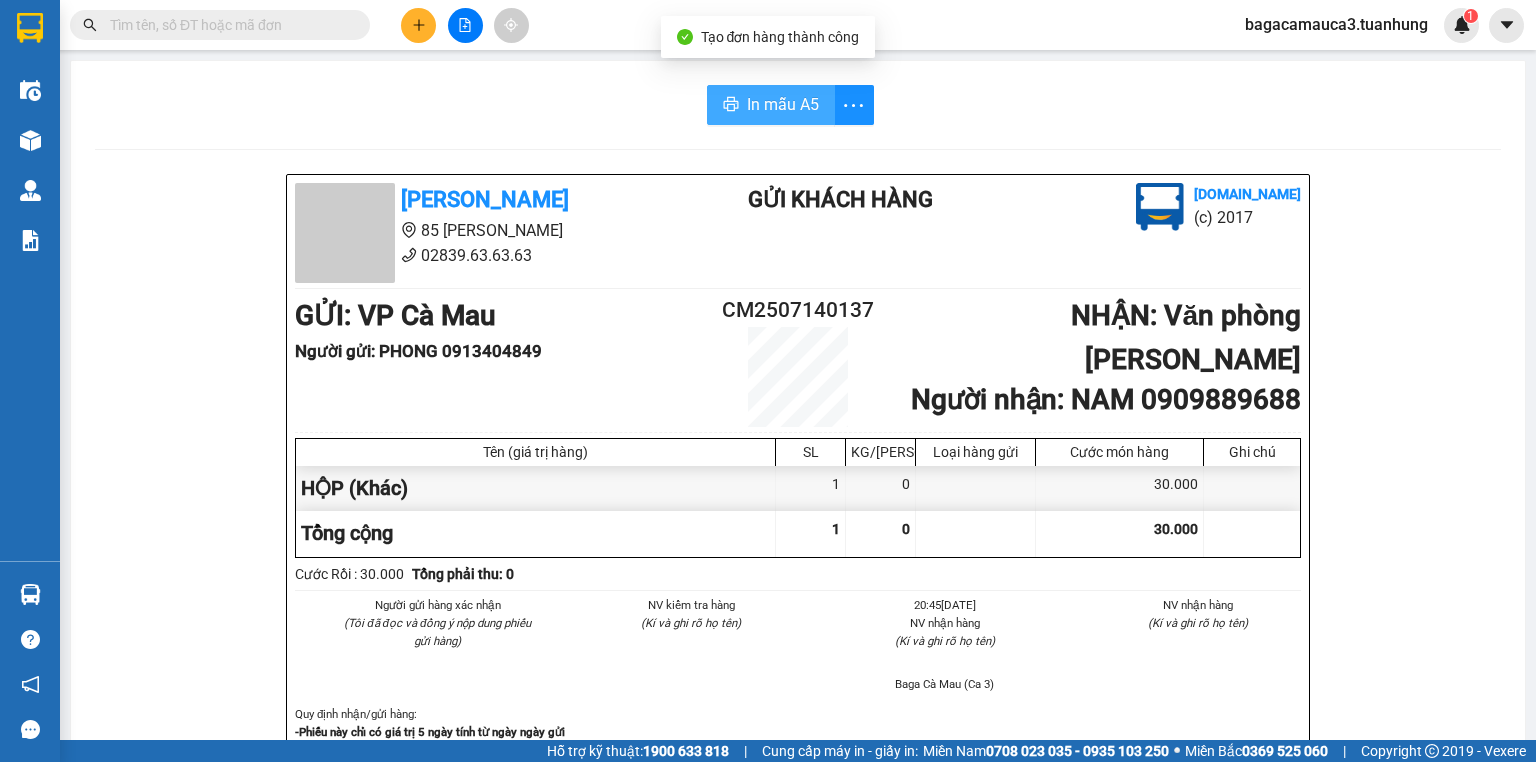 scroll, scrollTop: 0, scrollLeft: 0, axis: both 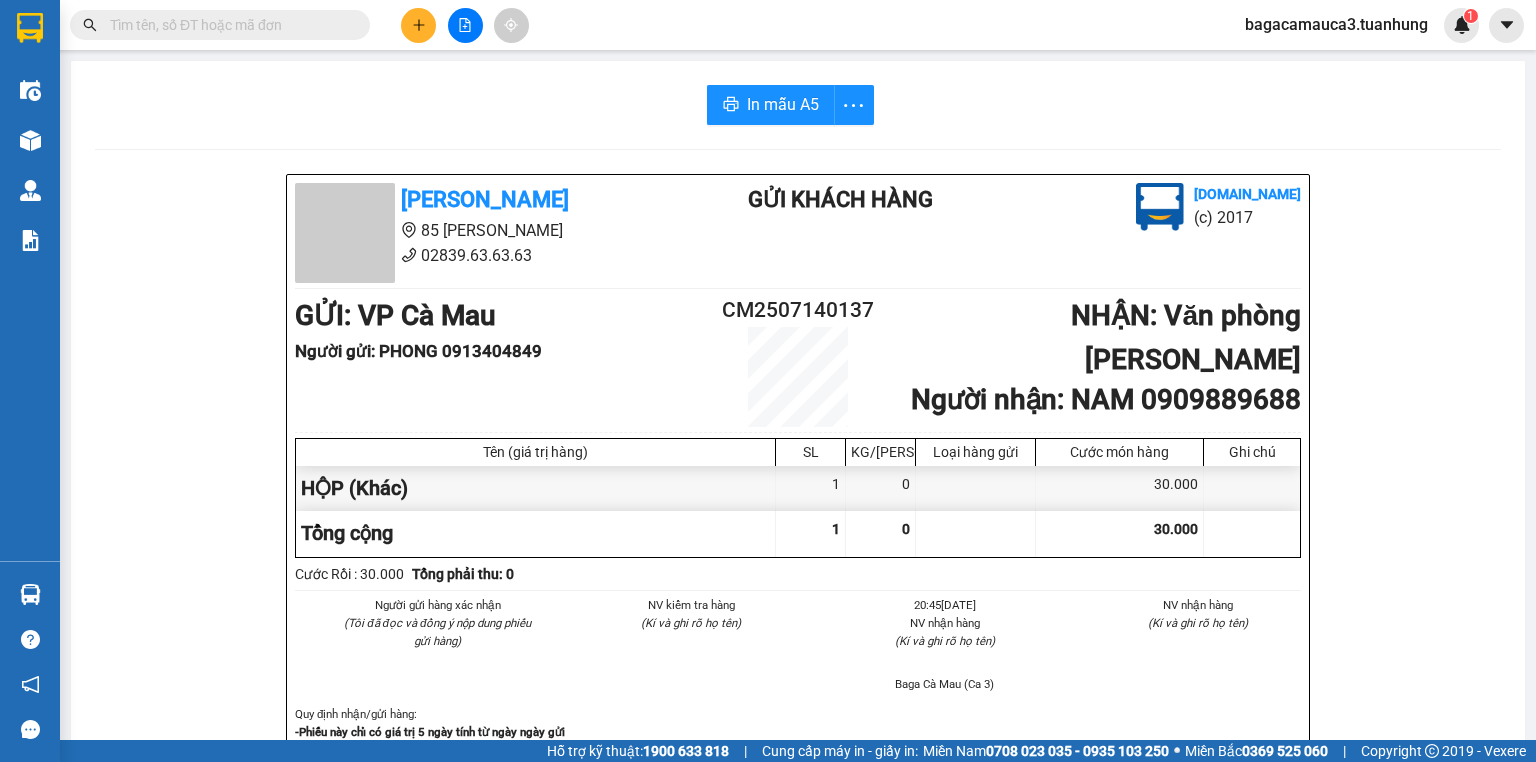 click at bounding box center (228, 25) 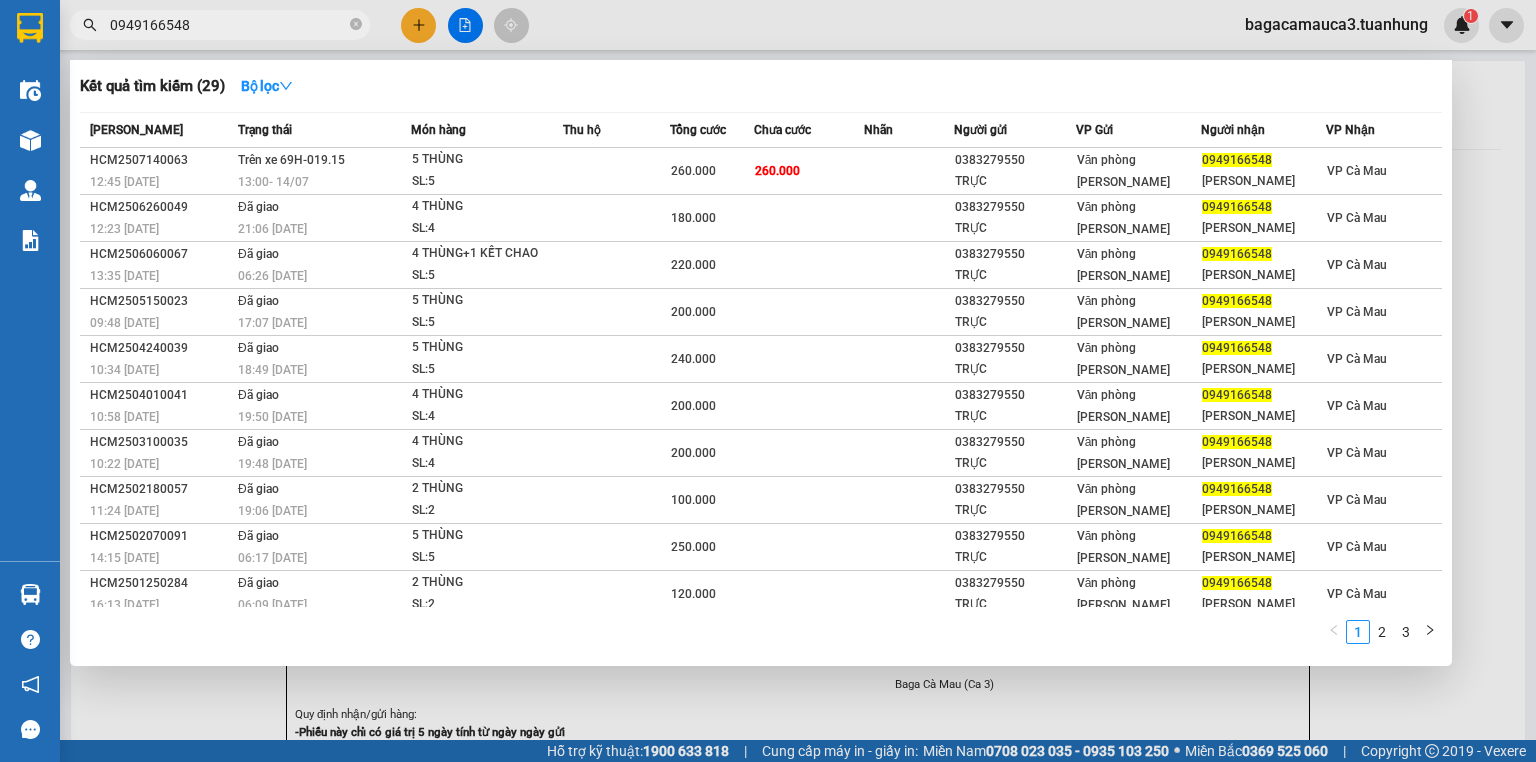 type on "0949166548" 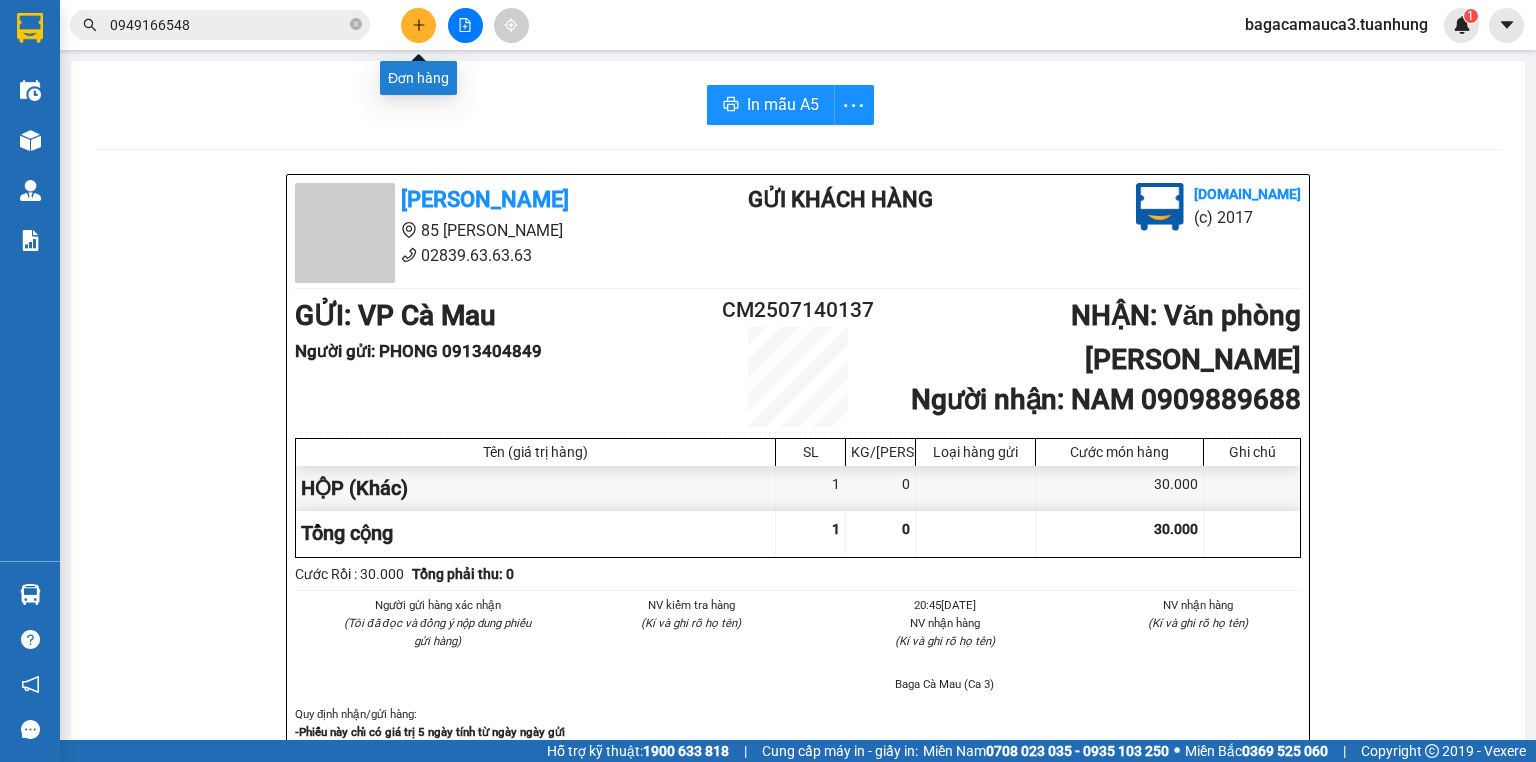click 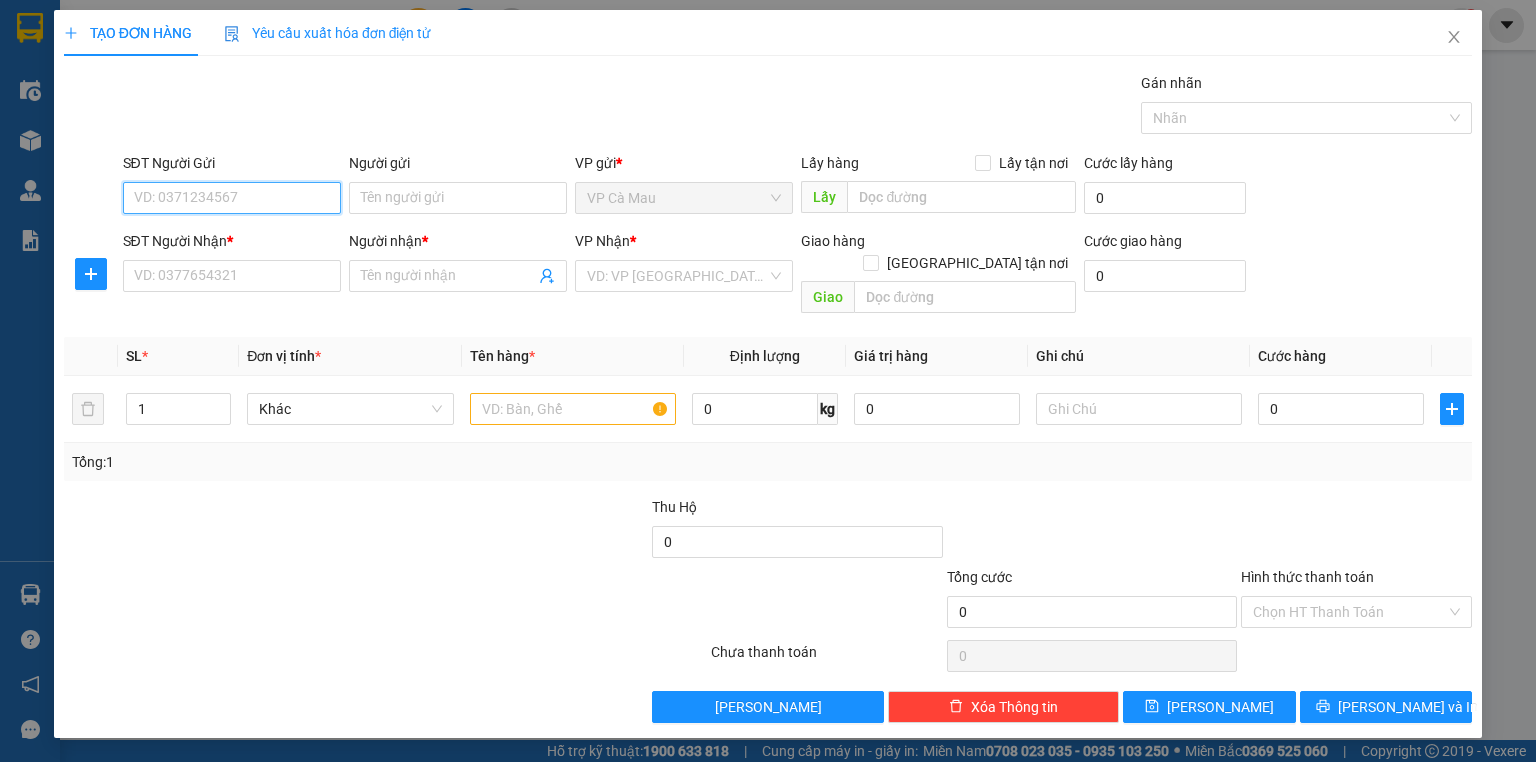 click on "SĐT Người Gửi" at bounding box center (232, 198) 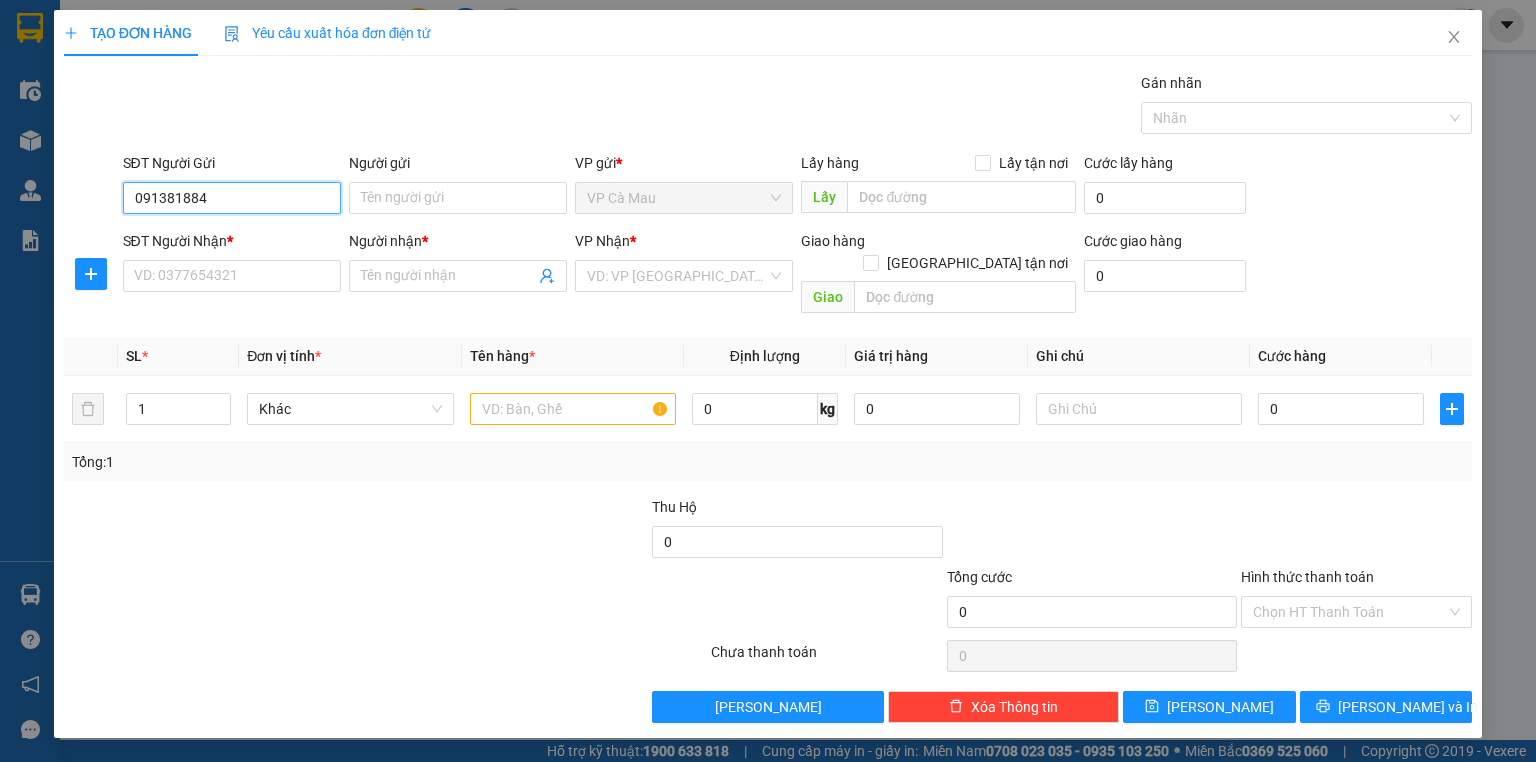 type on "0913818847" 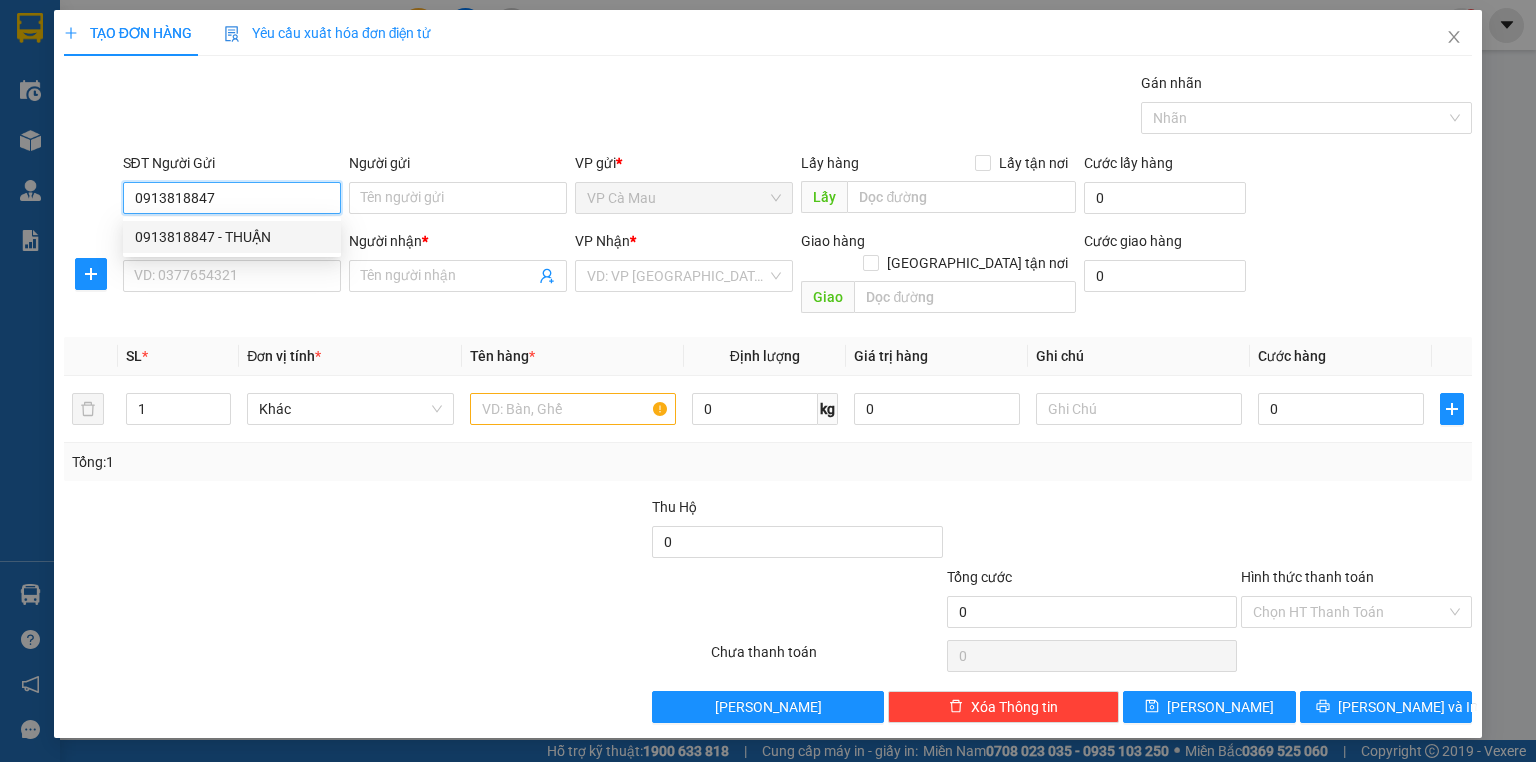 drag, startPoint x: 256, startPoint y: 234, endPoint x: 257, endPoint y: 264, distance: 30.016663 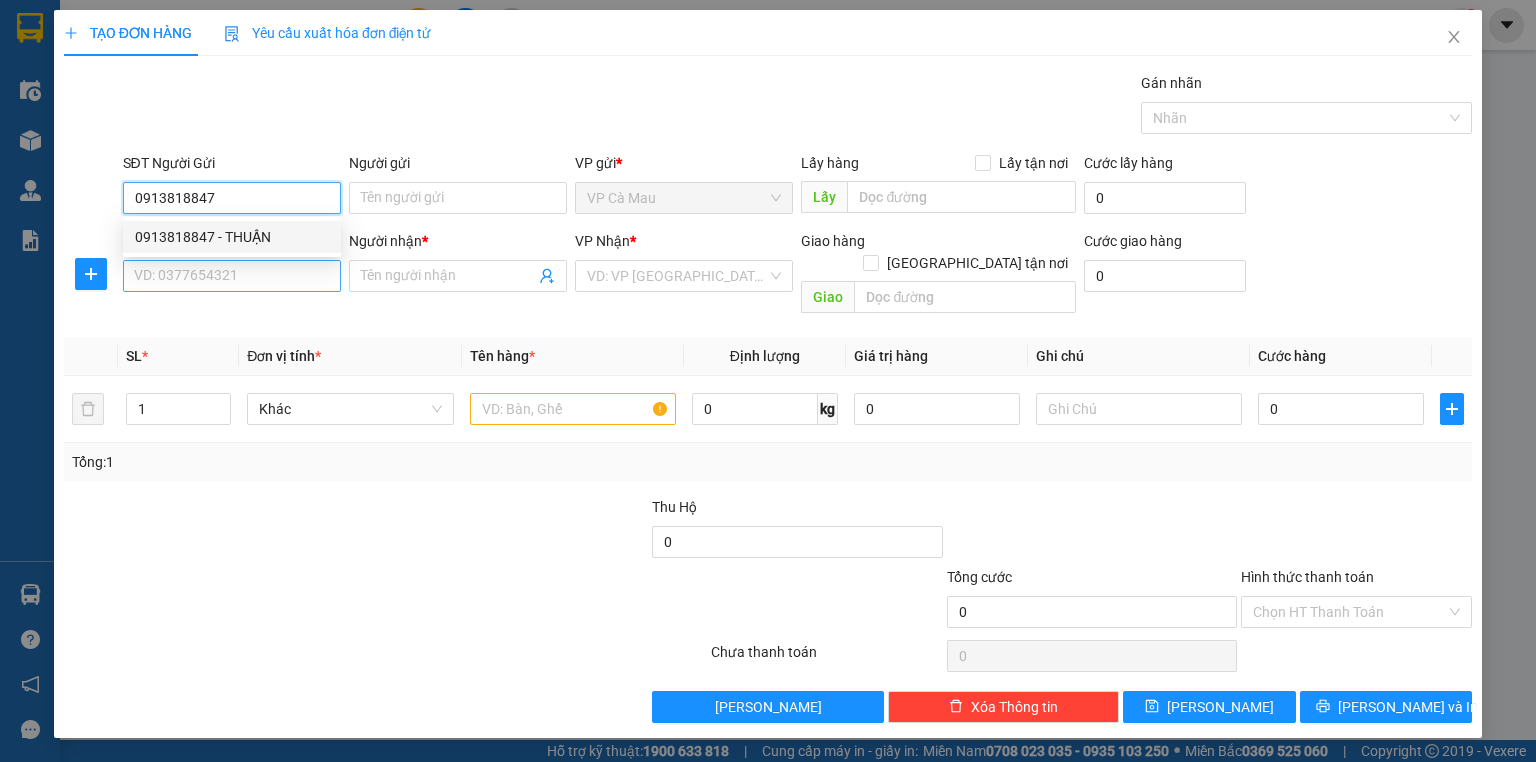 type on "THUẬN" 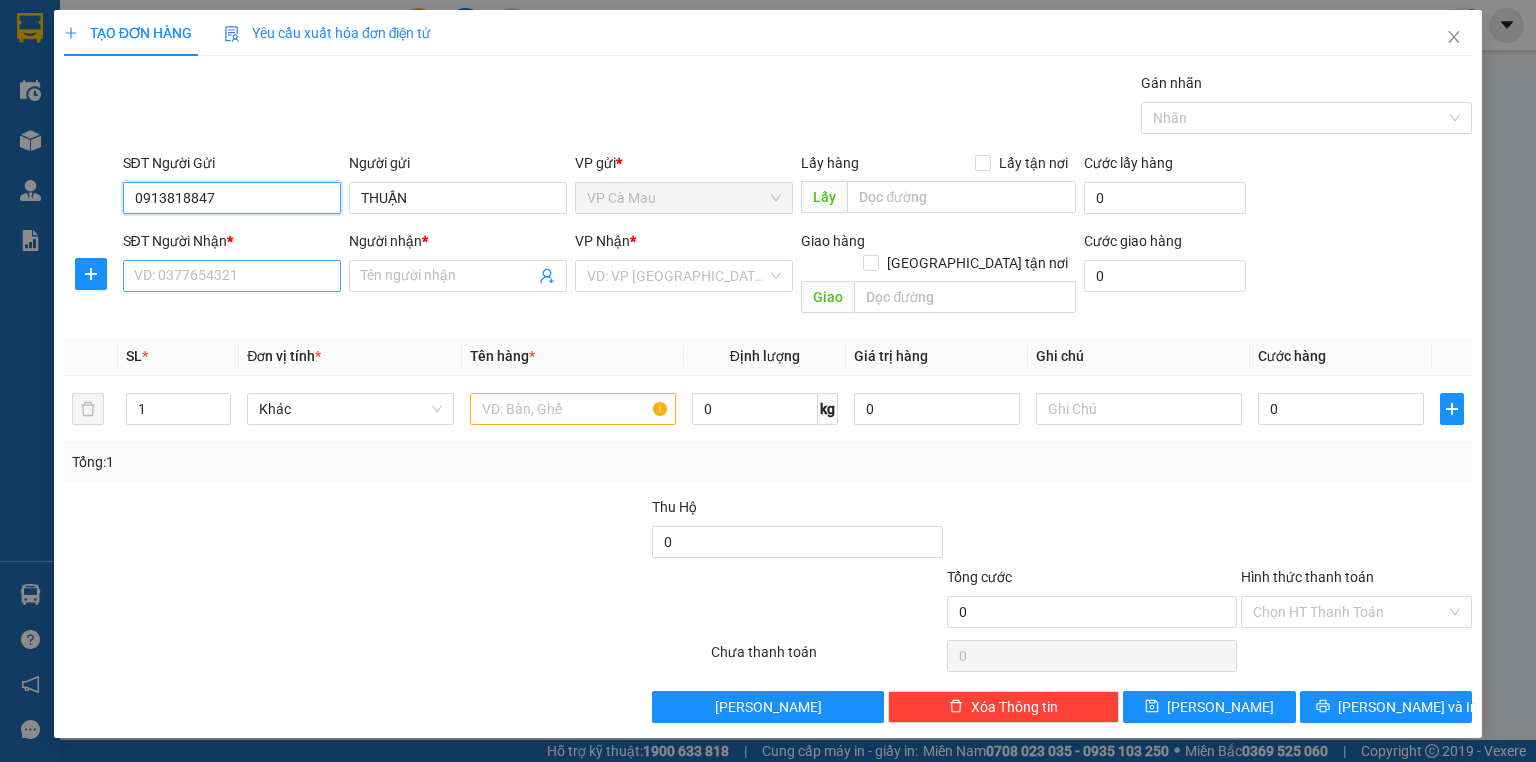 type on "0913818847" 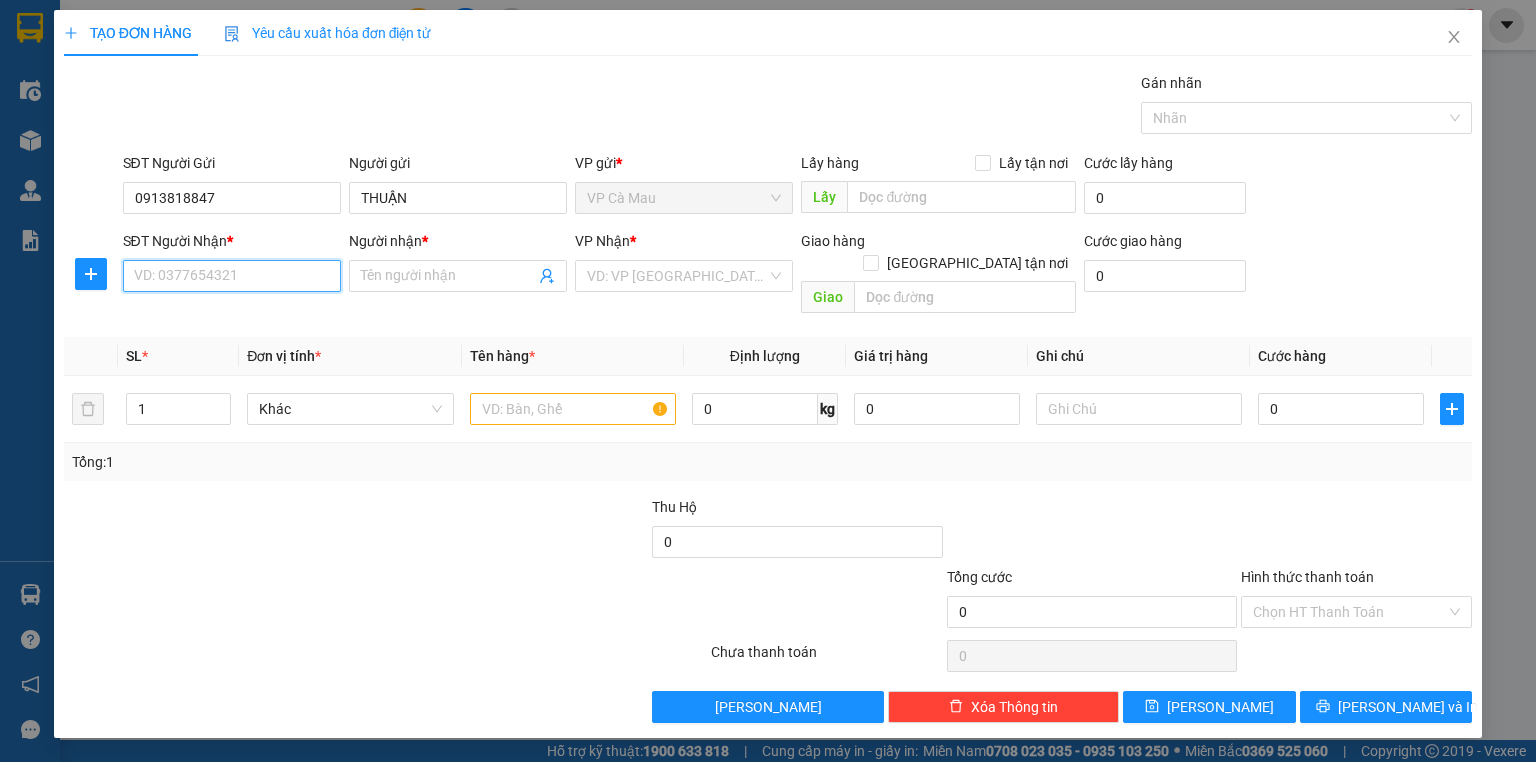 click on "SĐT Người Nhận  *" at bounding box center [232, 276] 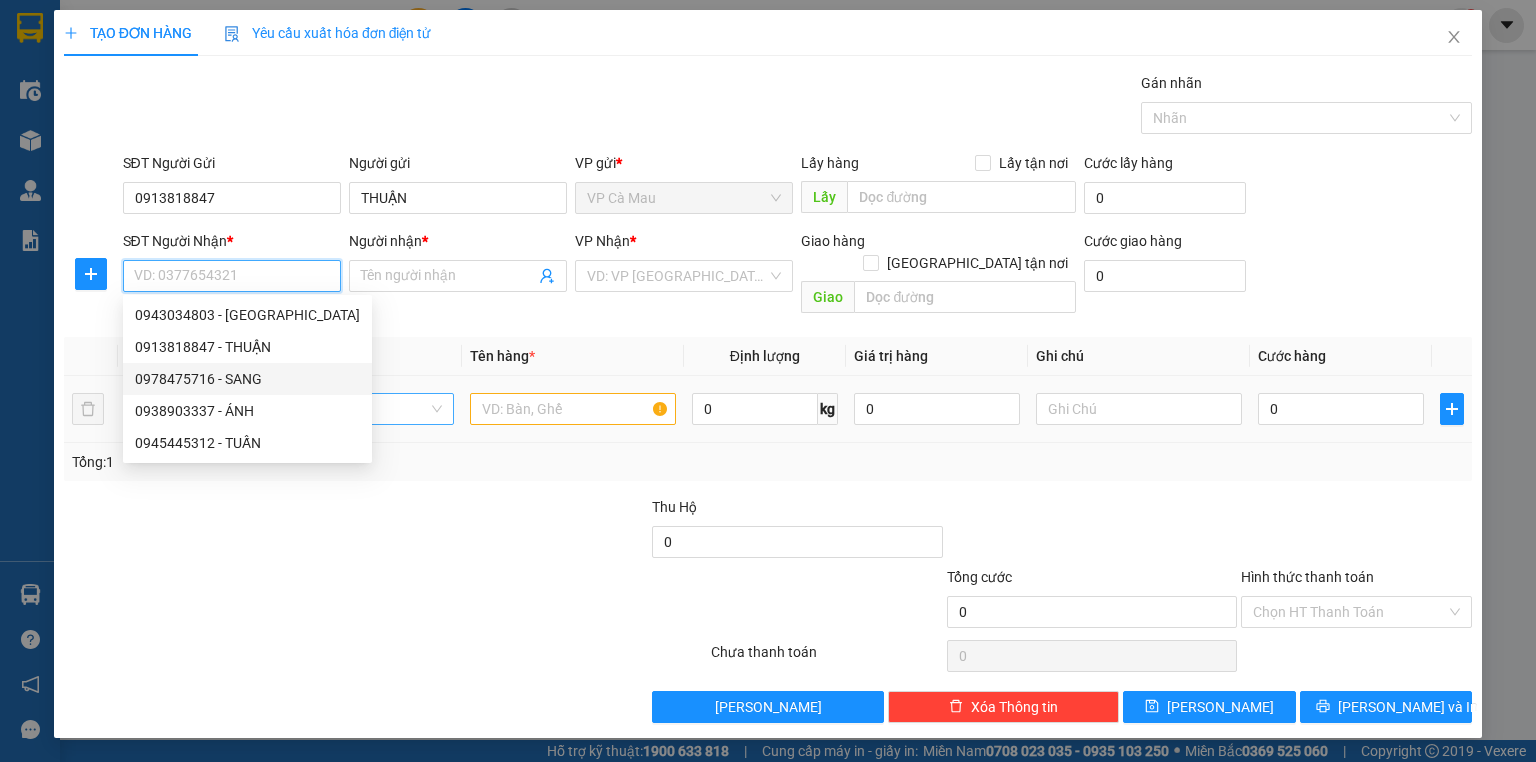 drag, startPoint x: 252, startPoint y: 368, endPoint x: 267, endPoint y: 389, distance: 25.806976 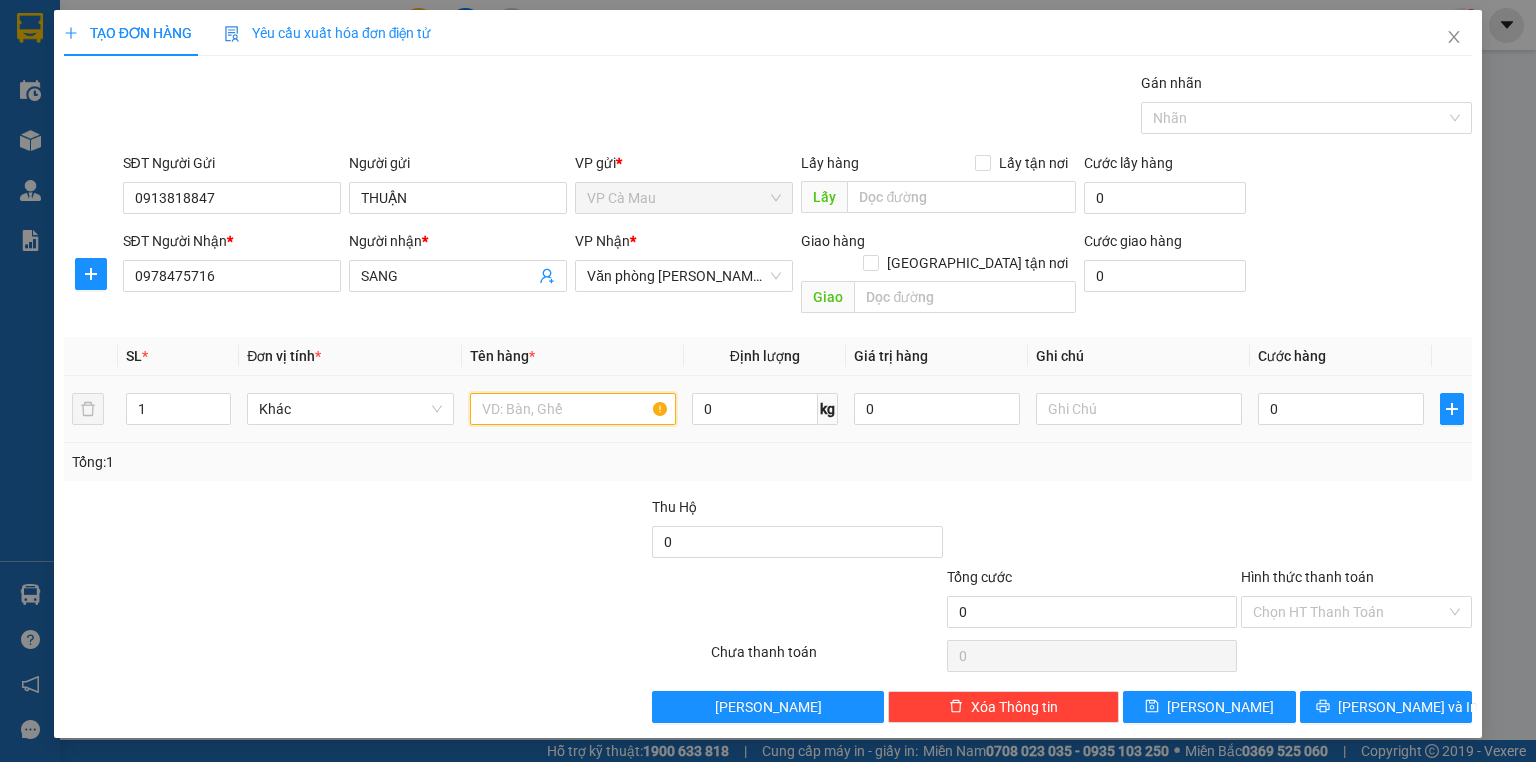 click at bounding box center (573, 409) 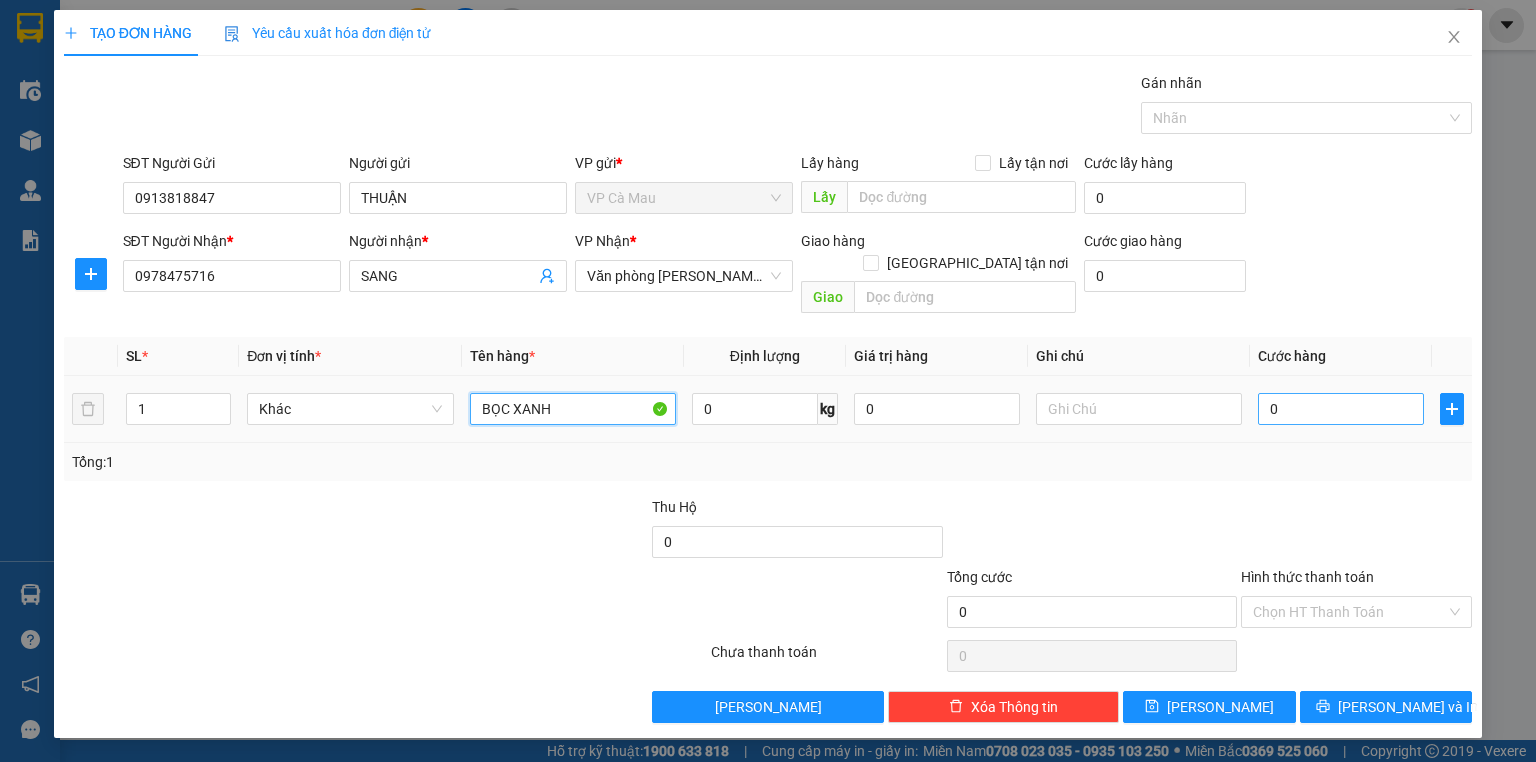 type on "BỌC XANH" 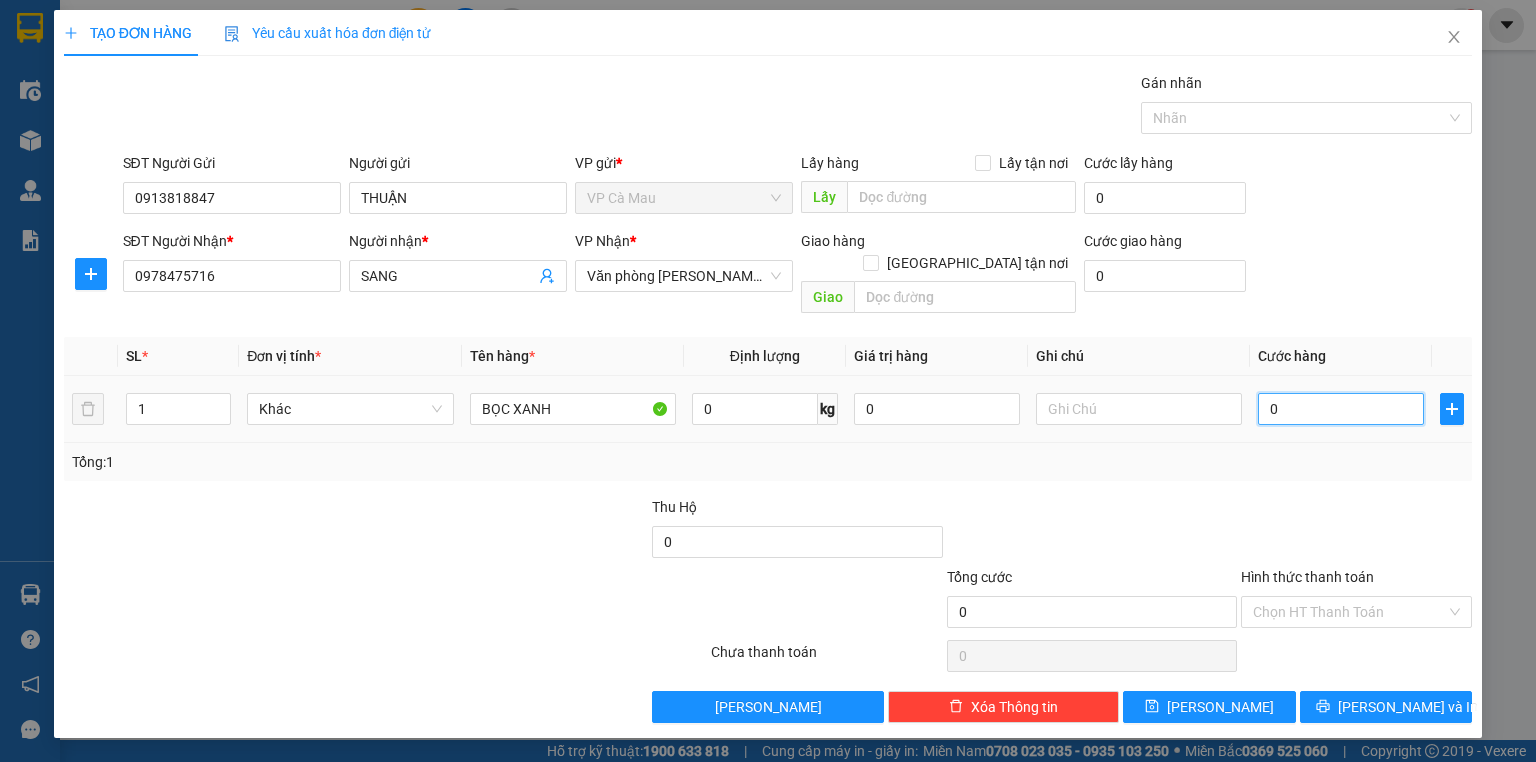 click on "0" at bounding box center (1341, 409) 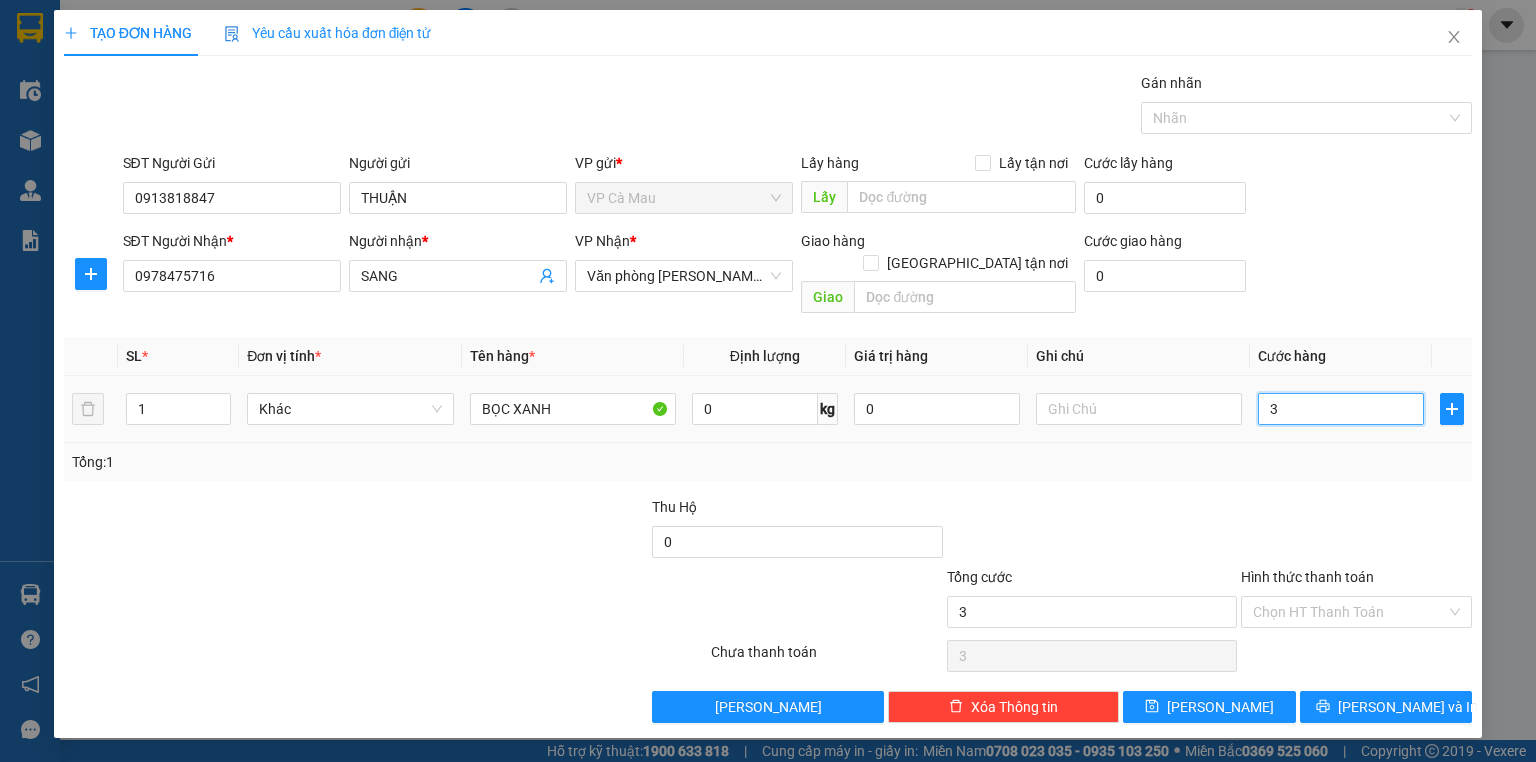 type on "30" 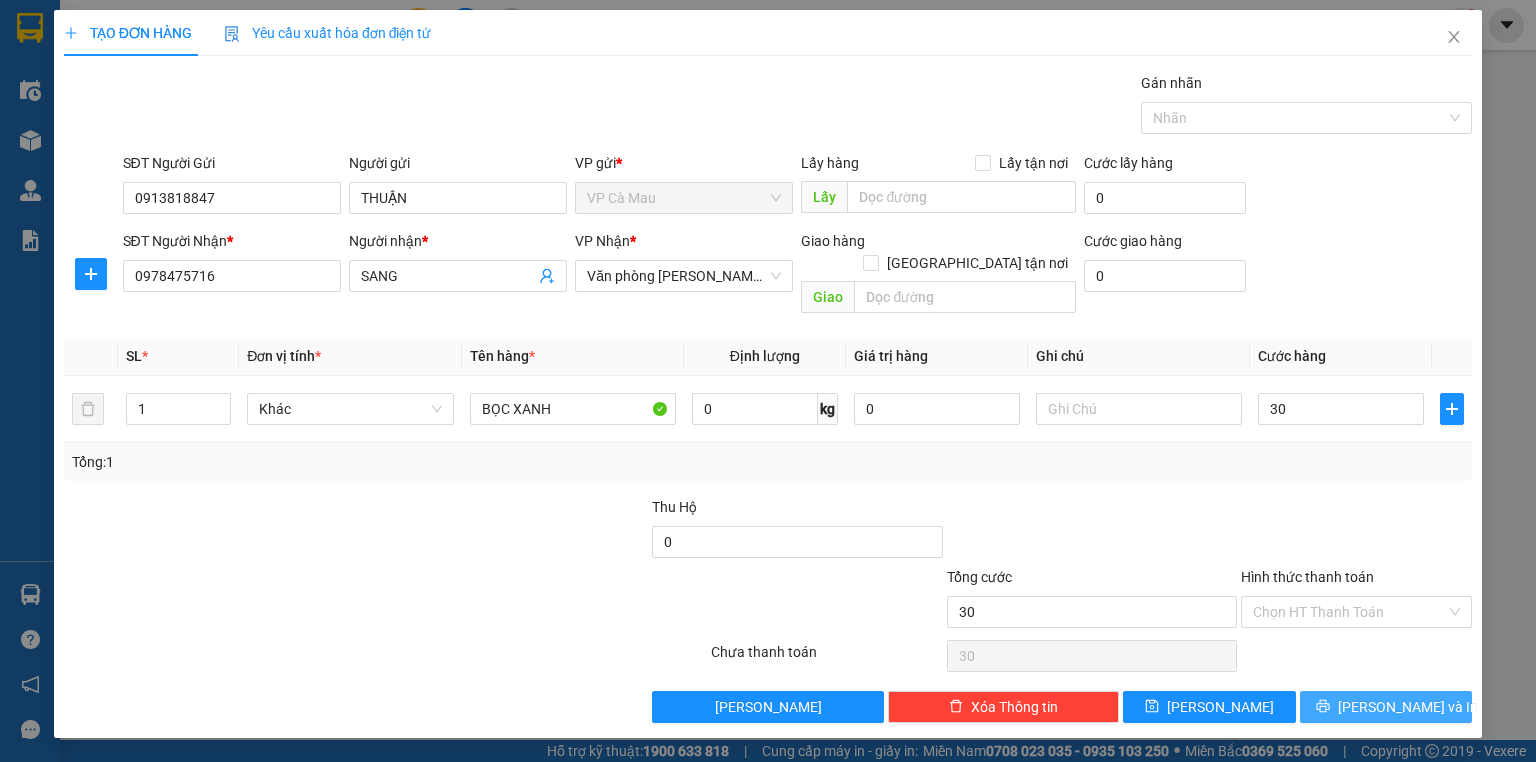 type on "30.000" 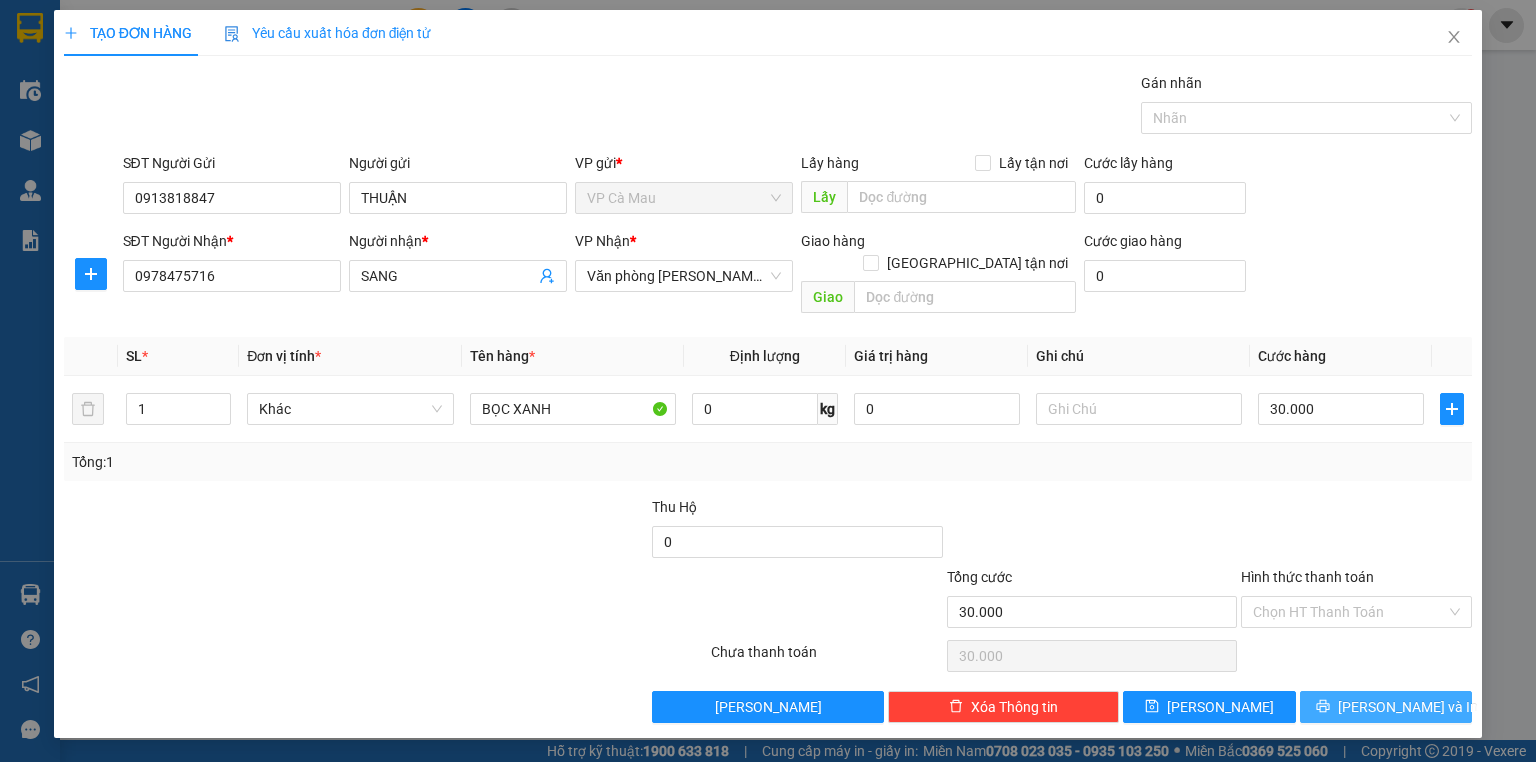 click on "[PERSON_NAME] và In" at bounding box center (1408, 707) 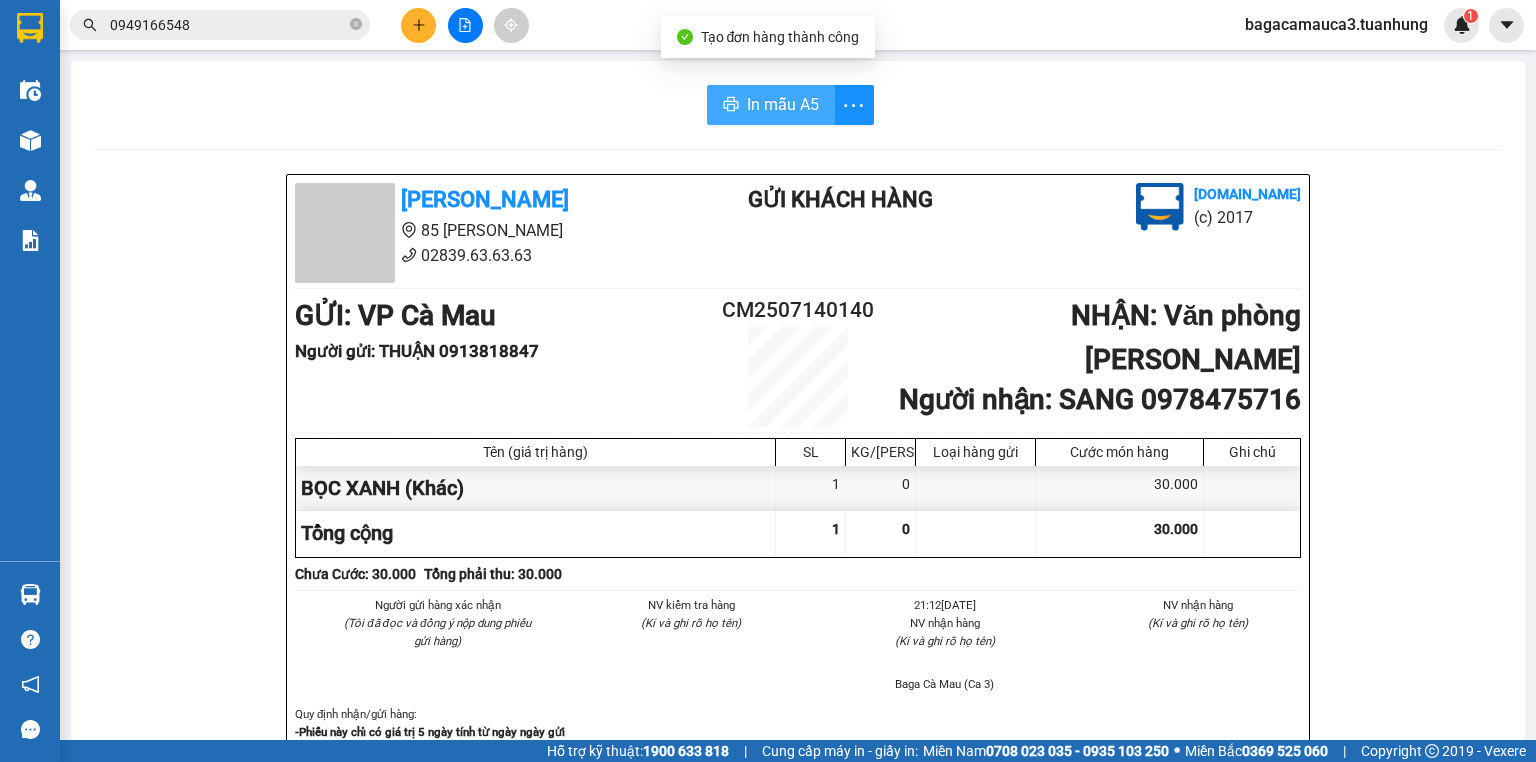 click on "In mẫu A5" at bounding box center (783, 104) 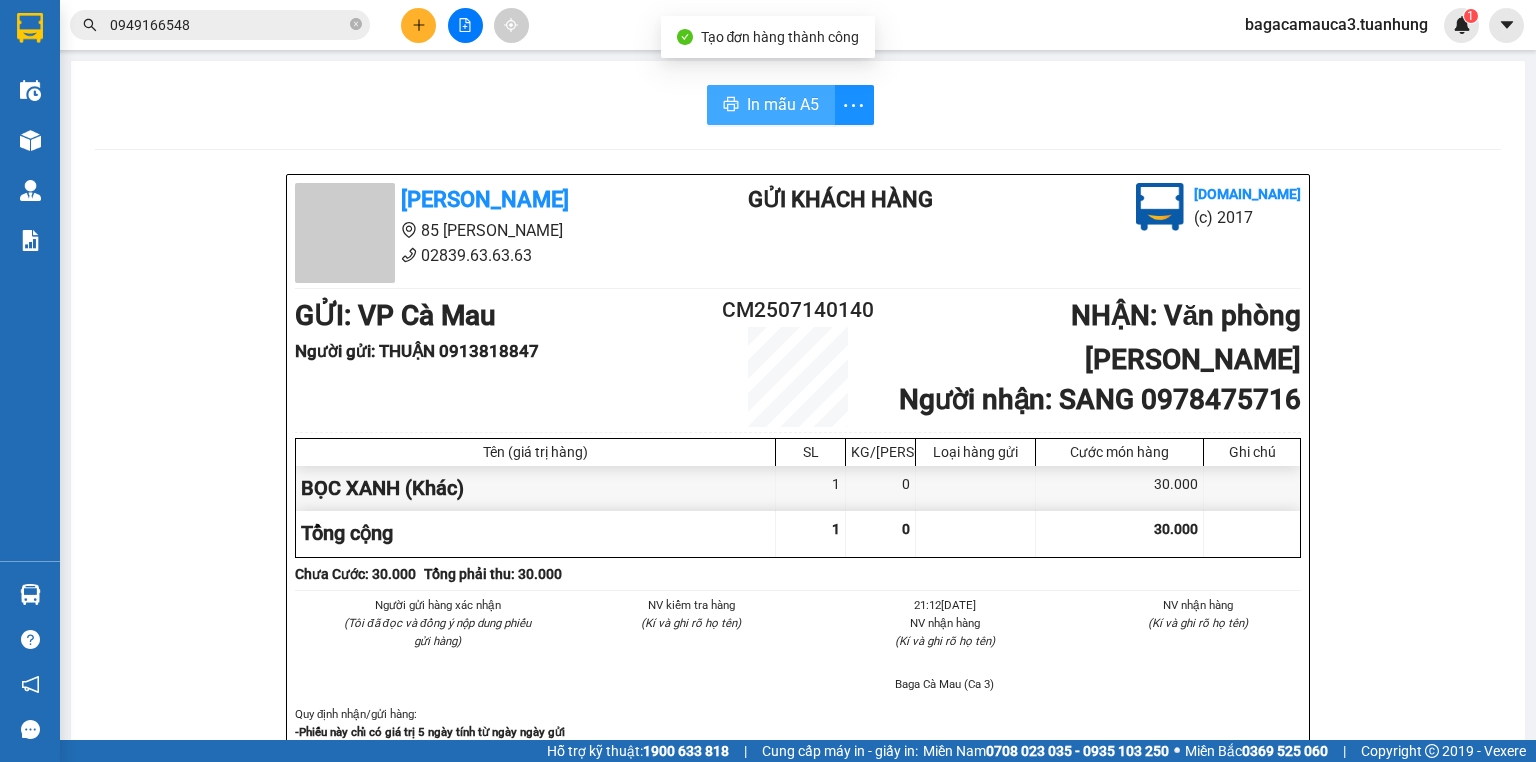 scroll, scrollTop: 0, scrollLeft: 0, axis: both 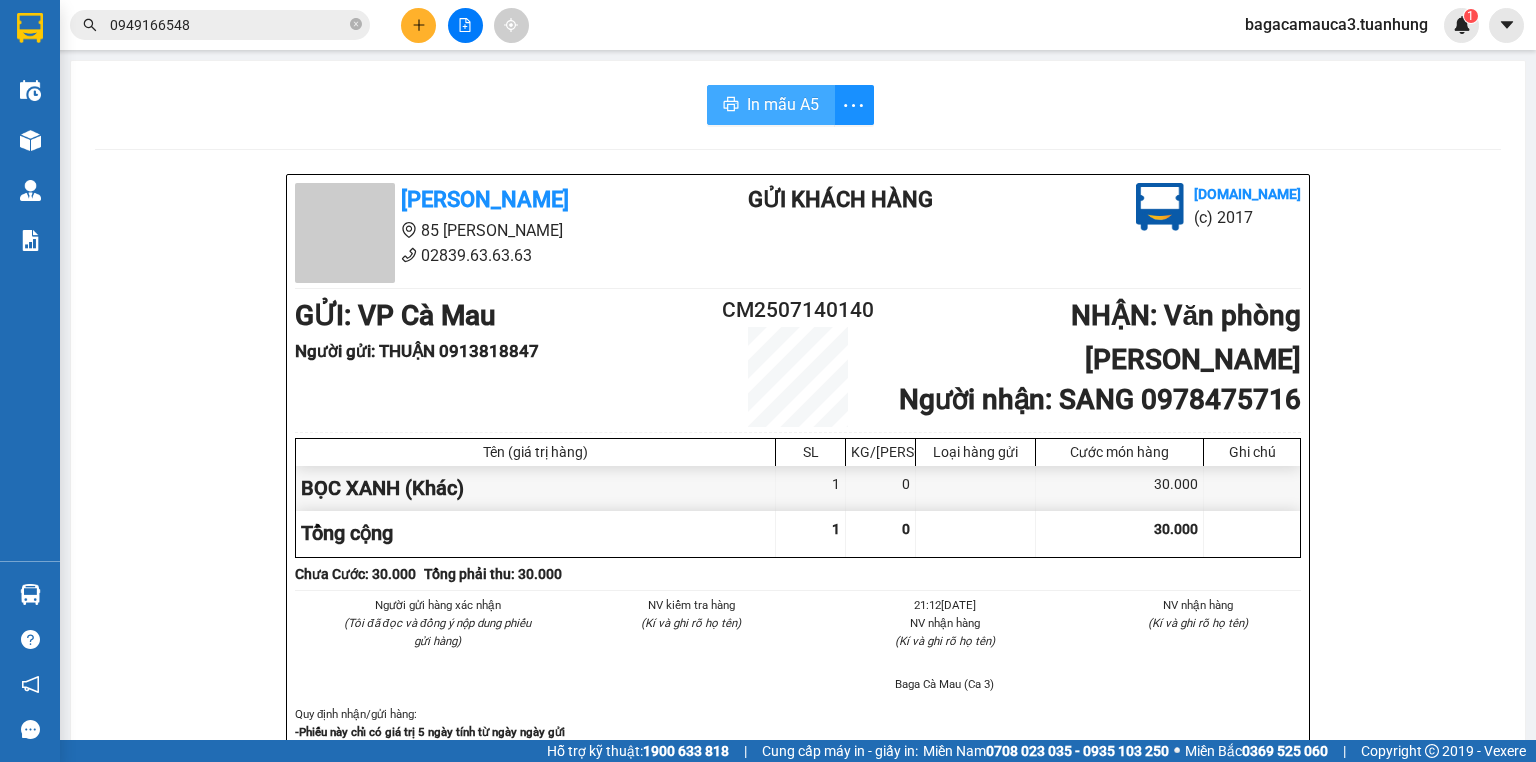 click on "In mẫu A5" at bounding box center (783, 104) 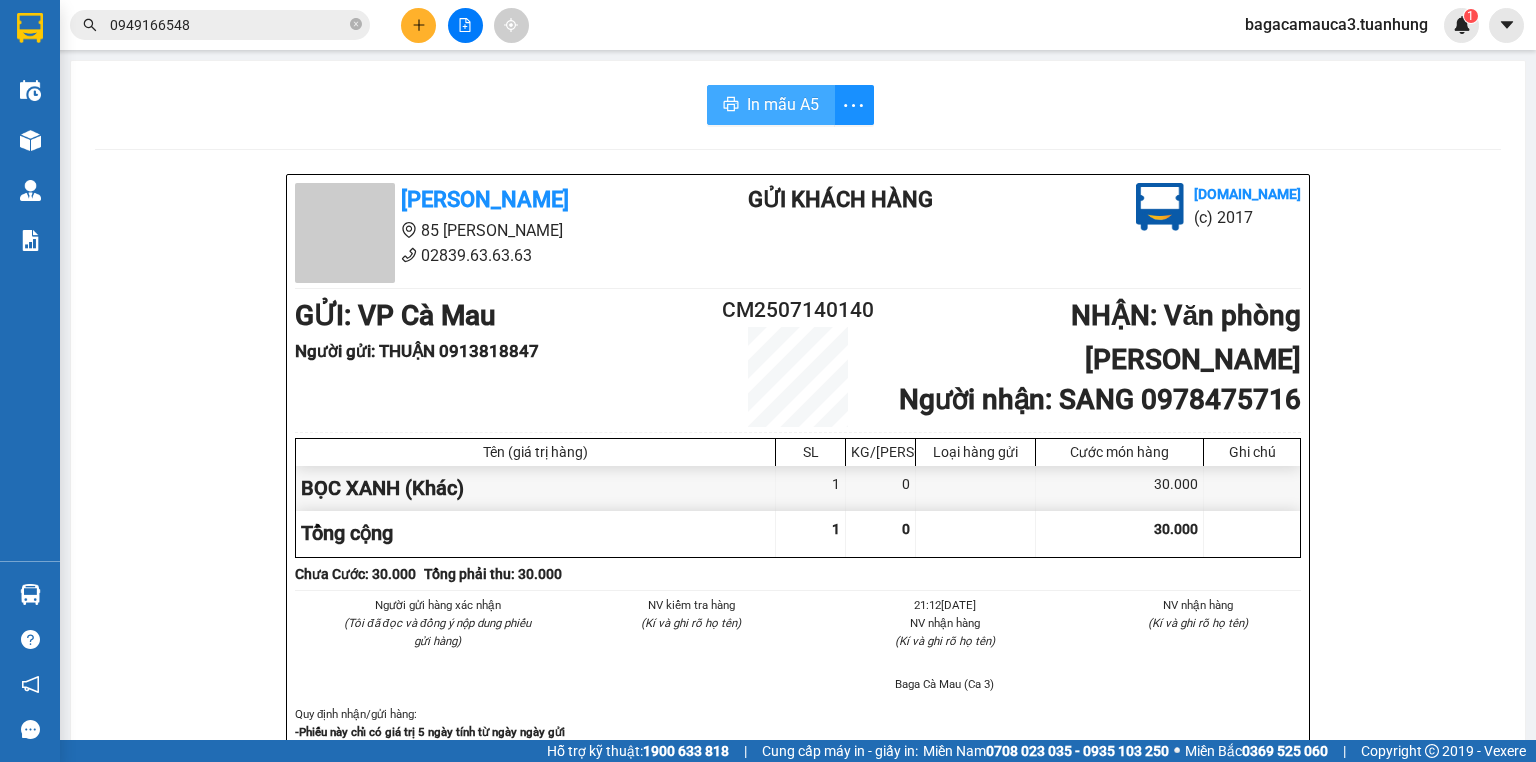 scroll, scrollTop: 0, scrollLeft: 0, axis: both 